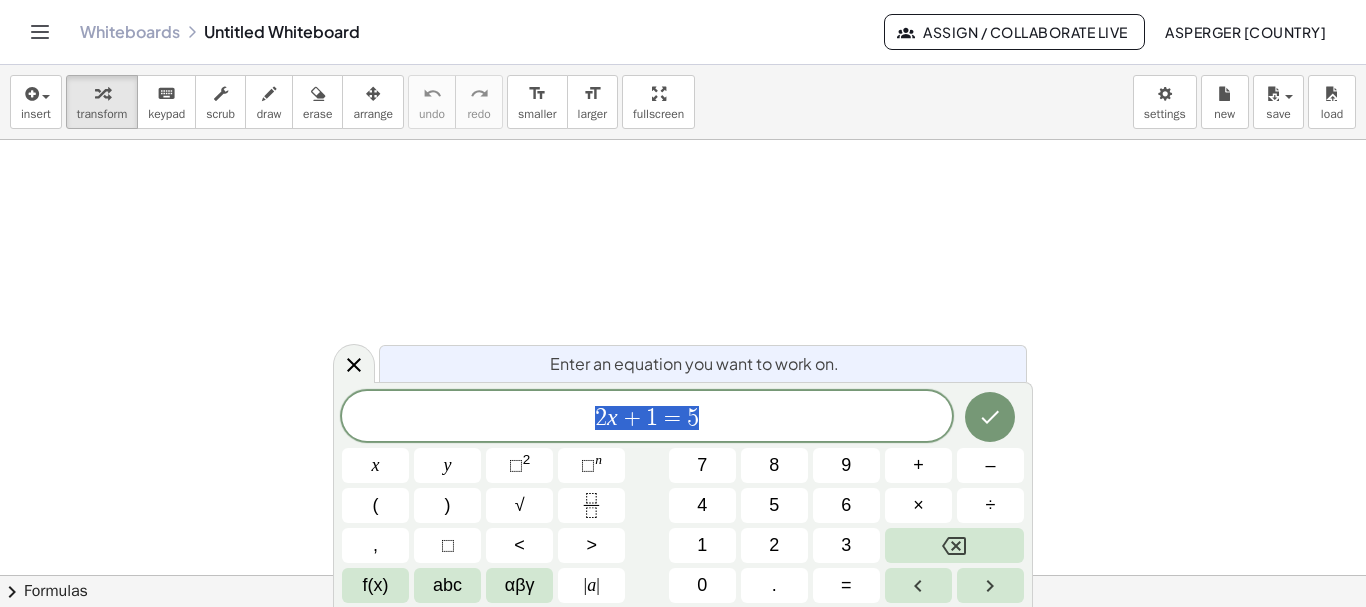 scroll, scrollTop: 0, scrollLeft: 0, axis: both 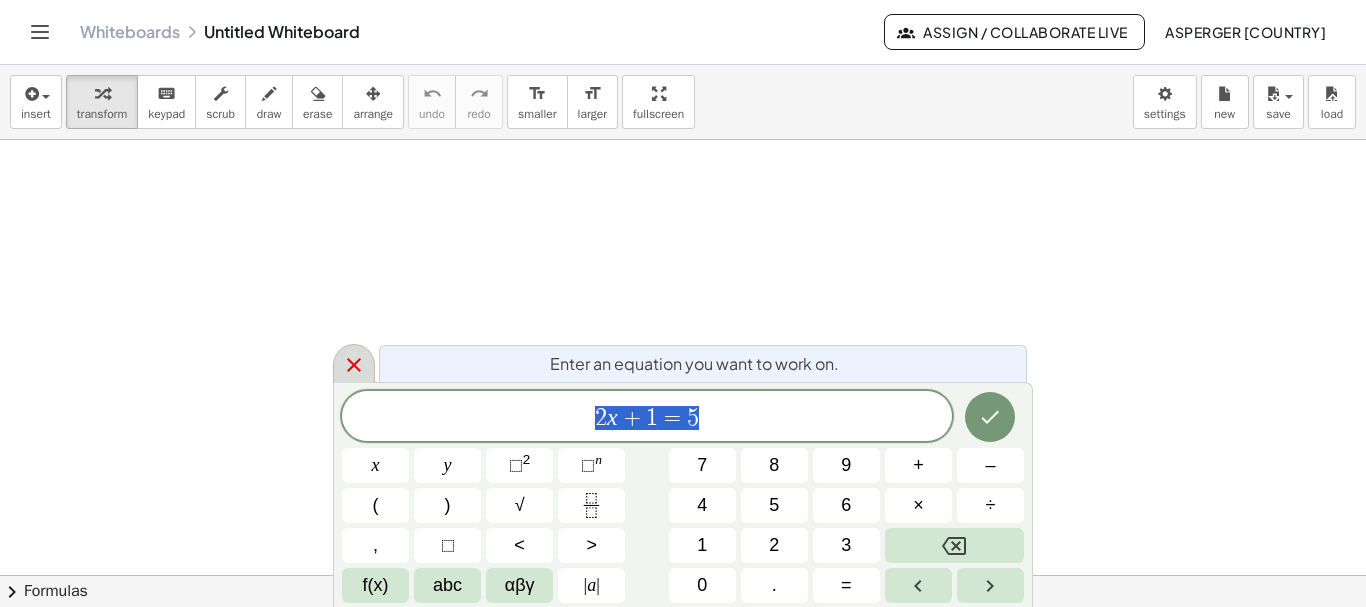 click 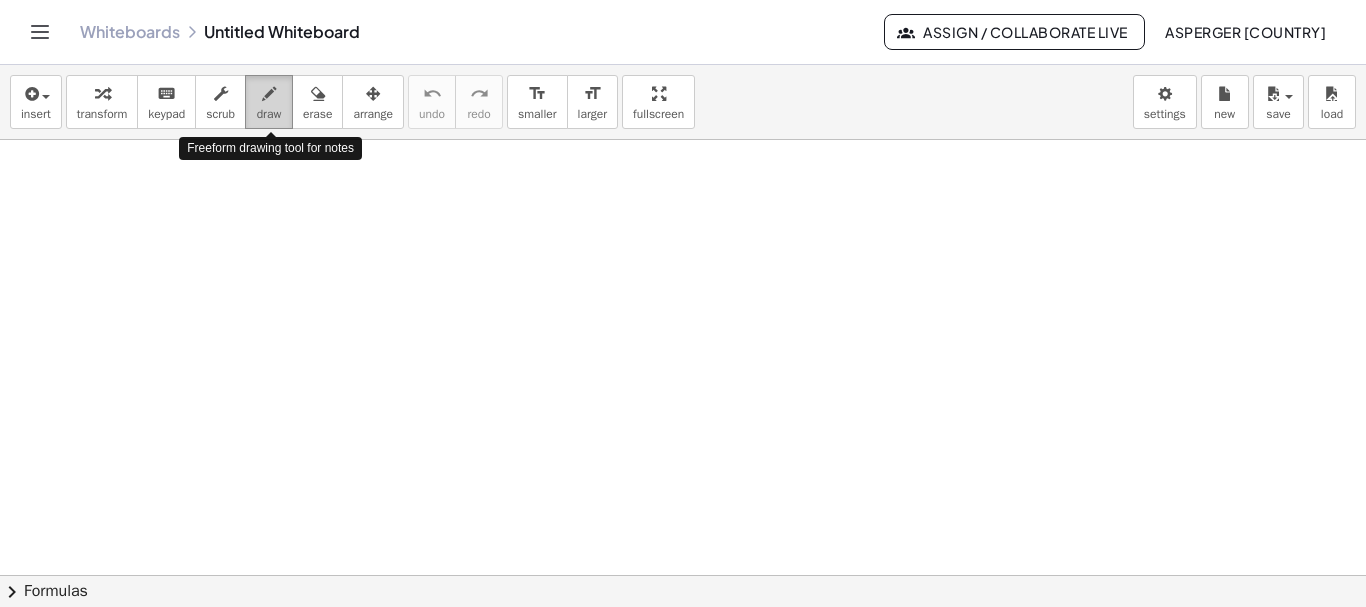 click at bounding box center [269, 94] 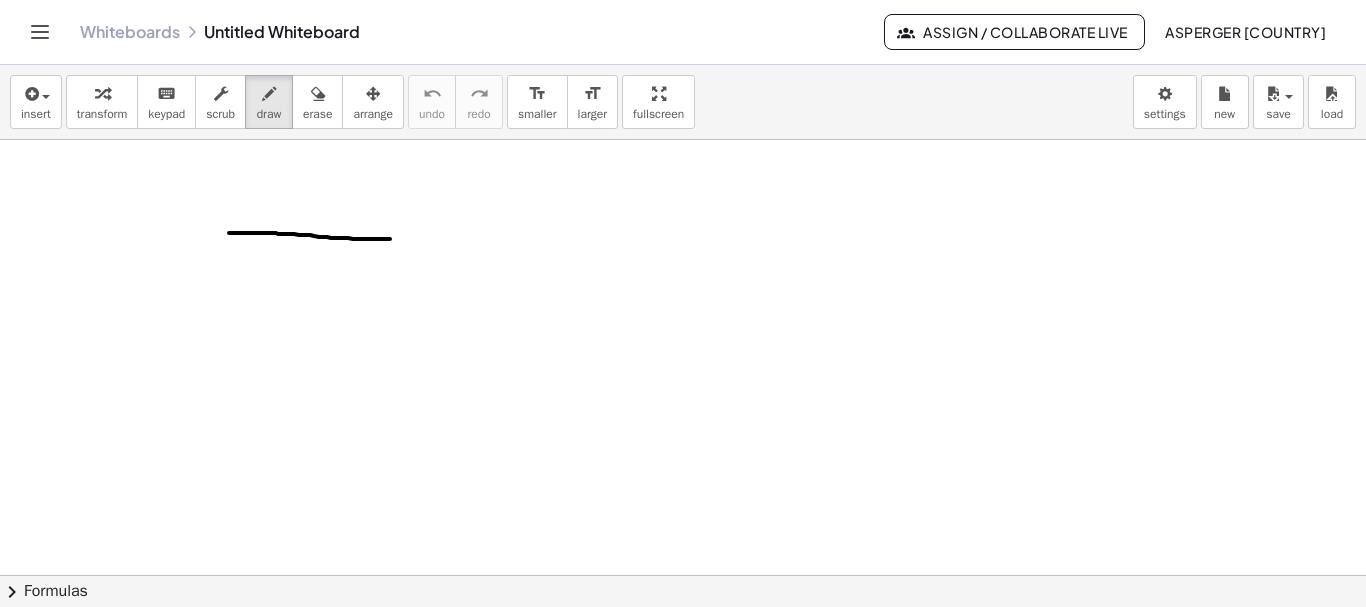 drag, startPoint x: 229, startPoint y: 233, endPoint x: 392, endPoint y: 239, distance: 163.1104 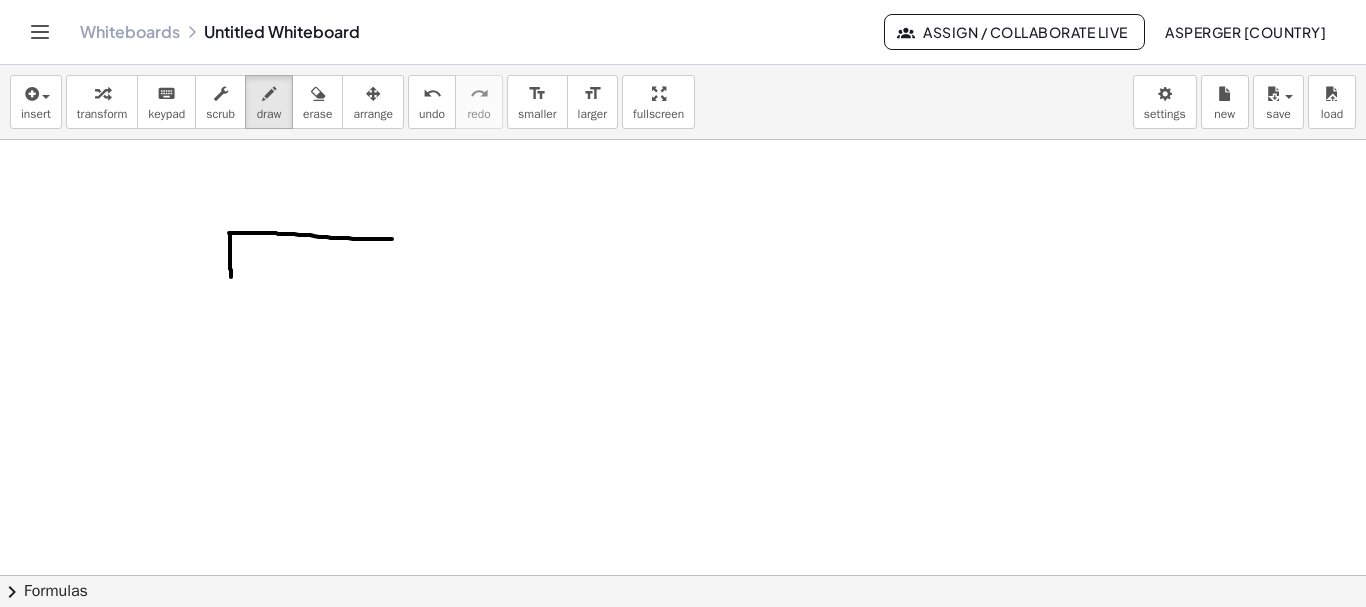 drag, startPoint x: 230, startPoint y: 234, endPoint x: 231, endPoint y: 280, distance: 46.010868 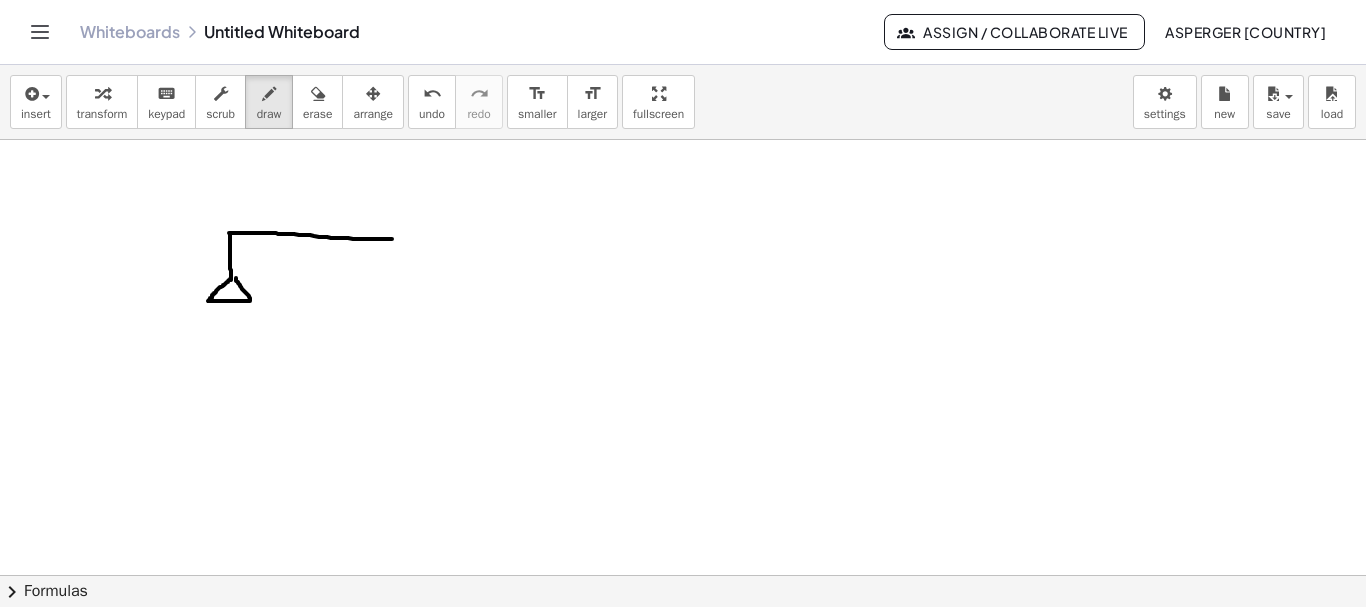 click at bounding box center (683, 640) 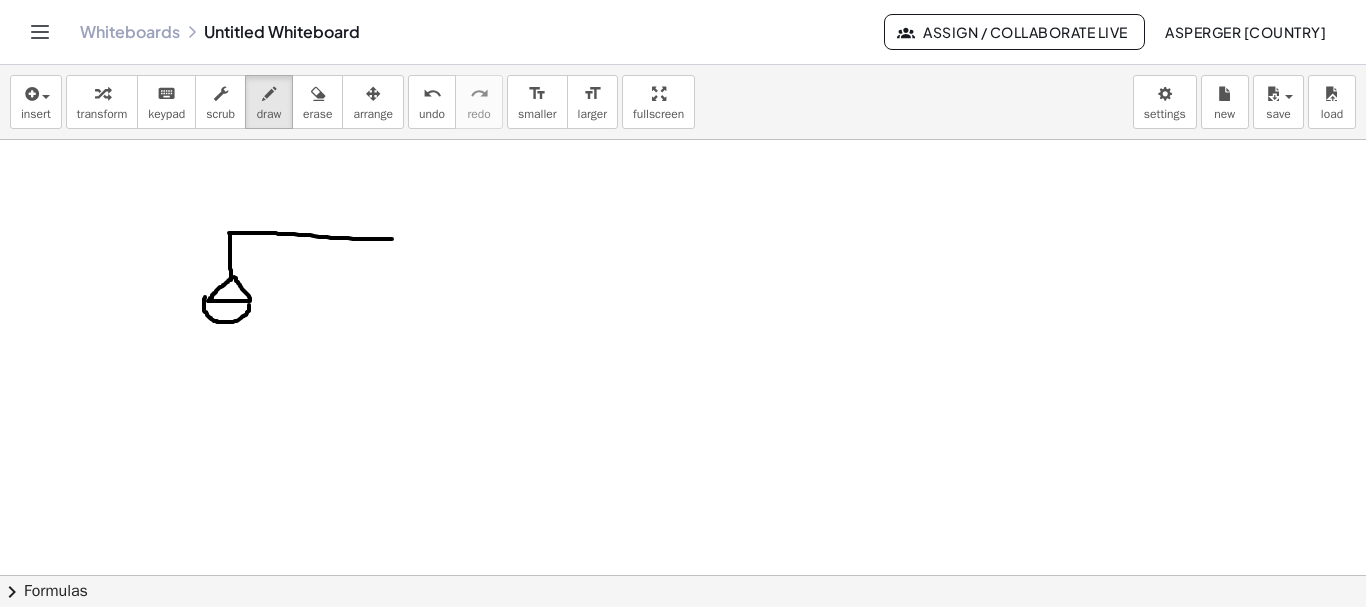drag, startPoint x: 205, startPoint y: 297, endPoint x: 249, endPoint y: 303, distance: 44.407207 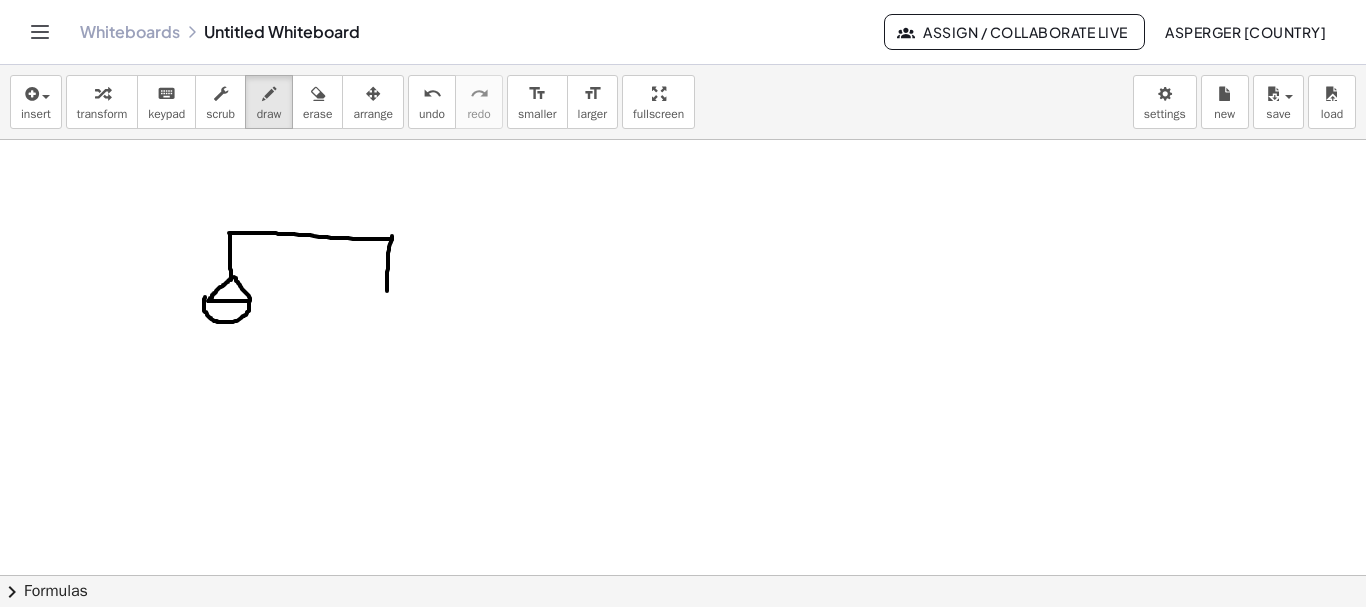 drag, startPoint x: 392, startPoint y: 236, endPoint x: 387, endPoint y: 291, distance: 55.226807 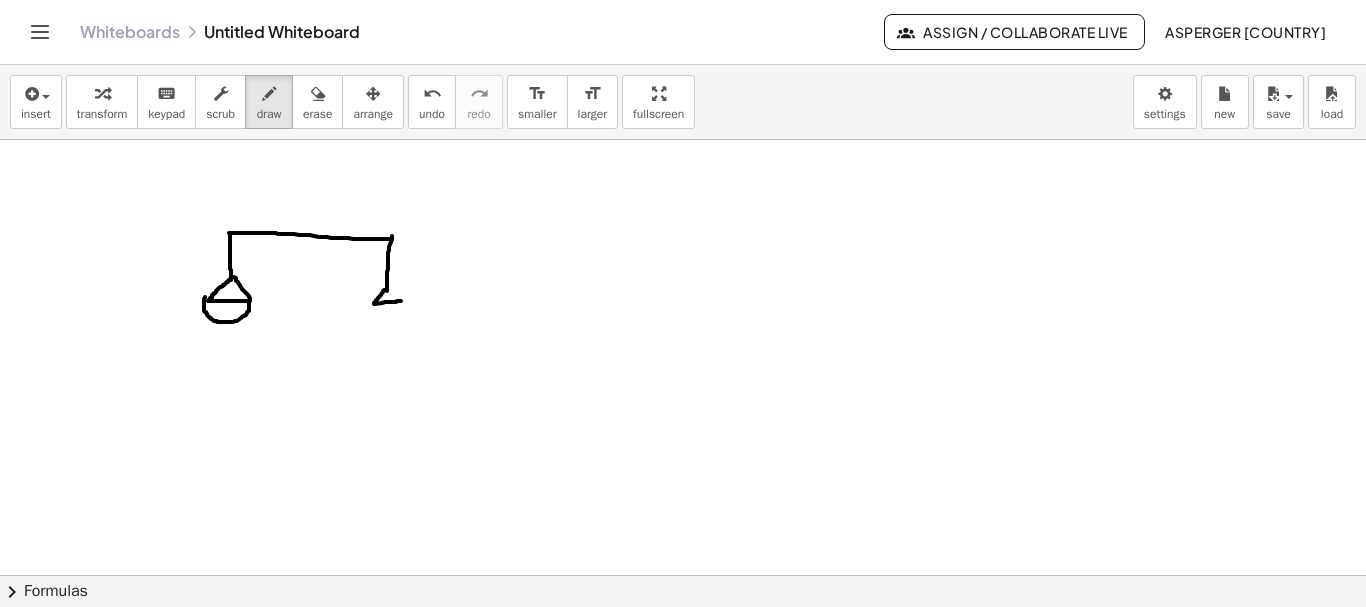 drag, startPoint x: 385, startPoint y: 290, endPoint x: 401, endPoint y: 301, distance: 19.416489 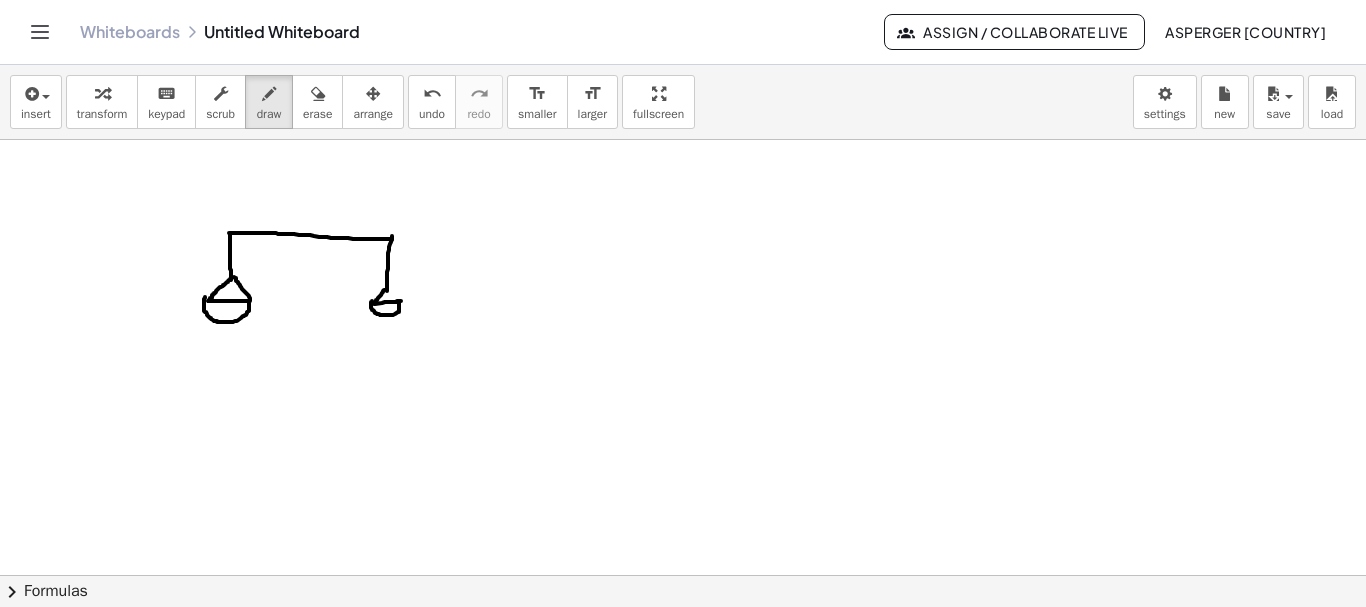 drag, startPoint x: 372, startPoint y: 302, endPoint x: 399, endPoint y: 302, distance: 27 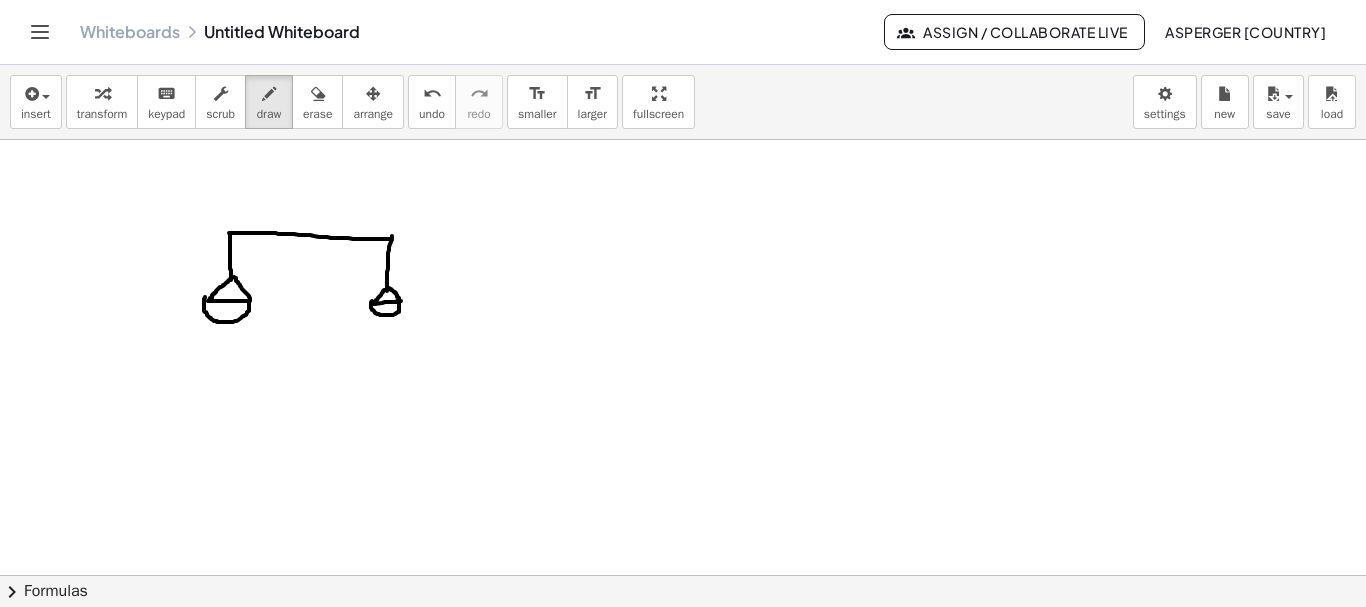 drag, startPoint x: 399, startPoint y: 301, endPoint x: 389, endPoint y: 288, distance: 16.40122 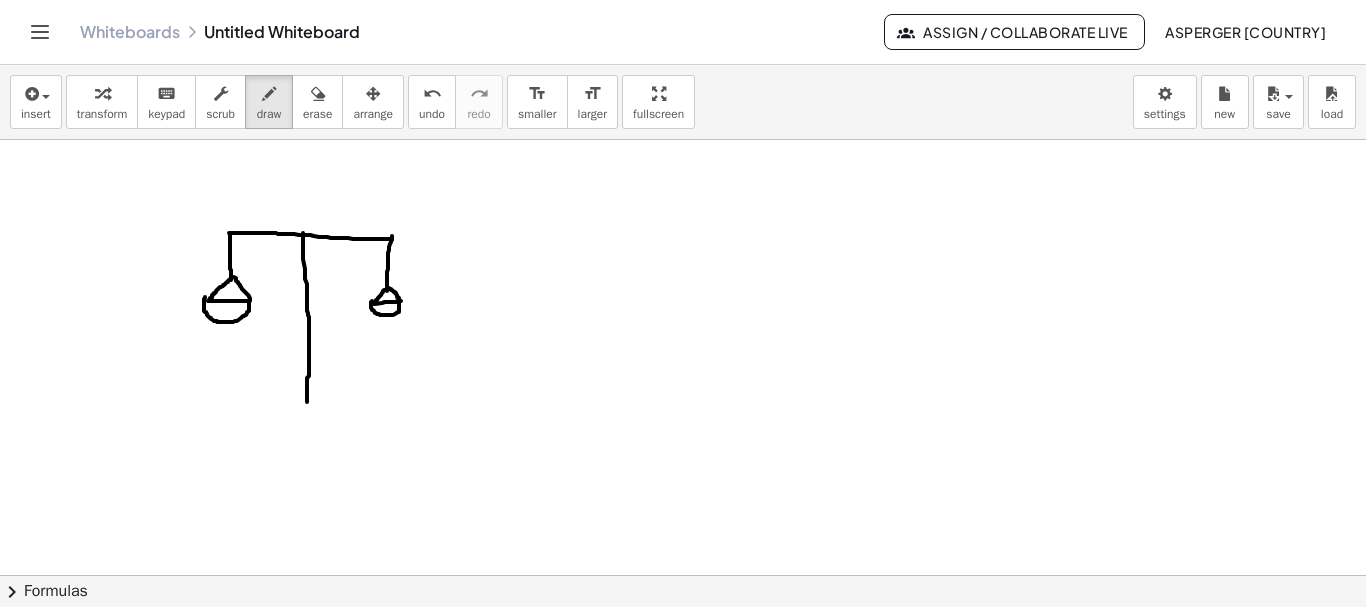drag, startPoint x: 303, startPoint y: 235, endPoint x: 307, endPoint y: 402, distance: 167.0479 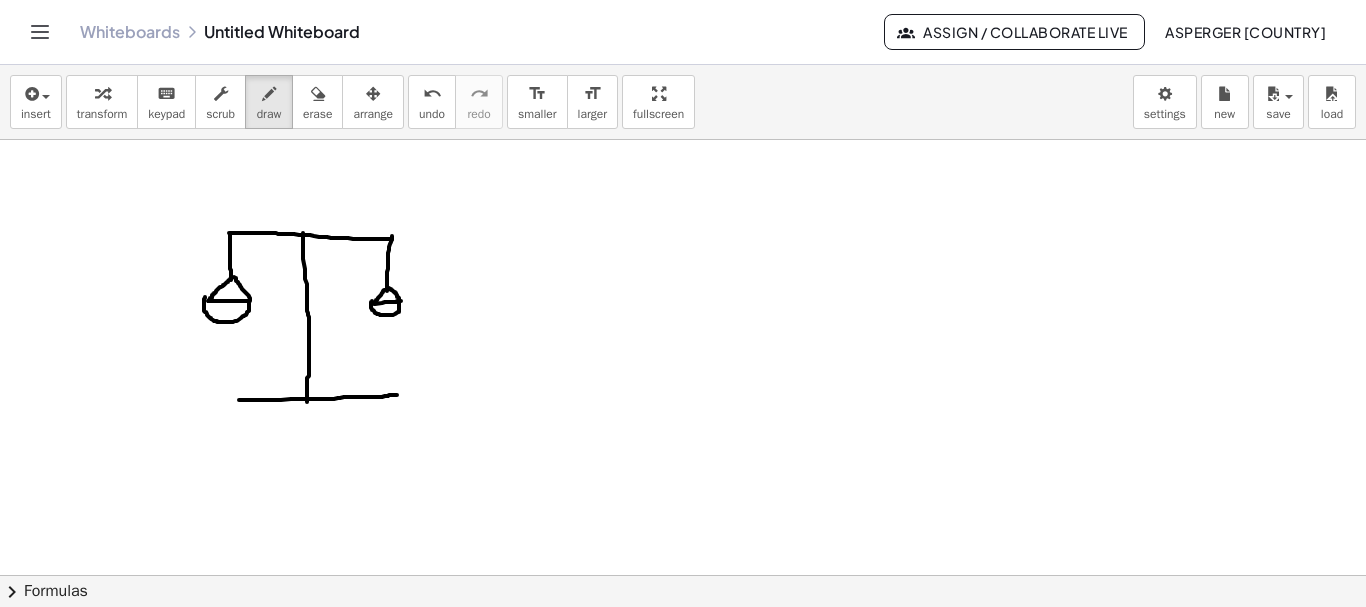 drag, startPoint x: 239, startPoint y: 400, endPoint x: 402, endPoint y: 395, distance: 163.07668 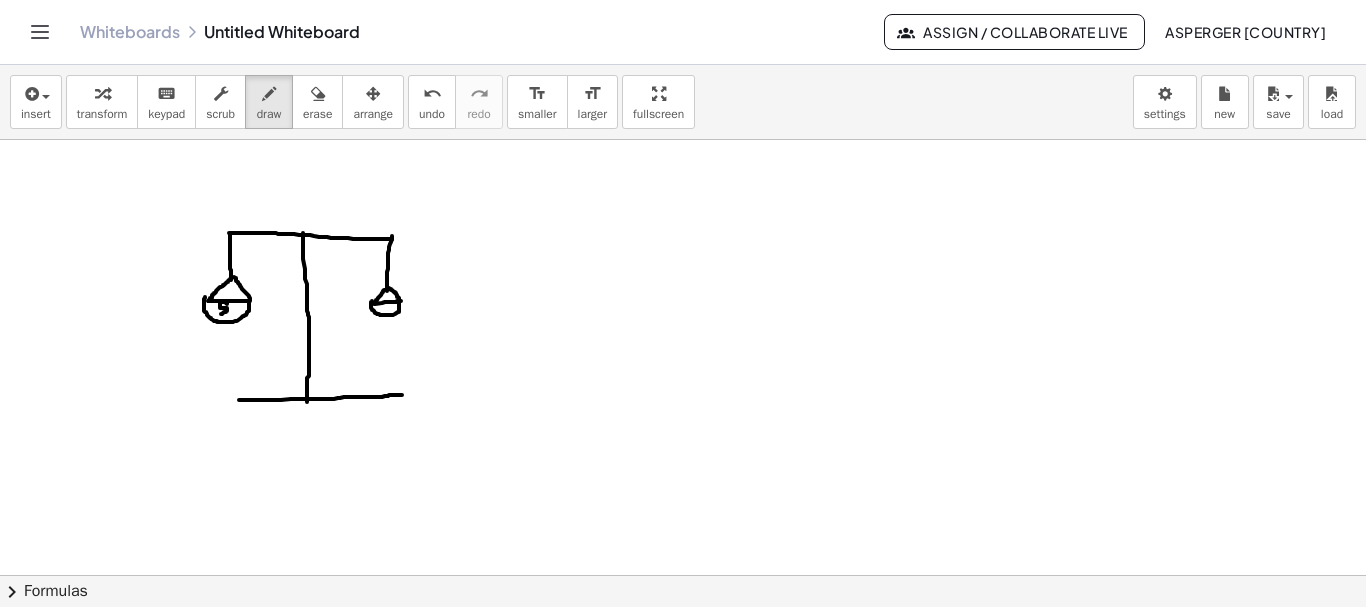 drag, startPoint x: 227, startPoint y: 304, endPoint x: 221, endPoint y: 314, distance: 11.661903 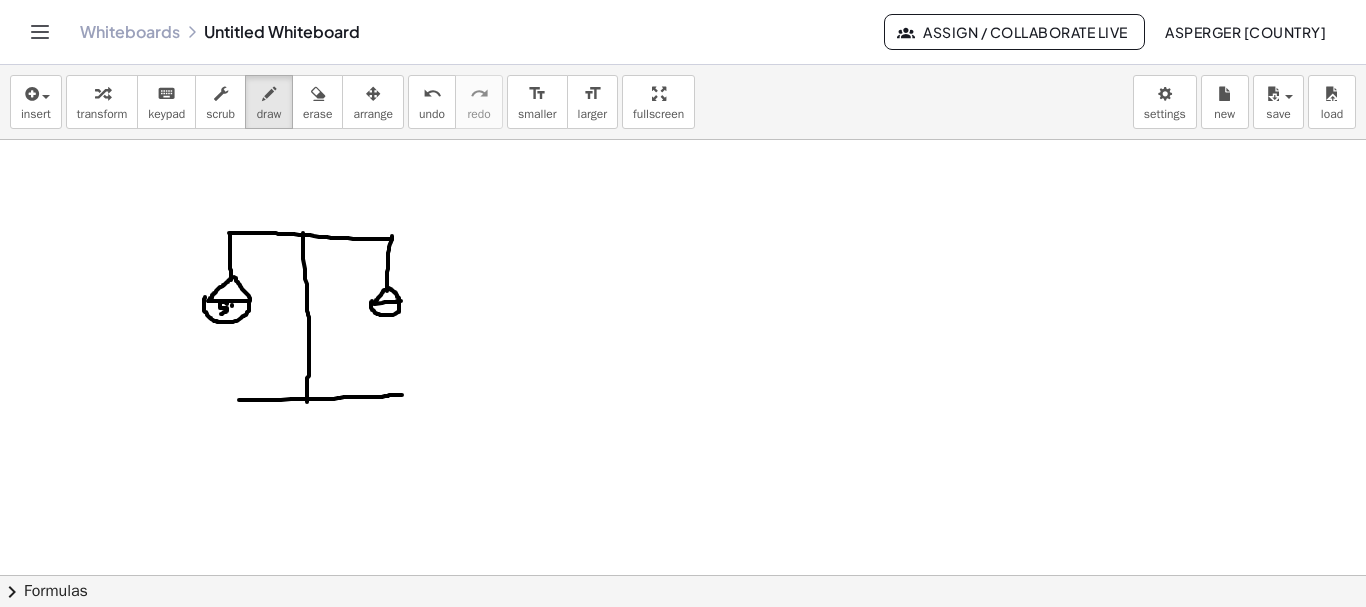 click at bounding box center [683, 640] 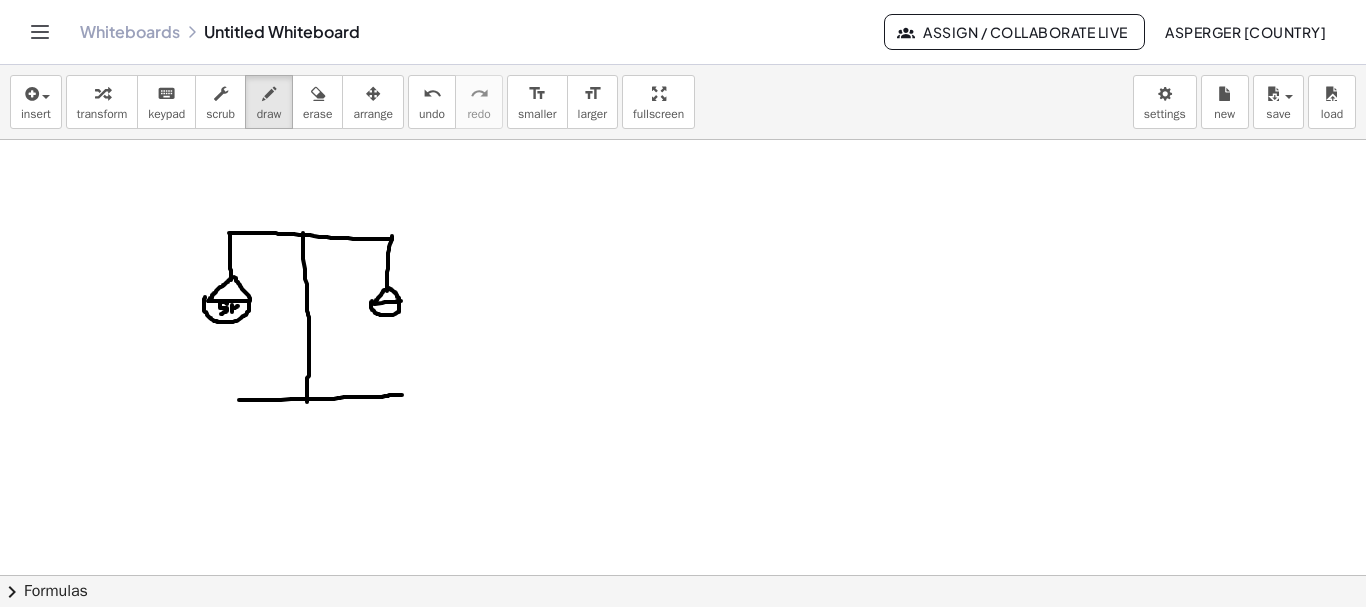click at bounding box center [683, 640] 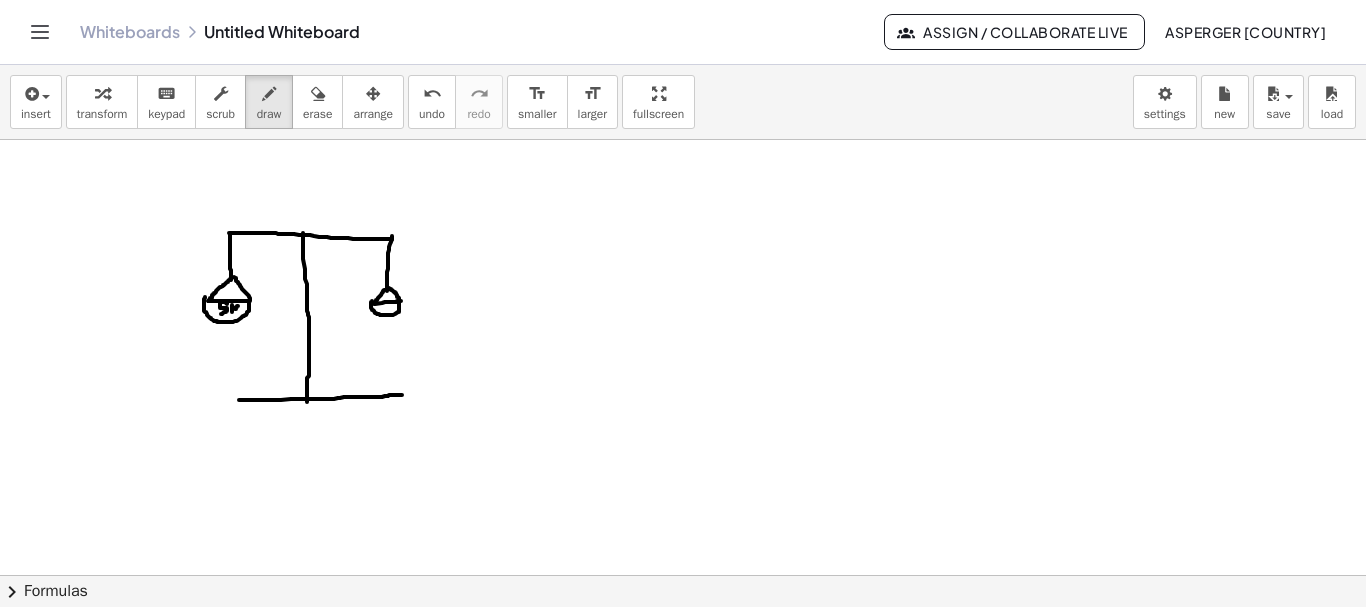 click at bounding box center [683, 640] 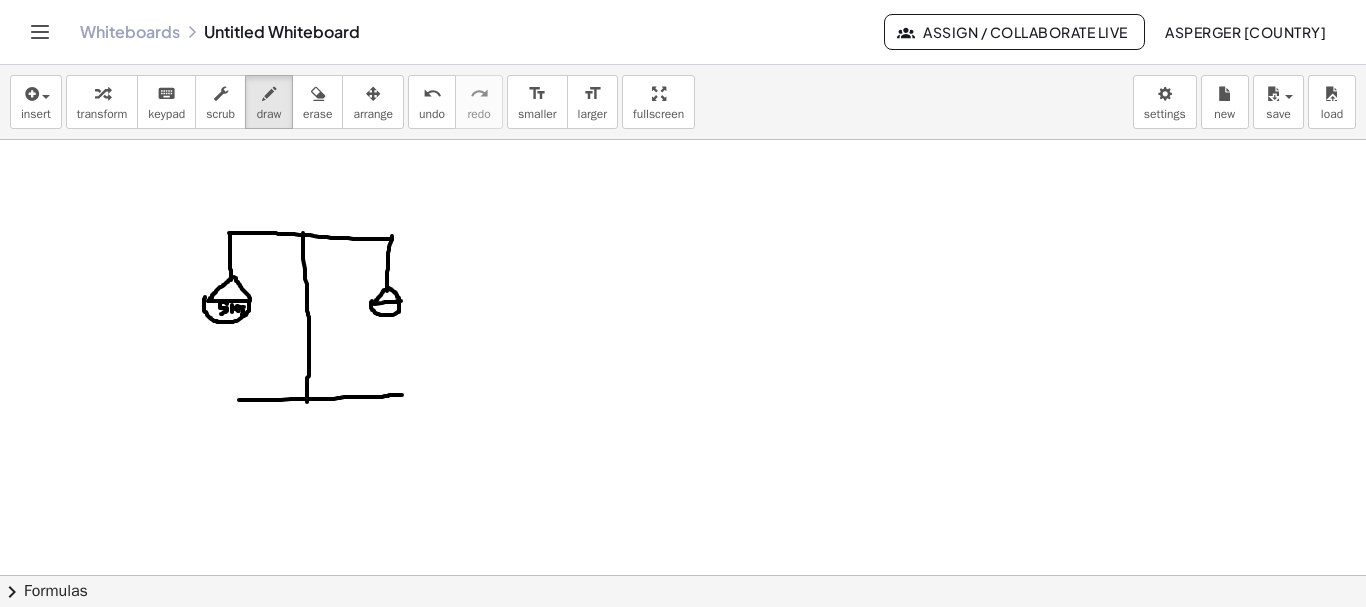 click at bounding box center [683, 640] 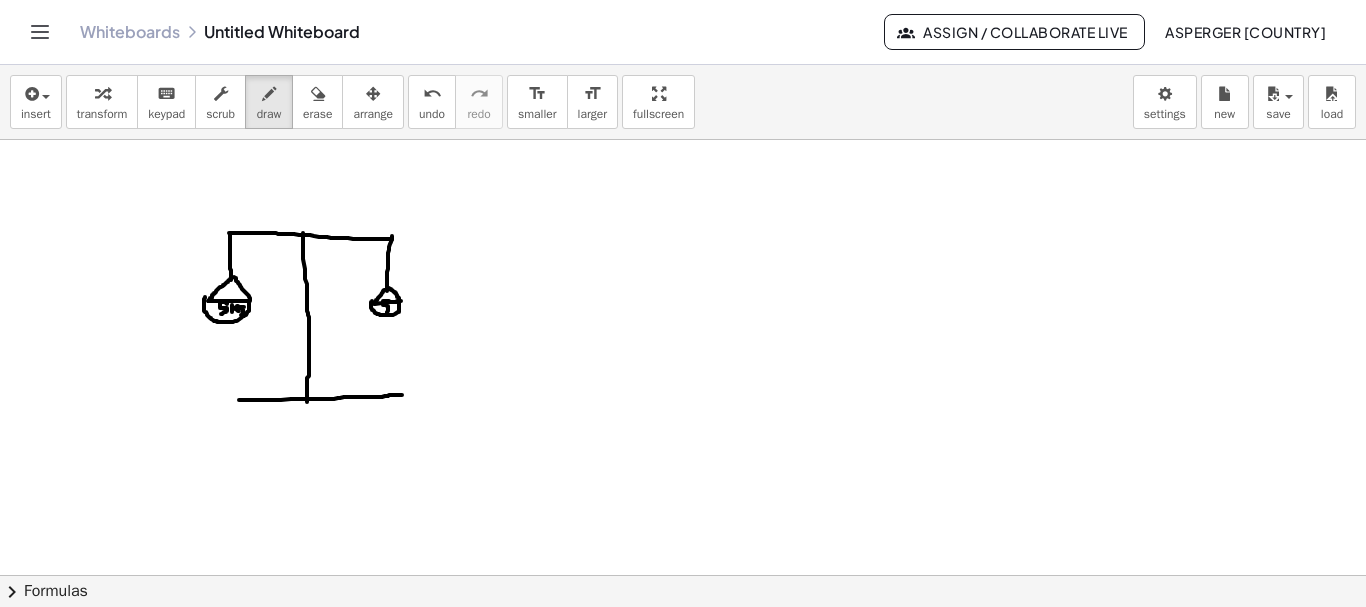 drag, startPoint x: 389, startPoint y: 301, endPoint x: 386, endPoint y: 313, distance: 12.369317 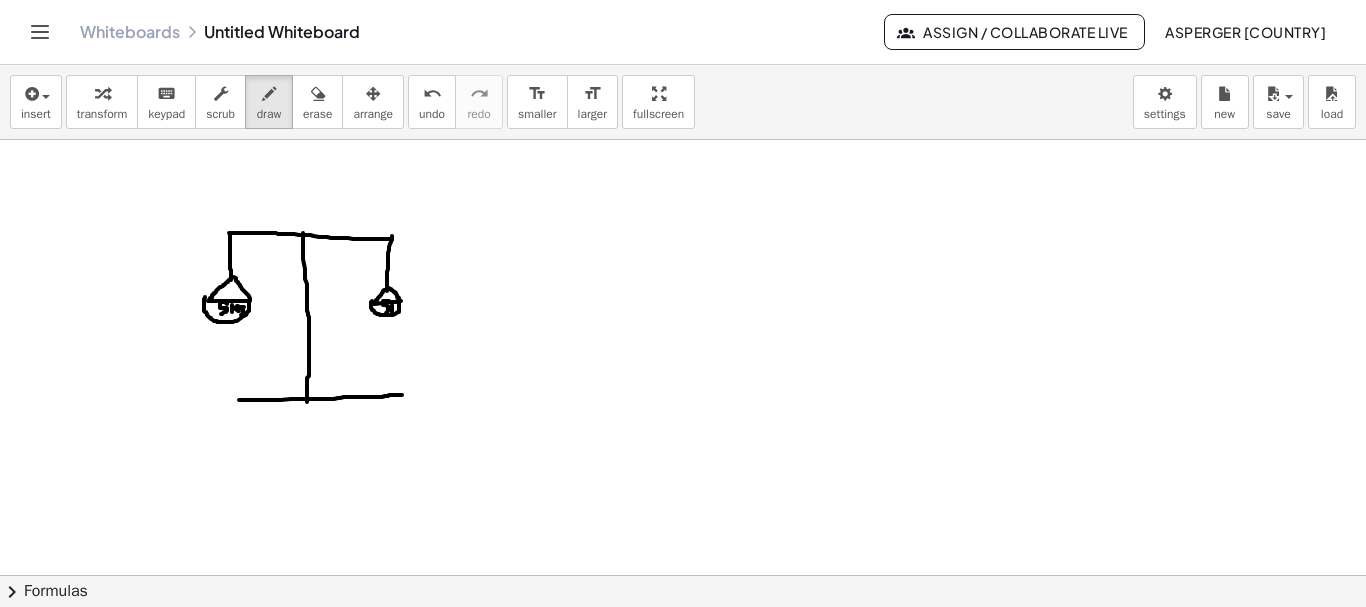 click at bounding box center (683, 640) 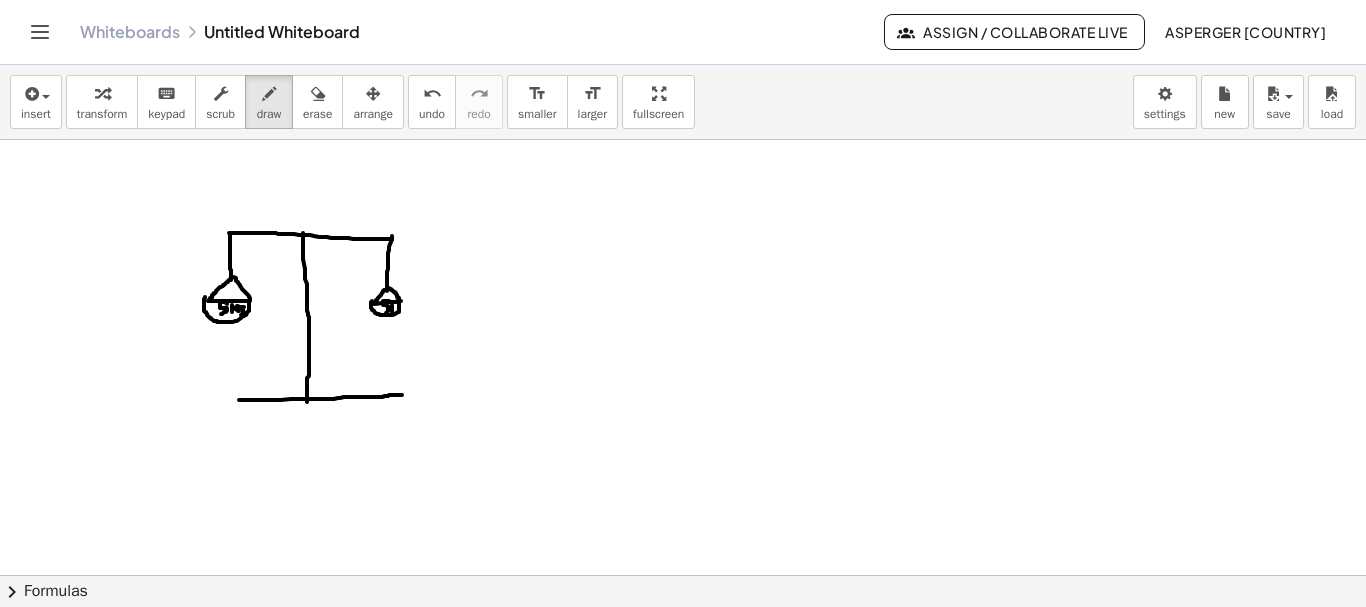click at bounding box center [683, 640] 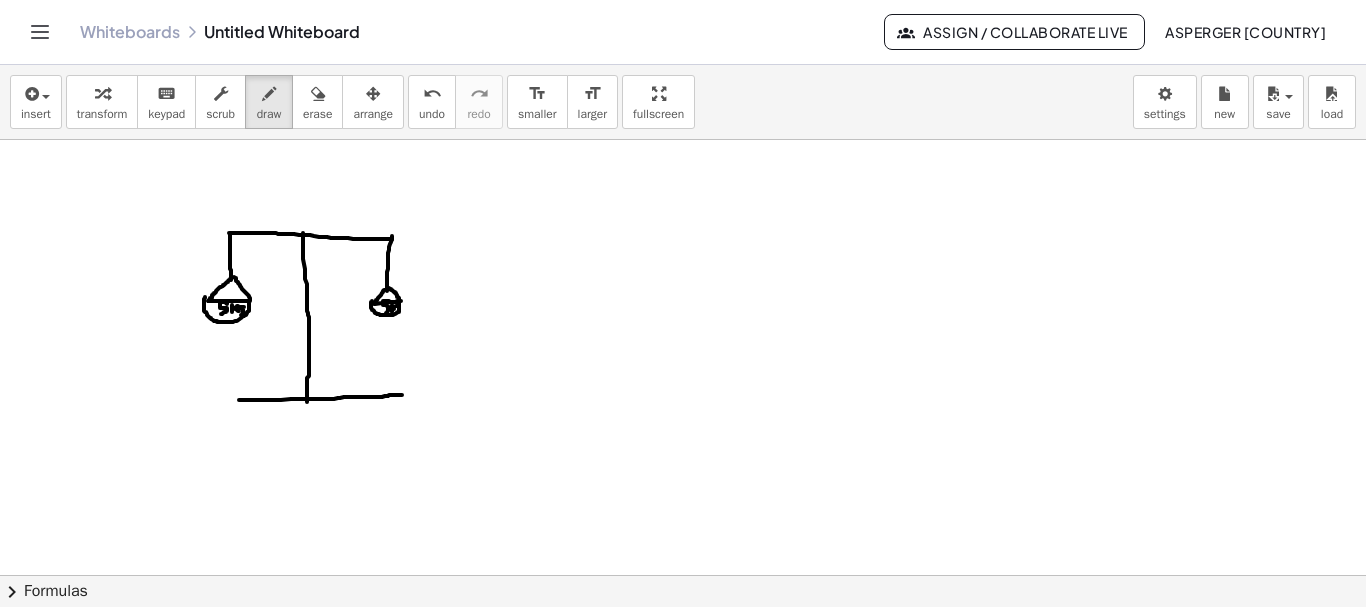 click at bounding box center (683, 640) 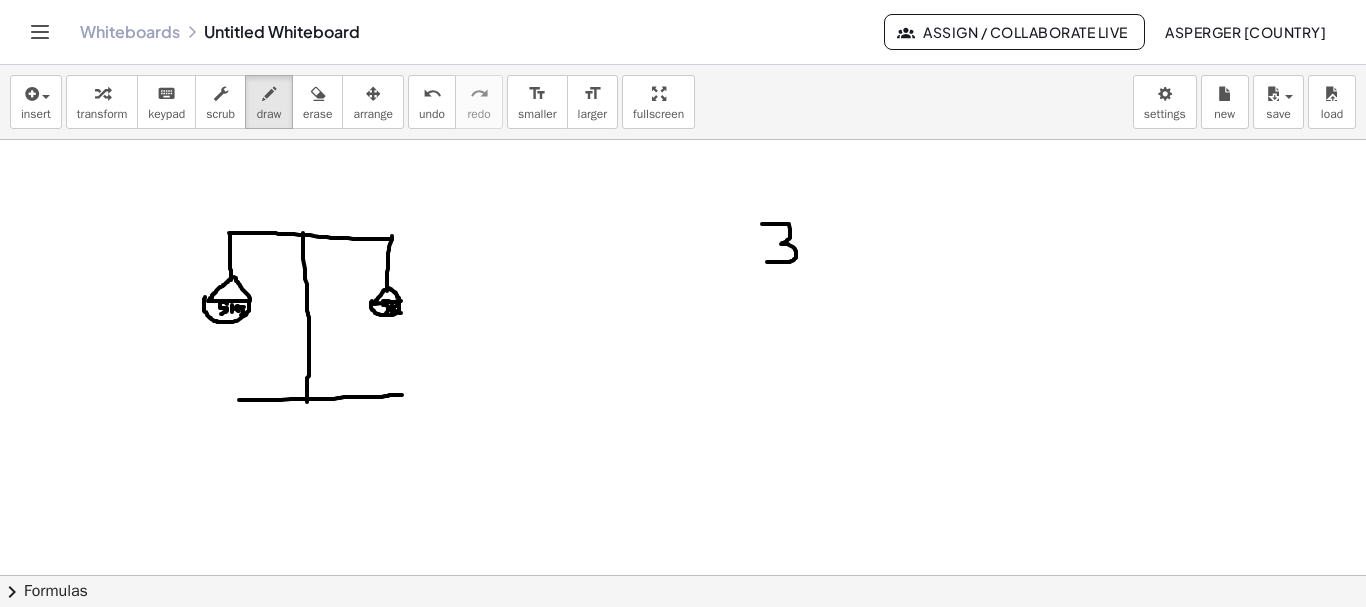 drag, startPoint x: 762, startPoint y: 224, endPoint x: 773, endPoint y: 262, distance: 39.56008 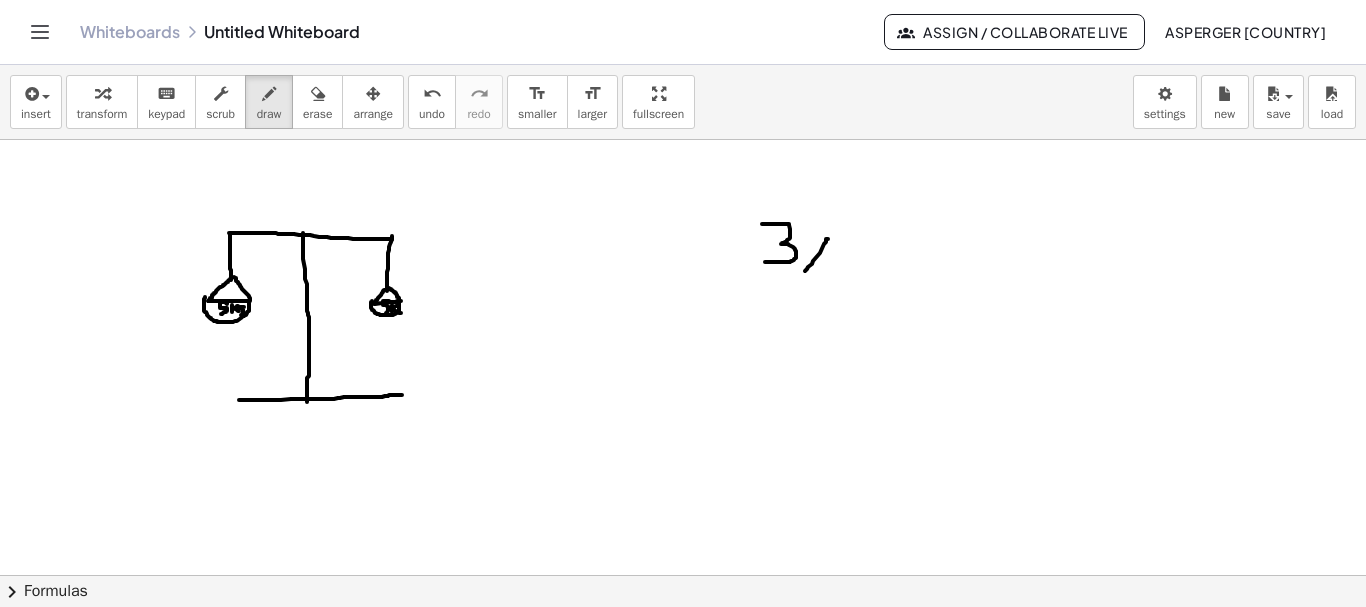 drag, startPoint x: 828, startPoint y: 239, endPoint x: 805, endPoint y: 271, distance: 39.40812 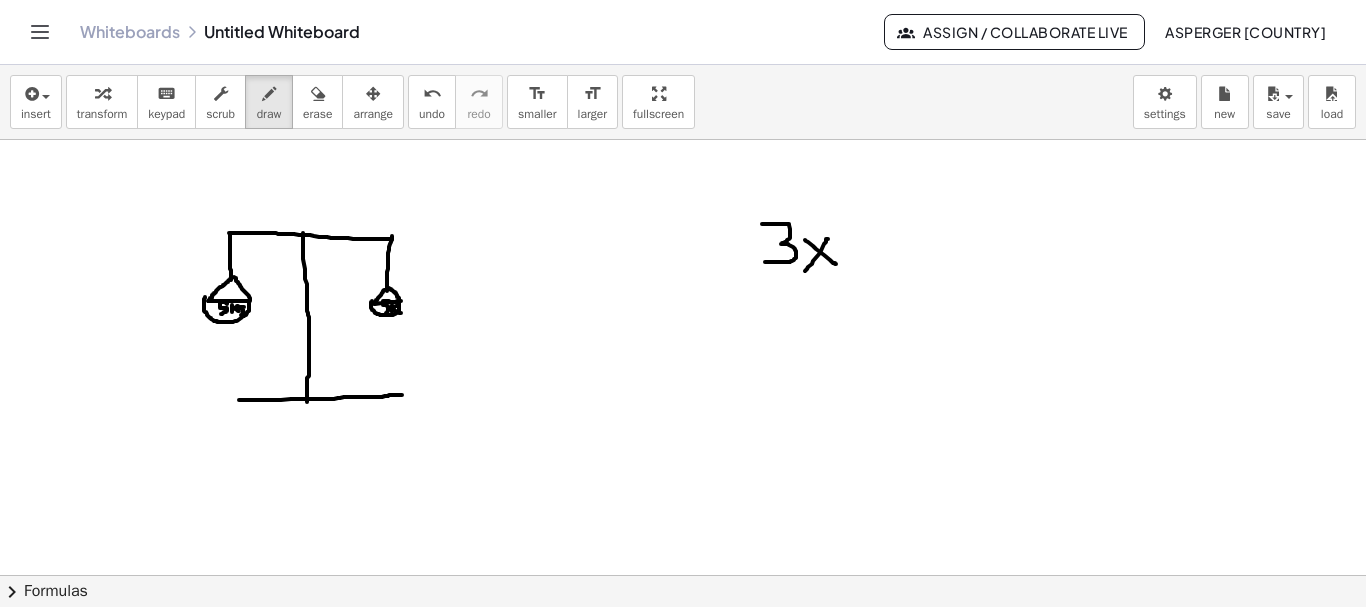 drag, startPoint x: 805, startPoint y: 240, endPoint x: 836, endPoint y: 264, distance: 39.20459 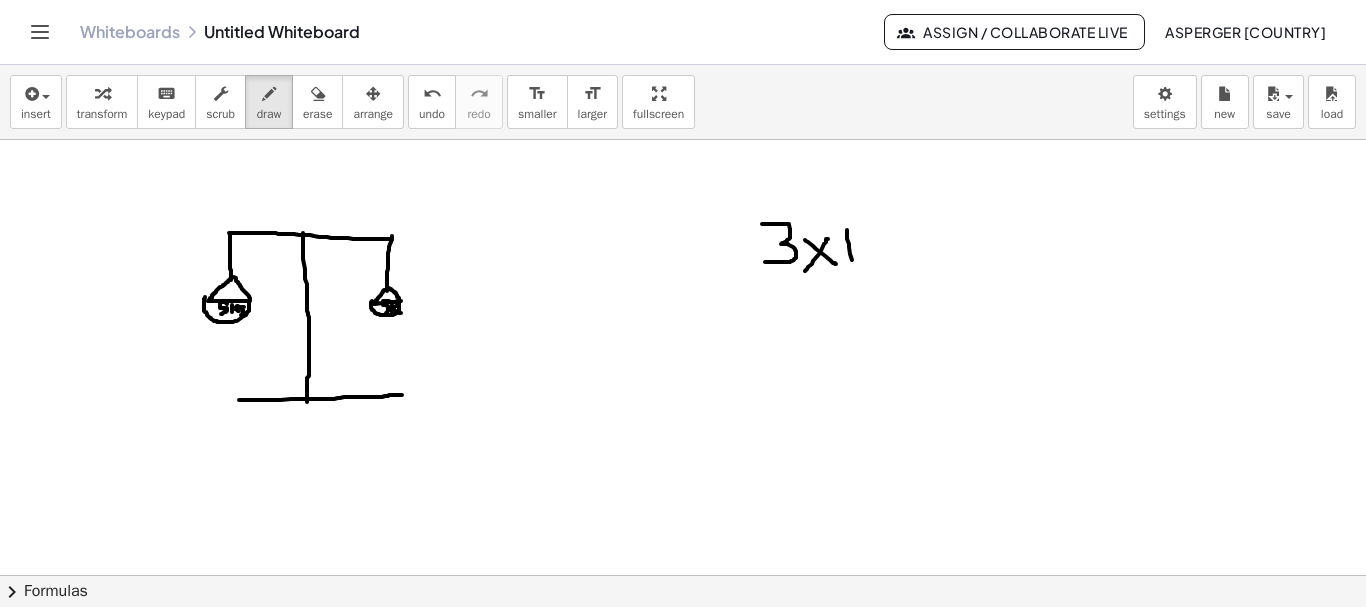 drag, startPoint x: 847, startPoint y: 230, endPoint x: 853, endPoint y: 264, distance: 34.525352 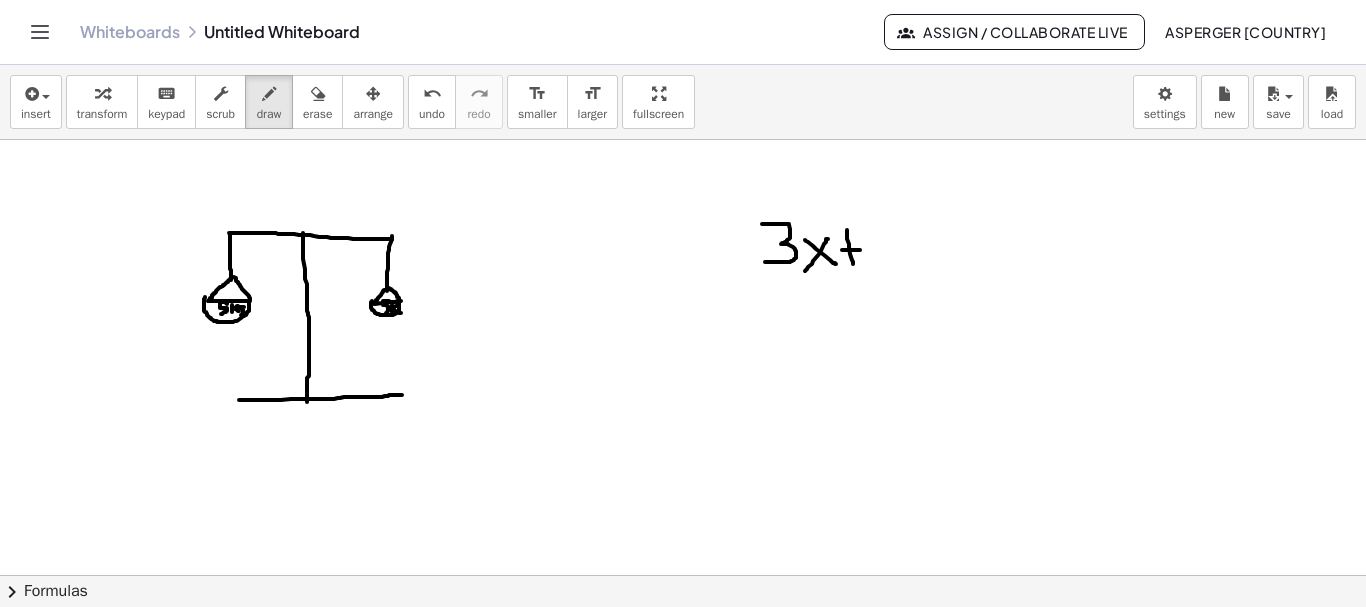 drag, startPoint x: 842, startPoint y: 250, endPoint x: 860, endPoint y: 249, distance: 18.027756 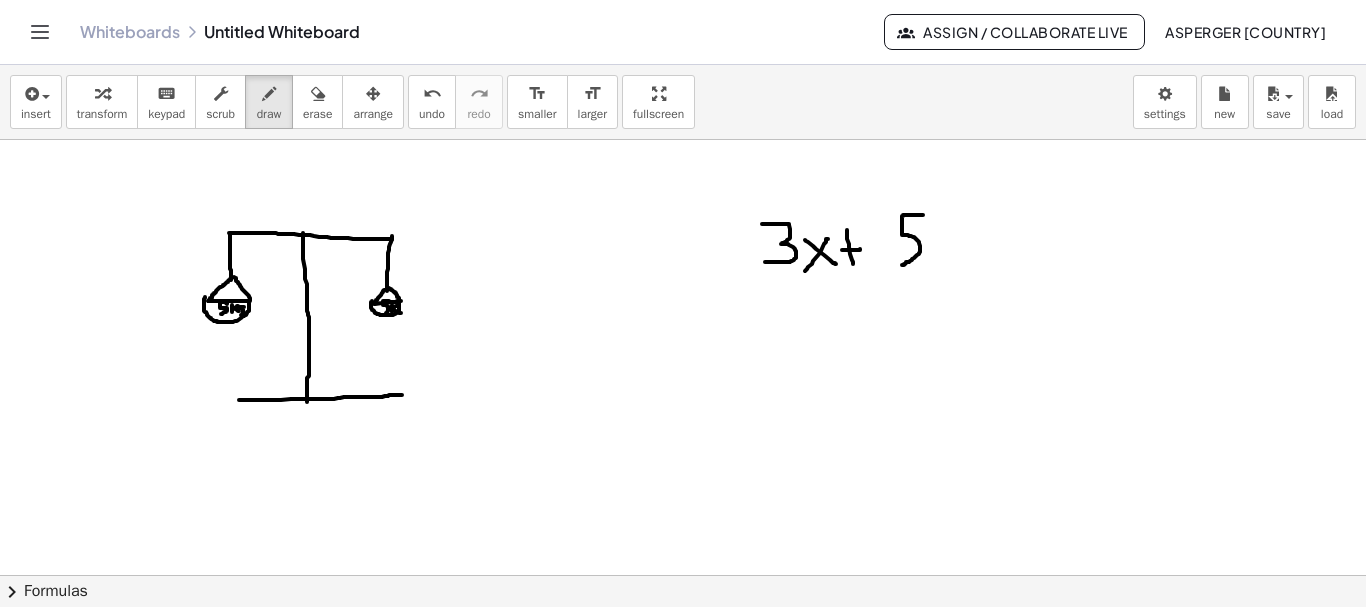 drag, startPoint x: 923, startPoint y: 215, endPoint x: 902, endPoint y: 265, distance: 54.230988 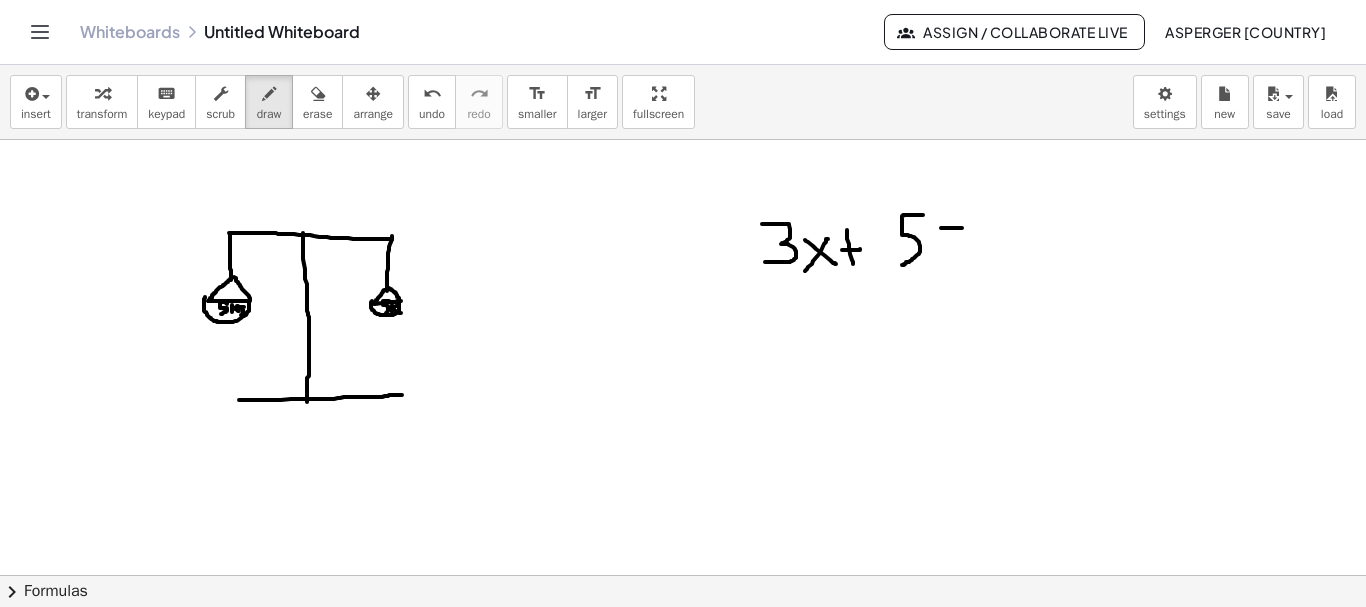 drag, startPoint x: 941, startPoint y: 228, endPoint x: 963, endPoint y: 229, distance: 22.022715 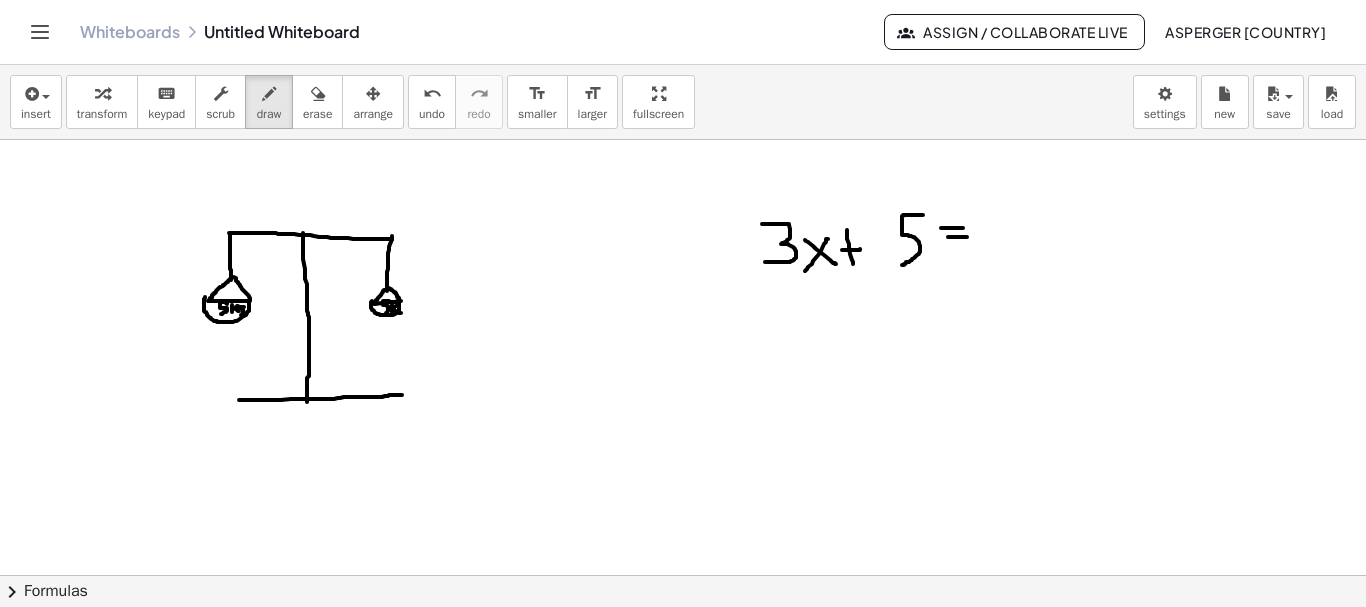 drag, startPoint x: 948, startPoint y: 237, endPoint x: 967, endPoint y: 237, distance: 19 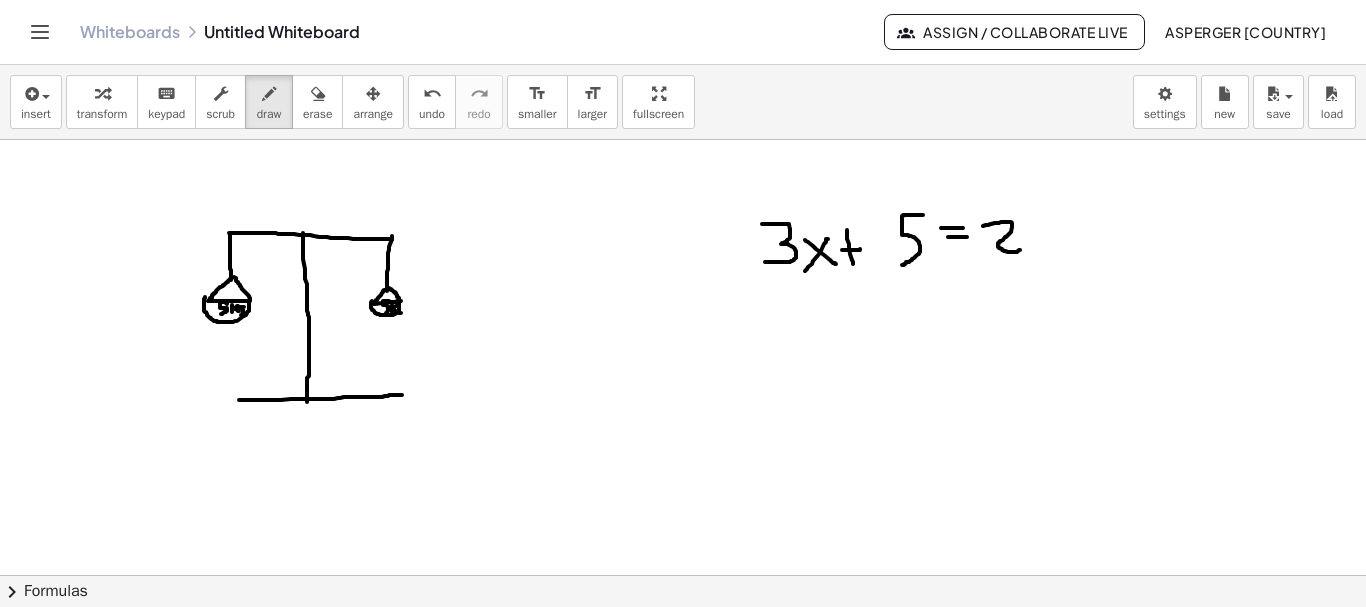 drag, startPoint x: 983, startPoint y: 226, endPoint x: 1031, endPoint y: 243, distance: 50.92151 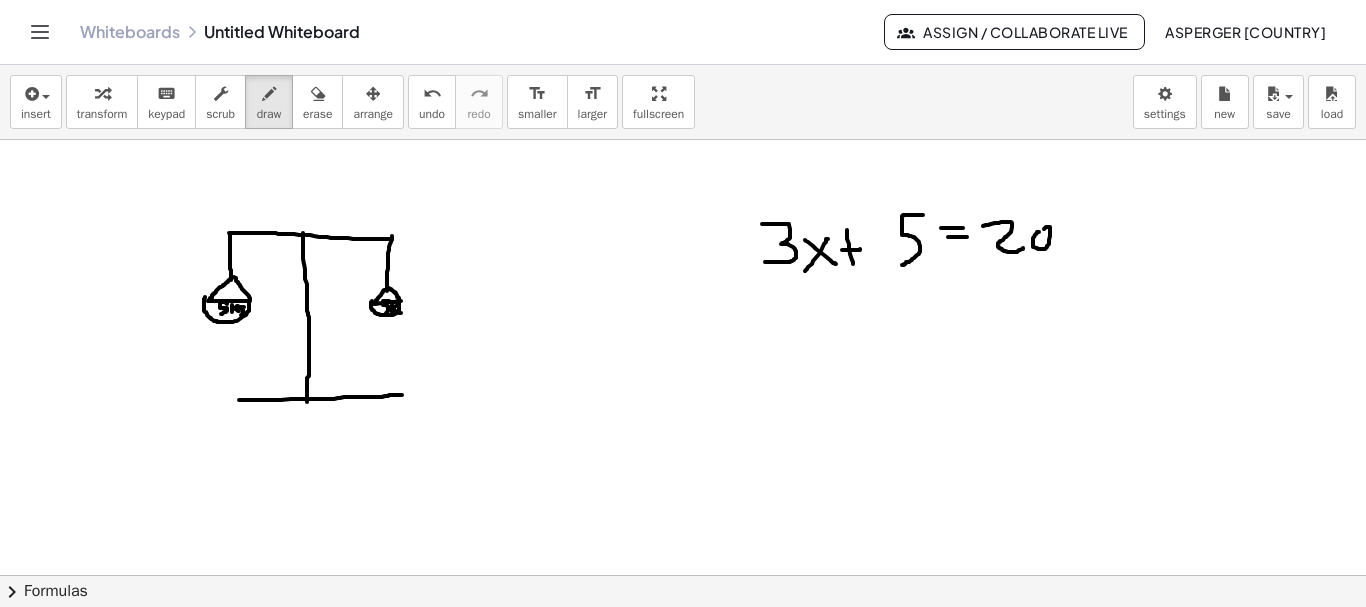 click at bounding box center [683, 640] 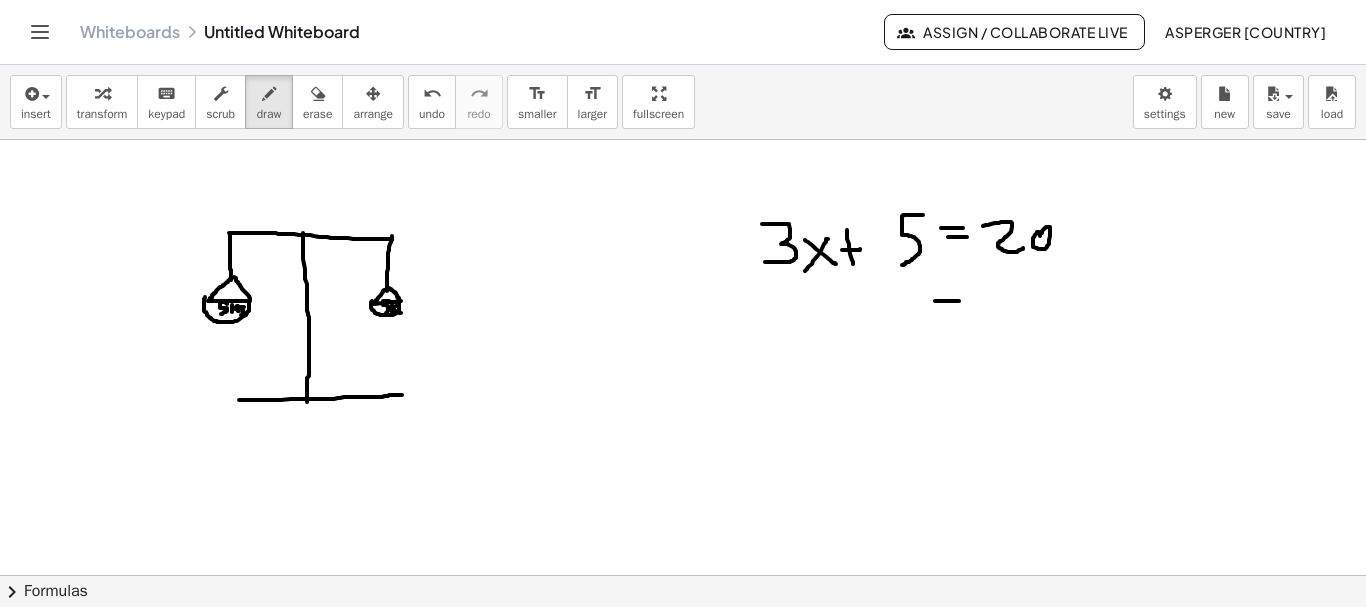 drag, startPoint x: 935, startPoint y: 301, endPoint x: 959, endPoint y: 301, distance: 24 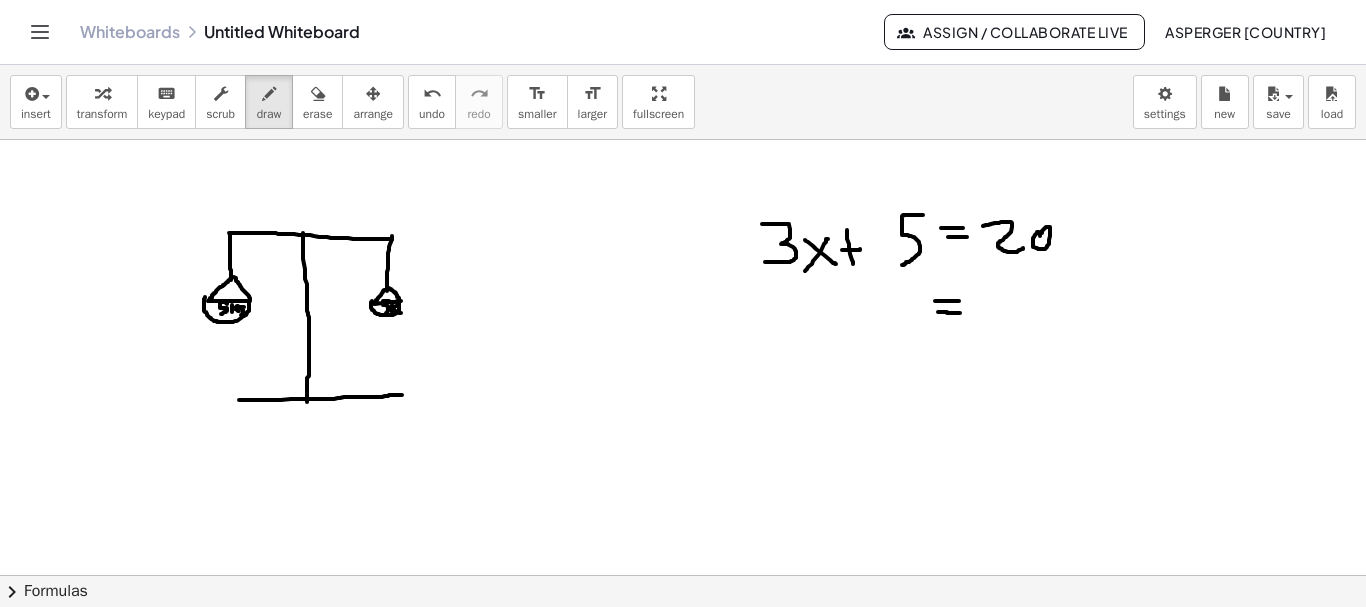 drag, startPoint x: 938, startPoint y: 312, endPoint x: 964, endPoint y: 313, distance: 26.019224 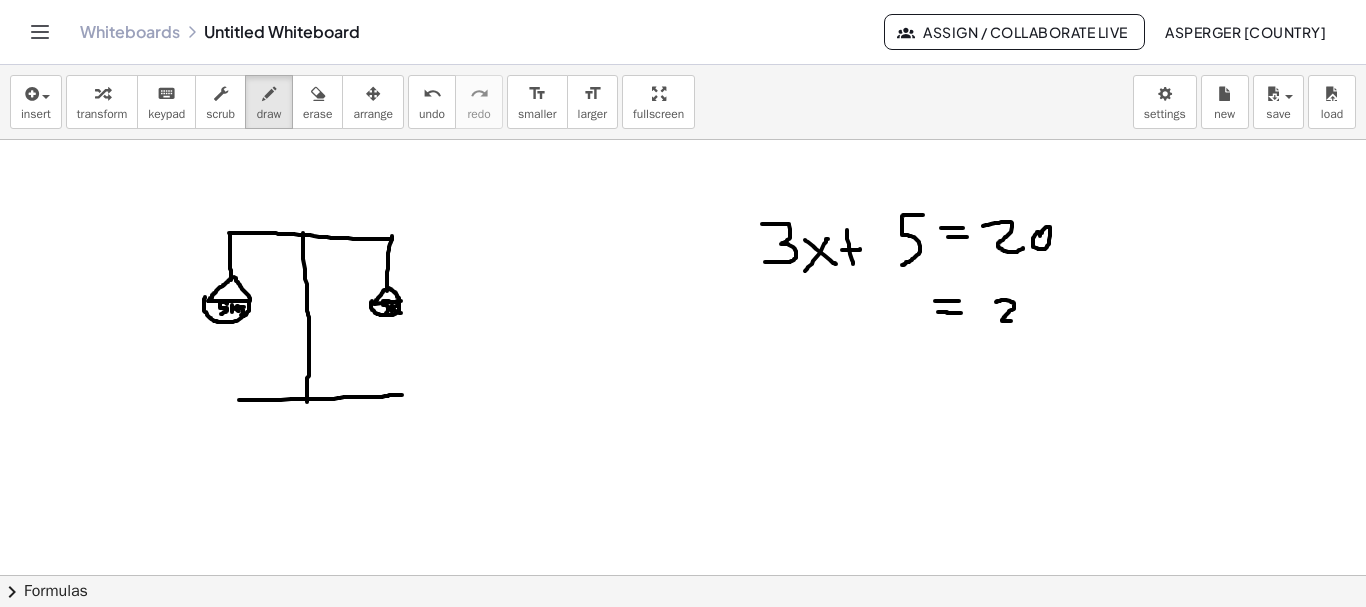 drag, startPoint x: 996, startPoint y: 302, endPoint x: 1026, endPoint y: 318, distance: 34 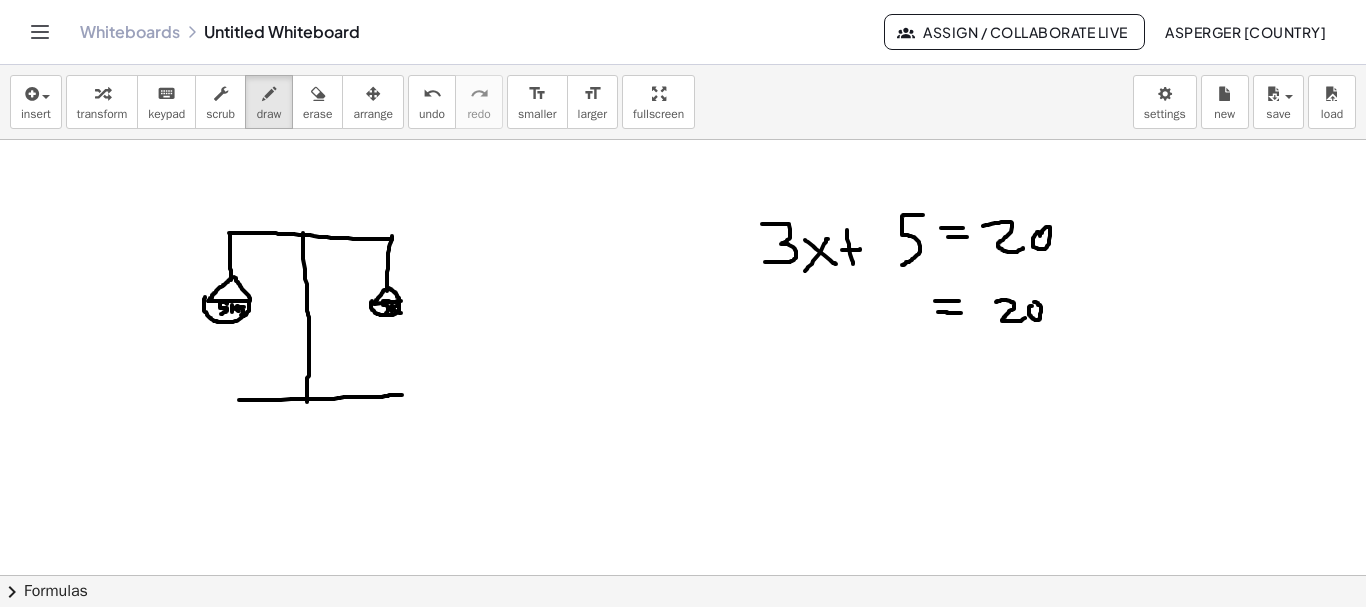 click at bounding box center [683, 640] 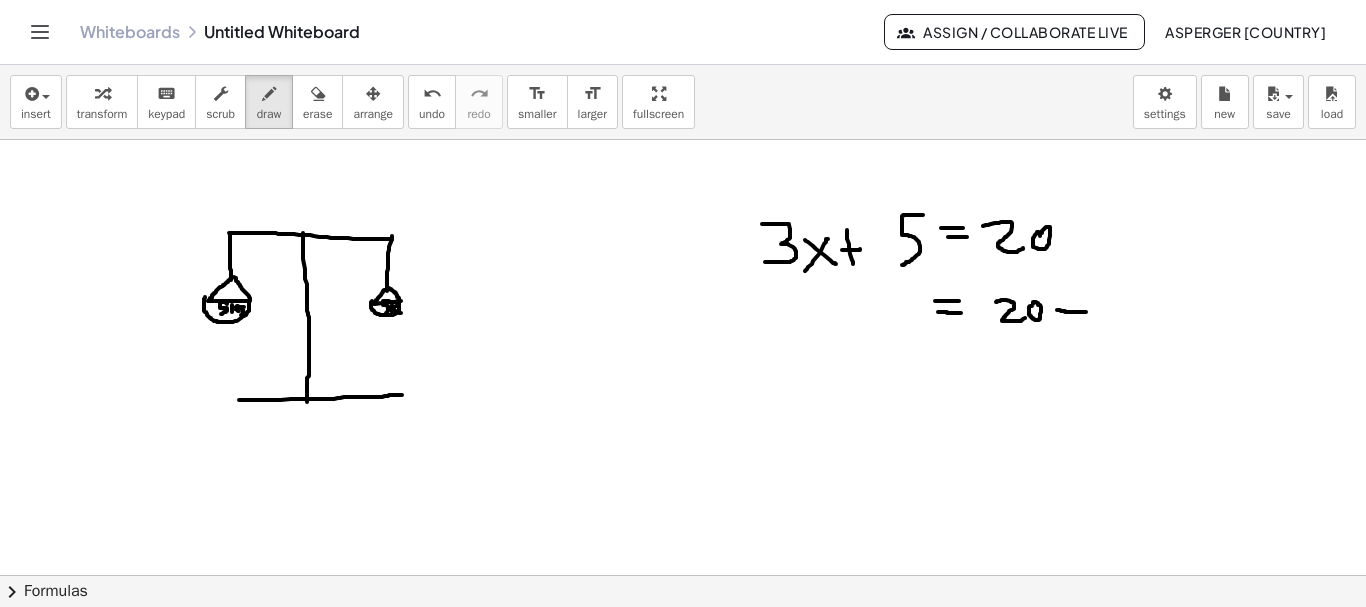 drag, startPoint x: 1057, startPoint y: 310, endPoint x: 1086, endPoint y: 312, distance: 29.068884 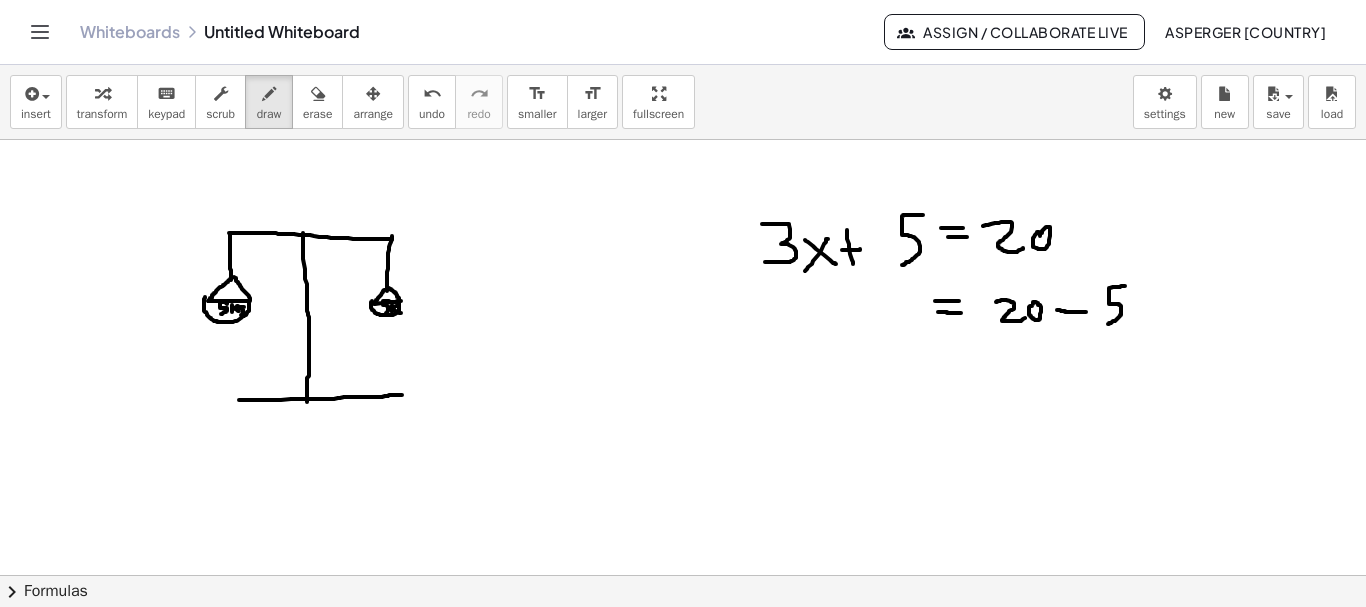 drag, startPoint x: 1125, startPoint y: 286, endPoint x: 1108, endPoint y: 324, distance: 41.62932 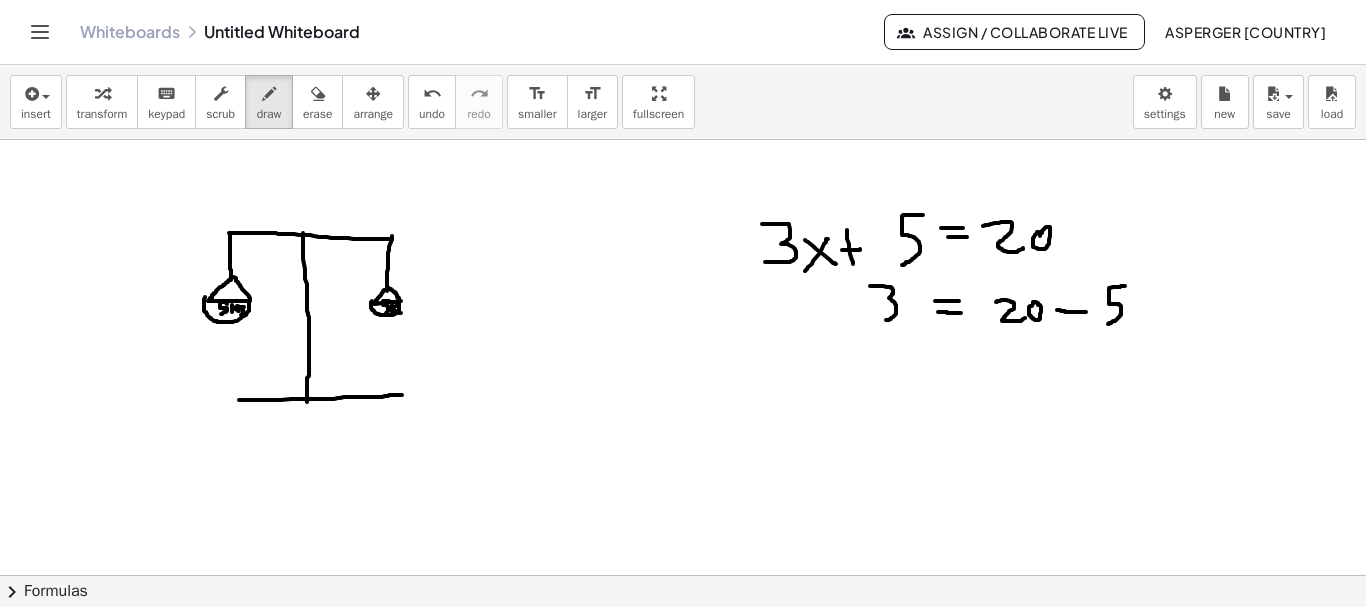 drag, startPoint x: 870, startPoint y: 286, endPoint x: 886, endPoint y: 320, distance: 37.576588 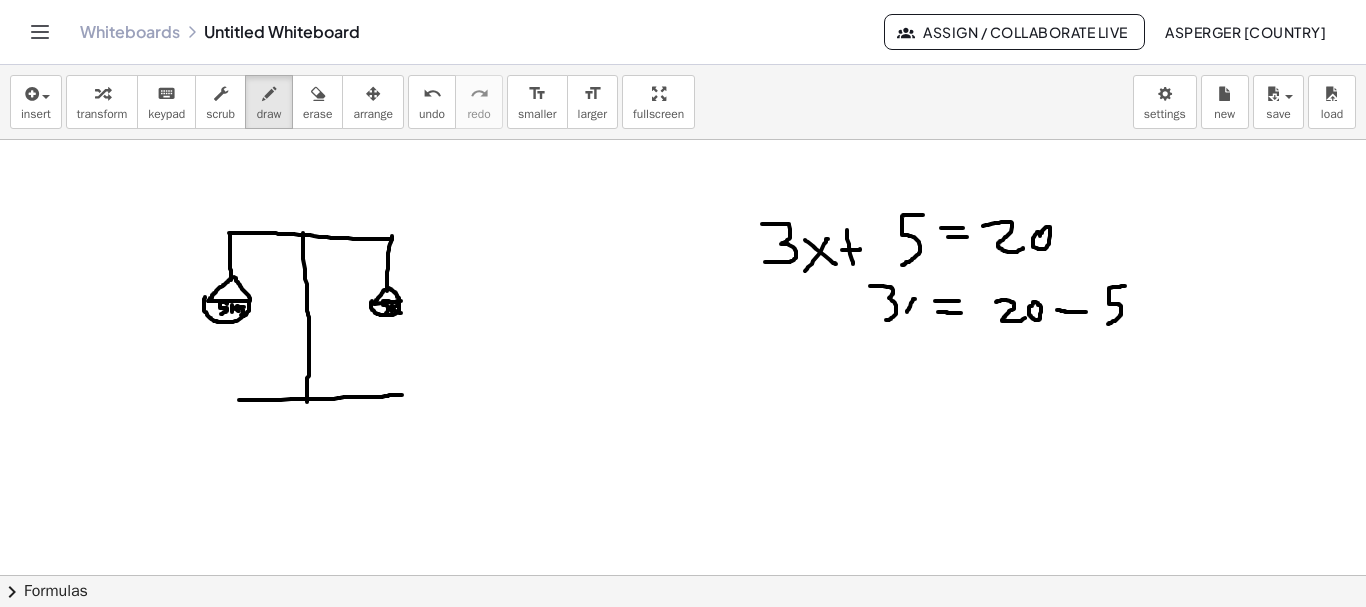 drag, startPoint x: 914, startPoint y: 299, endPoint x: 907, endPoint y: 313, distance: 15.652476 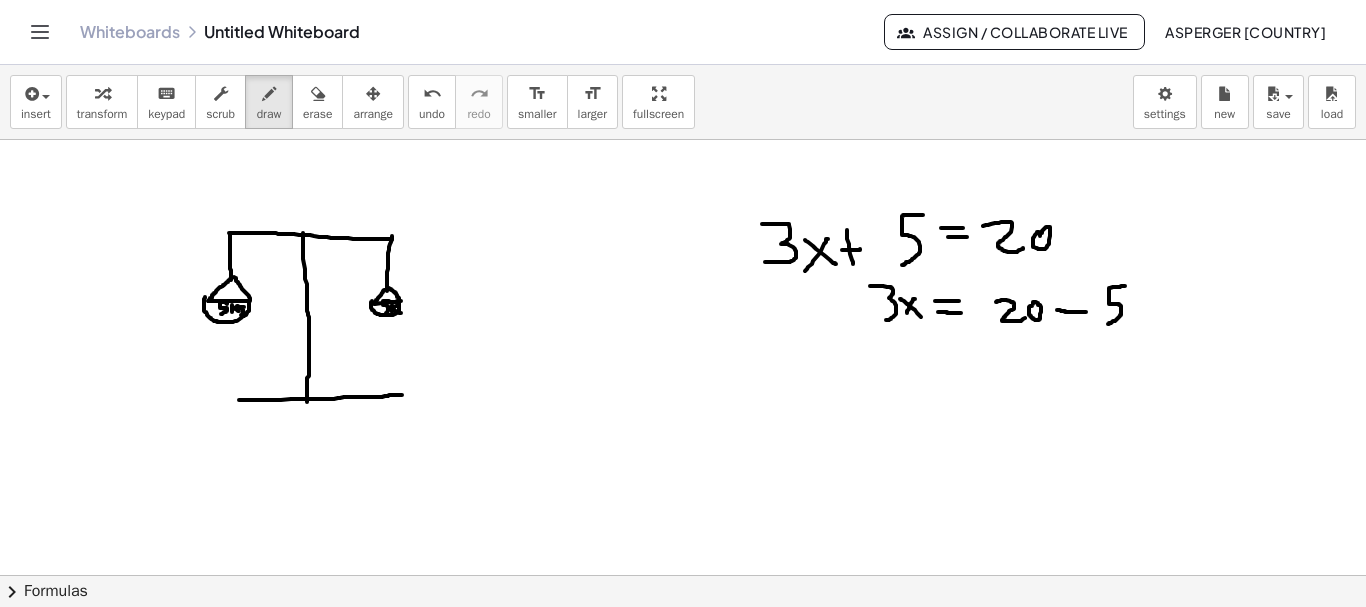 drag, startPoint x: 900, startPoint y: 299, endPoint x: 925, endPoint y: 320, distance: 32.649654 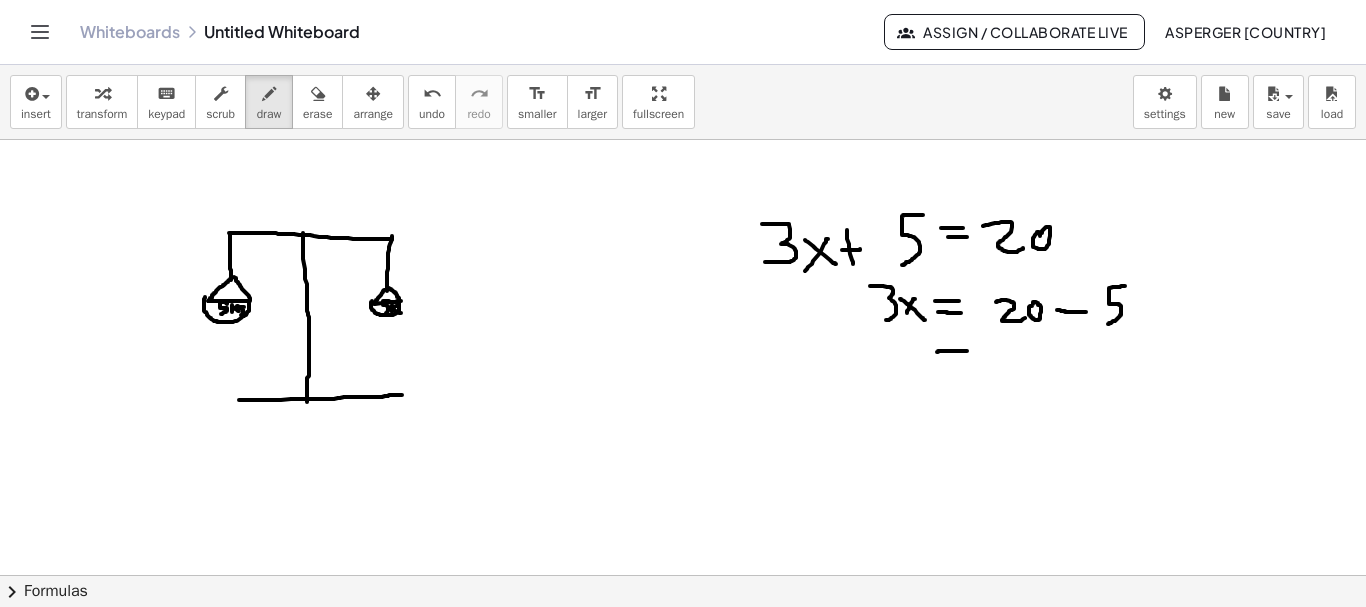 drag, startPoint x: 937, startPoint y: 352, endPoint x: 967, endPoint y: 351, distance: 30.016663 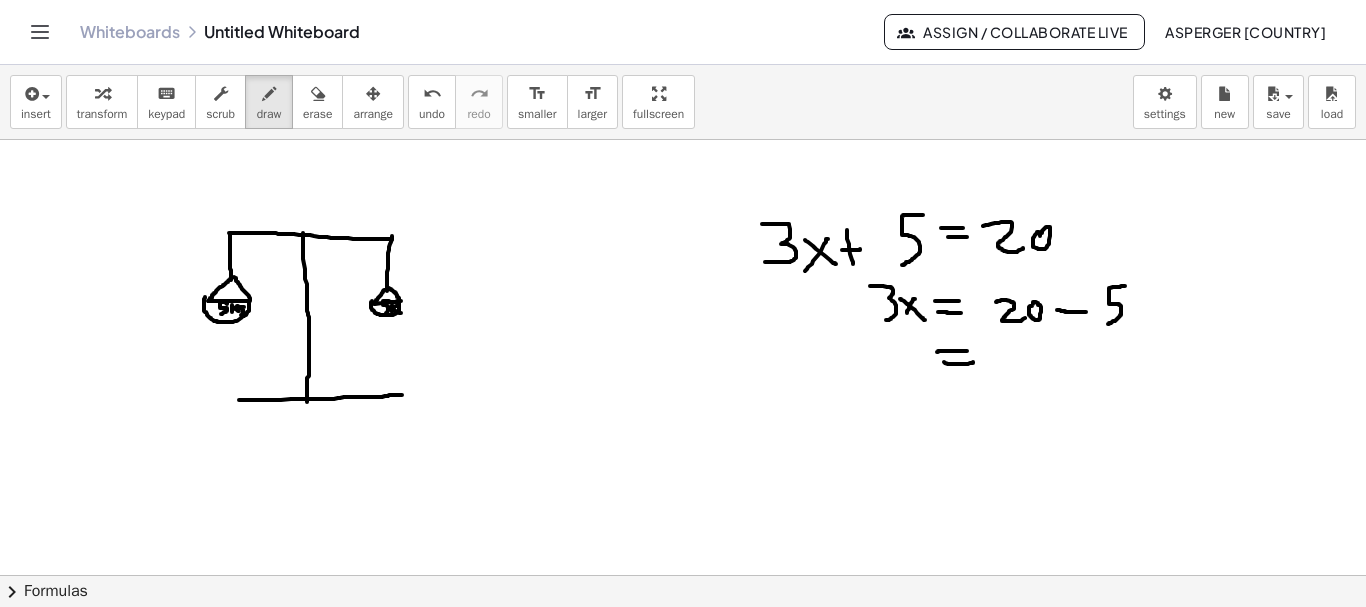 drag, startPoint x: 944, startPoint y: 362, endPoint x: 973, endPoint y: 362, distance: 29 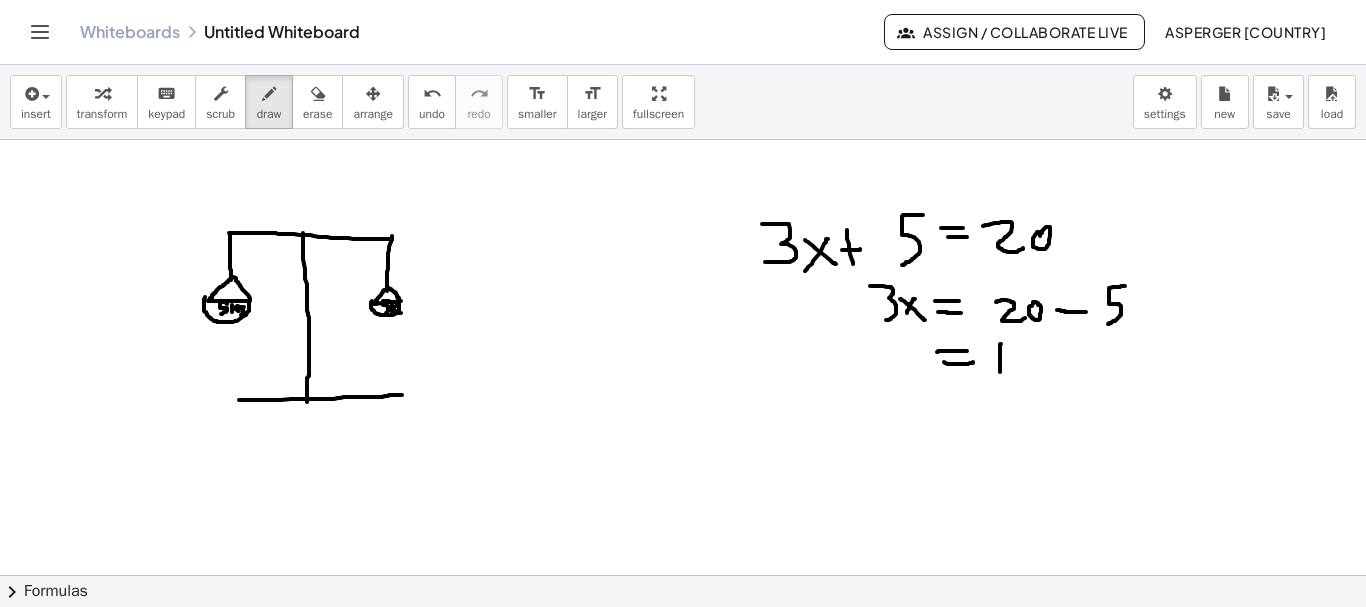 drag, startPoint x: 1001, startPoint y: 344, endPoint x: 1000, endPoint y: 372, distance: 28.01785 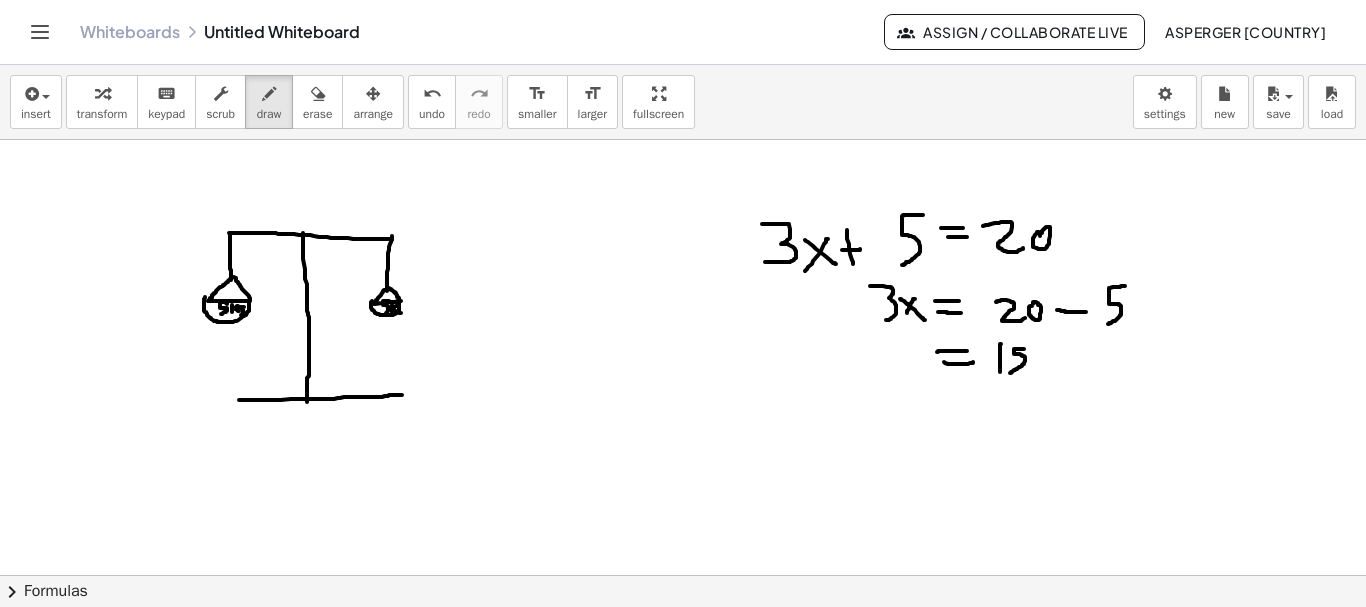 drag, startPoint x: 1024, startPoint y: 349, endPoint x: 1010, endPoint y: 373, distance: 27.784887 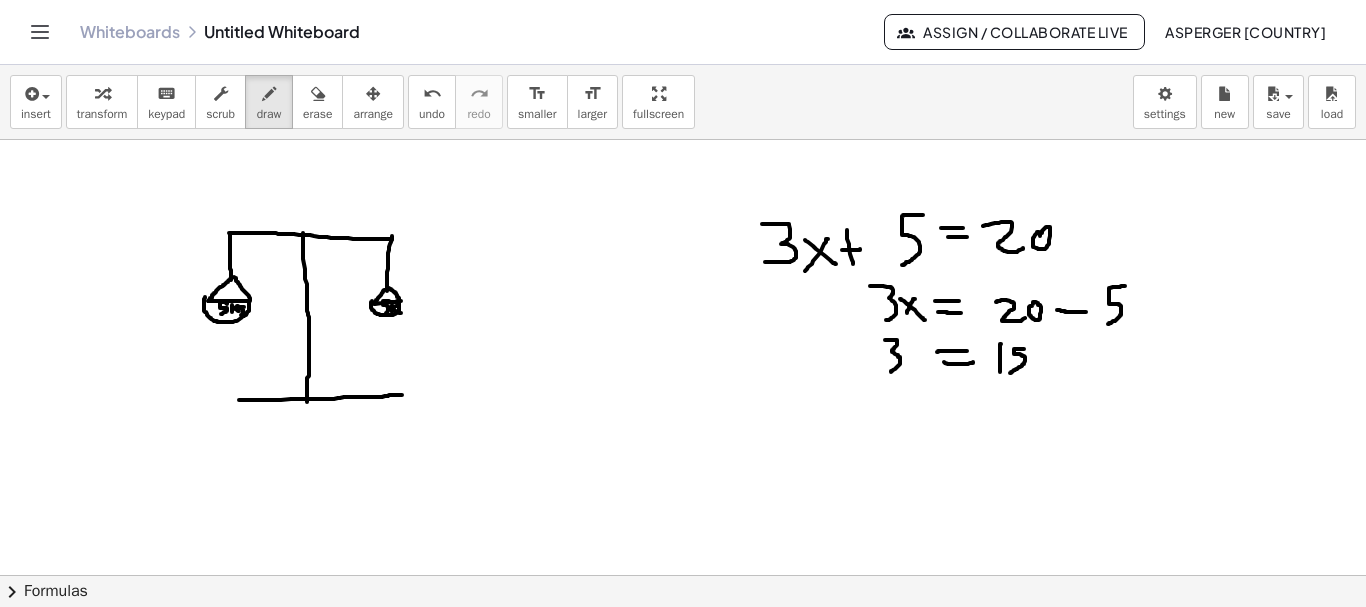 drag, startPoint x: 885, startPoint y: 340, endPoint x: 891, endPoint y: 372, distance: 32.55764 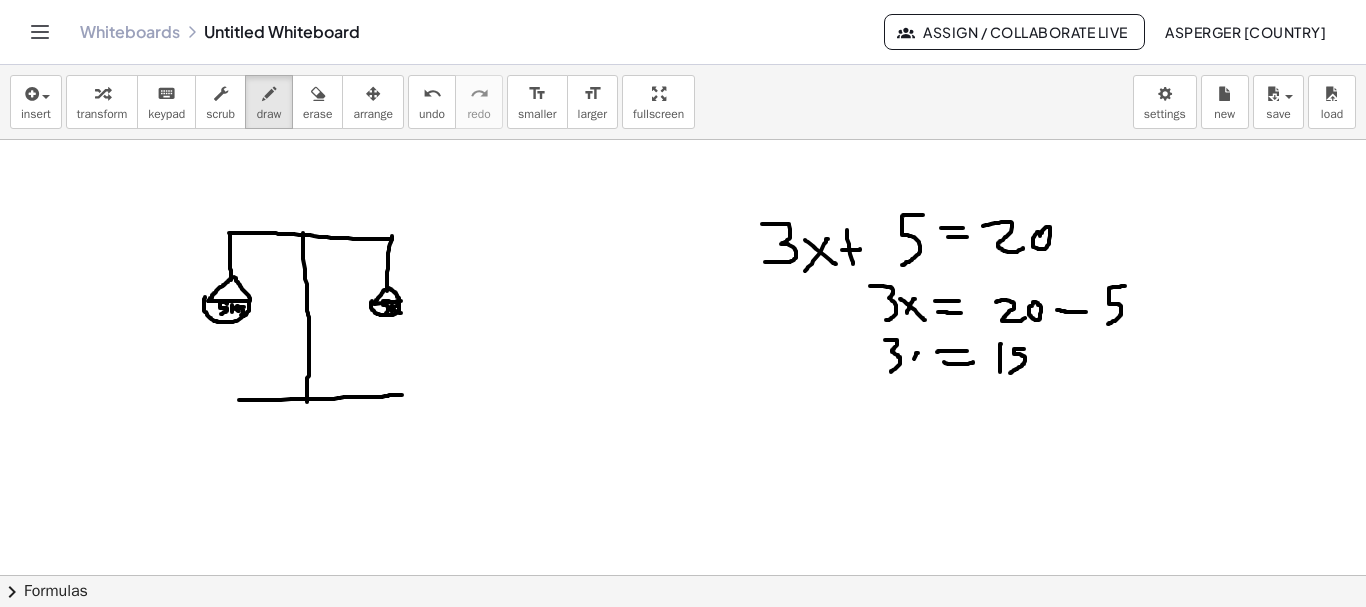 drag, startPoint x: 918, startPoint y: 353, endPoint x: 910, endPoint y: 367, distance: 16.124516 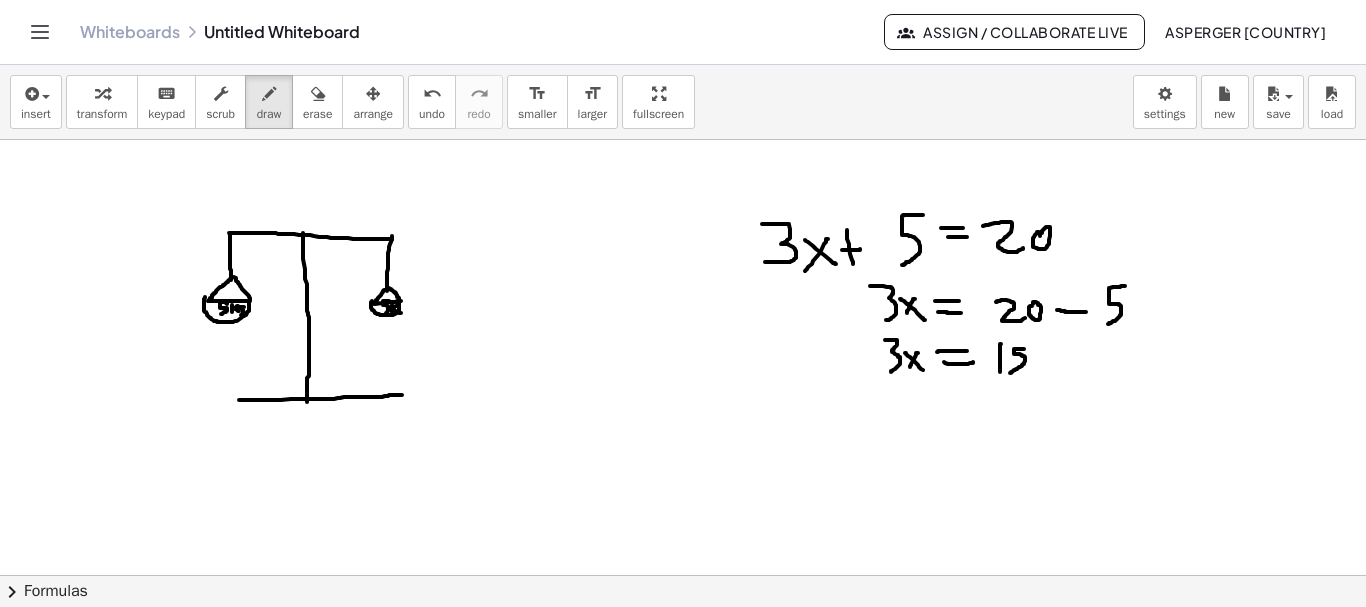 drag, startPoint x: 905, startPoint y: 353, endPoint x: 924, endPoint y: 371, distance: 26.172504 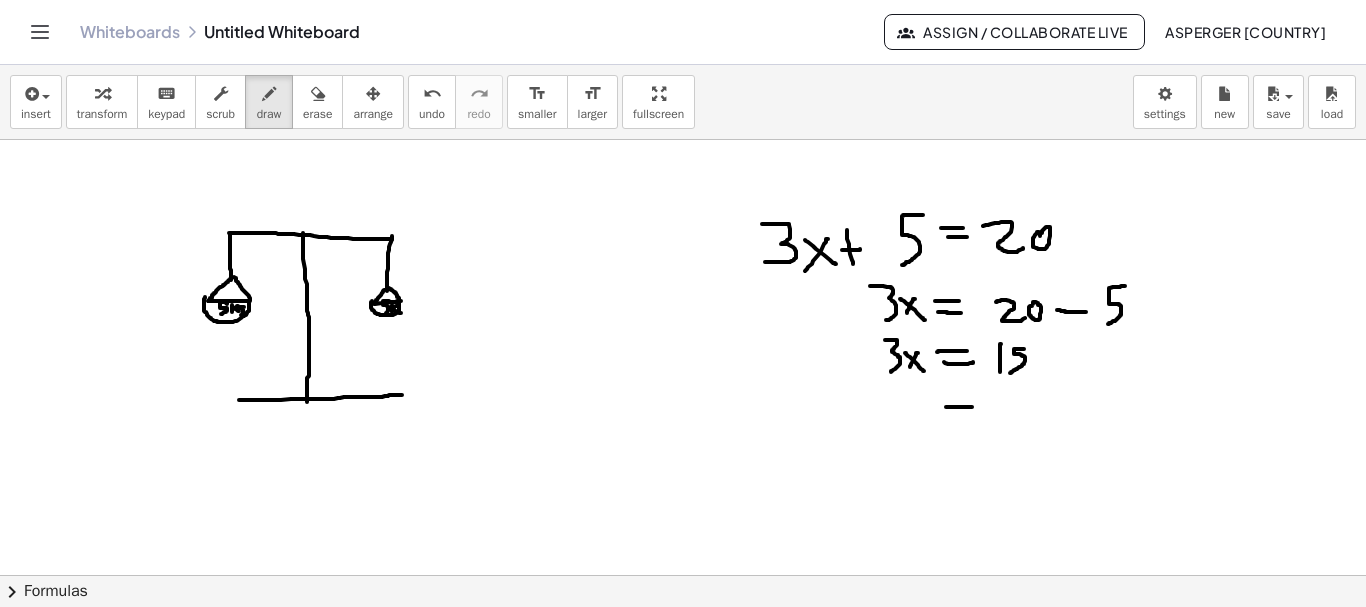 drag, startPoint x: 946, startPoint y: 407, endPoint x: 972, endPoint y: 407, distance: 26 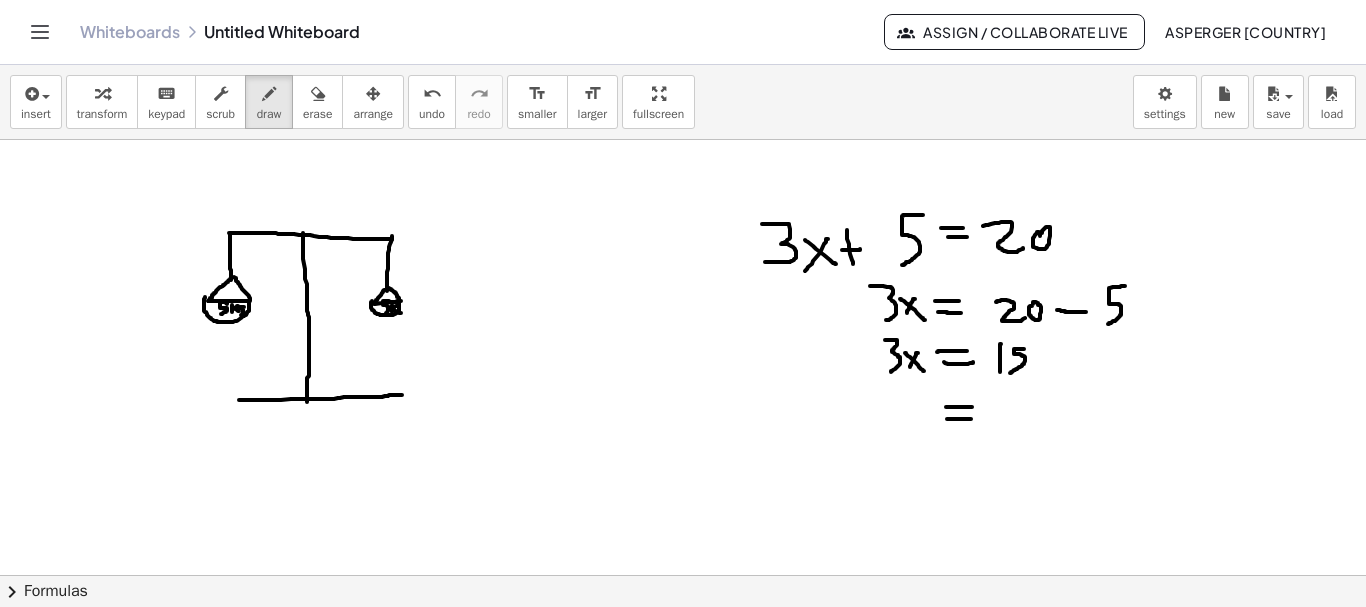 drag, startPoint x: 947, startPoint y: 419, endPoint x: 971, endPoint y: 419, distance: 24 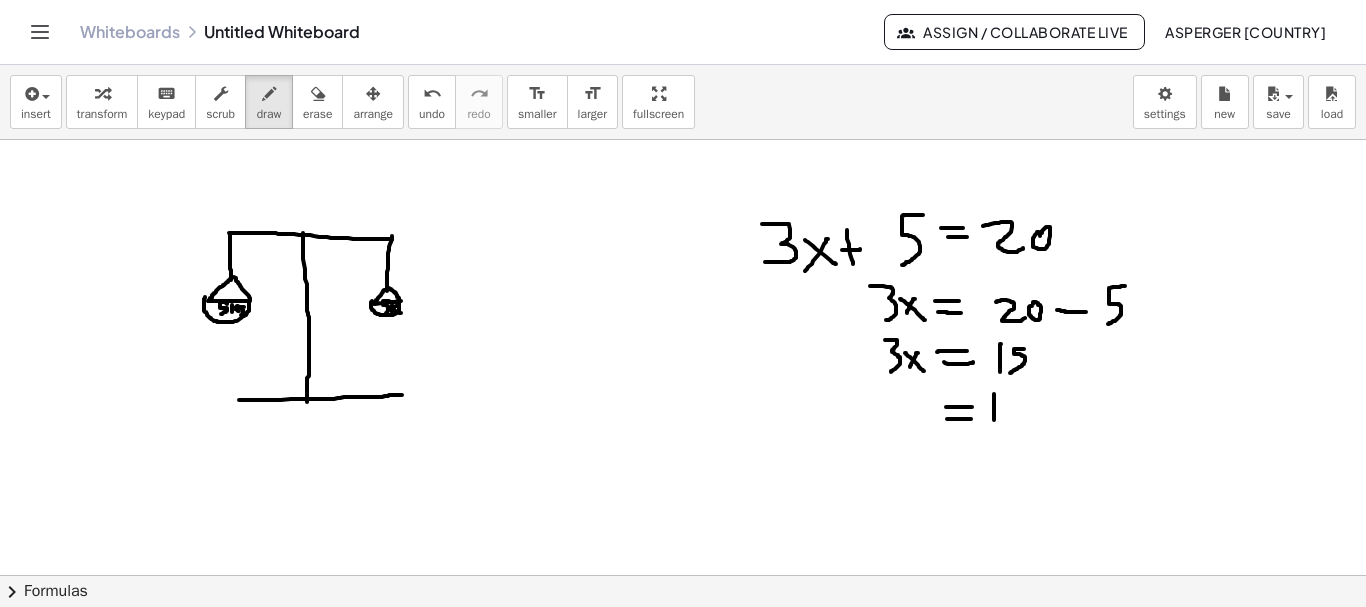 drag, startPoint x: 994, startPoint y: 394, endPoint x: 994, endPoint y: 420, distance: 26 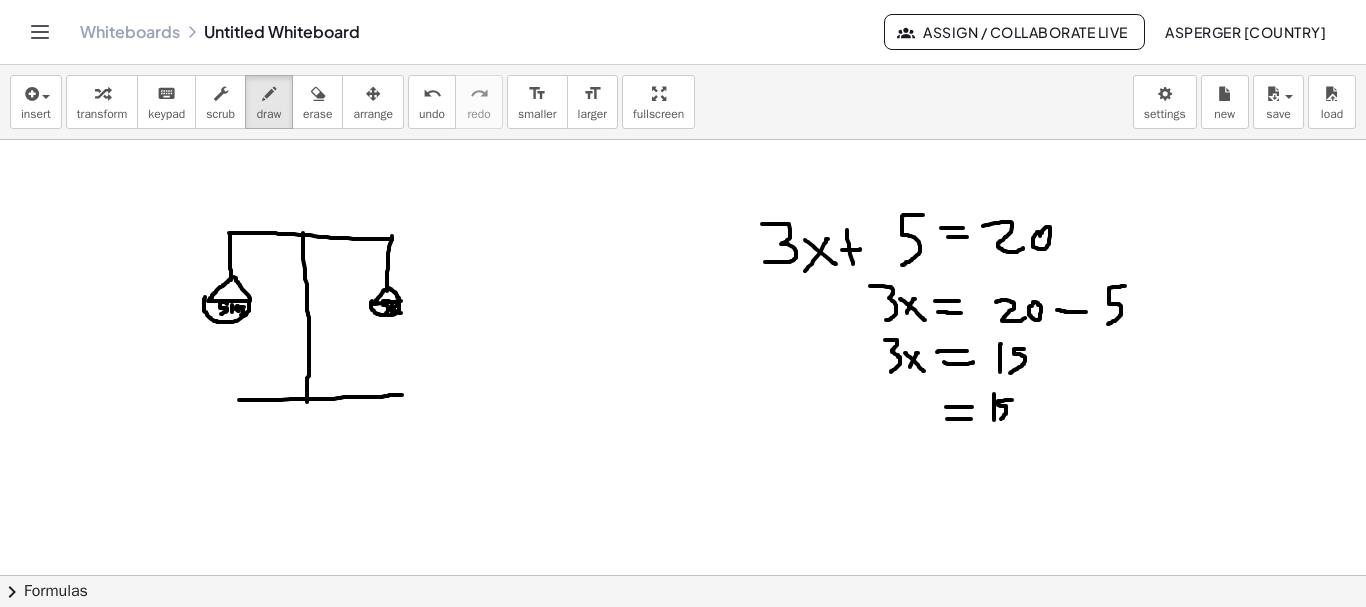 drag, startPoint x: 1012, startPoint y: 400, endPoint x: 996, endPoint y: 421, distance: 26.400757 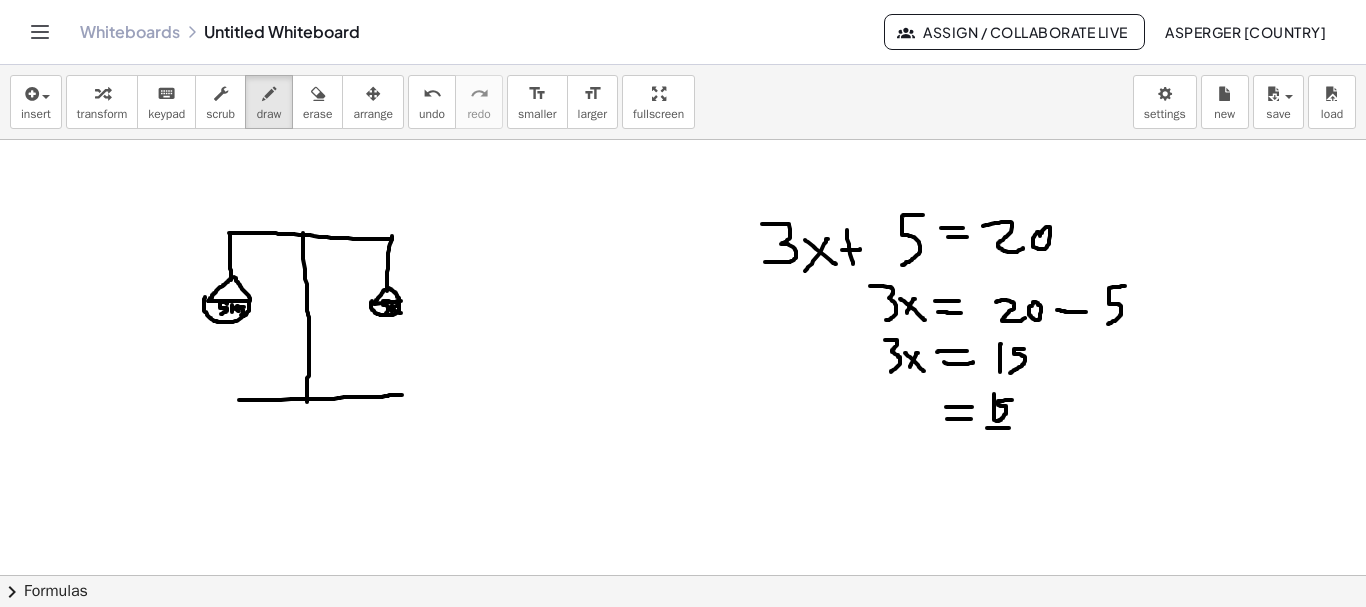 drag, startPoint x: 987, startPoint y: 428, endPoint x: 1009, endPoint y: 428, distance: 22 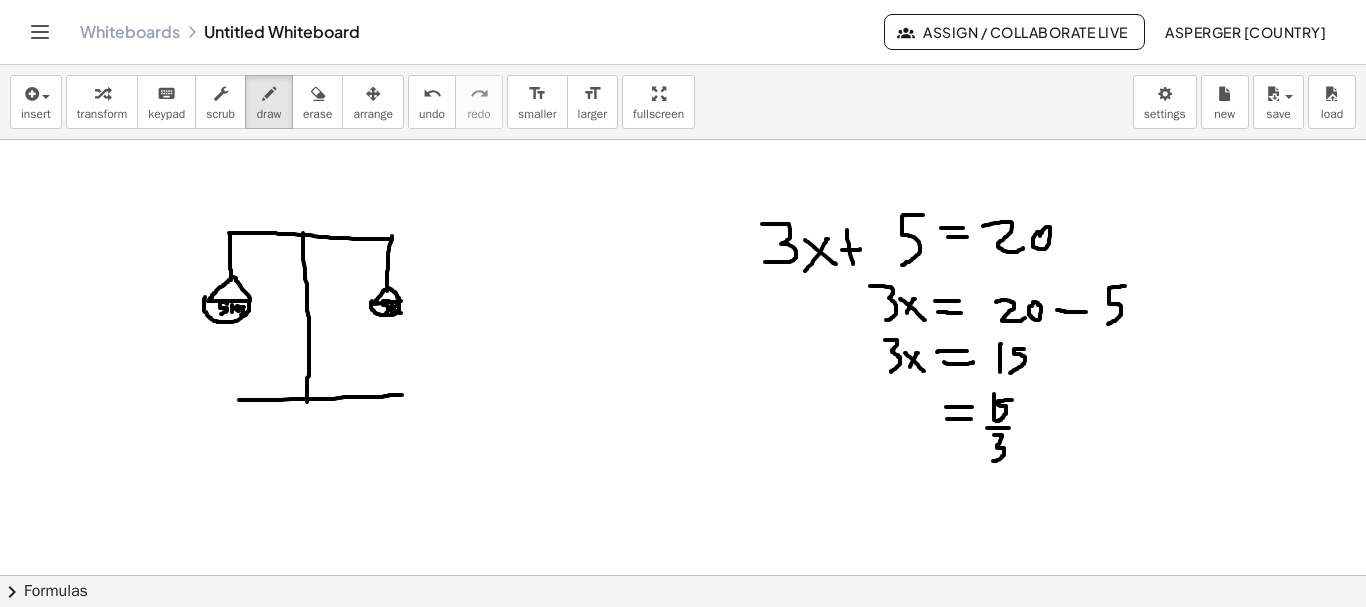 drag, startPoint x: 994, startPoint y: 435, endPoint x: 992, endPoint y: 461, distance: 26.076809 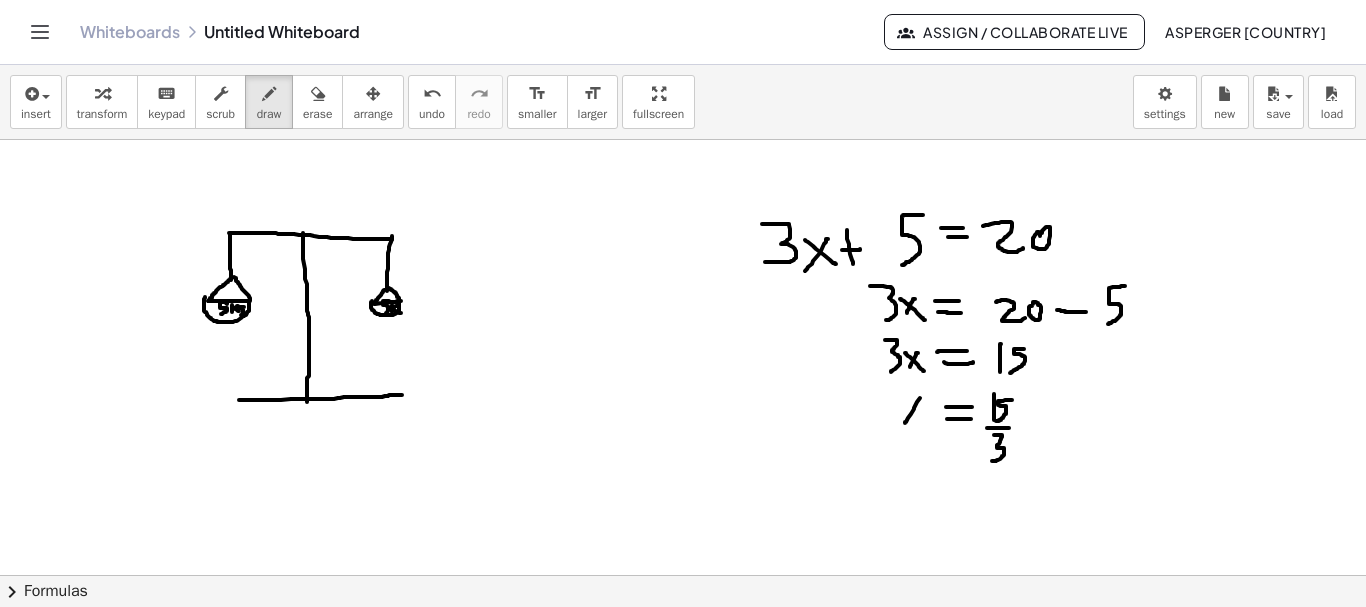 drag, startPoint x: 920, startPoint y: 398, endPoint x: 905, endPoint y: 423, distance: 29.15476 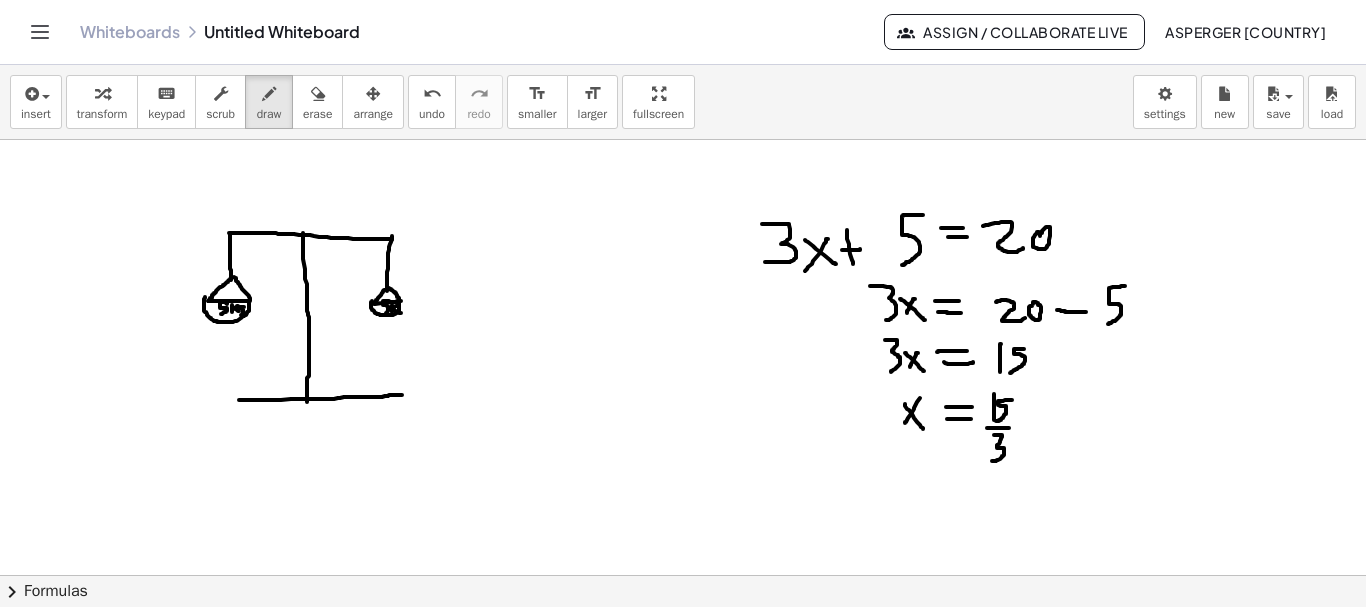 drag, startPoint x: 905, startPoint y: 404, endPoint x: 923, endPoint y: 429, distance: 30.805843 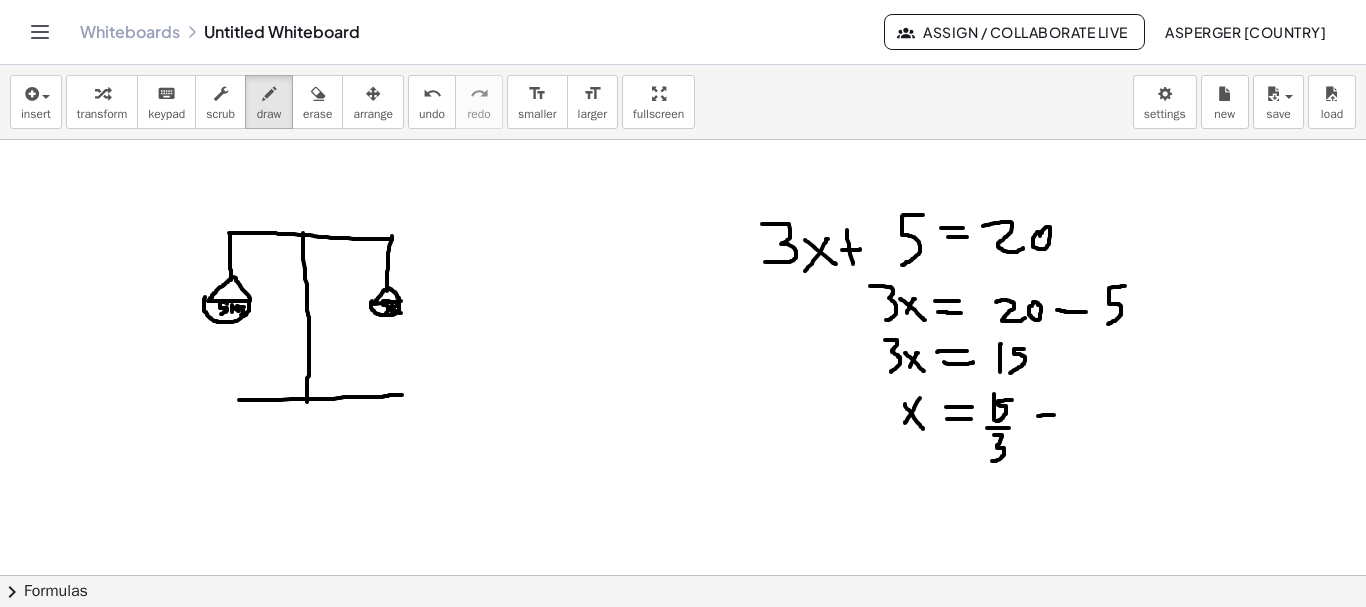 drag, startPoint x: 1038, startPoint y: 416, endPoint x: 1055, endPoint y: 415, distance: 17.029387 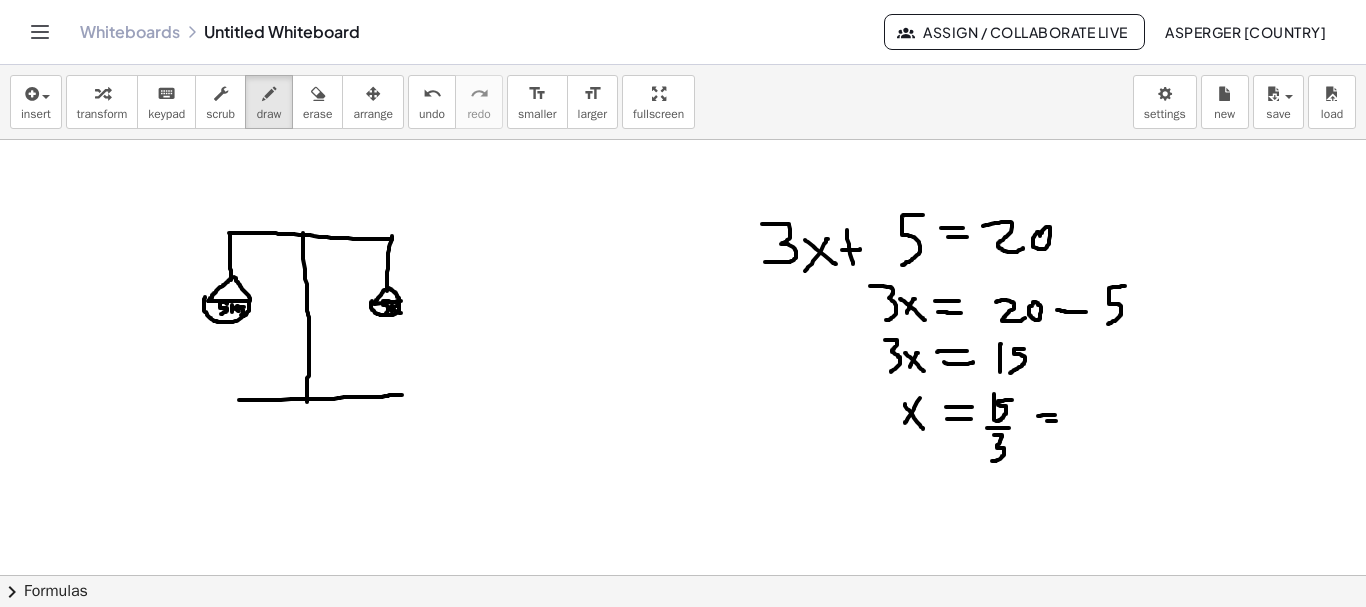 click at bounding box center [683, 640] 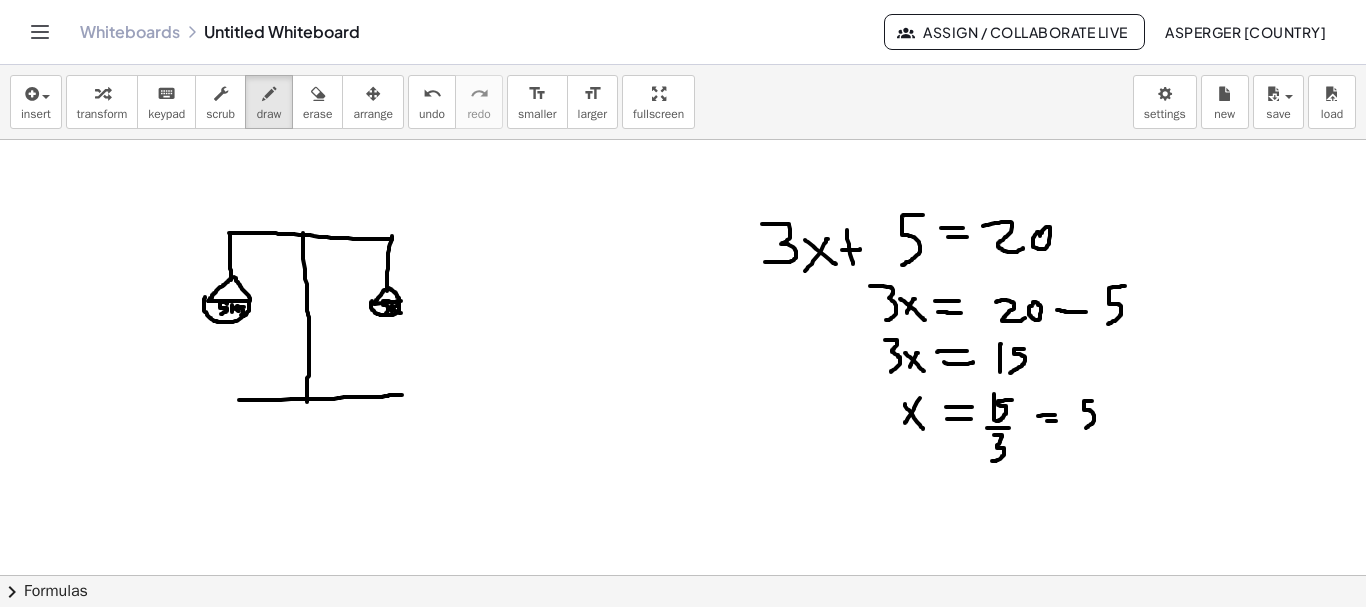 drag, startPoint x: 1092, startPoint y: 401, endPoint x: 1086, endPoint y: 428, distance: 27.658634 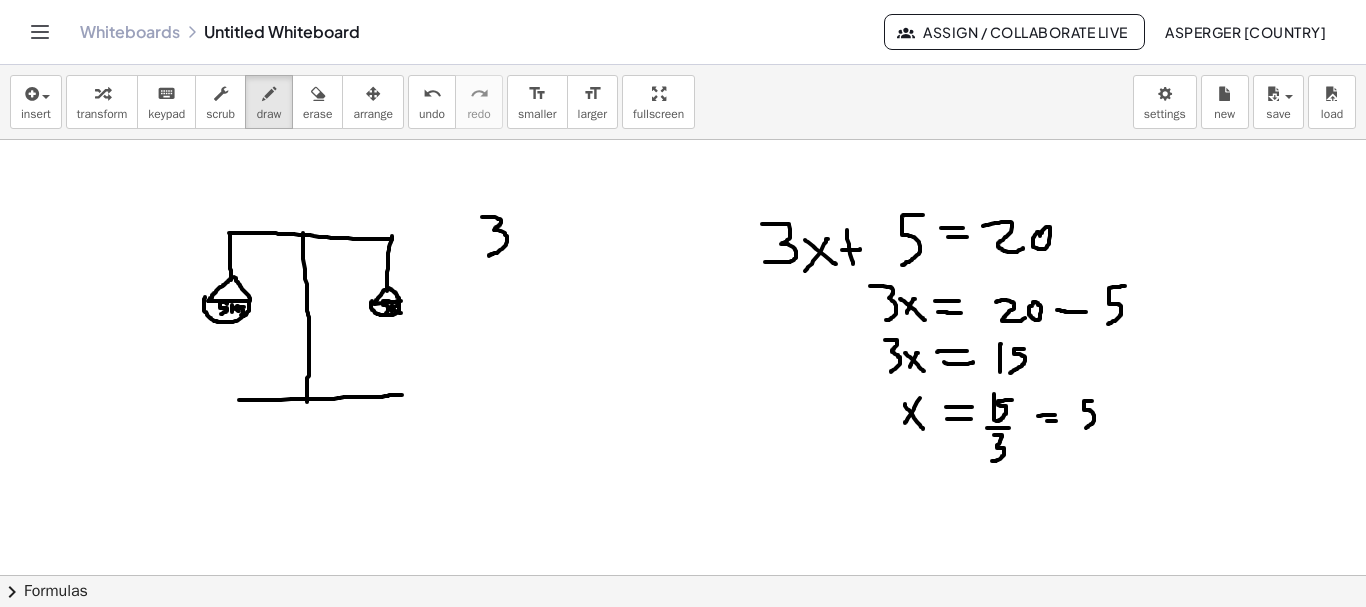 drag, startPoint x: 482, startPoint y: 217, endPoint x: 489, endPoint y: 256, distance: 39.623226 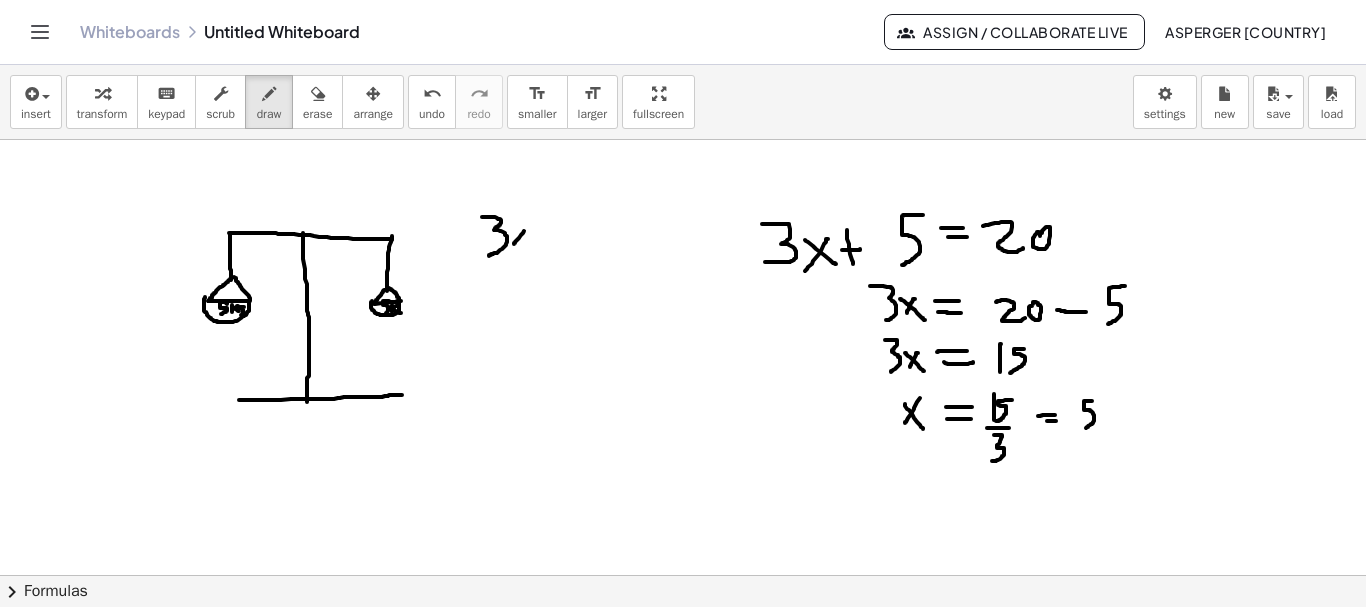 drag, startPoint x: 518, startPoint y: 239, endPoint x: 511, endPoint y: 247, distance: 10.630146 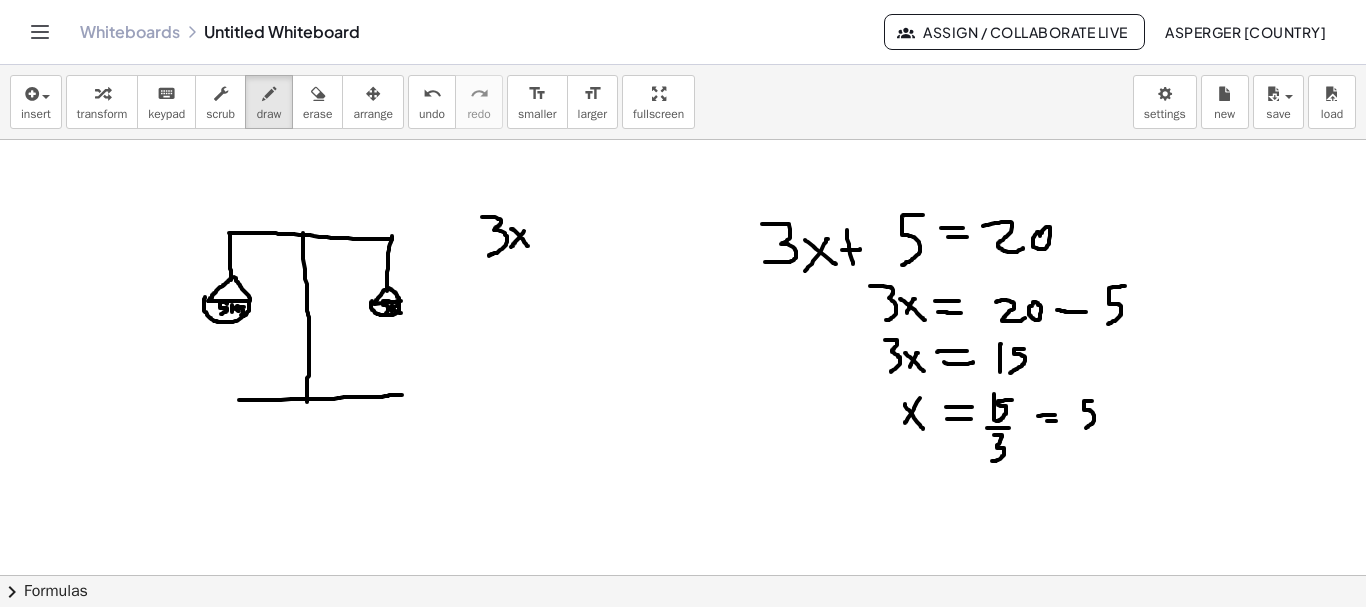 drag, startPoint x: 511, startPoint y: 229, endPoint x: 529, endPoint y: 248, distance: 26.172504 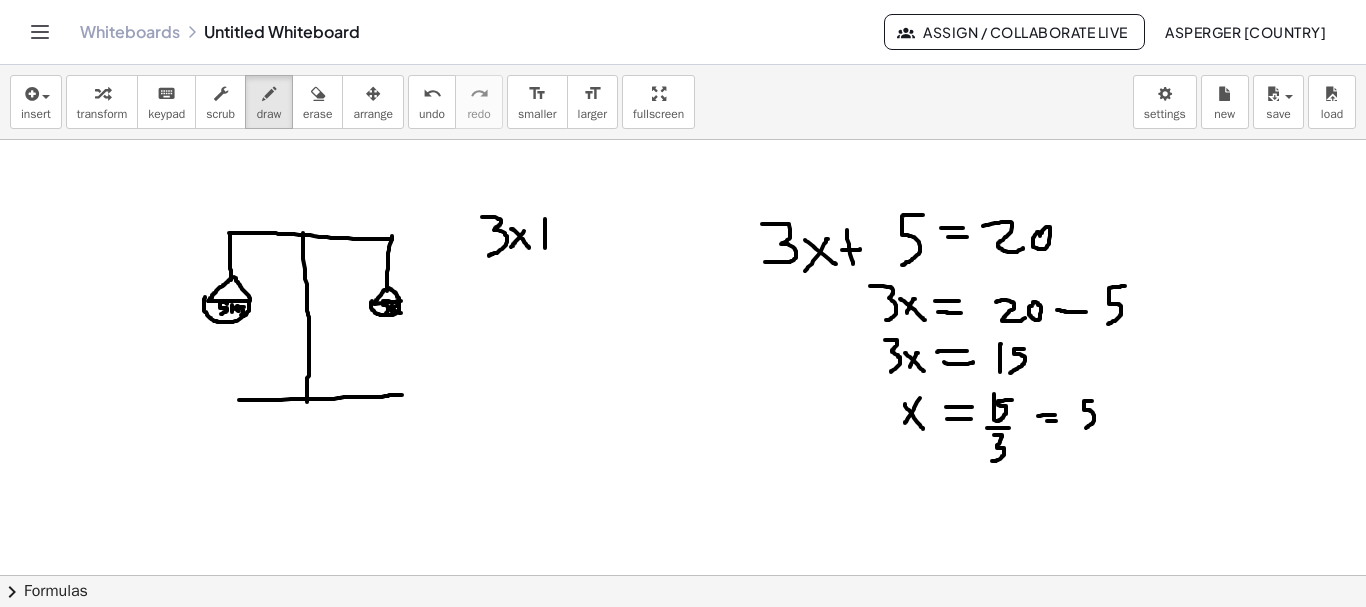 drag, startPoint x: 545, startPoint y: 219, endPoint x: 545, endPoint y: 248, distance: 29 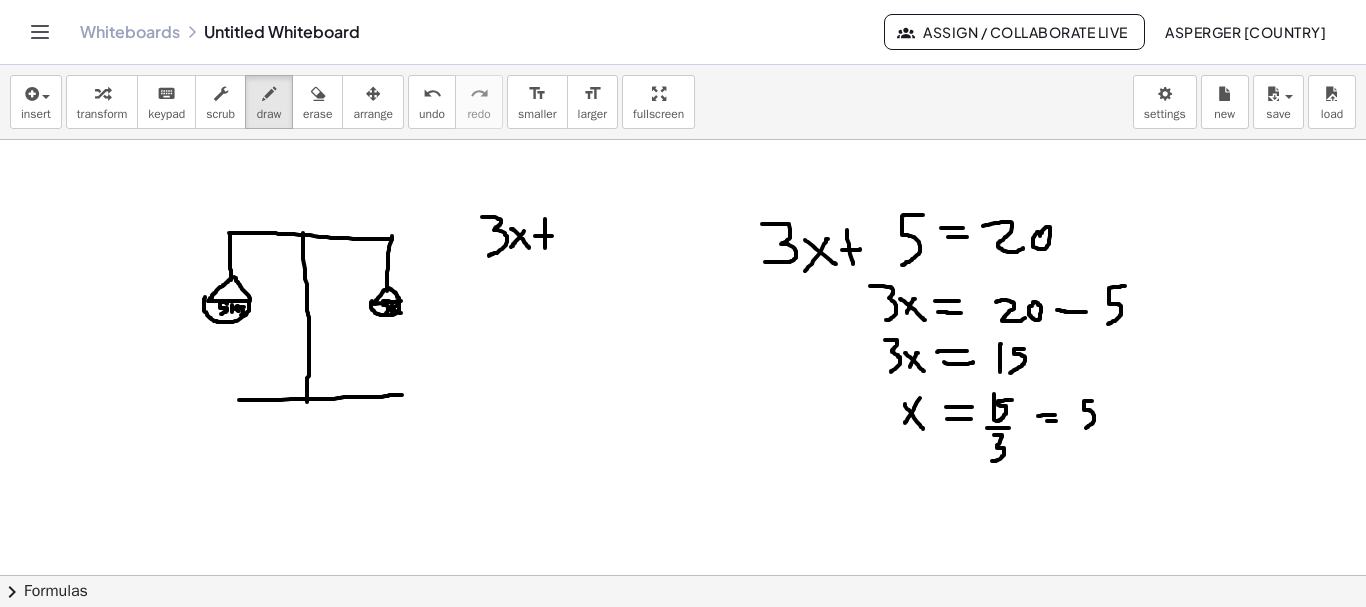 drag, startPoint x: 535, startPoint y: 236, endPoint x: 553, endPoint y: 236, distance: 18 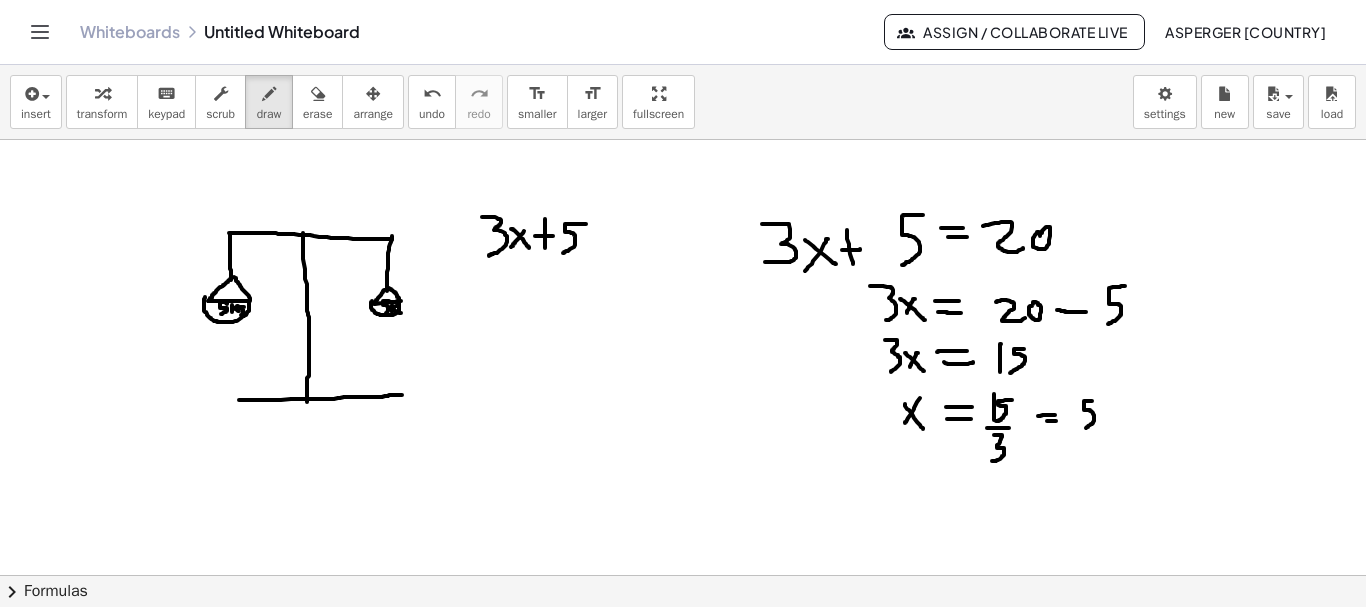 drag, startPoint x: 586, startPoint y: 224, endPoint x: 563, endPoint y: 253, distance: 37.01351 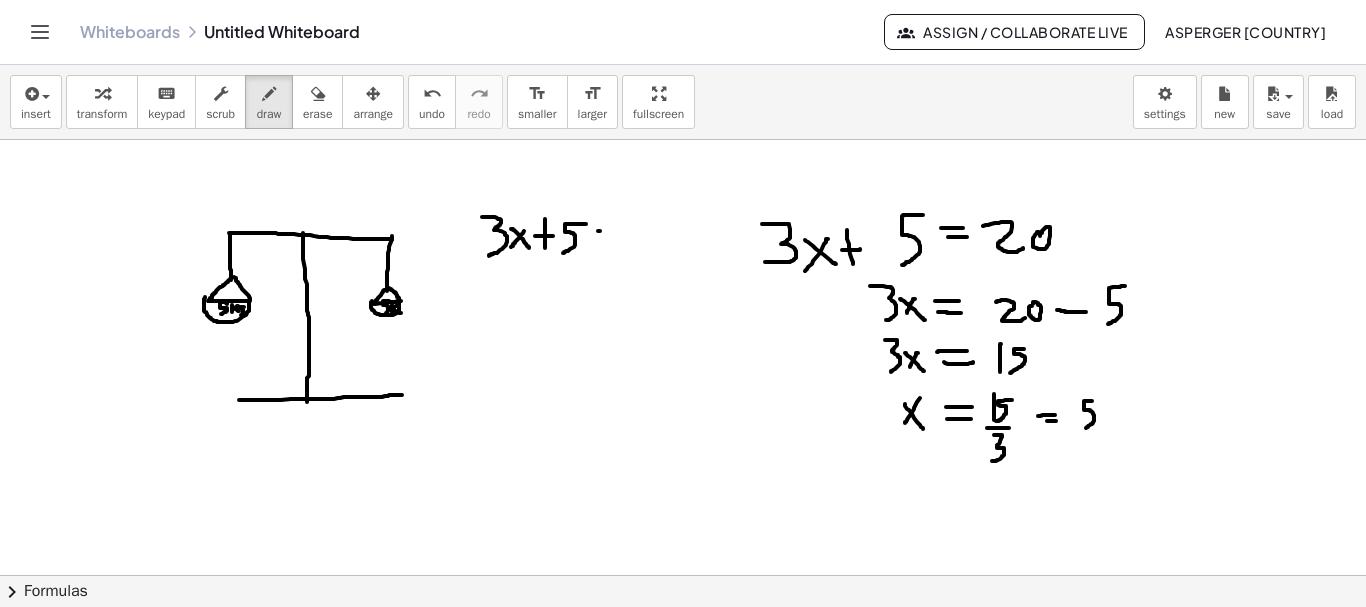 drag, startPoint x: 598, startPoint y: 231, endPoint x: 619, endPoint y: 231, distance: 21 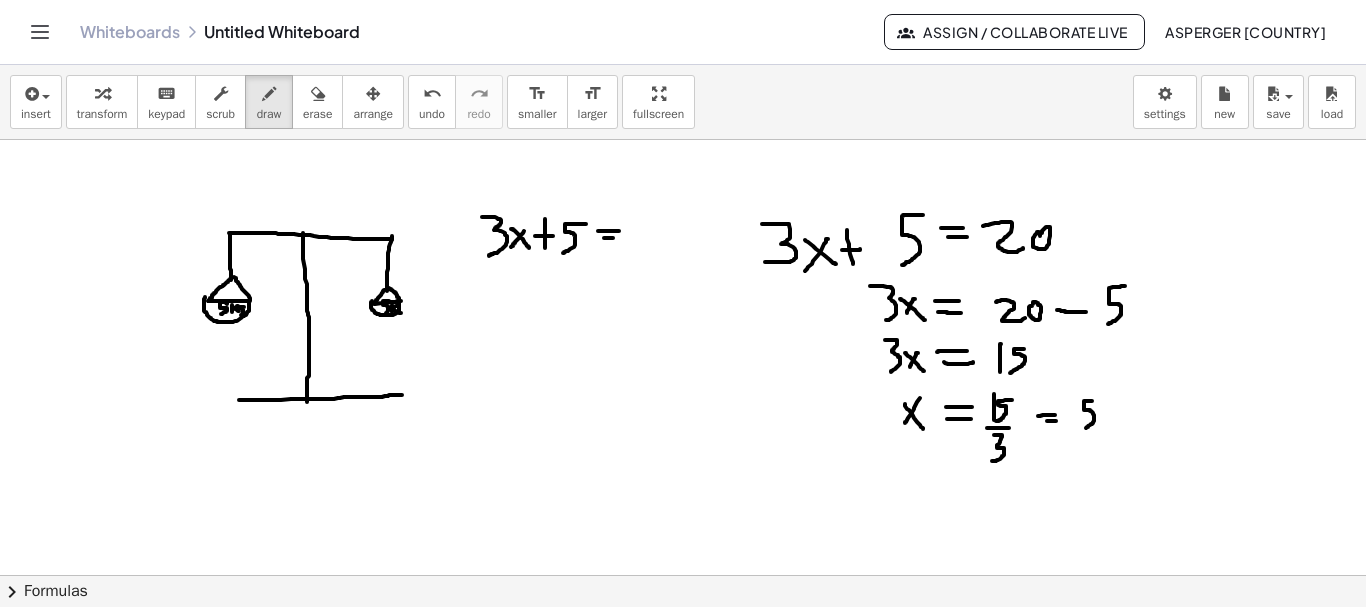drag, startPoint x: 604, startPoint y: 238, endPoint x: 618, endPoint y: 238, distance: 14 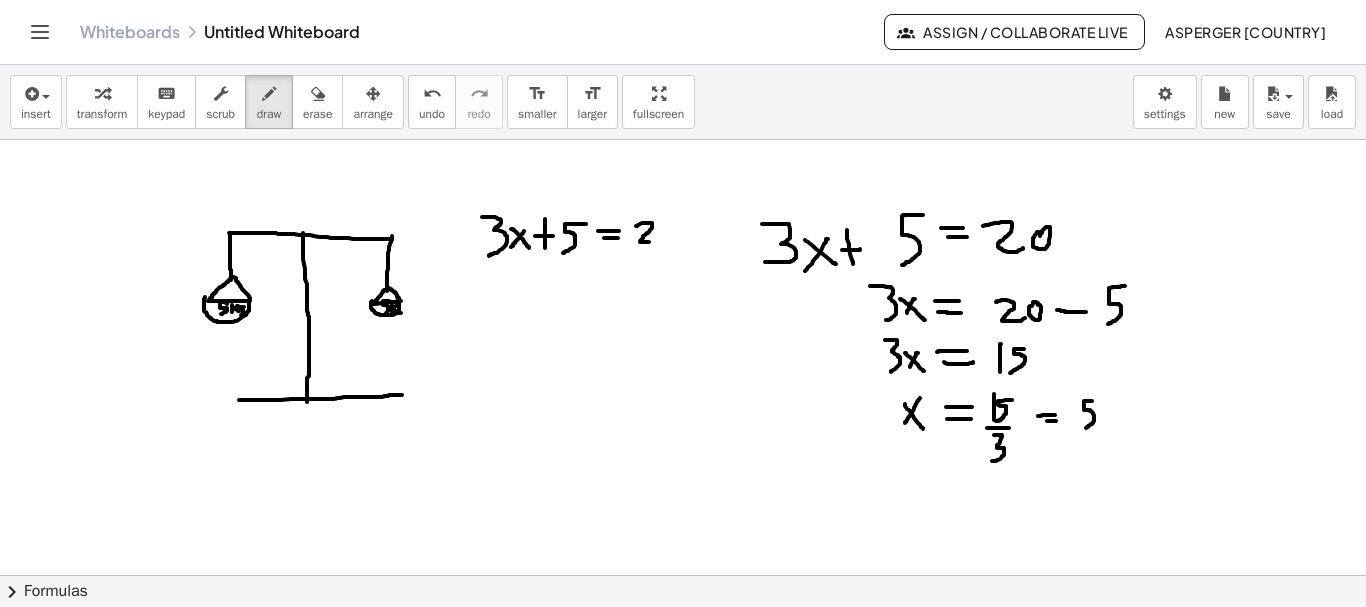 drag, startPoint x: 636, startPoint y: 226, endPoint x: 662, endPoint y: 240, distance: 29.529646 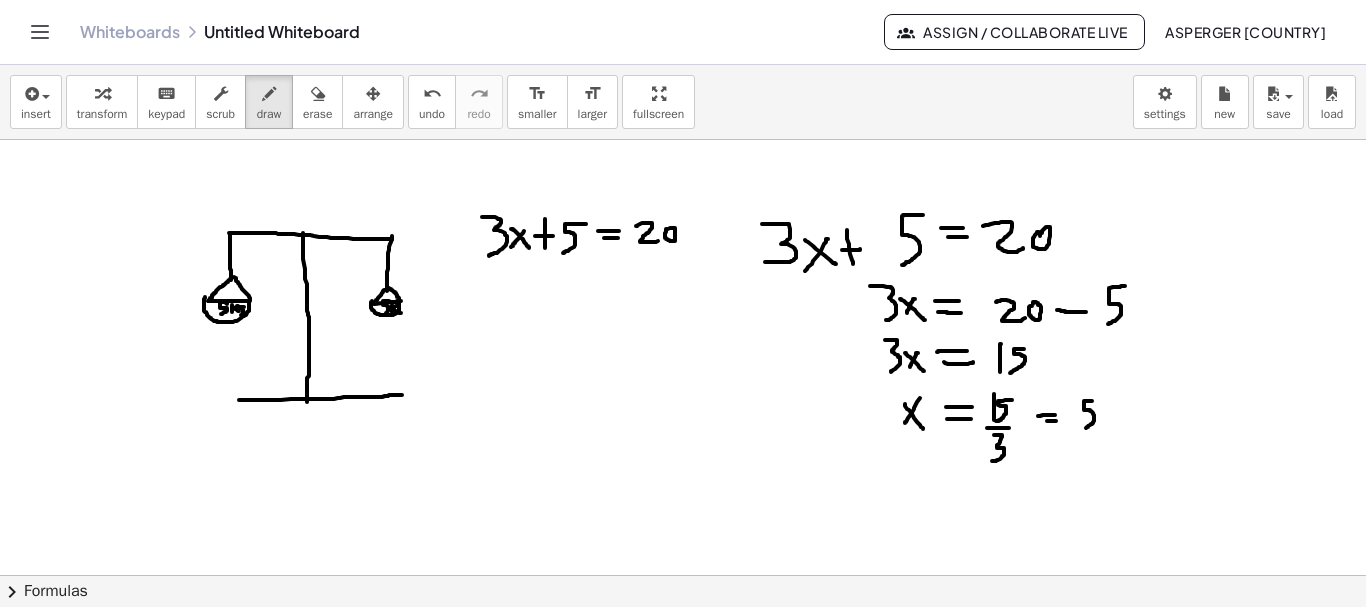click at bounding box center [683, 640] 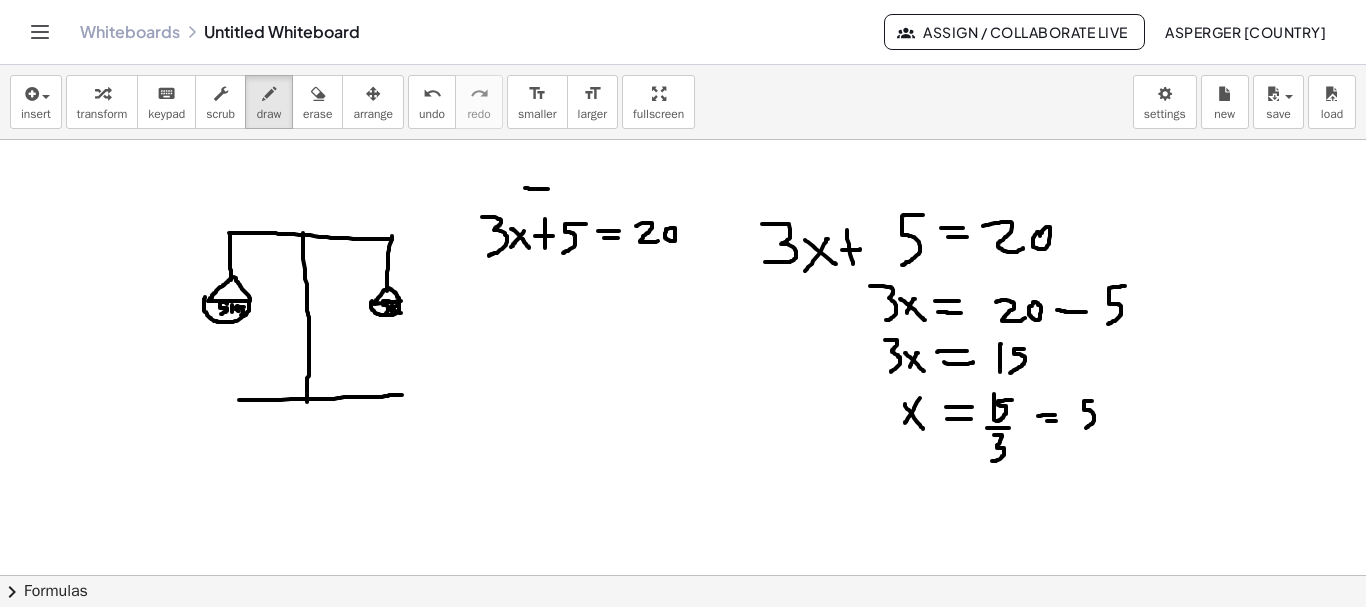 drag, startPoint x: 525, startPoint y: 188, endPoint x: 548, endPoint y: 189, distance: 23.021729 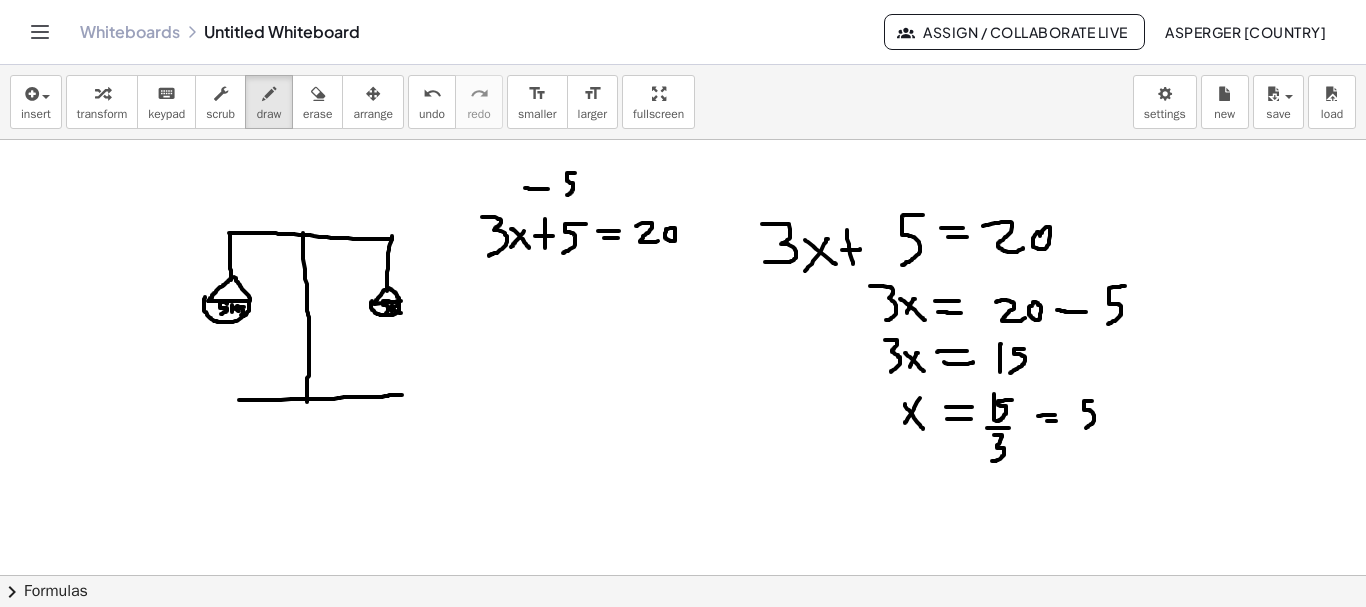 drag, startPoint x: 575, startPoint y: 173, endPoint x: 567, endPoint y: 195, distance: 23.409399 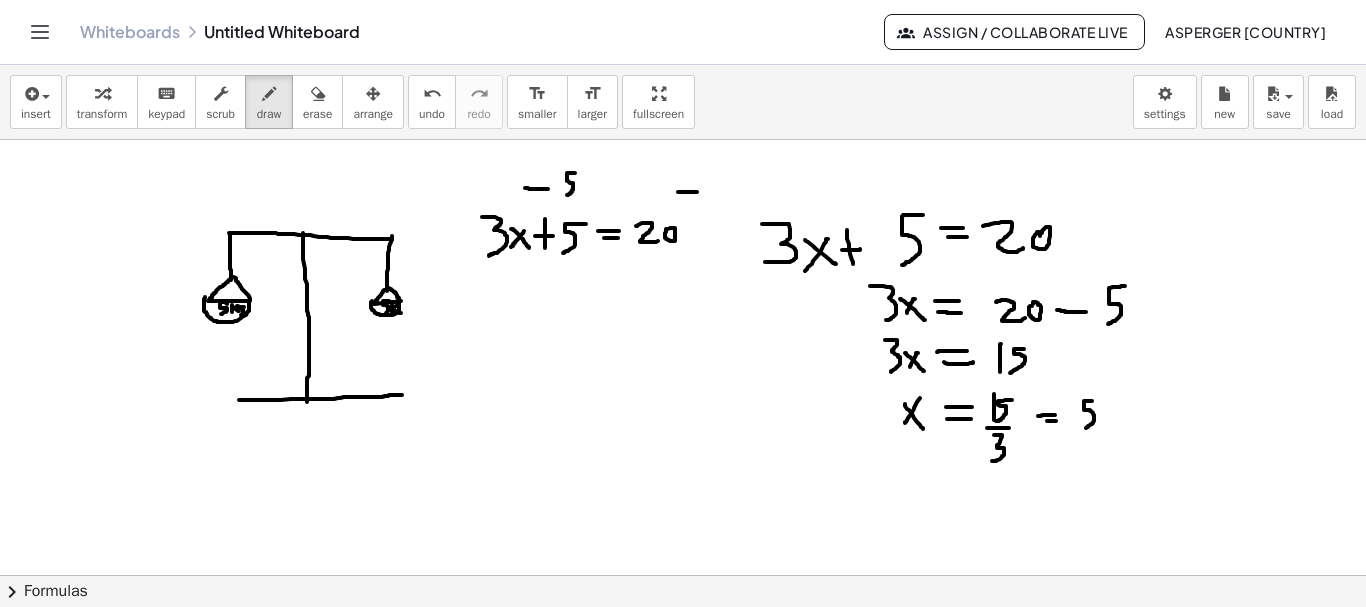 drag, startPoint x: 678, startPoint y: 192, endPoint x: 697, endPoint y: 192, distance: 19 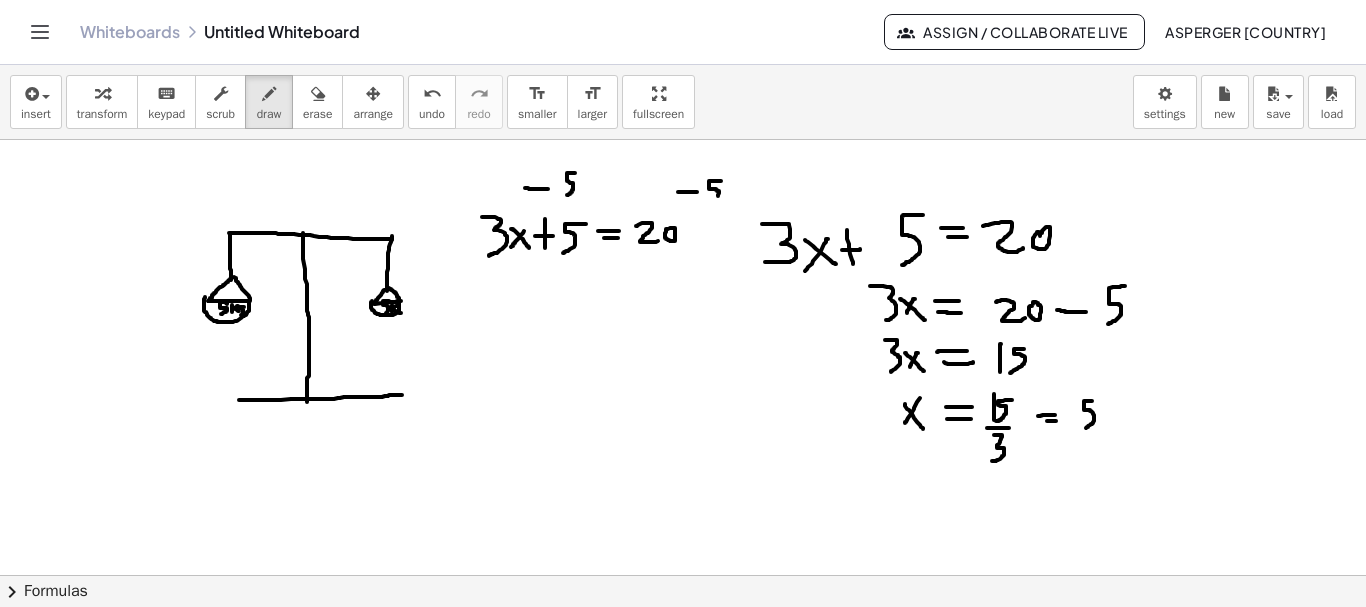drag, startPoint x: 721, startPoint y: 181, endPoint x: 709, endPoint y: 202, distance: 24.186773 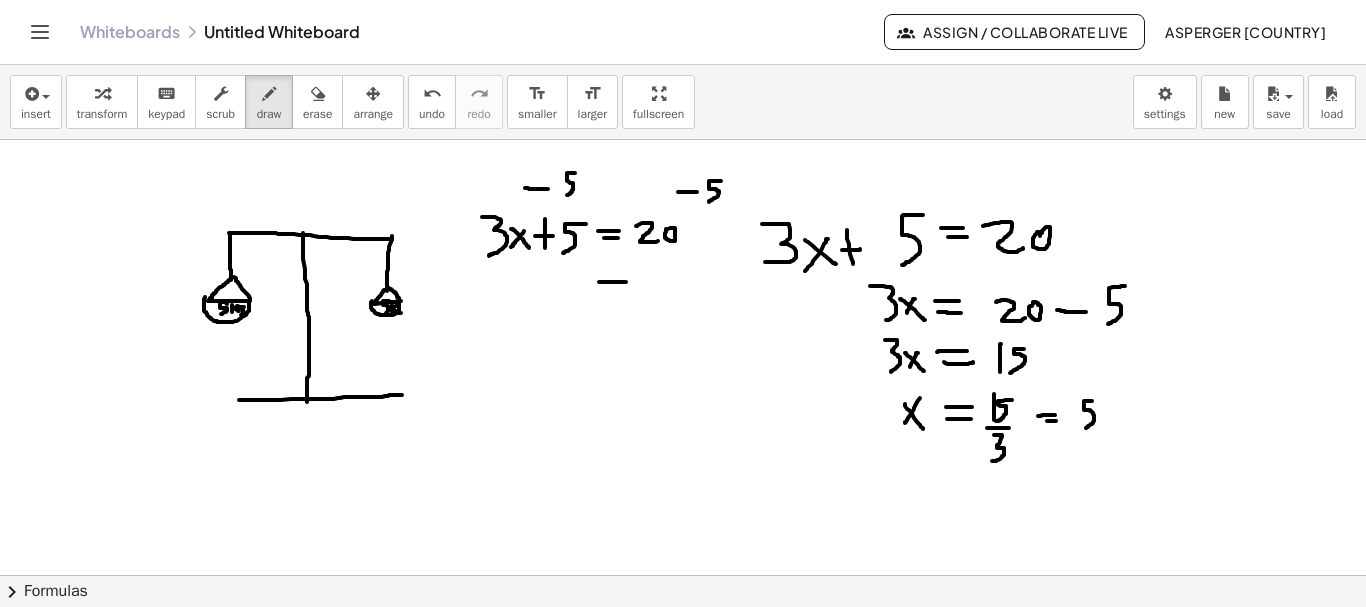 drag, startPoint x: 599, startPoint y: 282, endPoint x: 621, endPoint y: 287, distance: 22.561028 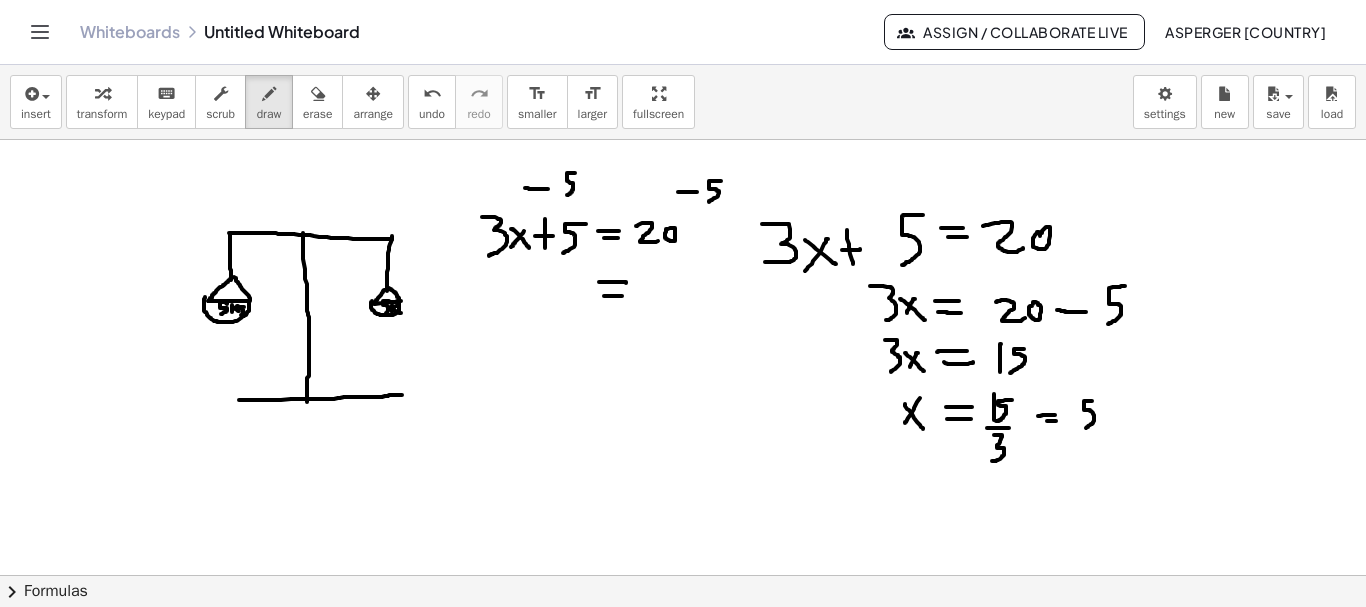 drag, startPoint x: 604, startPoint y: 296, endPoint x: 627, endPoint y: 296, distance: 23 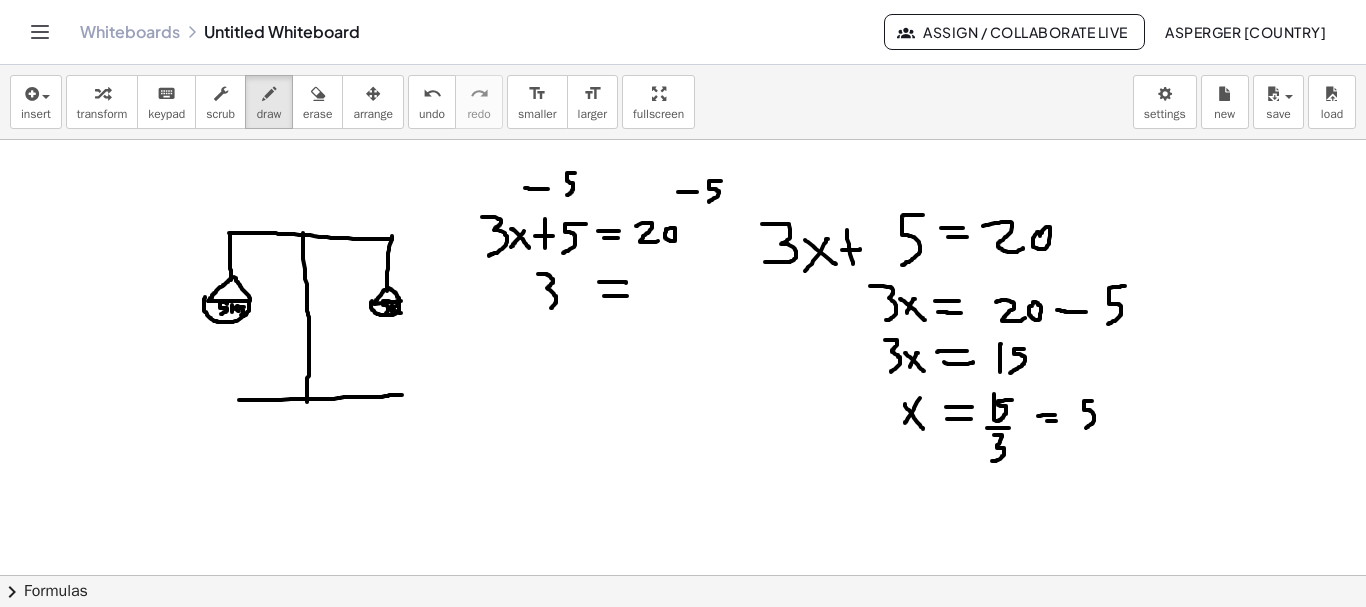 drag, startPoint x: 538, startPoint y: 274, endPoint x: 550, endPoint y: 308, distance: 36.05551 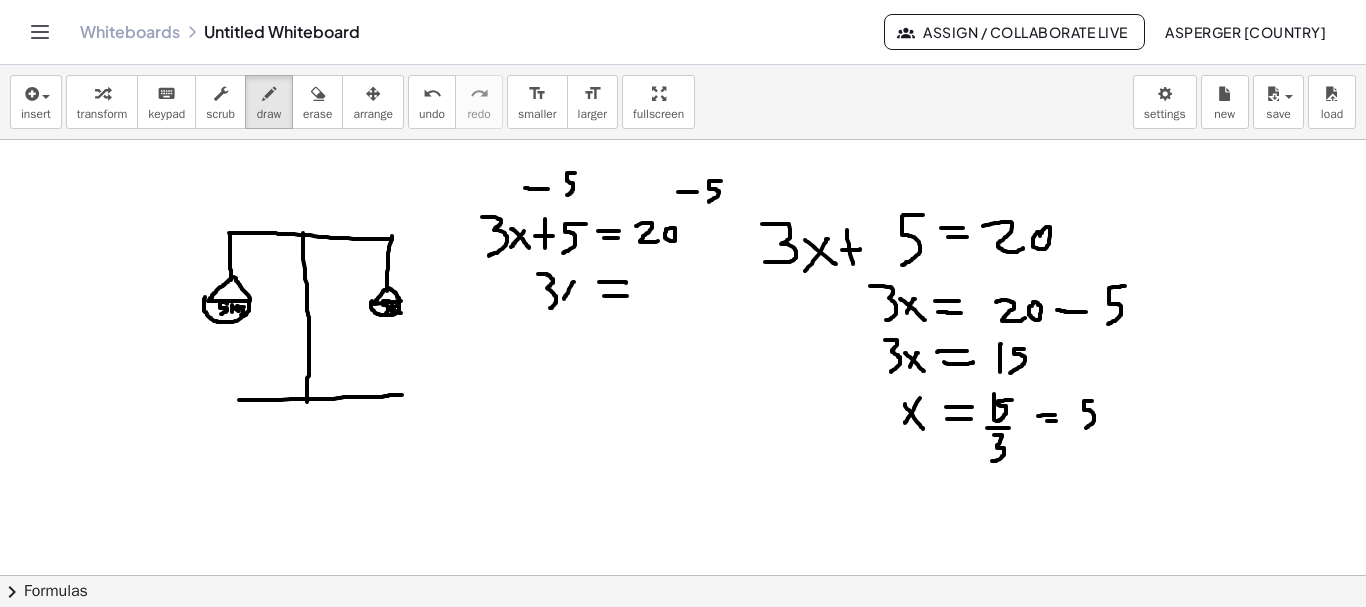 drag, startPoint x: 573, startPoint y: 282, endPoint x: 564, endPoint y: 299, distance: 19.235384 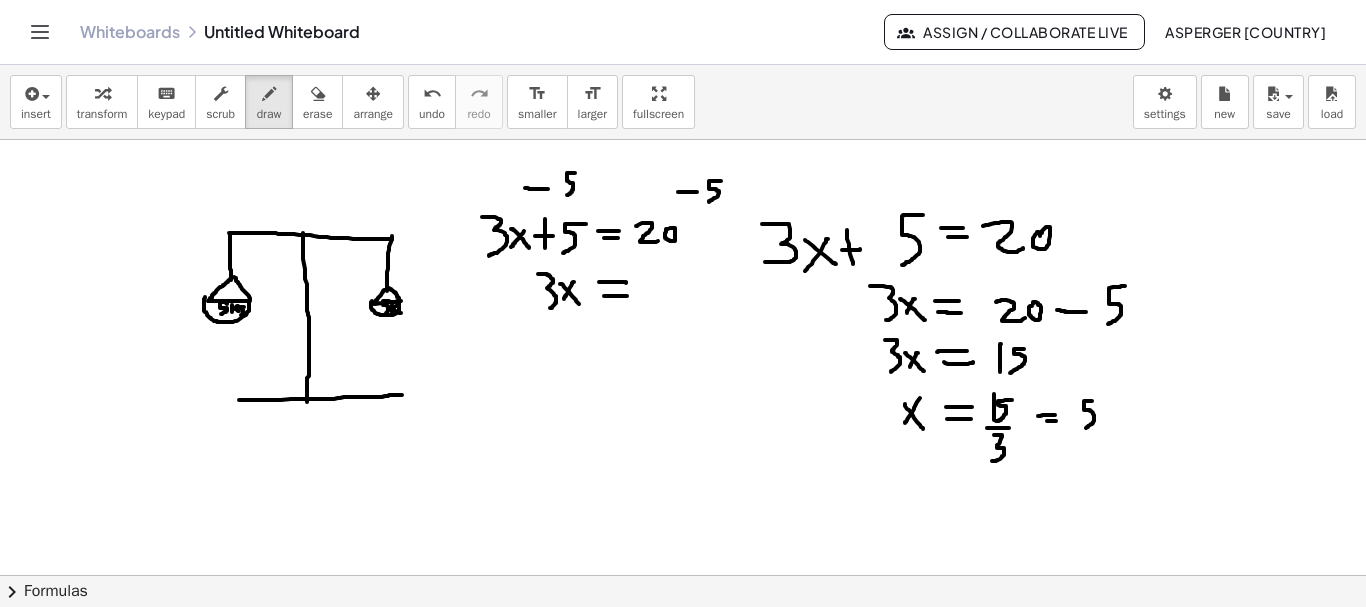 drag, startPoint x: 560, startPoint y: 284, endPoint x: 579, endPoint y: 305, distance: 28.319605 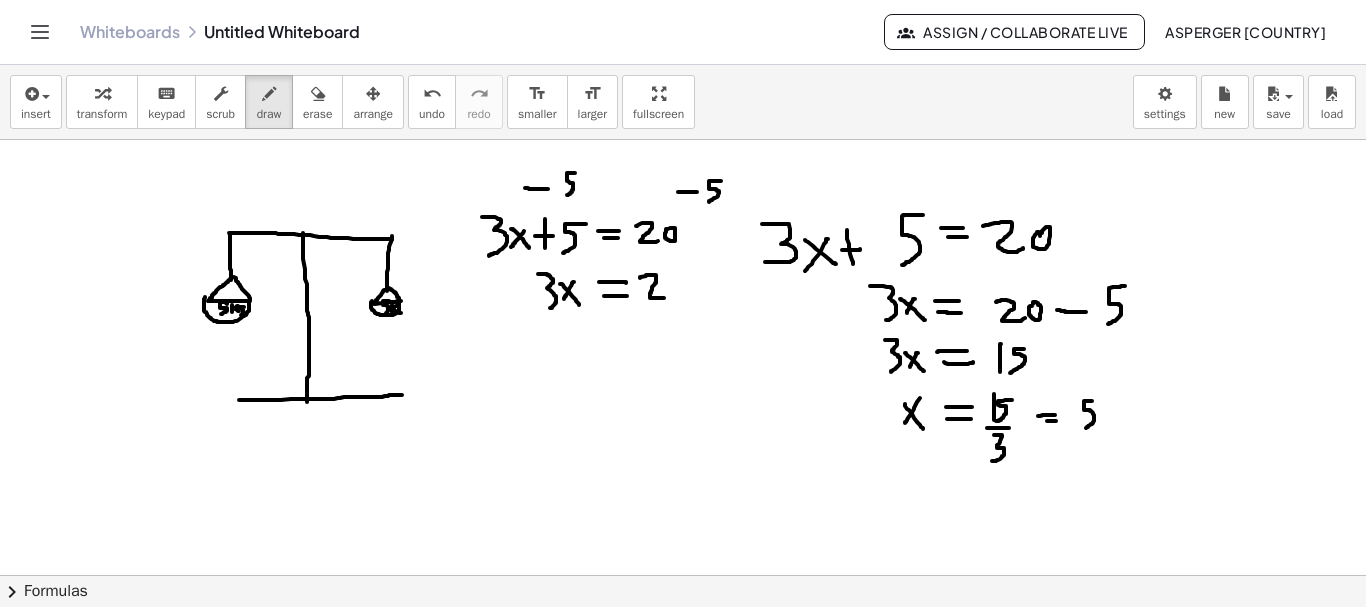 drag, startPoint x: 640, startPoint y: 278, endPoint x: 670, endPoint y: 296, distance: 34.98571 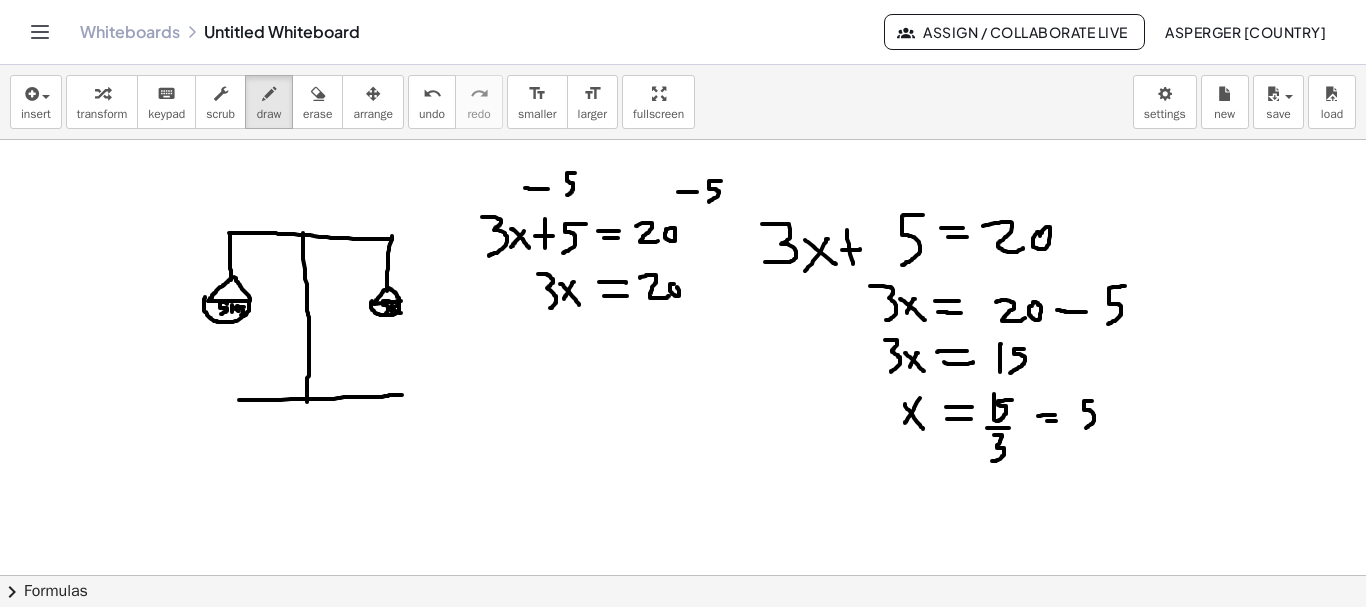 click at bounding box center [683, 640] 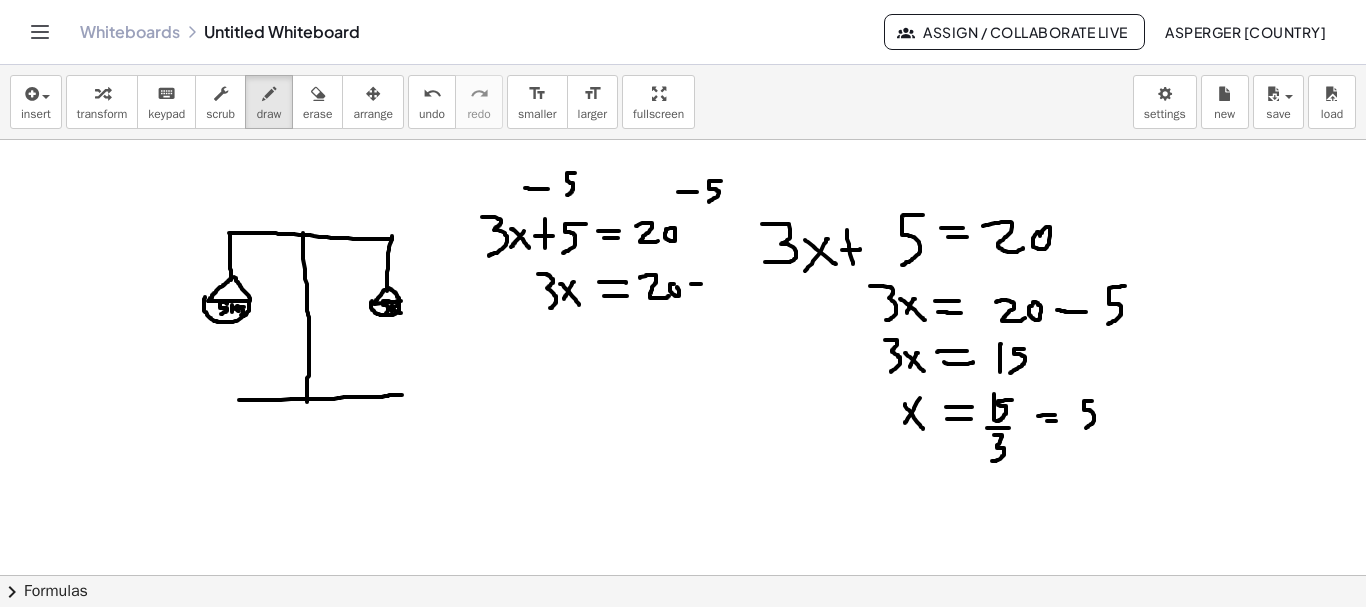 drag, startPoint x: 691, startPoint y: 284, endPoint x: 702, endPoint y: 283, distance: 11.045361 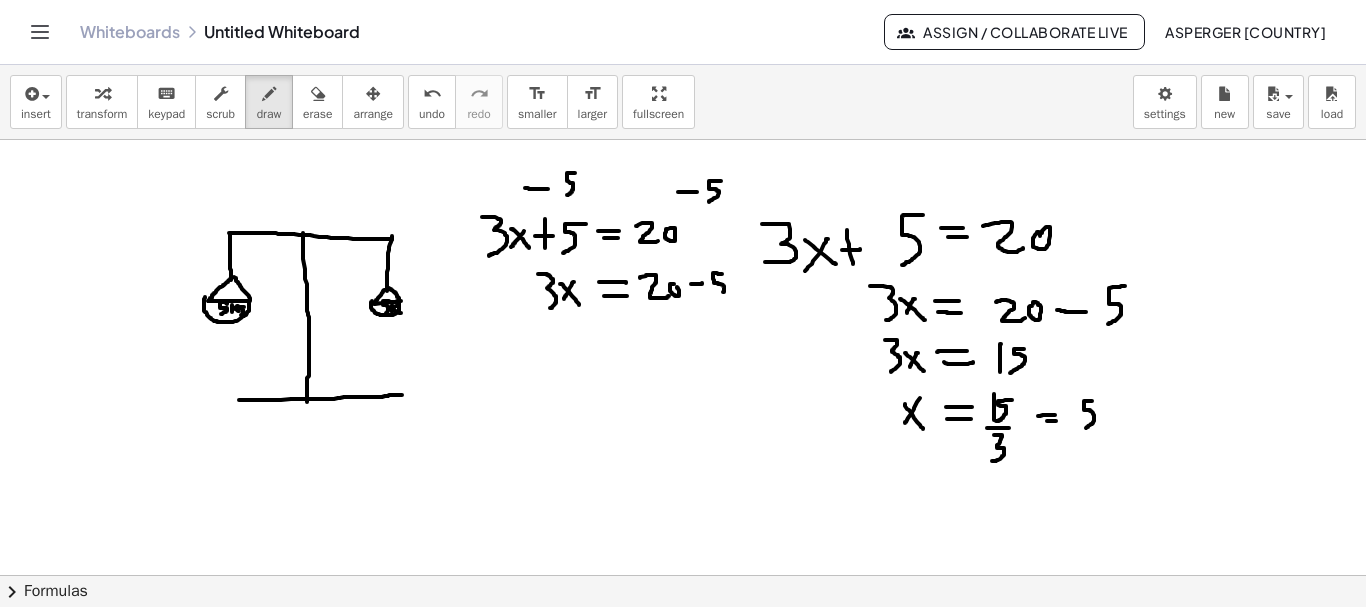 drag, startPoint x: 722, startPoint y: 274, endPoint x: 718, endPoint y: 295, distance: 21.377558 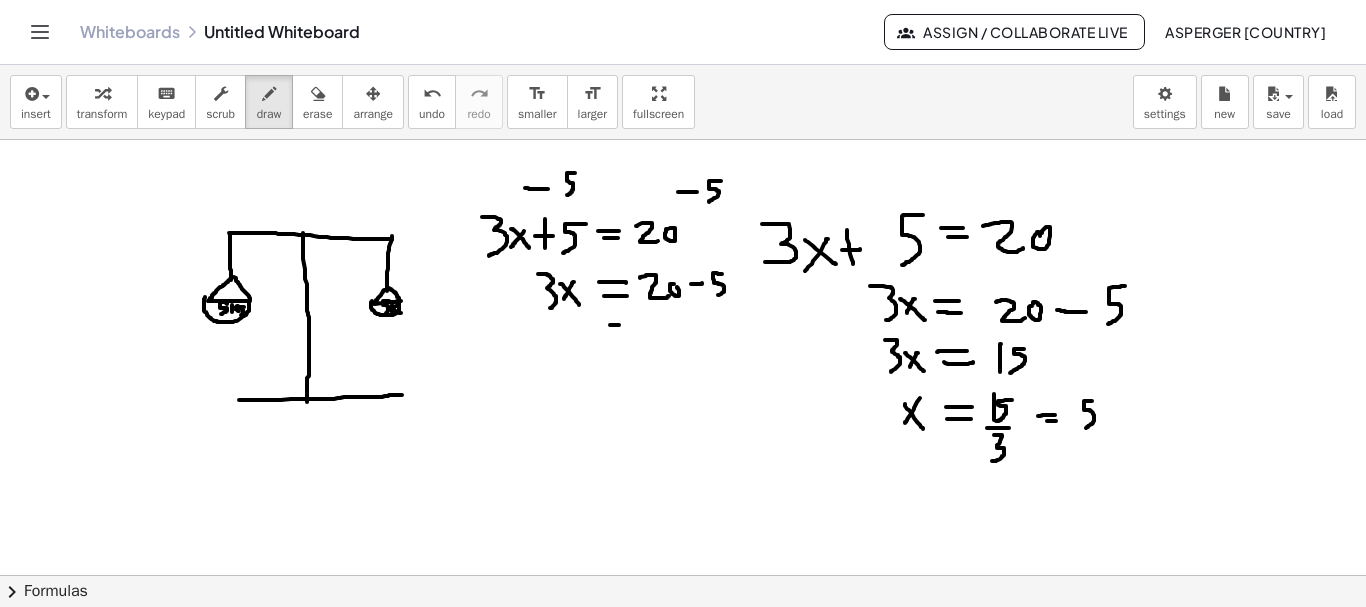 drag, startPoint x: 610, startPoint y: 325, endPoint x: 633, endPoint y: 325, distance: 23 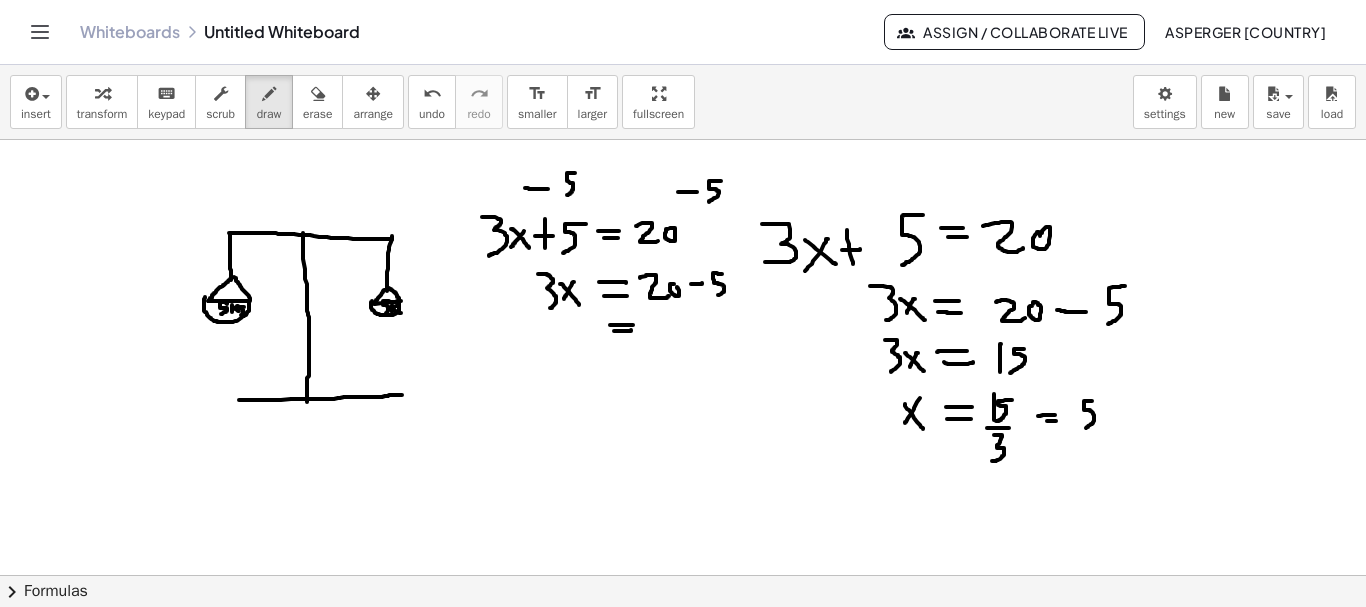 drag, startPoint x: 614, startPoint y: 331, endPoint x: 631, endPoint y: 330, distance: 17.029387 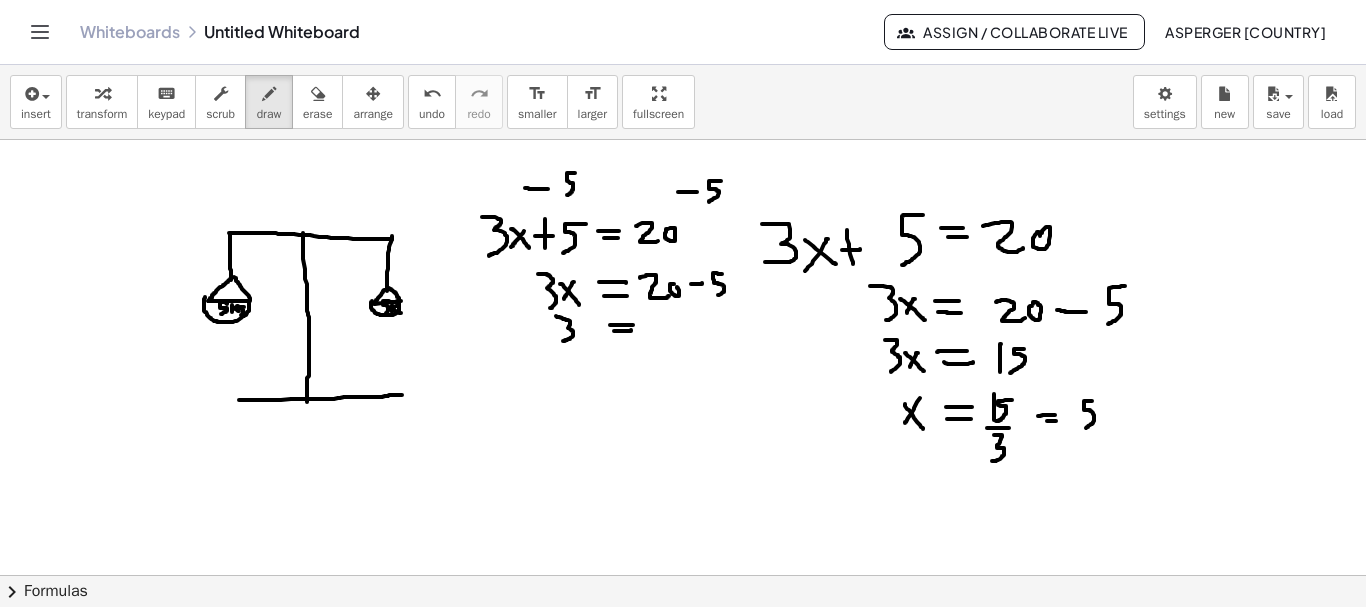 drag, startPoint x: 556, startPoint y: 316, endPoint x: 563, endPoint y: 341, distance: 25.96151 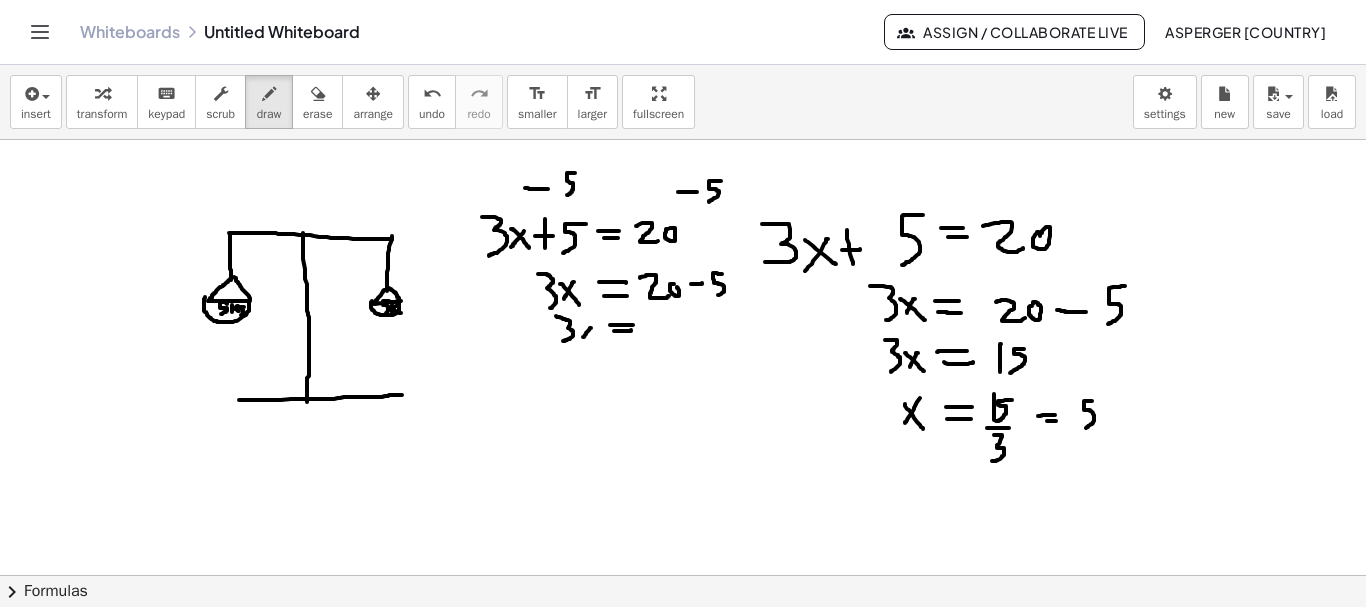 drag, startPoint x: 591, startPoint y: 328, endPoint x: 581, endPoint y: 343, distance: 18.027756 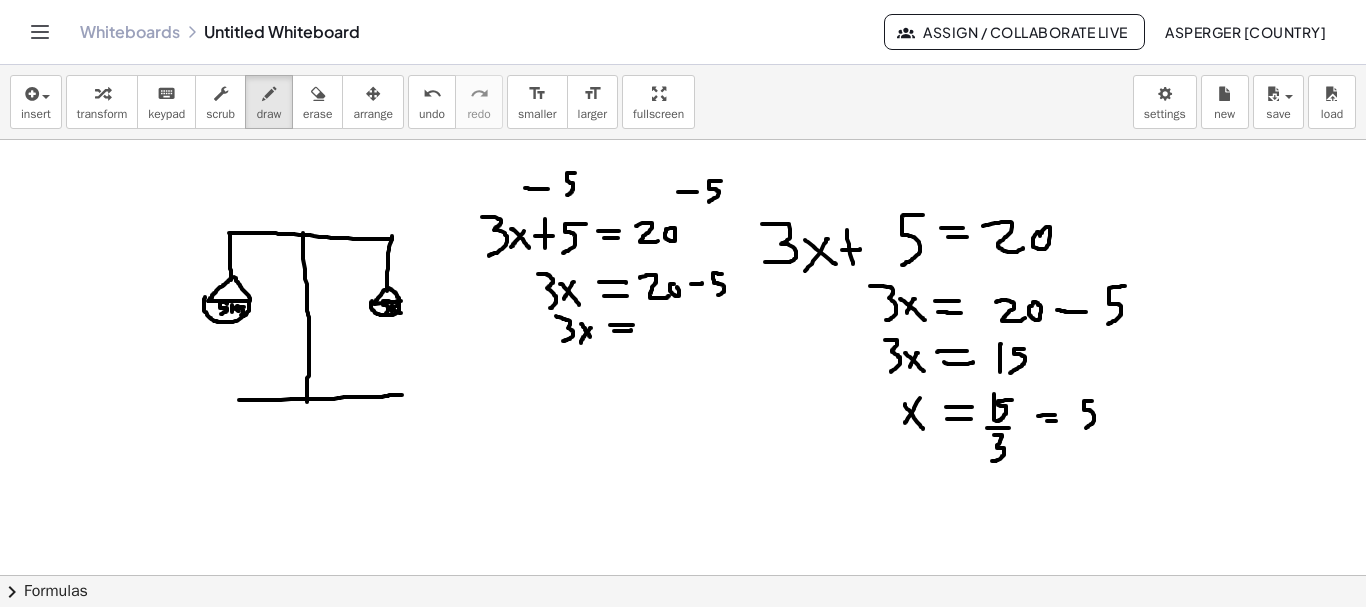 drag, startPoint x: 581, startPoint y: 324, endPoint x: 592, endPoint y: 339, distance: 18.601076 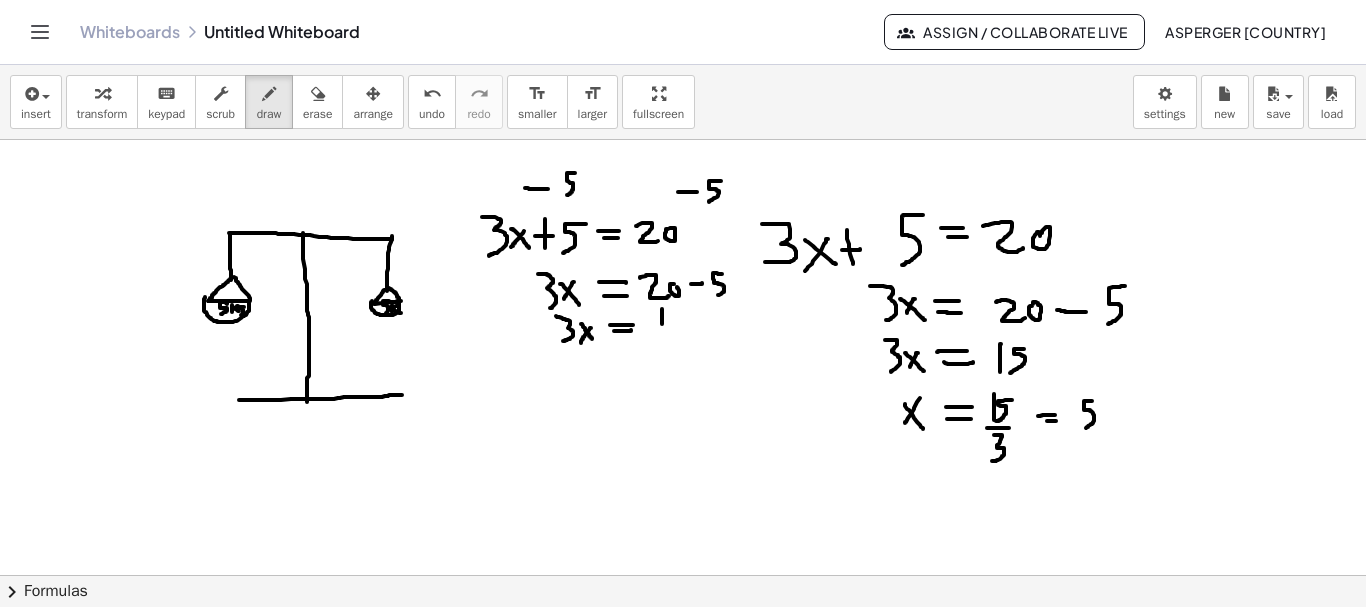 drag, startPoint x: 662, startPoint y: 309, endPoint x: 662, endPoint y: 329, distance: 20 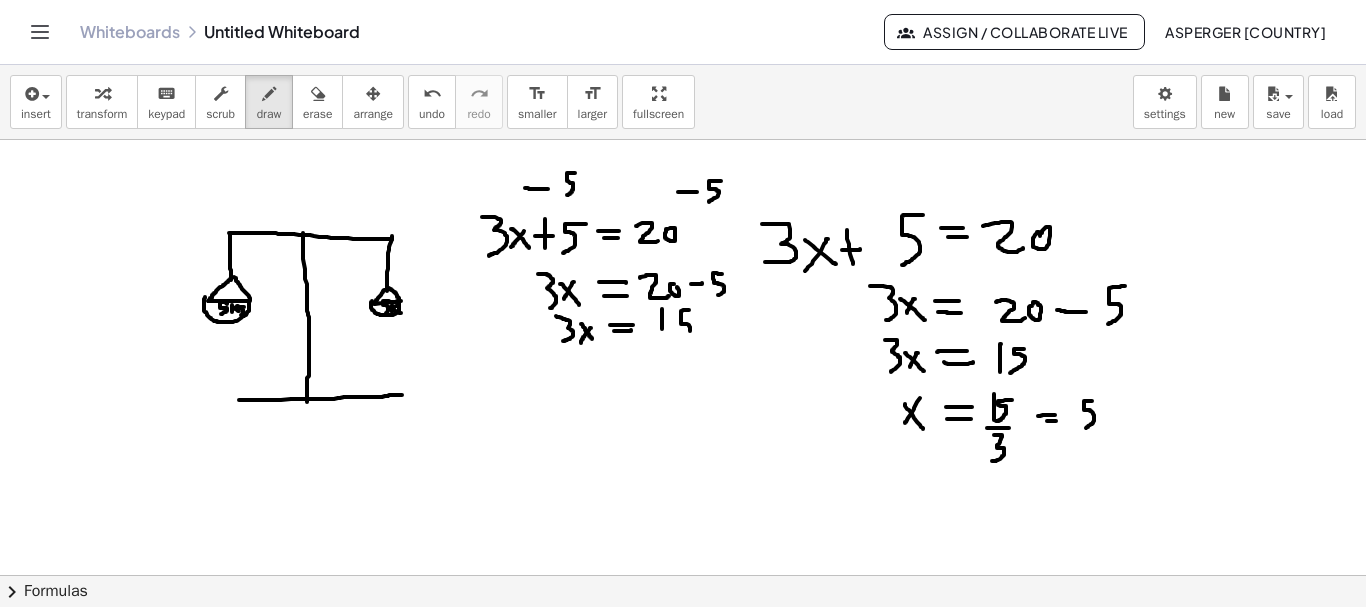 drag, startPoint x: 689, startPoint y: 310, endPoint x: 687, endPoint y: 333, distance: 23.086792 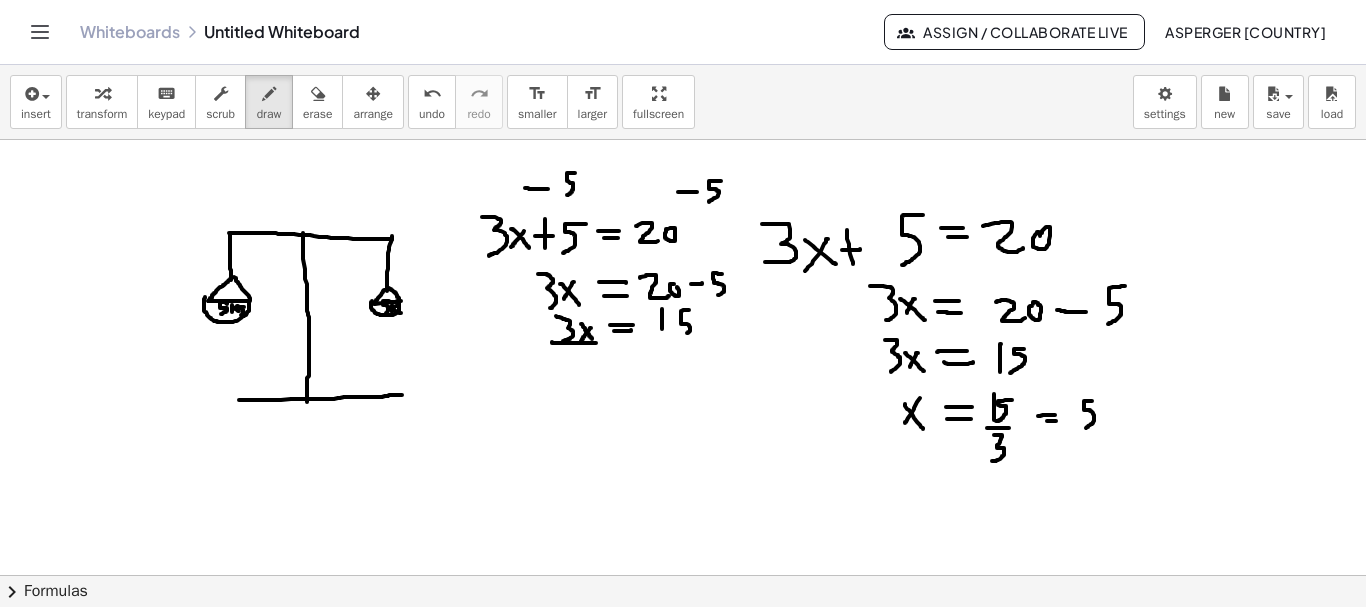 drag, startPoint x: 552, startPoint y: 343, endPoint x: 597, endPoint y: 343, distance: 45 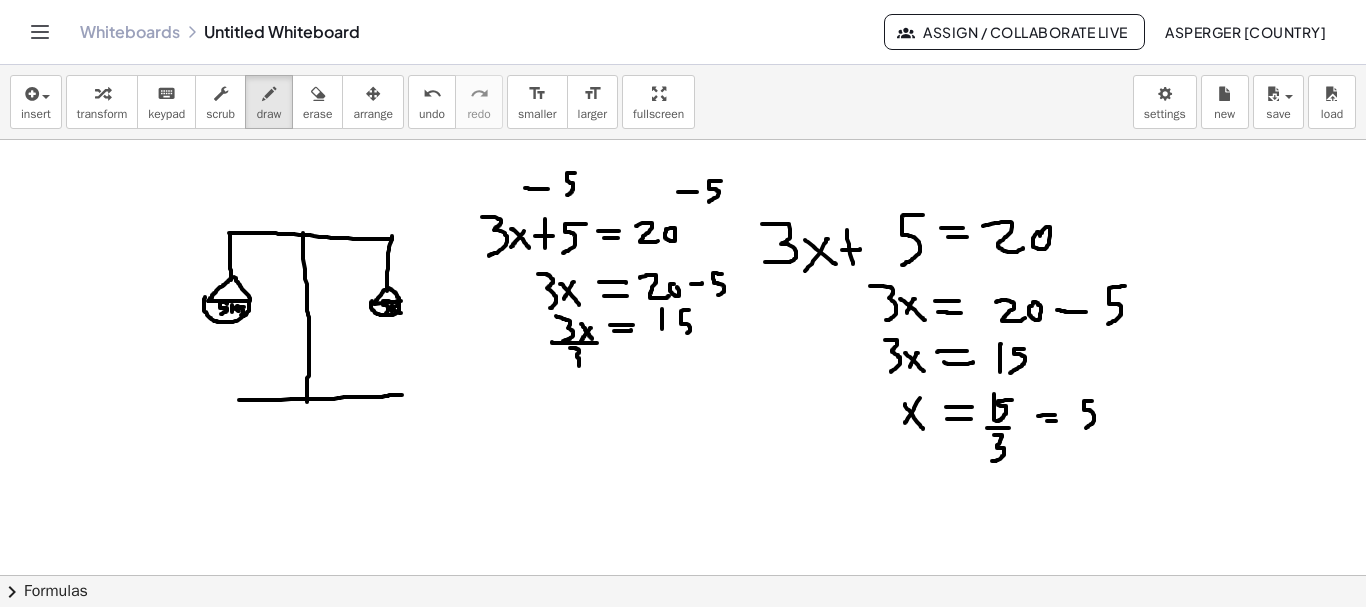drag, startPoint x: 570, startPoint y: 348, endPoint x: 569, endPoint y: 375, distance: 27.018513 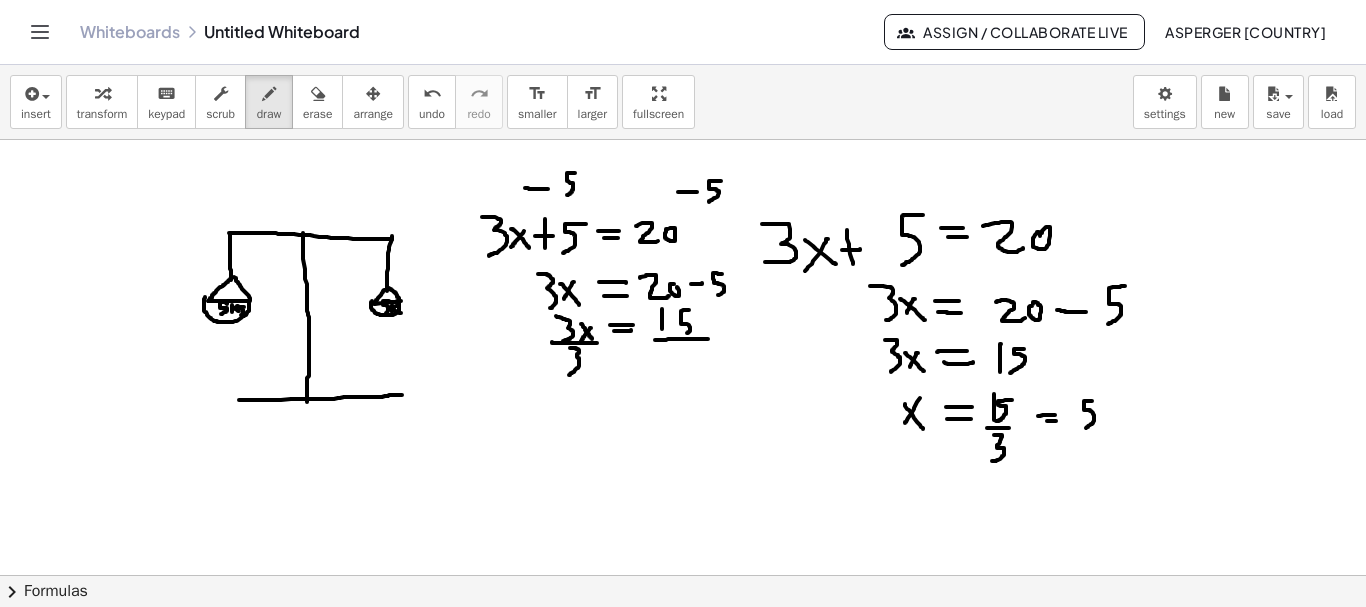 drag, startPoint x: 655, startPoint y: 340, endPoint x: 711, endPoint y: 339, distance: 56.008926 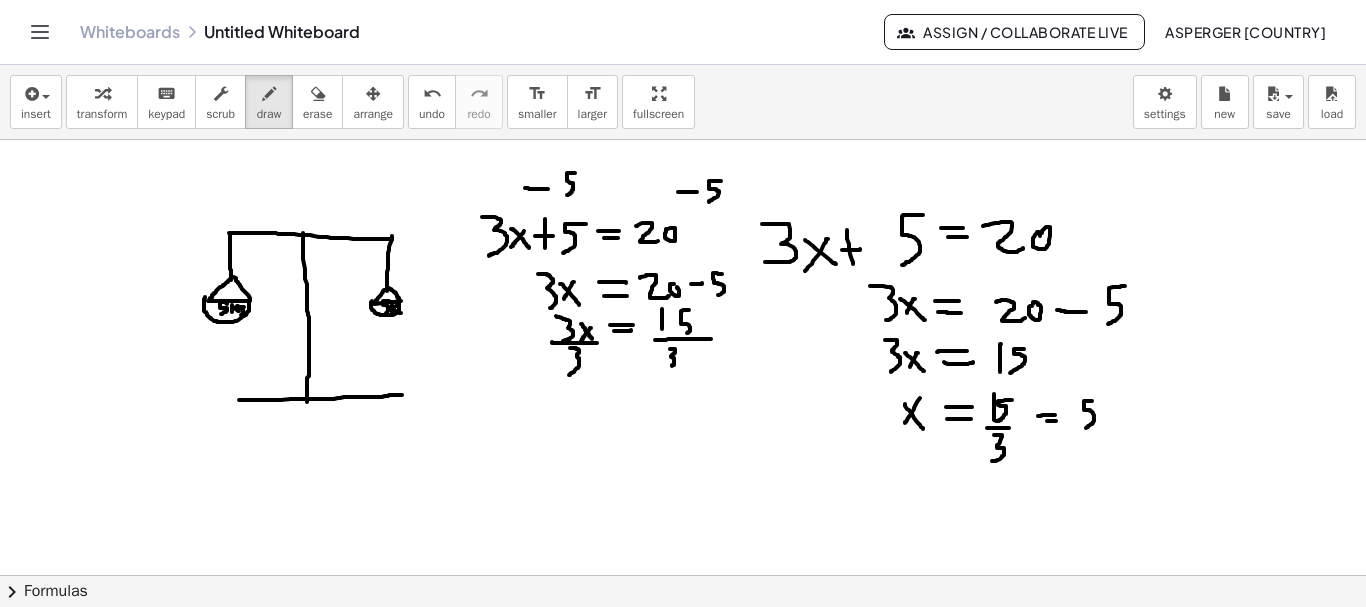 drag, startPoint x: 672, startPoint y: 349, endPoint x: 669, endPoint y: 366, distance: 17.262676 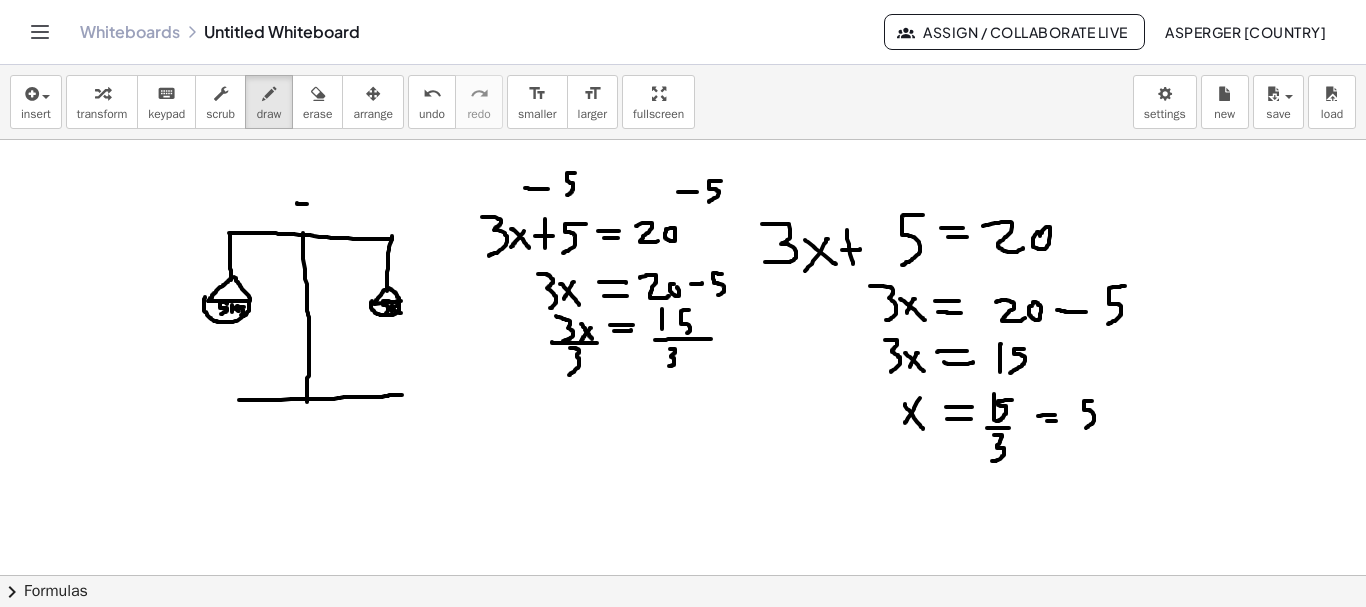 drag, startPoint x: 297, startPoint y: 203, endPoint x: 314, endPoint y: 204, distance: 17.029387 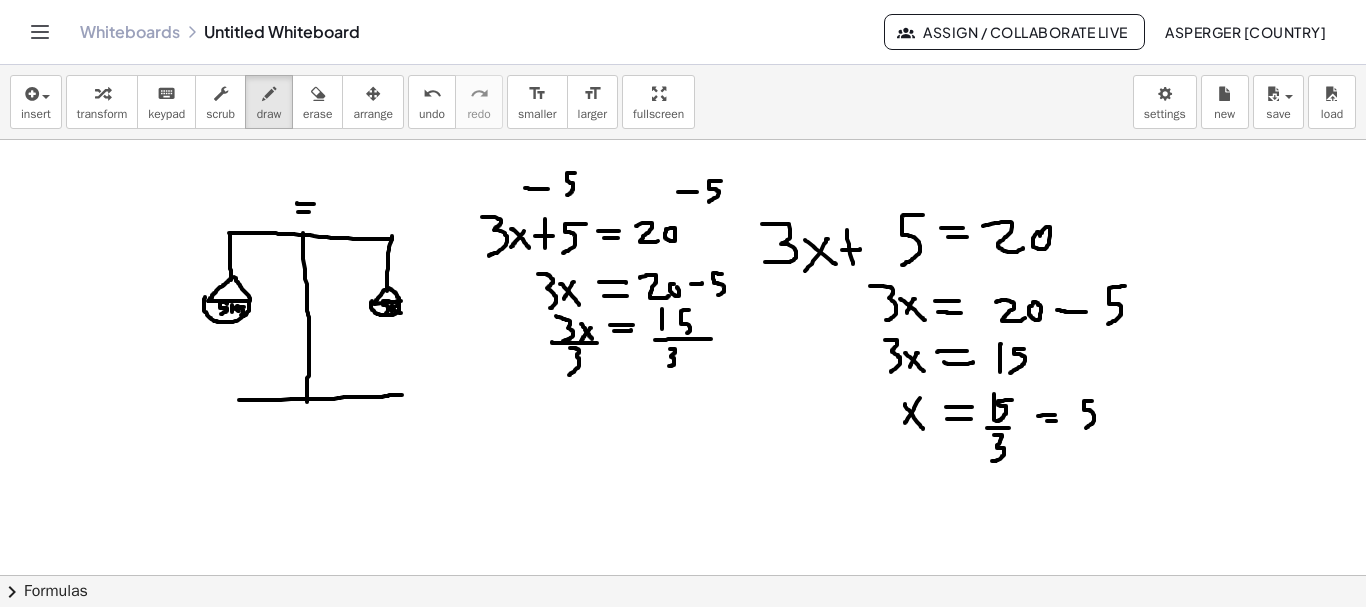 drag, startPoint x: 298, startPoint y: 212, endPoint x: 310, endPoint y: 212, distance: 12 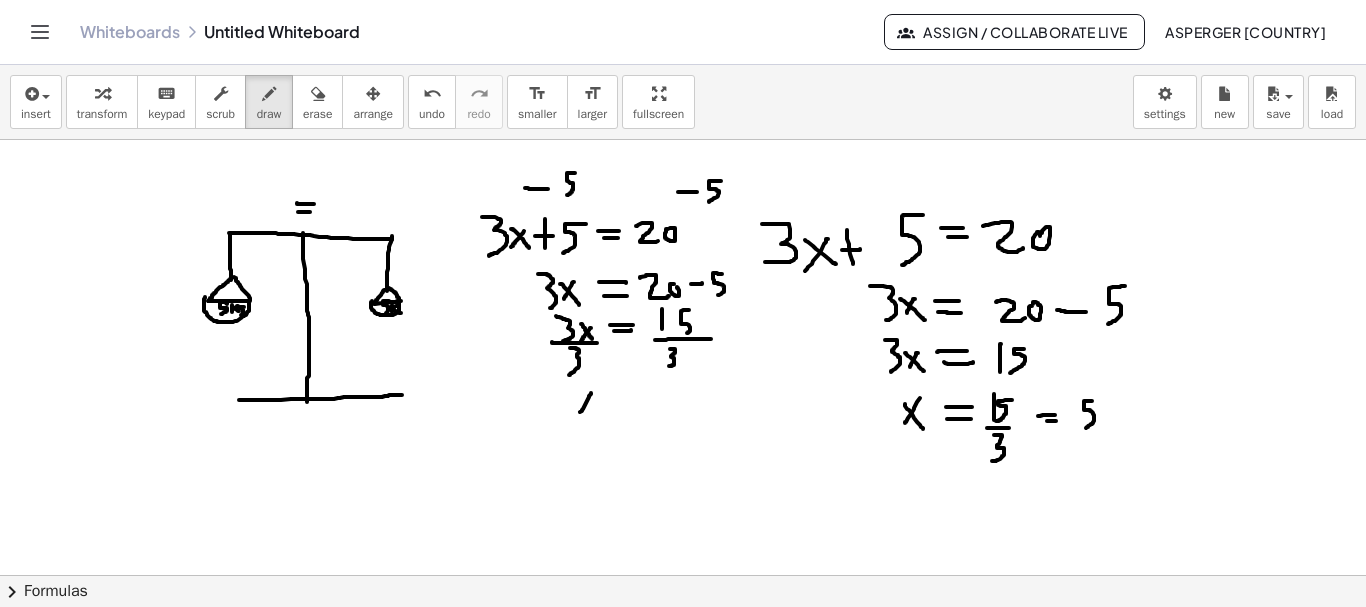 drag, startPoint x: 591, startPoint y: 393, endPoint x: 579, endPoint y: 416, distance: 25.942244 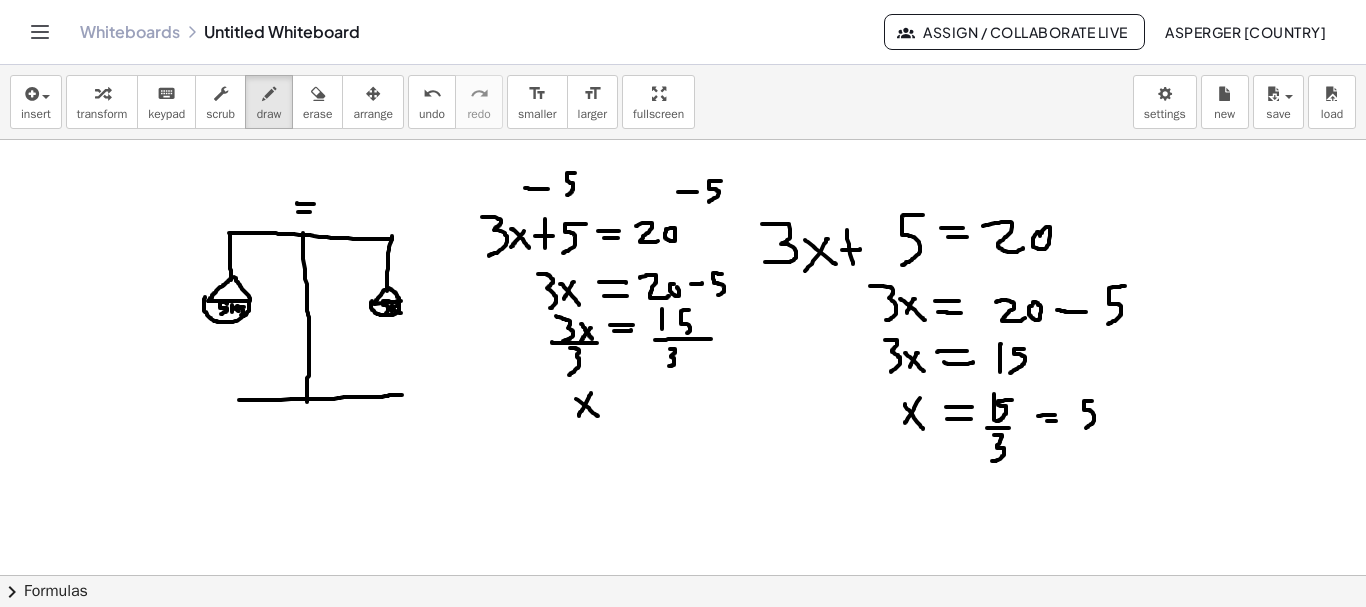 drag, startPoint x: 576, startPoint y: 399, endPoint x: 598, endPoint y: 416, distance: 27.802877 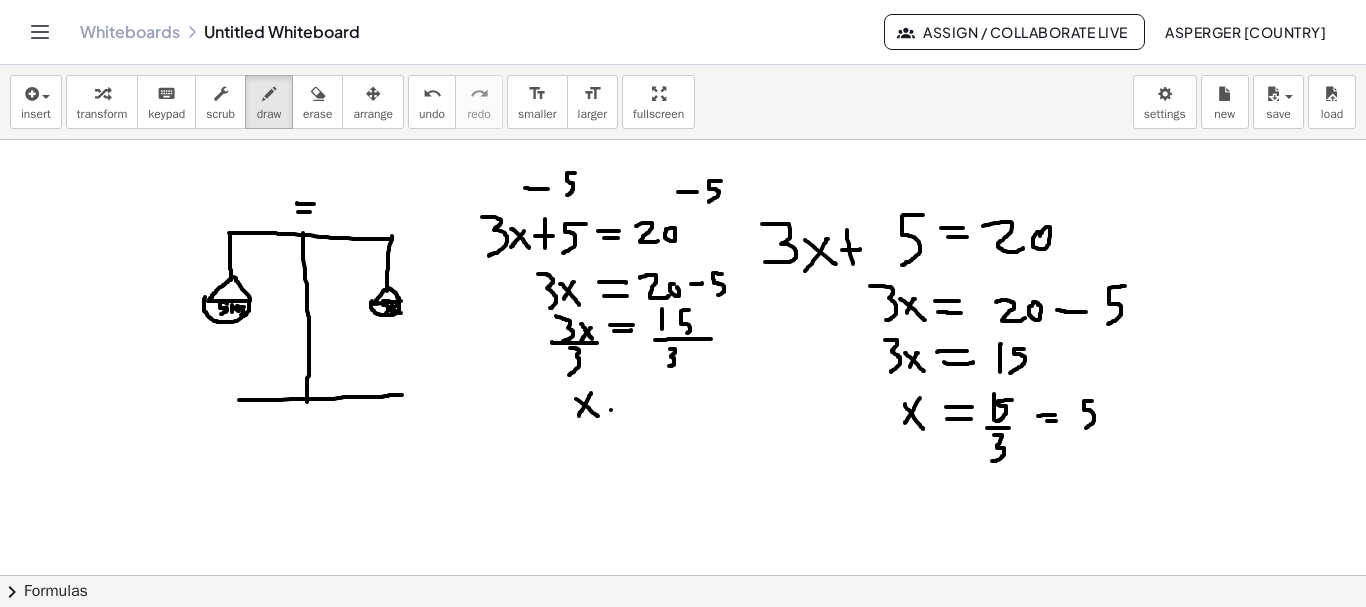 drag, startPoint x: 611, startPoint y: 410, endPoint x: 630, endPoint y: 410, distance: 19 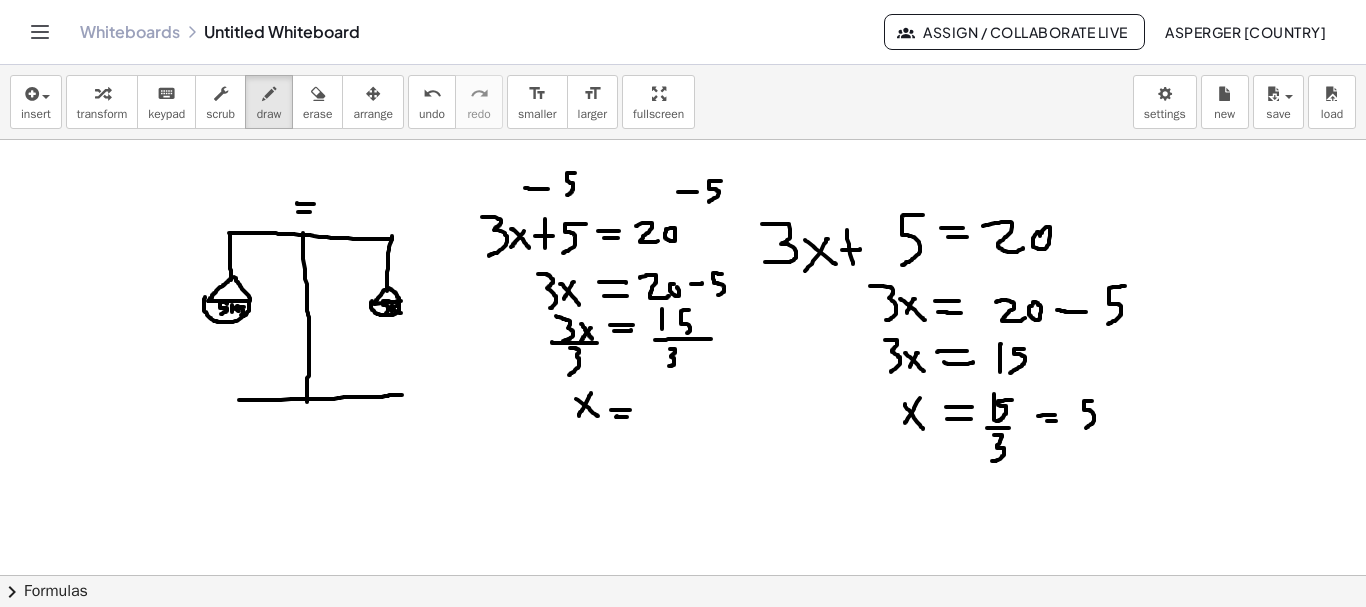 drag, startPoint x: 616, startPoint y: 417, endPoint x: 637, endPoint y: 415, distance: 21.095022 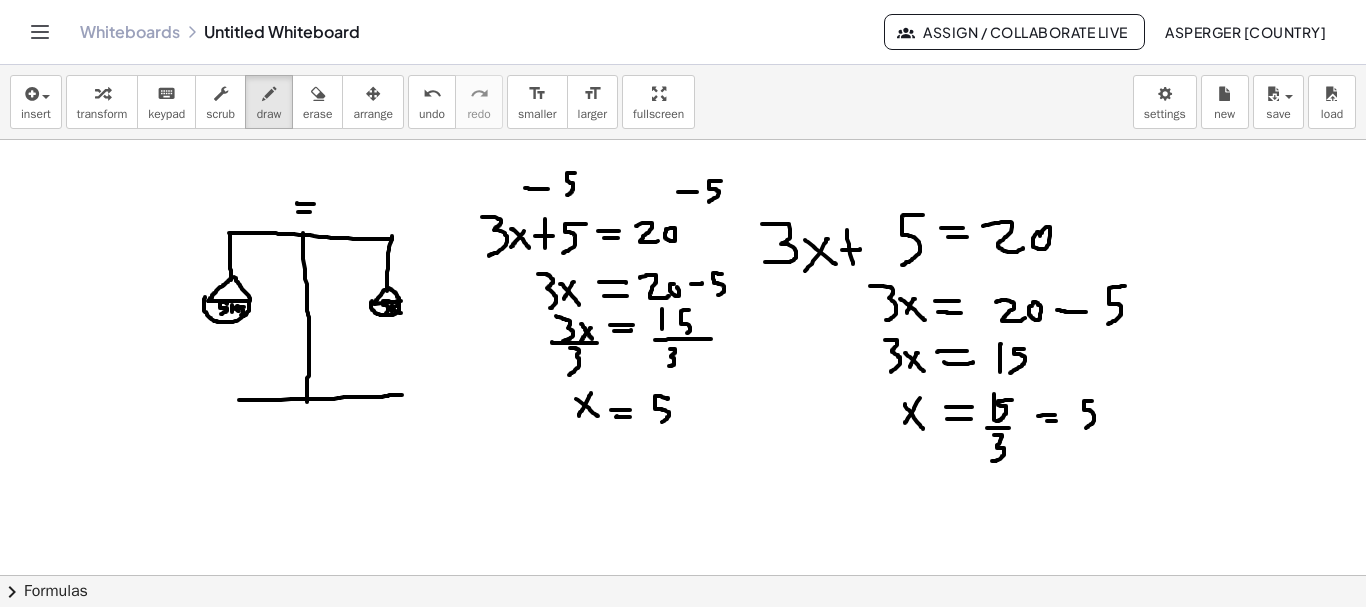 drag, startPoint x: 668, startPoint y: 398, endPoint x: 654, endPoint y: 428, distance: 33.105892 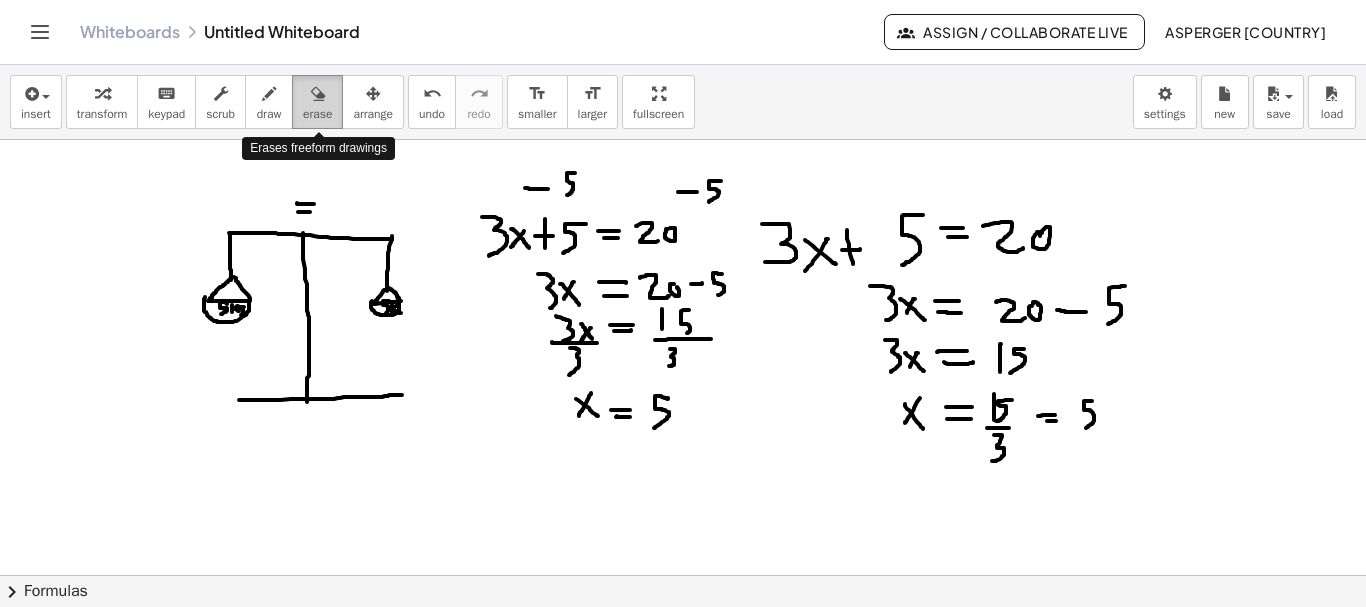 click at bounding box center (318, 94) 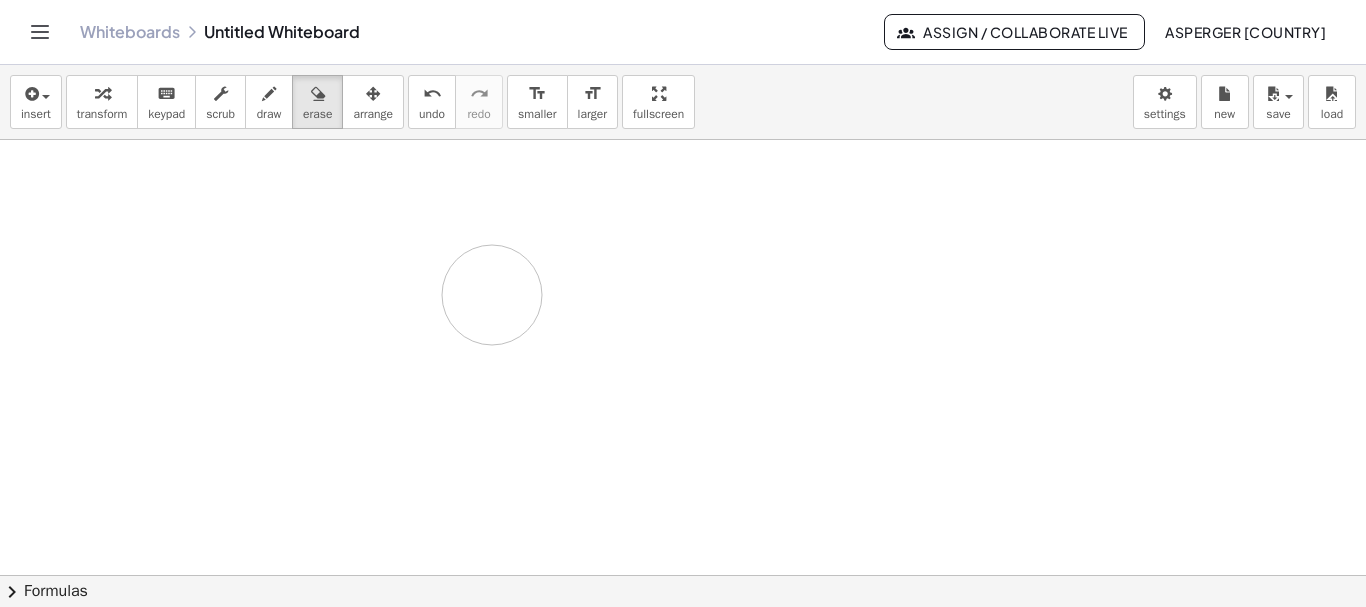drag, startPoint x: 524, startPoint y: 231, endPoint x: 495, endPoint y: 283, distance: 59.5399 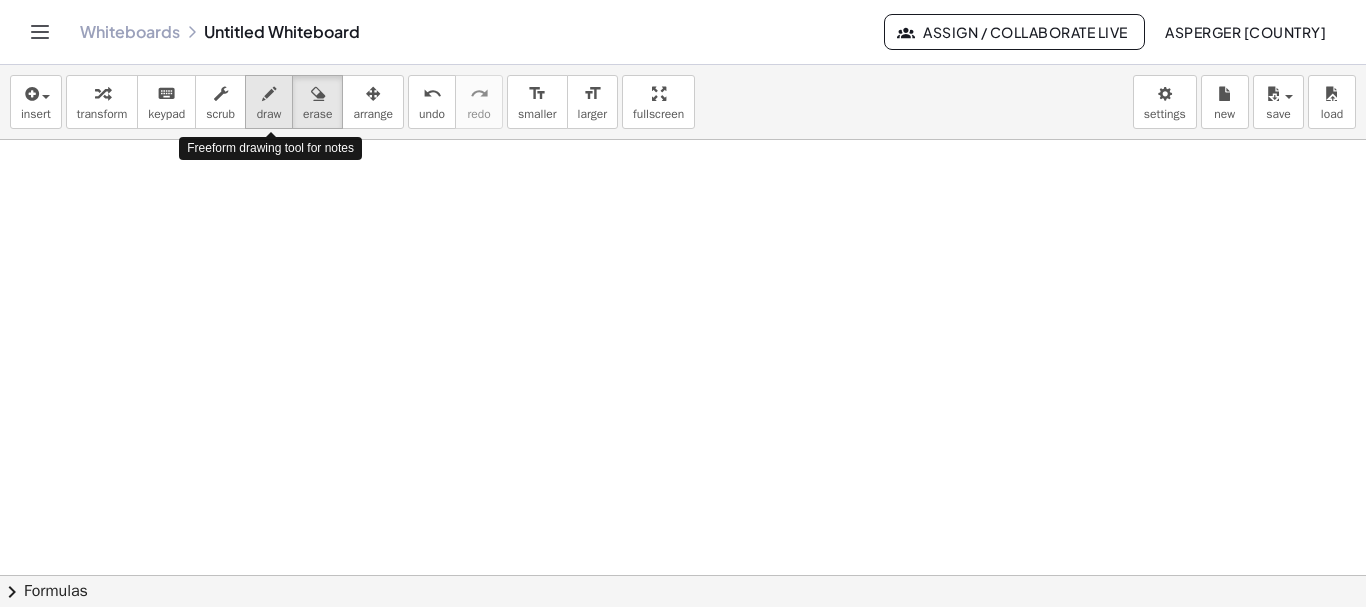 click at bounding box center (269, 94) 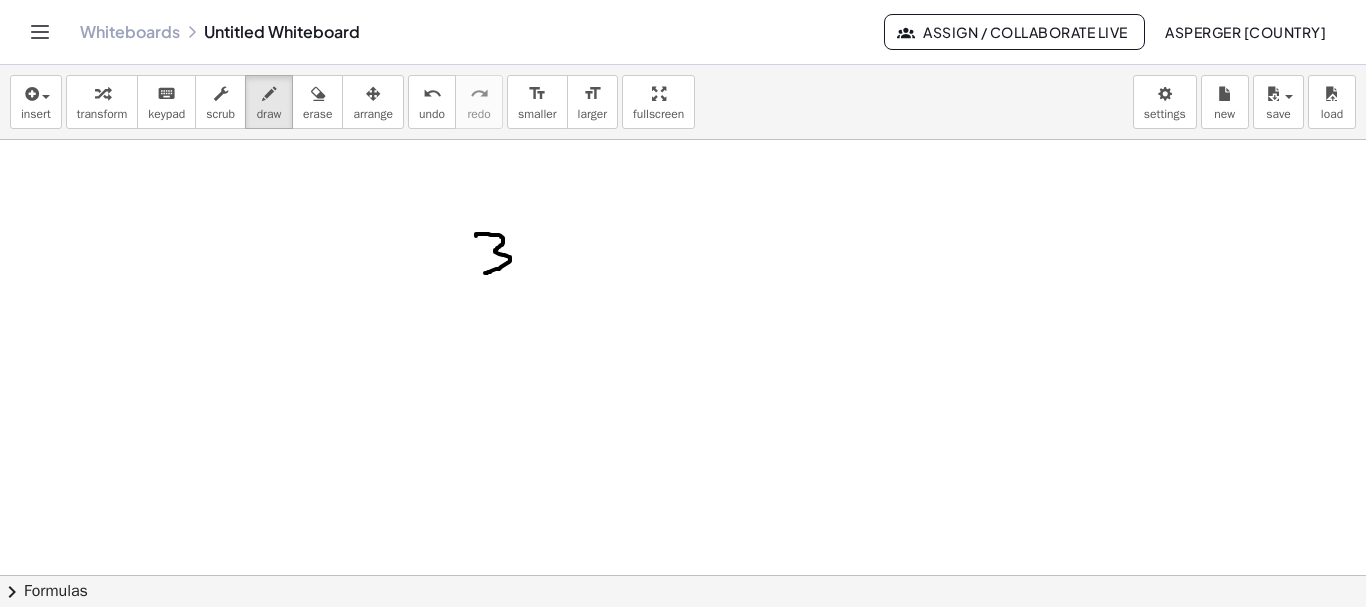 drag, startPoint x: 476, startPoint y: 234, endPoint x: 493, endPoint y: 272, distance: 41.62932 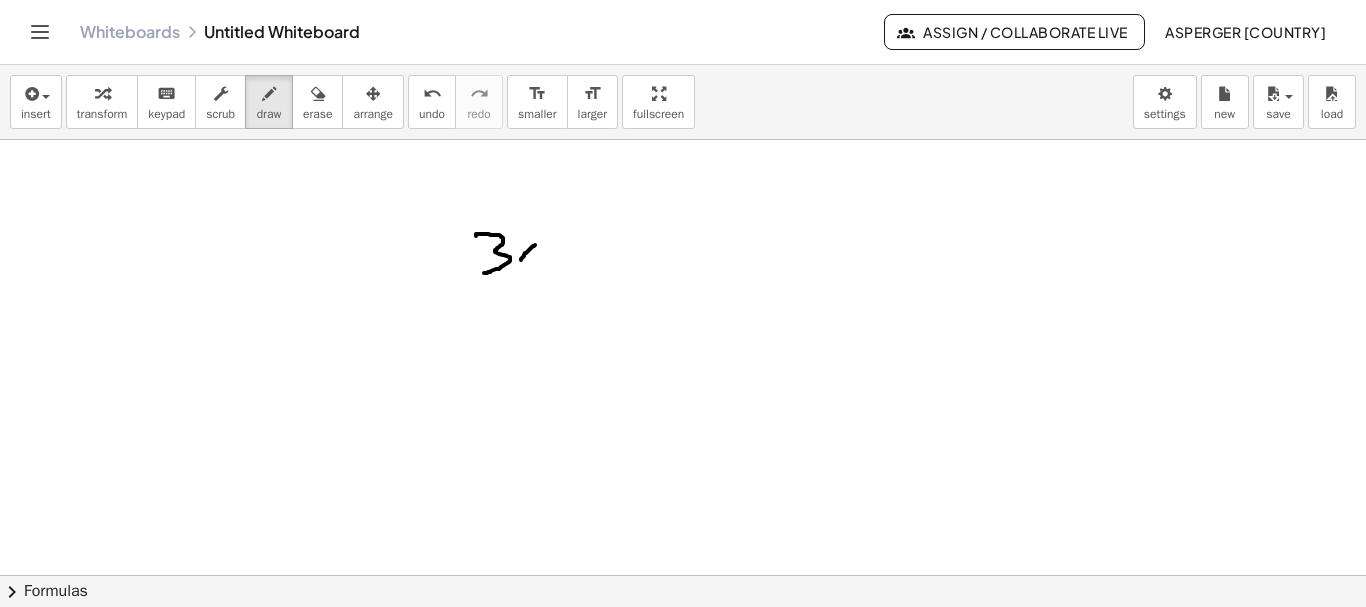 drag, startPoint x: 535, startPoint y: 245, endPoint x: 521, endPoint y: 260, distance: 20.518284 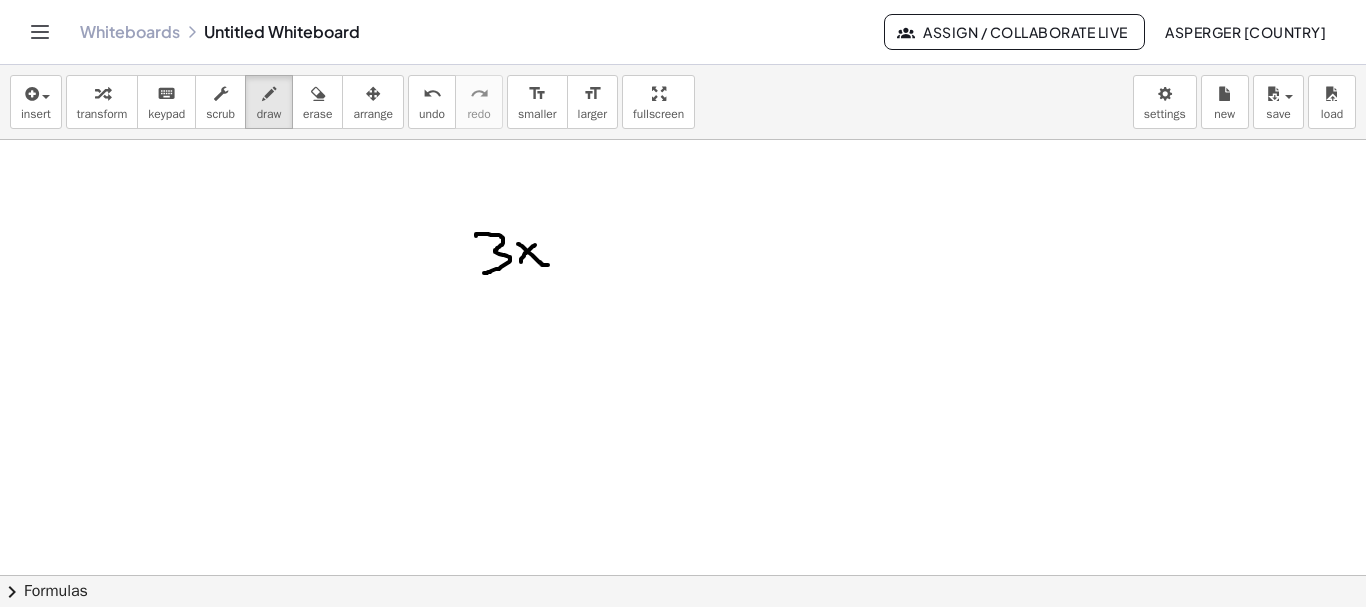 drag, startPoint x: 518, startPoint y: 244, endPoint x: 548, endPoint y: 265, distance: 36.619667 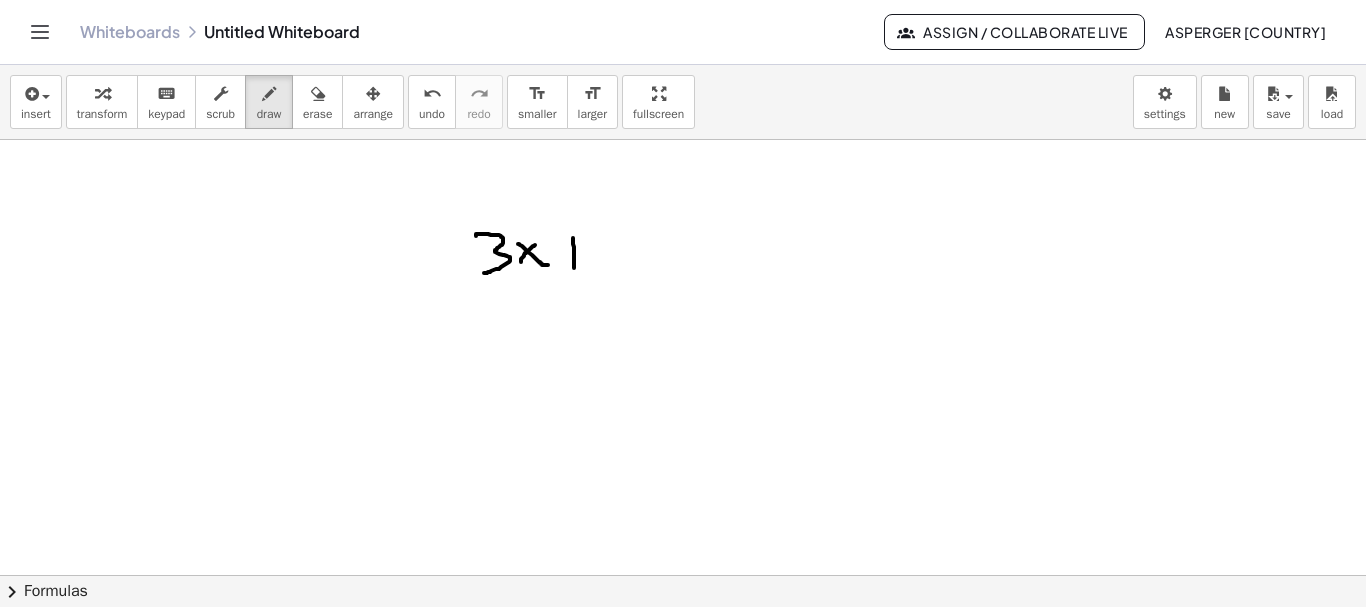 drag, startPoint x: 573, startPoint y: 238, endPoint x: 574, endPoint y: 268, distance: 30.016663 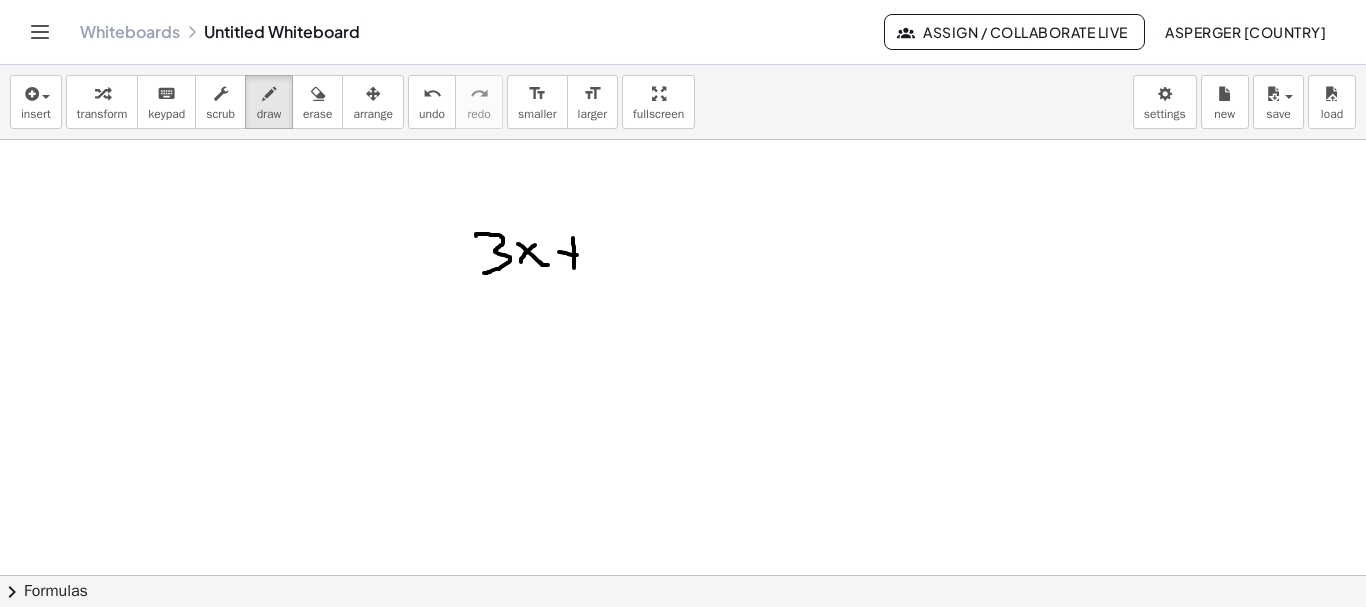 drag, startPoint x: 560, startPoint y: 252, endPoint x: 583, endPoint y: 254, distance: 23.086792 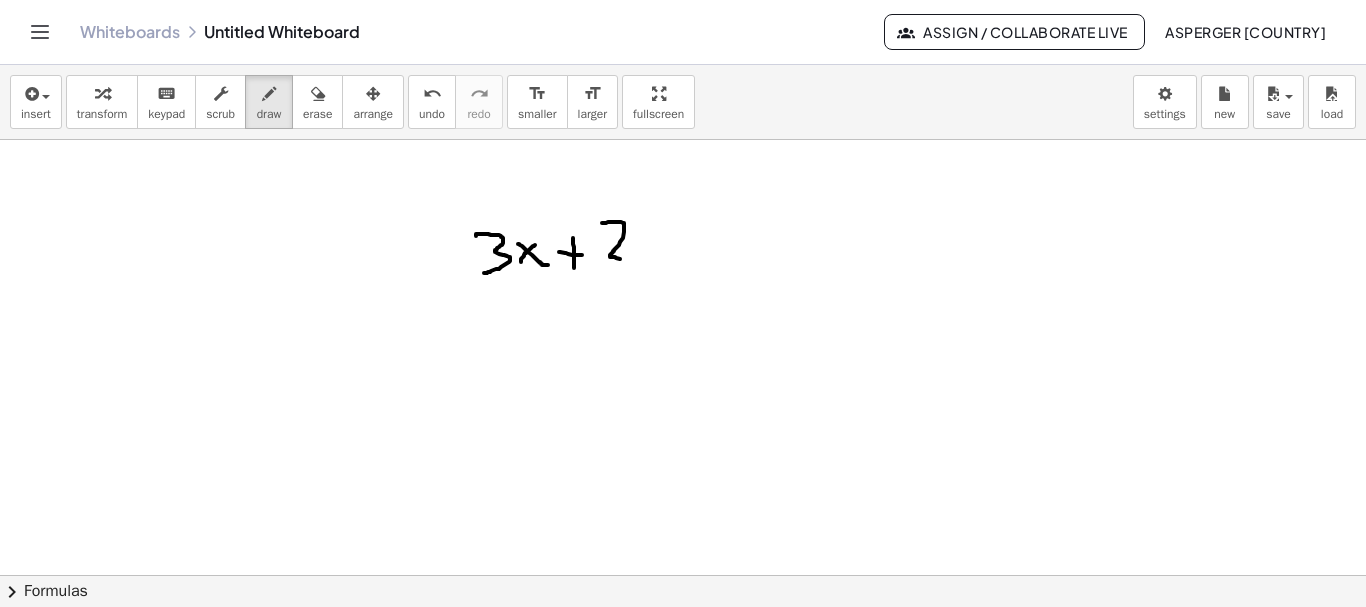 drag, startPoint x: 602, startPoint y: 223, endPoint x: 638, endPoint y: 248, distance: 43.829212 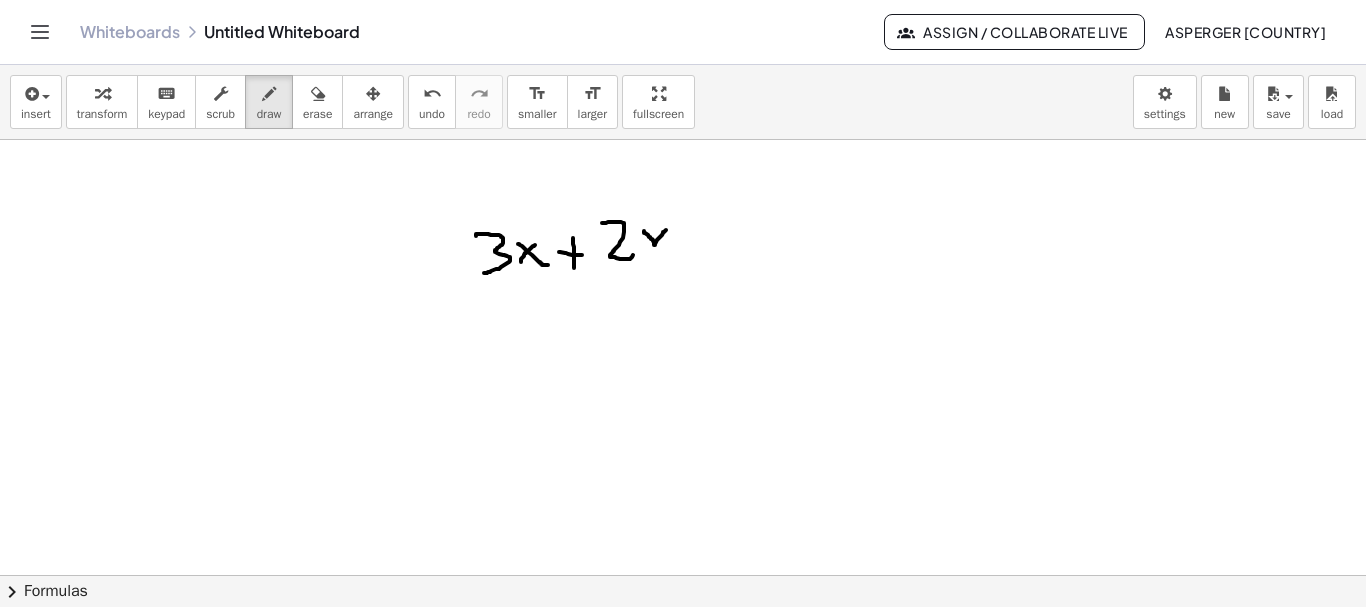 drag, startPoint x: 644, startPoint y: 231, endPoint x: 666, endPoint y: 230, distance: 22.022715 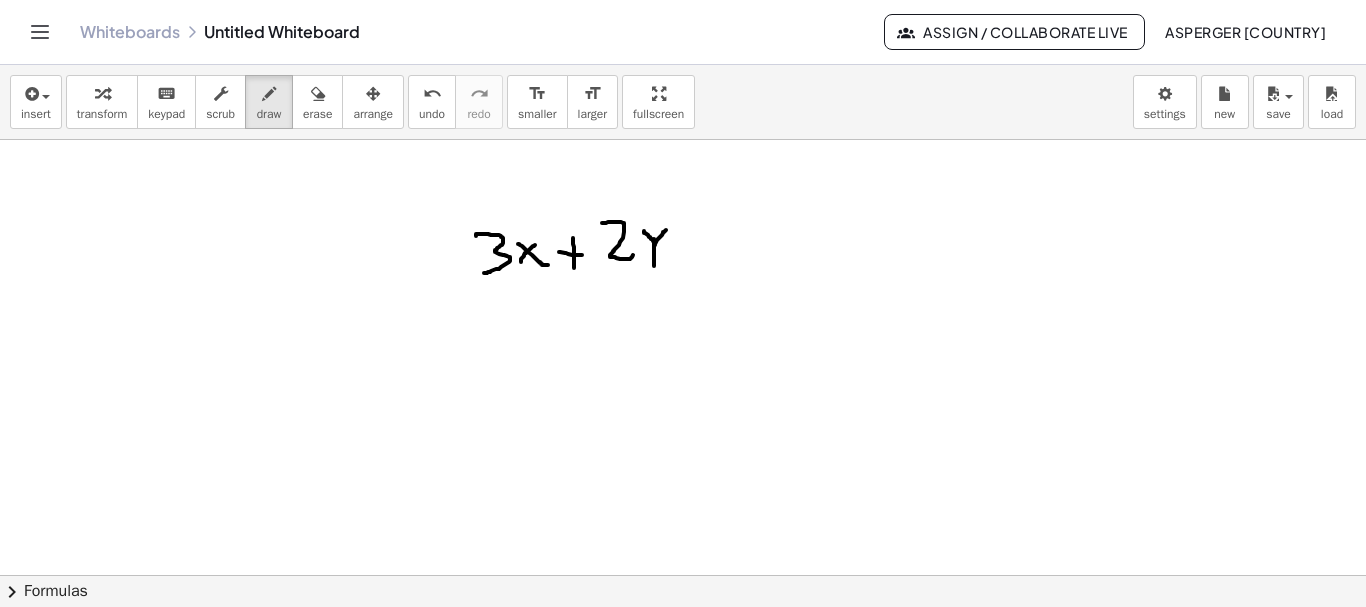 drag, startPoint x: 654, startPoint y: 239, endPoint x: 662, endPoint y: 256, distance: 18.788294 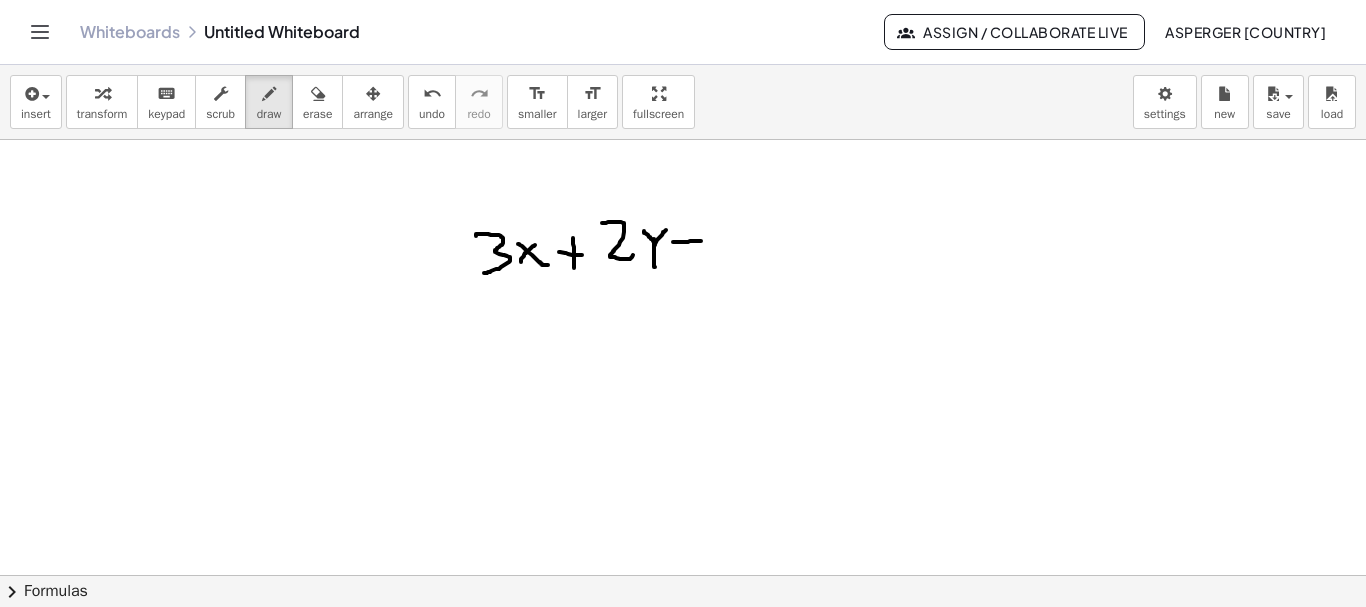 drag, startPoint x: 673, startPoint y: 242, endPoint x: 702, endPoint y: 241, distance: 29.017237 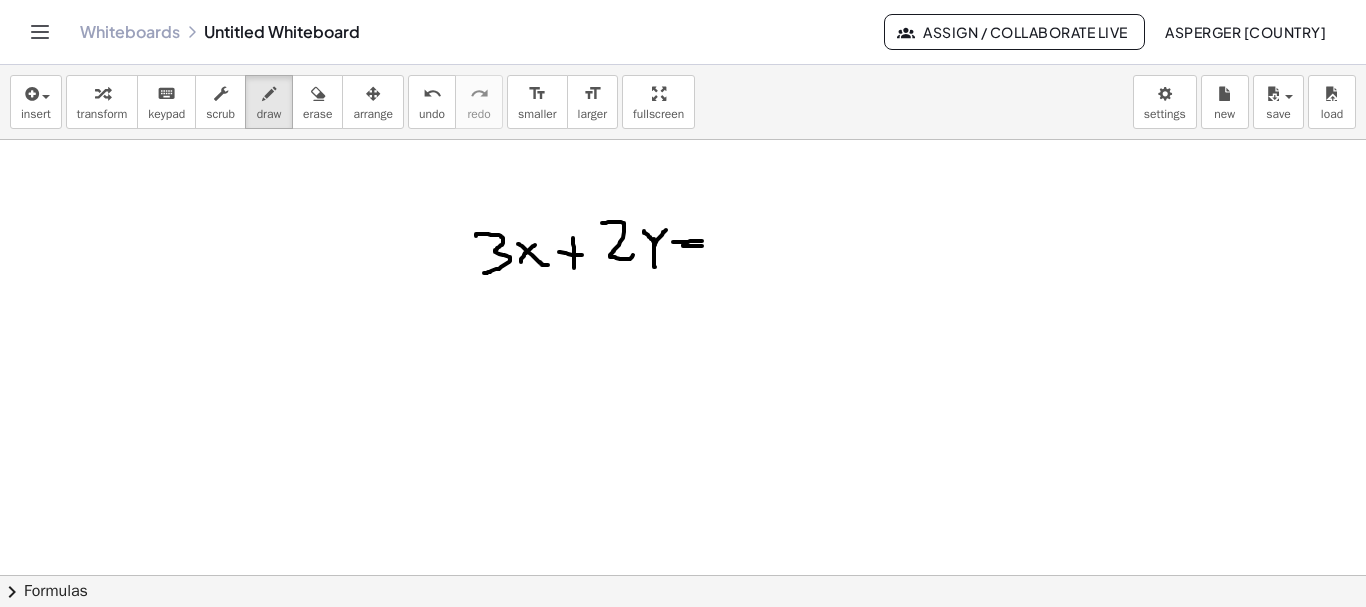 drag, startPoint x: 683, startPoint y: 245, endPoint x: 702, endPoint y: 246, distance: 19.026299 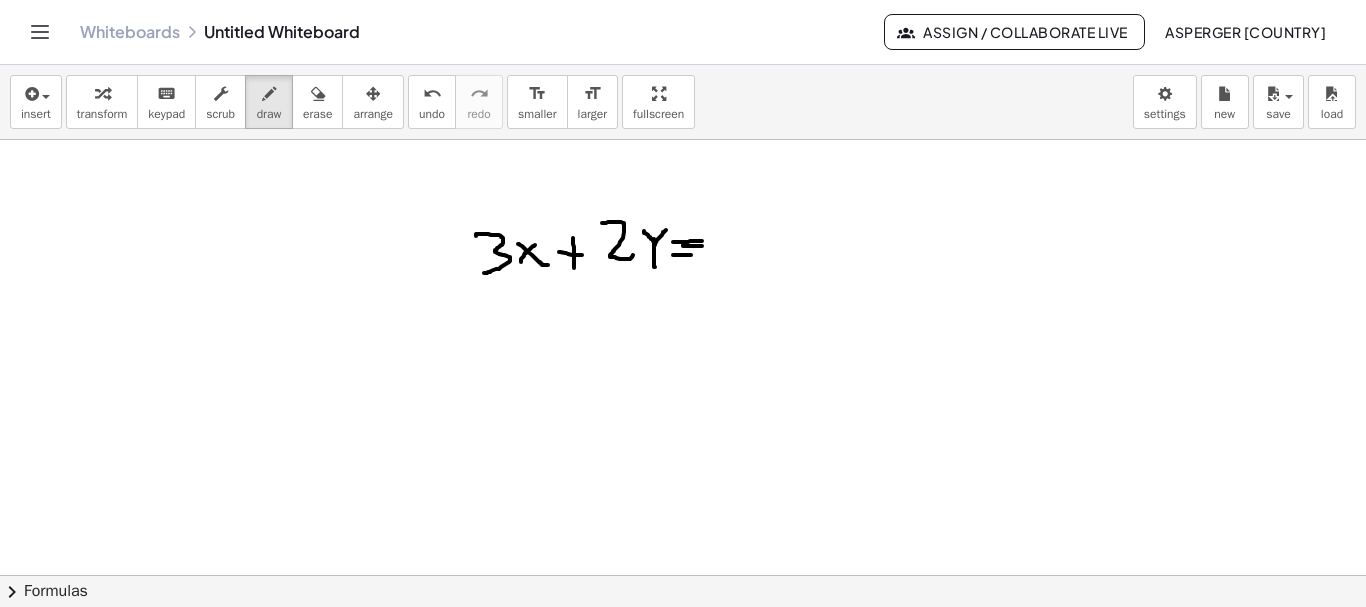 drag, startPoint x: 673, startPoint y: 255, endPoint x: 700, endPoint y: 255, distance: 27 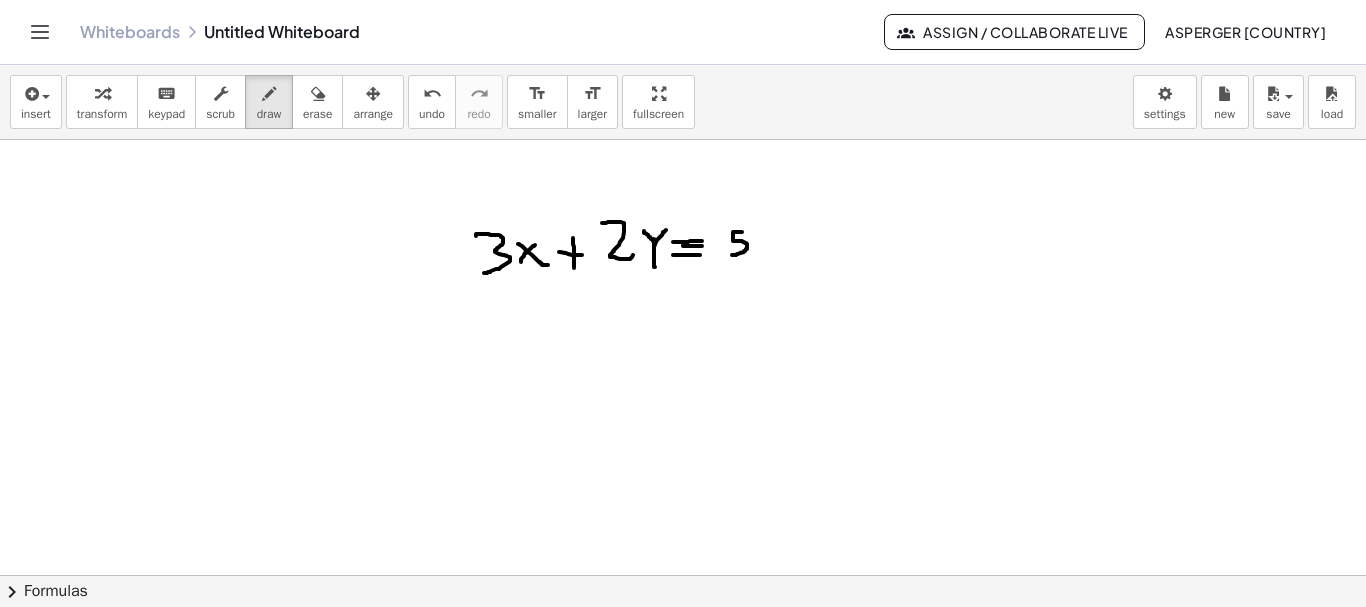 drag, startPoint x: 739, startPoint y: 232, endPoint x: 732, endPoint y: 255, distance: 24.04163 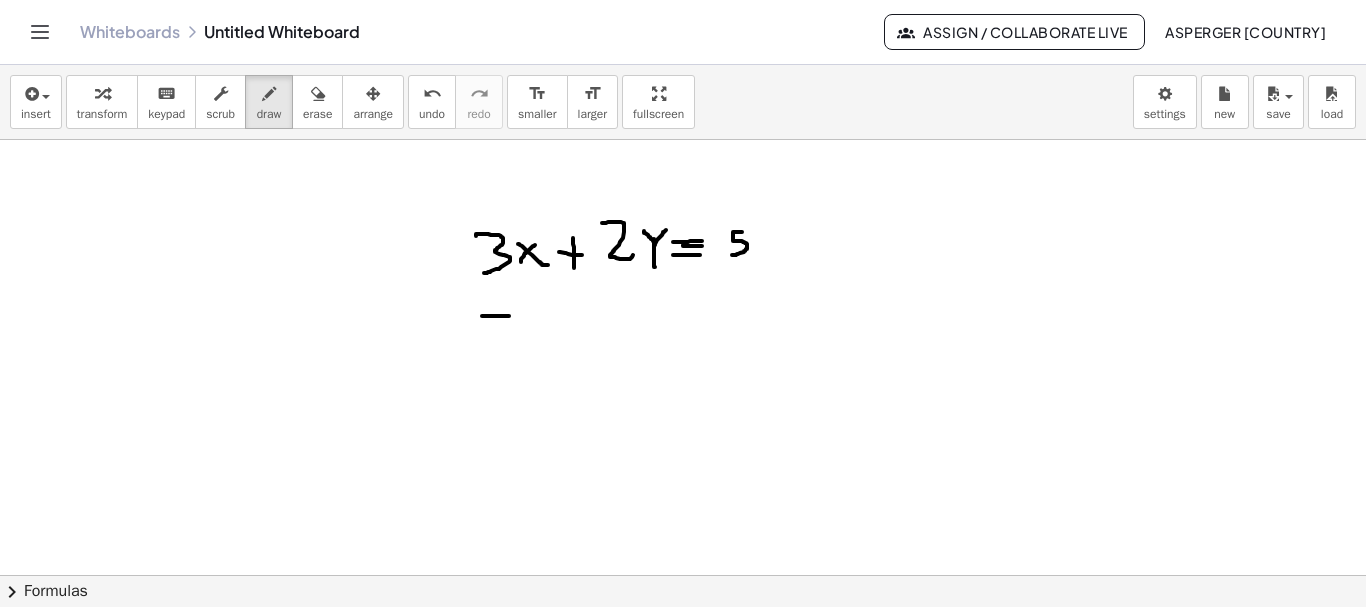 drag, startPoint x: 482, startPoint y: 316, endPoint x: 511, endPoint y: 316, distance: 29 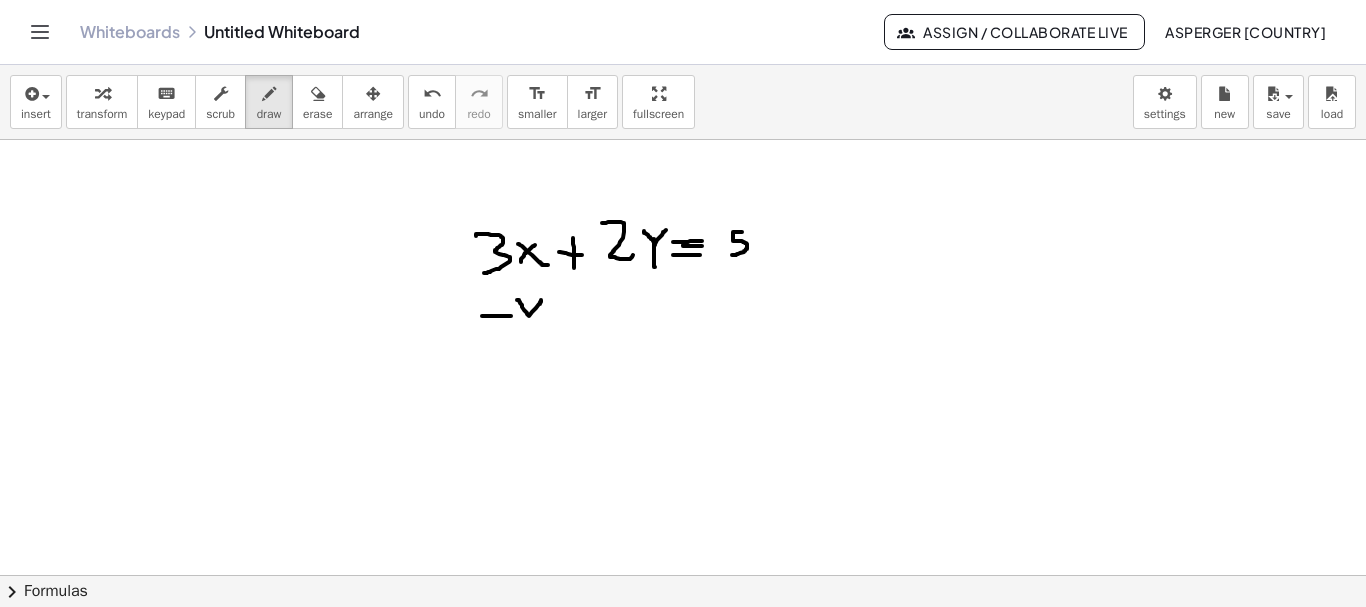 drag, startPoint x: 517, startPoint y: 300, endPoint x: 541, endPoint y: 300, distance: 24 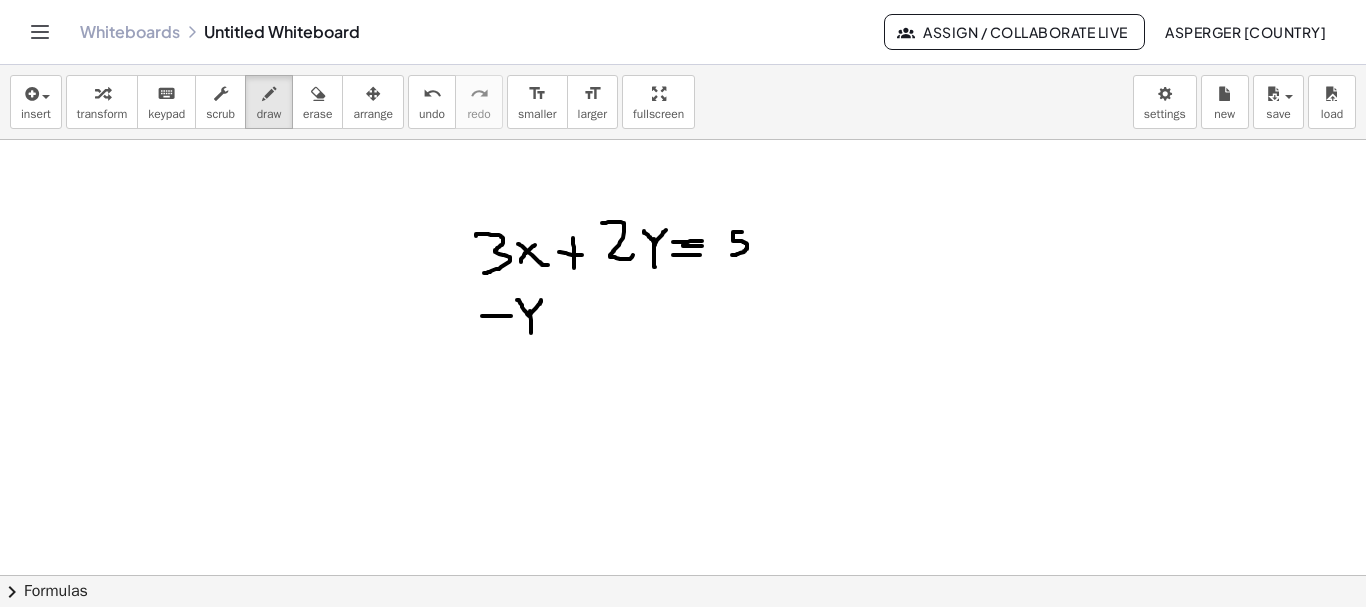 drag, startPoint x: 531, startPoint y: 320, endPoint x: 531, endPoint y: 343, distance: 23 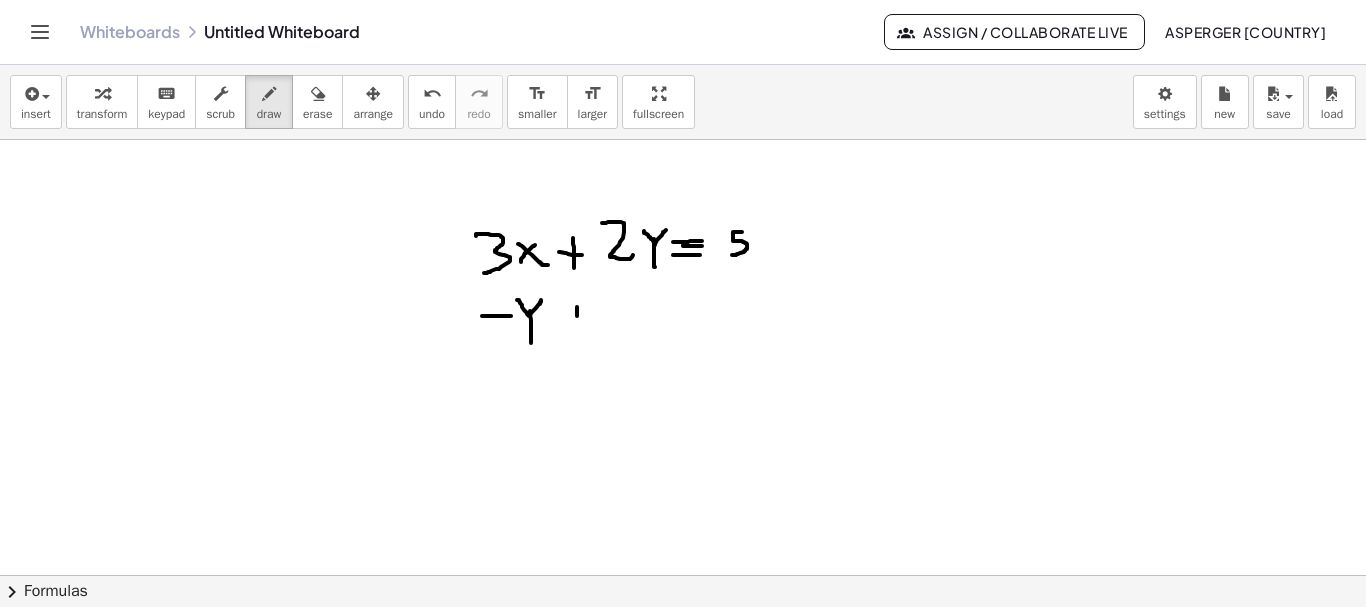 drag, startPoint x: 577, startPoint y: 307, endPoint x: 577, endPoint y: 335, distance: 28 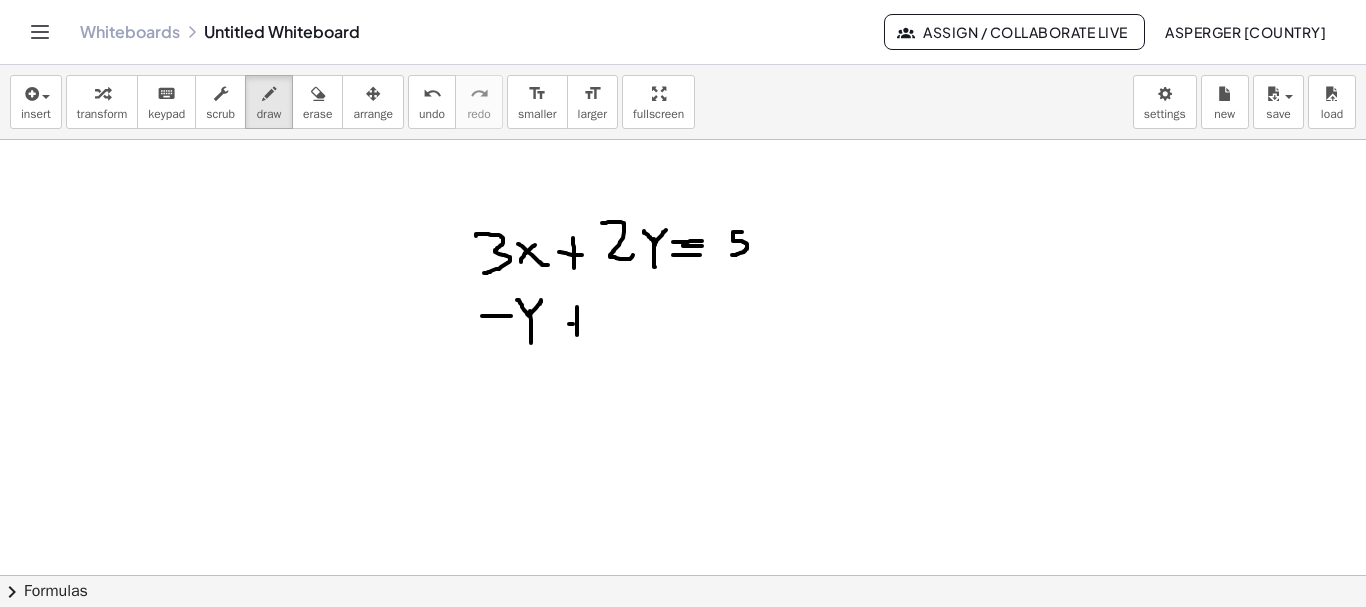 drag, startPoint x: 569, startPoint y: 324, endPoint x: 589, endPoint y: 324, distance: 20 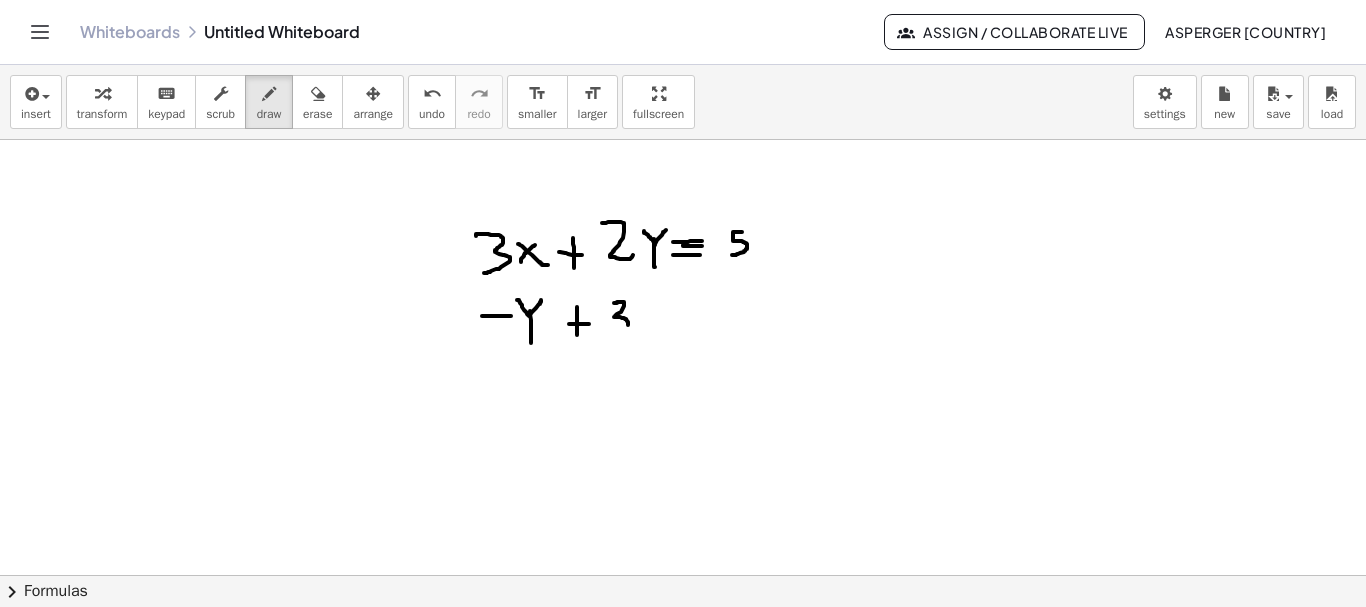 drag, startPoint x: 614, startPoint y: 303, endPoint x: 618, endPoint y: 335, distance: 32.24903 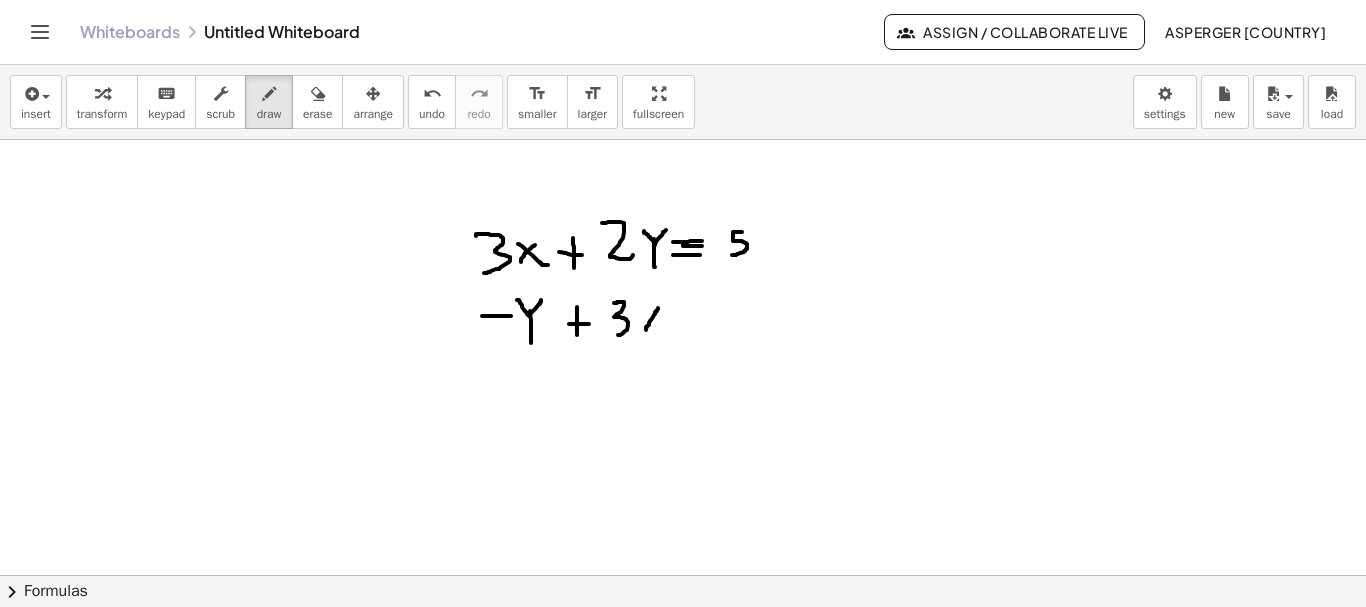 drag, startPoint x: 658, startPoint y: 308, endPoint x: 646, endPoint y: 330, distance: 25.059929 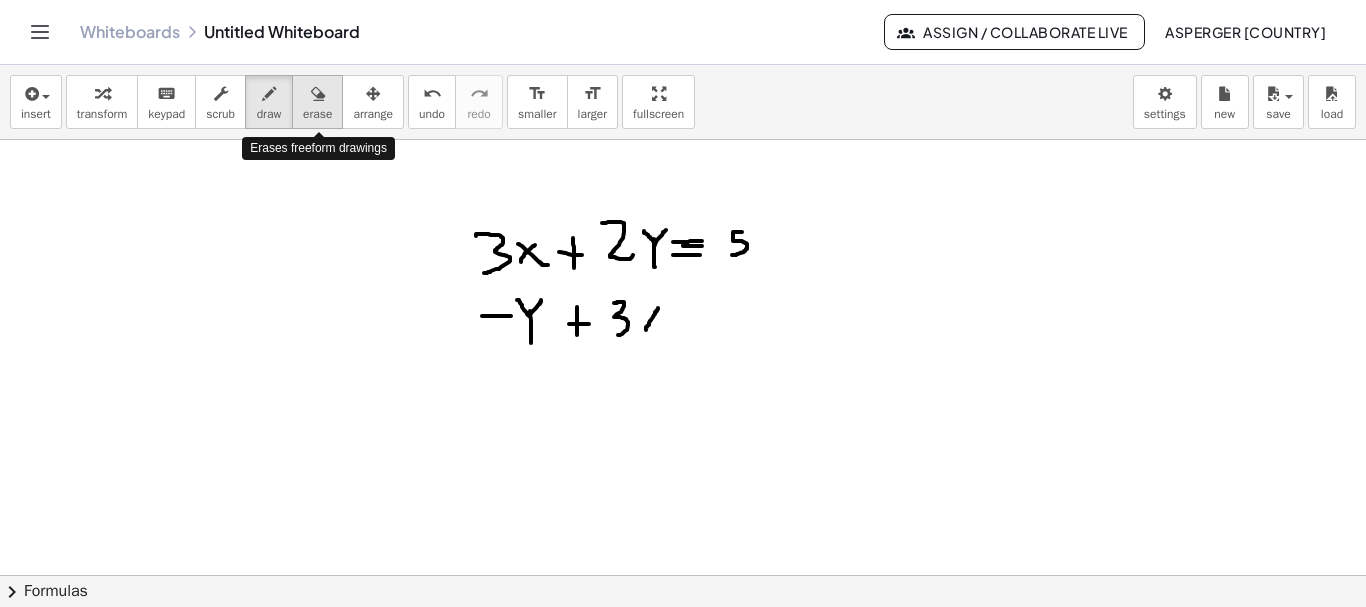 click at bounding box center [318, 94] 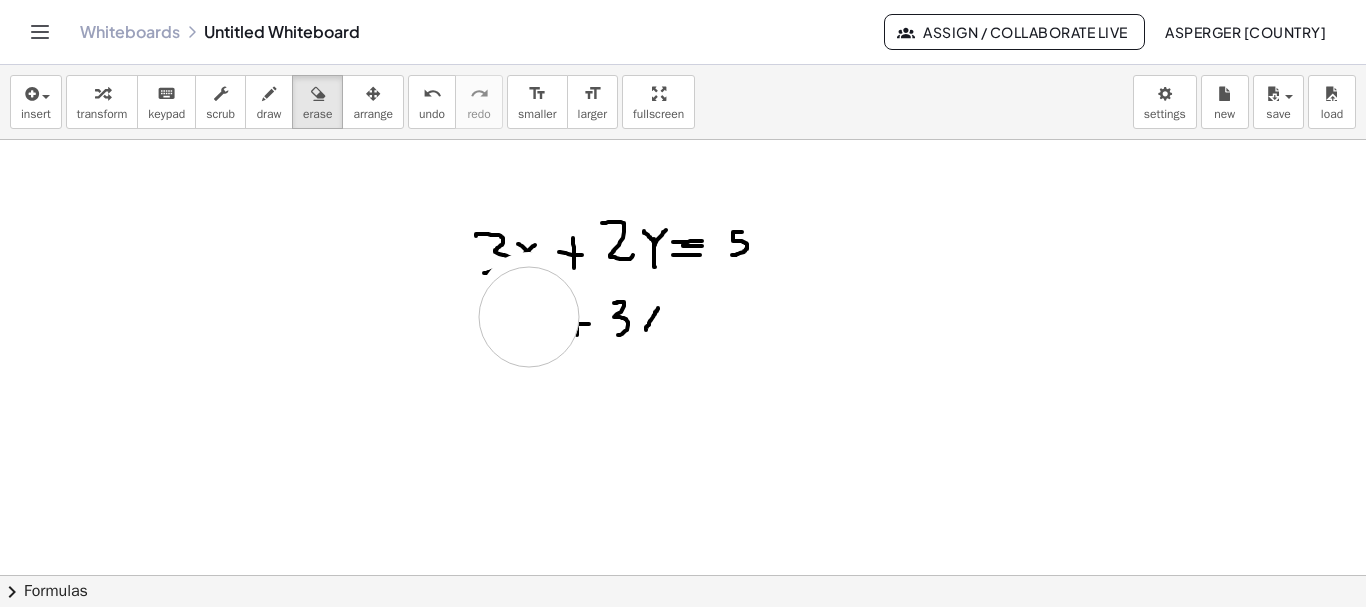 drag, startPoint x: 529, startPoint y: 302, endPoint x: 529, endPoint y: 317, distance: 15 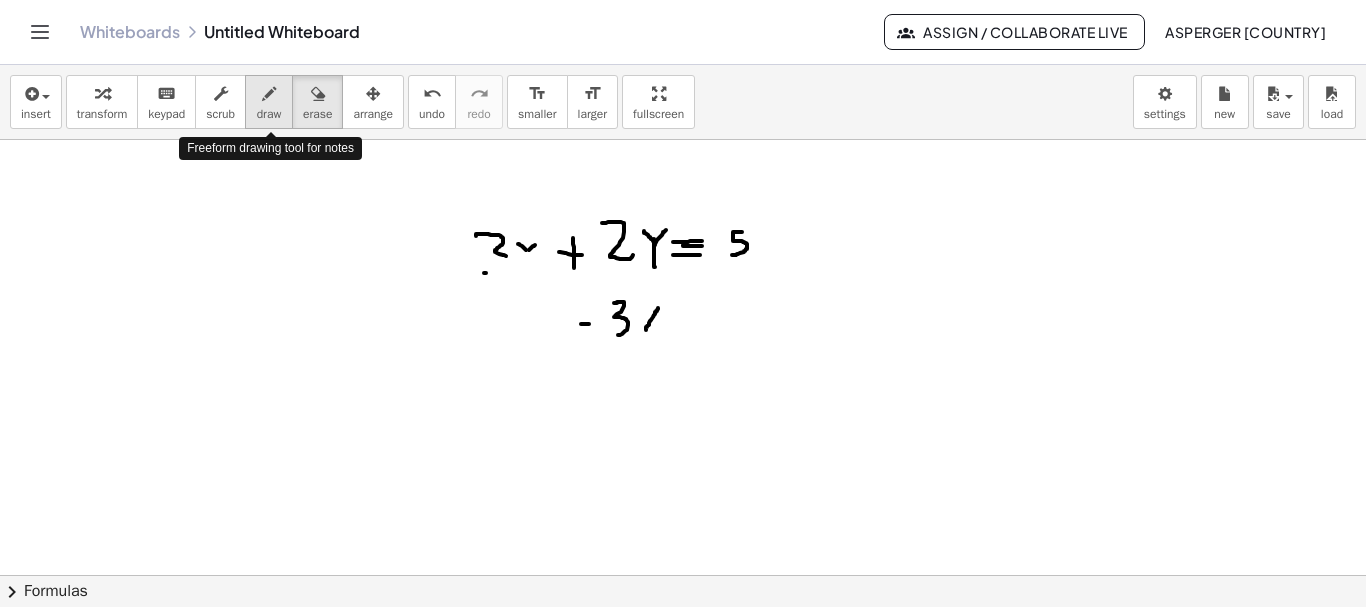 click on "draw" at bounding box center (269, 114) 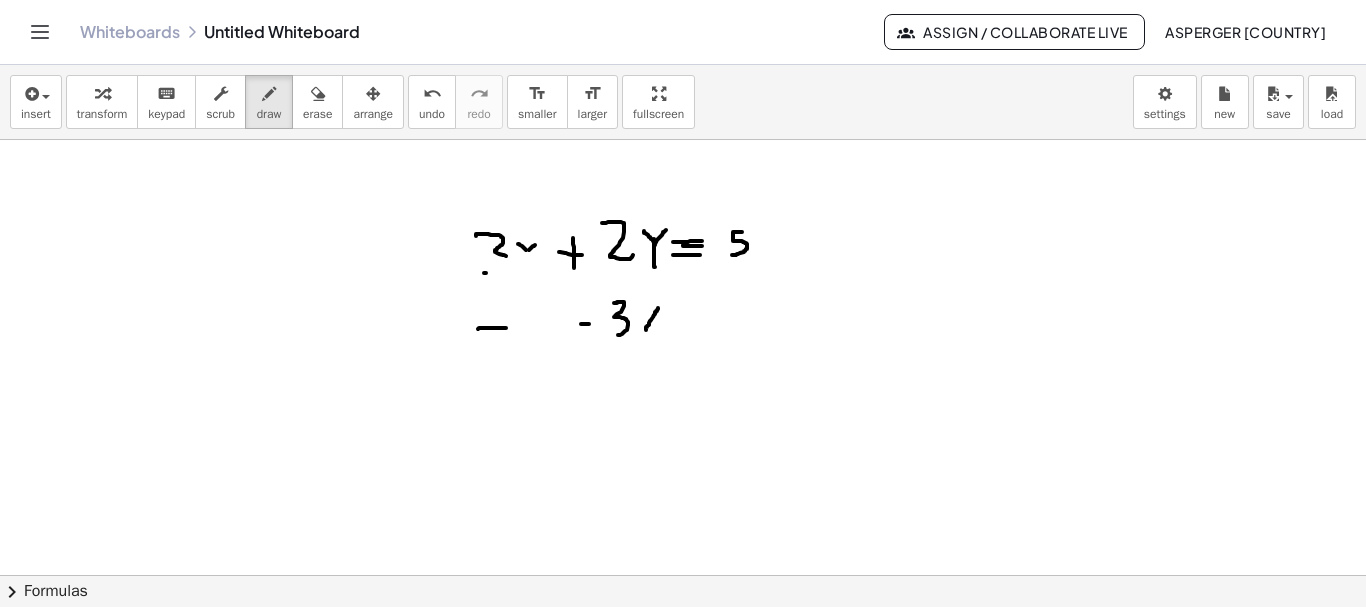drag, startPoint x: 478, startPoint y: 329, endPoint x: 506, endPoint y: 328, distance: 28.01785 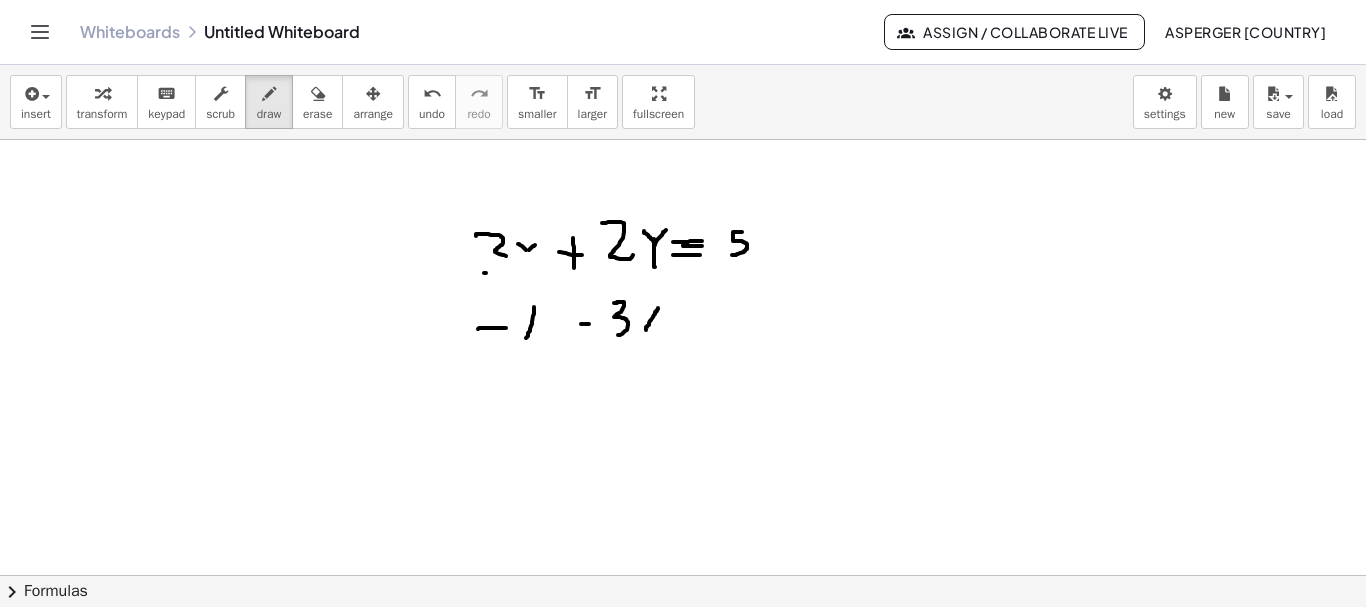 drag, startPoint x: 534, startPoint y: 307, endPoint x: 525, endPoint y: 341, distance: 35.17101 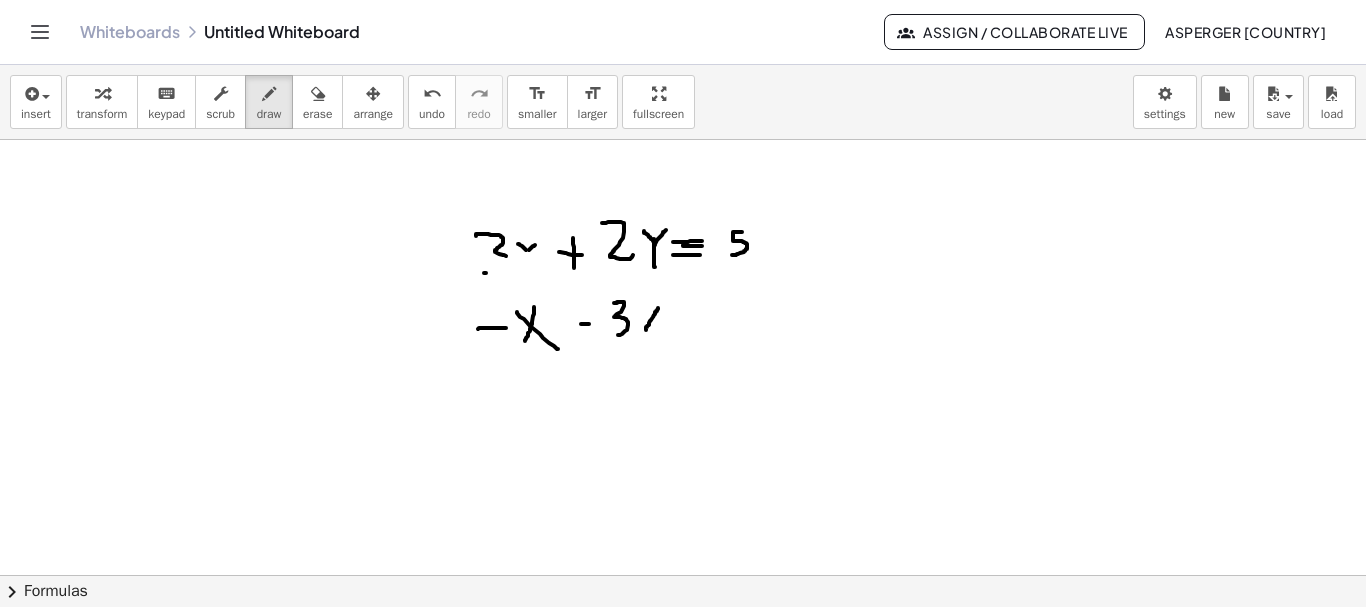 drag, startPoint x: 517, startPoint y: 312, endPoint x: 558, endPoint y: 349, distance: 55.226807 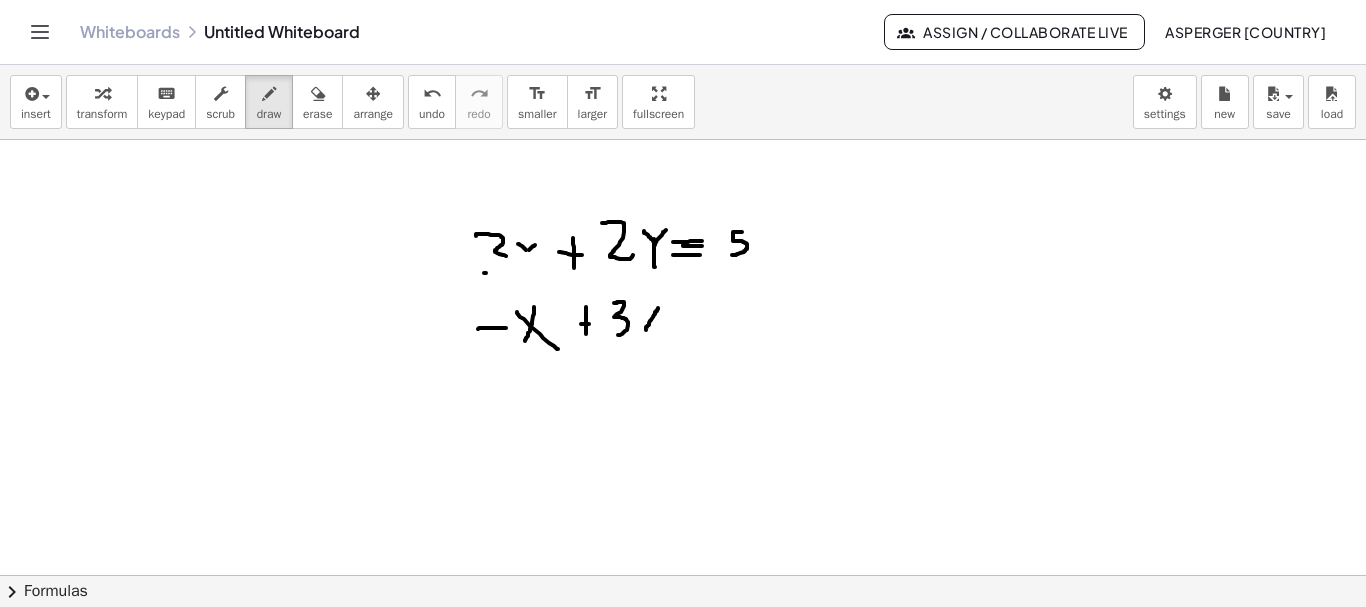 drag, startPoint x: 586, startPoint y: 307, endPoint x: 586, endPoint y: 340, distance: 33 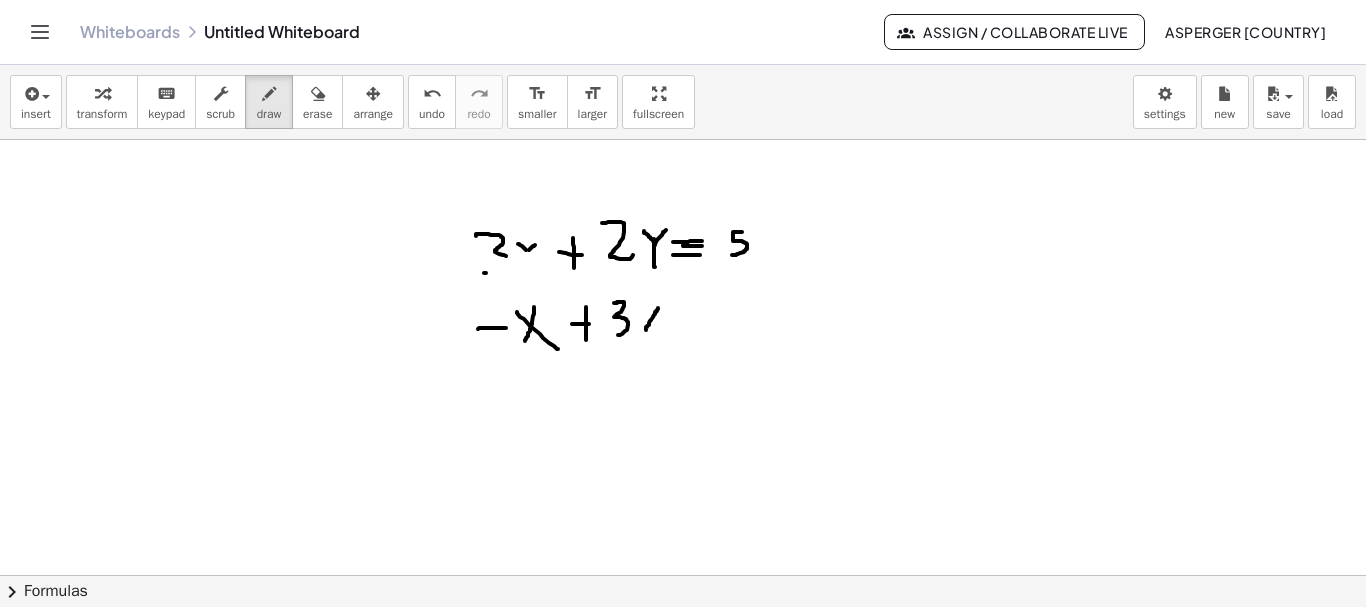 drag, startPoint x: 572, startPoint y: 324, endPoint x: 587, endPoint y: 324, distance: 15 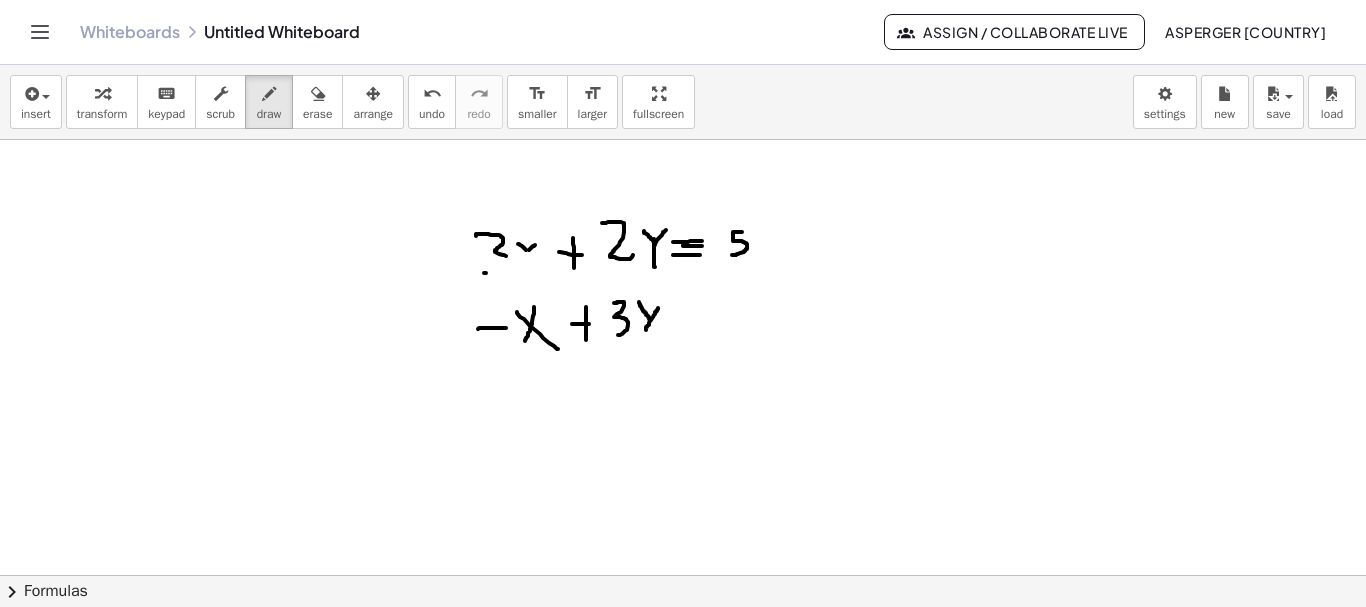 drag, startPoint x: 639, startPoint y: 302, endPoint x: 649, endPoint y: 319, distance: 19.723083 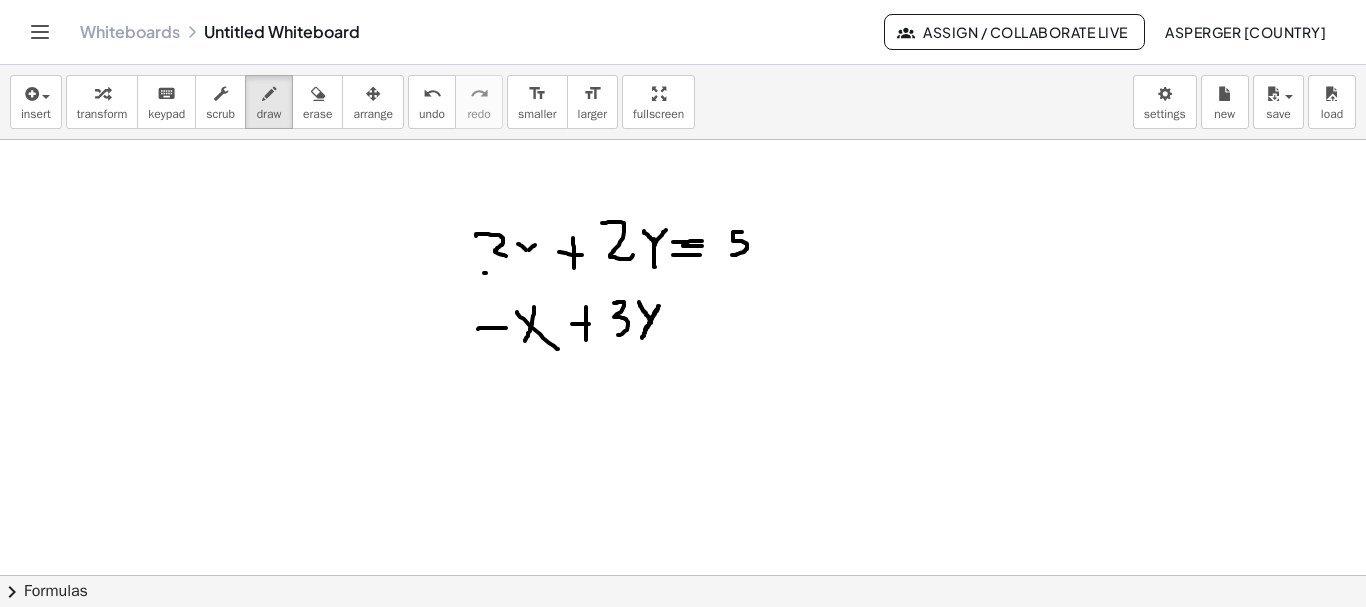 drag, startPoint x: 659, startPoint y: 306, endPoint x: 640, endPoint y: 344, distance: 42.48529 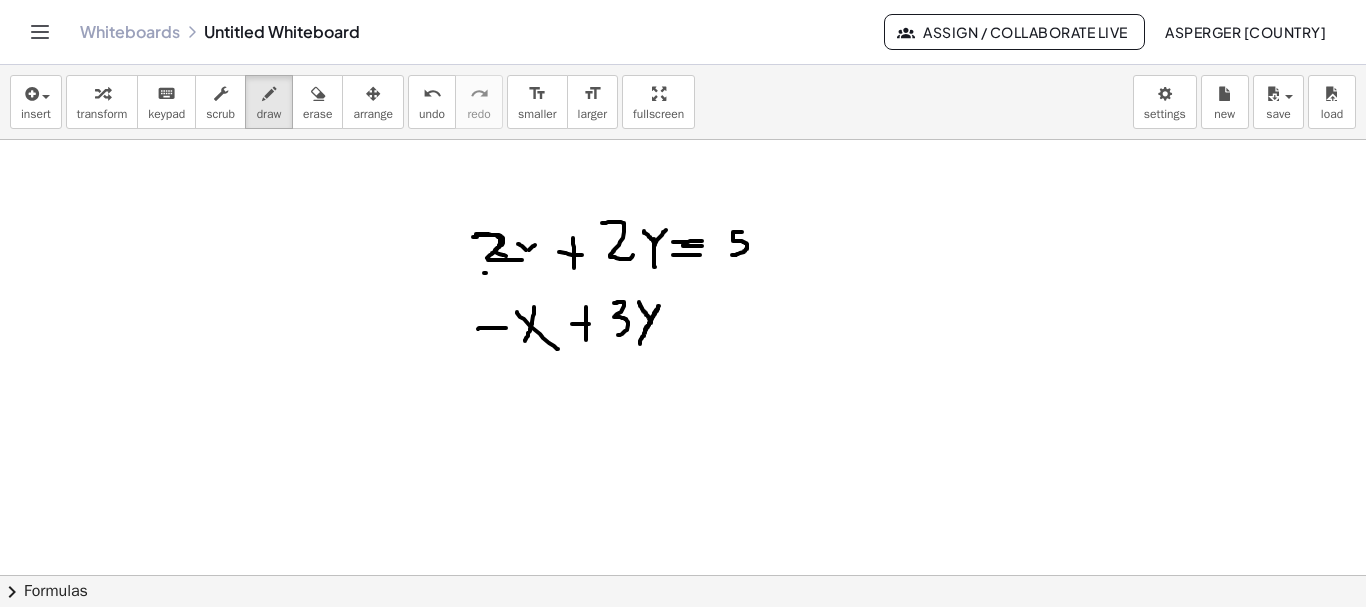 drag, startPoint x: 473, startPoint y: 237, endPoint x: 524, endPoint y: 260, distance: 55.946404 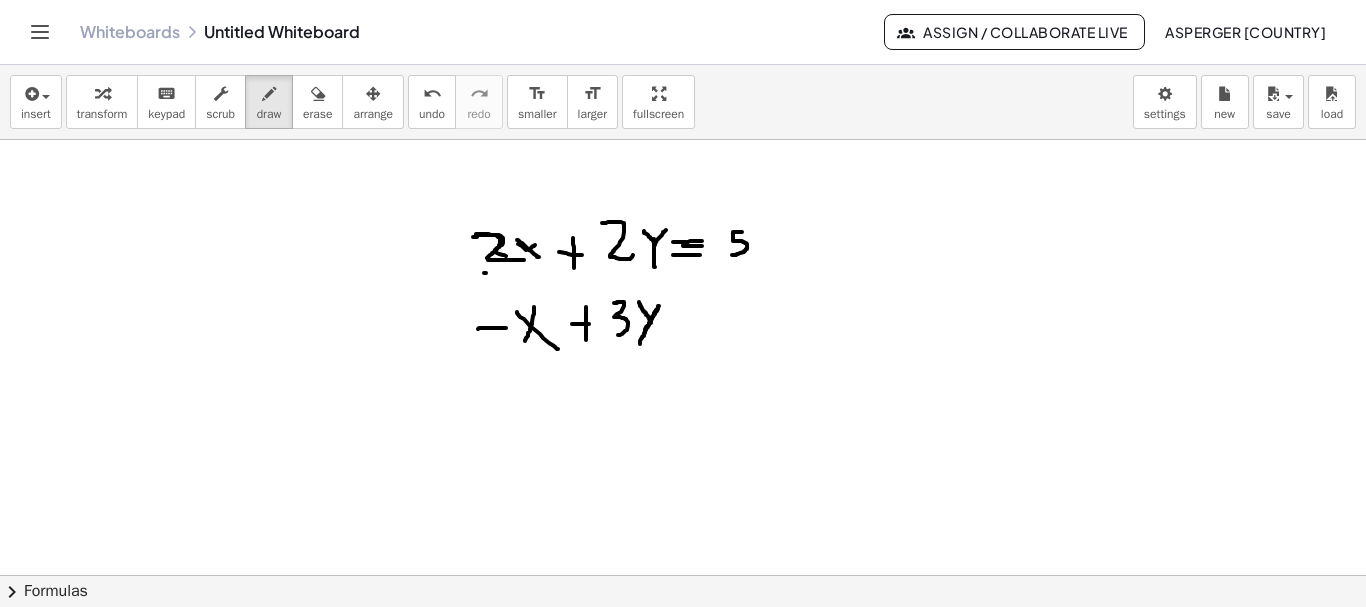 drag, startPoint x: 517, startPoint y: 240, endPoint x: 540, endPoint y: 258, distance: 29.206163 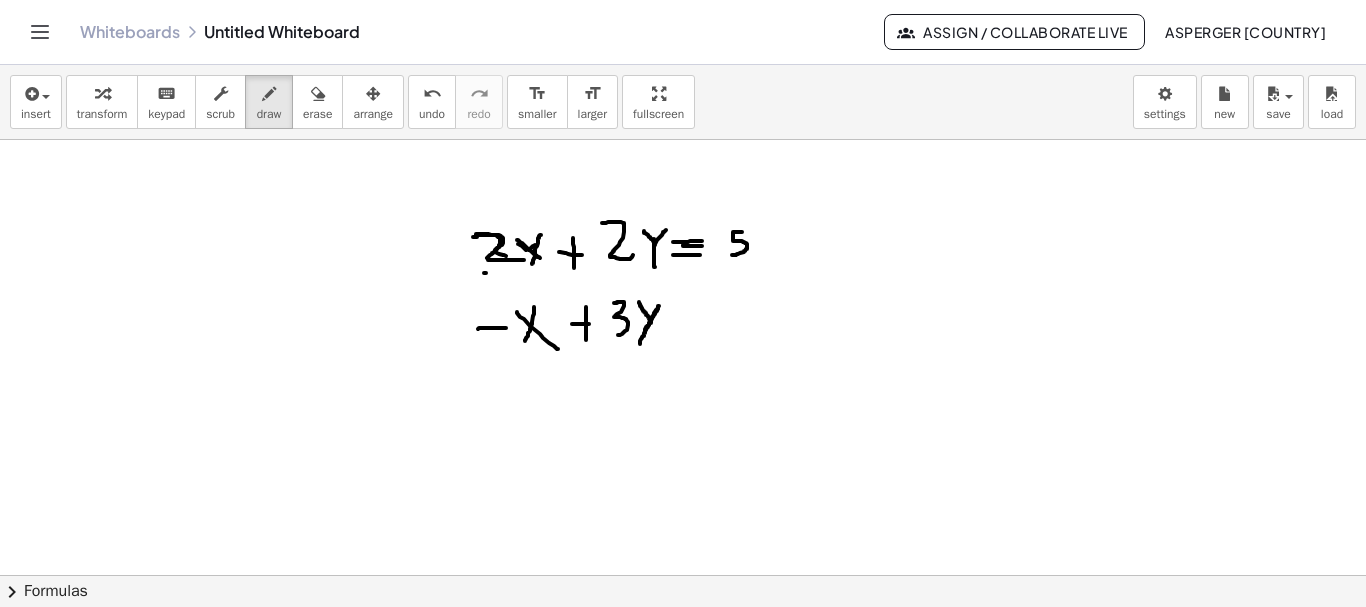 drag, startPoint x: 541, startPoint y: 235, endPoint x: 532, endPoint y: 265, distance: 31.320919 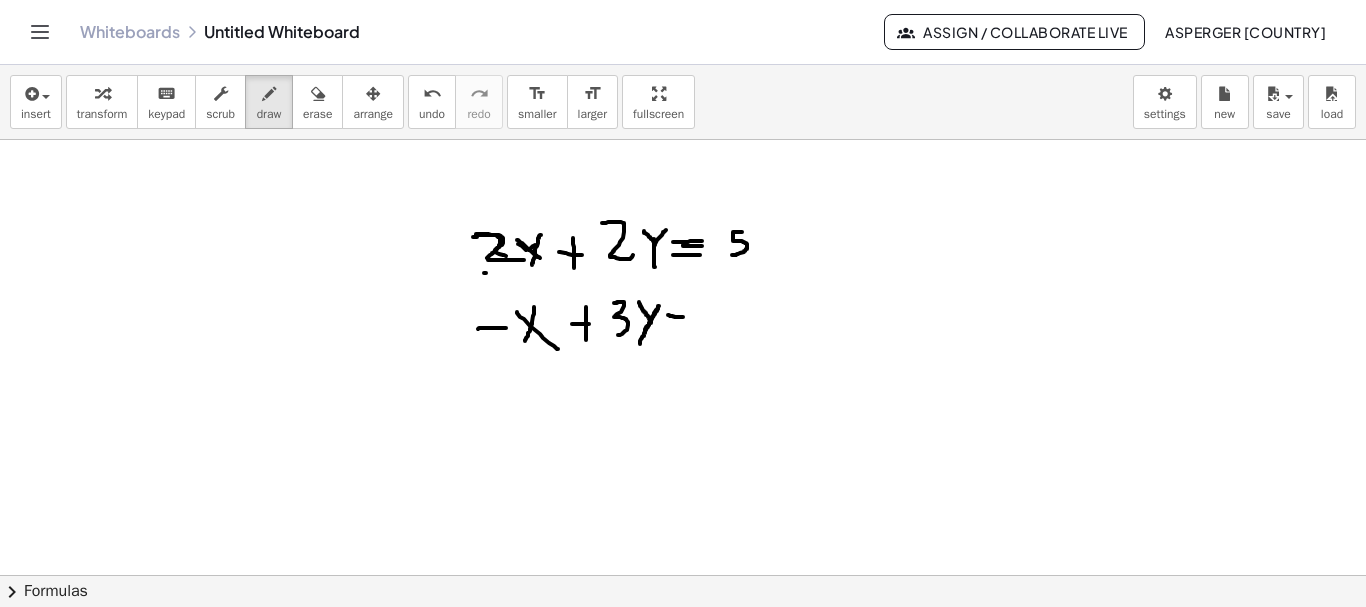 drag, startPoint x: 683, startPoint y: 317, endPoint x: 695, endPoint y: 317, distance: 12 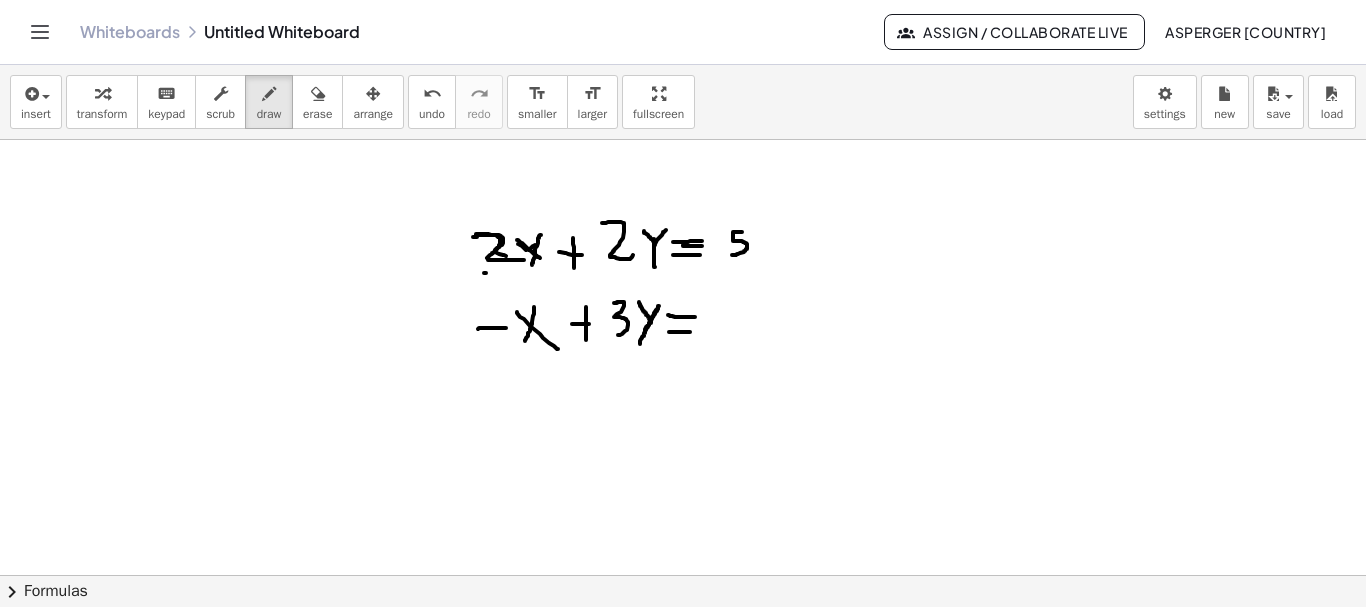 drag, startPoint x: 669, startPoint y: 332, endPoint x: 695, endPoint y: 331, distance: 26.019224 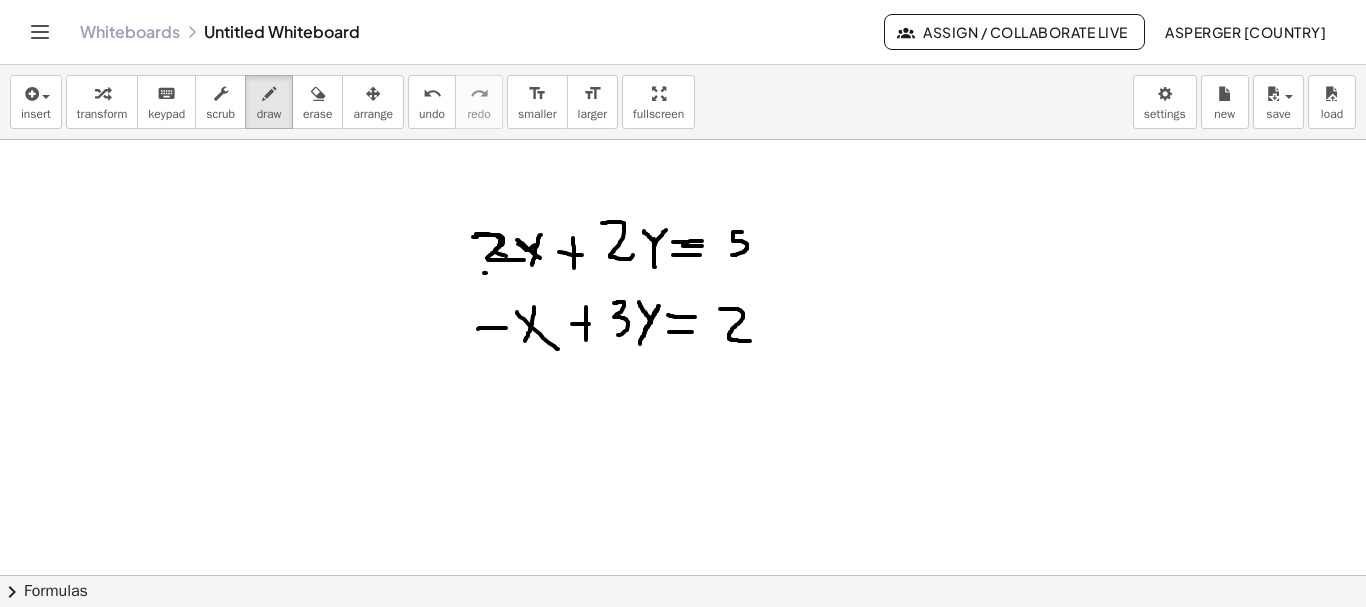 drag, startPoint x: 730, startPoint y: 309, endPoint x: 750, endPoint y: 341, distance: 37.735924 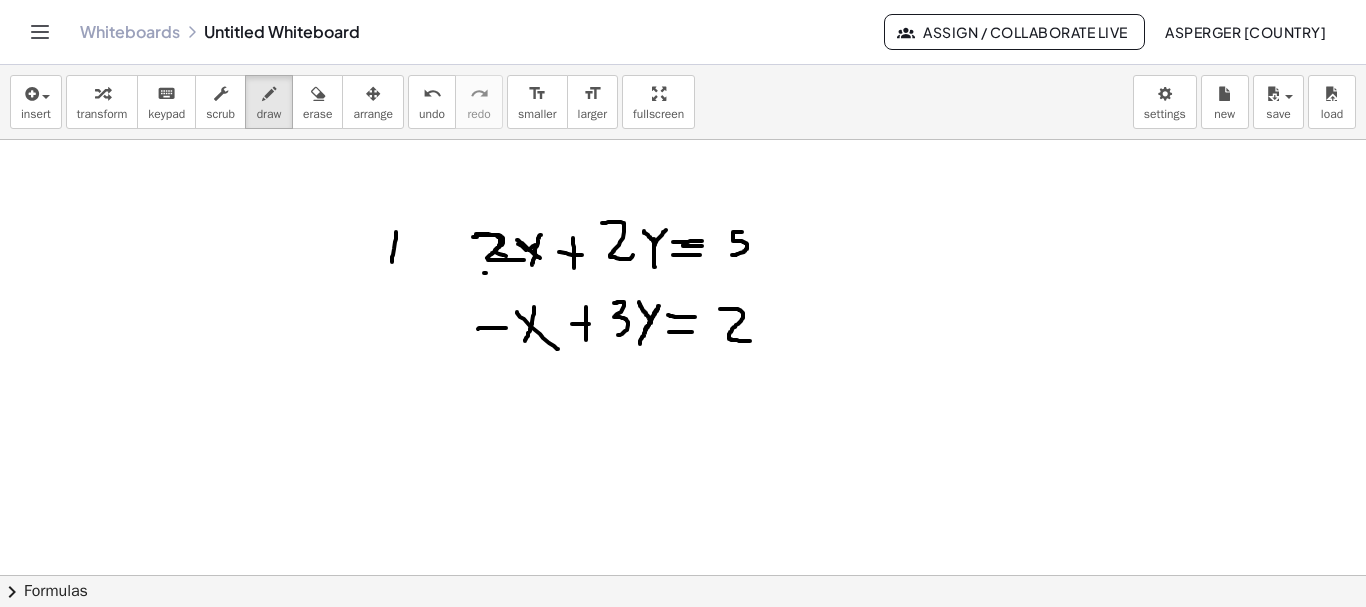 drag, startPoint x: 396, startPoint y: 232, endPoint x: 401, endPoint y: 264, distance: 32.38827 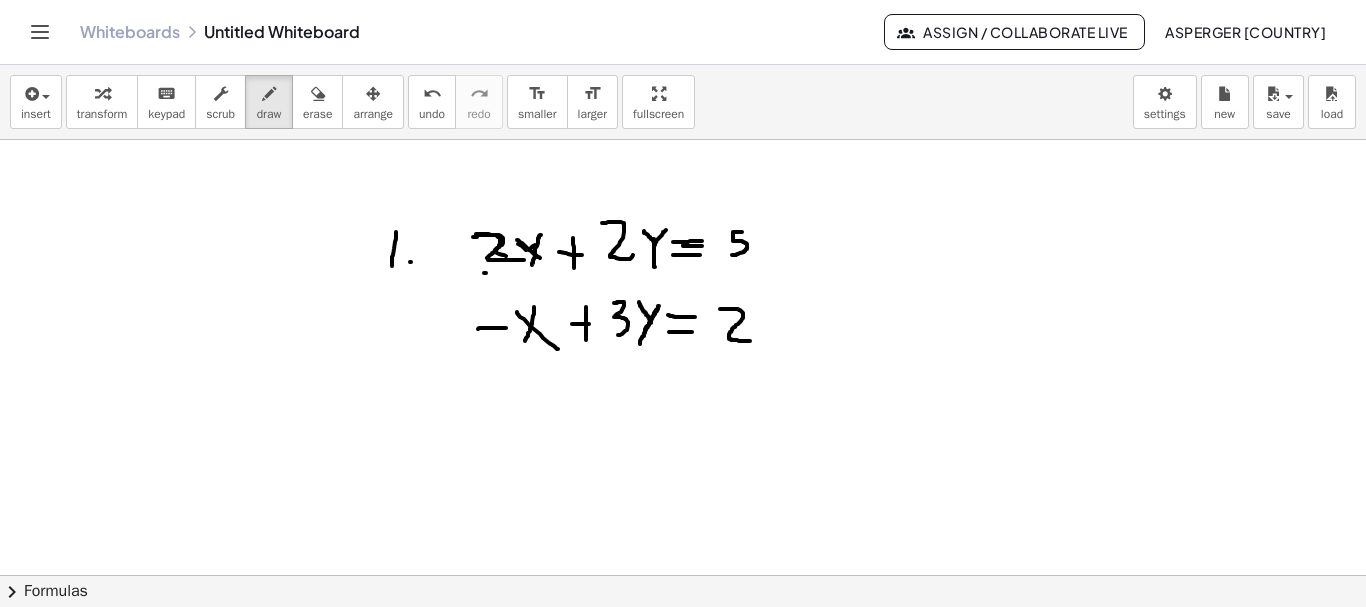 click at bounding box center (683, 640) 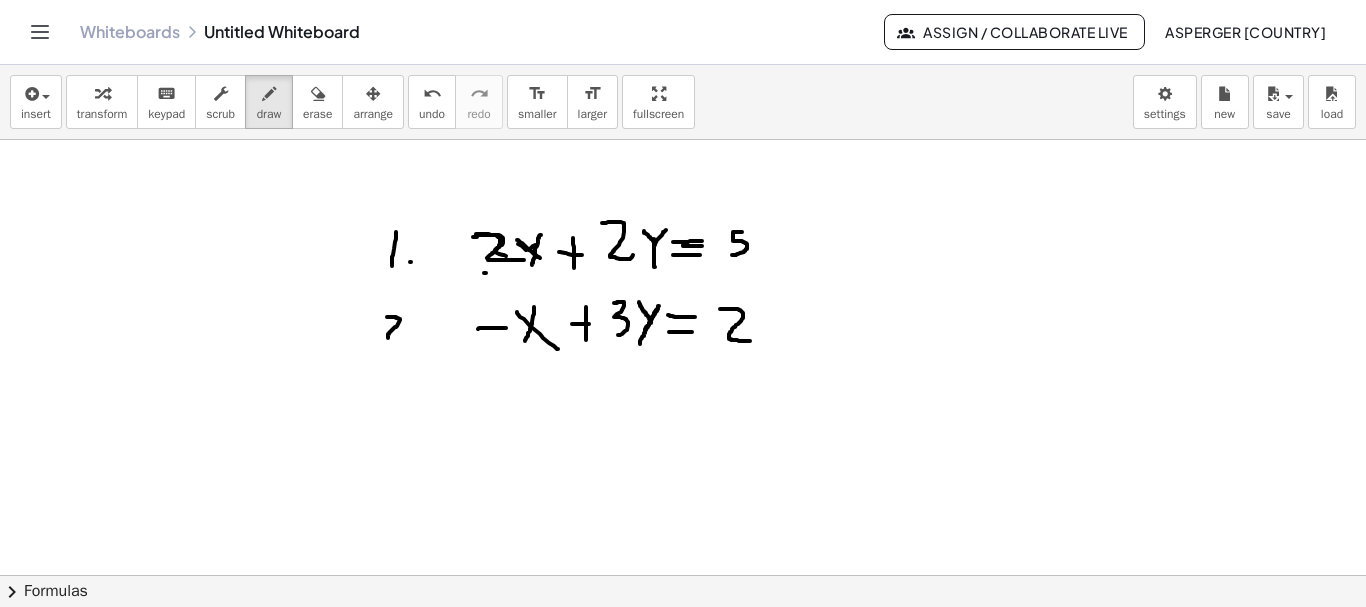 drag, startPoint x: 387, startPoint y: 317, endPoint x: 399, endPoint y: 339, distance: 25.059929 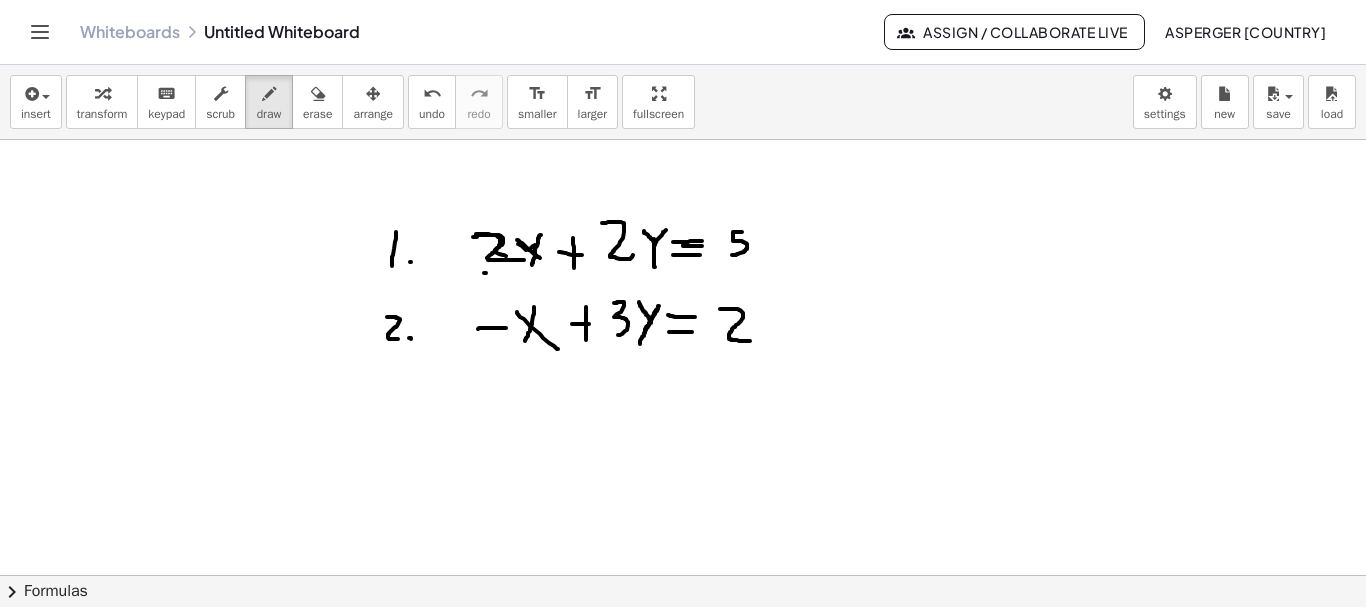 click at bounding box center (683, 640) 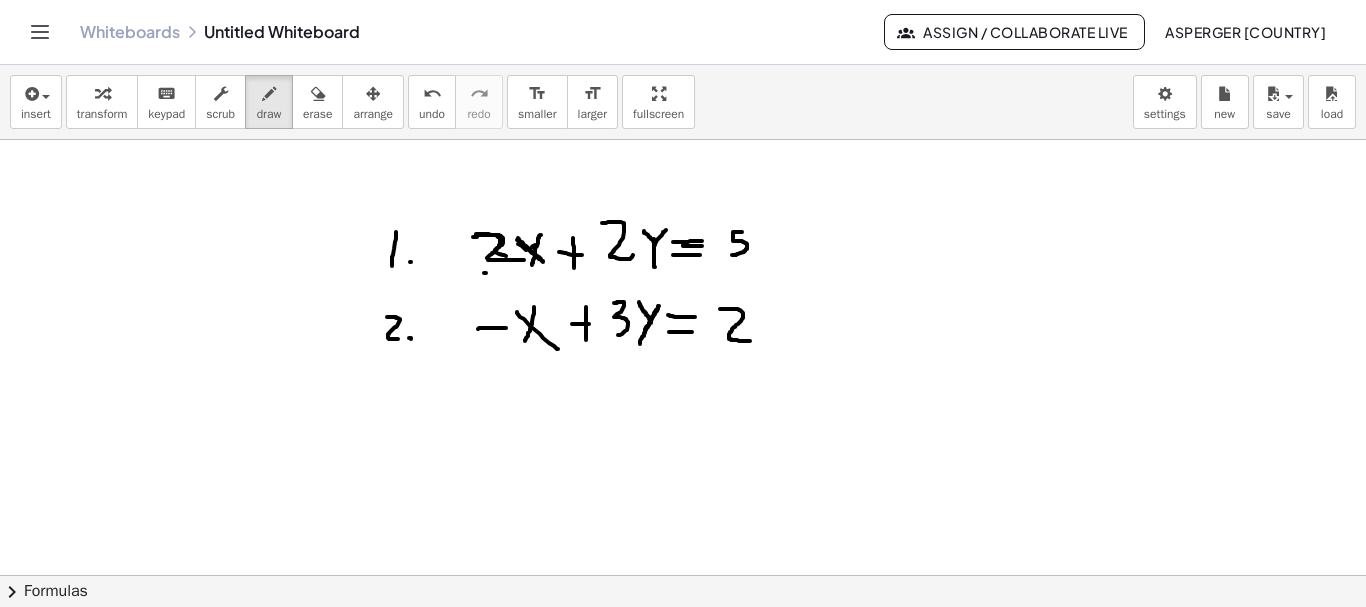 drag, startPoint x: 518, startPoint y: 238, endPoint x: 546, endPoint y: 263, distance: 37.536648 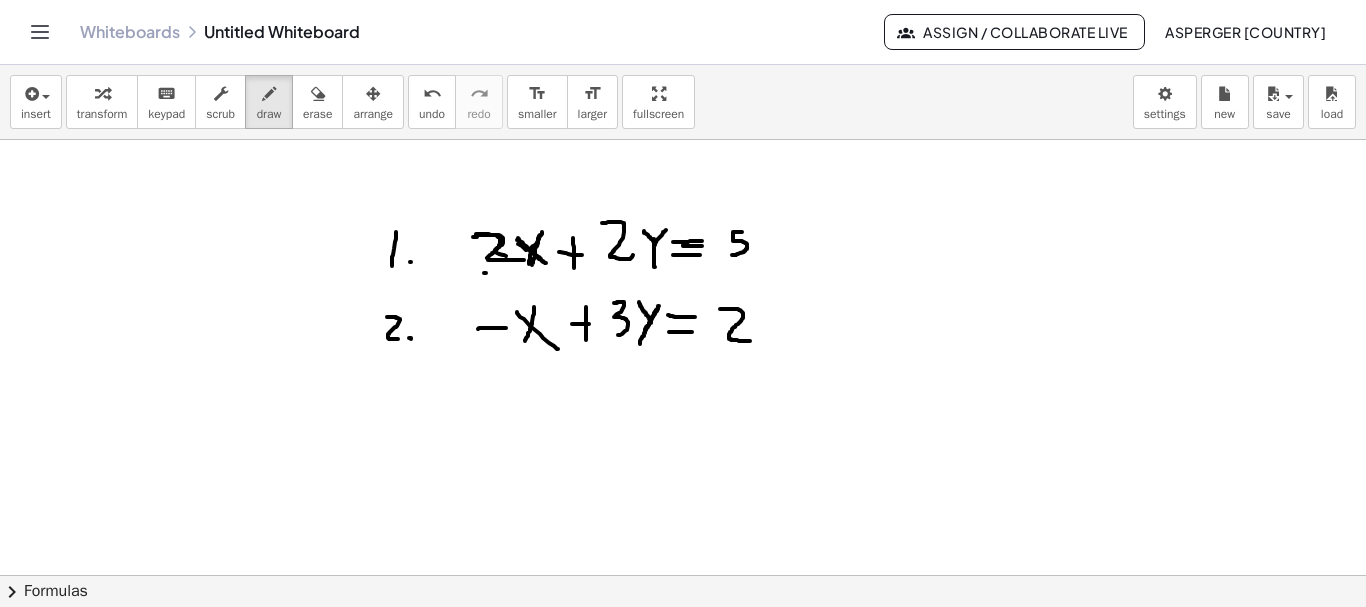 drag, startPoint x: 529, startPoint y: 264, endPoint x: 542, endPoint y: 231, distance: 35.468296 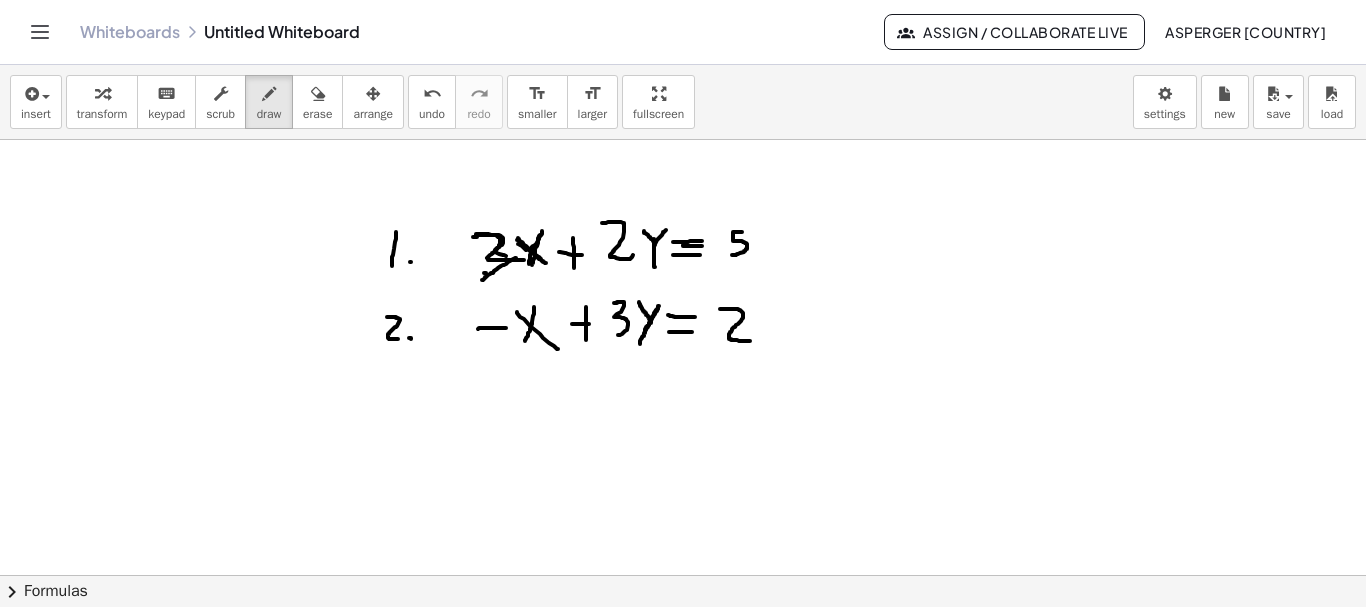 drag, startPoint x: 516, startPoint y: 258, endPoint x: 482, endPoint y: 280, distance: 40.496914 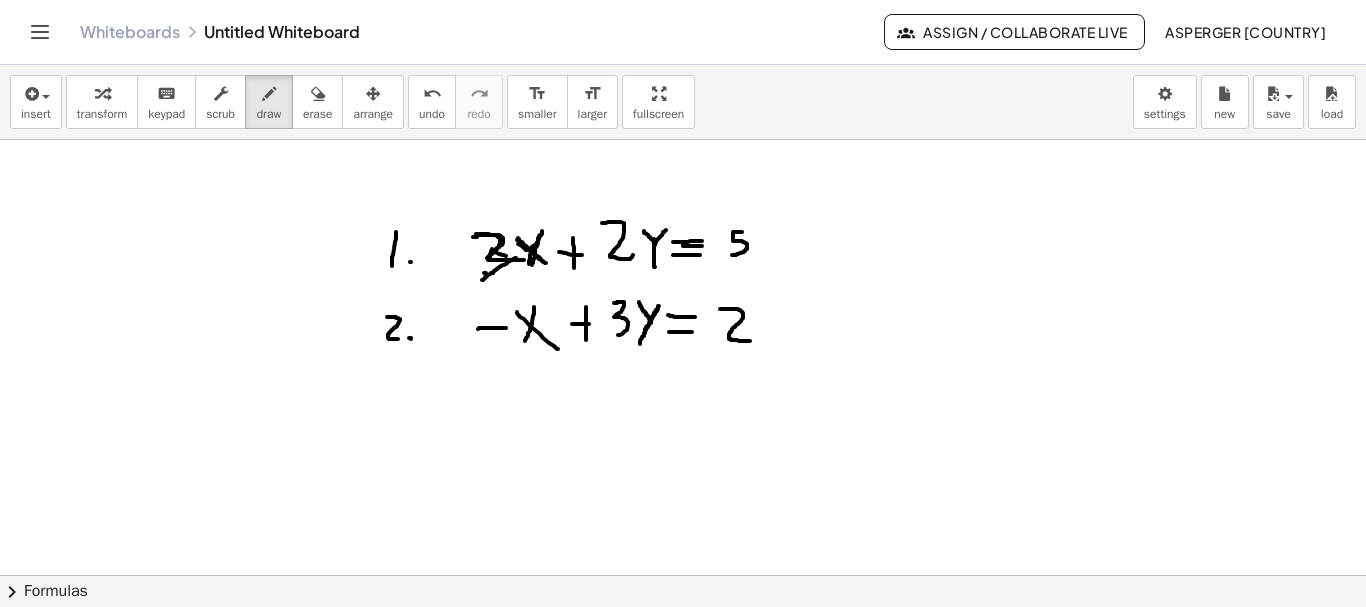 drag, startPoint x: 492, startPoint y: 249, endPoint x: 490, endPoint y: 260, distance: 11.18034 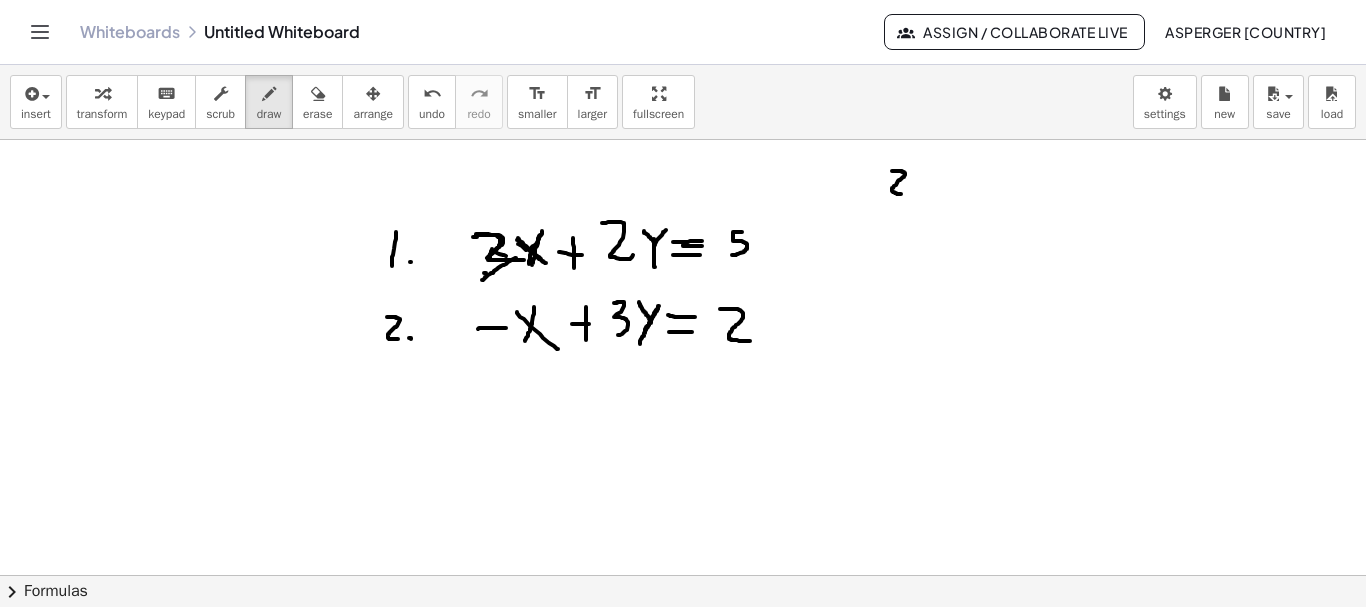 drag, startPoint x: 892, startPoint y: 171, endPoint x: 905, endPoint y: 194, distance: 26.41969 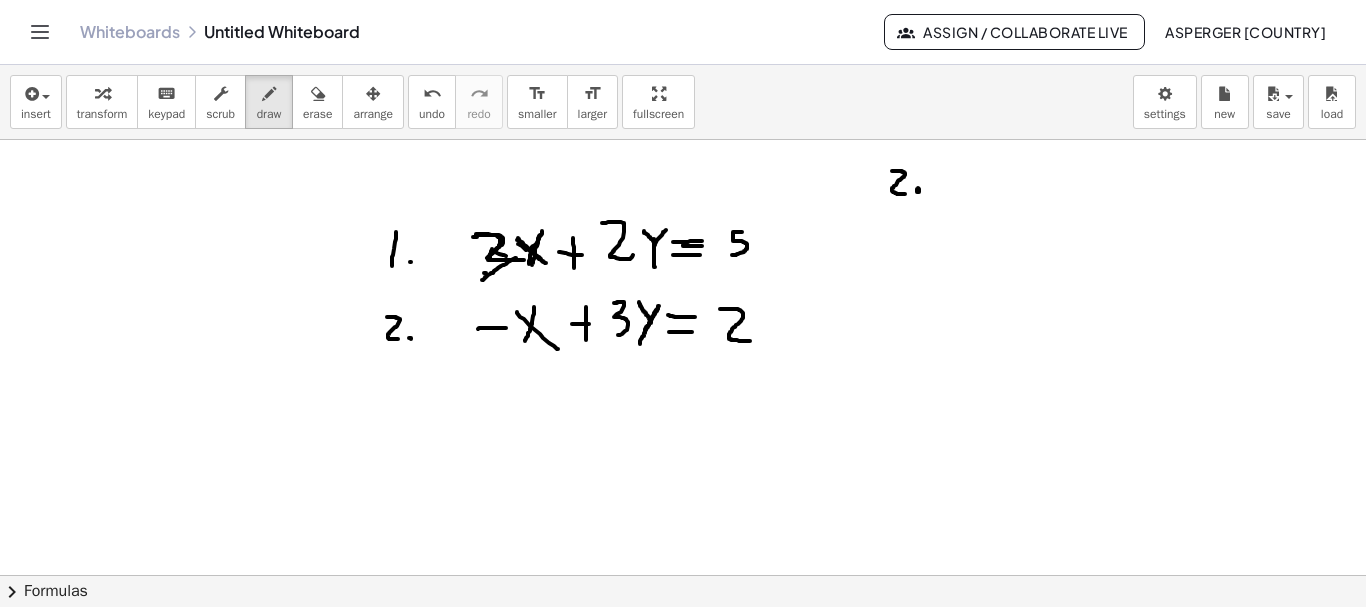 click at bounding box center (683, 640) 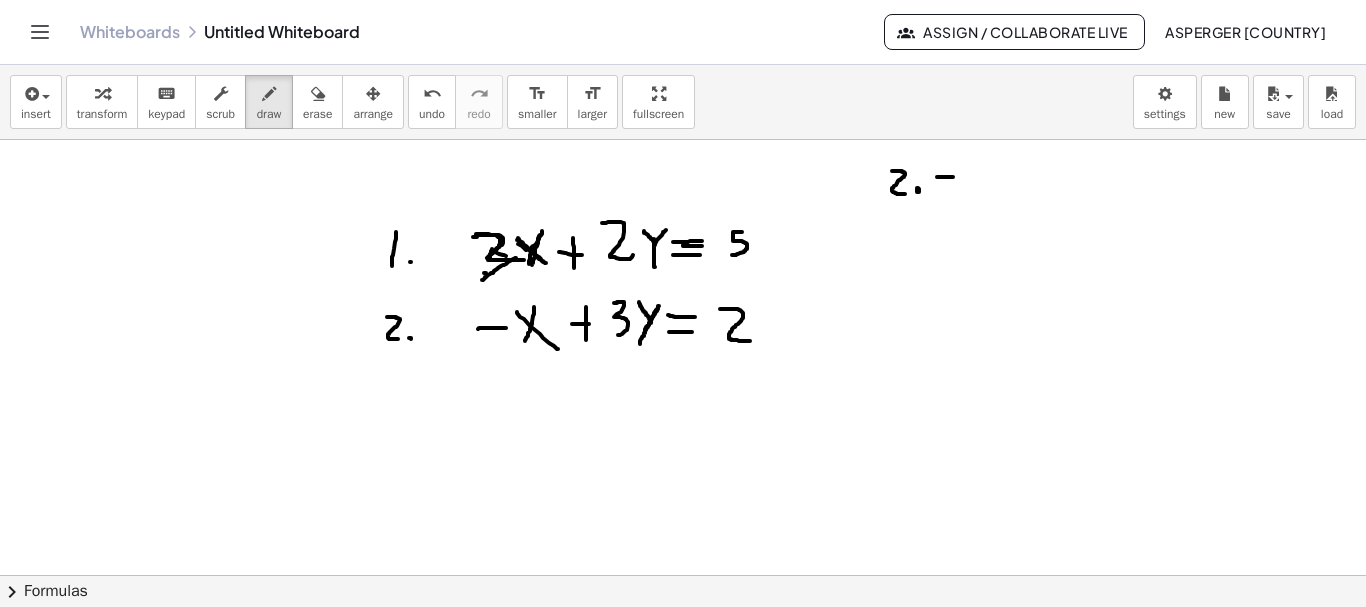 drag, startPoint x: 937, startPoint y: 177, endPoint x: 964, endPoint y: 177, distance: 27 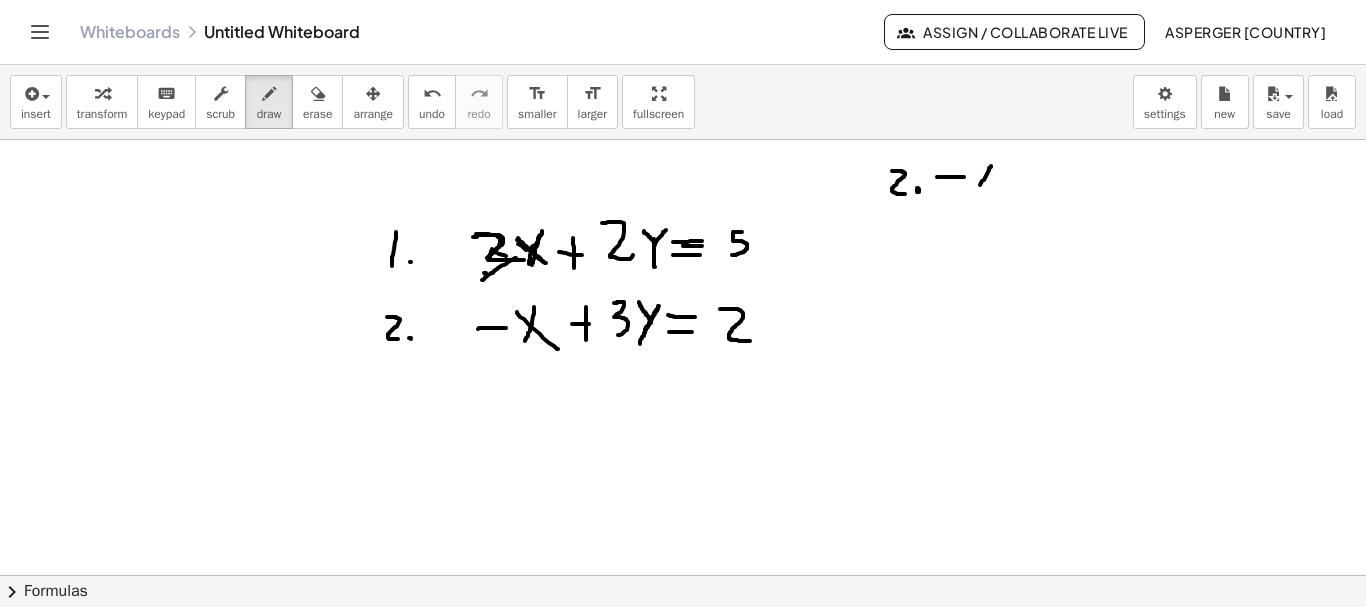 drag, startPoint x: 991, startPoint y: 166, endPoint x: 977, endPoint y: 193, distance: 30.413813 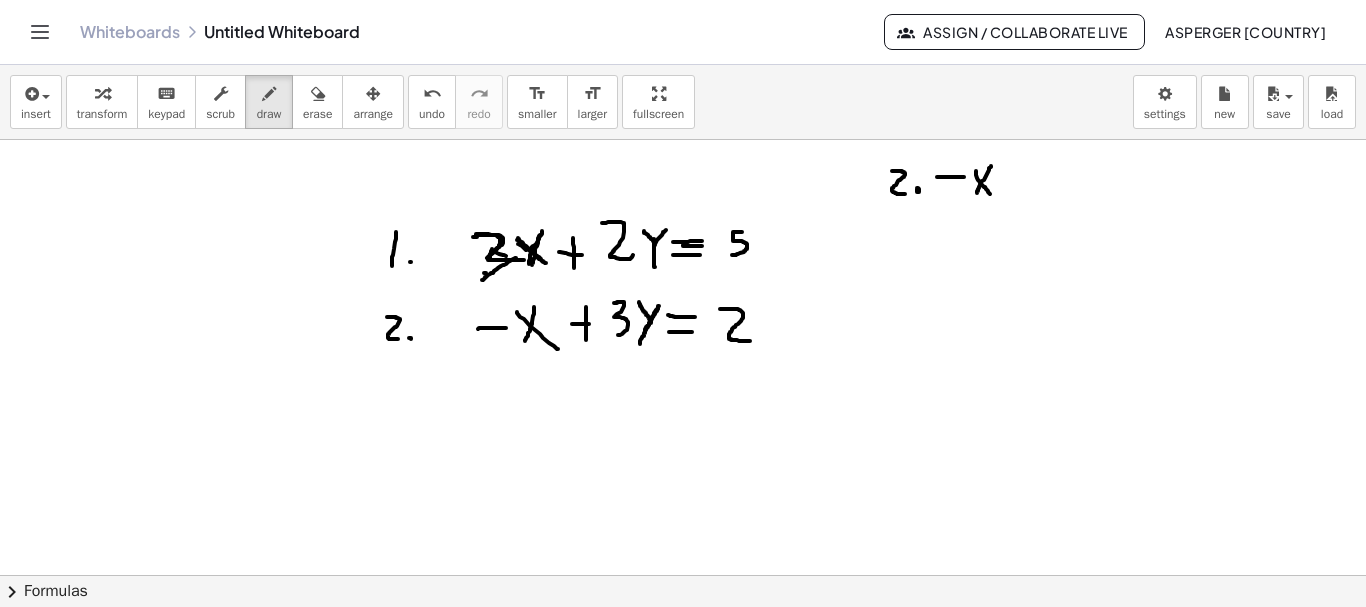 drag, startPoint x: 976, startPoint y: 171, endPoint x: 991, endPoint y: 196, distance: 29.15476 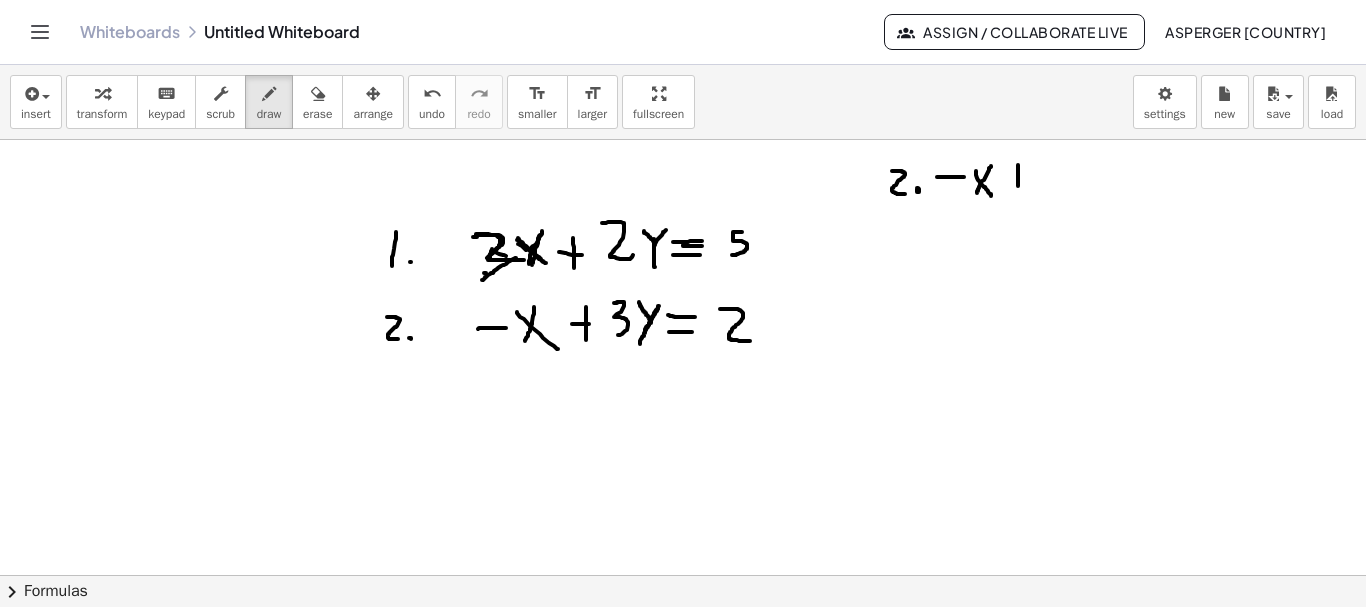 drag, startPoint x: 1018, startPoint y: 165, endPoint x: 1018, endPoint y: 192, distance: 27 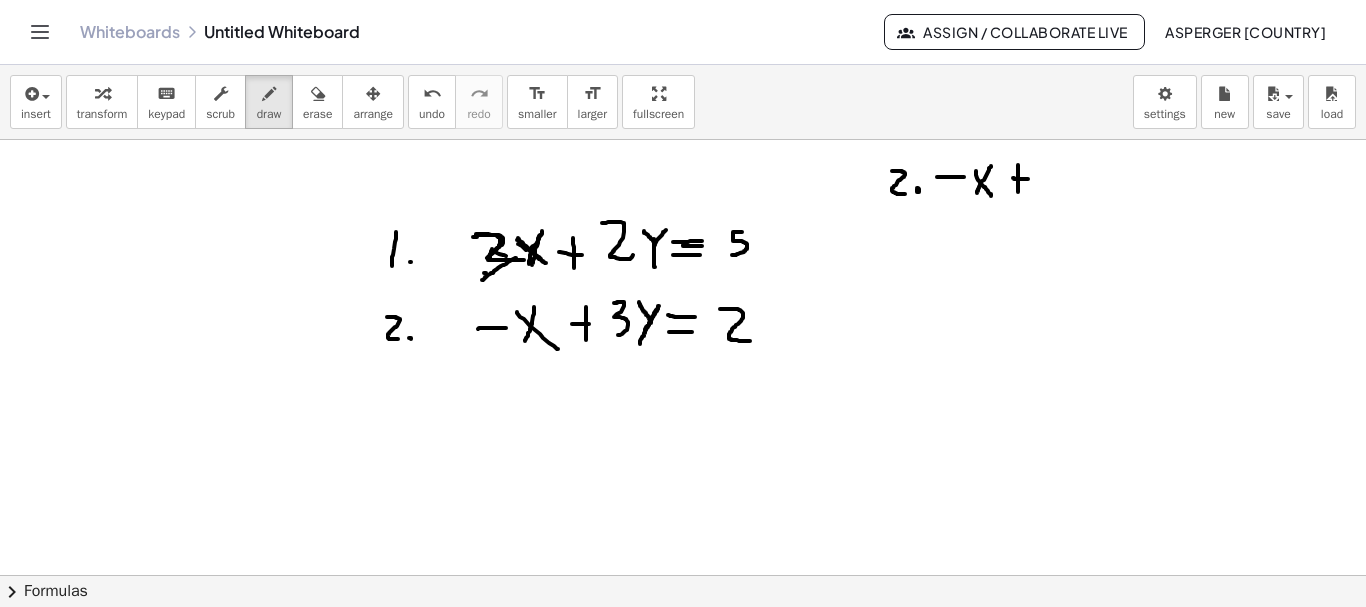 drag, startPoint x: 1013, startPoint y: 178, endPoint x: 1029, endPoint y: 179, distance: 16.03122 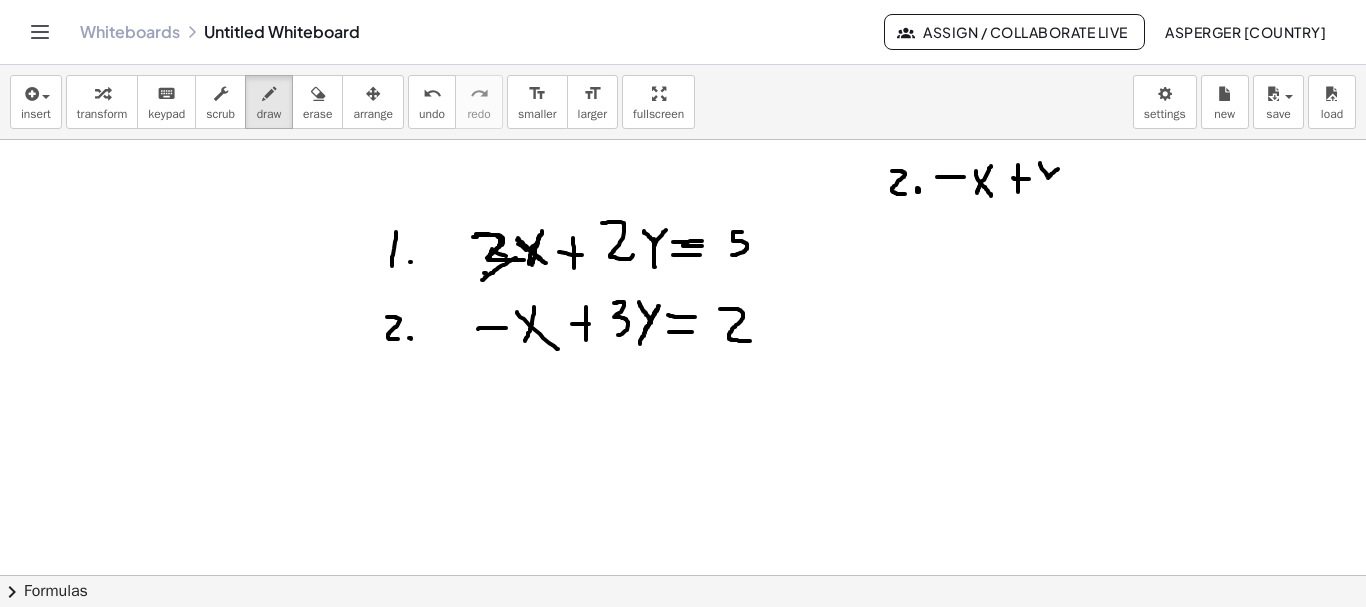 drag, startPoint x: 1040, startPoint y: 163, endPoint x: 1060, endPoint y: 168, distance: 20.615528 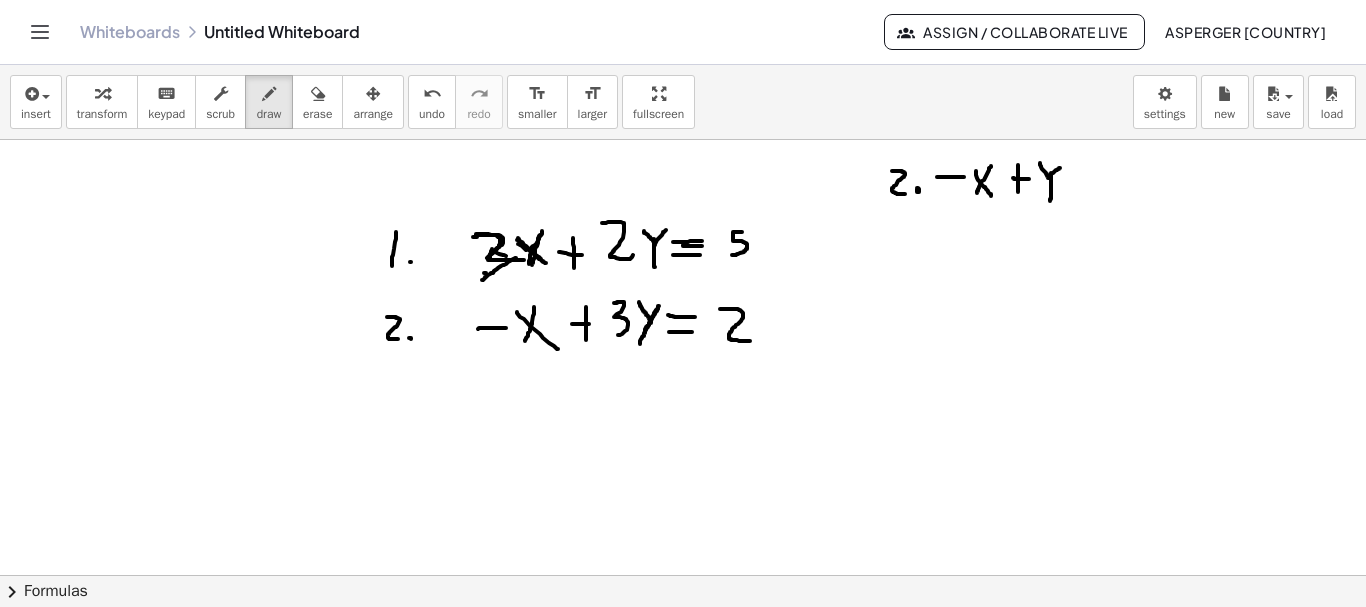 drag, startPoint x: 1051, startPoint y: 174, endPoint x: 1050, endPoint y: 201, distance: 27.018513 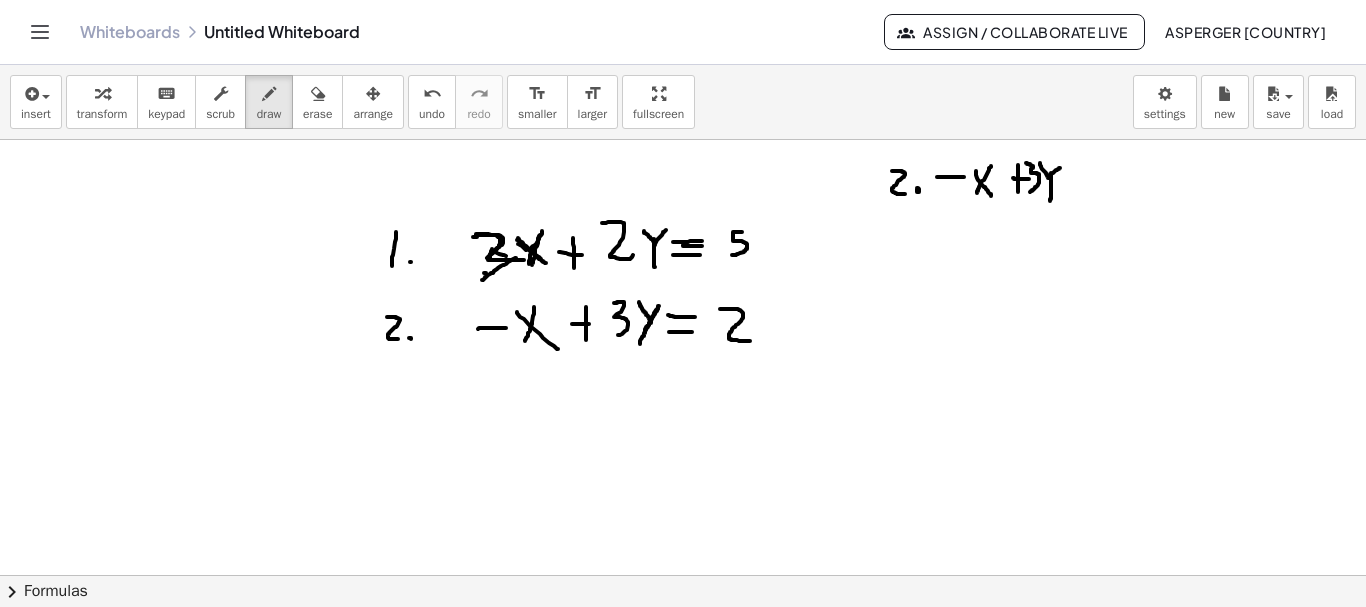 drag, startPoint x: 1026, startPoint y: 163, endPoint x: 1030, endPoint y: 192, distance: 29.274563 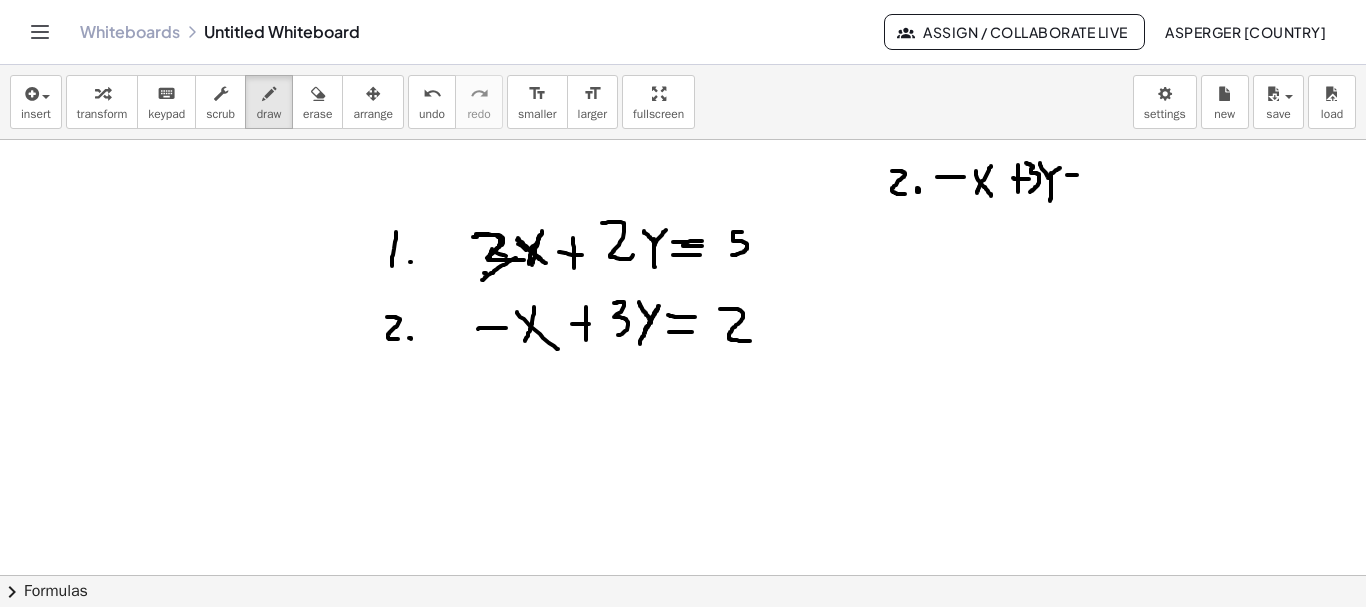 drag, startPoint x: 1067, startPoint y: 175, endPoint x: 1088, endPoint y: 175, distance: 21 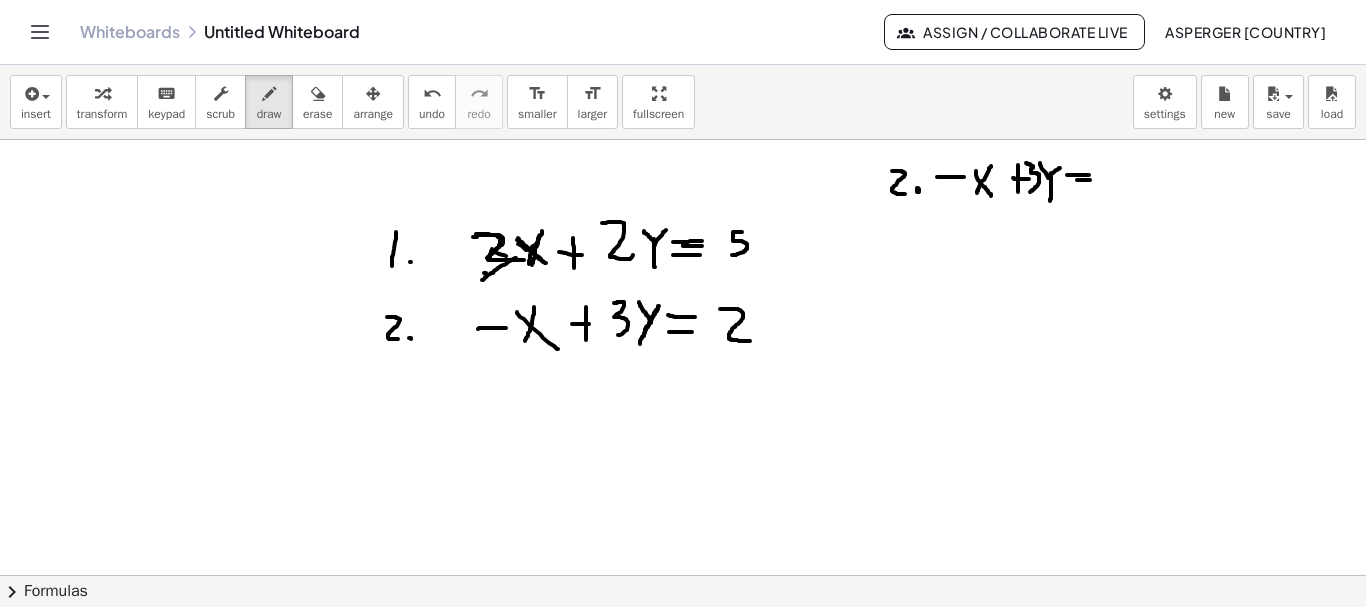 drag, startPoint x: 1077, startPoint y: 180, endPoint x: 1091, endPoint y: 180, distance: 14 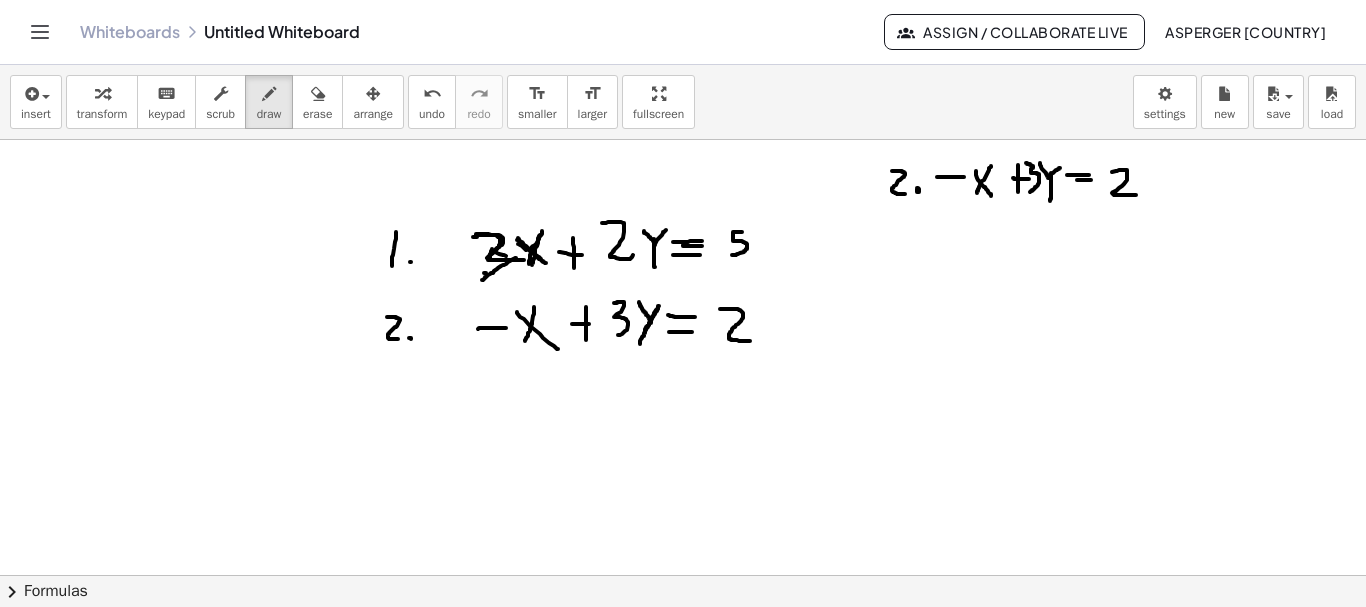 drag, startPoint x: 1112, startPoint y: 172, endPoint x: 1136, endPoint y: 195, distance: 33.24154 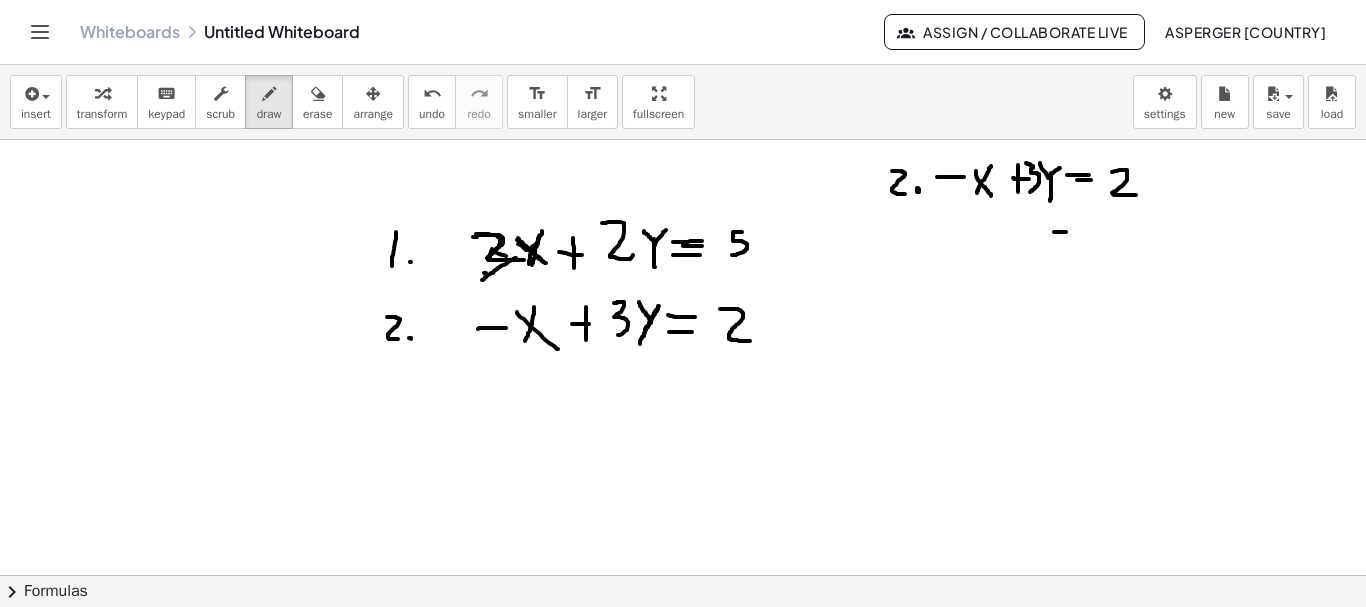 drag, startPoint x: 1054, startPoint y: 232, endPoint x: 1069, endPoint y: 232, distance: 15 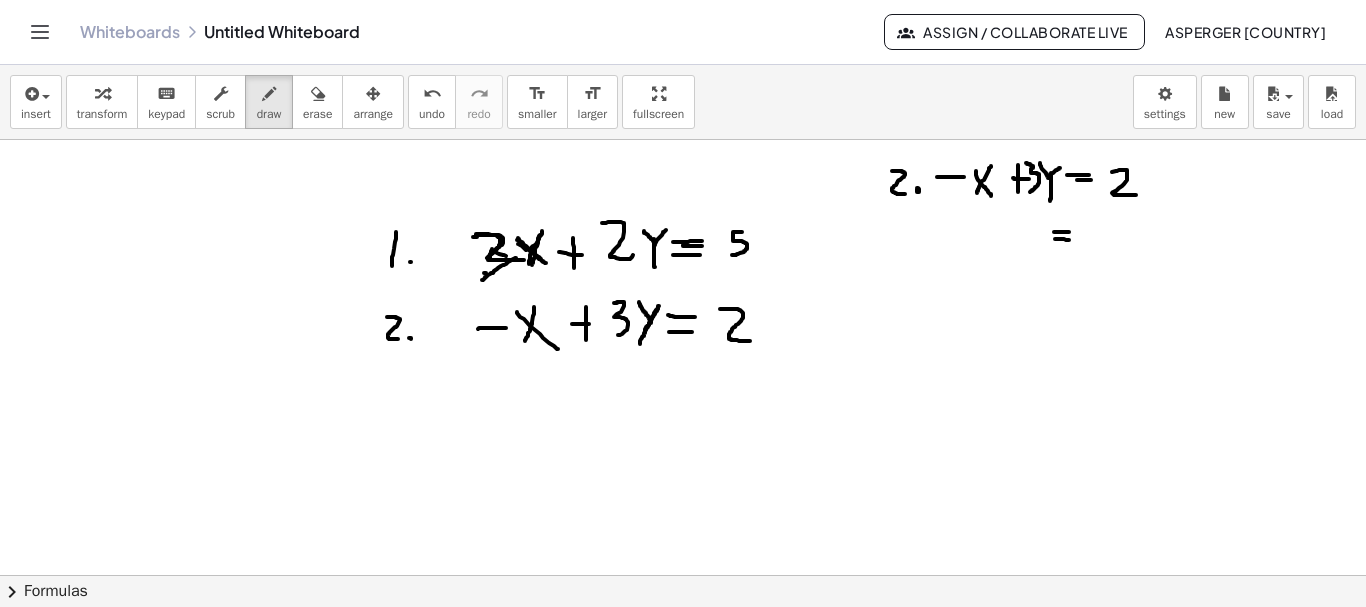 drag, startPoint x: 1055, startPoint y: 239, endPoint x: 1070, endPoint y: 240, distance: 15.033297 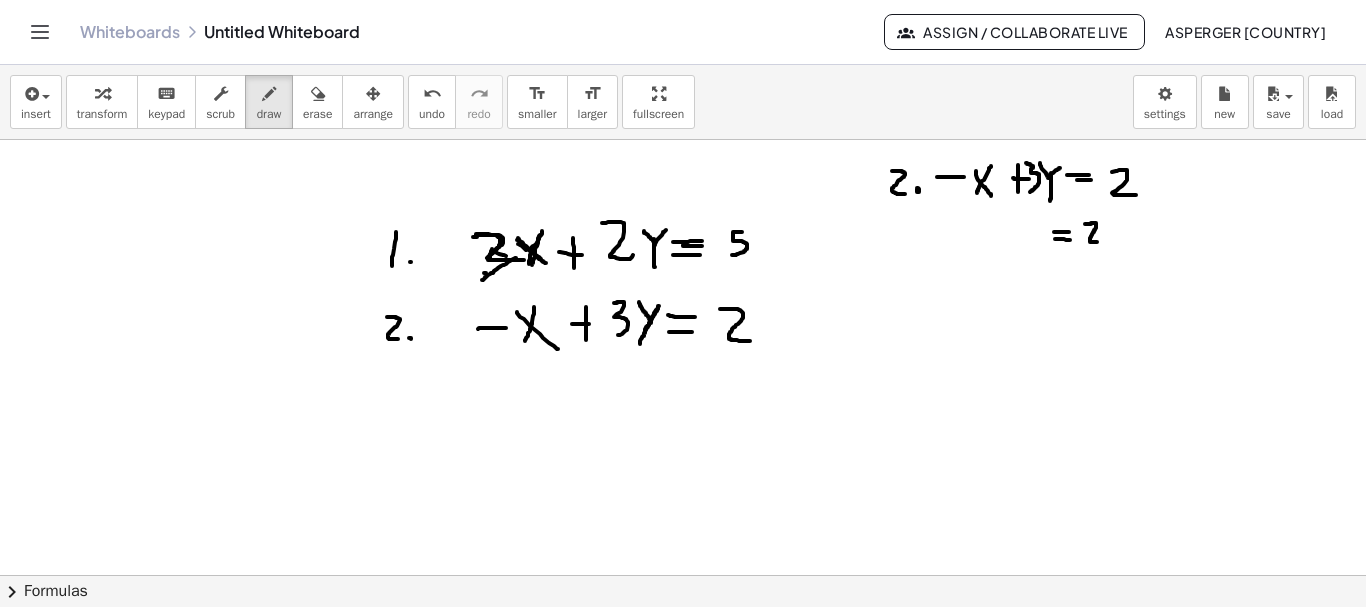 drag, startPoint x: 1085, startPoint y: 224, endPoint x: 1101, endPoint y: 242, distance: 24.083189 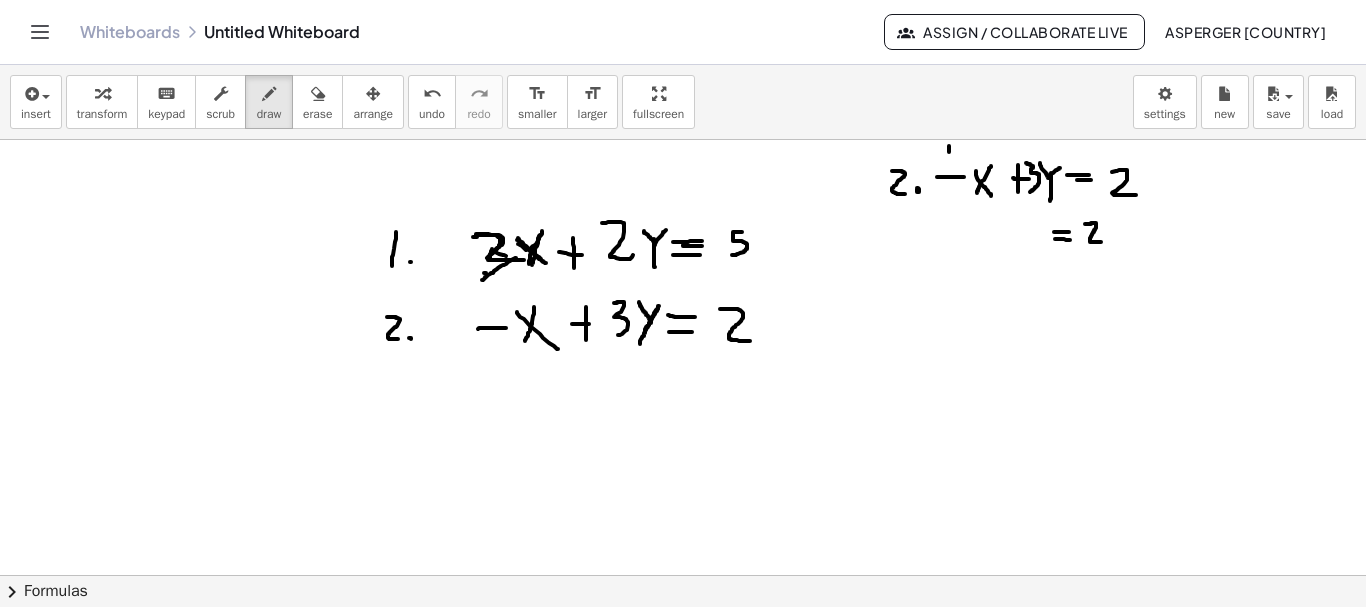 click at bounding box center (683, 640) 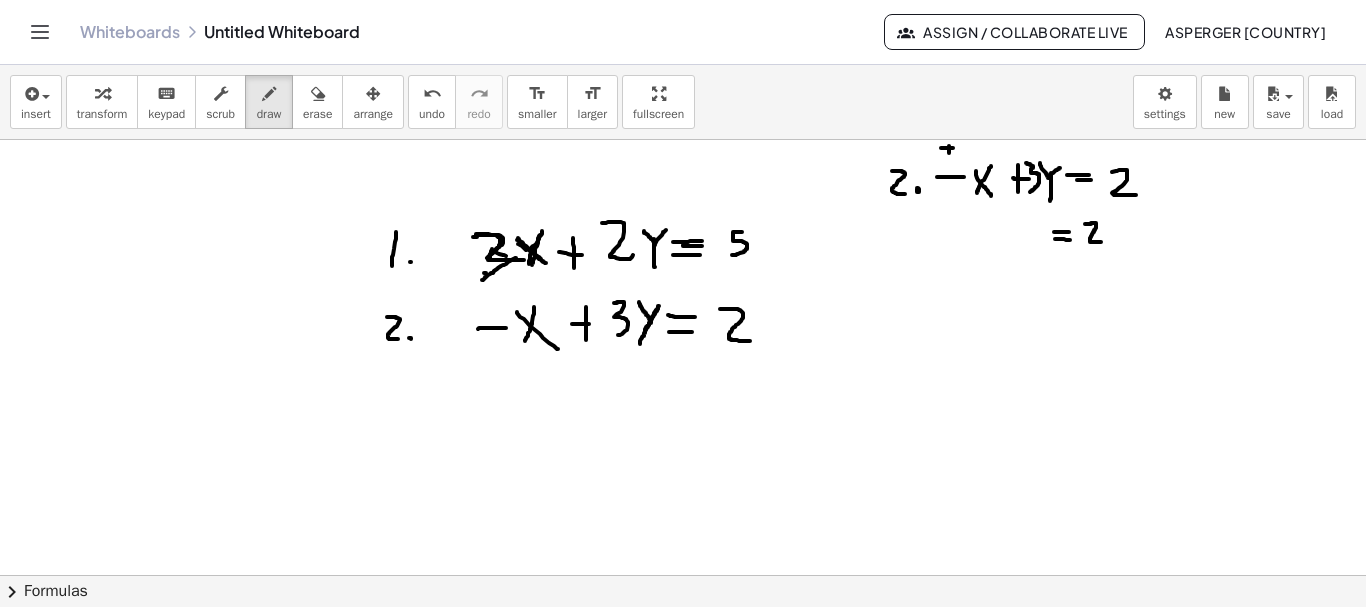 drag, startPoint x: 941, startPoint y: 148, endPoint x: 957, endPoint y: 148, distance: 16 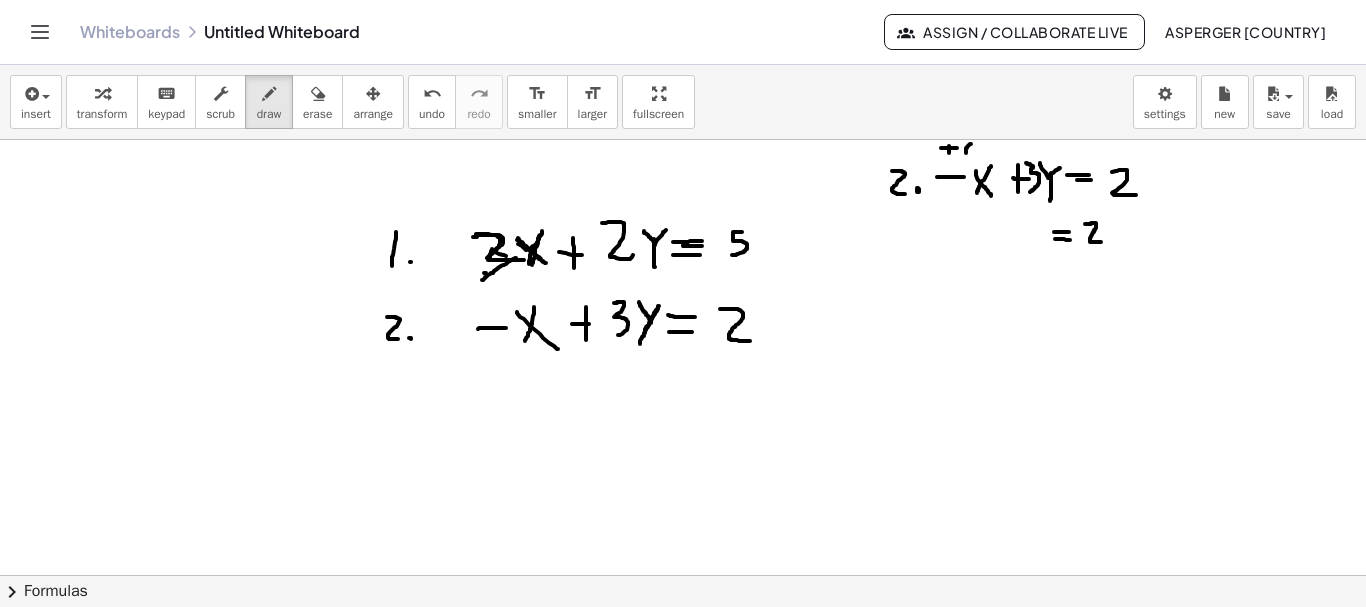 drag, startPoint x: 971, startPoint y: 144, endPoint x: 965, endPoint y: 153, distance: 10.816654 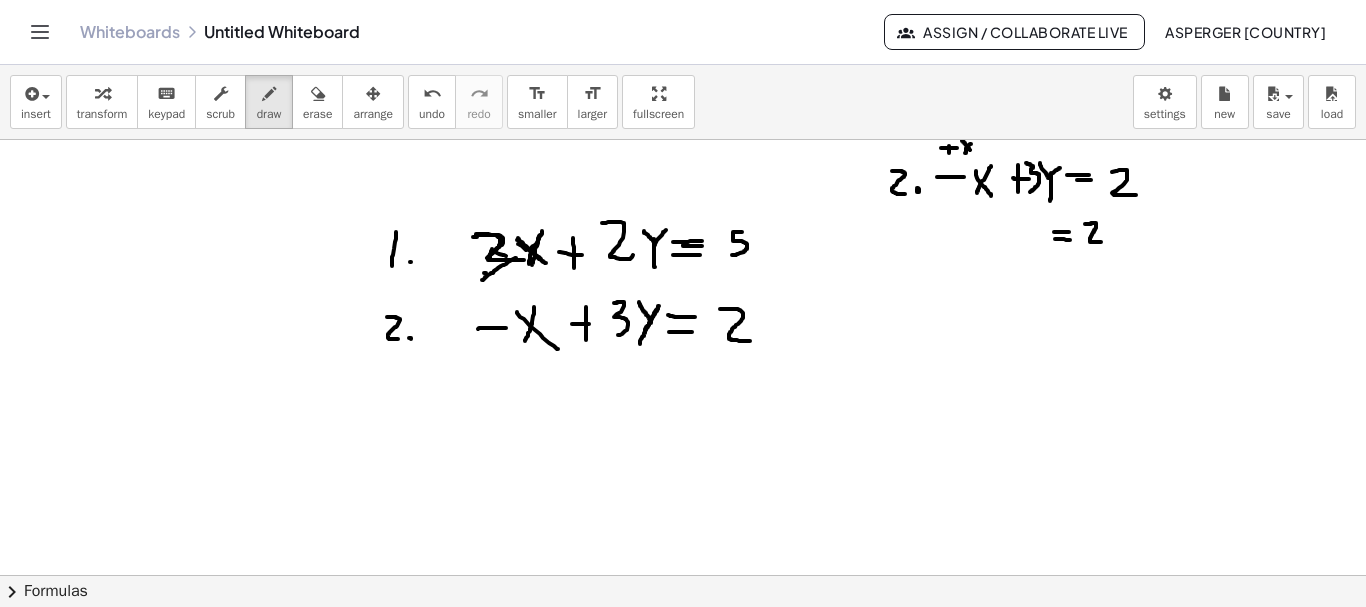 drag, startPoint x: 962, startPoint y: 141, endPoint x: 971, endPoint y: 153, distance: 15 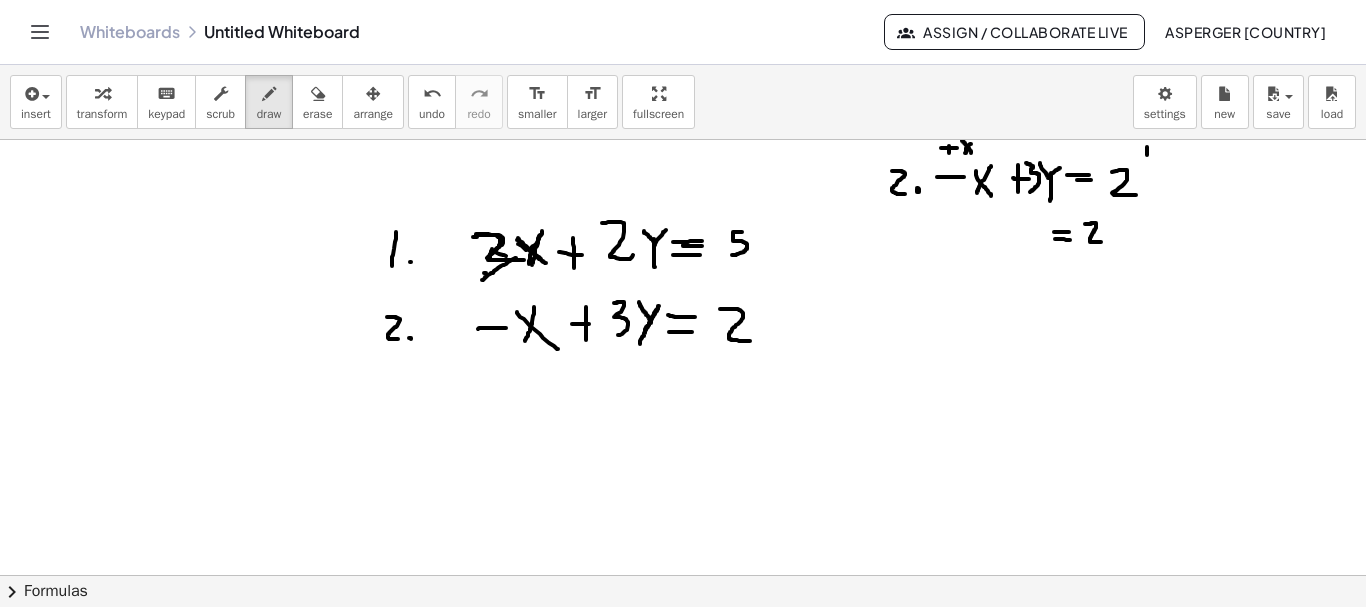 drag, startPoint x: 1147, startPoint y: 147, endPoint x: 1147, endPoint y: 158, distance: 11 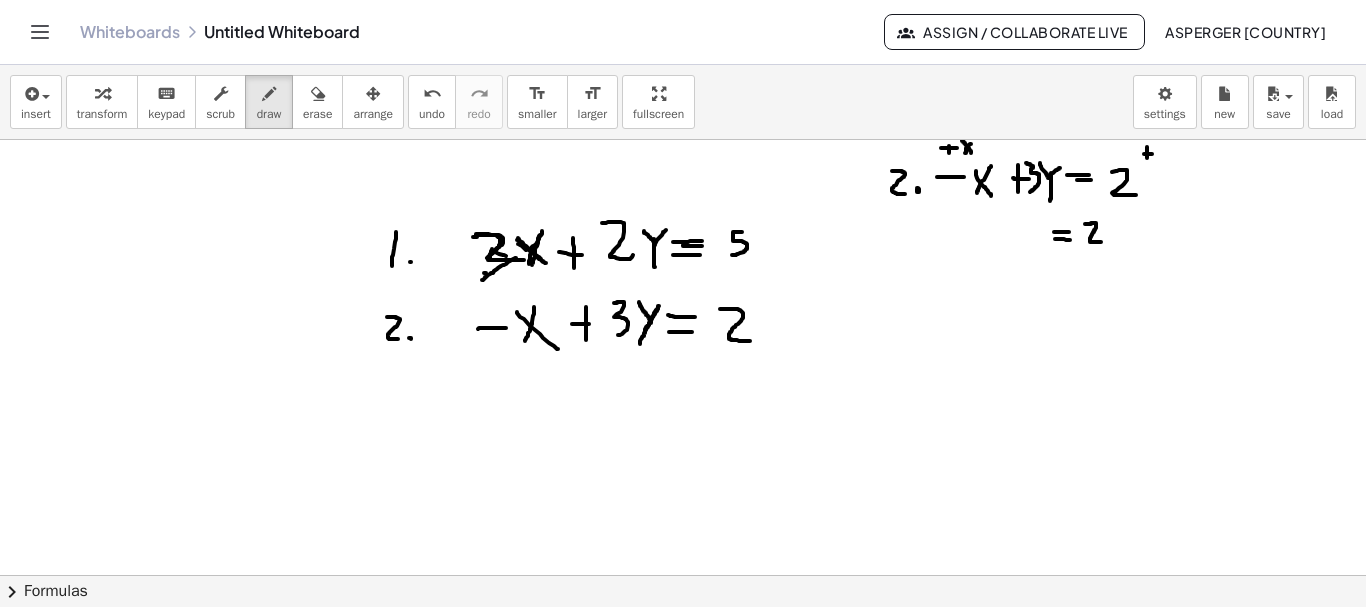 click at bounding box center [683, 640] 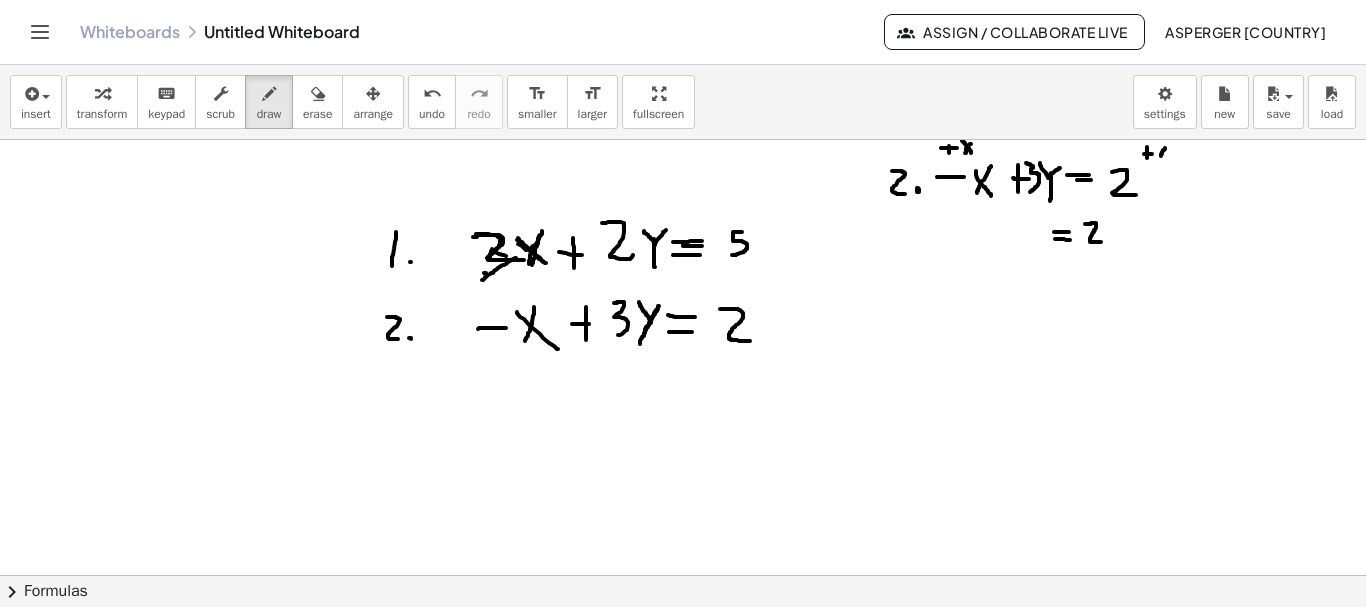 click at bounding box center (683, 640) 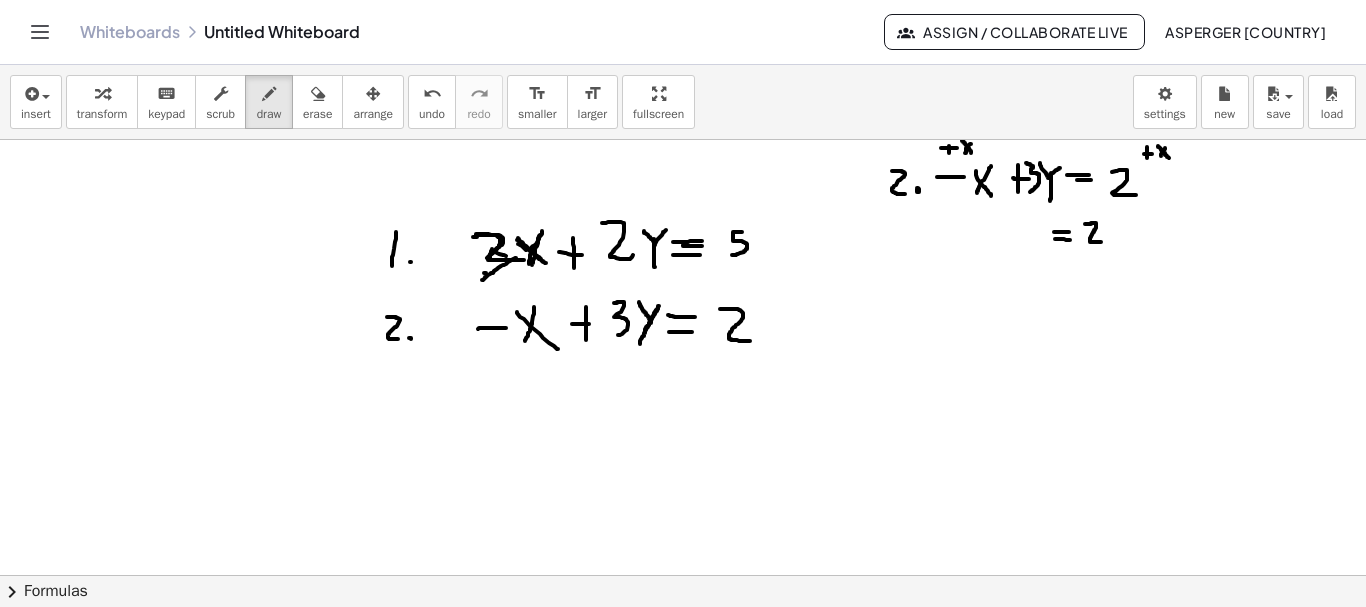 drag, startPoint x: 1158, startPoint y: 146, endPoint x: 1169, endPoint y: 159, distance: 17.029387 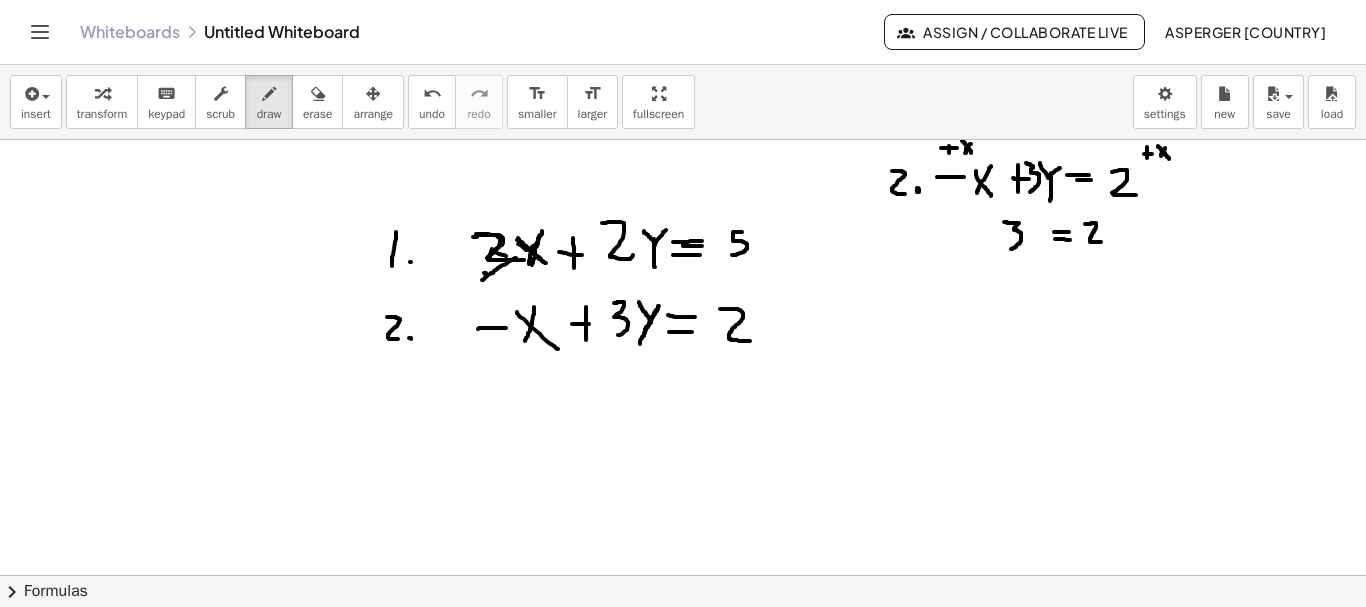 drag, startPoint x: 1004, startPoint y: 222, endPoint x: 1011, endPoint y: 247, distance: 25.96151 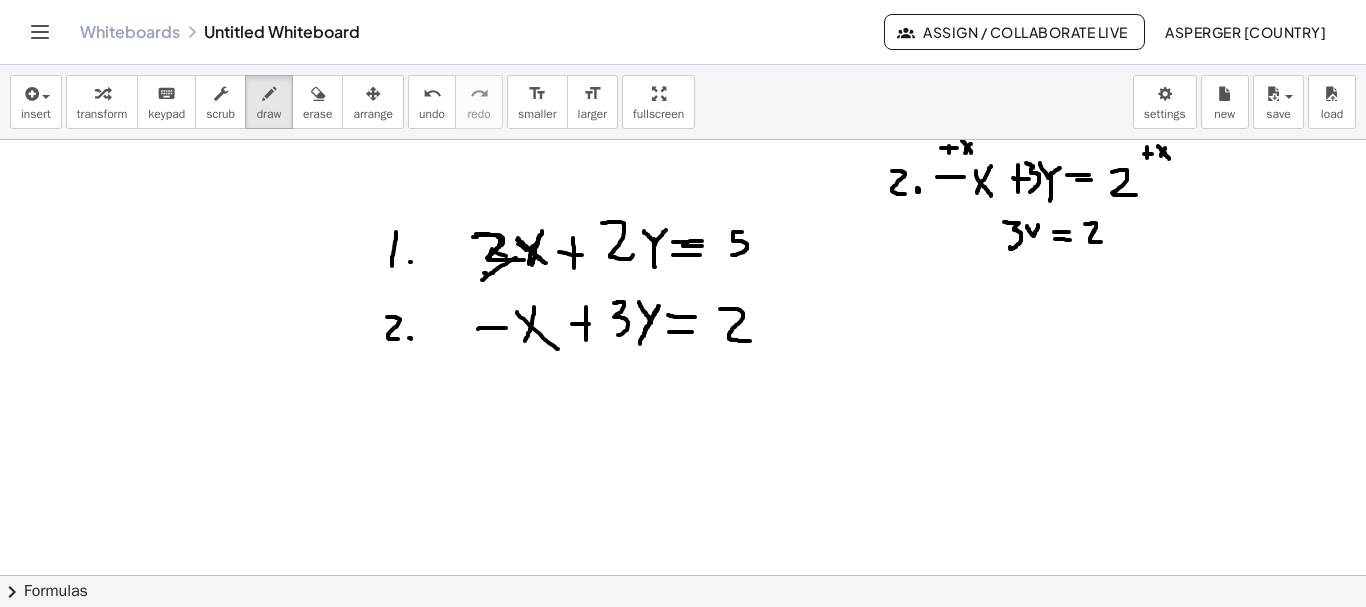 drag, startPoint x: 1027, startPoint y: 226, endPoint x: 1038, endPoint y: 224, distance: 11.18034 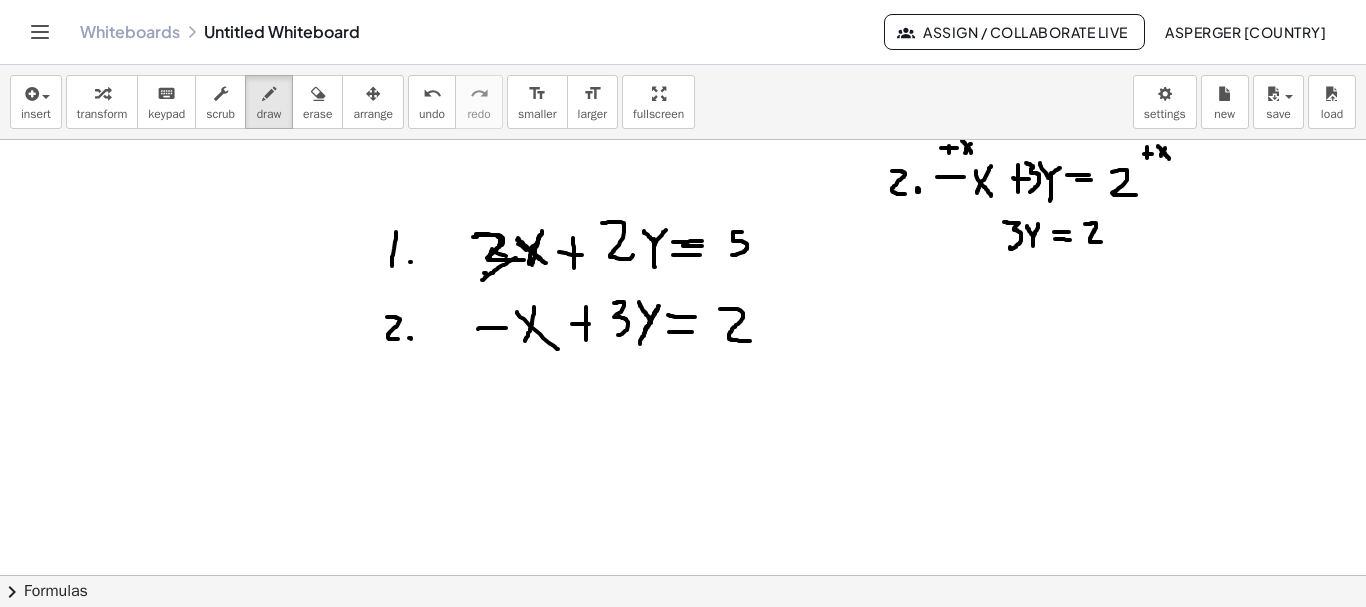 drag, startPoint x: 1033, startPoint y: 234, endPoint x: 1033, endPoint y: 247, distance: 13 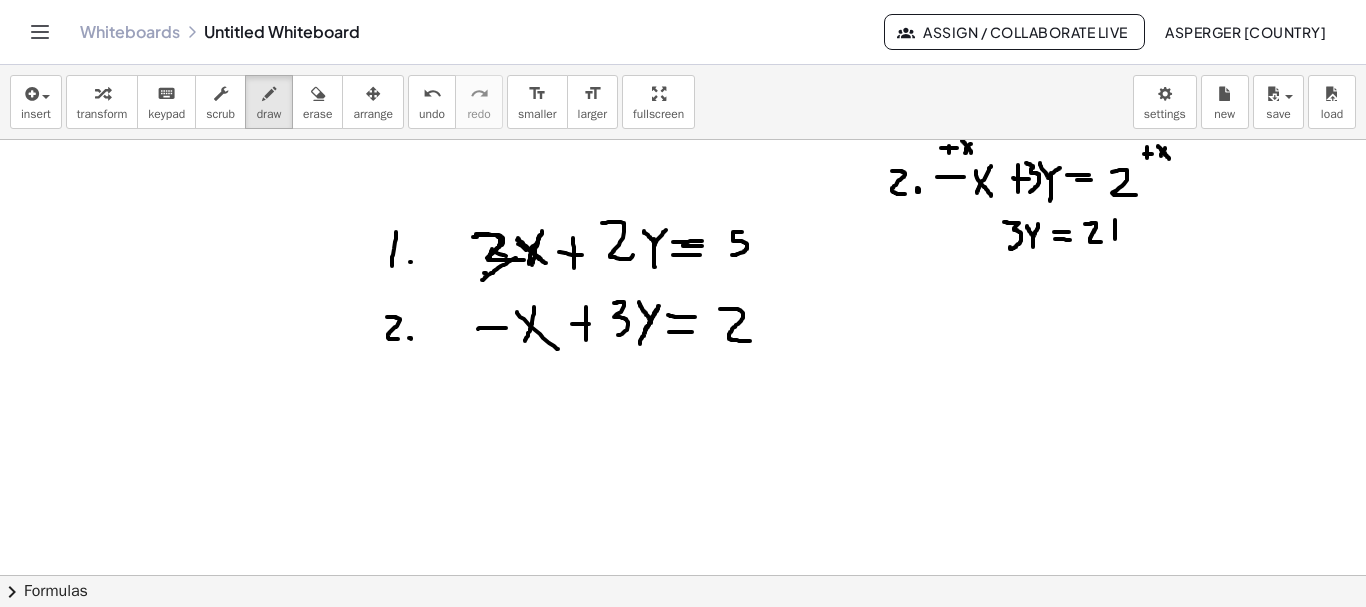 drag, startPoint x: 1115, startPoint y: 220, endPoint x: 1115, endPoint y: 240, distance: 20 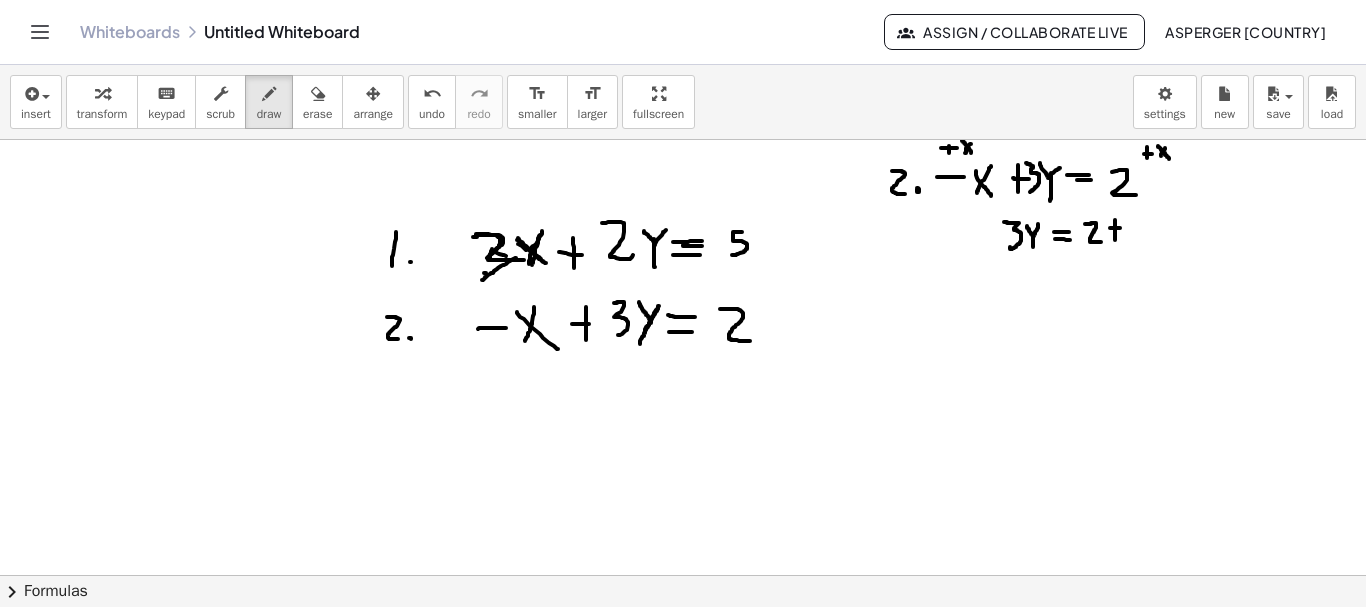 click at bounding box center (683, 640) 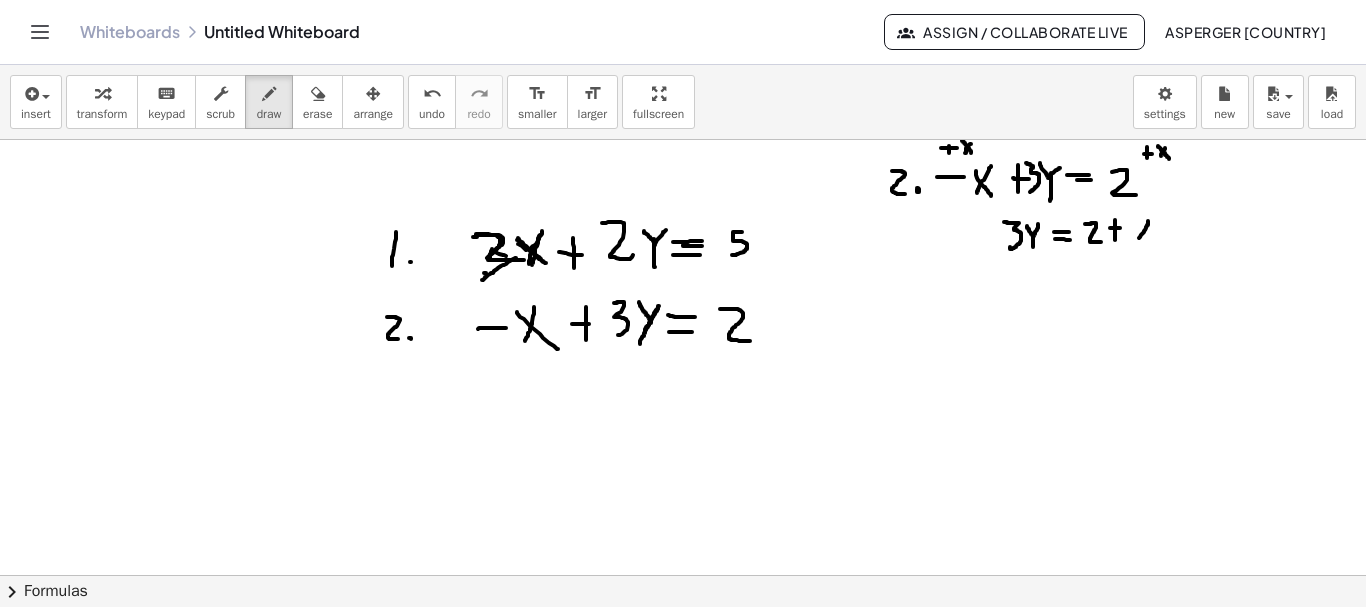drag, startPoint x: 1148, startPoint y: 221, endPoint x: 1138, endPoint y: 242, distance: 23.259407 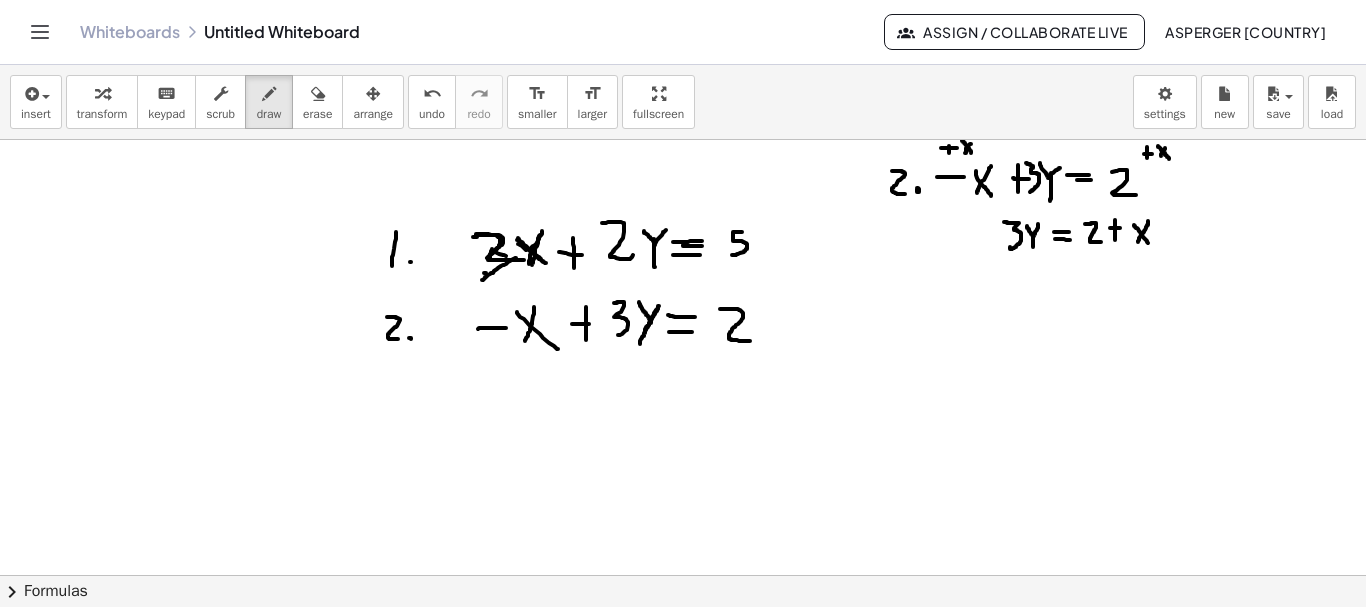 drag, startPoint x: 1134, startPoint y: 225, endPoint x: 1151, endPoint y: 247, distance: 27.802877 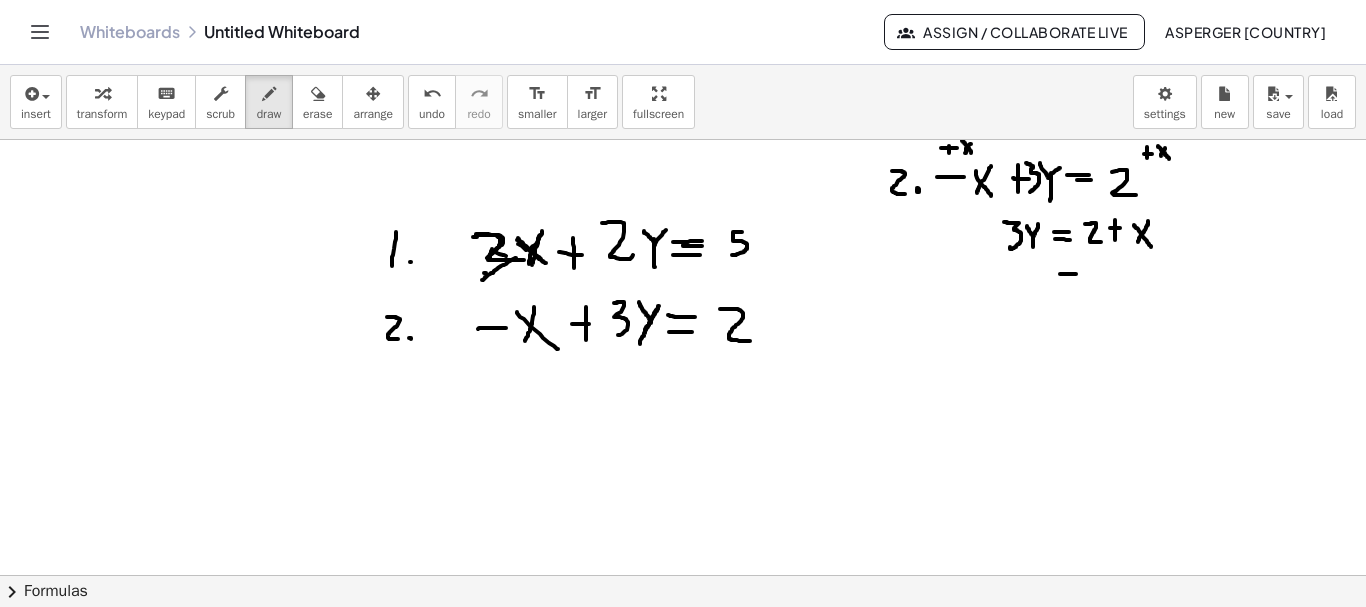 drag, startPoint x: 1060, startPoint y: 274, endPoint x: 1076, endPoint y: 274, distance: 16 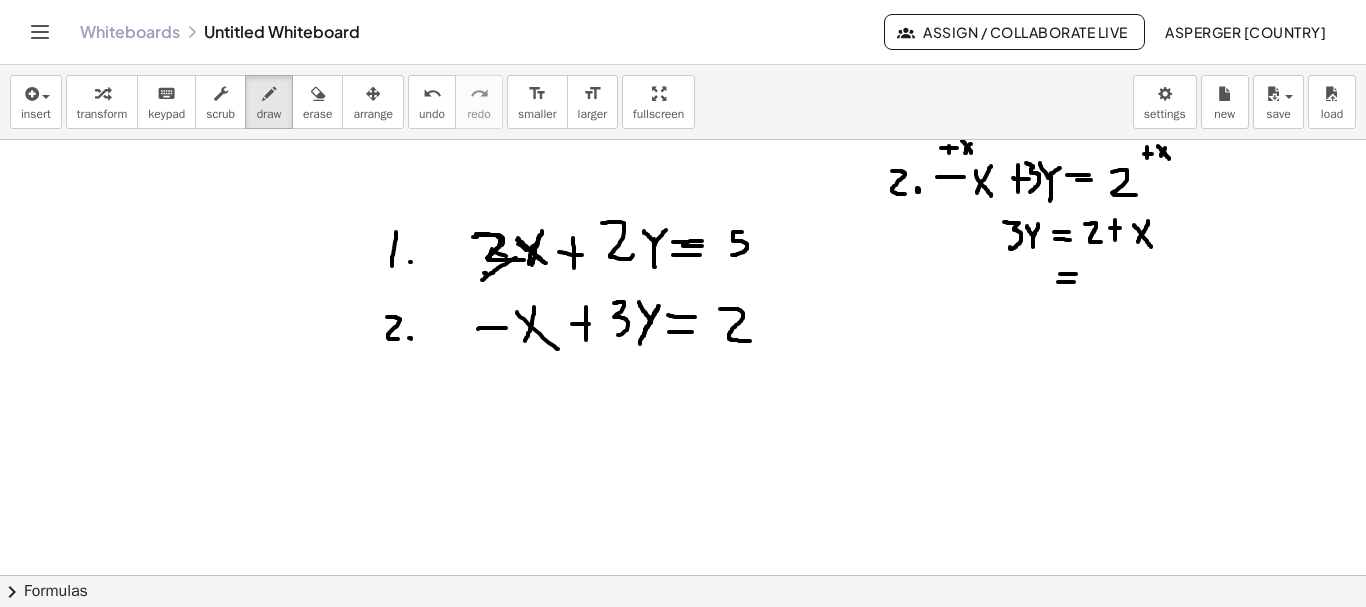 drag, startPoint x: 1058, startPoint y: 282, endPoint x: 1075, endPoint y: 282, distance: 17 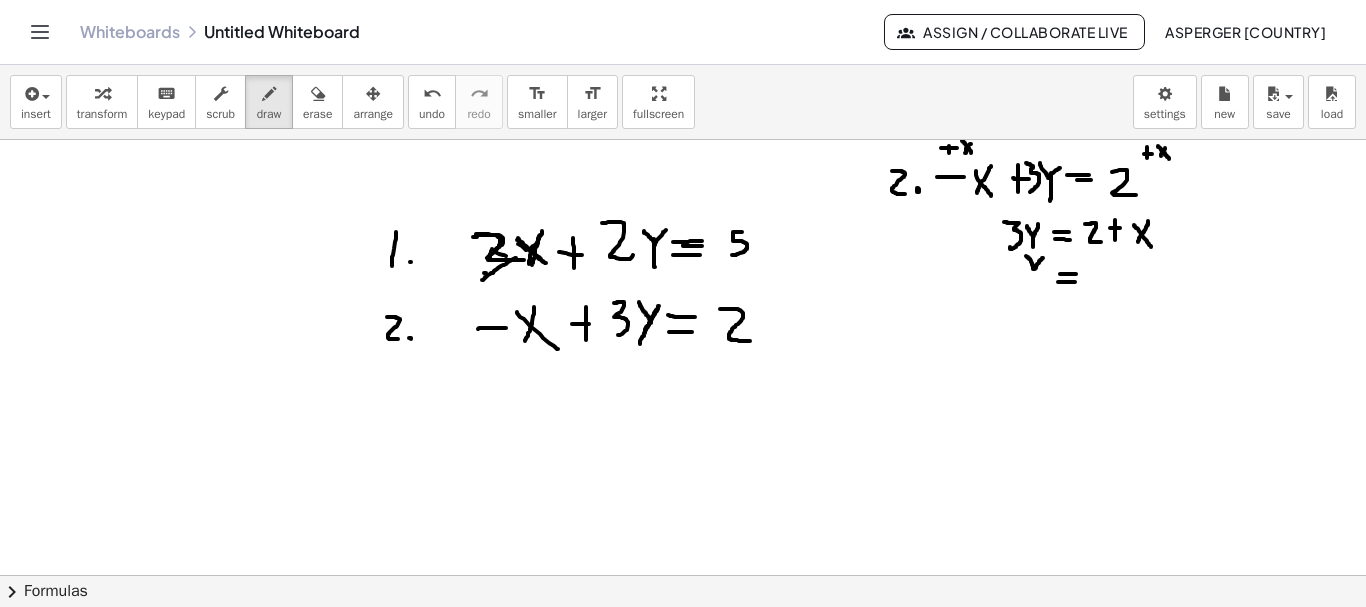 drag, startPoint x: 1026, startPoint y: 256, endPoint x: 1043, endPoint y: 258, distance: 17.117243 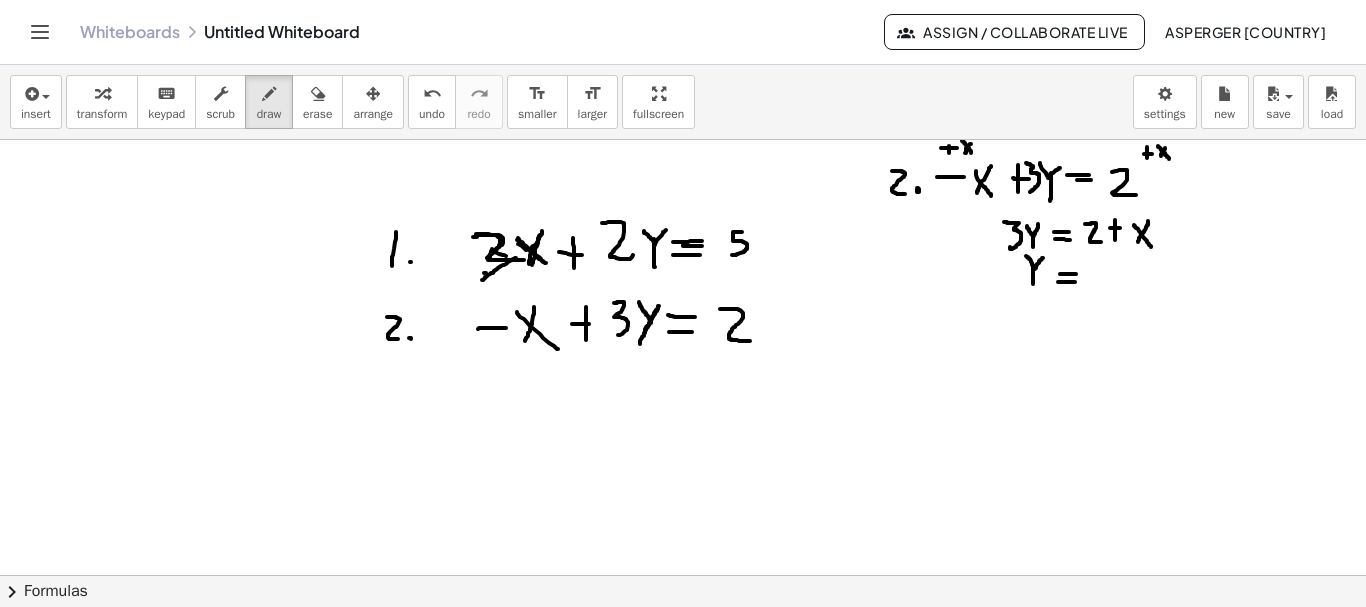 drag, startPoint x: 1033, startPoint y: 266, endPoint x: 1033, endPoint y: 288, distance: 22 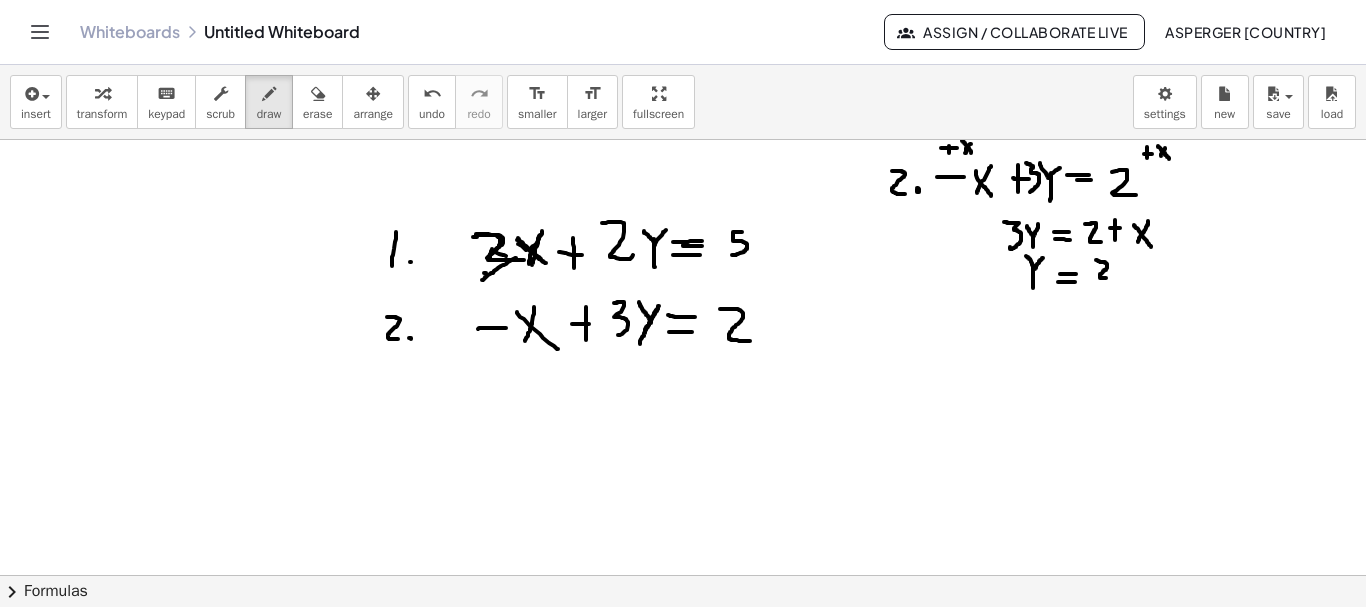 drag, startPoint x: 1096, startPoint y: 260, endPoint x: 1119, endPoint y: 277, distance: 28.600698 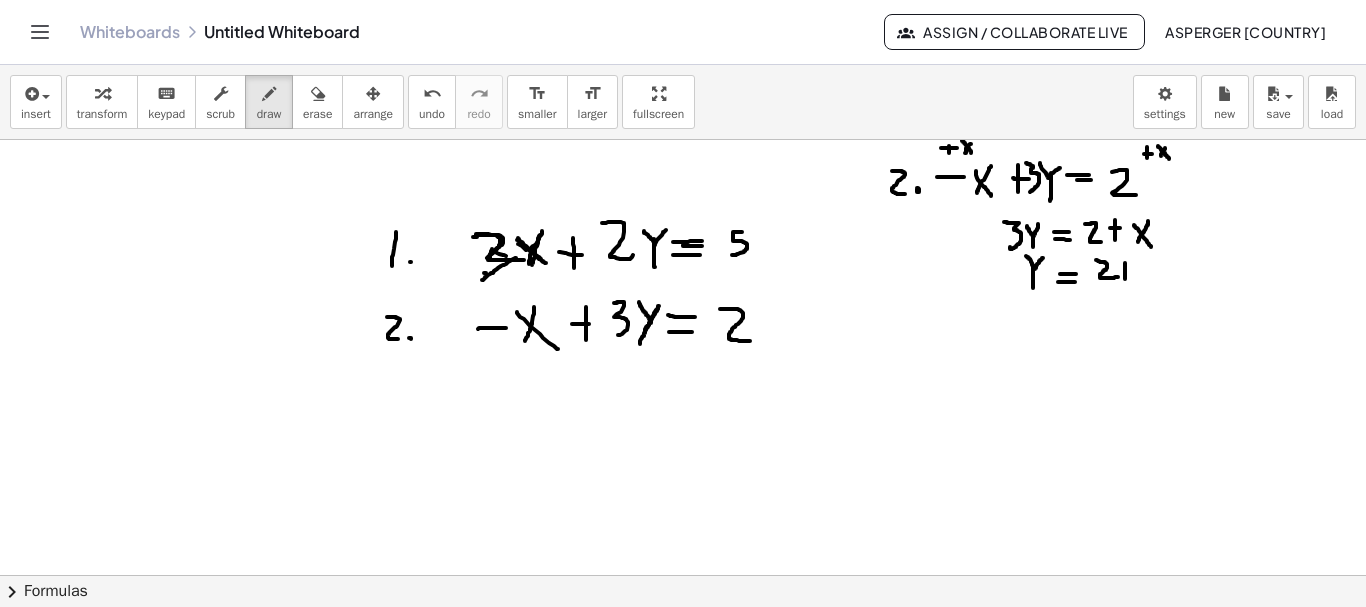 drag, startPoint x: 1125, startPoint y: 263, endPoint x: 1125, endPoint y: 282, distance: 19 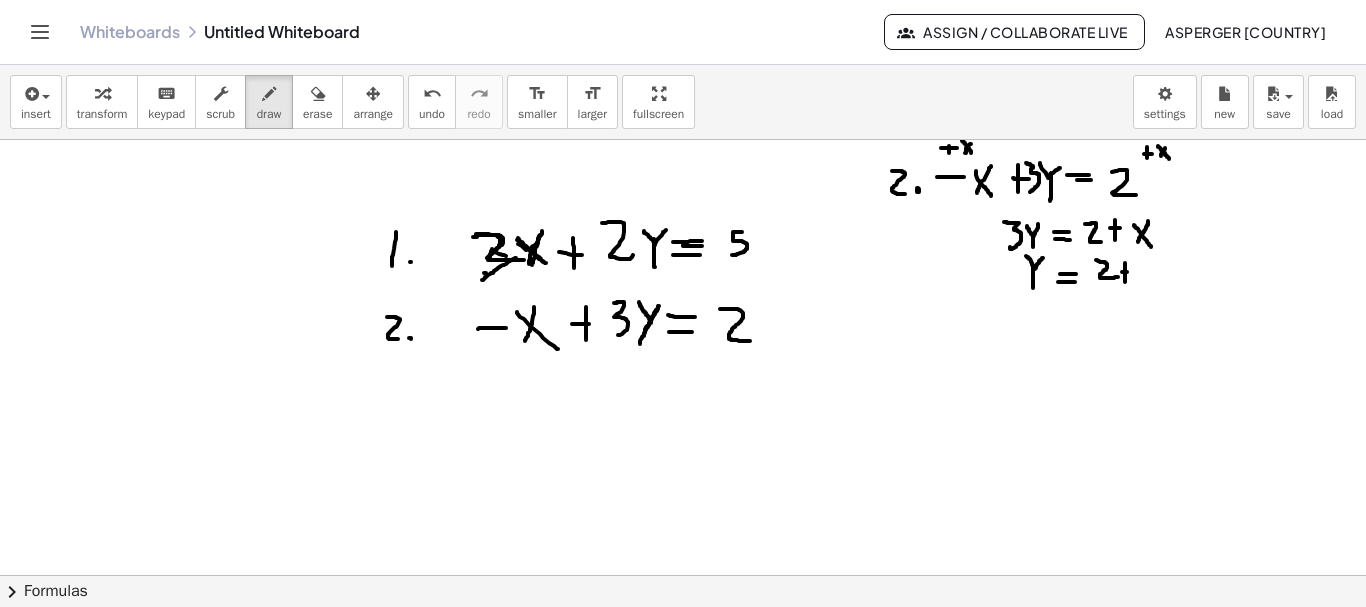 drag, startPoint x: 1122, startPoint y: 272, endPoint x: 1135, endPoint y: 271, distance: 13.038404 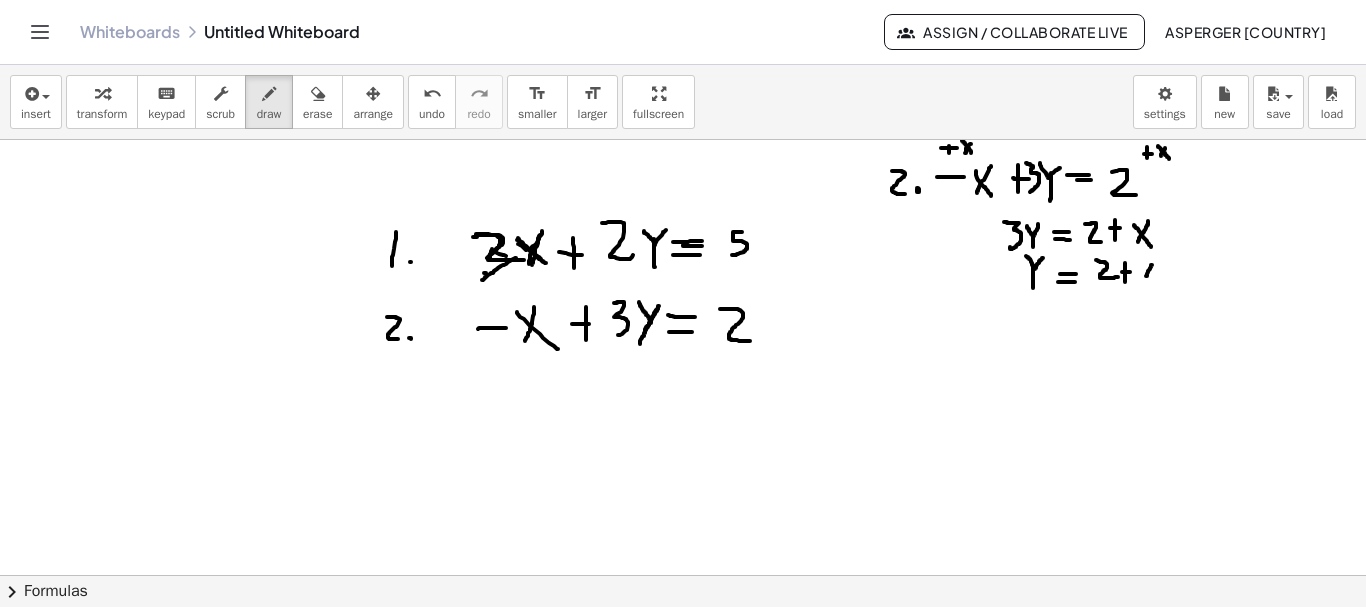 drag, startPoint x: 1152, startPoint y: 265, endPoint x: 1145, endPoint y: 278, distance: 14.764823 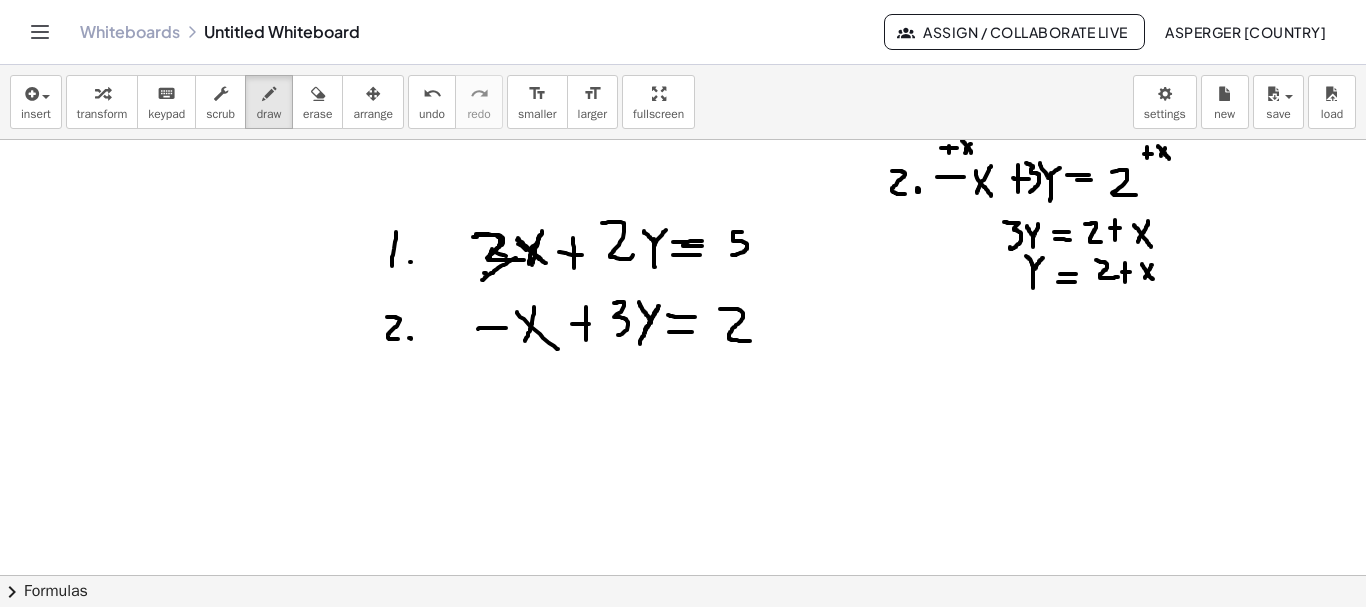 drag, startPoint x: 1142, startPoint y: 264, endPoint x: 1154, endPoint y: 281, distance: 20.808653 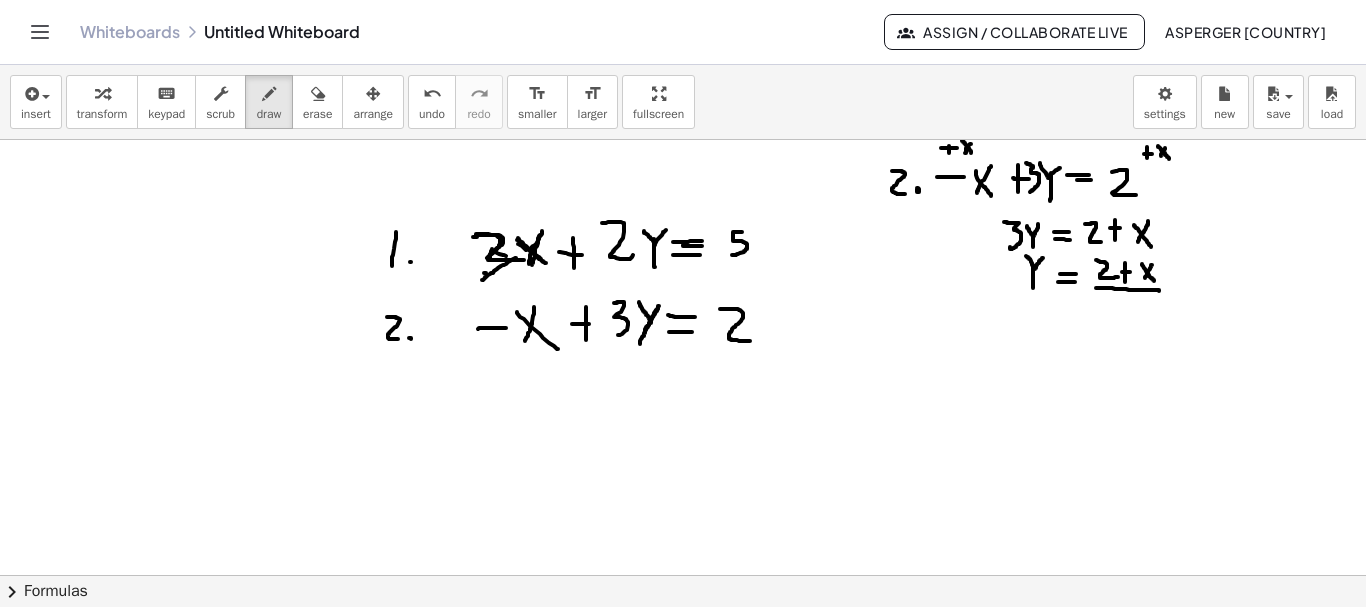 drag, startPoint x: 1096, startPoint y: 288, endPoint x: 1160, endPoint y: 291, distance: 64.070274 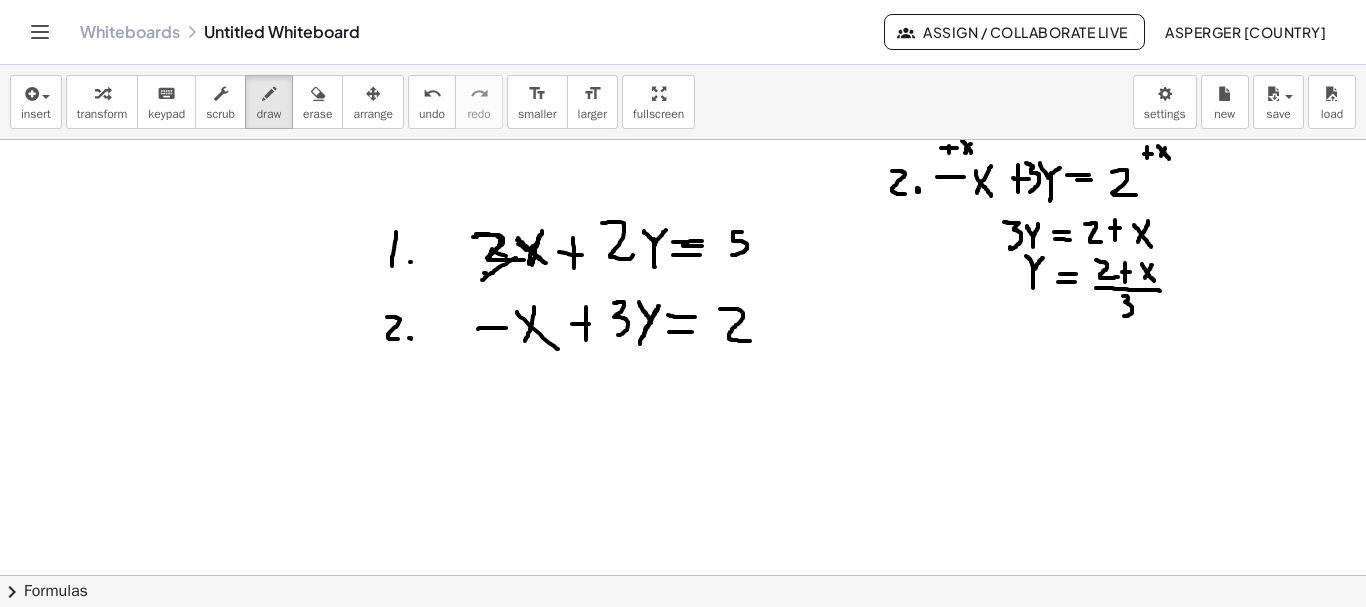 drag, startPoint x: 1123, startPoint y: 296, endPoint x: 1124, endPoint y: 316, distance: 20.024984 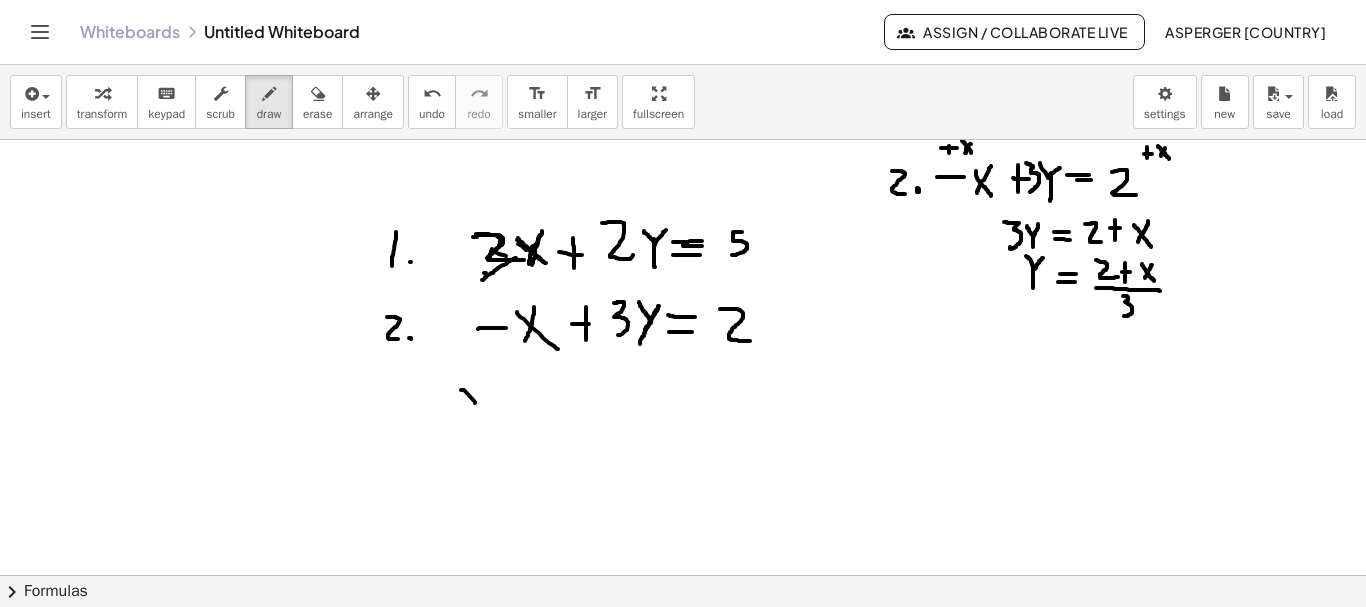 drag, startPoint x: 461, startPoint y: 390, endPoint x: 476, endPoint y: 403, distance: 19.849434 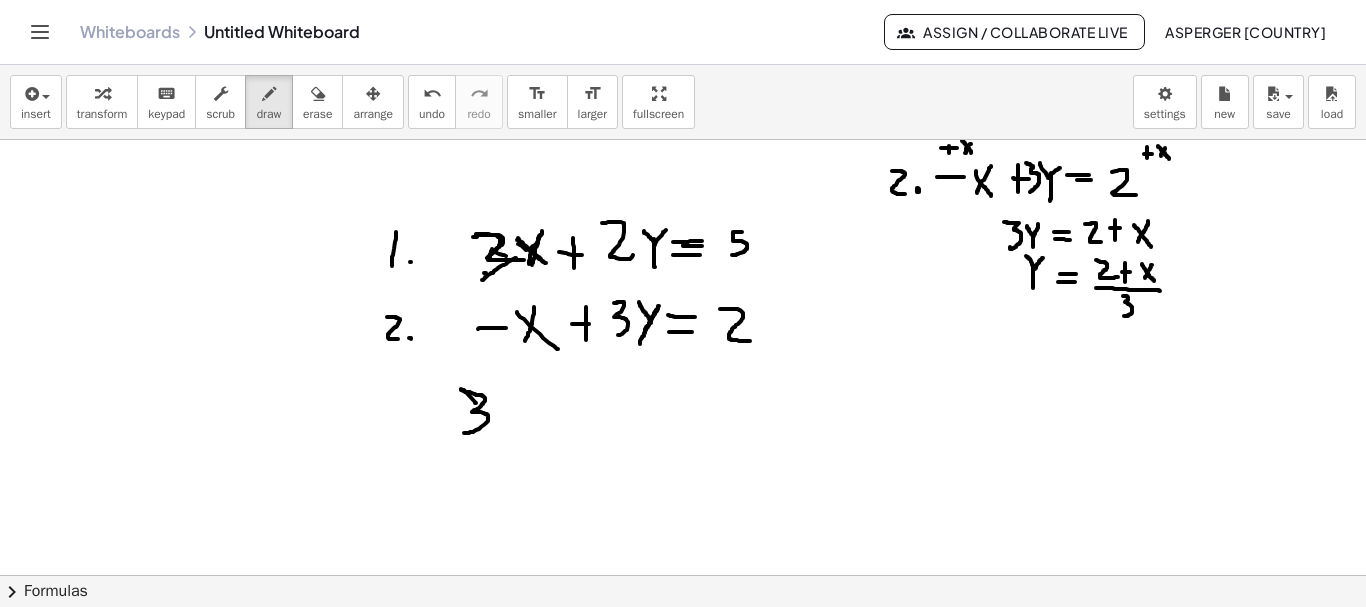drag, startPoint x: 461, startPoint y: 389, endPoint x: 464, endPoint y: 433, distance: 44.102154 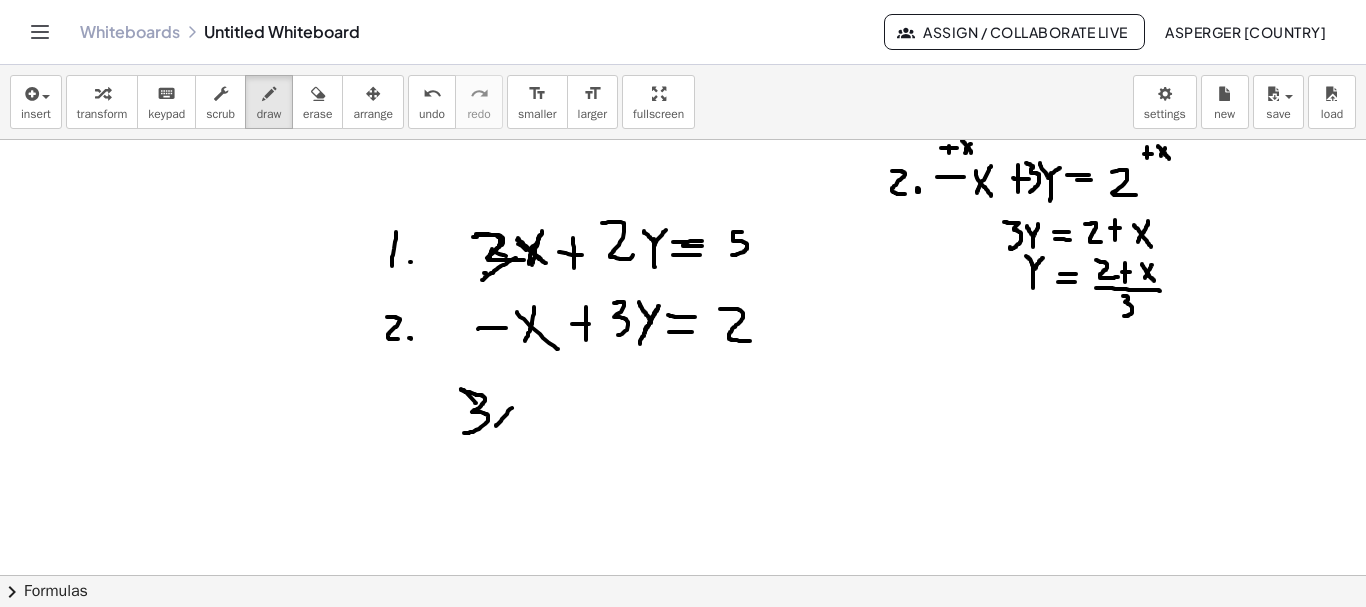 drag, startPoint x: 512, startPoint y: 408, endPoint x: 495, endPoint y: 428, distance: 26.24881 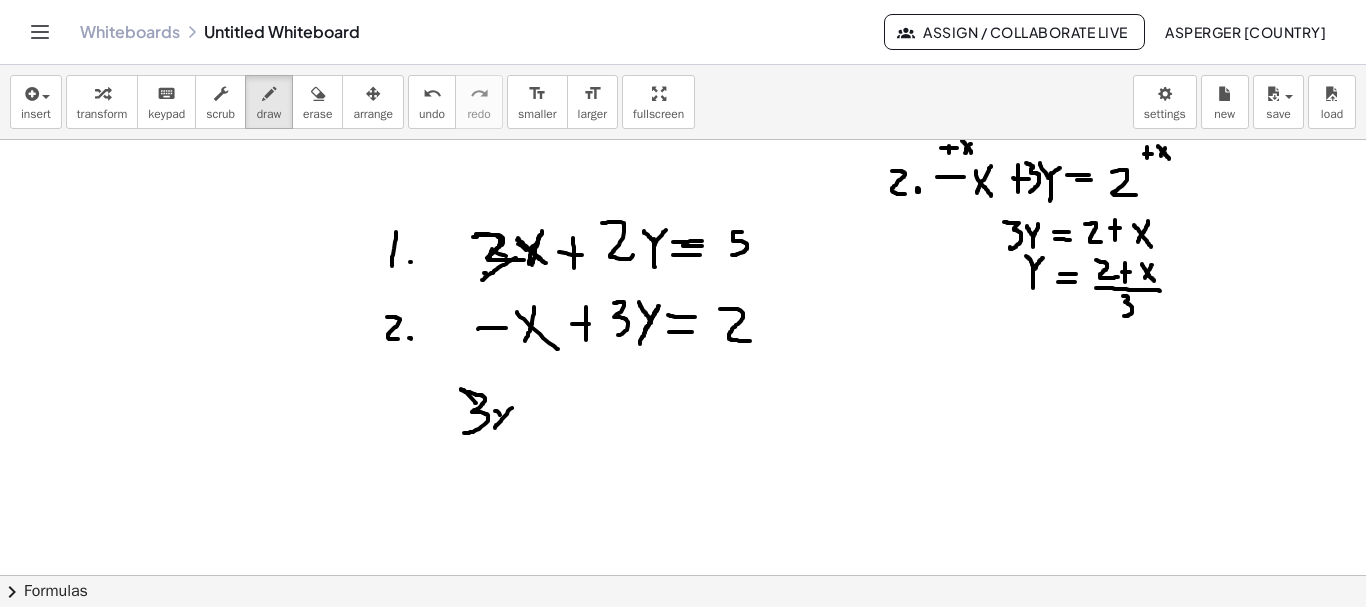 drag, startPoint x: 497, startPoint y: 411, endPoint x: 516, endPoint y: 429, distance: 26.172504 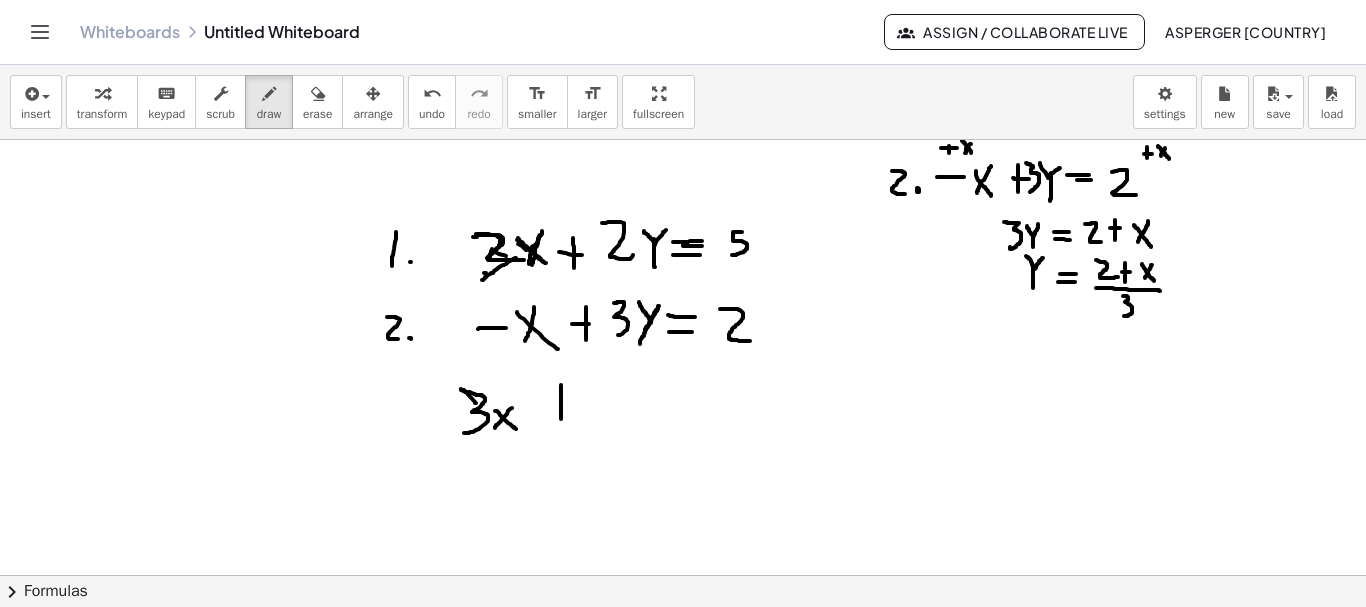 drag, startPoint x: 561, startPoint y: 385, endPoint x: 561, endPoint y: 419, distance: 34 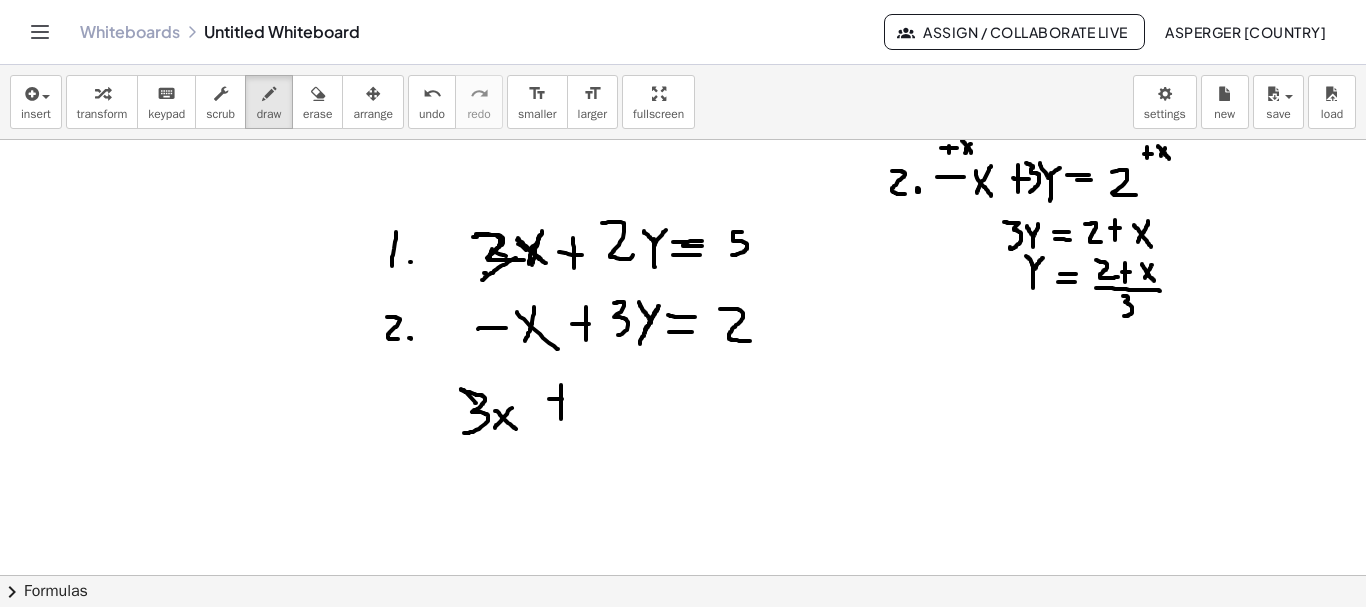 drag, startPoint x: 549, startPoint y: 399, endPoint x: 577, endPoint y: 399, distance: 28 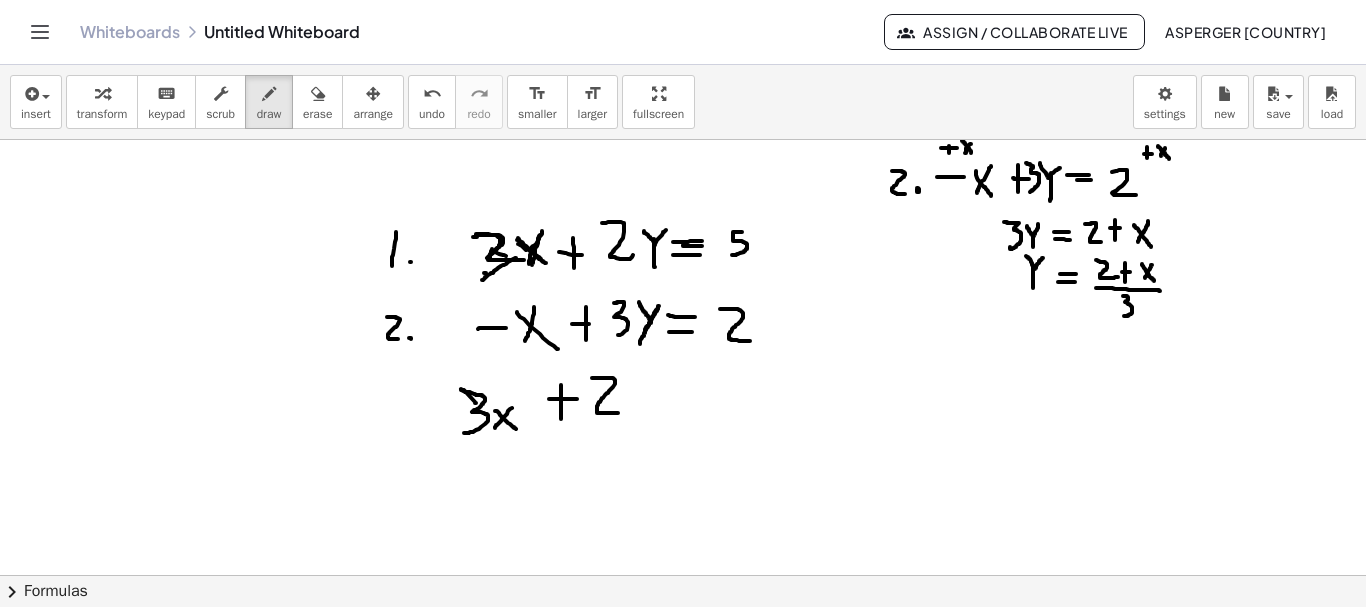 drag, startPoint x: 592, startPoint y: 378, endPoint x: 618, endPoint y: 413, distance: 43.60046 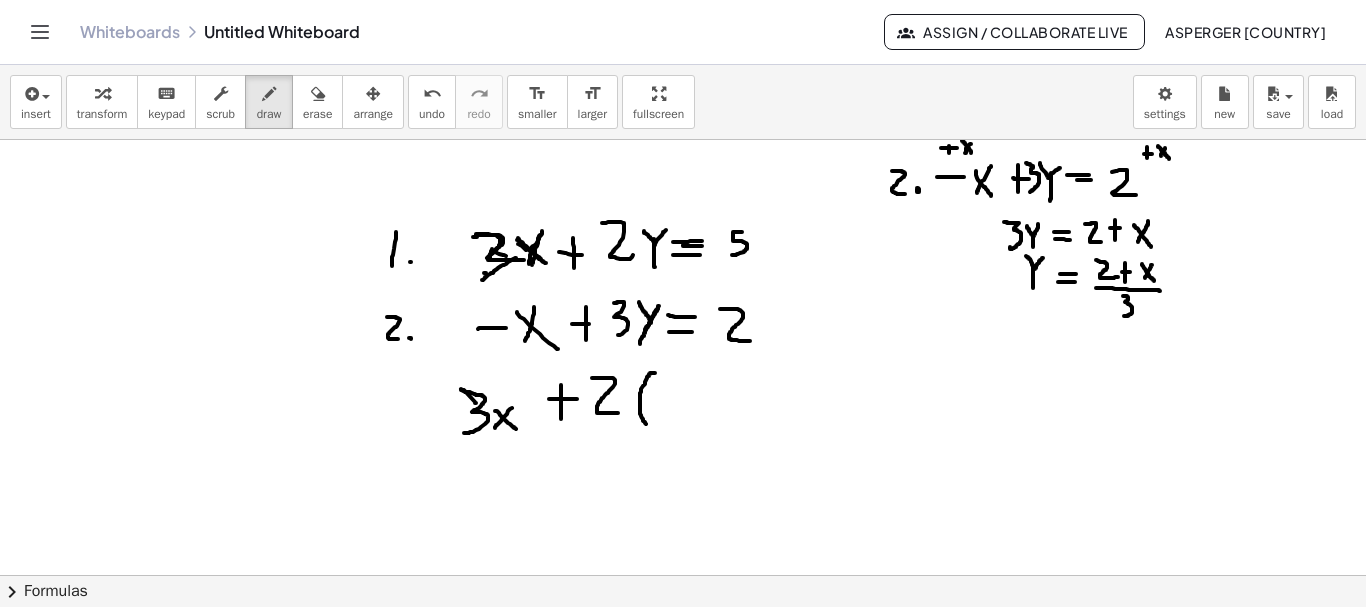 drag, startPoint x: 655, startPoint y: 373, endPoint x: 649, endPoint y: 425, distance: 52.34501 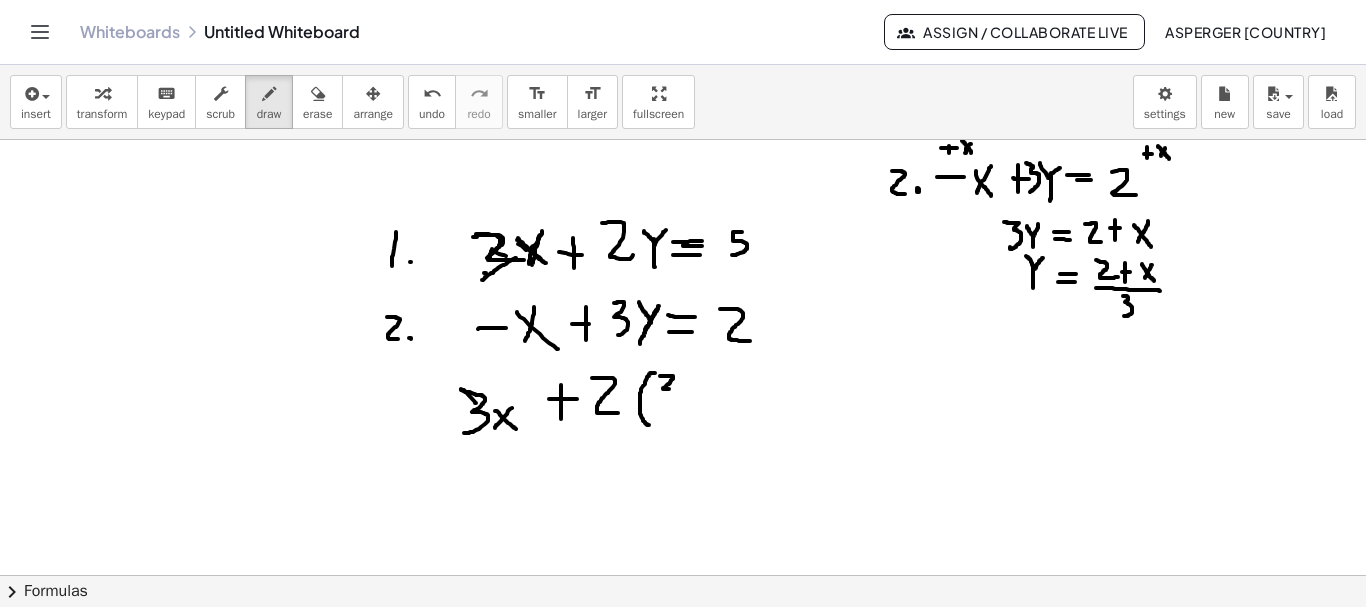 drag, startPoint x: 660, startPoint y: 376, endPoint x: 676, endPoint y: 389, distance: 20.615528 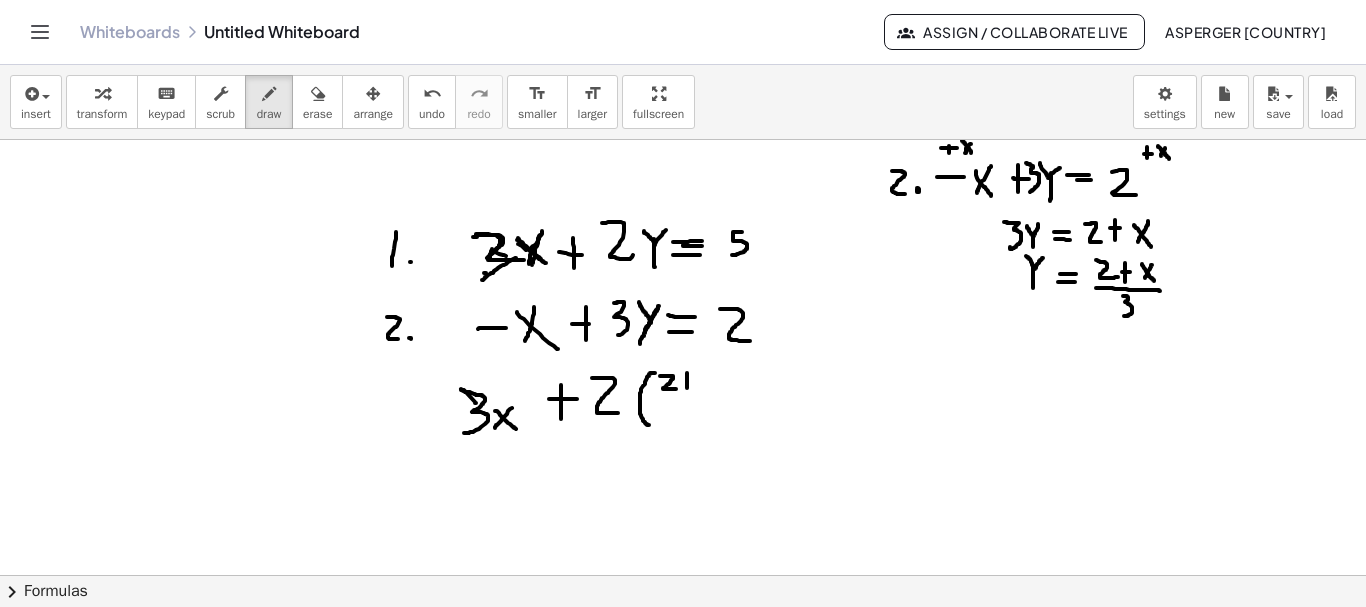 drag, startPoint x: 687, startPoint y: 373, endPoint x: 687, endPoint y: 388, distance: 15 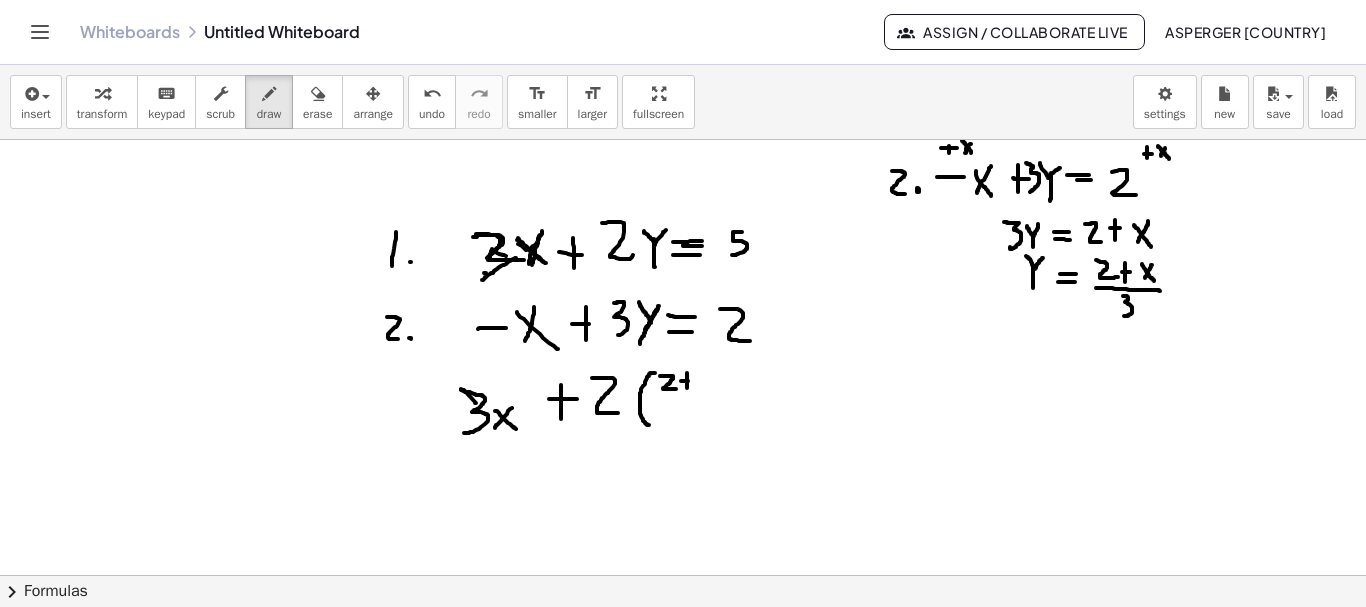 click at bounding box center (683, 640) 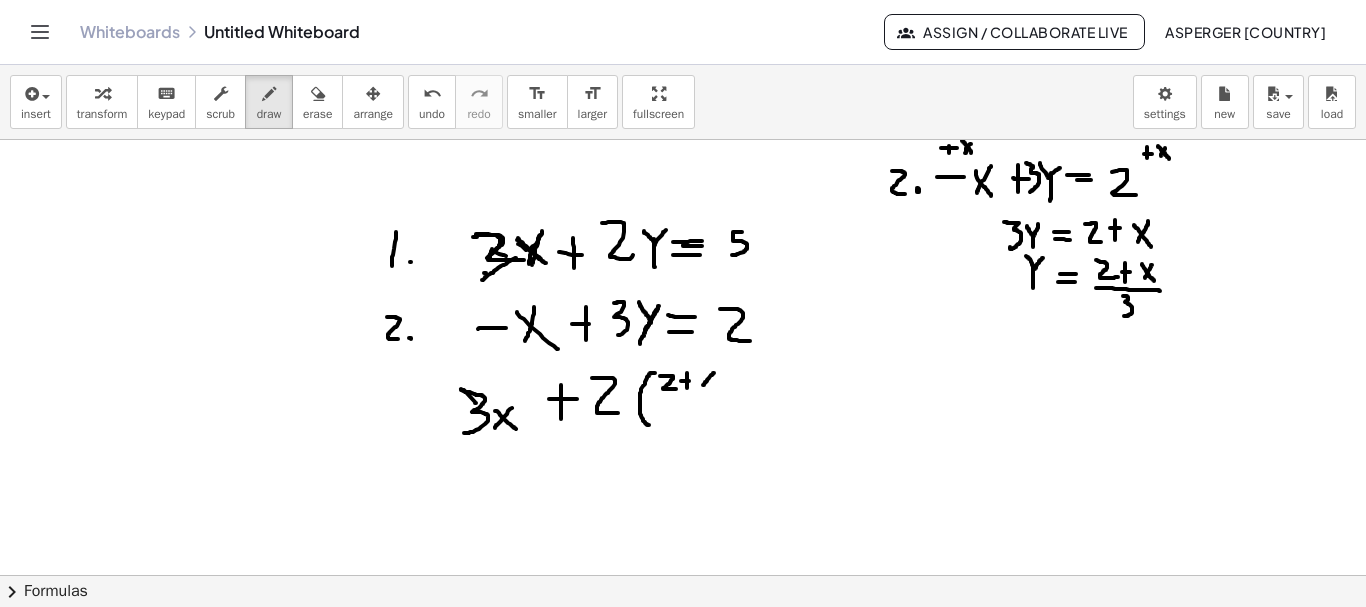 drag, startPoint x: 714, startPoint y: 373, endPoint x: 703, endPoint y: 386, distance: 17.029387 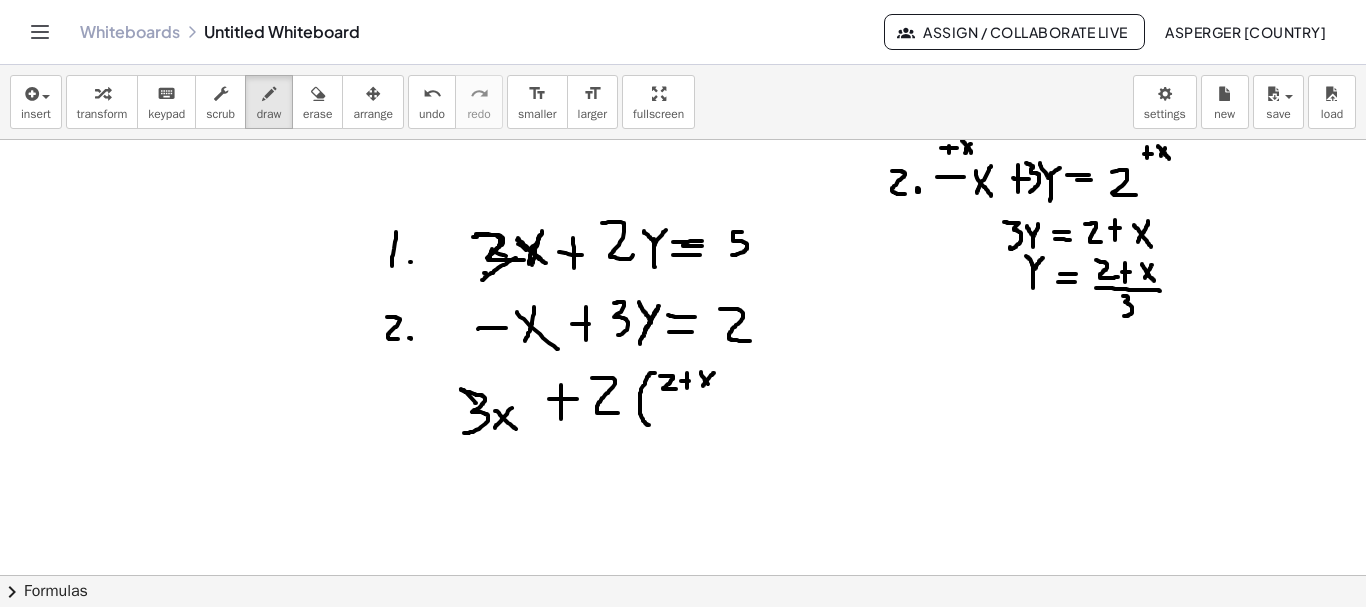 drag, startPoint x: 701, startPoint y: 372, endPoint x: 712, endPoint y: 392, distance: 22.825424 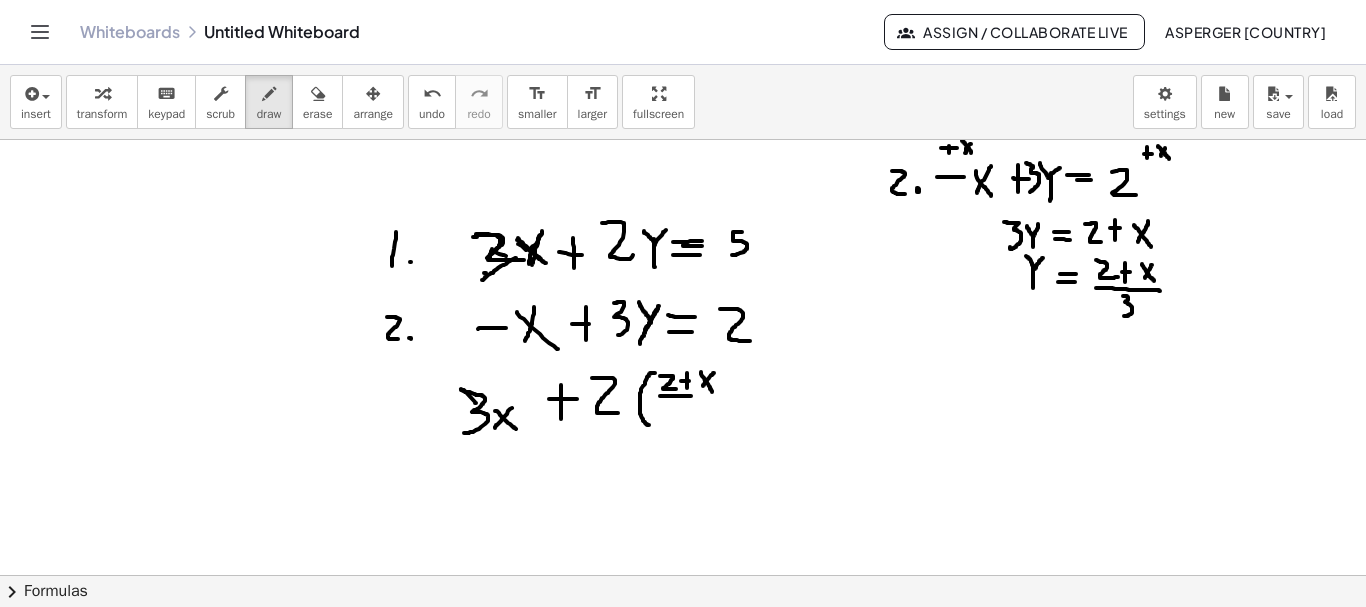 drag, startPoint x: 660, startPoint y: 396, endPoint x: 705, endPoint y: 396, distance: 45 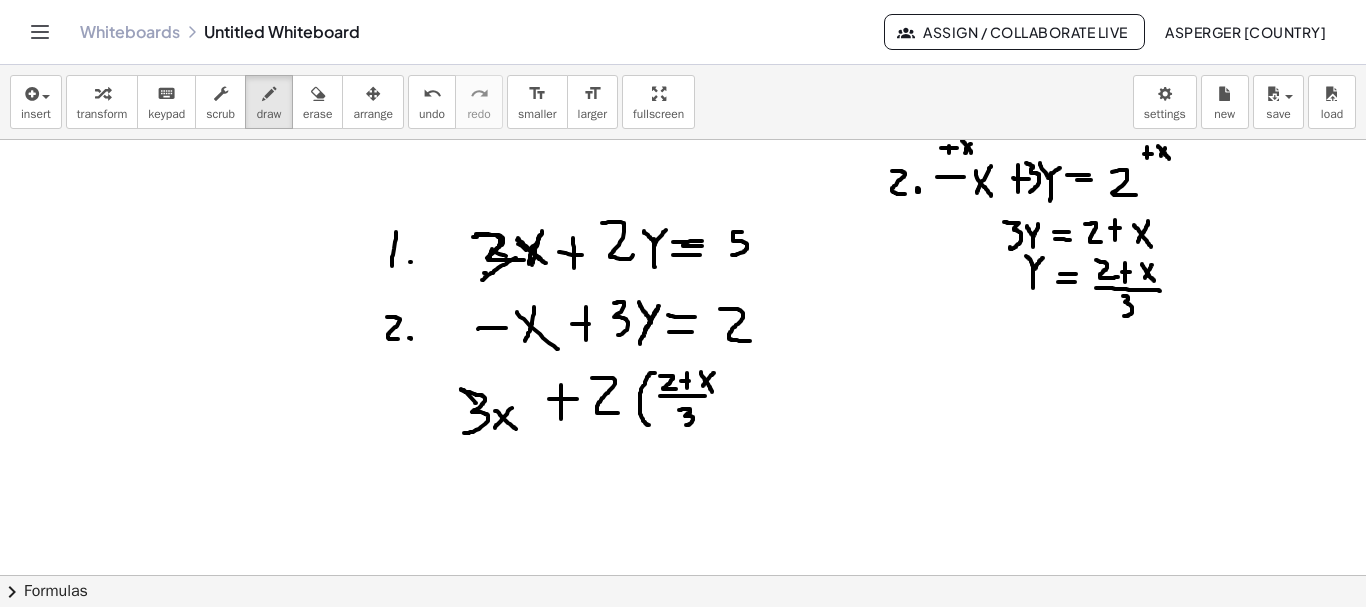 drag, startPoint x: 679, startPoint y: 410, endPoint x: 685, endPoint y: 425, distance: 16.155495 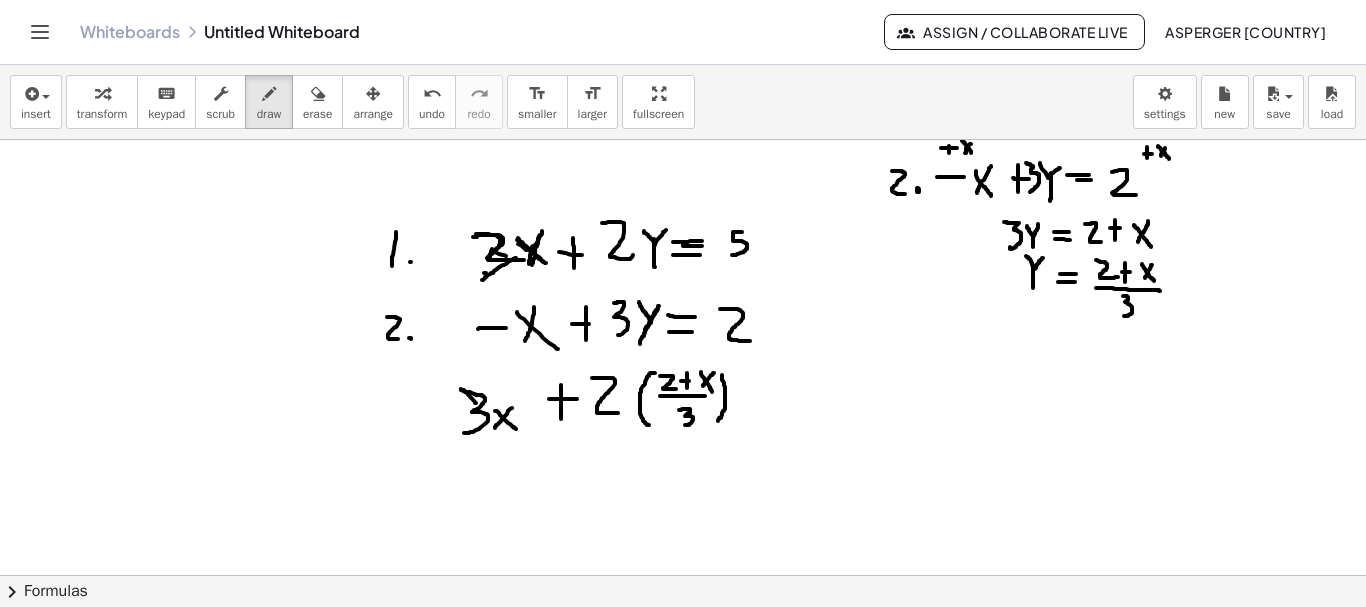 drag, startPoint x: 722, startPoint y: 375, endPoint x: 718, endPoint y: 422, distance: 47.169907 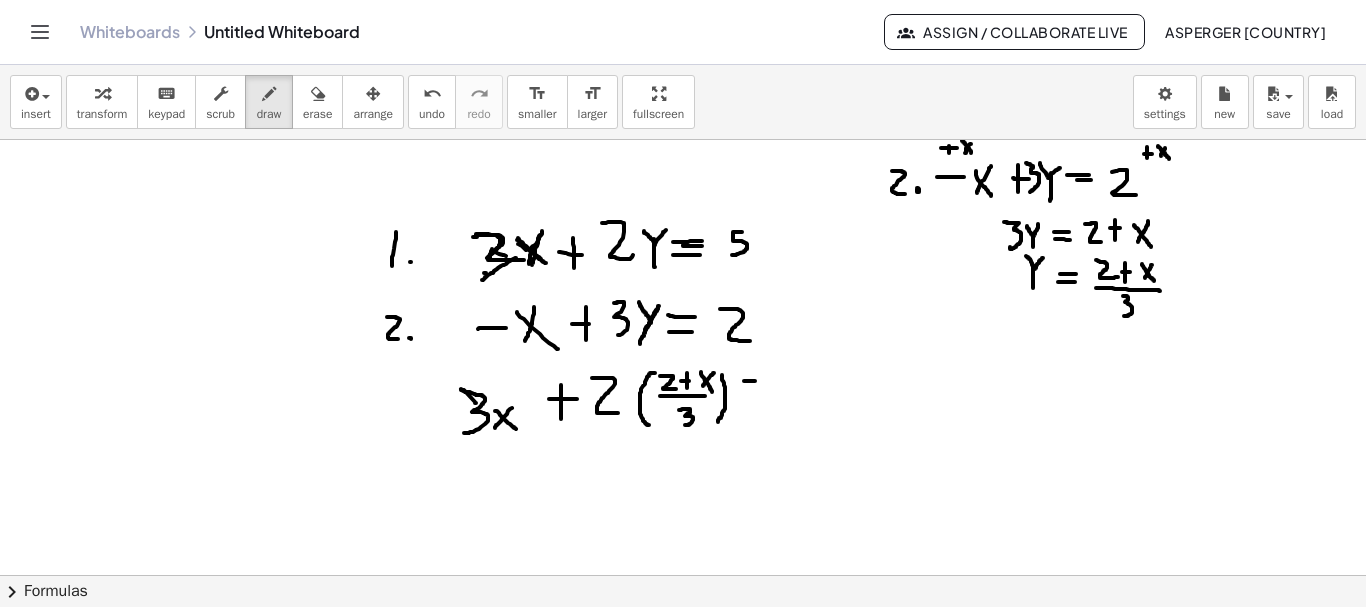 drag, startPoint x: 744, startPoint y: 381, endPoint x: 766, endPoint y: 381, distance: 22 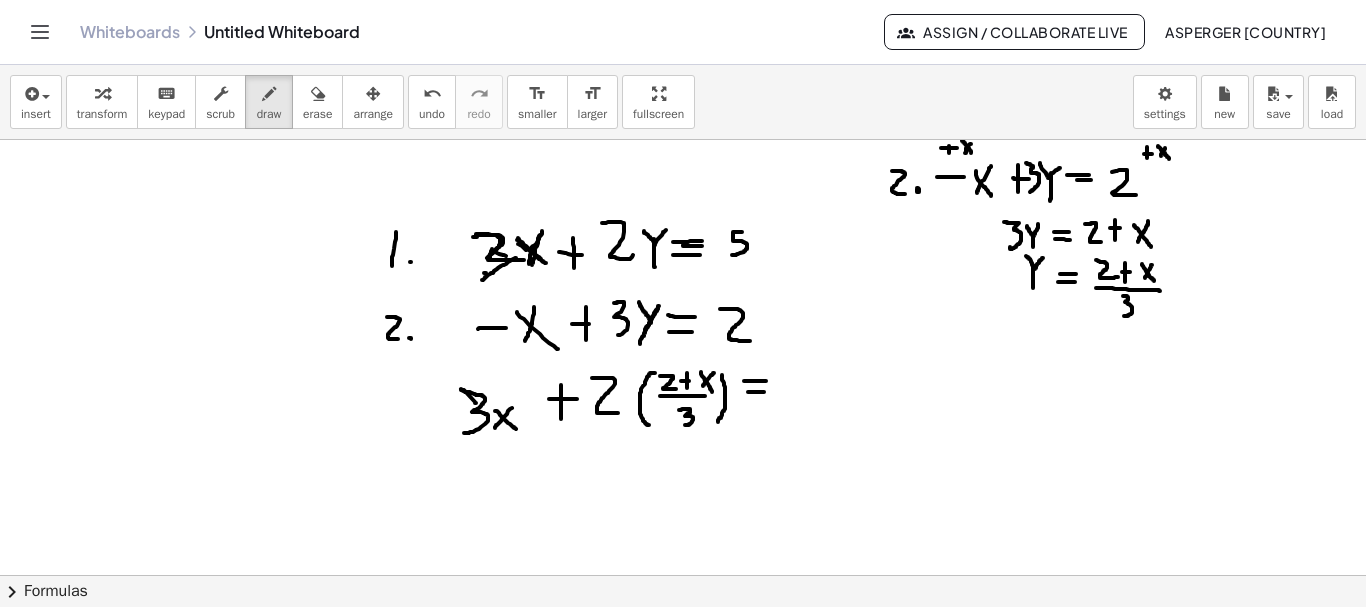 drag, startPoint x: 748, startPoint y: 392, endPoint x: 772, endPoint y: 392, distance: 24 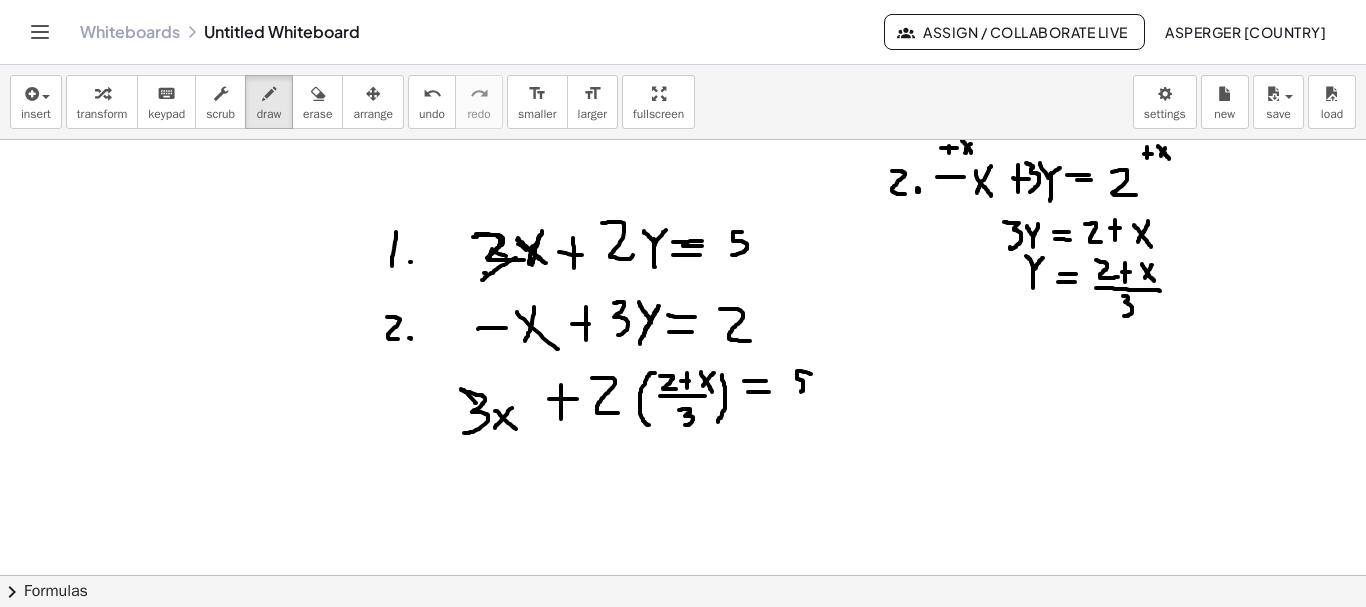 drag, startPoint x: 809, startPoint y: 373, endPoint x: 799, endPoint y: 392, distance: 21.470911 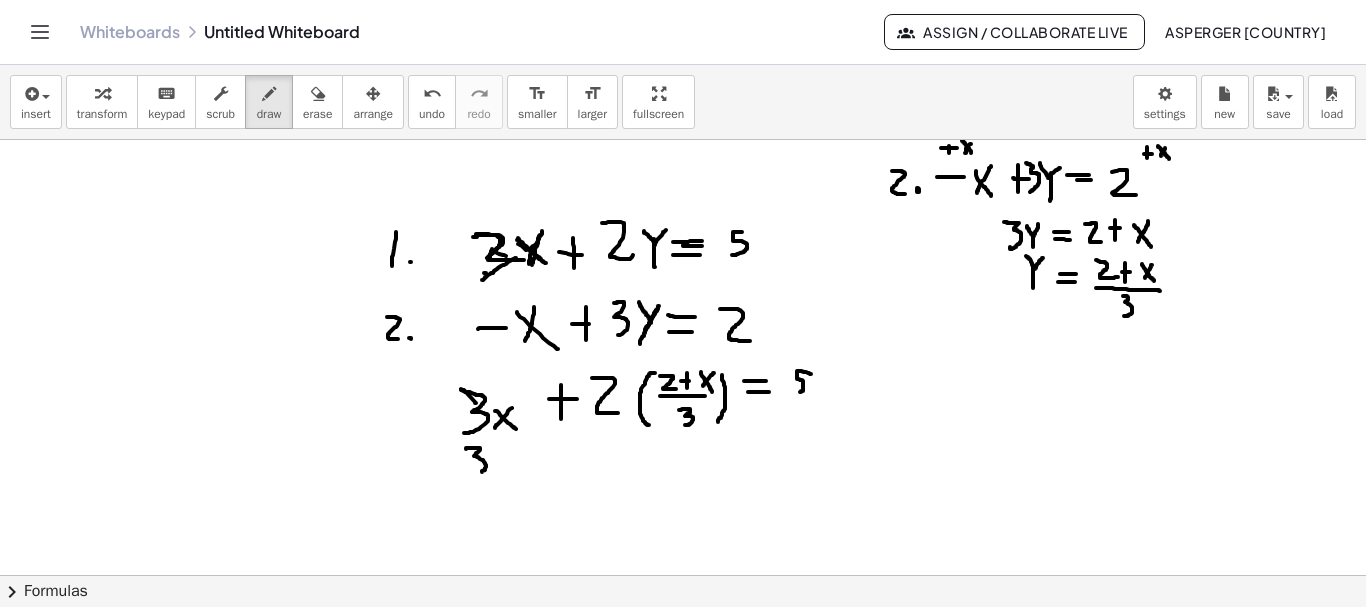 drag, startPoint x: 466, startPoint y: 449, endPoint x: 472, endPoint y: 473, distance: 24.738634 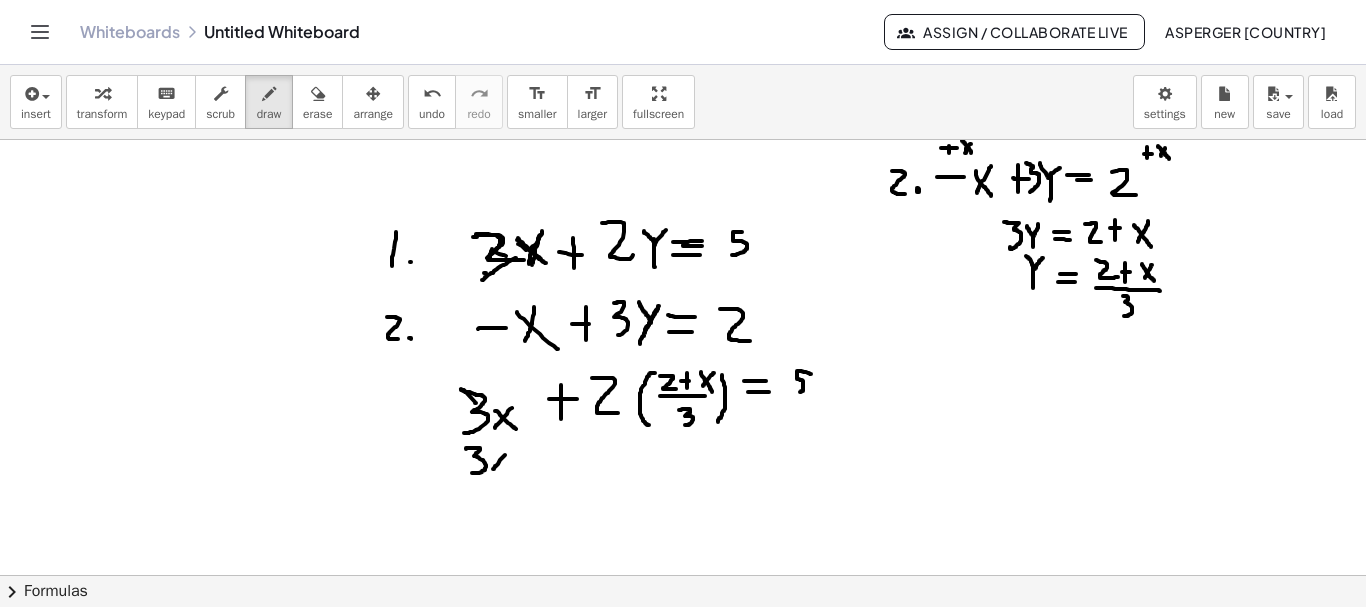drag, startPoint x: 505, startPoint y: 455, endPoint x: 493, endPoint y: 472, distance: 20.808653 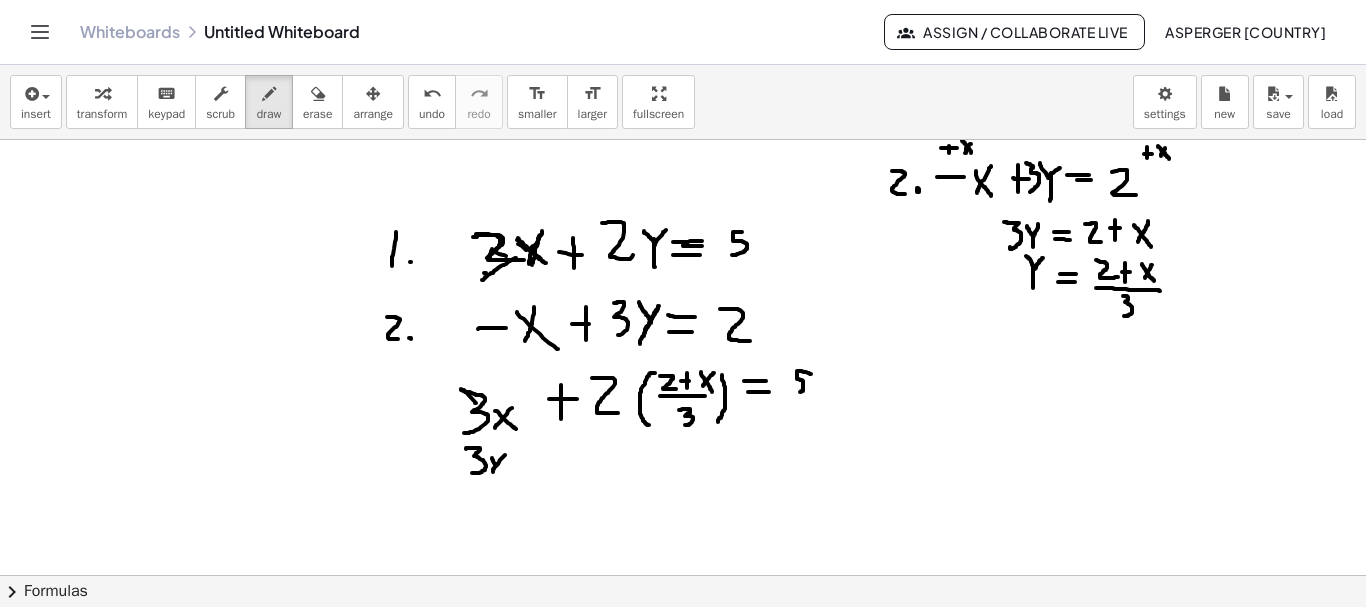 drag, startPoint x: 492, startPoint y: 458, endPoint x: 505, endPoint y: 473, distance: 19.849434 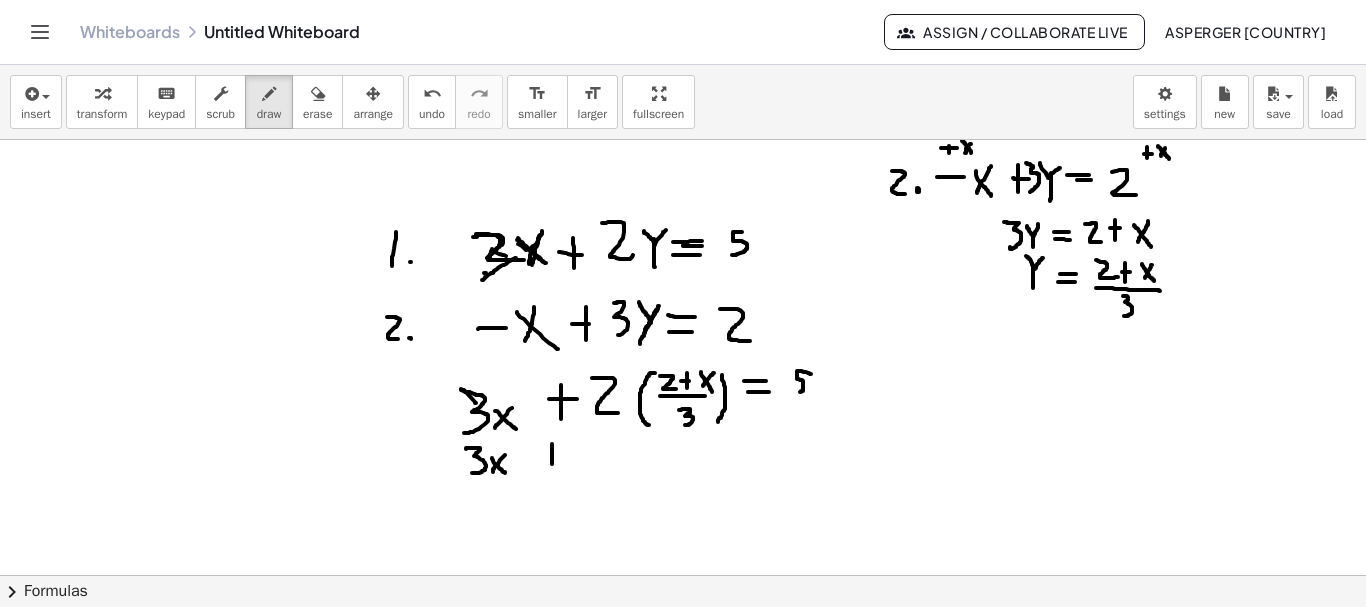 drag, startPoint x: 552, startPoint y: 444, endPoint x: 552, endPoint y: 469, distance: 25 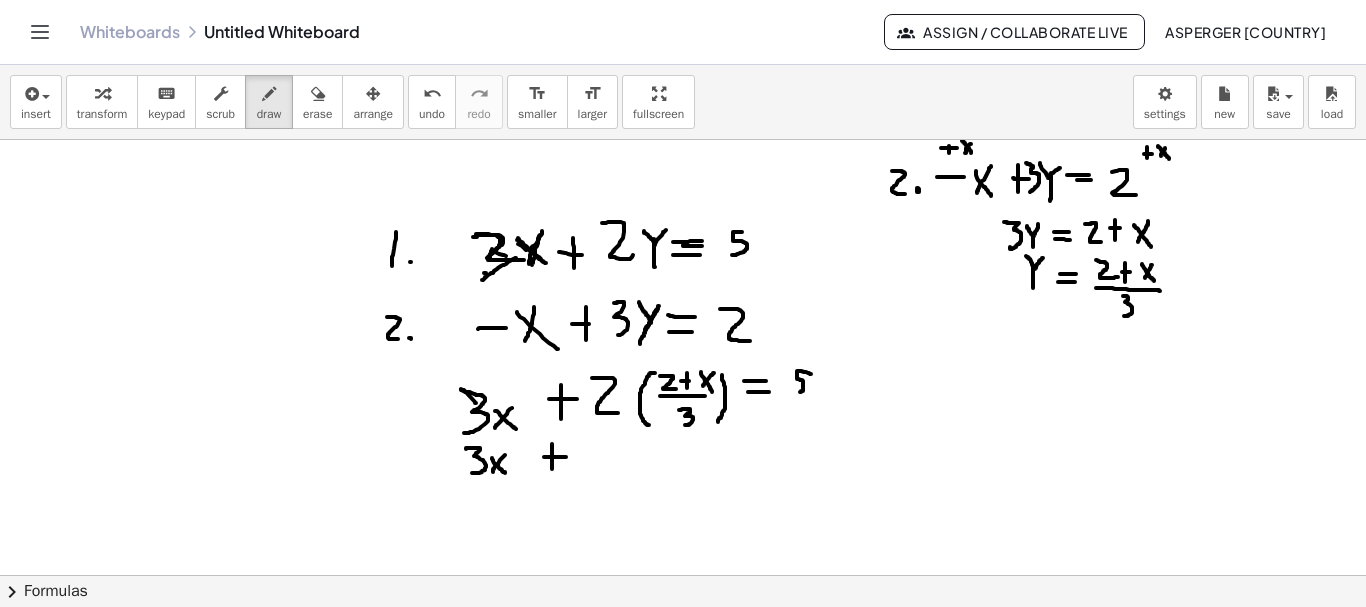 drag, startPoint x: 544, startPoint y: 457, endPoint x: 567, endPoint y: 457, distance: 23 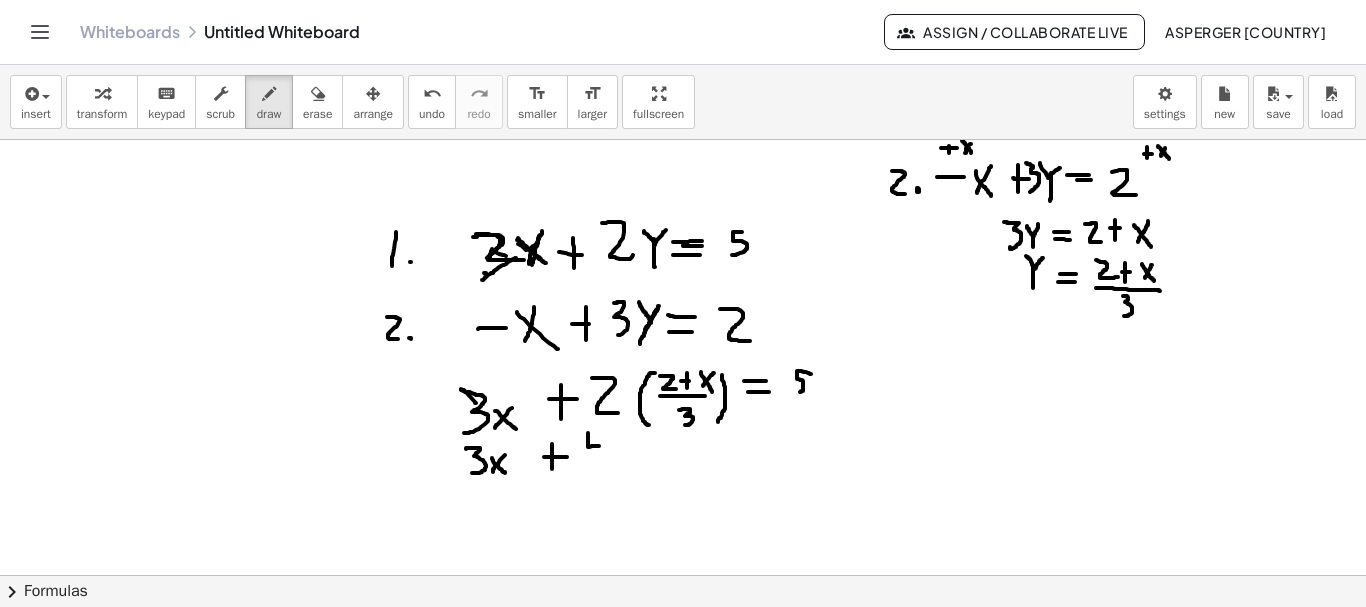 drag, startPoint x: 588, startPoint y: 433, endPoint x: 599, endPoint y: 445, distance: 16.27882 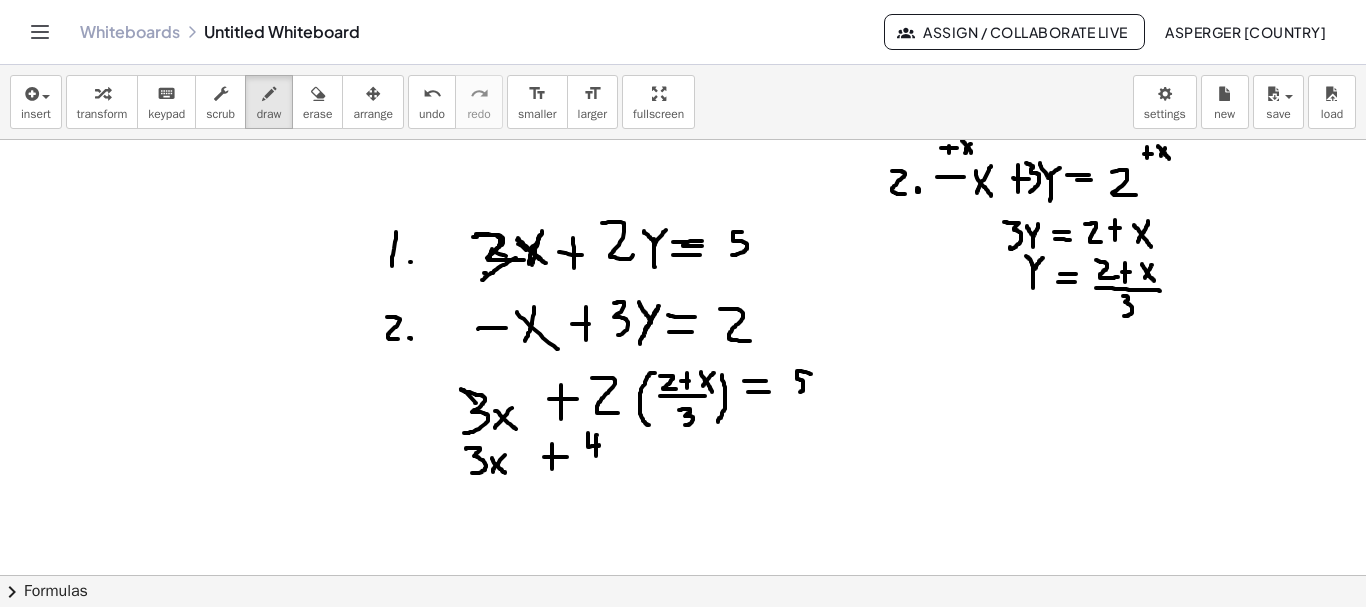 drag, startPoint x: 597, startPoint y: 435, endPoint x: 596, endPoint y: 456, distance: 21.023796 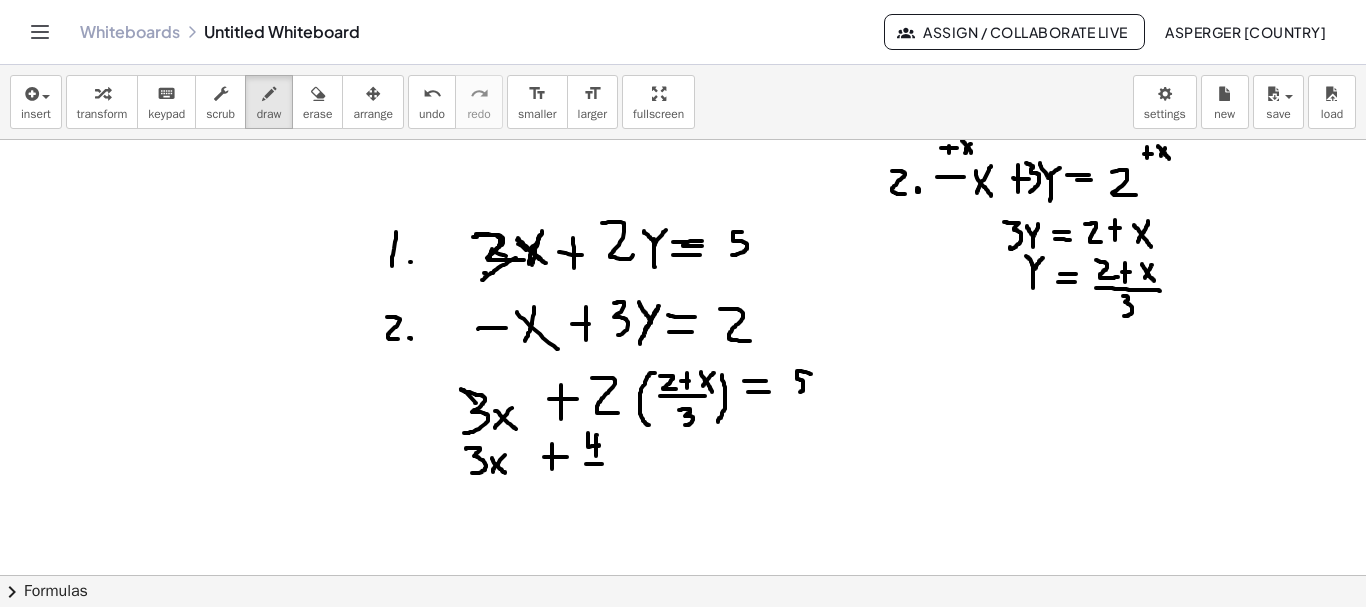 drag, startPoint x: 586, startPoint y: 464, endPoint x: 603, endPoint y: 464, distance: 17 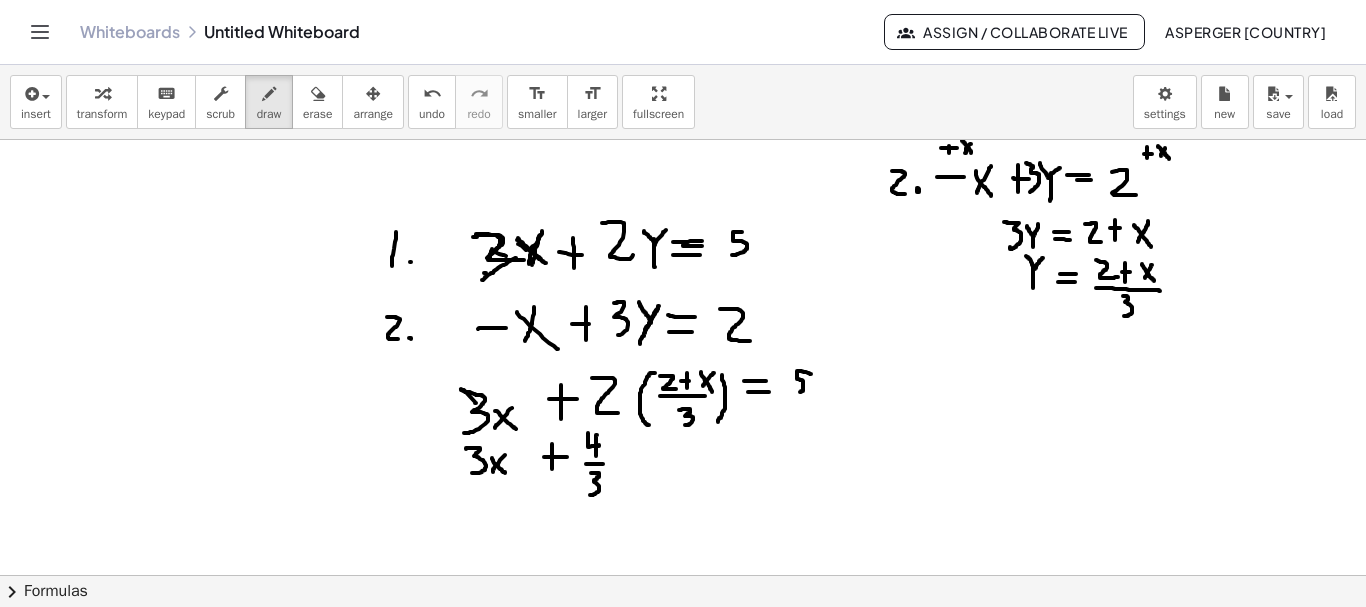 drag, startPoint x: 591, startPoint y: 473, endPoint x: 590, endPoint y: 495, distance: 22.022715 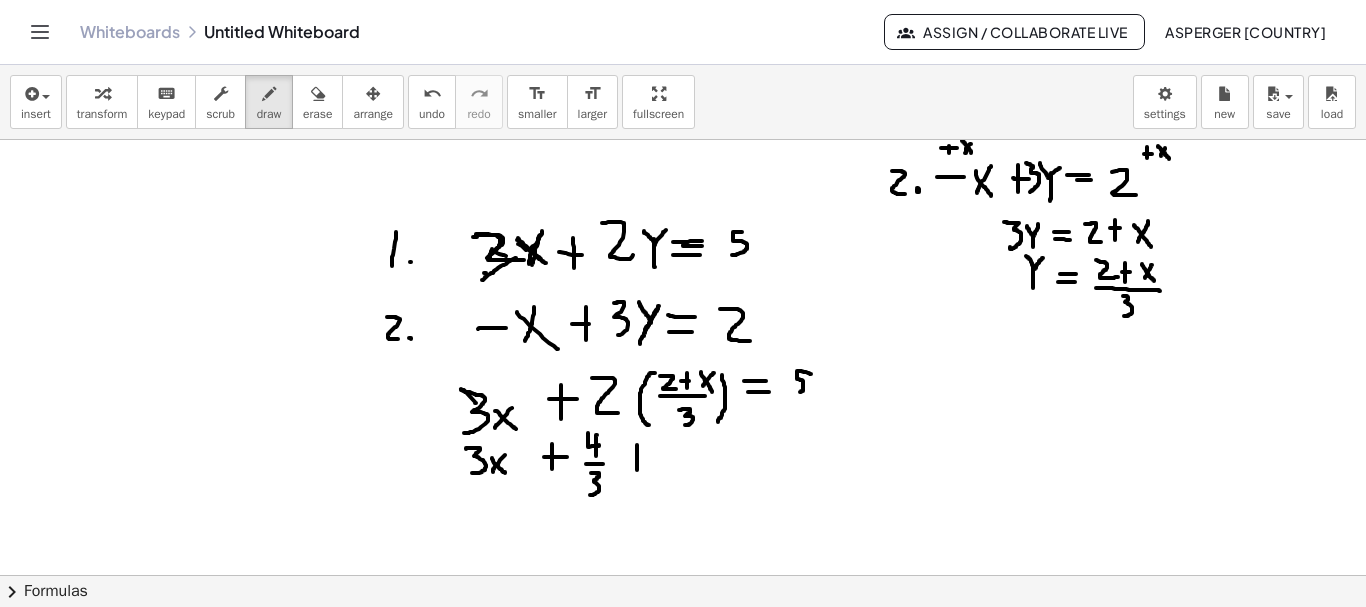 drag, startPoint x: 637, startPoint y: 445, endPoint x: 637, endPoint y: 470, distance: 25 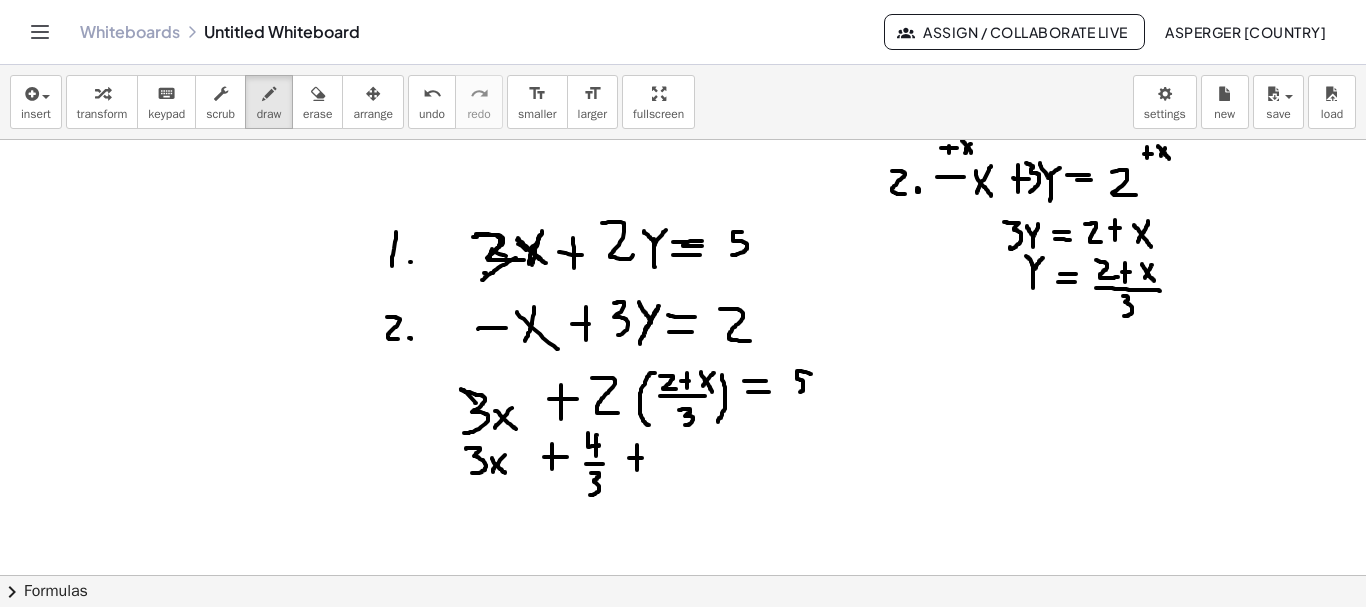 drag, startPoint x: 629, startPoint y: 458, endPoint x: 647, endPoint y: 458, distance: 18 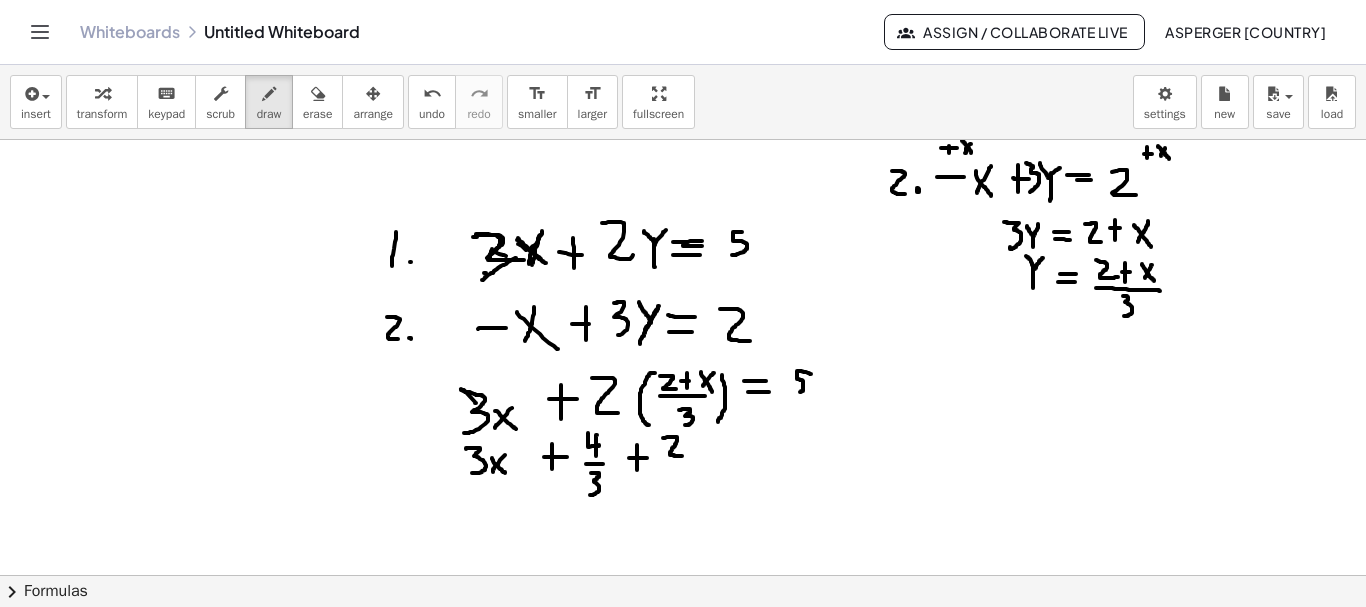 drag, startPoint x: 663, startPoint y: 438, endPoint x: 685, endPoint y: 456, distance: 28.42534 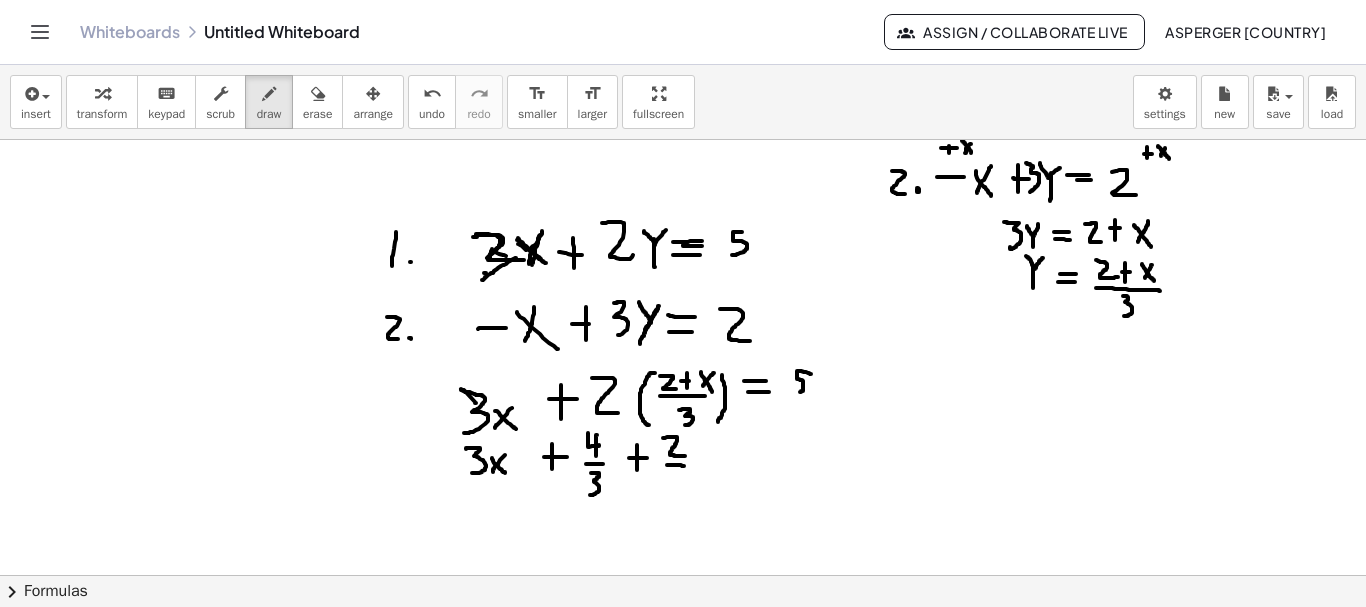drag, startPoint x: 667, startPoint y: 465, endPoint x: 684, endPoint y: 466, distance: 17.029387 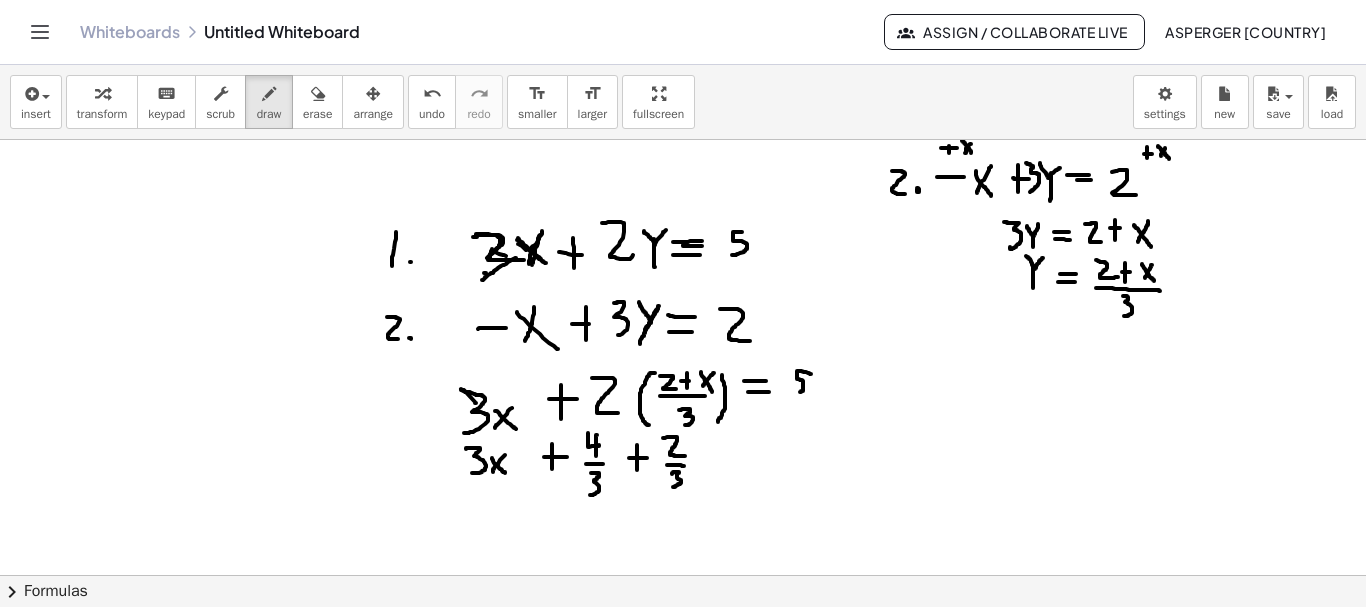 drag, startPoint x: 672, startPoint y: 474, endPoint x: 673, endPoint y: 487, distance: 13.038404 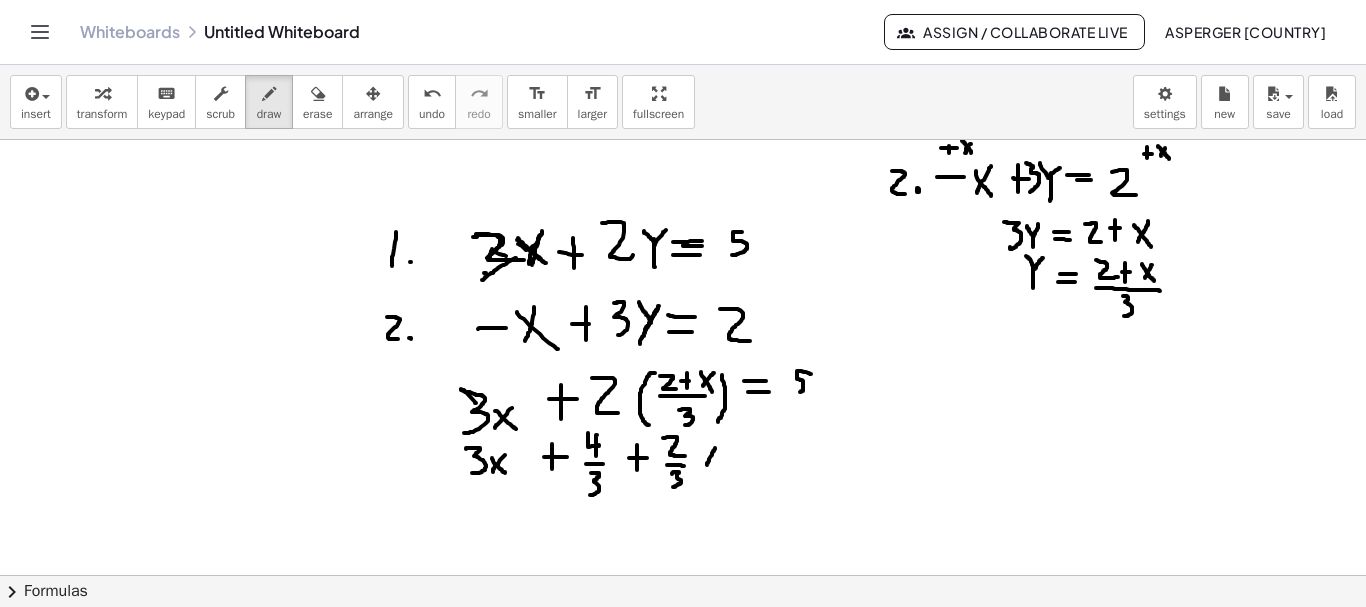 drag, startPoint x: 713, startPoint y: 451, endPoint x: 707, endPoint y: 465, distance: 15.231546 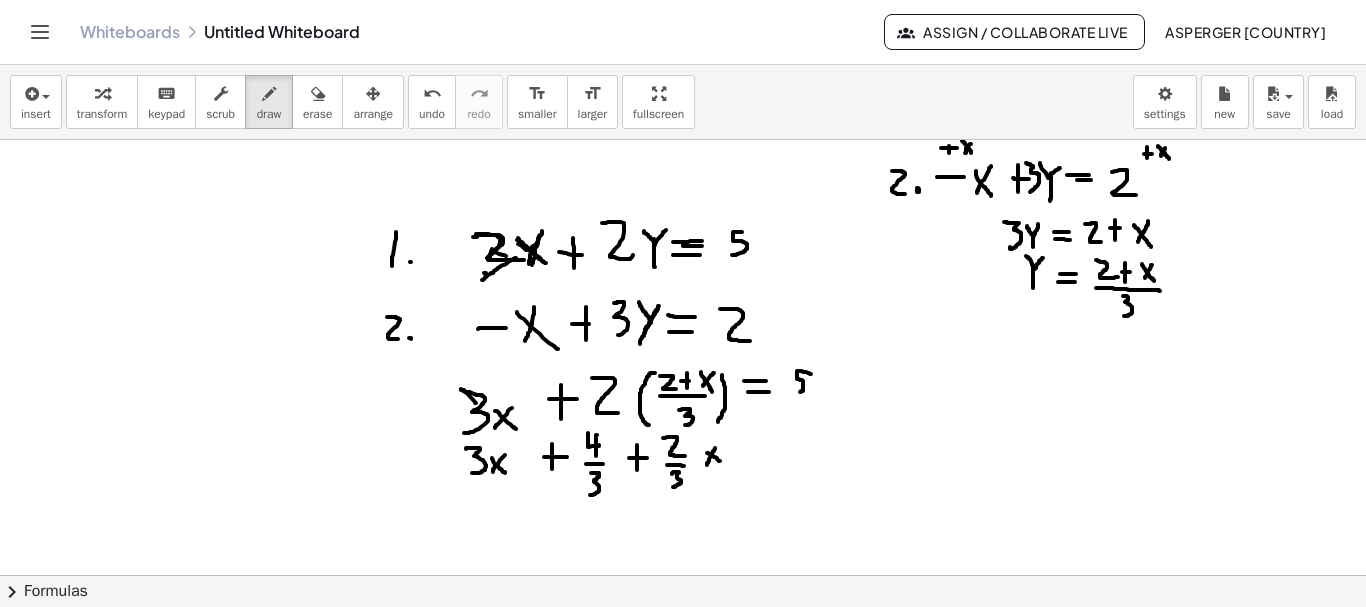 drag, startPoint x: 707, startPoint y: 453, endPoint x: 721, endPoint y: 463, distance: 17.20465 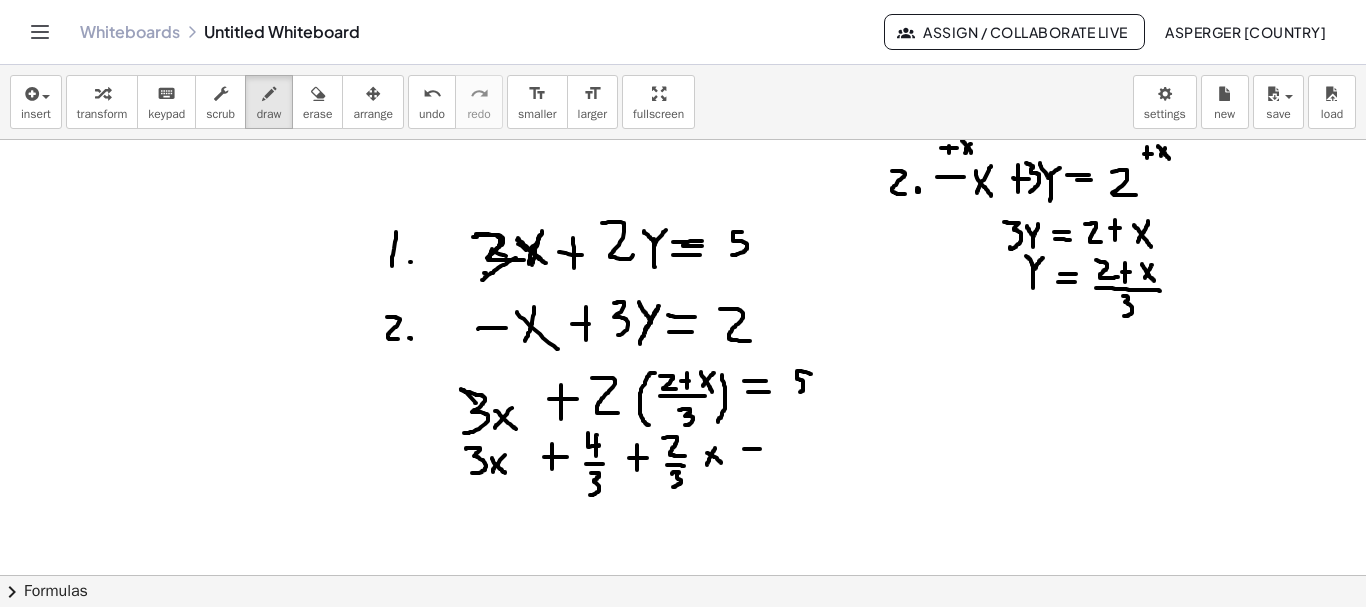 drag, startPoint x: 744, startPoint y: 449, endPoint x: 765, endPoint y: 450, distance: 21.023796 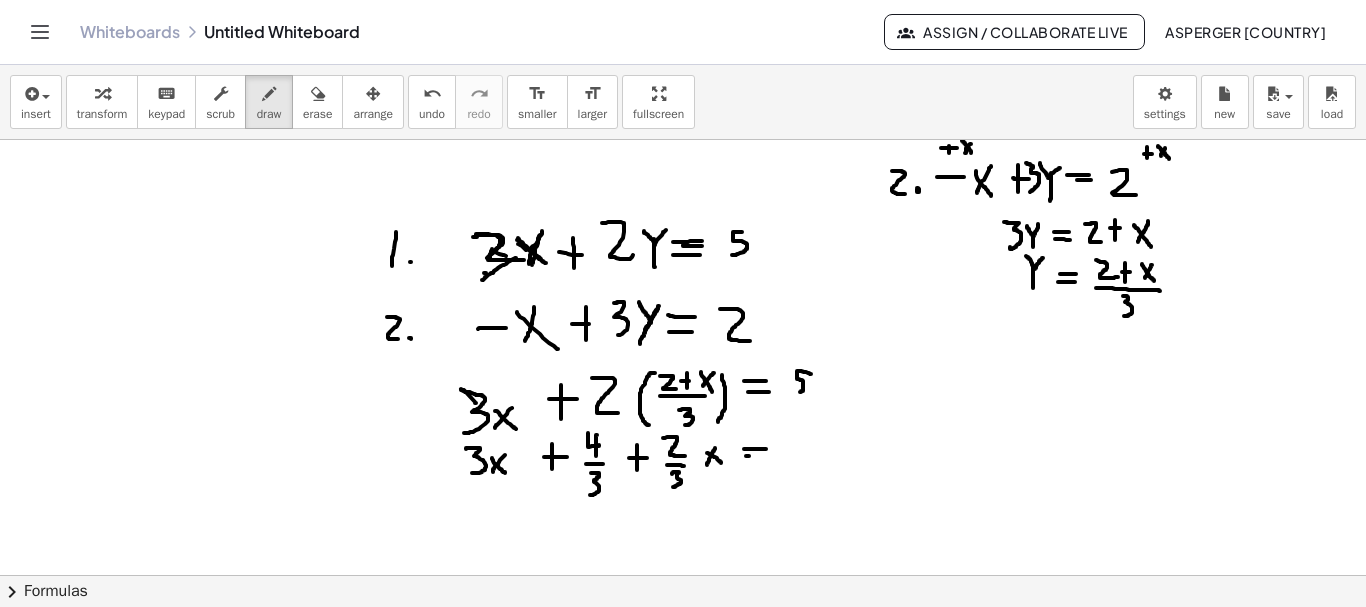 drag, startPoint x: 746, startPoint y: 456, endPoint x: 766, endPoint y: 456, distance: 20 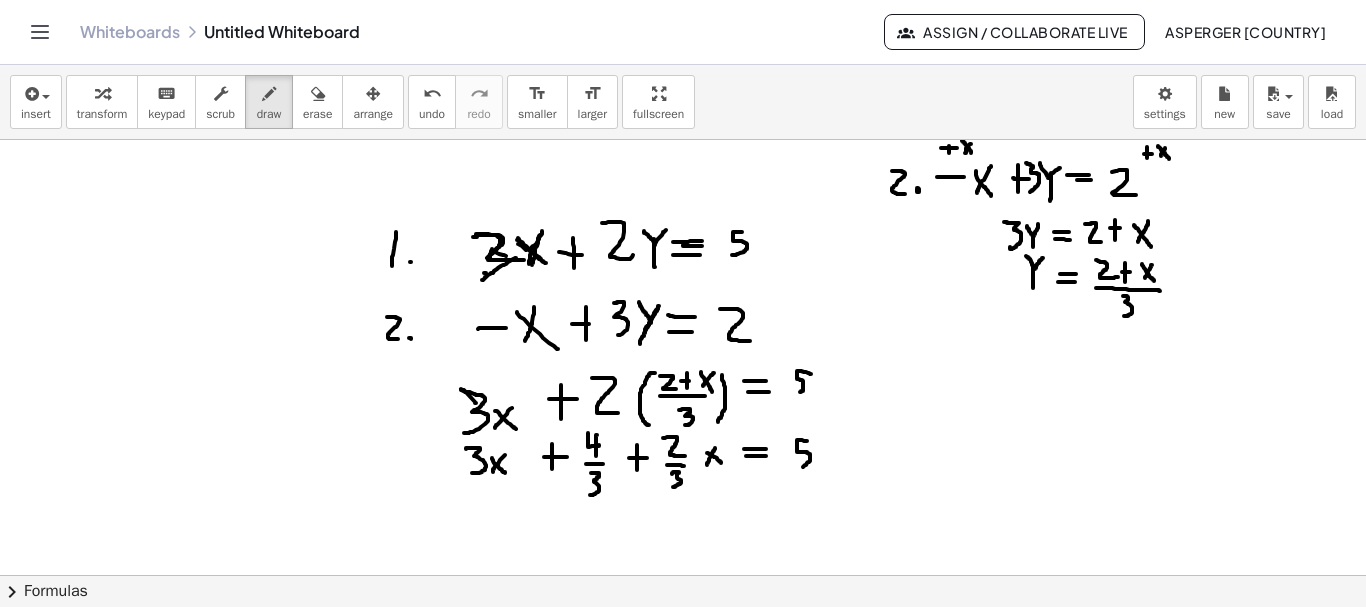 drag, startPoint x: 801, startPoint y: 440, endPoint x: 799, endPoint y: 469, distance: 29.068884 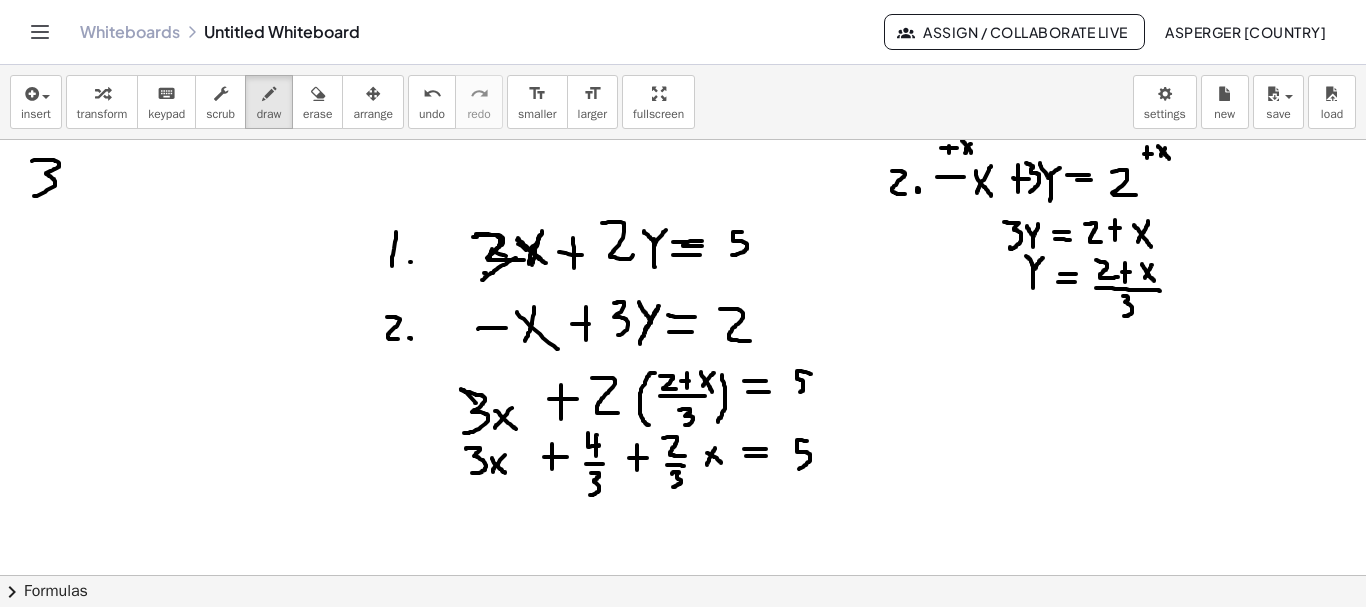 drag, startPoint x: 45, startPoint y: 160, endPoint x: 34, endPoint y: 196, distance: 37.64306 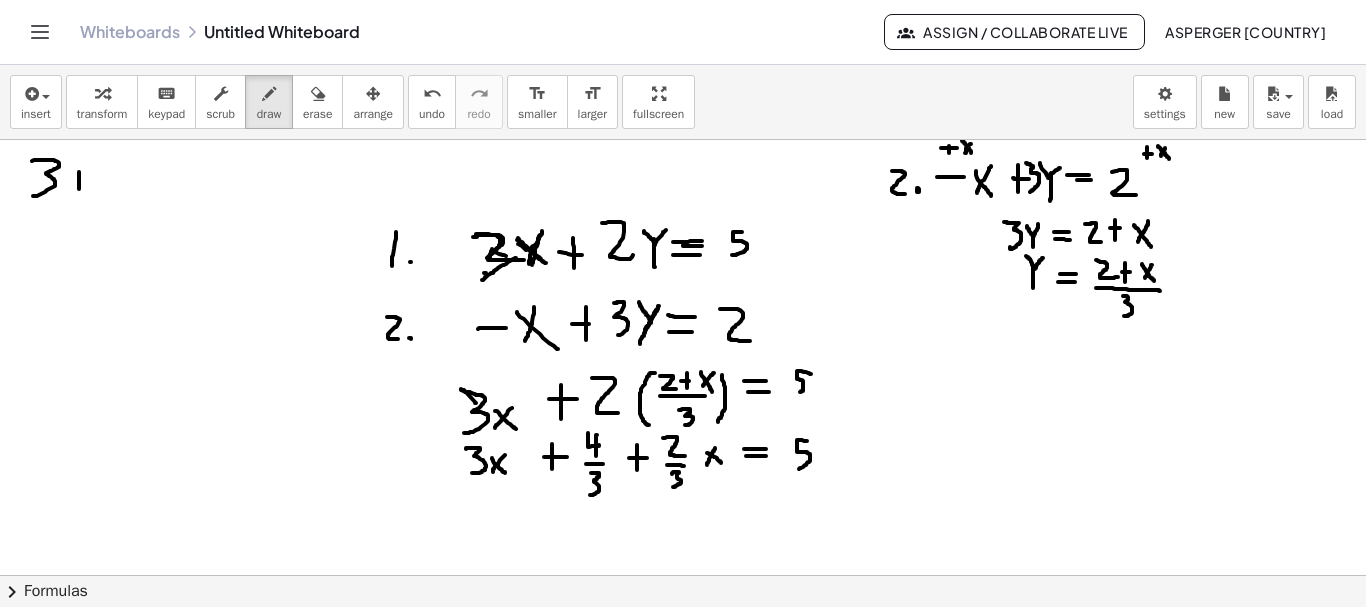 drag, startPoint x: 79, startPoint y: 183, endPoint x: 79, endPoint y: 197, distance: 14 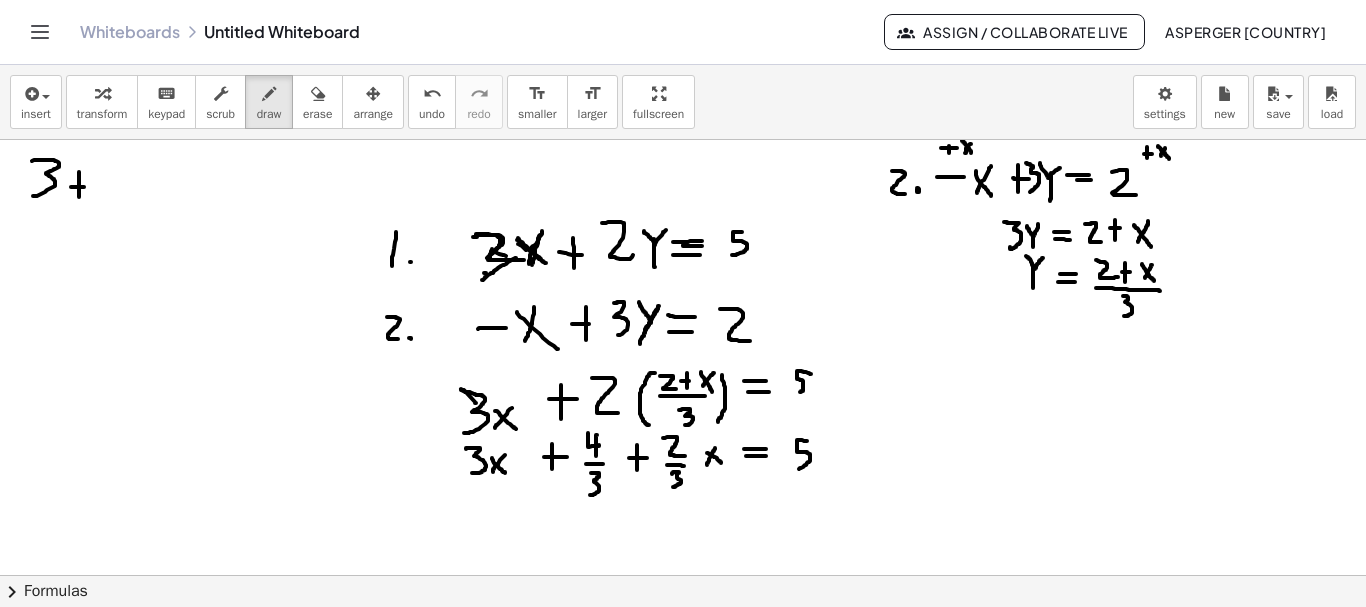 drag, startPoint x: 71, startPoint y: 187, endPoint x: 91, endPoint y: 187, distance: 20 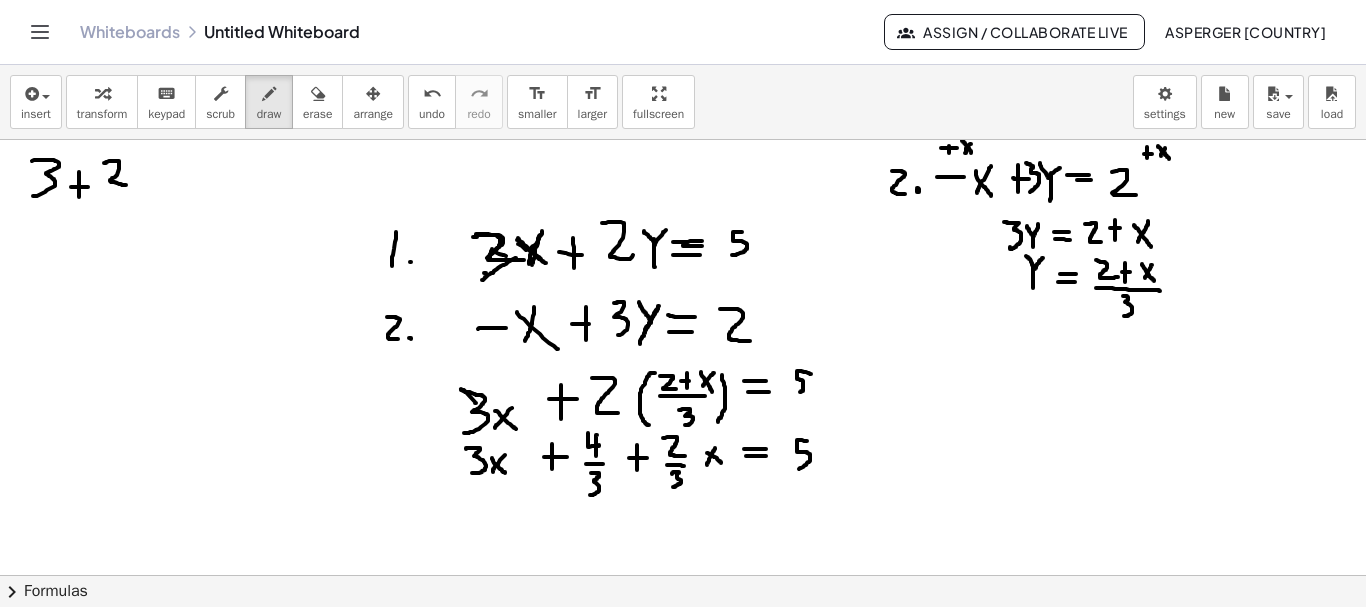 drag, startPoint x: 106, startPoint y: 163, endPoint x: 126, endPoint y: 185, distance: 29.732138 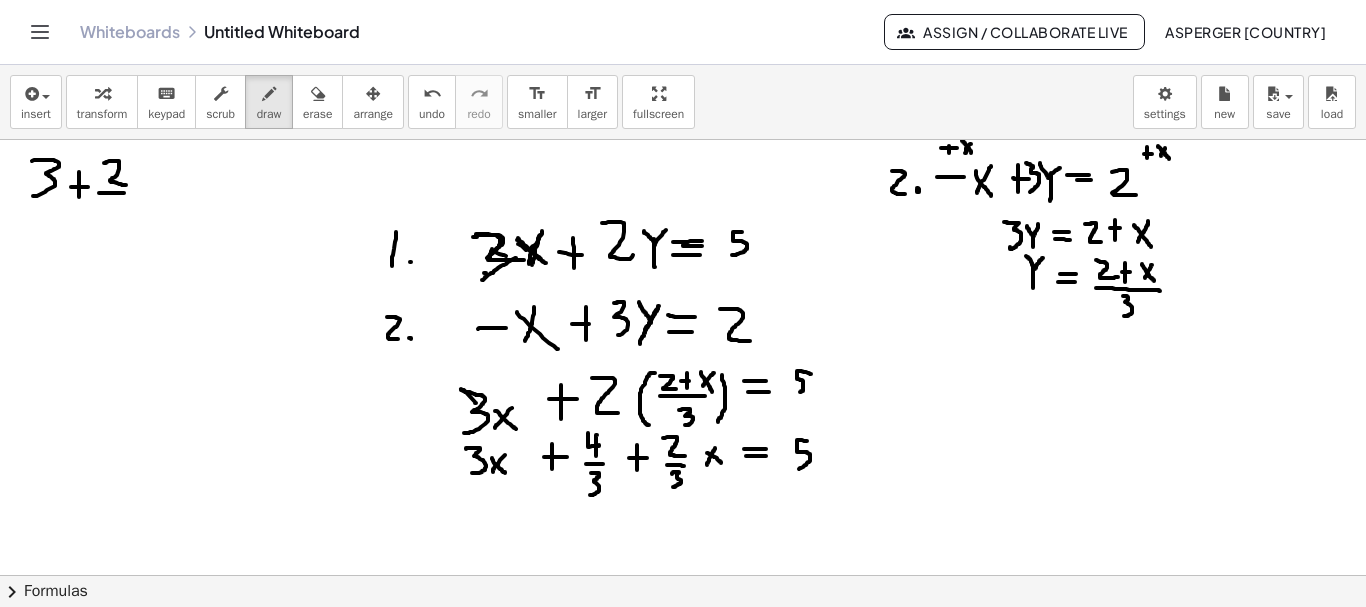 drag, startPoint x: 99, startPoint y: 193, endPoint x: 128, endPoint y: 193, distance: 29 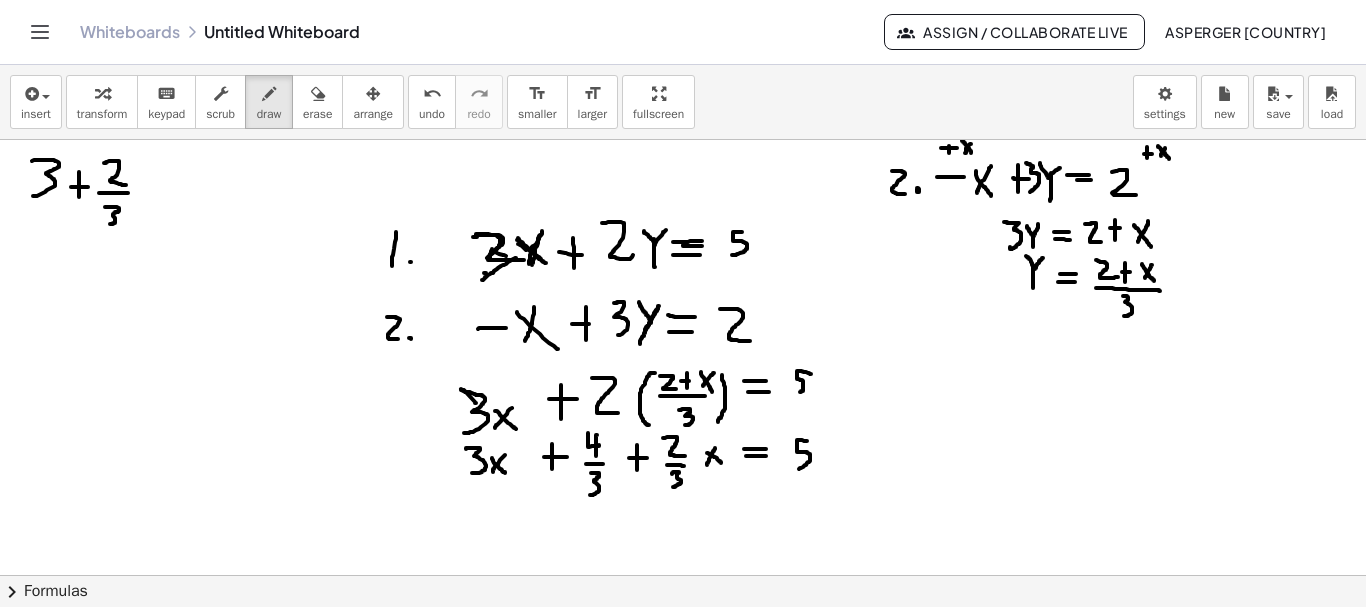 drag, startPoint x: 105, startPoint y: 207, endPoint x: 104, endPoint y: 226, distance: 19.026299 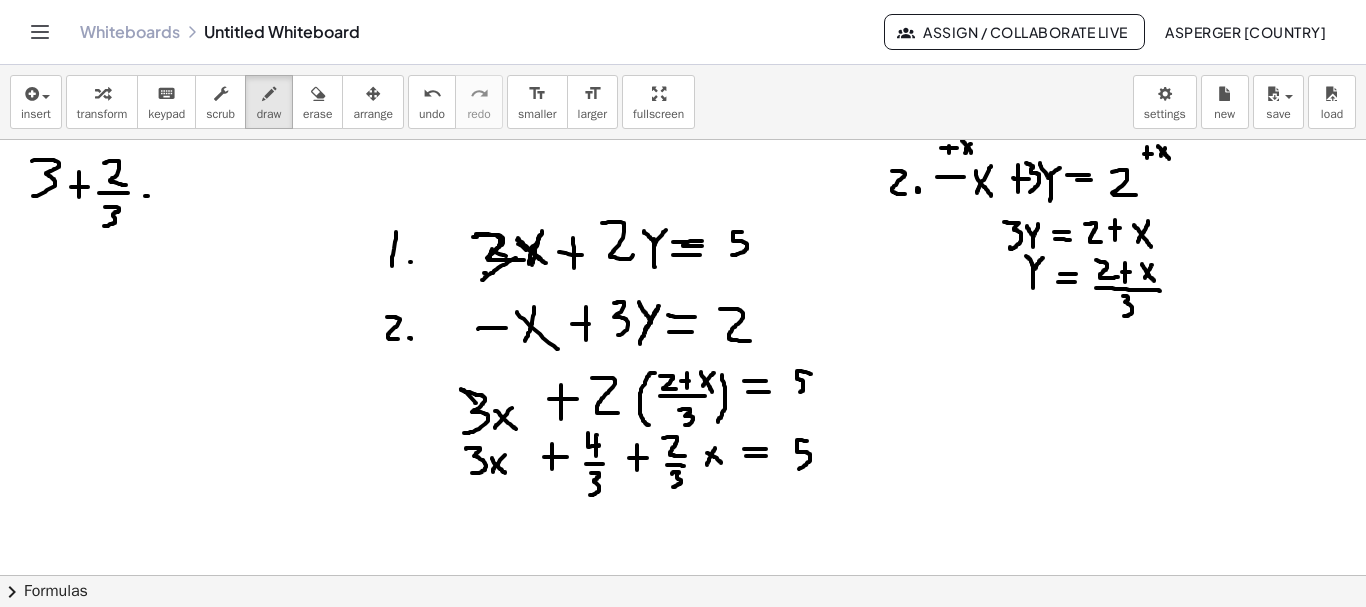 drag, startPoint x: 145, startPoint y: 196, endPoint x: 168, endPoint y: 196, distance: 23 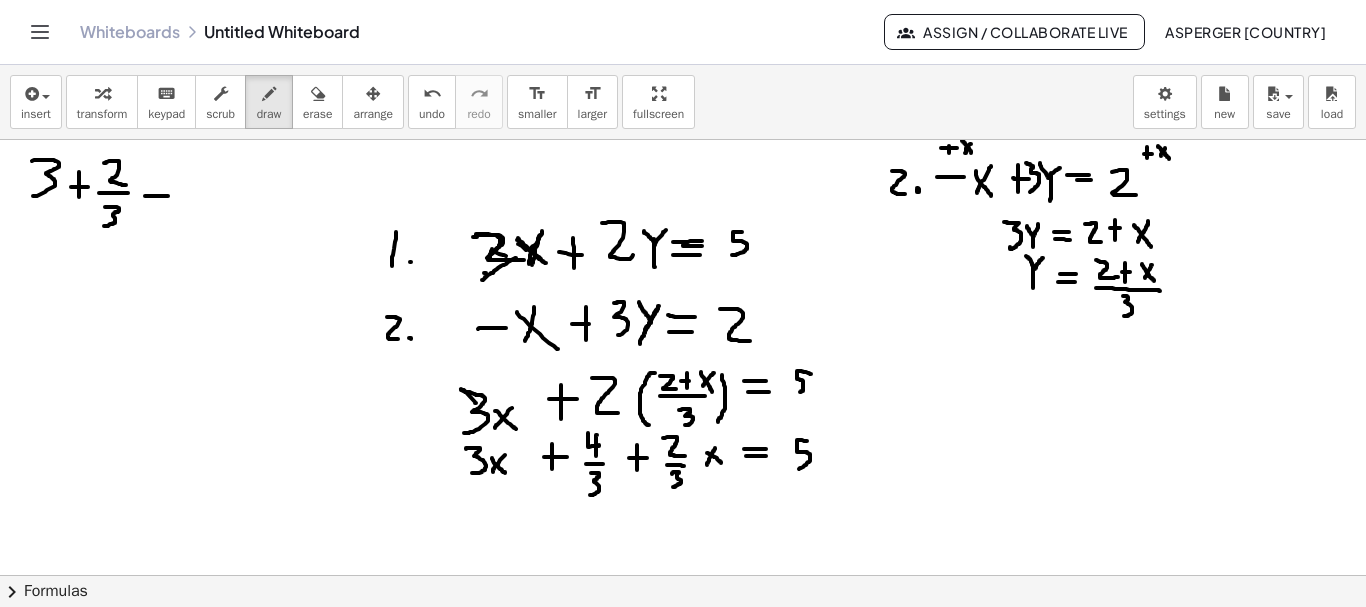 click at bounding box center [683, 640] 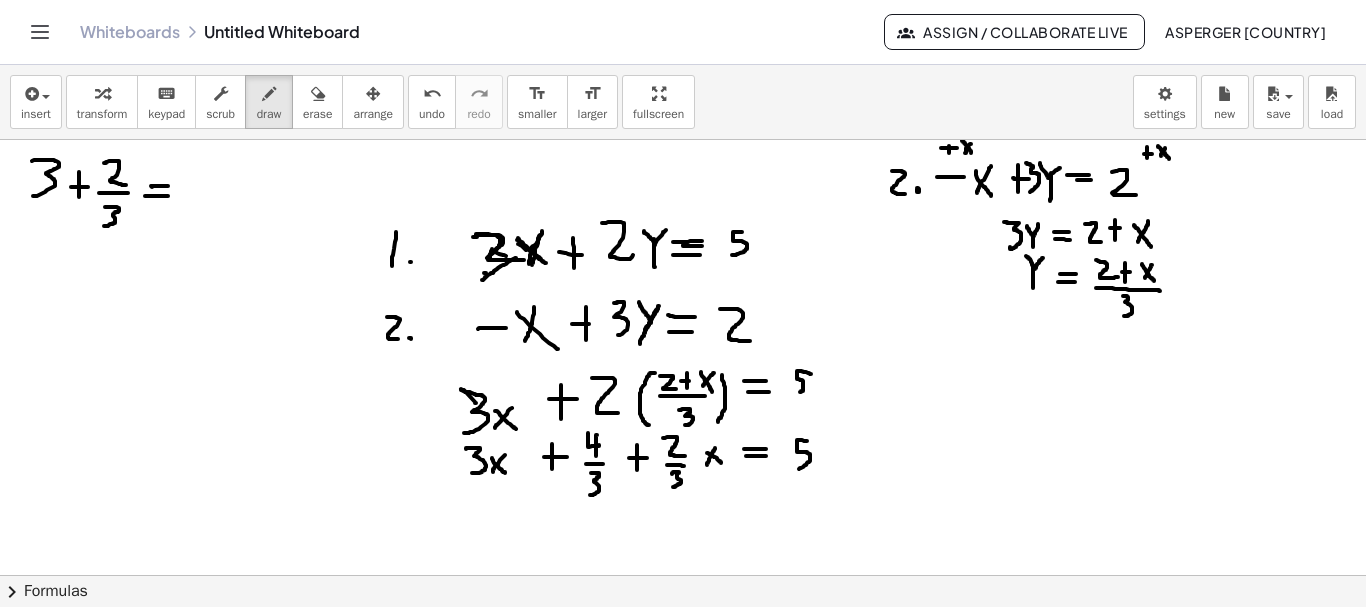drag, startPoint x: 151, startPoint y: 186, endPoint x: 169, endPoint y: 186, distance: 18 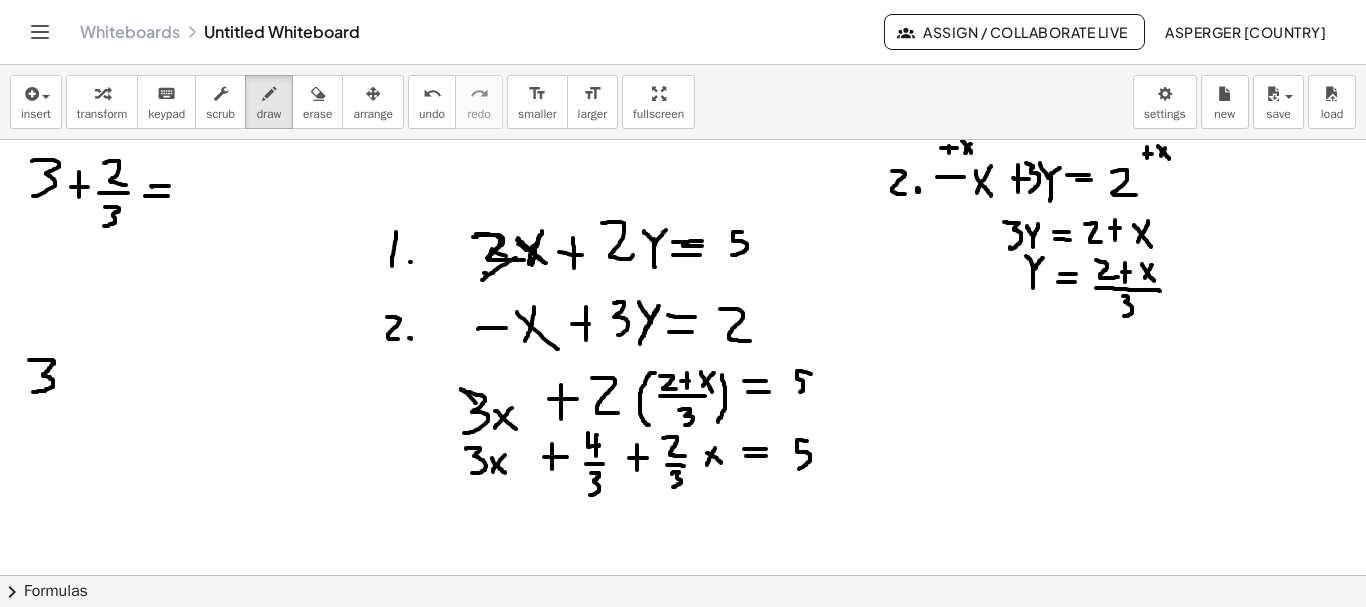 drag, startPoint x: 29, startPoint y: 360, endPoint x: 33, endPoint y: 392, distance: 32.24903 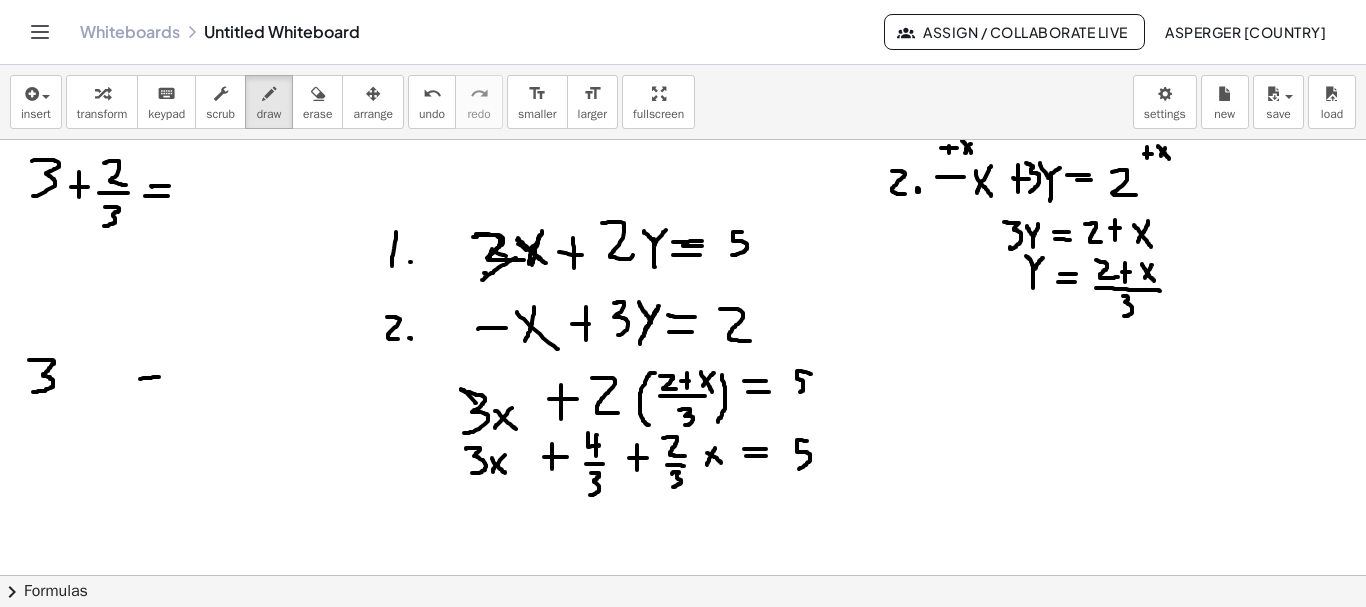 drag, startPoint x: 140, startPoint y: 379, endPoint x: 159, endPoint y: 377, distance: 19.104973 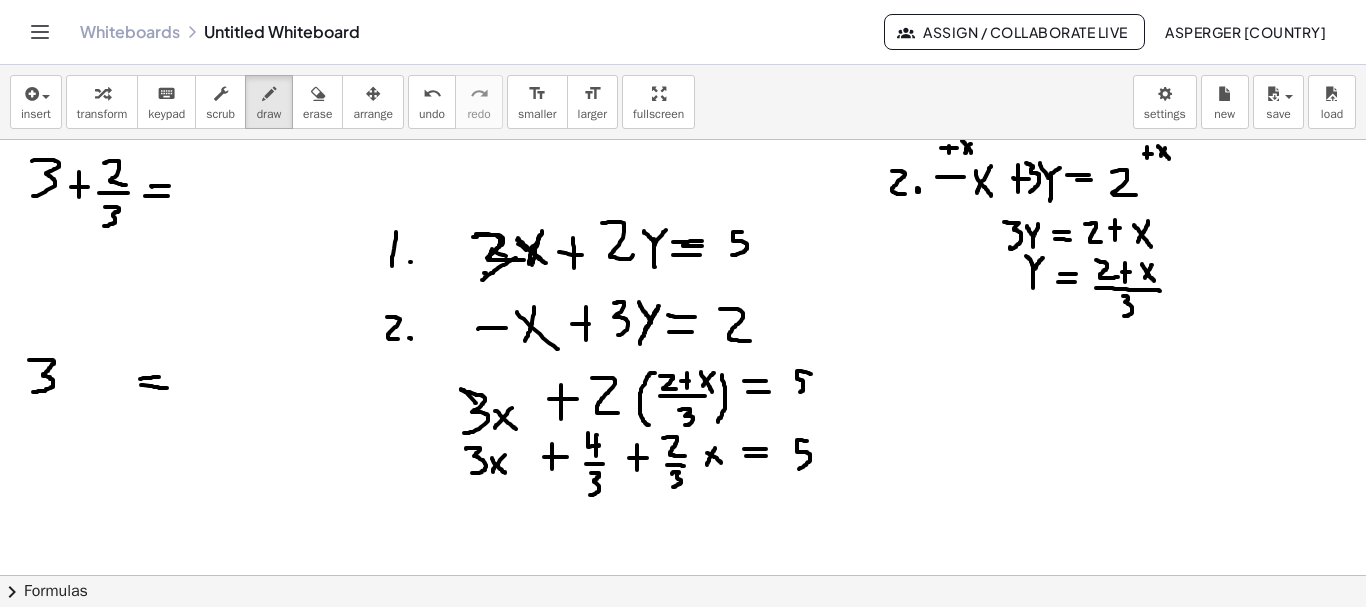 drag, startPoint x: 141, startPoint y: 385, endPoint x: 167, endPoint y: 388, distance: 26.172504 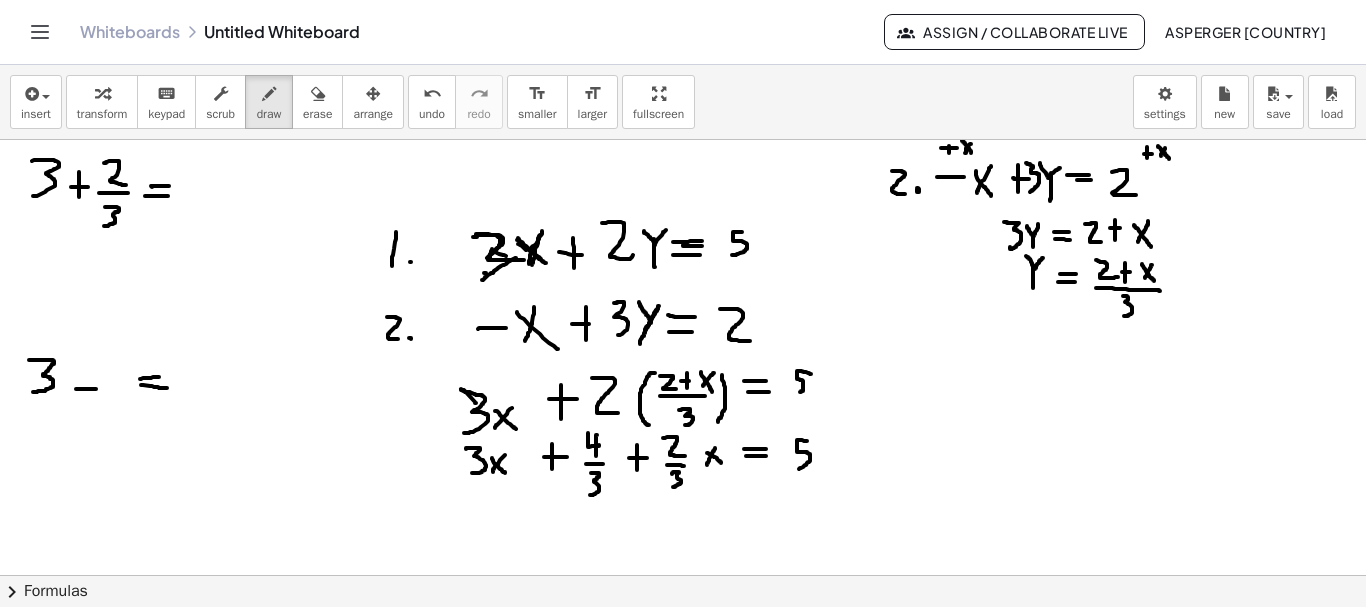 drag, startPoint x: 76, startPoint y: 389, endPoint x: 96, endPoint y: 389, distance: 20 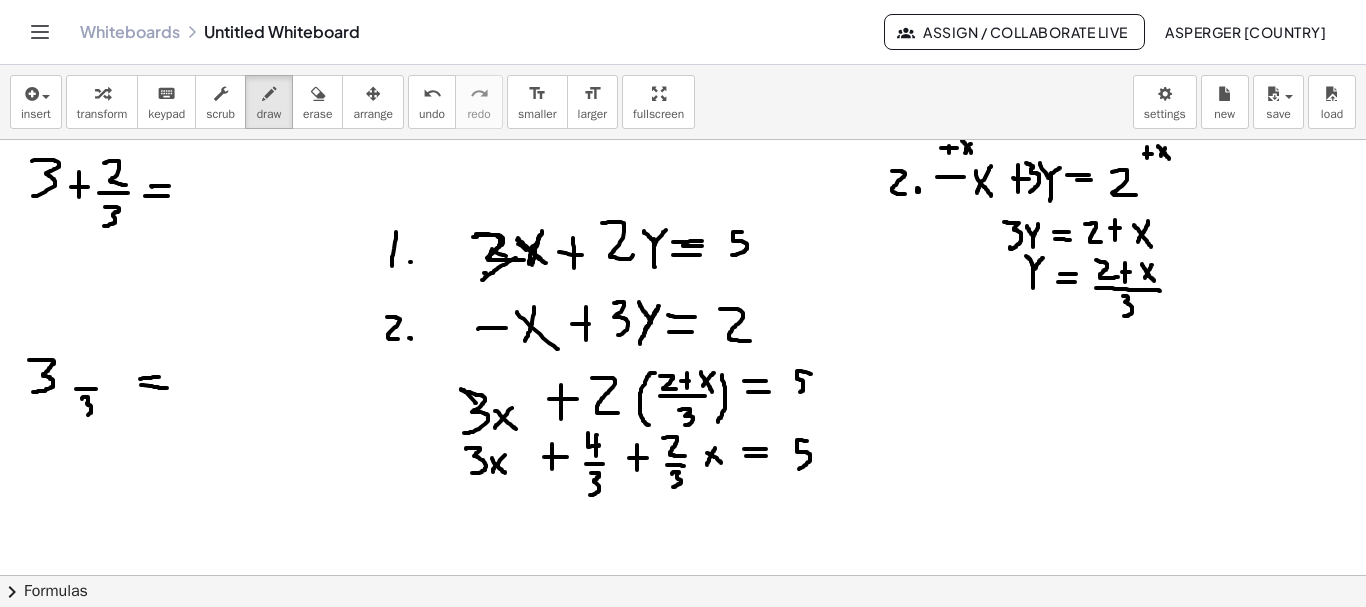 drag, startPoint x: 82, startPoint y: 399, endPoint x: 83, endPoint y: 416, distance: 17.029387 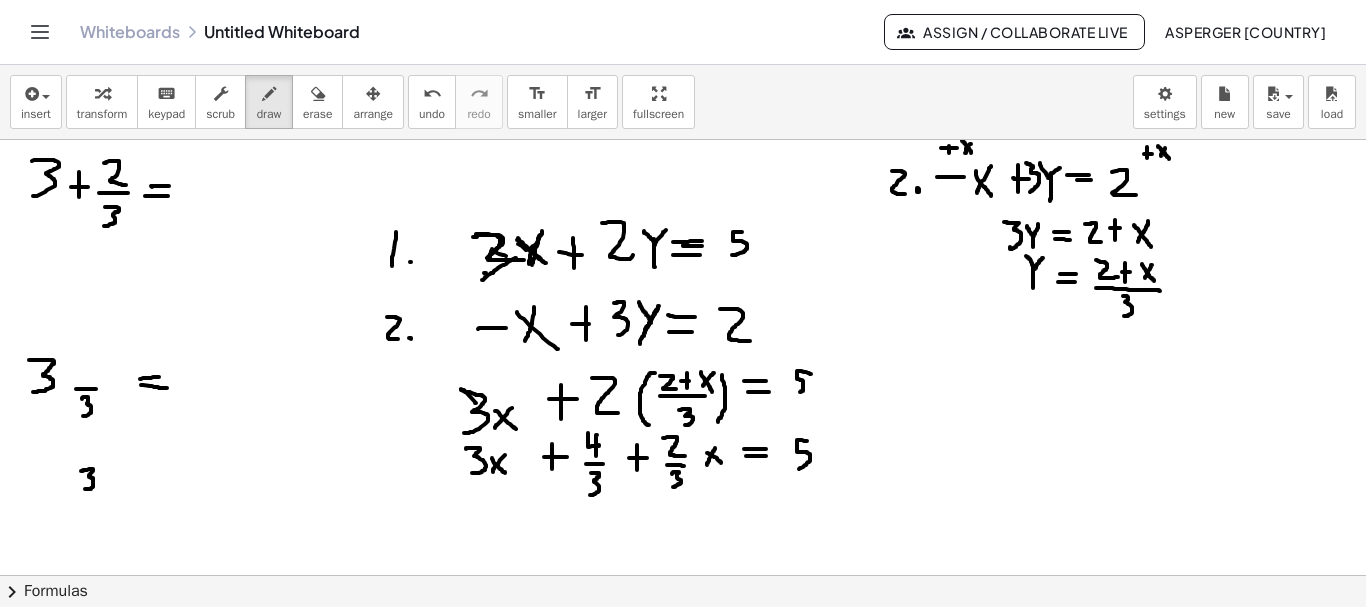 drag, startPoint x: 81, startPoint y: 471, endPoint x: 85, endPoint y: 489, distance: 18.439089 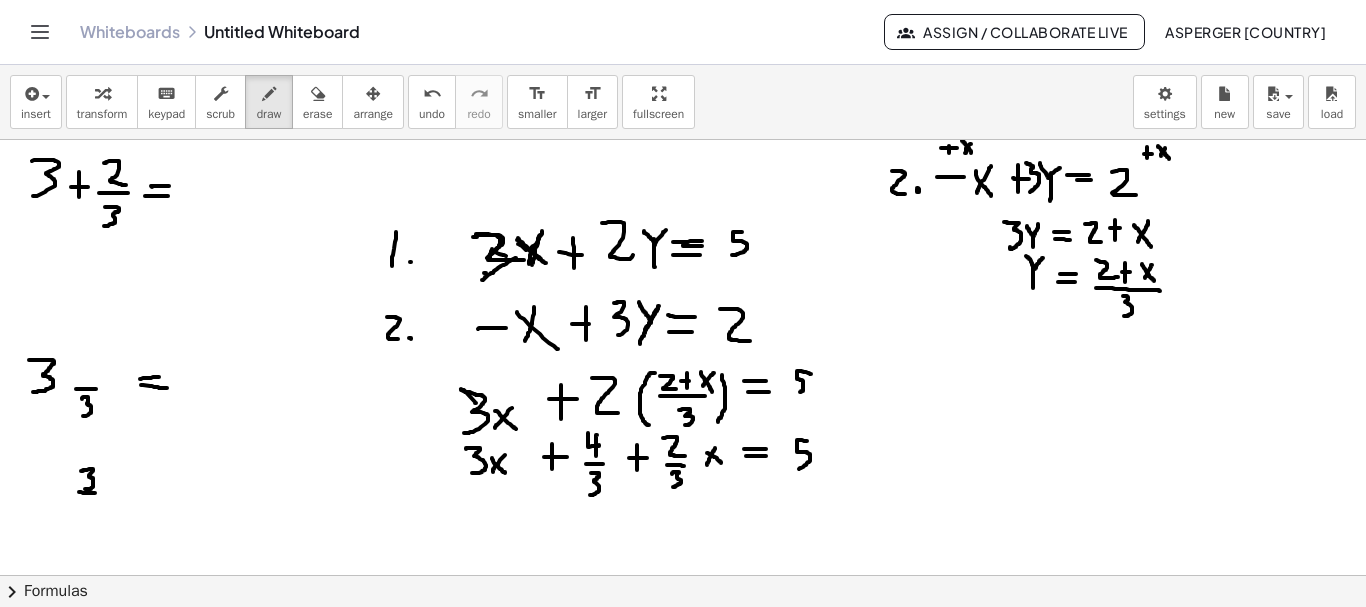 drag, startPoint x: 79, startPoint y: 492, endPoint x: 96, endPoint y: 493, distance: 17.029387 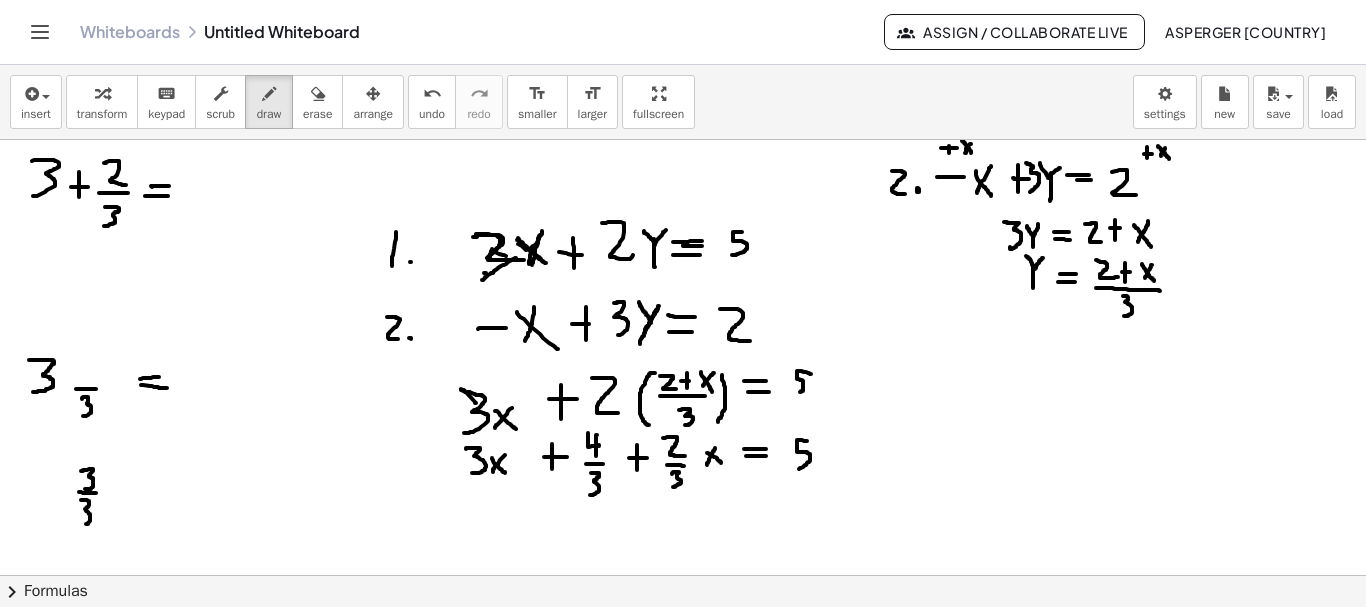 drag, startPoint x: 81, startPoint y: 500, endPoint x: 86, endPoint y: 524, distance: 24.5153 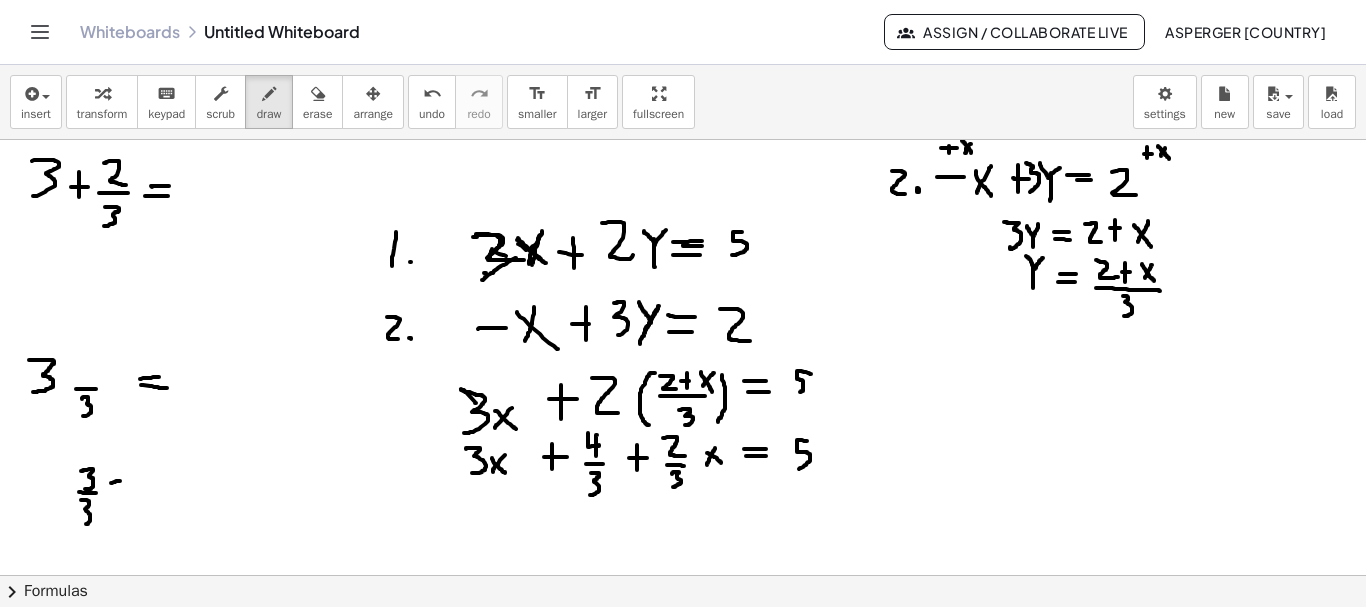 drag, startPoint x: 111, startPoint y: 483, endPoint x: 122, endPoint y: 481, distance: 11.18034 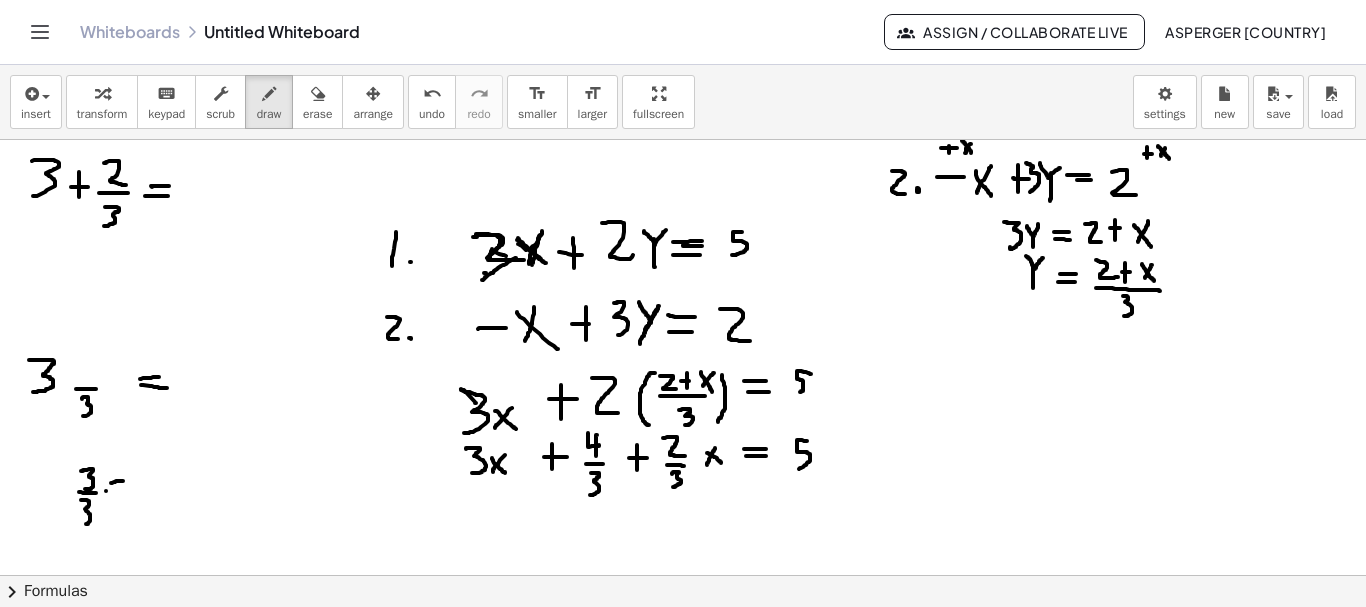drag, startPoint x: 106, startPoint y: 491, endPoint x: 124, endPoint y: 488, distance: 18.248287 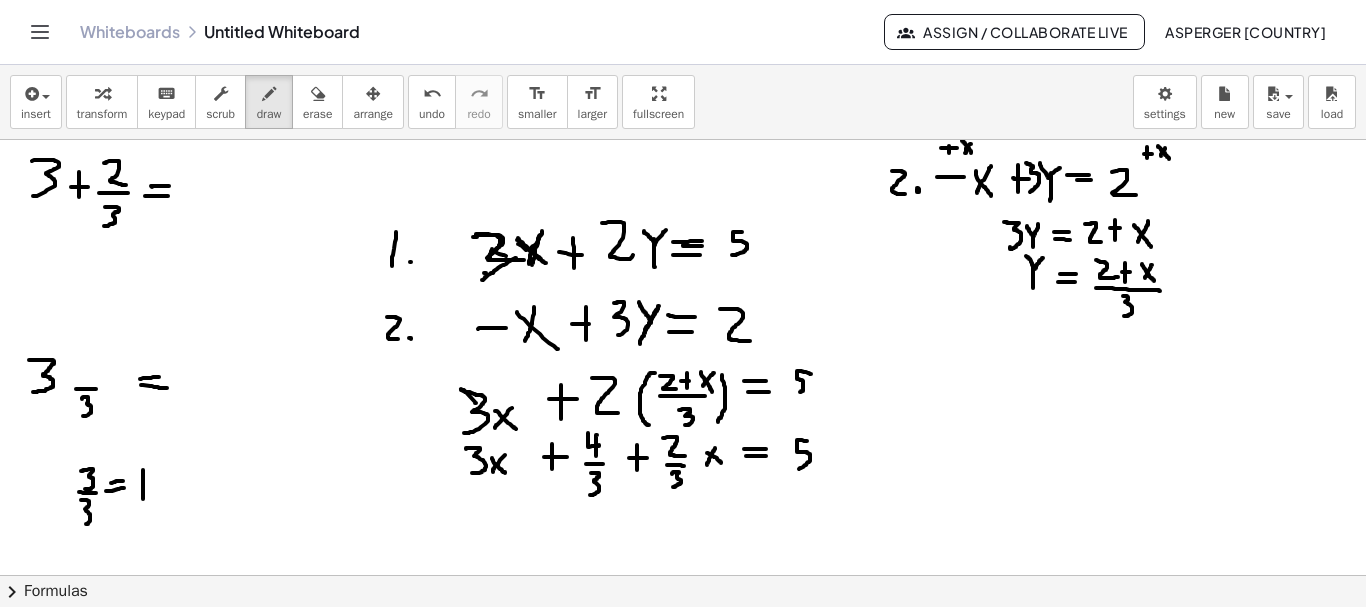 drag, startPoint x: 143, startPoint y: 470, endPoint x: 143, endPoint y: 501, distance: 31 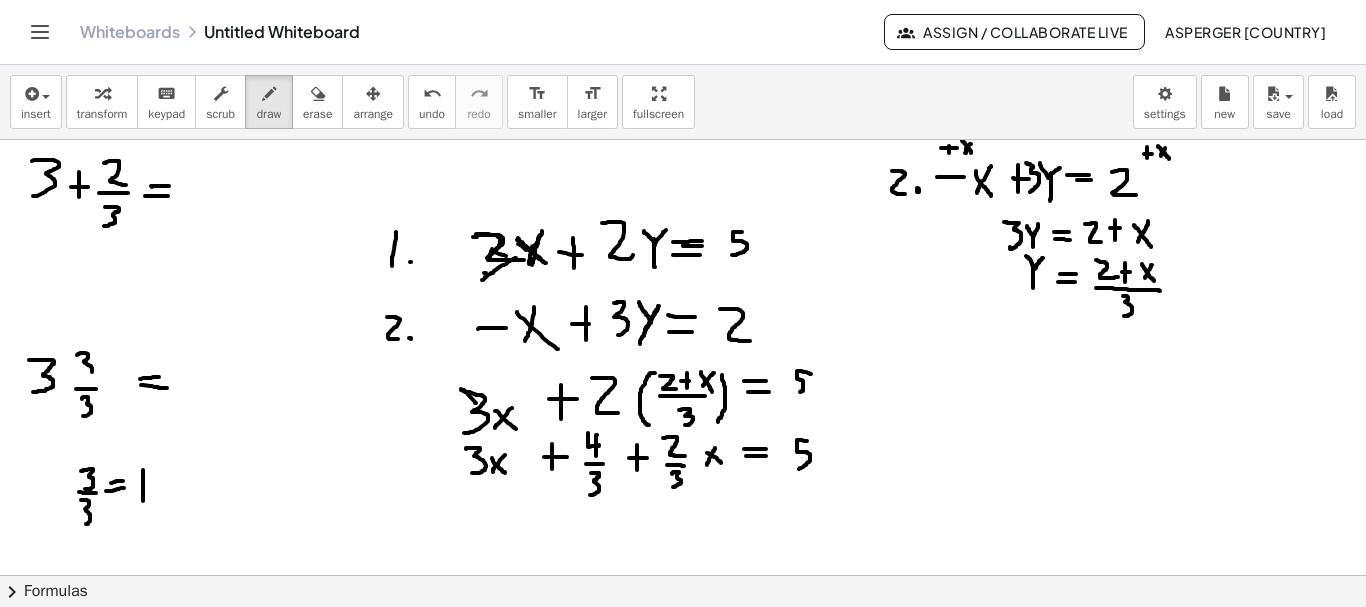 drag, startPoint x: 77, startPoint y: 355, endPoint x: 89, endPoint y: 375, distance: 23.323807 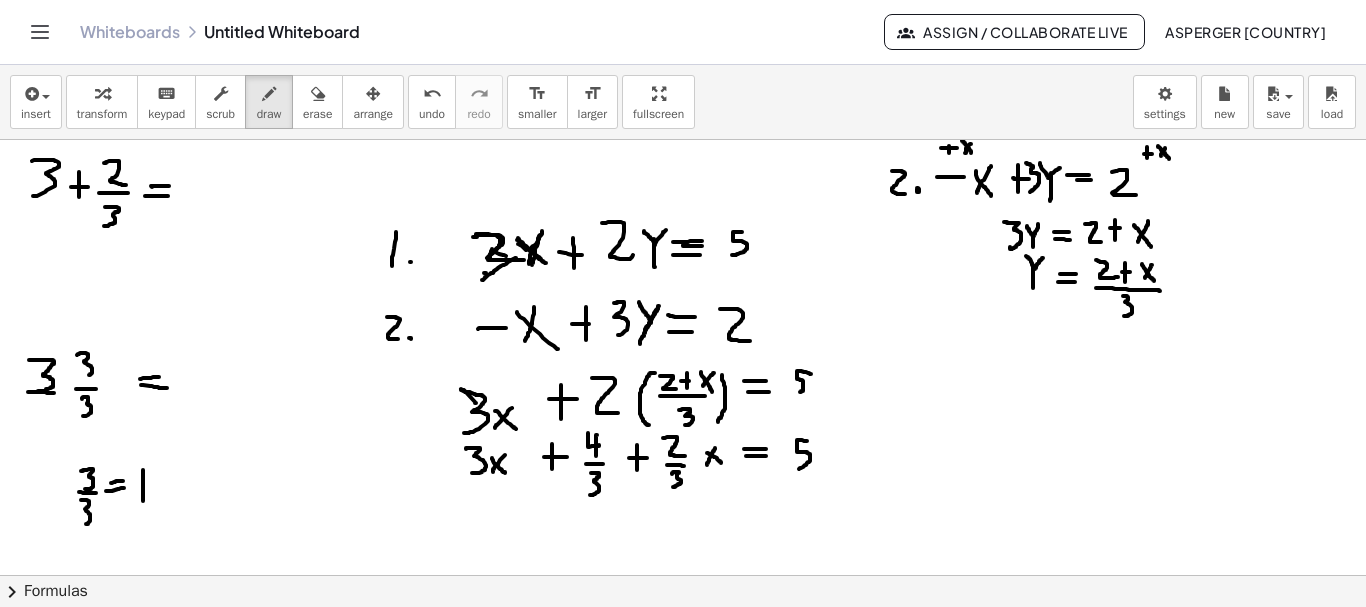 drag, startPoint x: 28, startPoint y: 392, endPoint x: 56, endPoint y: 393, distance: 28.01785 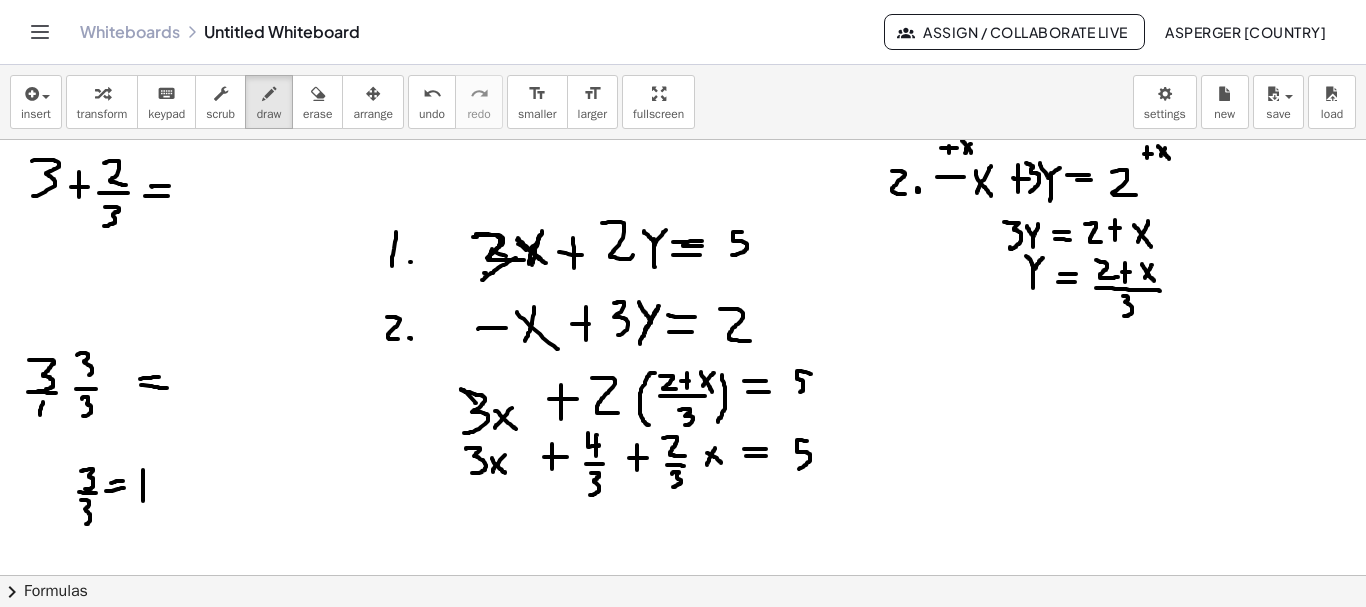 drag, startPoint x: 43, startPoint y: 402, endPoint x: 40, endPoint y: 416, distance: 14.3178215 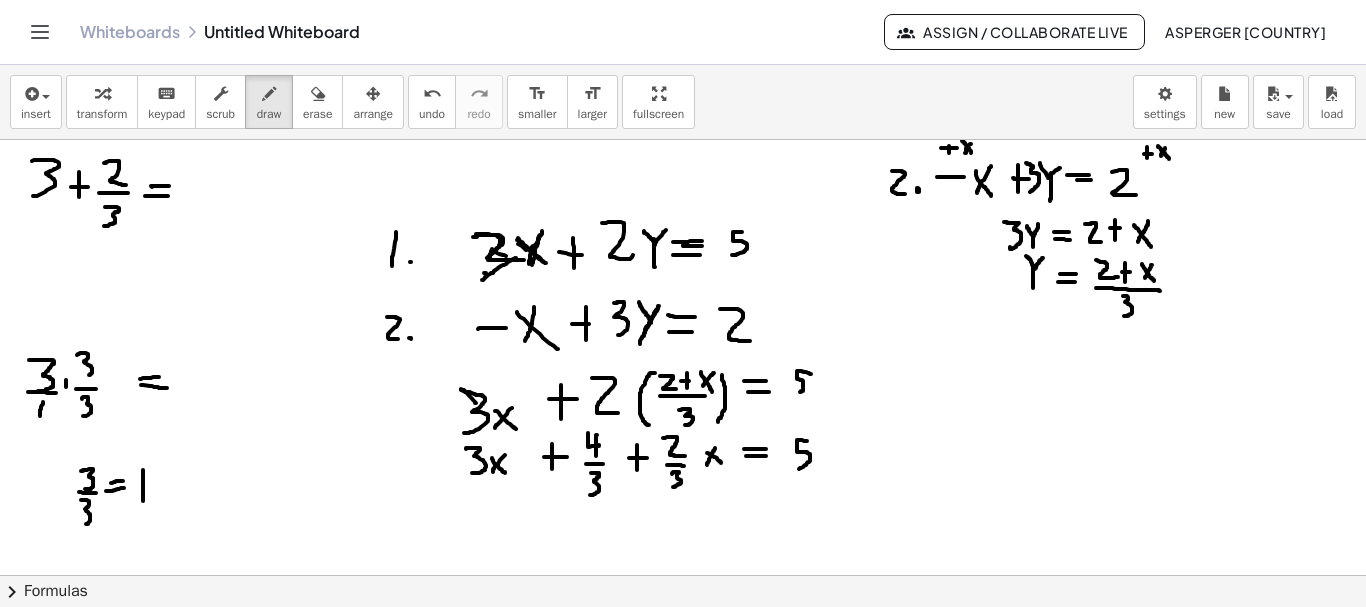 click at bounding box center (683, 640) 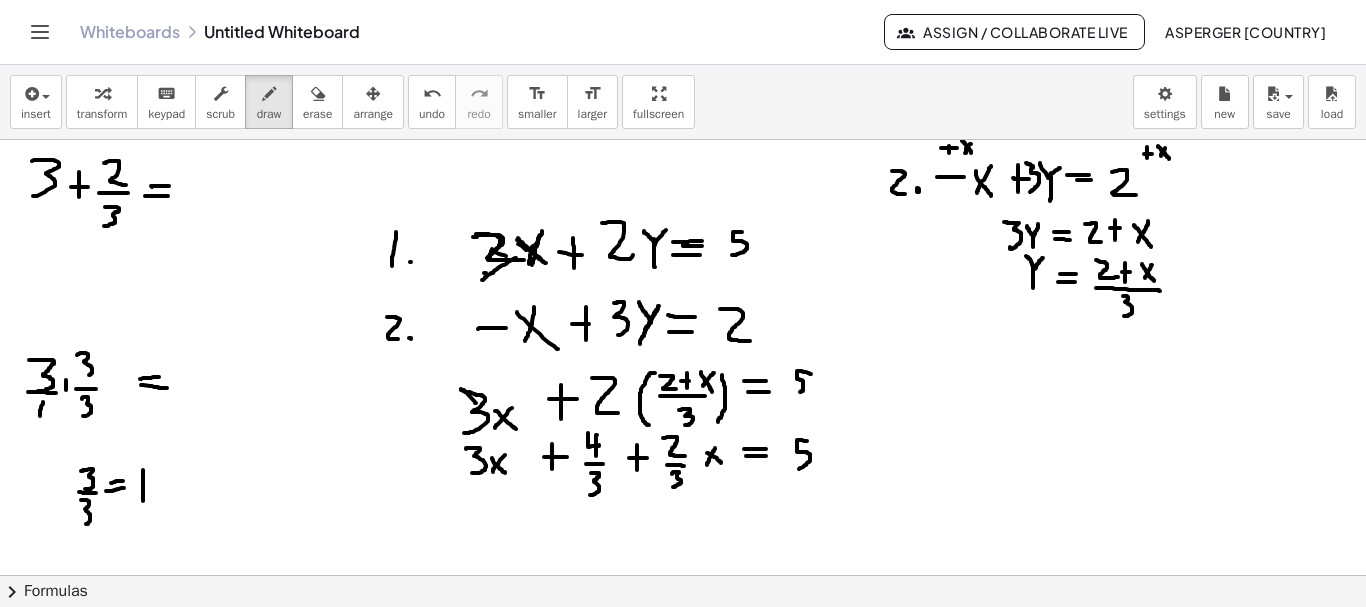 drag, startPoint x: 62, startPoint y: 385, endPoint x: 71, endPoint y: 390, distance: 10.29563 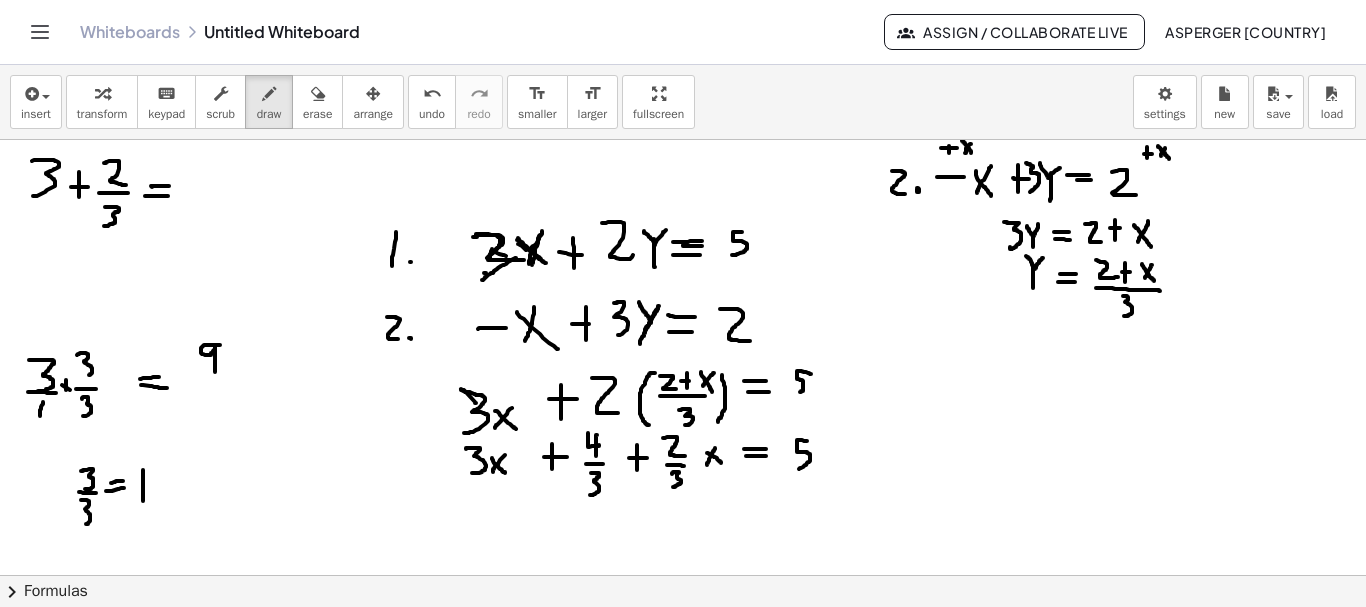 drag, startPoint x: 219, startPoint y: 345, endPoint x: 215, endPoint y: 372, distance: 27.294687 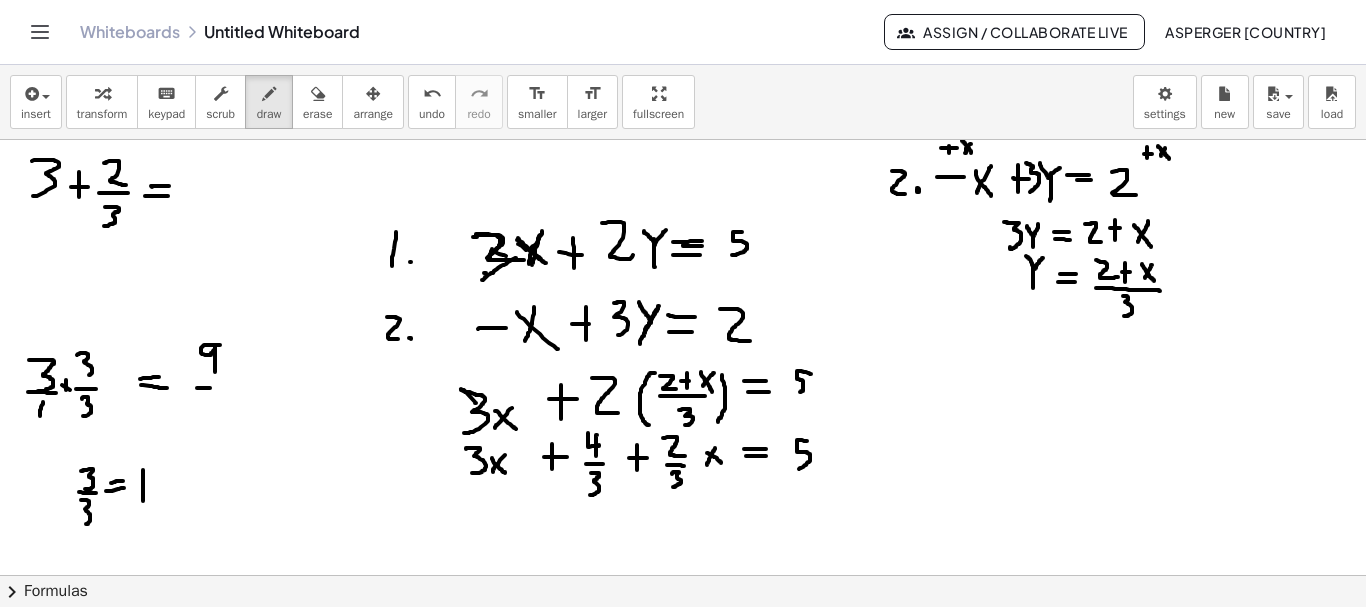 drag, startPoint x: 197, startPoint y: 388, endPoint x: 227, endPoint y: 388, distance: 30 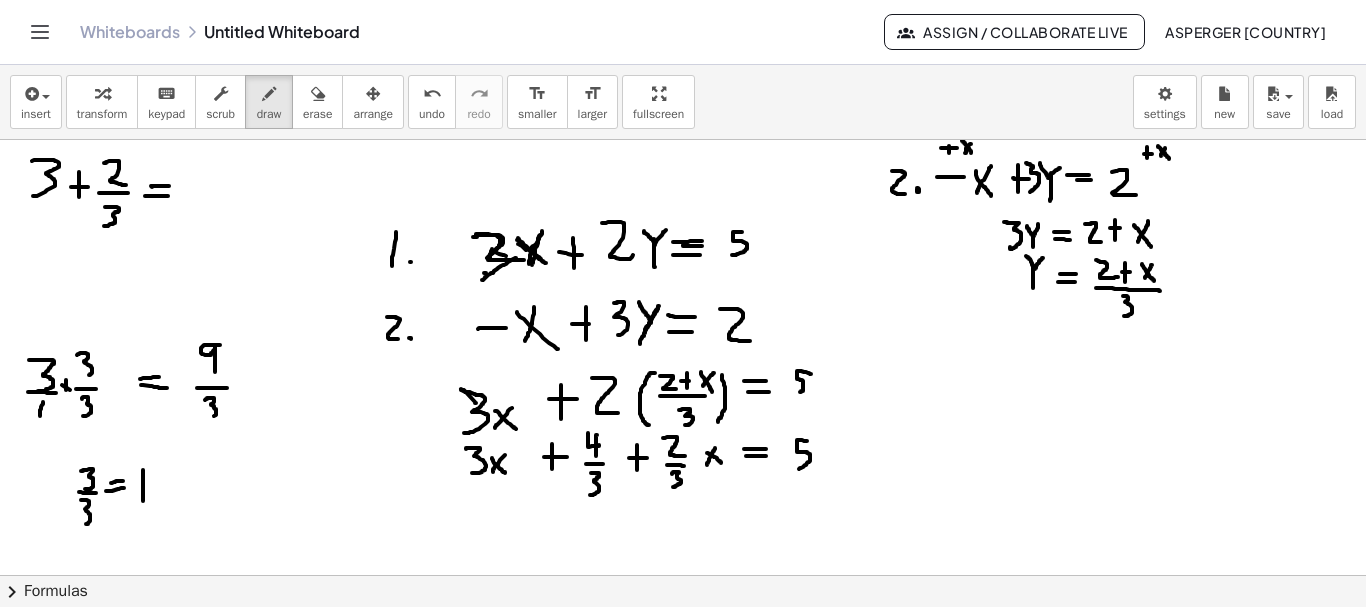 drag, startPoint x: 206, startPoint y: 399, endPoint x: 204, endPoint y: 421, distance: 22.090721 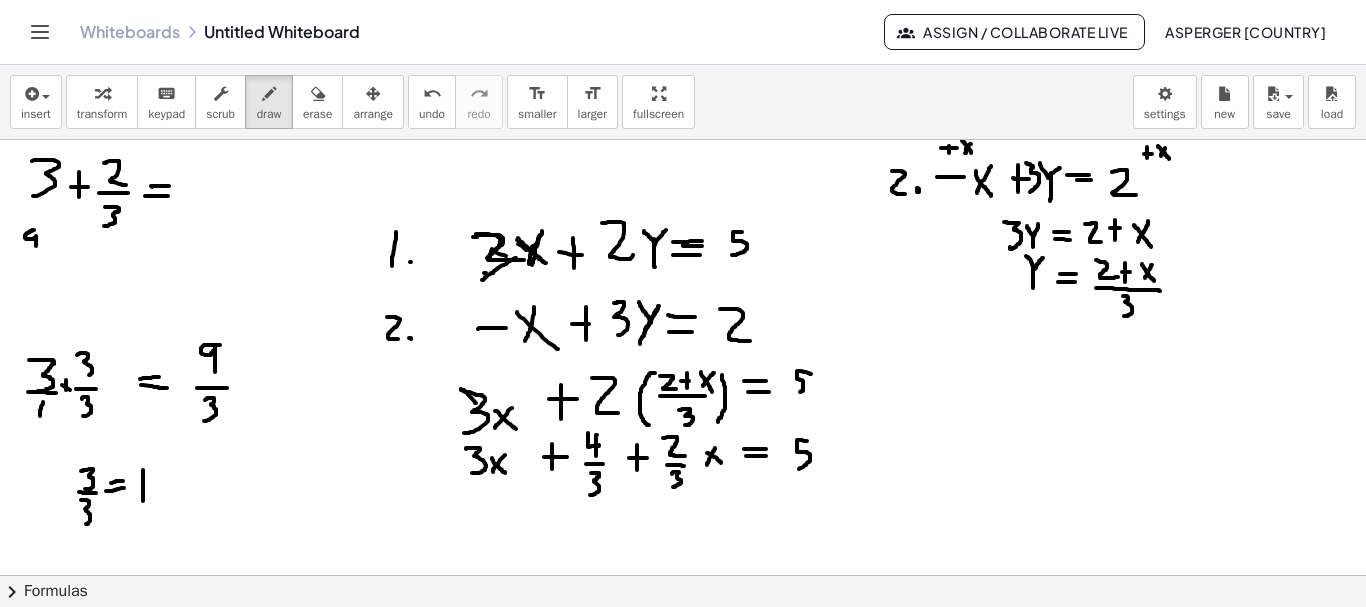 drag, startPoint x: 34, startPoint y: 230, endPoint x: 36, endPoint y: 248, distance: 18.110771 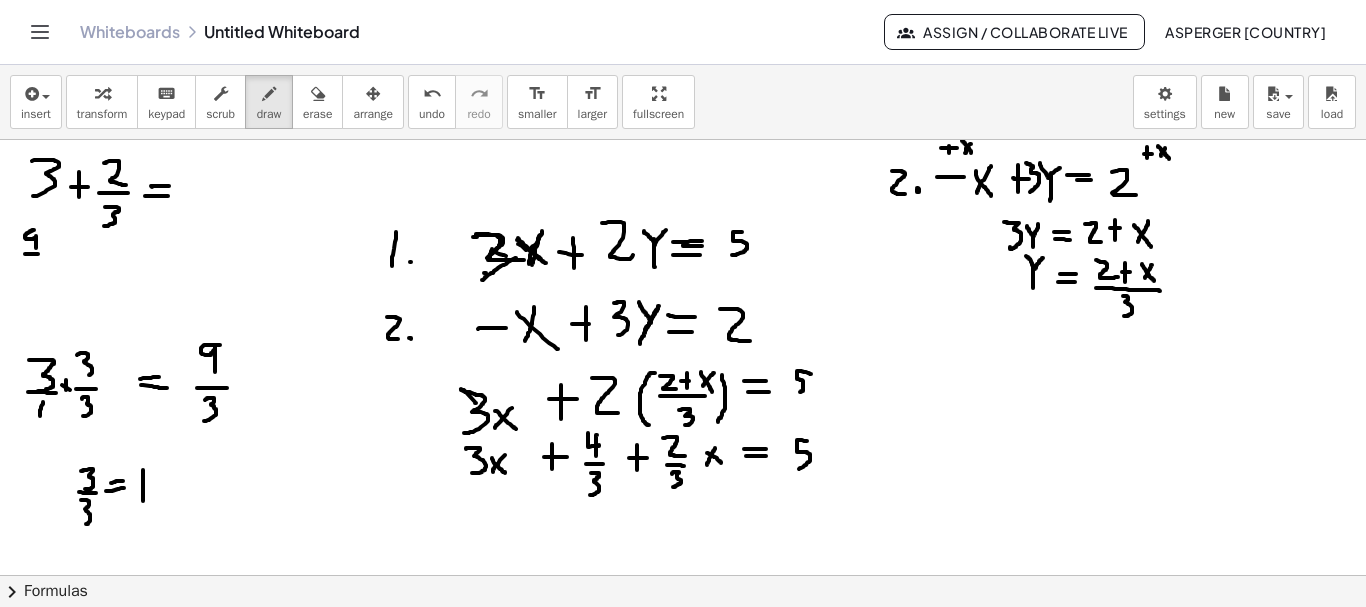 drag, startPoint x: 25, startPoint y: 254, endPoint x: 38, endPoint y: 254, distance: 13 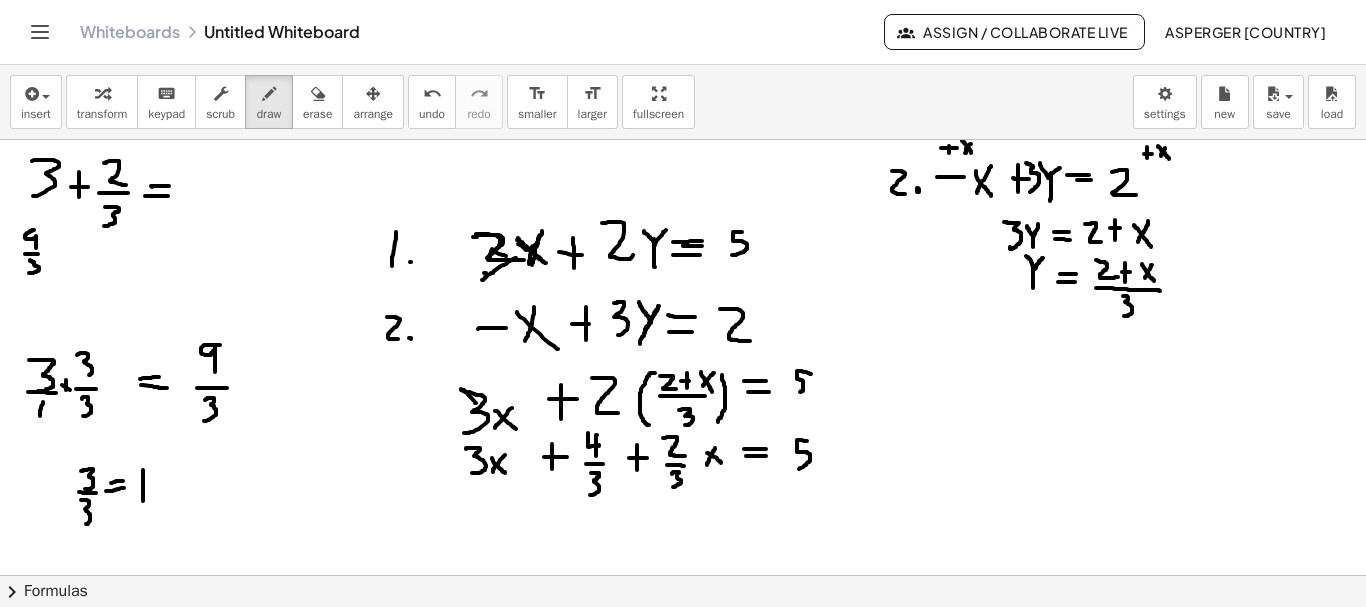 drag, startPoint x: 30, startPoint y: 260, endPoint x: 29, endPoint y: 273, distance: 13.038404 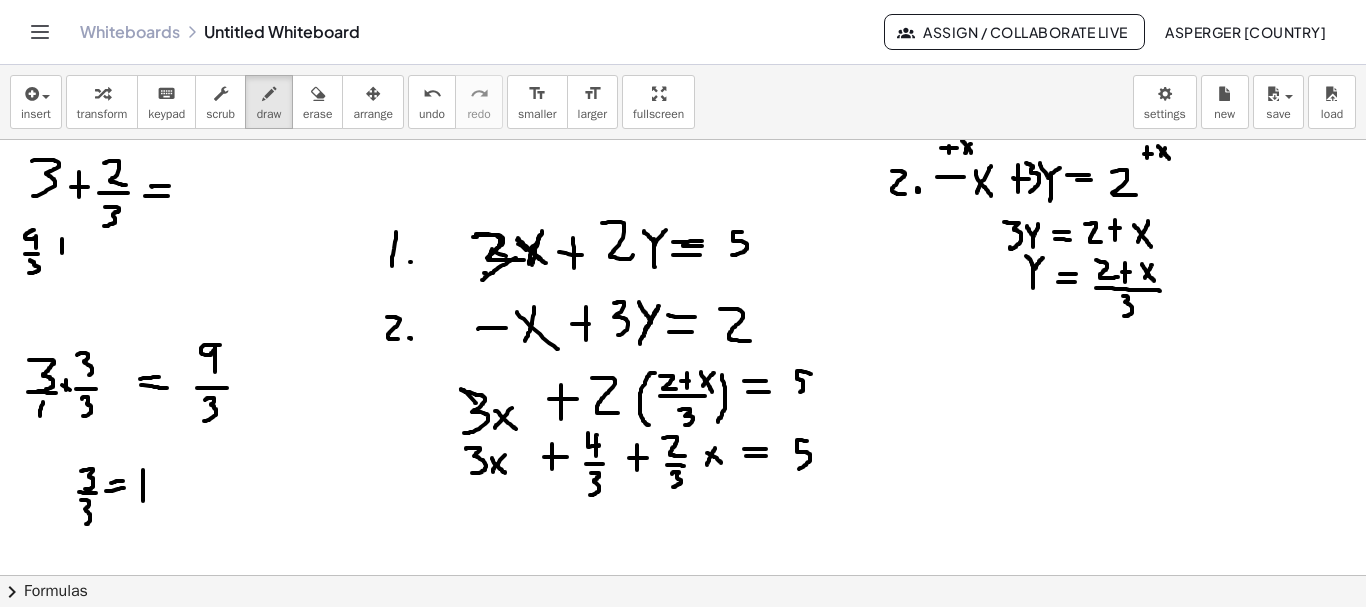 drag, startPoint x: 62, startPoint y: 239, endPoint x: 62, endPoint y: 257, distance: 18 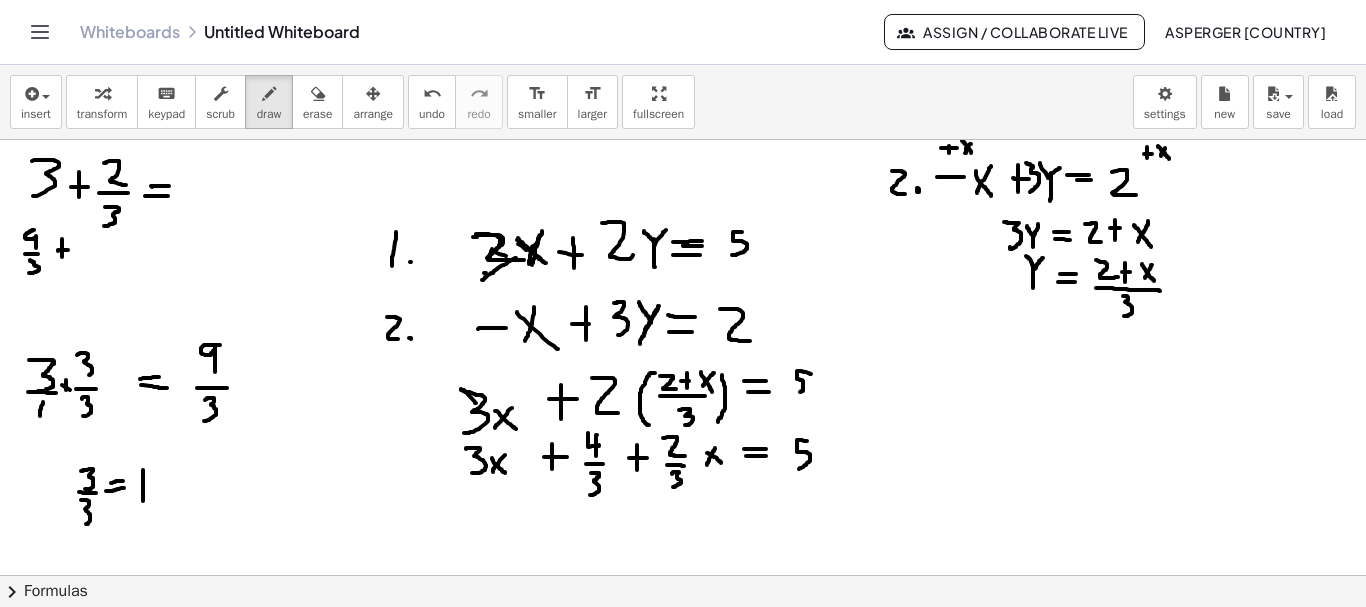 drag, startPoint x: 58, startPoint y: 251, endPoint x: 72, endPoint y: 250, distance: 14.035668 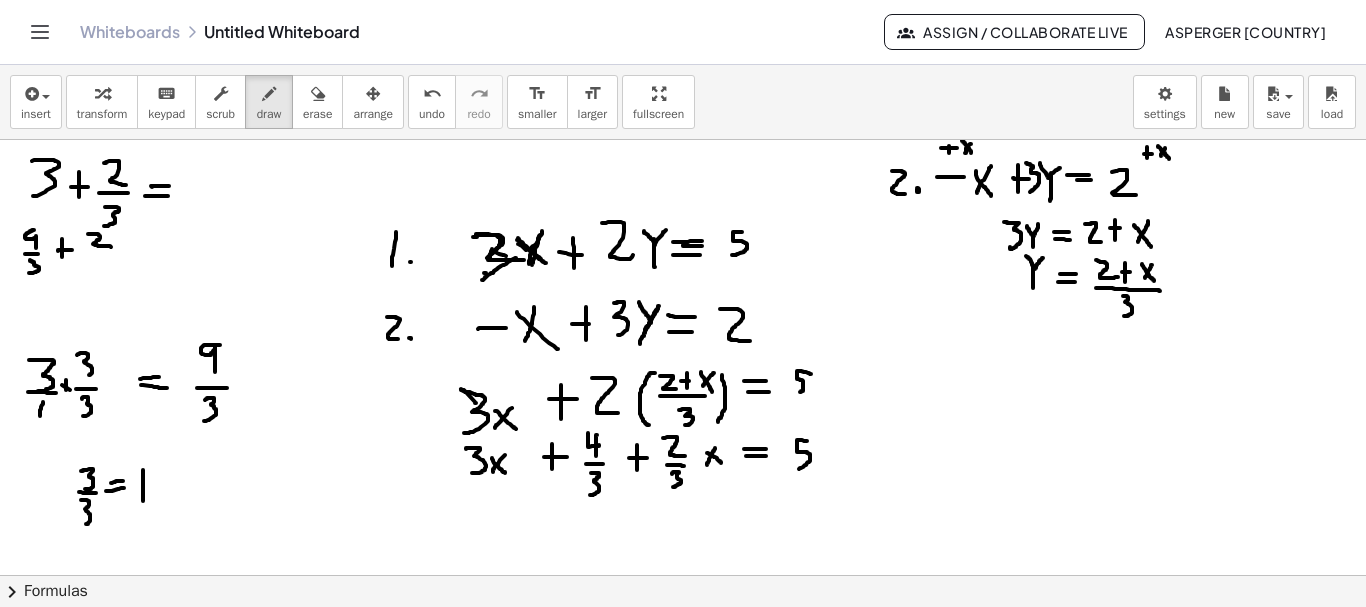 drag, startPoint x: 88, startPoint y: 234, endPoint x: 112, endPoint y: 247, distance: 27.294687 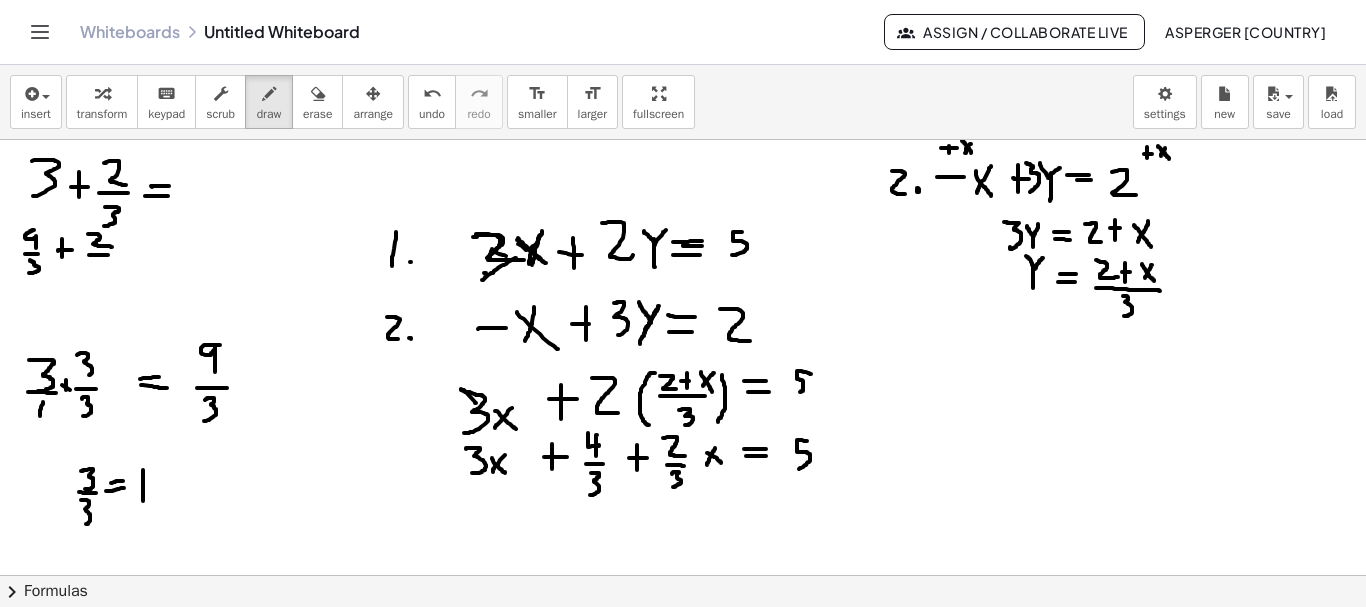 drag, startPoint x: 89, startPoint y: 255, endPoint x: 110, endPoint y: 256, distance: 21.023796 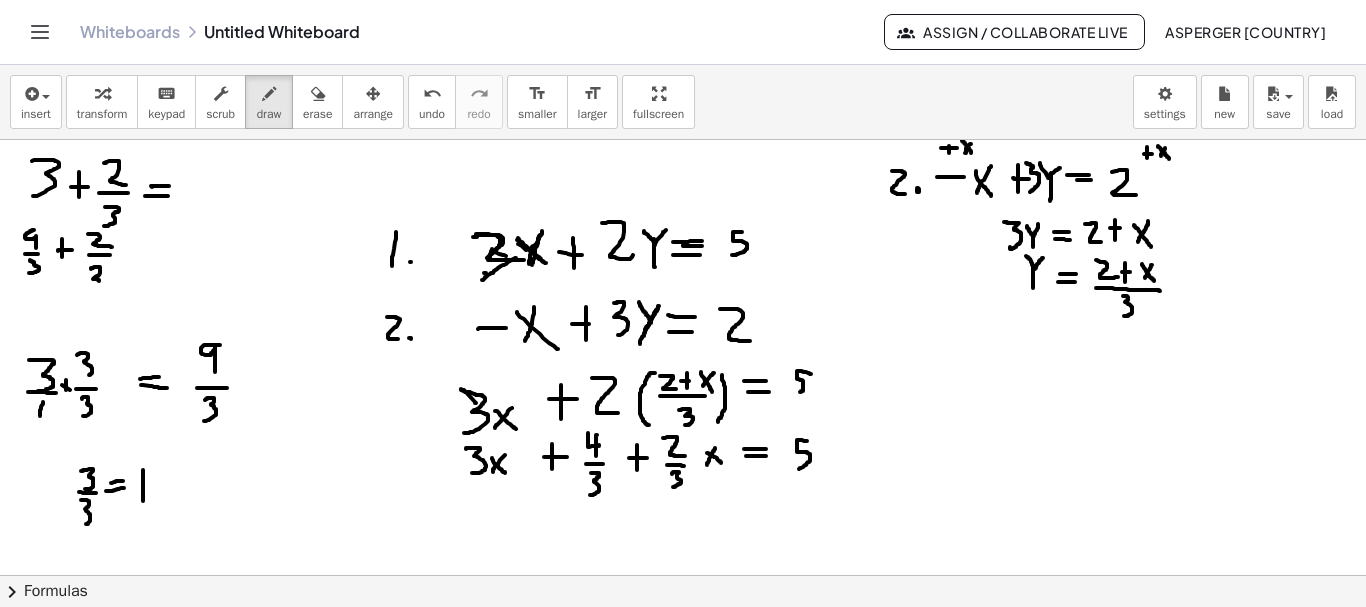 drag, startPoint x: 94, startPoint y: 267, endPoint x: 90, endPoint y: 287, distance: 20.396078 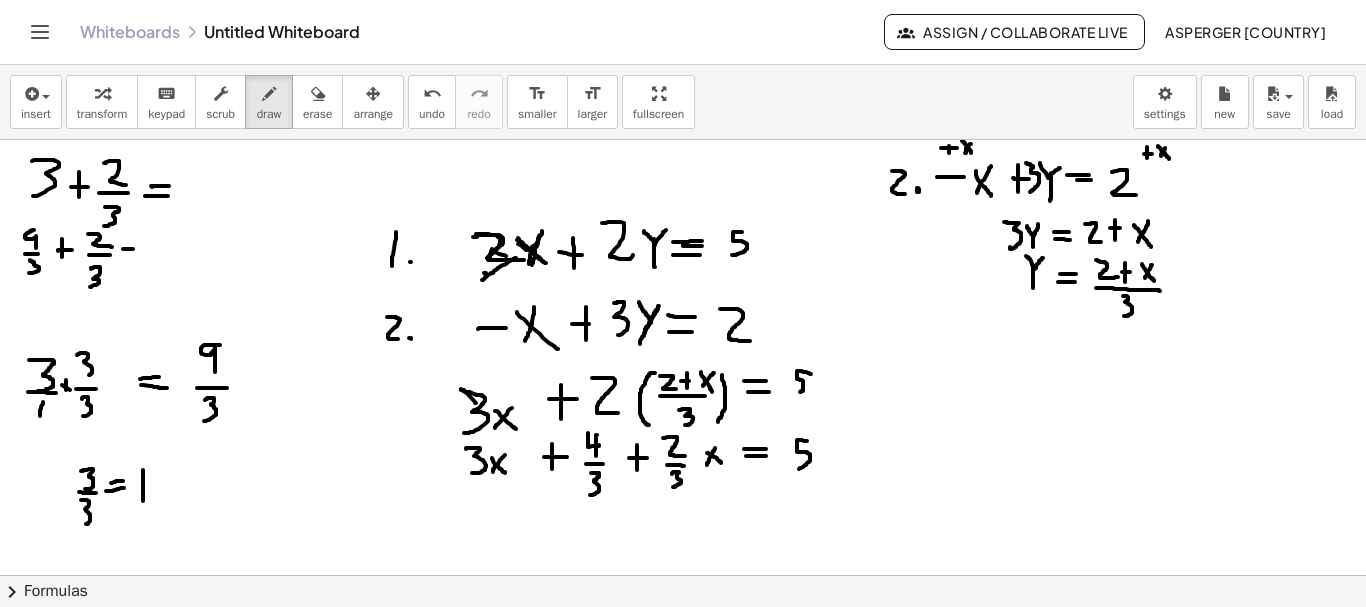 drag, startPoint x: 123, startPoint y: 249, endPoint x: 146, endPoint y: 249, distance: 23 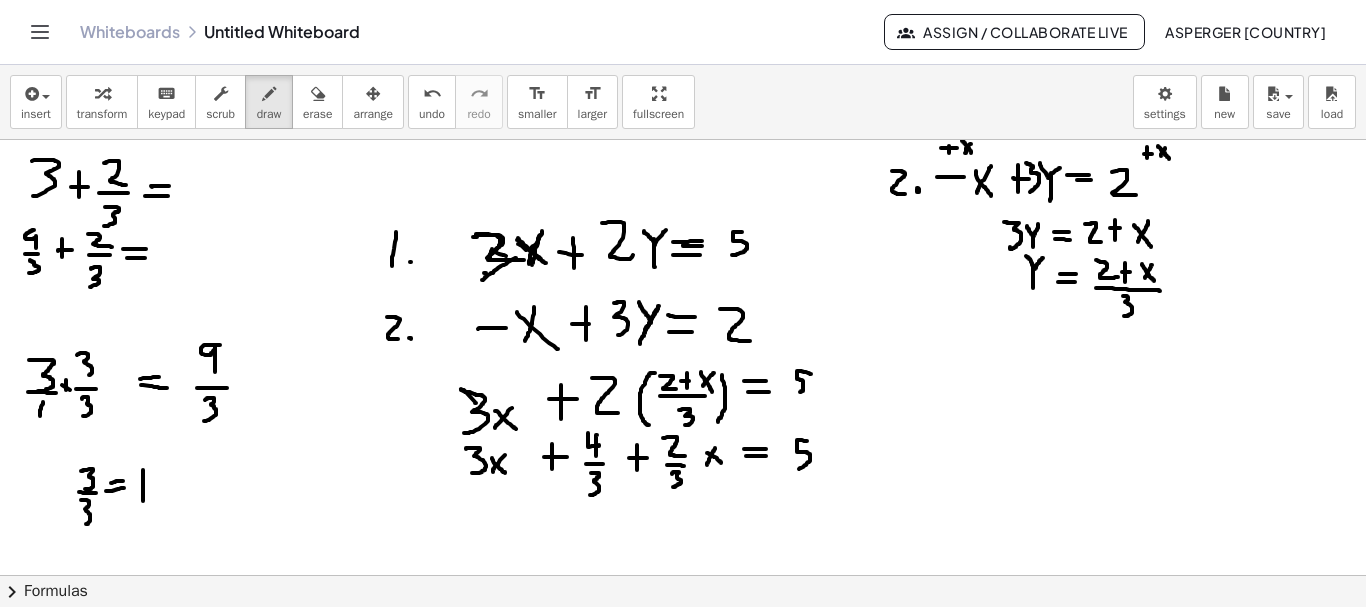 drag, startPoint x: 127, startPoint y: 258, endPoint x: 145, endPoint y: 258, distance: 18 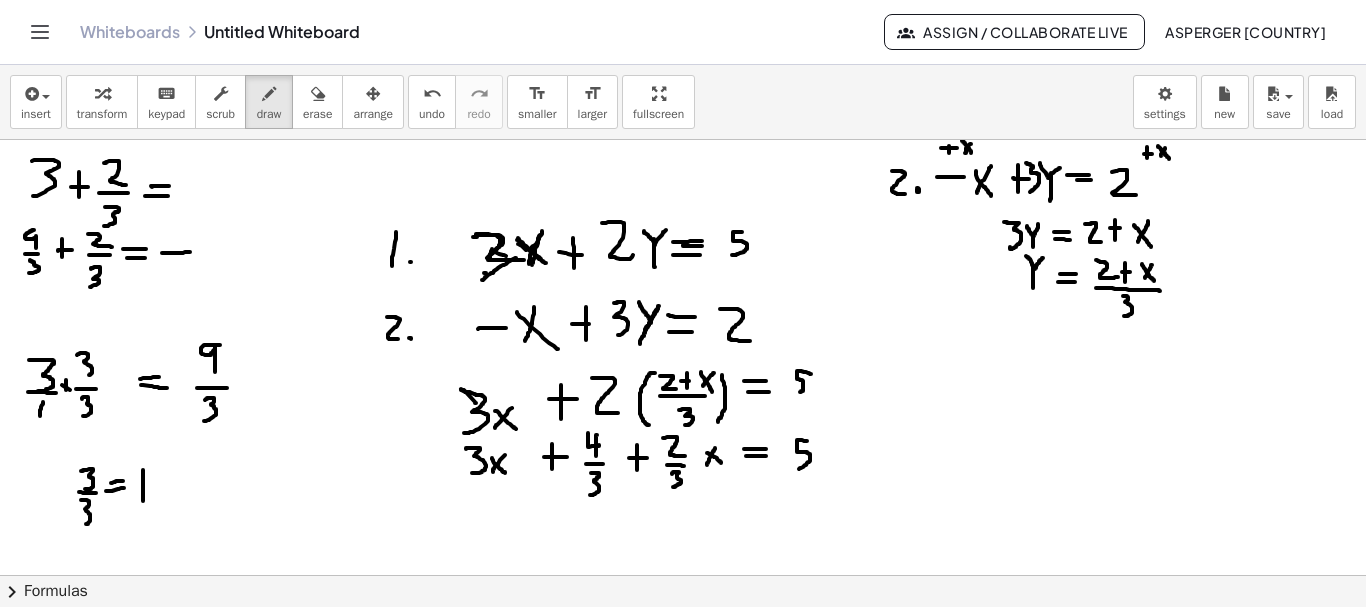 drag, startPoint x: 162, startPoint y: 253, endPoint x: 198, endPoint y: 251, distance: 36.05551 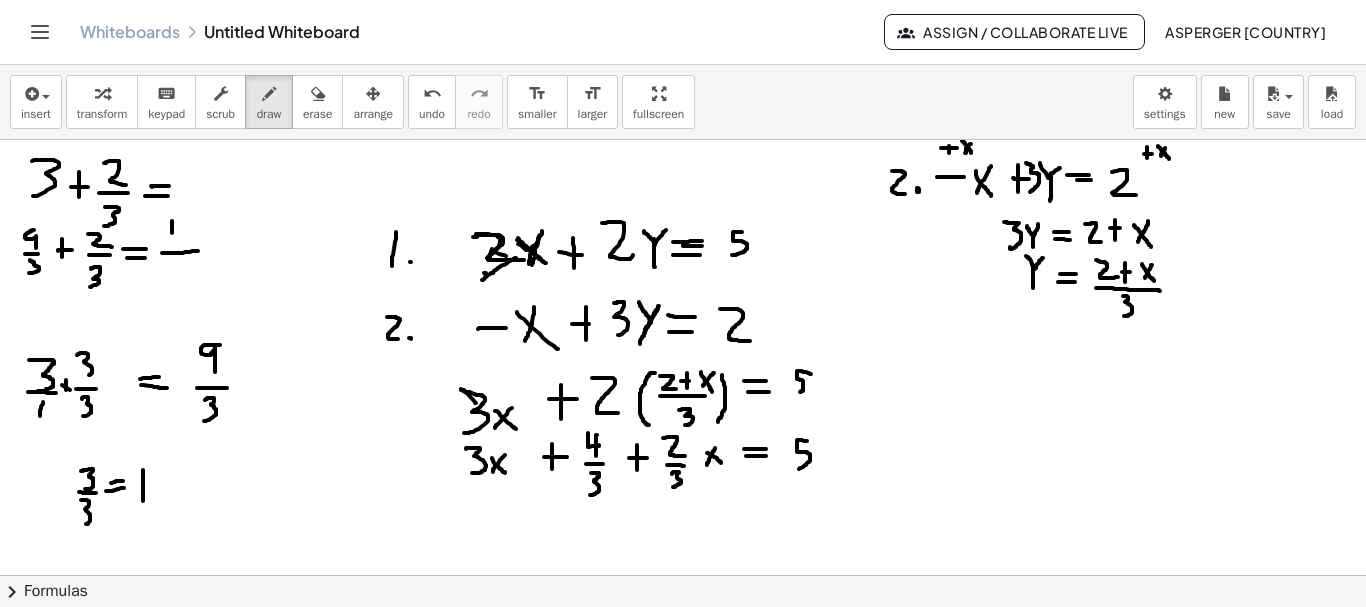 drag, startPoint x: 172, startPoint y: 221, endPoint x: 172, endPoint y: 239, distance: 18 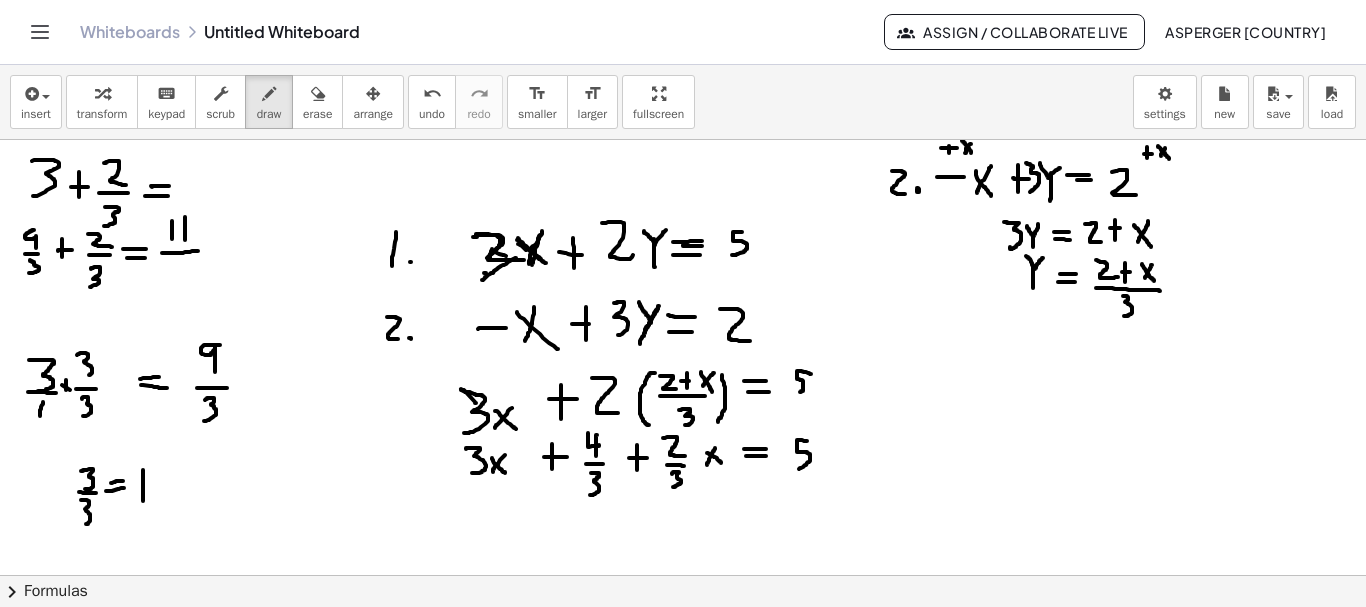 drag, startPoint x: 185, startPoint y: 217, endPoint x: 185, endPoint y: 240, distance: 23 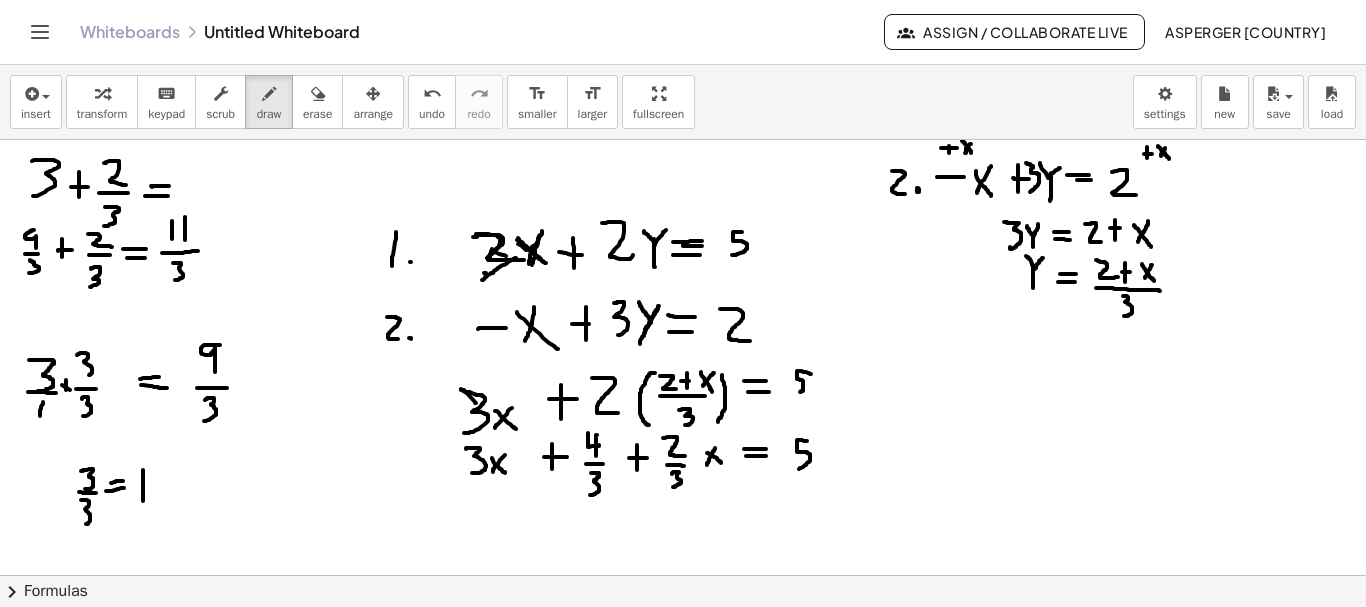 drag, startPoint x: 173, startPoint y: 263, endPoint x: 175, endPoint y: 280, distance: 17.117243 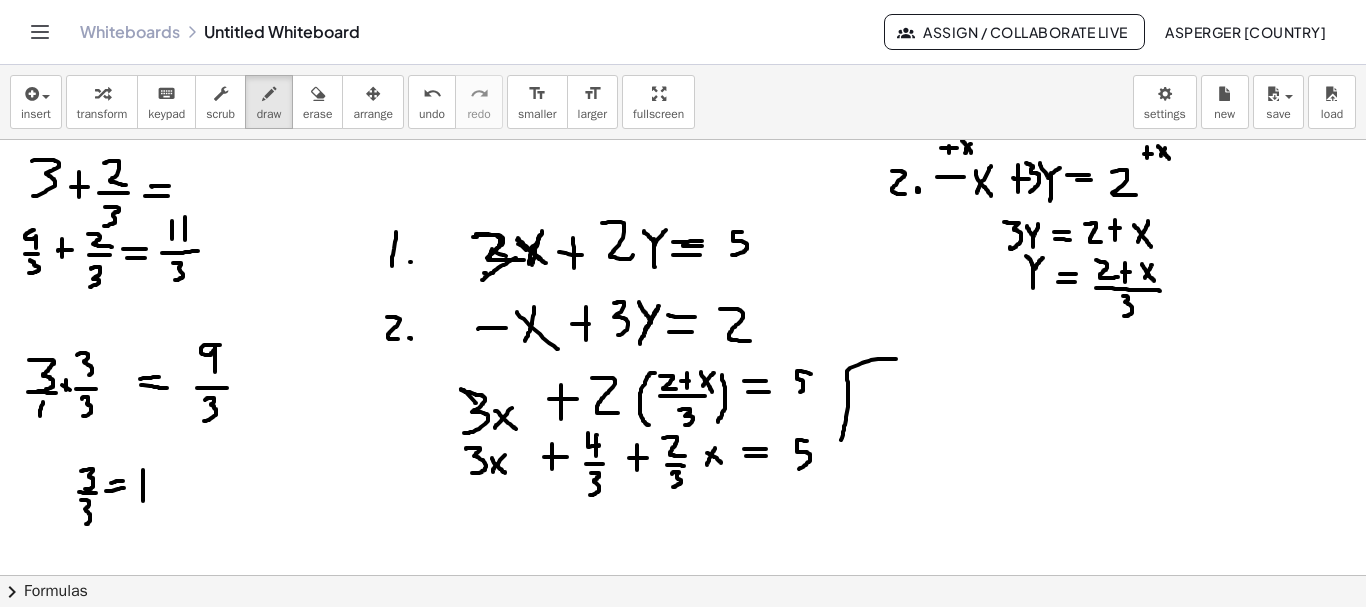 drag, startPoint x: 841, startPoint y: 440, endPoint x: 897, endPoint y: 359, distance: 98.47334 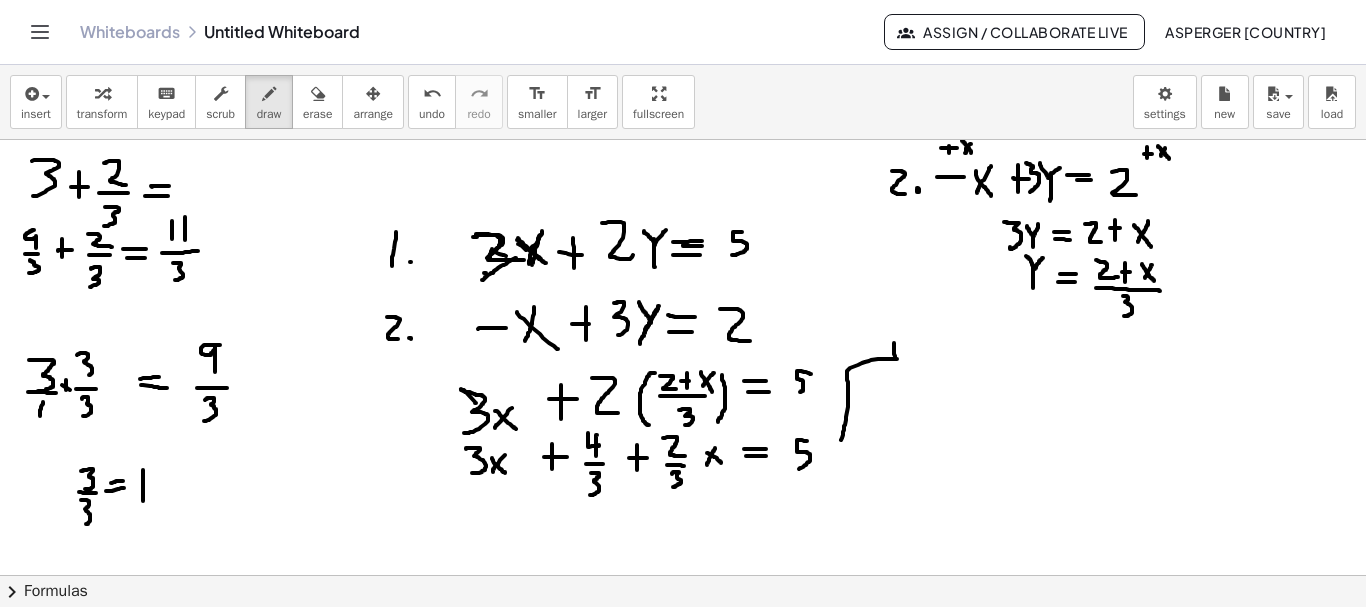 drag, startPoint x: 894, startPoint y: 343, endPoint x: 895, endPoint y: 362, distance: 19.026299 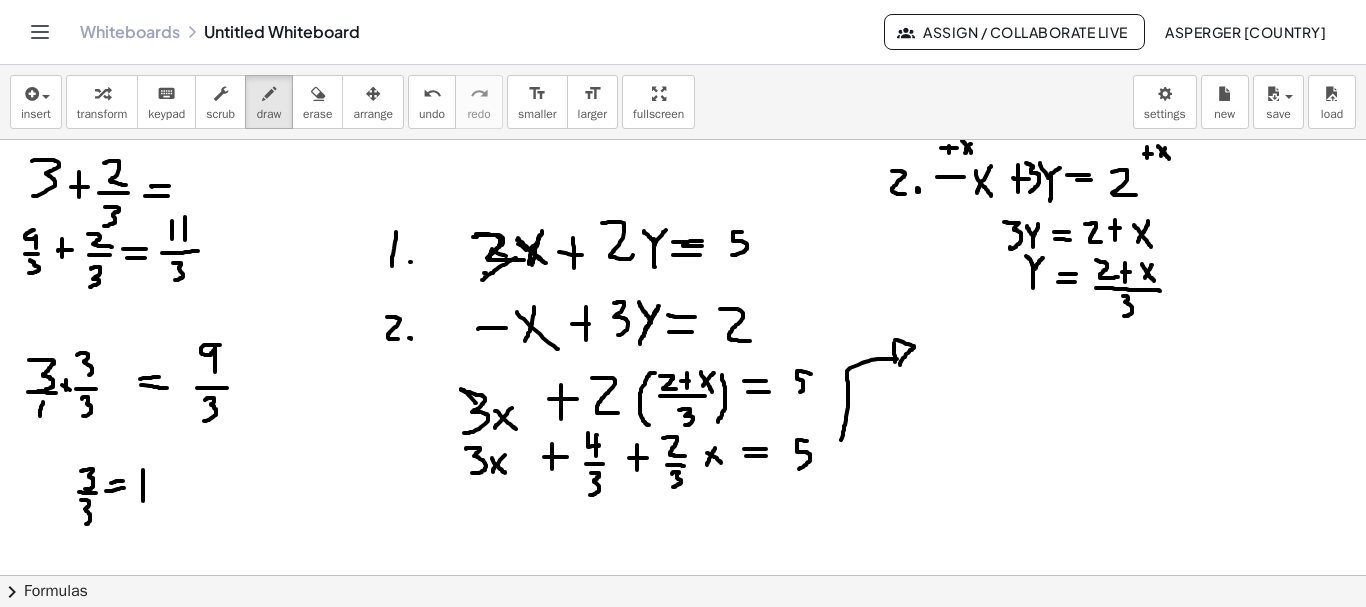 drag, startPoint x: 895, startPoint y: 340, endPoint x: 900, endPoint y: 365, distance: 25.495098 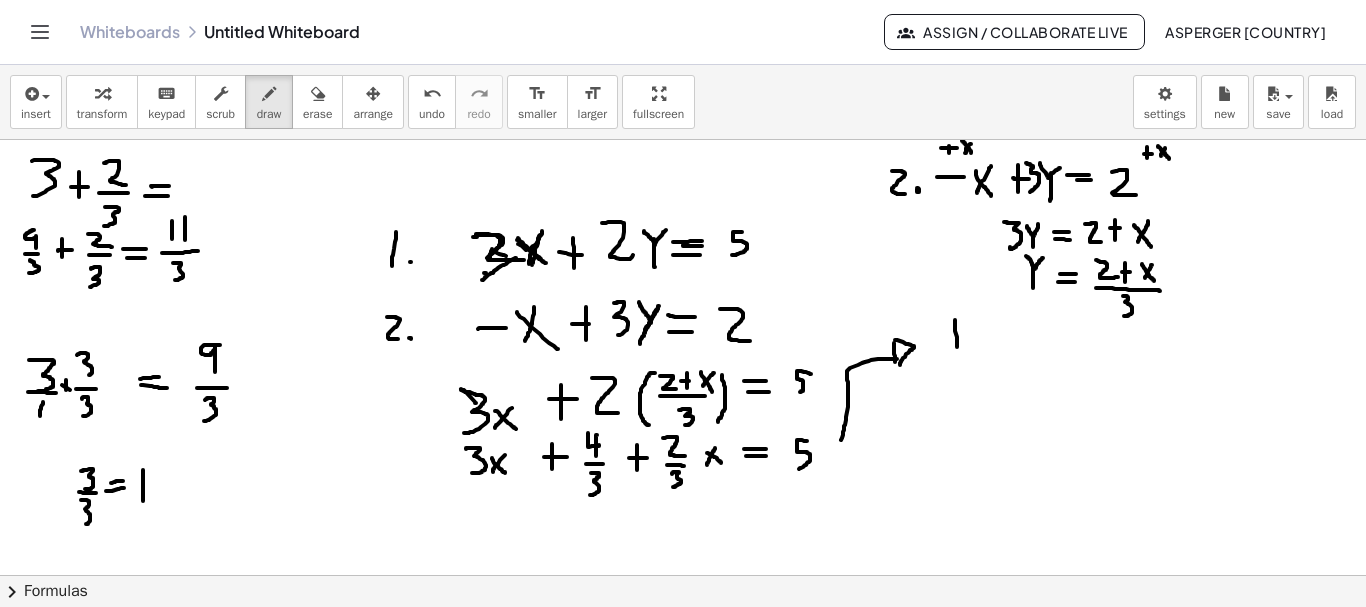 drag, startPoint x: 955, startPoint y: 320, endPoint x: 958, endPoint y: 347, distance: 27.166155 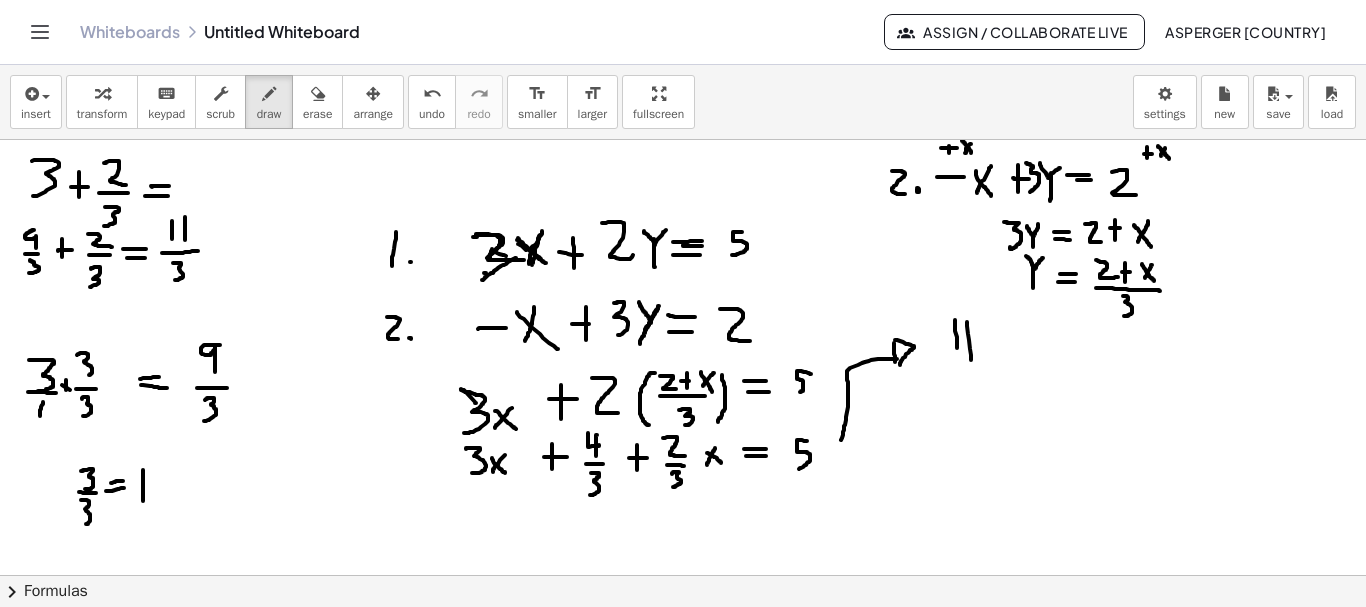 drag, startPoint x: 967, startPoint y: 322, endPoint x: 971, endPoint y: 360, distance: 38.209946 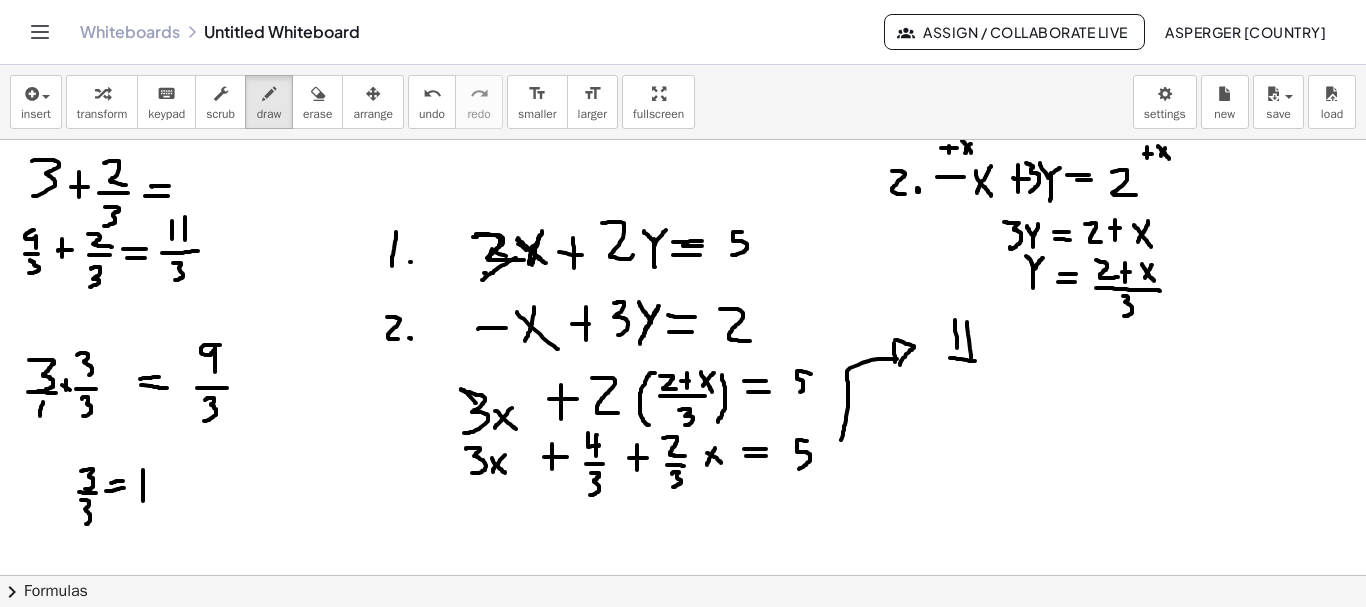 drag, startPoint x: 950, startPoint y: 358, endPoint x: 978, endPoint y: 361, distance: 28.160255 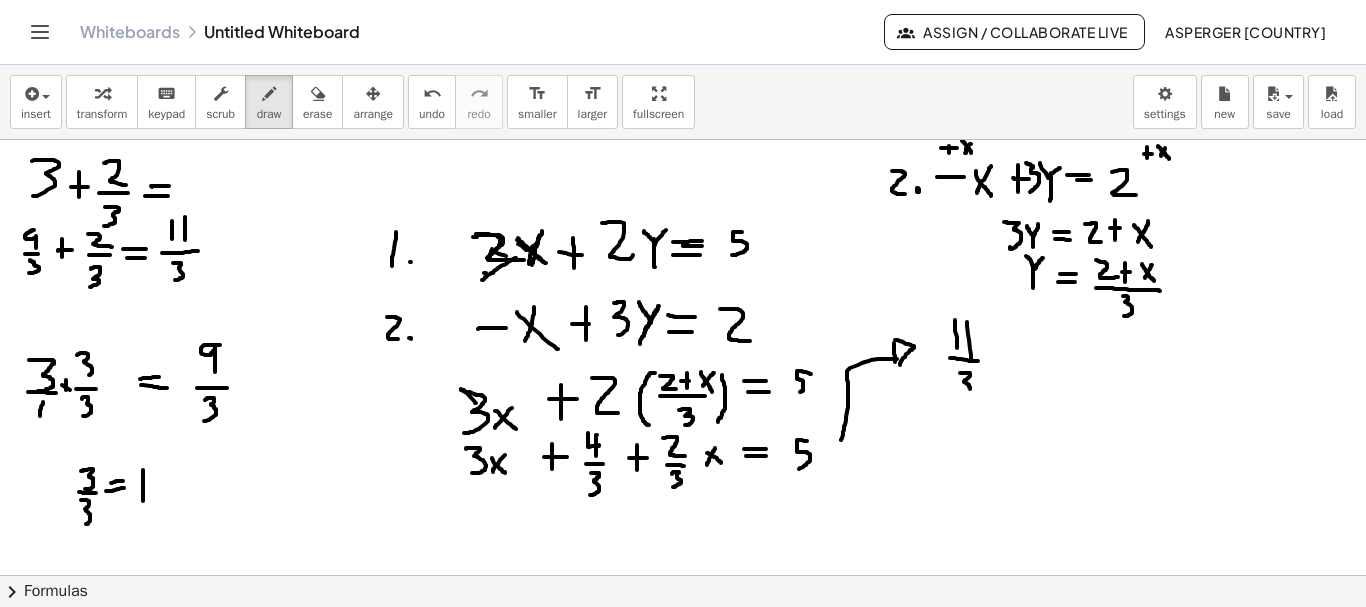 drag, startPoint x: 960, startPoint y: 373, endPoint x: 966, endPoint y: 395, distance: 22.803509 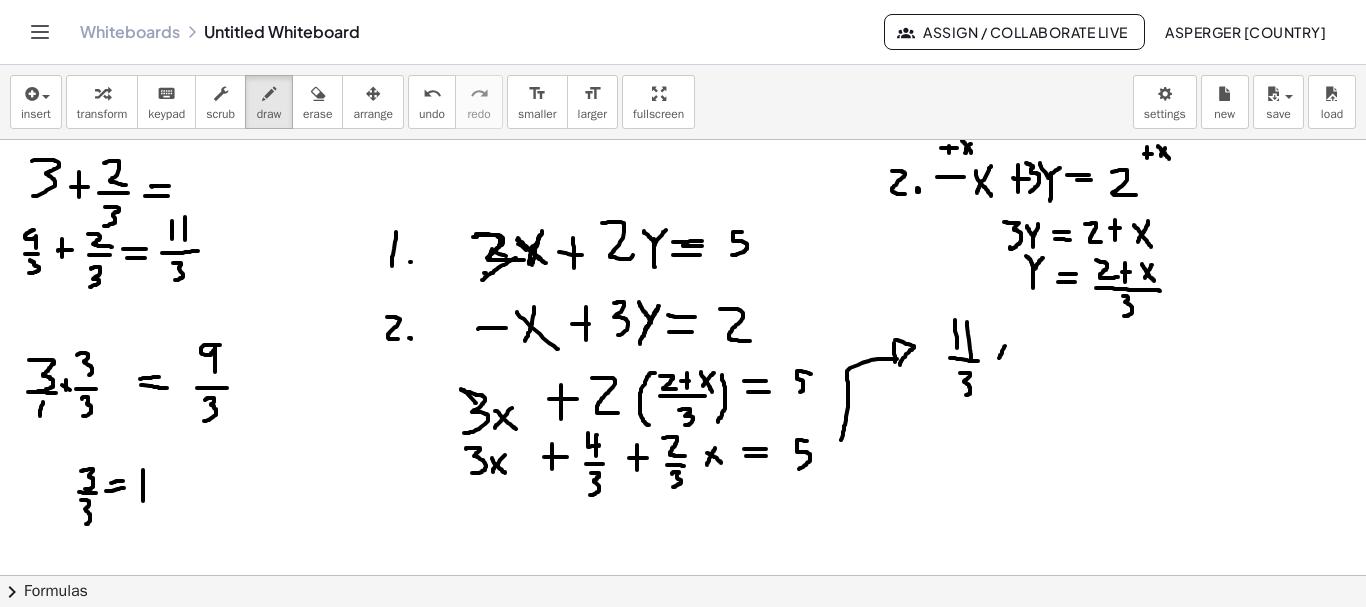 drag, startPoint x: 1005, startPoint y: 346, endPoint x: 999, endPoint y: 361, distance: 16.155495 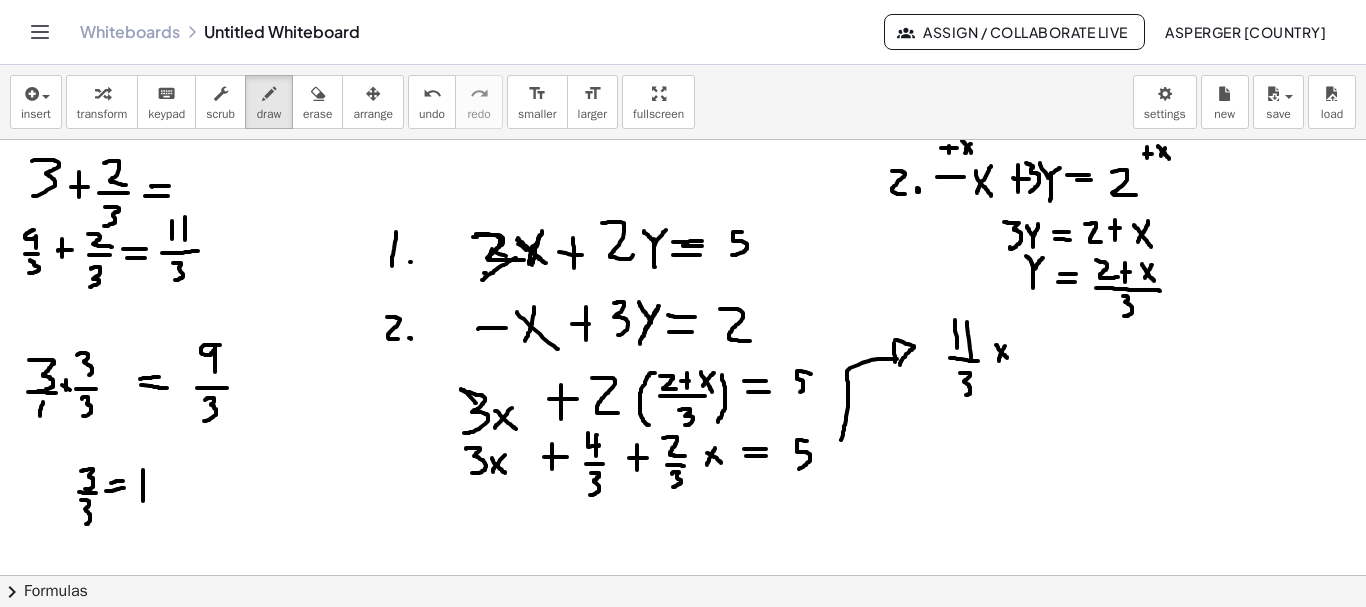 drag, startPoint x: 996, startPoint y: 345, endPoint x: 1010, endPoint y: 360, distance: 20.518284 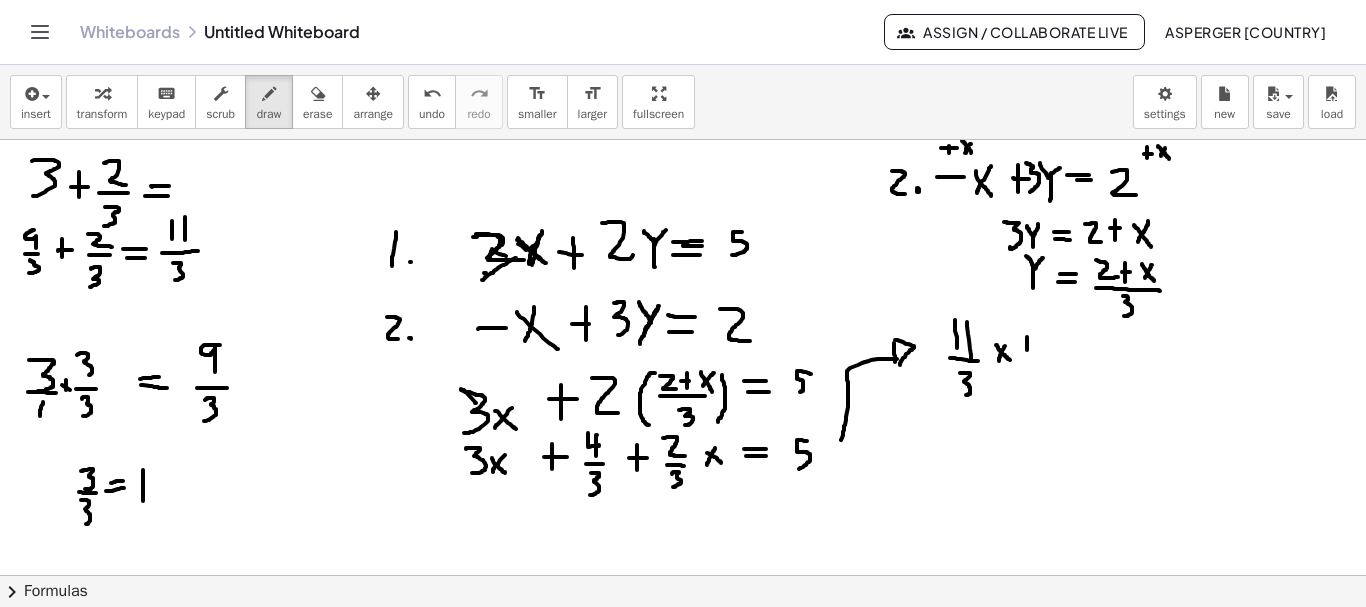 drag, startPoint x: 1027, startPoint y: 337, endPoint x: 1027, endPoint y: 353, distance: 16 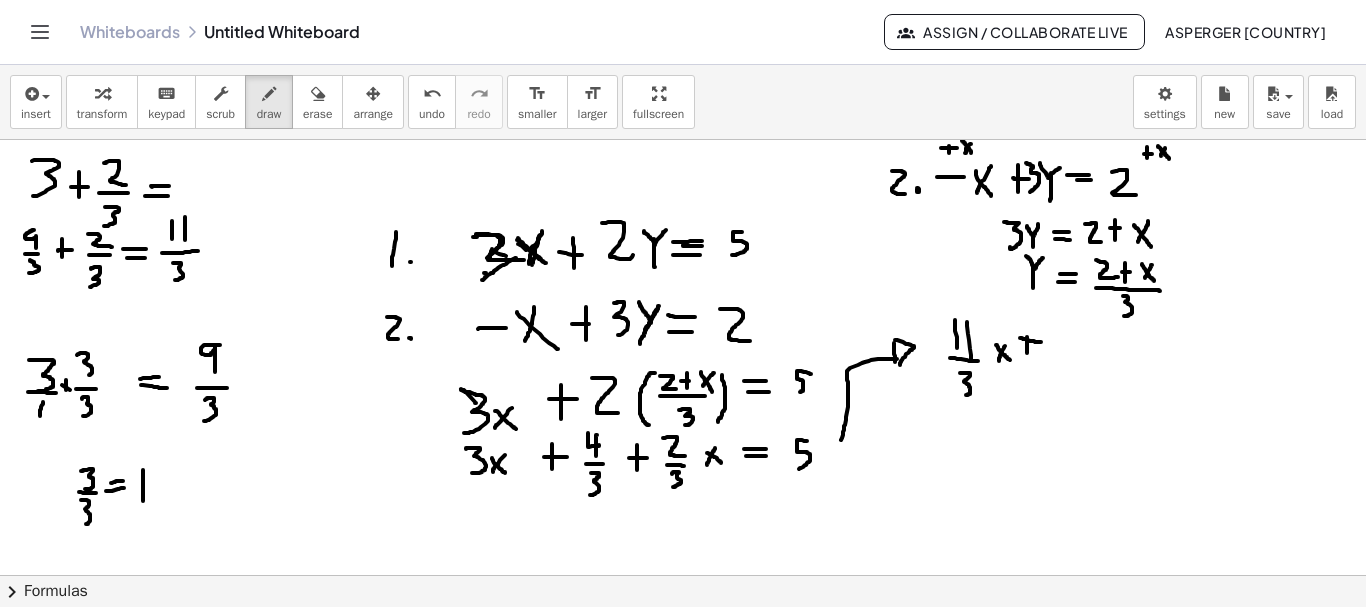 drag, startPoint x: 1022, startPoint y: 338, endPoint x: 1041, endPoint y: 342, distance: 19.416489 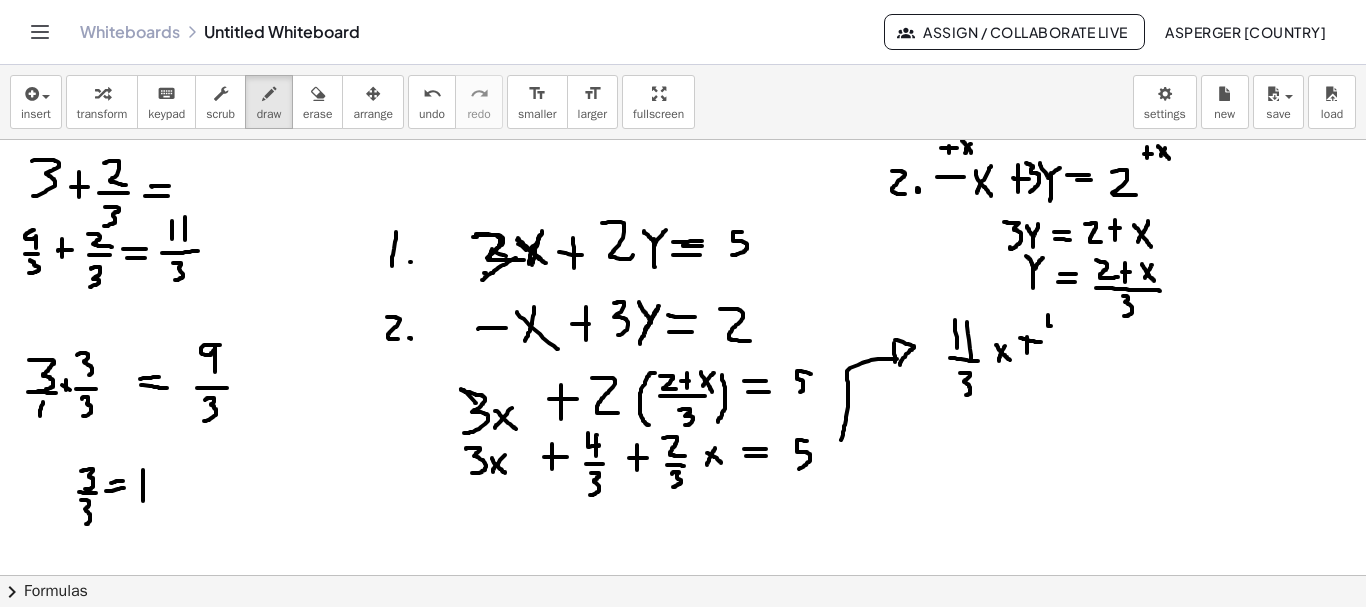 drag, startPoint x: 1048, startPoint y: 315, endPoint x: 1059, endPoint y: 326, distance: 15.556349 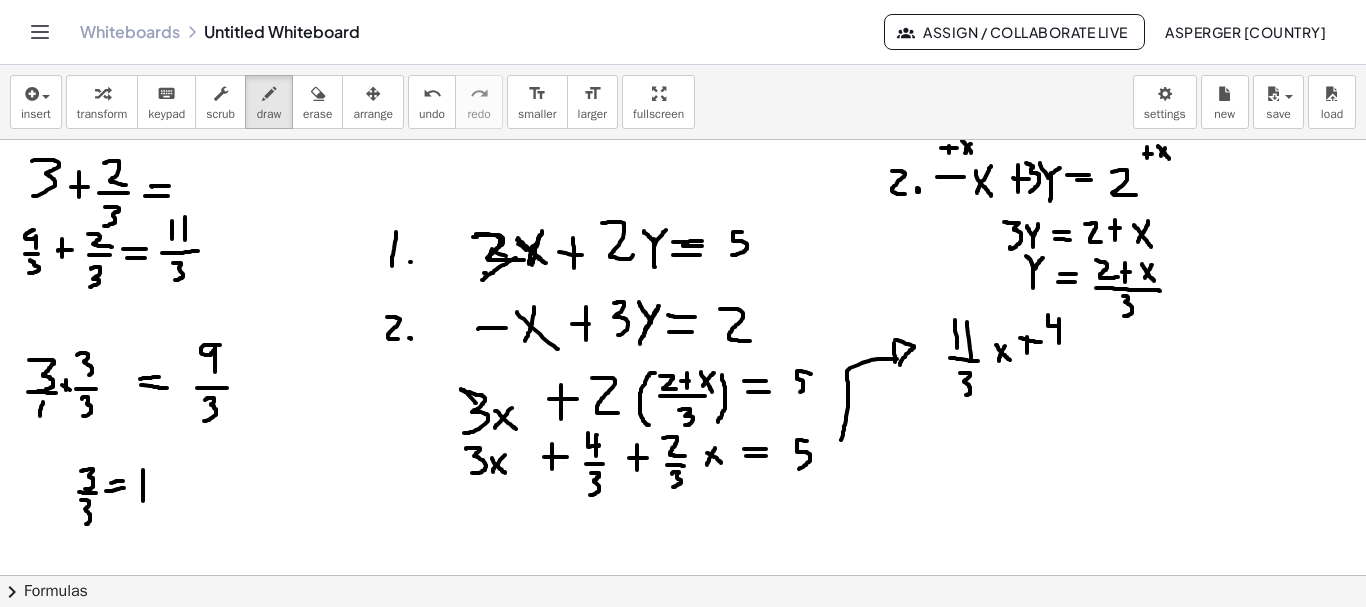 drag, startPoint x: 1059, startPoint y: 320, endPoint x: 1059, endPoint y: 344, distance: 24 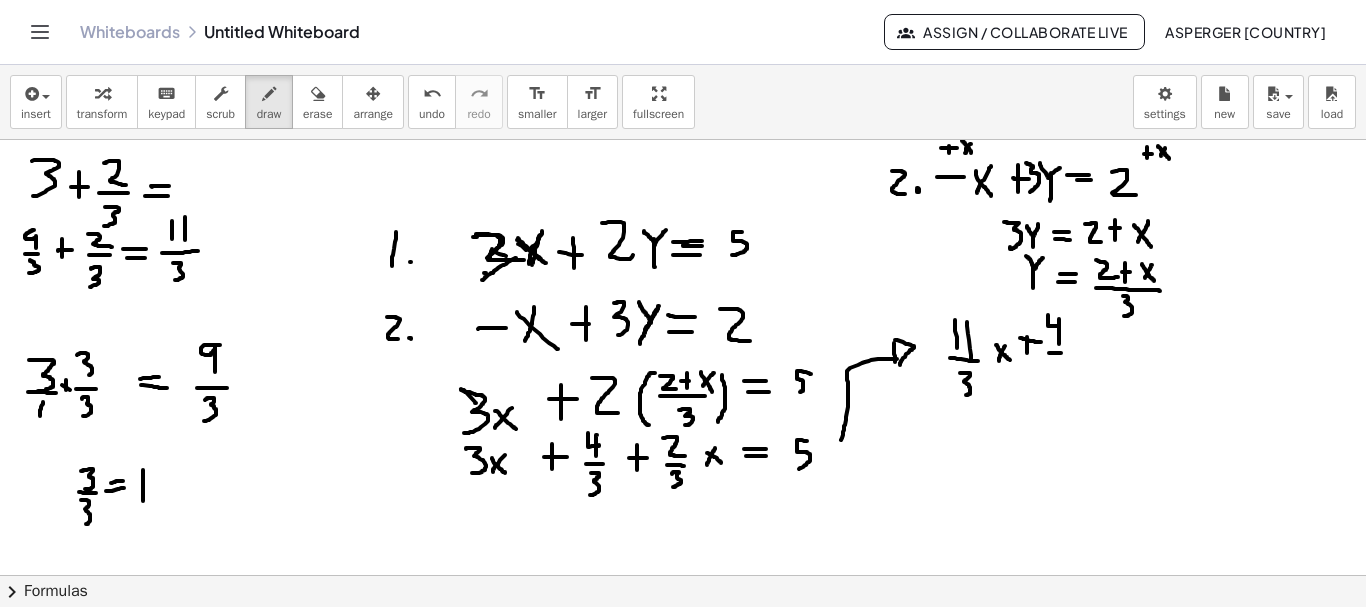 drag, startPoint x: 1049, startPoint y: 353, endPoint x: 1062, endPoint y: 354, distance: 13.038404 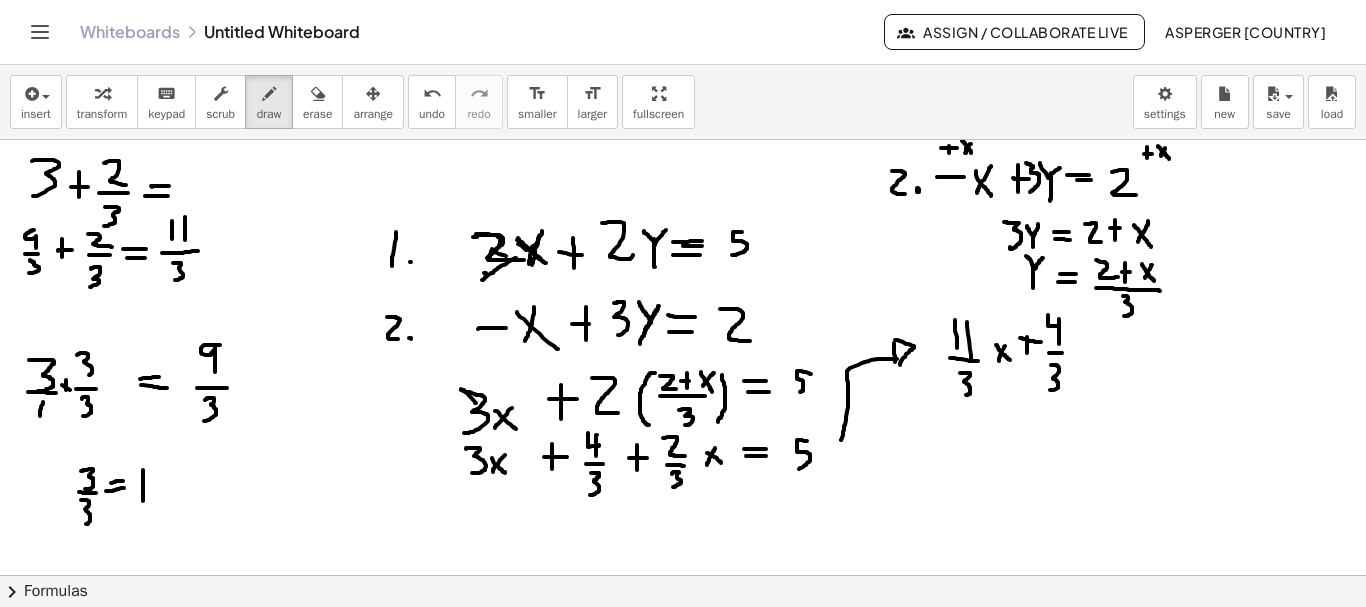 drag, startPoint x: 1051, startPoint y: 365, endPoint x: 1050, endPoint y: 390, distance: 25.019993 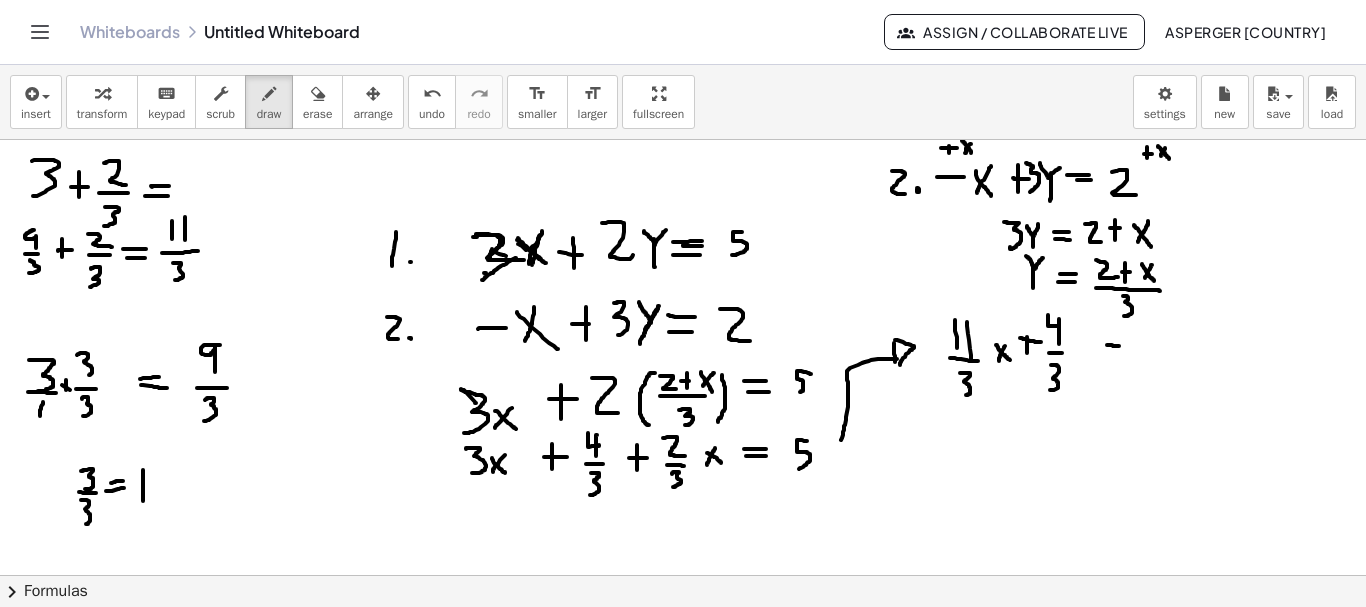 drag, startPoint x: 1107, startPoint y: 345, endPoint x: 1119, endPoint y: 346, distance: 12.0415945 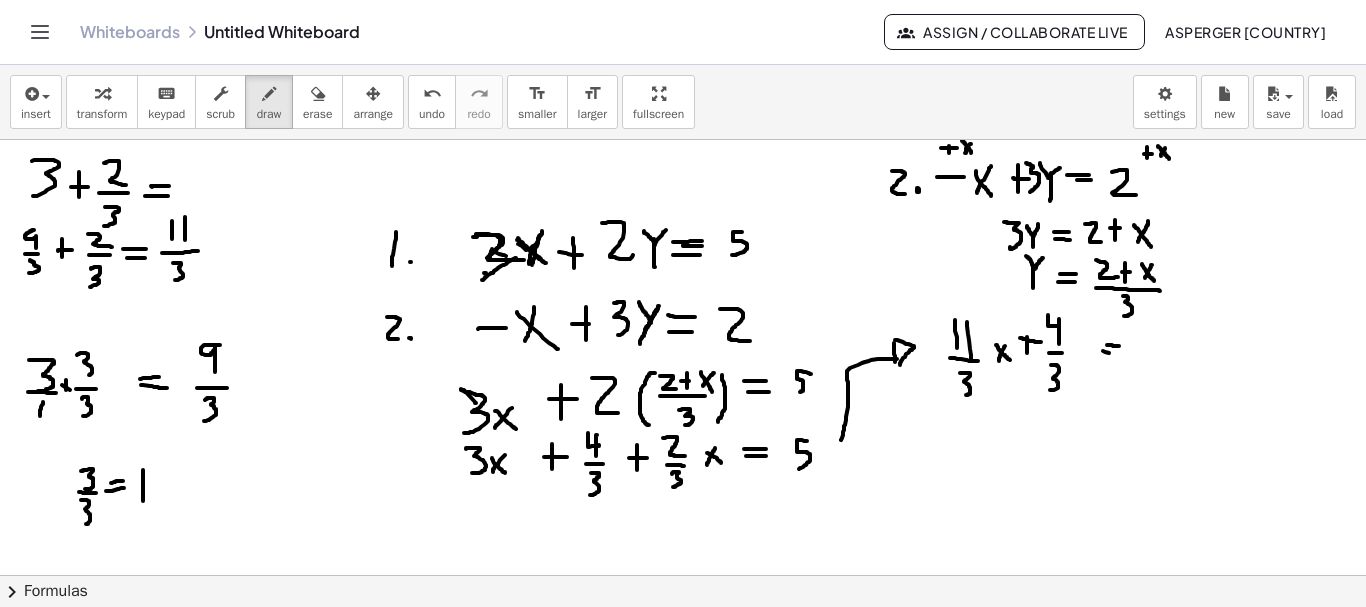 drag, startPoint x: 1103, startPoint y: 351, endPoint x: 1122, endPoint y: 353, distance: 19.104973 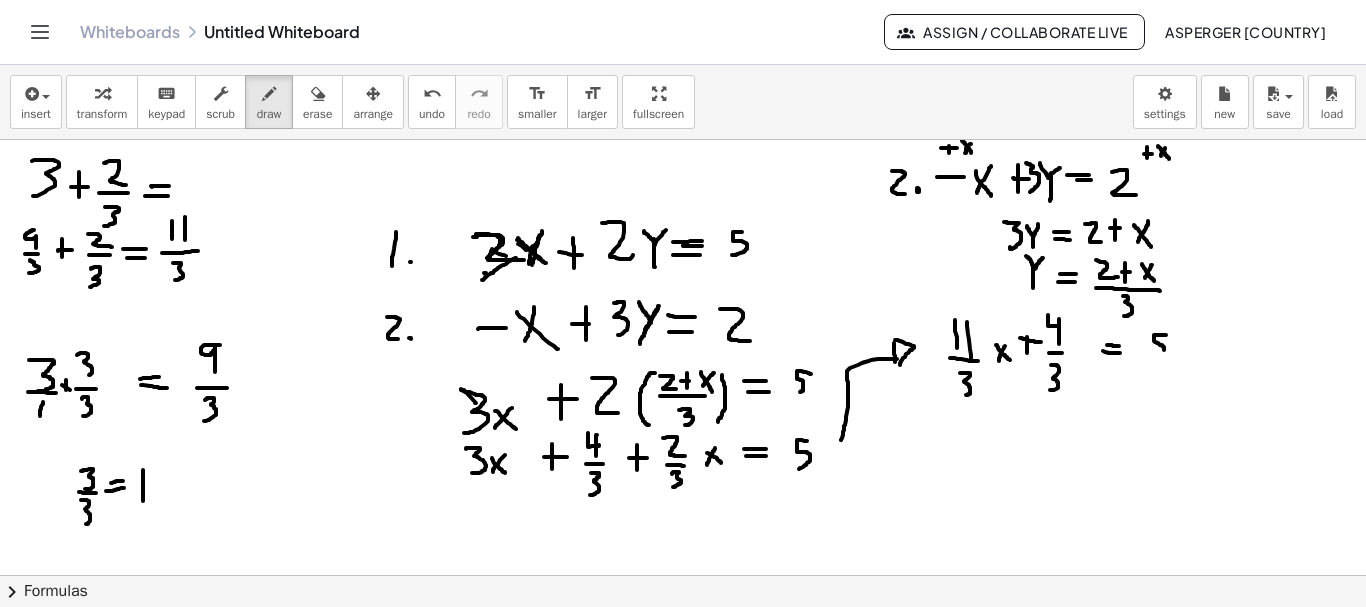 drag, startPoint x: 1166, startPoint y: 335, endPoint x: 1156, endPoint y: 361, distance: 27.856777 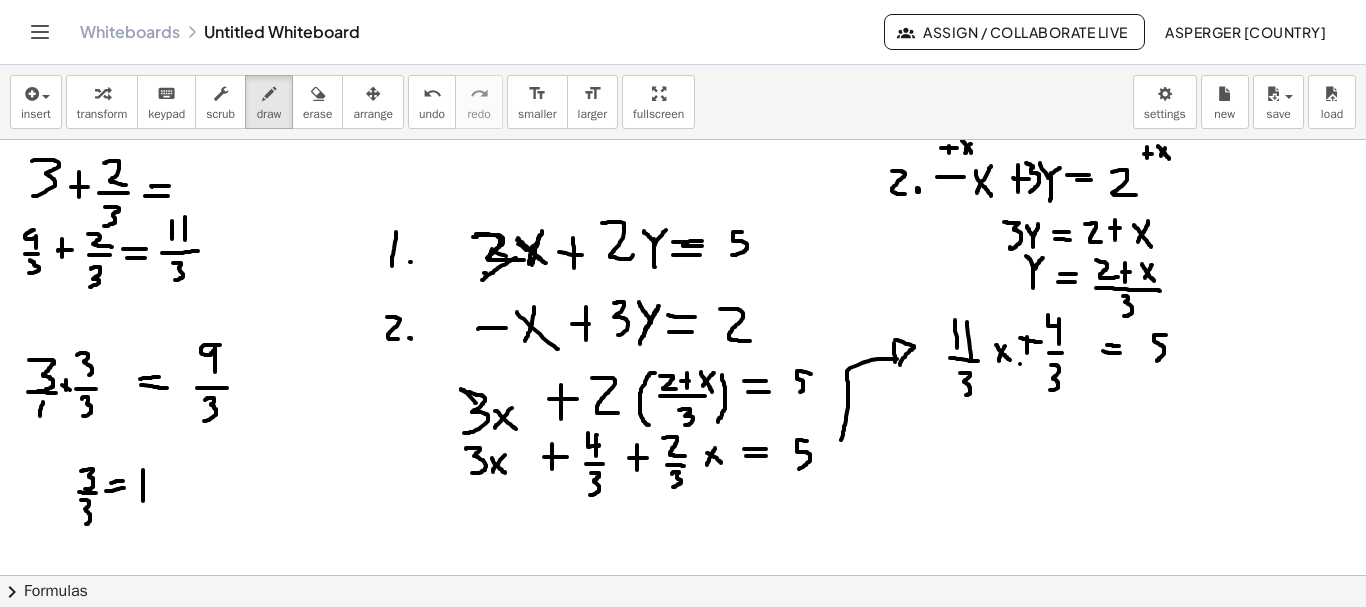 click at bounding box center (683, 640) 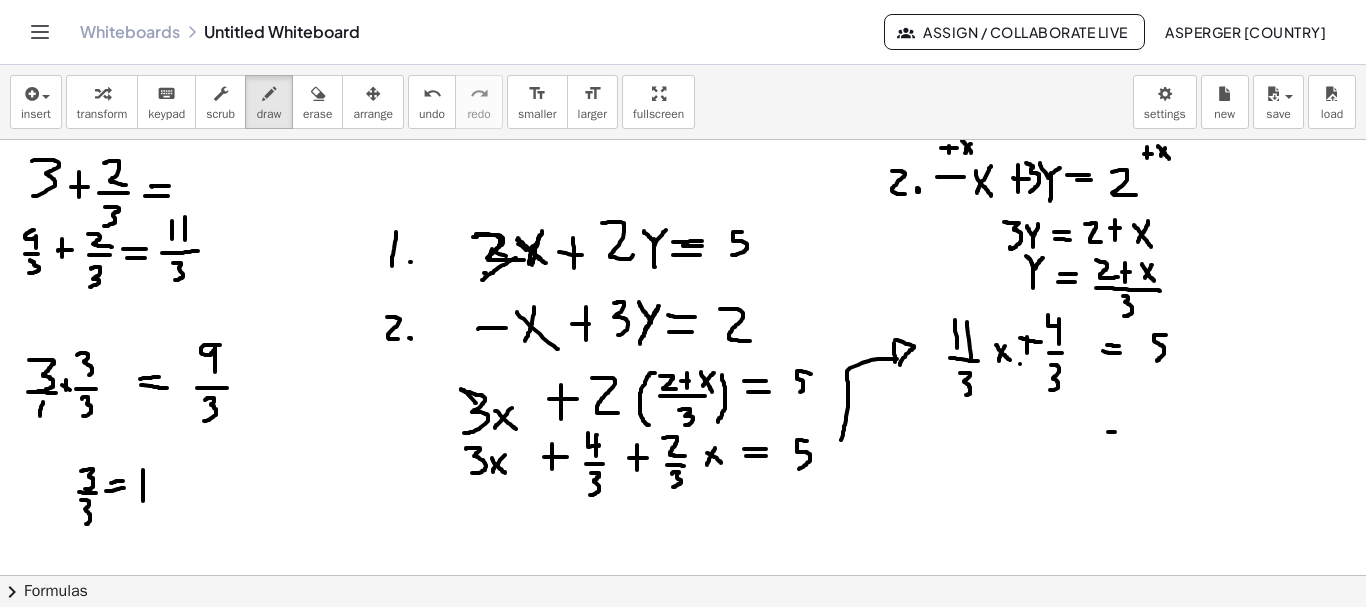 drag, startPoint x: 1109, startPoint y: 432, endPoint x: 1129, endPoint y: 432, distance: 20 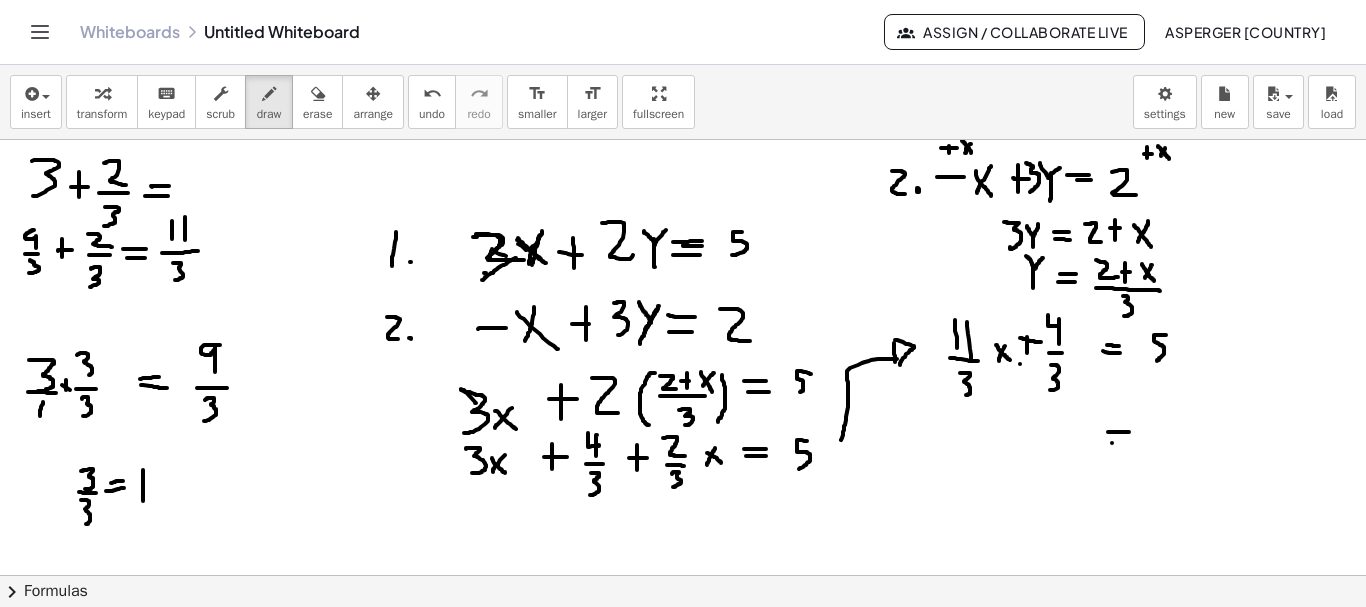 drag, startPoint x: 1112, startPoint y: 443, endPoint x: 1131, endPoint y: 440, distance: 19.235384 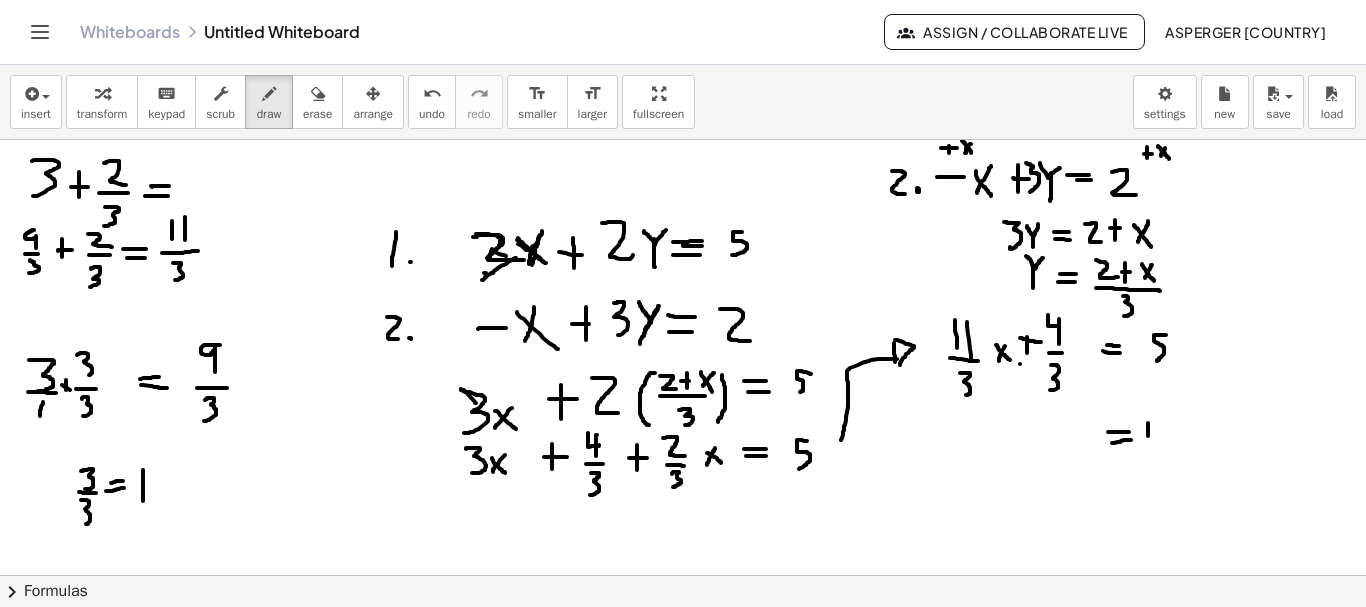 drag, startPoint x: 1148, startPoint y: 423, endPoint x: 1150, endPoint y: 438, distance: 15.132746 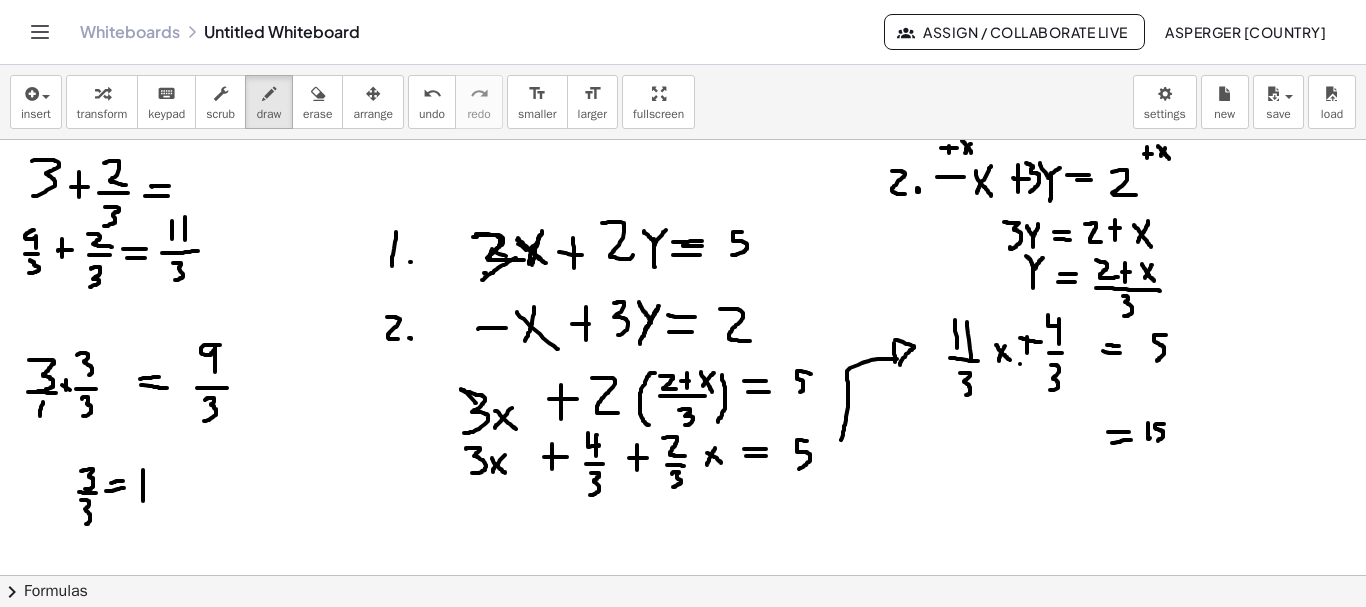 drag, startPoint x: 1164, startPoint y: 424, endPoint x: 1156, endPoint y: 441, distance: 18.788294 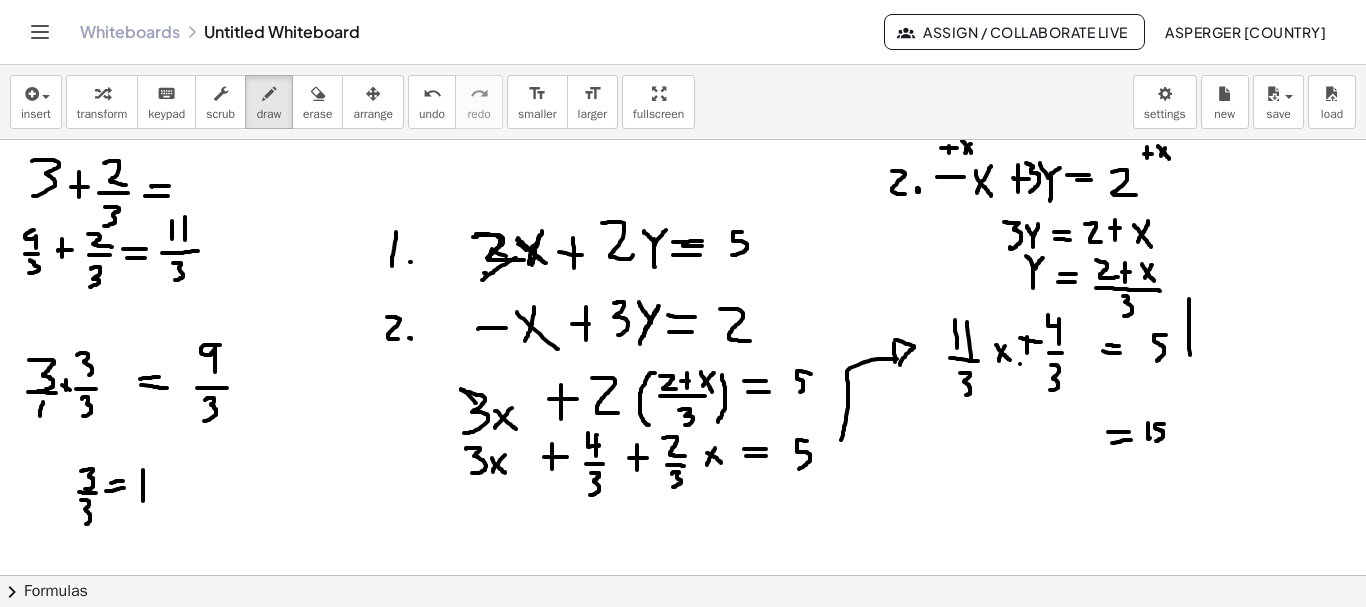 drag, startPoint x: 1189, startPoint y: 299, endPoint x: 1190, endPoint y: 356, distance: 57.00877 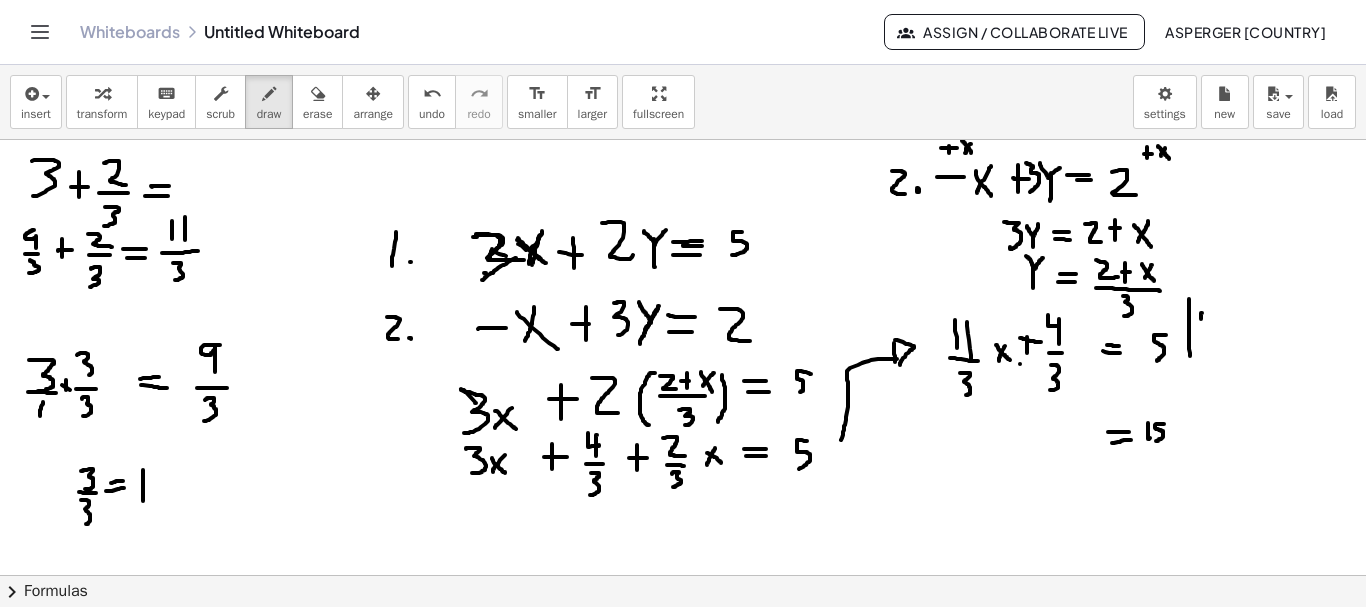 drag, startPoint x: 1202, startPoint y: 313, endPoint x: 1201, endPoint y: 323, distance: 10.049875 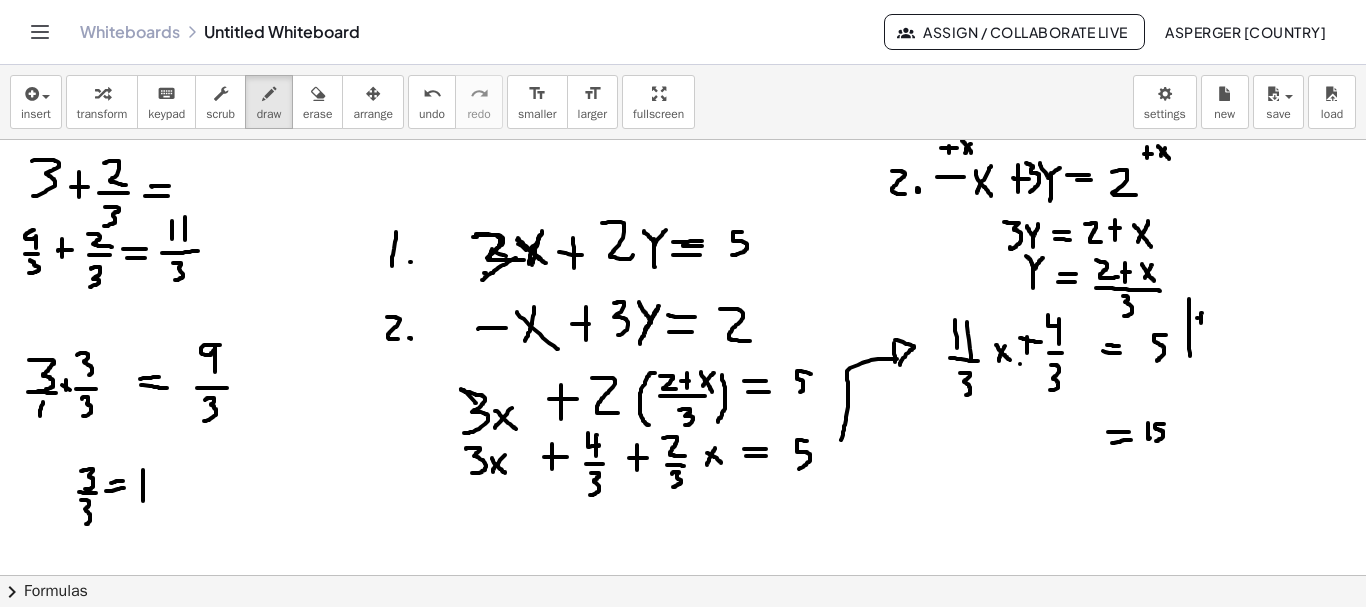 click at bounding box center [683, 640] 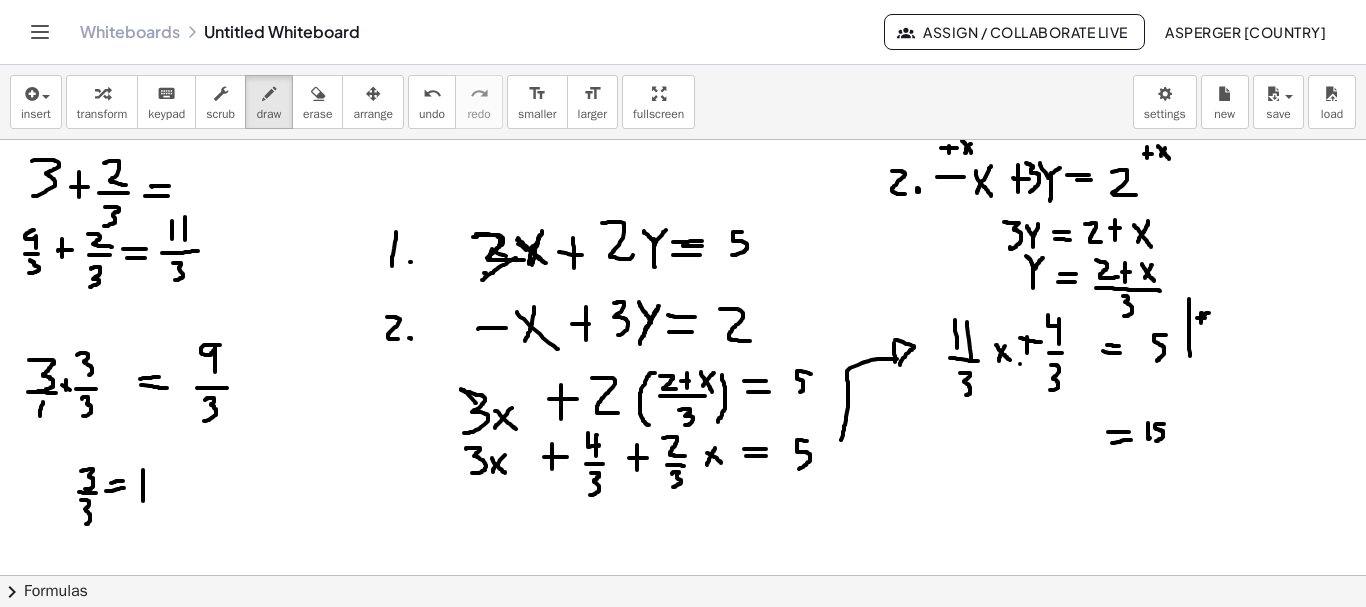 click at bounding box center [683, 640] 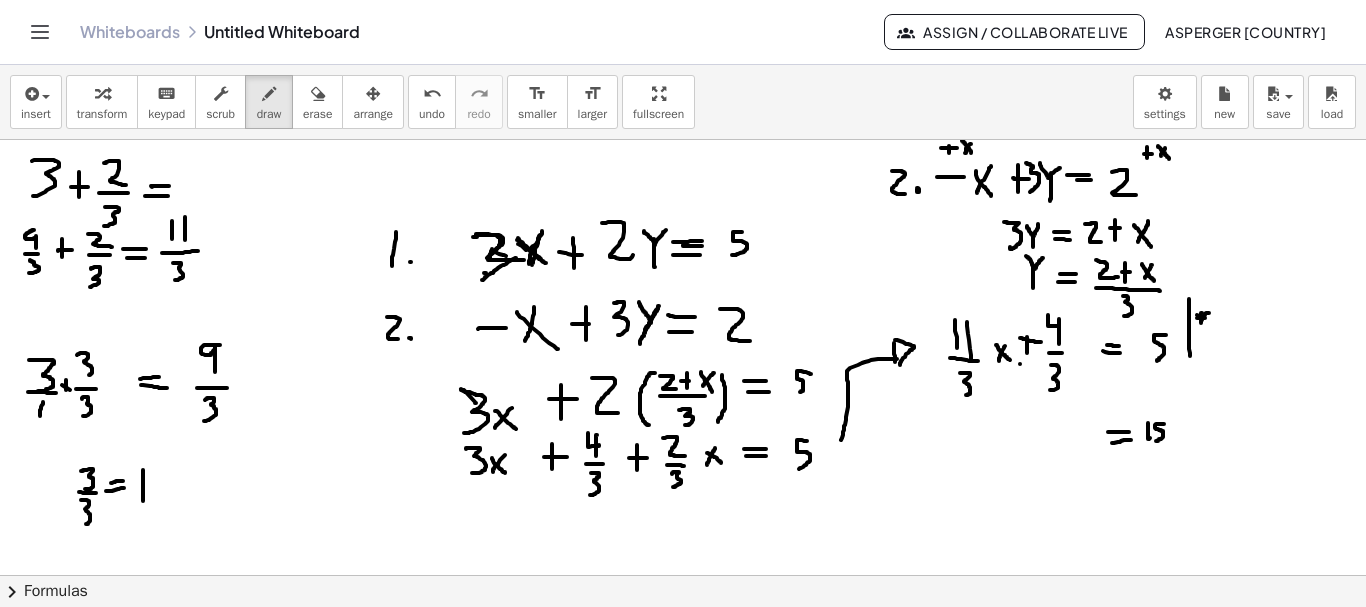 click at bounding box center (683, 640) 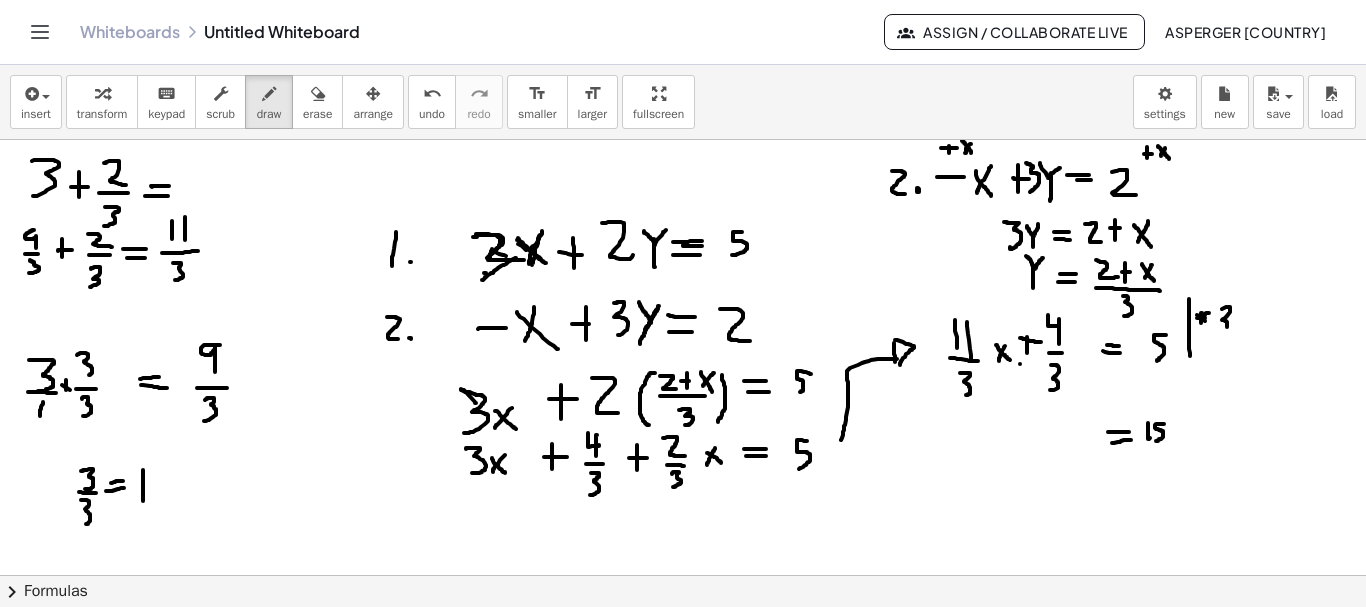 drag, startPoint x: 1222, startPoint y: 309, endPoint x: 1222, endPoint y: 330, distance: 21 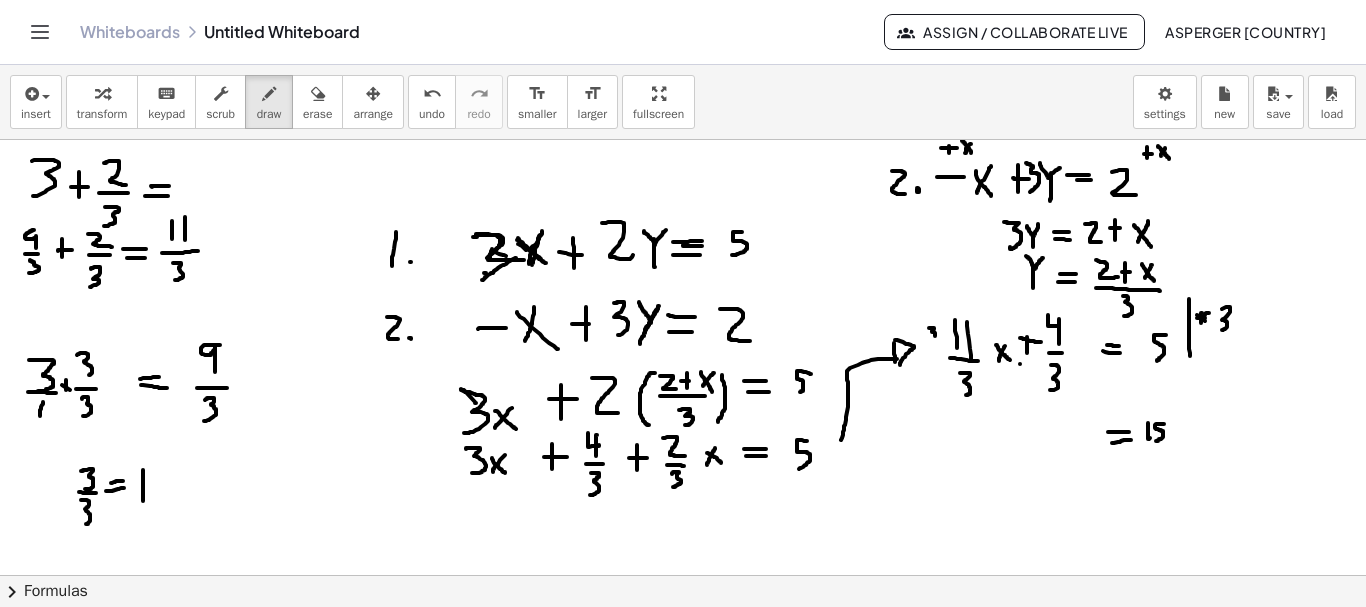 drag, startPoint x: 929, startPoint y: 328, endPoint x: 934, endPoint y: 339, distance: 12.083046 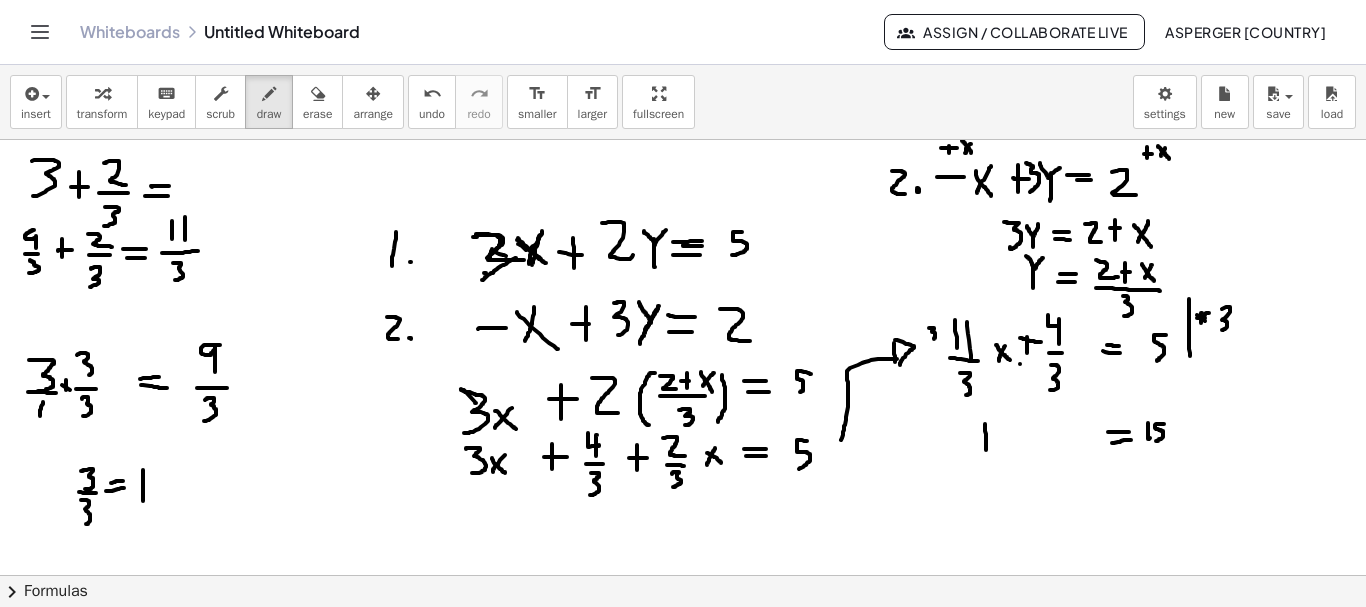 drag, startPoint x: 985, startPoint y: 424, endPoint x: 986, endPoint y: 451, distance: 27.018513 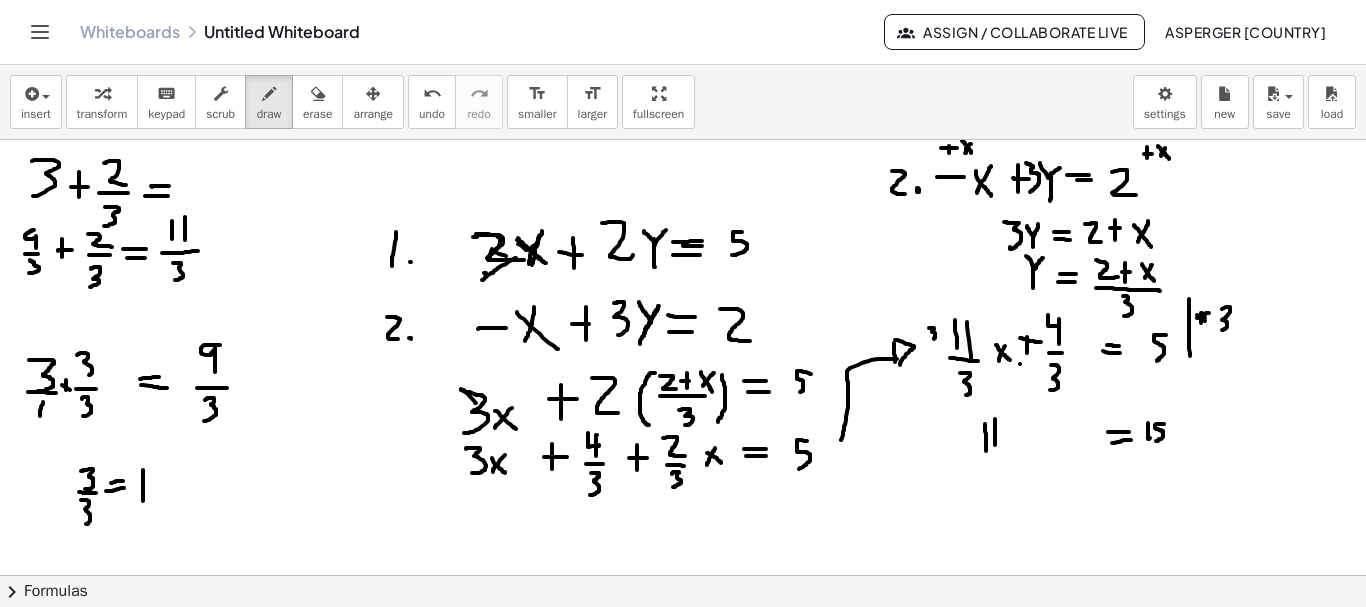 drag, startPoint x: 995, startPoint y: 419, endPoint x: 995, endPoint y: 447, distance: 28 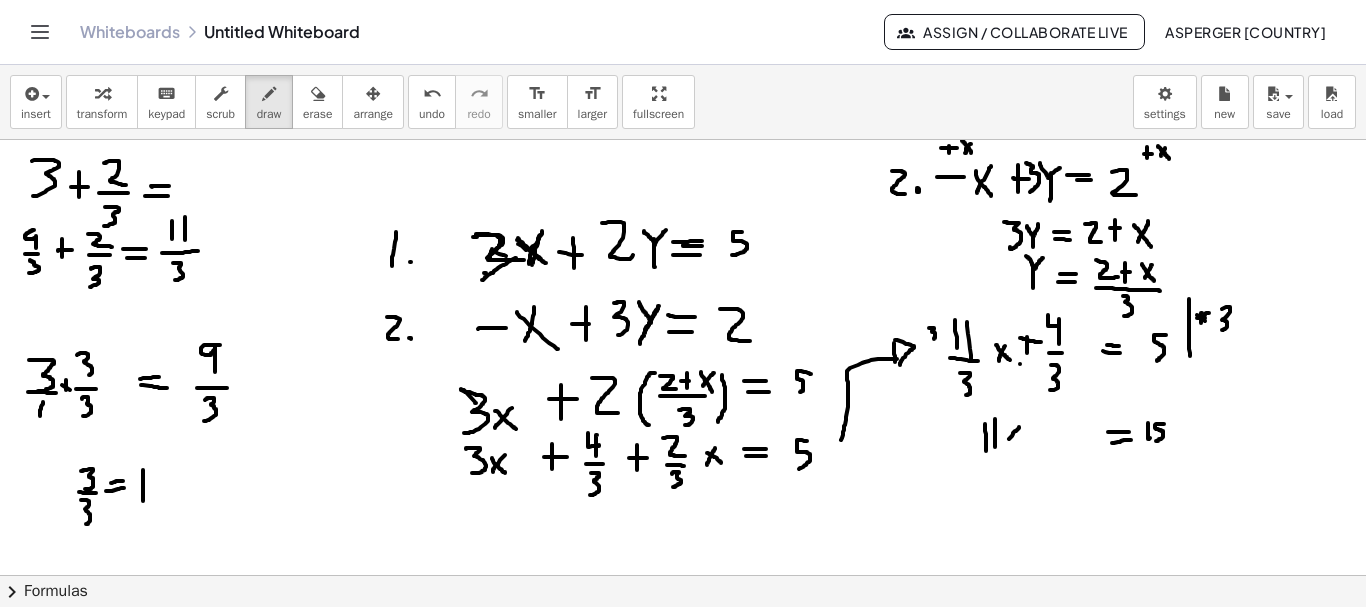 drag, startPoint x: 1019, startPoint y: 427, endPoint x: 1008, endPoint y: 443, distance: 19.416489 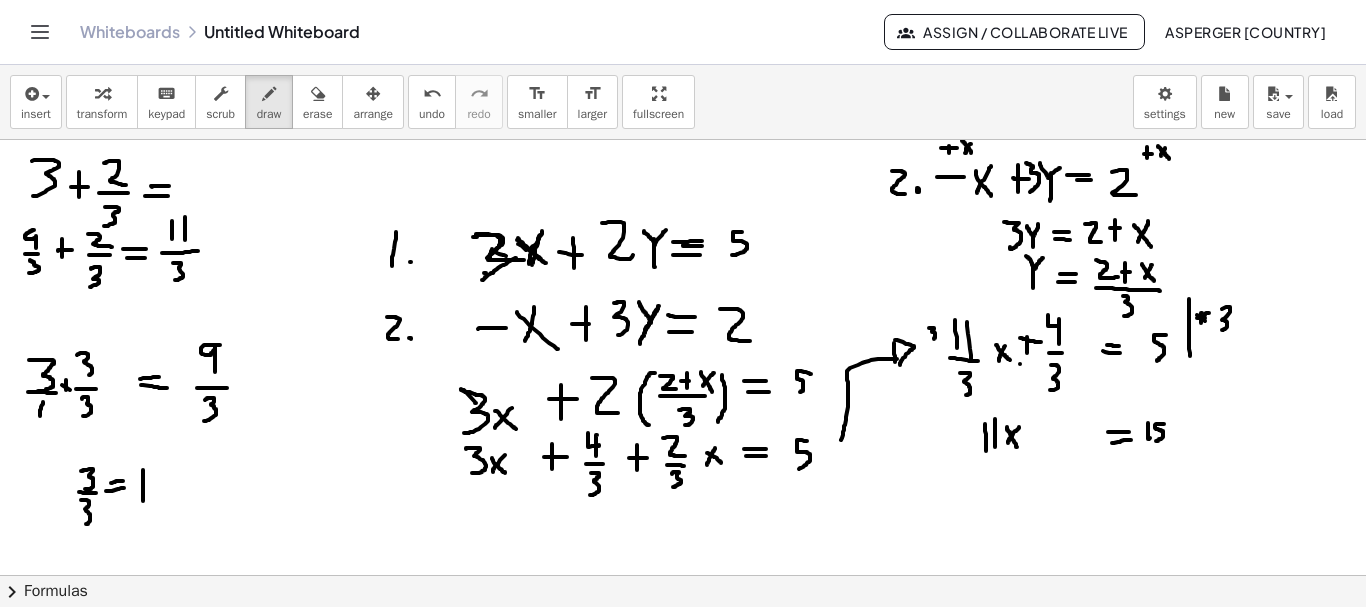 drag, startPoint x: 1007, startPoint y: 427, endPoint x: 1017, endPoint y: 447, distance: 22.36068 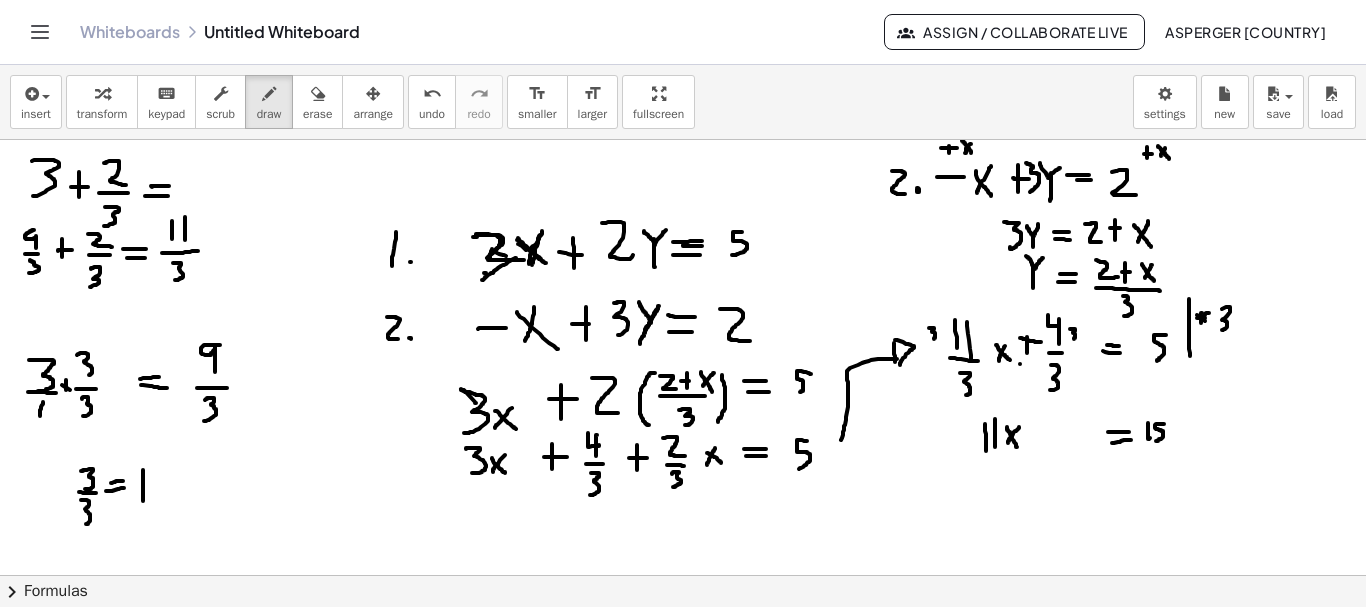 drag, startPoint x: 1070, startPoint y: 329, endPoint x: 1070, endPoint y: 342, distance: 13 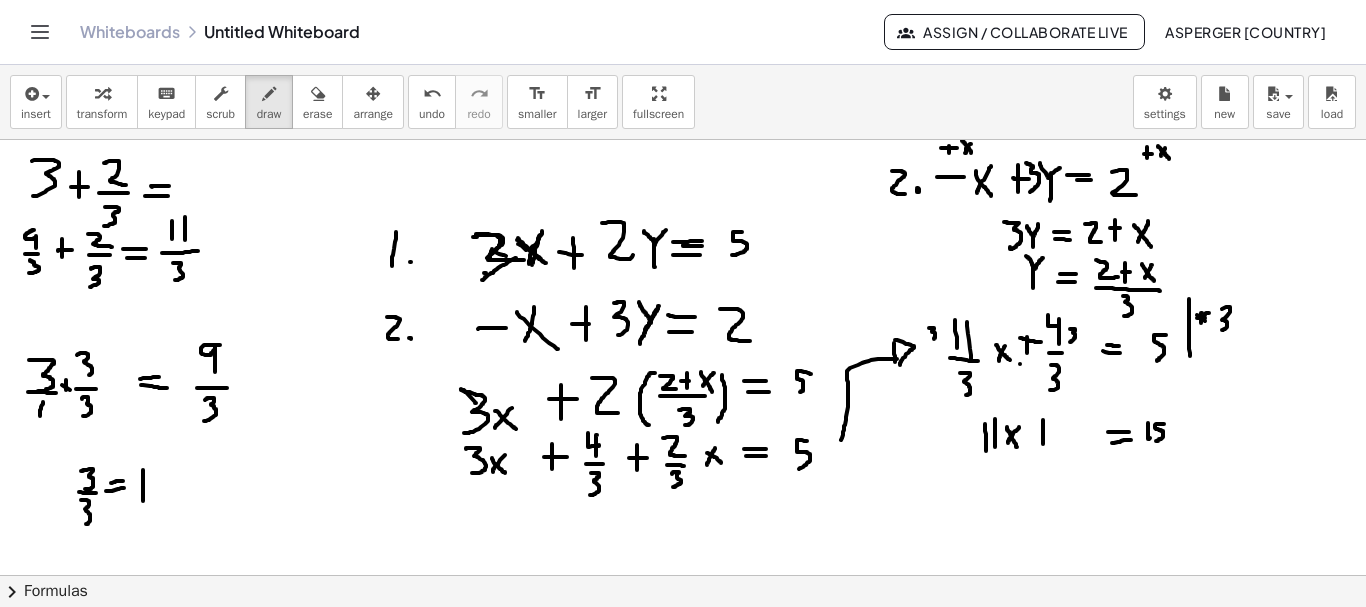 drag, startPoint x: 1043, startPoint y: 420, endPoint x: 1043, endPoint y: 444, distance: 24 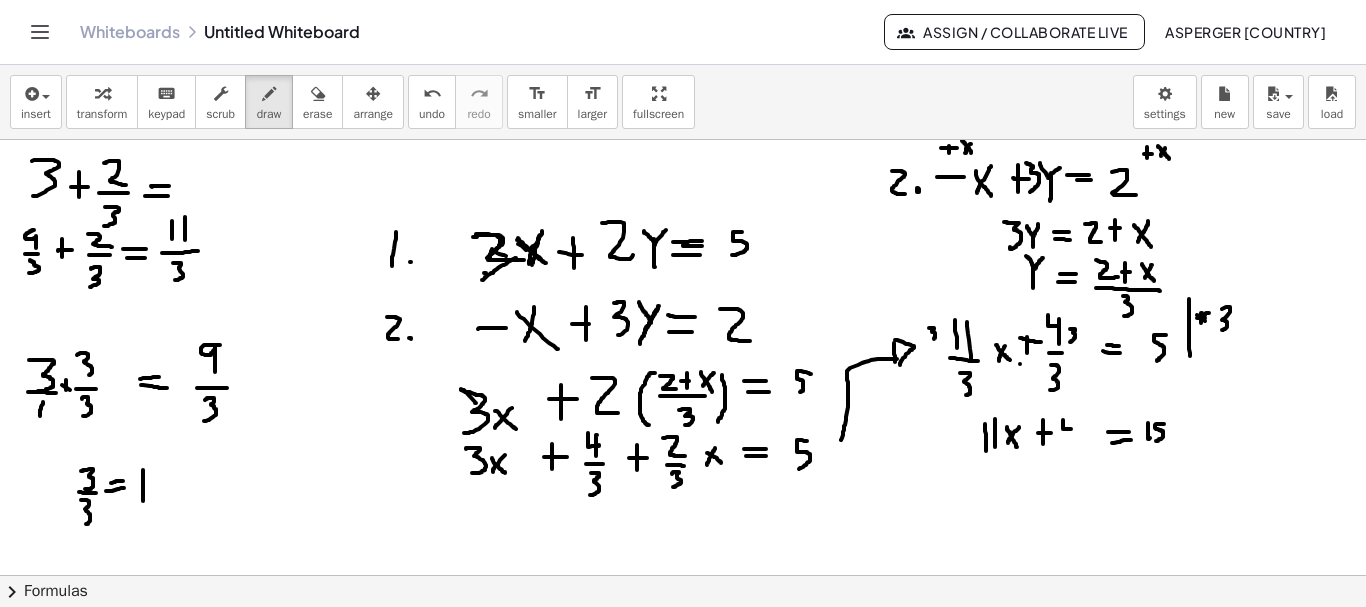 drag, startPoint x: 1063, startPoint y: 420, endPoint x: 1071, endPoint y: 429, distance: 12.0415945 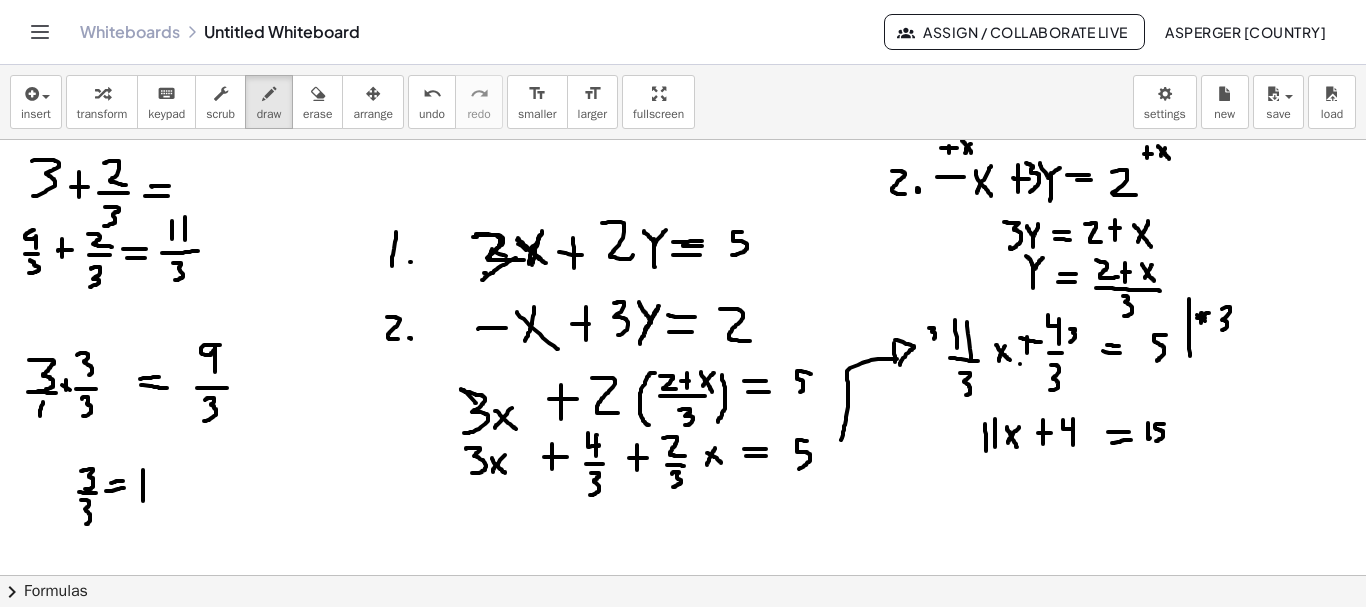 drag, startPoint x: 1073, startPoint y: 419, endPoint x: 1073, endPoint y: 446, distance: 27 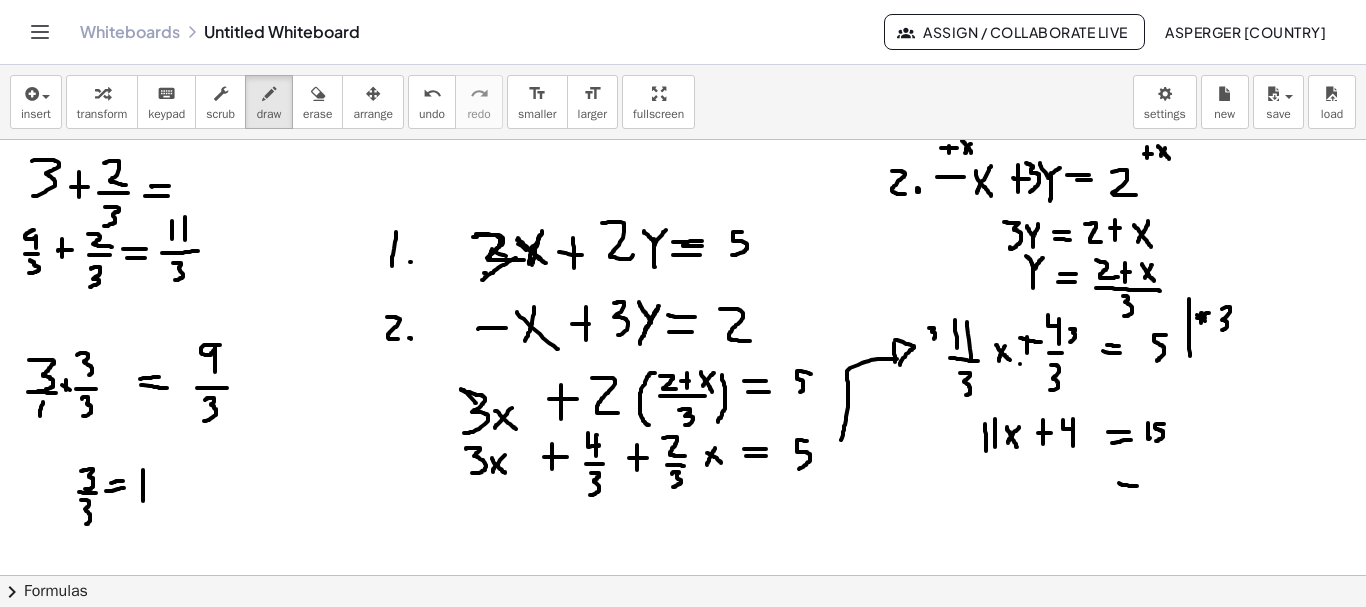 drag, startPoint x: 1119, startPoint y: 483, endPoint x: 1137, endPoint y: 486, distance: 18.248287 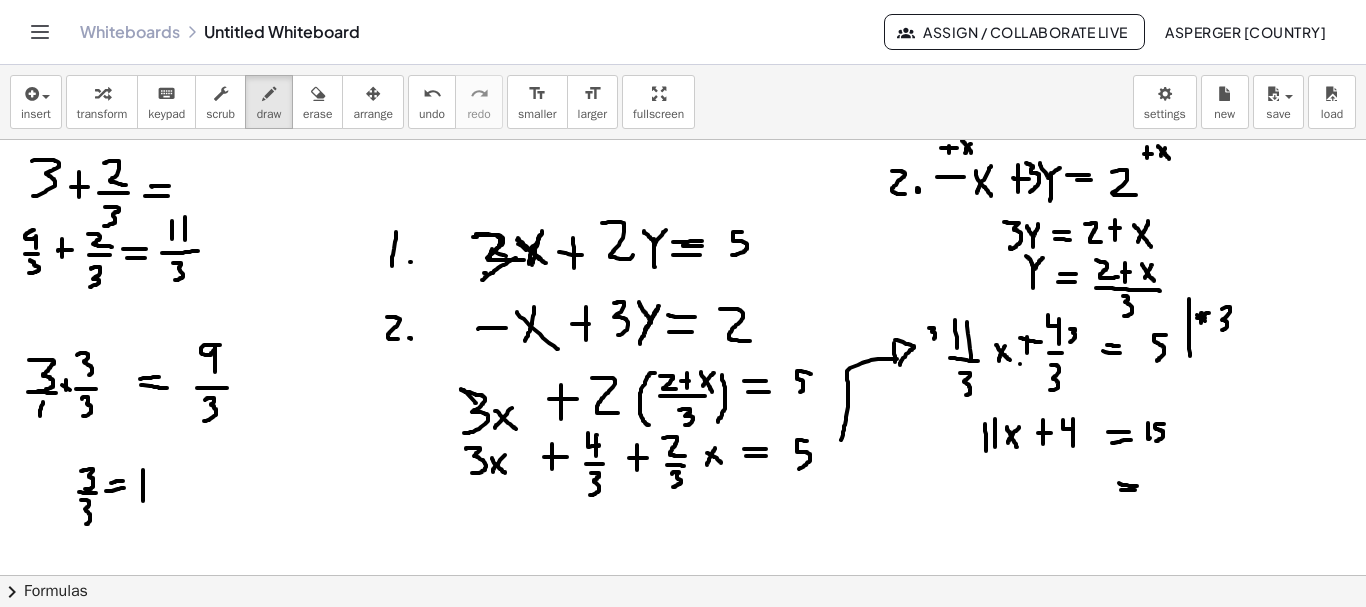 drag, startPoint x: 1121, startPoint y: 490, endPoint x: 1135, endPoint y: 490, distance: 14 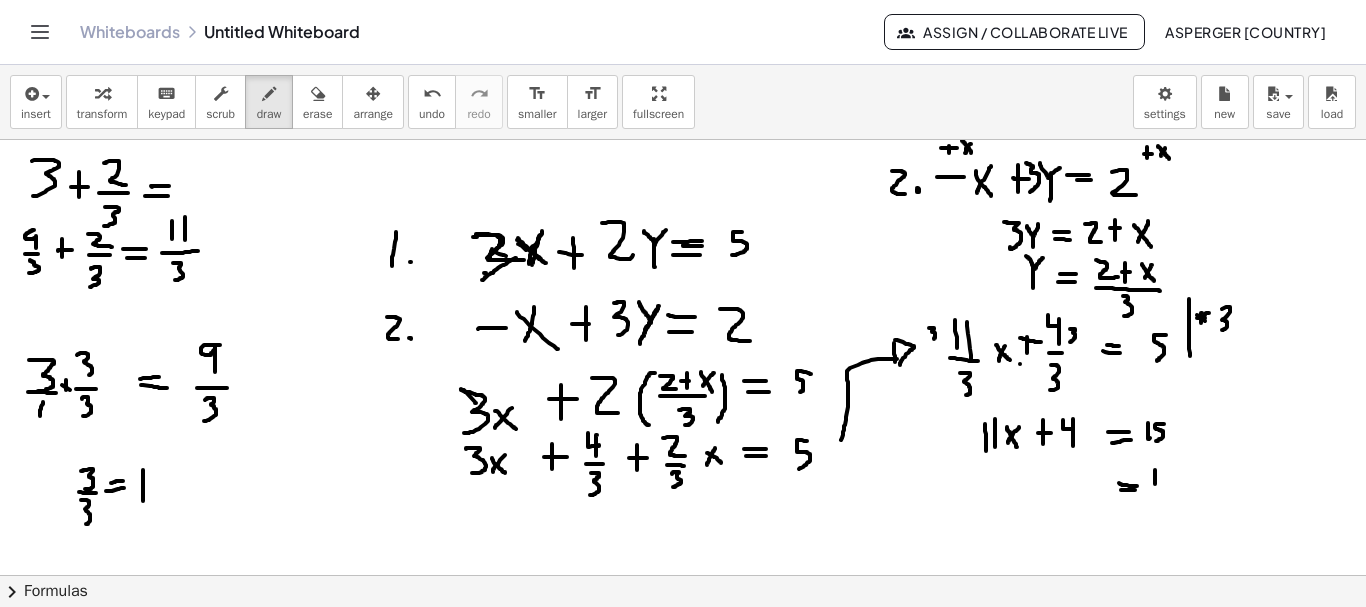 drag, startPoint x: 1155, startPoint y: 470, endPoint x: 1164, endPoint y: 479, distance: 12.727922 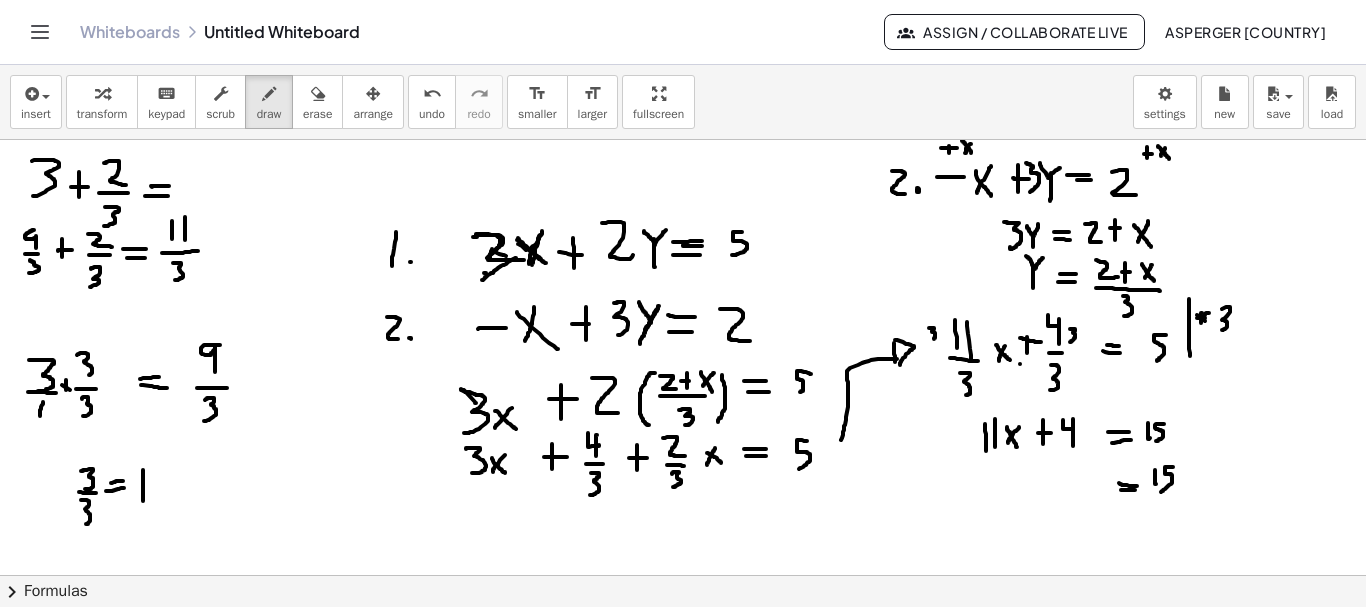 drag, startPoint x: 1165, startPoint y: 467, endPoint x: 1160, endPoint y: 492, distance: 25.495098 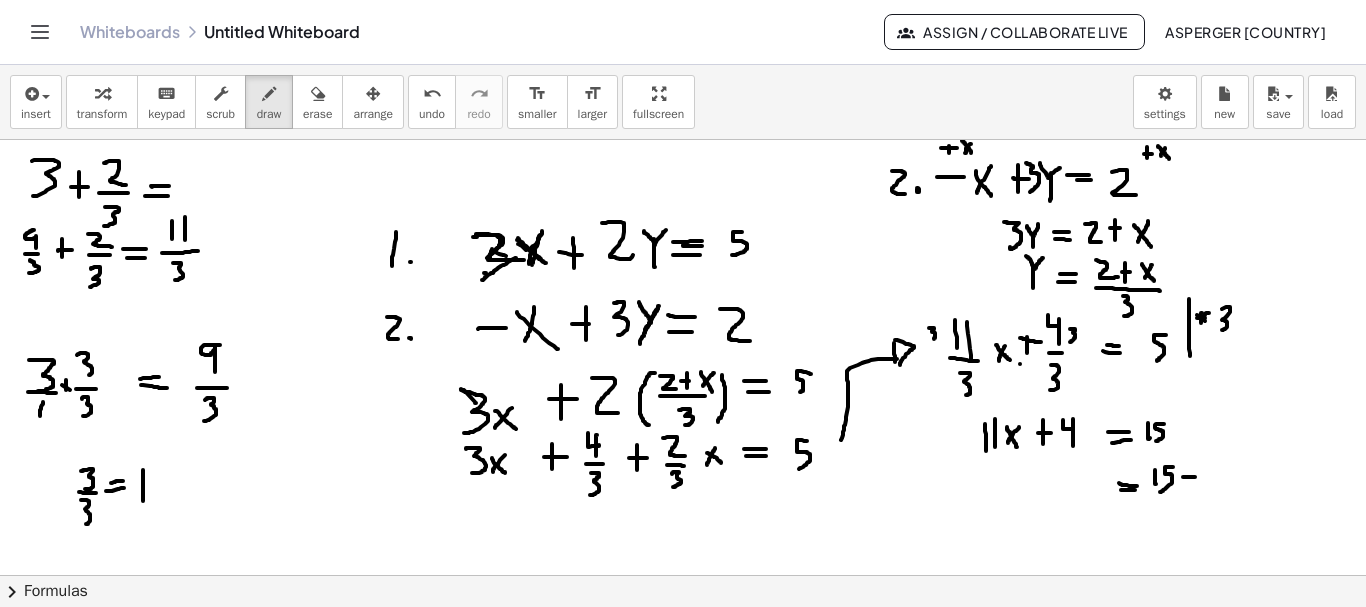 drag, startPoint x: 1183, startPoint y: 477, endPoint x: 1205, endPoint y: 469, distance: 23.409399 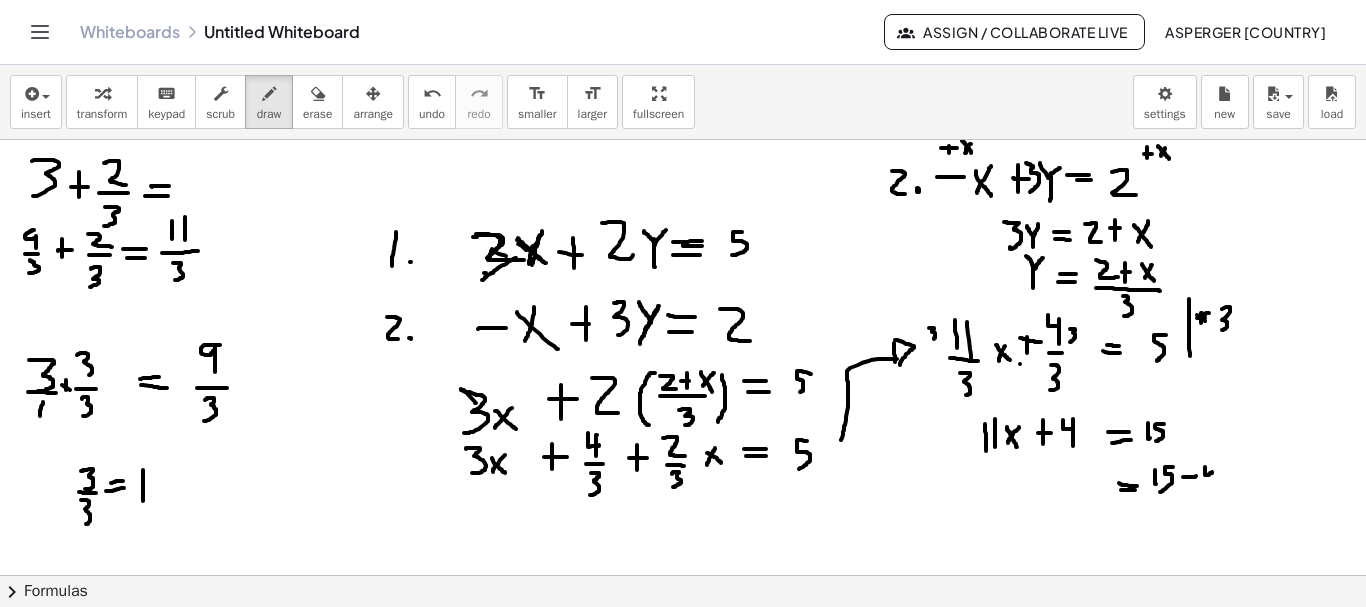click at bounding box center (683, 640) 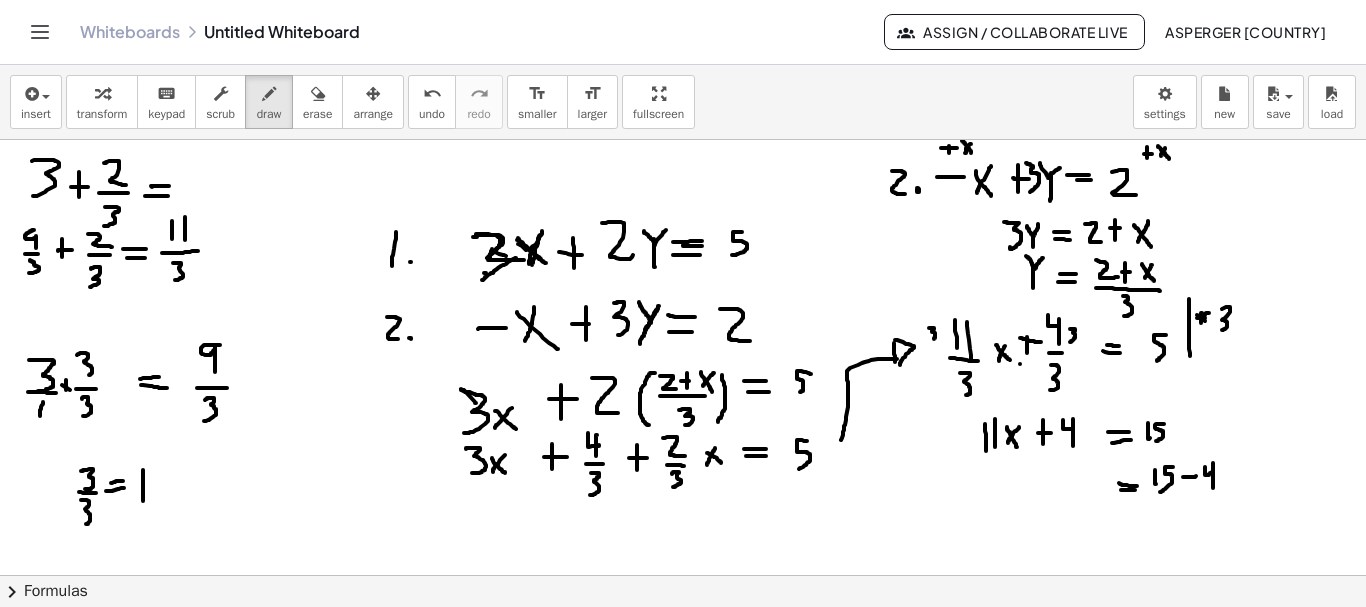drag, startPoint x: 1213, startPoint y: 463, endPoint x: 1213, endPoint y: 488, distance: 25 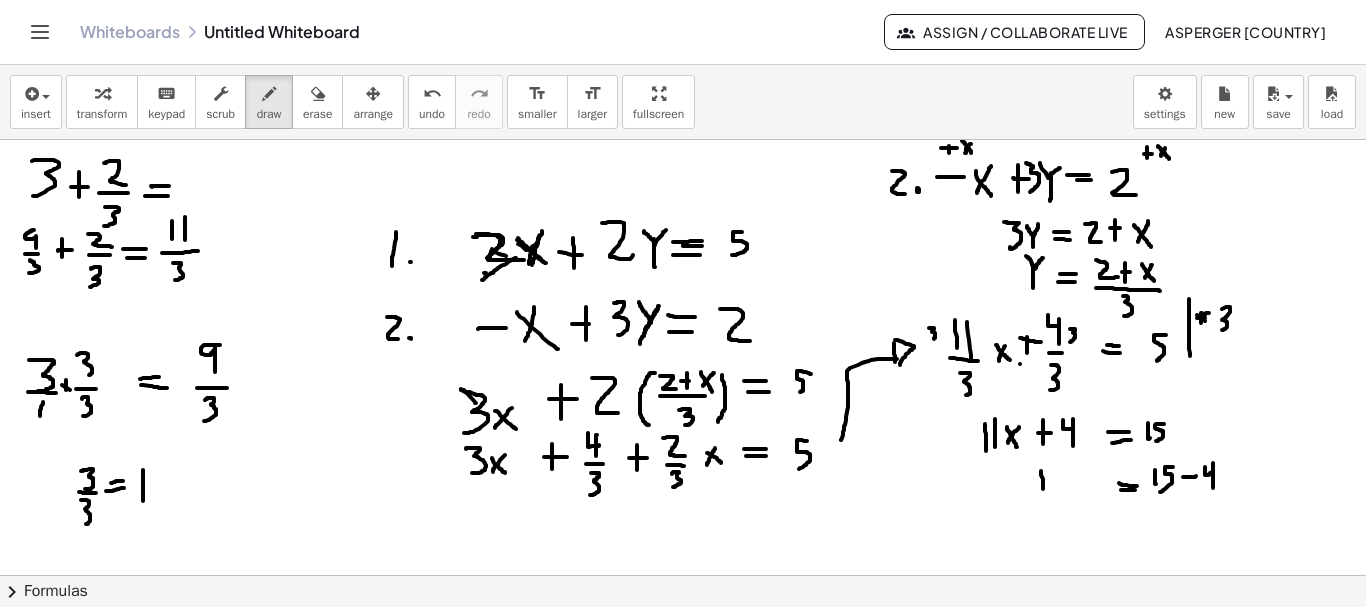 drag, startPoint x: 1041, startPoint y: 471, endPoint x: 1045, endPoint y: 497, distance: 26.305893 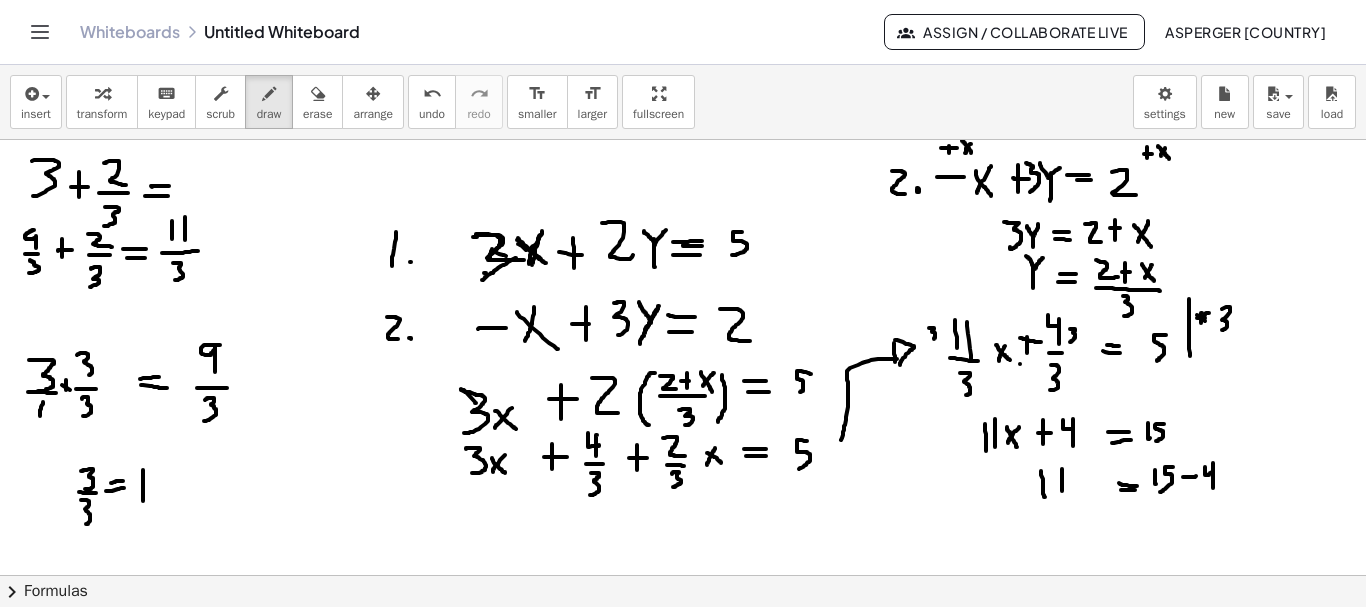 drag, startPoint x: 1062, startPoint y: 469, endPoint x: 1062, endPoint y: 491, distance: 22 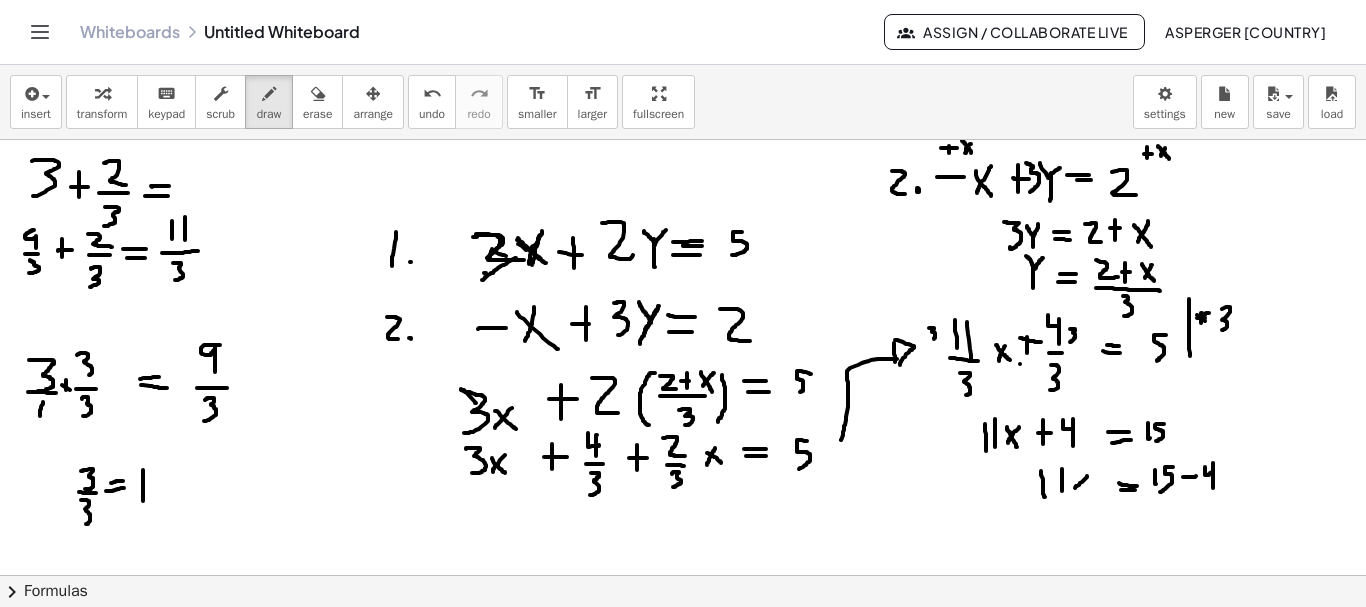 drag, startPoint x: 1087, startPoint y: 476, endPoint x: 1074, endPoint y: 489, distance: 18.384777 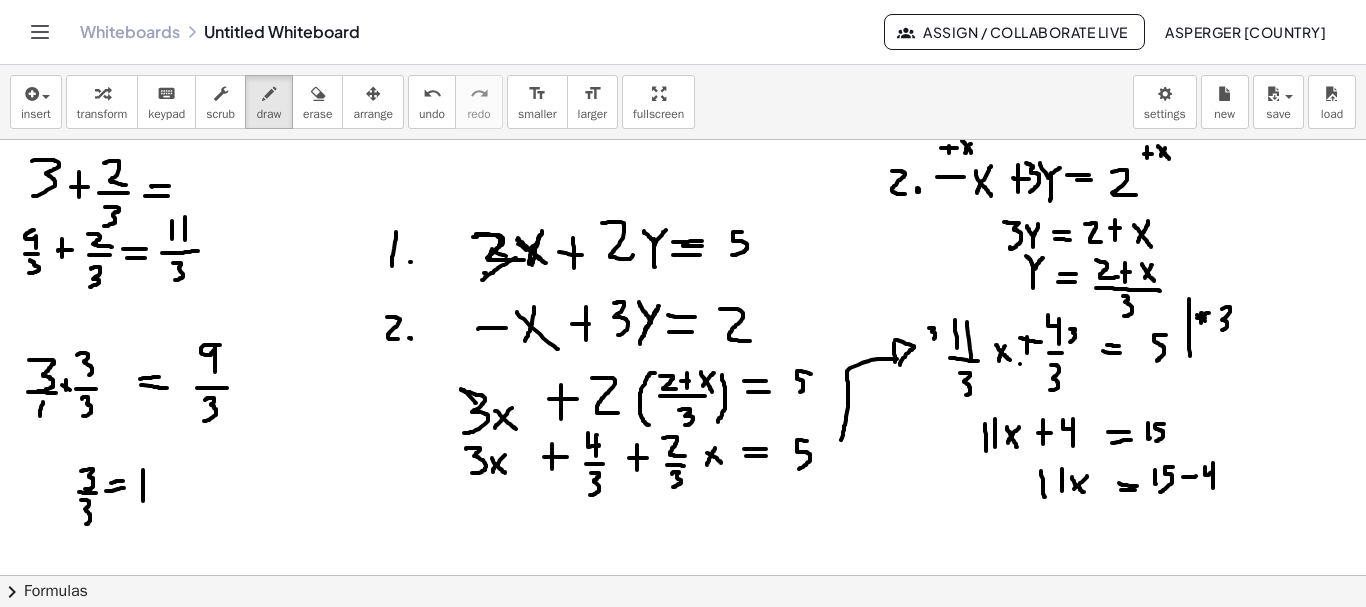 drag, startPoint x: 1072, startPoint y: 477, endPoint x: 1084, endPoint y: 492, distance: 19.209373 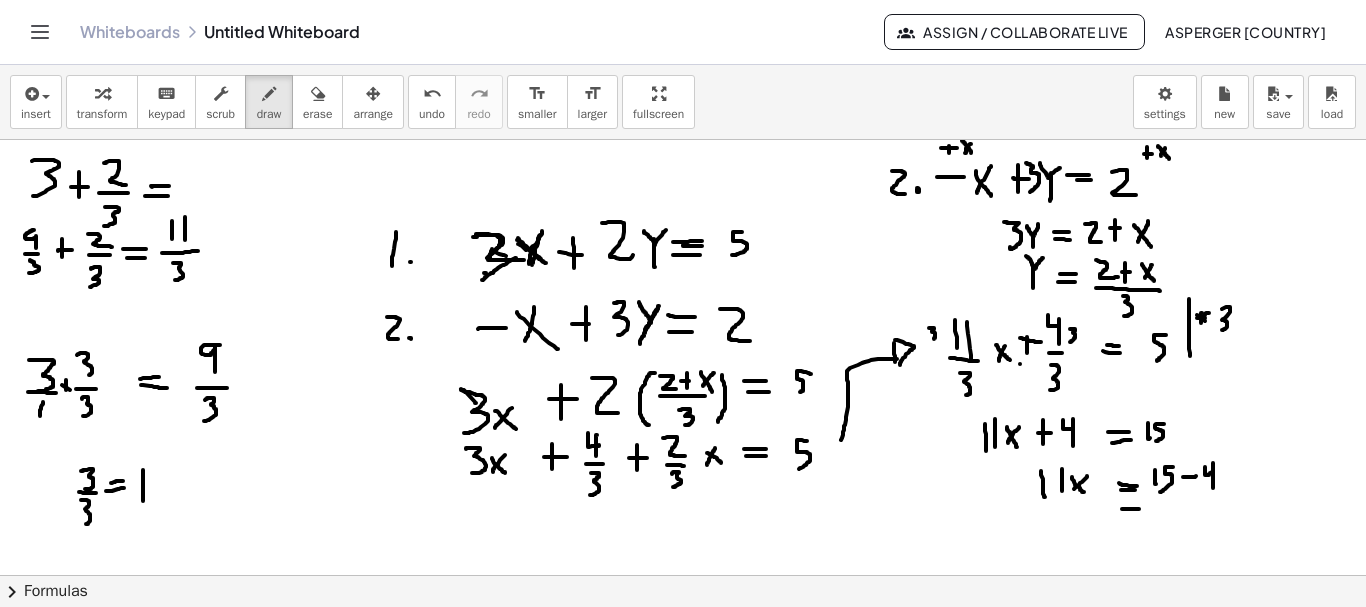 drag, startPoint x: 1122, startPoint y: 509, endPoint x: 1139, endPoint y: 509, distance: 17 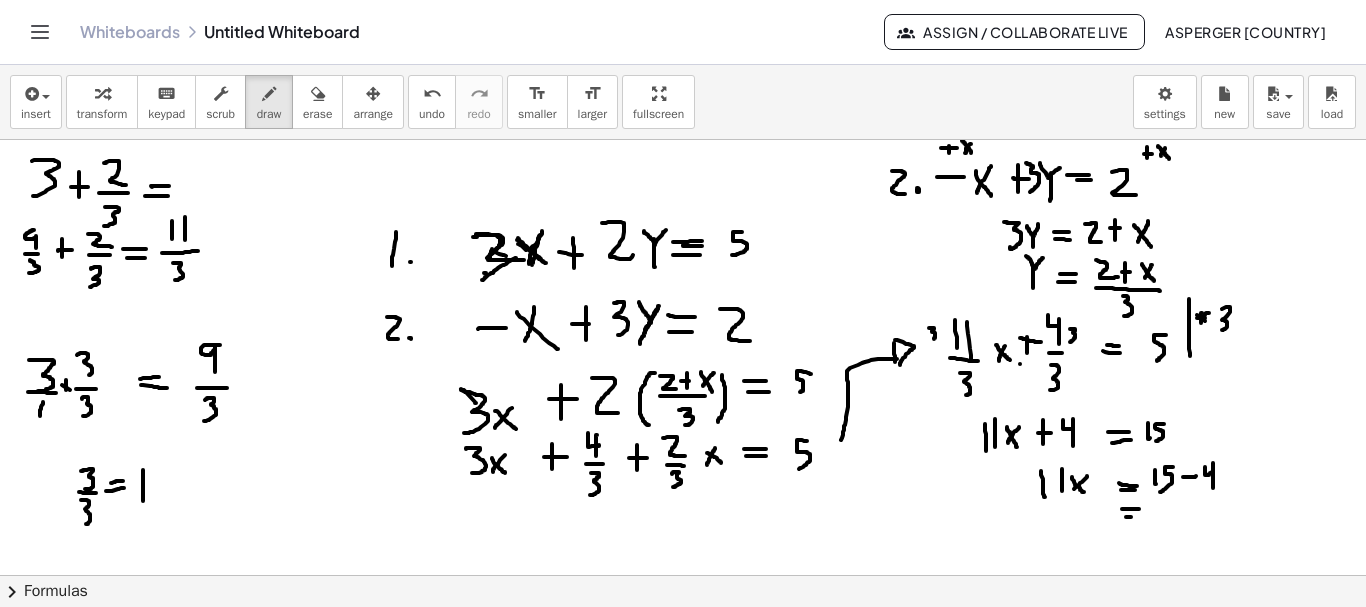 drag, startPoint x: 1126, startPoint y: 517, endPoint x: 1138, endPoint y: 517, distance: 12 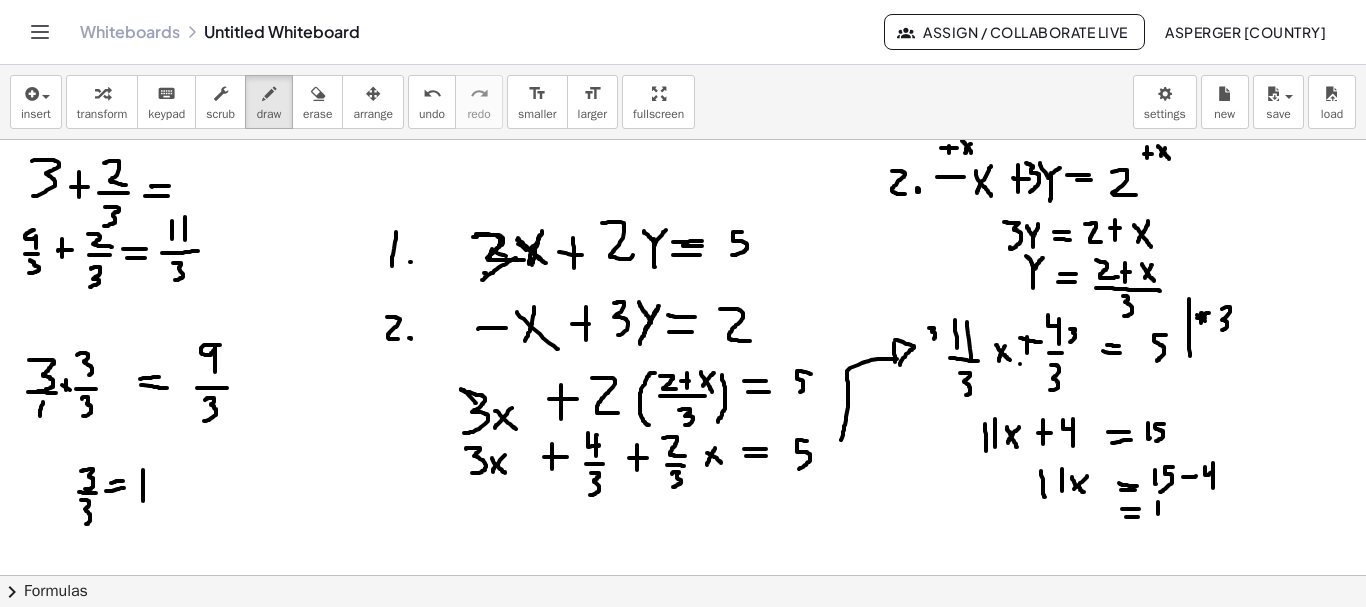 drag, startPoint x: 1158, startPoint y: 502, endPoint x: 1161, endPoint y: 520, distance: 18.248287 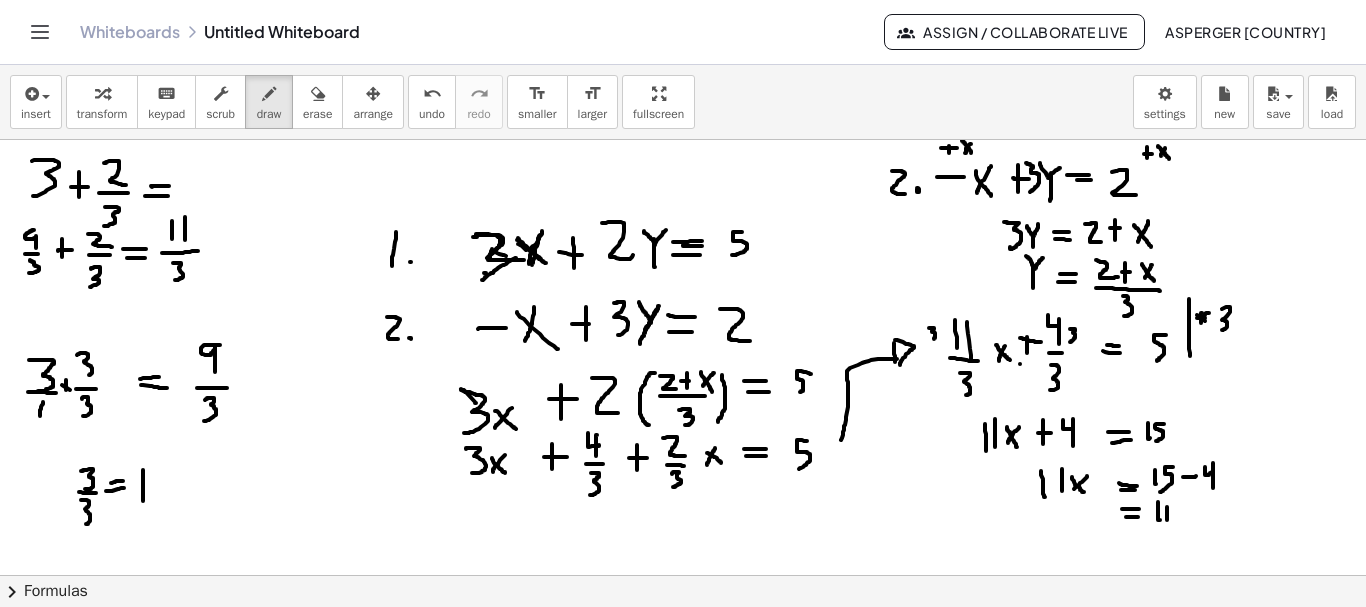 drag, startPoint x: 1167, startPoint y: 507, endPoint x: 1167, endPoint y: 520, distance: 13 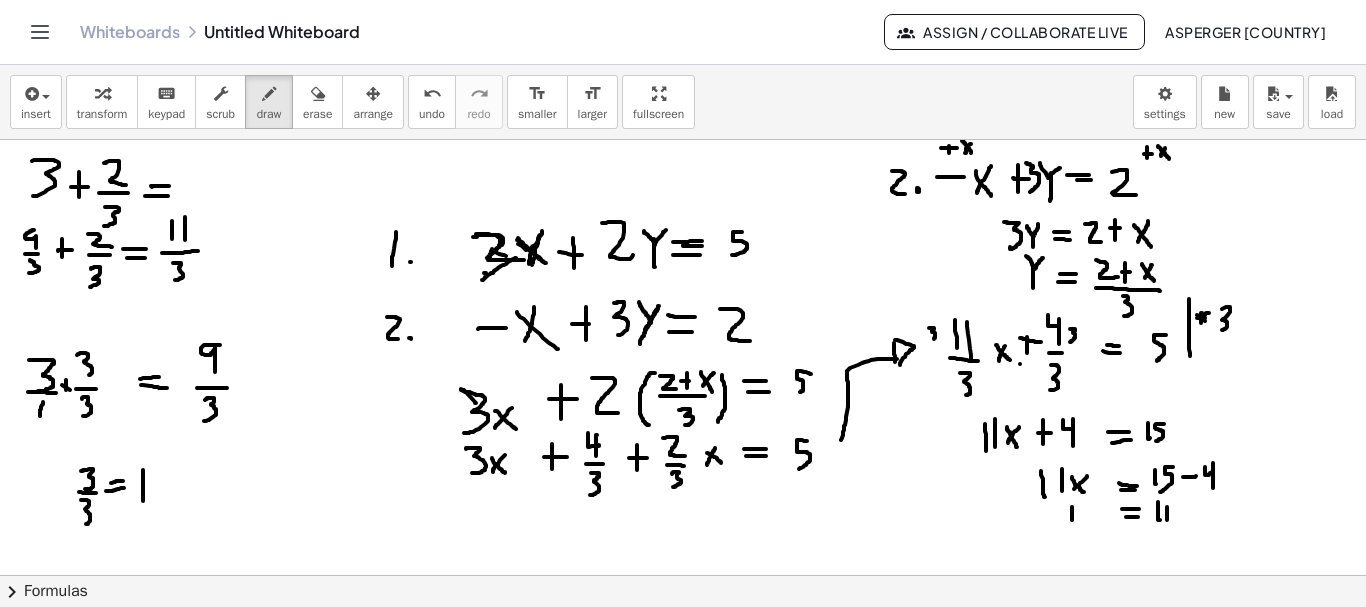 drag, startPoint x: 1072, startPoint y: 507, endPoint x: 1072, endPoint y: 520, distance: 13 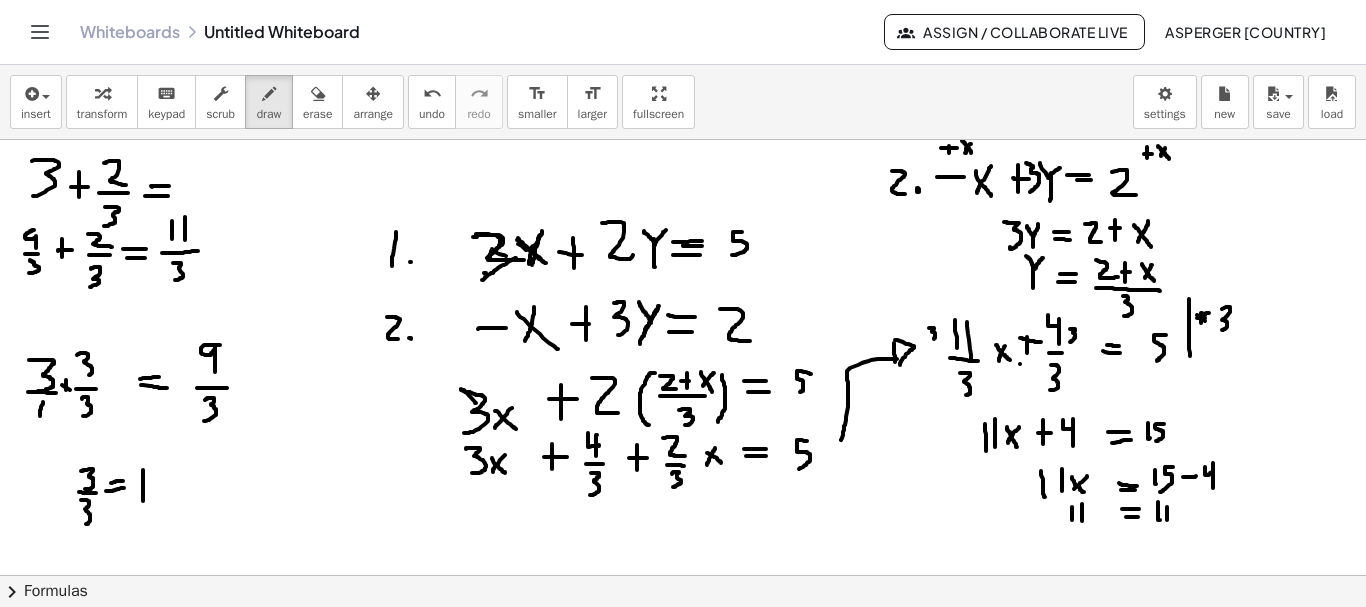 drag, startPoint x: 1082, startPoint y: 506, endPoint x: 1082, endPoint y: 521, distance: 15 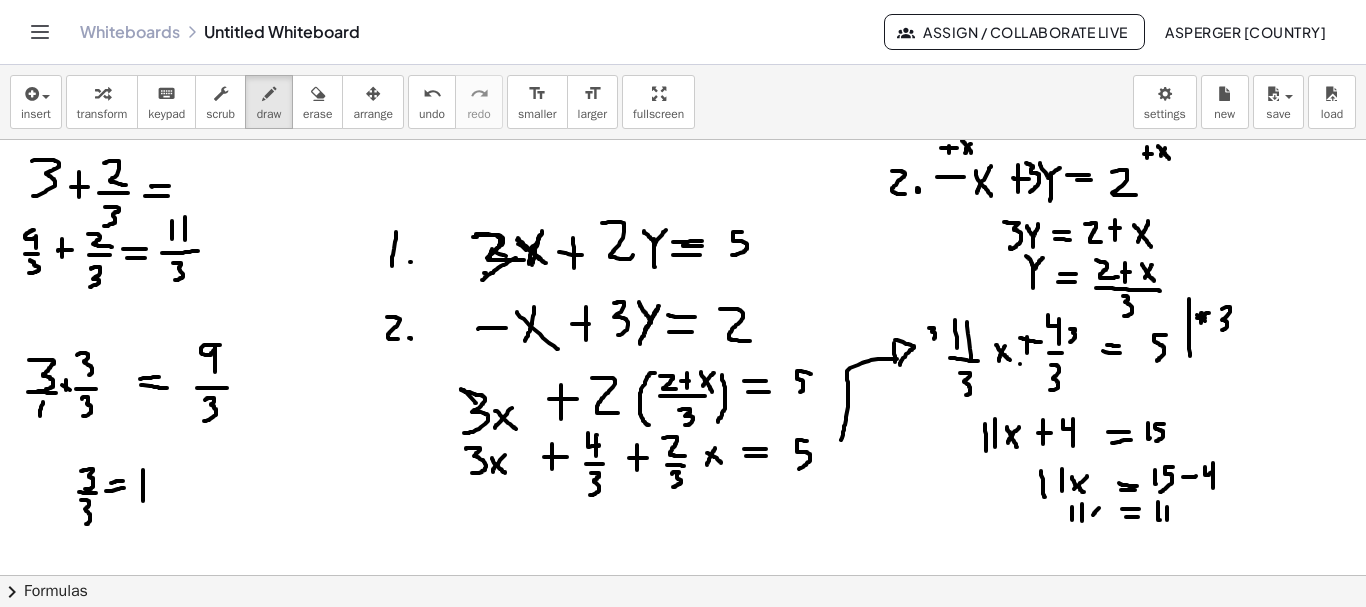 click at bounding box center (683, 640) 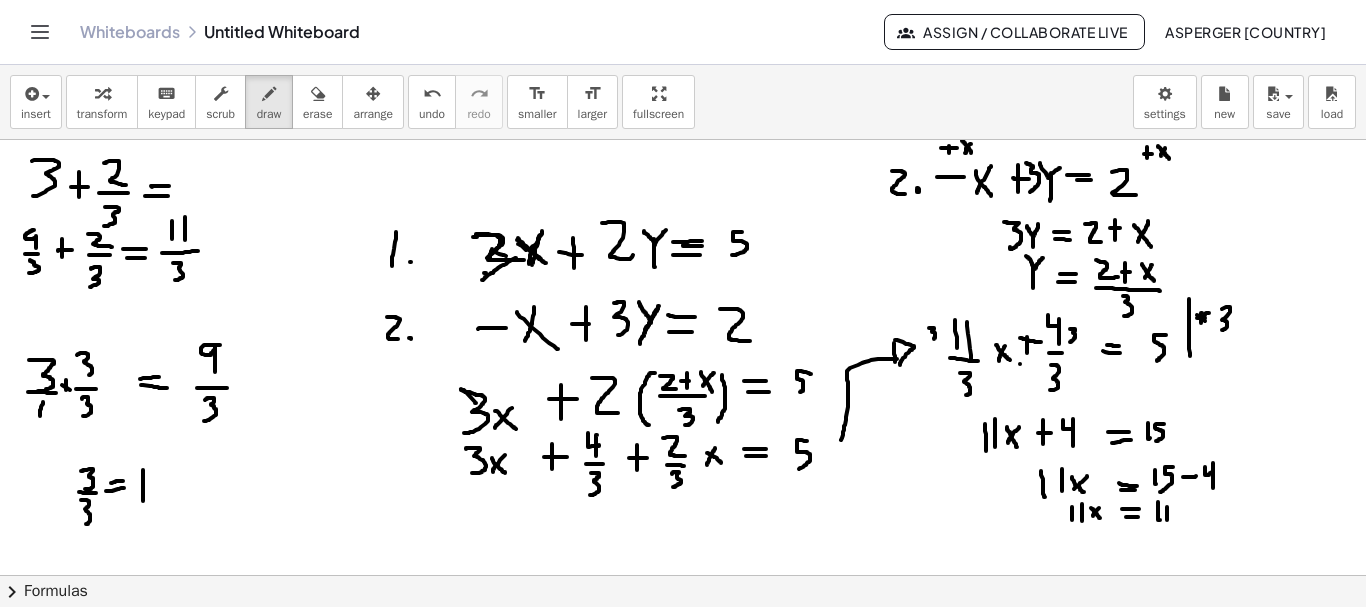 drag, startPoint x: 1091, startPoint y: 508, endPoint x: 1102, endPoint y: 520, distance: 16.27882 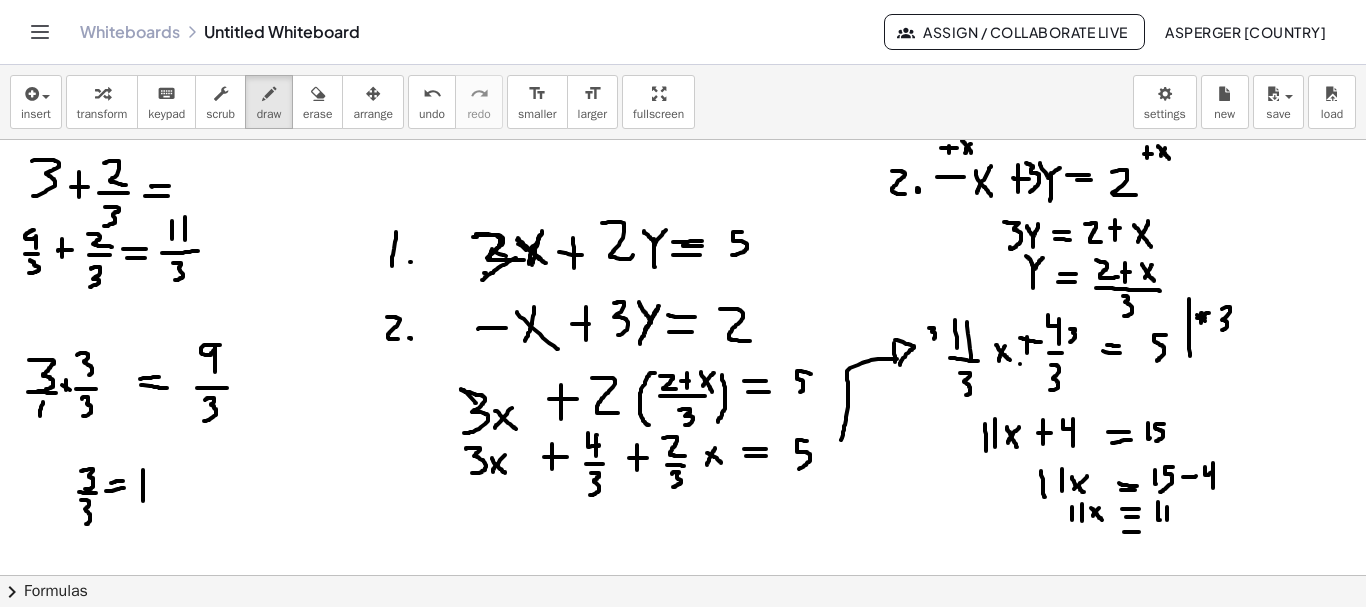 drag, startPoint x: 1124, startPoint y: 532, endPoint x: 1140, endPoint y: 533, distance: 16.03122 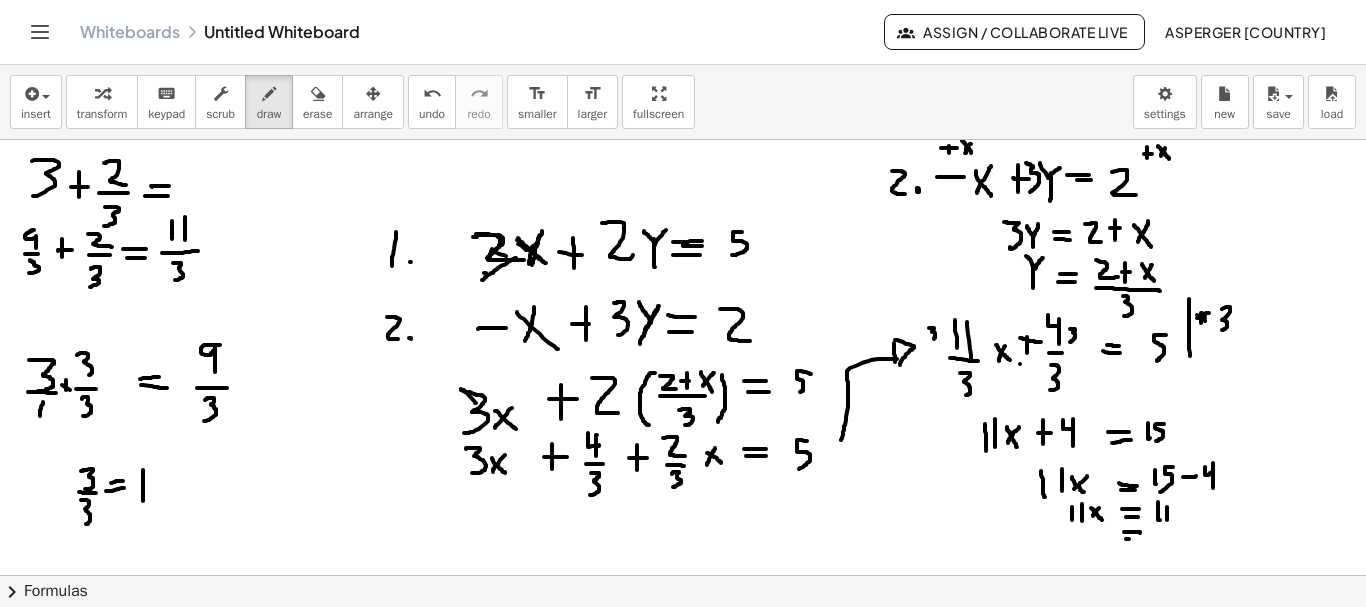 drag, startPoint x: 1126, startPoint y: 539, endPoint x: 1137, endPoint y: 539, distance: 11 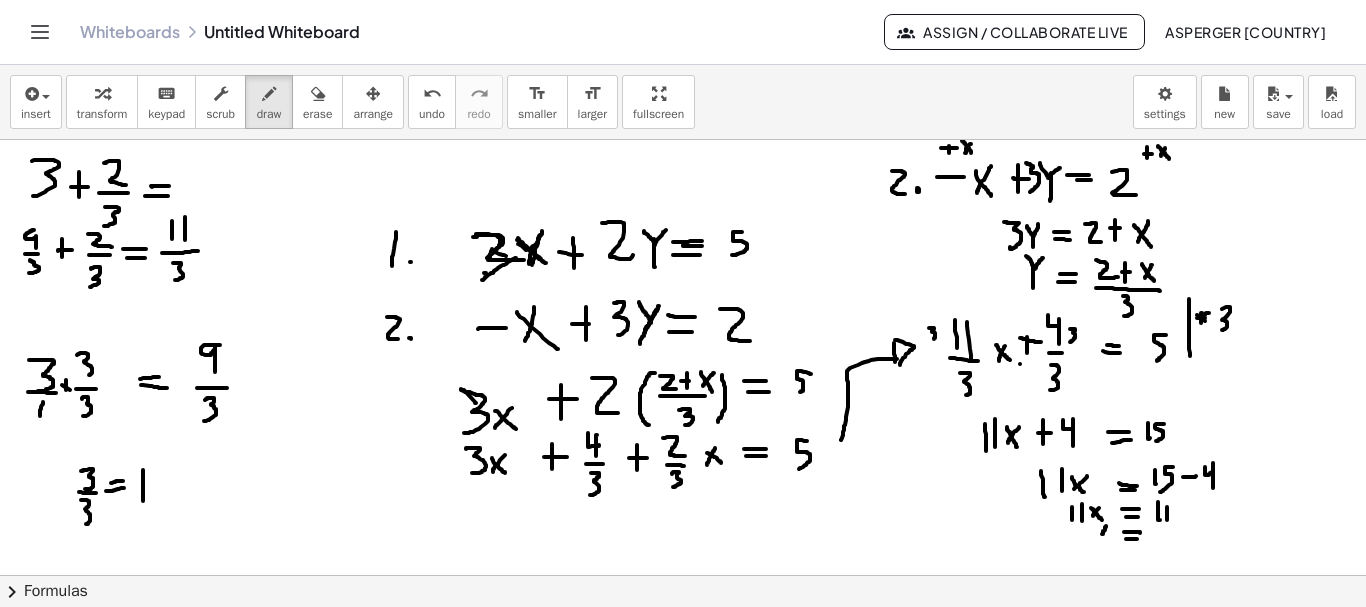 click at bounding box center [683, 640] 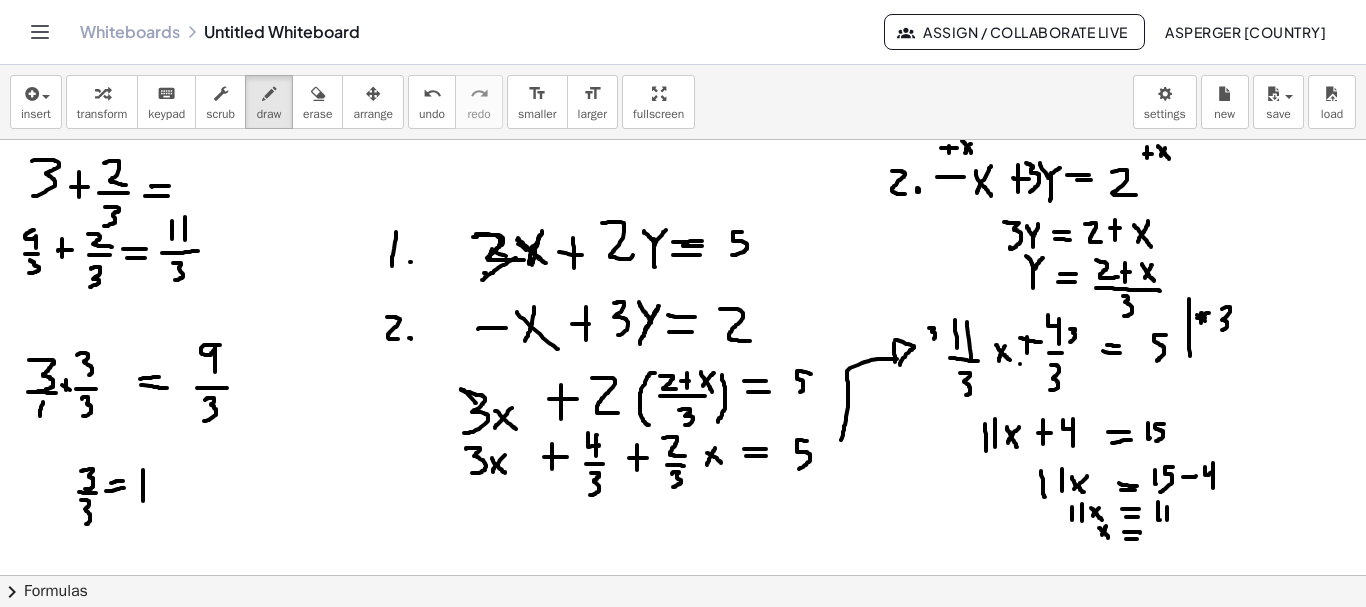 drag, startPoint x: 1099, startPoint y: 528, endPoint x: 1109, endPoint y: 538, distance: 14.142136 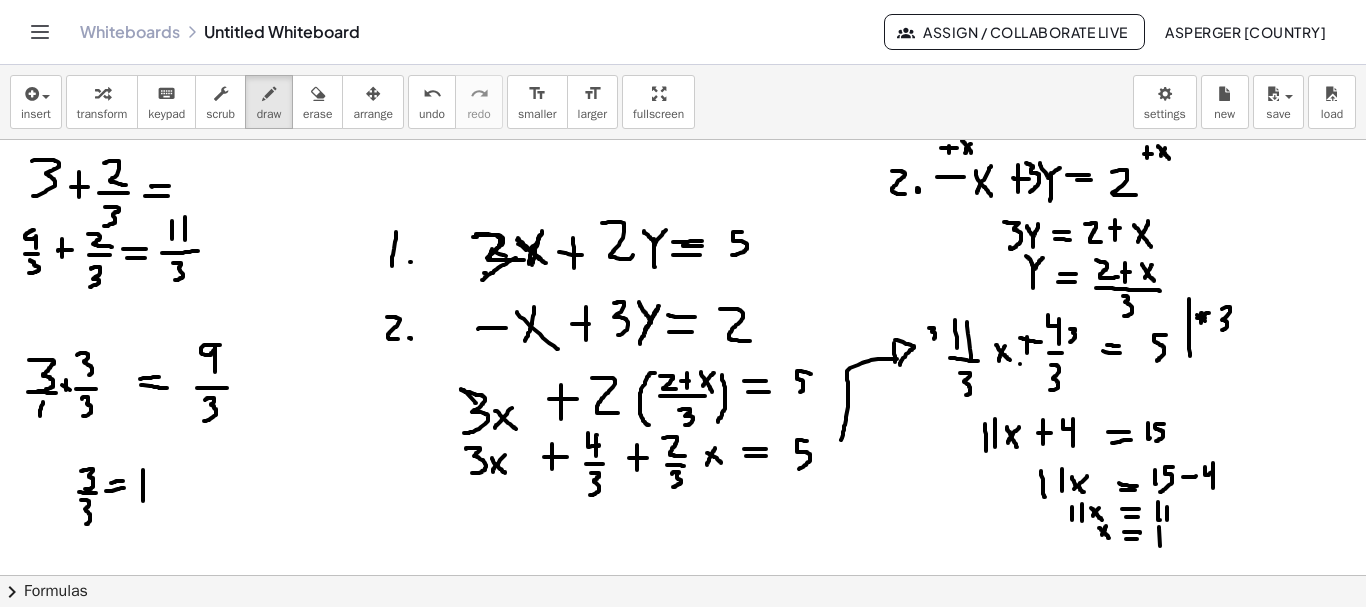 drag, startPoint x: 1159, startPoint y: 527, endPoint x: 1160, endPoint y: 541, distance: 14.035668 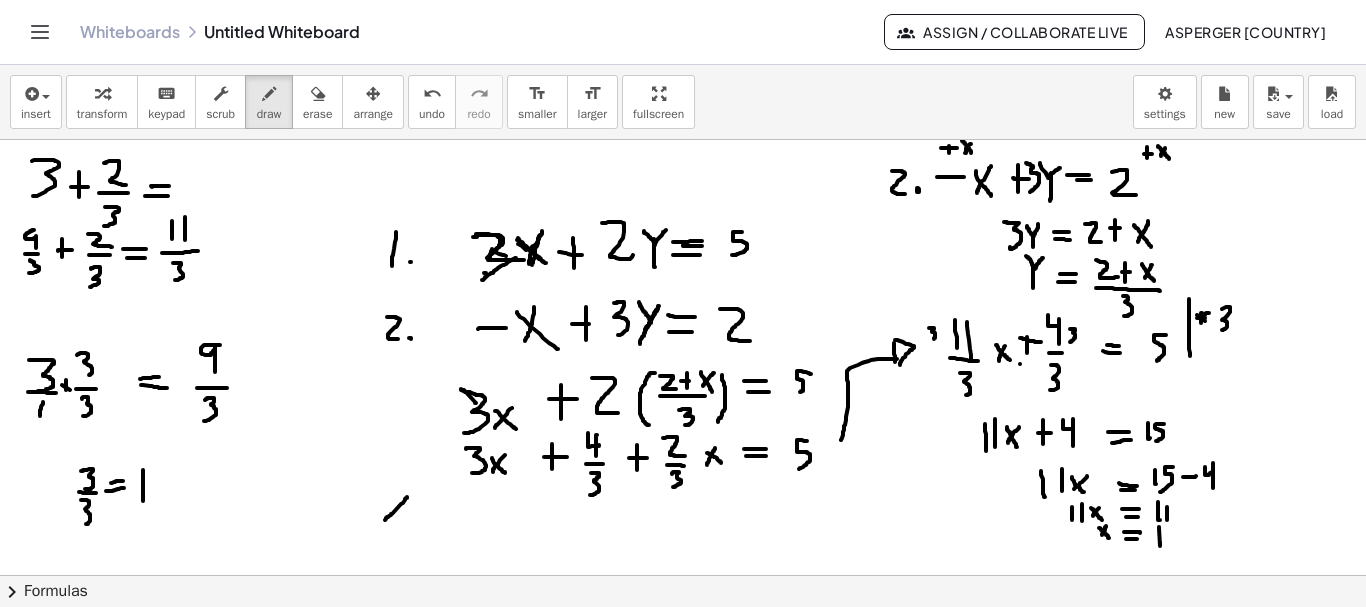 drag, startPoint x: 407, startPoint y: 497, endPoint x: 385, endPoint y: 520, distance: 31.827662 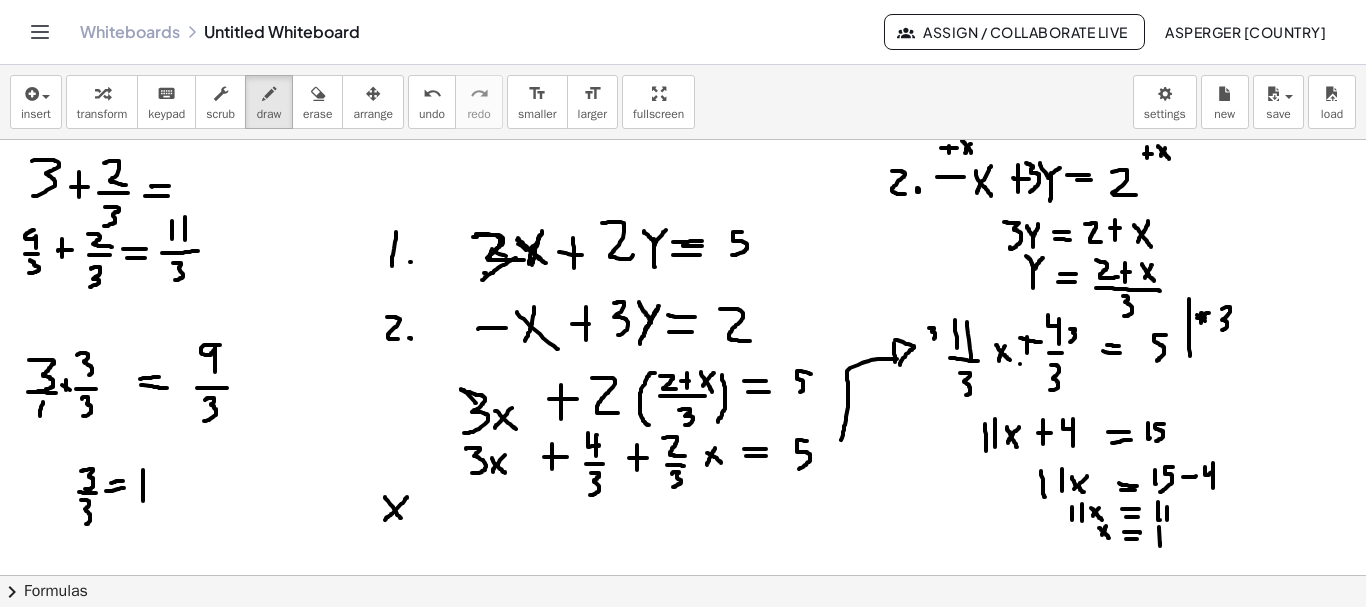 drag, startPoint x: 385, startPoint y: 497, endPoint x: 401, endPoint y: 518, distance: 26.400757 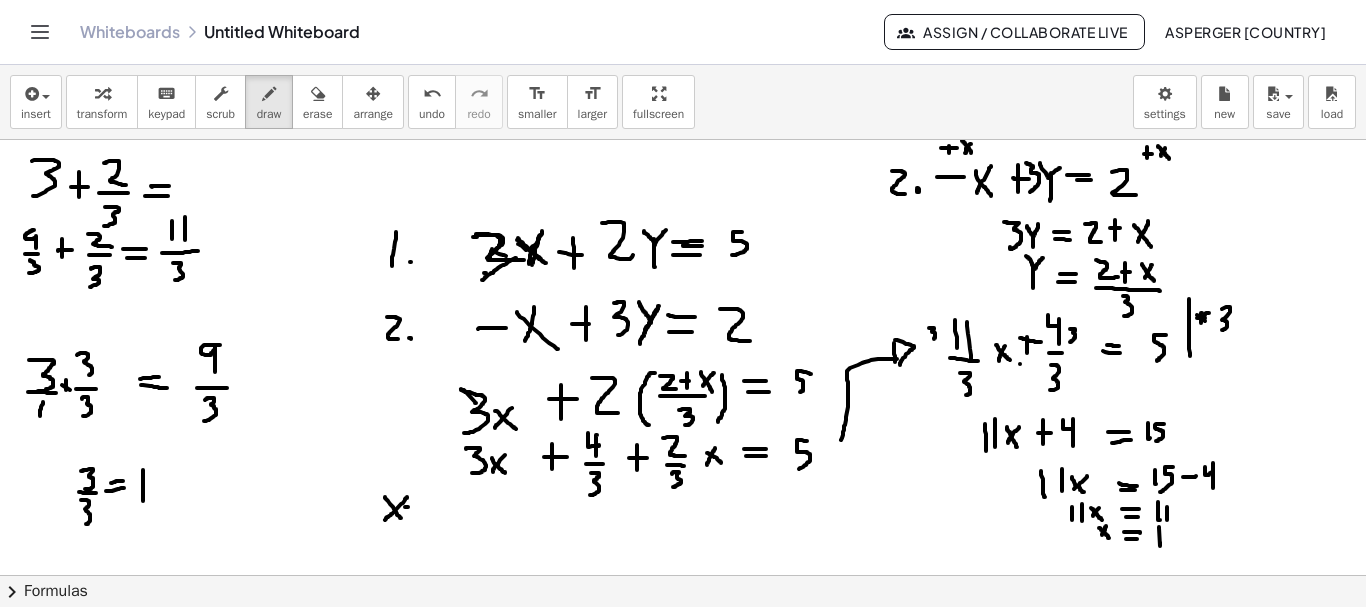drag, startPoint x: 407, startPoint y: 507, endPoint x: 424, endPoint y: 506, distance: 17.029387 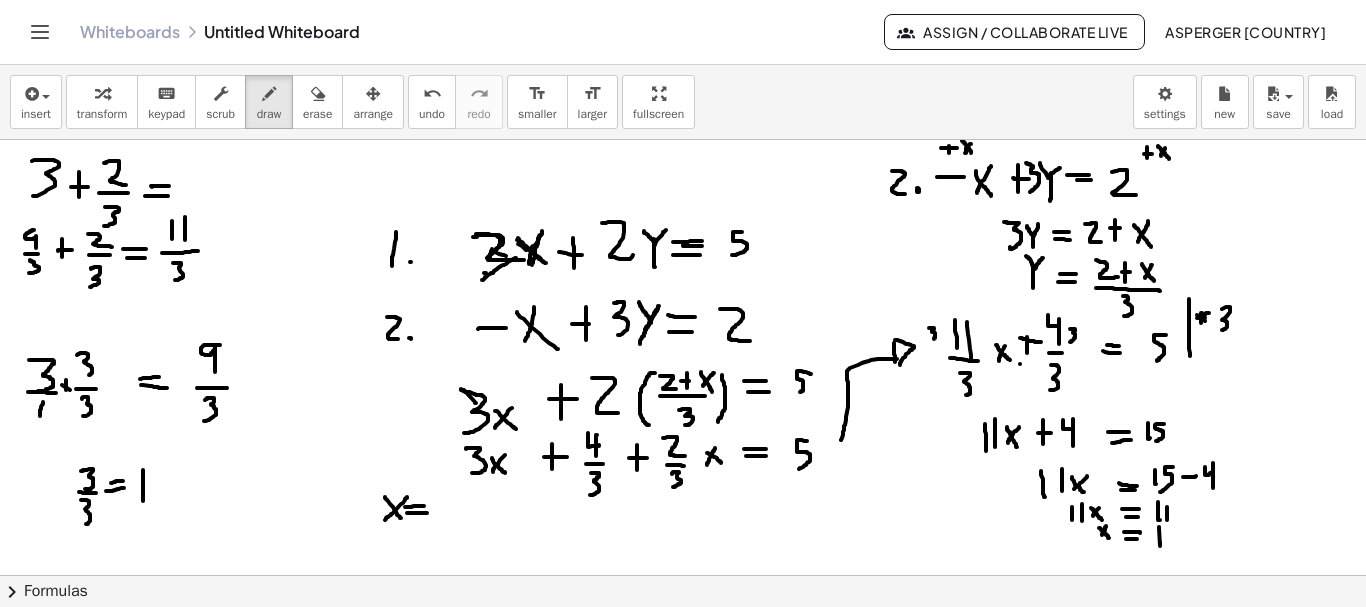 drag, startPoint x: 407, startPoint y: 513, endPoint x: 427, endPoint y: 513, distance: 20 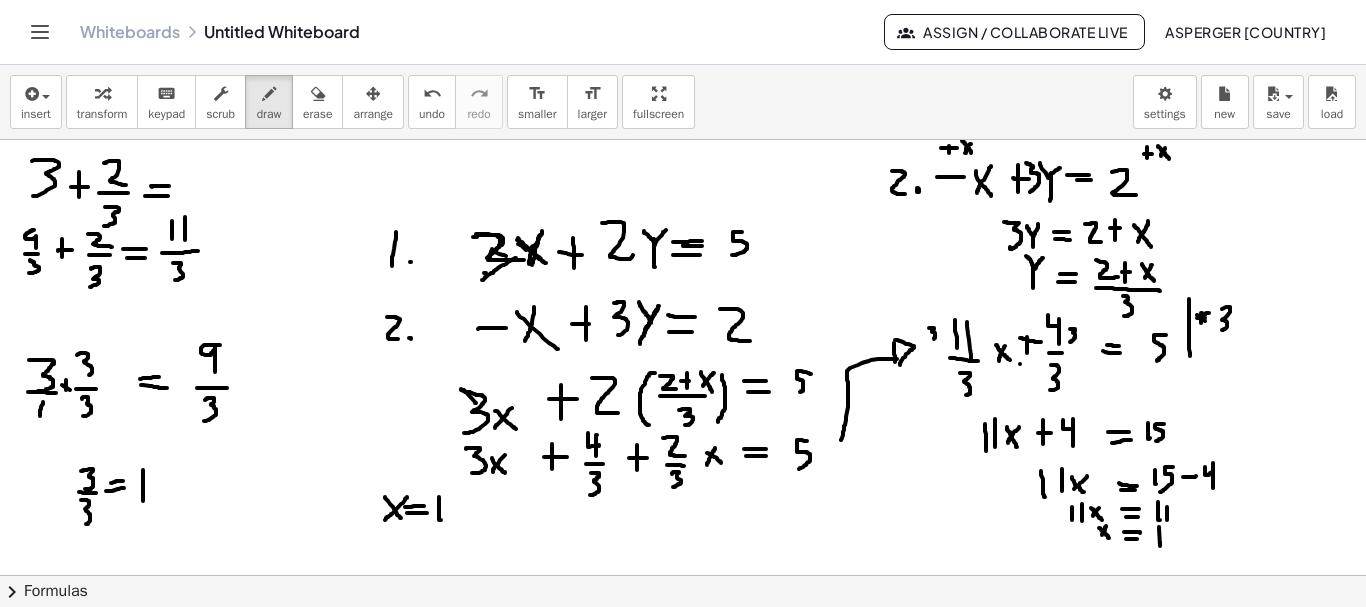 drag, startPoint x: 439, startPoint y: 498, endPoint x: 441, endPoint y: 520, distance: 22.090721 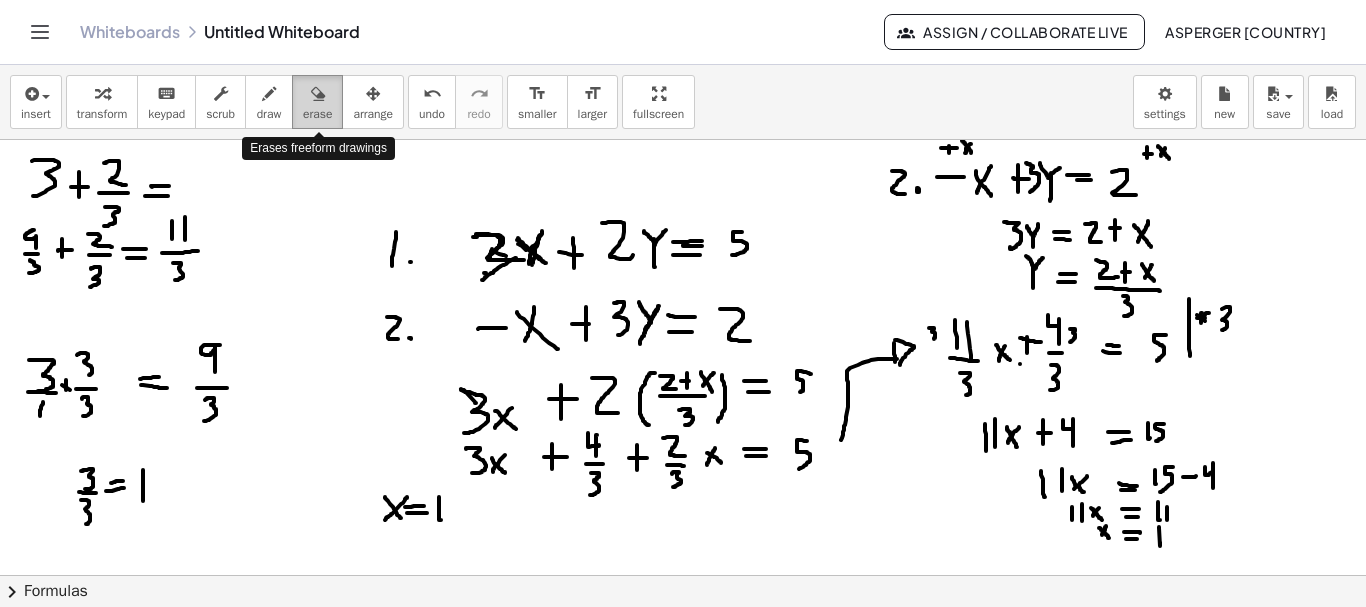 click at bounding box center (318, 94) 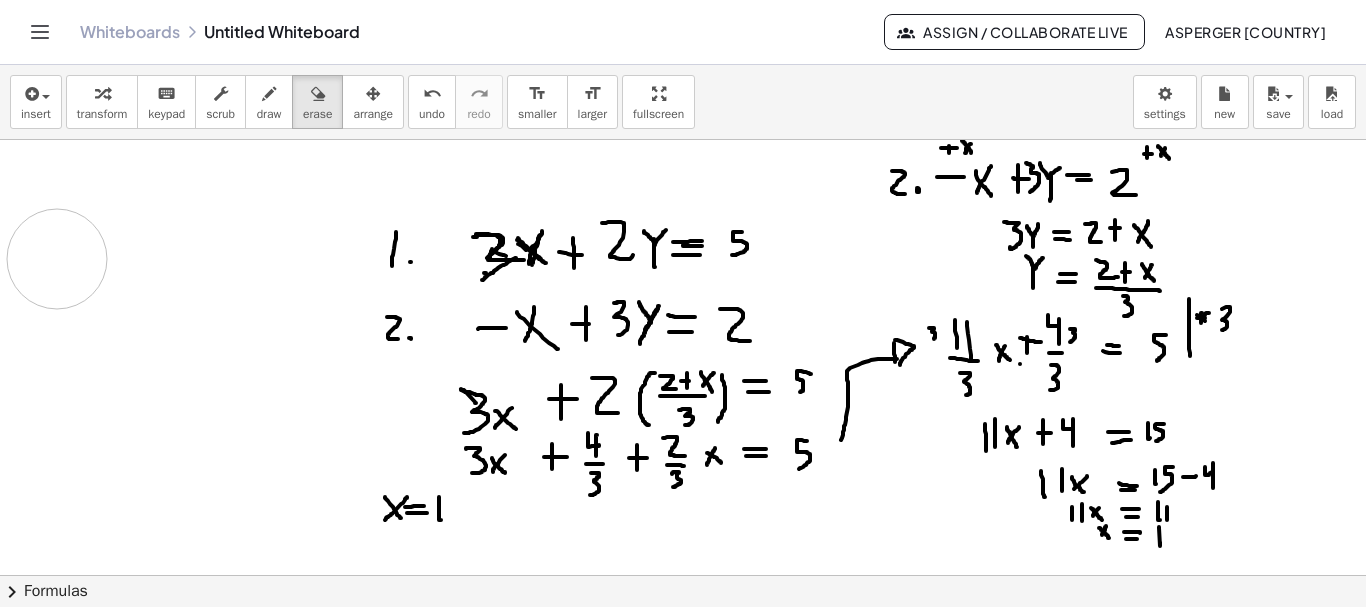 drag, startPoint x: 35, startPoint y: 165, endPoint x: 621, endPoint y: 605, distance: 732.8001 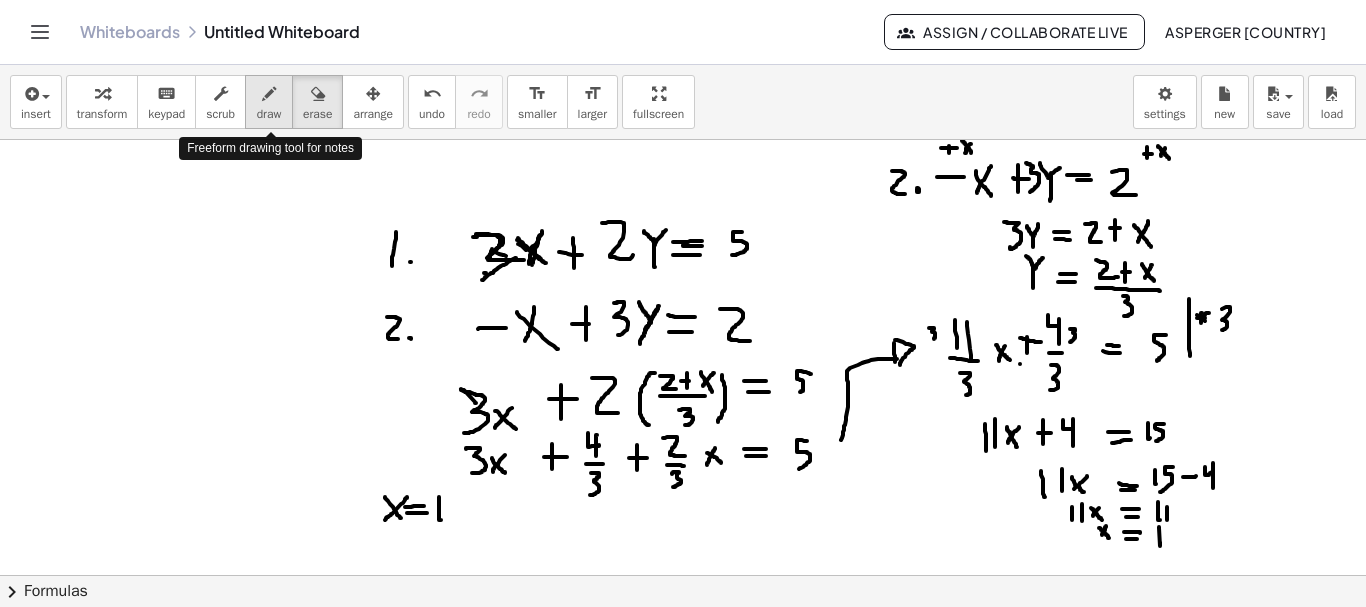 click at bounding box center (269, 94) 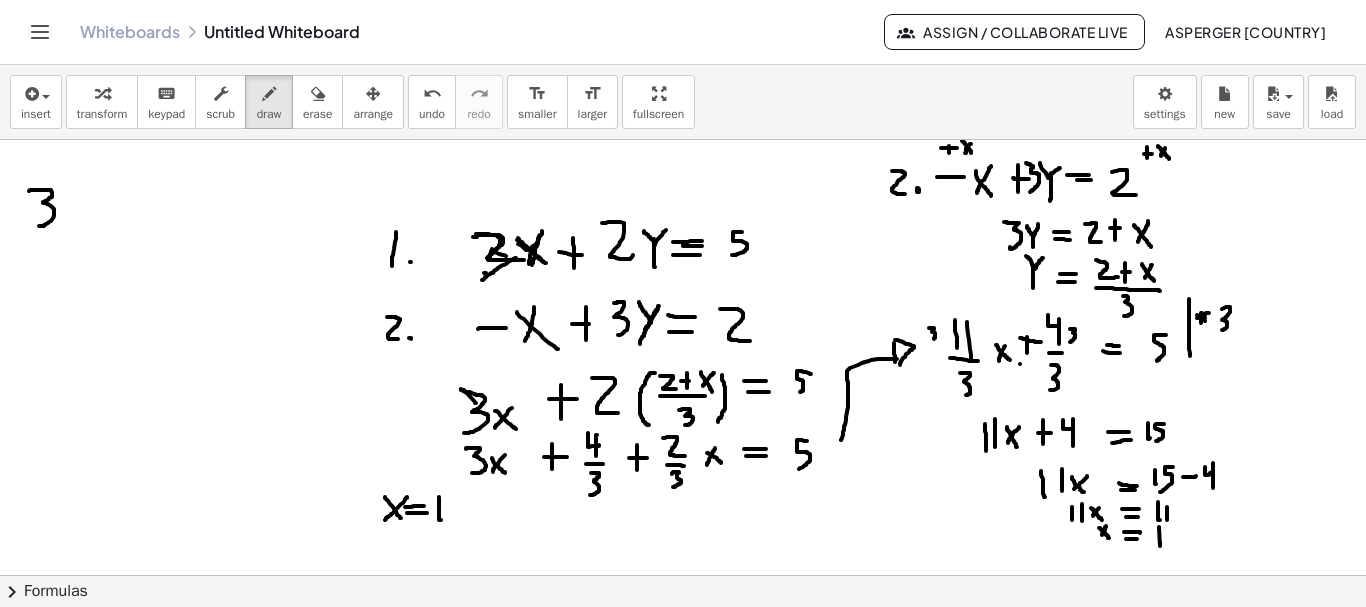 drag, startPoint x: 29, startPoint y: 191, endPoint x: 39, endPoint y: 226, distance: 36.40055 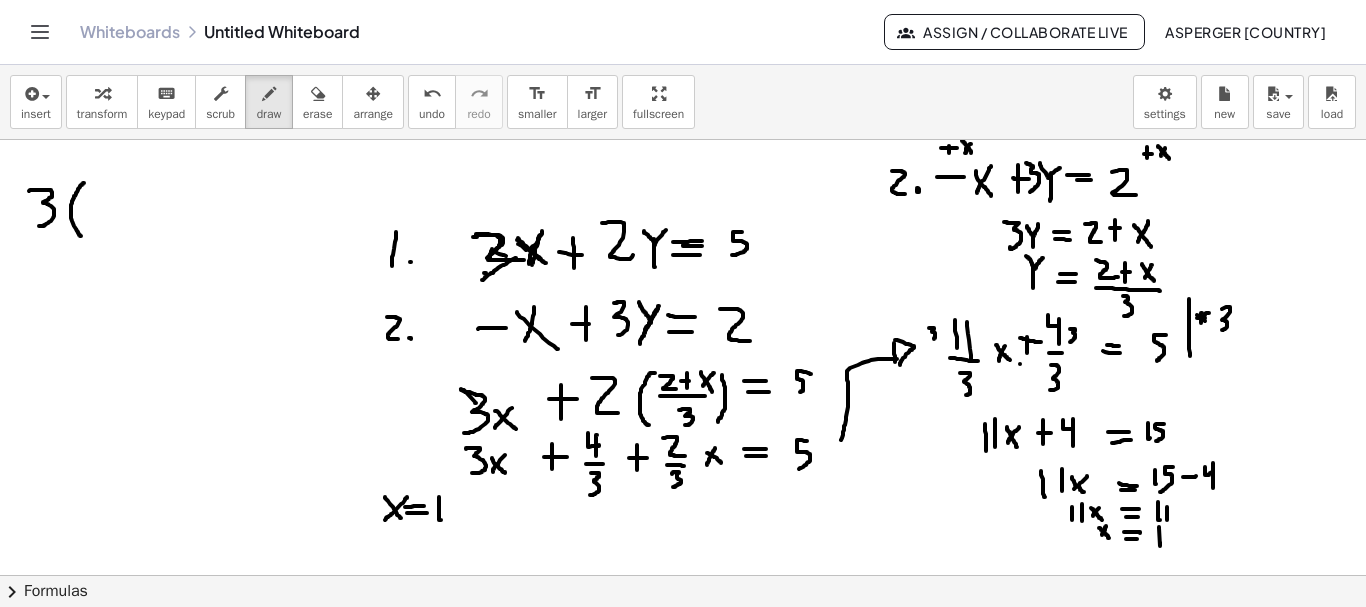 drag, startPoint x: 84, startPoint y: 183, endPoint x: 82, endPoint y: 236, distance: 53.037724 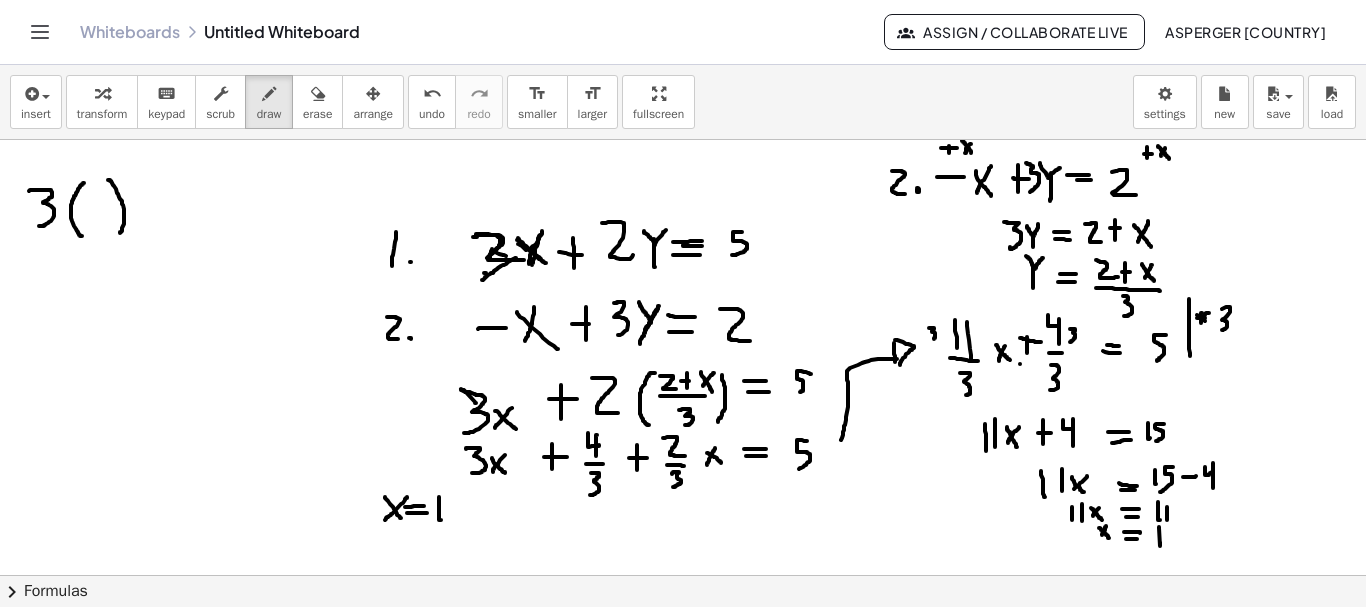 drag, startPoint x: 108, startPoint y: 180, endPoint x: 120, endPoint y: 233, distance: 54.34151 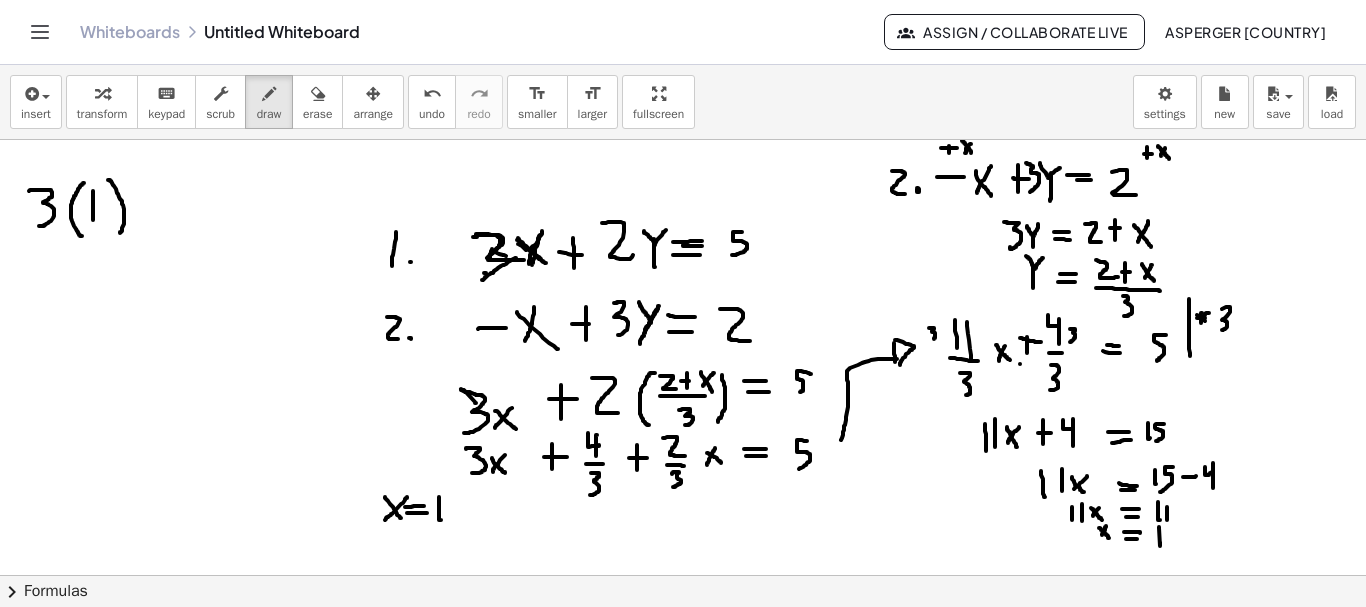 drag, startPoint x: 93, startPoint y: 191, endPoint x: 93, endPoint y: 224, distance: 33 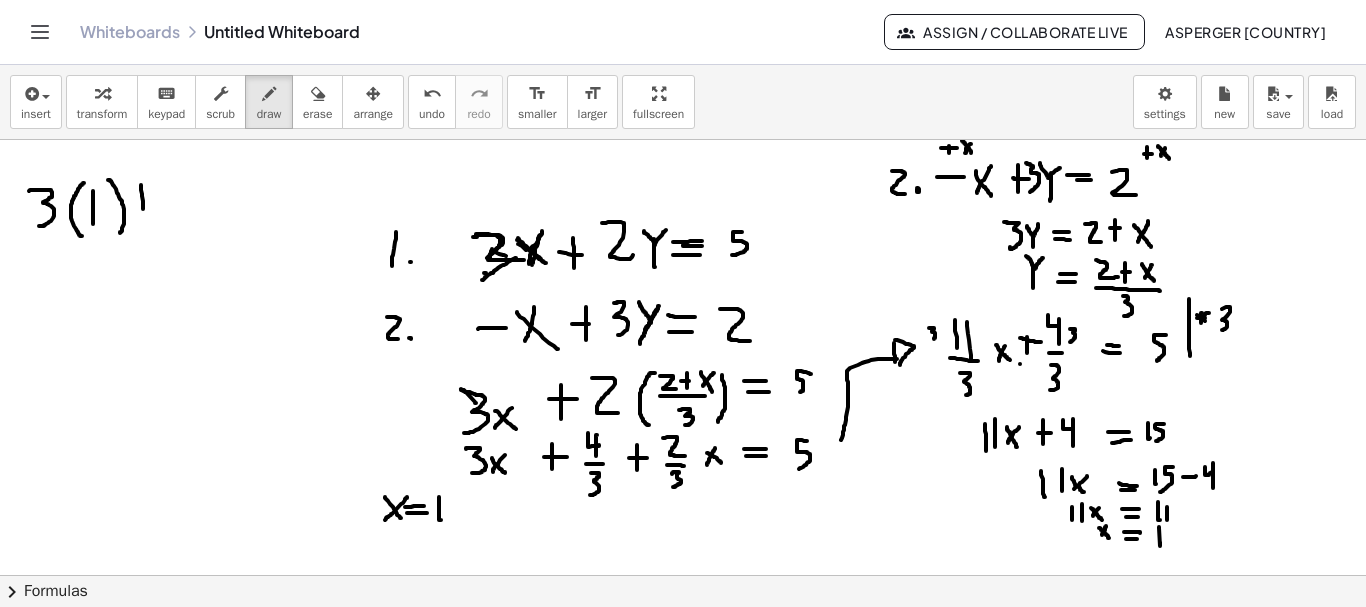 drag, startPoint x: 141, startPoint y: 185, endPoint x: 143, endPoint y: 218, distance: 33.06055 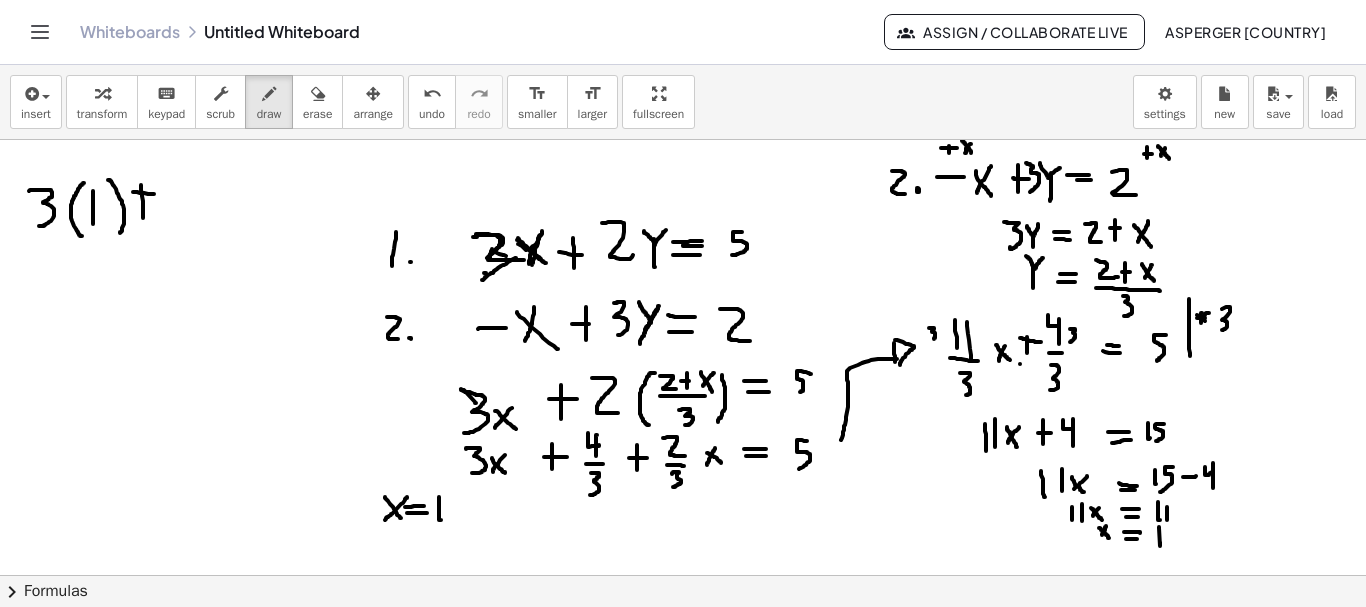 drag, startPoint x: 140, startPoint y: 193, endPoint x: 156, endPoint y: 194, distance: 16.03122 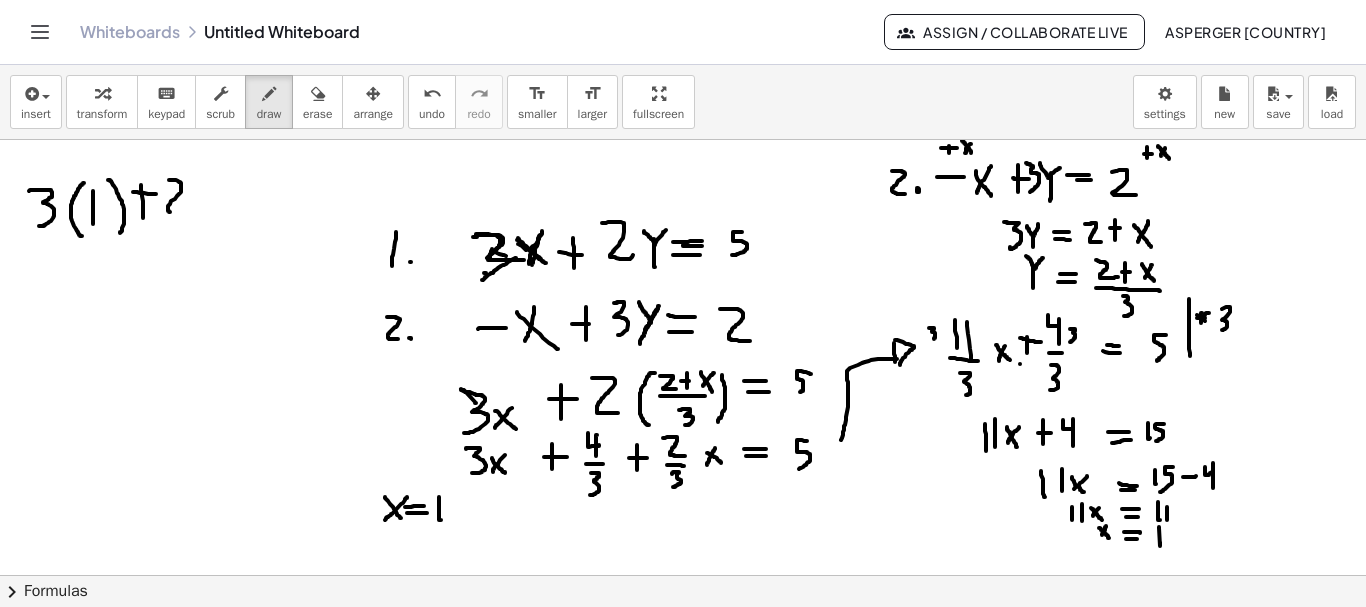 drag, startPoint x: 178, startPoint y: 181, endPoint x: 185, endPoint y: 212, distance: 31.780497 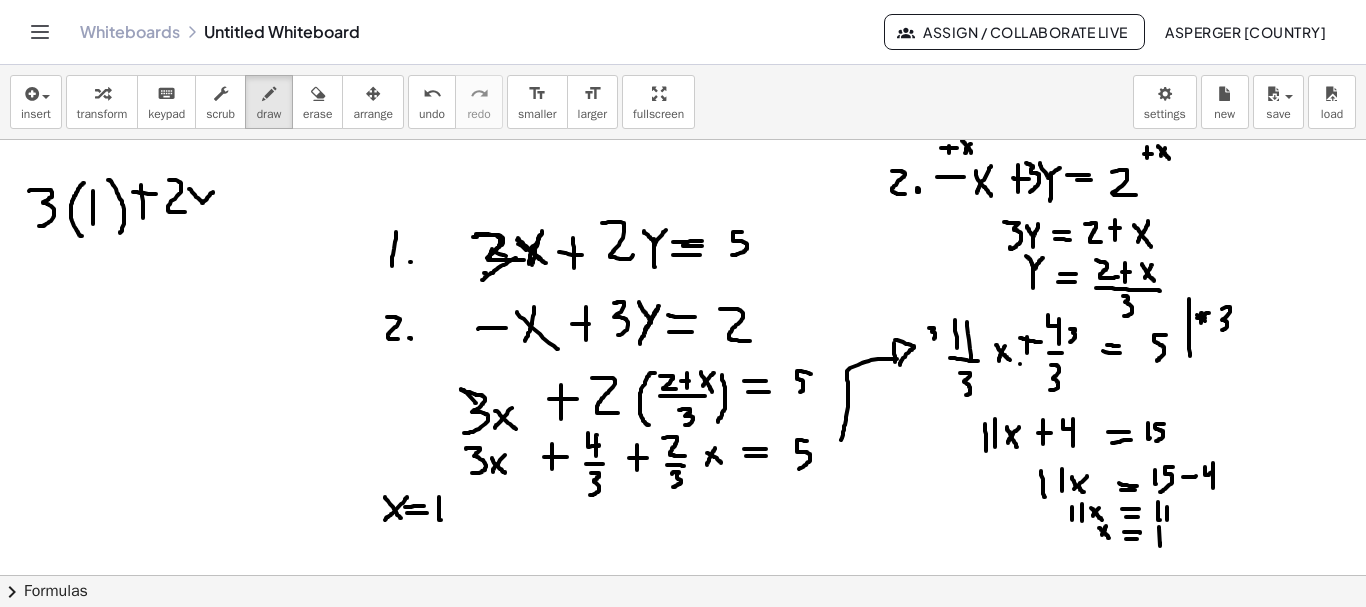 drag, startPoint x: 189, startPoint y: 189, endPoint x: 213, endPoint y: 192, distance: 24.186773 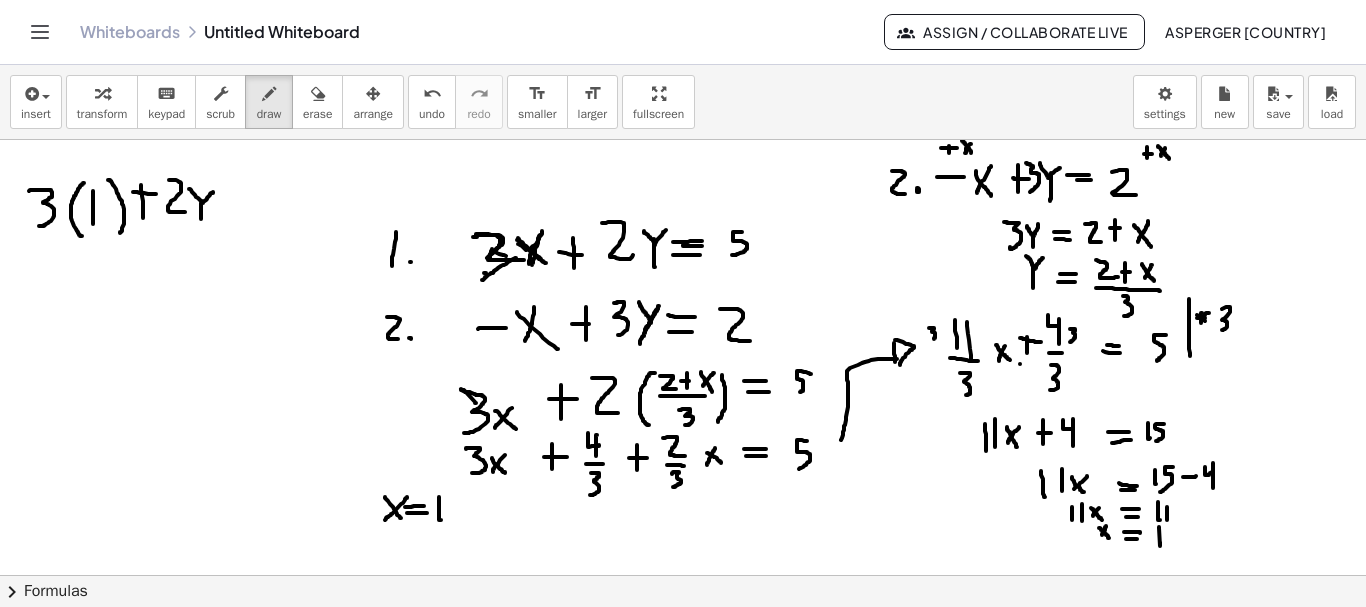 drag, startPoint x: 201, startPoint y: 203, endPoint x: 201, endPoint y: 219, distance: 16 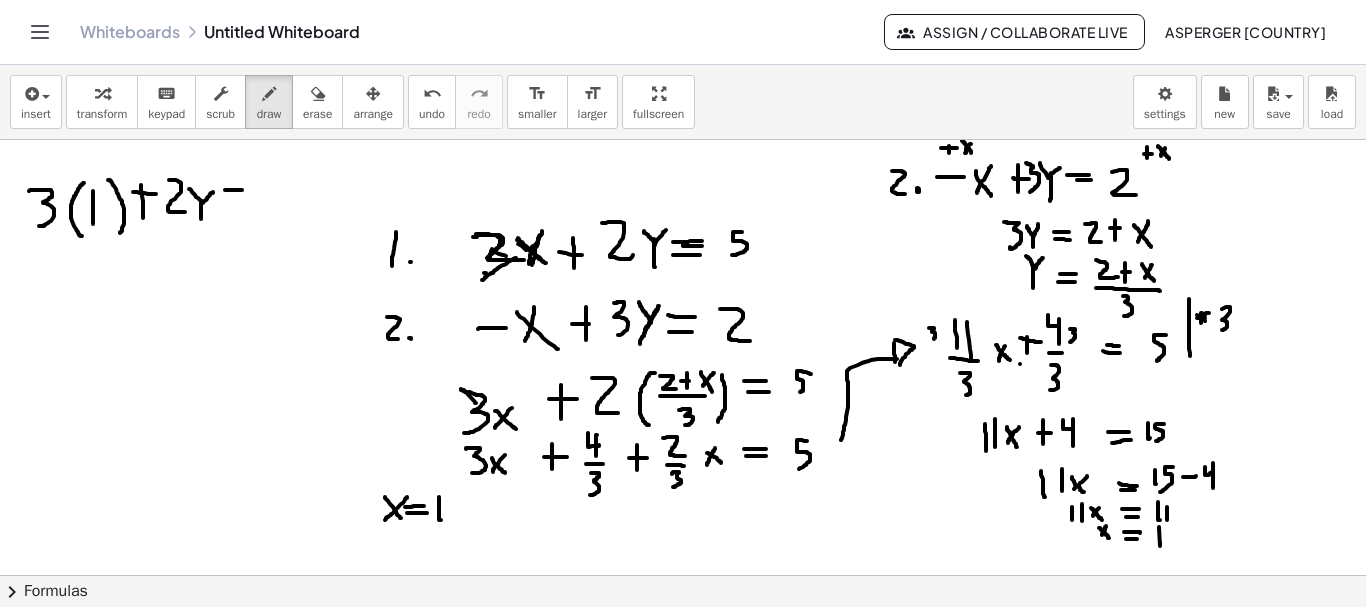 drag, startPoint x: 225, startPoint y: 190, endPoint x: 247, endPoint y: 190, distance: 22 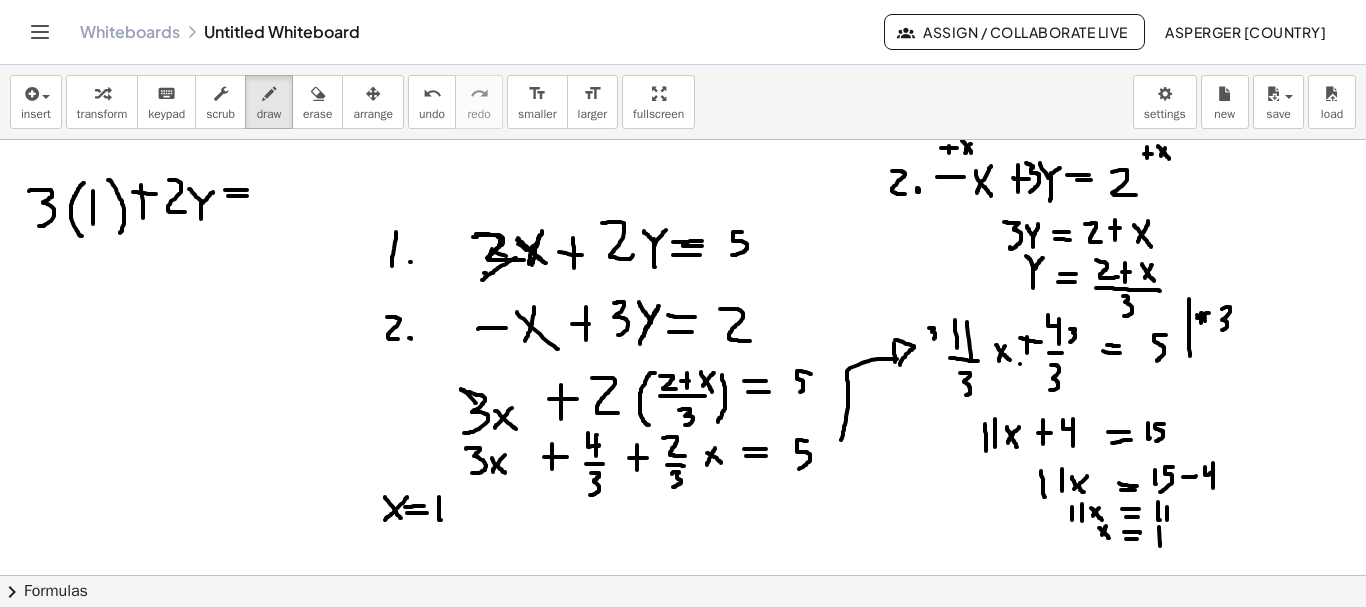 drag, startPoint x: 228, startPoint y: 196, endPoint x: 247, endPoint y: 196, distance: 19 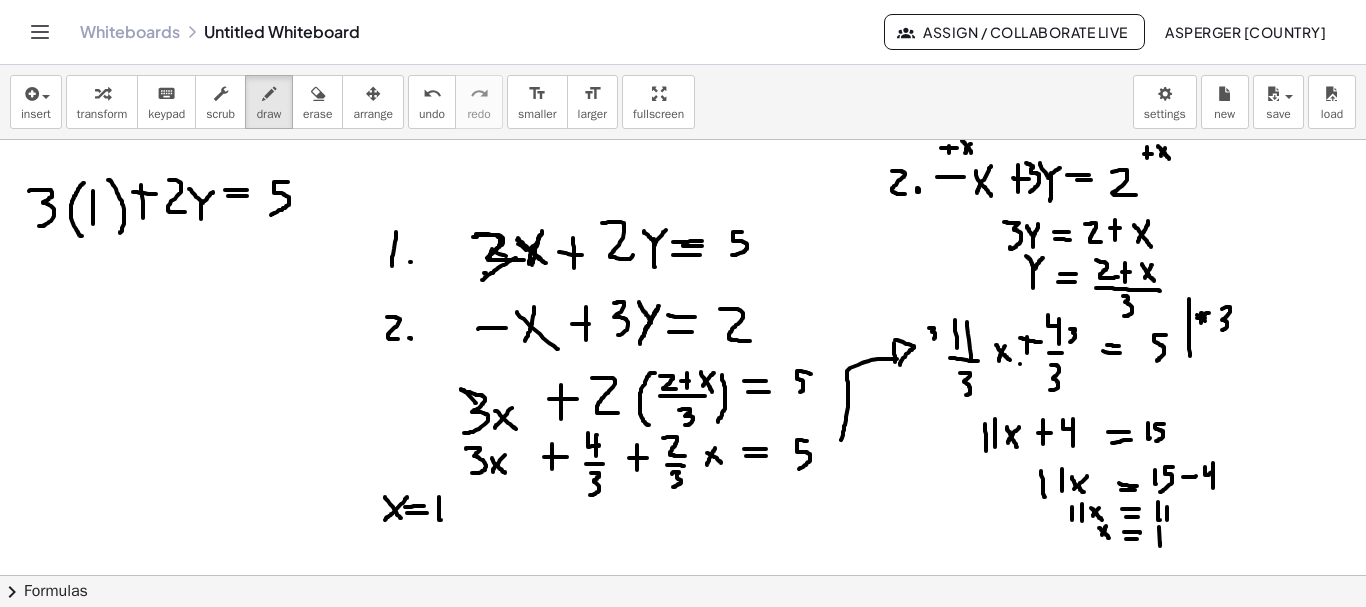 drag, startPoint x: 288, startPoint y: 182, endPoint x: 271, endPoint y: 215, distance: 37.12142 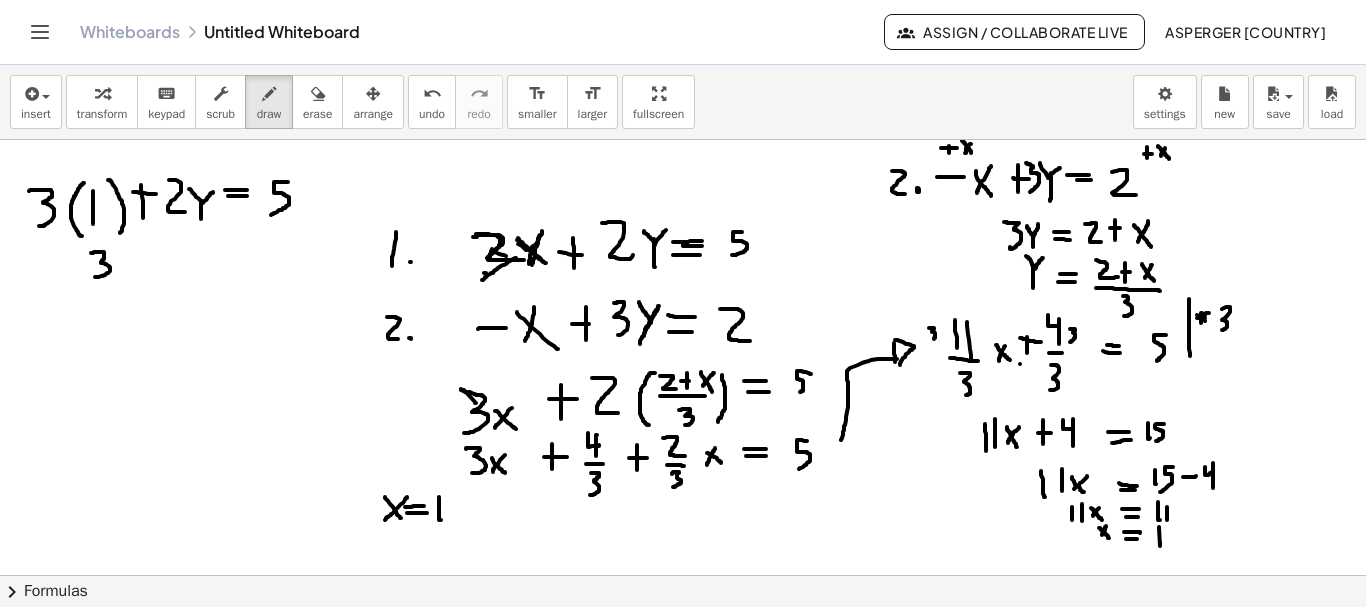 drag, startPoint x: 91, startPoint y: 253, endPoint x: 95, endPoint y: 277, distance: 24.33105 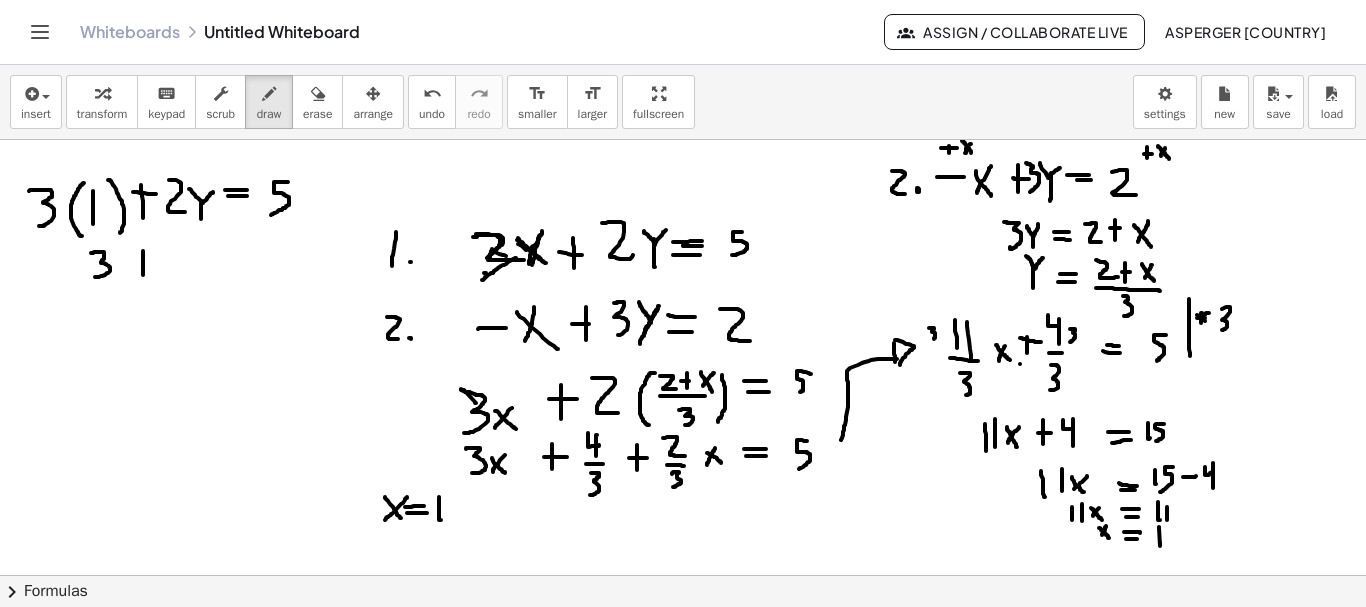 drag, startPoint x: 143, startPoint y: 251, endPoint x: 143, endPoint y: 279, distance: 28 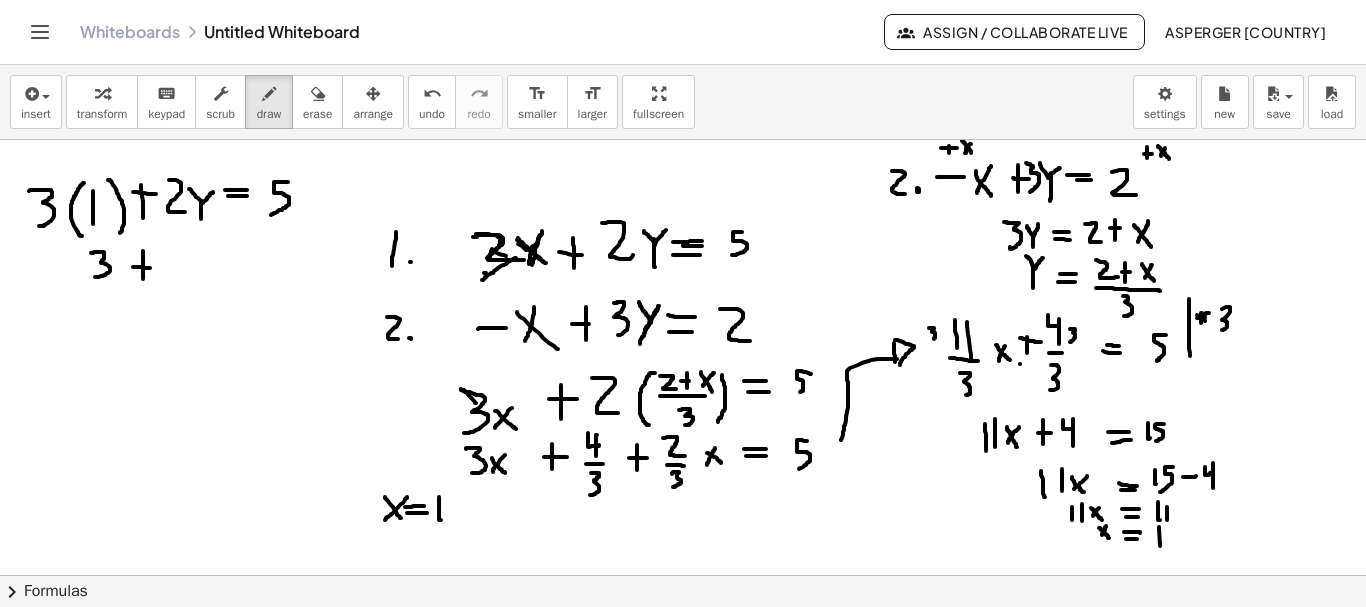 drag, startPoint x: 133, startPoint y: 267, endPoint x: 152, endPoint y: 268, distance: 19.026299 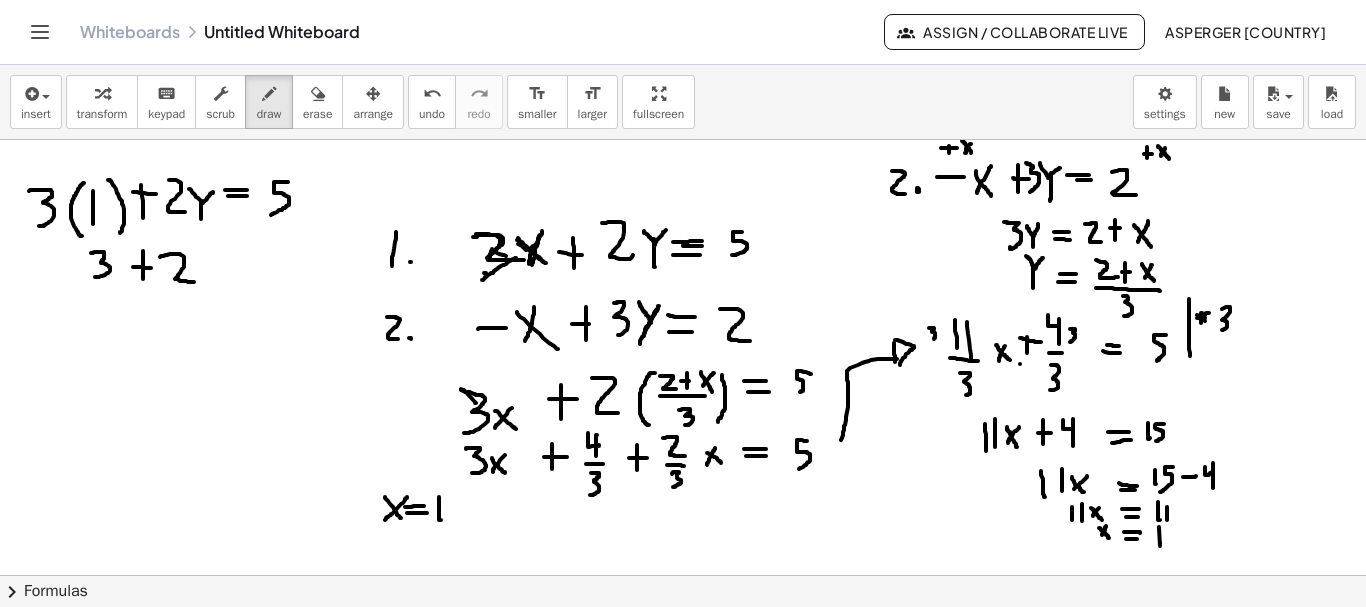 drag, startPoint x: 160, startPoint y: 257, endPoint x: 195, endPoint y: 282, distance: 43.011627 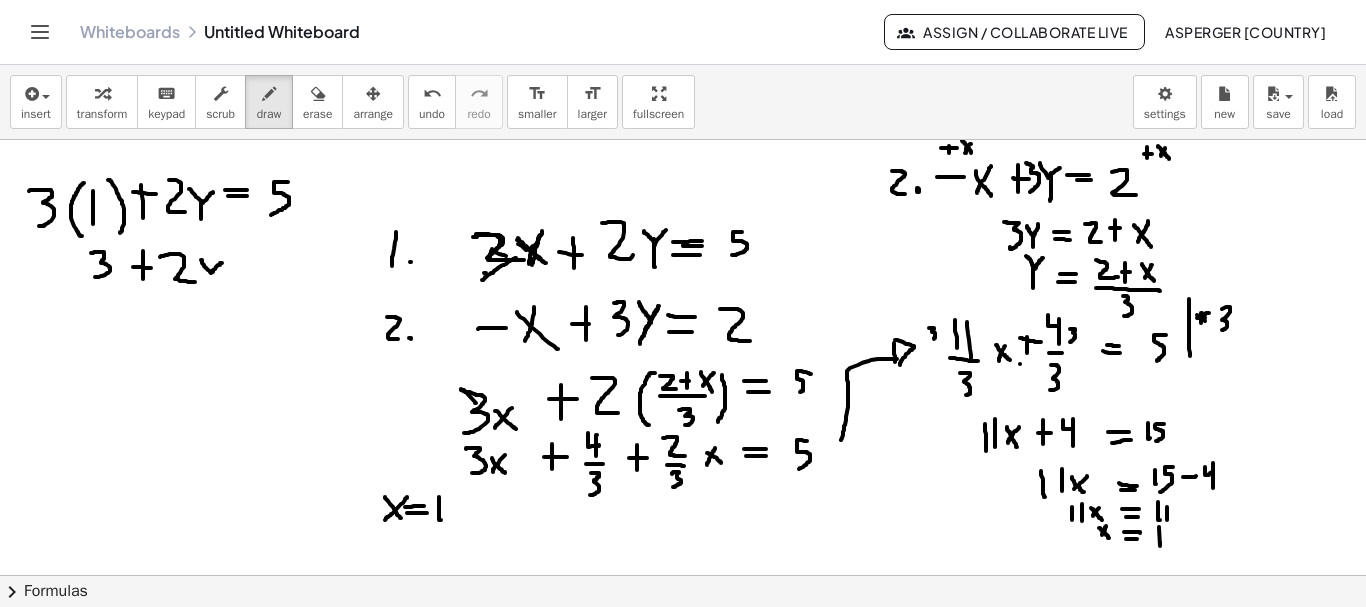 drag, startPoint x: 201, startPoint y: 260, endPoint x: 222, endPoint y: 262, distance: 21.095022 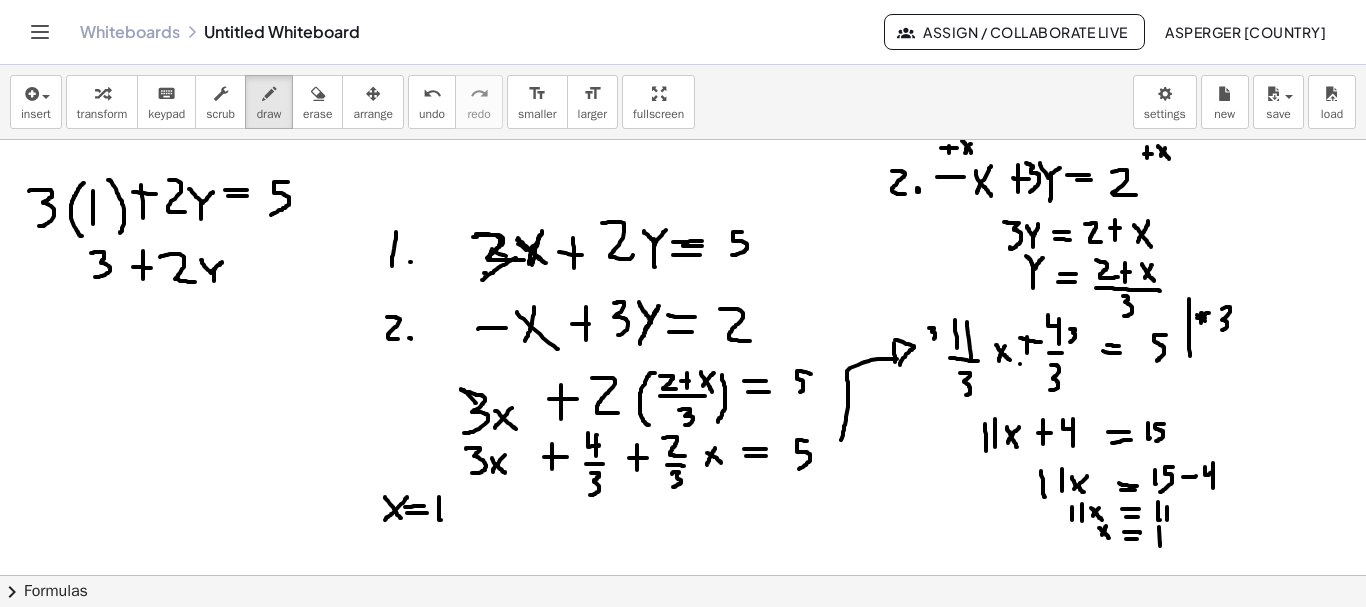drag, startPoint x: 214, startPoint y: 269, endPoint x: 215, endPoint y: 283, distance: 14.035668 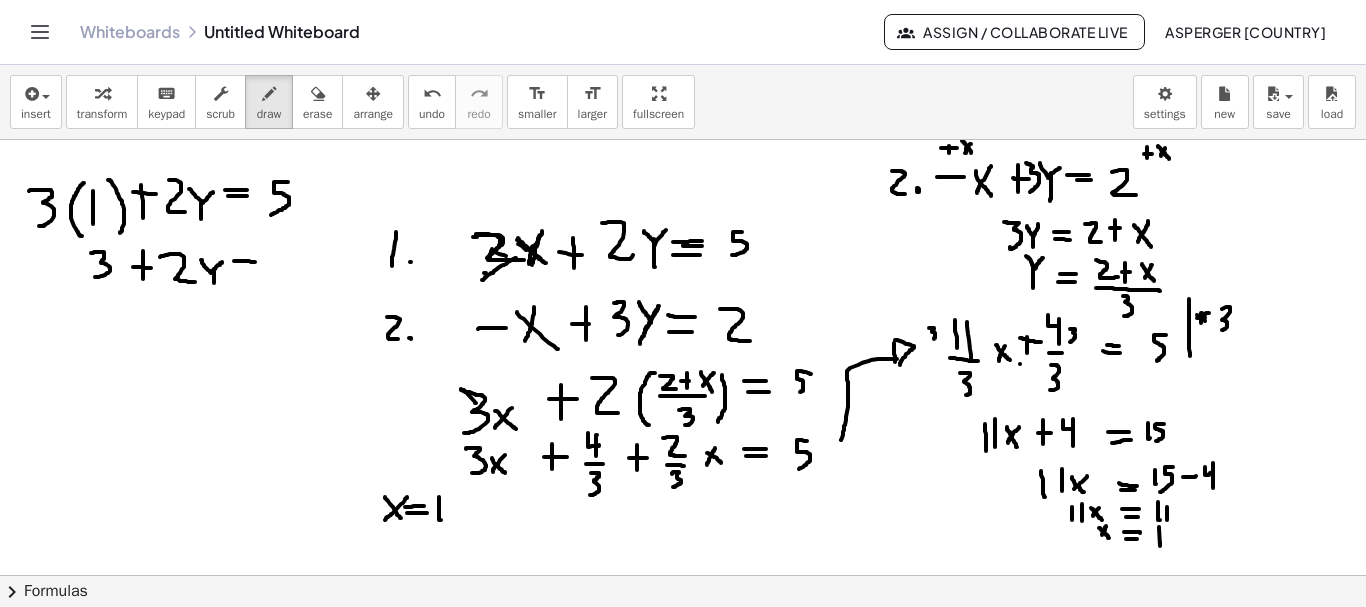 drag, startPoint x: 234, startPoint y: 261, endPoint x: 257, endPoint y: 262, distance: 23.021729 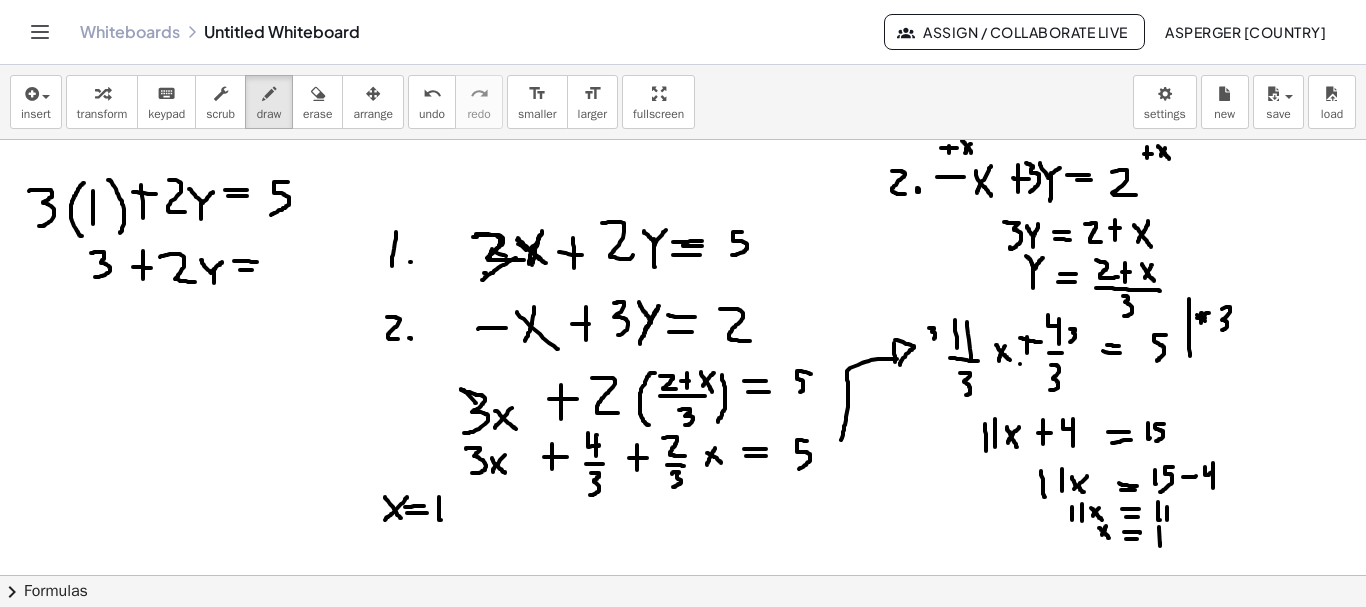 drag, startPoint x: 240, startPoint y: 270, endPoint x: 259, endPoint y: 270, distance: 19 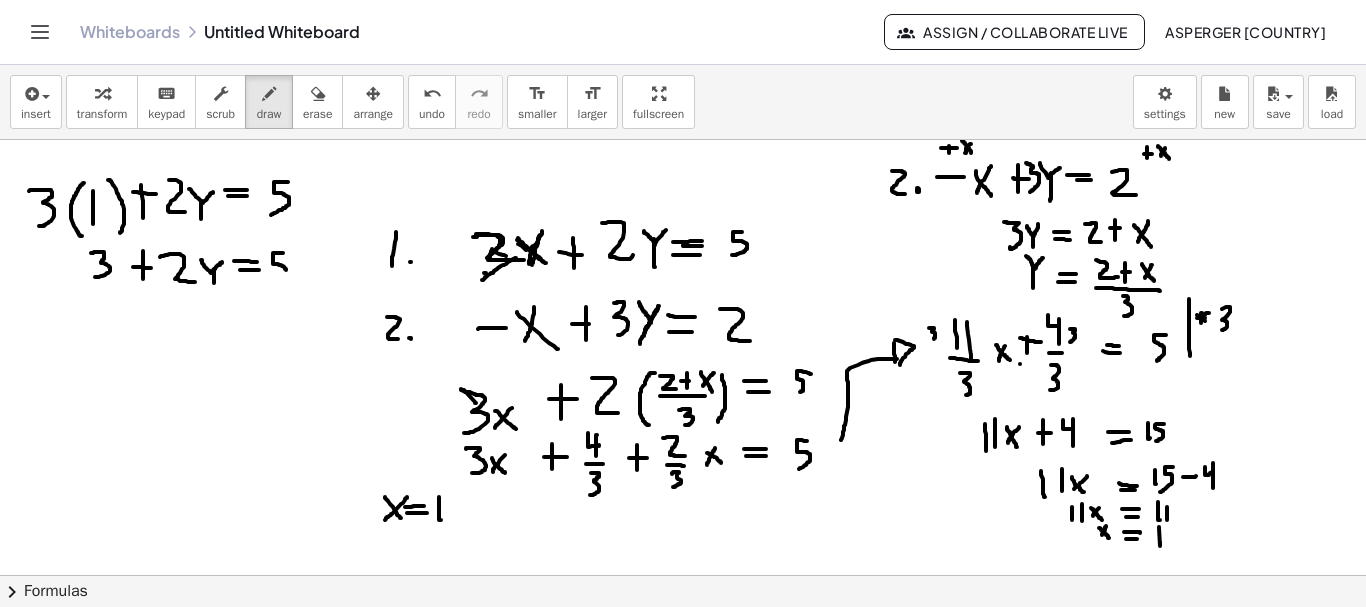 drag, startPoint x: 283, startPoint y: 253, endPoint x: 280, endPoint y: 276, distance: 23.194826 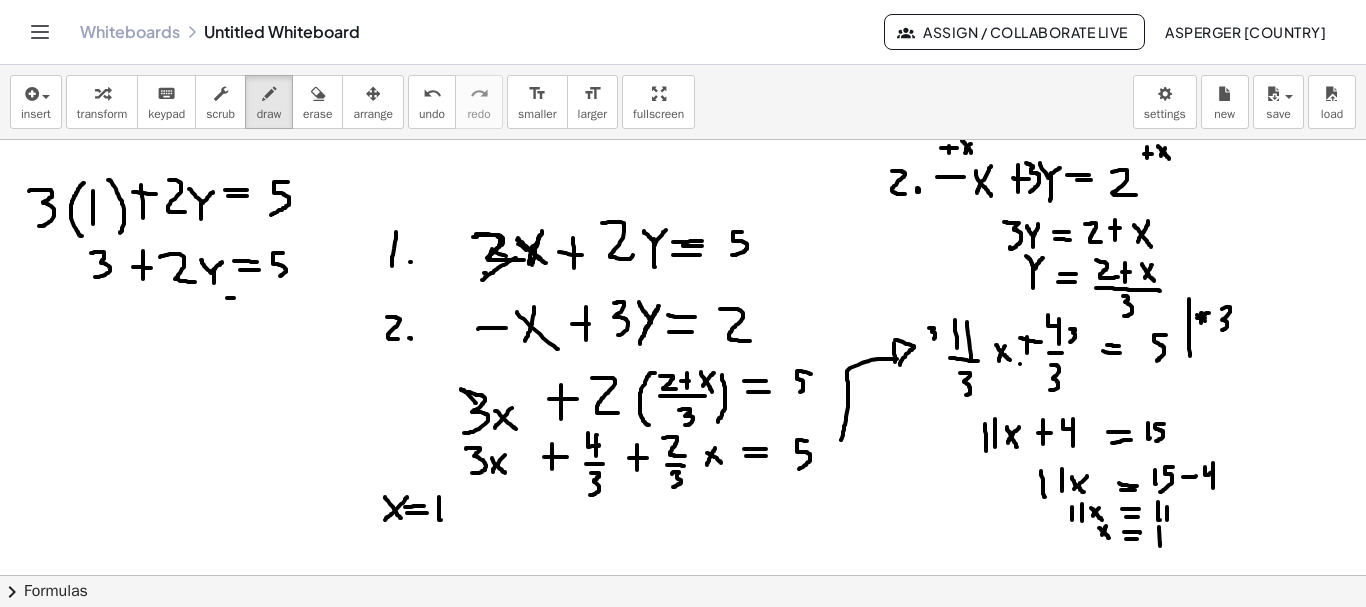 drag, startPoint x: 227, startPoint y: 298, endPoint x: 242, endPoint y: 298, distance: 15 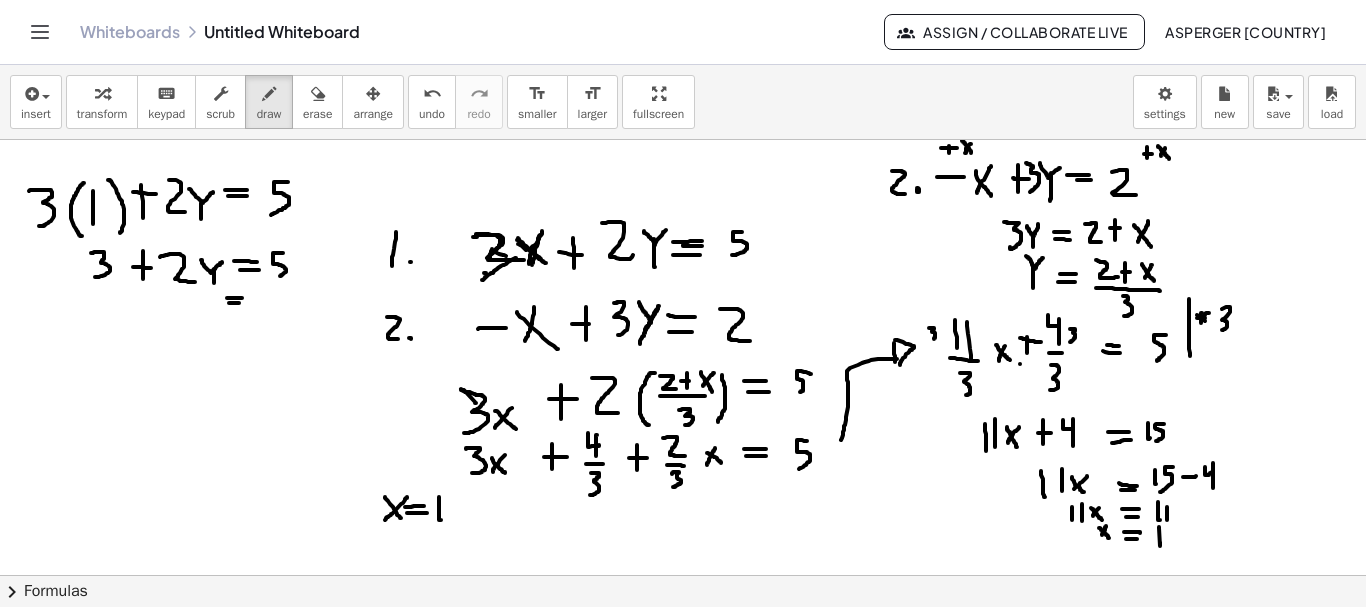 drag, startPoint x: 229, startPoint y: 303, endPoint x: 240, endPoint y: 303, distance: 11 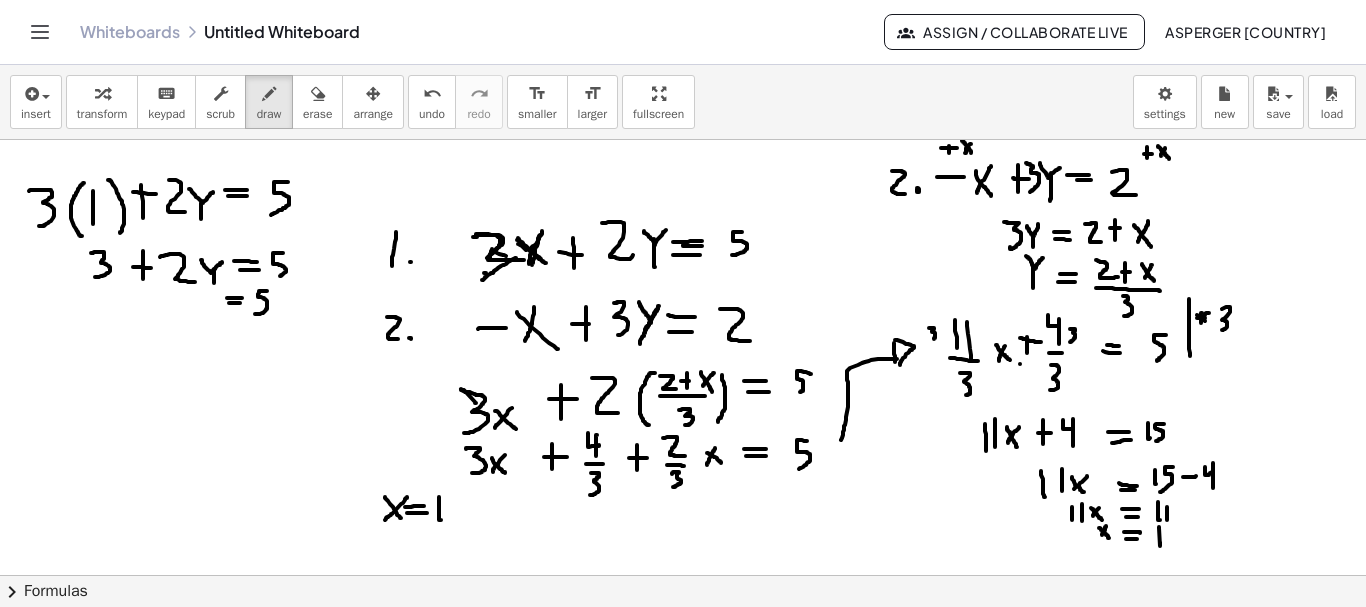 drag, startPoint x: 267, startPoint y: 291, endPoint x: 255, endPoint y: 314, distance: 25.942244 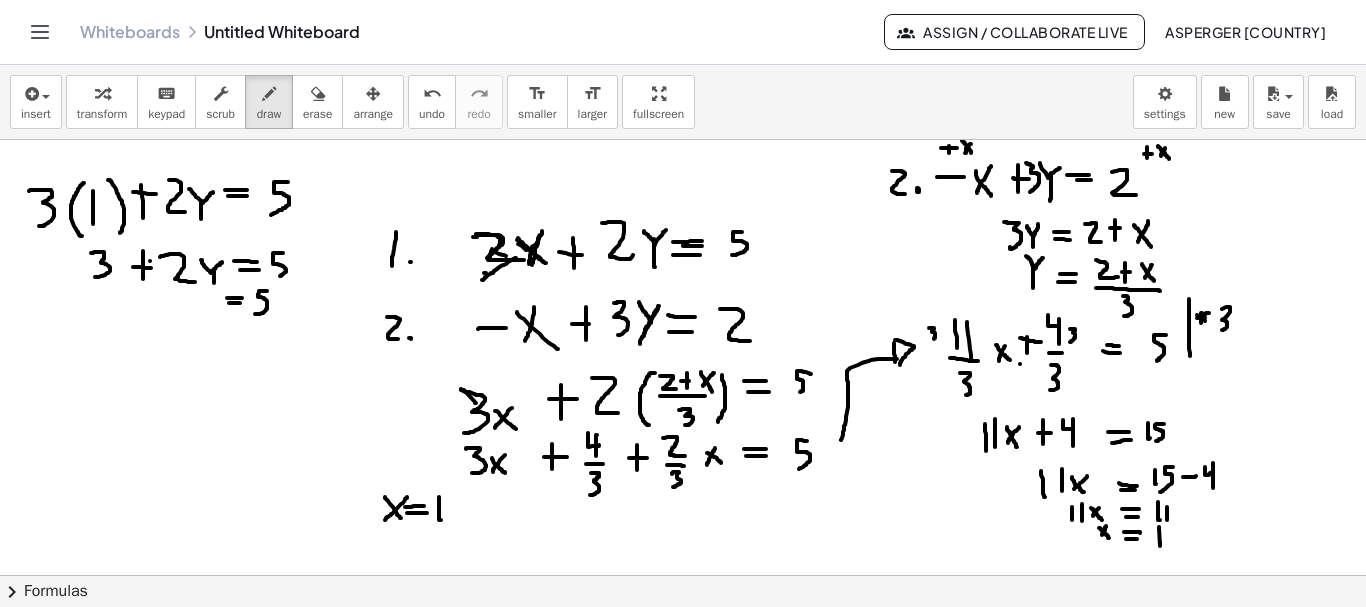 click at bounding box center [683, 640] 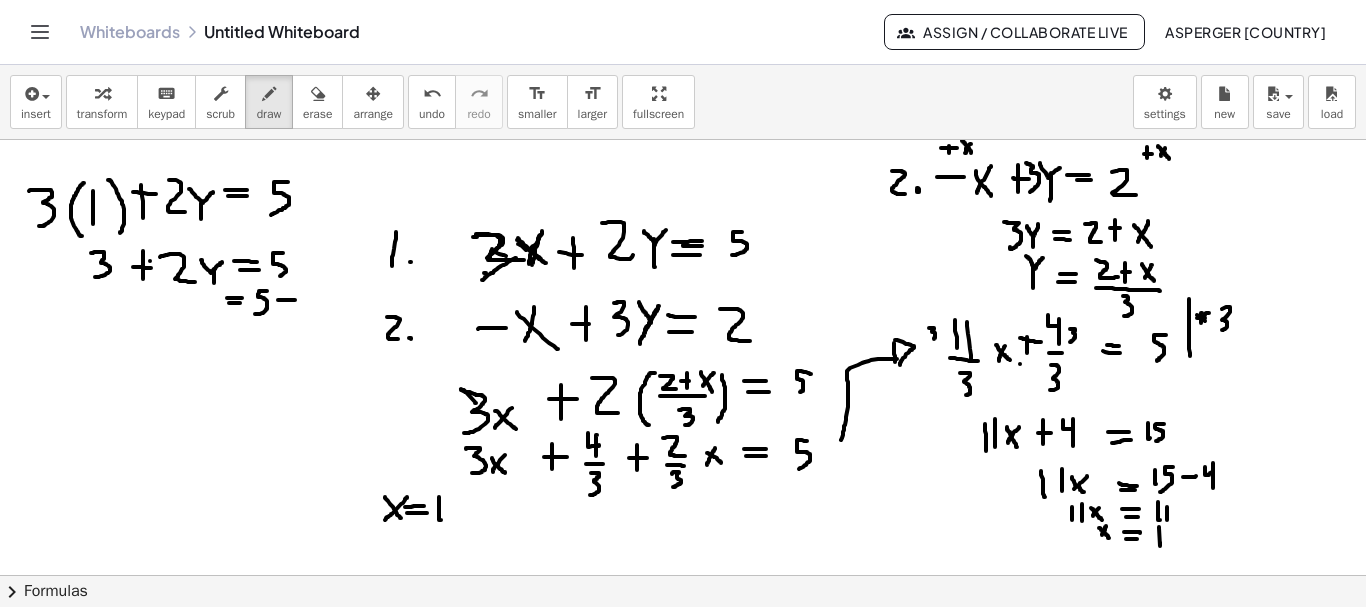 drag, startPoint x: 278, startPoint y: 300, endPoint x: 295, endPoint y: 300, distance: 17 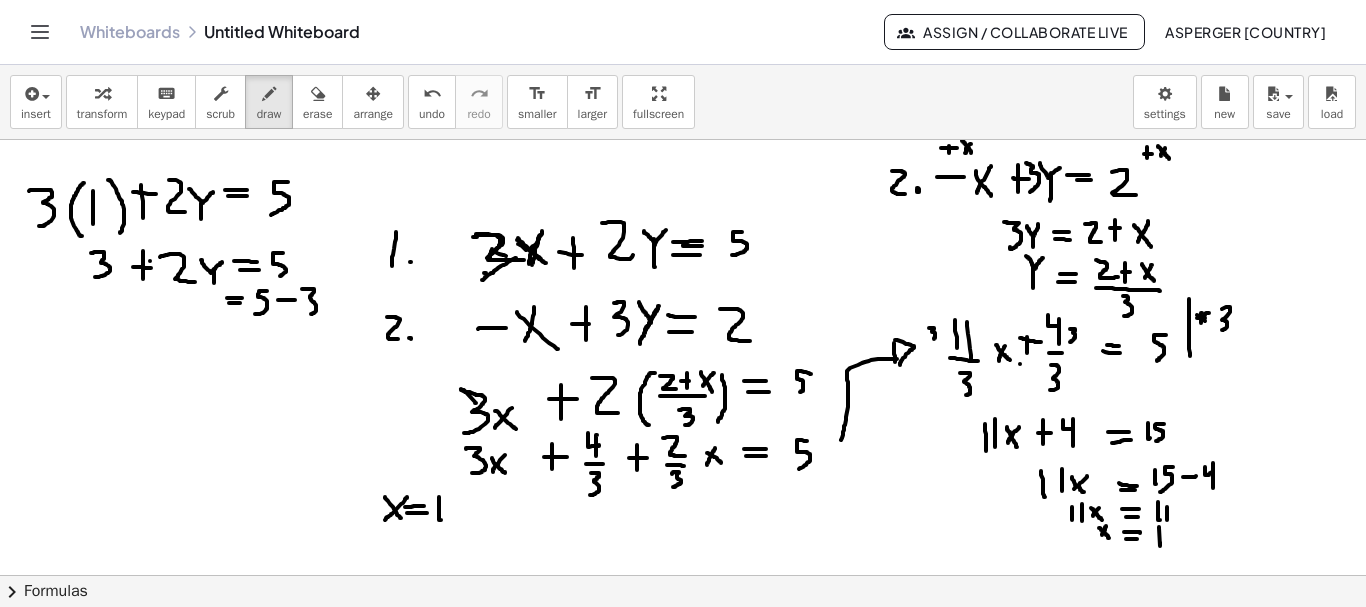 drag, startPoint x: 302, startPoint y: 289, endPoint x: 311, endPoint y: 314, distance: 26.57066 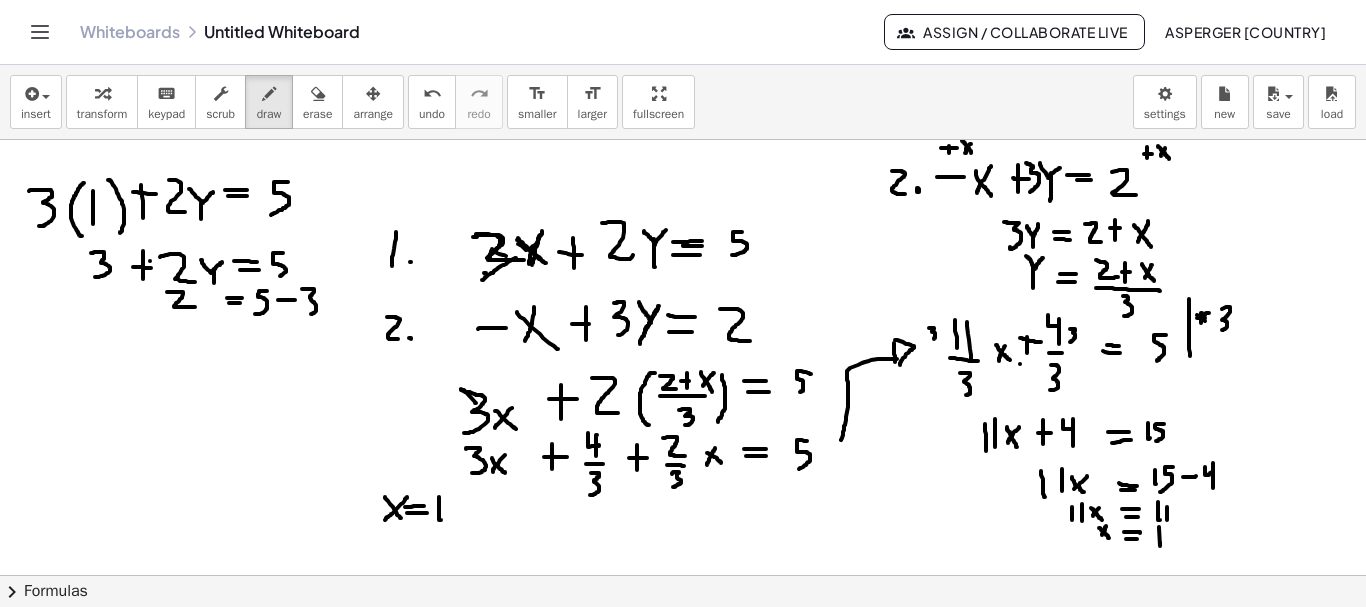drag, startPoint x: 167, startPoint y: 292, endPoint x: 201, endPoint y: 301, distance: 35.17101 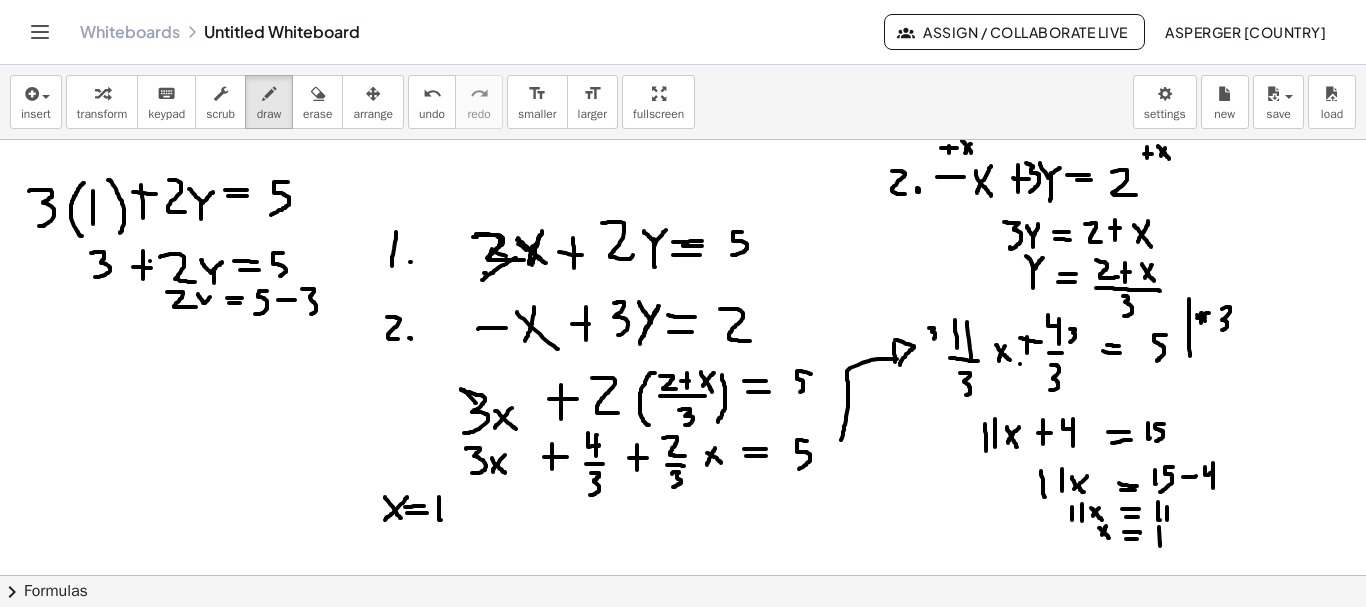 drag, startPoint x: 198, startPoint y: 294, endPoint x: 213, endPoint y: 294, distance: 15 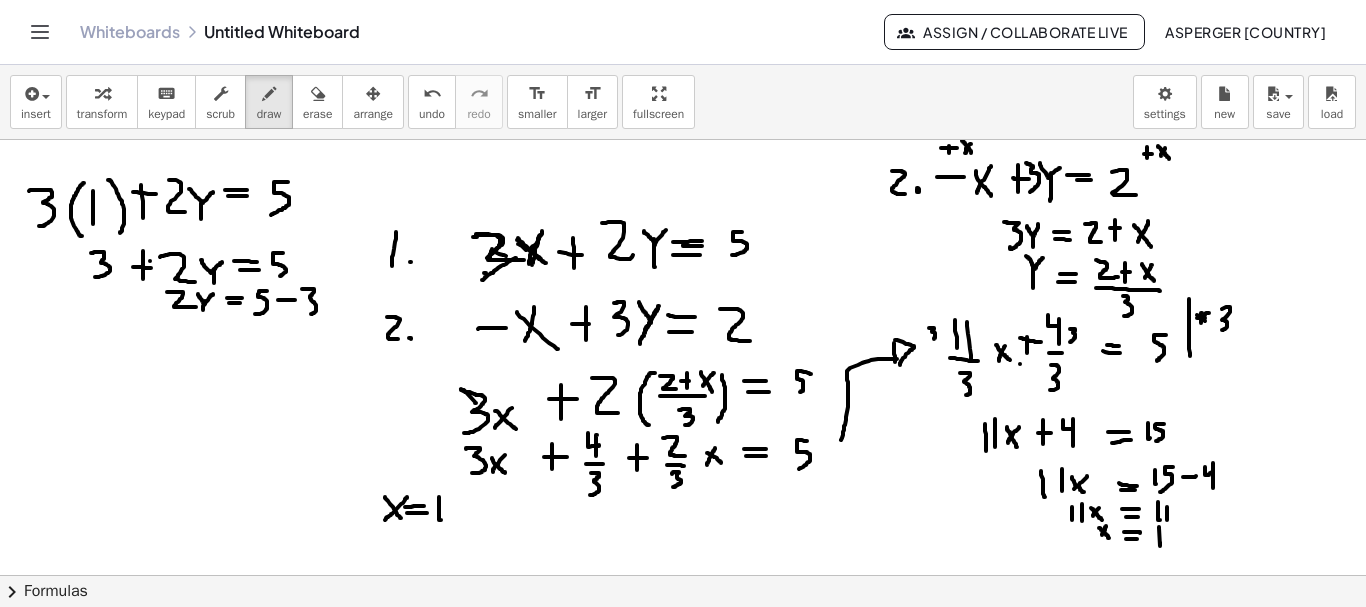 drag, startPoint x: 205, startPoint y: 301, endPoint x: 203, endPoint y: 314, distance: 13.152946 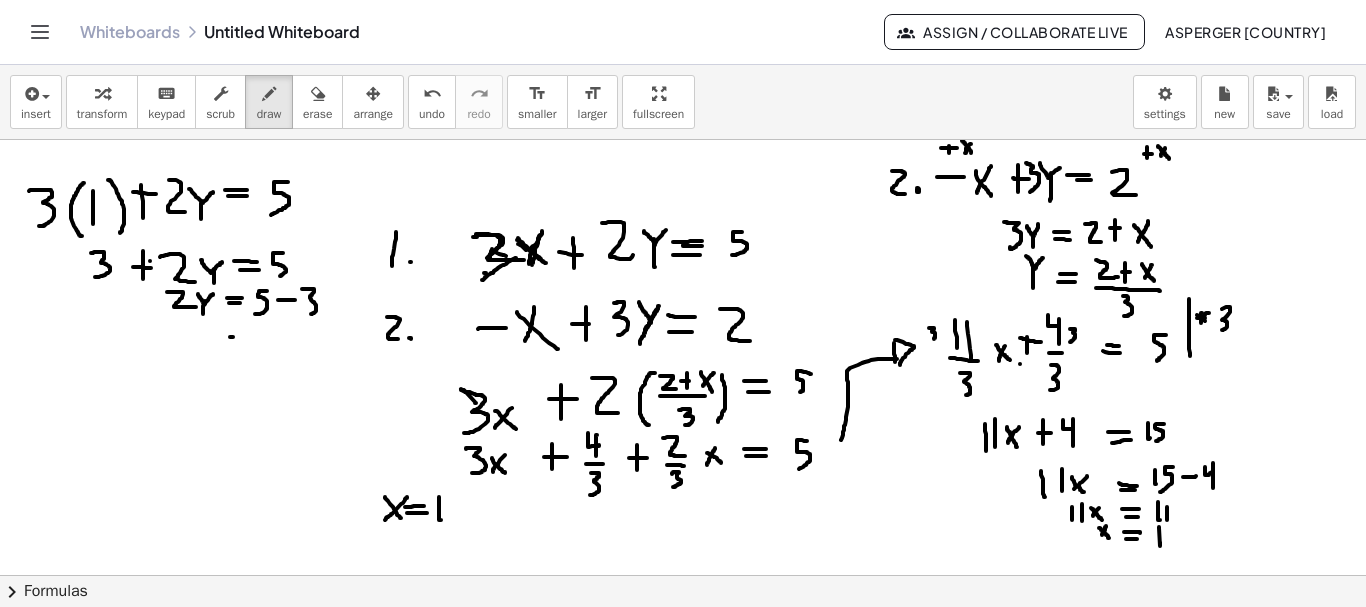 drag, startPoint x: 230, startPoint y: 337, endPoint x: 252, endPoint y: 337, distance: 22 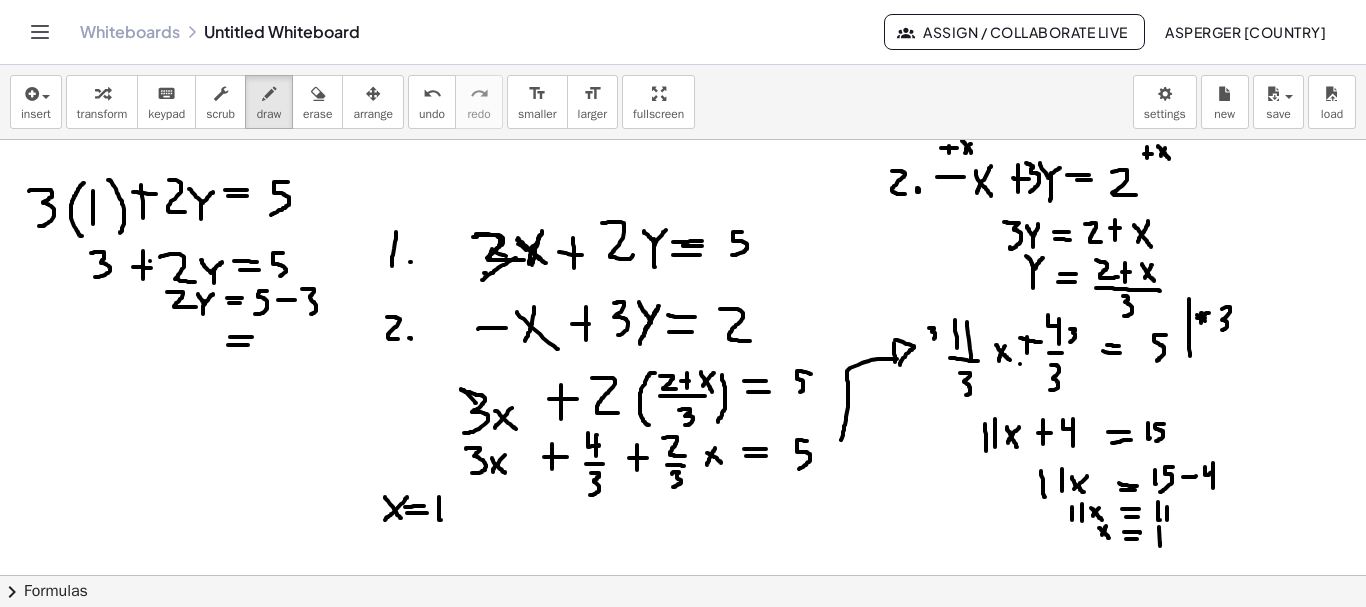 drag, startPoint x: 228, startPoint y: 345, endPoint x: 248, endPoint y: 345, distance: 20 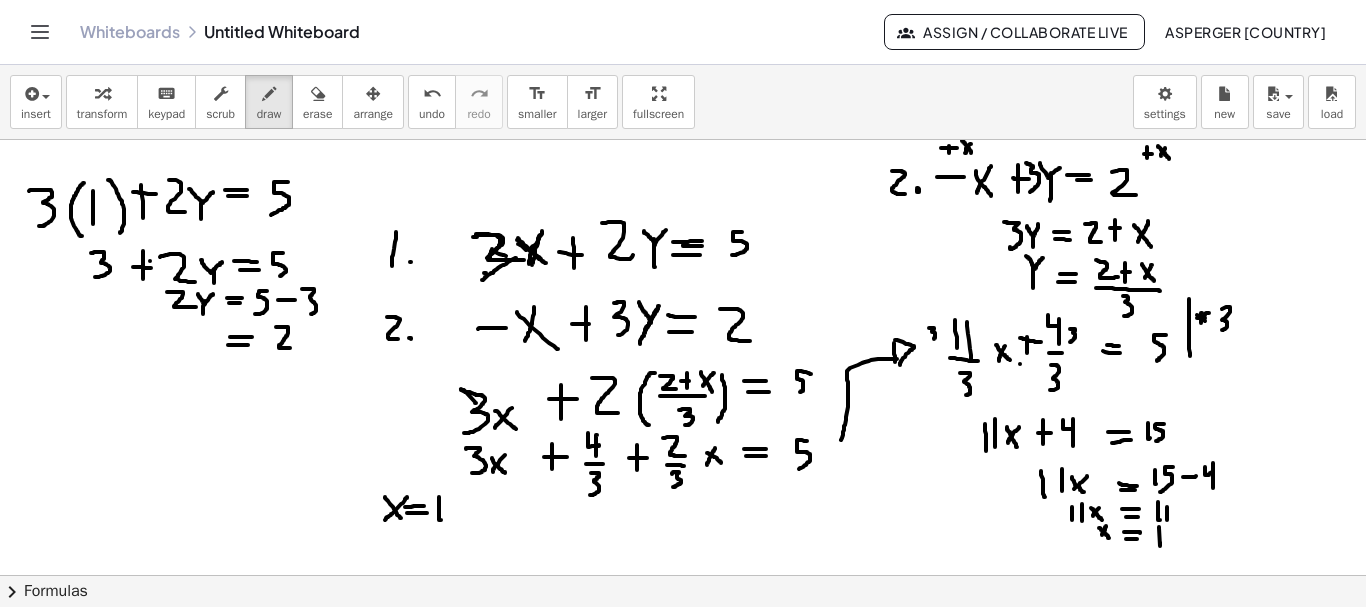 drag, startPoint x: 276, startPoint y: 327, endPoint x: 292, endPoint y: 348, distance: 26.400757 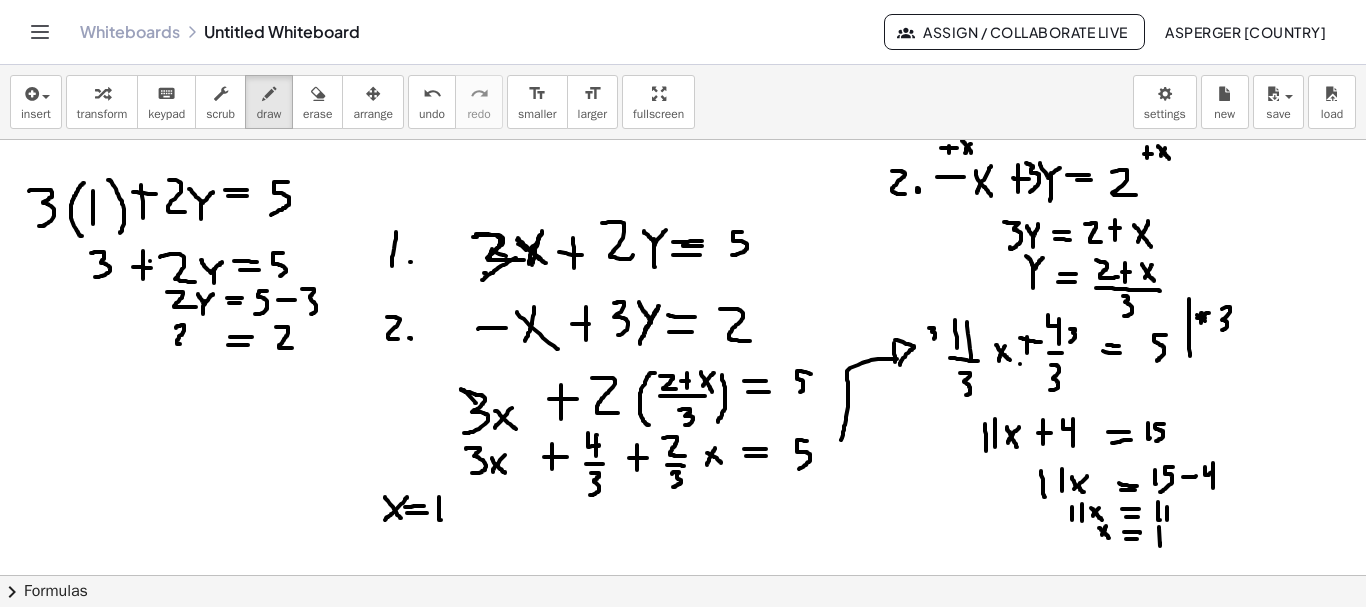 drag, startPoint x: 176, startPoint y: 328, endPoint x: 185, endPoint y: 344, distance: 18.35756 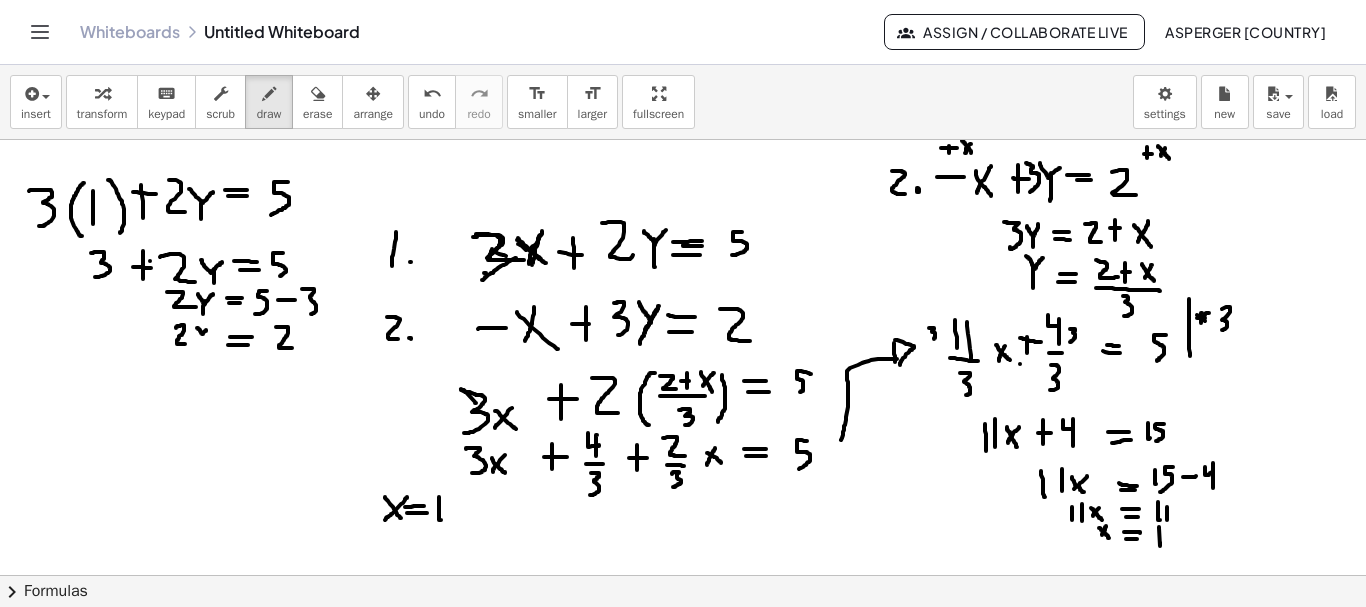 drag, startPoint x: 197, startPoint y: 328, endPoint x: 212, endPoint y: 324, distance: 15.524175 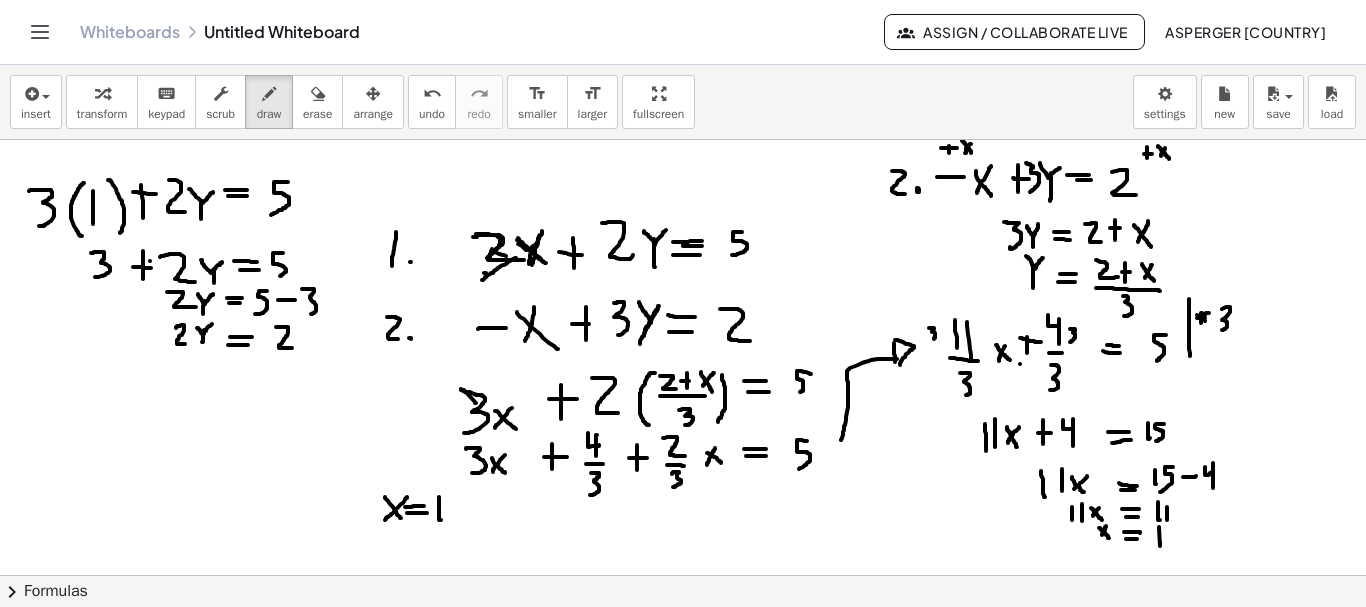 drag, startPoint x: 204, startPoint y: 330, endPoint x: 202, endPoint y: 342, distance: 12.165525 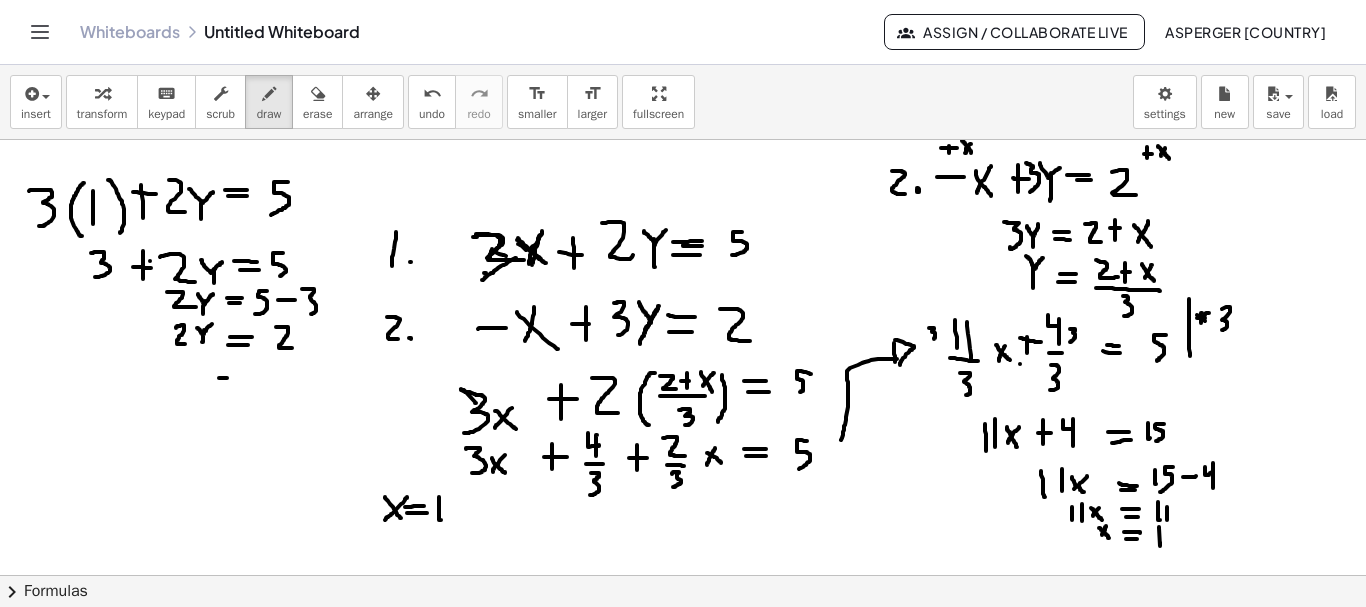 drag, startPoint x: 219, startPoint y: 378, endPoint x: 241, endPoint y: 378, distance: 22 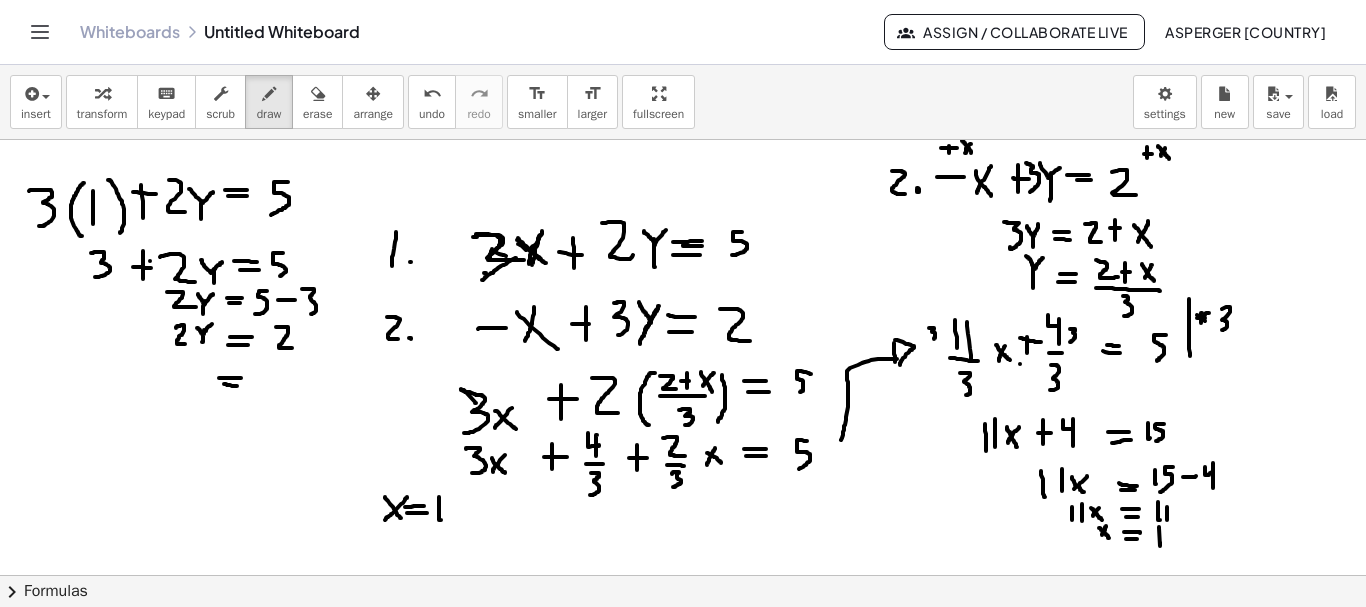 drag, startPoint x: 224, startPoint y: 384, endPoint x: 237, endPoint y: 386, distance: 13.152946 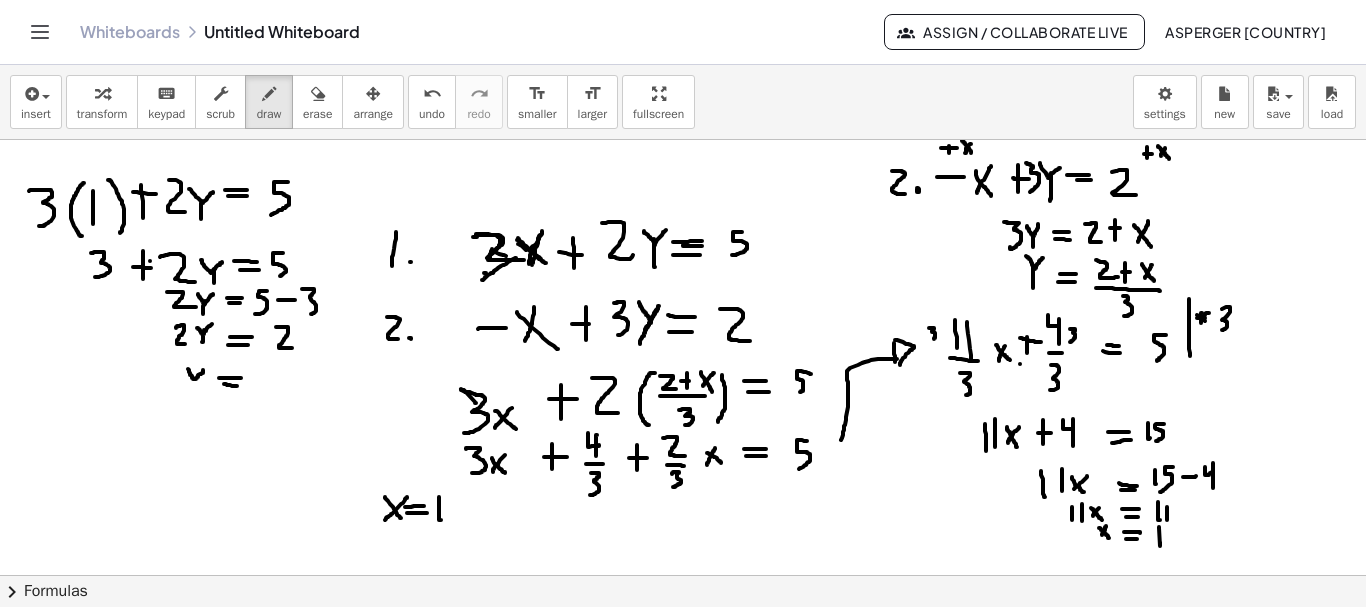 drag, startPoint x: 188, startPoint y: 369, endPoint x: 203, endPoint y: 370, distance: 15.033297 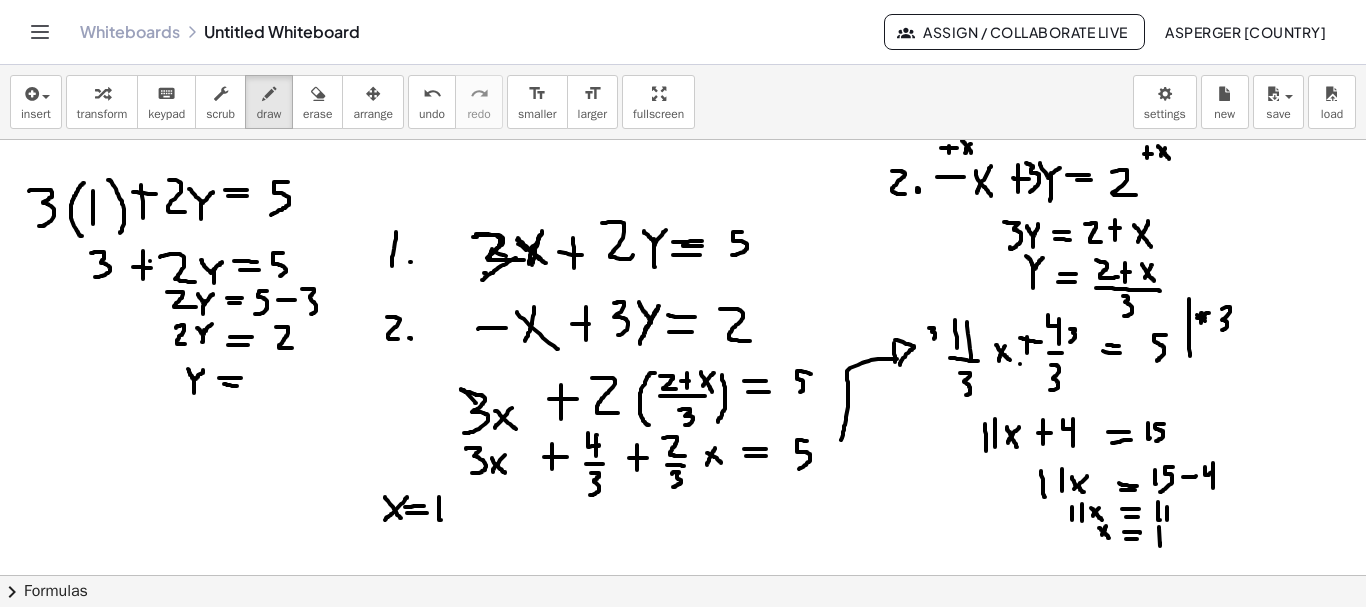 drag, startPoint x: 194, startPoint y: 378, endPoint x: 194, endPoint y: 393, distance: 15 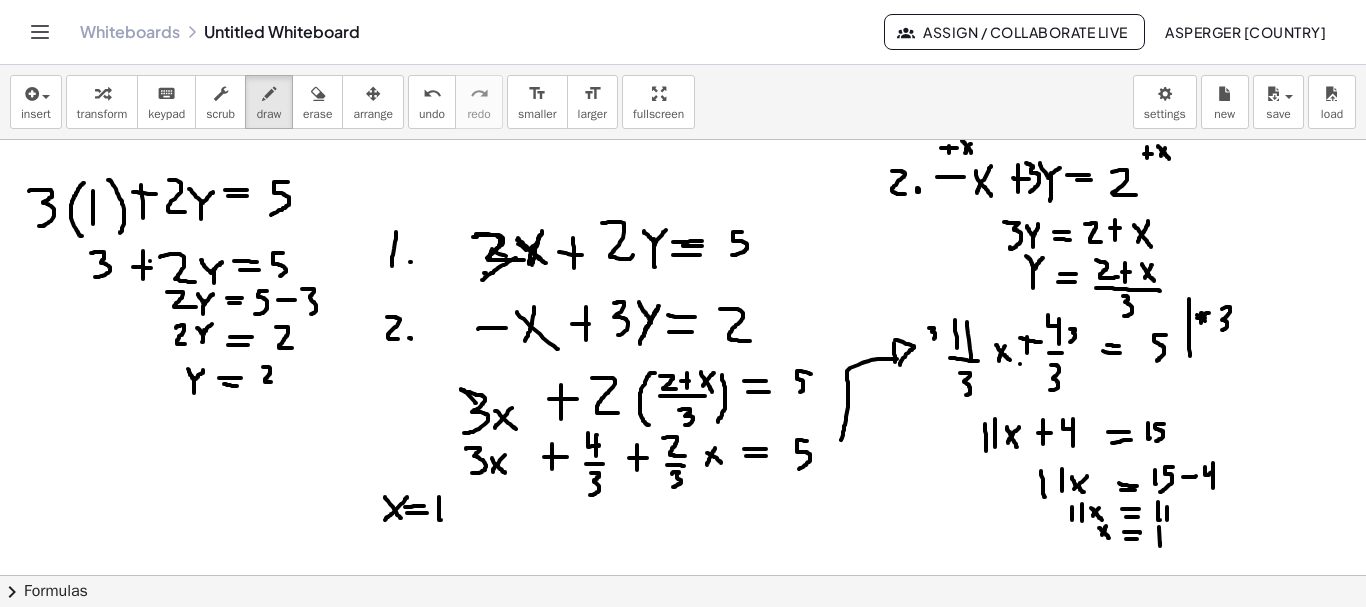 drag, startPoint x: 263, startPoint y: 367, endPoint x: 271, endPoint y: 382, distance: 17 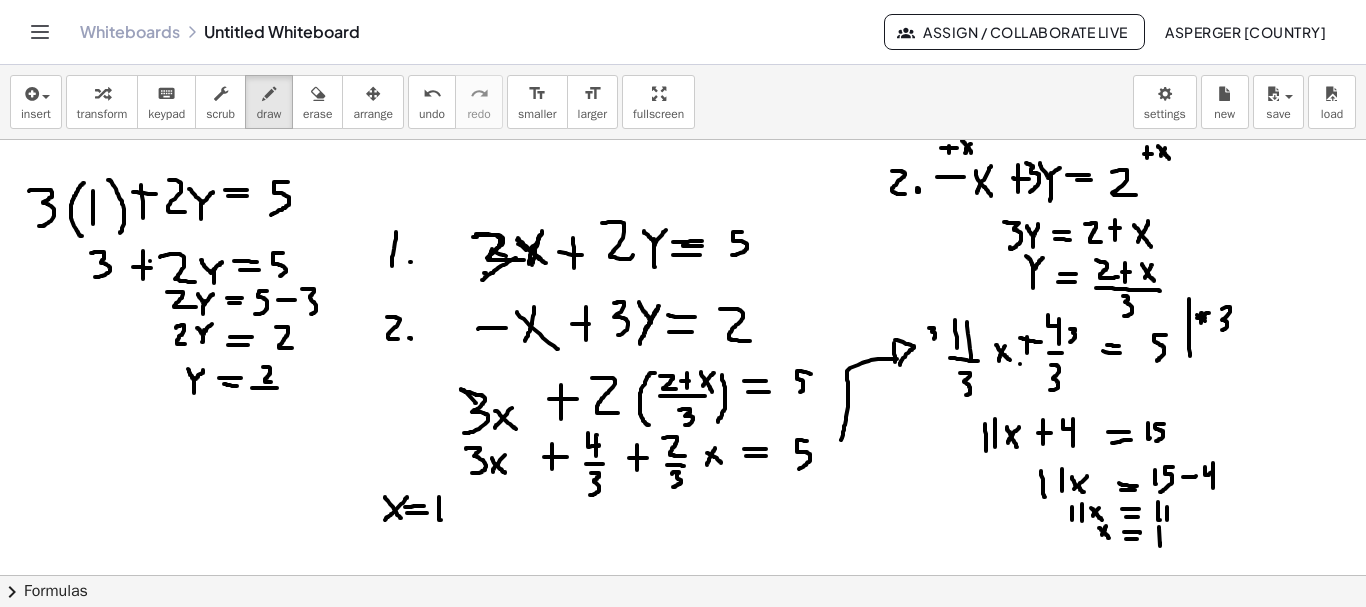 drag, startPoint x: 252, startPoint y: 388, endPoint x: 280, endPoint y: 388, distance: 28 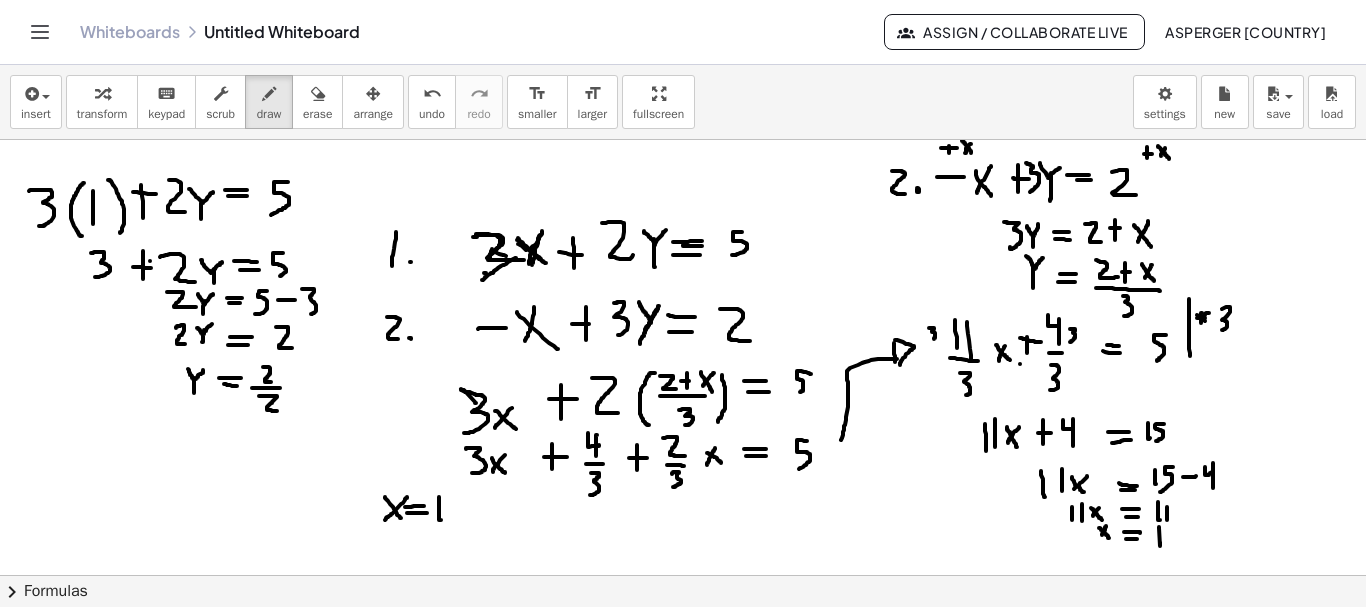 drag, startPoint x: 259, startPoint y: 396, endPoint x: 279, endPoint y: 411, distance: 25 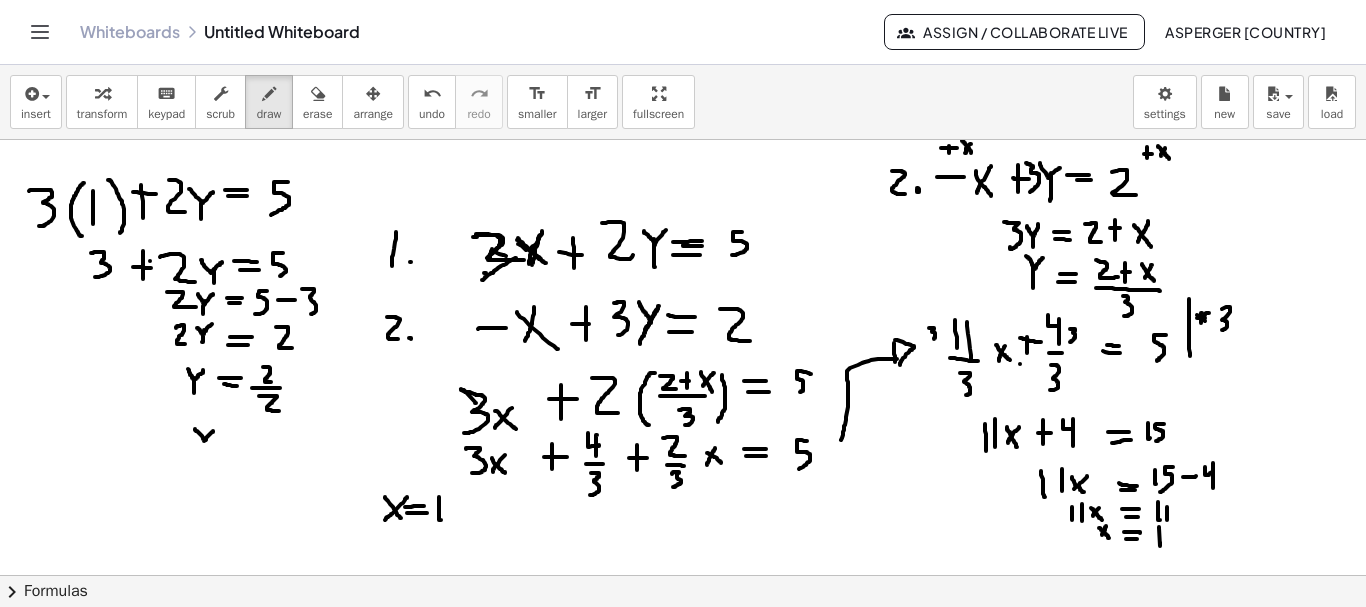 drag, startPoint x: 195, startPoint y: 429, endPoint x: 213, endPoint y: 431, distance: 18.110771 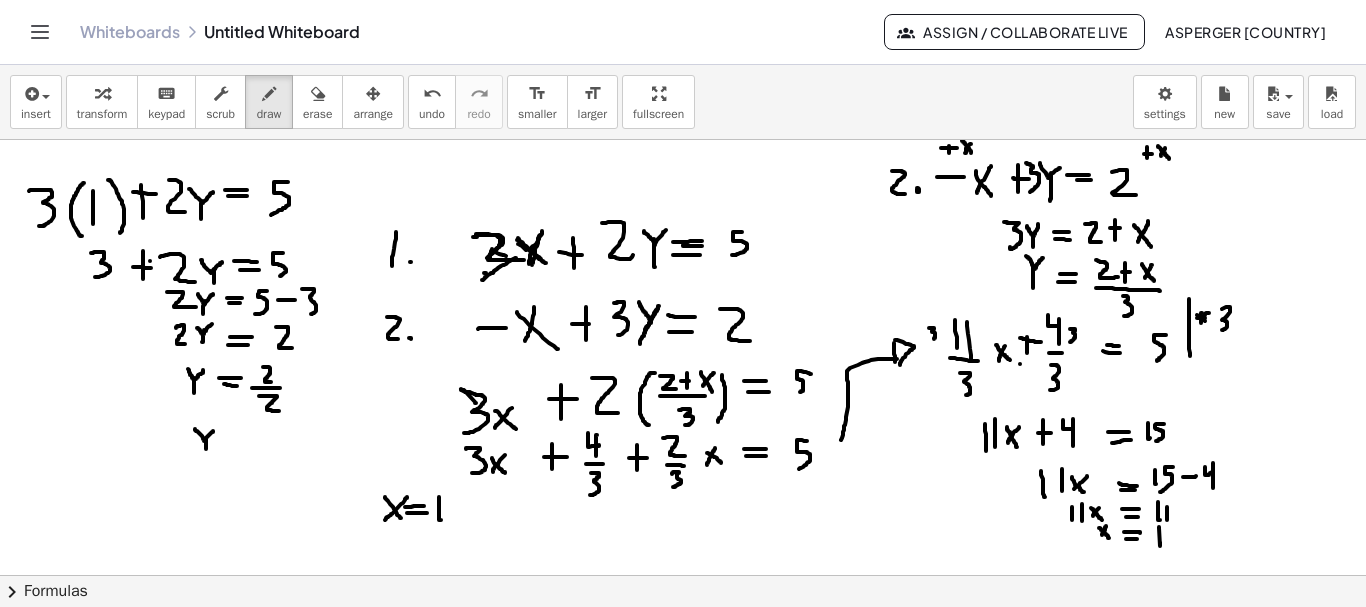 click at bounding box center (683, 640) 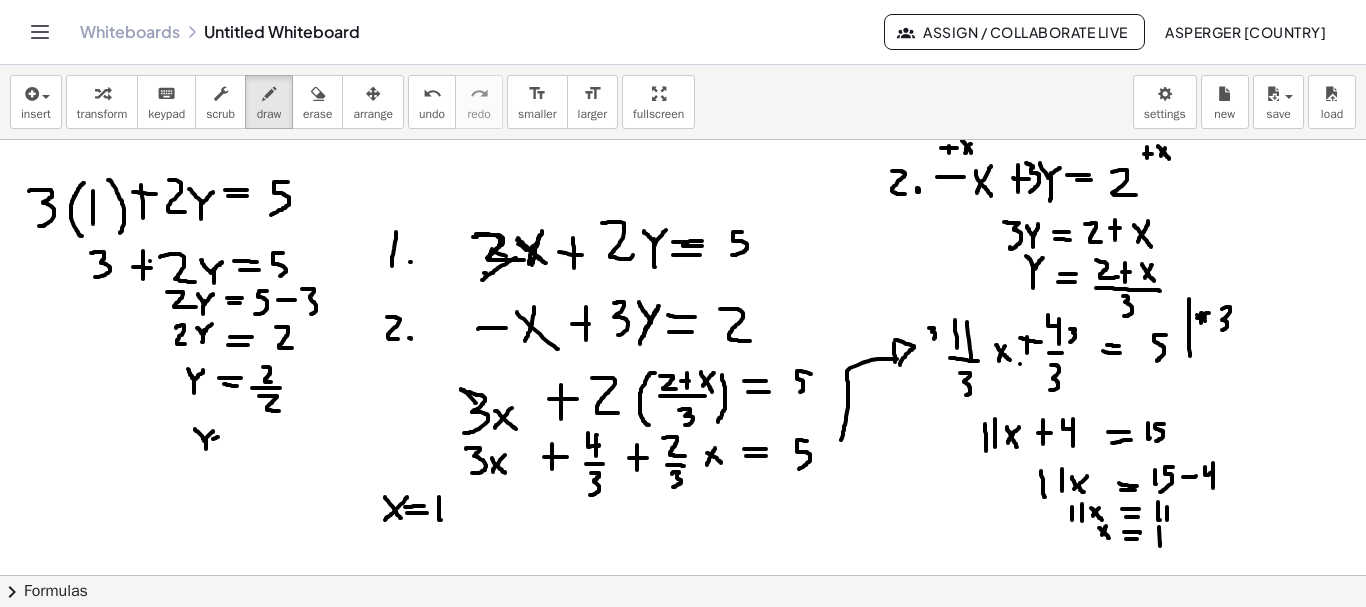 drag, startPoint x: 213, startPoint y: 439, endPoint x: 237, endPoint y: 434, distance: 24.5153 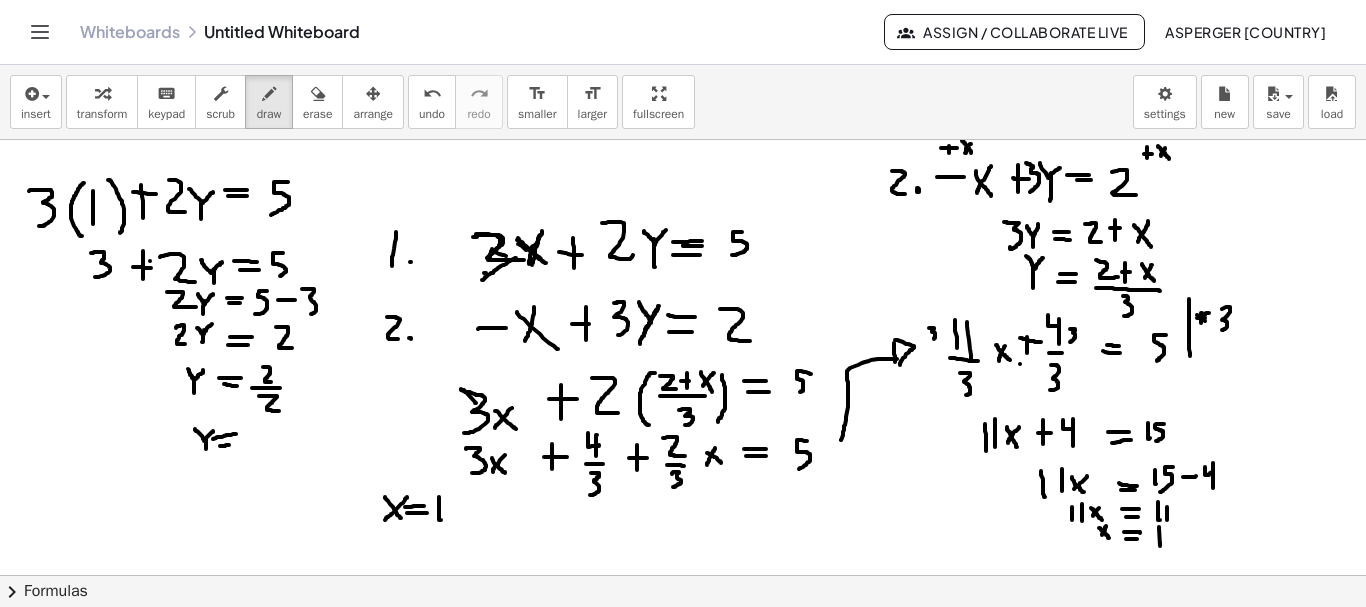 drag, startPoint x: 220, startPoint y: 446, endPoint x: 245, endPoint y: 440, distance: 25.70992 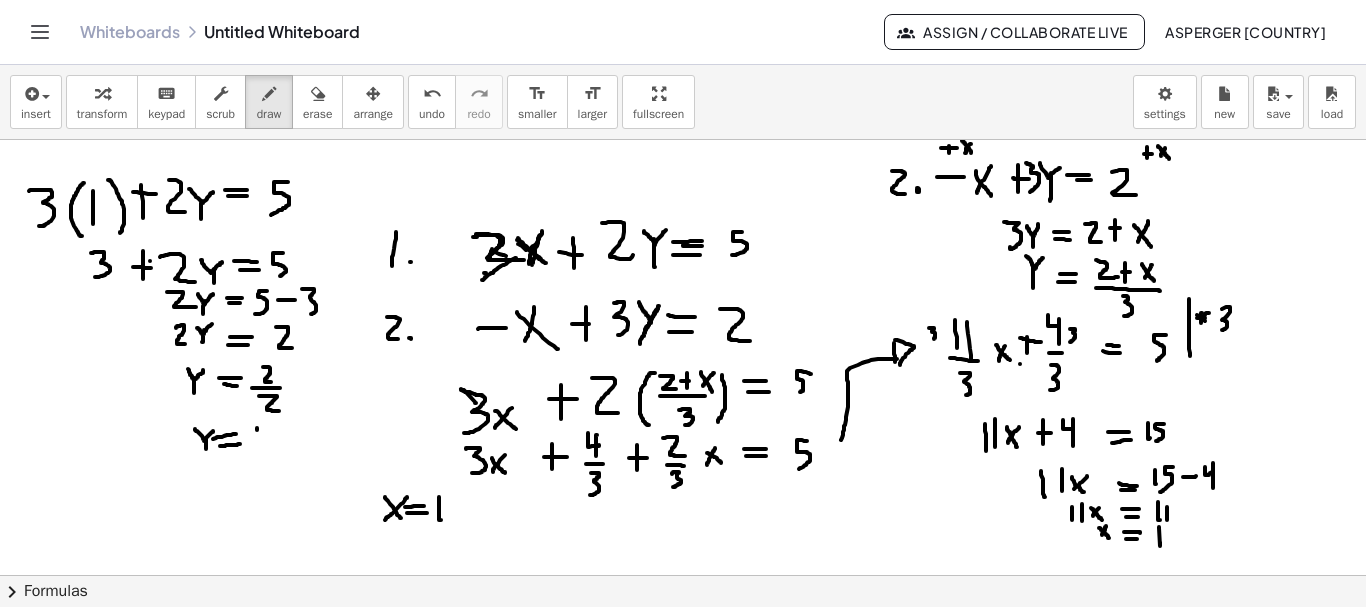 drag, startPoint x: 257, startPoint y: 428, endPoint x: 258, endPoint y: 450, distance: 22.022715 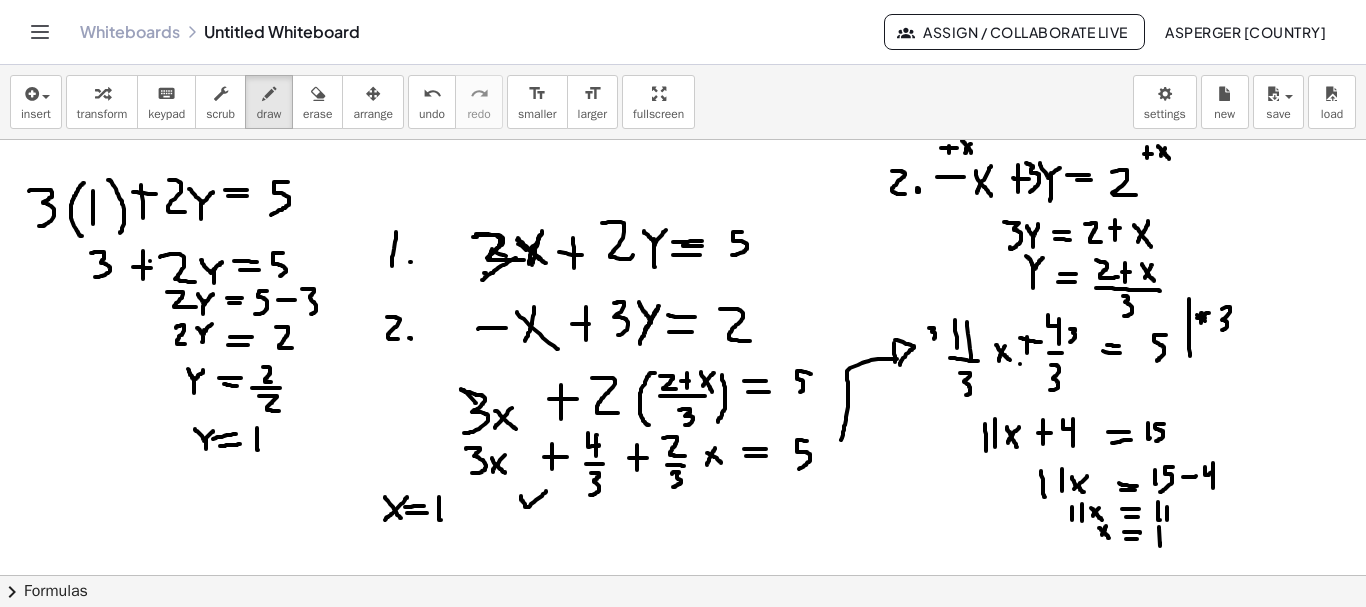 drag, startPoint x: 521, startPoint y: 496, endPoint x: 540, endPoint y: 495, distance: 19.026299 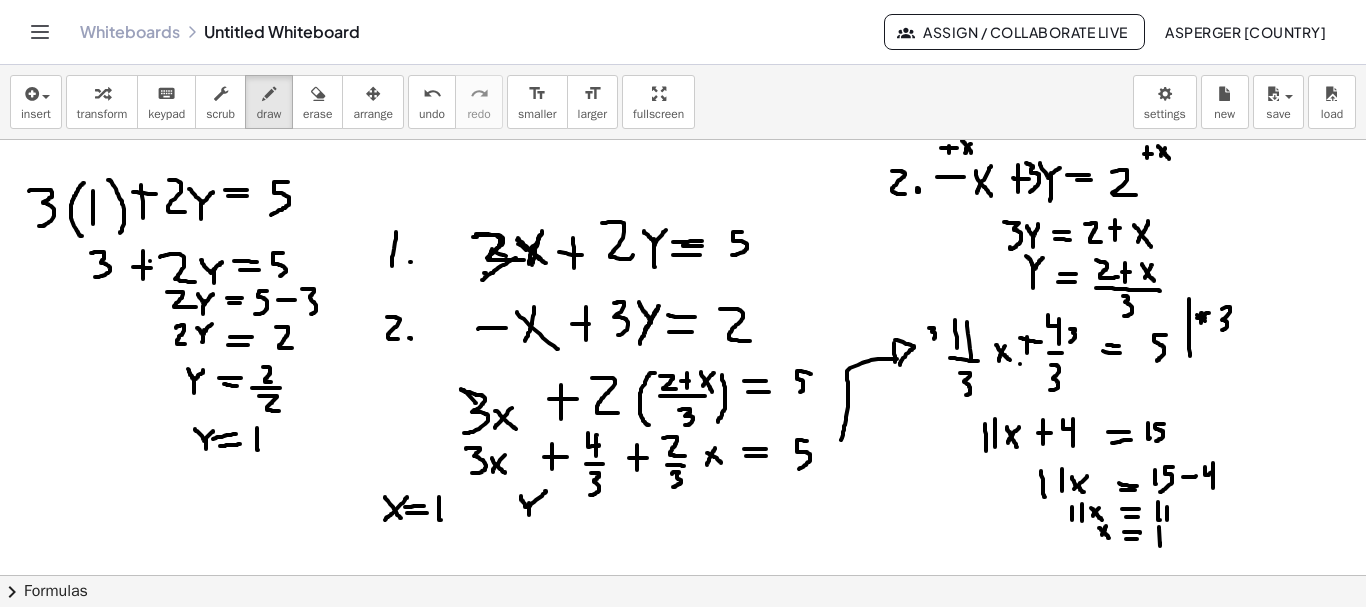 drag, startPoint x: 529, startPoint y: 503, endPoint x: 529, endPoint y: 516, distance: 13 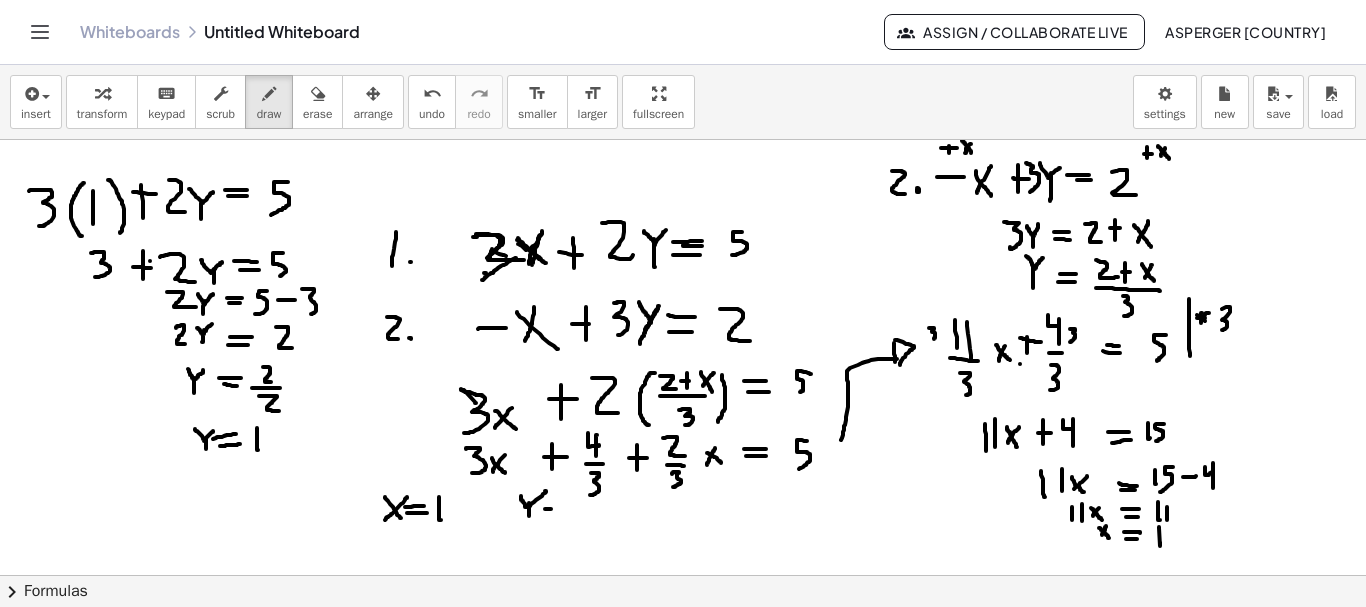 click at bounding box center [683, 640] 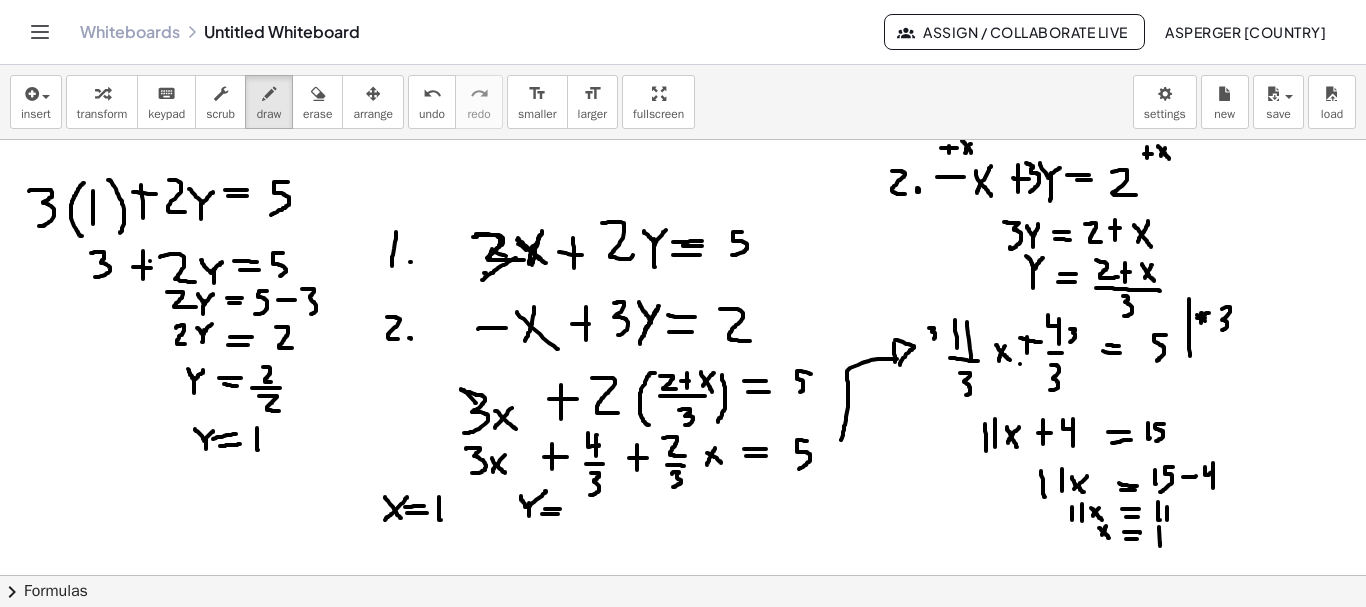 drag, startPoint x: 542, startPoint y: 514, endPoint x: 559, endPoint y: 514, distance: 17 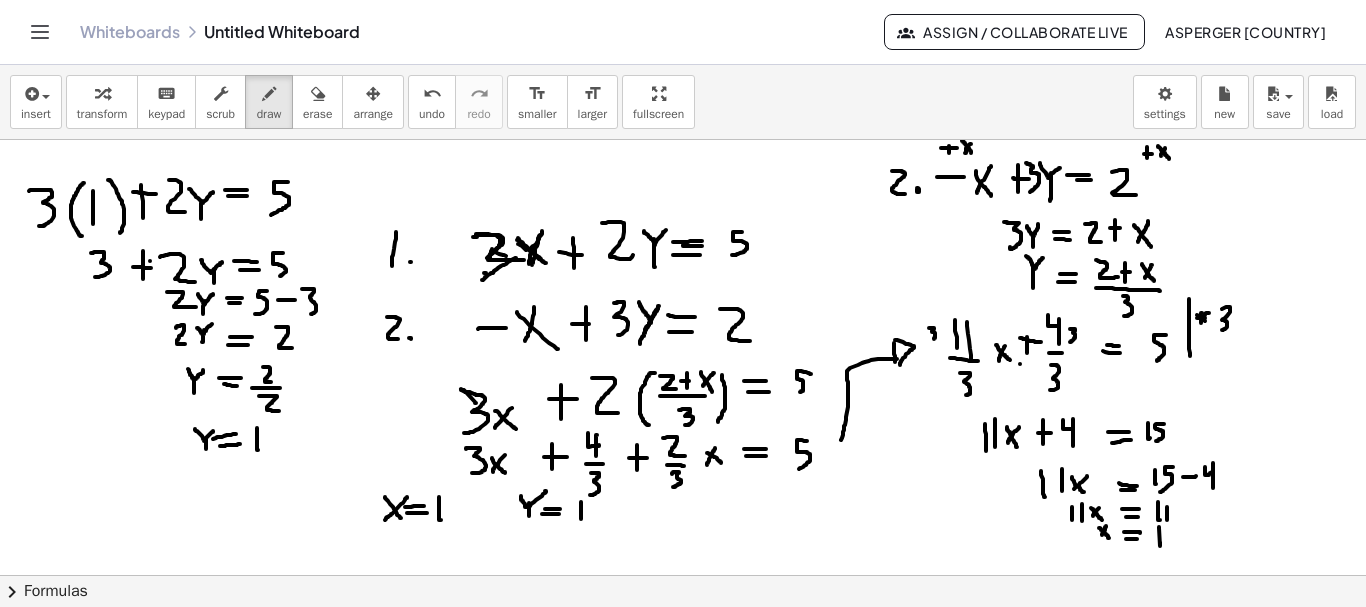 drag, startPoint x: 581, startPoint y: 502, endPoint x: 581, endPoint y: 519, distance: 17 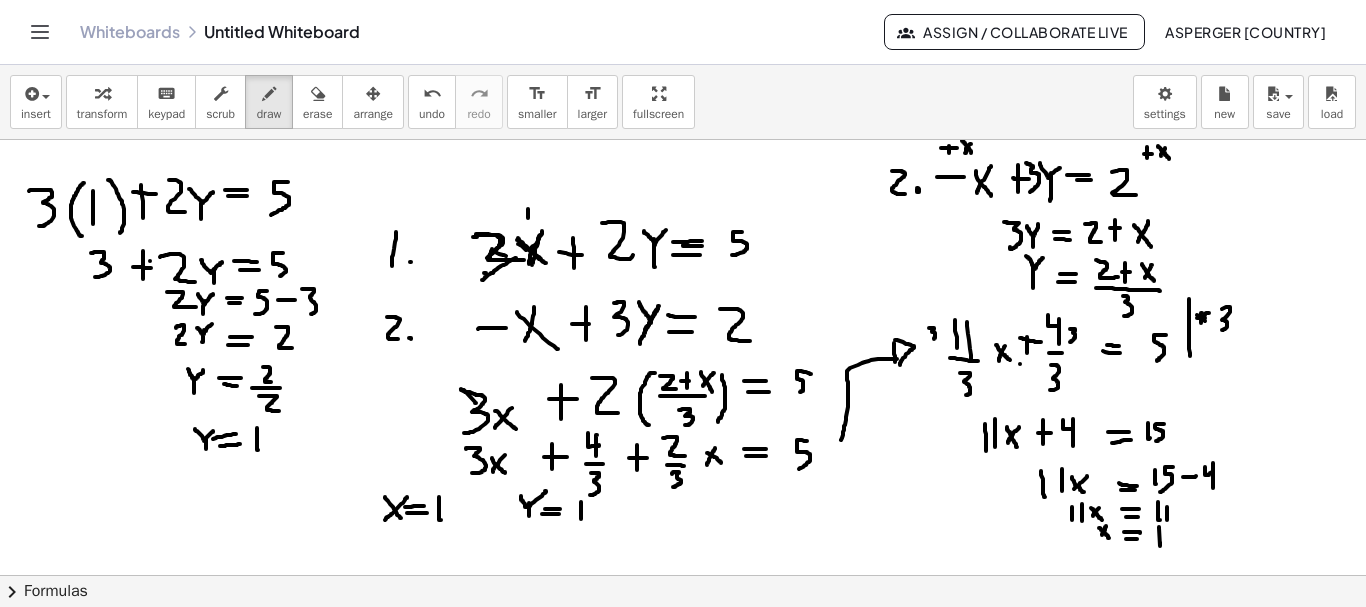 click at bounding box center [683, 640] 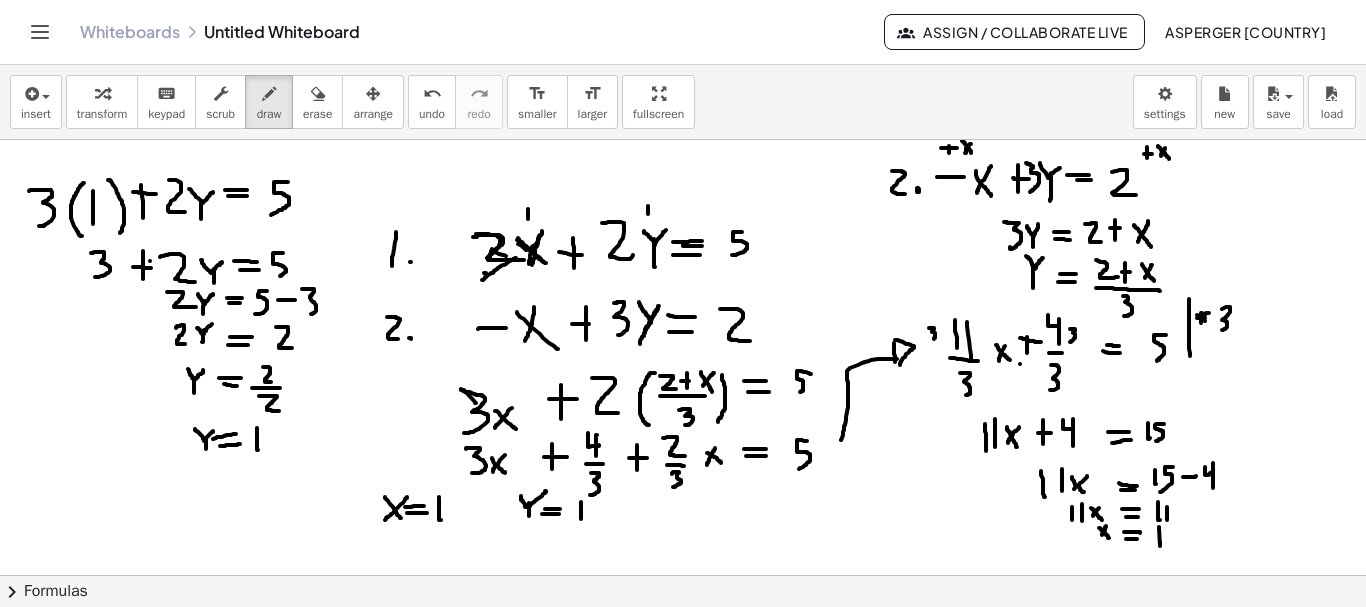 drag, startPoint x: 648, startPoint y: 206, endPoint x: 647, endPoint y: 228, distance: 22.022715 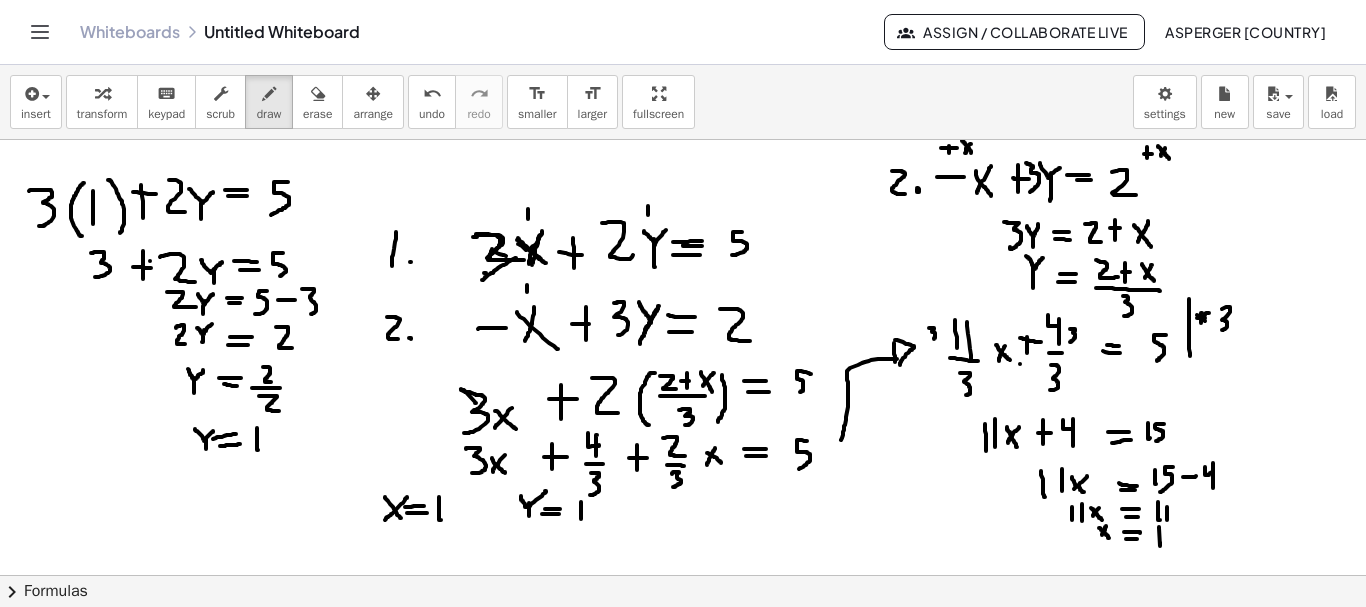 click at bounding box center (683, 640) 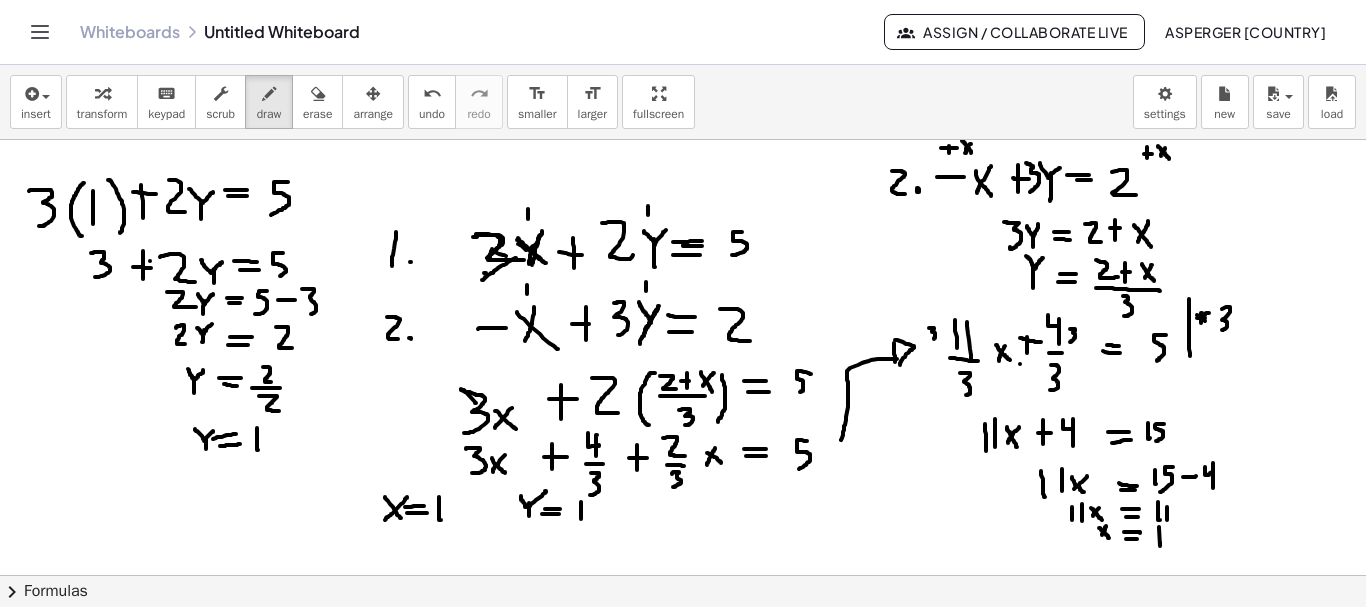 click at bounding box center (683, 640) 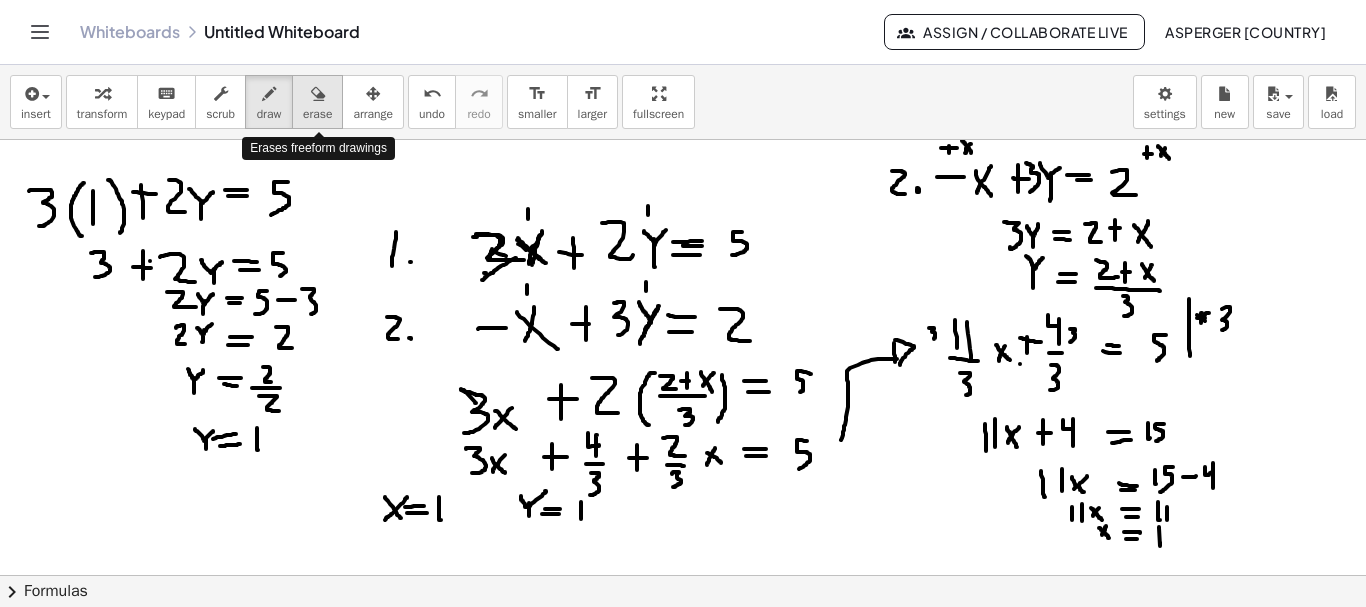 click at bounding box center [318, 94] 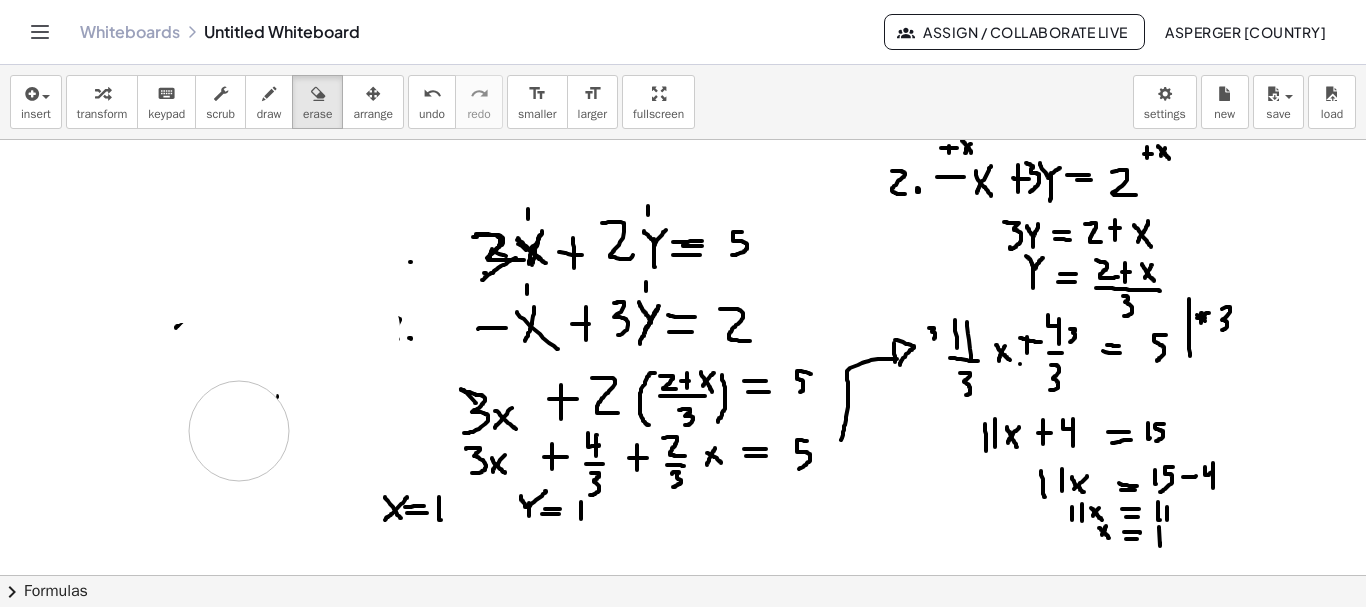 drag, startPoint x: 38, startPoint y: 202, endPoint x: 239, endPoint y: 431, distance: 304.69986 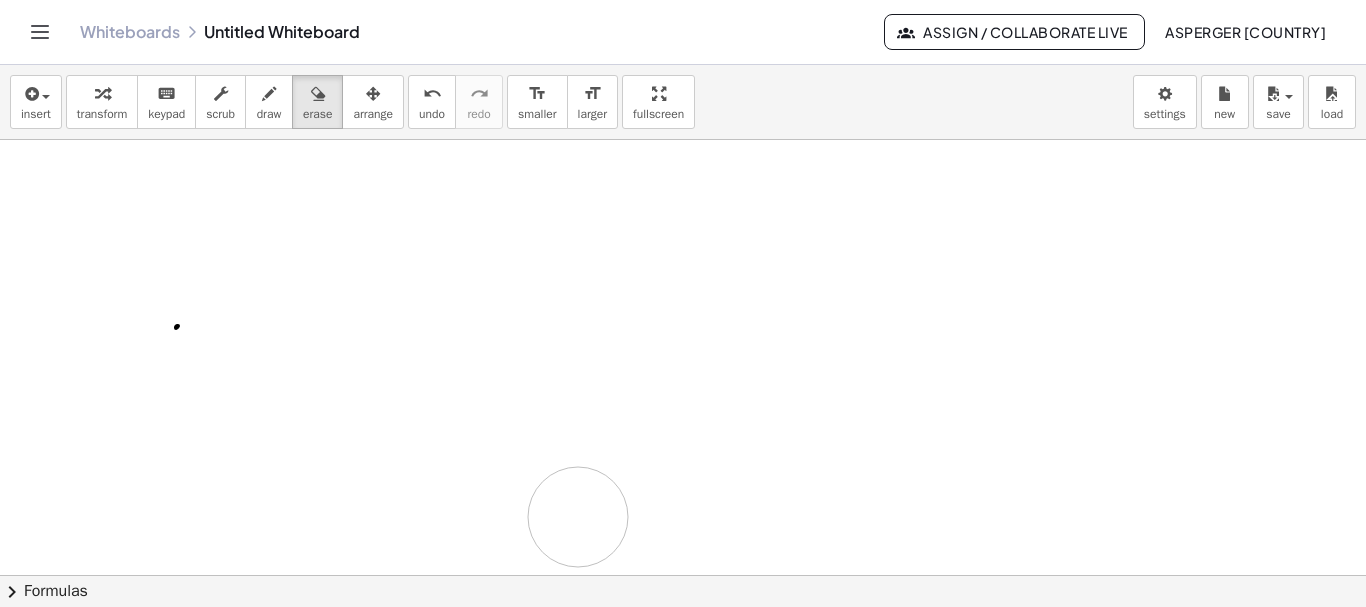 drag, startPoint x: 507, startPoint y: 225, endPoint x: 604, endPoint y: 505, distance: 296.32584 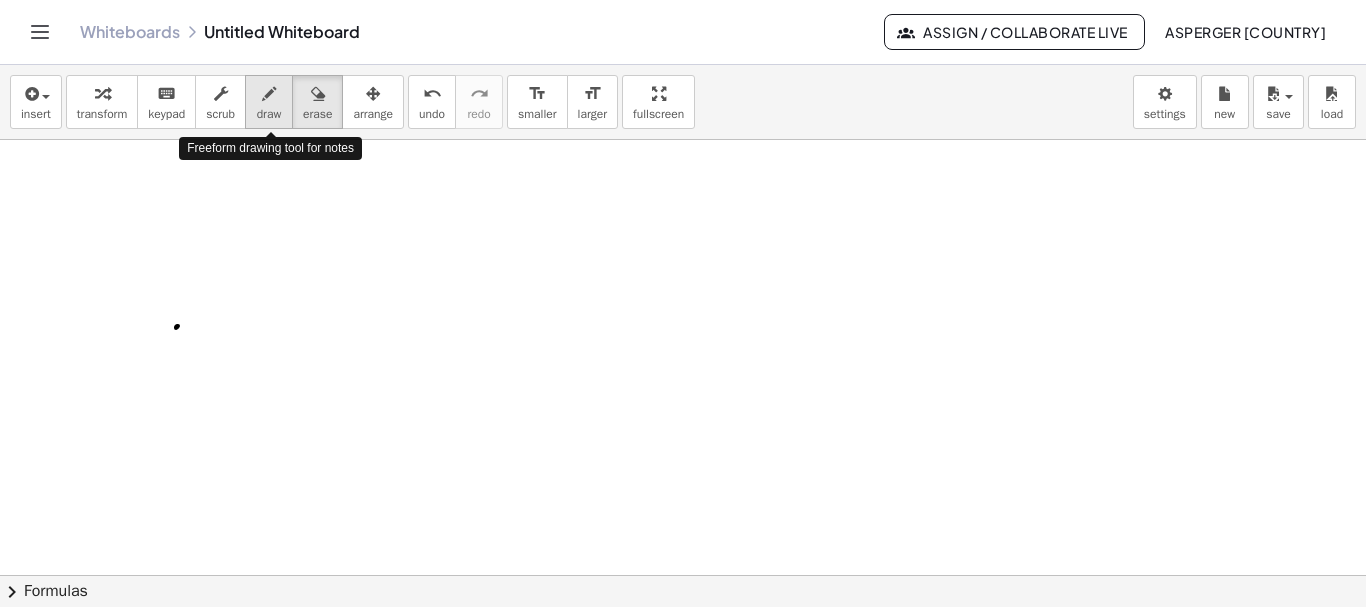 click at bounding box center (269, 94) 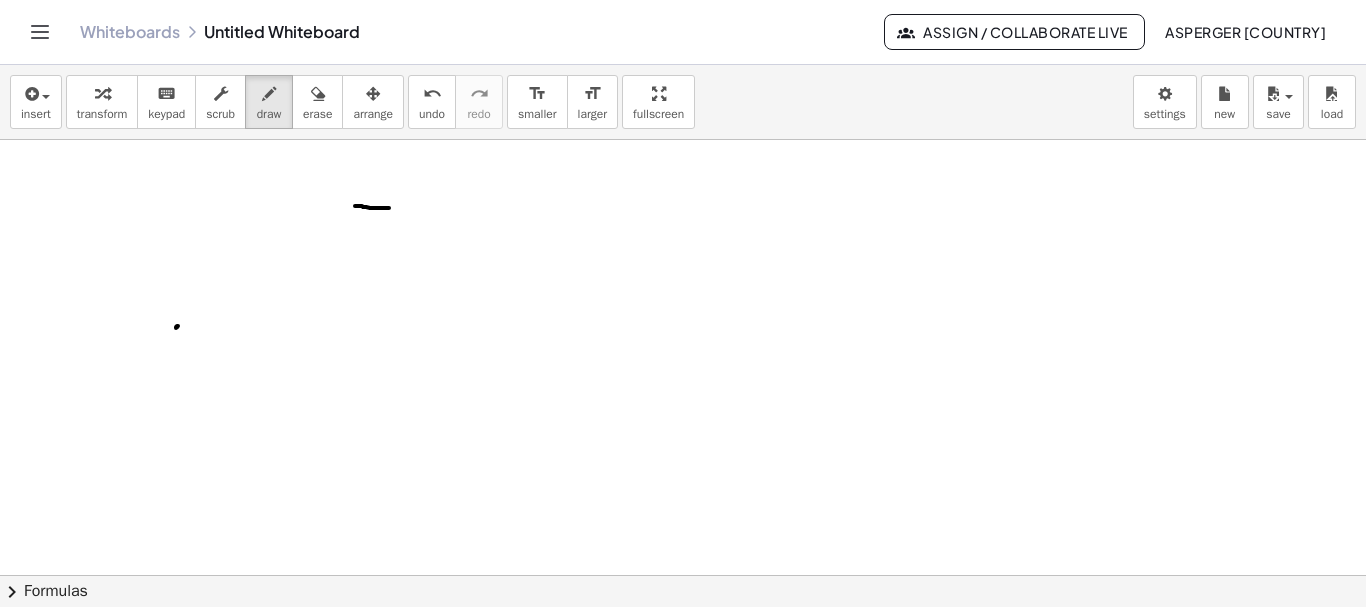 drag, startPoint x: 355, startPoint y: 206, endPoint x: 389, endPoint y: 208, distance: 34.058773 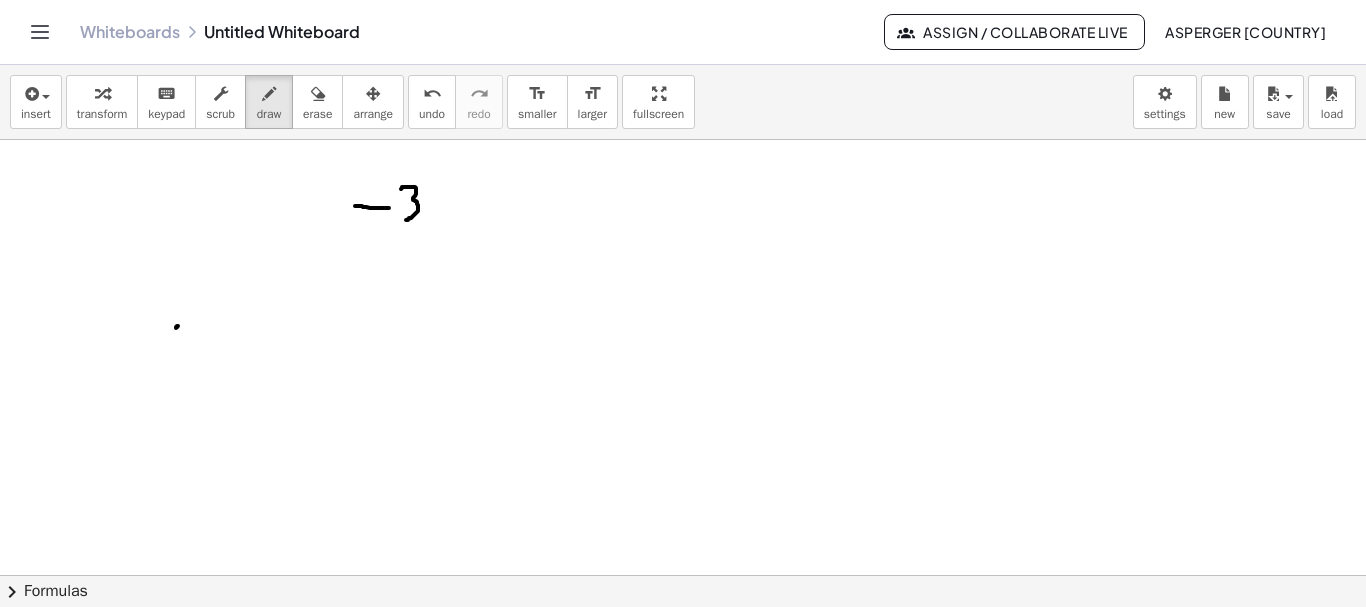 drag, startPoint x: 401, startPoint y: 189, endPoint x: 406, endPoint y: 220, distance: 31.400637 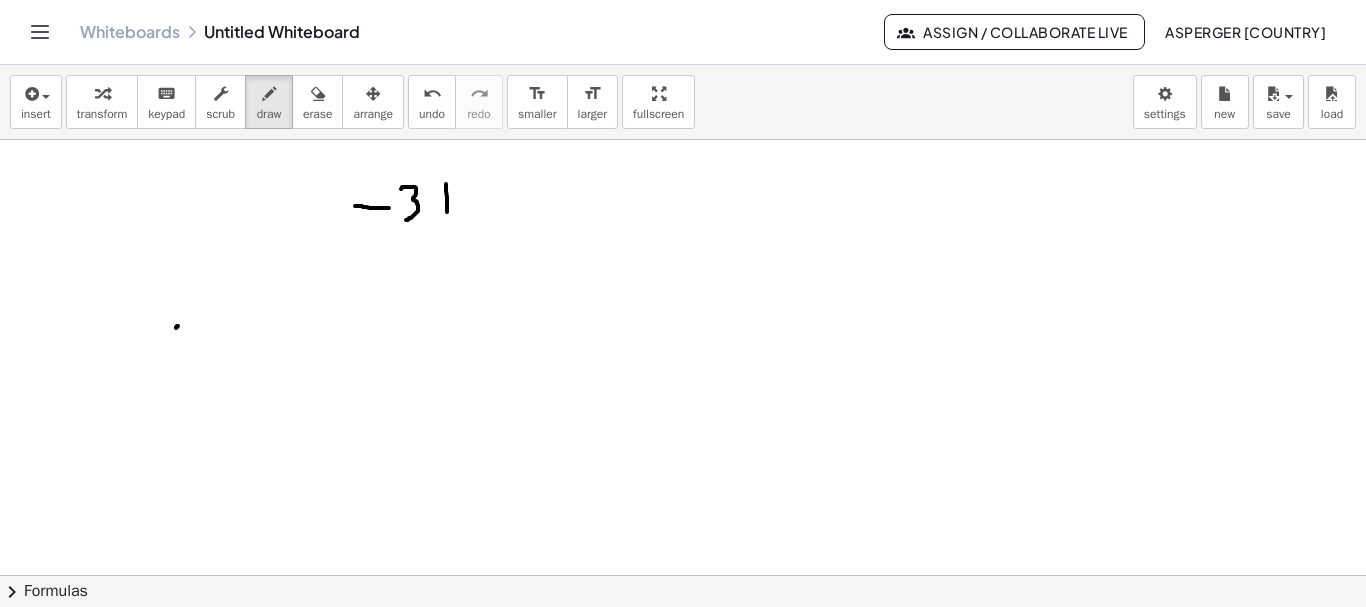 drag, startPoint x: 446, startPoint y: 184, endPoint x: 436, endPoint y: 202, distance: 20.59126 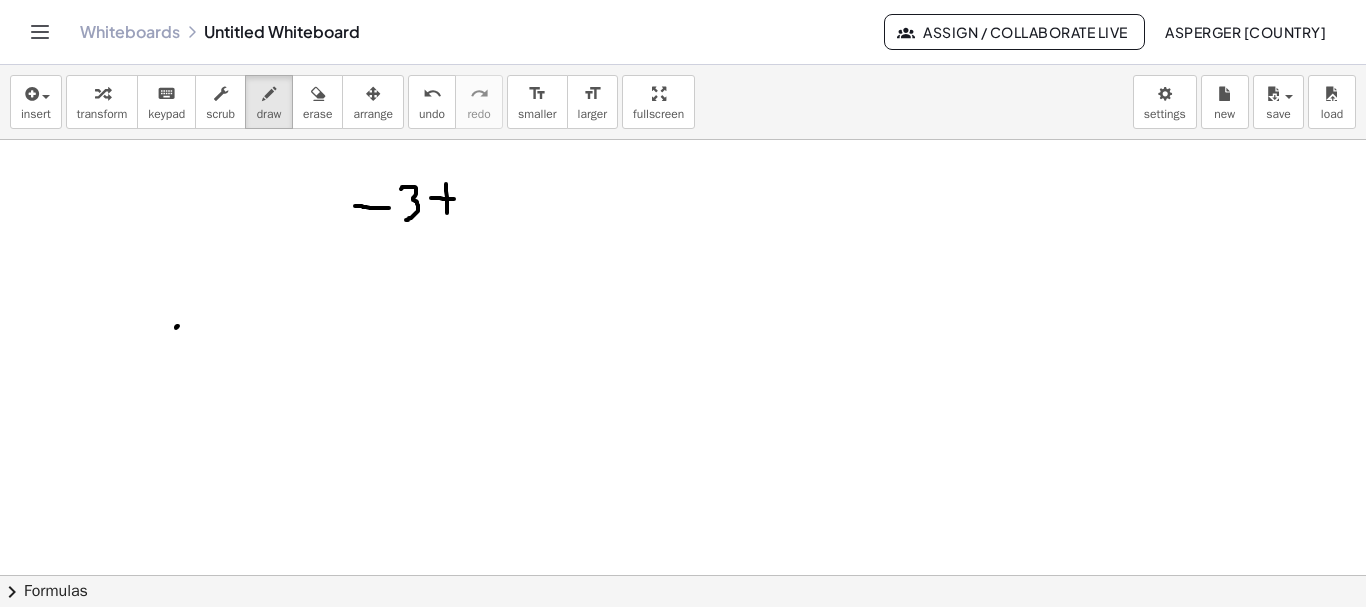 drag, startPoint x: 431, startPoint y: 198, endPoint x: 466, endPoint y: 199, distance: 35.014282 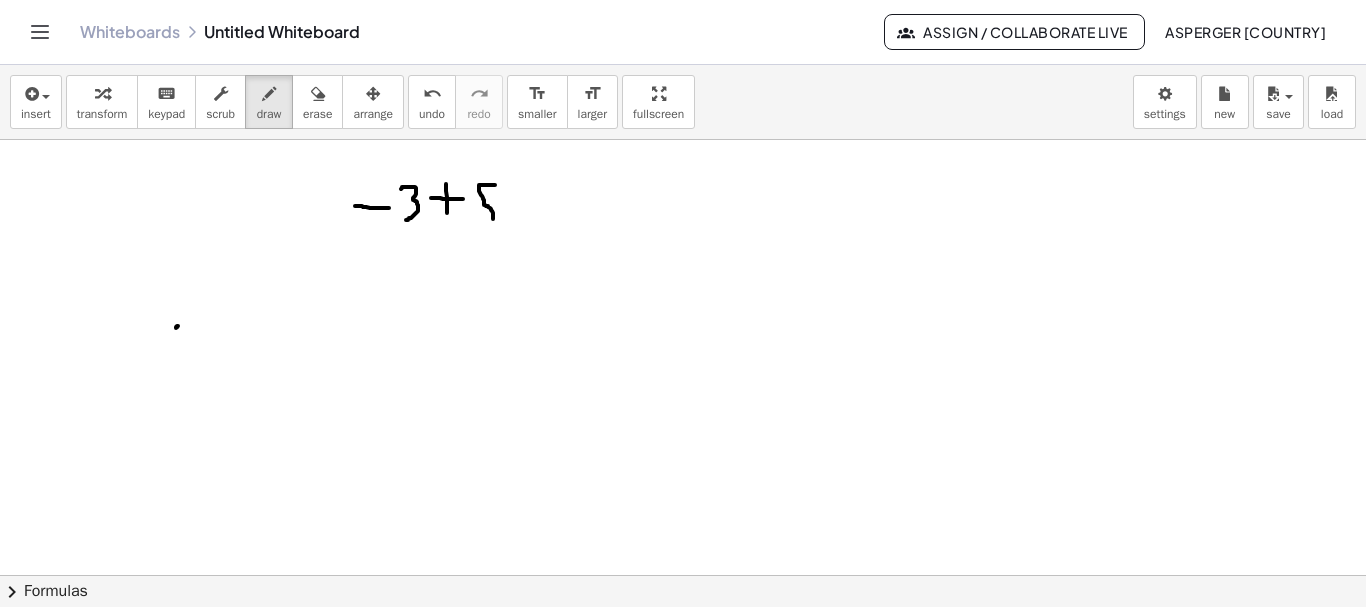 drag, startPoint x: 495, startPoint y: 185, endPoint x: 491, endPoint y: 225, distance: 40.1995 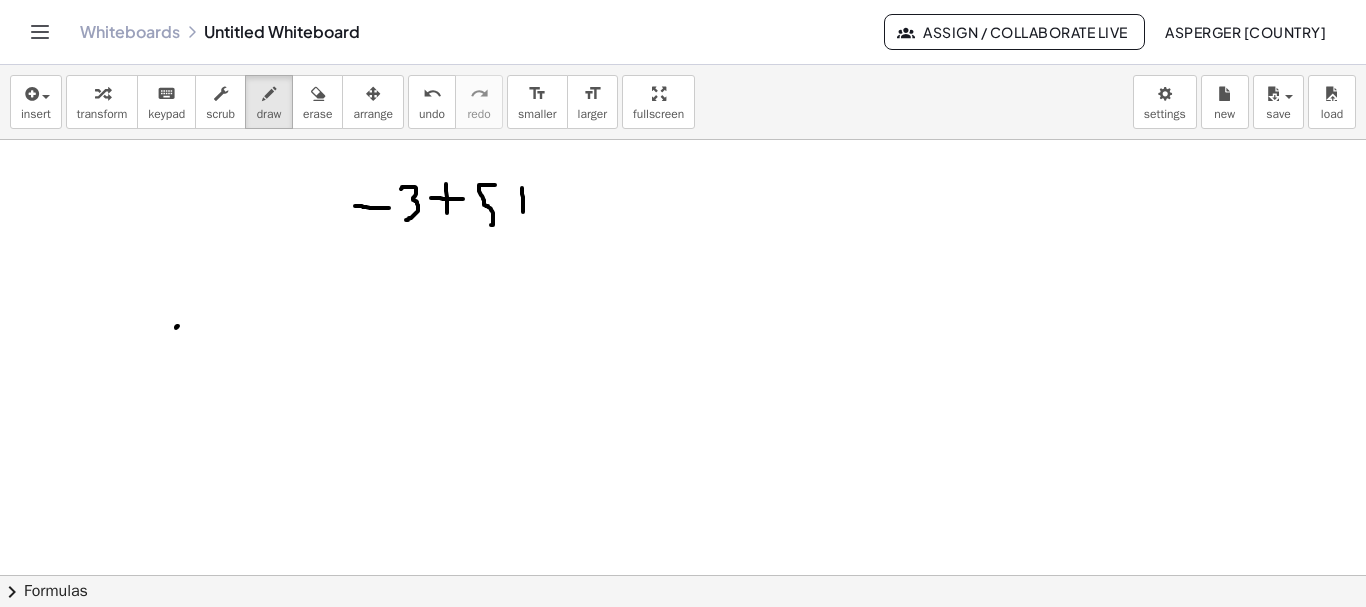 drag, startPoint x: 522, startPoint y: 188, endPoint x: 523, endPoint y: 212, distance: 24.020824 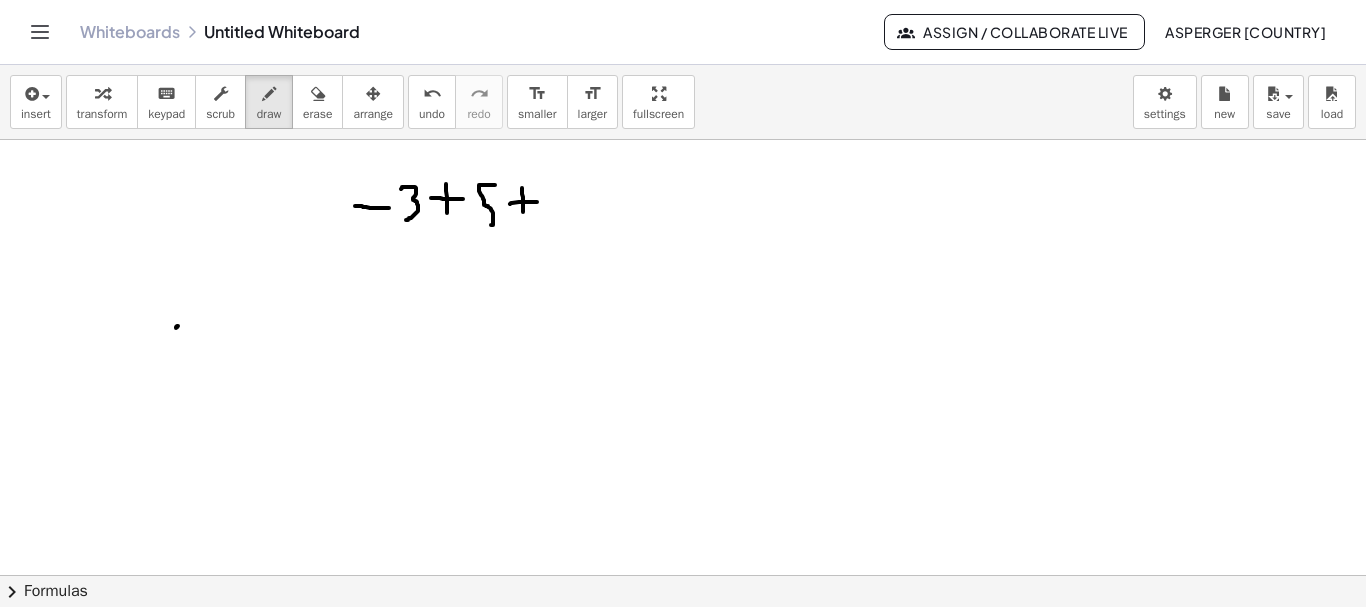 drag, startPoint x: 510, startPoint y: 204, endPoint x: 555, endPoint y: 196, distance: 45.705578 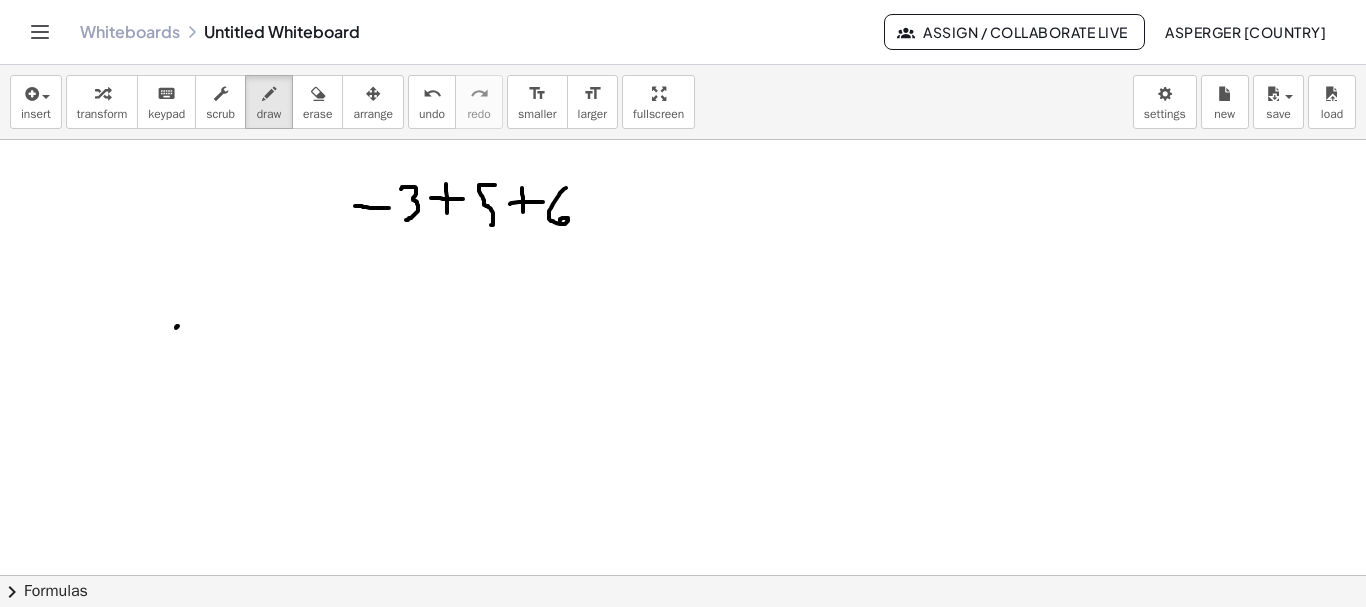 drag, startPoint x: 566, startPoint y: 188, endPoint x: 560, endPoint y: 221, distance: 33.54102 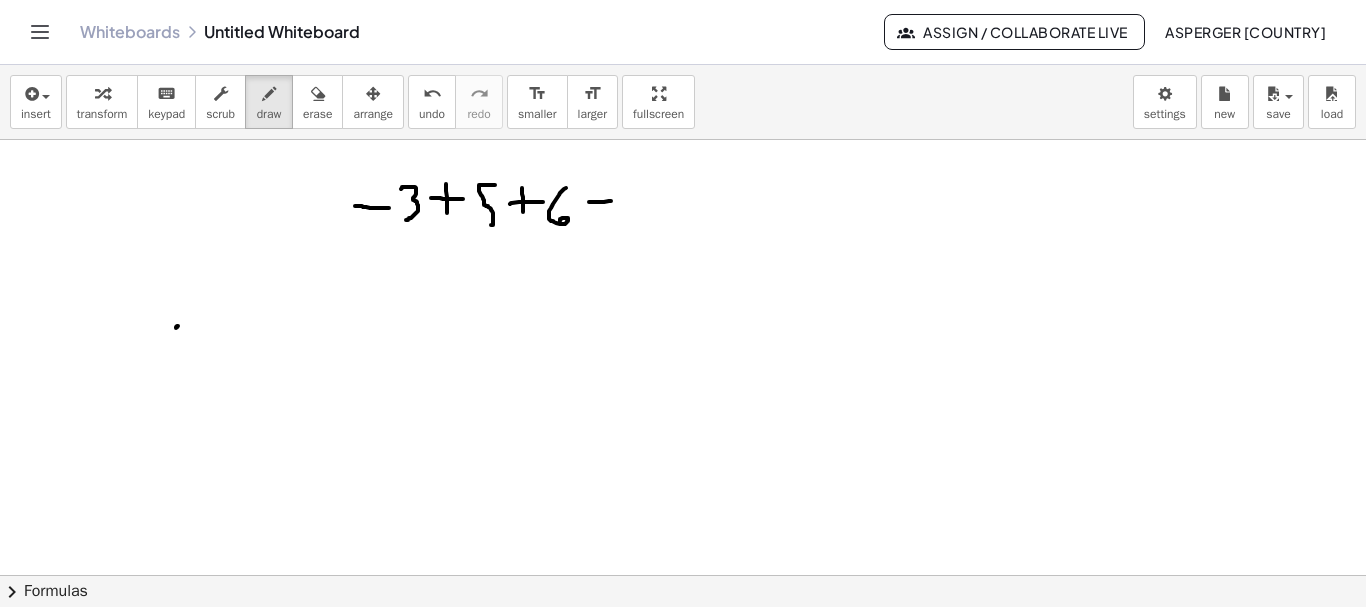 drag, startPoint x: 589, startPoint y: 202, endPoint x: 618, endPoint y: 201, distance: 29.017237 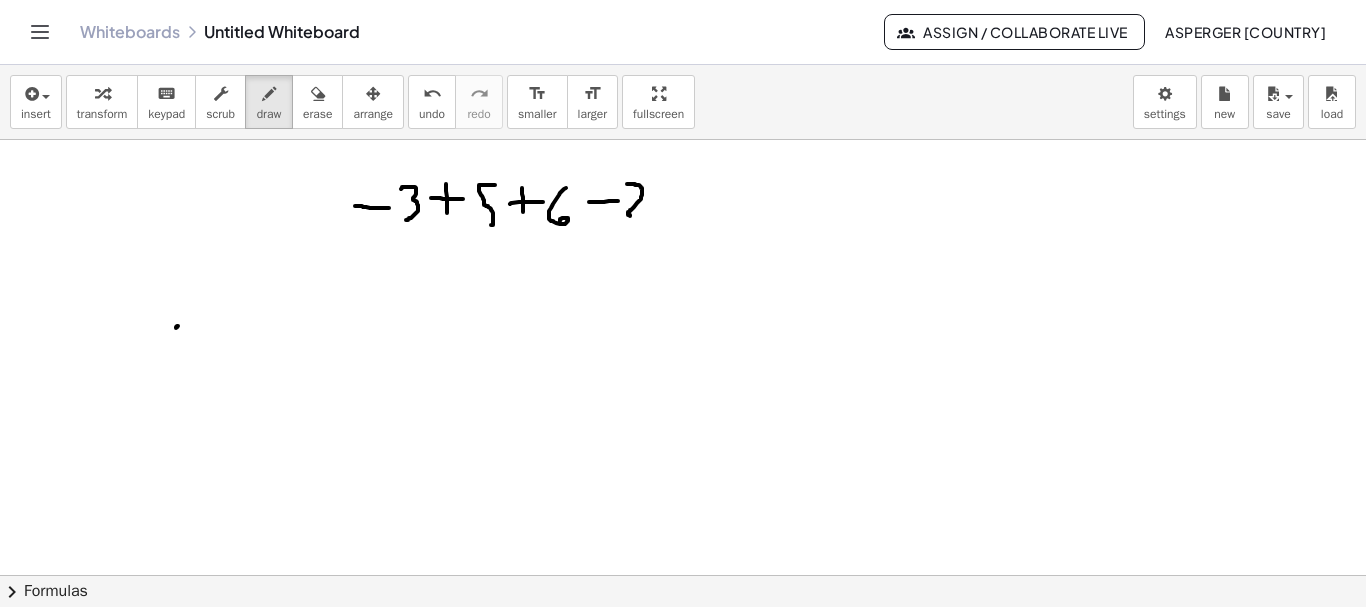 drag, startPoint x: 632, startPoint y: 184, endPoint x: 643, endPoint y: 217, distance: 34.785053 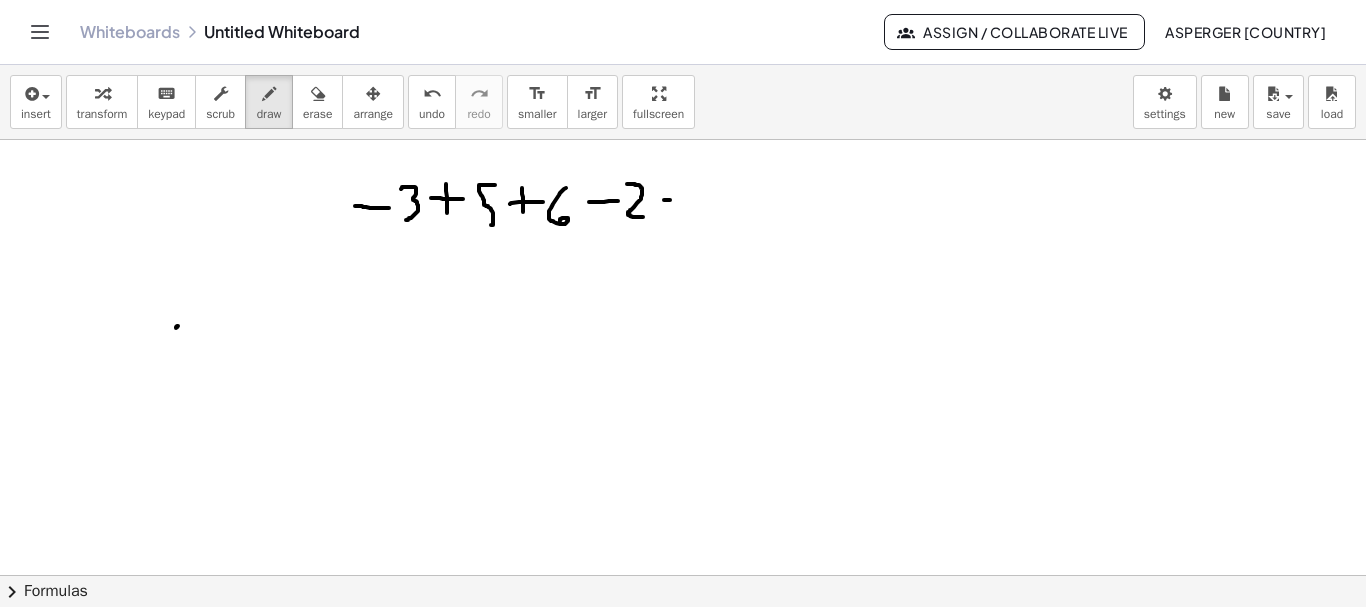 drag, startPoint x: 664, startPoint y: 200, endPoint x: 692, endPoint y: 200, distance: 28 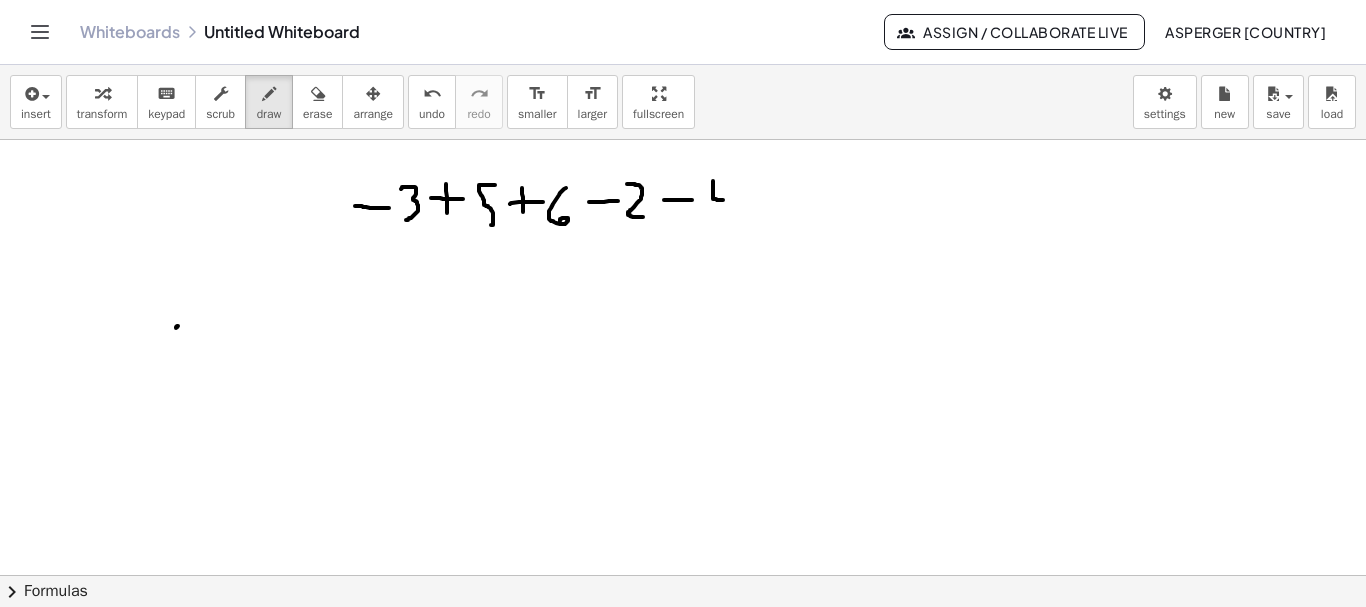 drag, startPoint x: 713, startPoint y: 181, endPoint x: 723, endPoint y: 200, distance: 21.470911 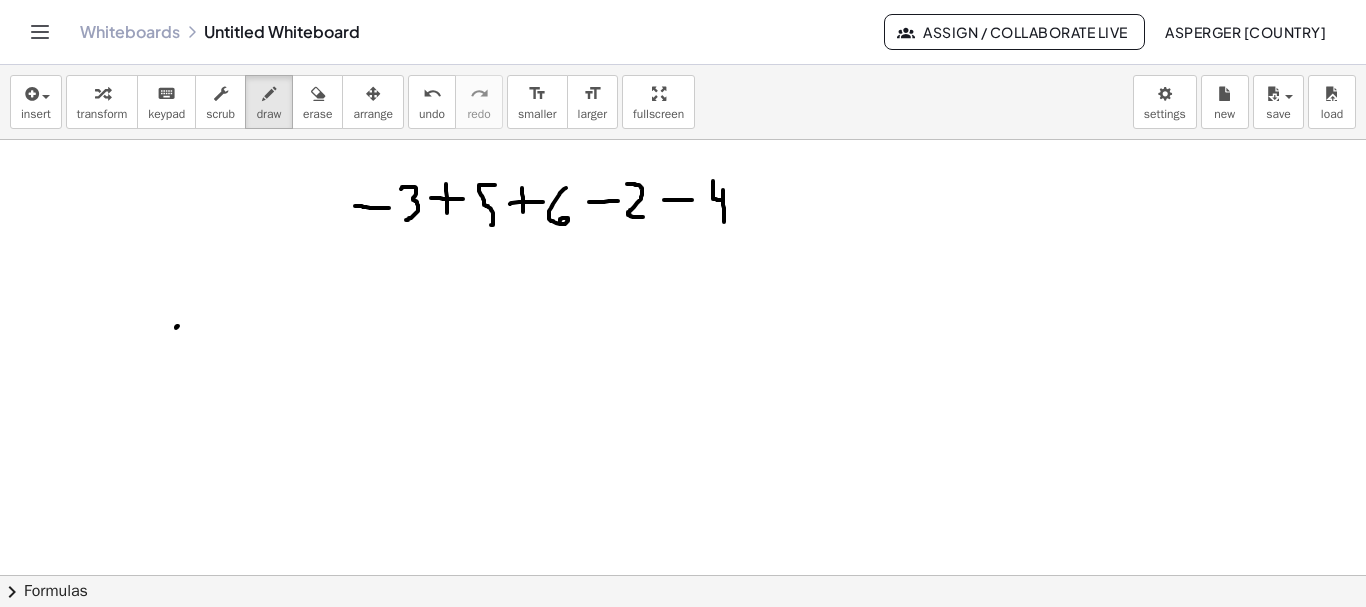 drag, startPoint x: 723, startPoint y: 192, endPoint x: 724, endPoint y: 222, distance: 30.016663 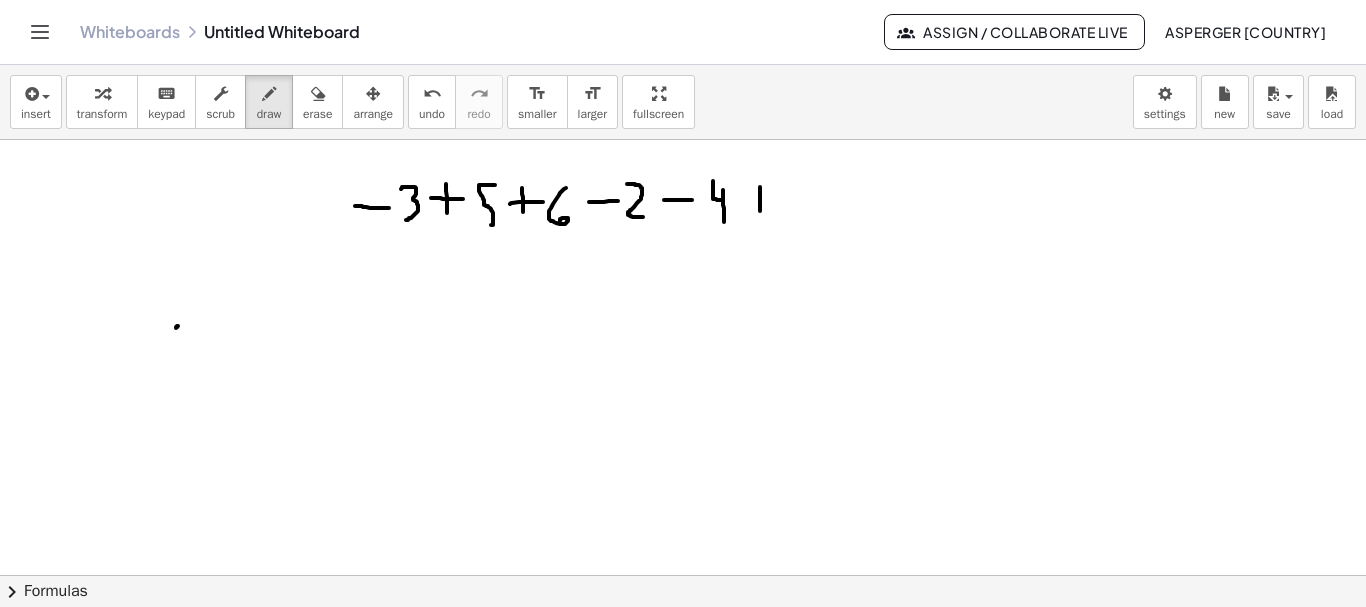 drag, startPoint x: 760, startPoint y: 187, endPoint x: 760, endPoint y: 212, distance: 25 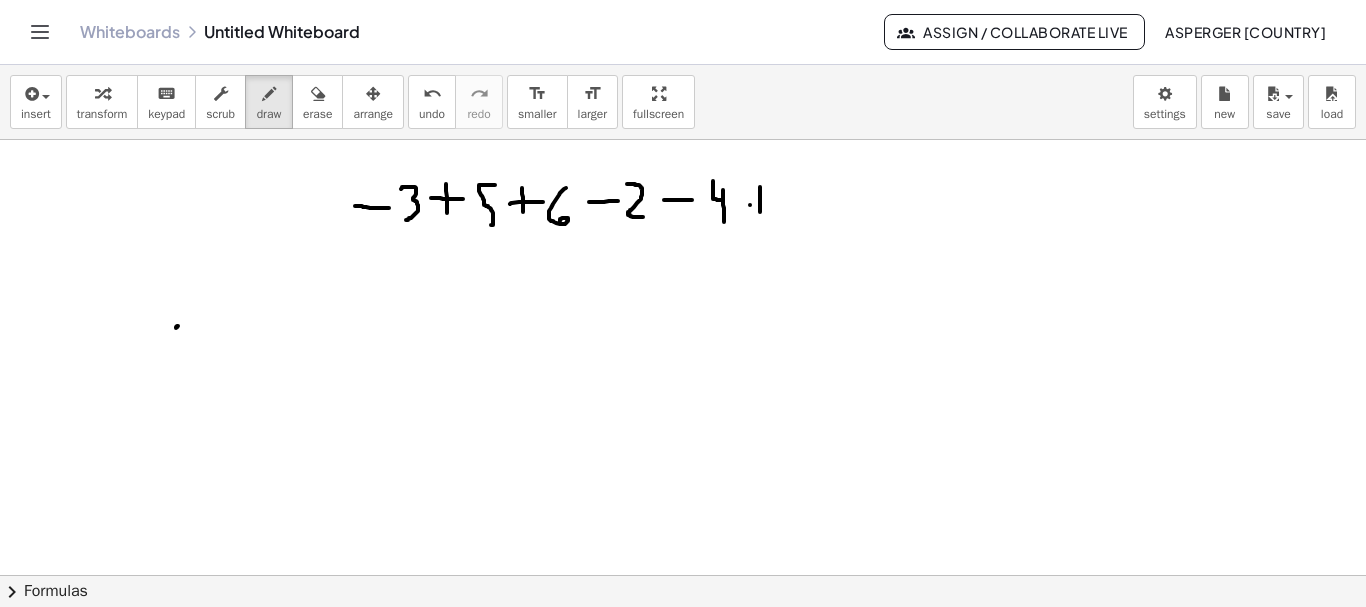 drag, startPoint x: 750, startPoint y: 205, endPoint x: 772, endPoint y: 205, distance: 22 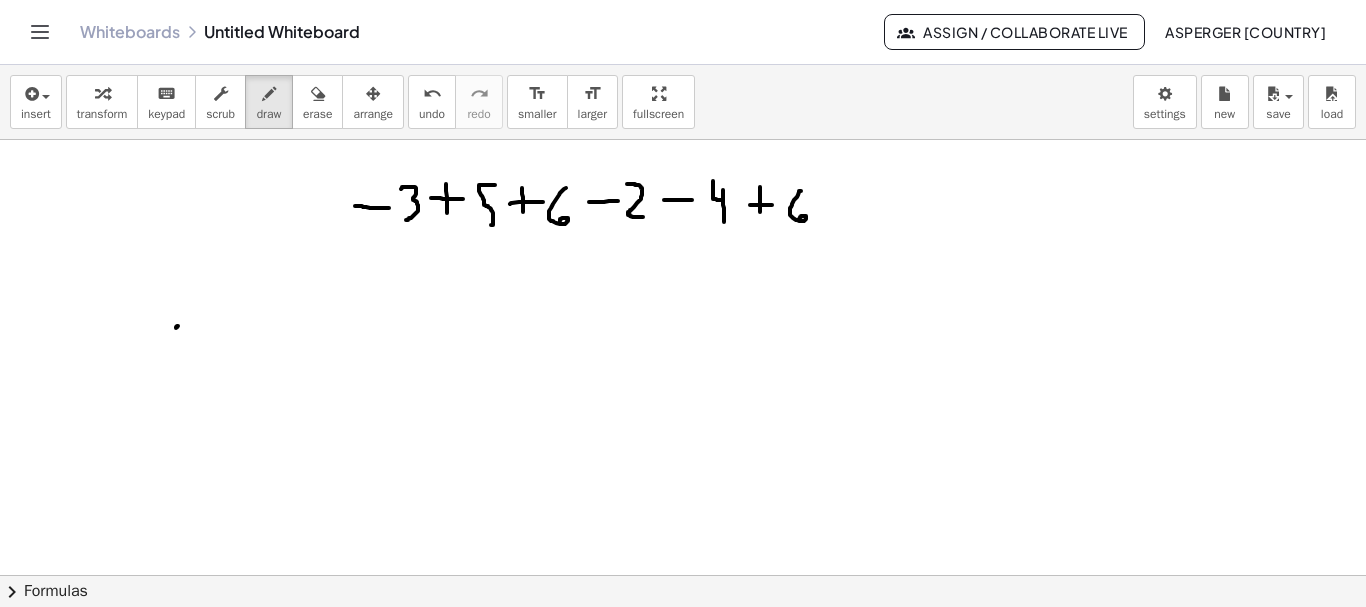 drag, startPoint x: 801, startPoint y: 191, endPoint x: 799, endPoint y: 221, distance: 30.066593 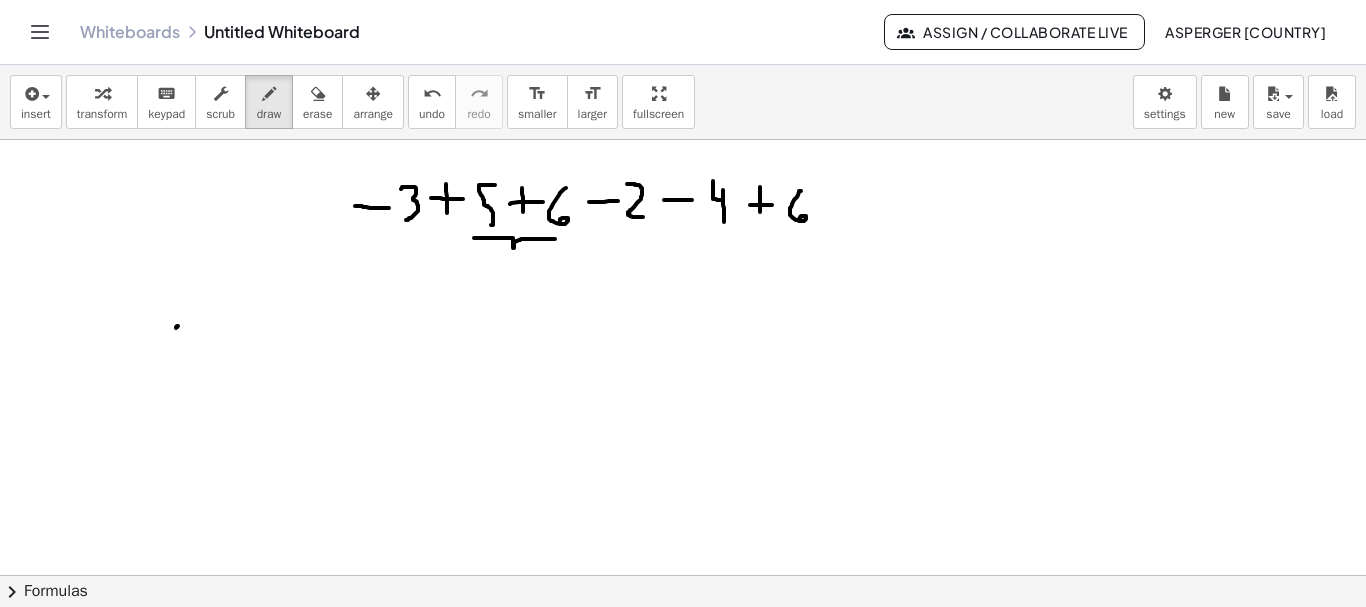 drag, startPoint x: 474, startPoint y: 238, endPoint x: 555, endPoint y: 239, distance: 81.00617 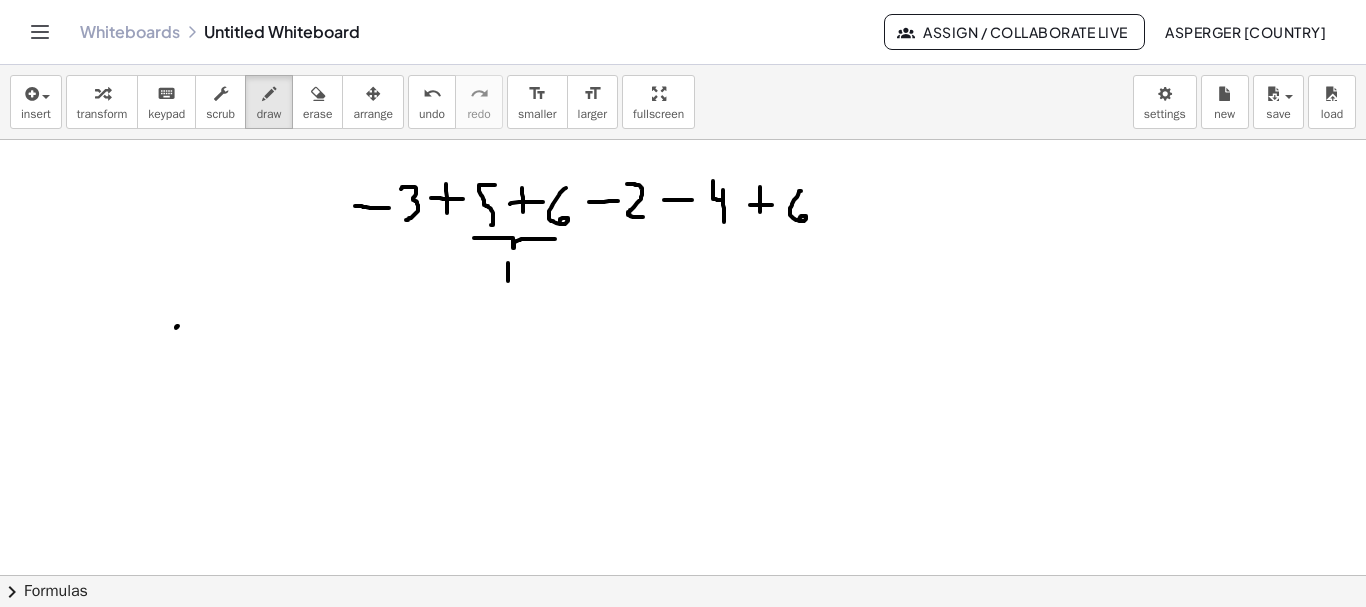 drag, startPoint x: 508, startPoint y: 263, endPoint x: 508, endPoint y: 281, distance: 18 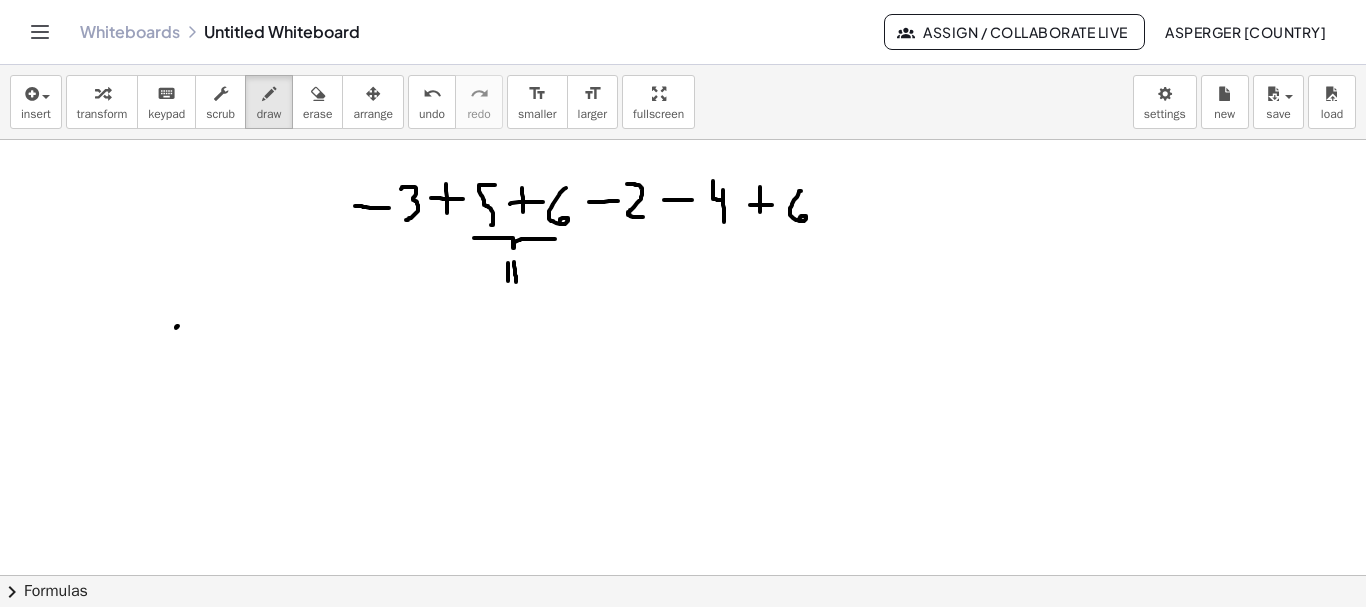 drag, startPoint x: 514, startPoint y: 262, endPoint x: 516, endPoint y: 282, distance: 20.09975 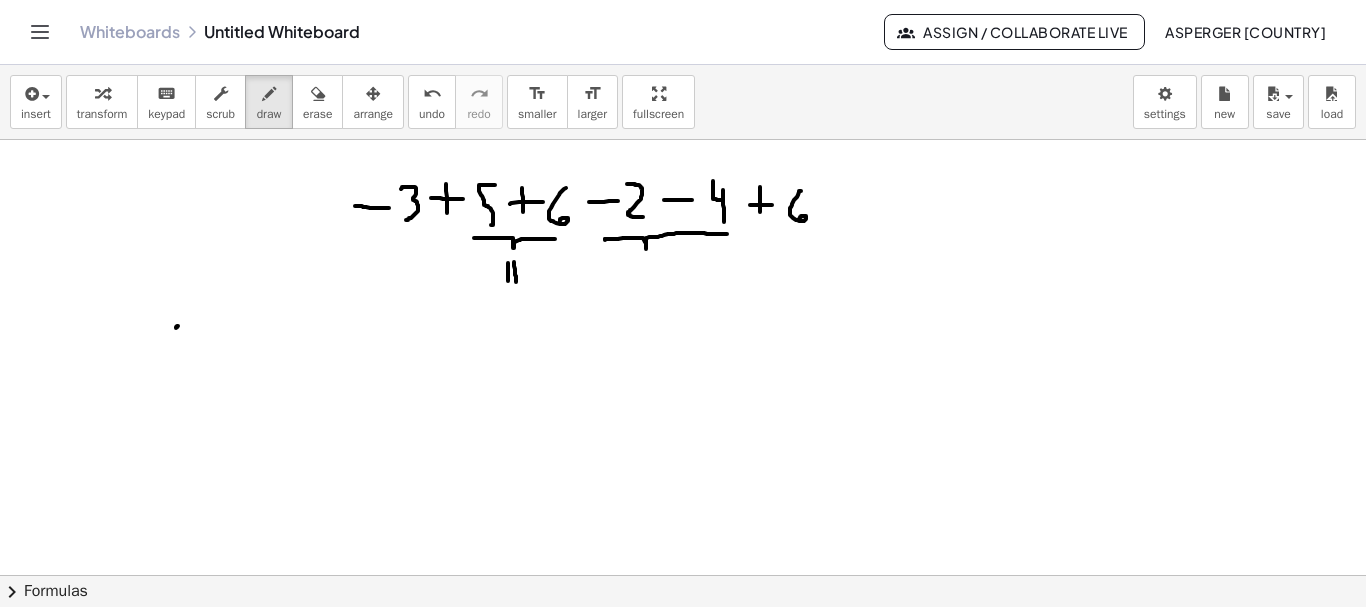 drag, startPoint x: 605, startPoint y: 239, endPoint x: 727, endPoint y: 234, distance: 122.10242 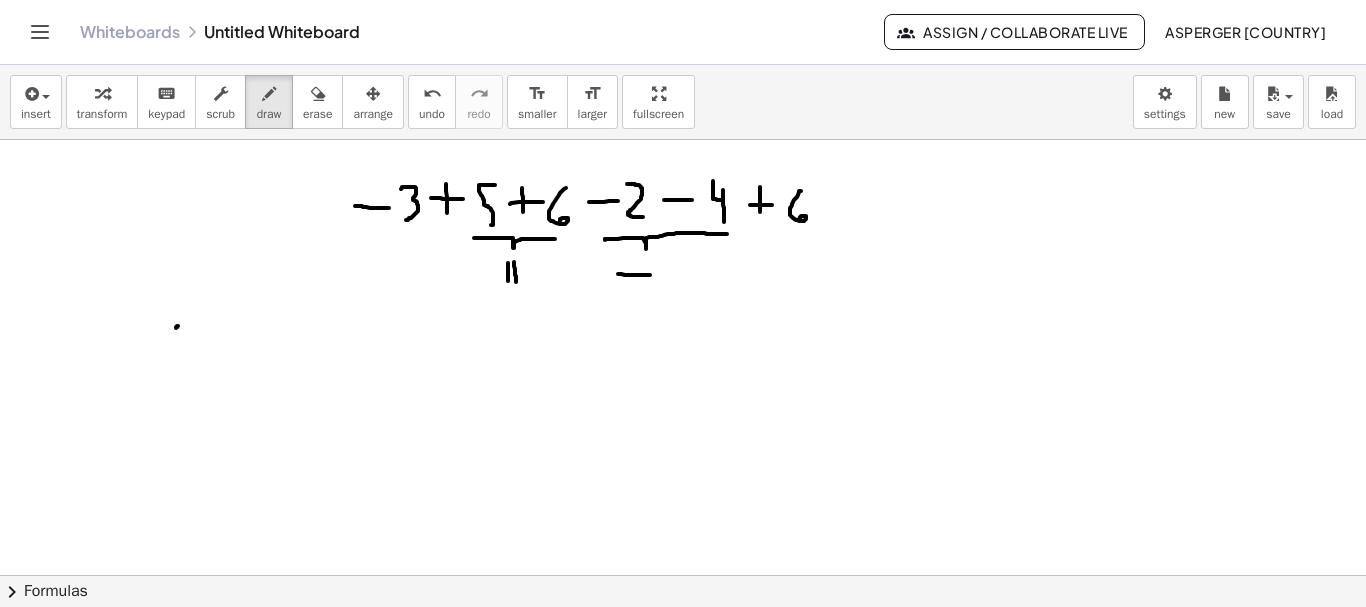 drag, startPoint x: 618, startPoint y: 274, endPoint x: 652, endPoint y: 275, distance: 34.0147 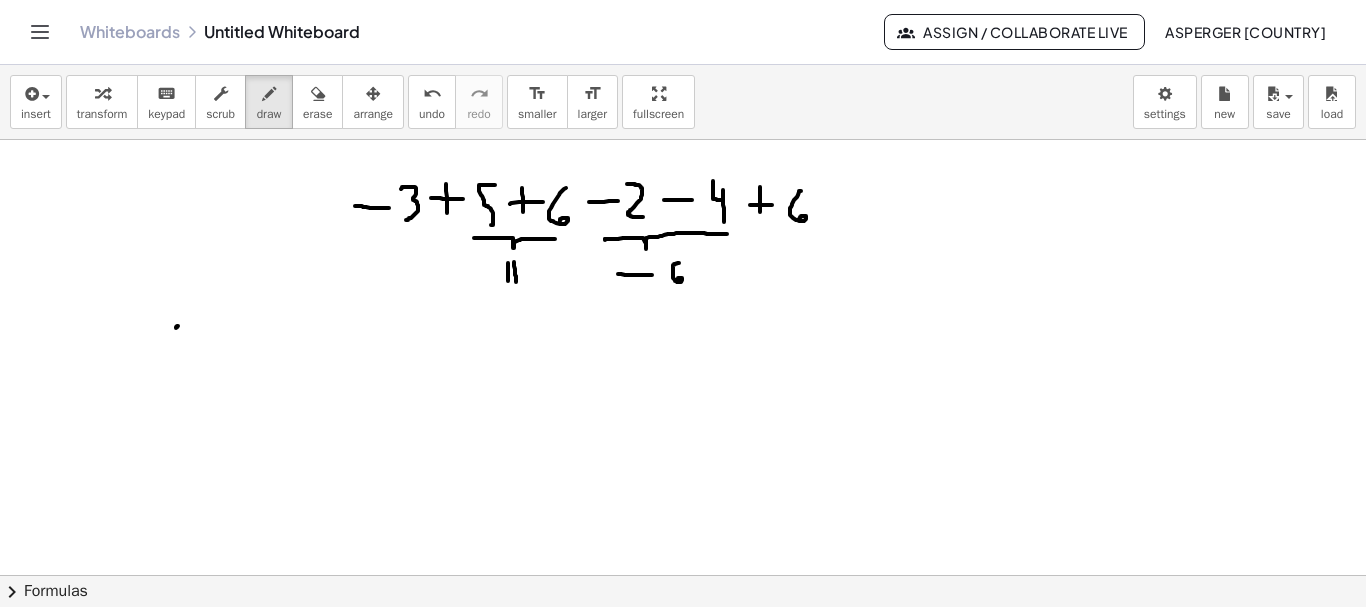 drag, startPoint x: 679, startPoint y: 263, endPoint x: 667, endPoint y: 384, distance: 121.59358 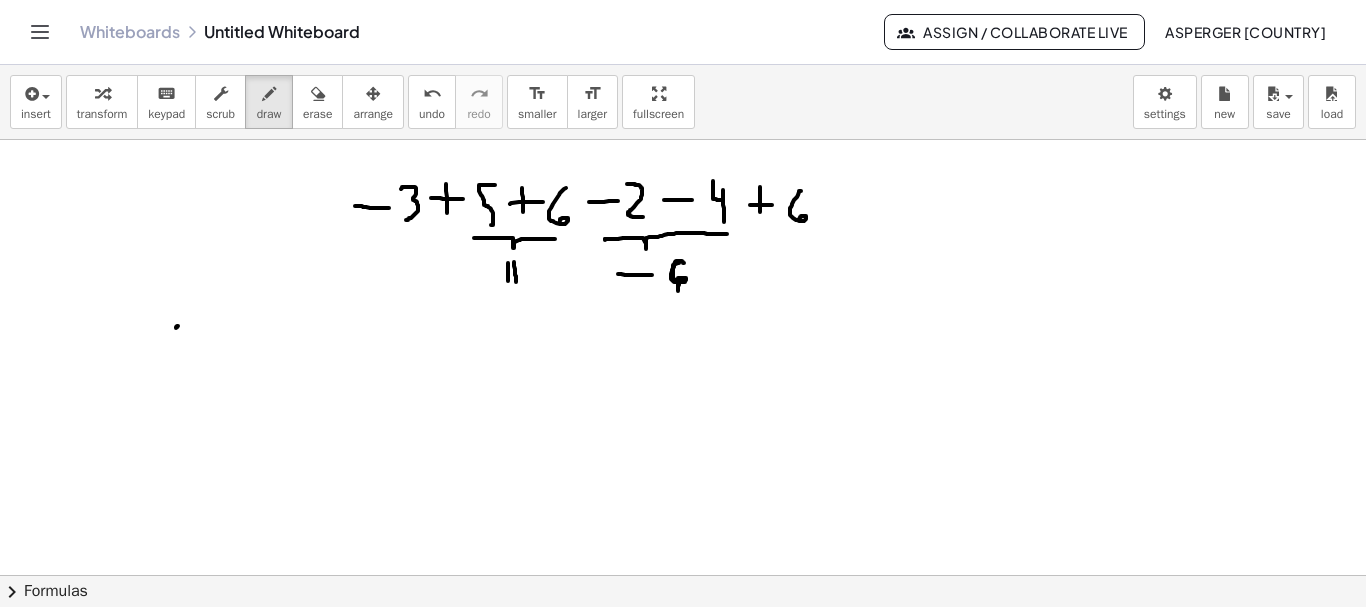 drag, startPoint x: 684, startPoint y: 263, endPoint x: 679, endPoint y: 285, distance: 22.561028 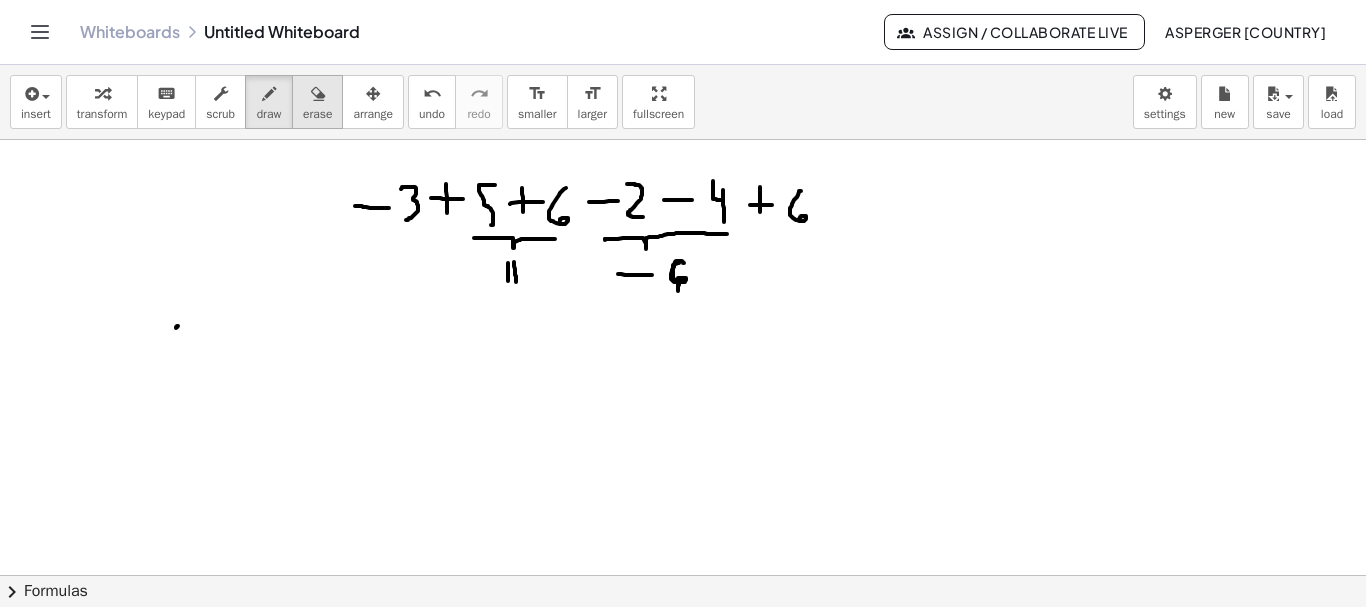 click at bounding box center (318, 94) 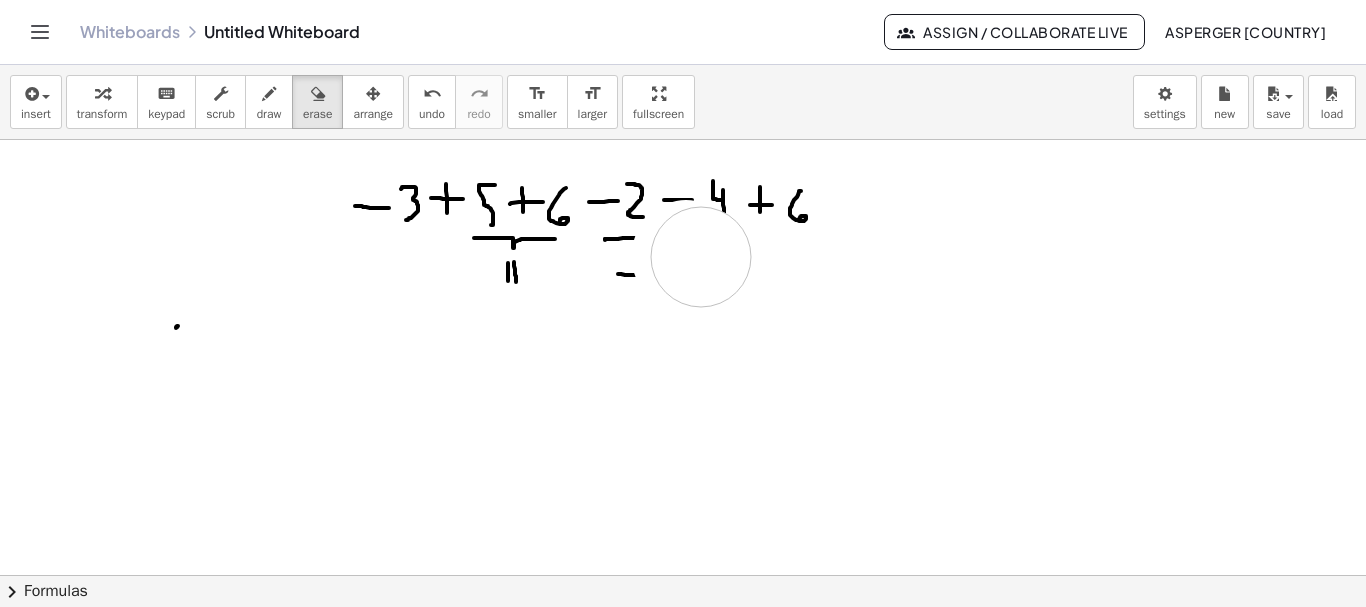 drag, startPoint x: 685, startPoint y: 252, endPoint x: 702, endPoint y: 257, distance: 17.720045 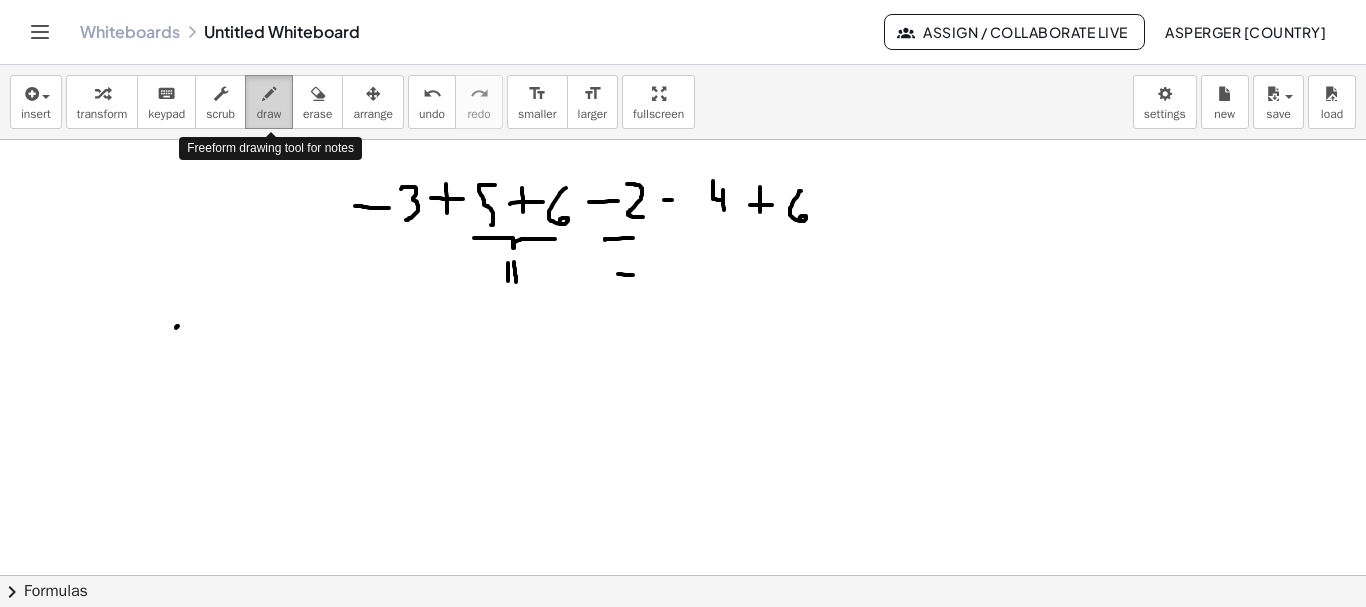 click at bounding box center (269, 93) 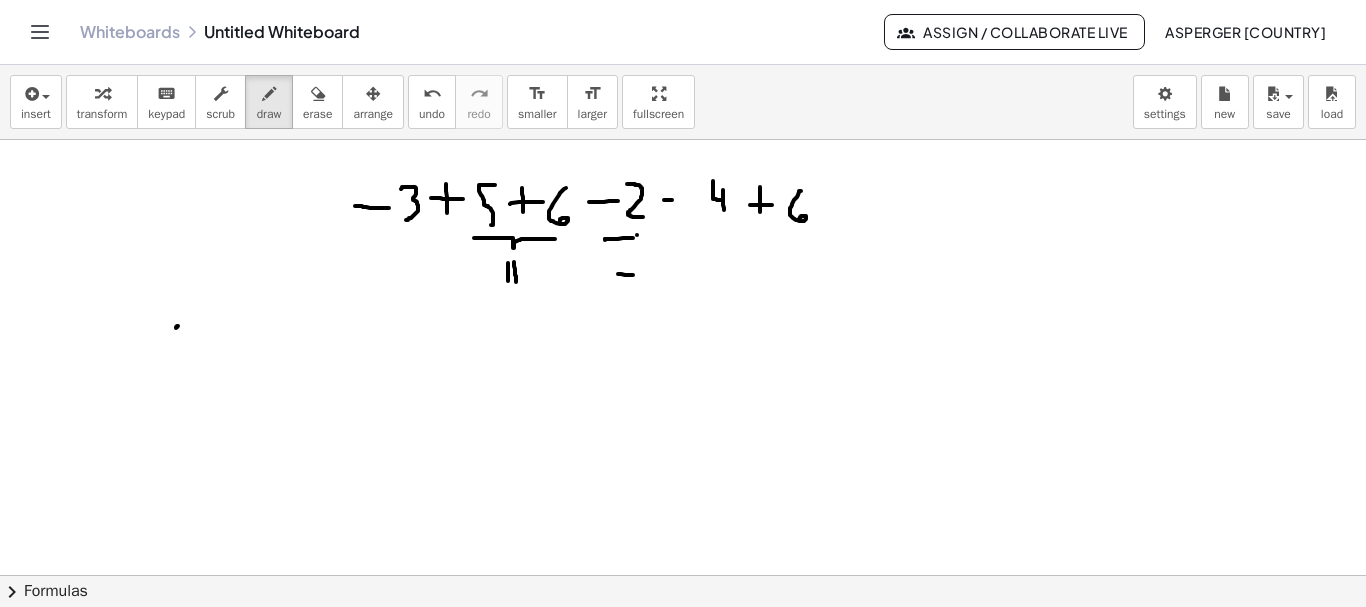 click at bounding box center (683, 640) 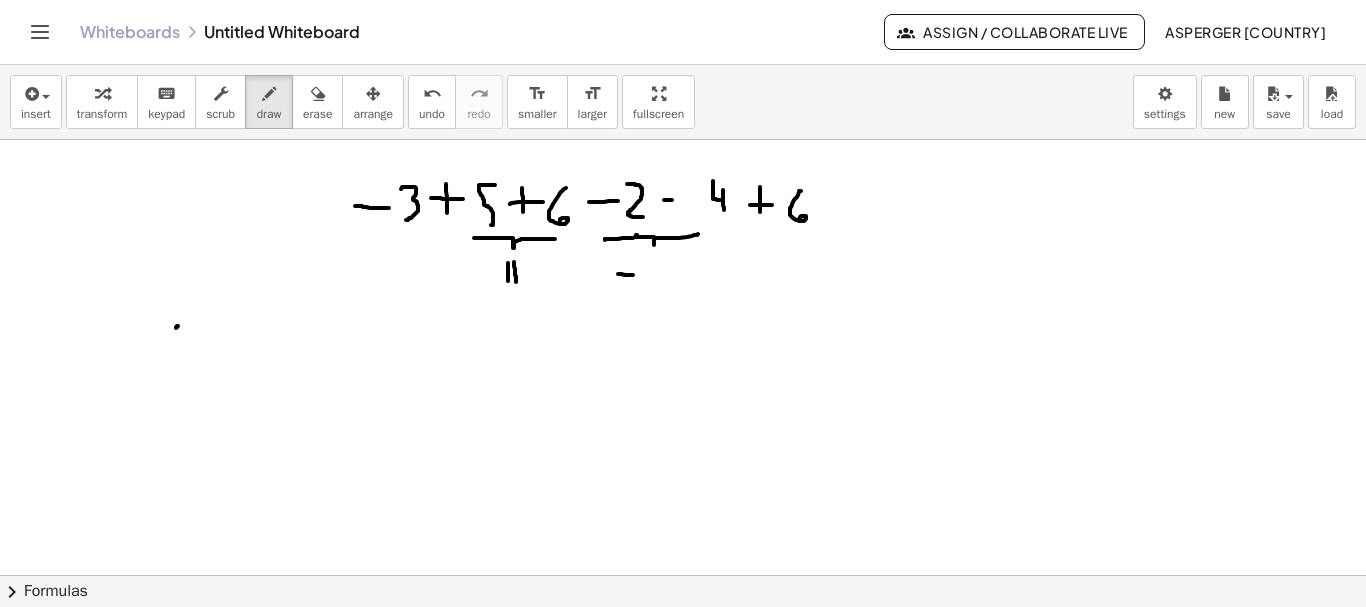 drag, startPoint x: 635, startPoint y: 237, endPoint x: 701, endPoint y: 234, distance: 66.068146 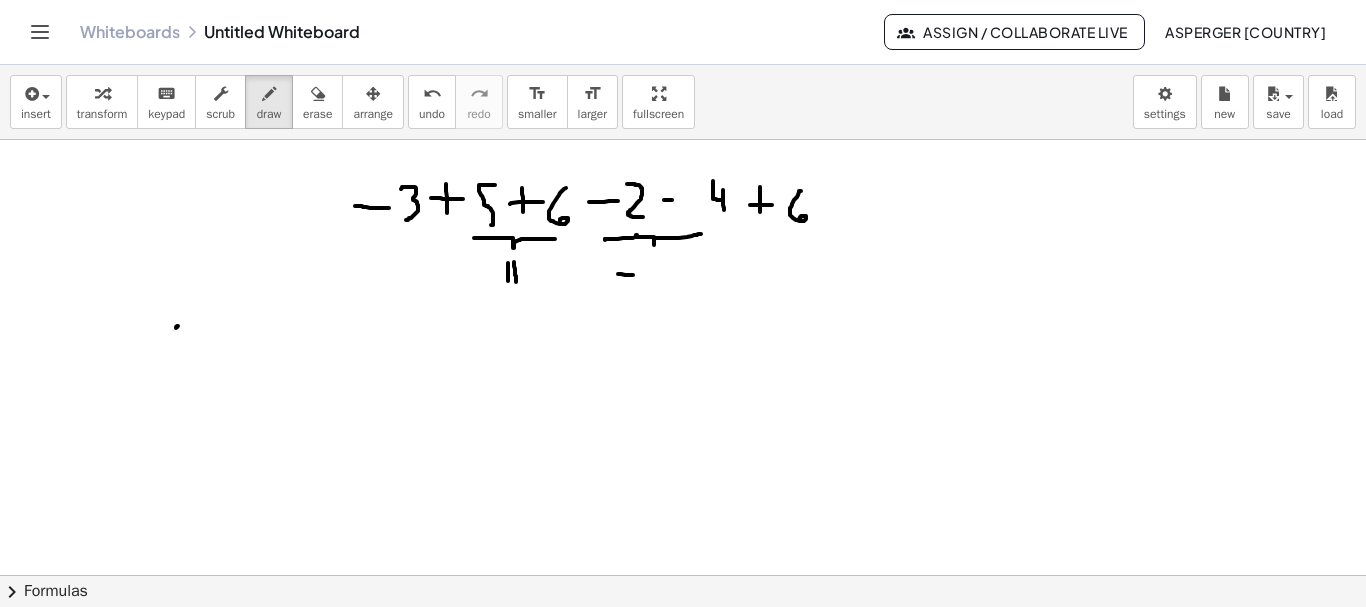 drag, startPoint x: 623, startPoint y: 273, endPoint x: 677, endPoint y: 265, distance: 54.589375 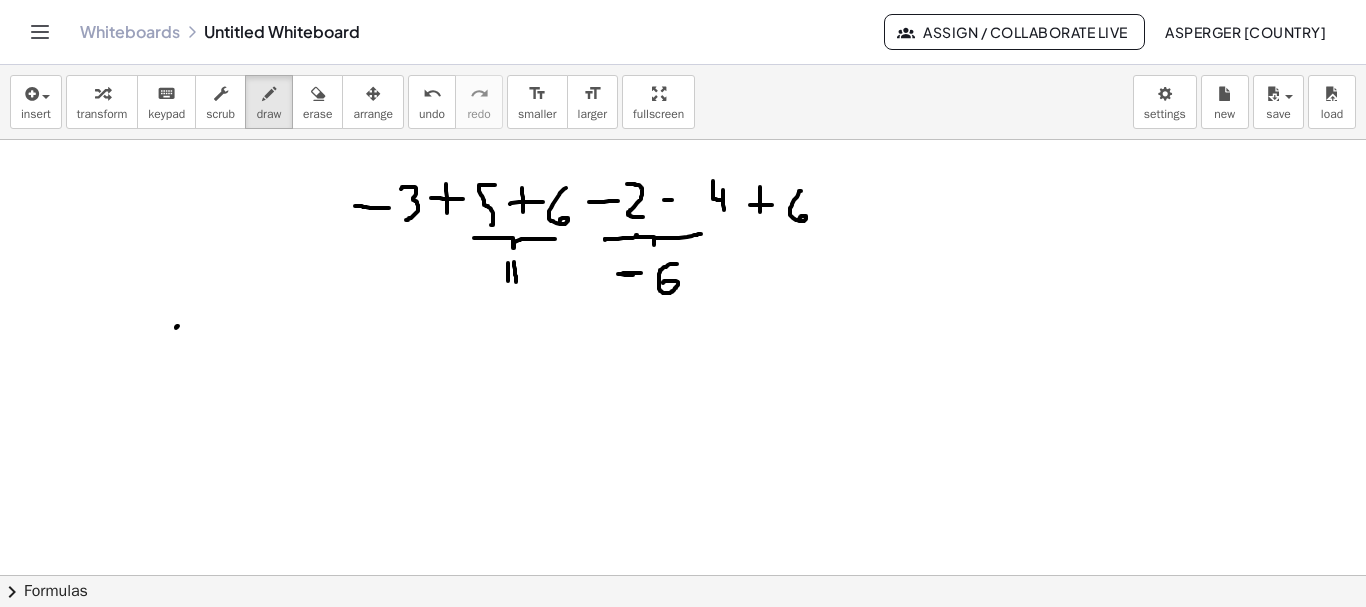 drag, startPoint x: 676, startPoint y: 264, endPoint x: 661, endPoint y: 293, distance: 32.649654 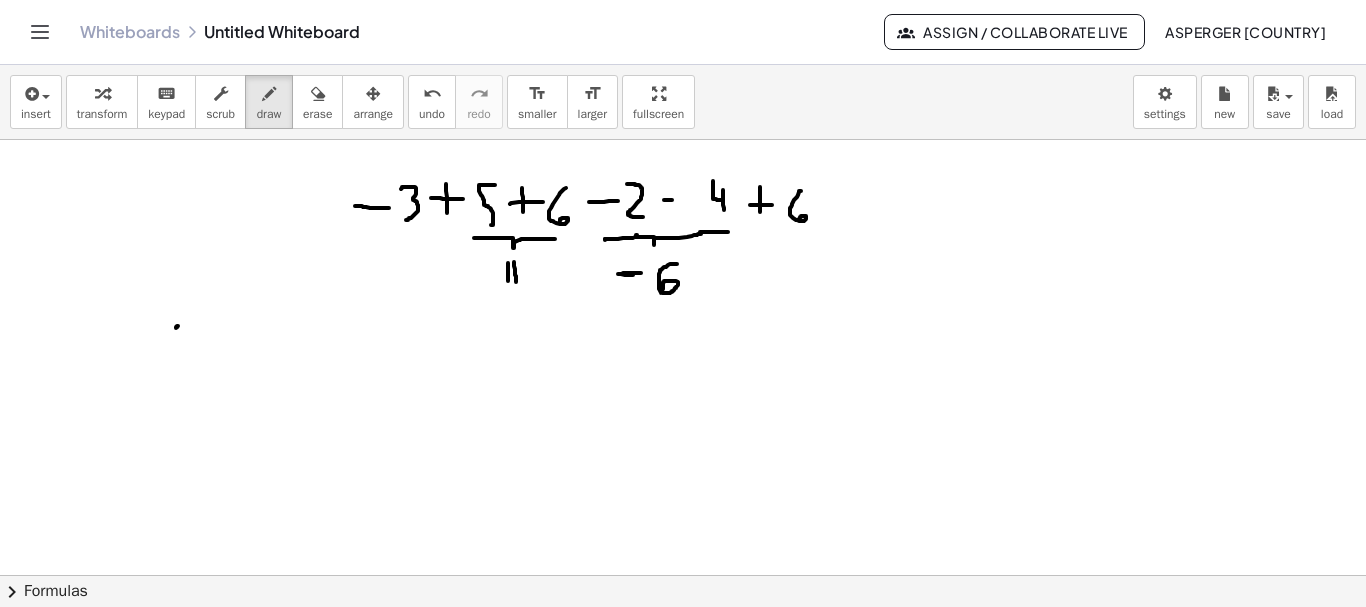 drag, startPoint x: 700, startPoint y: 232, endPoint x: 729, endPoint y: 232, distance: 29 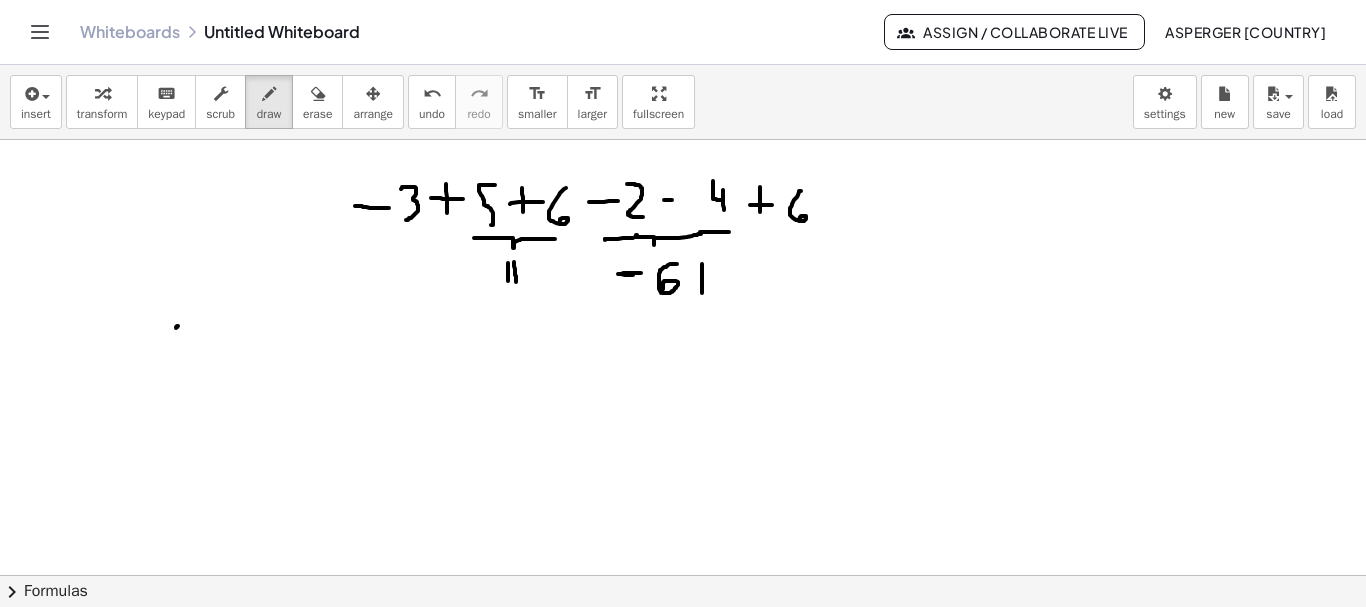 drag, startPoint x: 702, startPoint y: 264, endPoint x: 702, endPoint y: 293, distance: 29 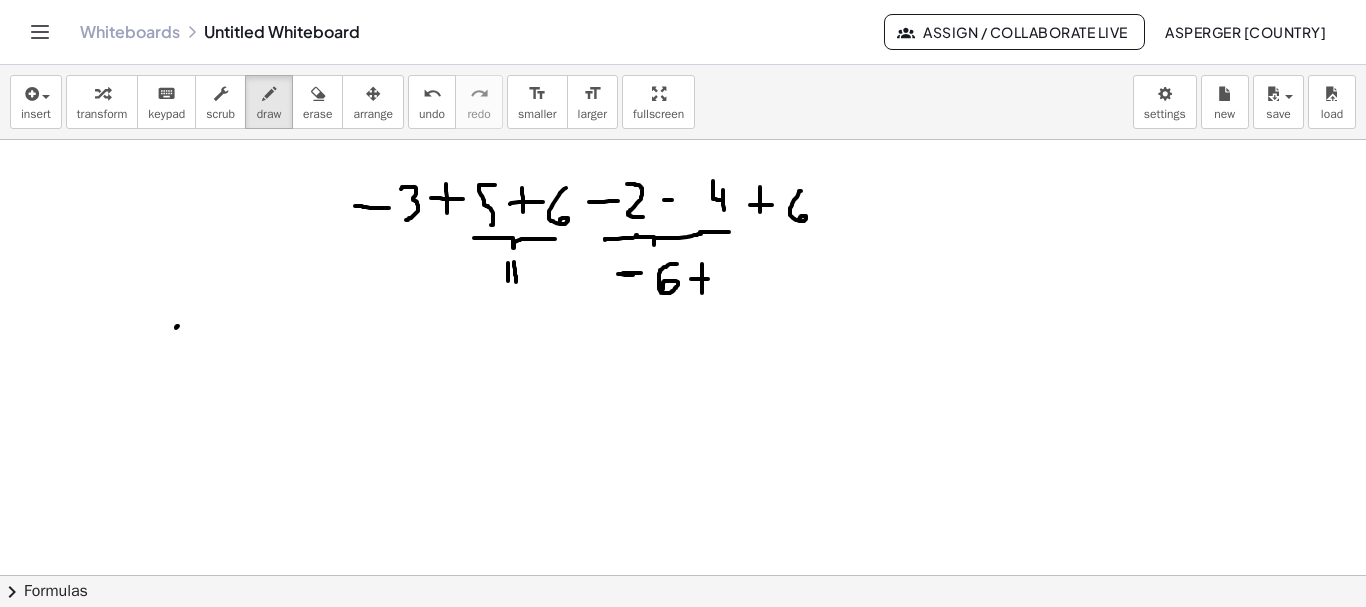 drag, startPoint x: 691, startPoint y: 279, endPoint x: 718, endPoint y: 279, distance: 27 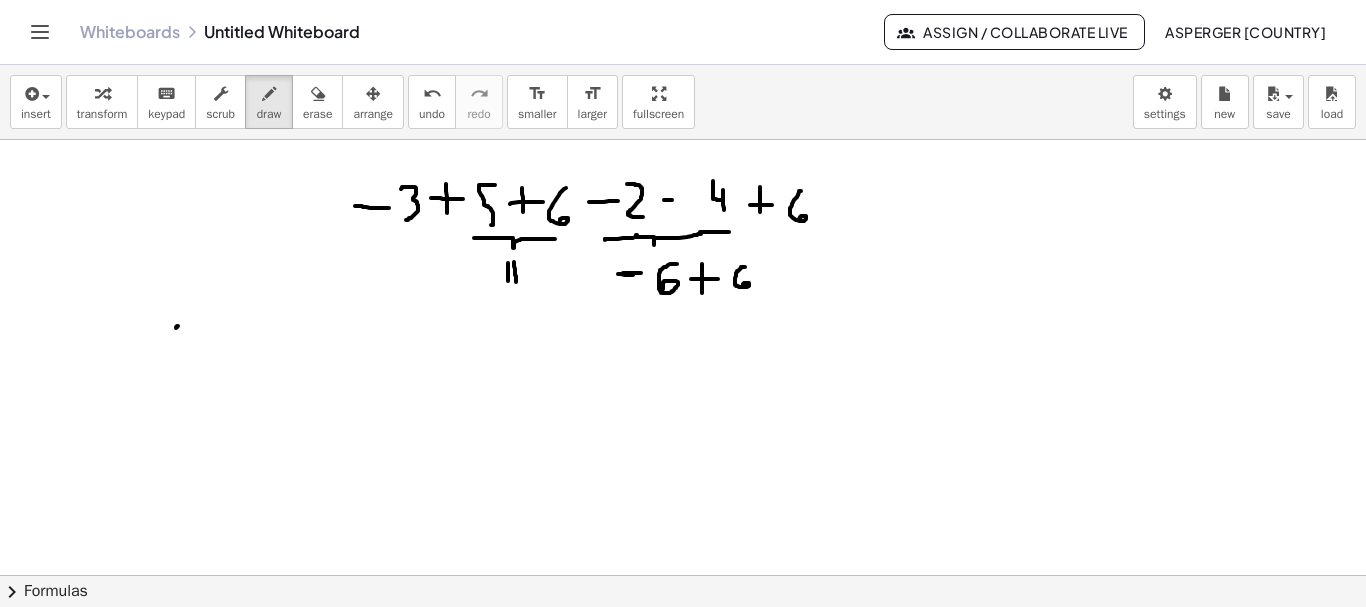 drag, startPoint x: 745, startPoint y: 267, endPoint x: 743, endPoint y: 287, distance: 20.09975 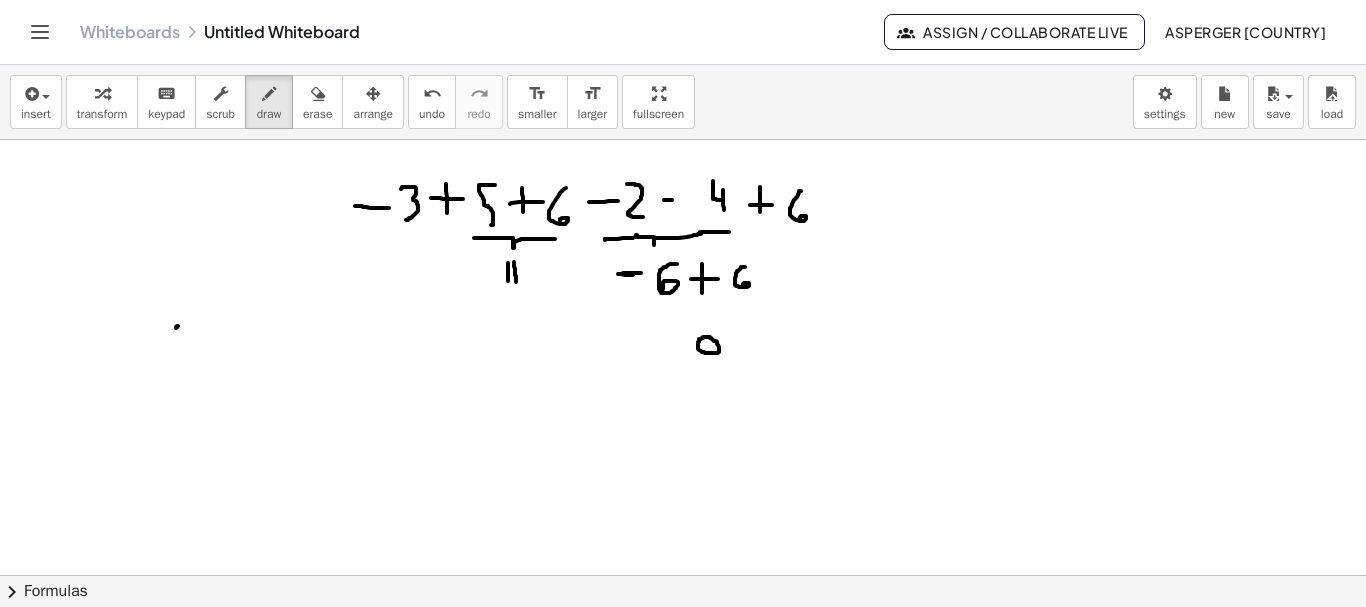 click at bounding box center [683, 640] 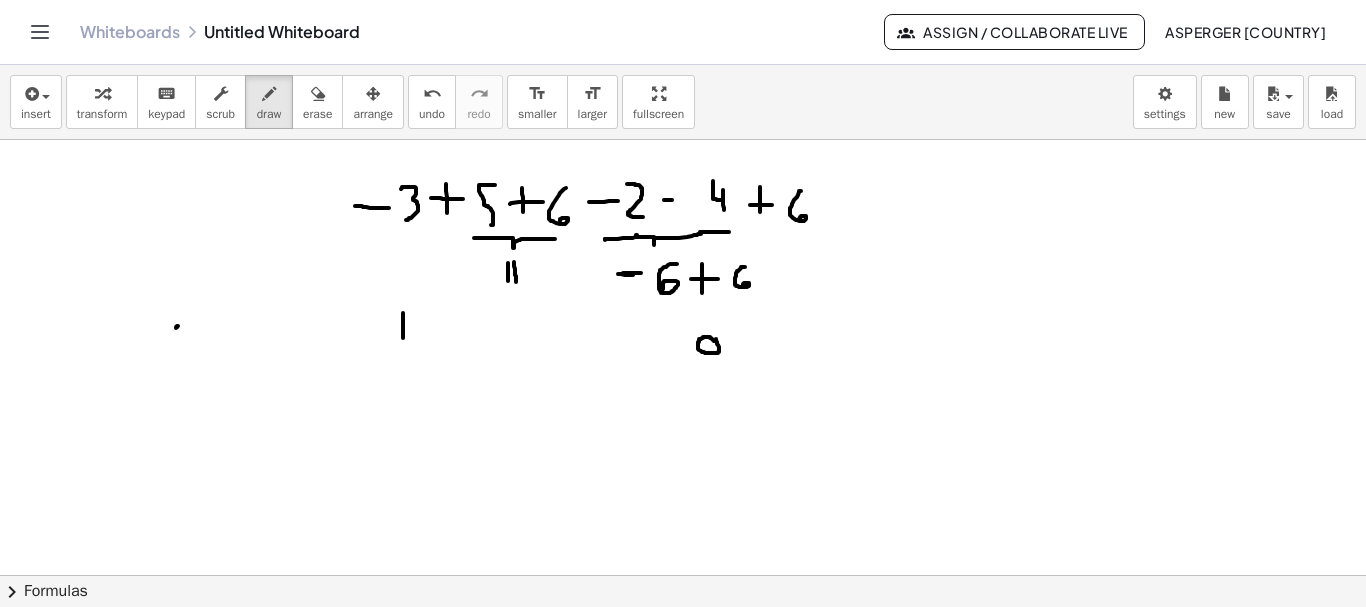 drag, startPoint x: 403, startPoint y: 313, endPoint x: 403, endPoint y: 342, distance: 29 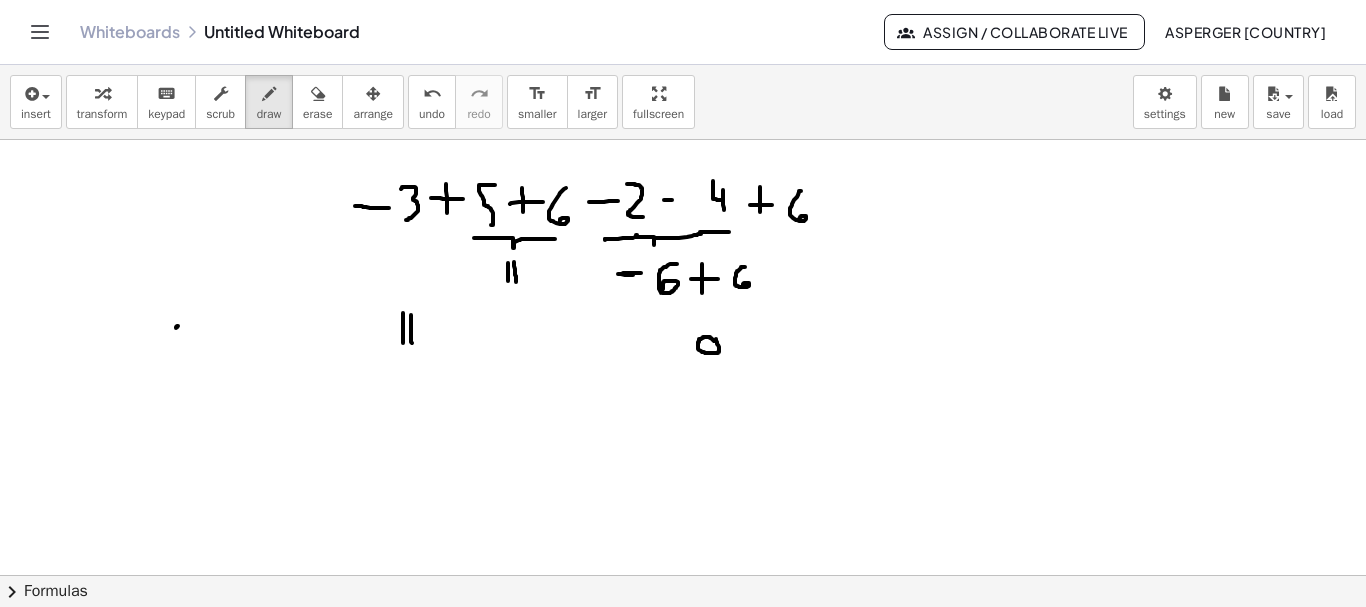 drag, startPoint x: 411, startPoint y: 315, endPoint x: 412, endPoint y: 344, distance: 29.017237 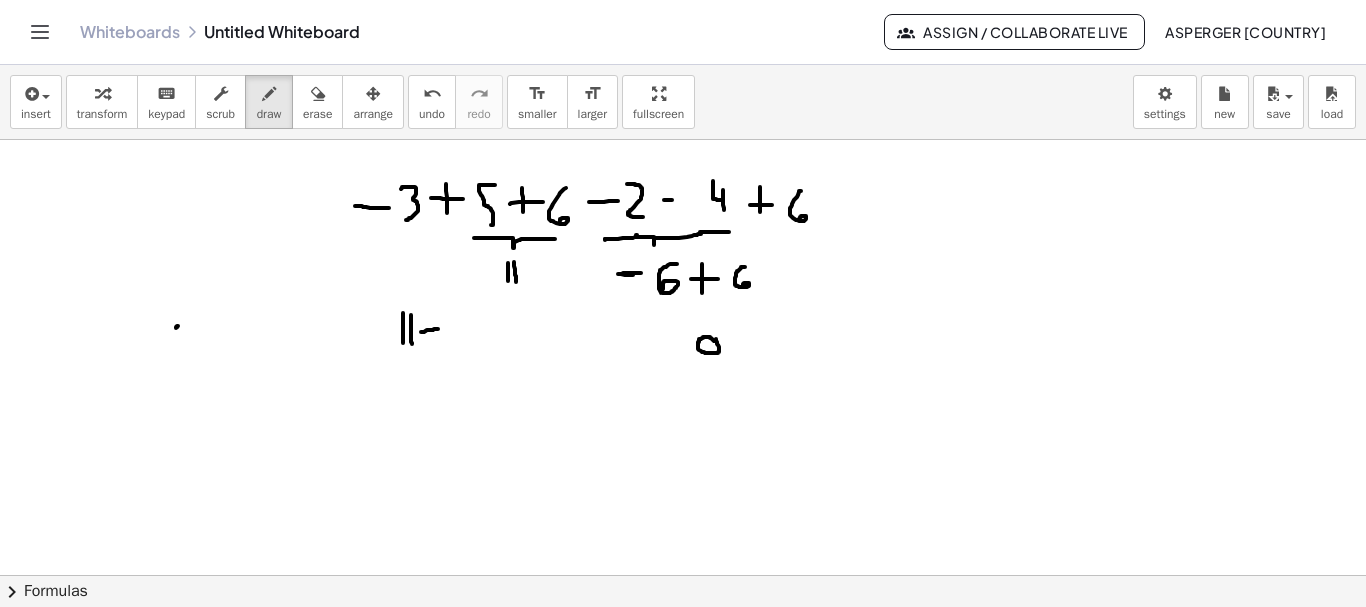 drag, startPoint x: 421, startPoint y: 332, endPoint x: 440, endPoint y: 328, distance: 19.416489 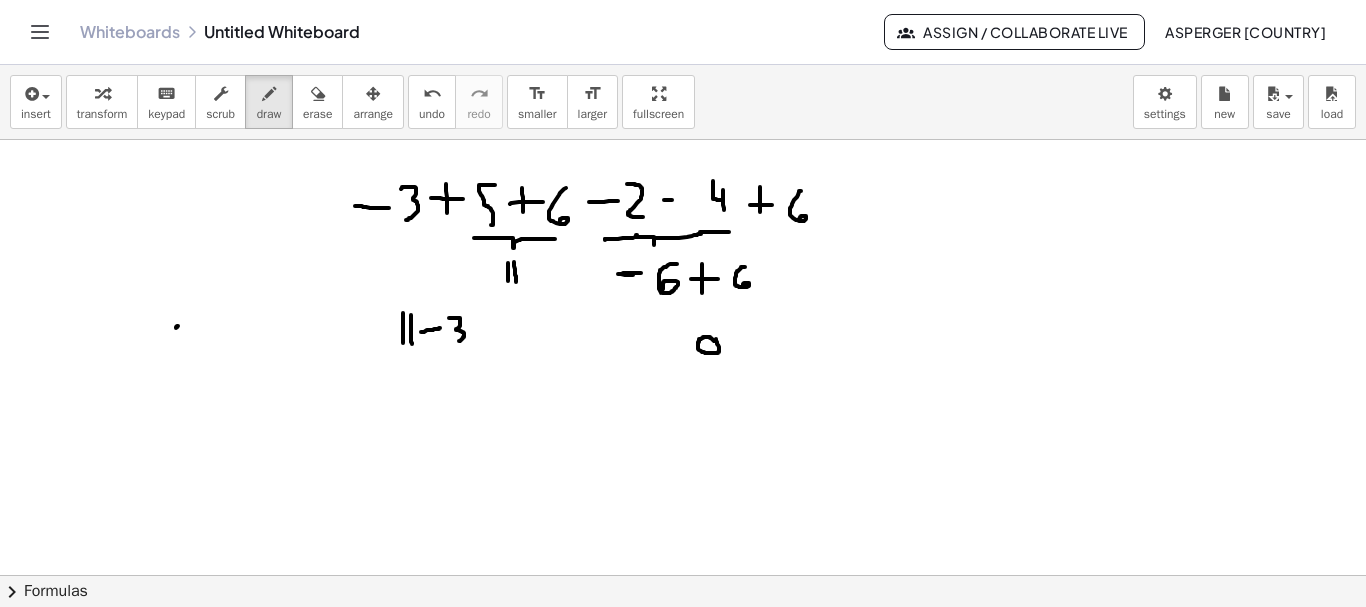 drag, startPoint x: 450, startPoint y: 318, endPoint x: 458, endPoint y: 342, distance: 25.298222 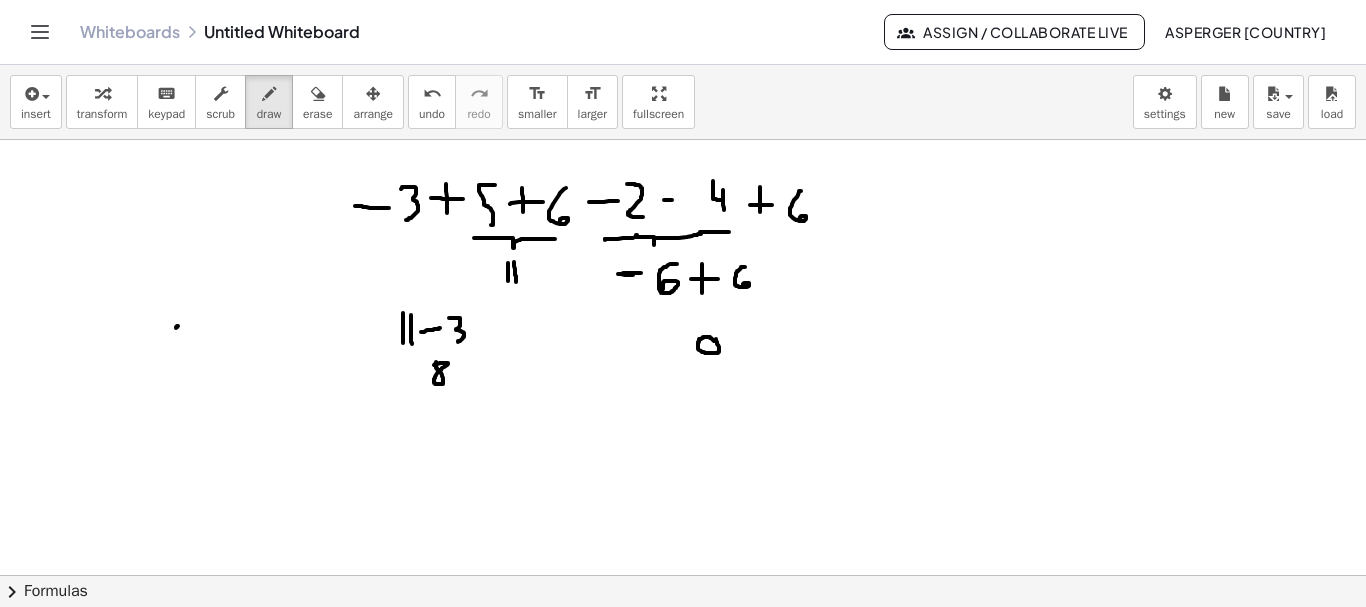 click at bounding box center (683, 640) 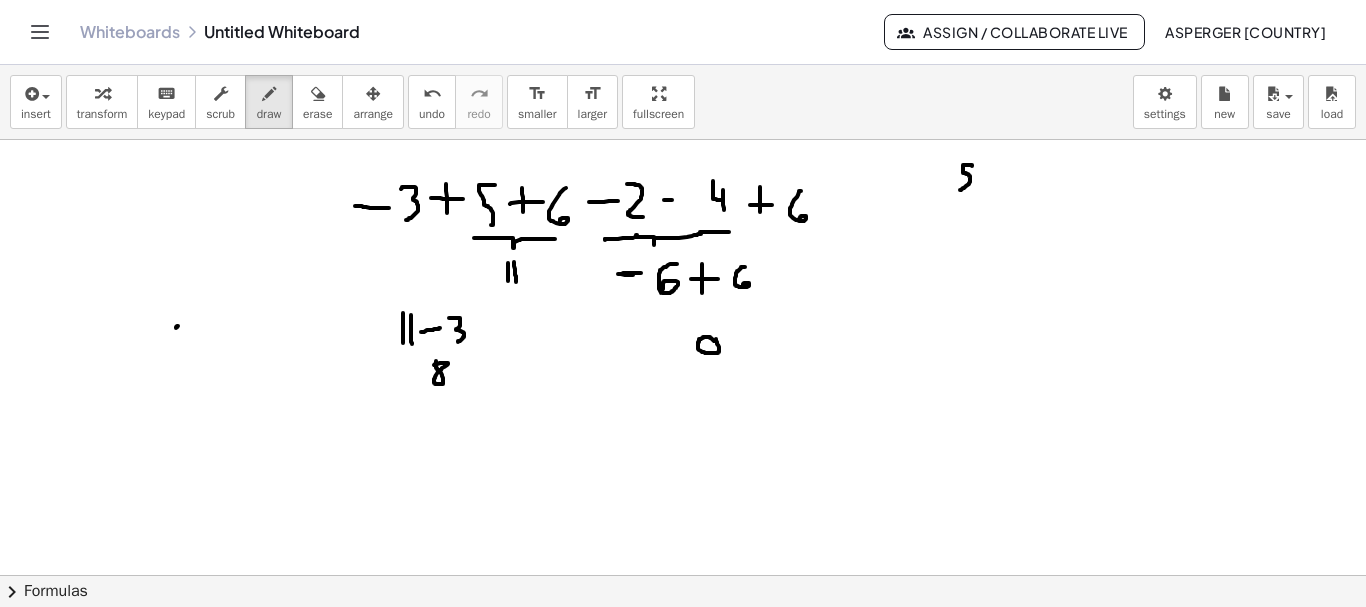 drag, startPoint x: 972, startPoint y: 166, endPoint x: 987, endPoint y: 173, distance: 16.552946 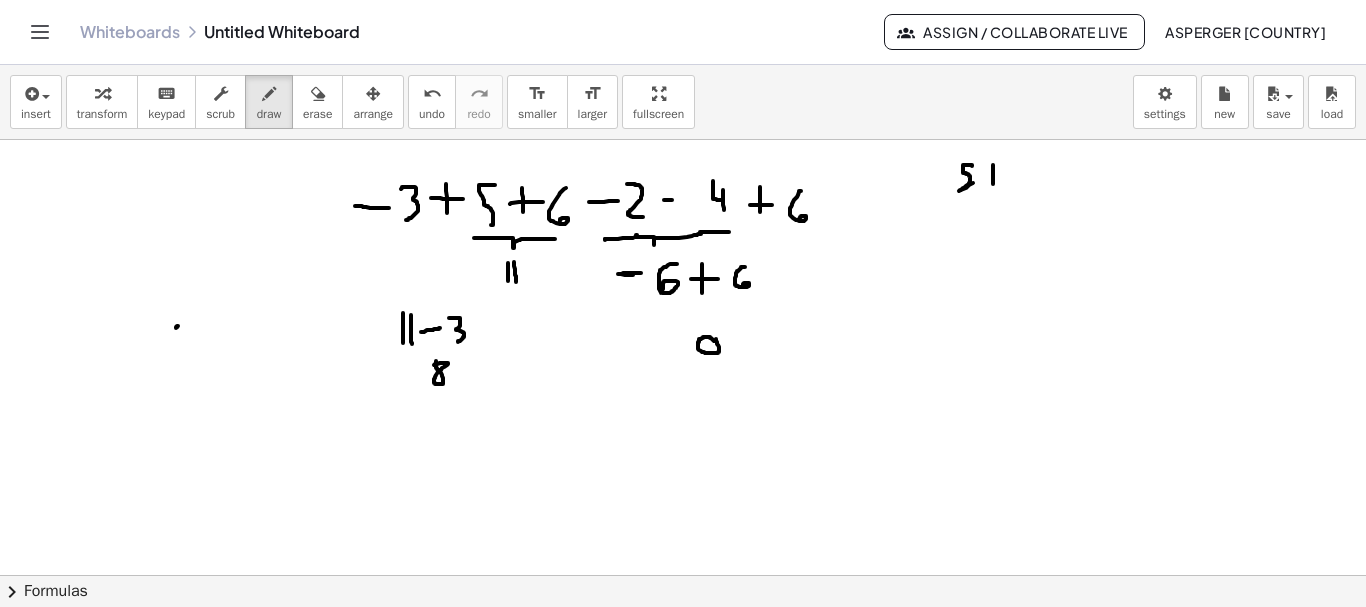 drag, startPoint x: 993, startPoint y: 165, endPoint x: 993, endPoint y: 186, distance: 21 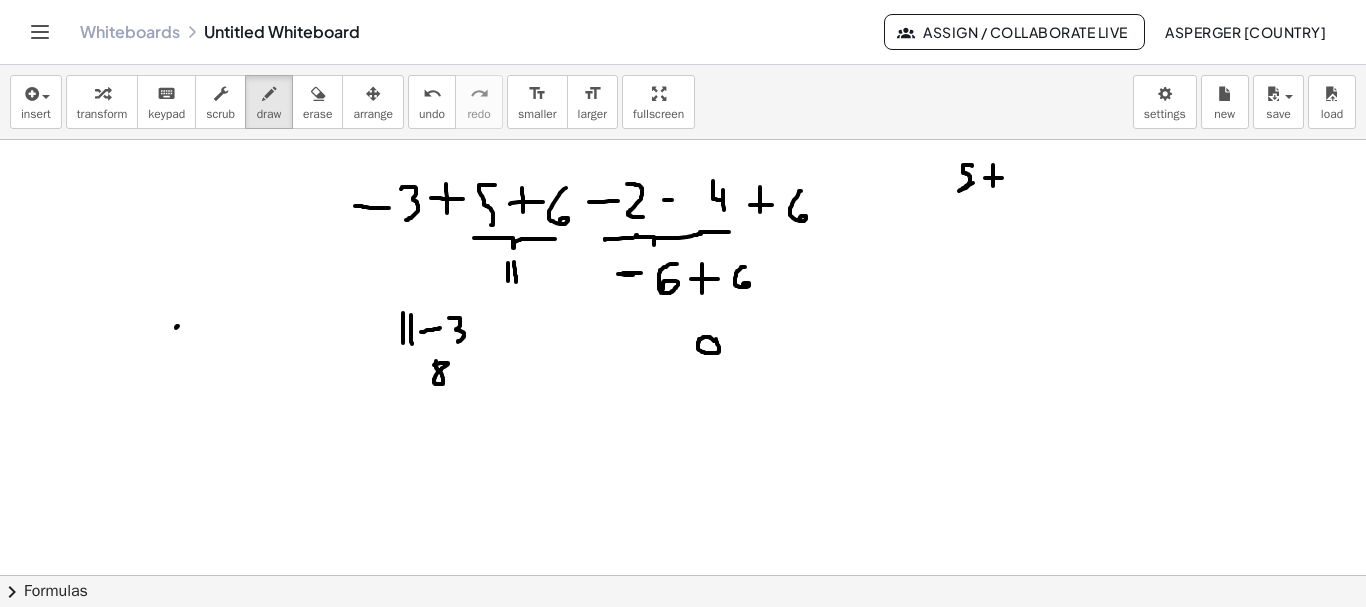 drag, startPoint x: 985, startPoint y: 178, endPoint x: 1007, endPoint y: 172, distance: 22.803509 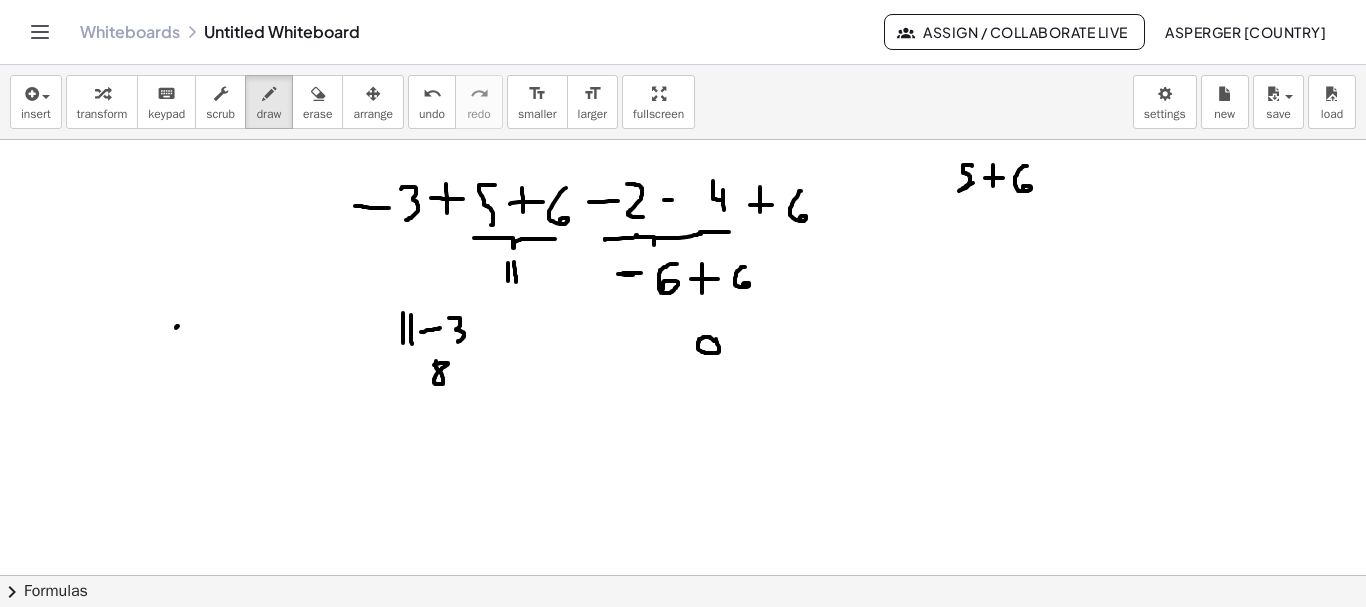 drag, startPoint x: 1027, startPoint y: 166, endPoint x: 1023, endPoint y: 189, distance: 23.345236 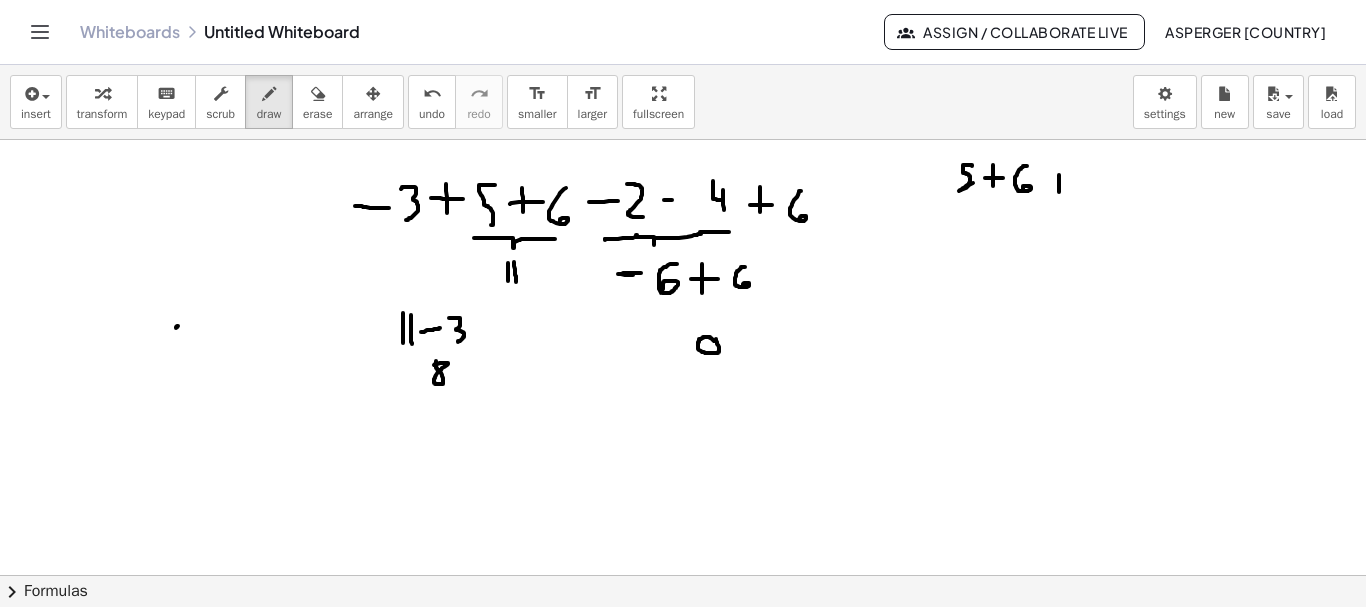 drag, startPoint x: 1059, startPoint y: 175, endPoint x: 1059, endPoint y: 192, distance: 17 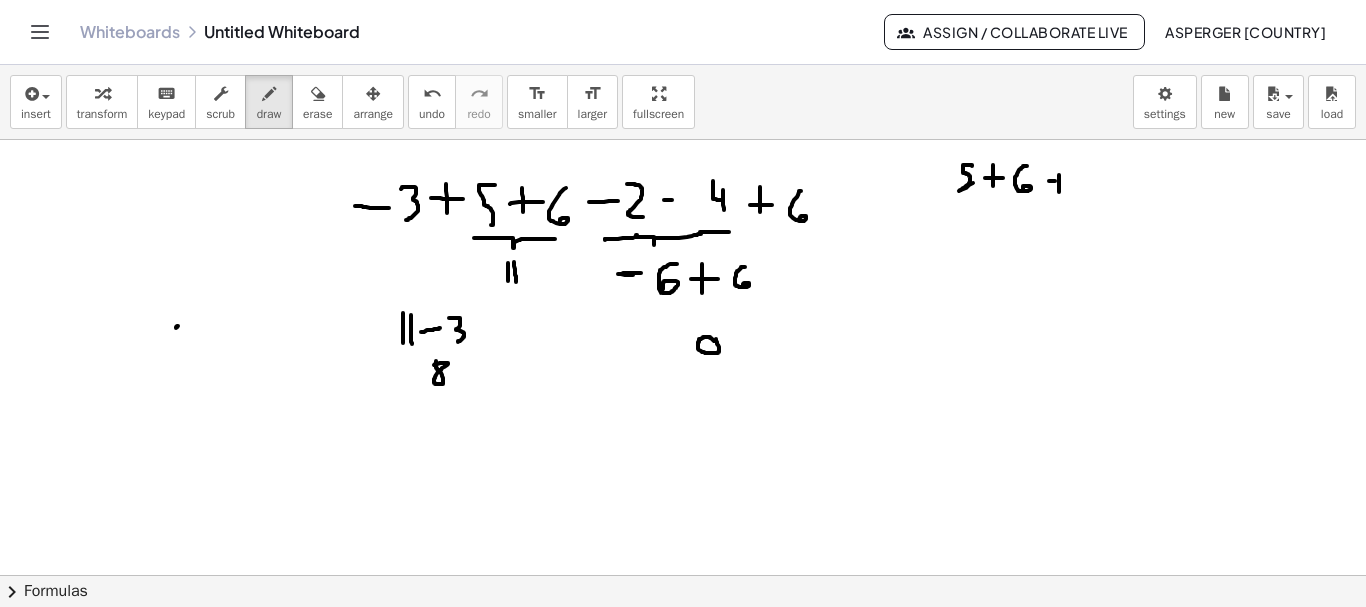 drag, startPoint x: 1049, startPoint y: 181, endPoint x: 1075, endPoint y: 180, distance: 26.019224 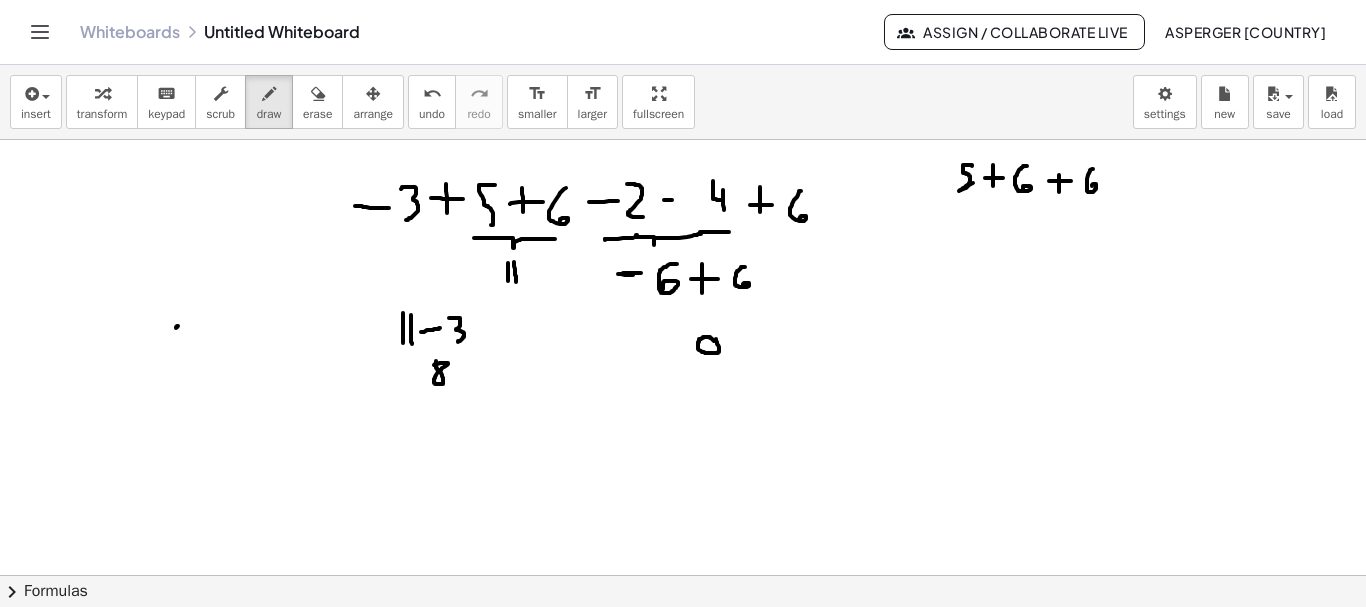 drag, startPoint x: 1093, startPoint y: 169, endPoint x: 1092, endPoint y: 187, distance: 18.027756 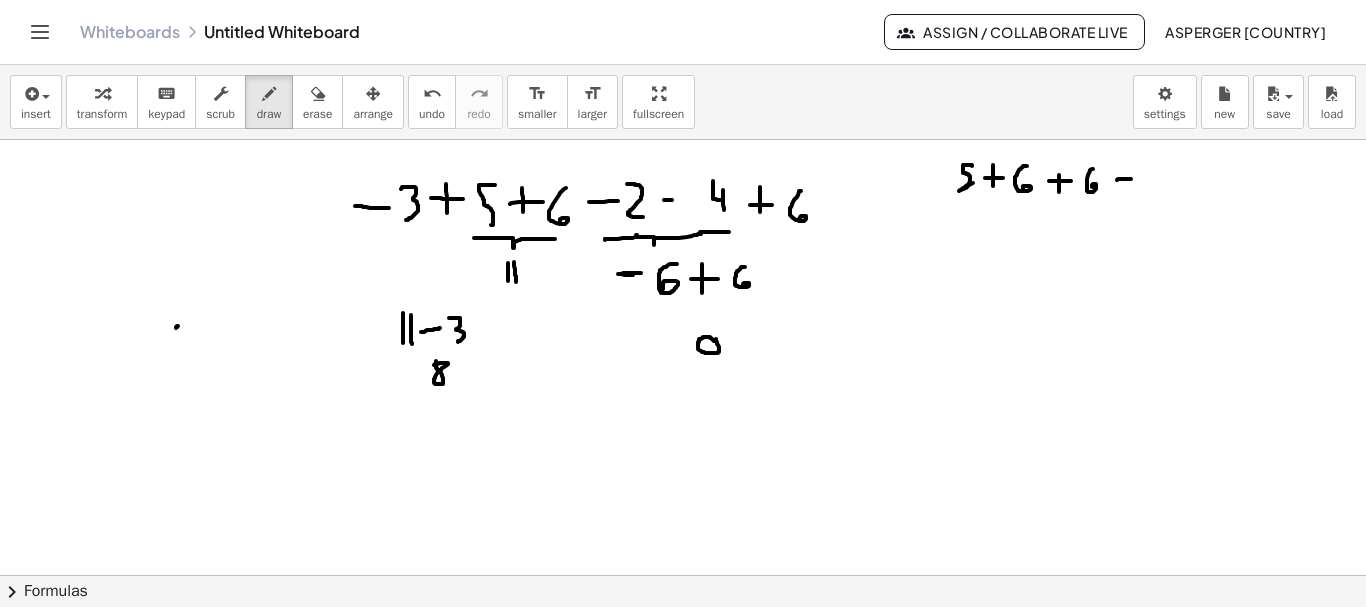 click at bounding box center [683, 640] 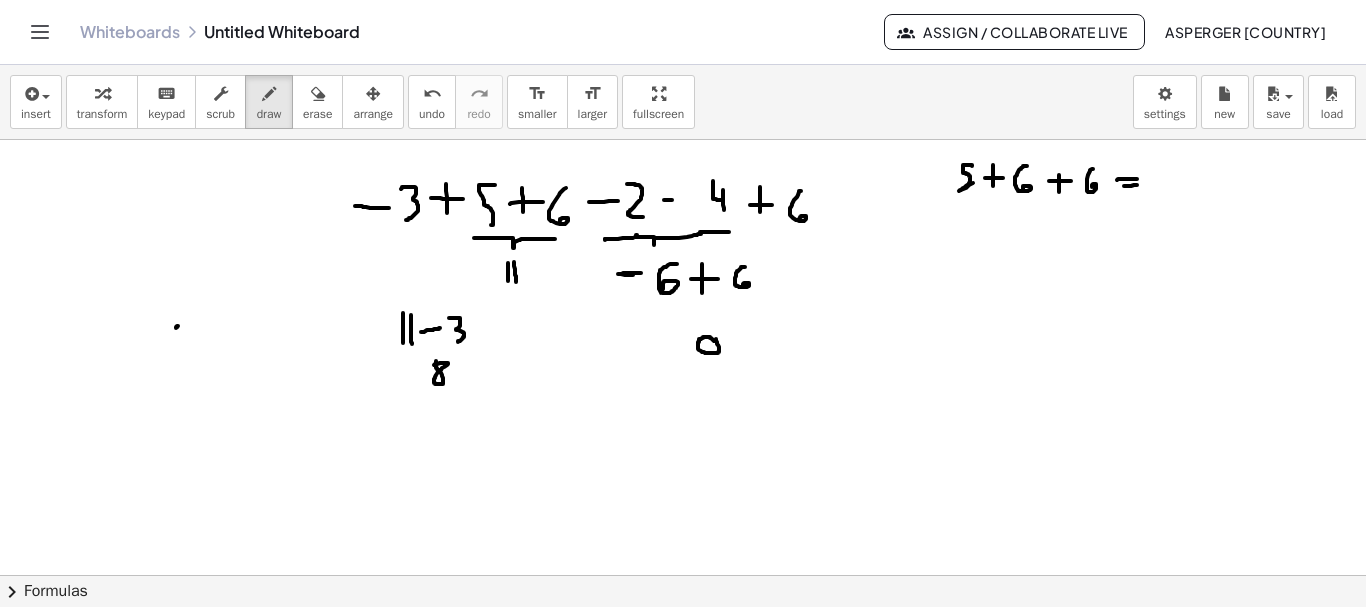 drag, startPoint x: 1124, startPoint y: 186, endPoint x: 1138, endPoint y: 185, distance: 14.035668 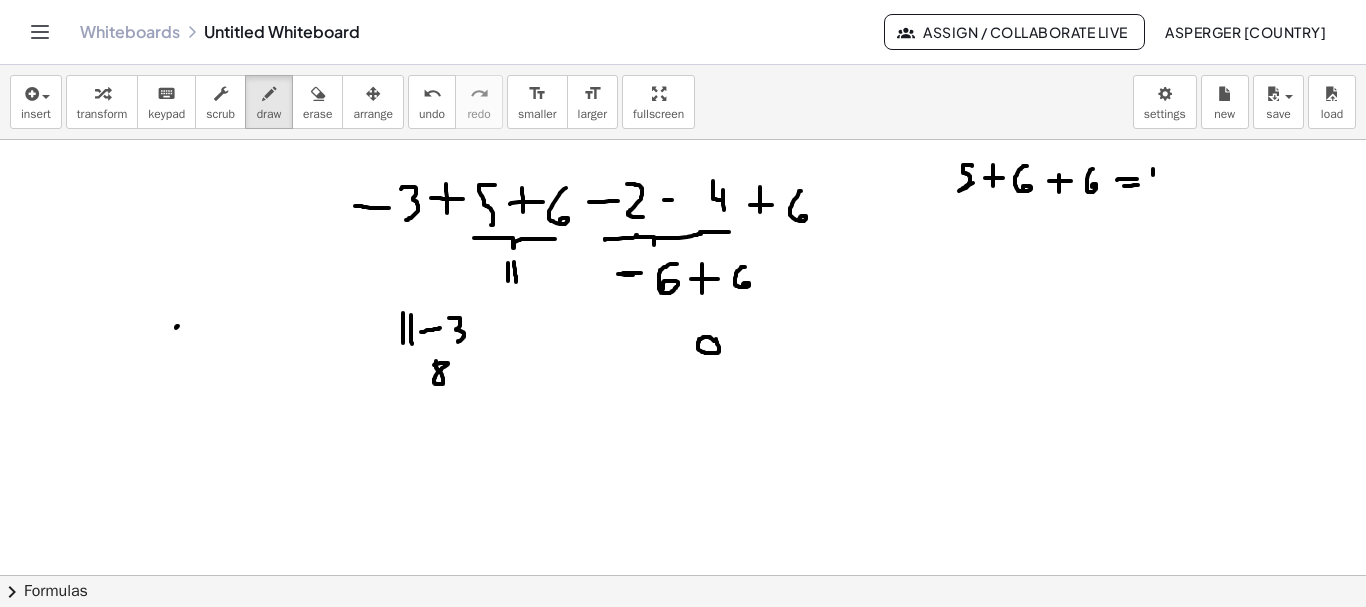 drag, startPoint x: 1153, startPoint y: 169, endPoint x: 1153, endPoint y: 195, distance: 26 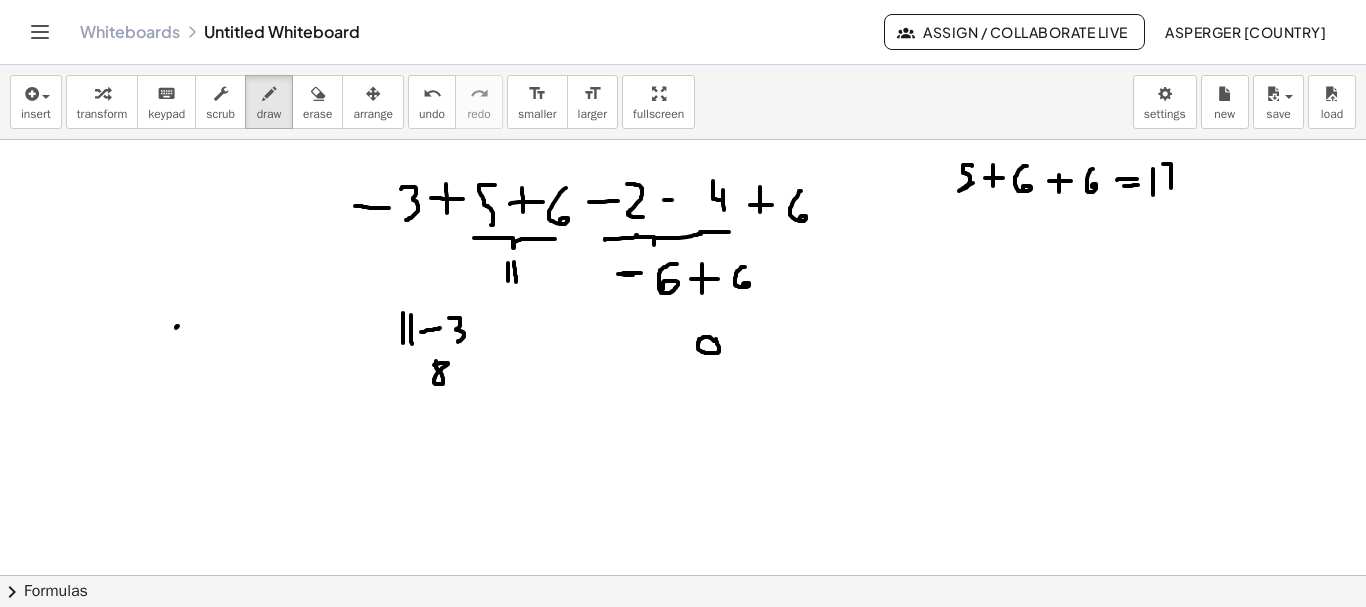 drag, startPoint x: 1164, startPoint y: 164, endPoint x: 1171, endPoint y: 193, distance: 29.832869 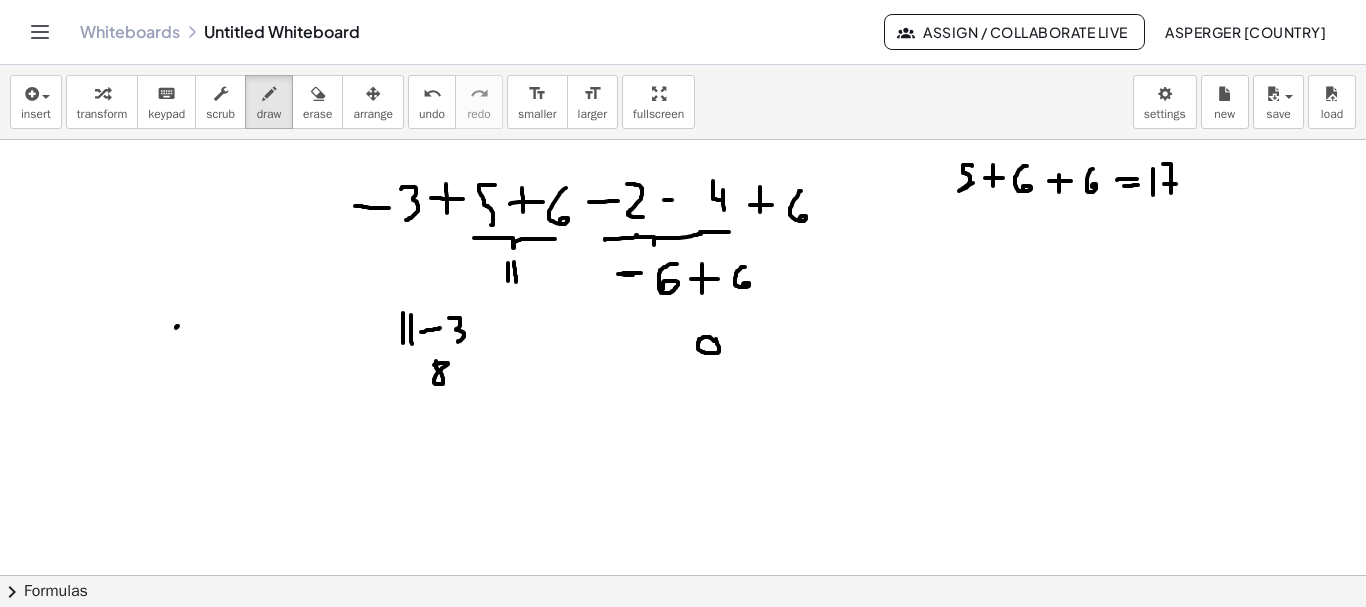 drag, startPoint x: 1164, startPoint y: 184, endPoint x: 1176, endPoint y: 184, distance: 12 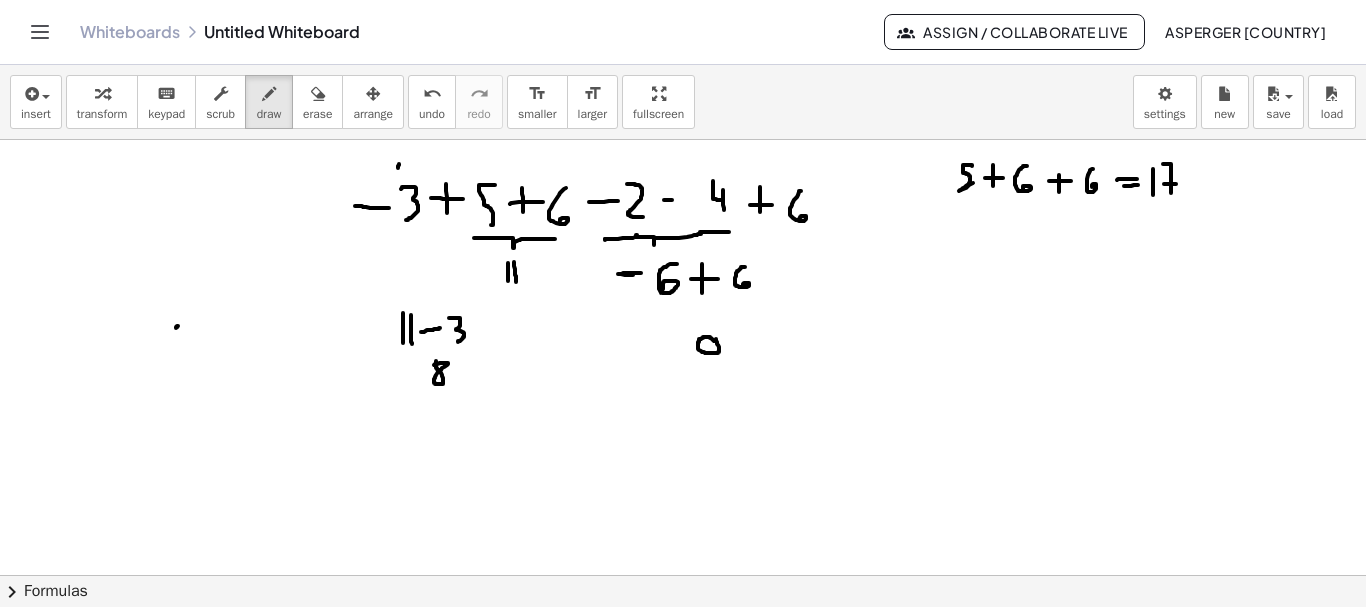 click at bounding box center [683, 640] 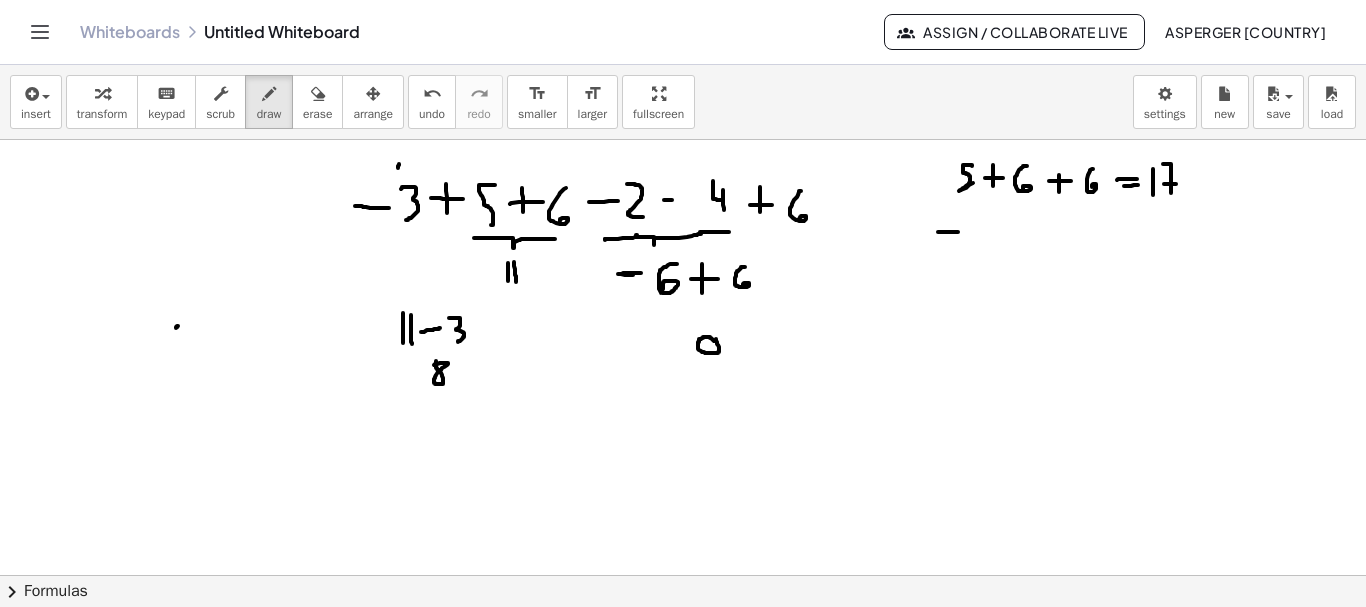 drag, startPoint x: 938, startPoint y: 232, endPoint x: 960, endPoint y: 229, distance: 22.203604 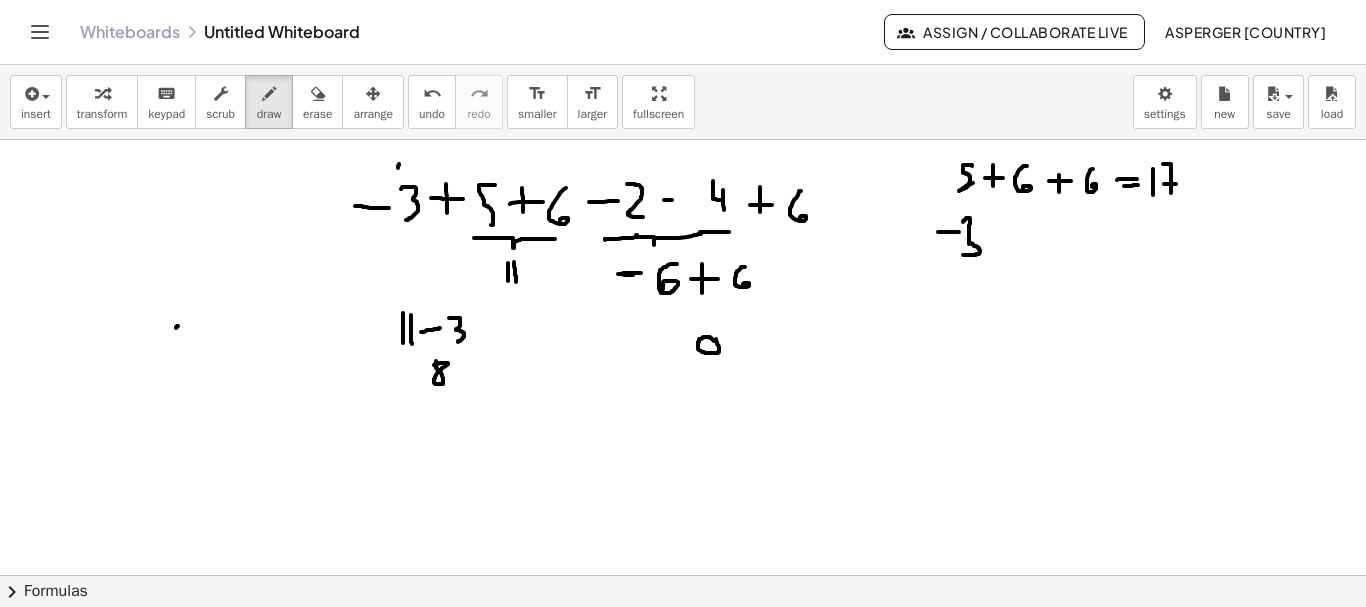drag, startPoint x: 967, startPoint y: 218, endPoint x: 959, endPoint y: 255, distance: 37.85499 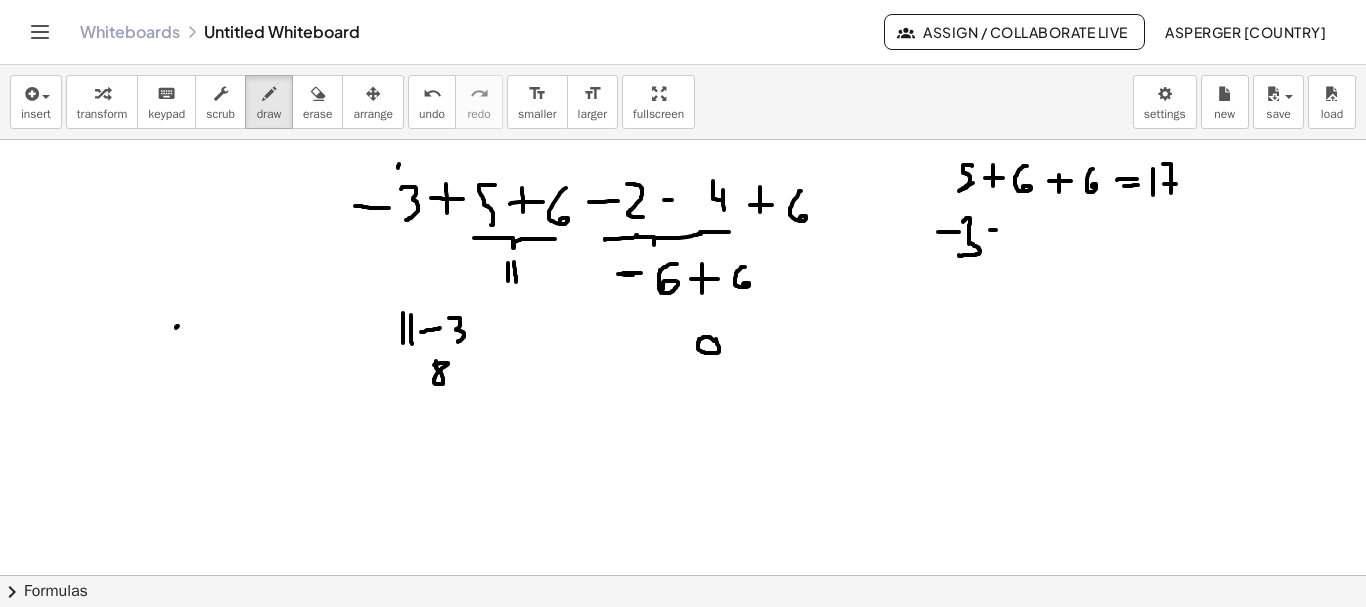 drag, startPoint x: 990, startPoint y: 230, endPoint x: 1004, endPoint y: 228, distance: 14.142136 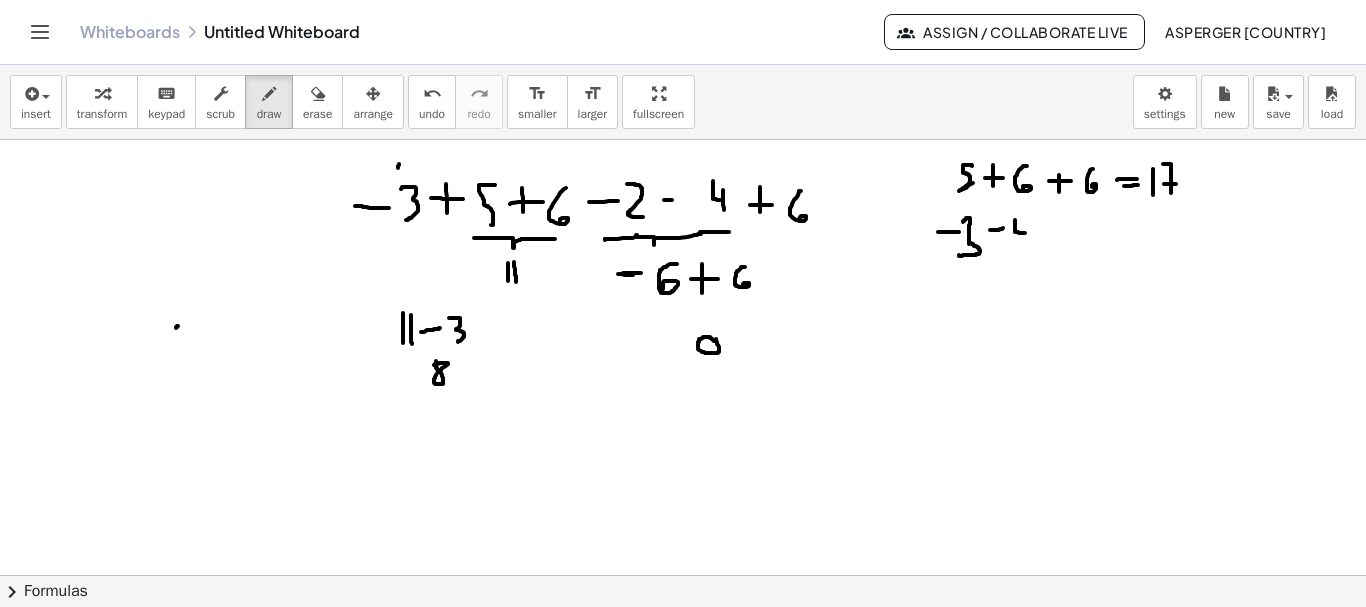 drag, startPoint x: 1015, startPoint y: 220, endPoint x: 1028, endPoint y: 233, distance: 18.384777 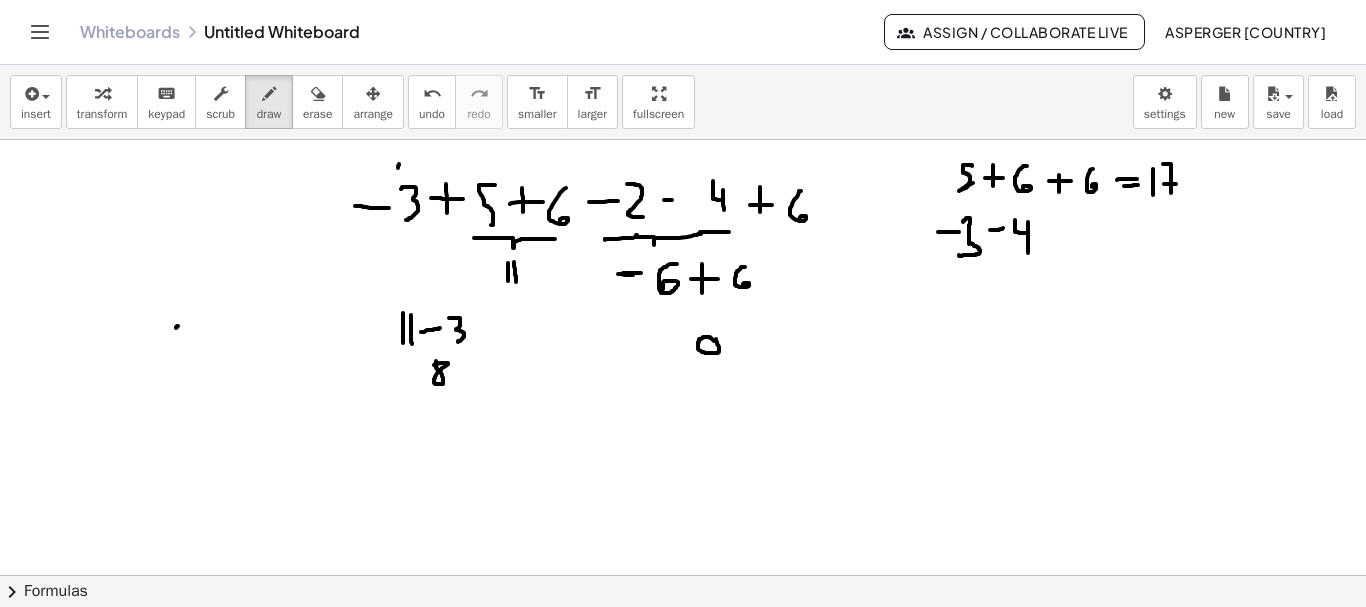 drag, startPoint x: 1028, startPoint y: 222, endPoint x: 1028, endPoint y: 253, distance: 31 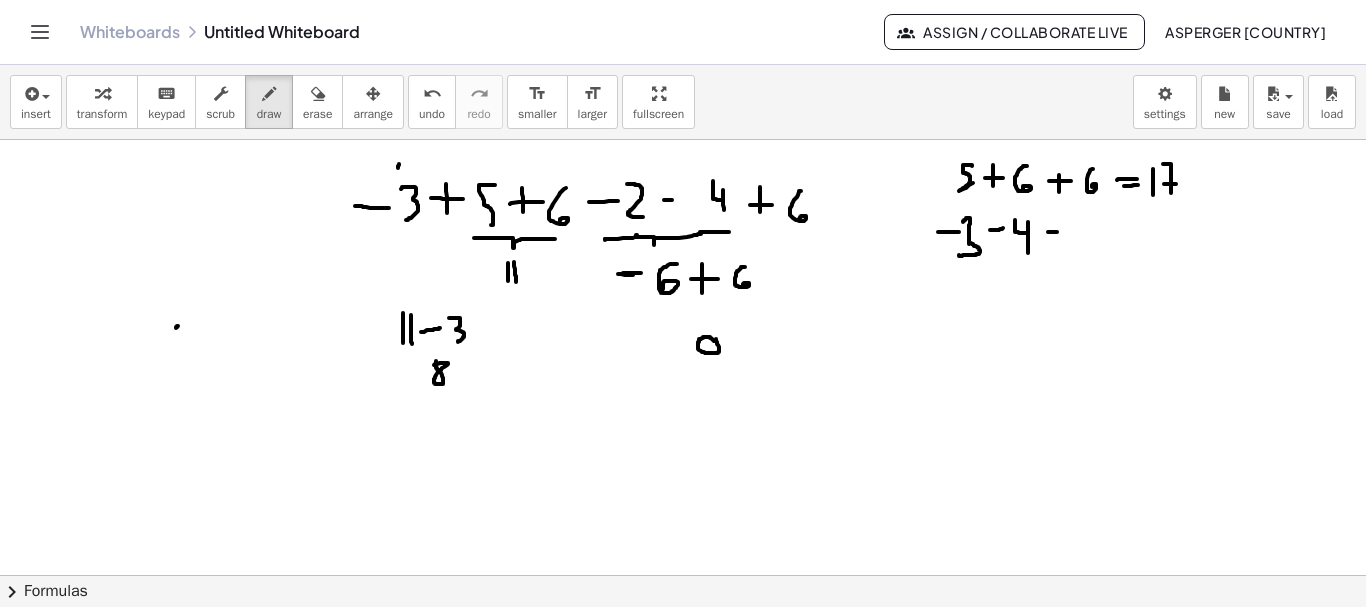 drag, startPoint x: 1048, startPoint y: 232, endPoint x: 1059, endPoint y: 232, distance: 11 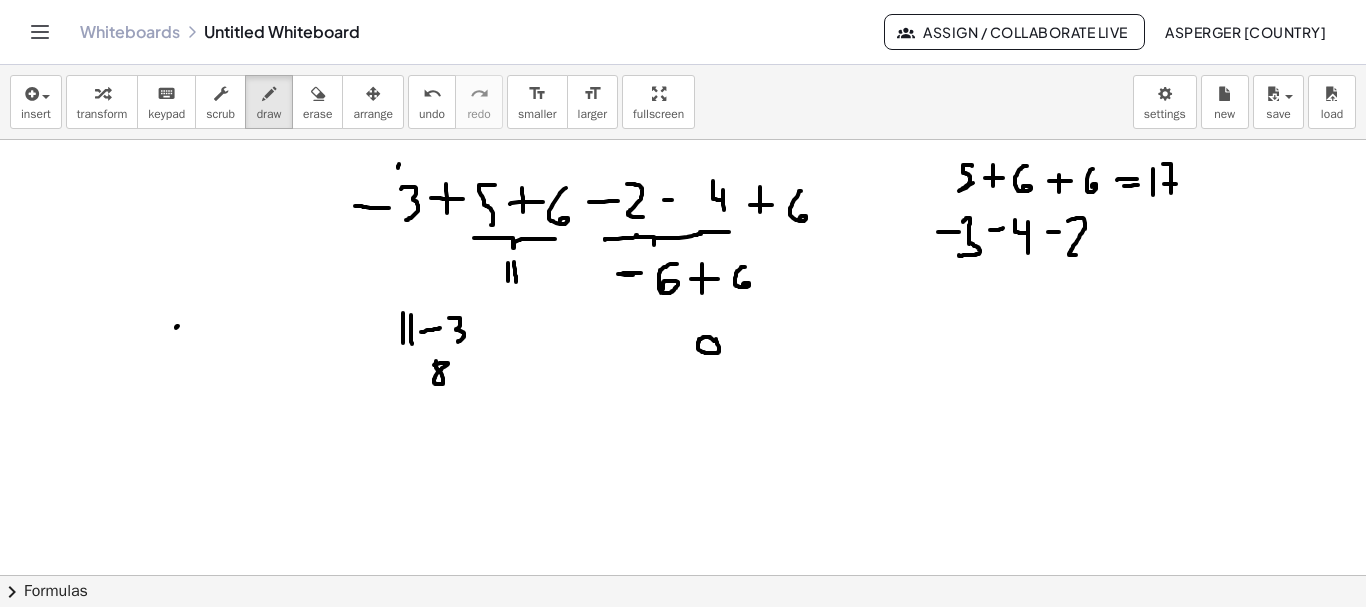 drag, startPoint x: 1075, startPoint y: 219, endPoint x: 1080, endPoint y: 255, distance: 36.345562 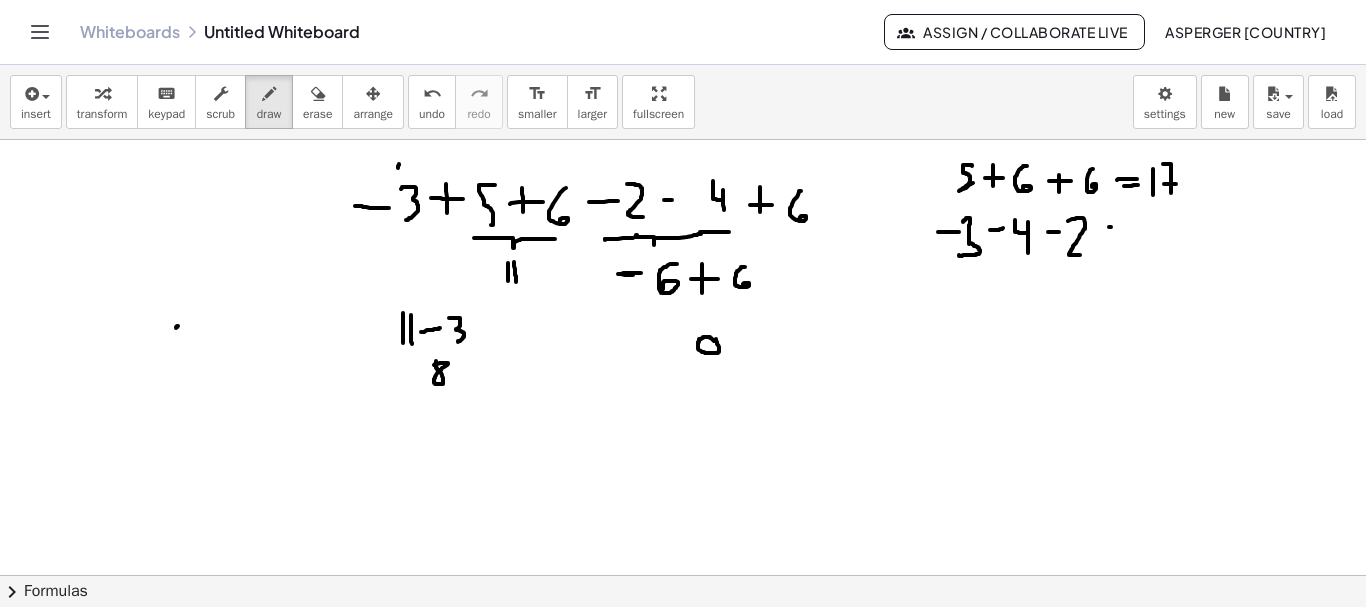 drag, startPoint x: 1109, startPoint y: 227, endPoint x: 1126, endPoint y: 227, distance: 17 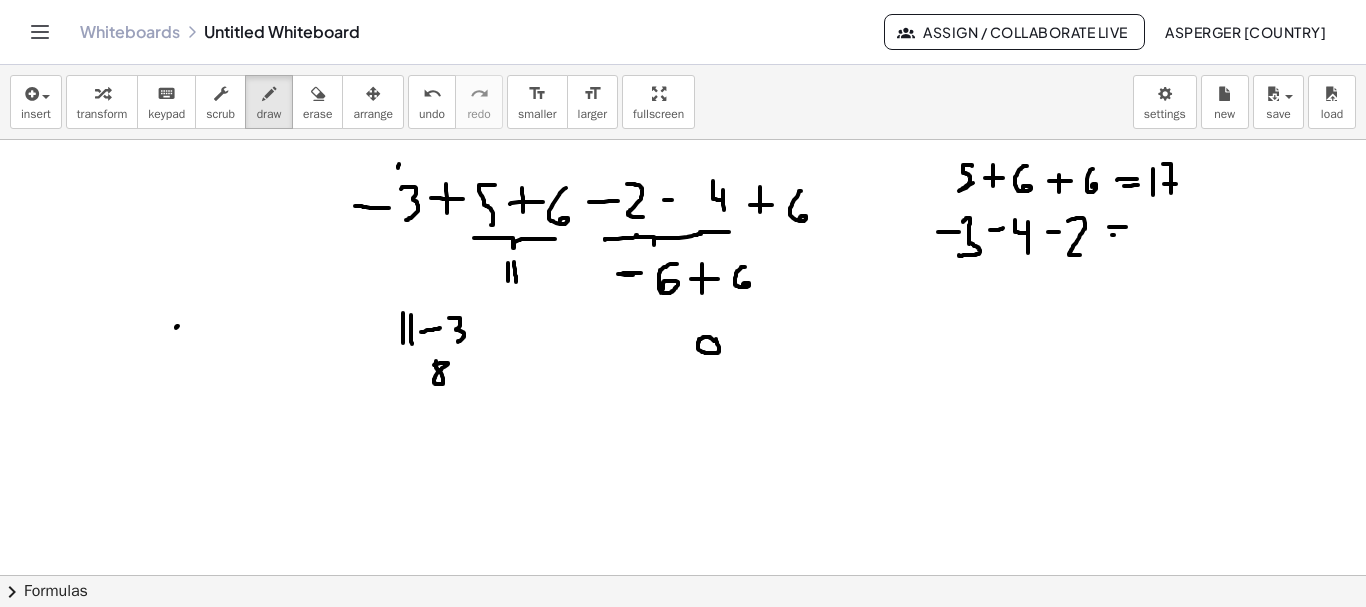 drag, startPoint x: 1112, startPoint y: 235, endPoint x: 1125, endPoint y: 236, distance: 13.038404 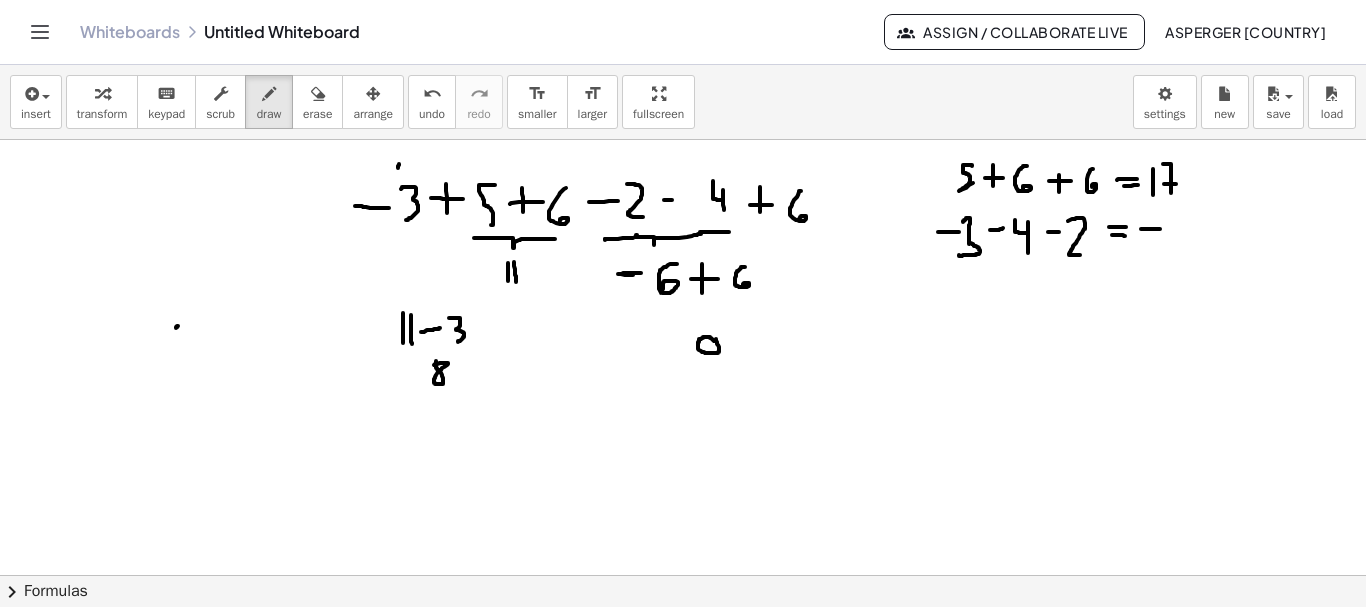 drag, startPoint x: 1141, startPoint y: 229, endPoint x: 1165, endPoint y: 230, distance: 24.020824 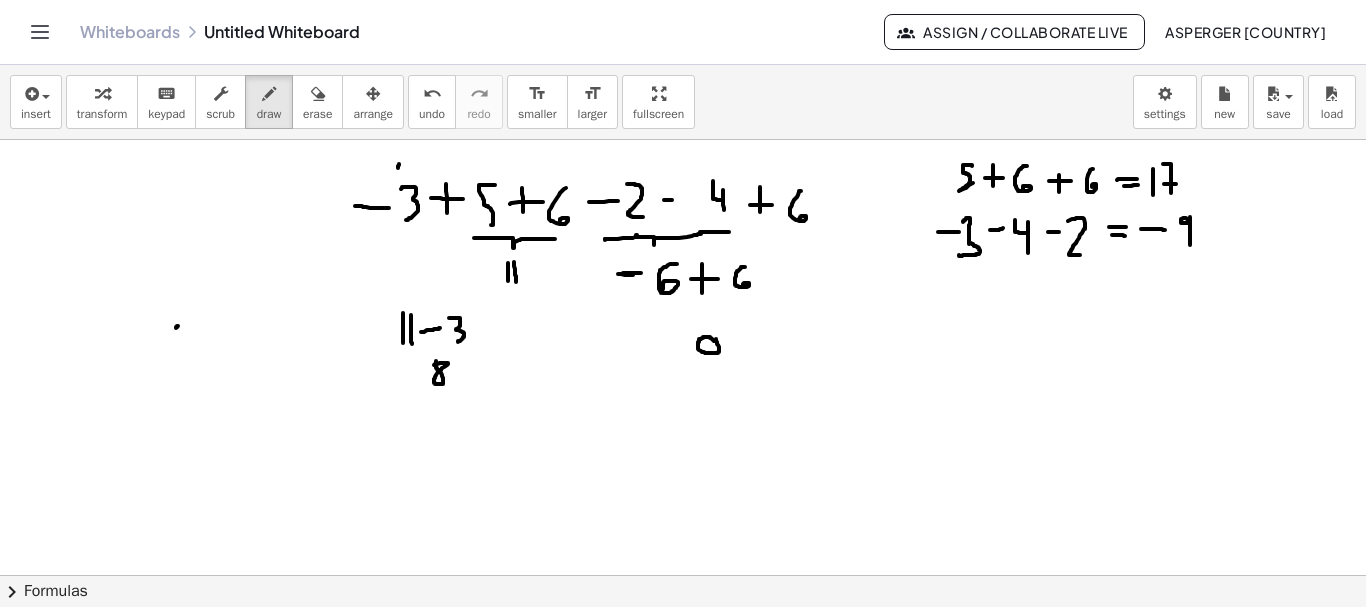 drag, startPoint x: 1186, startPoint y: 218, endPoint x: 1190, endPoint y: 245, distance: 27.294687 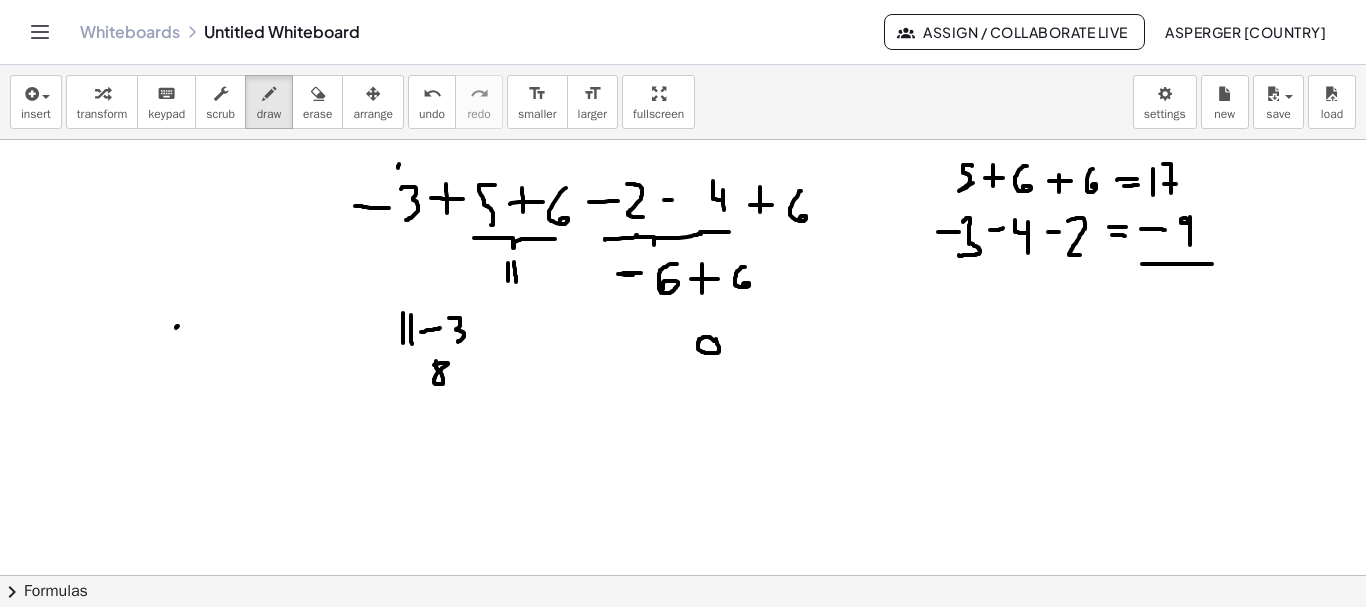 drag, startPoint x: 1142, startPoint y: 264, endPoint x: 1212, endPoint y: 264, distance: 70 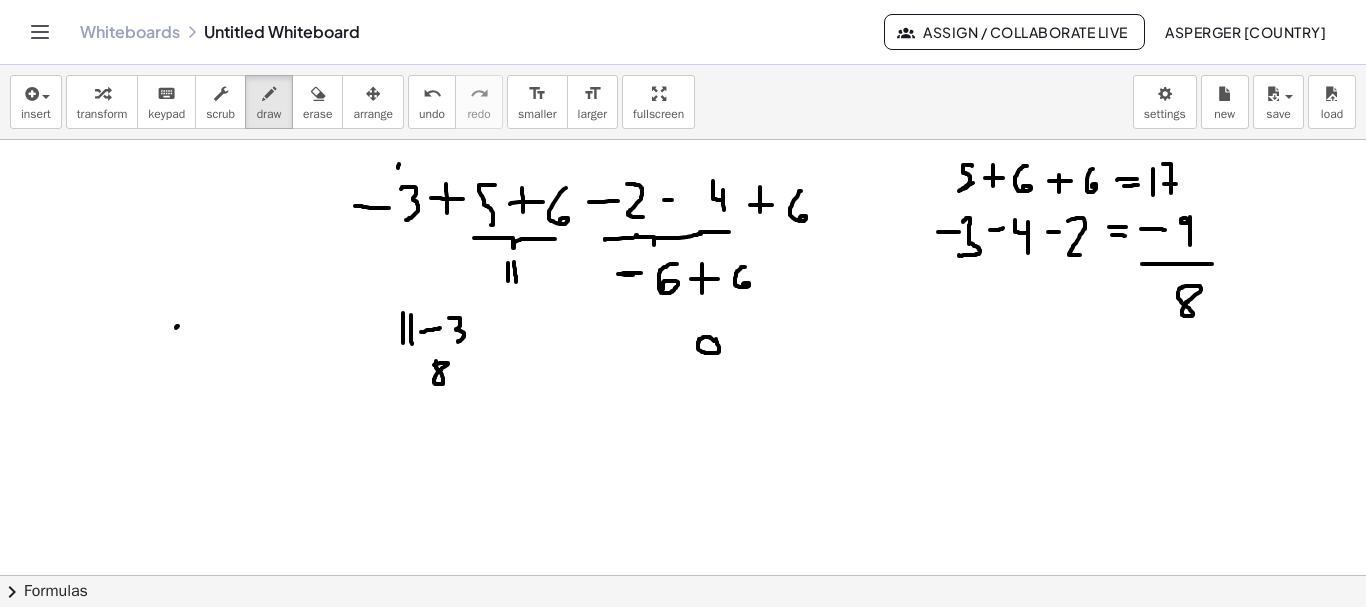 click at bounding box center (683, 640) 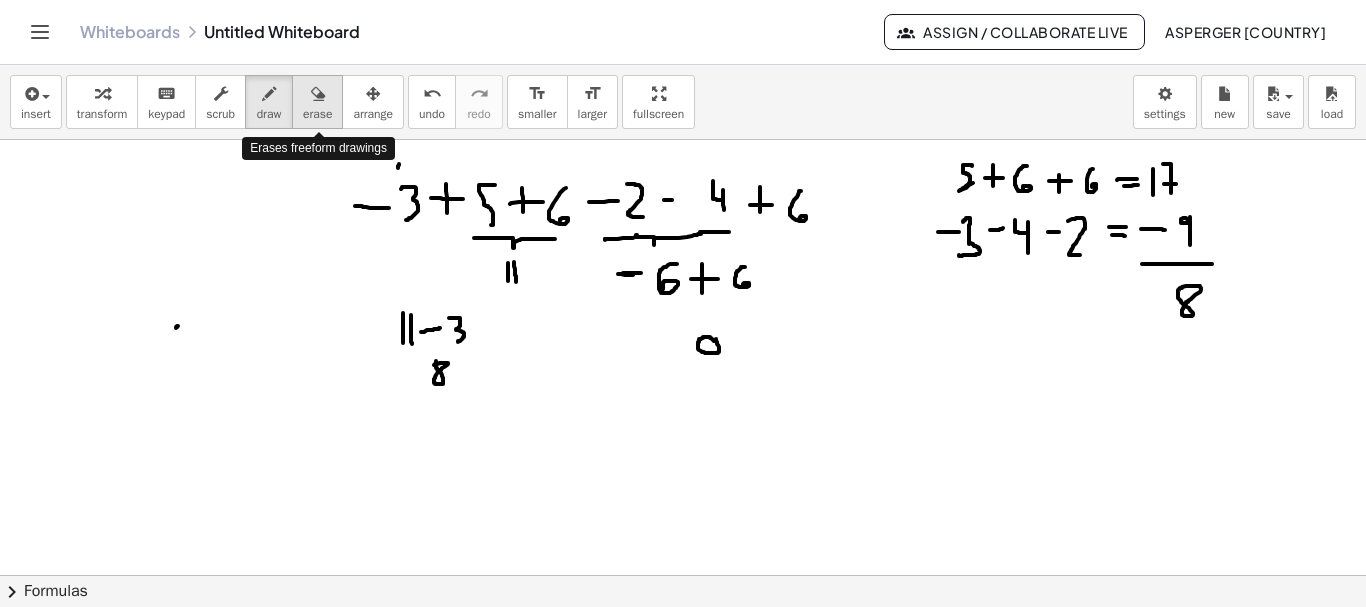 click at bounding box center [318, 94] 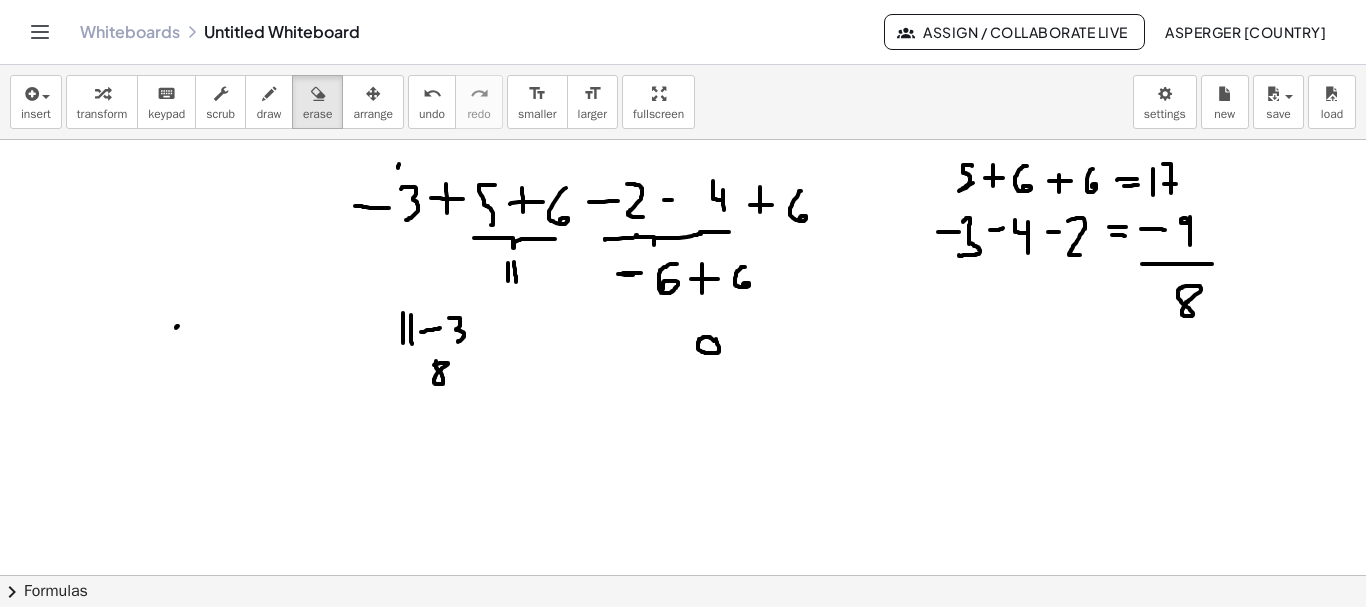 click at bounding box center (683, 640) 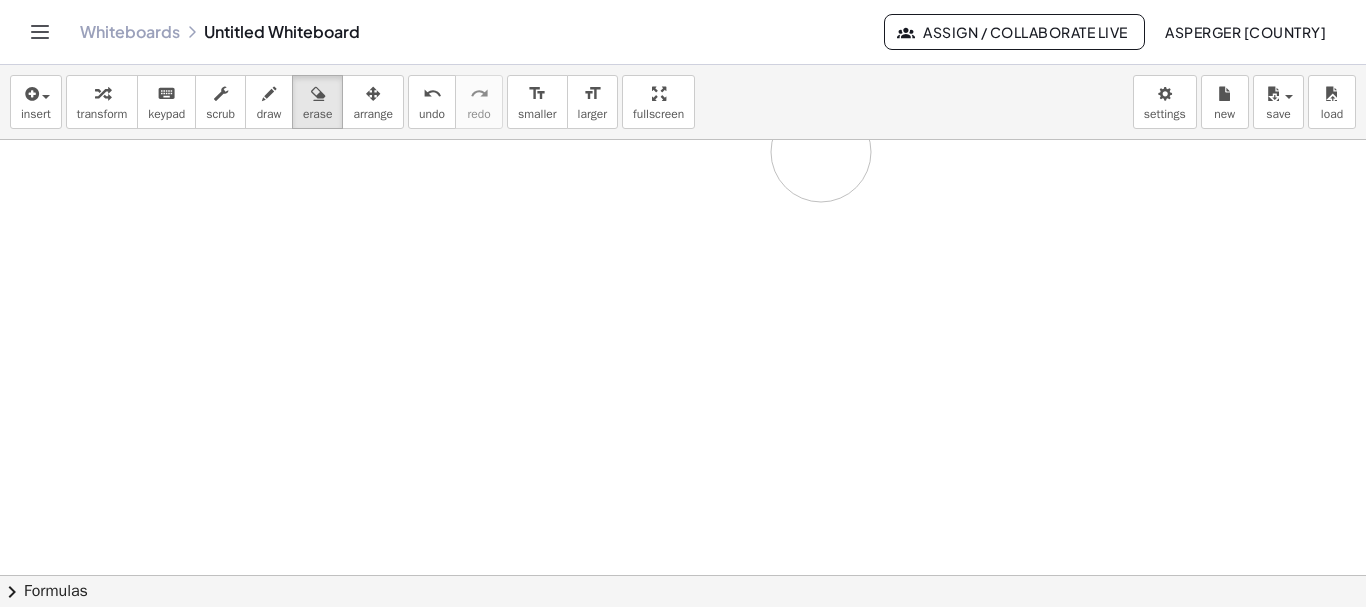 drag, startPoint x: 403, startPoint y: 202, endPoint x: 778, endPoint y: 140, distance: 380.0908 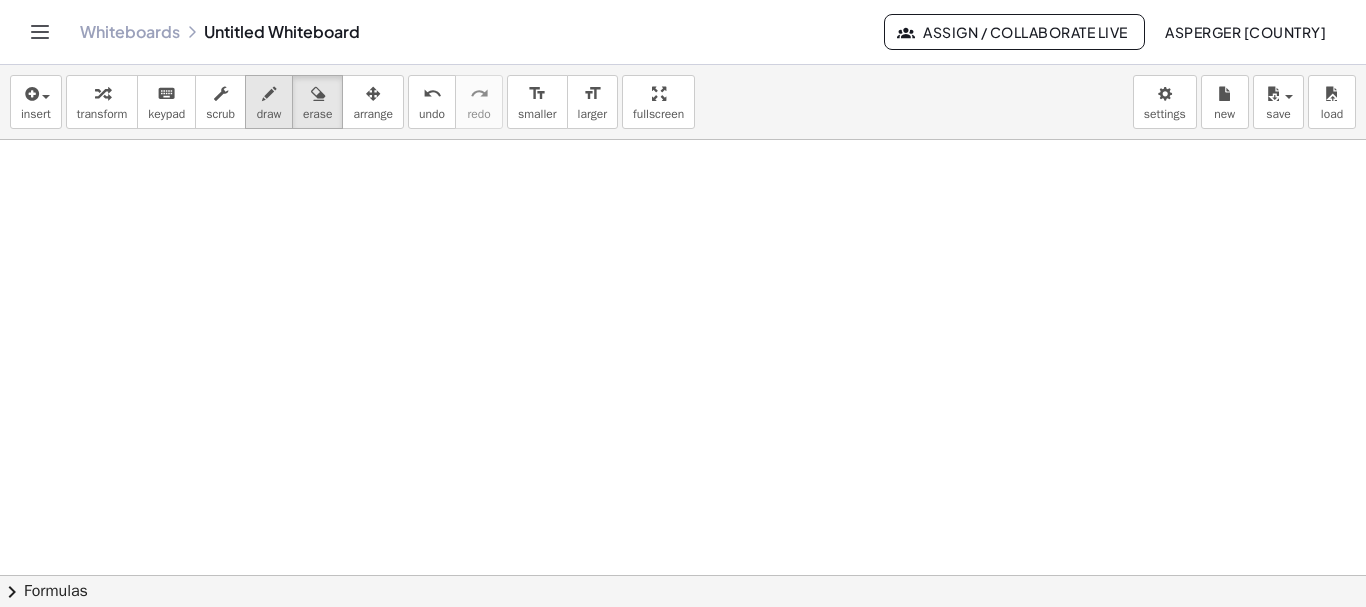 click at bounding box center (269, 94) 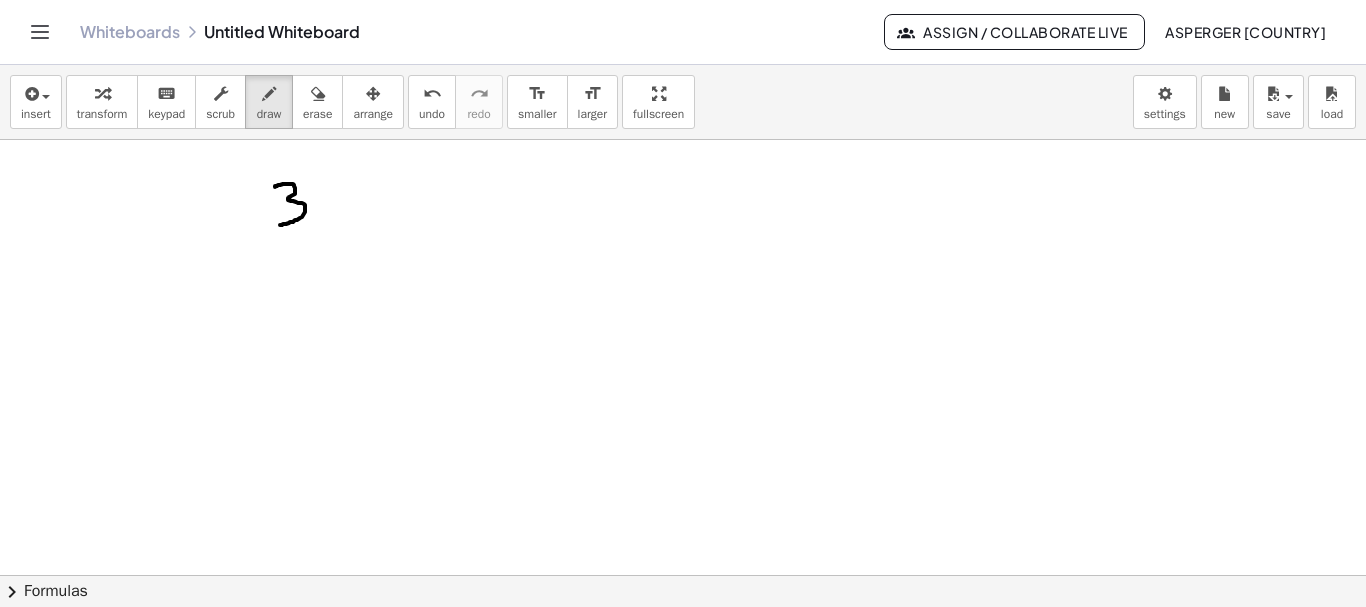 drag, startPoint x: 275, startPoint y: 187, endPoint x: 280, endPoint y: 225, distance: 38.327538 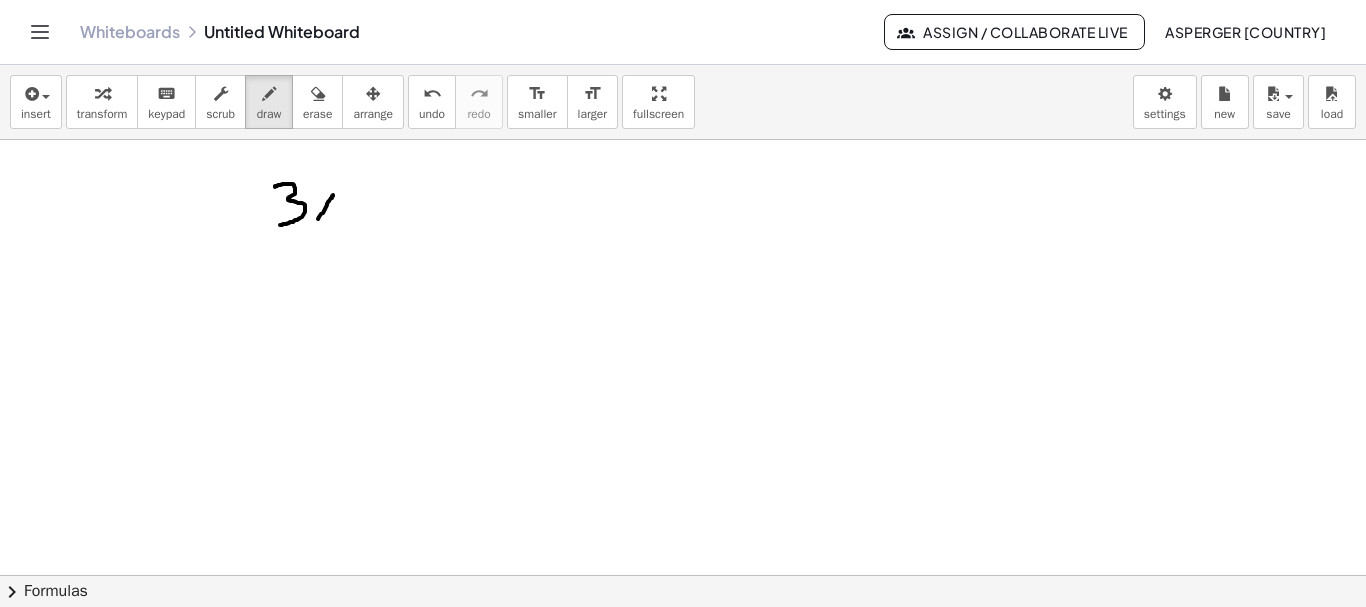 drag, startPoint x: 333, startPoint y: 195, endPoint x: 317, endPoint y: 221, distance: 30.528675 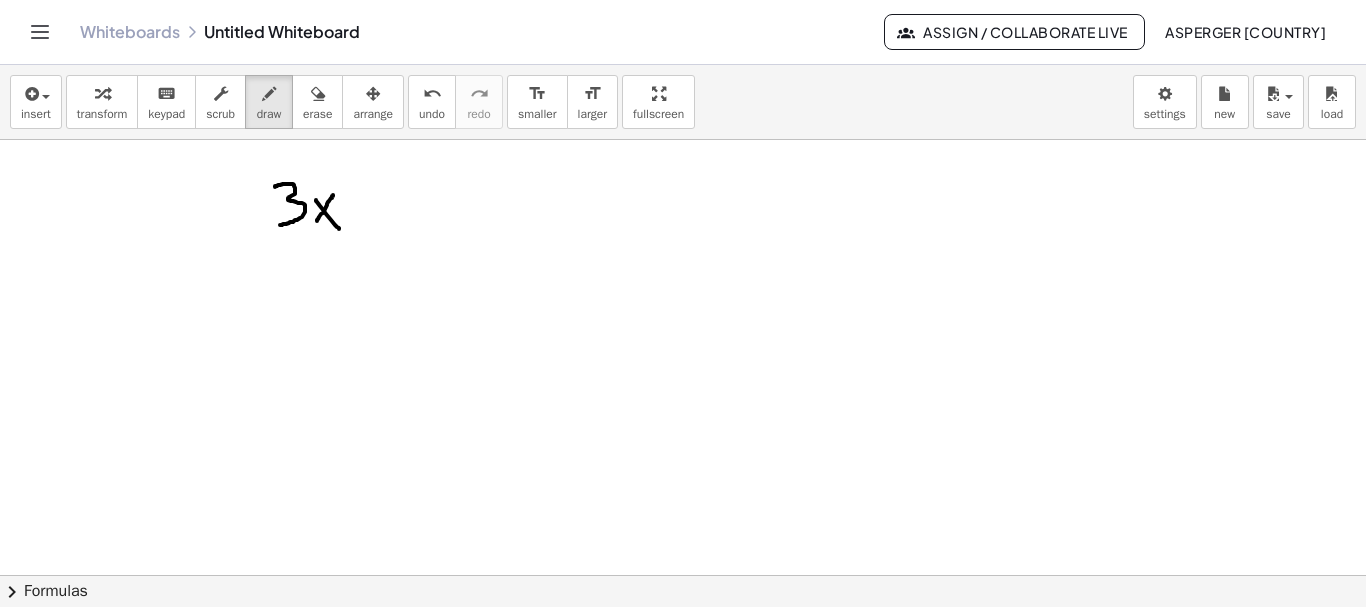 drag, startPoint x: 316, startPoint y: 200, endPoint x: 341, endPoint y: 230, distance: 39.051247 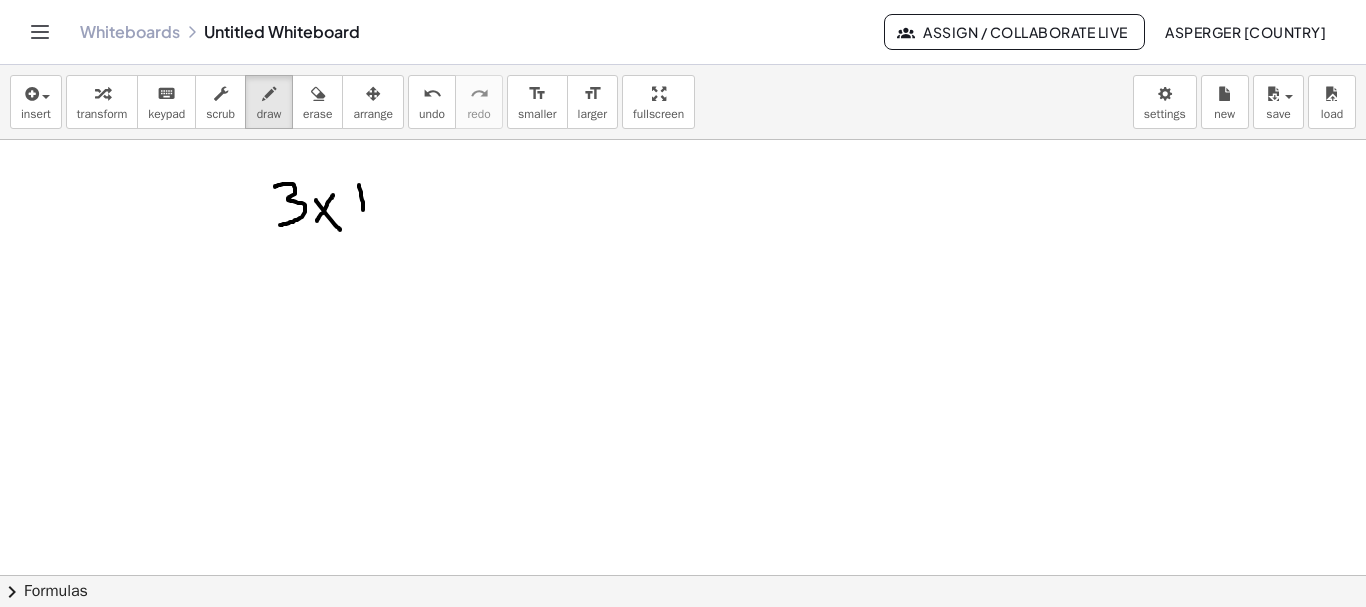 drag, startPoint x: 359, startPoint y: 185, endPoint x: 363, endPoint y: 216, distance: 31.257 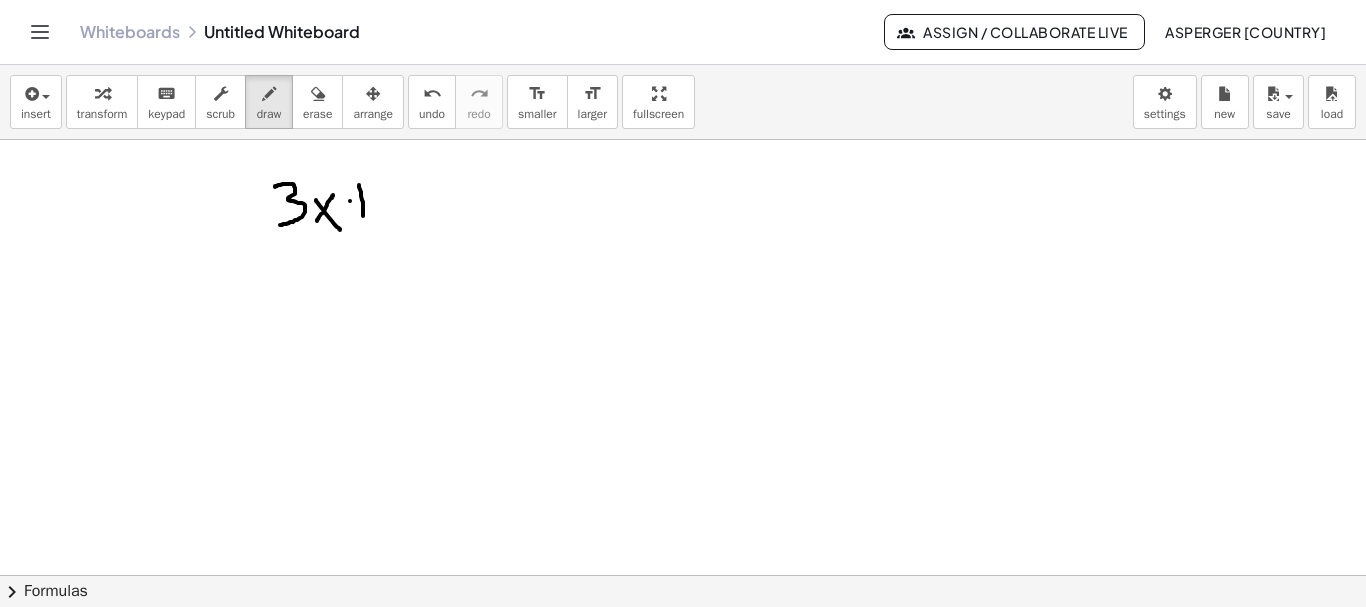 drag, startPoint x: 350, startPoint y: 201, endPoint x: 392, endPoint y: 186, distance: 44.598206 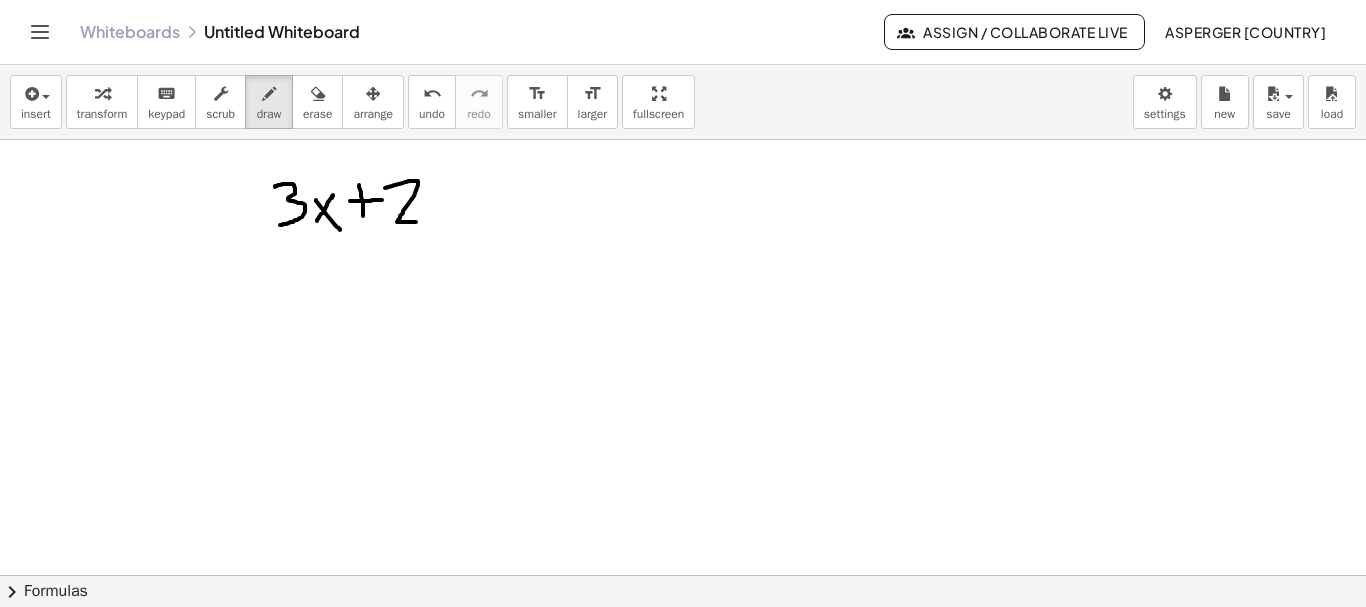 drag, startPoint x: 392, startPoint y: 186, endPoint x: 421, endPoint y: 214, distance: 40.311287 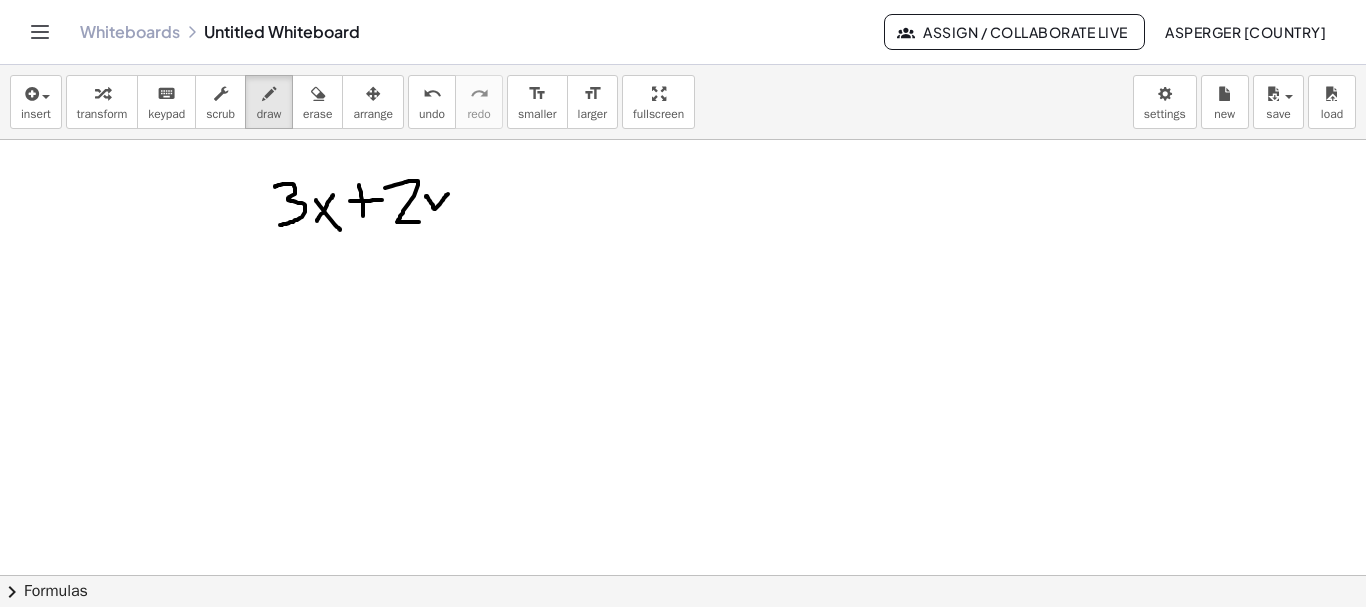 drag, startPoint x: 426, startPoint y: 196, endPoint x: 448, endPoint y: 194, distance: 22.090721 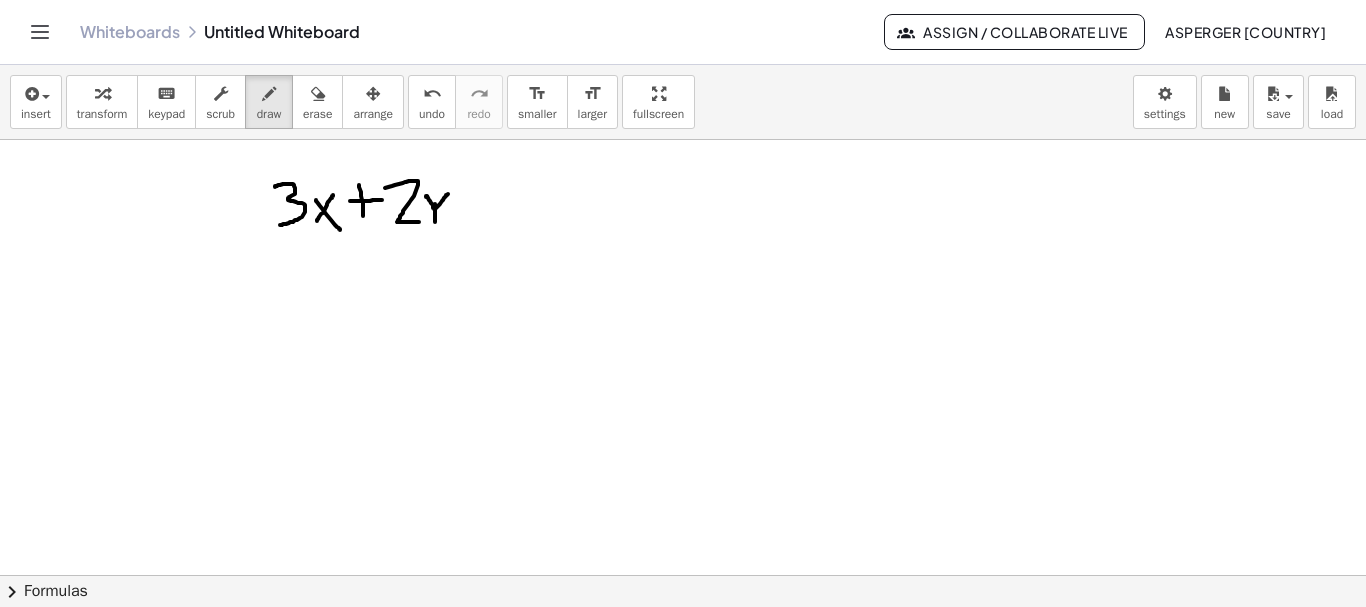 drag, startPoint x: 435, startPoint y: 204, endPoint x: 445, endPoint y: 216, distance: 15.6205 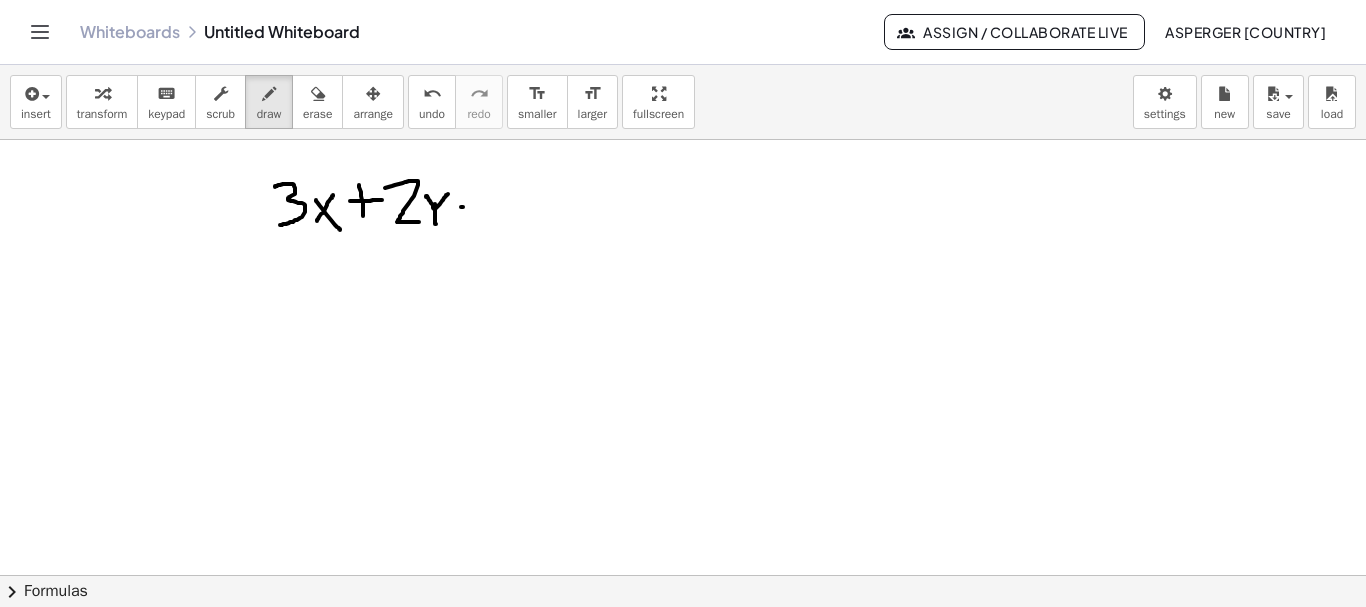 drag, startPoint x: 462, startPoint y: 207, endPoint x: 485, endPoint y: 207, distance: 23 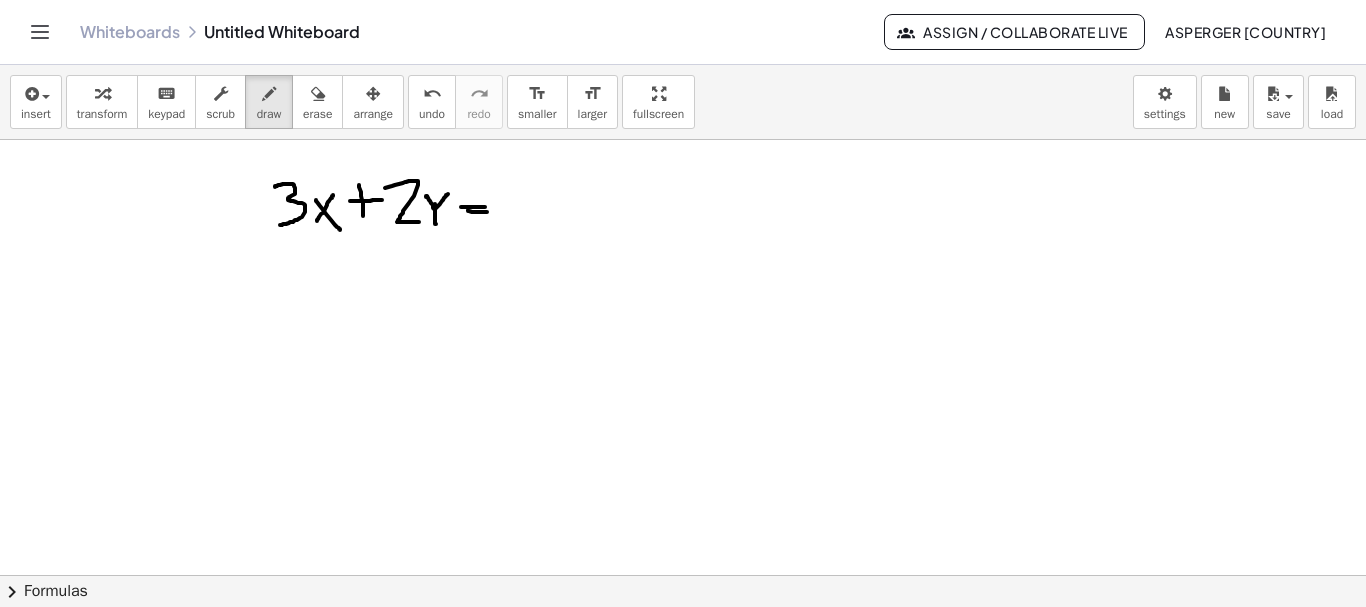 drag, startPoint x: 468, startPoint y: 211, endPoint x: 487, endPoint y: 212, distance: 19.026299 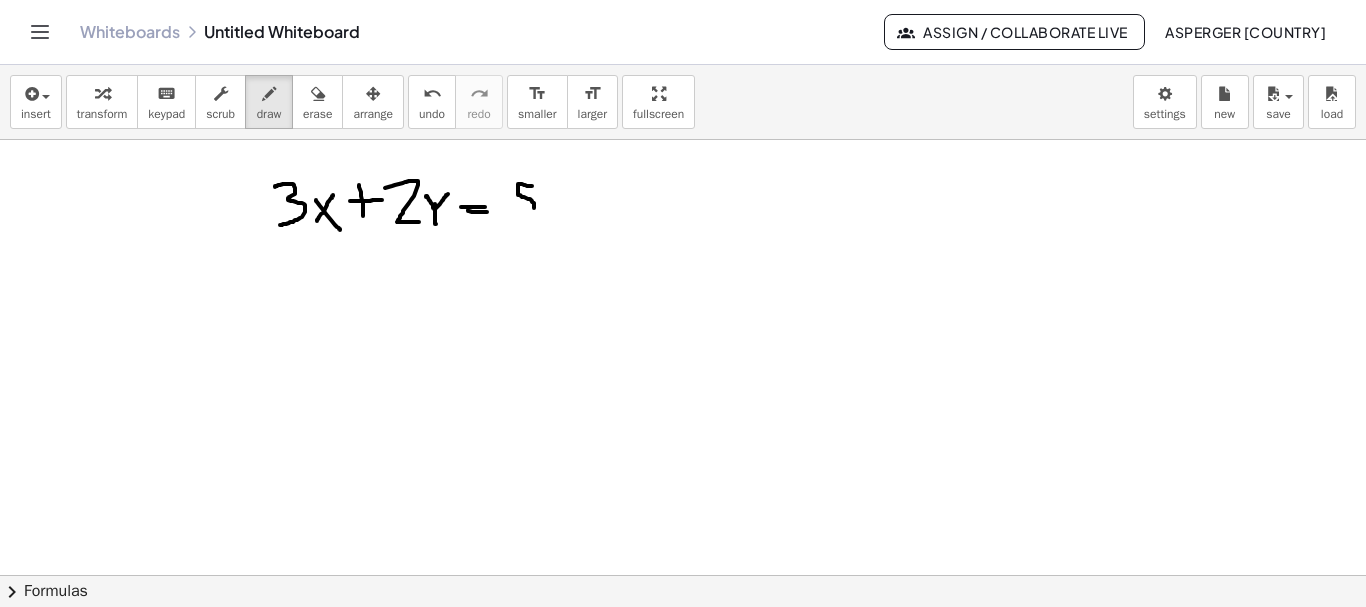 drag, startPoint x: 532, startPoint y: 186, endPoint x: 529, endPoint y: 213, distance: 27.166155 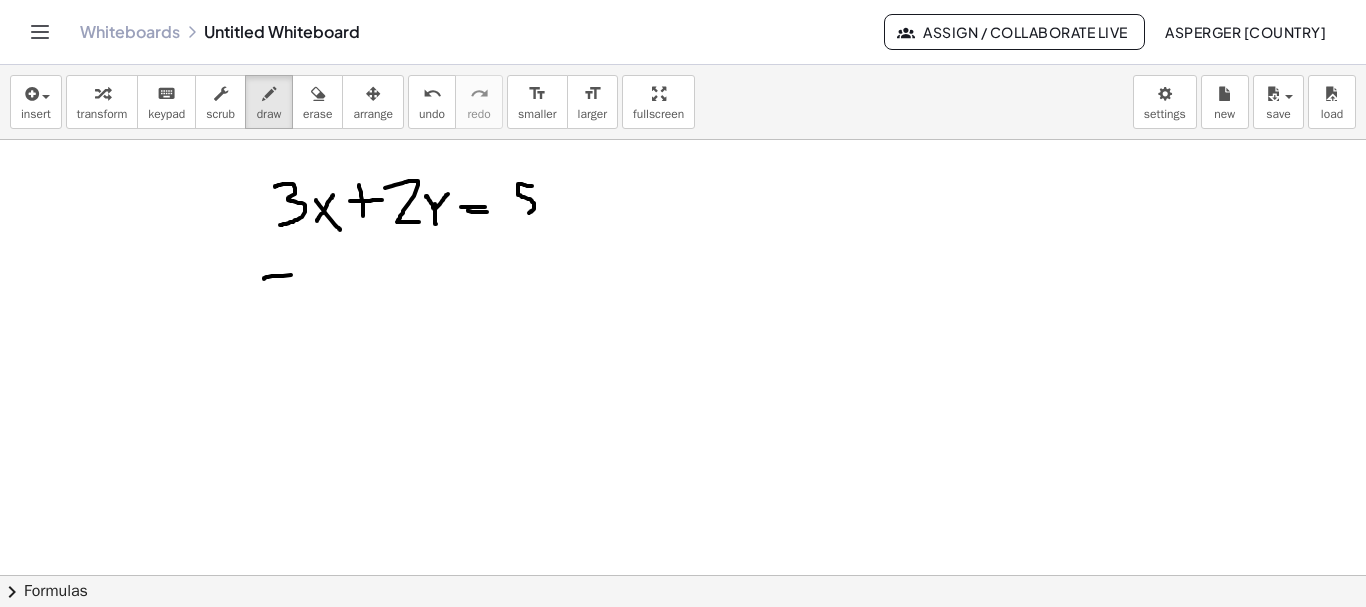 drag, startPoint x: 264, startPoint y: 278, endPoint x: 316, endPoint y: 274, distance: 52.153618 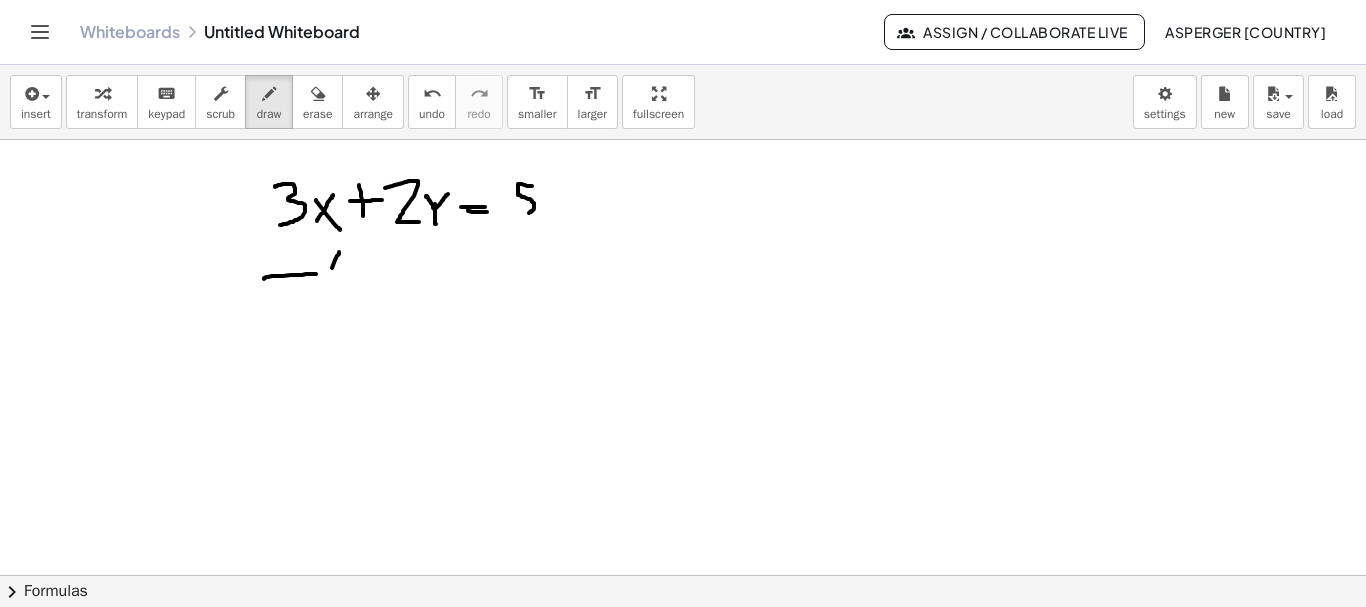 drag, startPoint x: 339, startPoint y: 252, endPoint x: 325, endPoint y: 285, distance: 35.846897 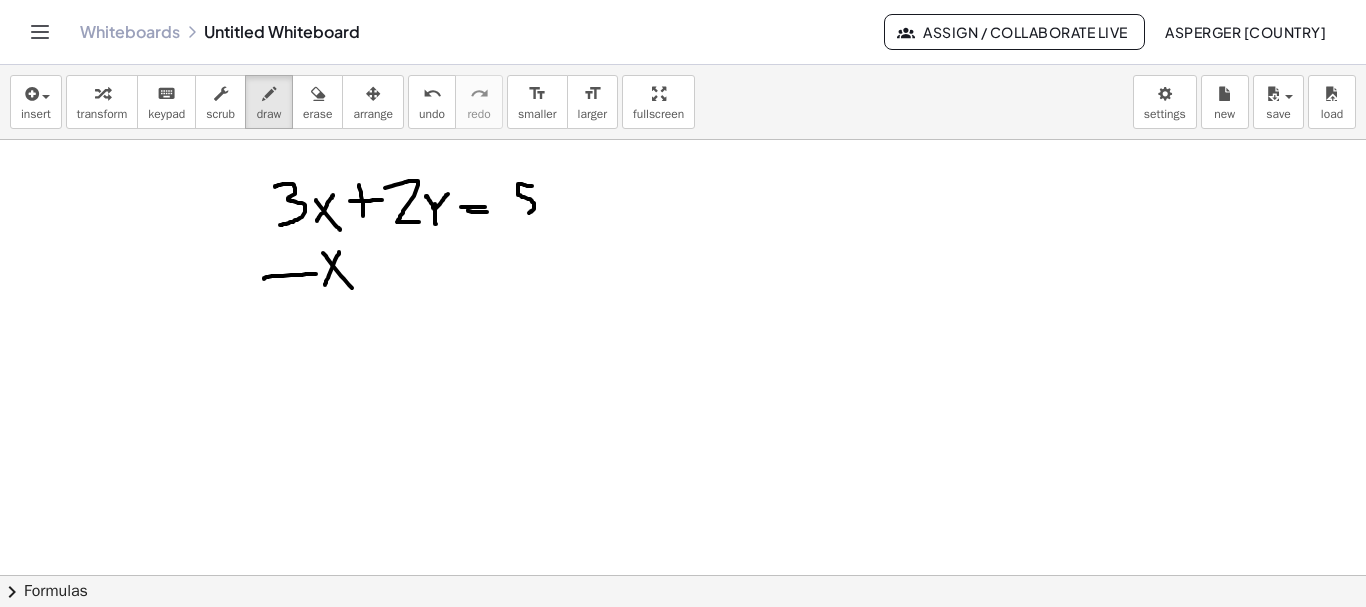 drag, startPoint x: 323, startPoint y: 253, endPoint x: 353, endPoint y: 290, distance: 47.63402 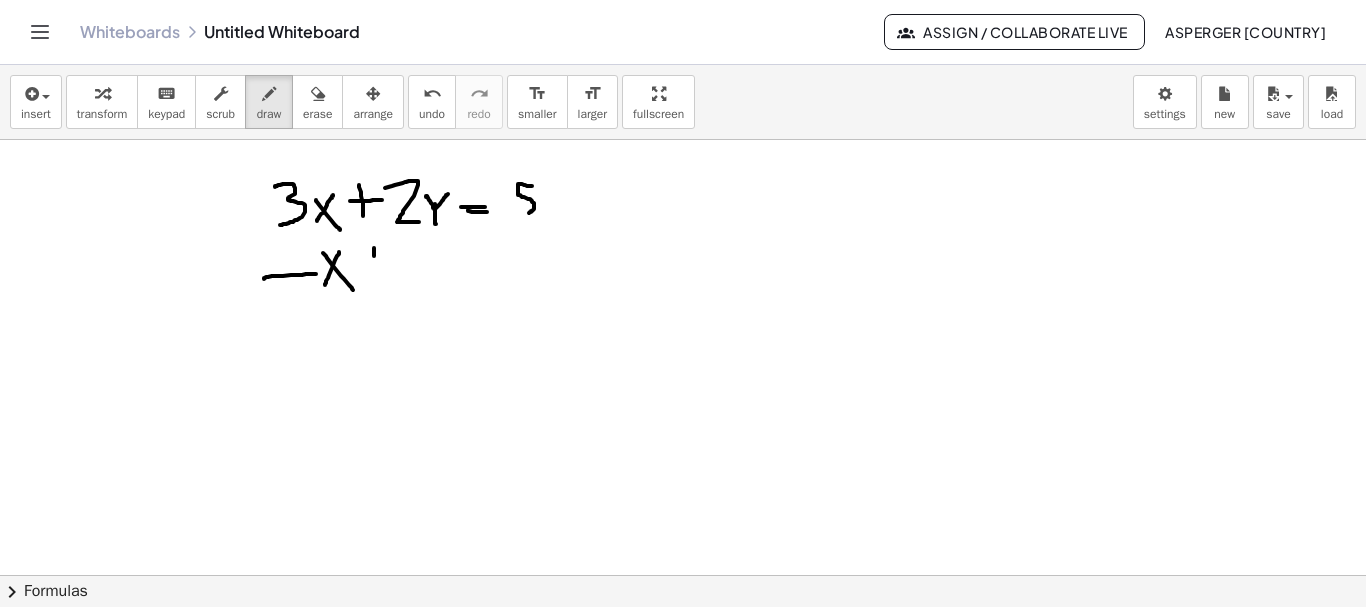 drag, startPoint x: 374, startPoint y: 256, endPoint x: 377, endPoint y: 283, distance: 27.166155 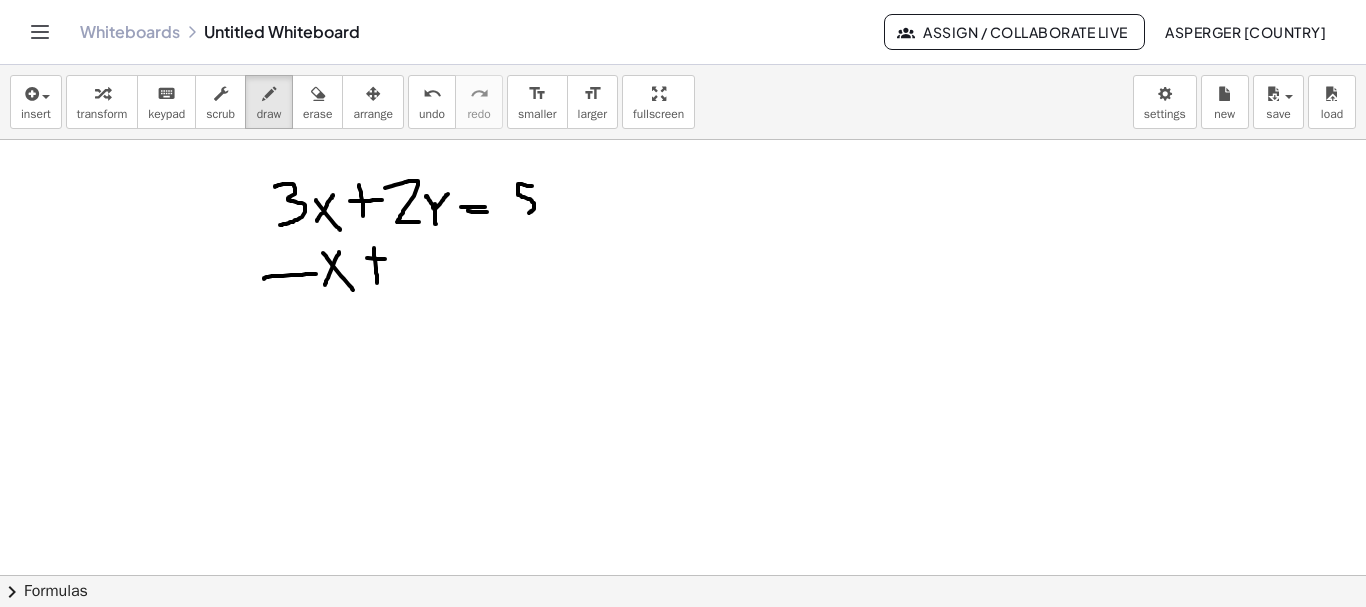 drag, startPoint x: 367, startPoint y: 258, endPoint x: 391, endPoint y: 258, distance: 24 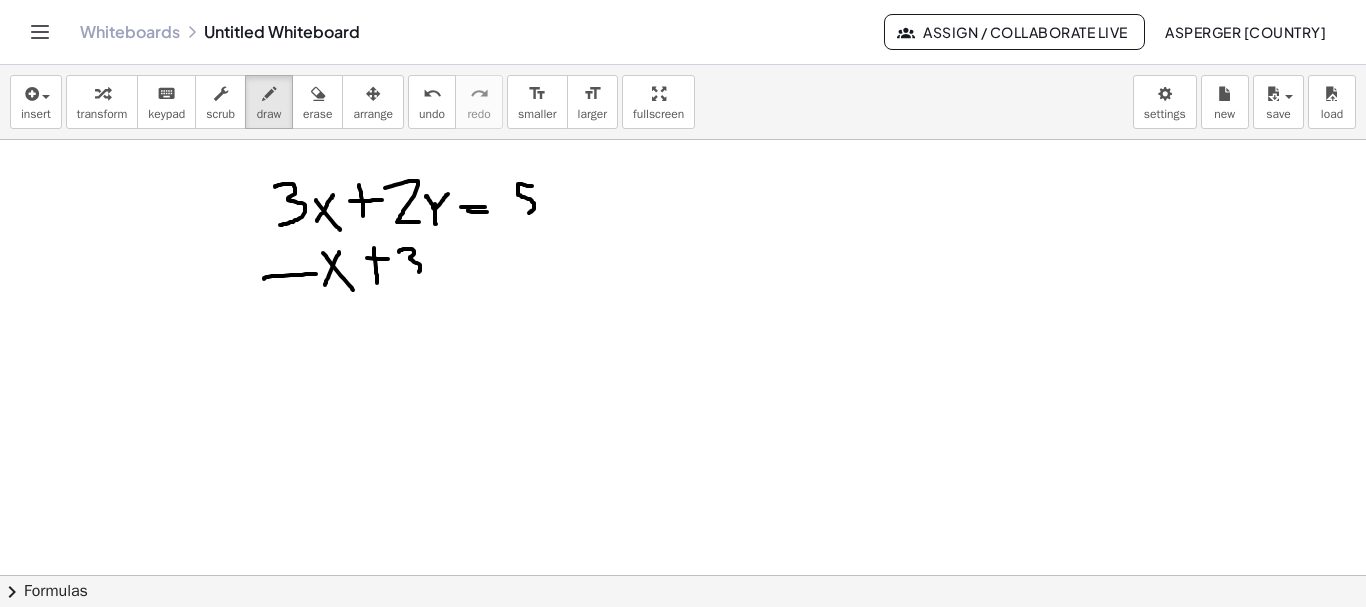 drag, startPoint x: 402, startPoint y: 250, endPoint x: 416, endPoint y: 272, distance: 26.076809 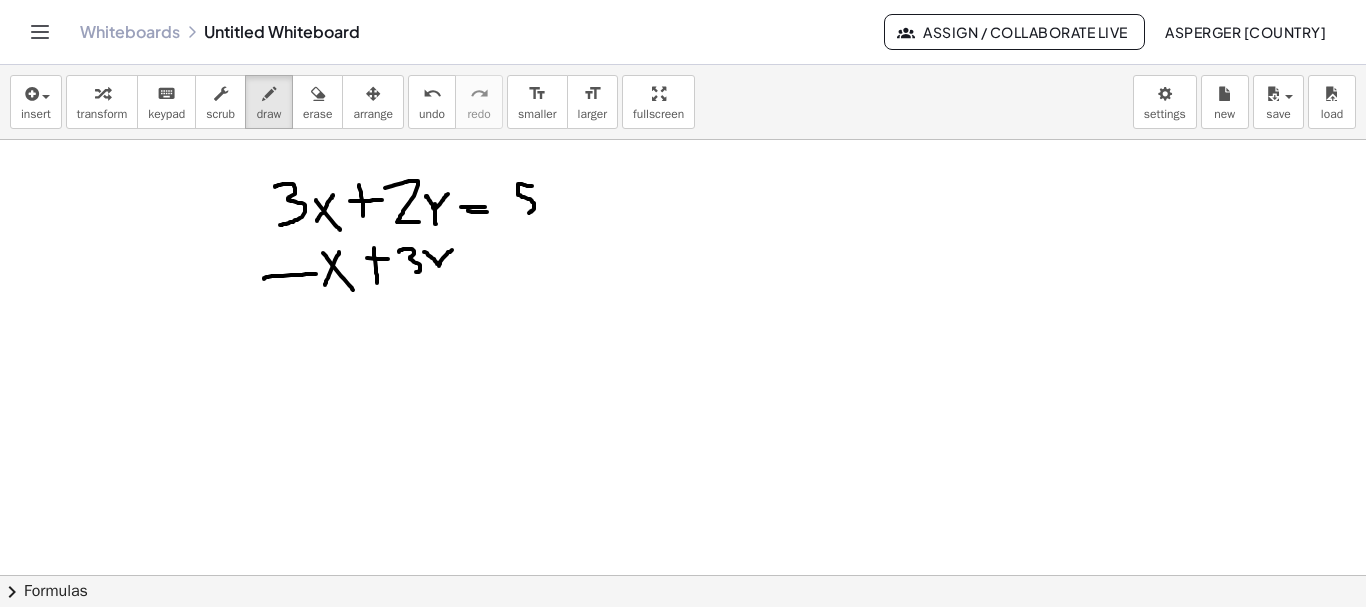 drag, startPoint x: 424, startPoint y: 252, endPoint x: 454, endPoint y: 249, distance: 30.149628 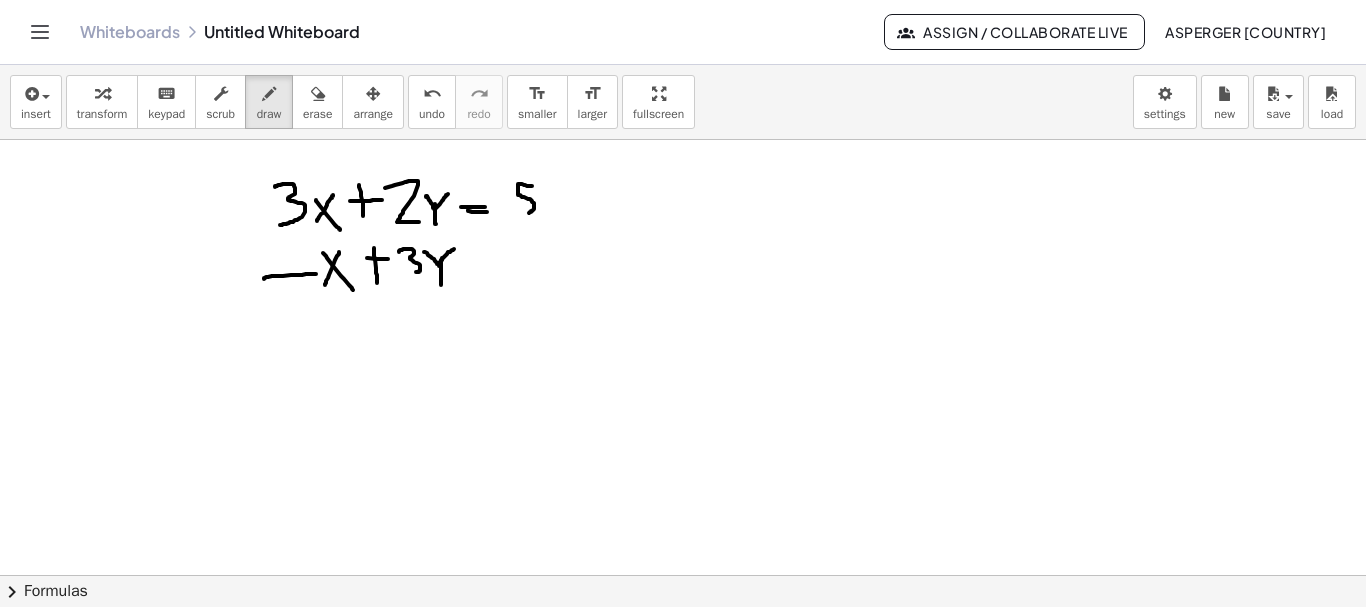 drag, startPoint x: 442, startPoint y: 258, endPoint x: 441, endPoint y: 285, distance: 27.018513 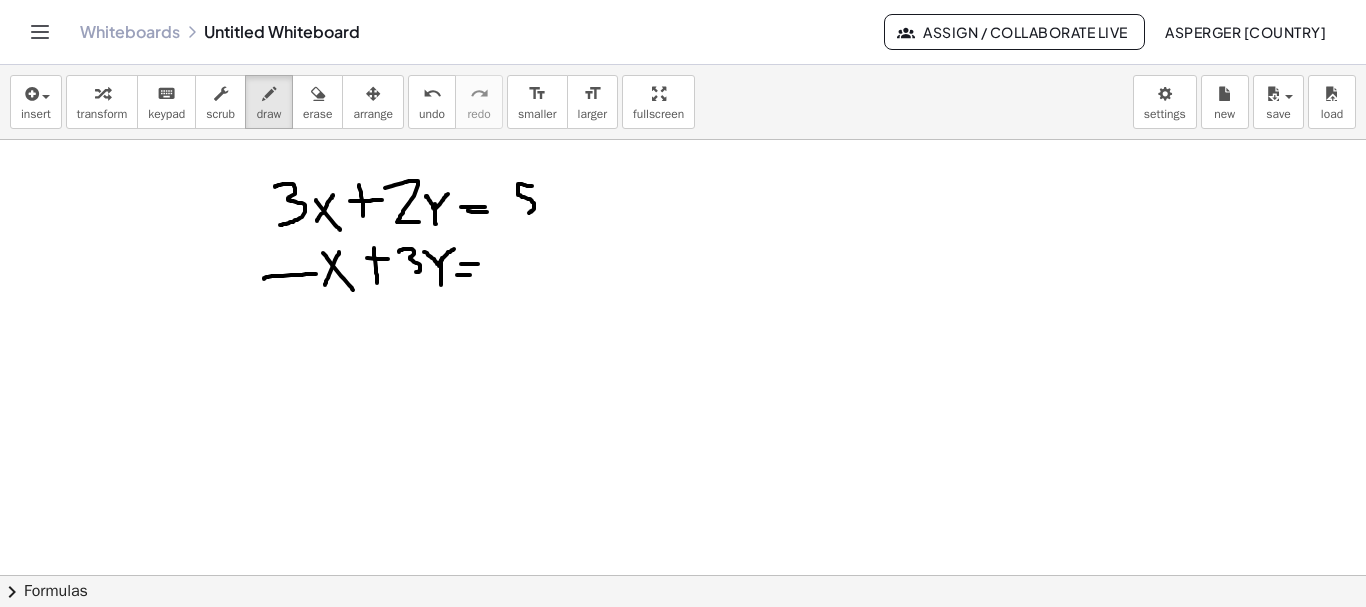 drag, startPoint x: 457, startPoint y: 275, endPoint x: 478, endPoint y: 275, distance: 21 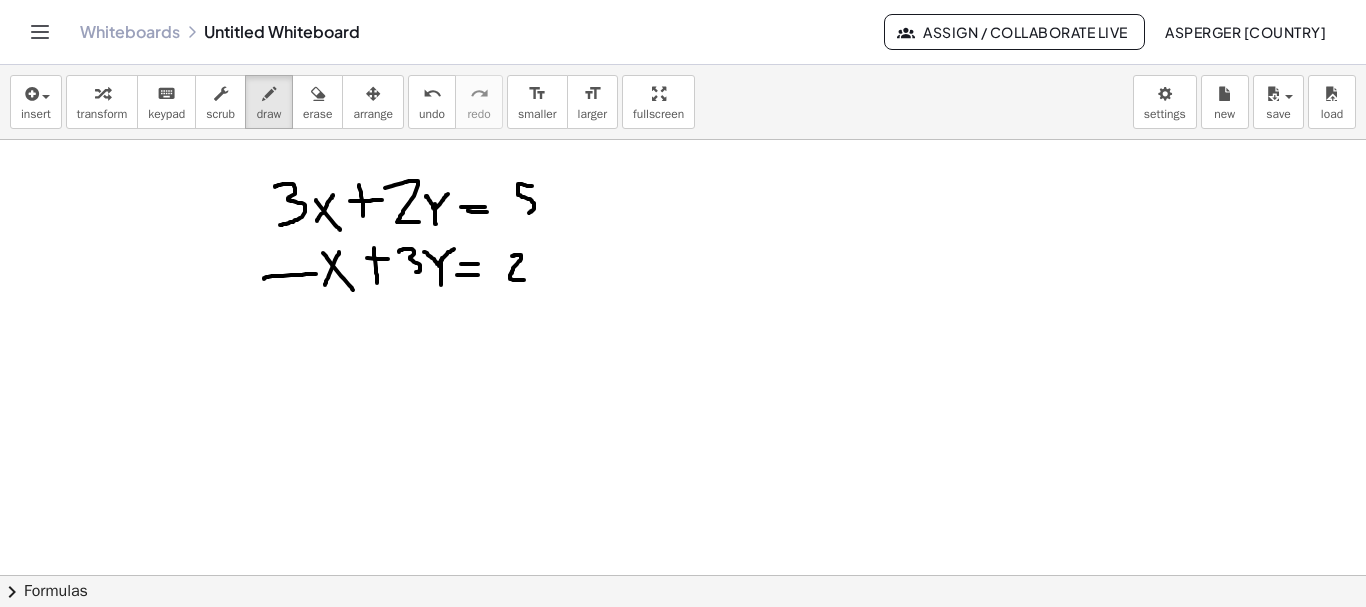 drag, startPoint x: 512, startPoint y: 256, endPoint x: 534, endPoint y: 280, distance: 32.55764 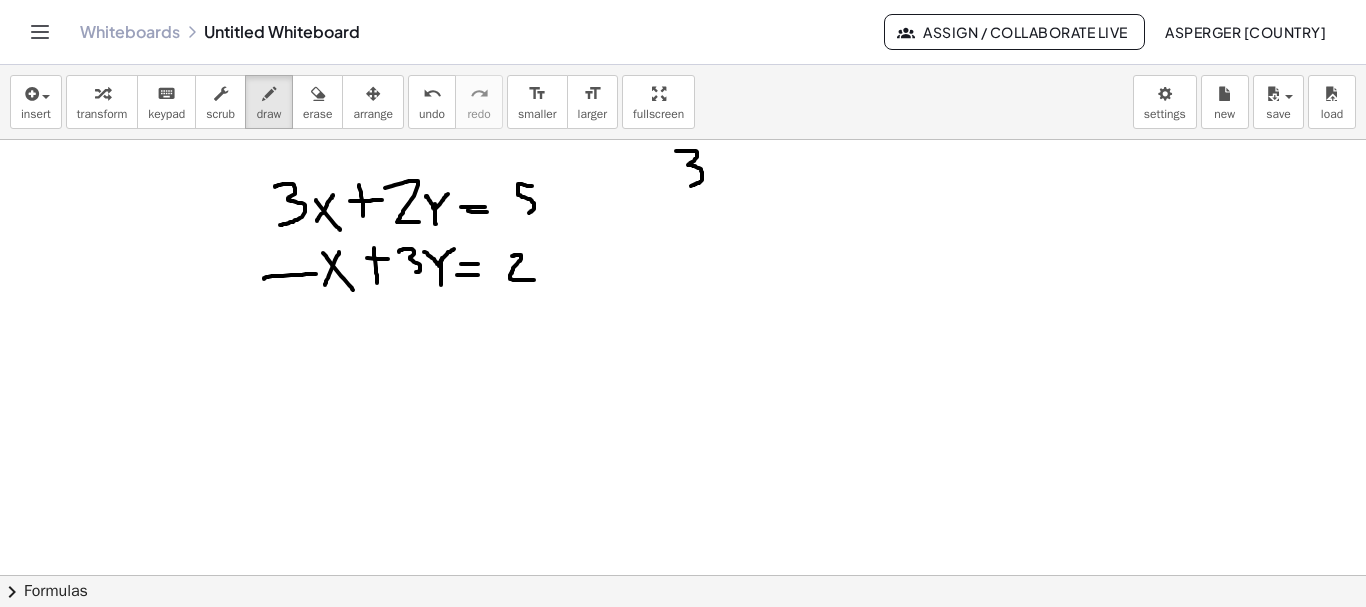 drag, startPoint x: 676, startPoint y: 151, endPoint x: 689, endPoint y: 187, distance: 38.27532 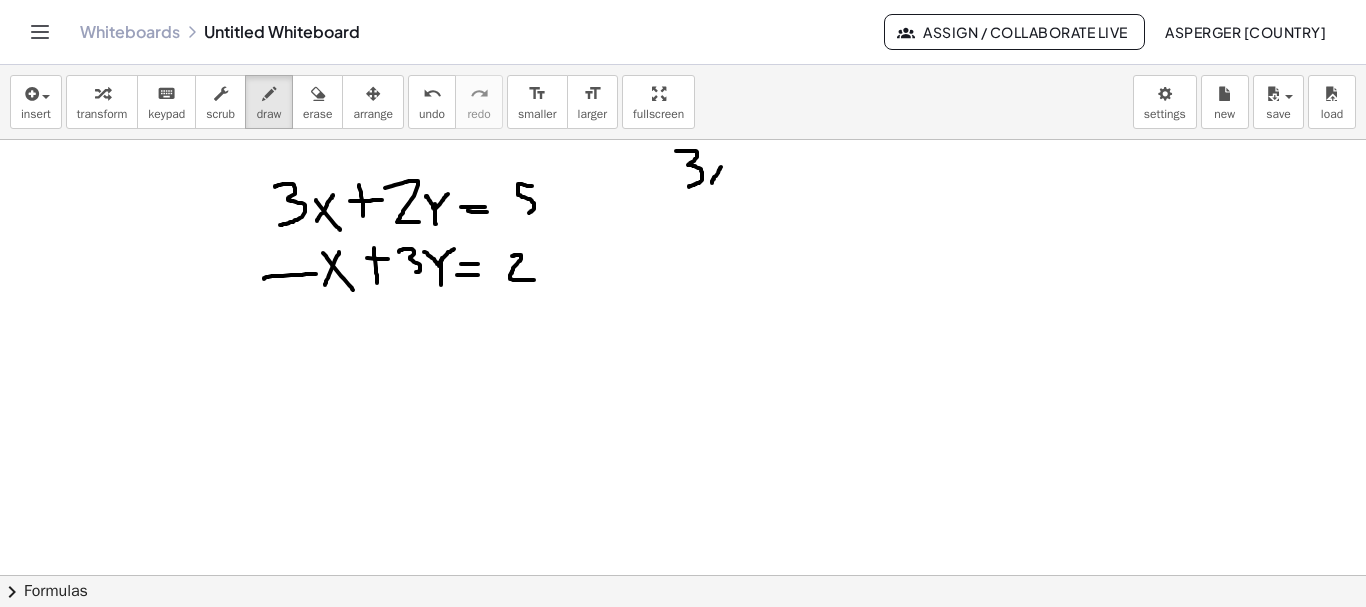 drag, startPoint x: 721, startPoint y: 167, endPoint x: 712, endPoint y: 183, distance: 18.35756 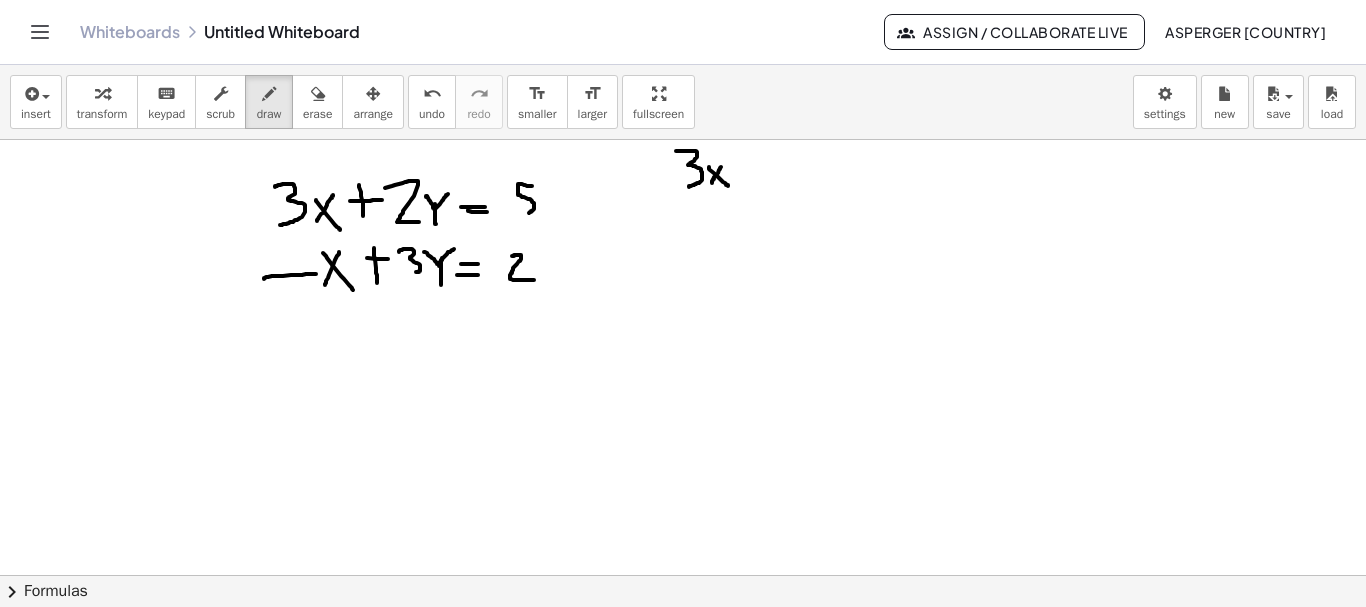 drag, startPoint x: 709, startPoint y: 167, endPoint x: 728, endPoint y: 186, distance: 26.870058 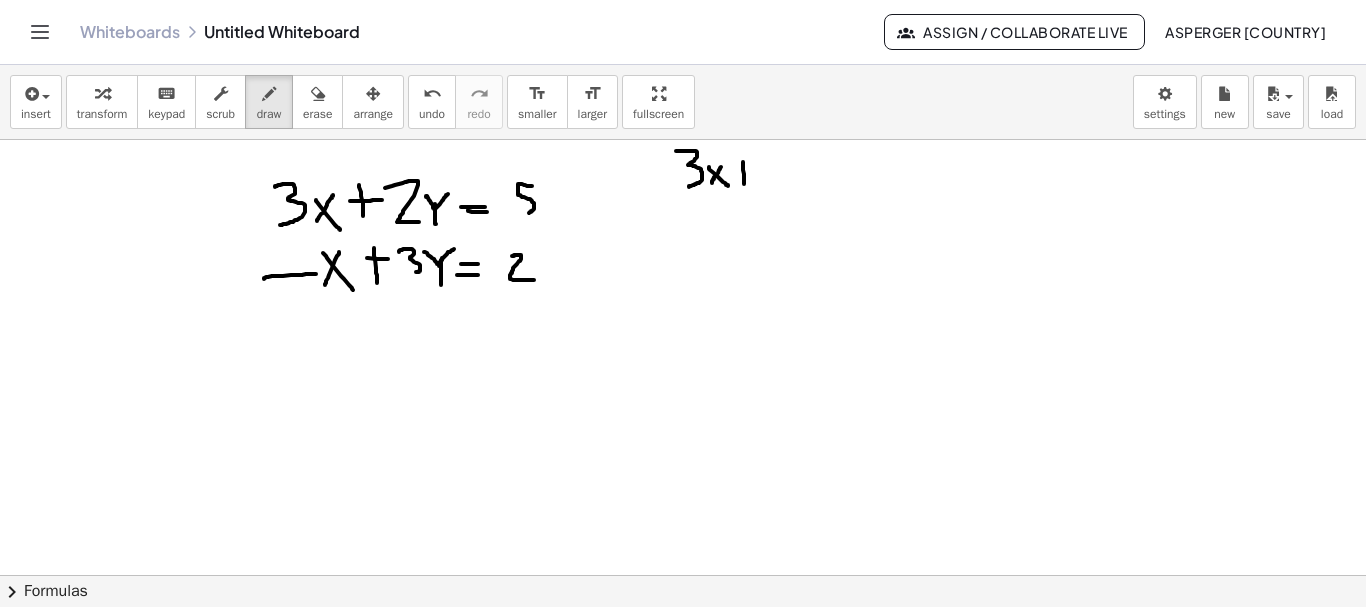 drag, startPoint x: 743, startPoint y: 162, endPoint x: 744, endPoint y: 186, distance: 24.020824 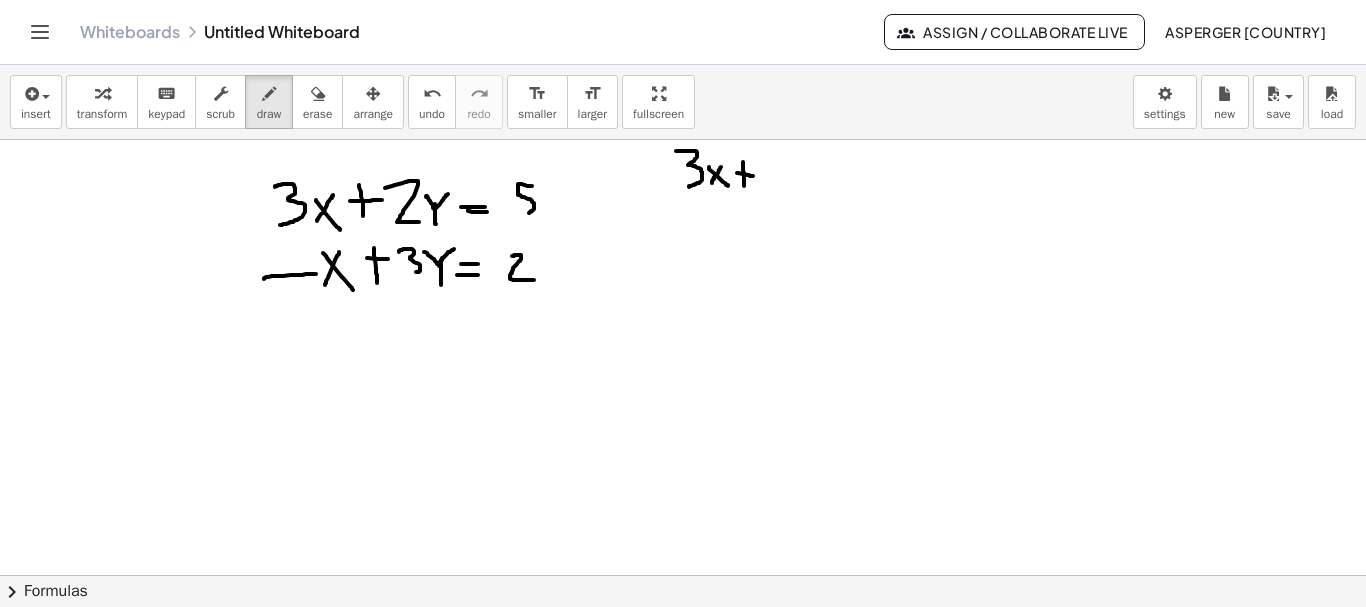 drag, startPoint x: 737, startPoint y: 173, endPoint x: 755, endPoint y: 176, distance: 18.248287 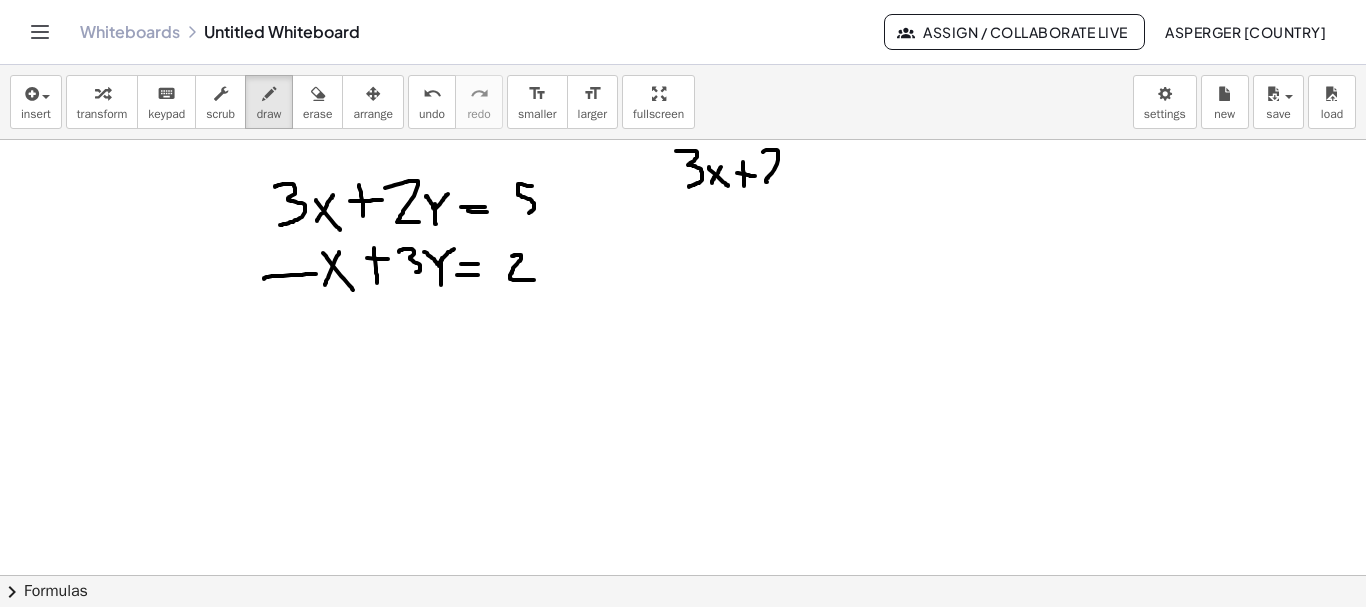 drag, startPoint x: 766, startPoint y: 150, endPoint x: 781, endPoint y: 183, distance: 36.249138 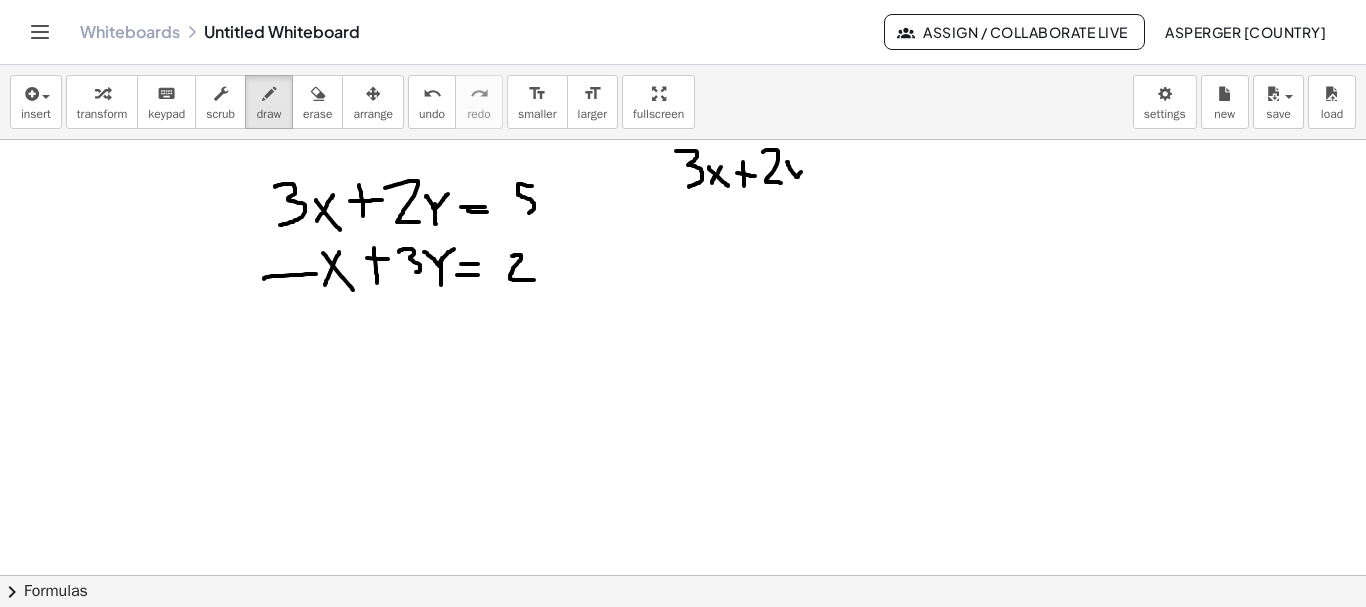 drag, startPoint x: 787, startPoint y: 162, endPoint x: 793, endPoint y: 172, distance: 11.661903 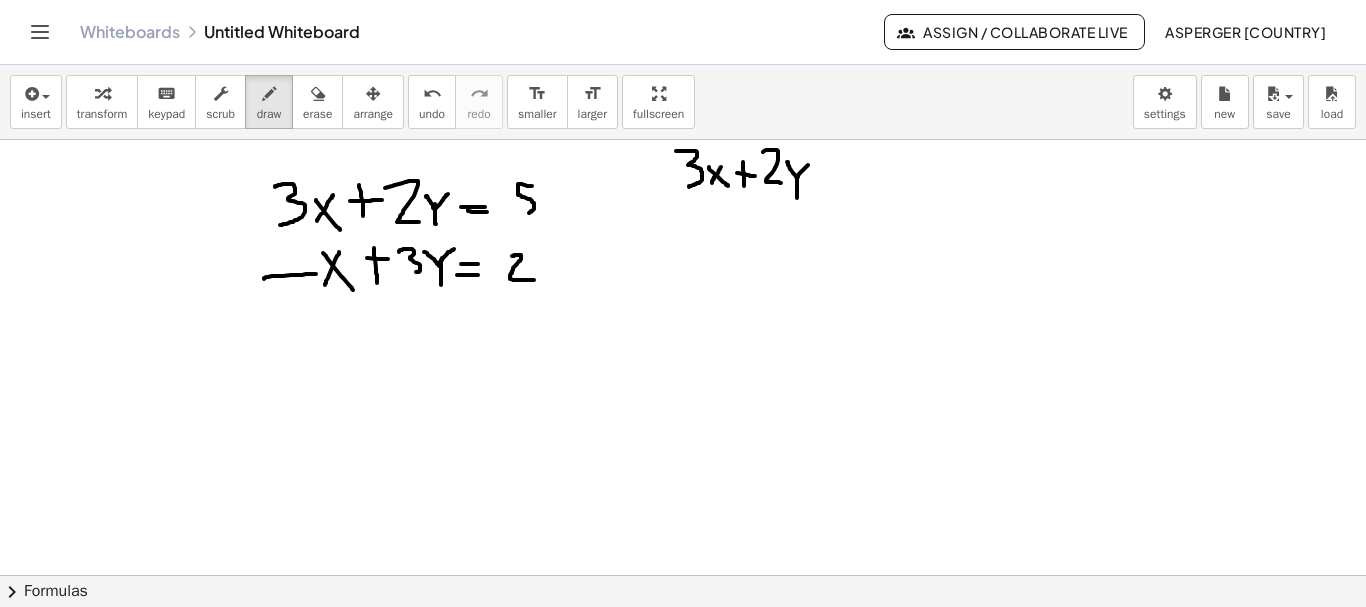 drag, startPoint x: 797, startPoint y: 178, endPoint x: 797, endPoint y: 199, distance: 21 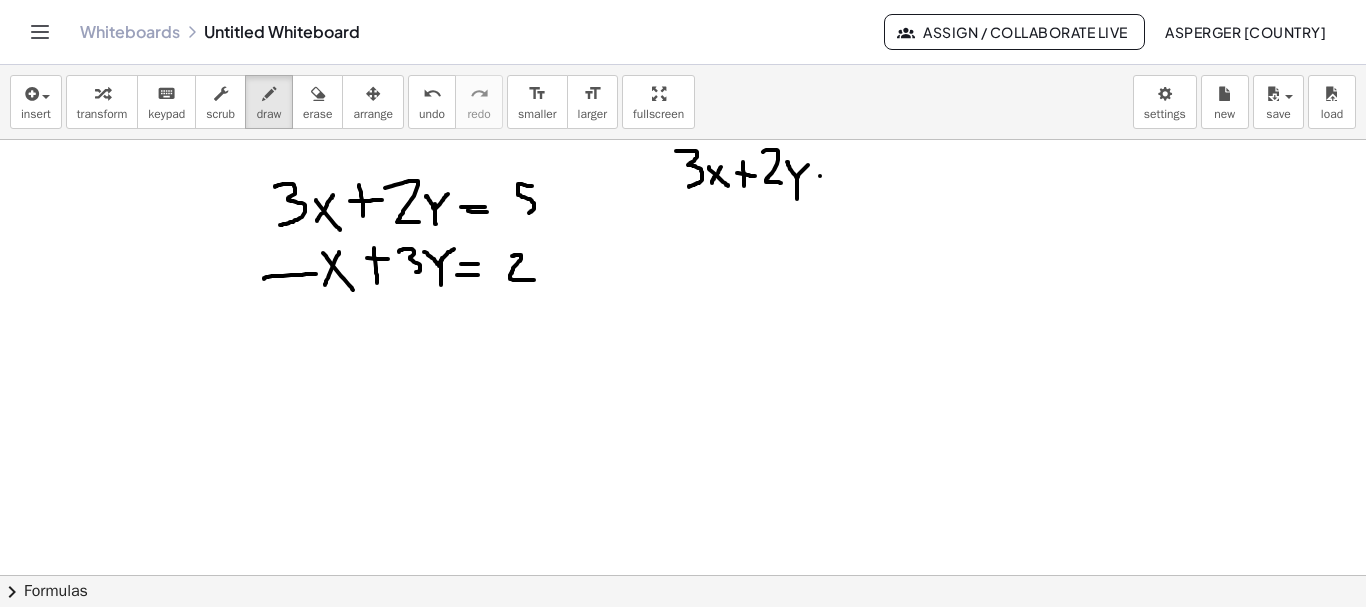 drag, startPoint x: 820, startPoint y: 176, endPoint x: 837, endPoint y: 174, distance: 17.117243 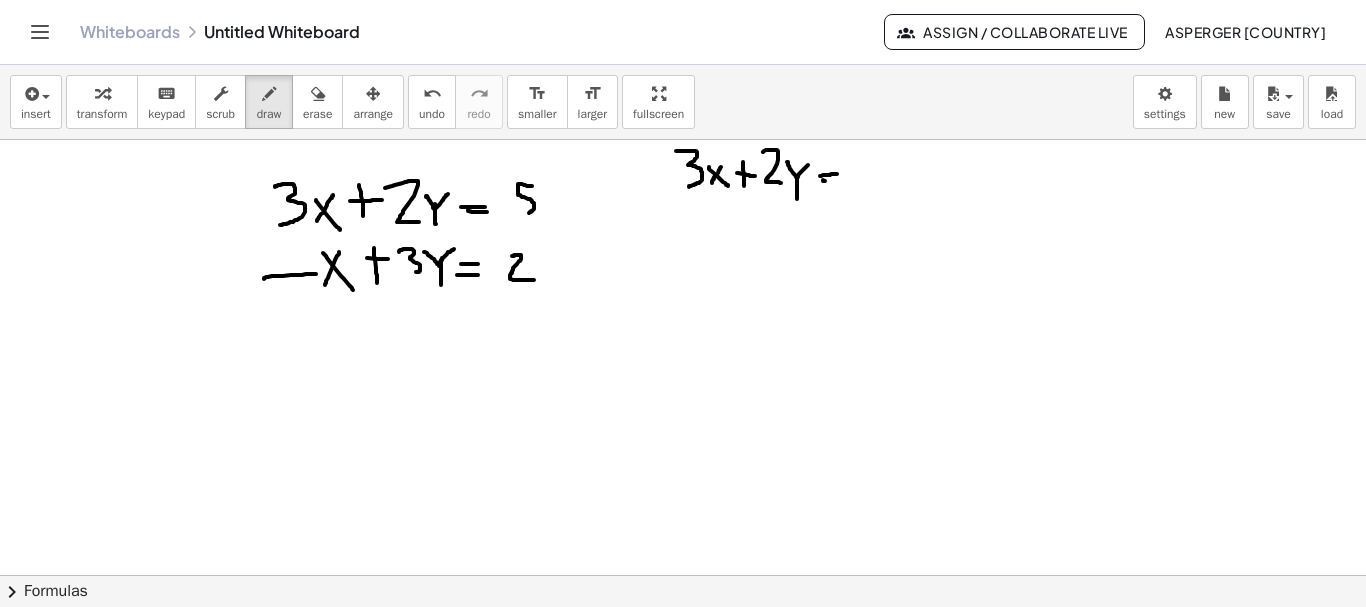 drag, startPoint x: 823, startPoint y: 180, endPoint x: 834, endPoint y: 181, distance: 11.045361 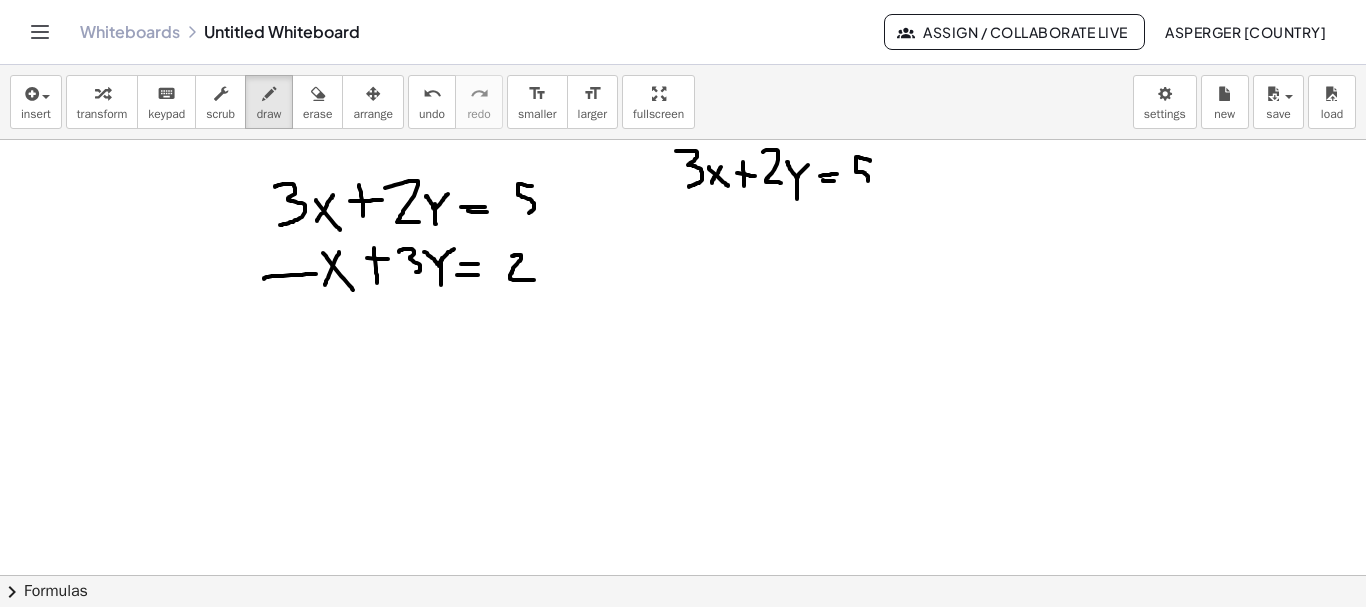 drag, startPoint x: 870, startPoint y: 161, endPoint x: 865, endPoint y: 185, distance: 24.5153 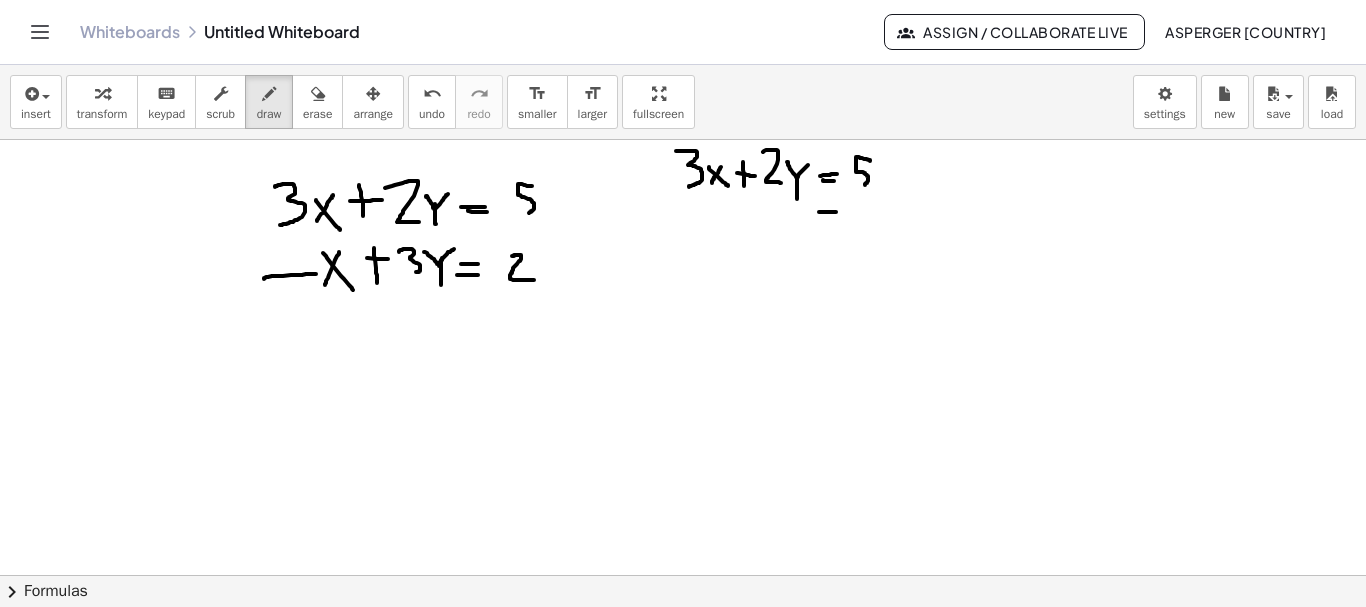 drag, startPoint x: 819, startPoint y: 212, endPoint x: 836, endPoint y: 212, distance: 17 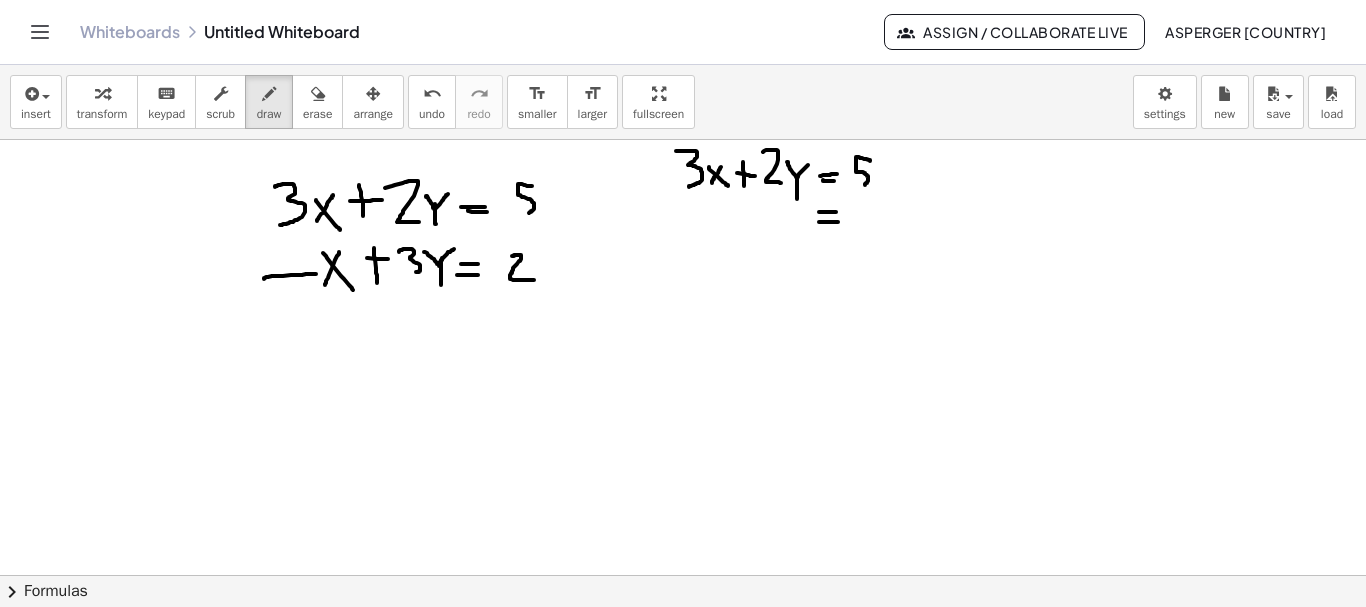 drag, startPoint x: 819, startPoint y: 222, endPoint x: 838, endPoint y: 222, distance: 19 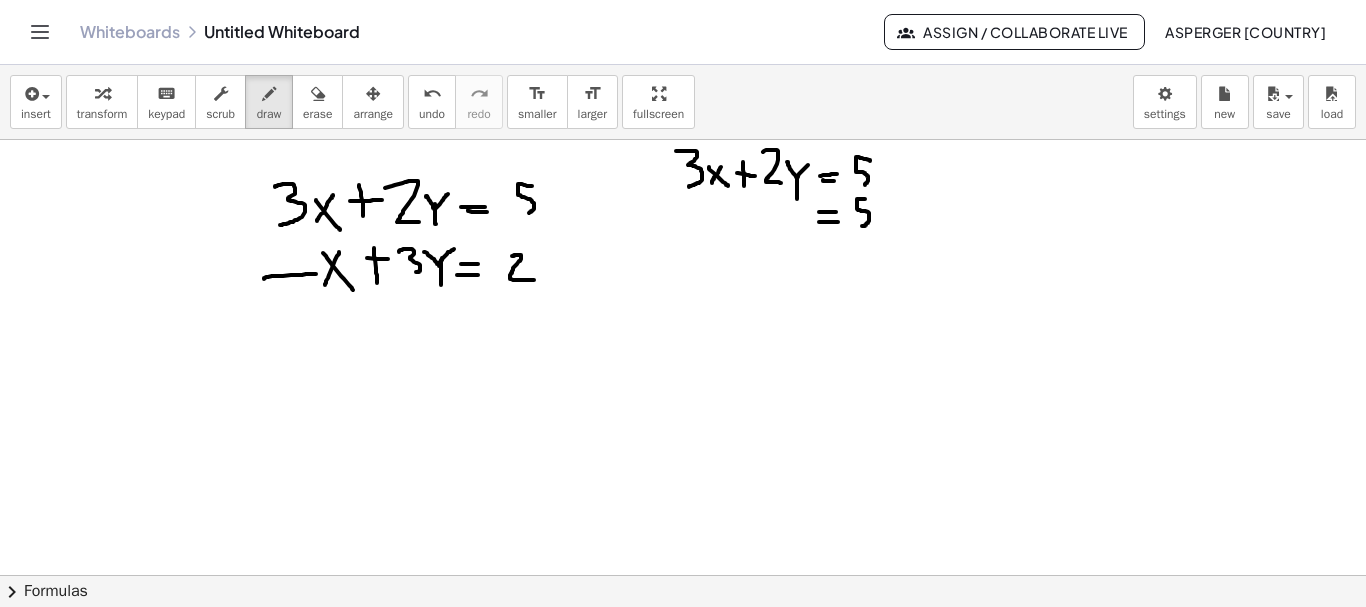 drag, startPoint x: 860, startPoint y: 199, endPoint x: 858, endPoint y: 227, distance: 28.071337 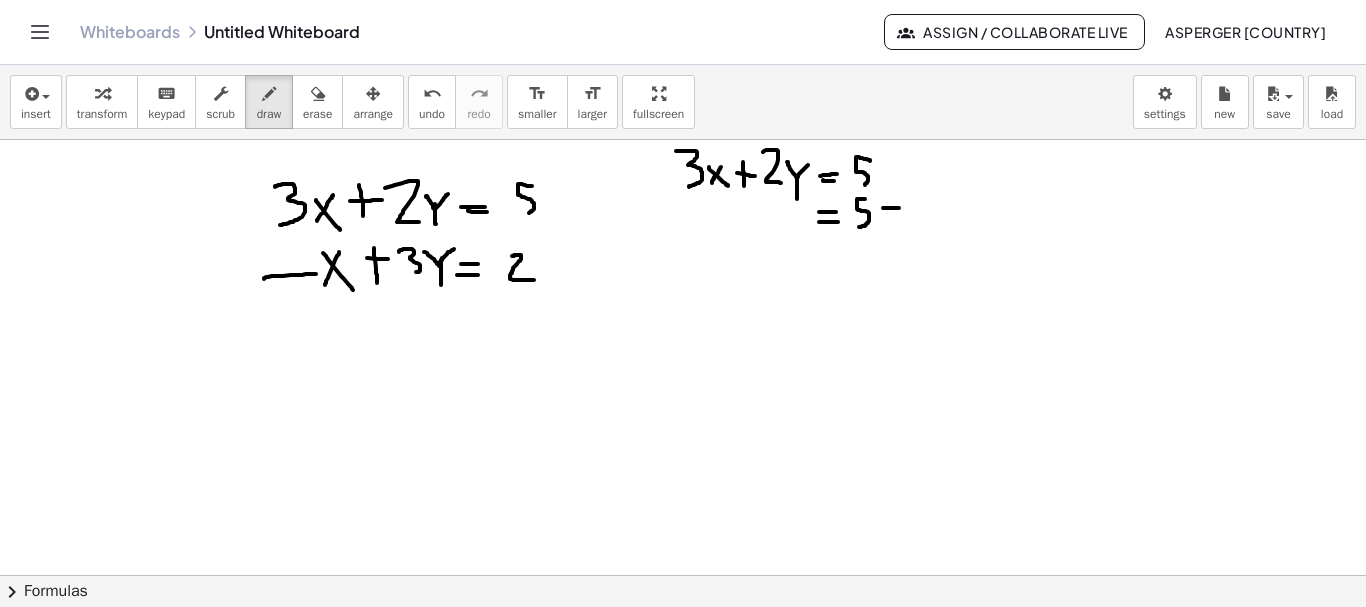 drag, startPoint x: 883, startPoint y: 208, endPoint x: 899, endPoint y: 208, distance: 16 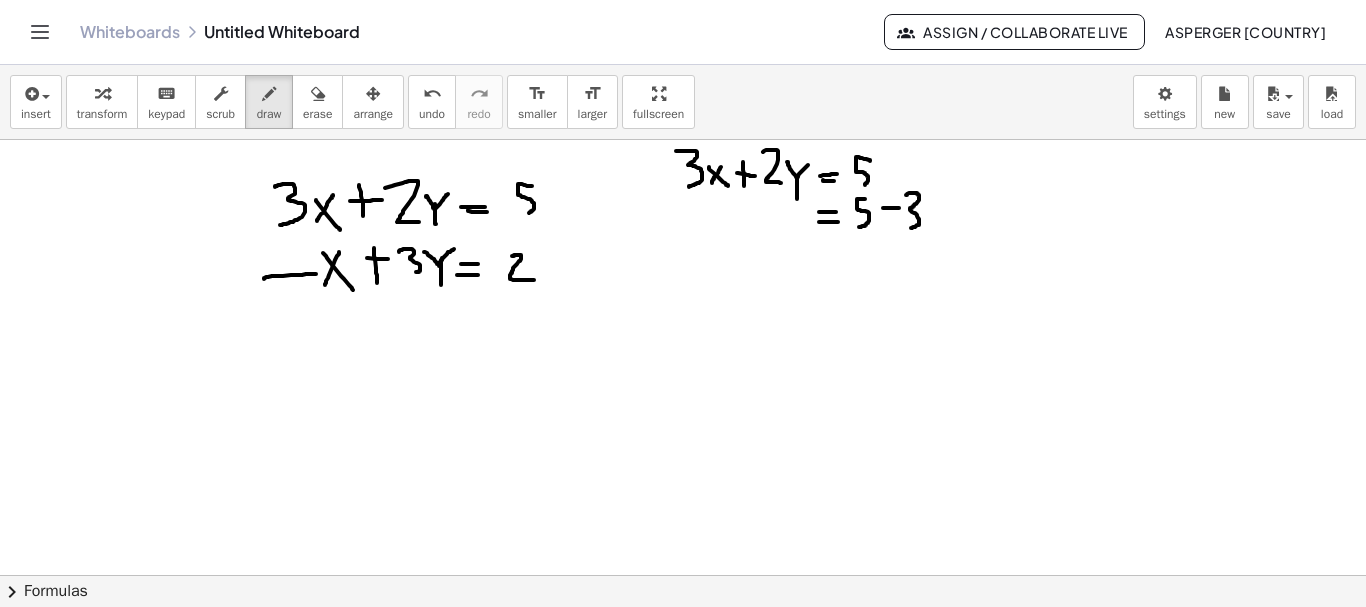 drag, startPoint x: 906, startPoint y: 195, endPoint x: 909, endPoint y: 228, distance: 33.13608 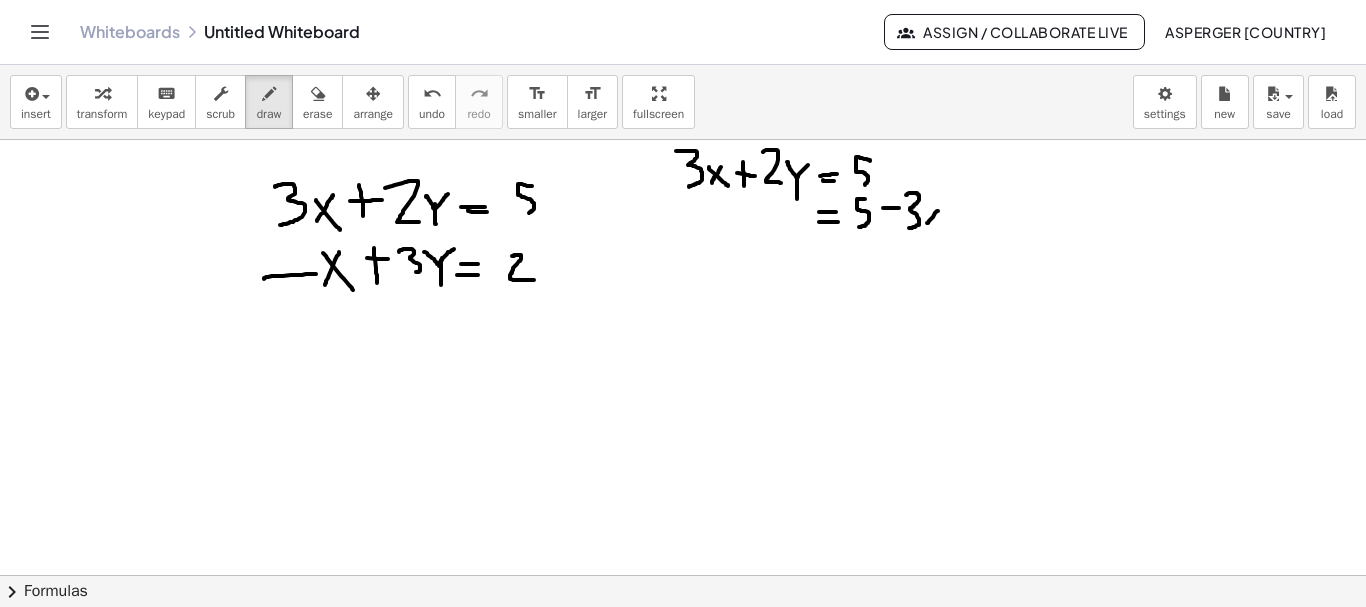 drag, startPoint x: 938, startPoint y: 211, endPoint x: 927, endPoint y: 225, distance: 17.804493 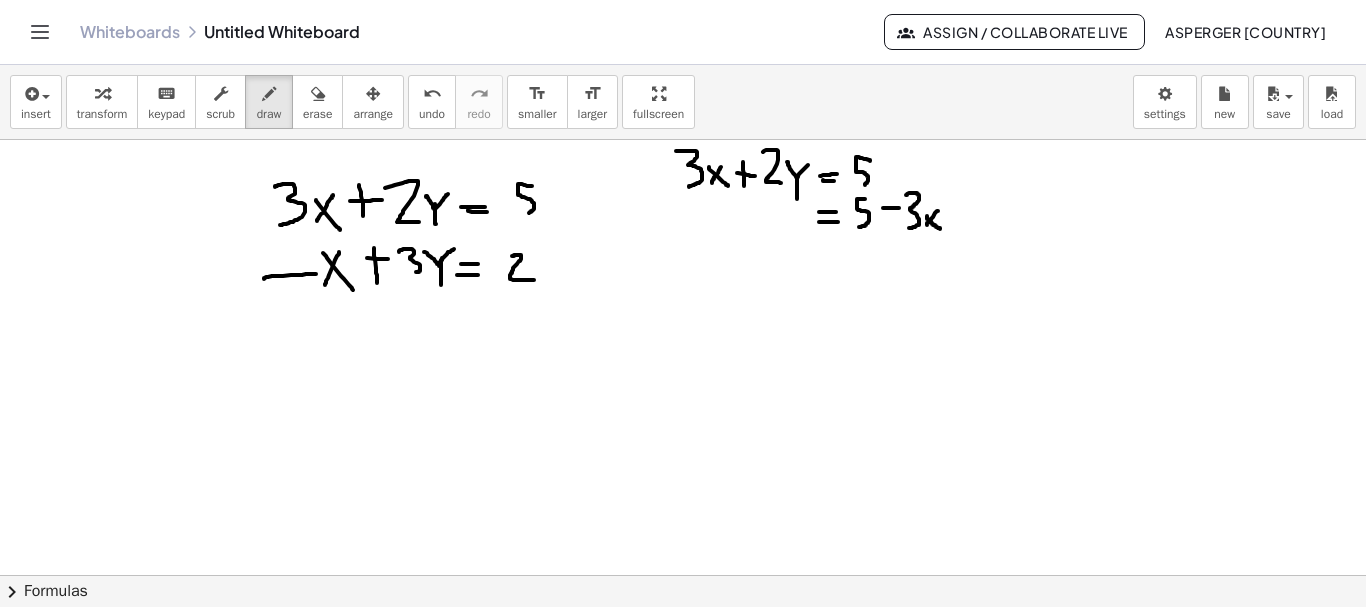 drag, startPoint x: 927, startPoint y: 216, endPoint x: 940, endPoint y: 229, distance: 18.384777 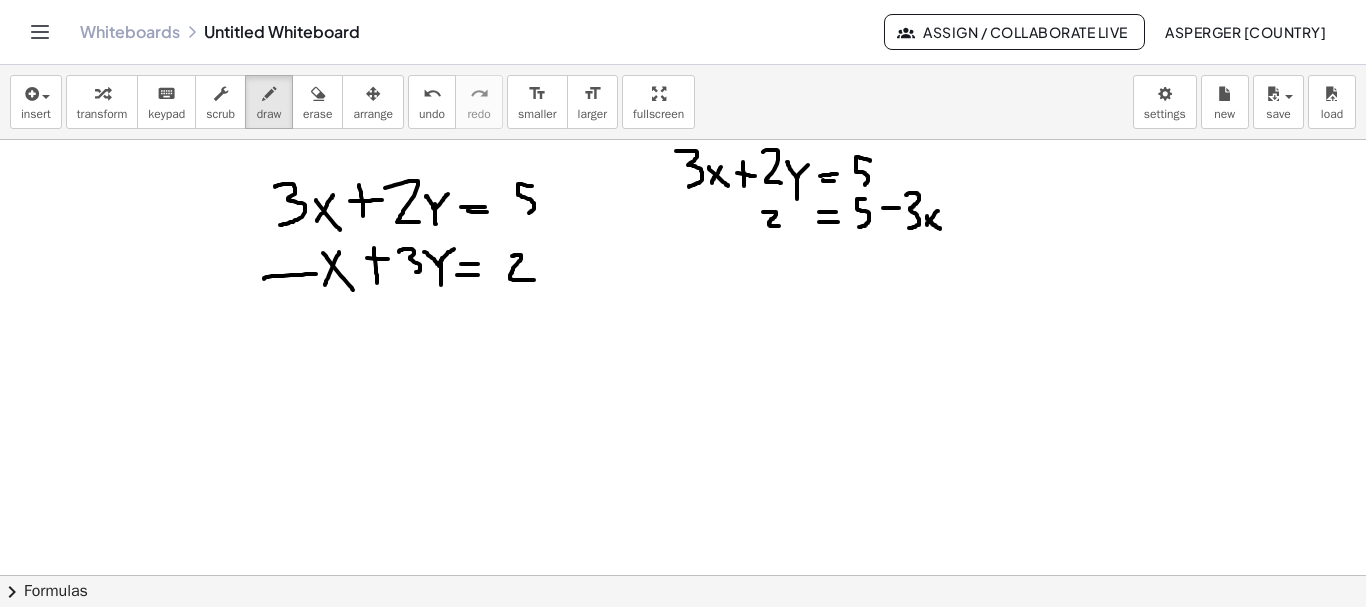 drag, startPoint x: 763, startPoint y: 212, endPoint x: 782, endPoint y: 226, distance: 23.600847 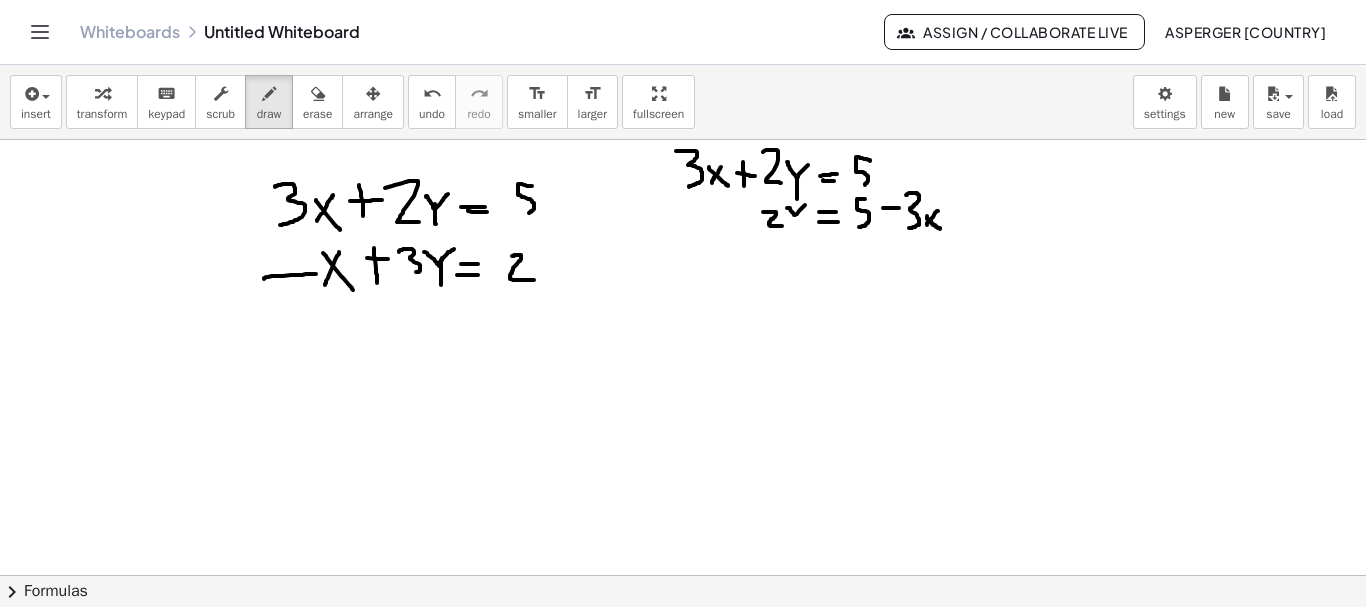 drag, startPoint x: 788, startPoint y: 208, endPoint x: 807, endPoint y: 204, distance: 19.416489 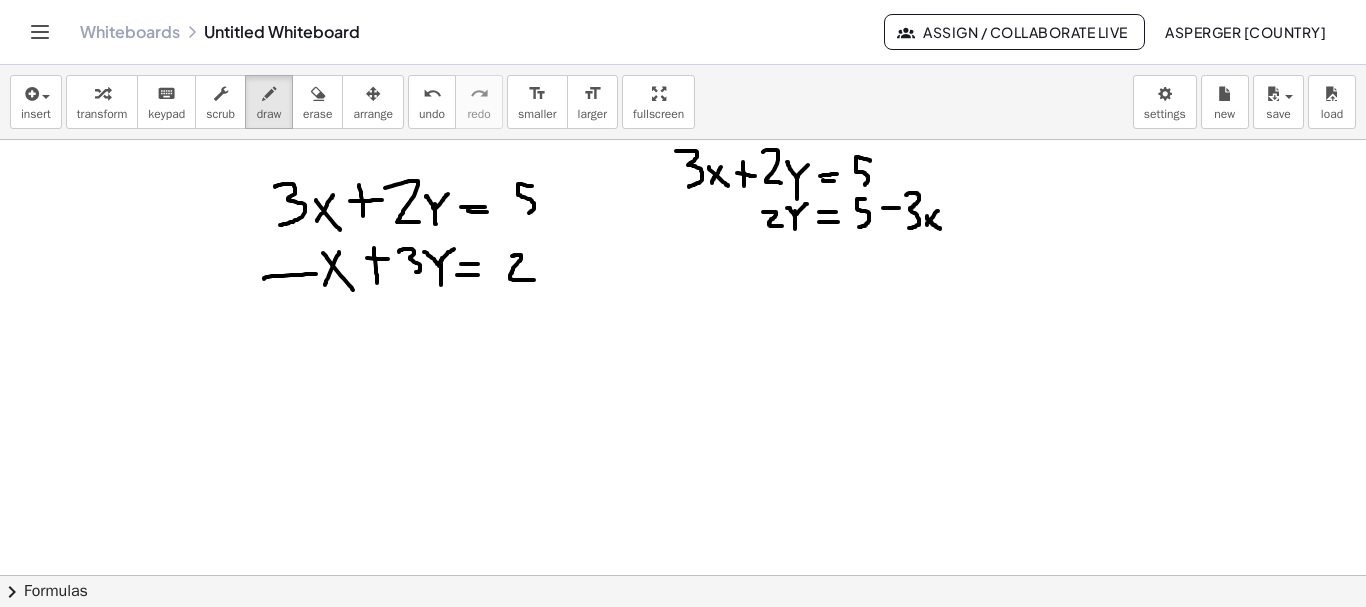 drag, startPoint x: 795, startPoint y: 211, endPoint x: 795, endPoint y: 230, distance: 19 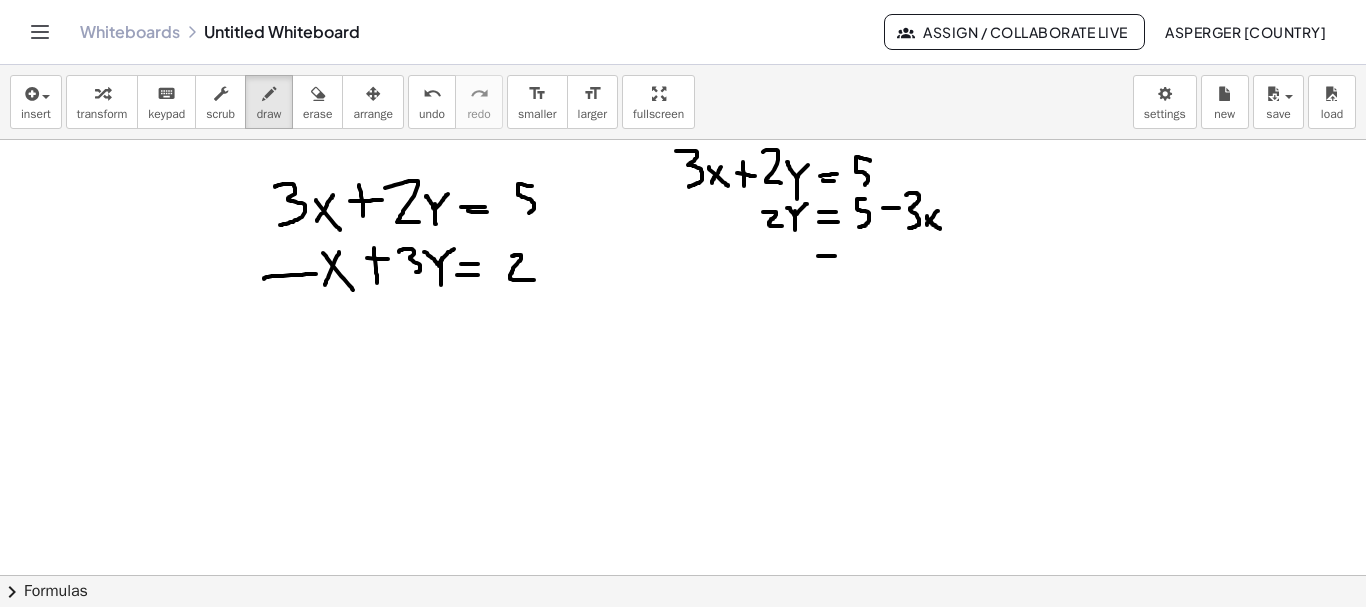 drag, startPoint x: 818, startPoint y: 256, endPoint x: 837, endPoint y: 256, distance: 19 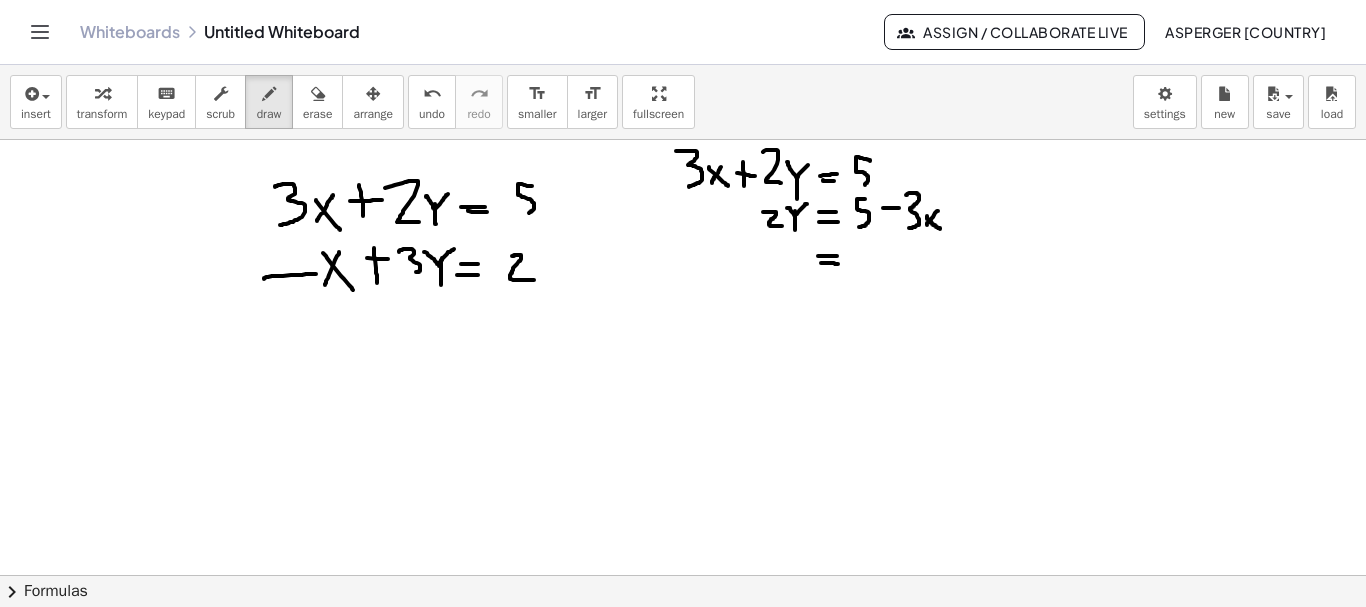 drag, startPoint x: 821, startPoint y: 263, endPoint x: 838, endPoint y: 264, distance: 17.029387 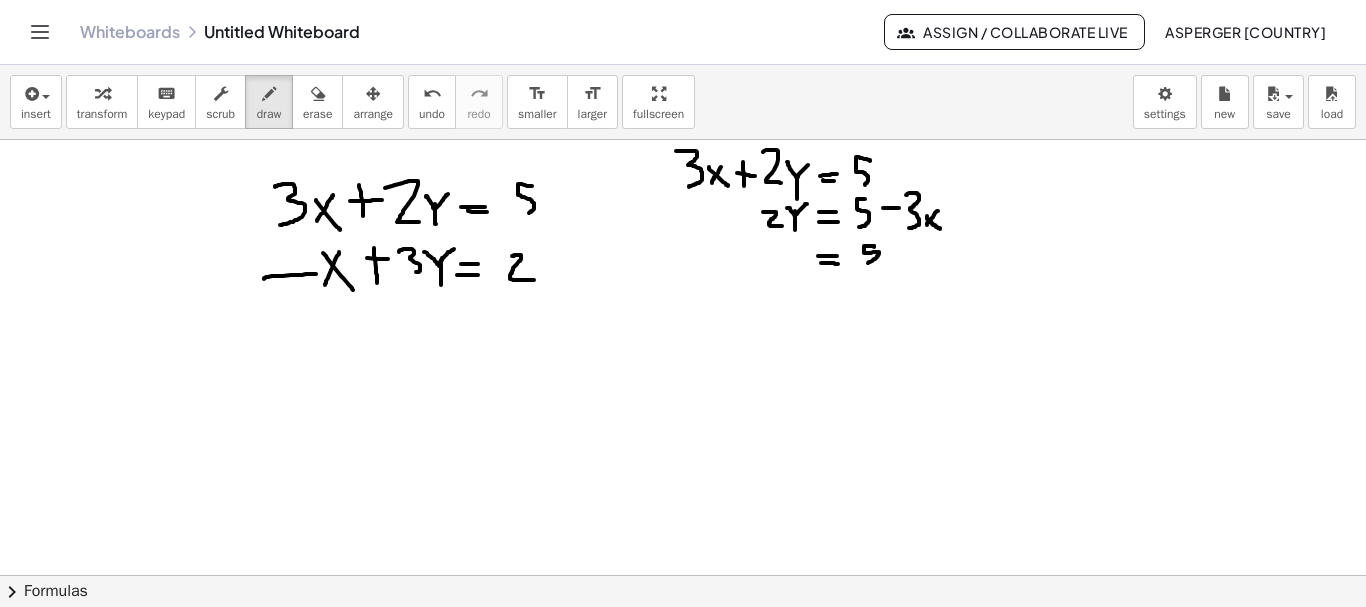 drag, startPoint x: 874, startPoint y: 246, endPoint x: 868, endPoint y: 263, distance: 18.027756 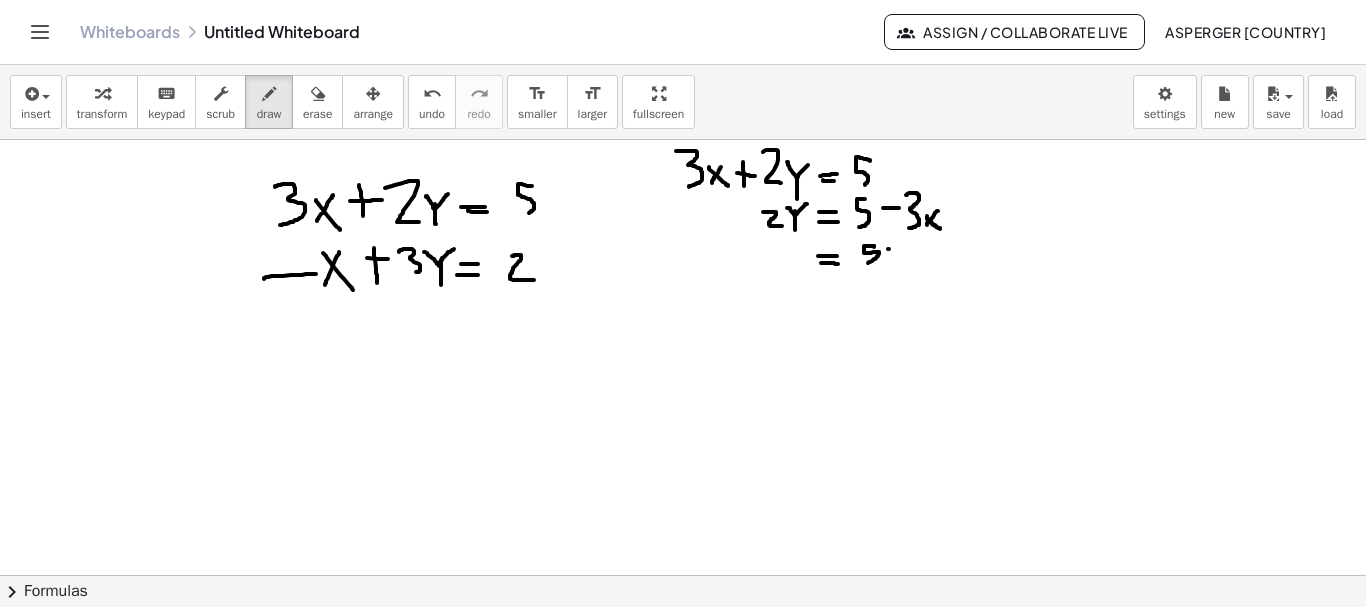 drag, startPoint x: 888, startPoint y: 249, endPoint x: 902, endPoint y: 249, distance: 14 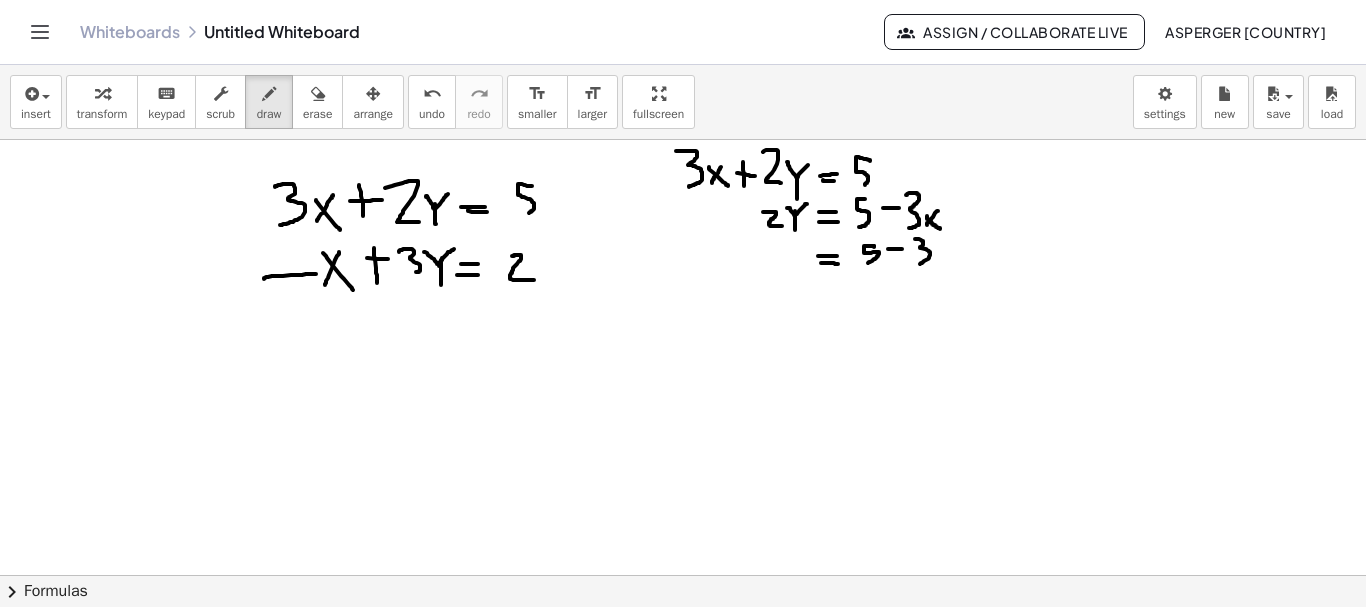 drag, startPoint x: 915, startPoint y: 239, endPoint x: 920, endPoint y: 264, distance: 25.495098 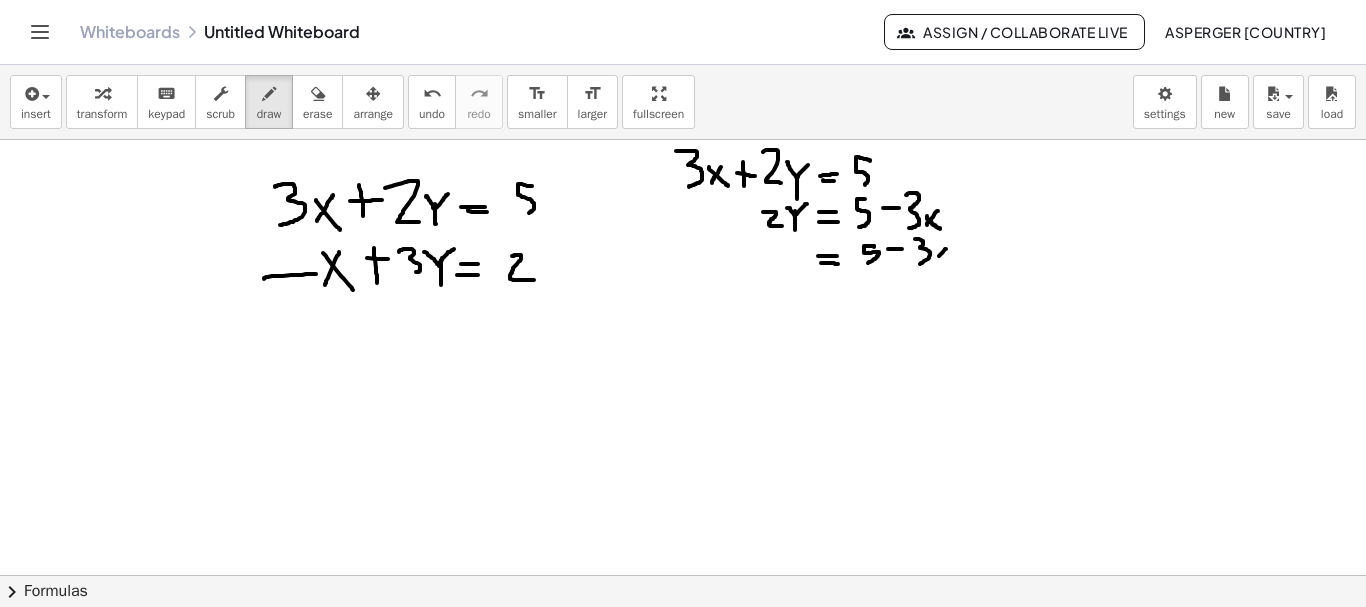drag, startPoint x: 946, startPoint y: 249, endPoint x: 933, endPoint y: 251, distance: 13.152946 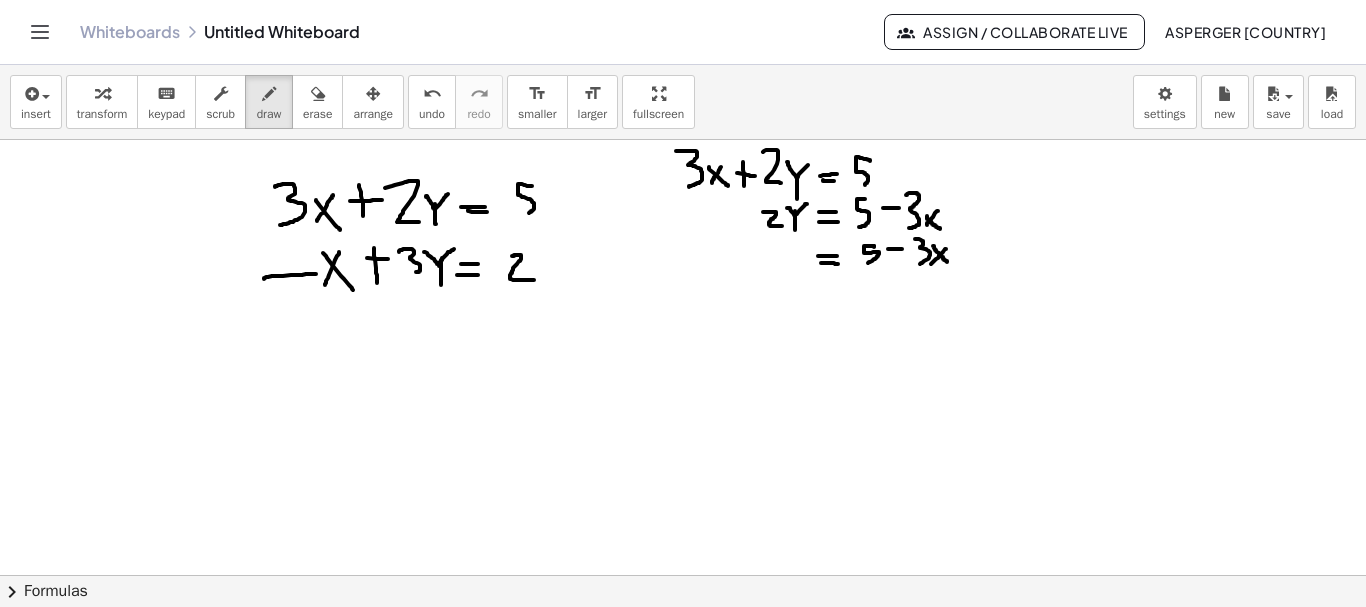 drag, startPoint x: 933, startPoint y: 246, endPoint x: 947, endPoint y: 262, distance: 21.260292 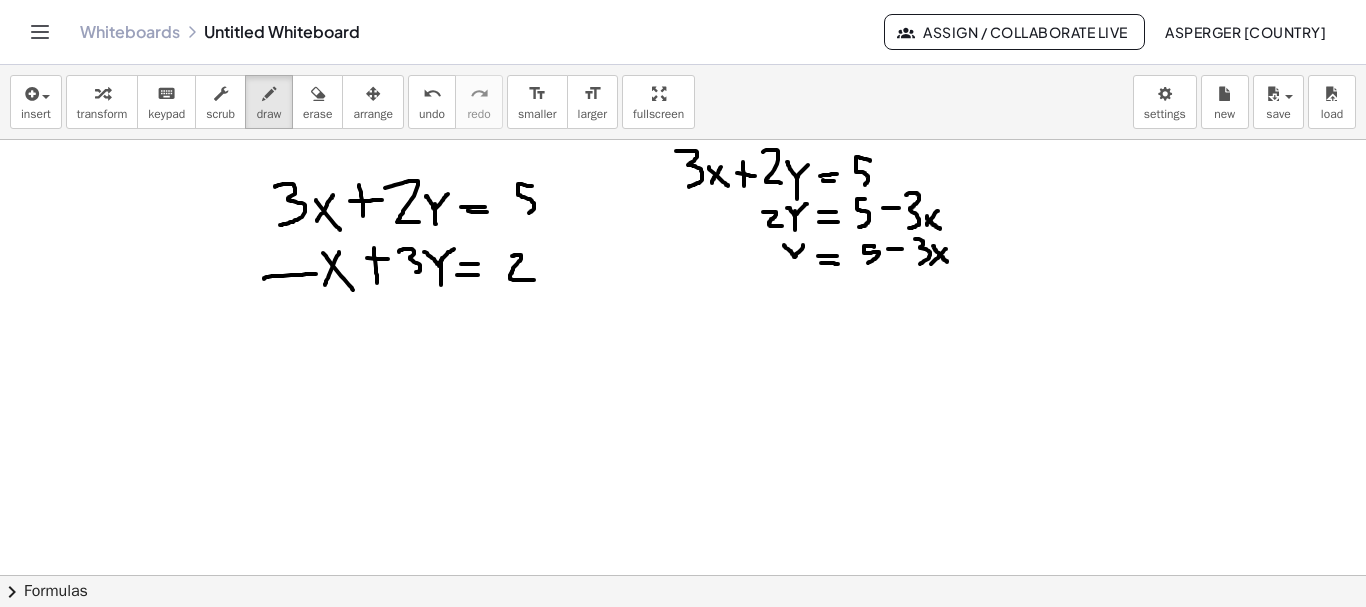 drag, startPoint x: 784, startPoint y: 245, endPoint x: 803, endPoint y: 245, distance: 19 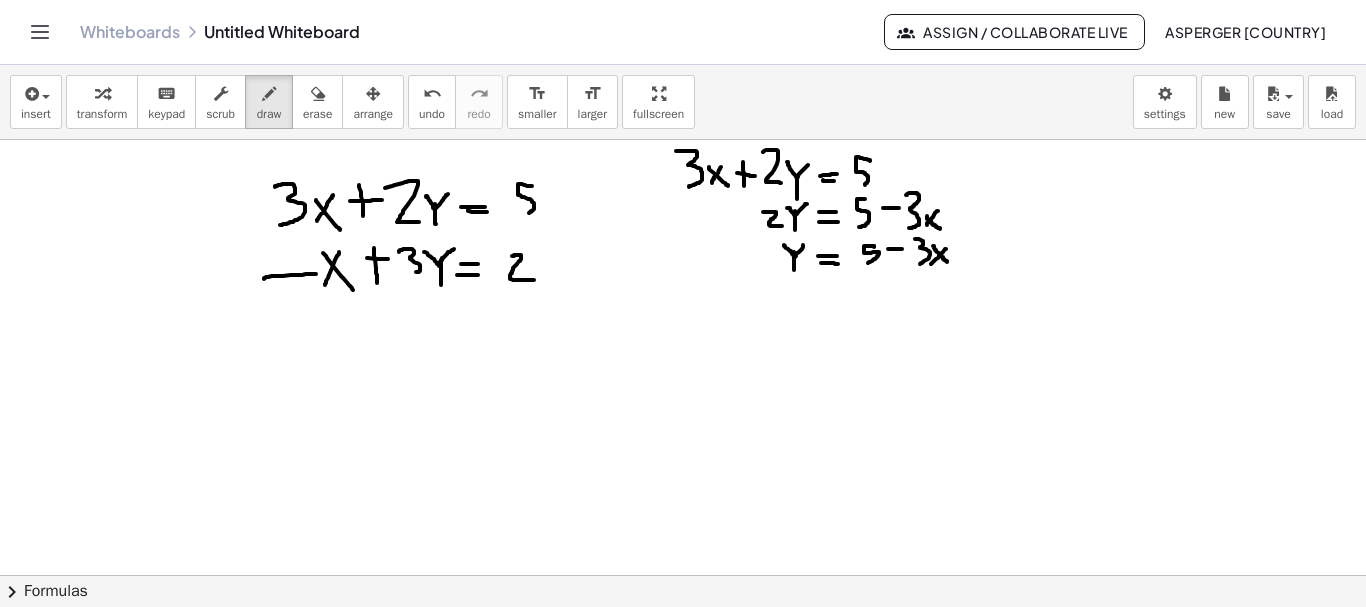 drag, startPoint x: 794, startPoint y: 252, endPoint x: 794, endPoint y: 270, distance: 18 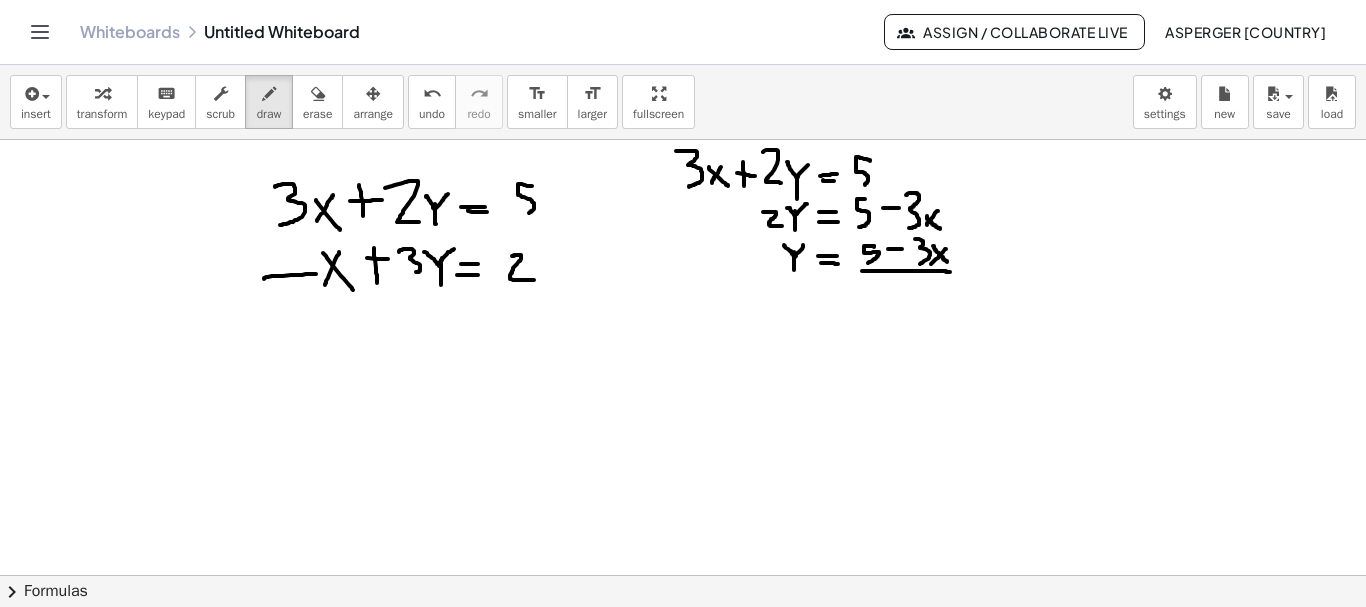drag, startPoint x: 862, startPoint y: 271, endPoint x: 951, endPoint y: 272, distance: 89.005615 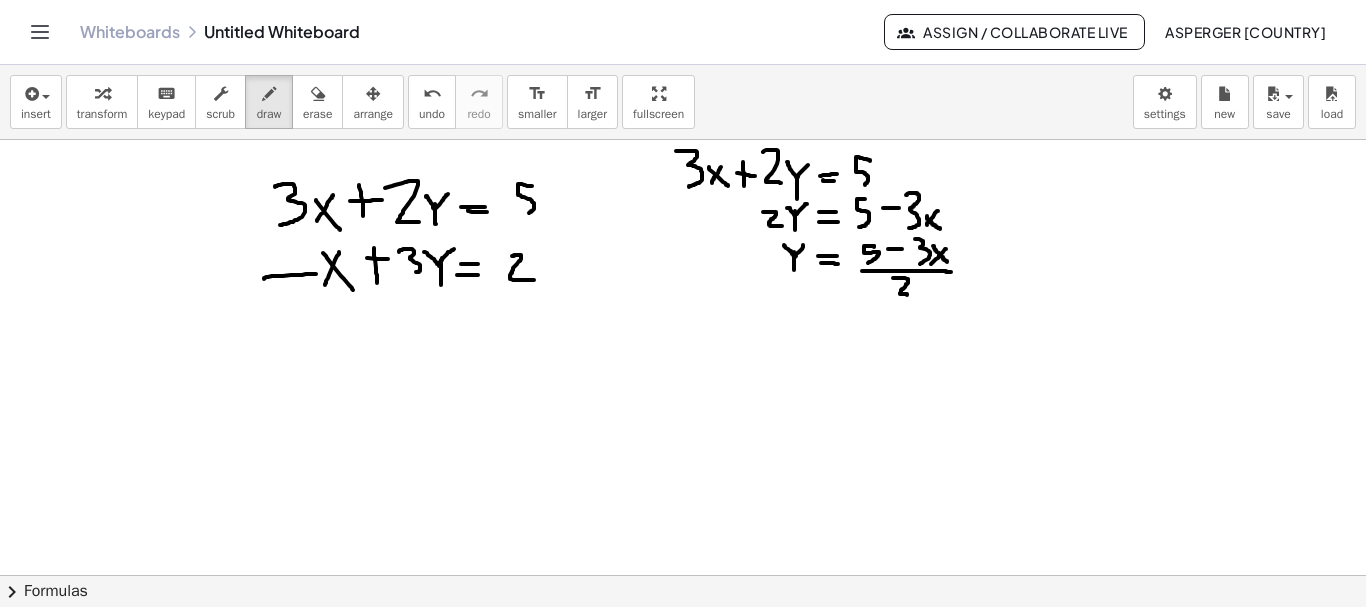 drag, startPoint x: 893, startPoint y: 278, endPoint x: 911, endPoint y: 295, distance: 24.758837 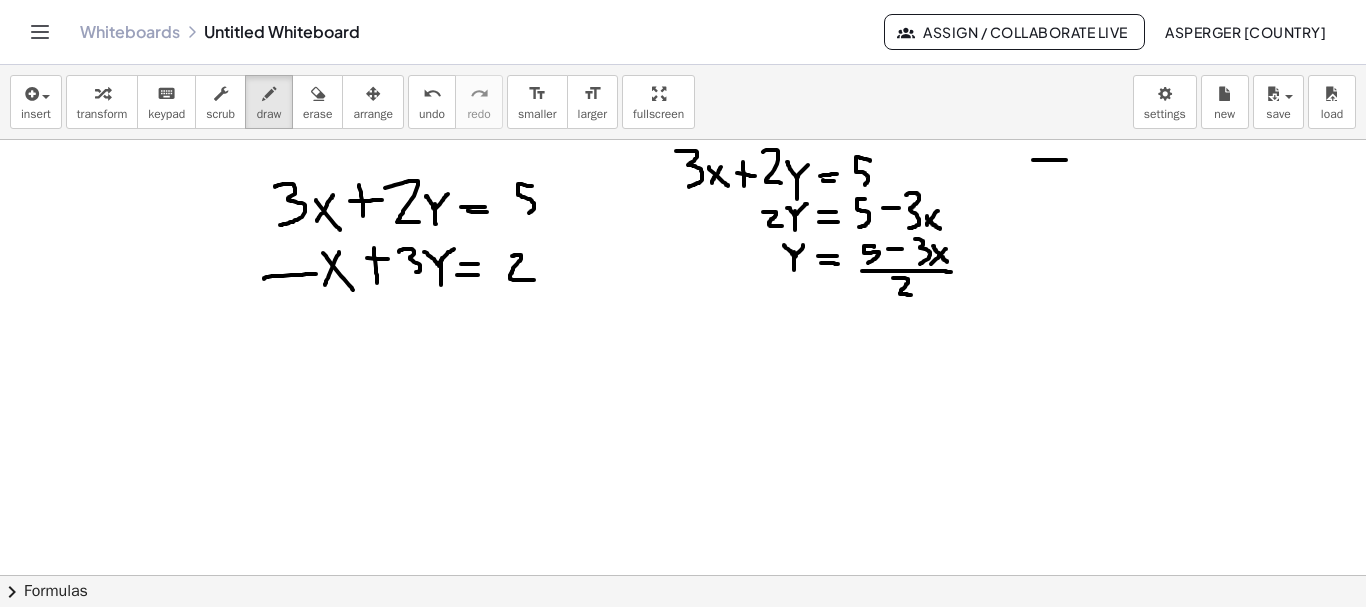 drag, startPoint x: 1033, startPoint y: 160, endPoint x: 1067, endPoint y: 160, distance: 34 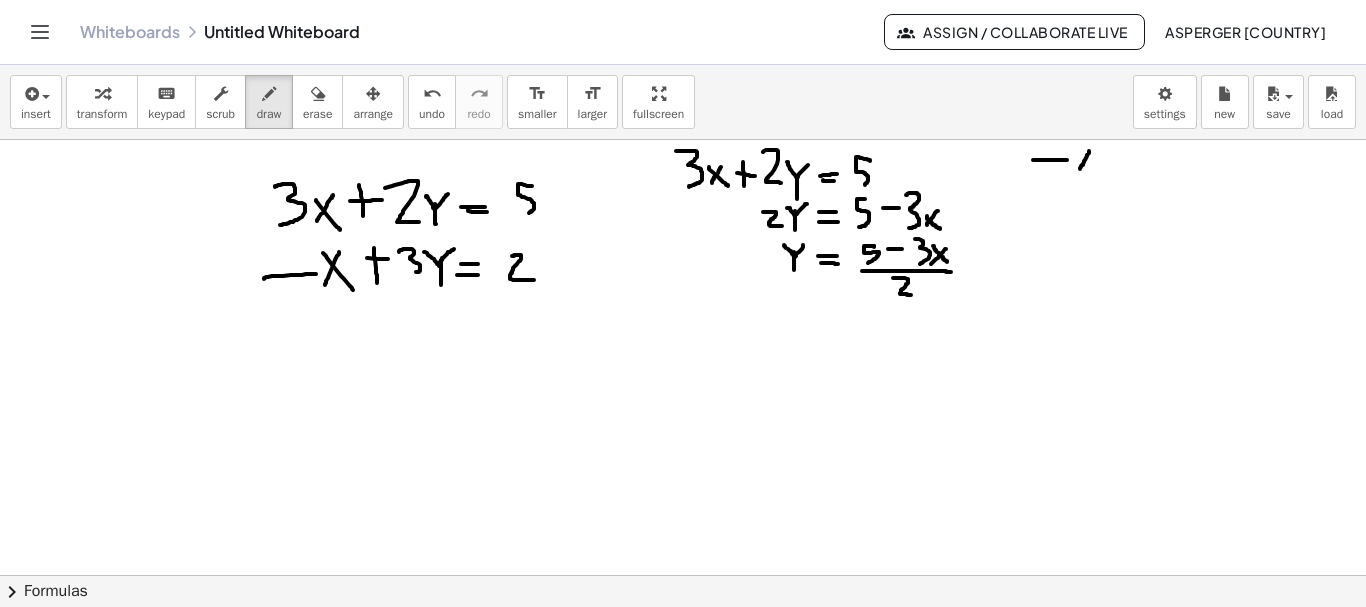 drag, startPoint x: 1089, startPoint y: 151, endPoint x: 1080, endPoint y: 169, distance: 20.12461 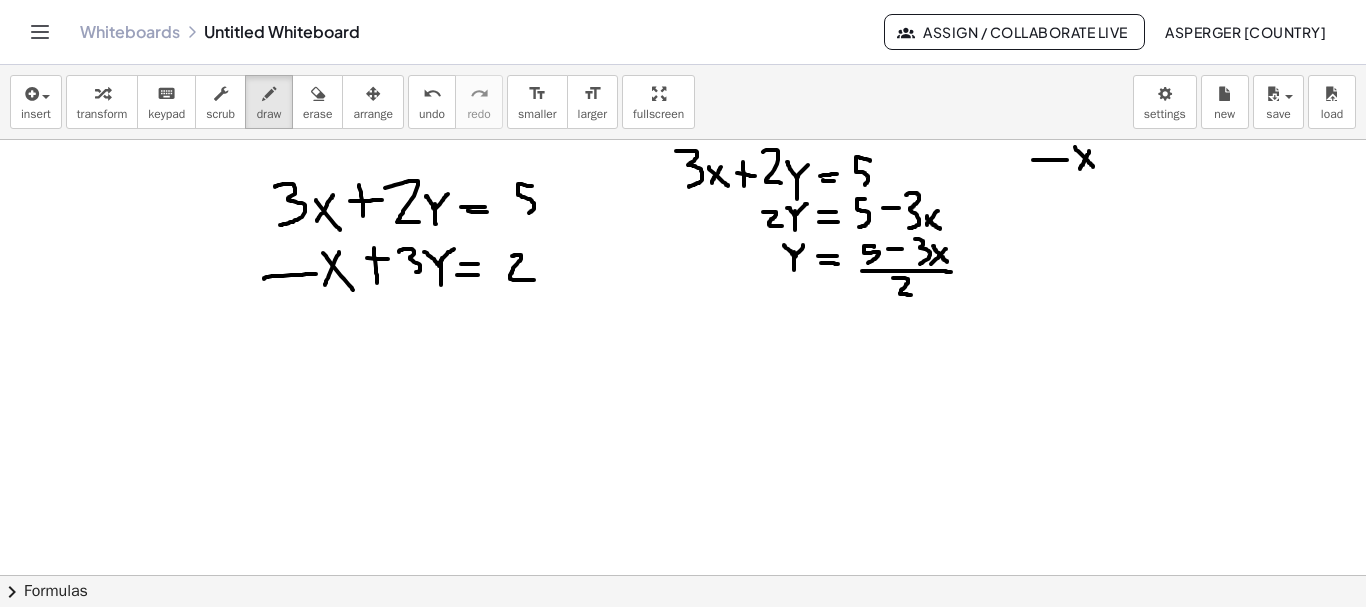 drag, startPoint x: 1075, startPoint y: 147, endPoint x: 1093, endPoint y: 167, distance: 26.907248 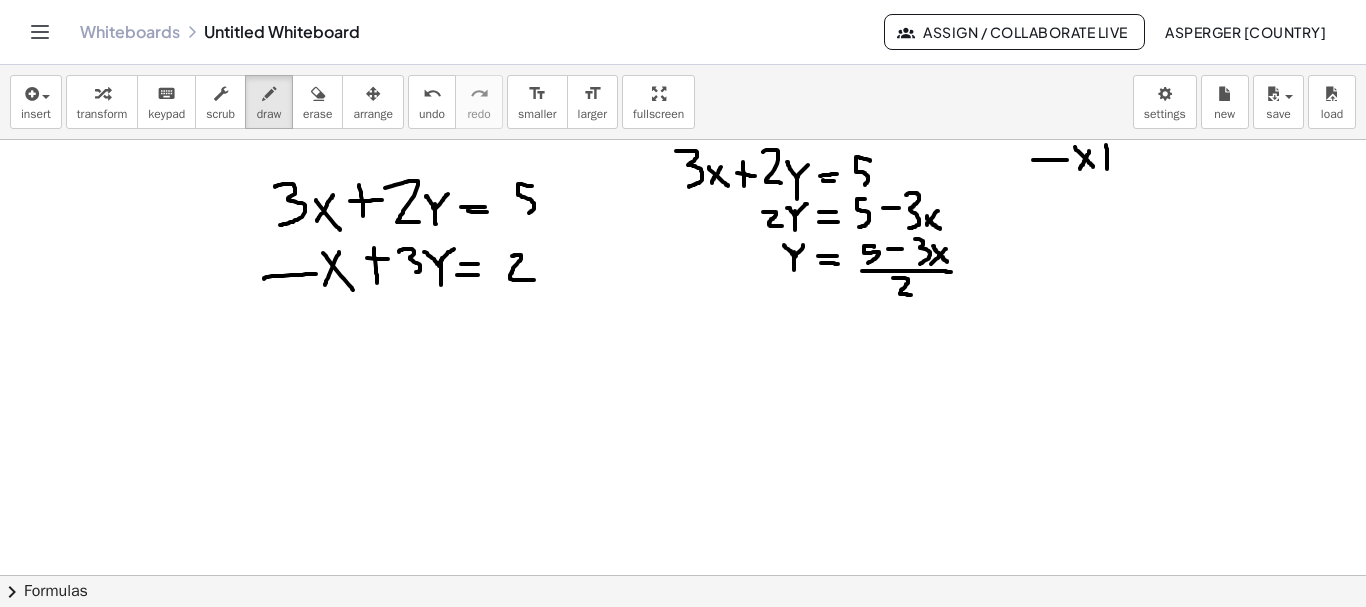 drag, startPoint x: 1106, startPoint y: 145, endPoint x: 1107, endPoint y: 169, distance: 24.020824 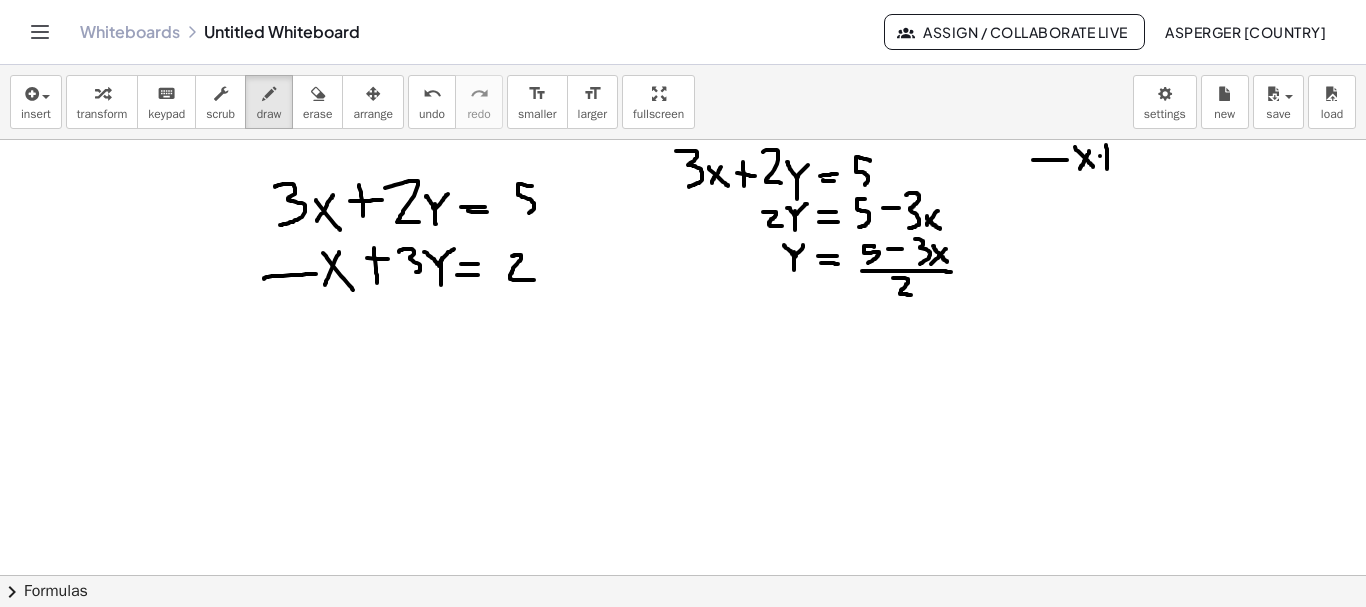 drag, startPoint x: 1100, startPoint y: 156, endPoint x: 1115, endPoint y: 156, distance: 15 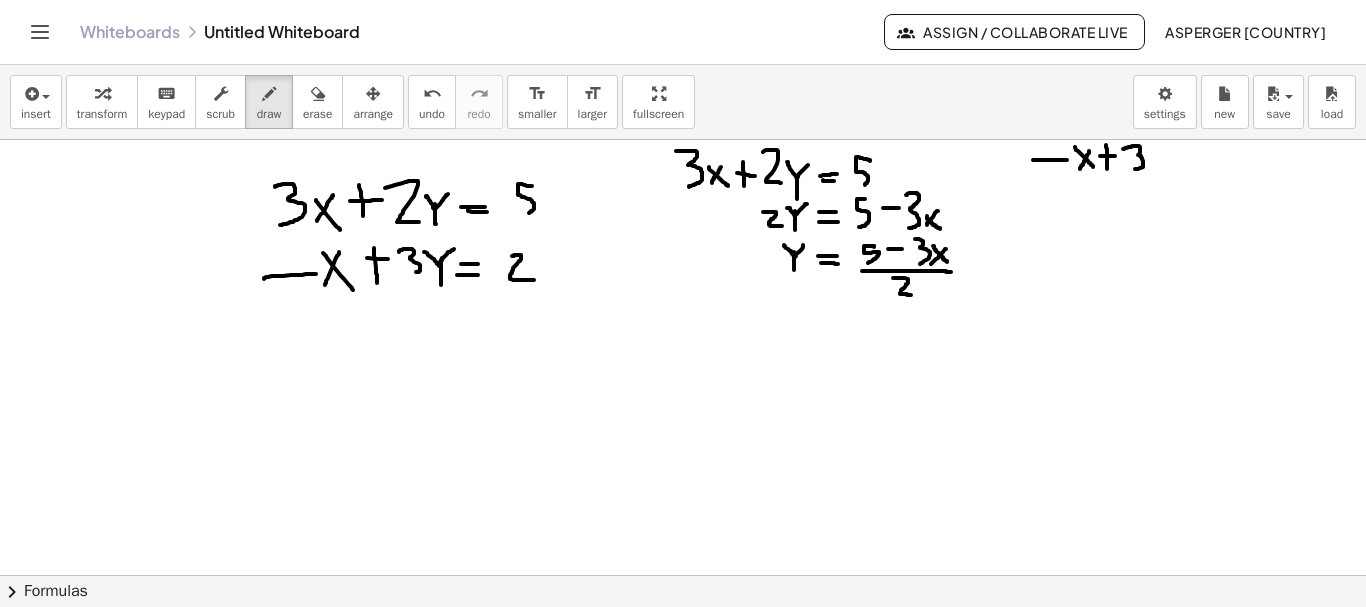 drag, startPoint x: 1132, startPoint y: 146, endPoint x: 1130, endPoint y: 170, distance: 24.083189 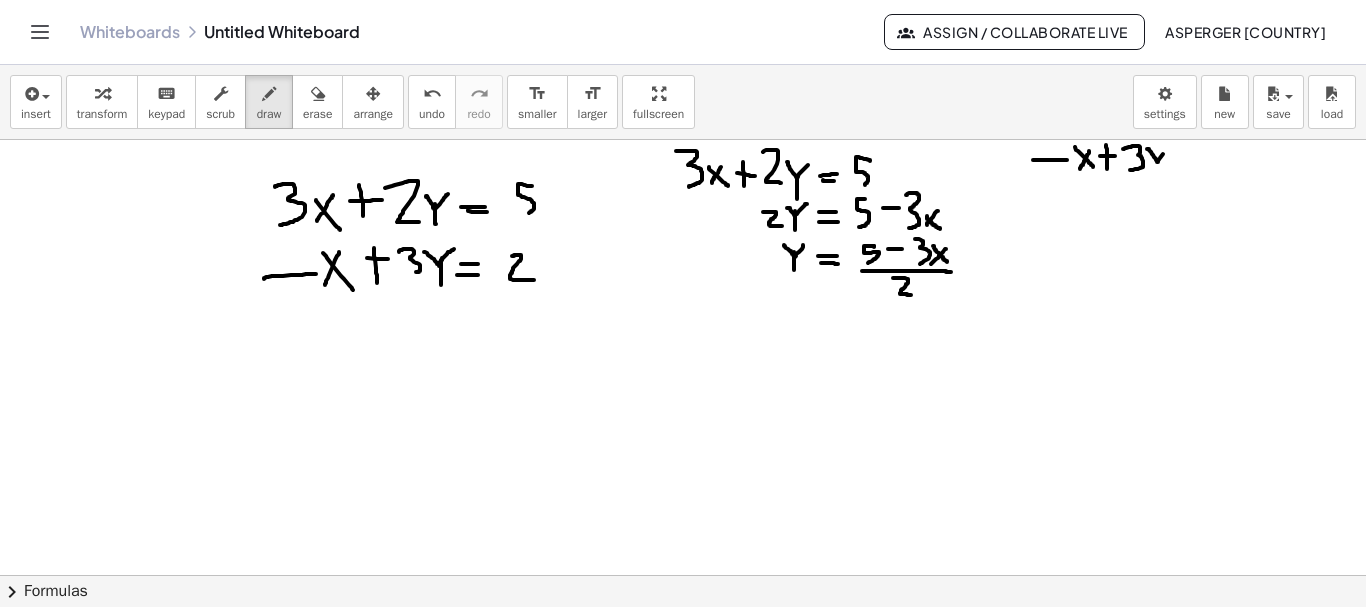 drag, startPoint x: 1147, startPoint y: 149, endPoint x: 1166, endPoint y: 150, distance: 19.026299 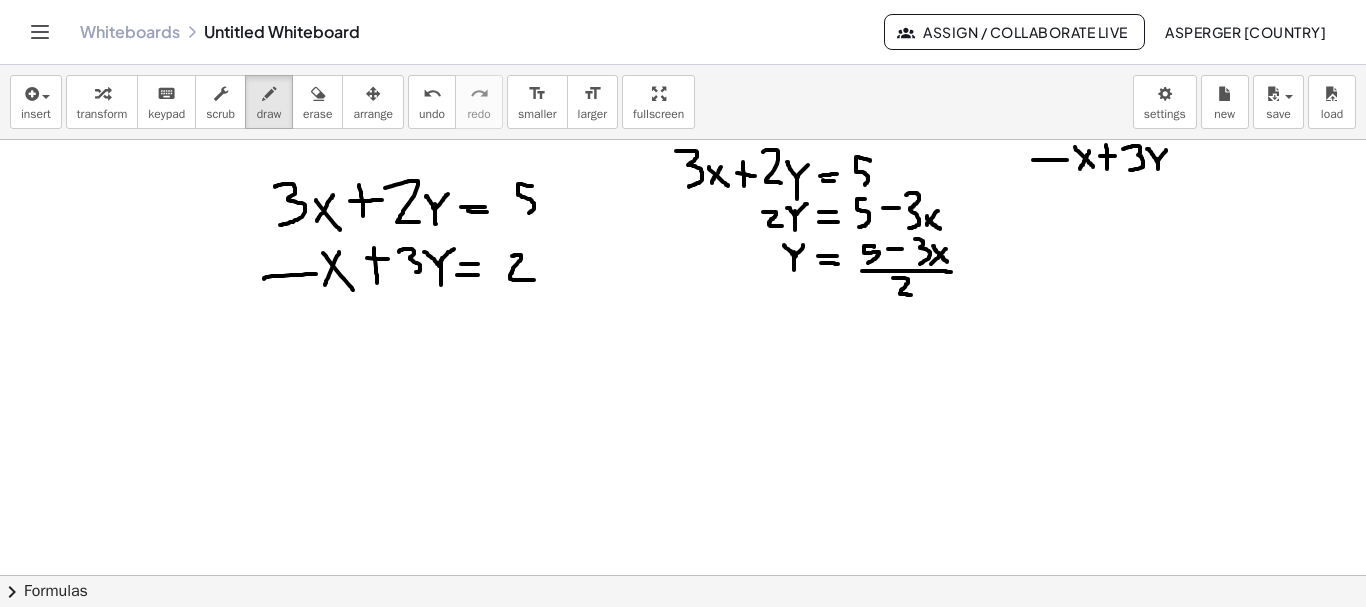 drag, startPoint x: 1158, startPoint y: 159, endPoint x: 1158, endPoint y: 179, distance: 20 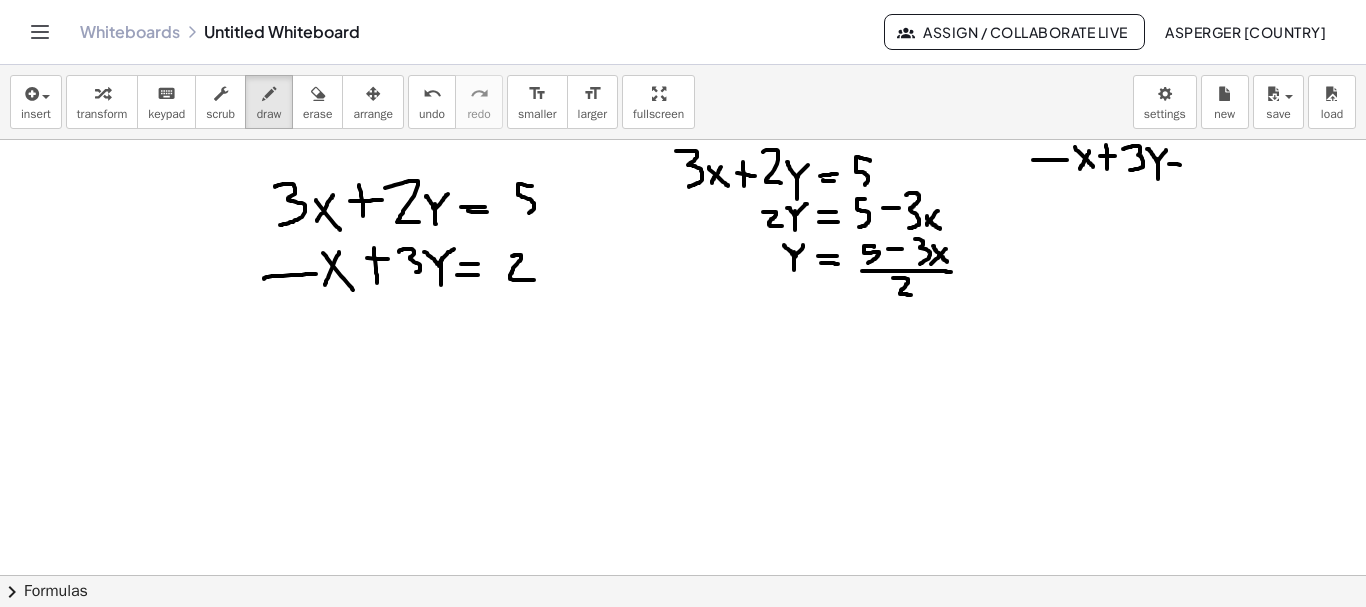 drag, startPoint x: 1169, startPoint y: 164, endPoint x: 1189, endPoint y: 166, distance: 20.09975 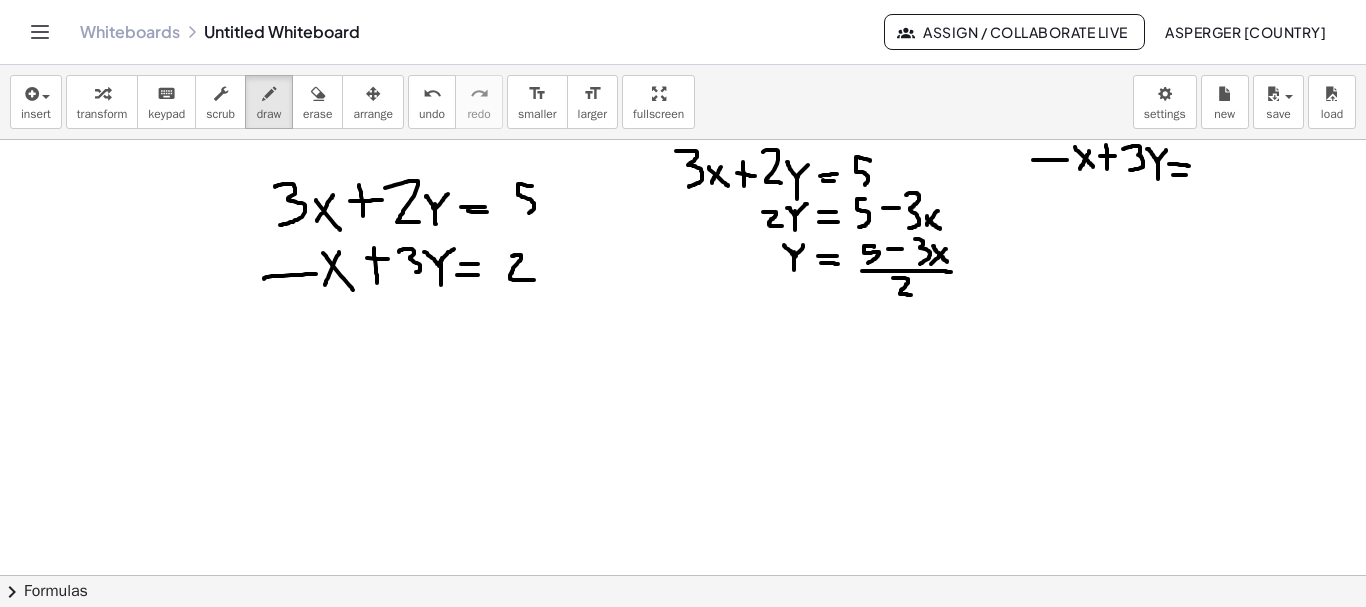 drag, startPoint x: 1173, startPoint y: 175, endPoint x: 1187, endPoint y: 175, distance: 14 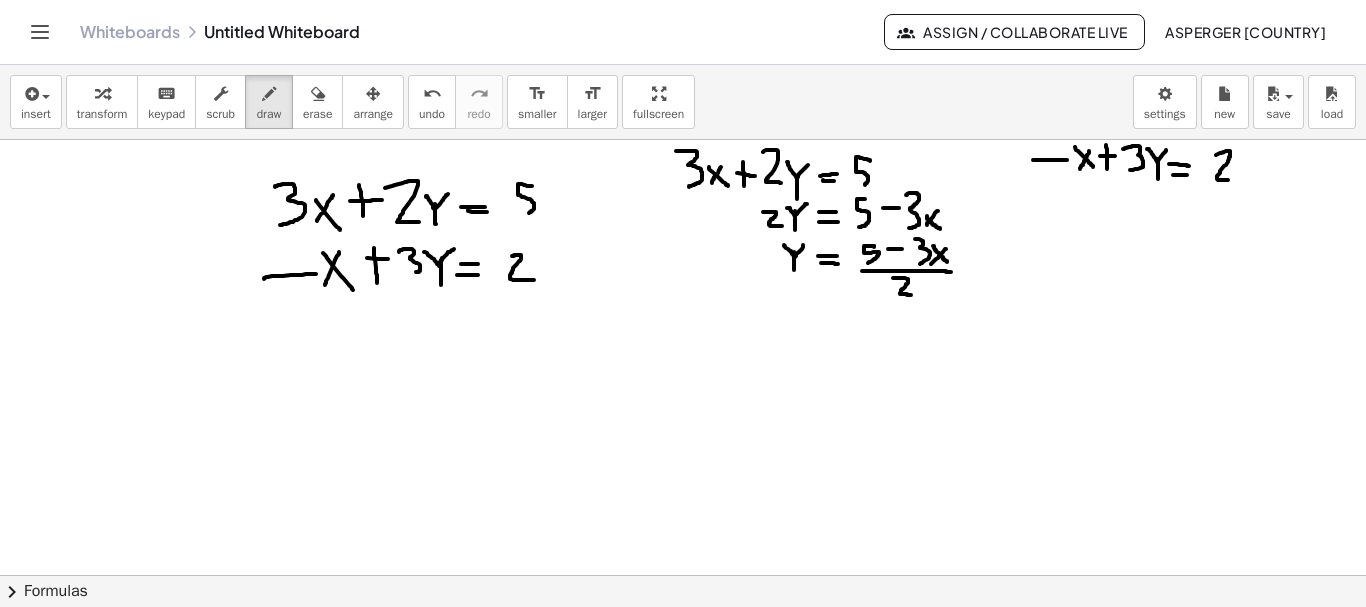 drag, startPoint x: 1216, startPoint y: 155, endPoint x: 1231, endPoint y: 180, distance: 29.15476 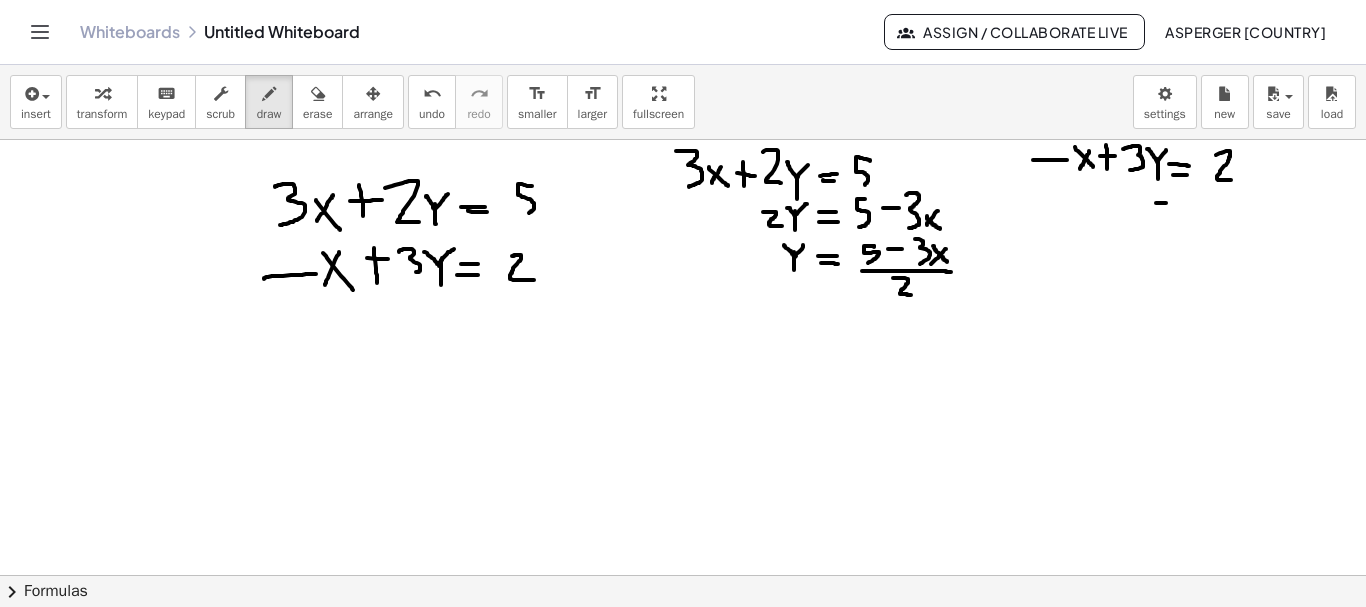 drag, startPoint x: 1156, startPoint y: 203, endPoint x: 1180, endPoint y: 202, distance: 24.020824 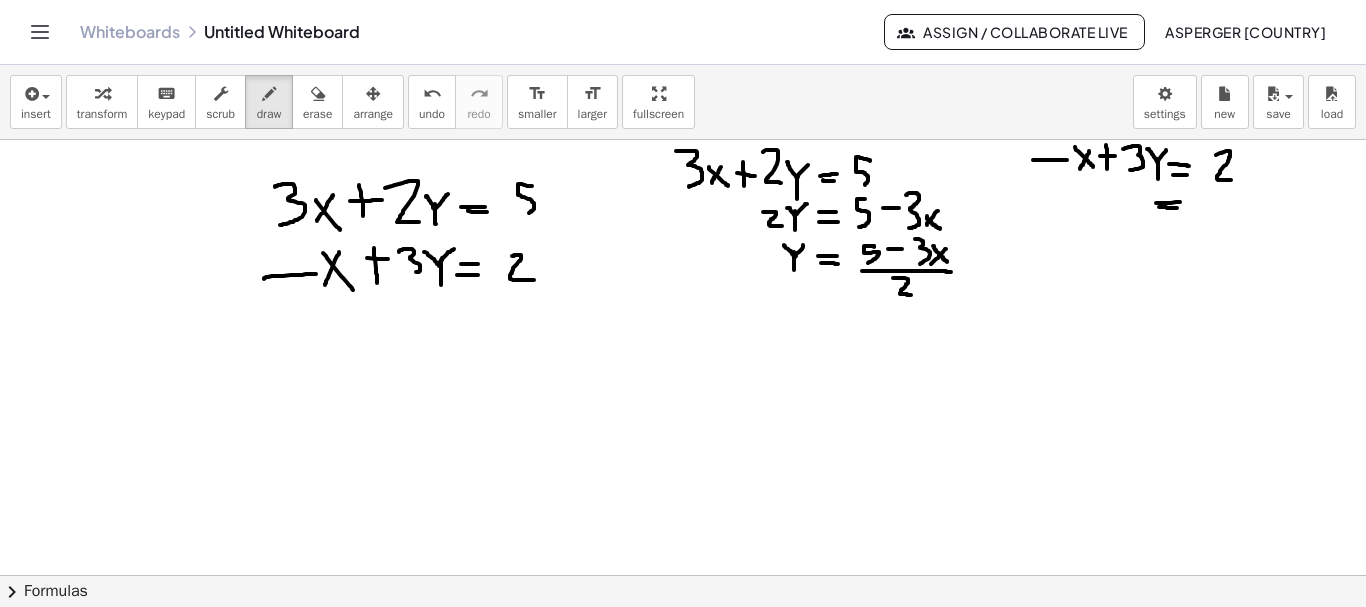 drag, startPoint x: 1159, startPoint y: 207, endPoint x: 1177, endPoint y: 208, distance: 18.027756 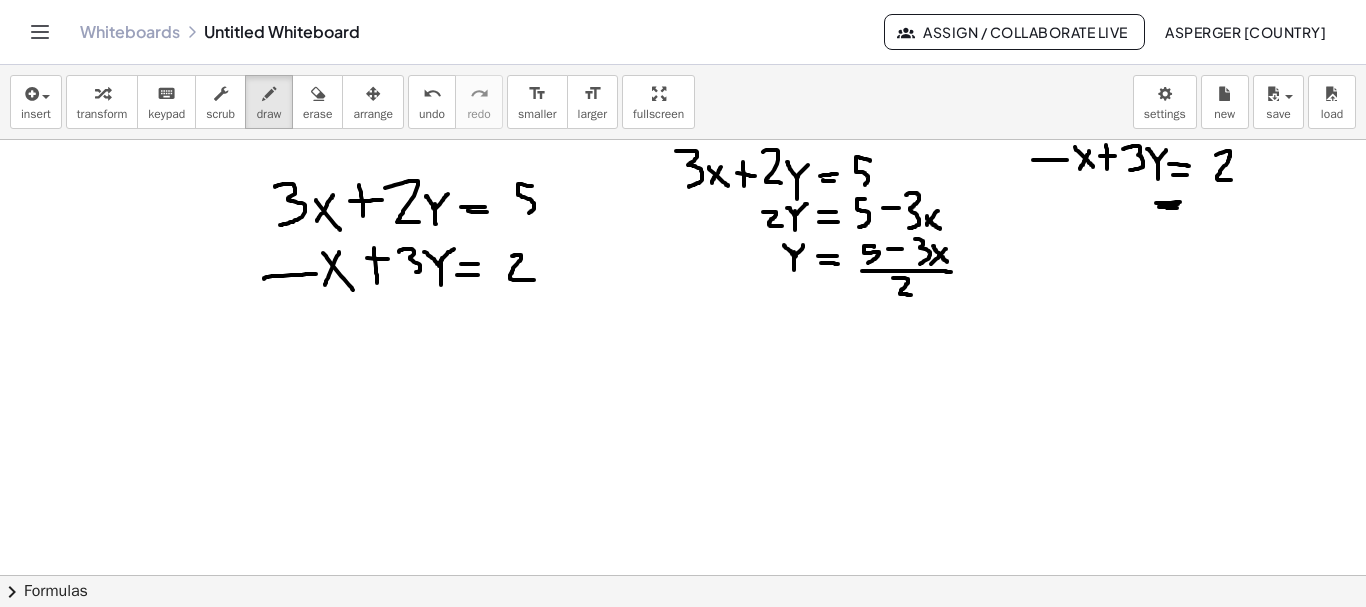 drag, startPoint x: 1159, startPoint y: 204, endPoint x: 1178, endPoint y: 204, distance: 19 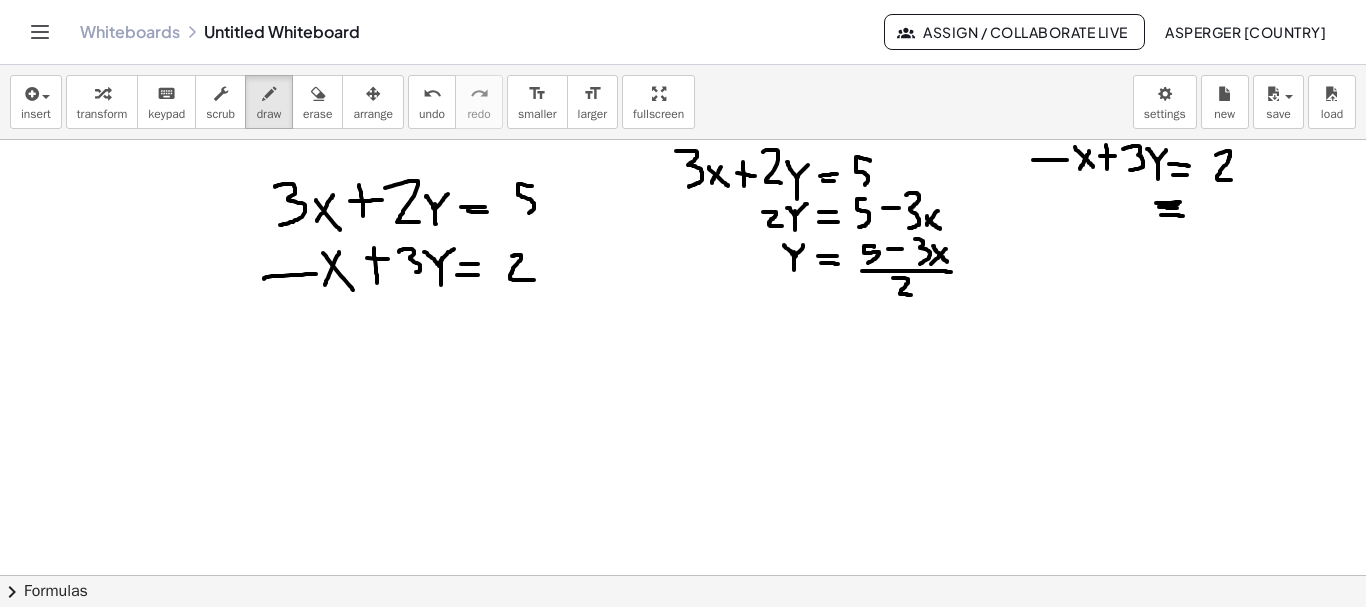 drag, startPoint x: 1161, startPoint y: 215, endPoint x: 1183, endPoint y: 216, distance: 22.022715 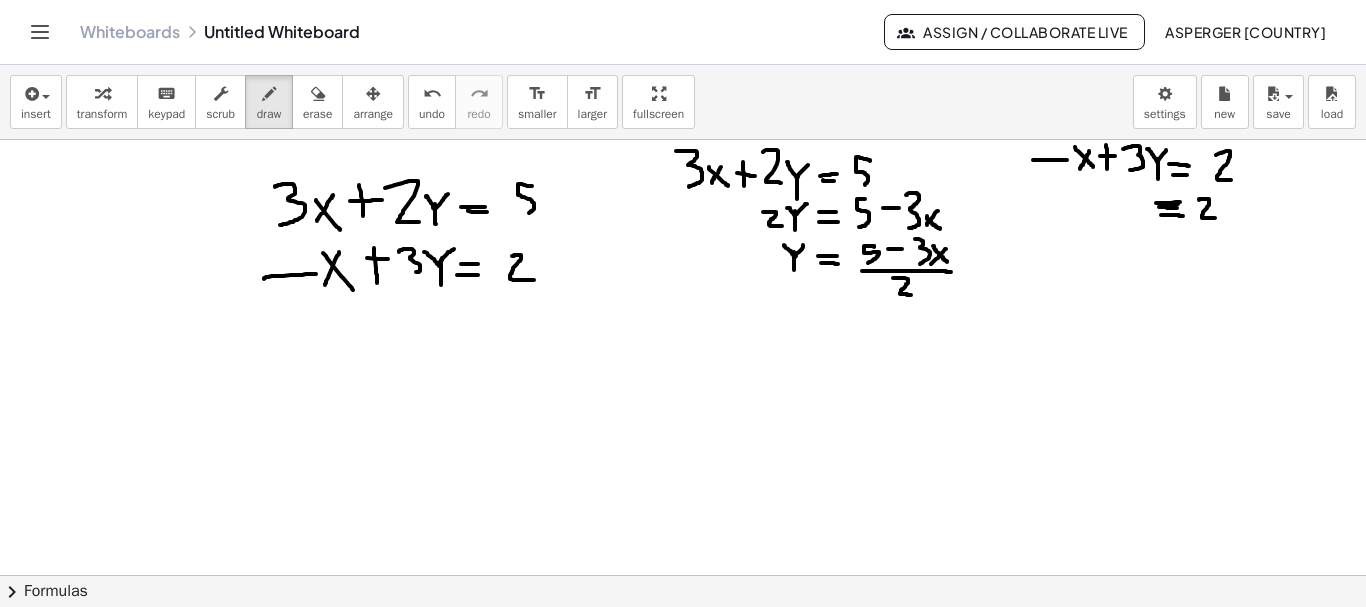 drag, startPoint x: 1199, startPoint y: 200, endPoint x: 1215, endPoint y: 218, distance: 24.083189 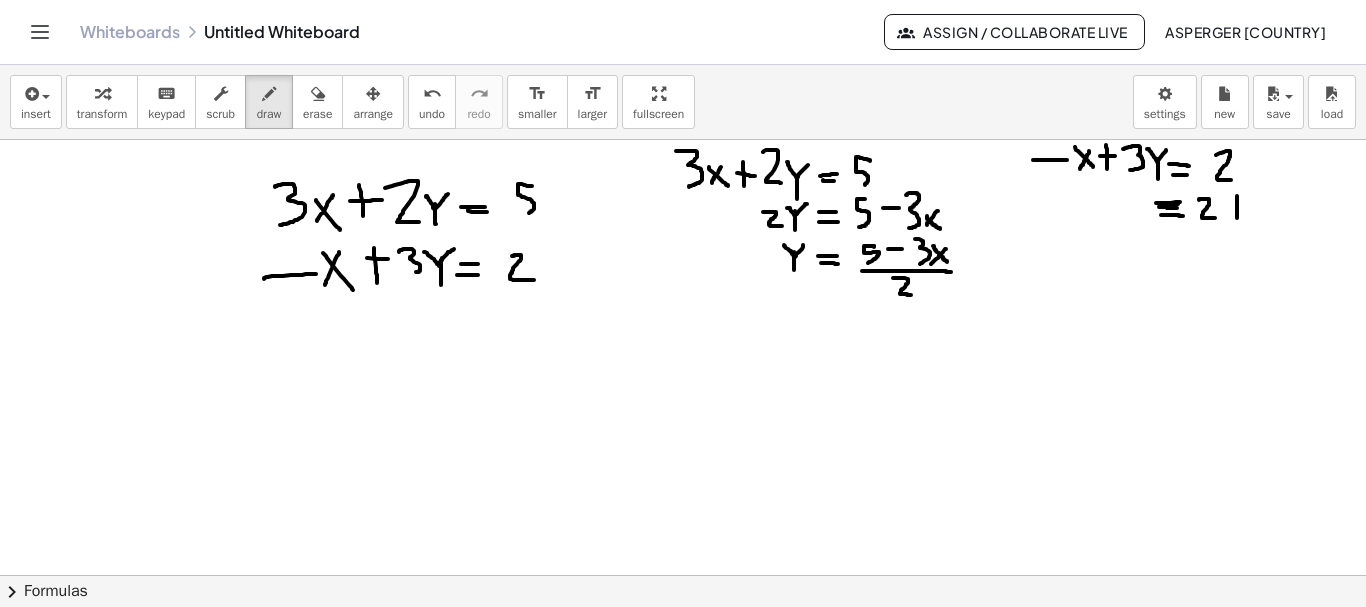 drag, startPoint x: 1237, startPoint y: 196, endPoint x: 1237, endPoint y: 218, distance: 22 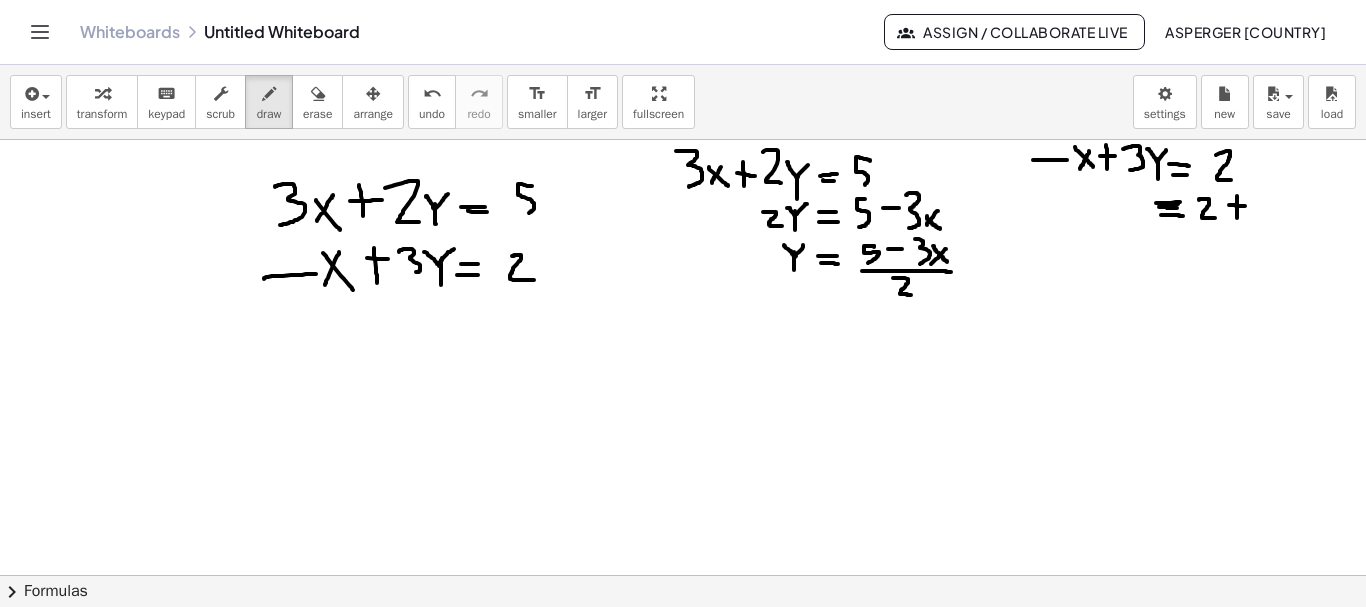 drag, startPoint x: 1229, startPoint y: 205, endPoint x: 1247, endPoint y: 206, distance: 18.027756 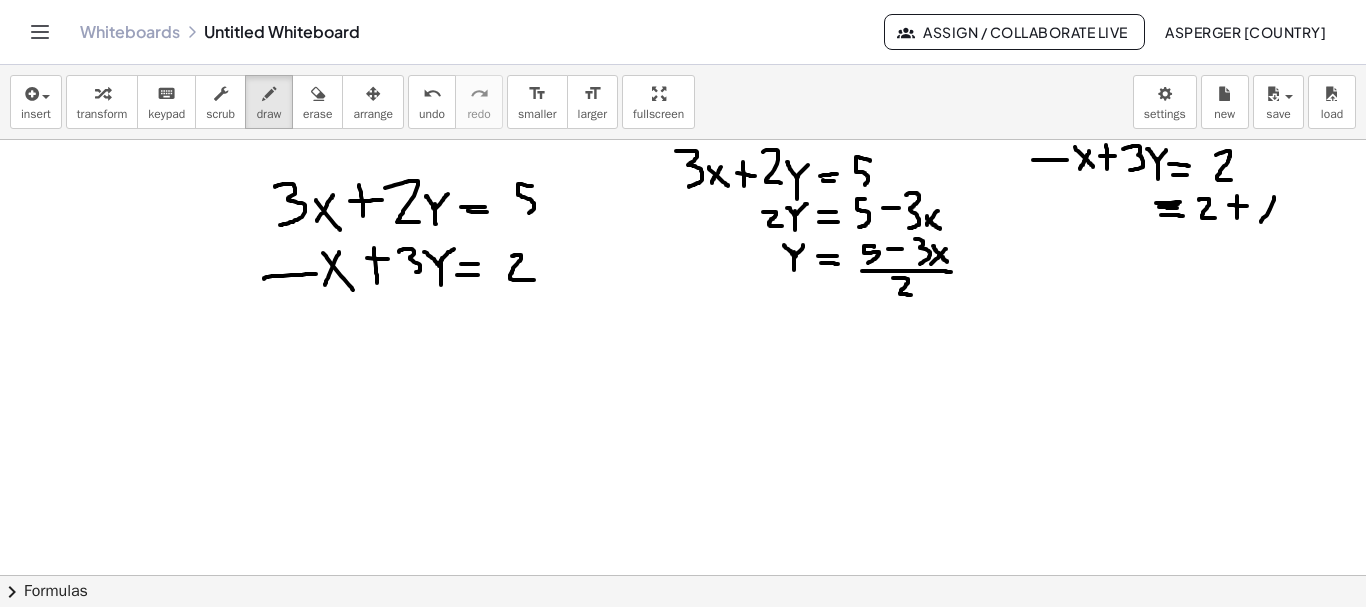 drag, startPoint x: 1274, startPoint y: 197, endPoint x: 1259, endPoint y: 223, distance: 30.016663 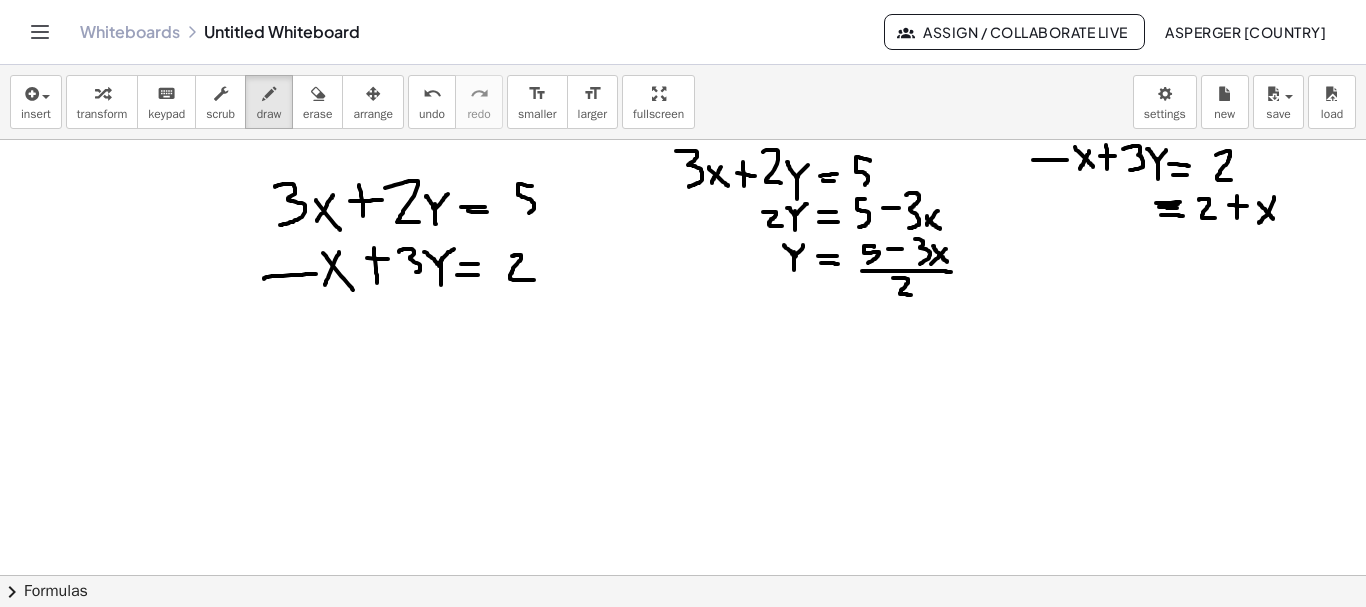 drag, startPoint x: 1259, startPoint y: 203, endPoint x: 1275, endPoint y: 220, distance: 23.345236 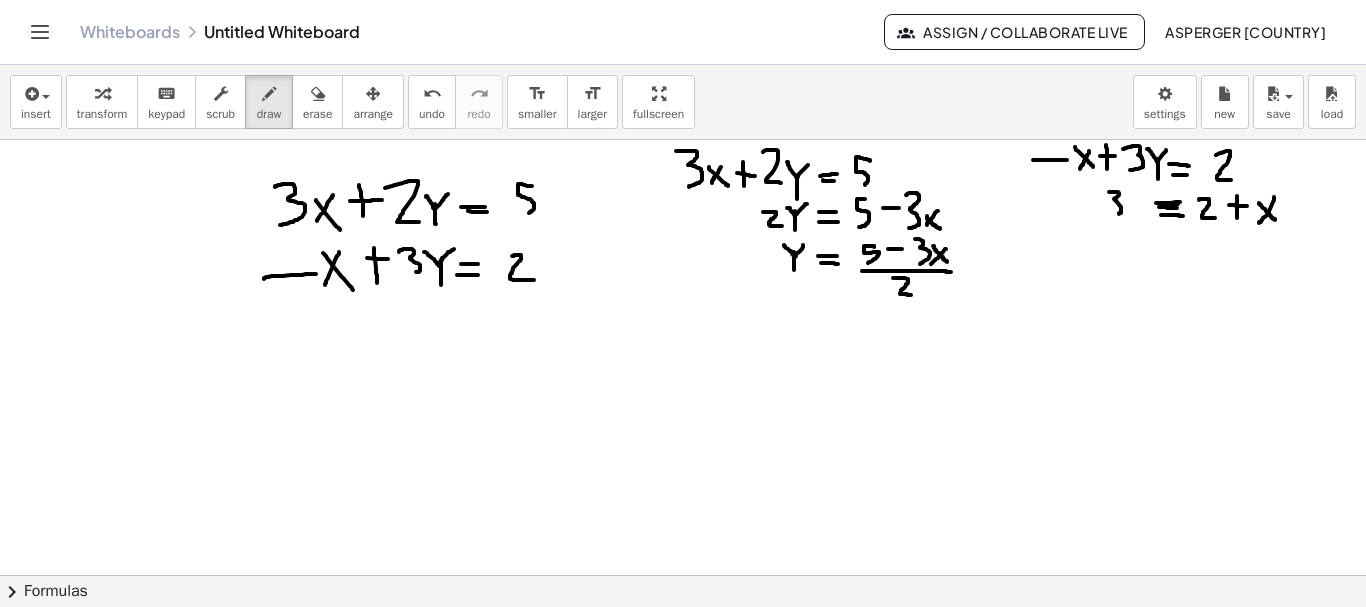 drag, startPoint x: 1109, startPoint y: 192, endPoint x: 1116, endPoint y: 215, distance: 24.04163 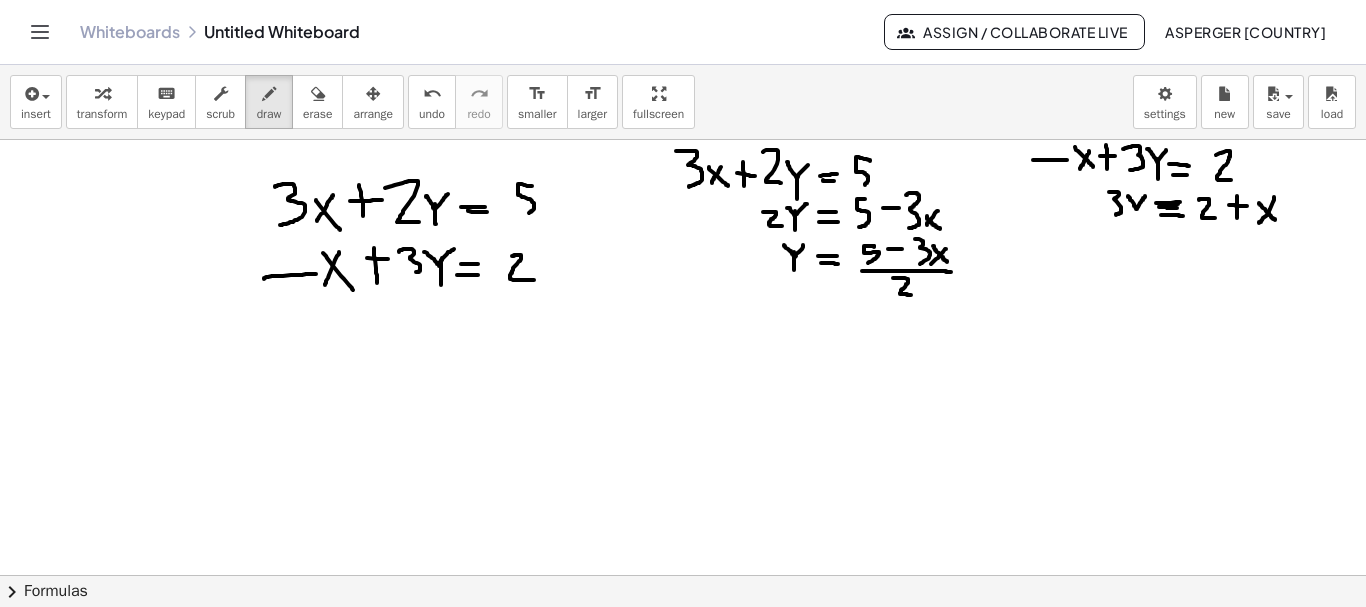drag, startPoint x: 1128, startPoint y: 197, endPoint x: 1145, endPoint y: 196, distance: 17.029387 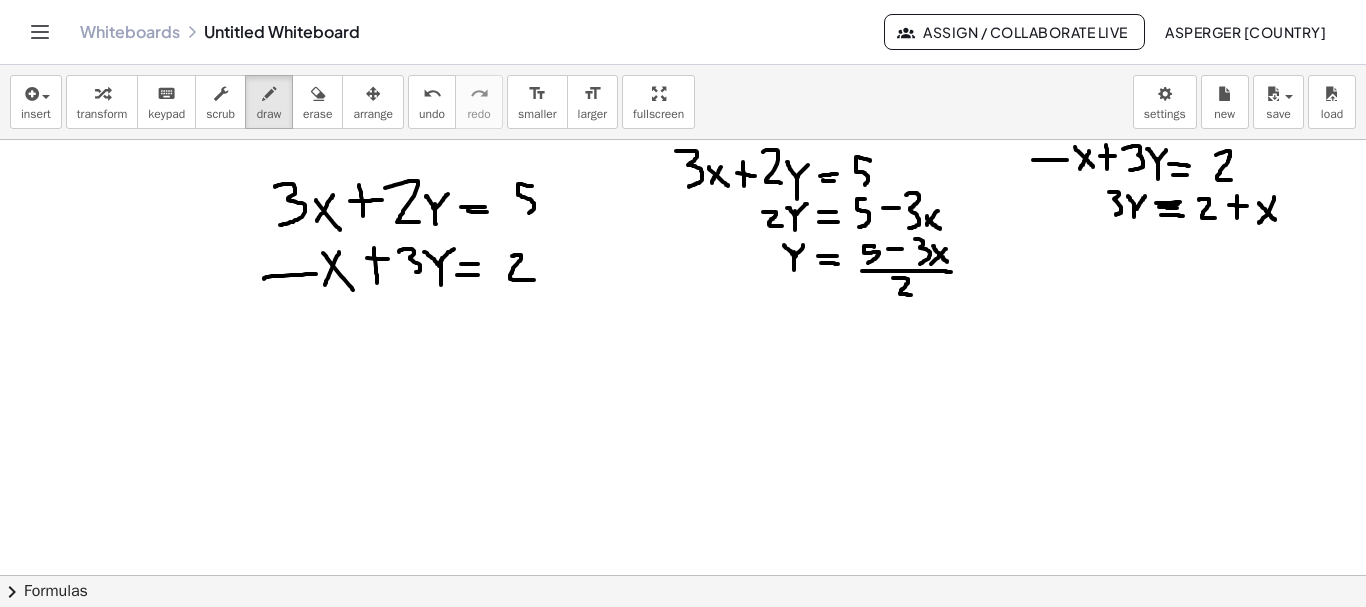 drag, startPoint x: 1134, startPoint y: 204, endPoint x: 1134, endPoint y: 217, distance: 13 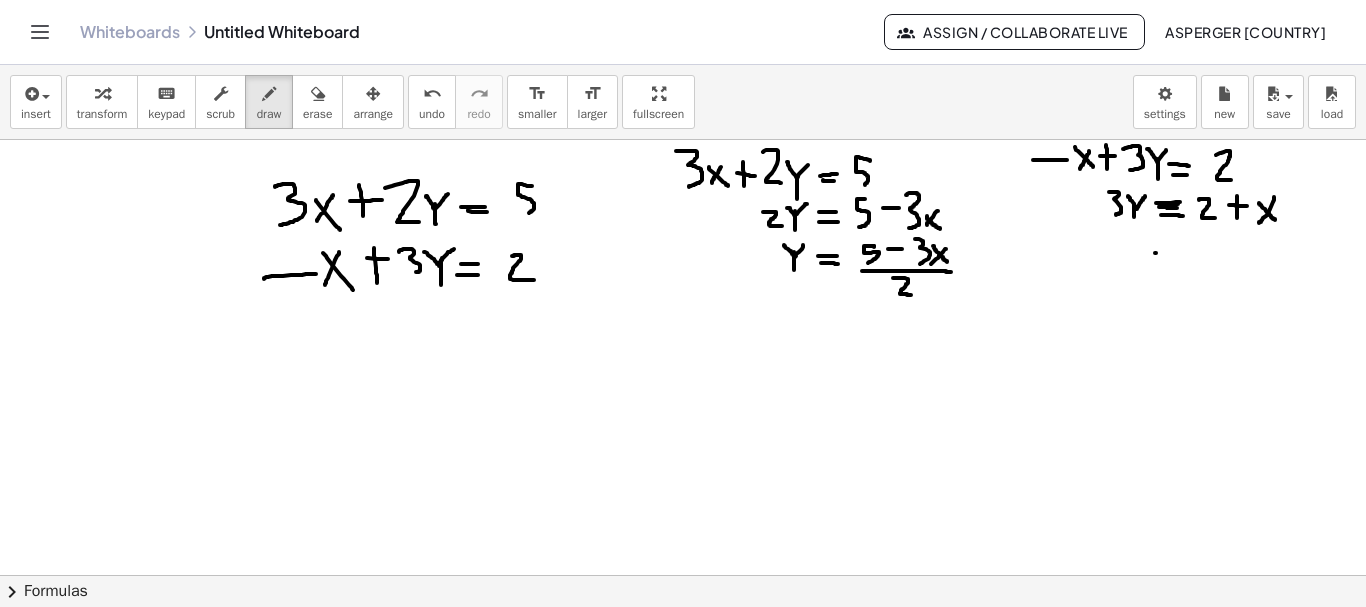 drag, startPoint x: 1155, startPoint y: 253, endPoint x: 1171, endPoint y: 254, distance: 16.03122 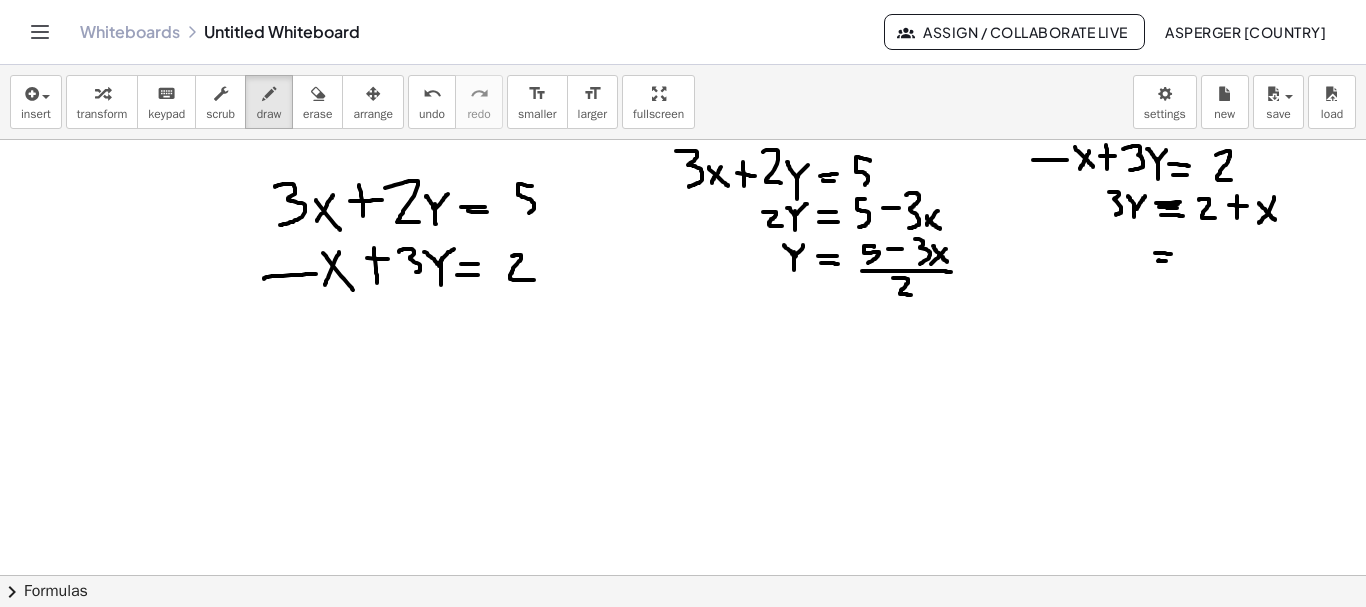 drag, startPoint x: 1159, startPoint y: 260, endPoint x: 1169, endPoint y: 261, distance: 10.049875 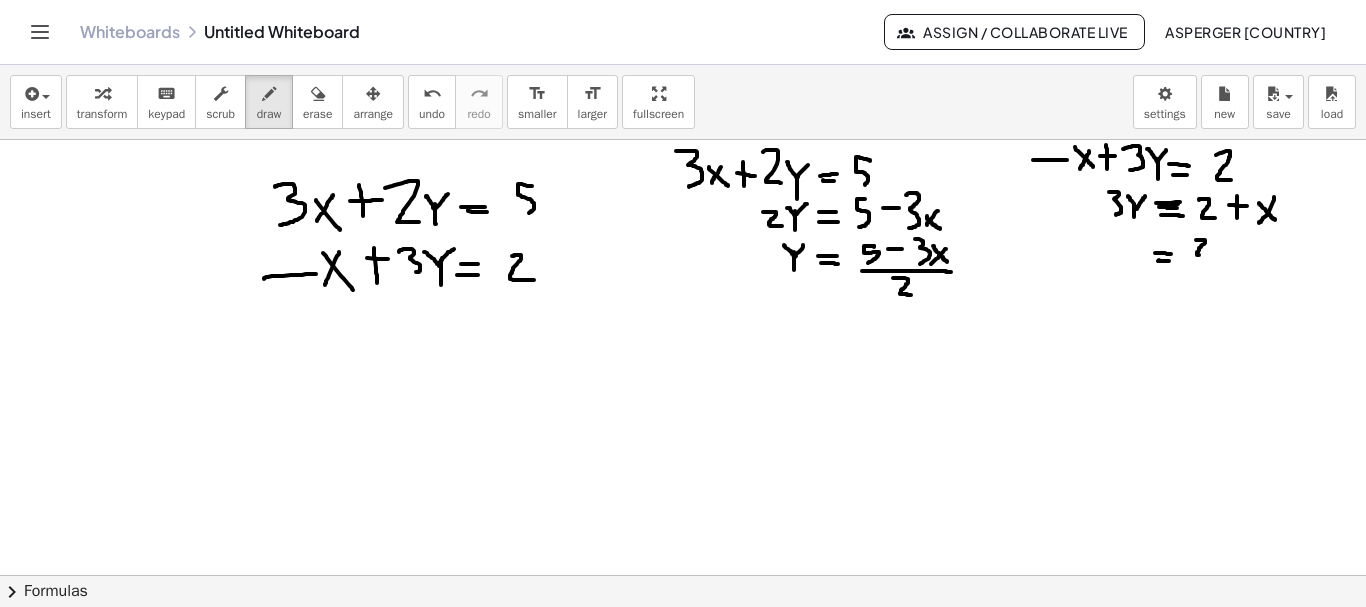 drag, startPoint x: 1196, startPoint y: 240, endPoint x: 1211, endPoint y: 255, distance: 21.213203 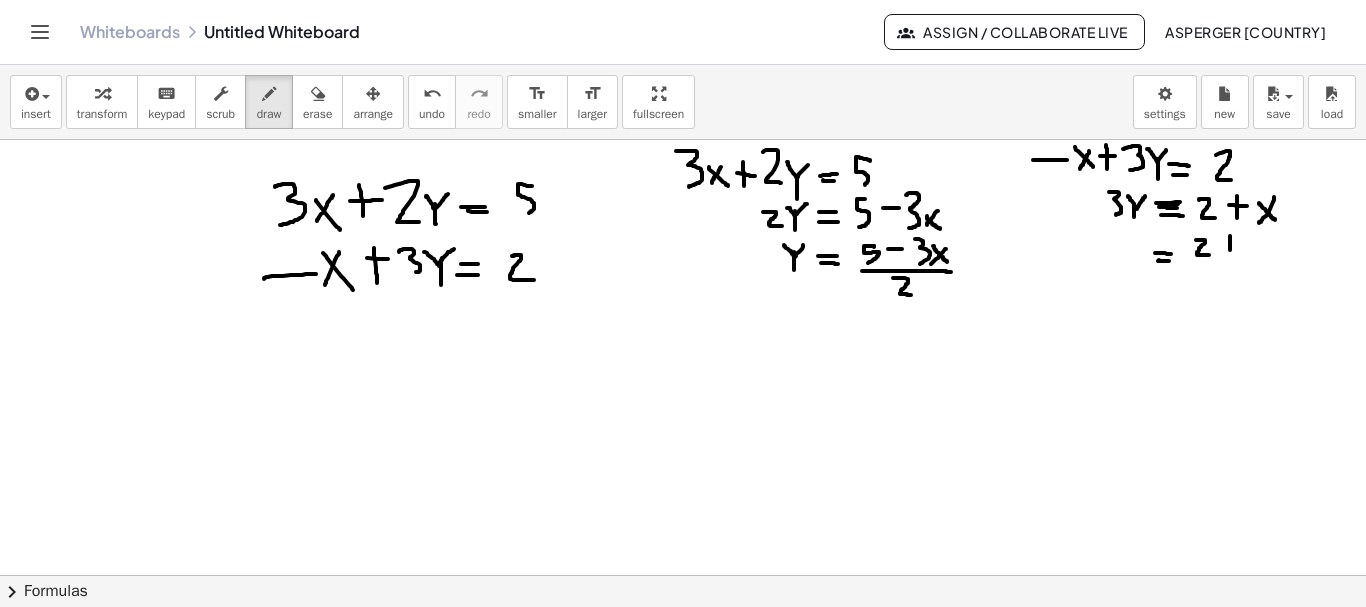 drag, startPoint x: 1230, startPoint y: 236, endPoint x: 1230, endPoint y: 252, distance: 16 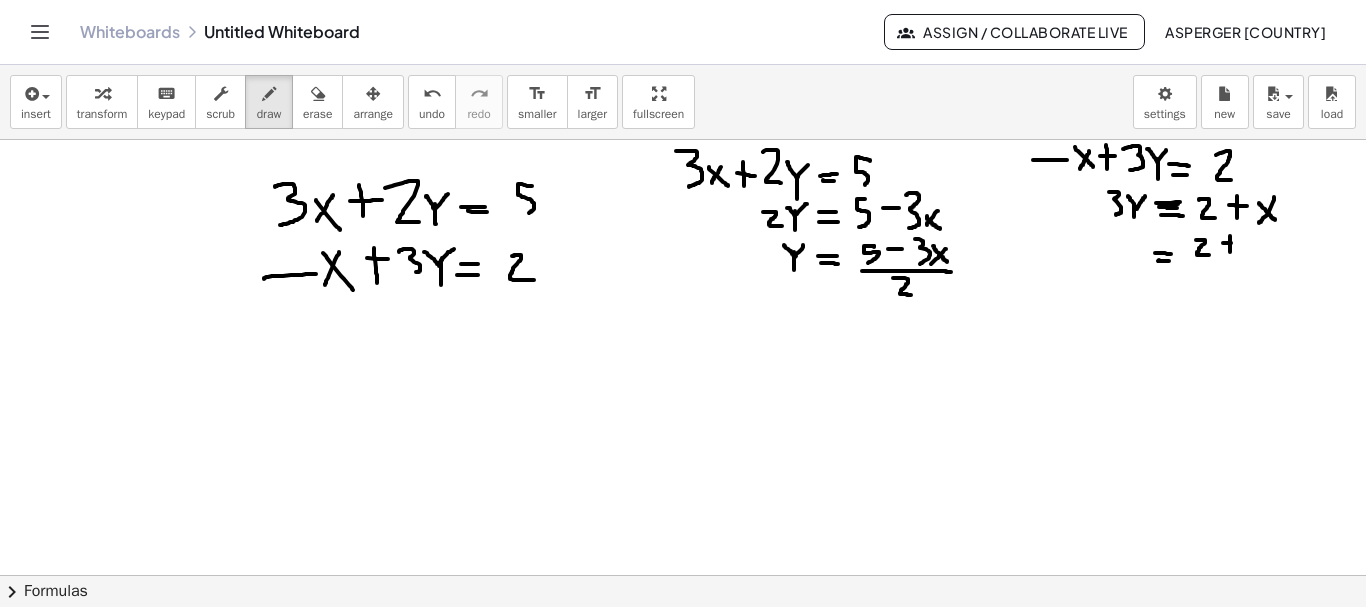 drag, startPoint x: 1223, startPoint y: 243, endPoint x: 1238, endPoint y: 243, distance: 15 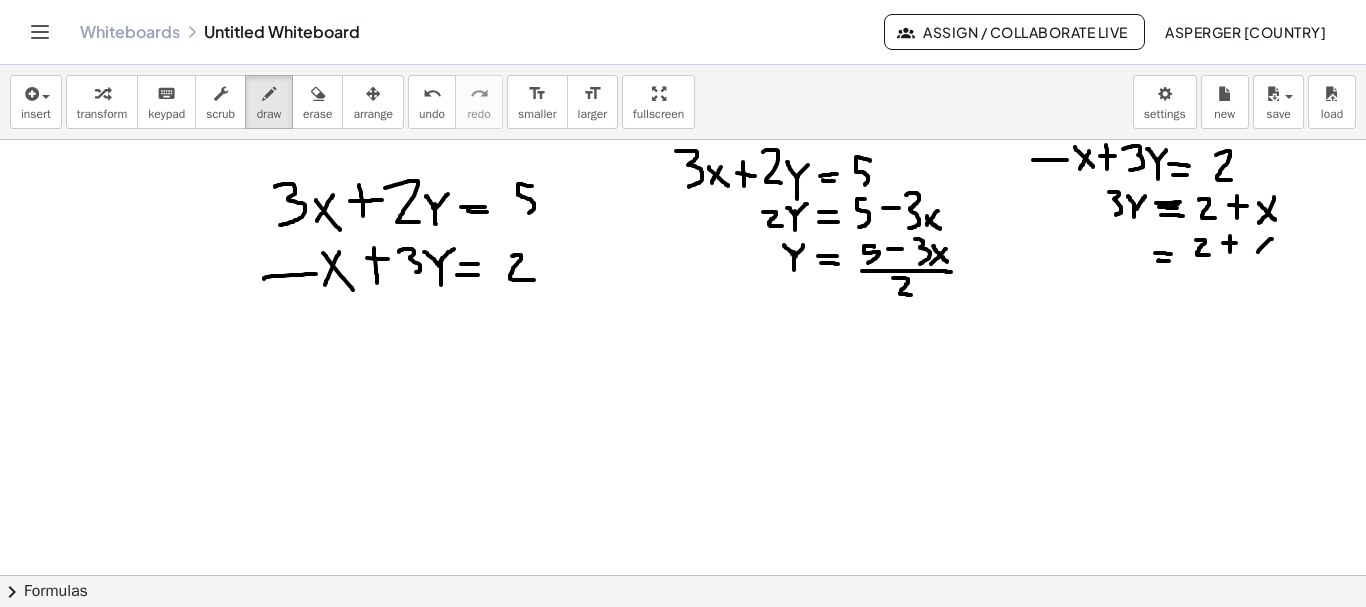 drag, startPoint x: 1272, startPoint y: 239, endPoint x: 1253, endPoint y: 257, distance: 26.172504 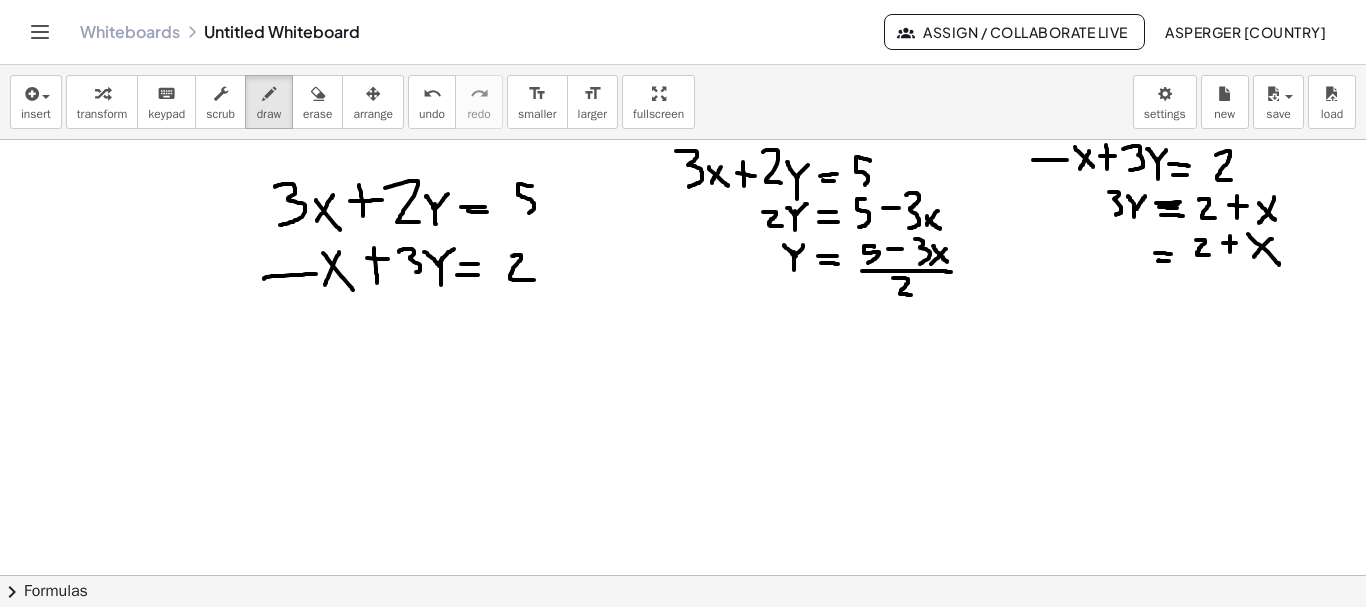 drag, startPoint x: 1248, startPoint y: 234, endPoint x: 1280, endPoint y: 266, distance: 45.254833 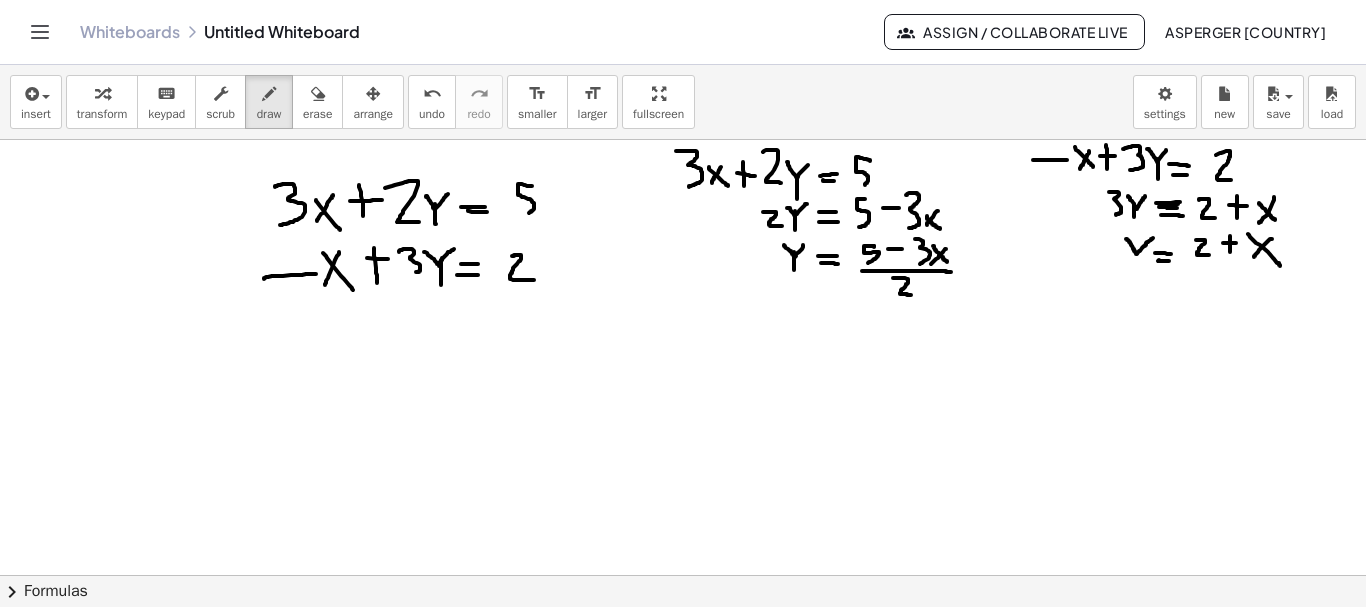 drag, startPoint x: 1126, startPoint y: 239, endPoint x: 1153, endPoint y: 238, distance: 27.018513 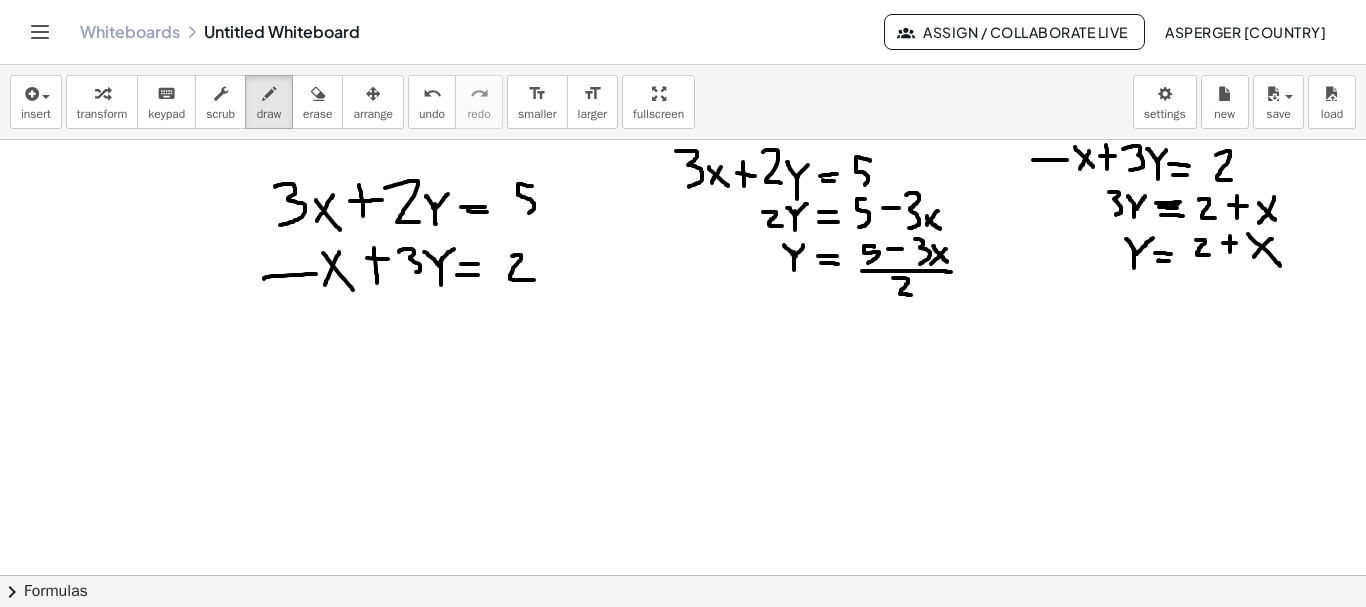 drag, startPoint x: 1134, startPoint y: 251, endPoint x: 1134, endPoint y: 268, distance: 17 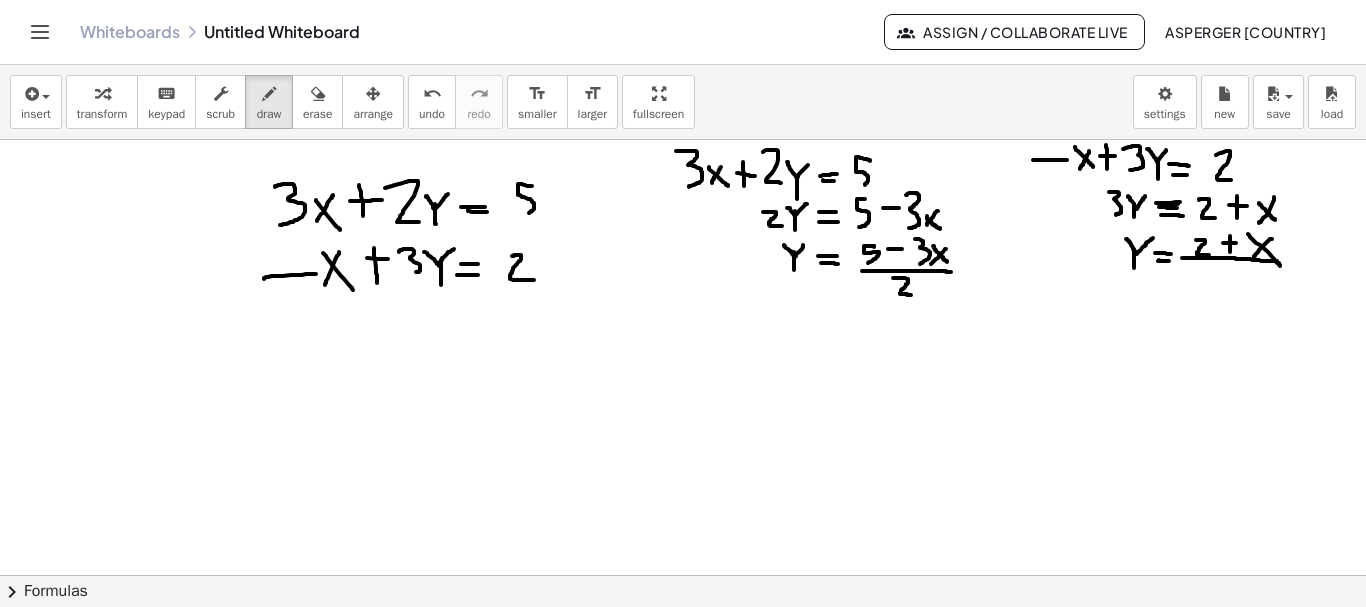 drag, startPoint x: 1182, startPoint y: 258, endPoint x: 1277, endPoint y: 261, distance: 95.047356 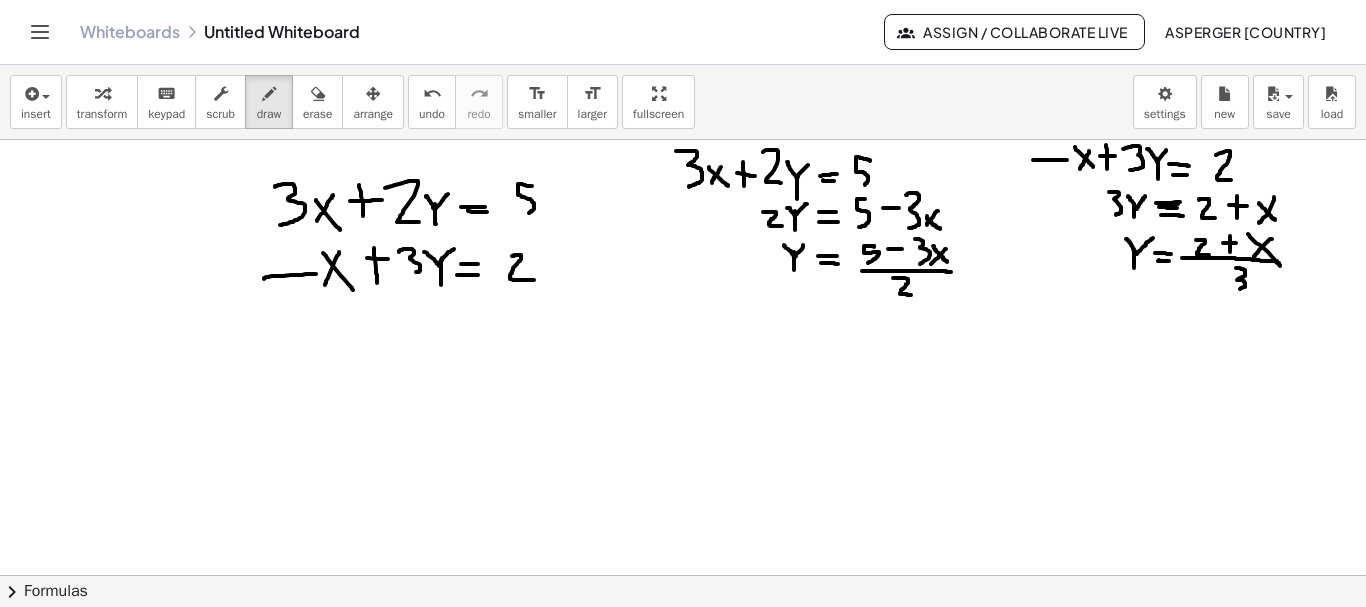 drag, startPoint x: 1236, startPoint y: 268, endPoint x: 1233, endPoint y: 291, distance: 23.194826 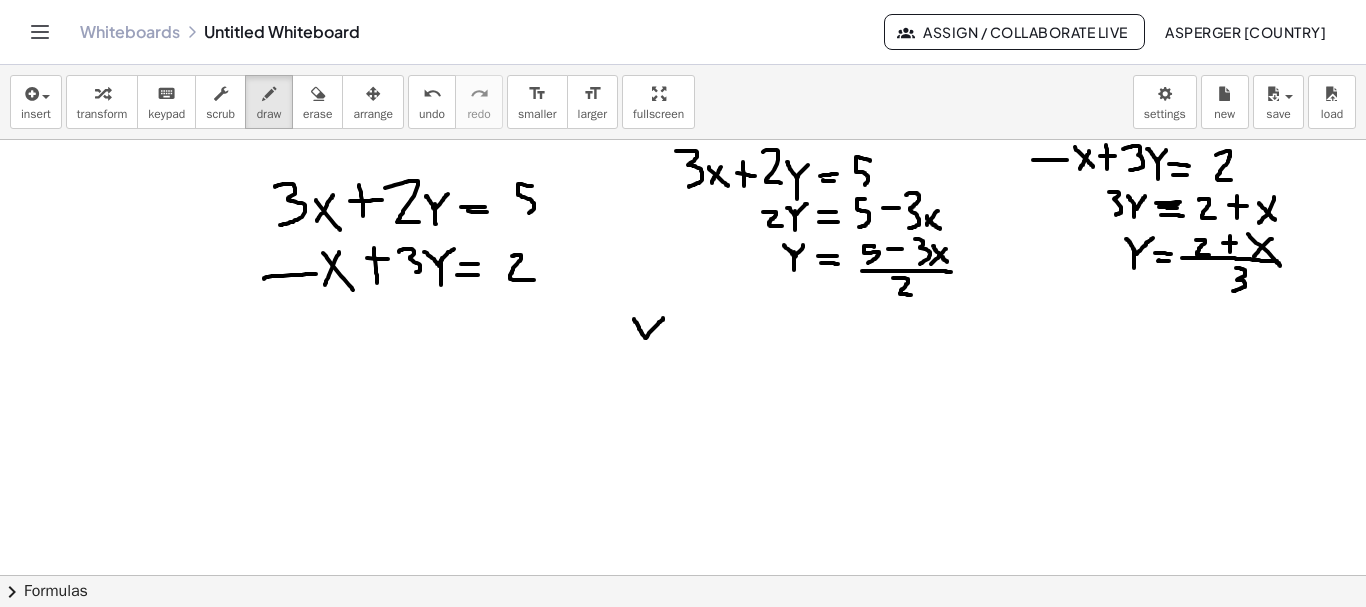 drag, startPoint x: 634, startPoint y: 319, endPoint x: 663, endPoint y: 318, distance: 29.017237 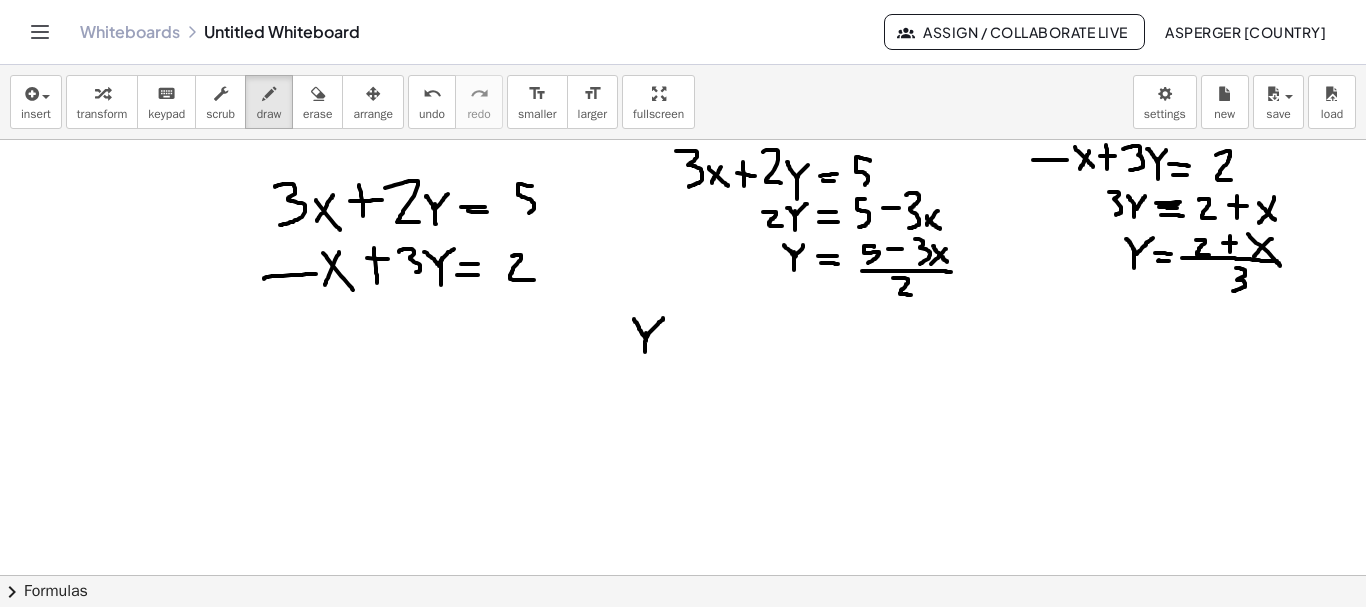 drag, startPoint x: 646, startPoint y: 333, endPoint x: 645, endPoint y: 352, distance: 19.026299 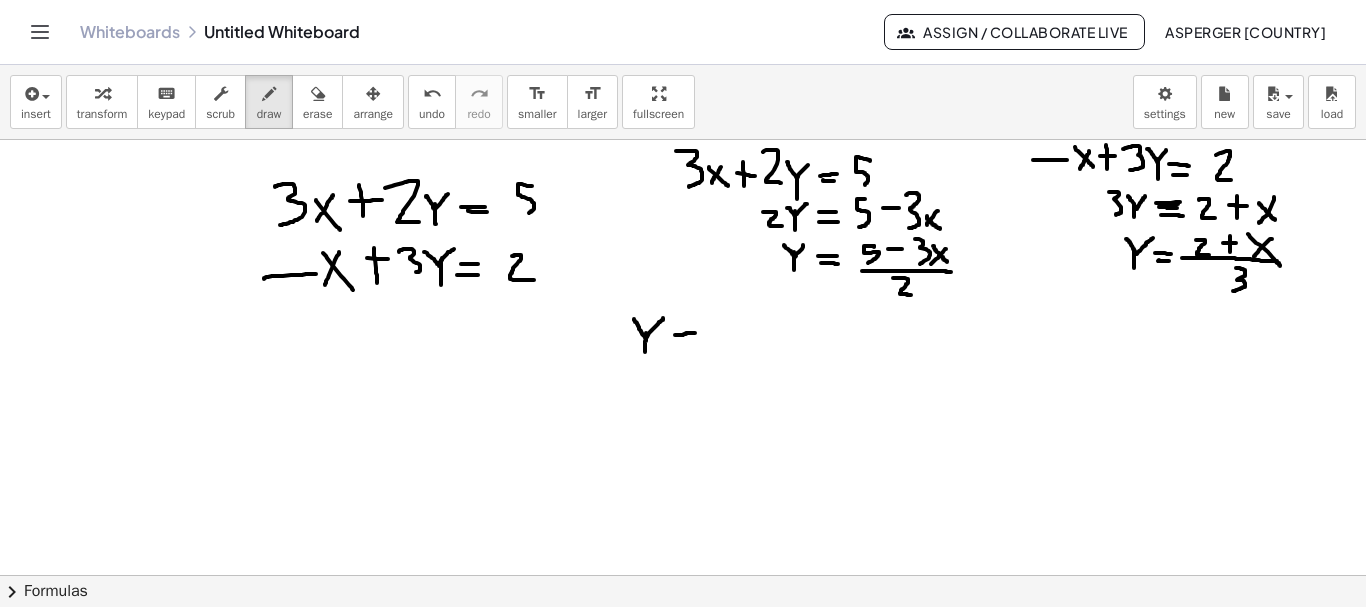 drag, startPoint x: 676, startPoint y: 335, endPoint x: 695, endPoint y: 333, distance: 19.104973 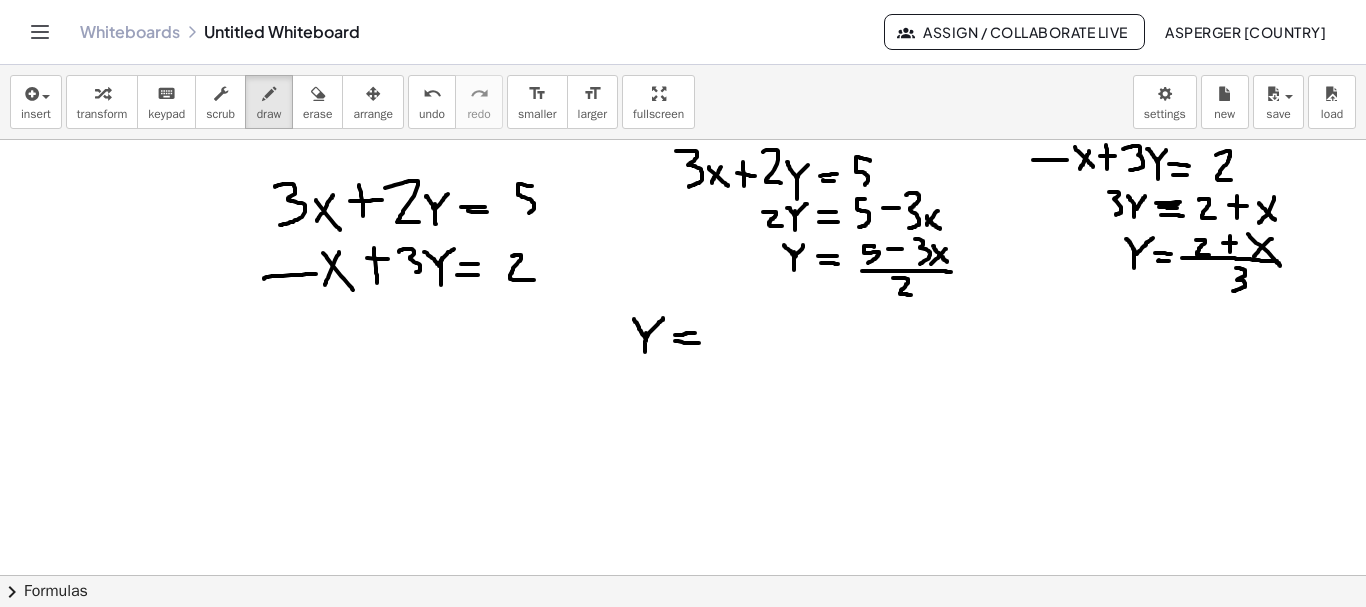 drag, startPoint x: 675, startPoint y: 341, endPoint x: 701, endPoint y: 343, distance: 26.076809 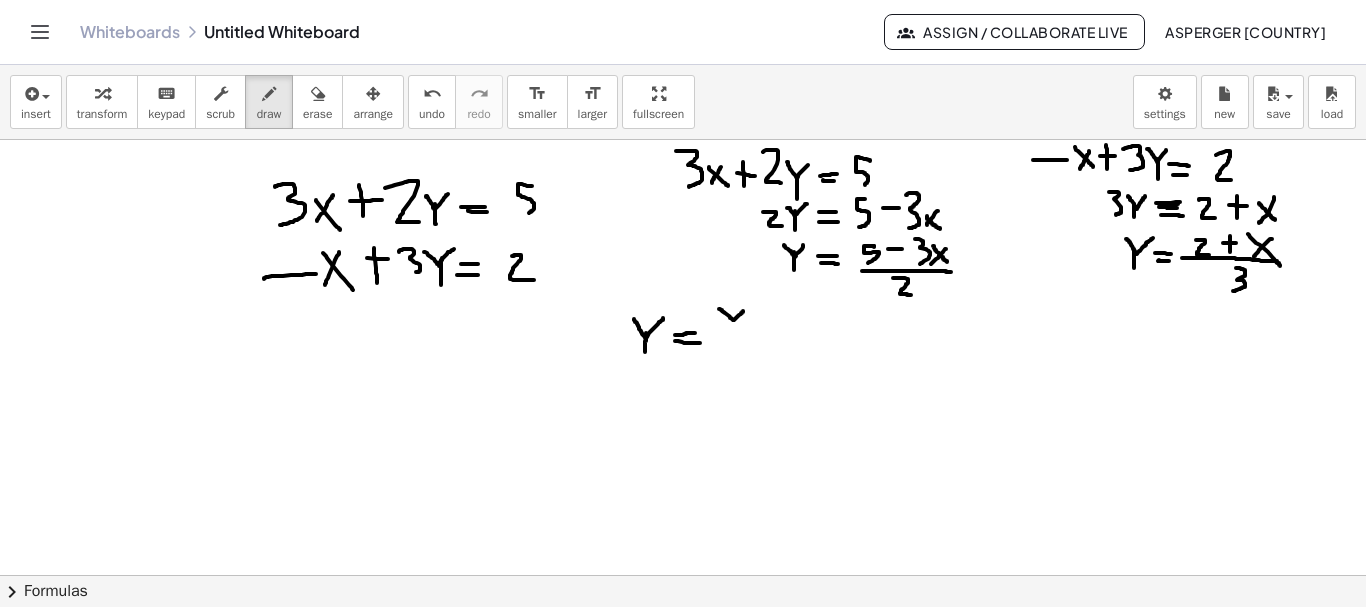 drag, startPoint x: 720, startPoint y: 309, endPoint x: 743, endPoint y: 311, distance: 23.086792 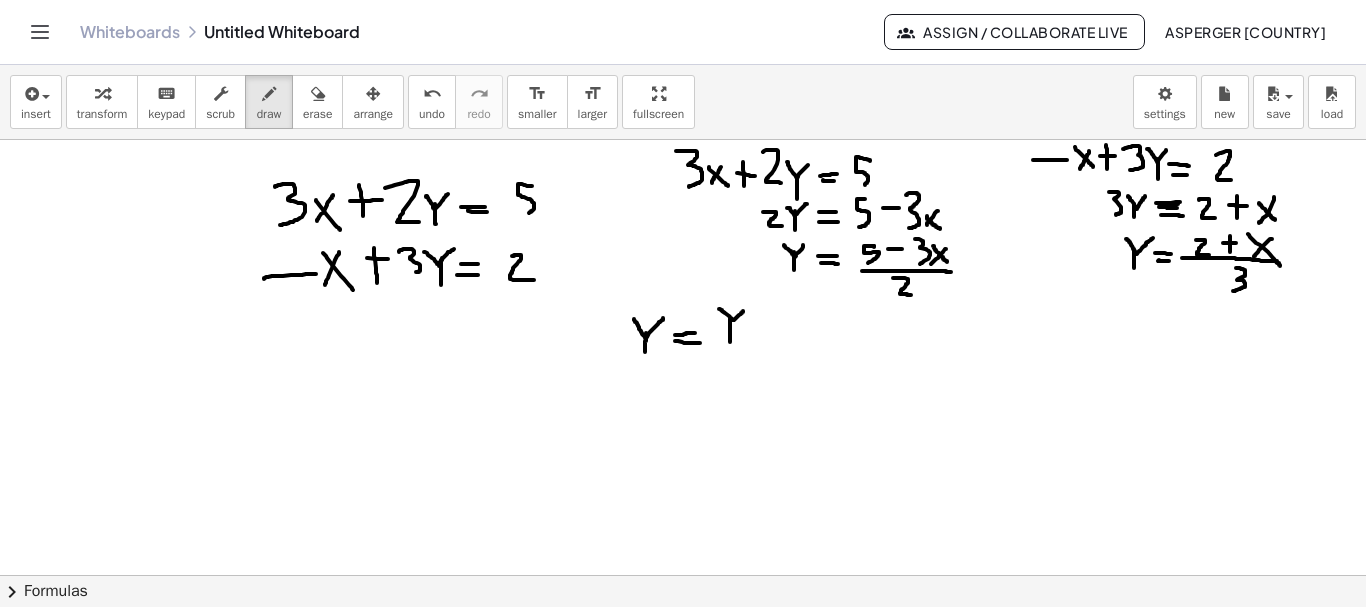 drag, startPoint x: 730, startPoint y: 320, endPoint x: 730, endPoint y: 345, distance: 25 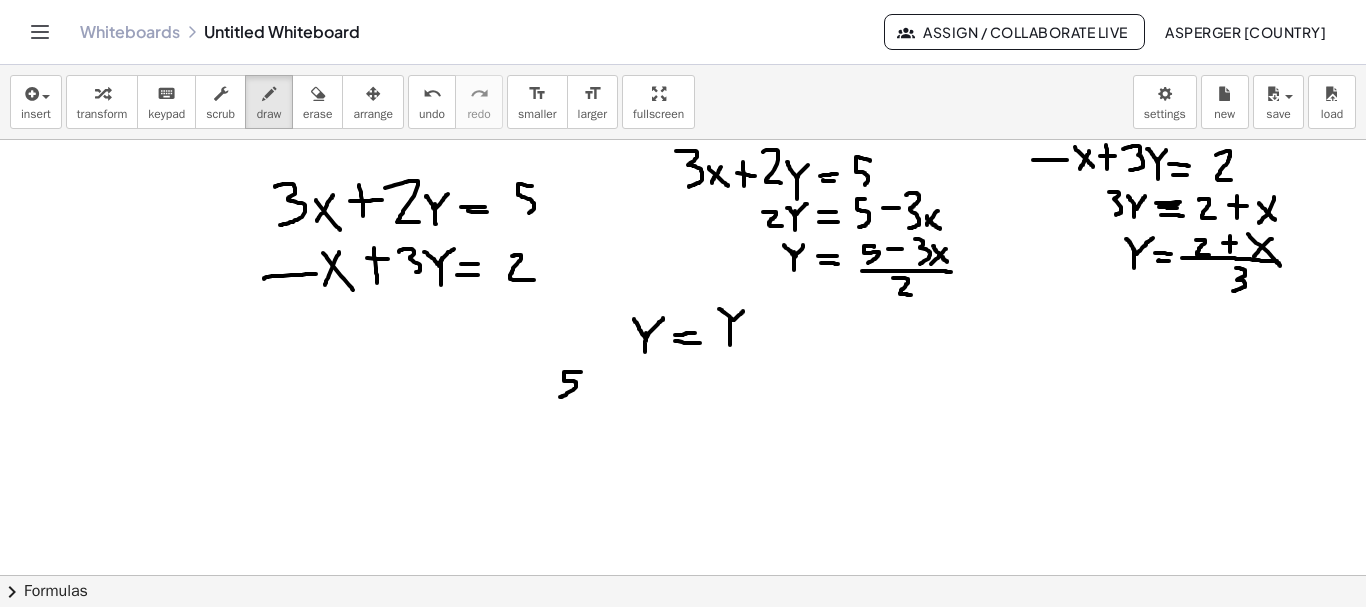 drag, startPoint x: 581, startPoint y: 372, endPoint x: 560, endPoint y: 397, distance: 32.649654 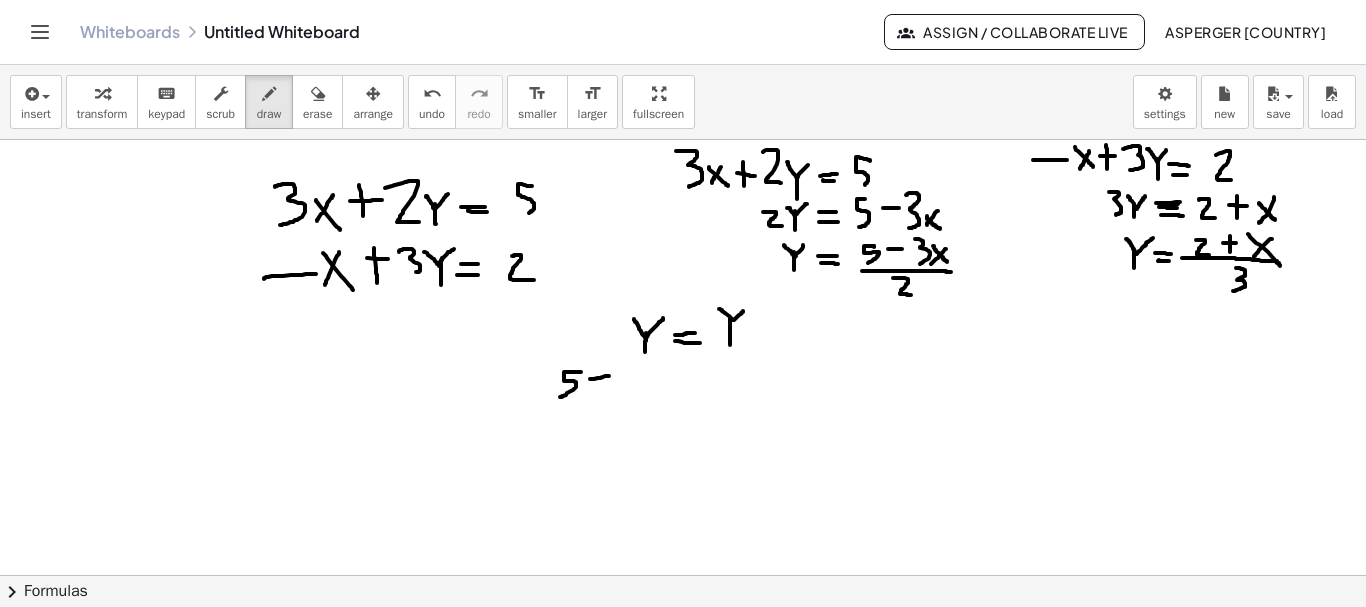 drag, startPoint x: 590, startPoint y: 379, endPoint x: 610, endPoint y: 376, distance: 20.22375 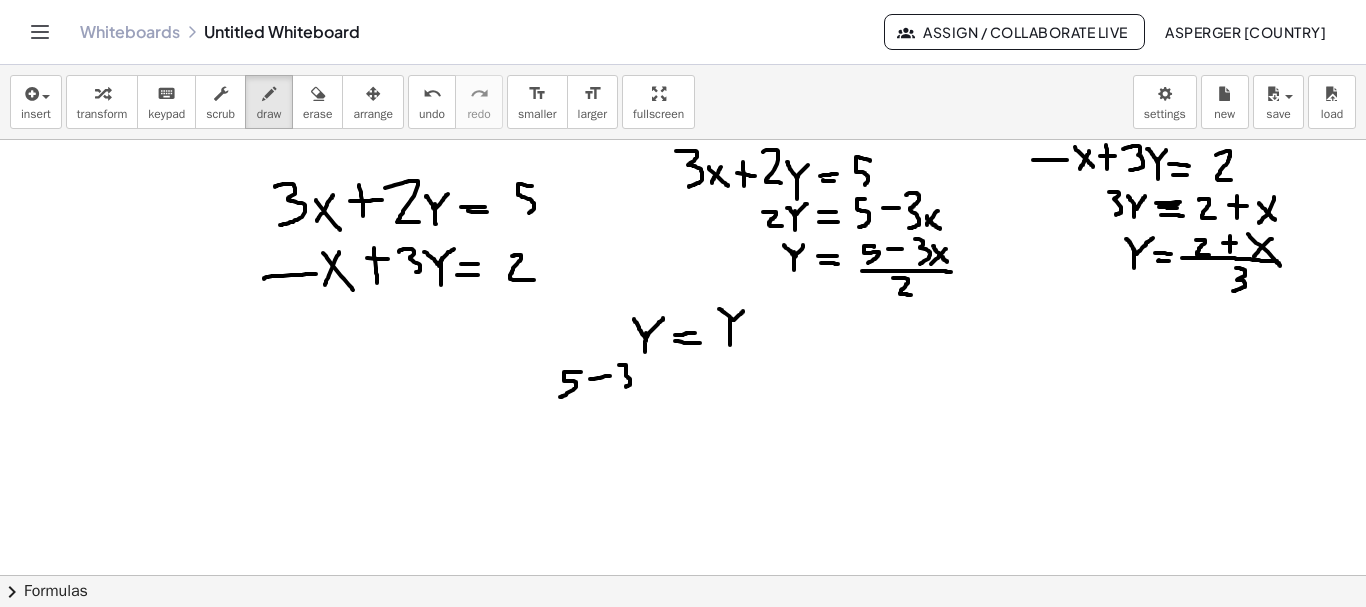 drag, startPoint x: 620, startPoint y: 365, endPoint x: 622, endPoint y: 388, distance: 23.086792 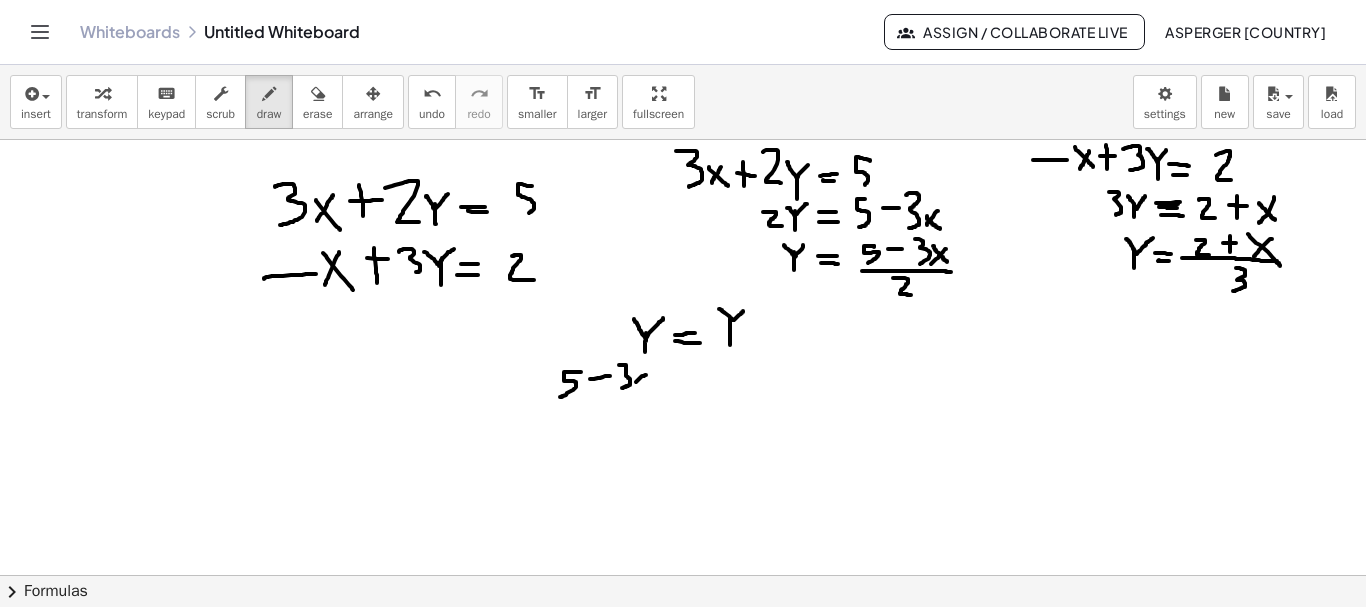 drag, startPoint x: 646, startPoint y: 375, endPoint x: 631, endPoint y: 389, distance: 20.518284 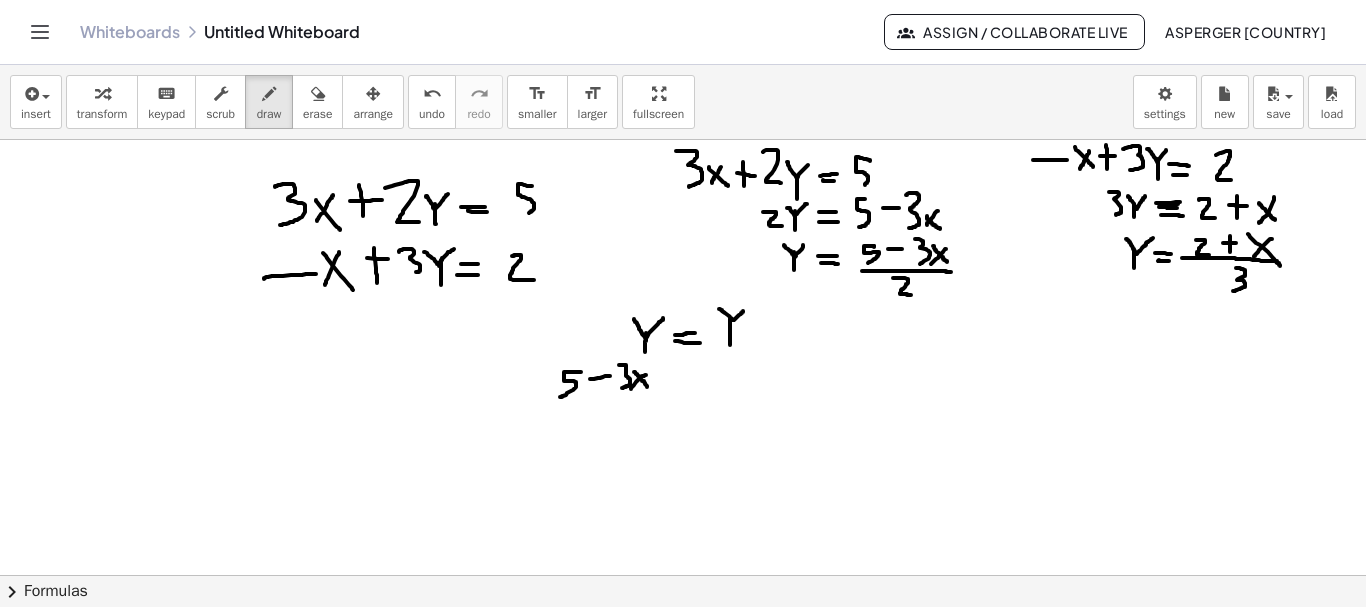 drag, startPoint x: 634, startPoint y: 372, endPoint x: 647, endPoint y: 387, distance: 19.849434 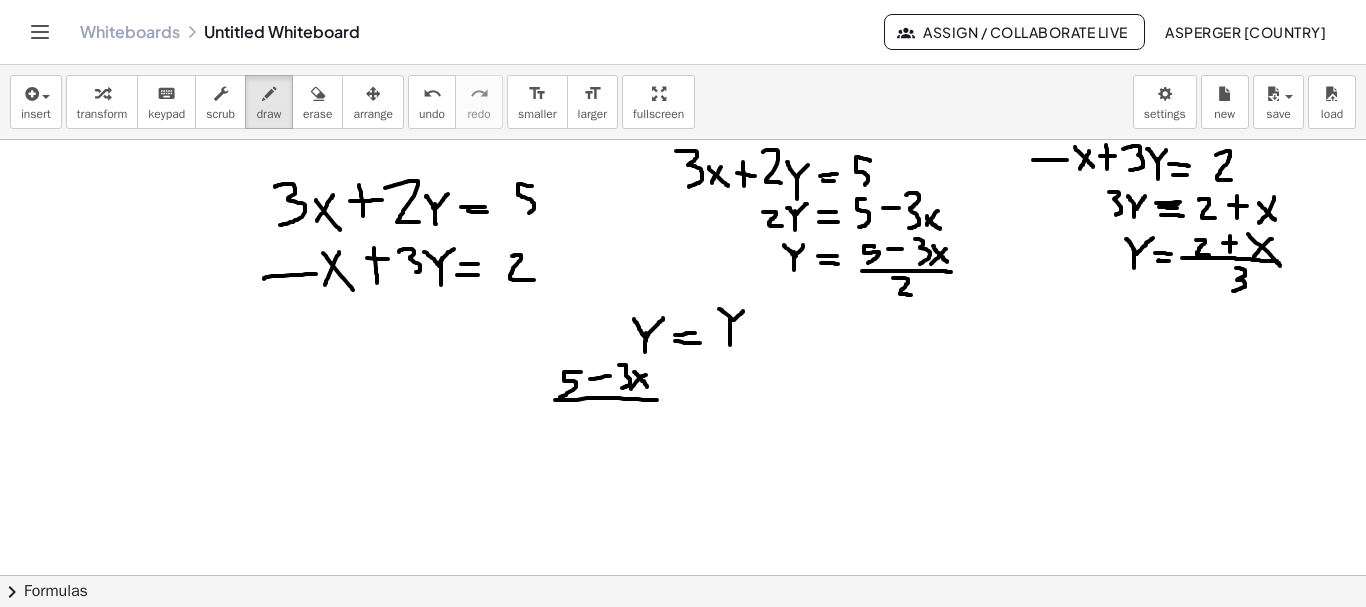 drag, startPoint x: 555, startPoint y: 400, endPoint x: 658, endPoint y: 400, distance: 103 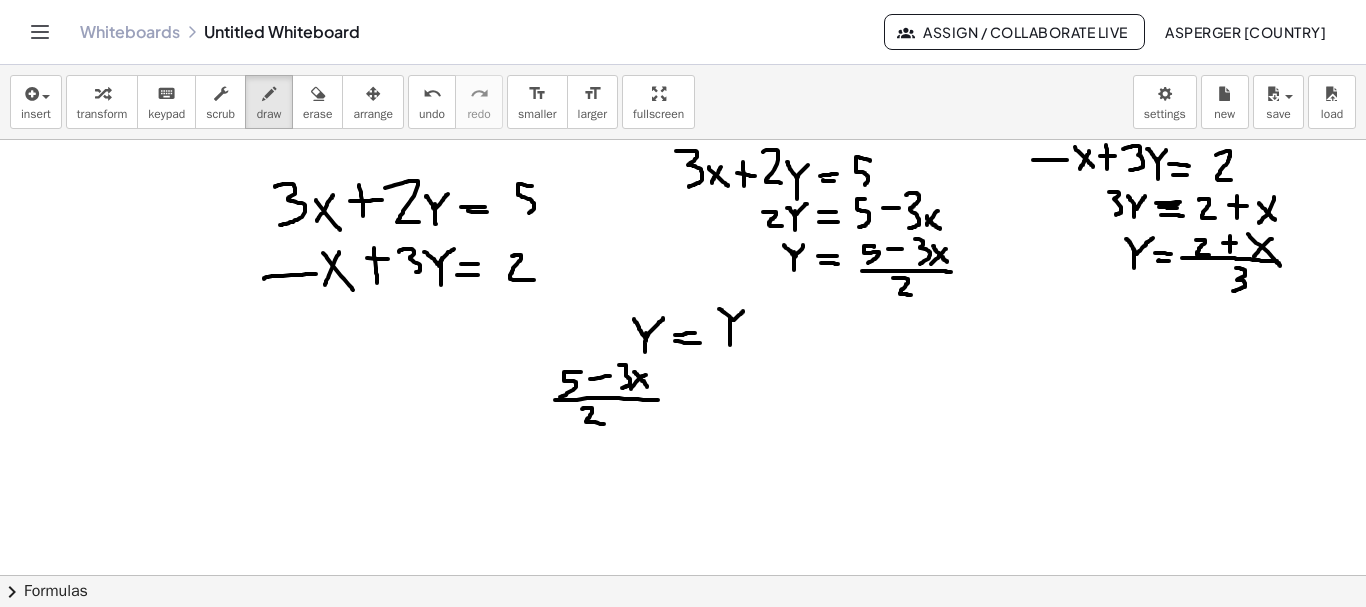 drag, startPoint x: 582, startPoint y: 409, endPoint x: 604, endPoint y: 424, distance: 26.627054 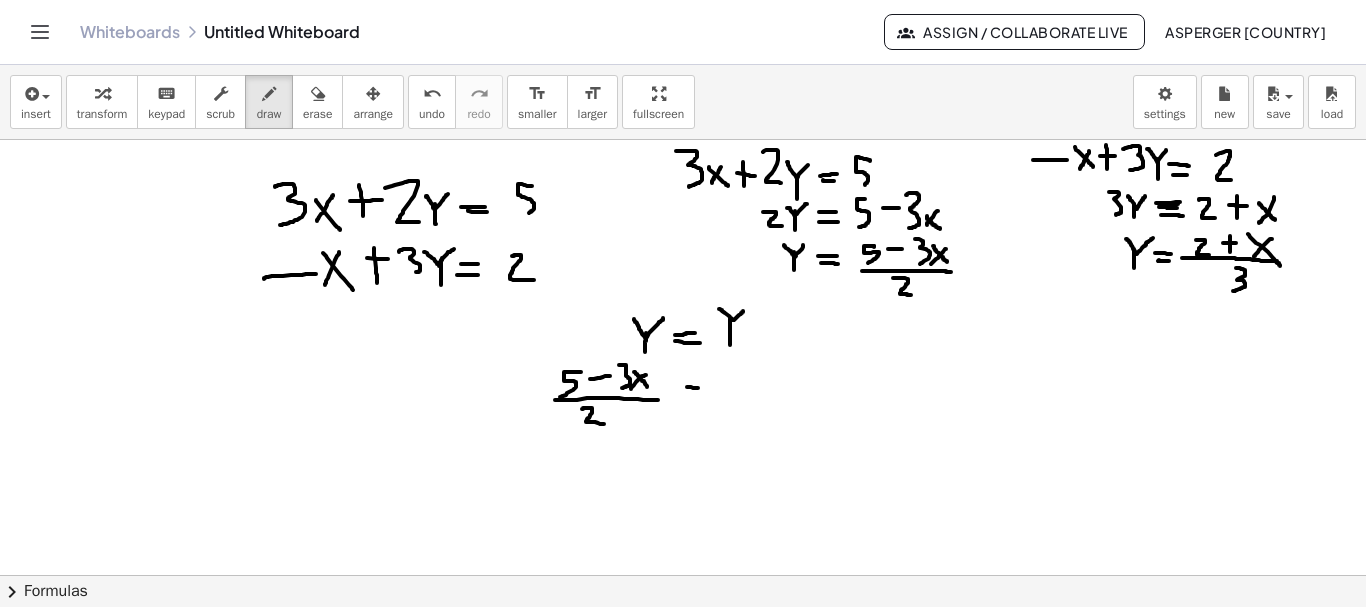 drag, startPoint x: 693, startPoint y: 388, endPoint x: 708, endPoint y: 389, distance: 15.033297 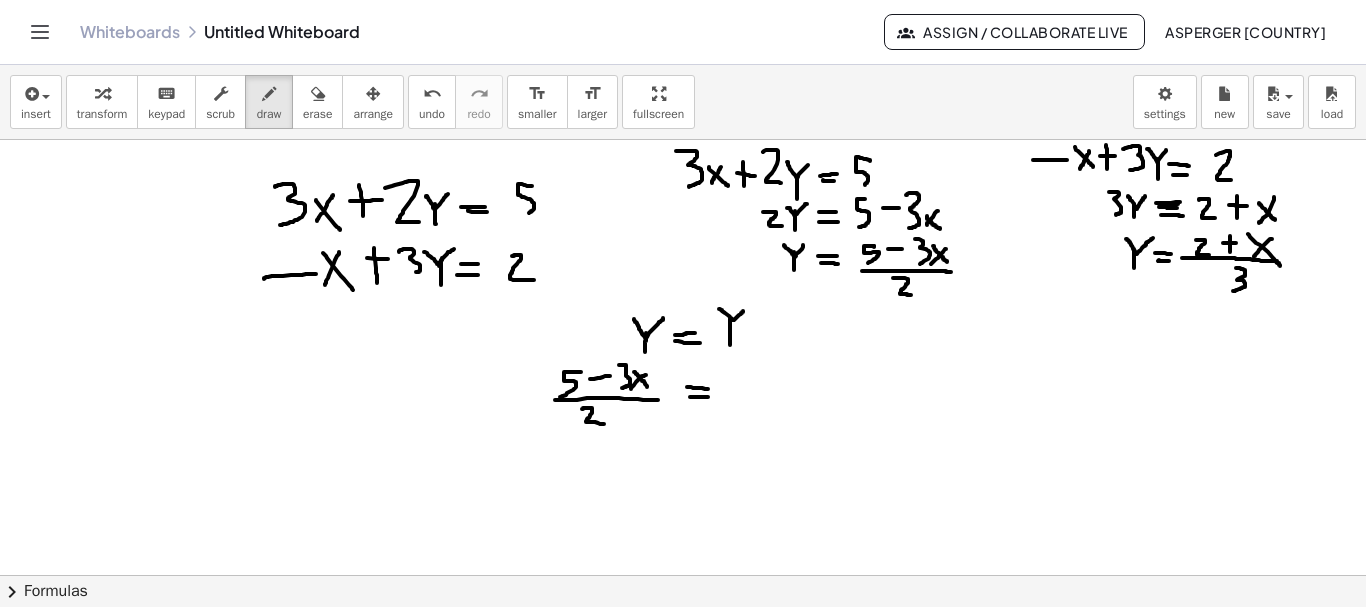 drag, startPoint x: 690, startPoint y: 397, endPoint x: 708, endPoint y: 397, distance: 18 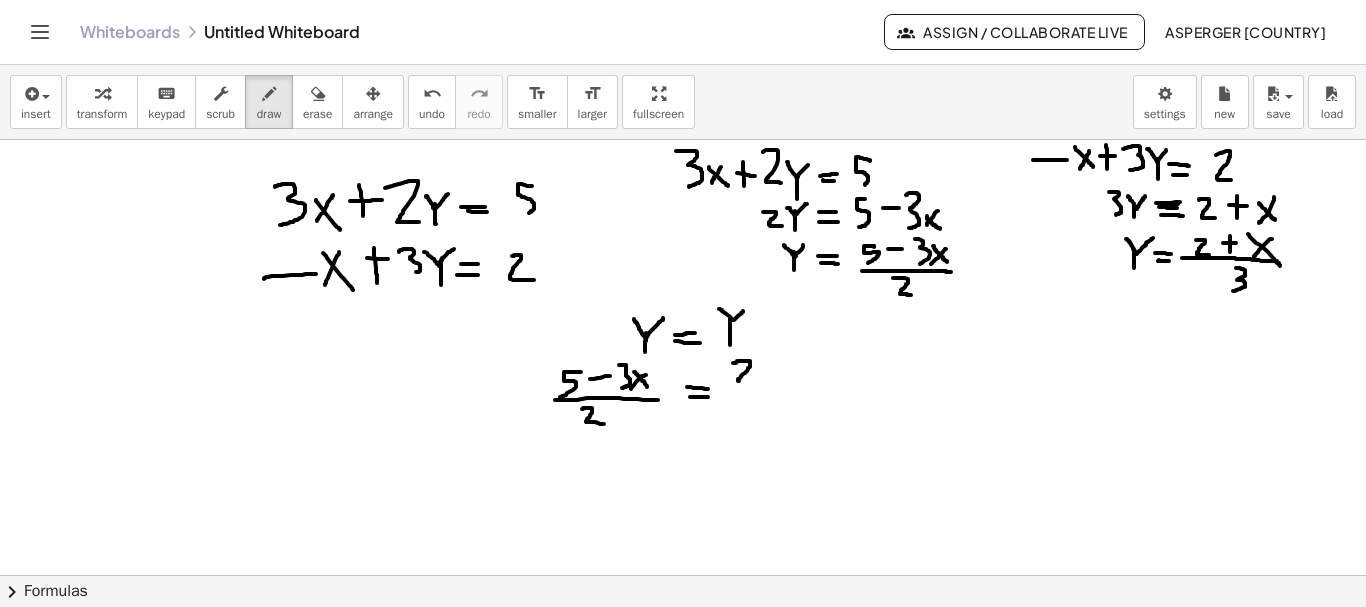 drag, startPoint x: 742, startPoint y: 361, endPoint x: 754, endPoint y: 381, distance: 23.323807 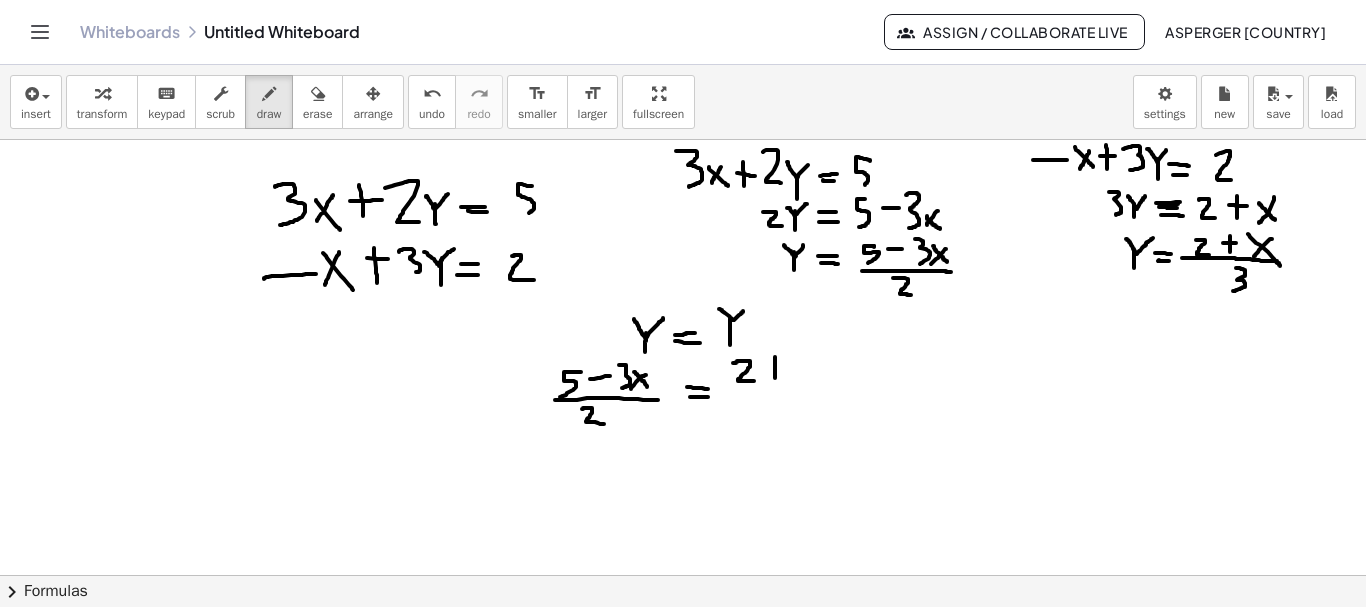 drag, startPoint x: 775, startPoint y: 357, endPoint x: 775, endPoint y: 380, distance: 23 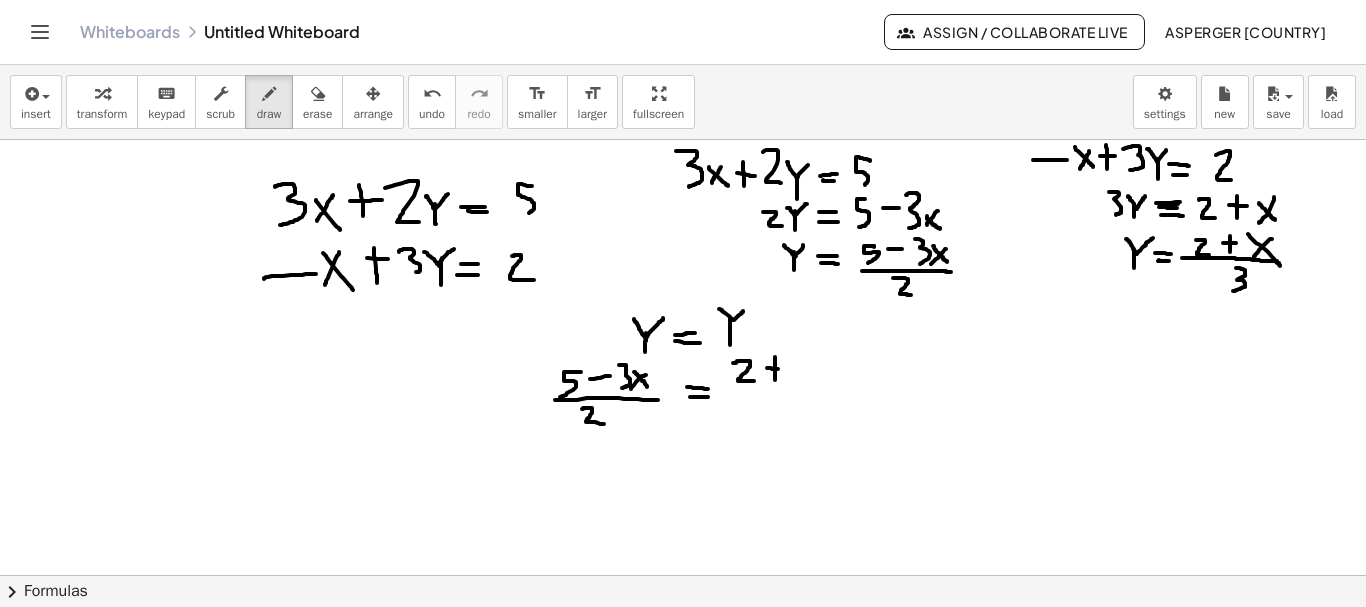 drag, startPoint x: 767, startPoint y: 368, endPoint x: 780, endPoint y: 369, distance: 13.038404 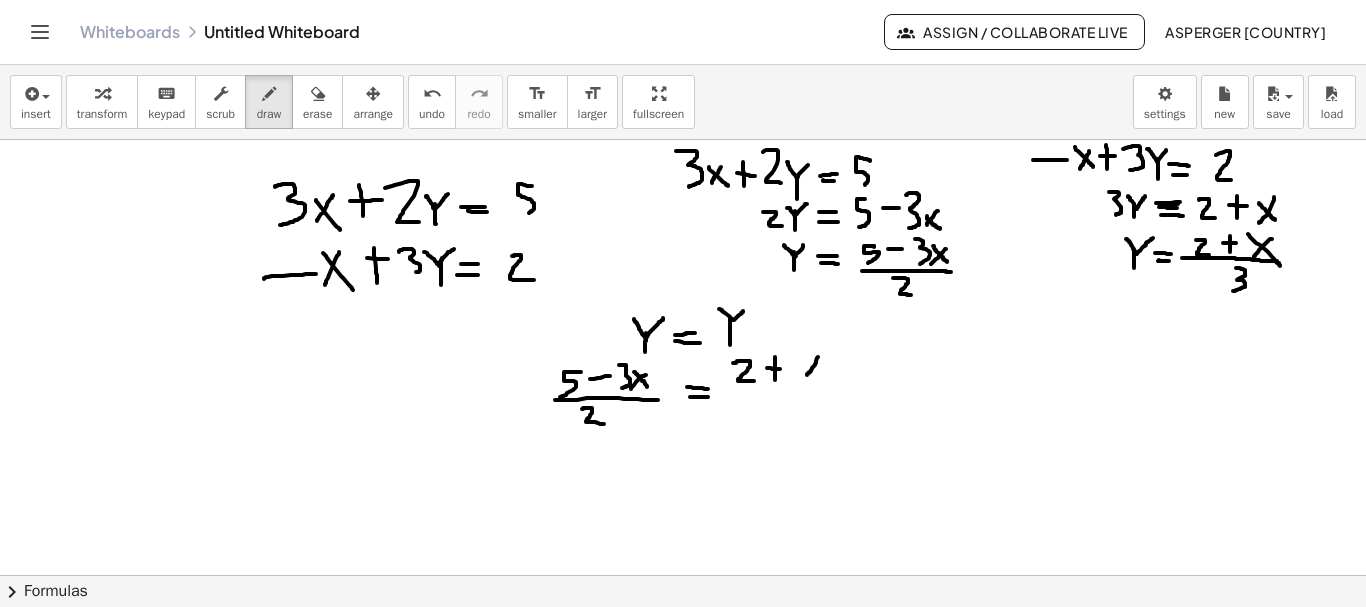 drag, startPoint x: 818, startPoint y: 357, endPoint x: 807, endPoint y: 375, distance: 21.095022 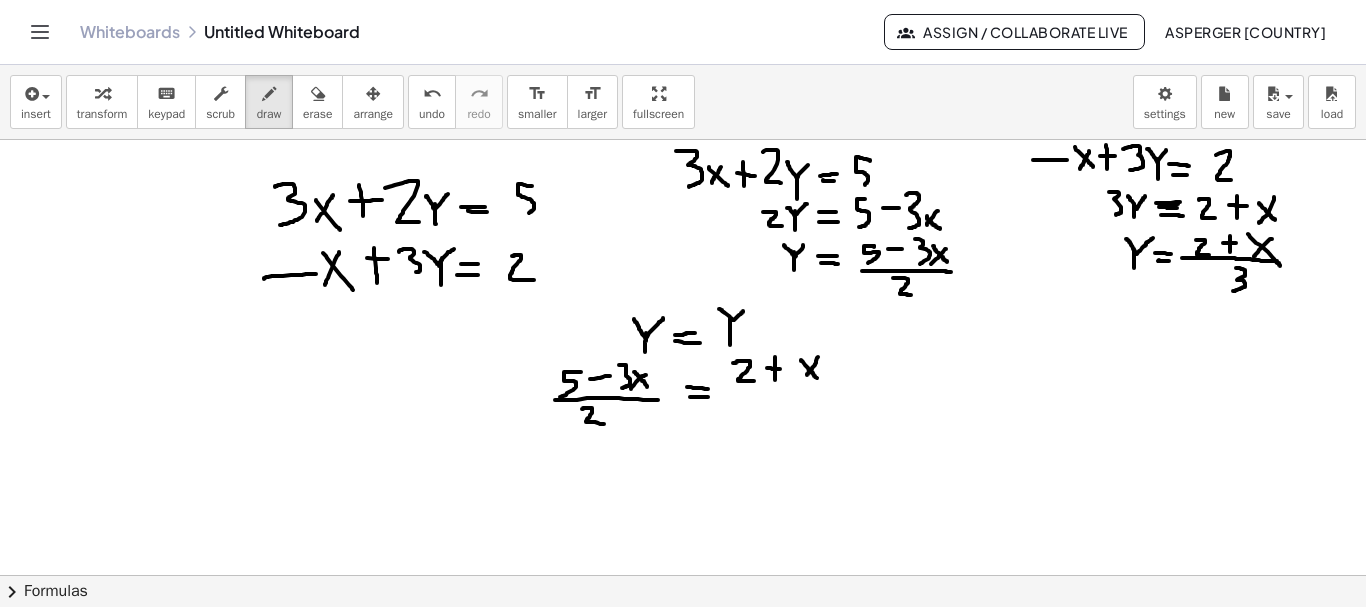 drag, startPoint x: 801, startPoint y: 361, endPoint x: 817, endPoint y: 378, distance: 23.345236 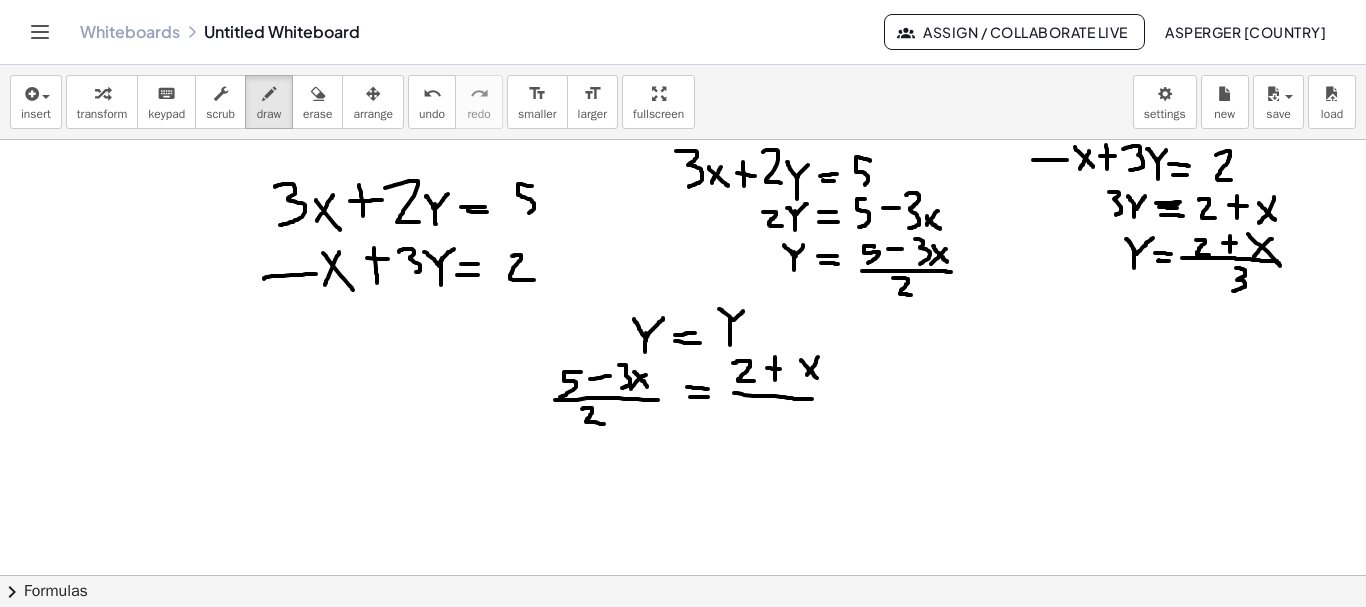 drag, startPoint x: 734, startPoint y: 393, endPoint x: 815, endPoint y: 399, distance: 81.22192 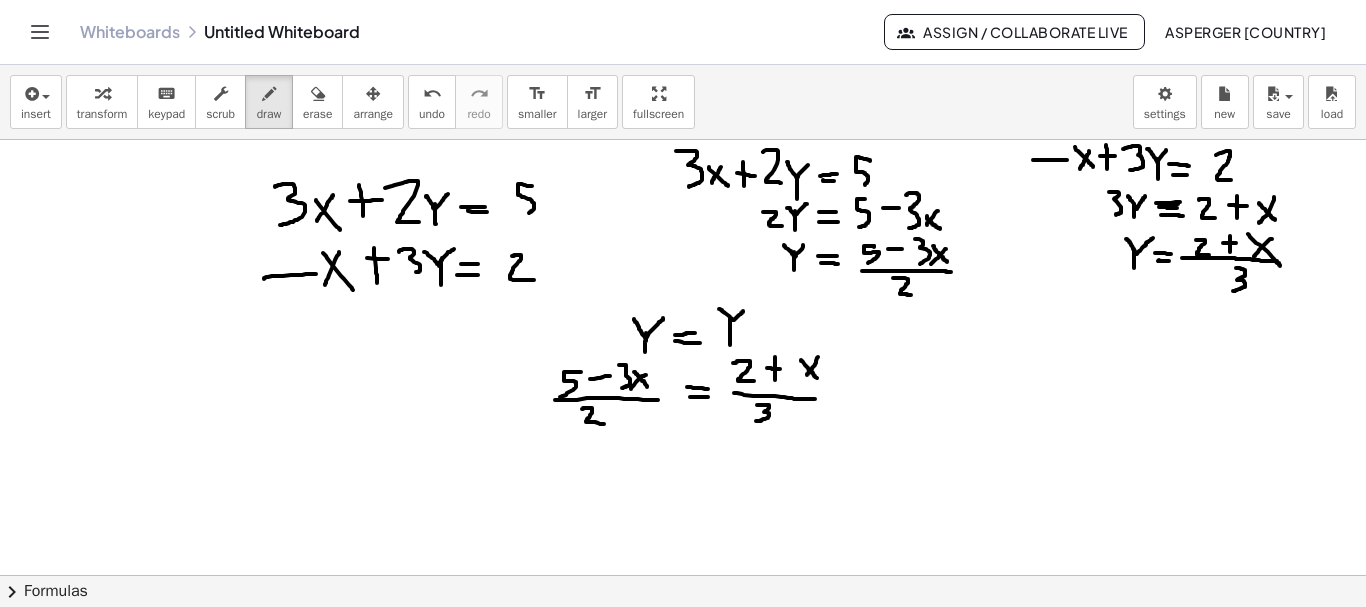 drag, startPoint x: 757, startPoint y: 405, endPoint x: 754, endPoint y: 421, distance: 16.27882 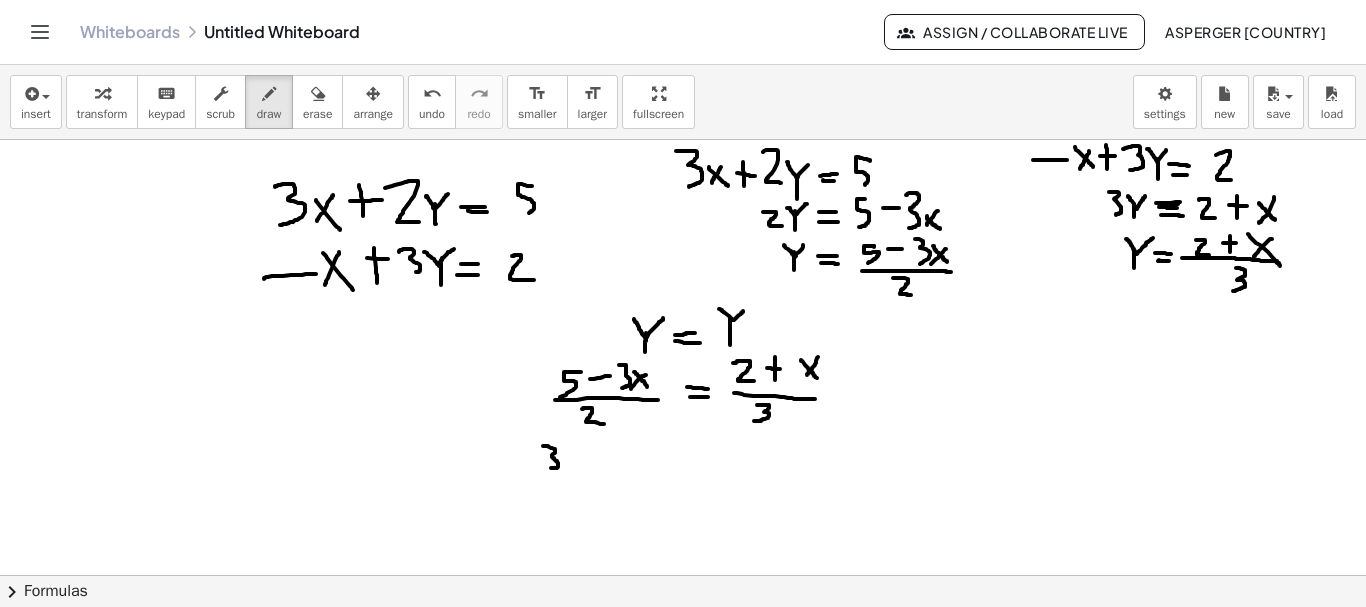 drag, startPoint x: 543, startPoint y: 446, endPoint x: 551, endPoint y: 468, distance: 23.409399 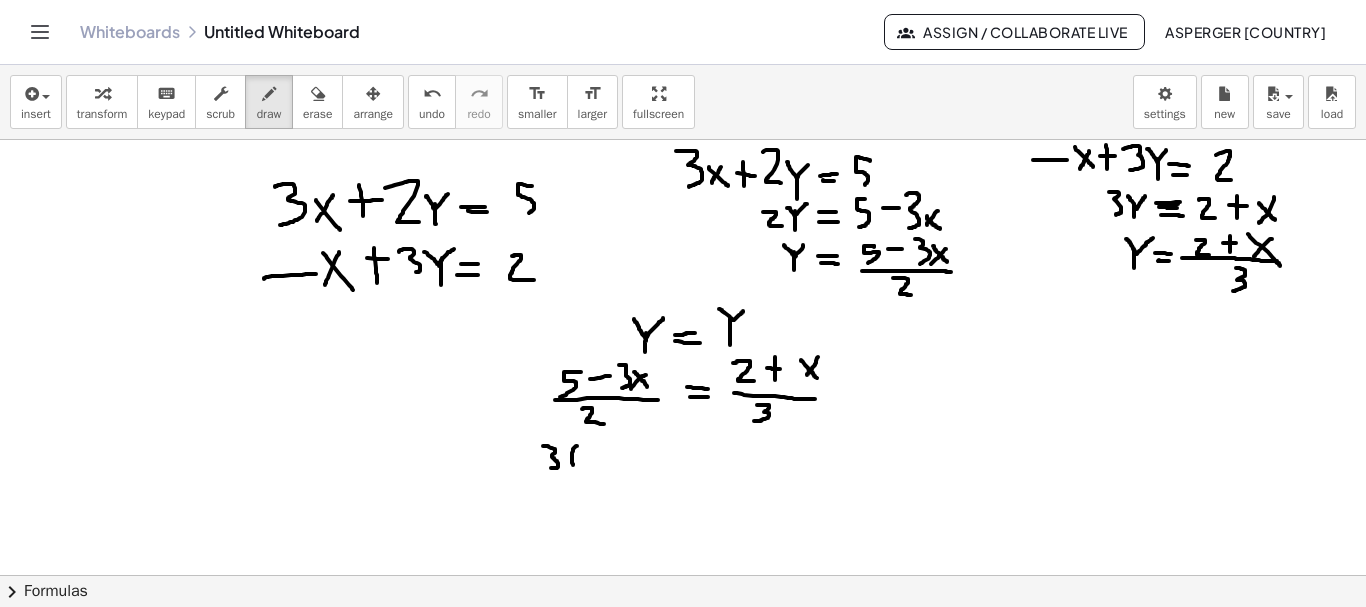 drag, startPoint x: 577, startPoint y: 446, endPoint x: 579, endPoint y: 467, distance: 21.095022 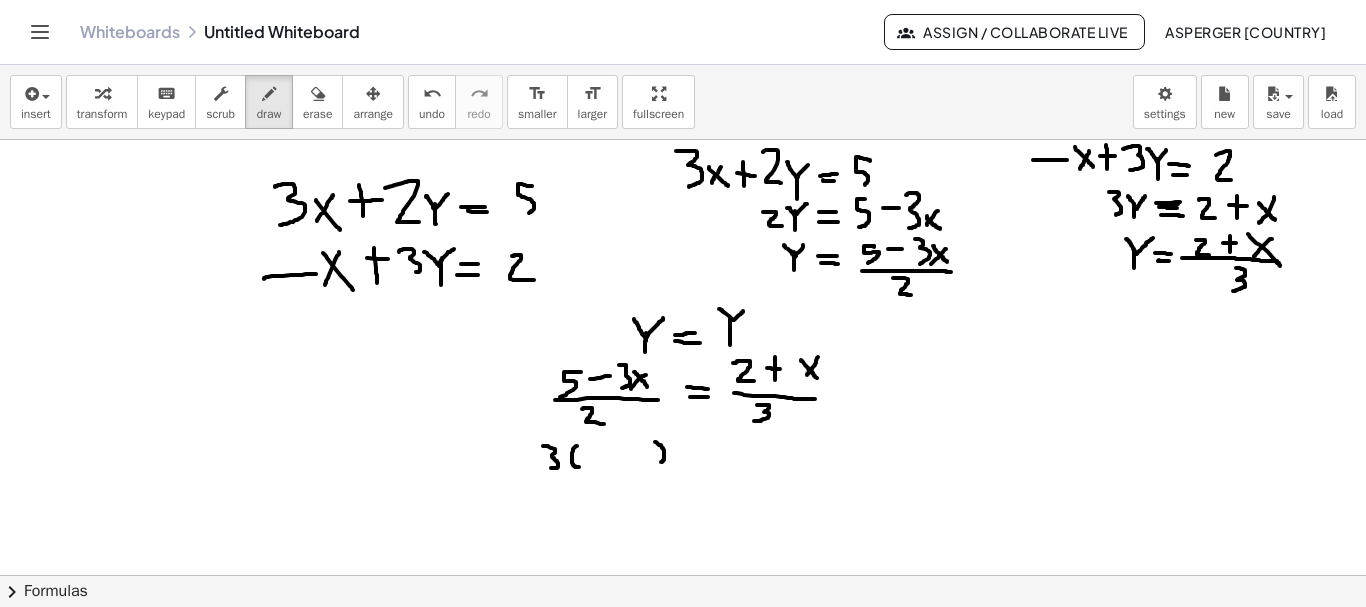 drag, startPoint x: 655, startPoint y: 442, endPoint x: 658, endPoint y: 465, distance: 23.194826 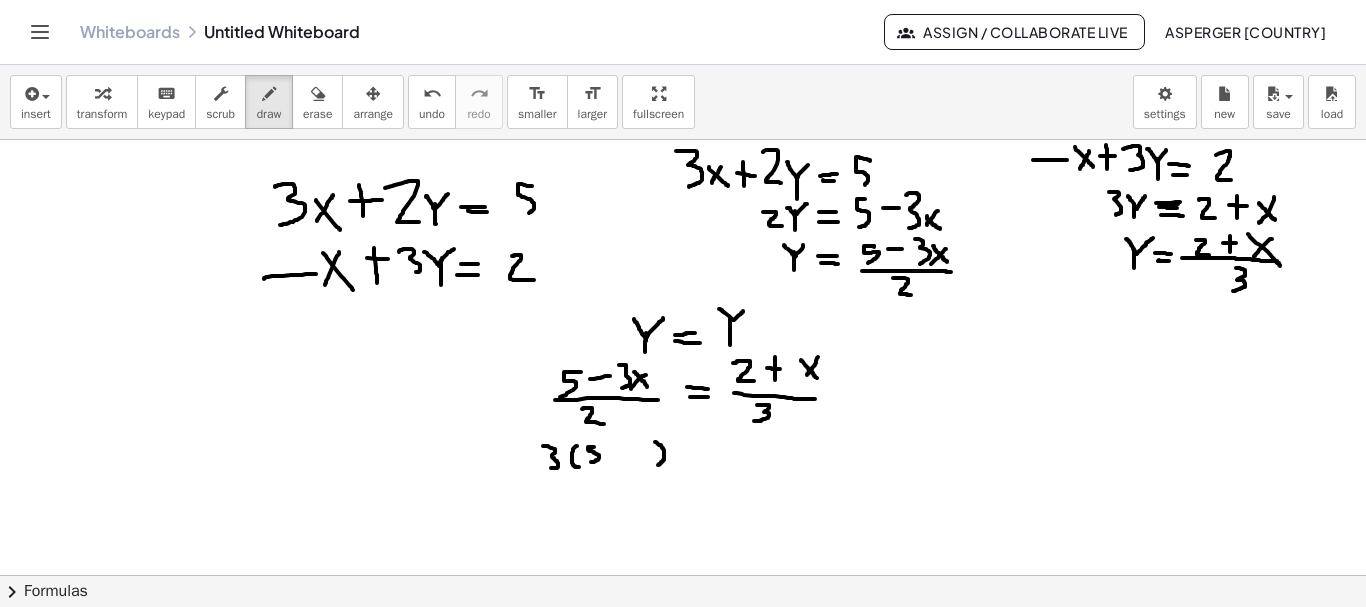 drag, startPoint x: 594, startPoint y: 447, endPoint x: 591, endPoint y: 462, distance: 15.297058 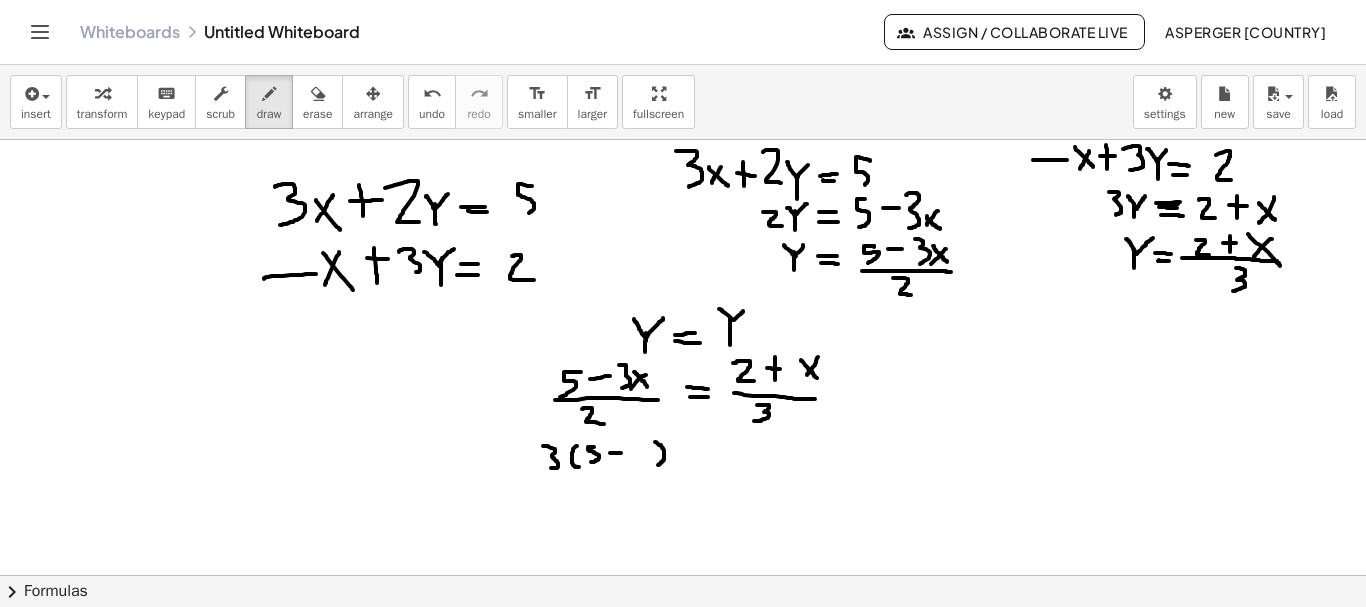 drag, startPoint x: 610, startPoint y: 453, endPoint x: 621, endPoint y: 453, distance: 11 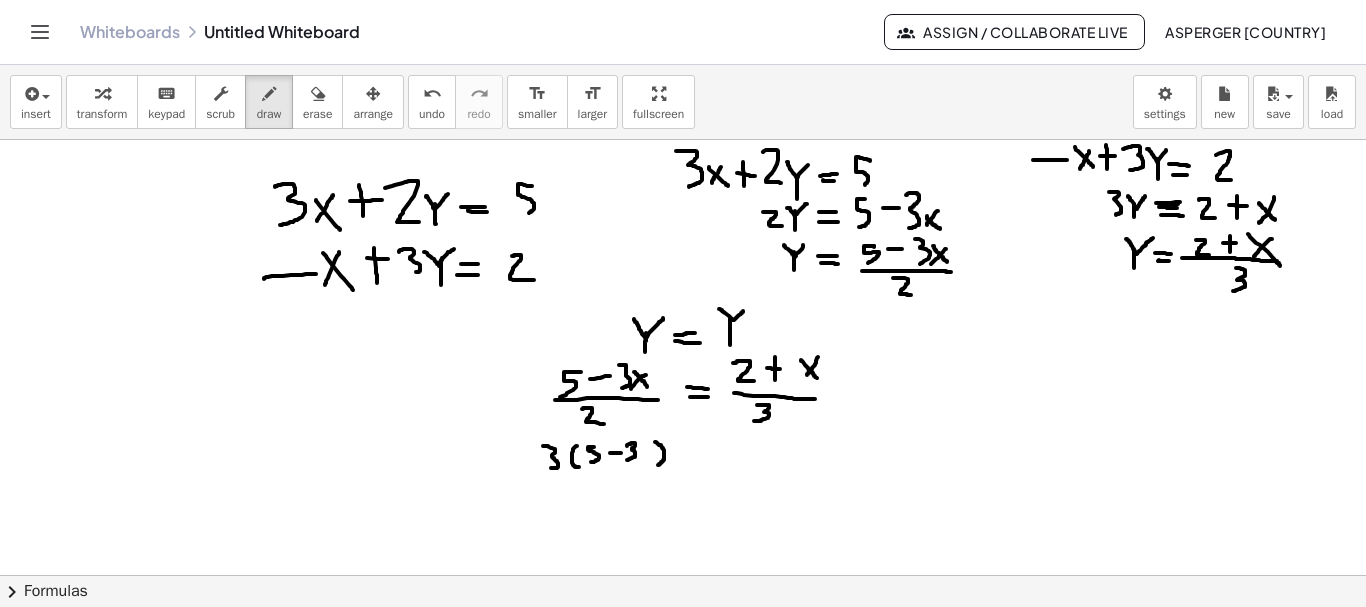 drag, startPoint x: 627, startPoint y: 446, endPoint x: 627, endPoint y: 460, distance: 14 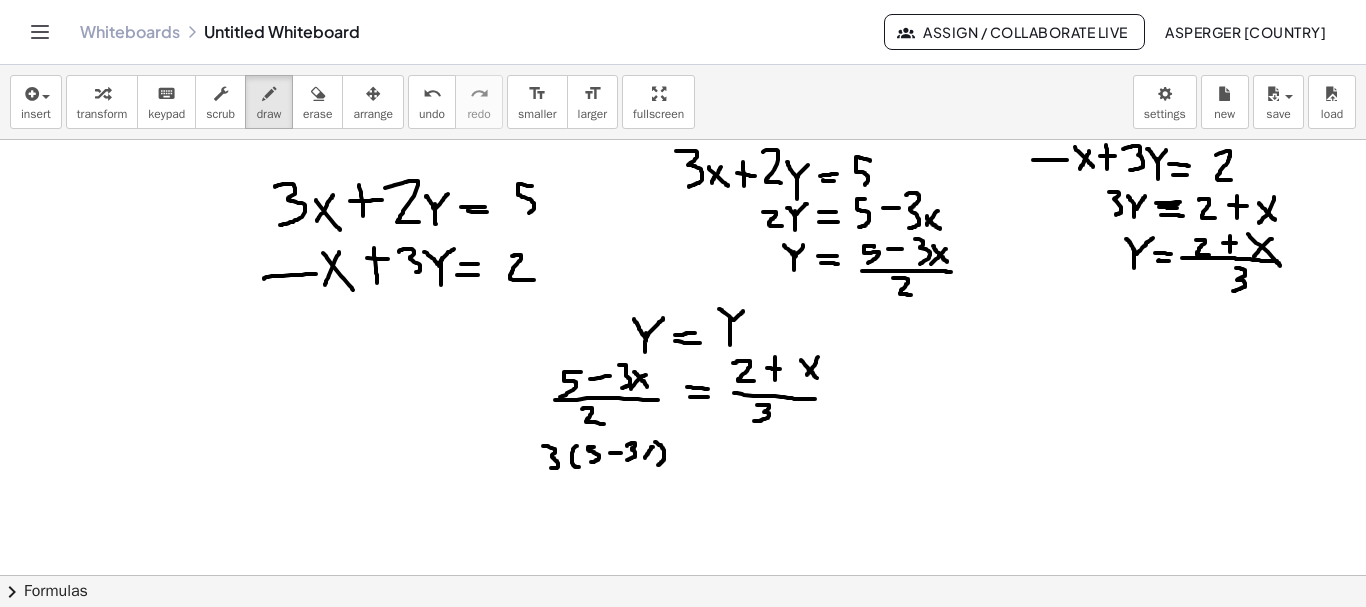 drag, startPoint x: 653, startPoint y: 447, endPoint x: 645, endPoint y: 458, distance: 13.601471 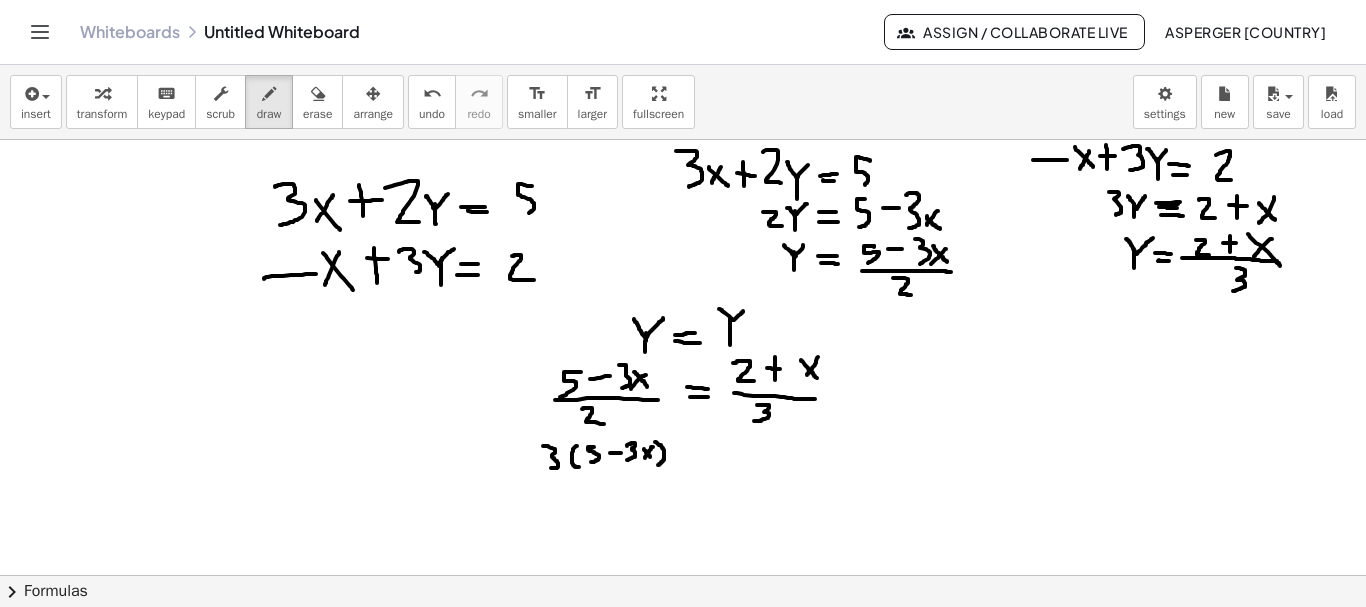 drag, startPoint x: 644, startPoint y: 449, endPoint x: 651, endPoint y: 457, distance: 10.630146 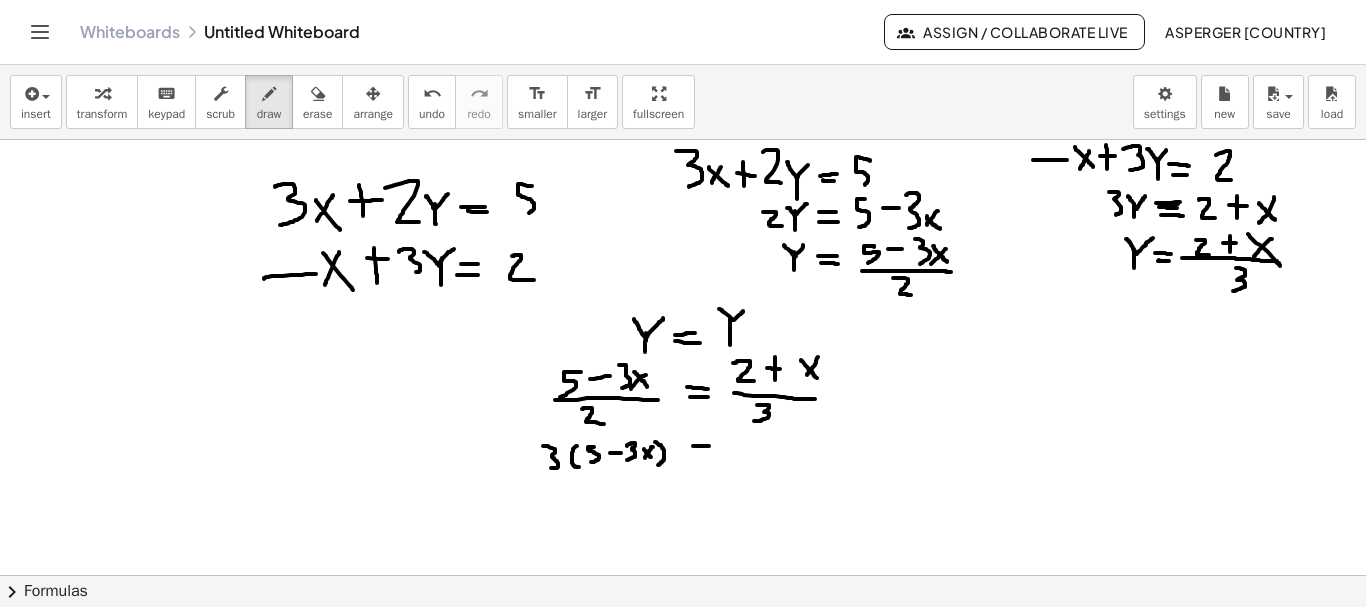 drag, startPoint x: 693, startPoint y: 446, endPoint x: 707, endPoint y: 448, distance: 14.142136 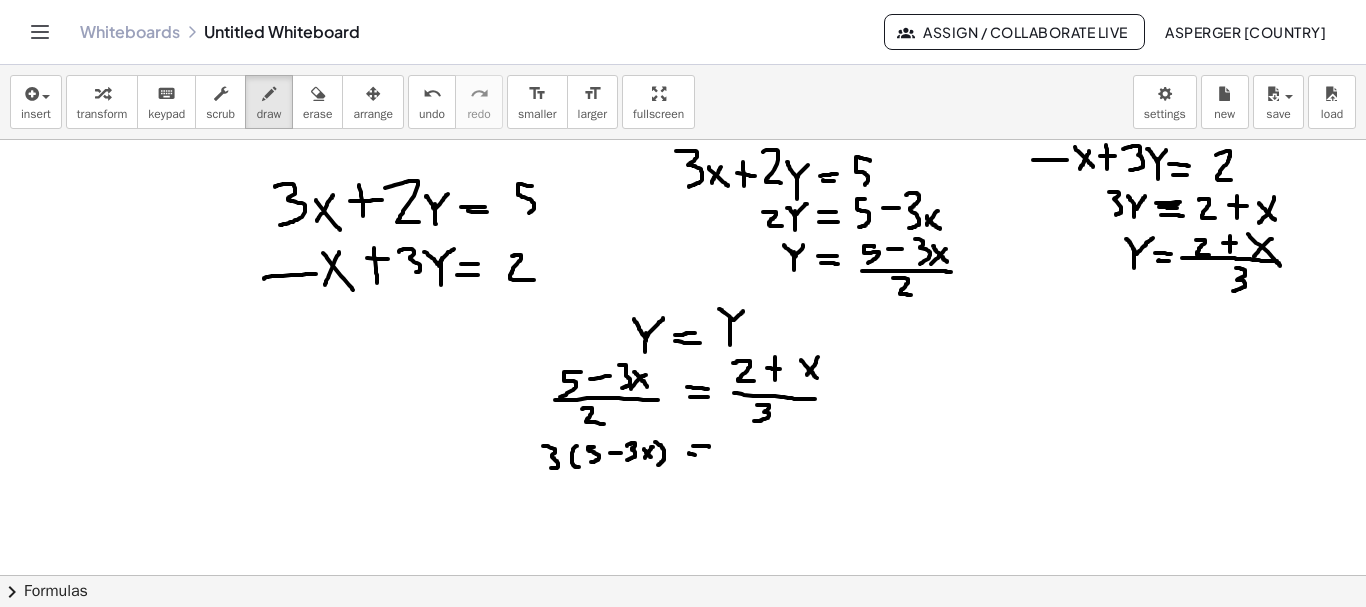 drag, startPoint x: 689, startPoint y: 454, endPoint x: 713, endPoint y: 456, distance: 24.083189 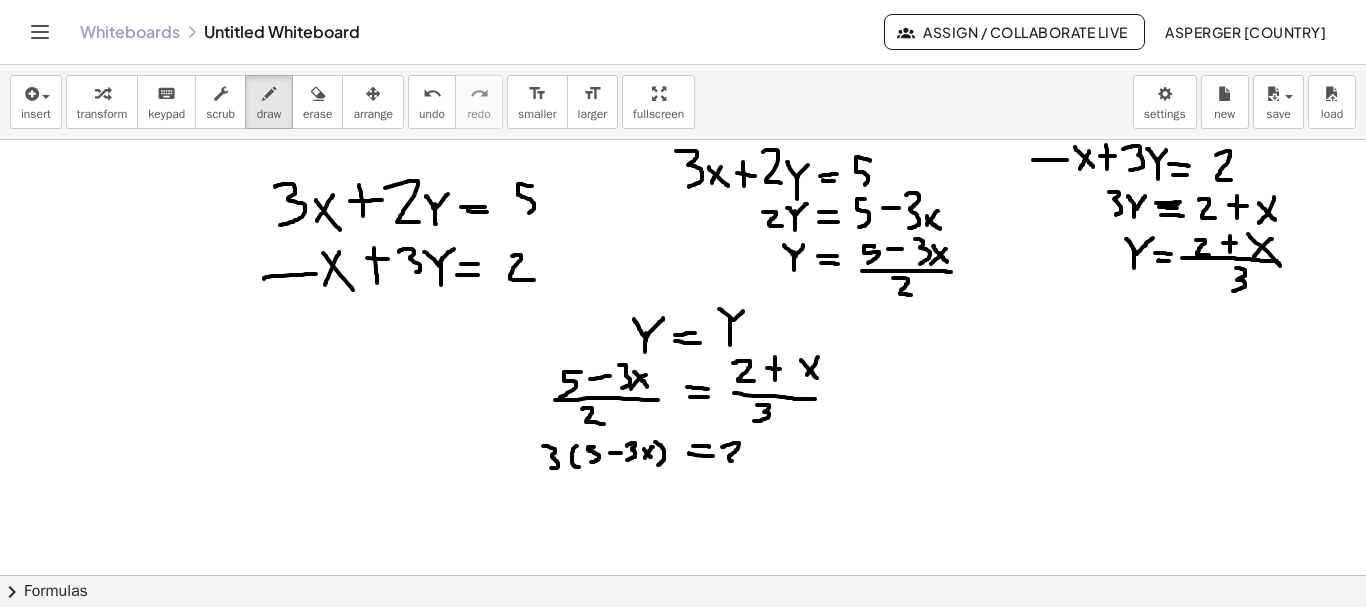drag, startPoint x: 722, startPoint y: 447, endPoint x: 739, endPoint y: 461, distance: 22.022715 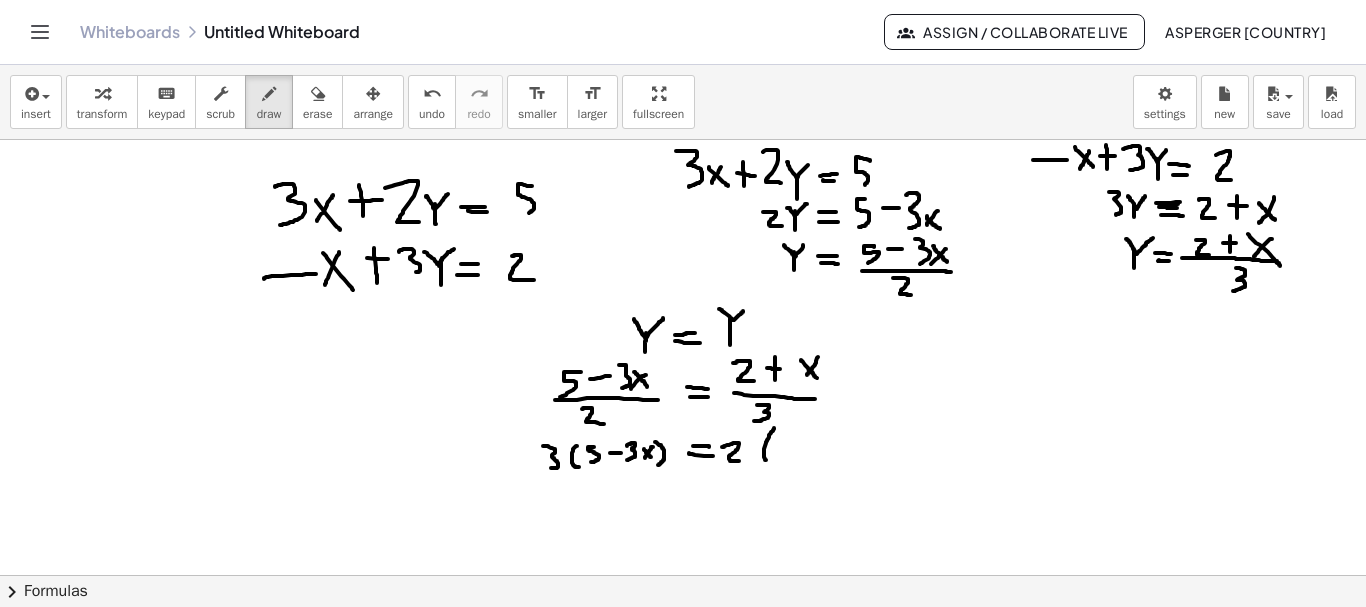 drag, startPoint x: 773, startPoint y: 431, endPoint x: 771, endPoint y: 463, distance: 32.06244 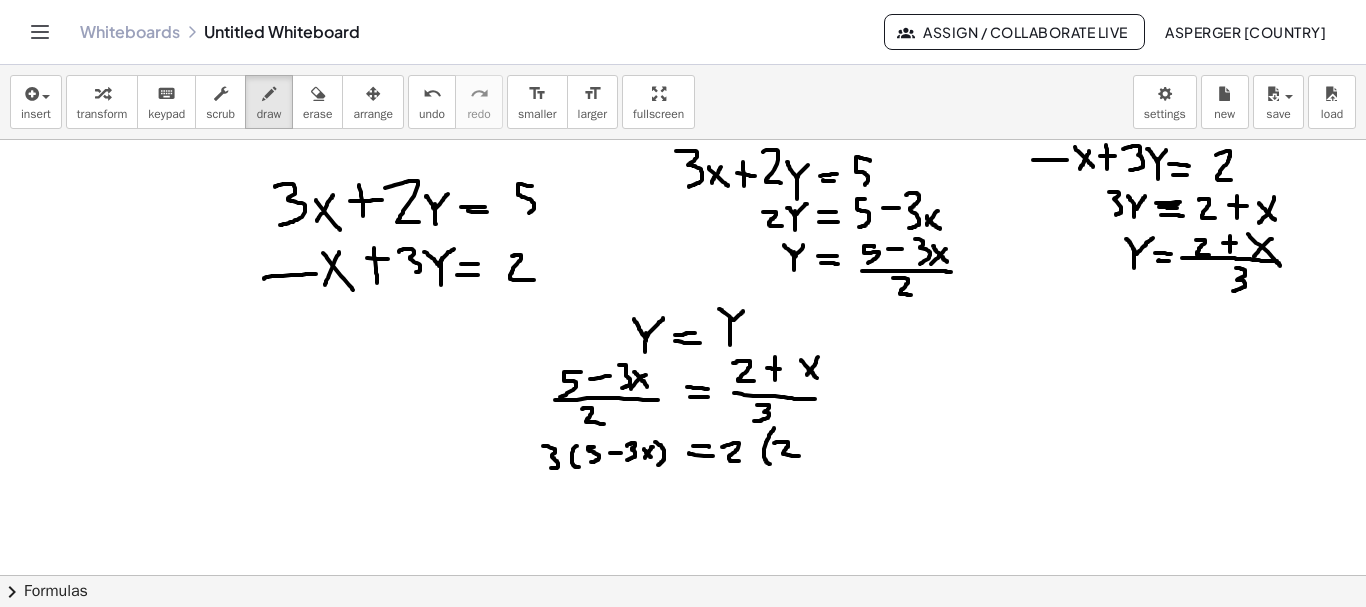 drag, startPoint x: 777, startPoint y: 442, endPoint x: 803, endPoint y: 446, distance: 26.305893 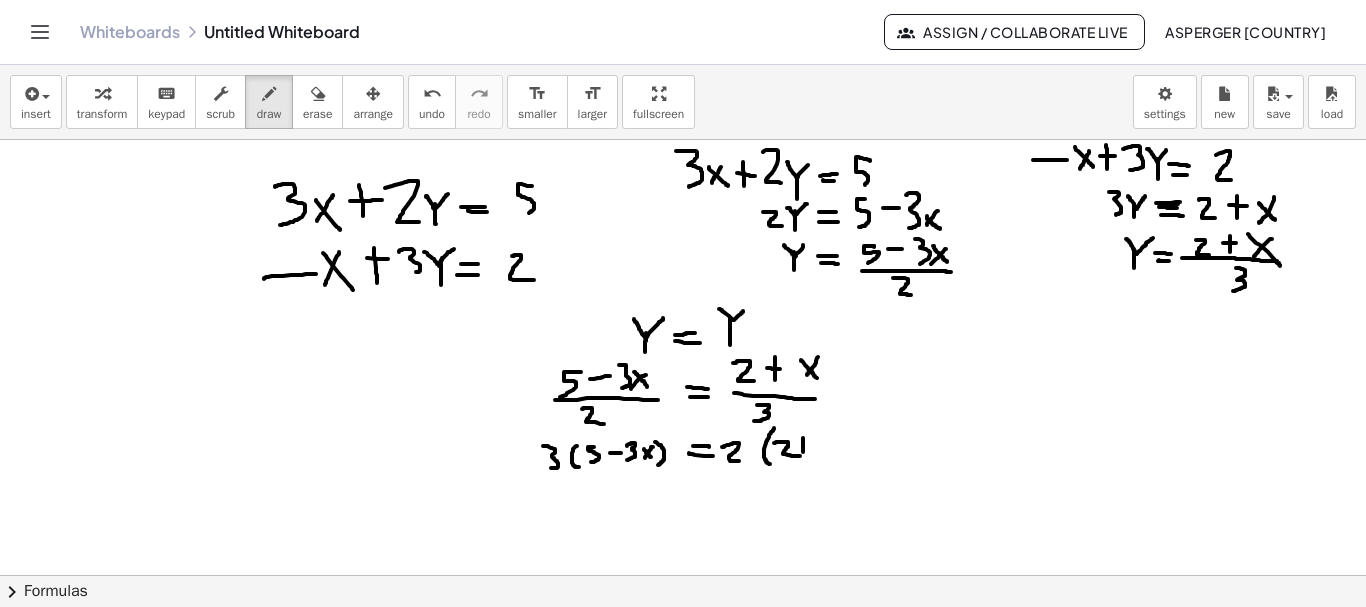drag, startPoint x: 803, startPoint y: 438, endPoint x: 803, endPoint y: 455, distance: 17 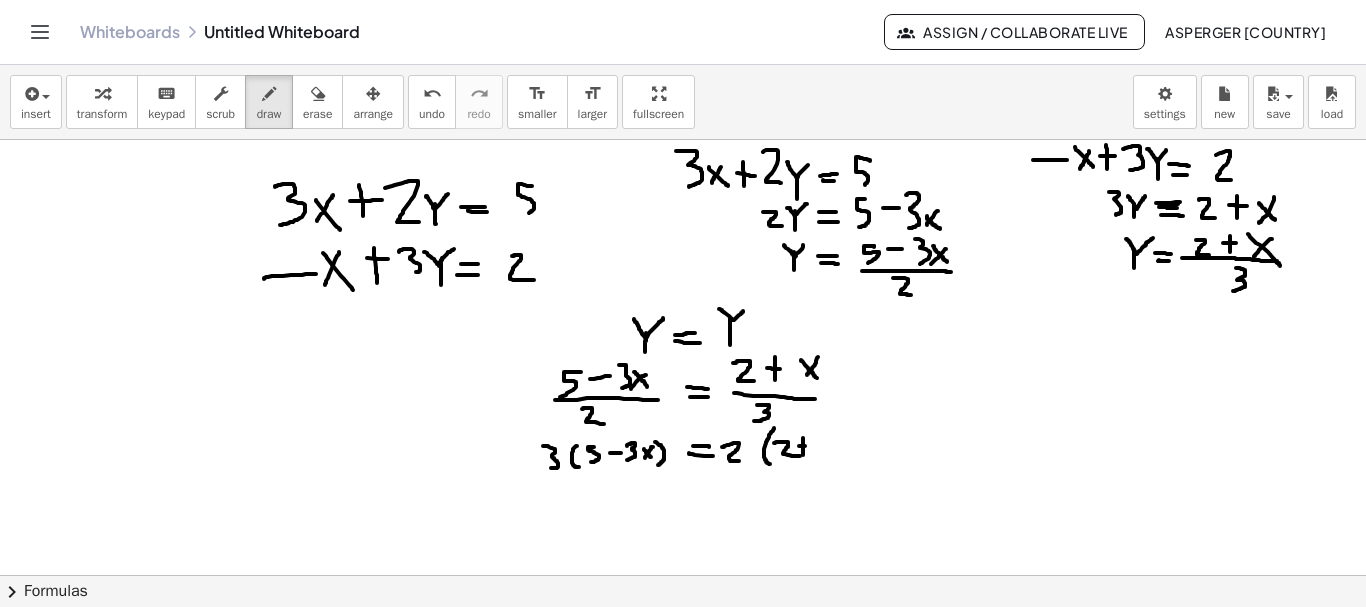 drag, startPoint x: 799, startPoint y: 446, endPoint x: 816, endPoint y: 446, distance: 17 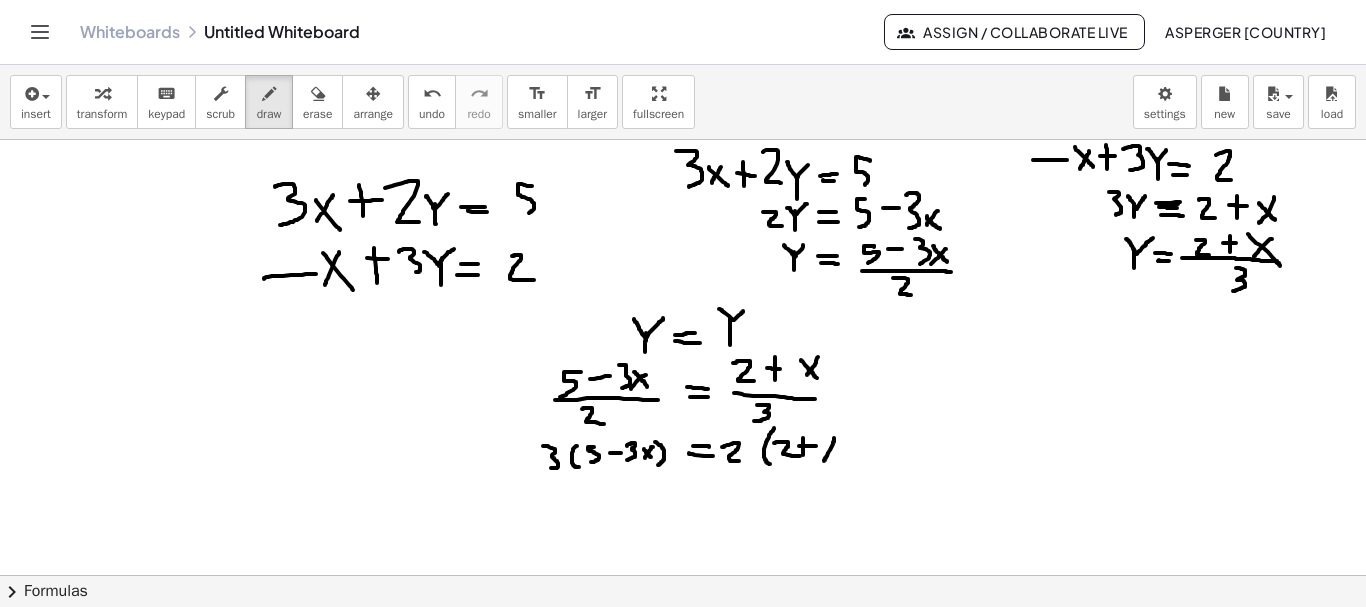 drag, startPoint x: 834, startPoint y: 438, endPoint x: 824, endPoint y: 461, distance: 25.079872 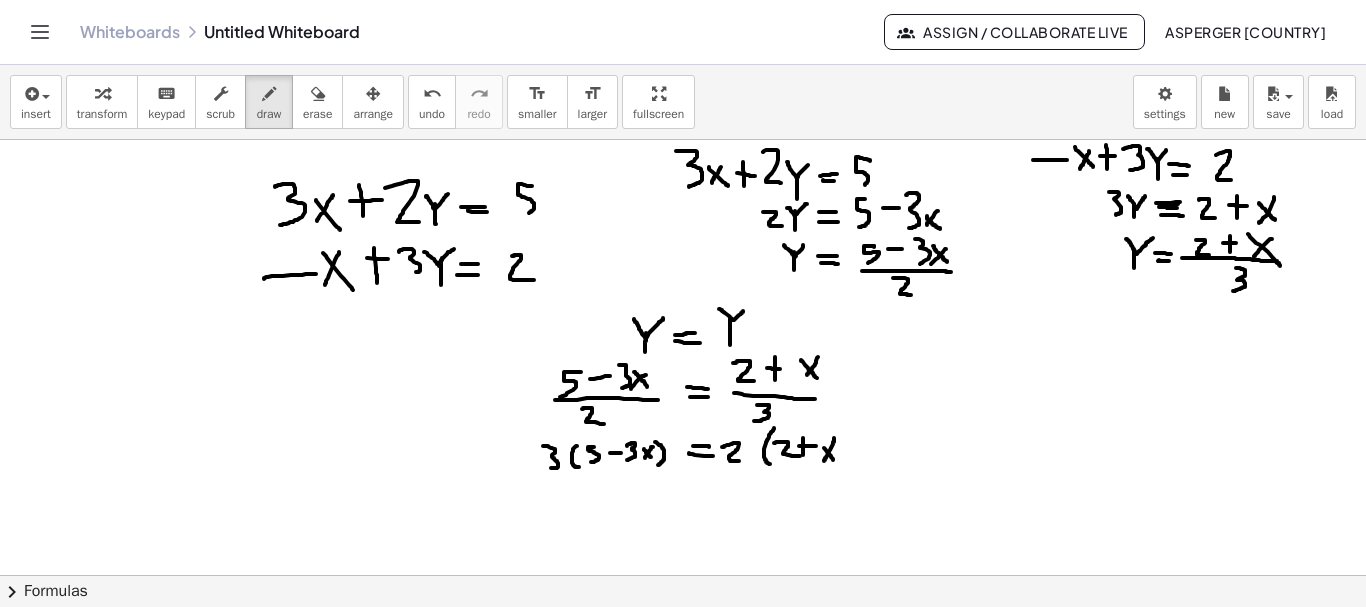 drag, startPoint x: 824, startPoint y: 448, endPoint x: 833, endPoint y: 460, distance: 15 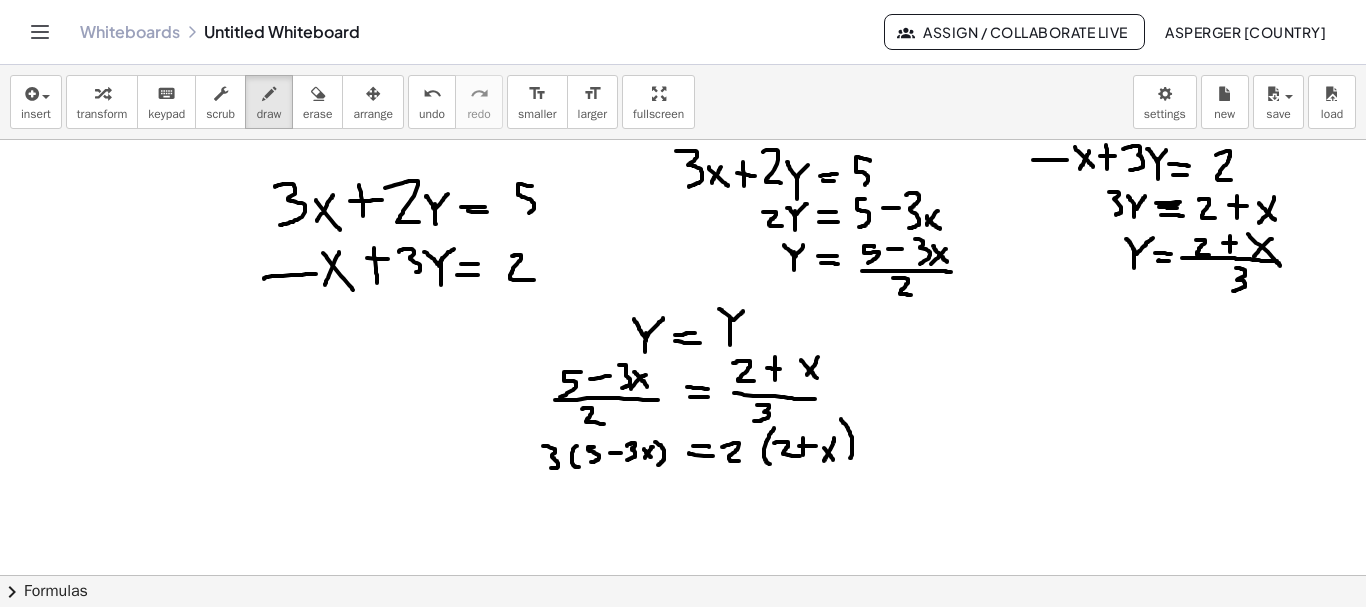 drag, startPoint x: 841, startPoint y: 420, endPoint x: 845, endPoint y: 464, distance: 44.181442 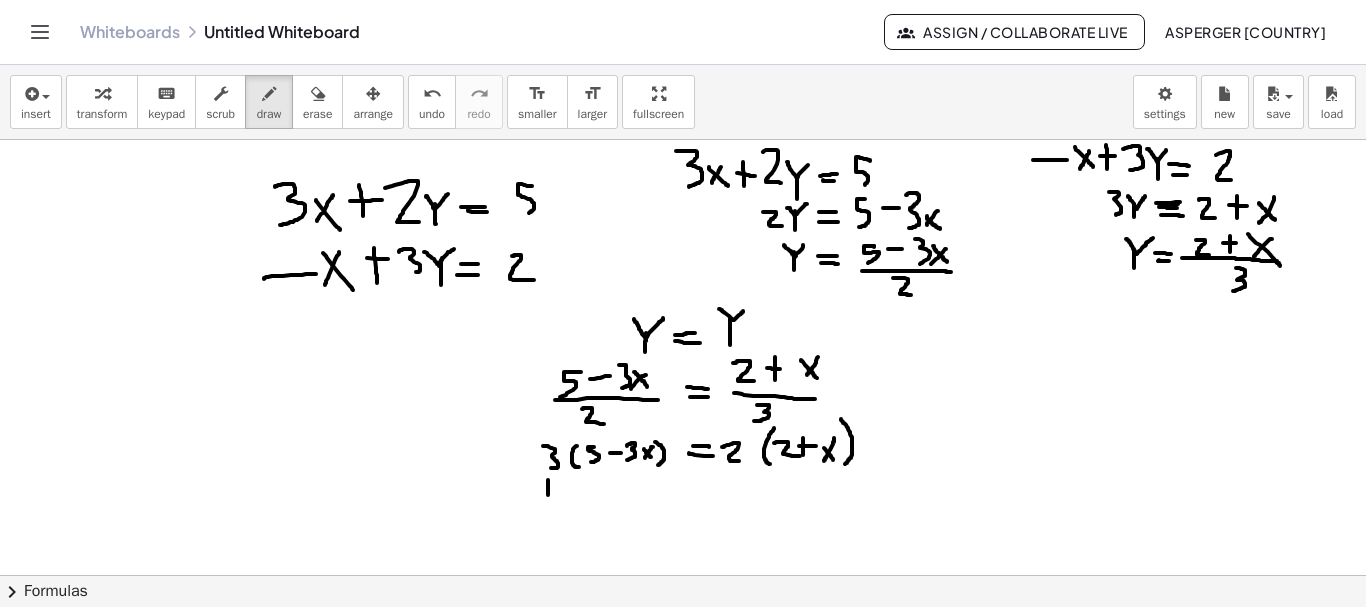 drag, startPoint x: 548, startPoint y: 480, endPoint x: 548, endPoint y: 498, distance: 18 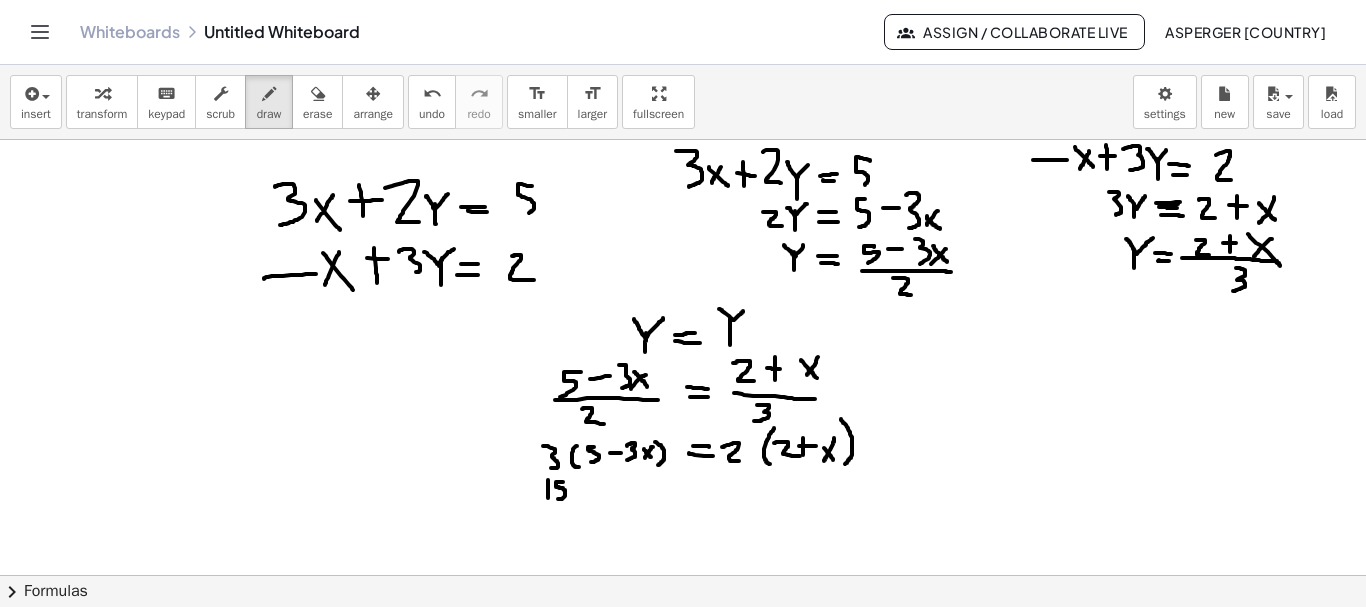 drag, startPoint x: 561, startPoint y: 482, endPoint x: 558, endPoint y: 499, distance: 17.262676 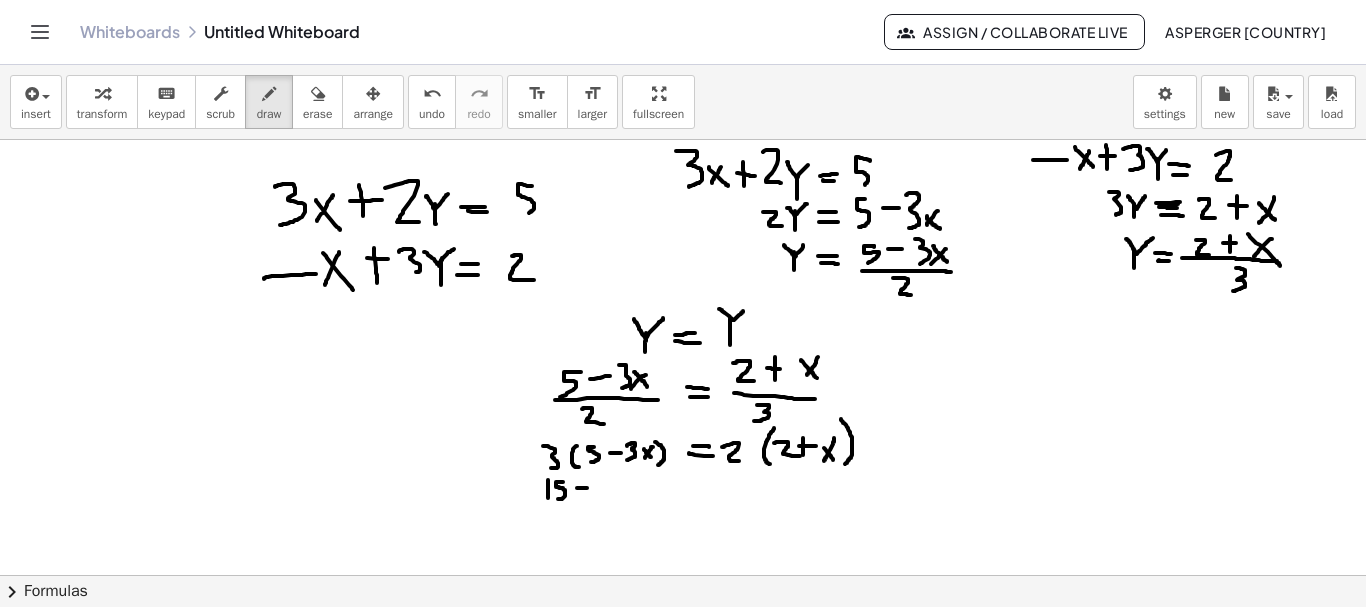 drag, startPoint x: 577, startPoint y: 488, endPoint x: 592, endPoint y: 488, distance: 15 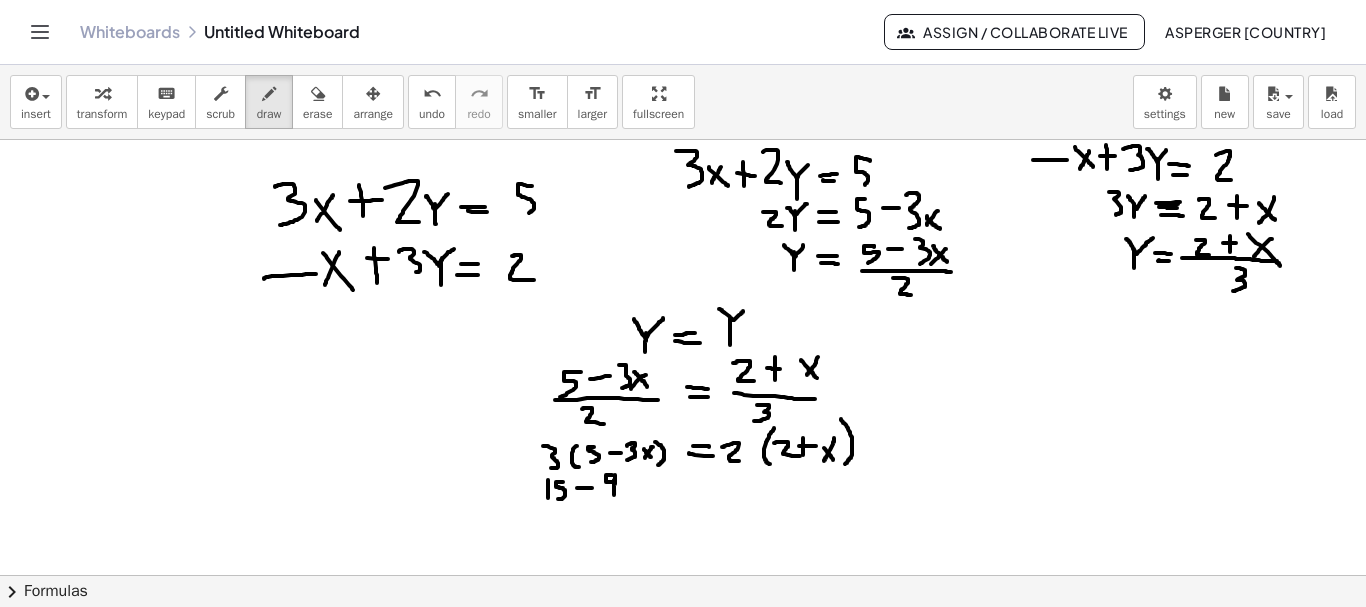 drag, startPoint x: 612, startPoint y: 475, endPoint x: 614, endPoint y: 495, distance: 20.09975 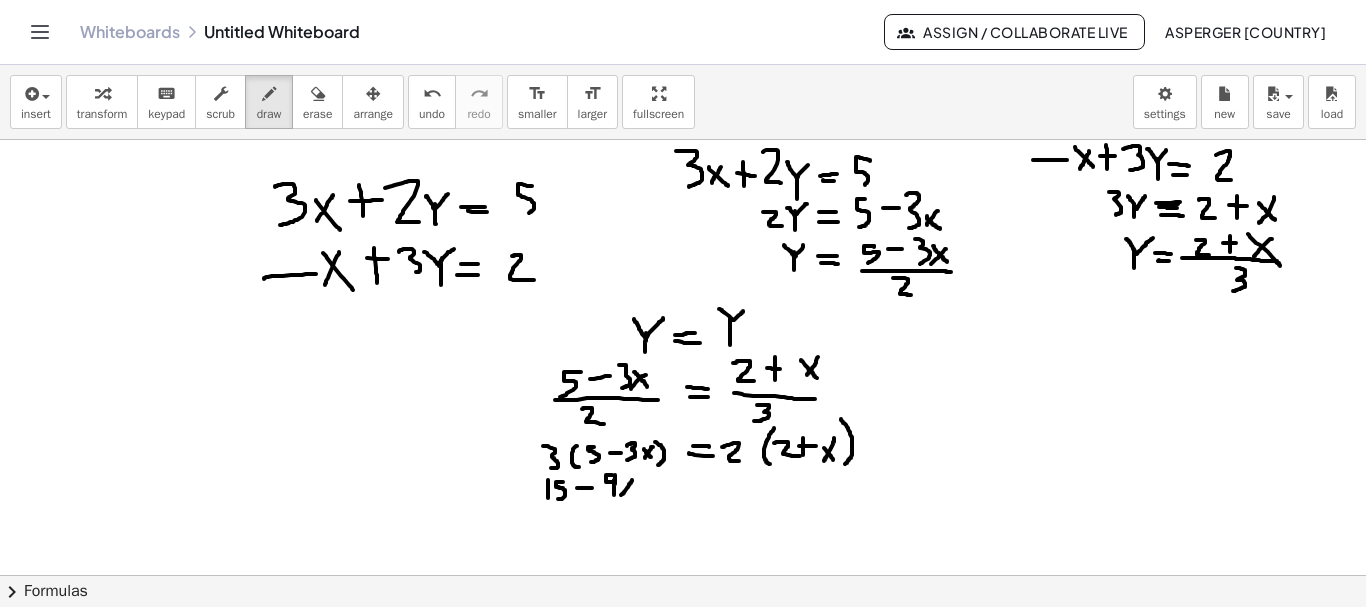 drag, startPoint x: 632, startPoint y: 480, endPoint x: 621, endPoint y: 495, distance: 18.601076 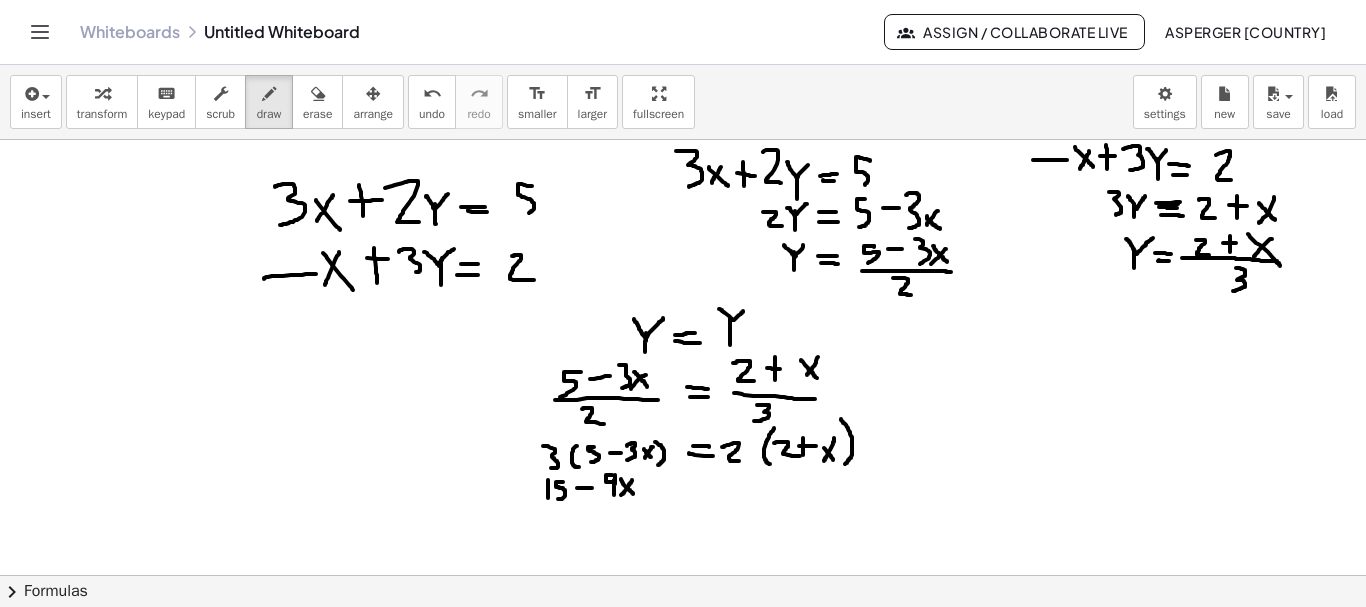 drag, startPoint x: 621, startPoint y: 479, endPoint x: 633, endPoint y: 494, distance: 19.209373 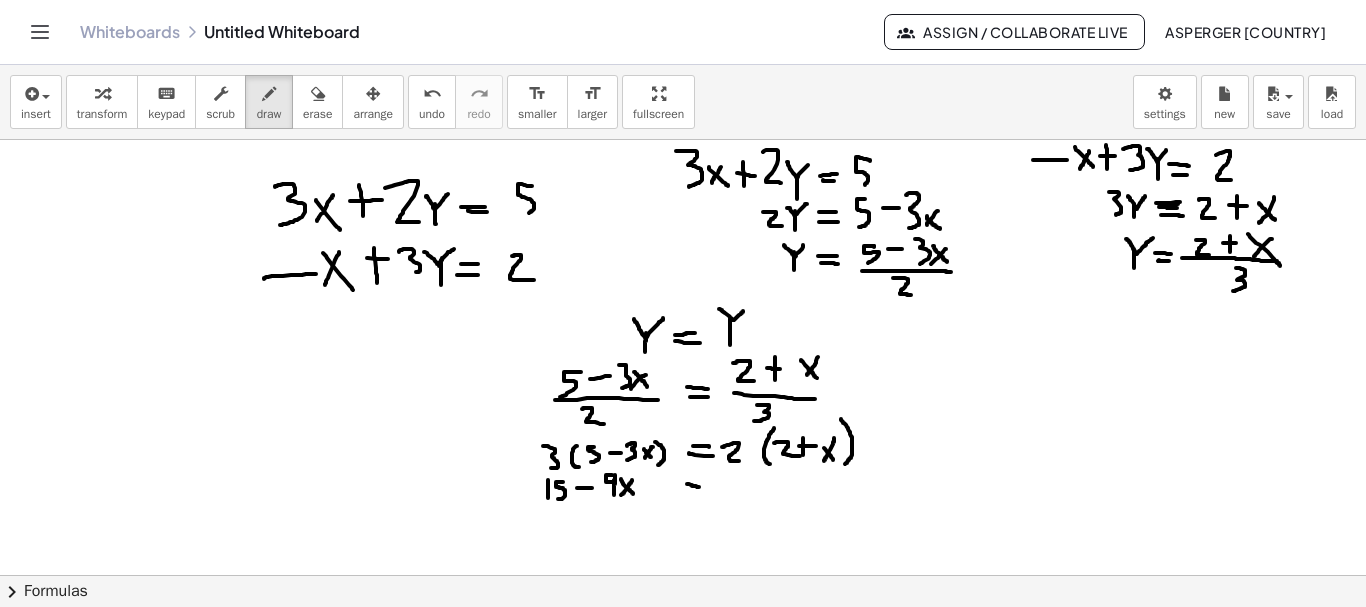 drag, startPoint x: 687, startPoint y: 484, endPoint x: 700, endPoint y: 487, distance: 13.341664 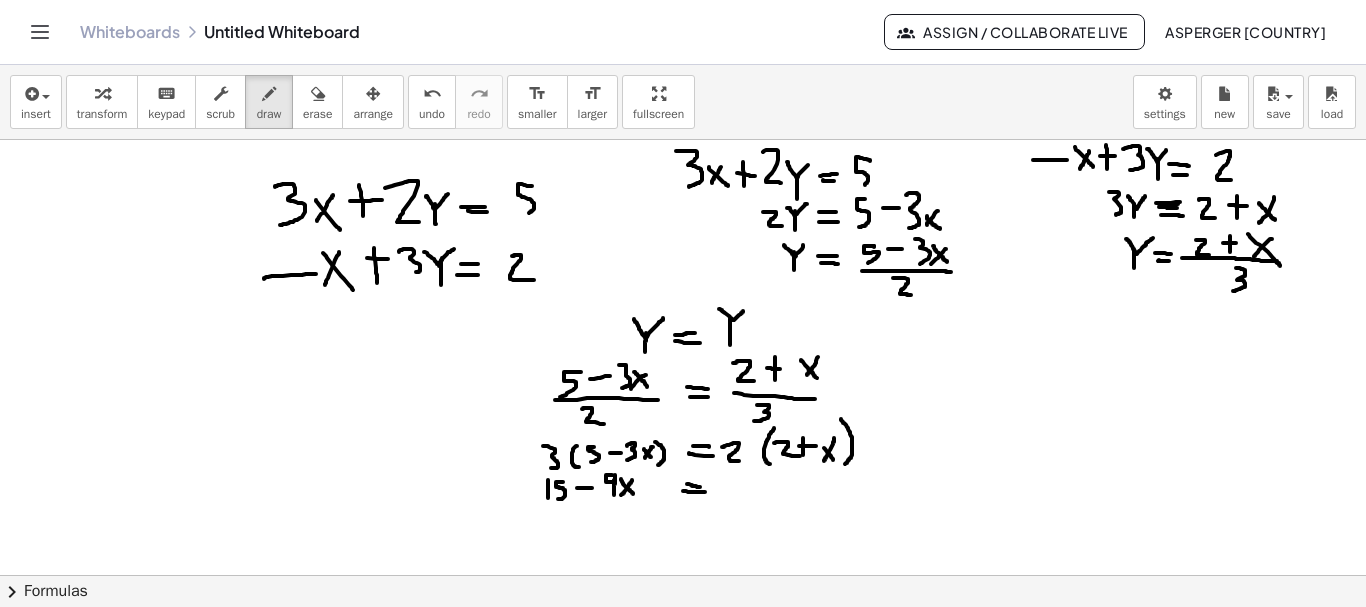 drag, startPoint x: 683, startPoint y: 491, endPoint x: 705, endPoint y: 492, distance: 22.022715 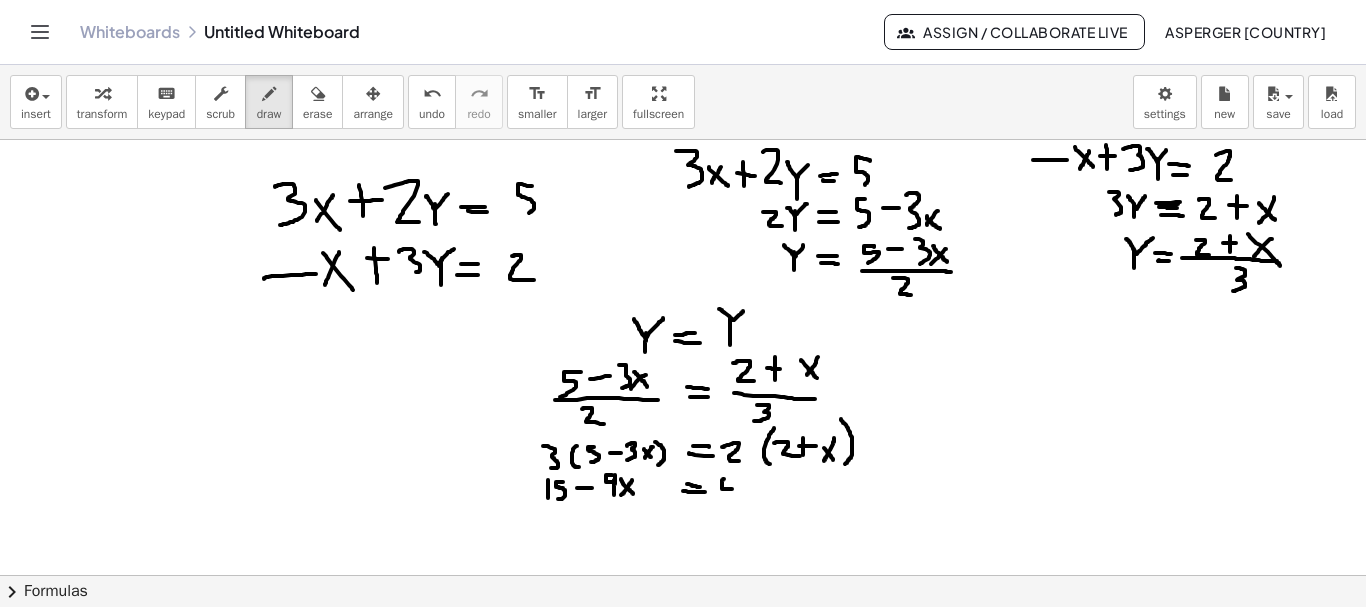 drag, startPoint x: 722, startPoint y: 482, endPoint x: 733, endPoint y: 487, distance: 12.083046 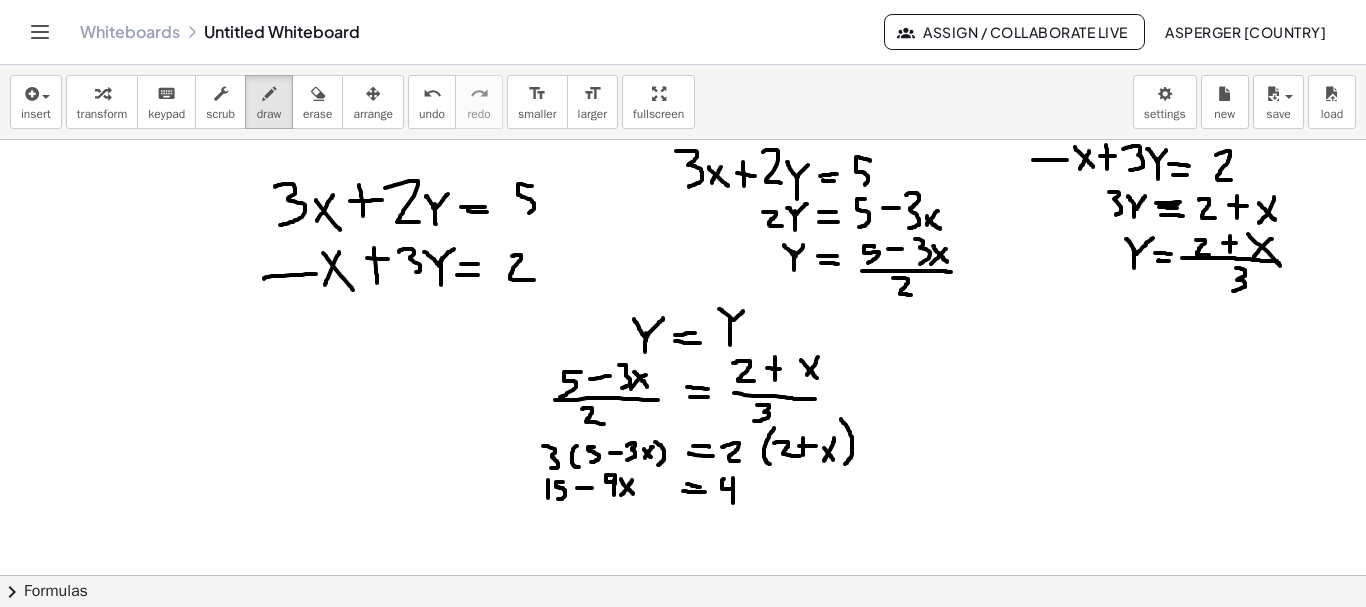 drag, startPoint x: 733, startPoint y: 478, endPoint x: 733, endPoint y: 503, distance: 25 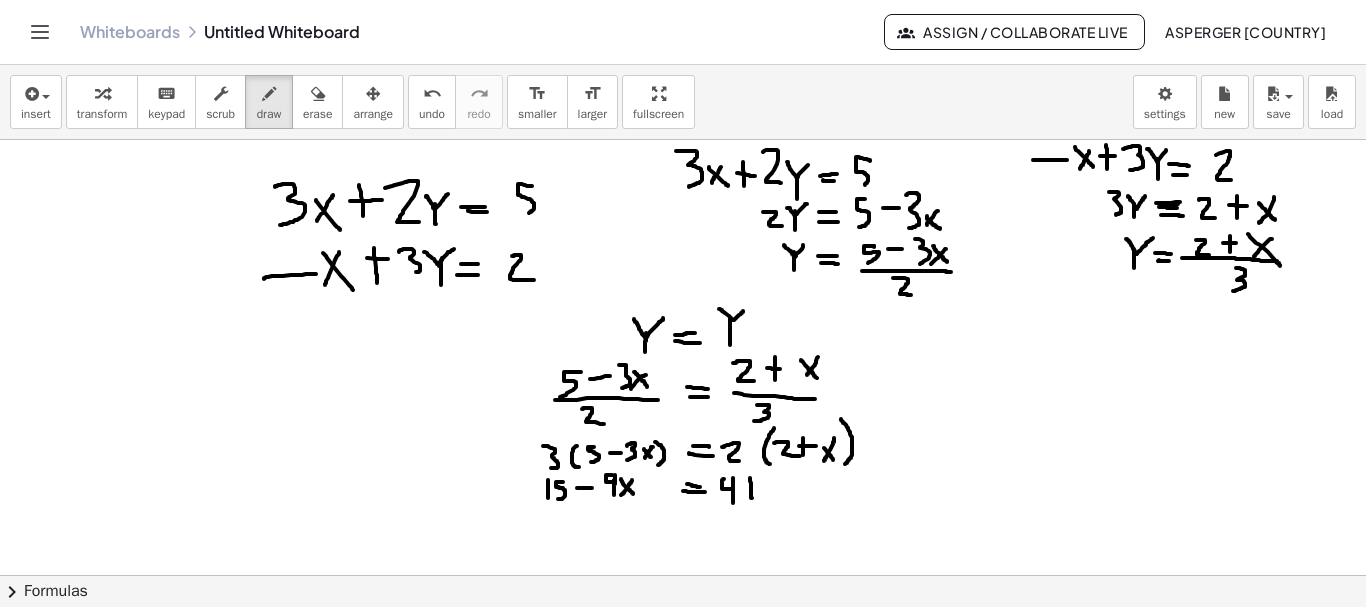 drag, startPoint x: 750, startPoint y: 478, endPoint x: 752, endPoint y: 498, distance: 20.09975 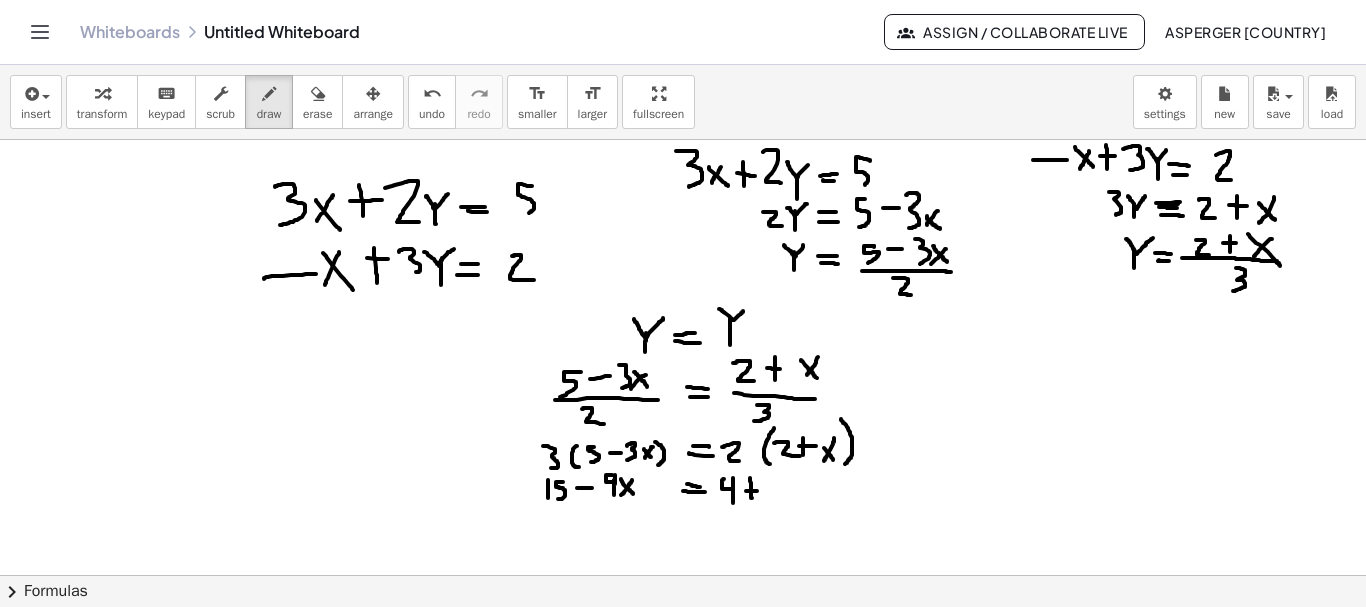 drag, startPoint x: 746, startPoint y: 491, endPoint x: 759, endPoint y: 491, distance: 13 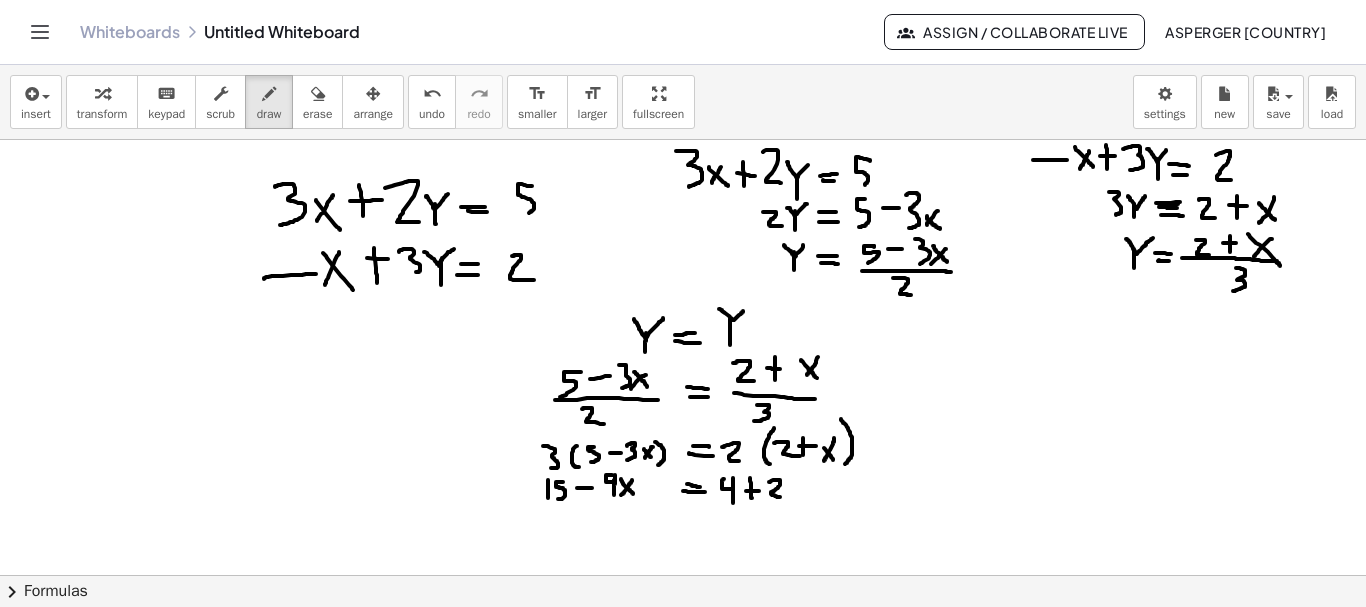 drag, startPoint x: 770, startPoint y: 482, endPoint x: 792, endPoint y: 495, distance: 25.553865 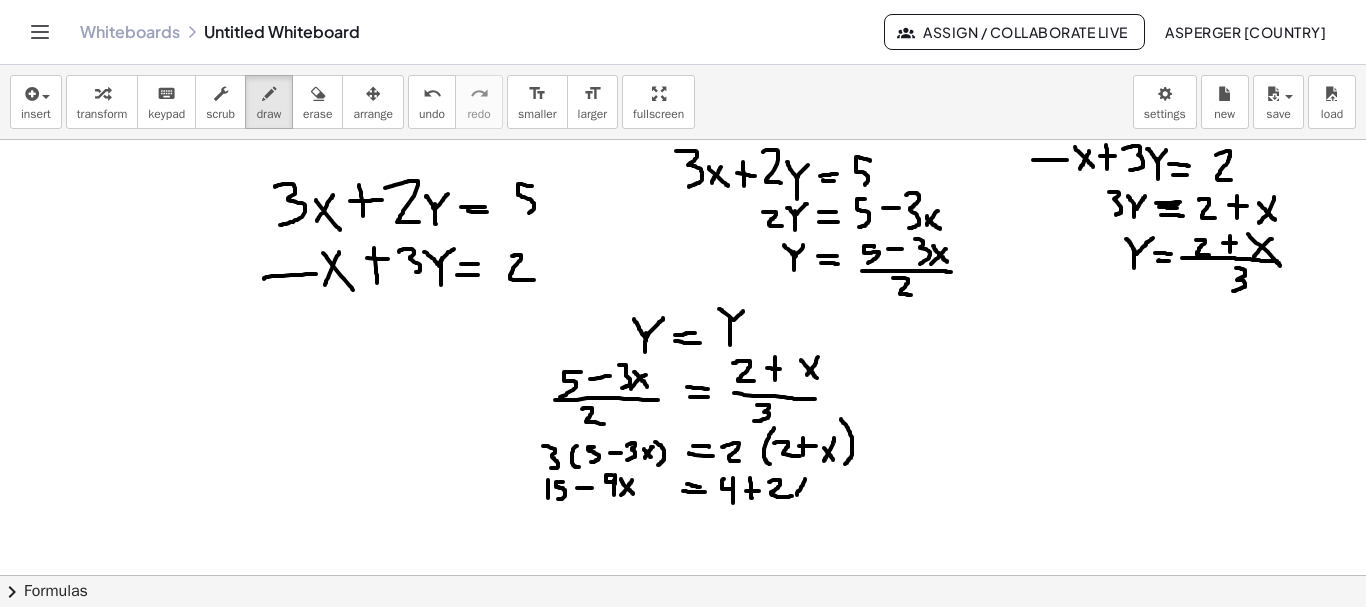 drag, startPoint x: 805, startPoint y: 479, endPoint x: 796, endPoint y: 496, distance: 19.235384 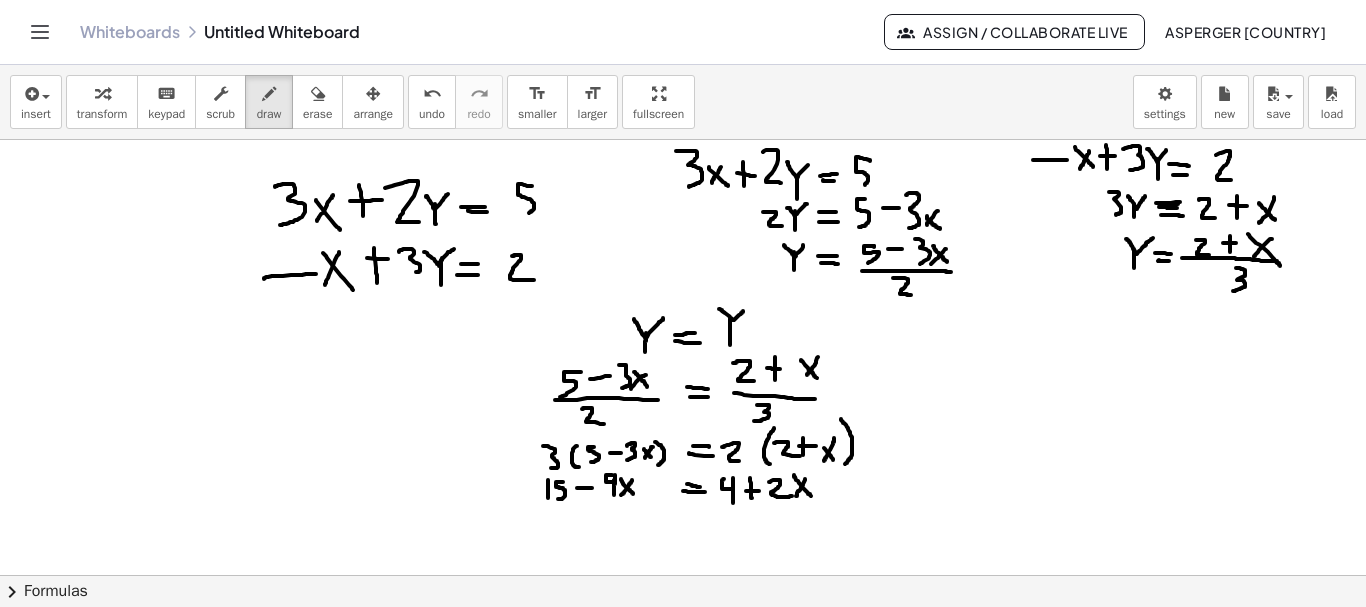 drag, startPoint x: 794, startPoint y: 475, endPoint x: 811, endPoint y: 496, distance: 27.018513 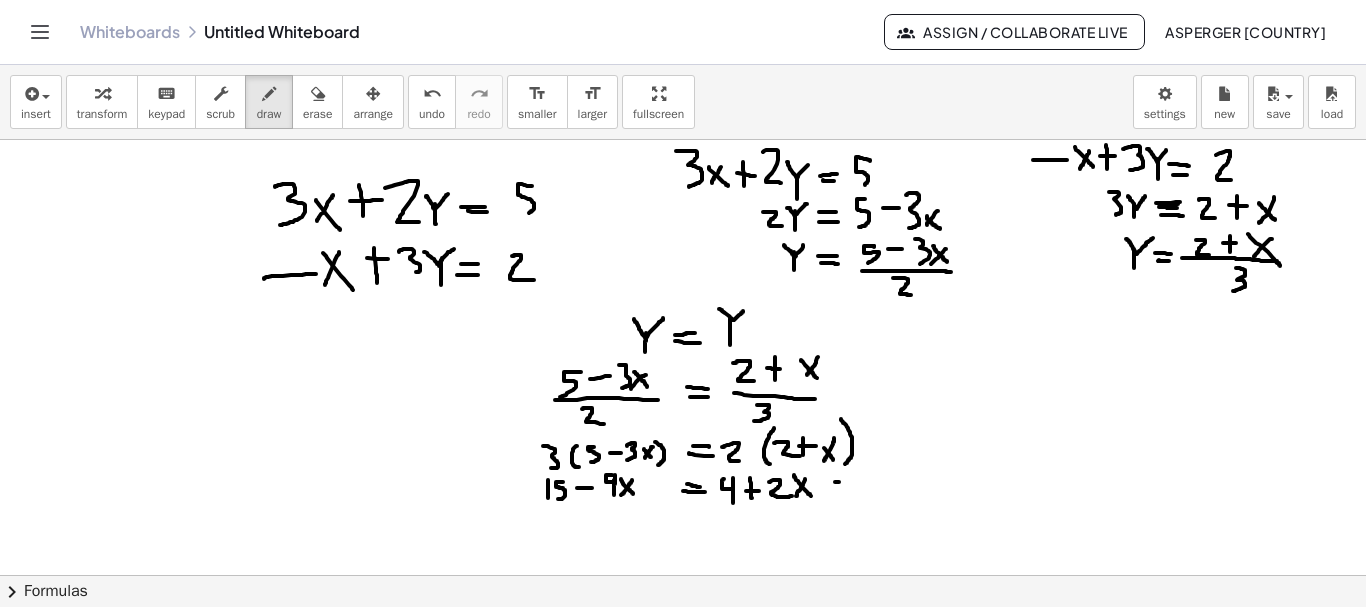 drag, startPoint x: 835, startPoint y: 482, endPoint x: 857, endPoint y: 481, distance: 22.022715 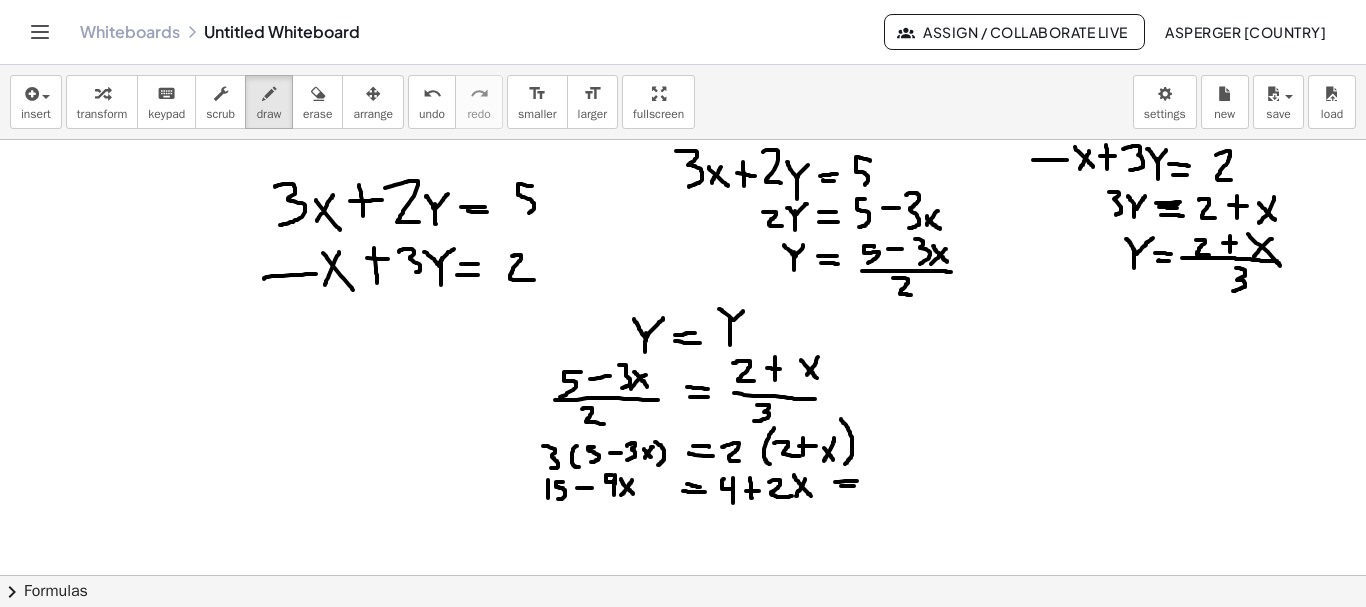 drag, startPoint x: 841, startPoint y: 486, endPoint x: 856, endPoint y: 486, distance: 15 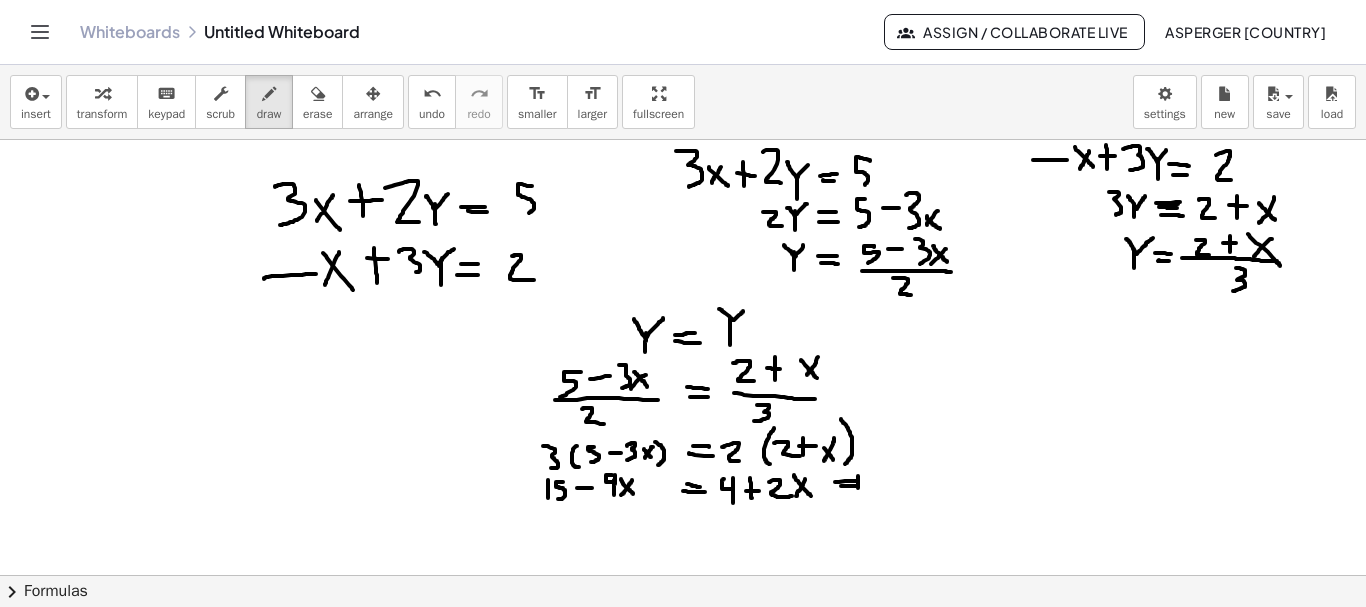 click at bounding box center [683, 640] 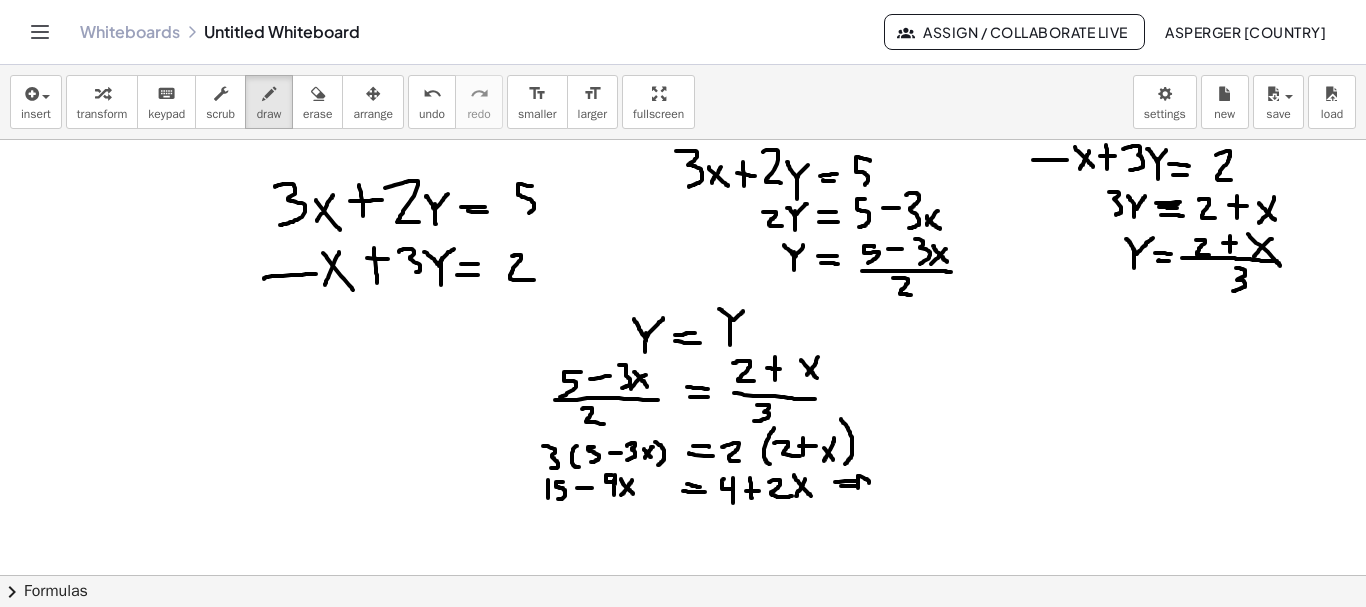 drag, startPoint x: 858, startPoint y: 476, endPoint x: 864, endPoint y: 490, distance: 15.231546 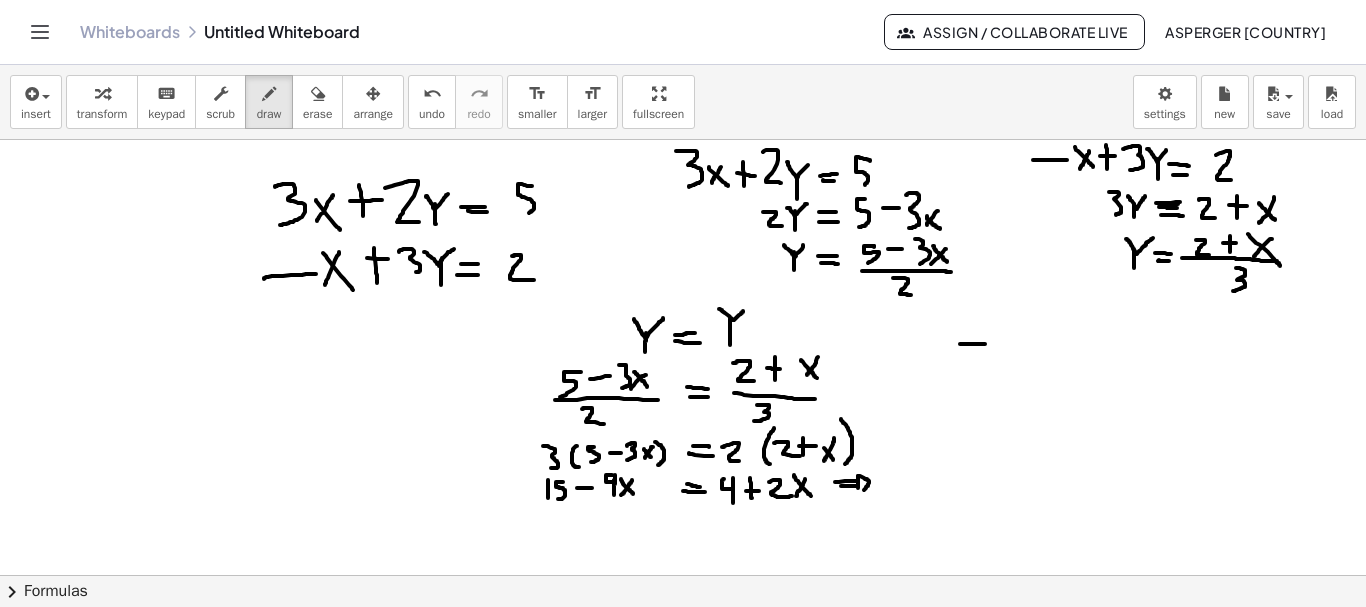 drag, startPoint x: 960, startPoint y: 344, endPoint x: 989, endPoint y: 344, distance: 29 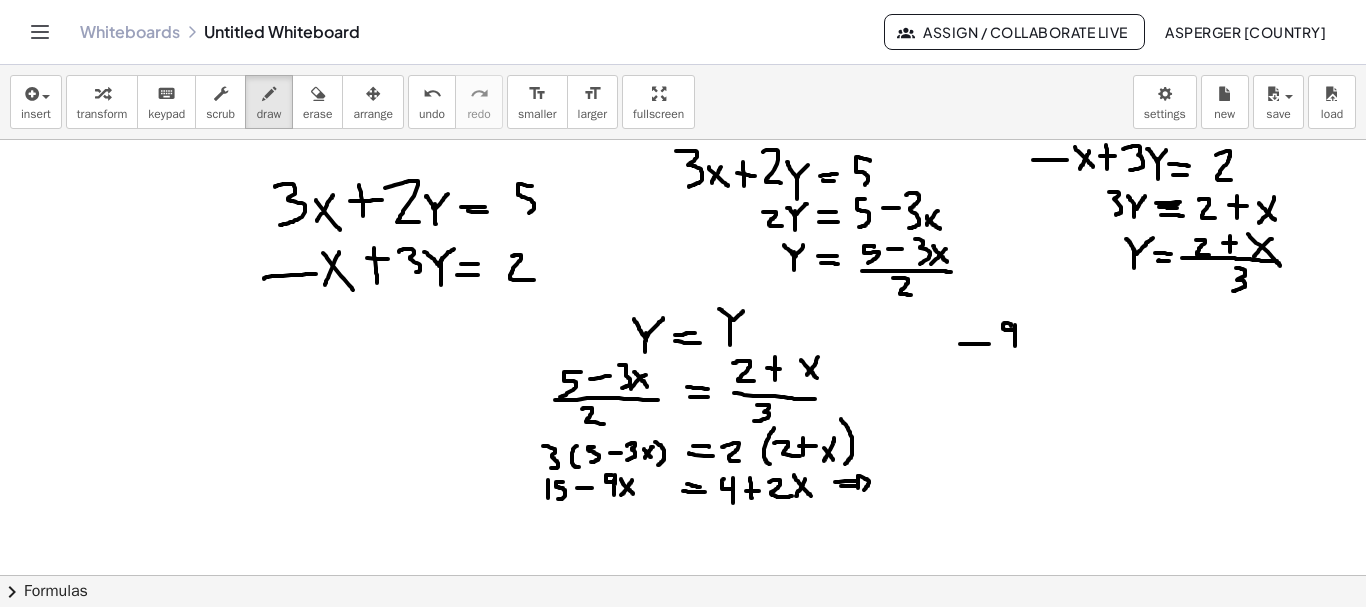 drag, startPoint x: 1011, startPoint y: 326, endPoint x: 1015, endPoint y: 350, distance: 24.33105 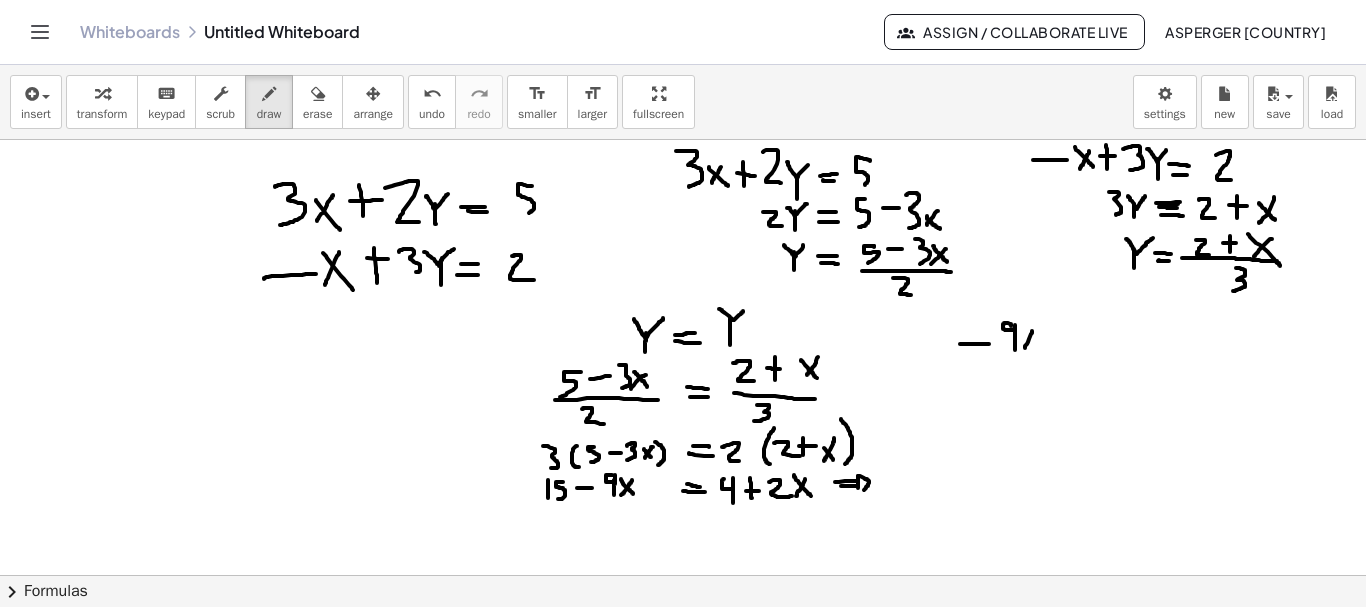 drag, startPoint x: 1032, startPoint y: 331, endPoint x: 1025, endPoint y: 348, distance: 18.384777 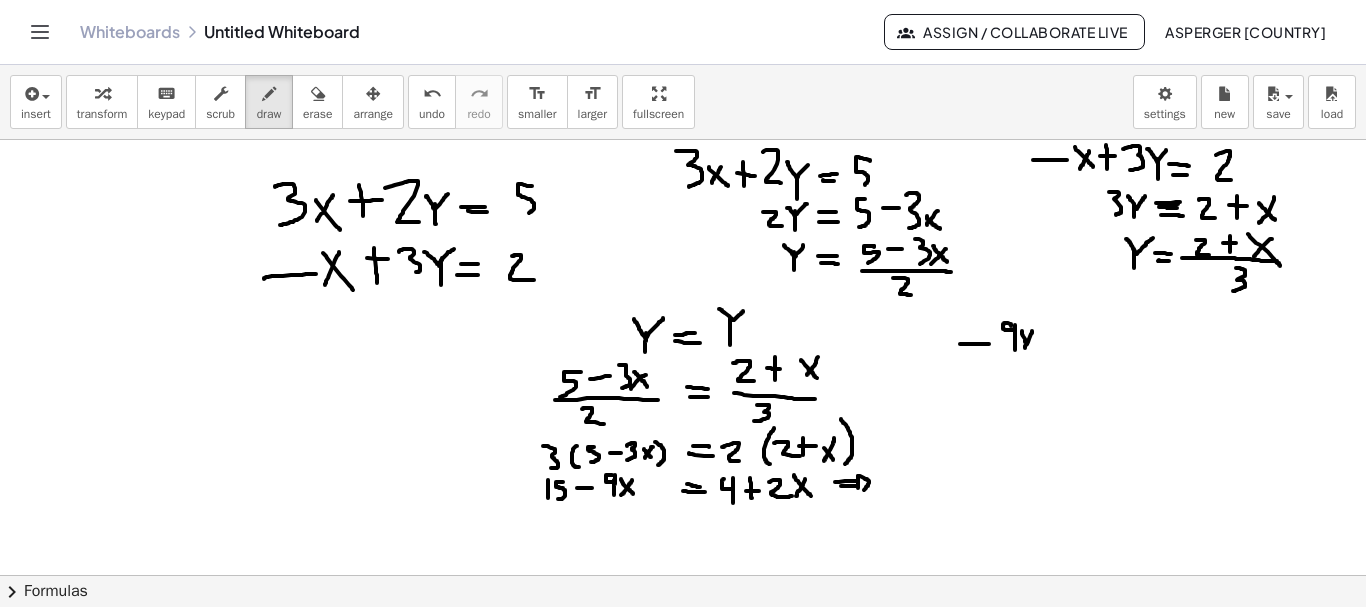 drag, startPoint x: 1022, startPoint y: 331, endPoint x: 1029, endPoint y: 352, distance: 22.135944 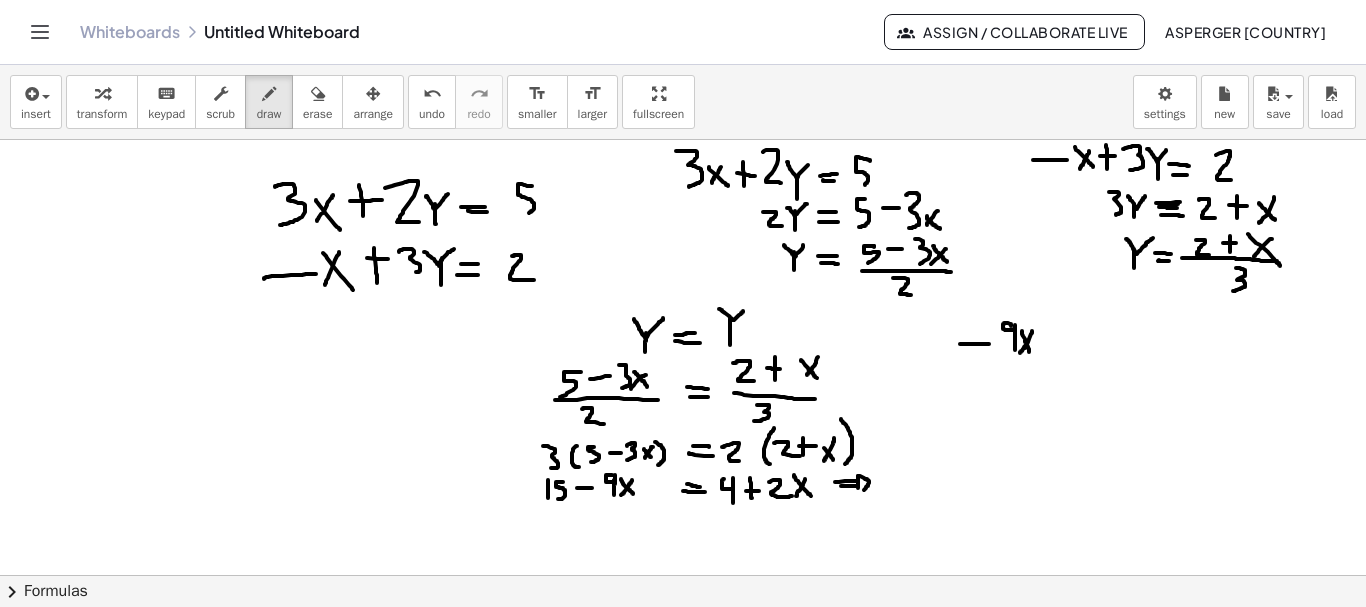 click at bounding box center (683, 640) 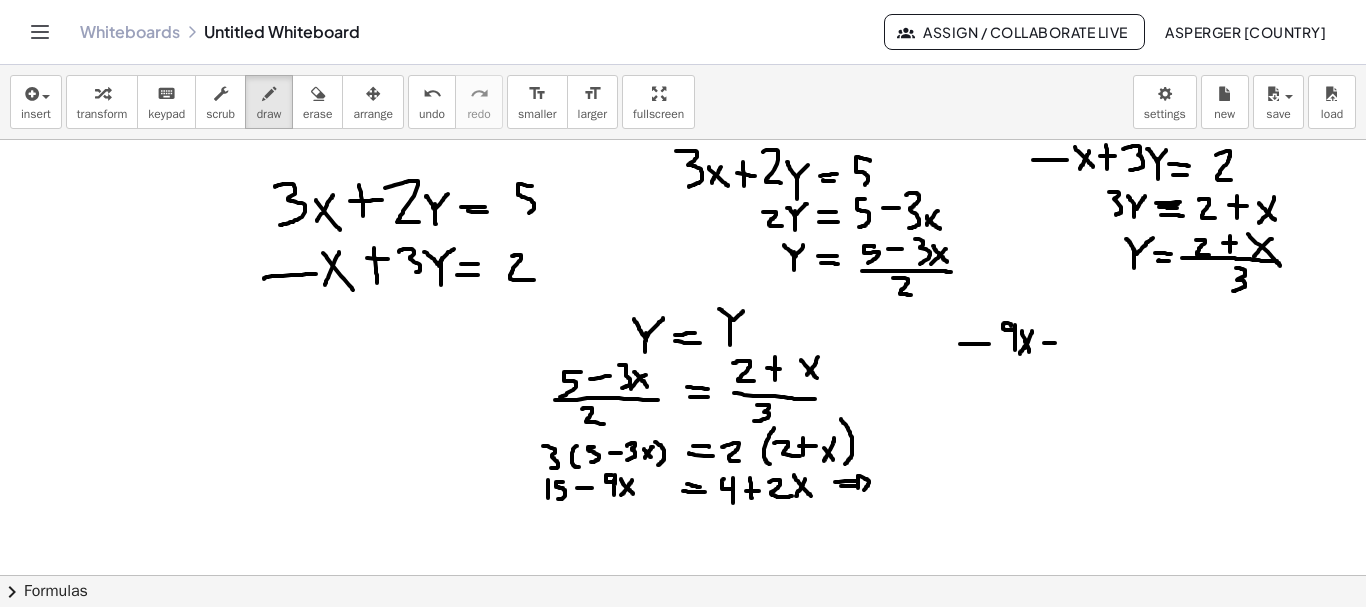 drag, startPoint x: 1044, startPoint y: 343, endPoint x: 1059, endPoint y: 343, distance: 15 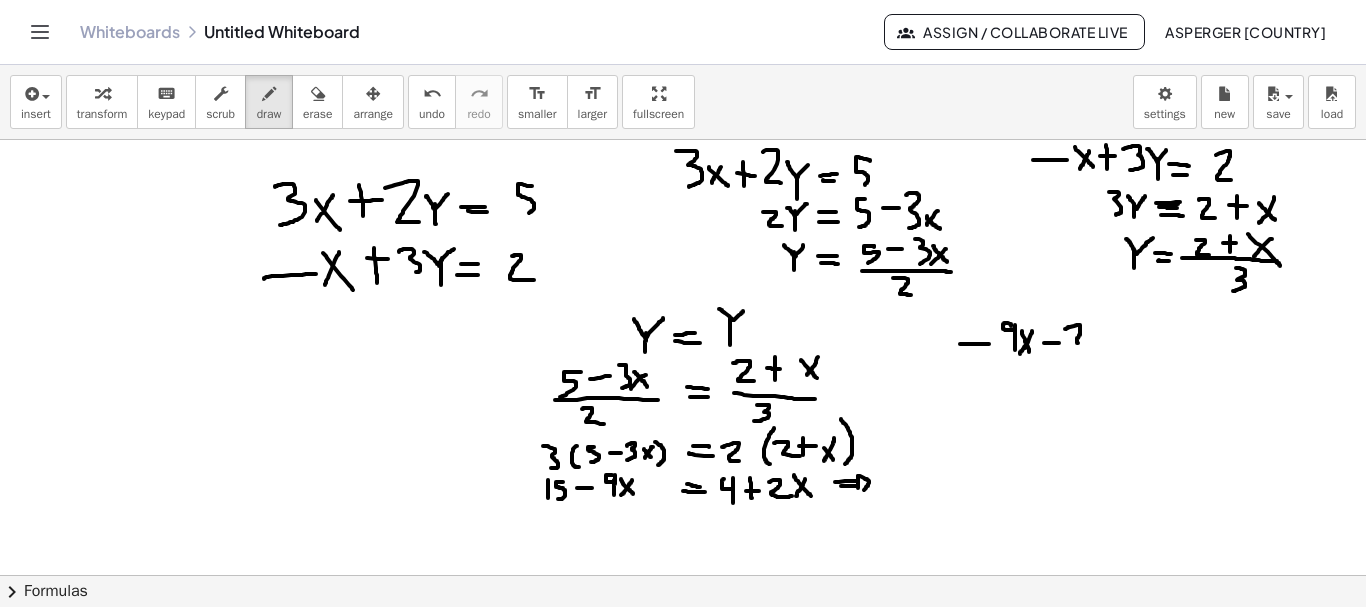 drag, startPoint x: 1077, startPoint y: 325, endPoint x: 1085, endPoint y: 343, distance: 19.697716 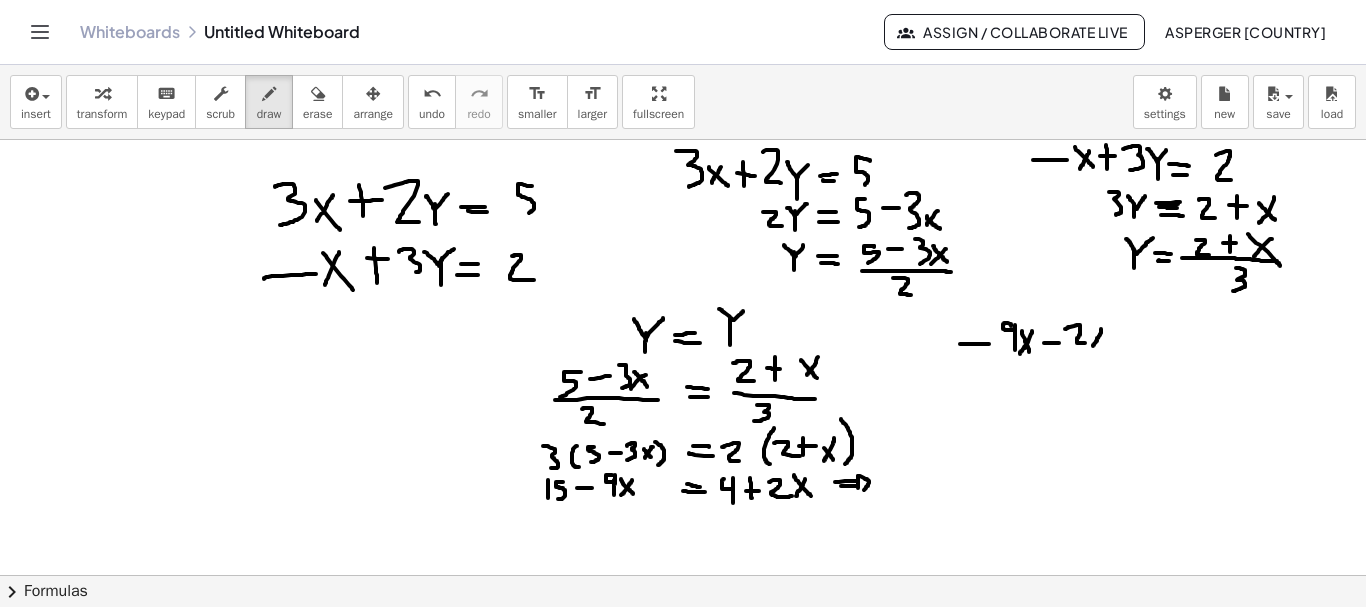 drag, startPoint x: 1101, startPoint y: 329, endPoint x: 1093, endPoint y: 346, distance: 18.788294 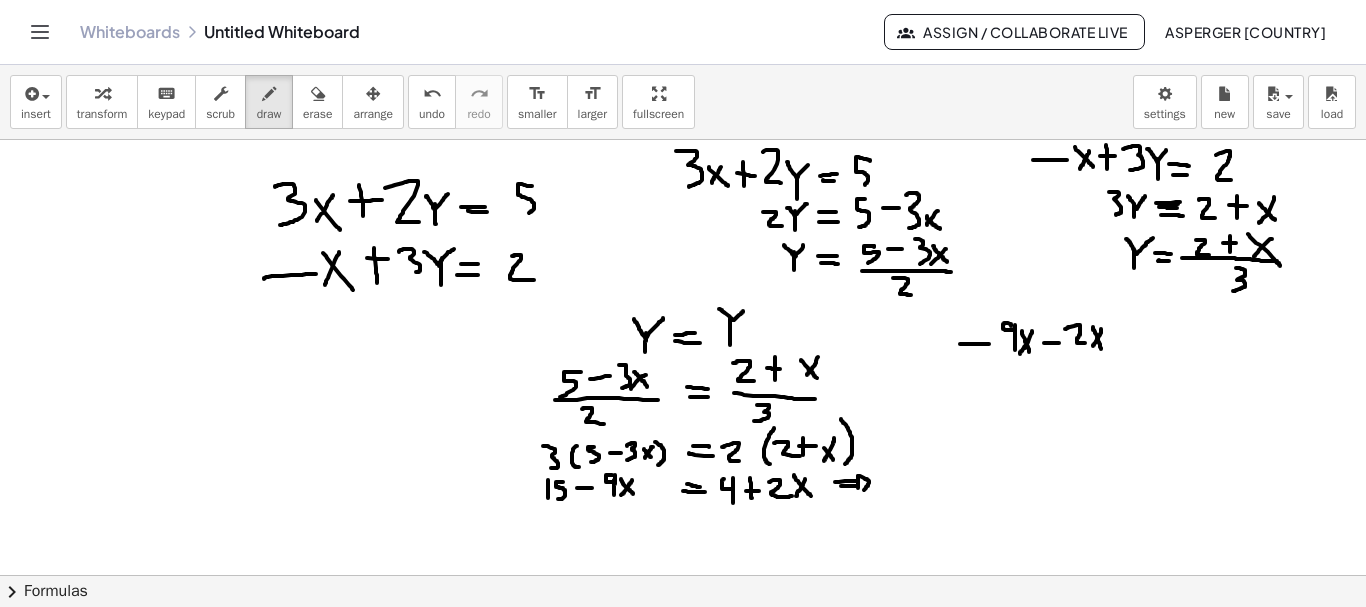 drag, startPoint x: 1093, startPoint y: 327, endPoint x: 1101, endPoint y: 349, distance: 23.409399 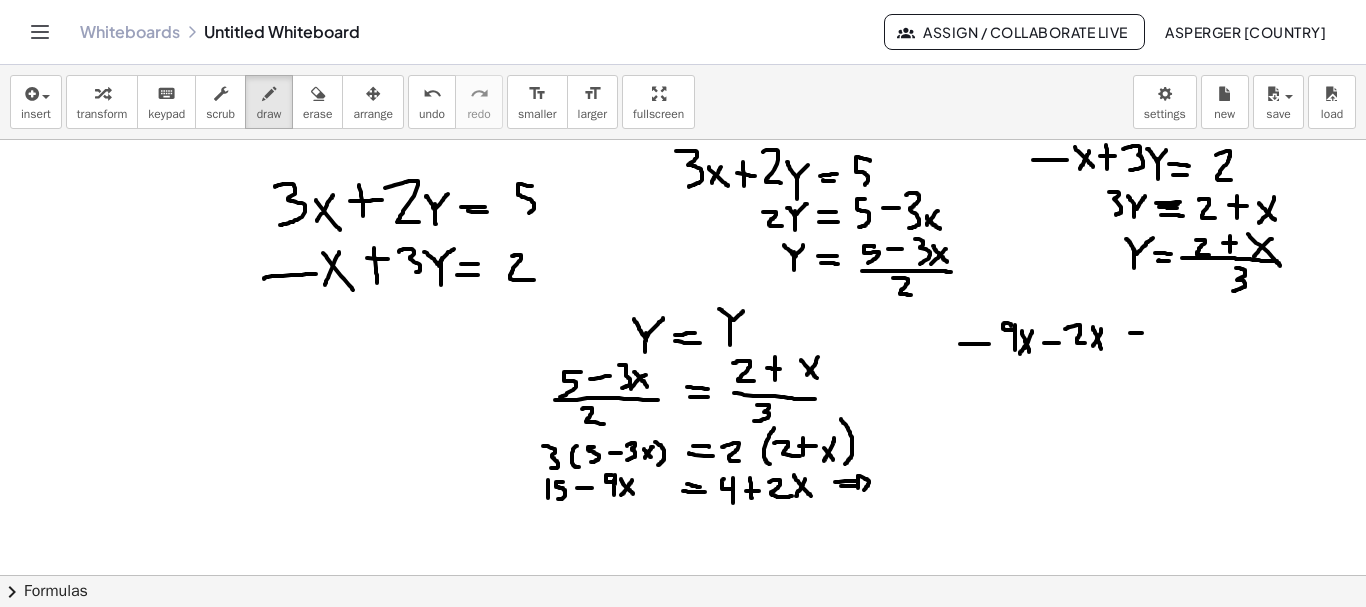 drag, startPoint x: 1130, startPoint y: 333, endPoint x: 1144, endPoint y: 333, distance: 14 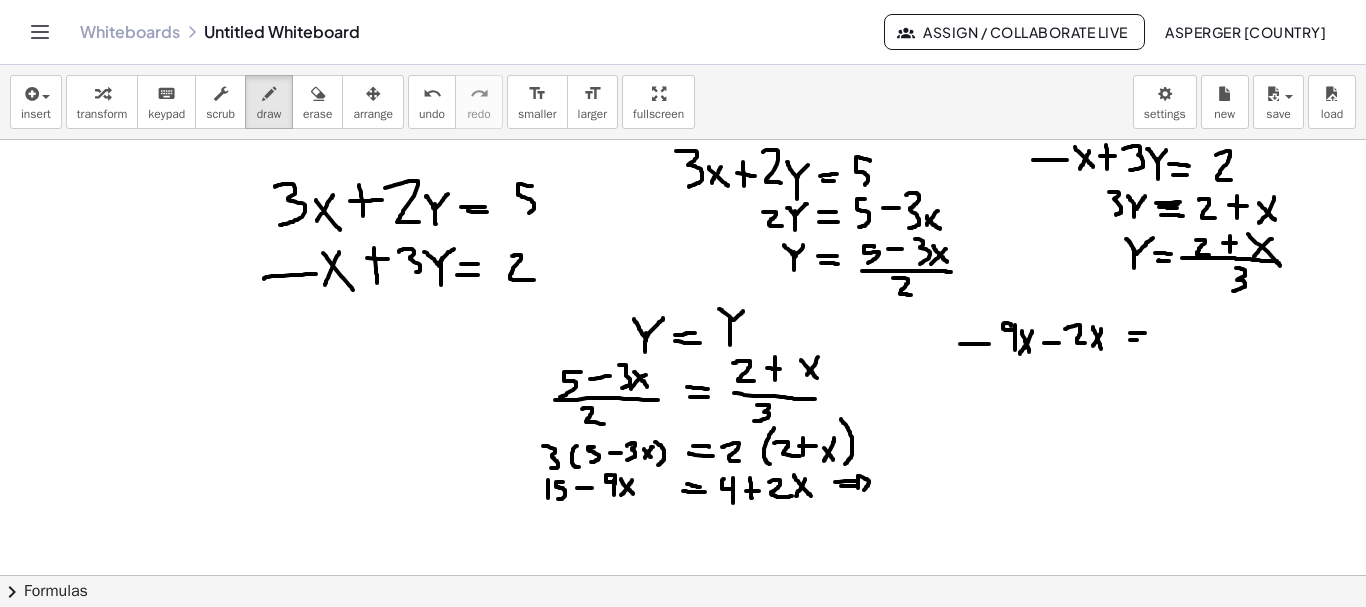drag, startPoint x: 1130, startPoint y: 340, endPoint x: 1145, endPoint y: 340, distance: 15 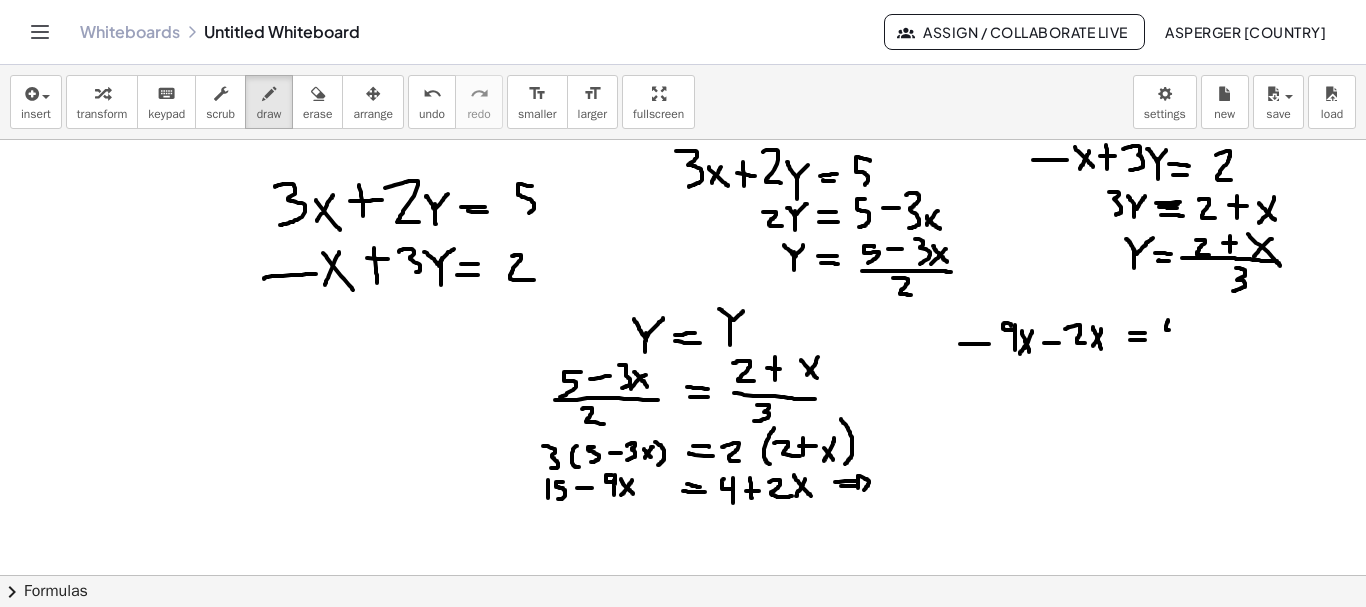 drag, startPoint x: 1168, startPoint y: 320, endPoint x: 1172, endPoint y: 330, distance: 10.770329 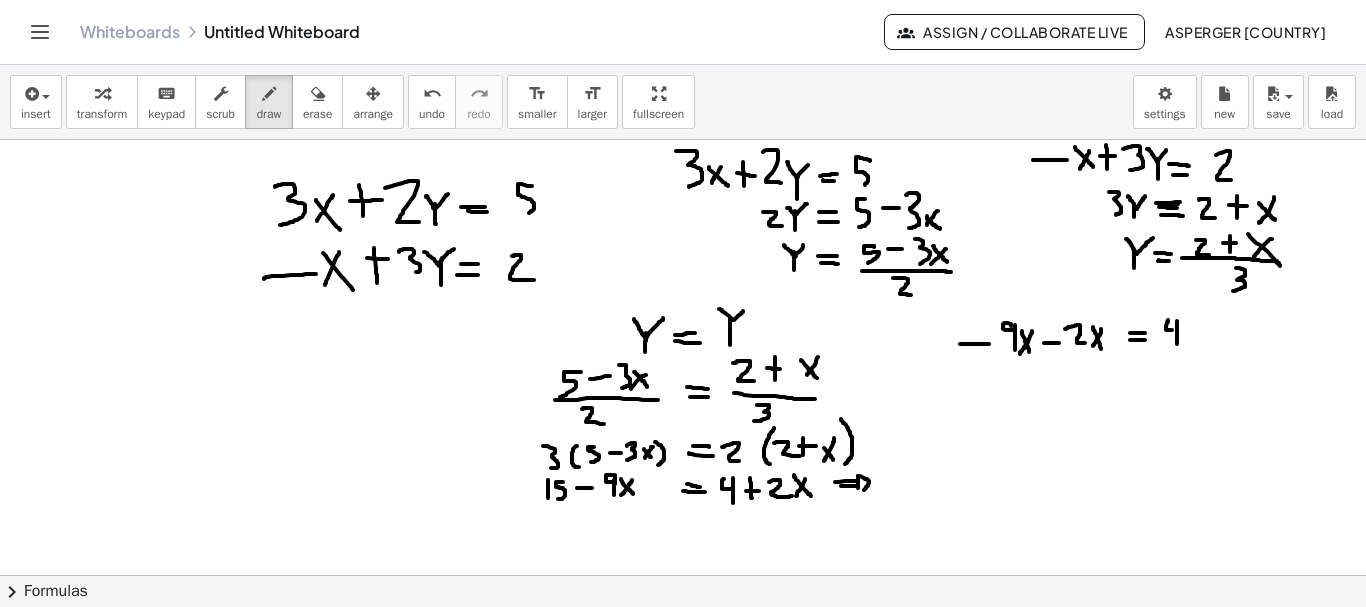 drag, startPoint x: 1177, startPoint y: 321, endPoint x: 1177, endPoint y: 346, distance: 25 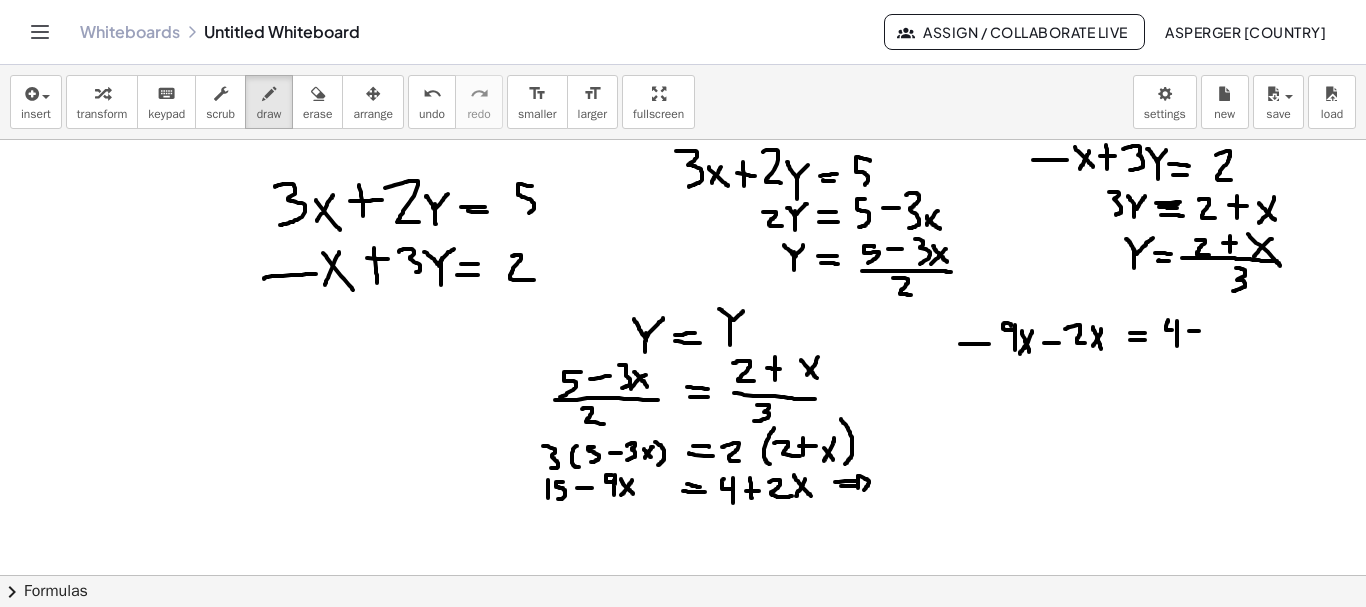 drag, startPoint x: 1189, startPoint y: 331, endPoint x: 1204, endPoint y: 330, distance: 15.033297 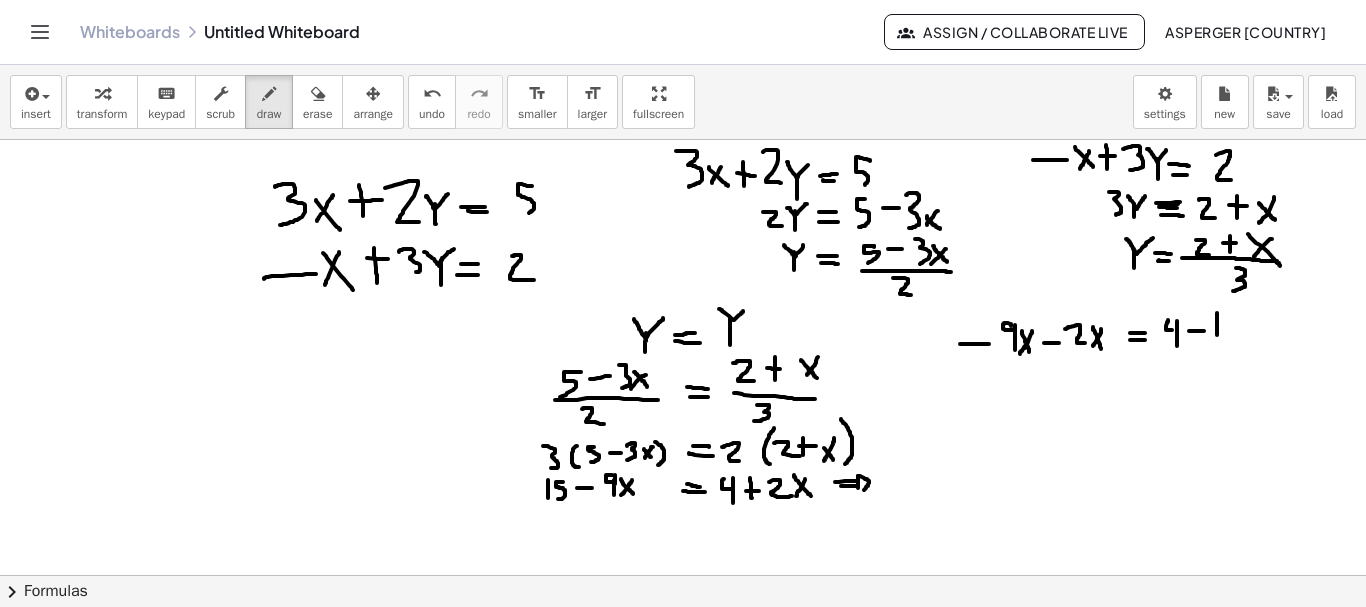 drag, startPoint x: 1217, startPoint y: 313, endPoint x: 1217, endPoint y: 344, distance: 31 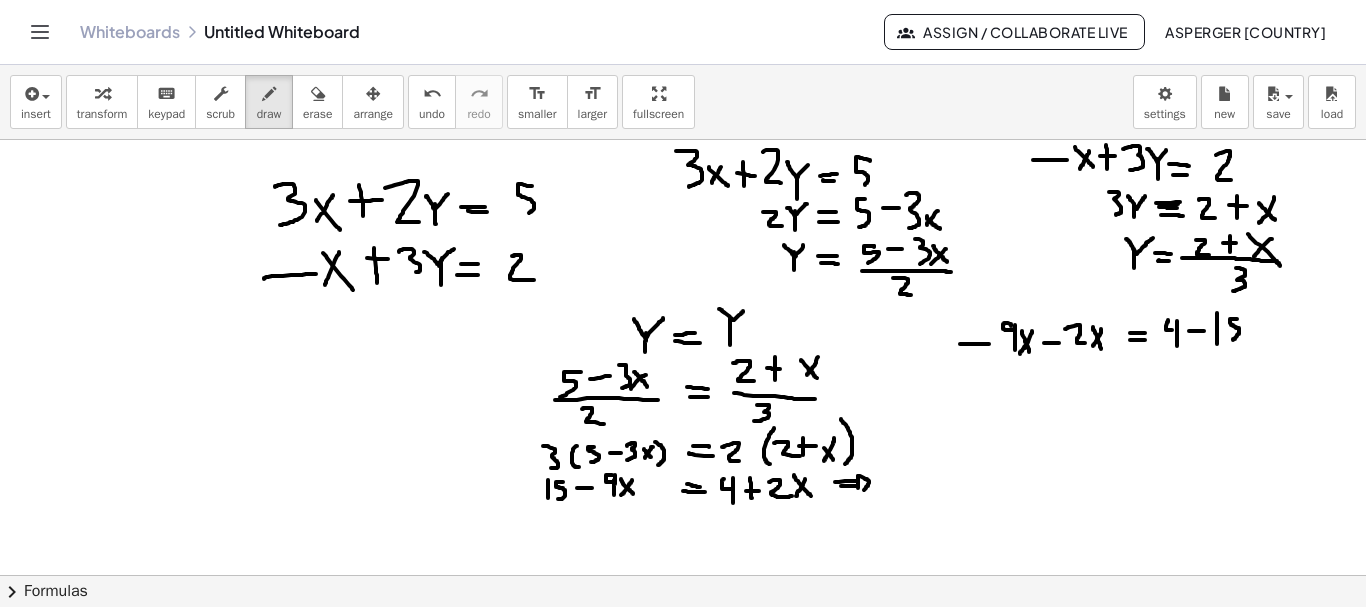 drag, startPoint x: 1237, startPoint y: 319, endPoint x: 1233, endPoint y: 340, distance: 21.377558 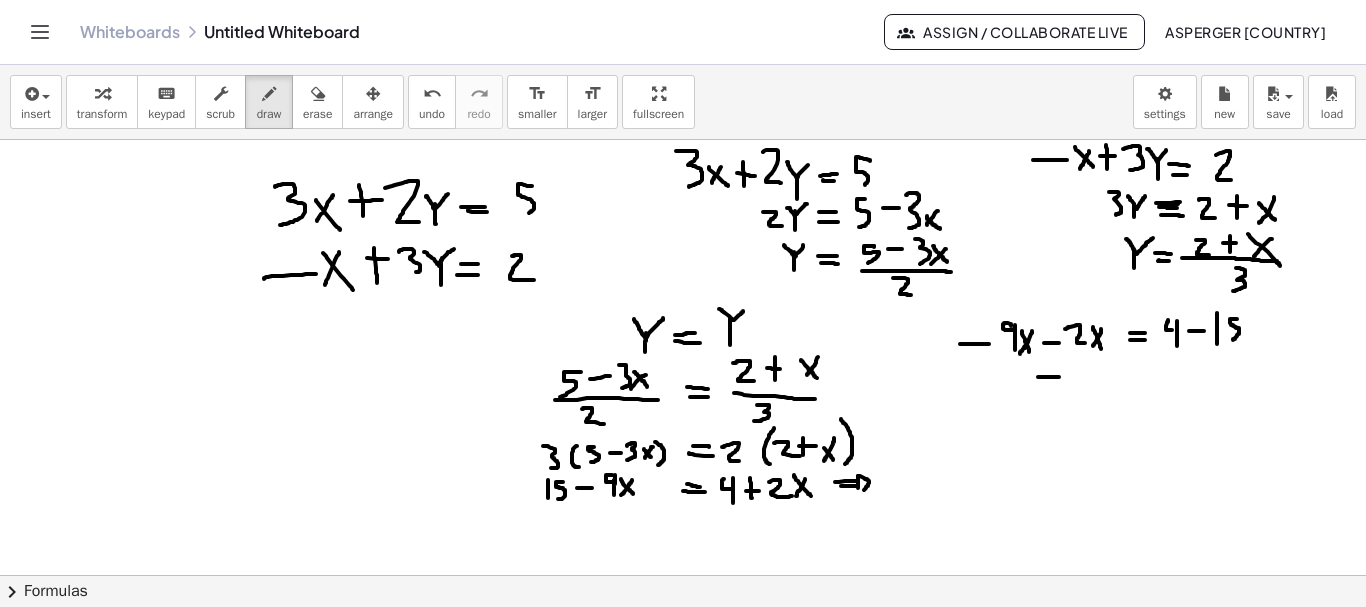 drag, startPoint x: 1038, startPoint y: 377, endPoint x: 1059, endPoint y: 377, distance: 21 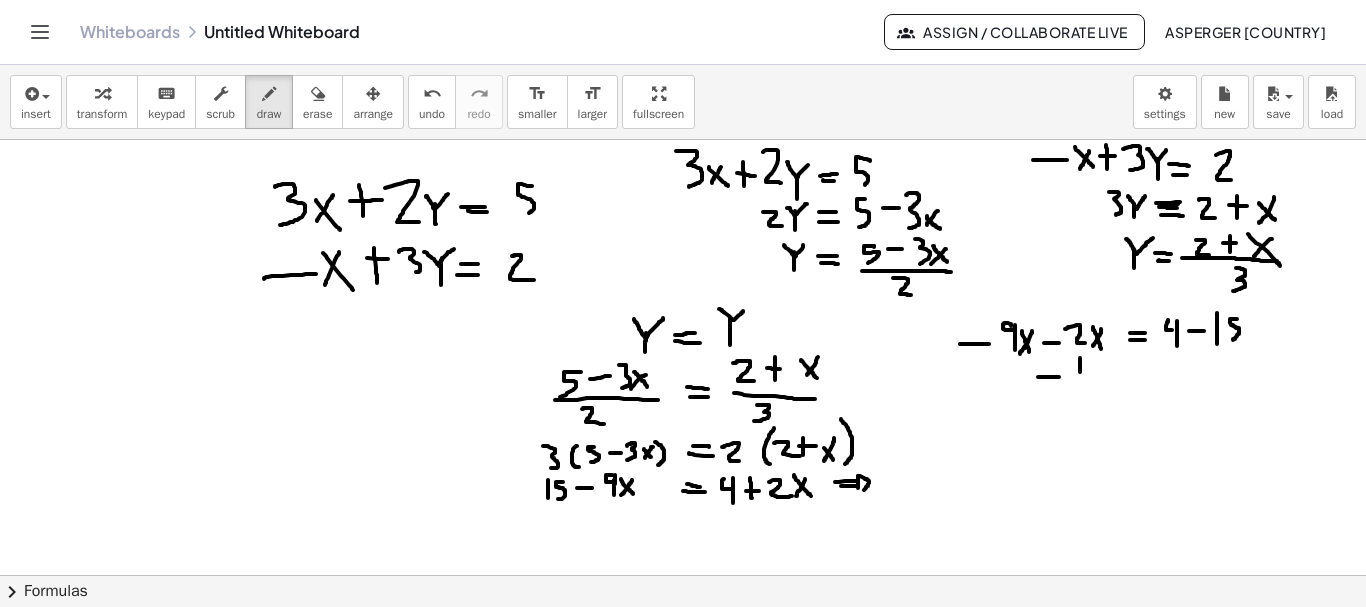 drag, startPoint x: 1080, startPoint y: 358, endPoint x: 1080, endPoint y: 376, distance: 18 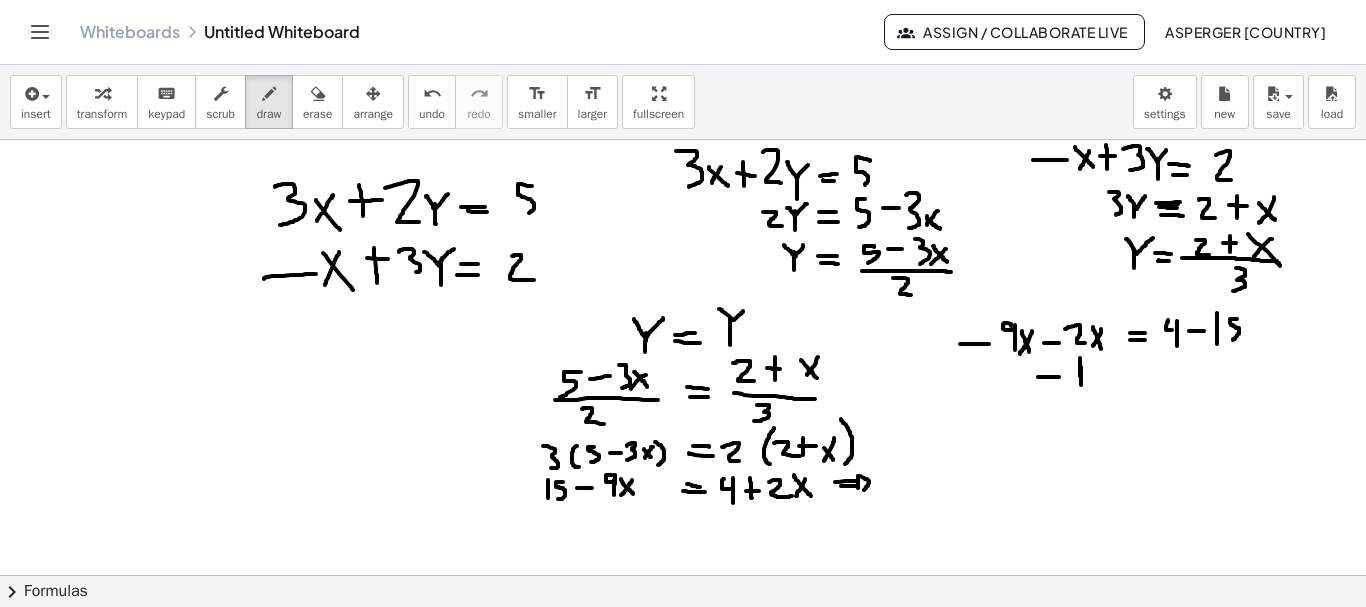 drag, startPoint x: 1081, startPoint y: 367, endPoint x: 1081, endPoint y: 385, distance: 18 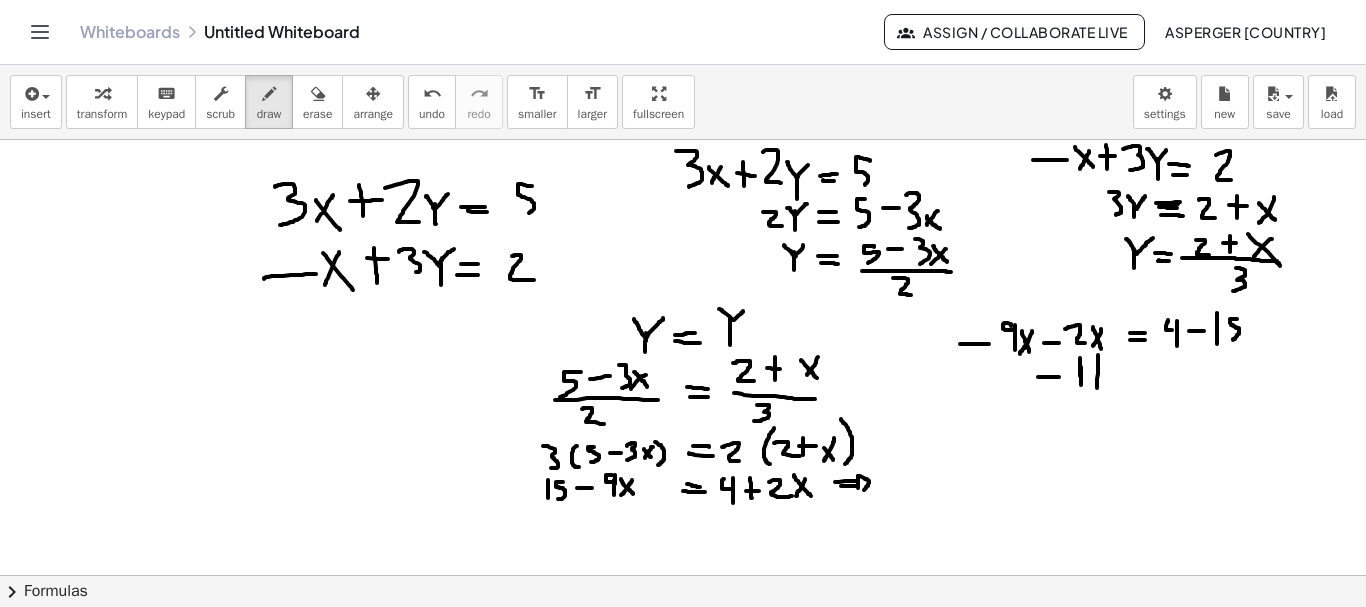 drag, startPoint x: 1098, startPoint y: 355, endPoint x: 1097, endPoint y: 389, distance: 34.0147 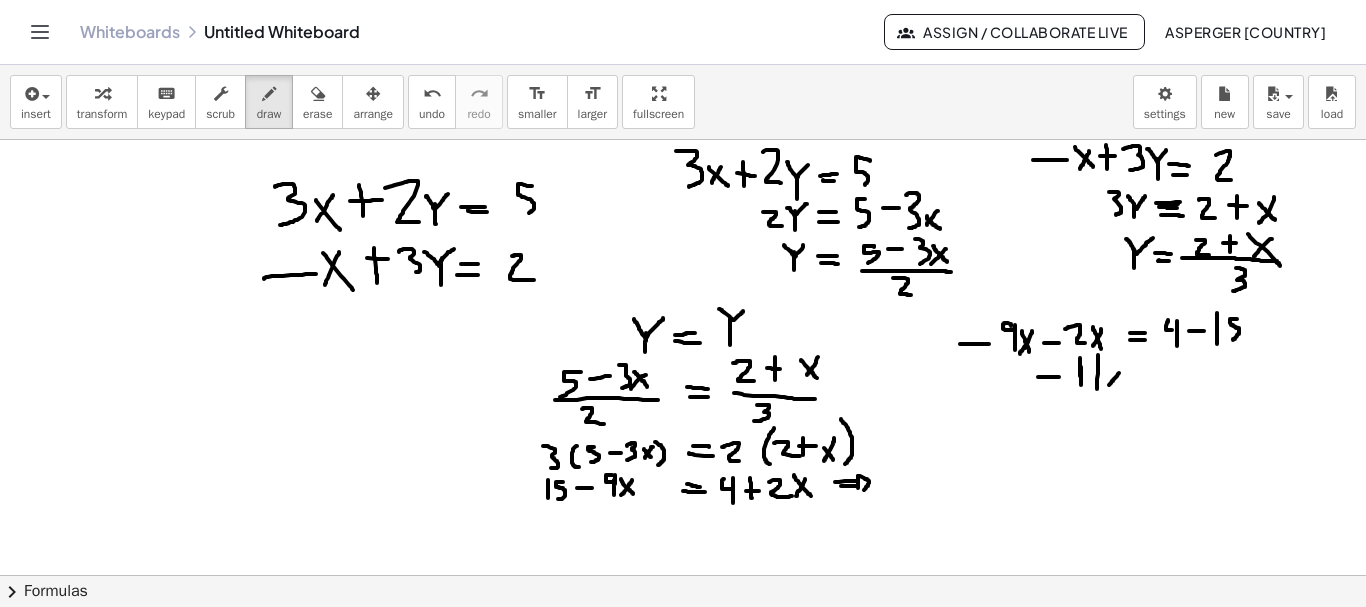 drag, startPoint x: 1119, startPoint y: 373, endPoint x: 1108, endPoint y: 386, distance: 17.029387 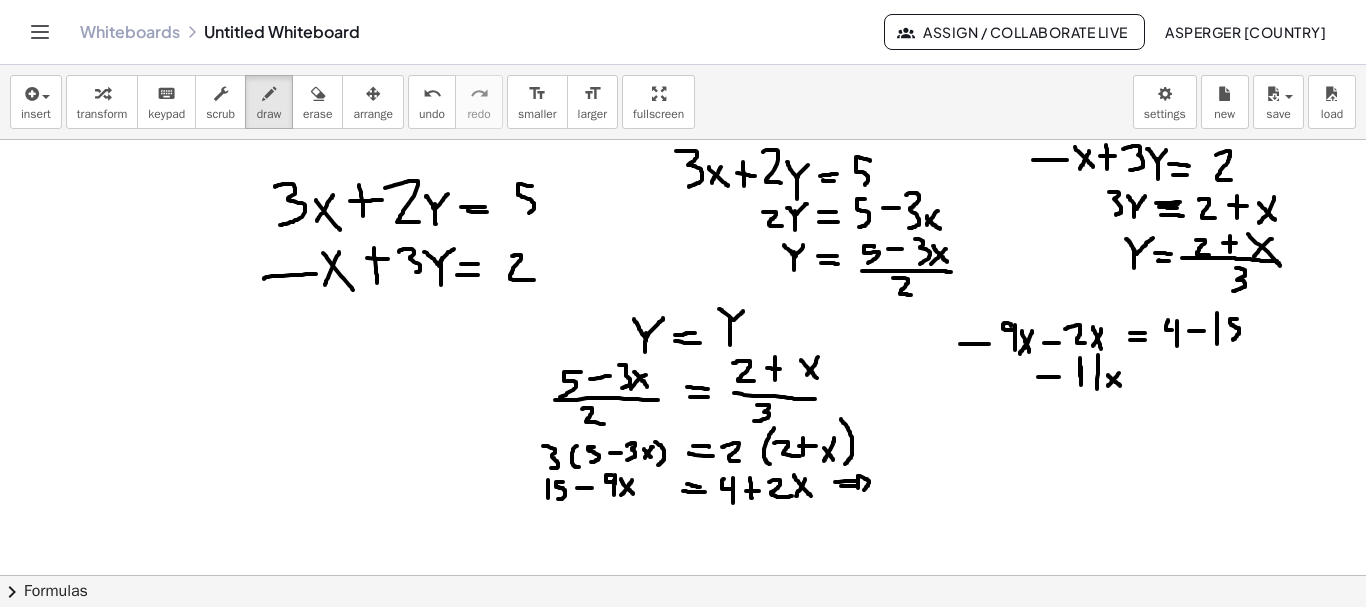 drag, startPoint x: 1108, startPoint y: 375, endPoint x: 1120, endPoint y: 386, distance: 16.27882 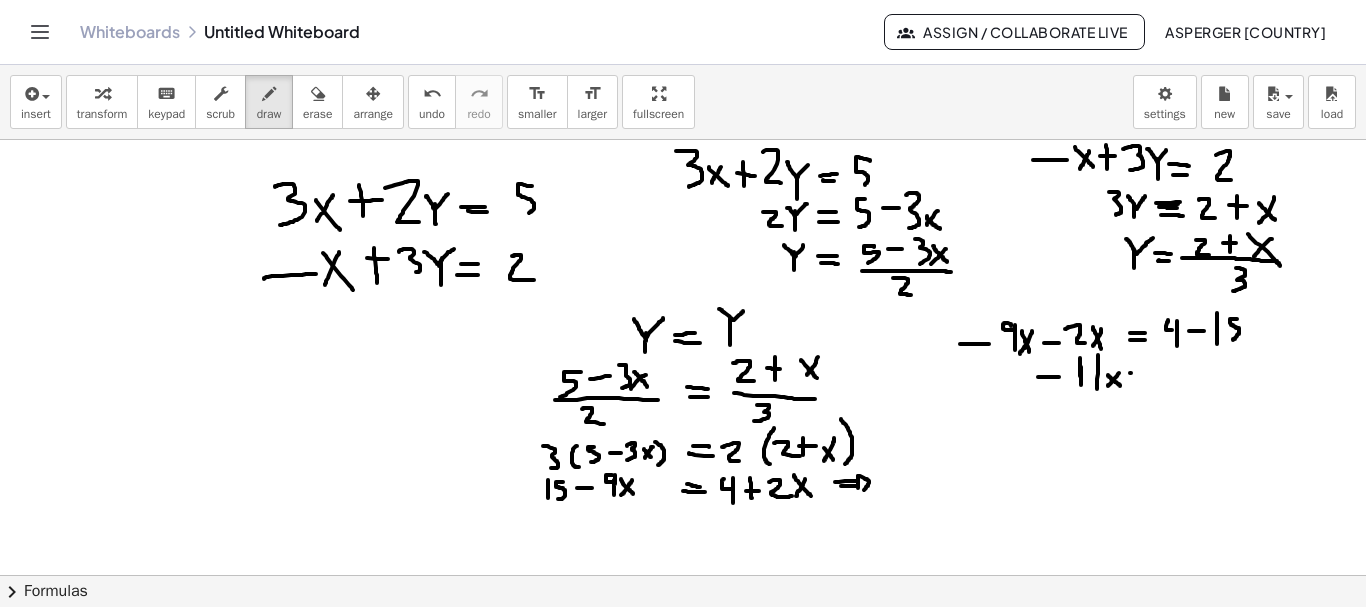 drag, startPoint x: 1130, startPoint y: 373, endPoint x: 1150, endPoint y: 373, distance: 20 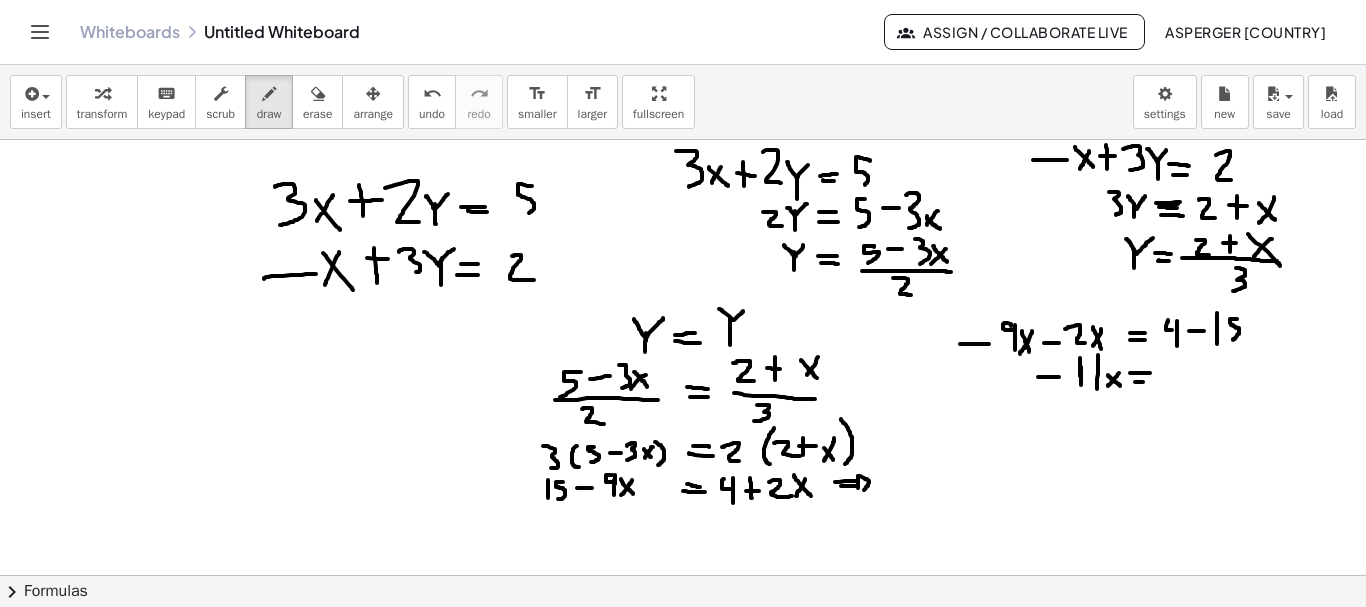 drag, startPoint x: 1135, startPoint y: 382, endPoint x: 1152, endPoint y: 382, distance: 17 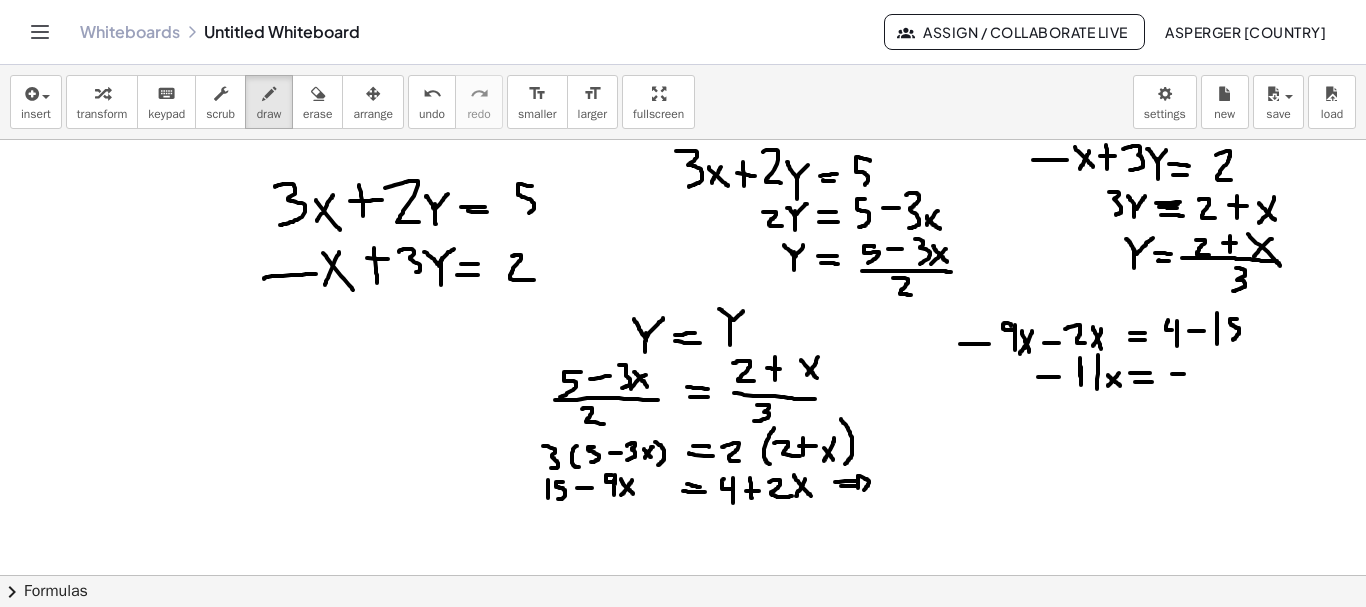 drag, startPoint x: 1172, startPoint y: 374, endPoint x: 1184, endPoint y: 374, distance: 12 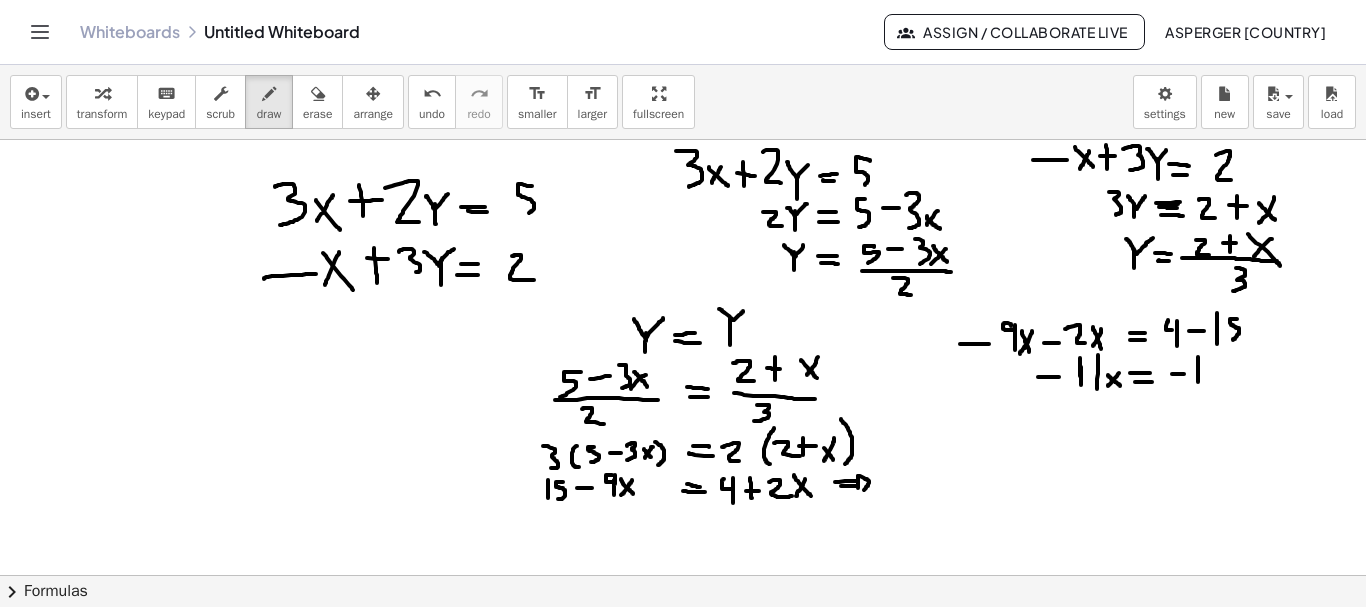 drag, startPoint x: 1198, startPoint y: 357, endPoint x: 1198, endPoint y: 382, distance: 25 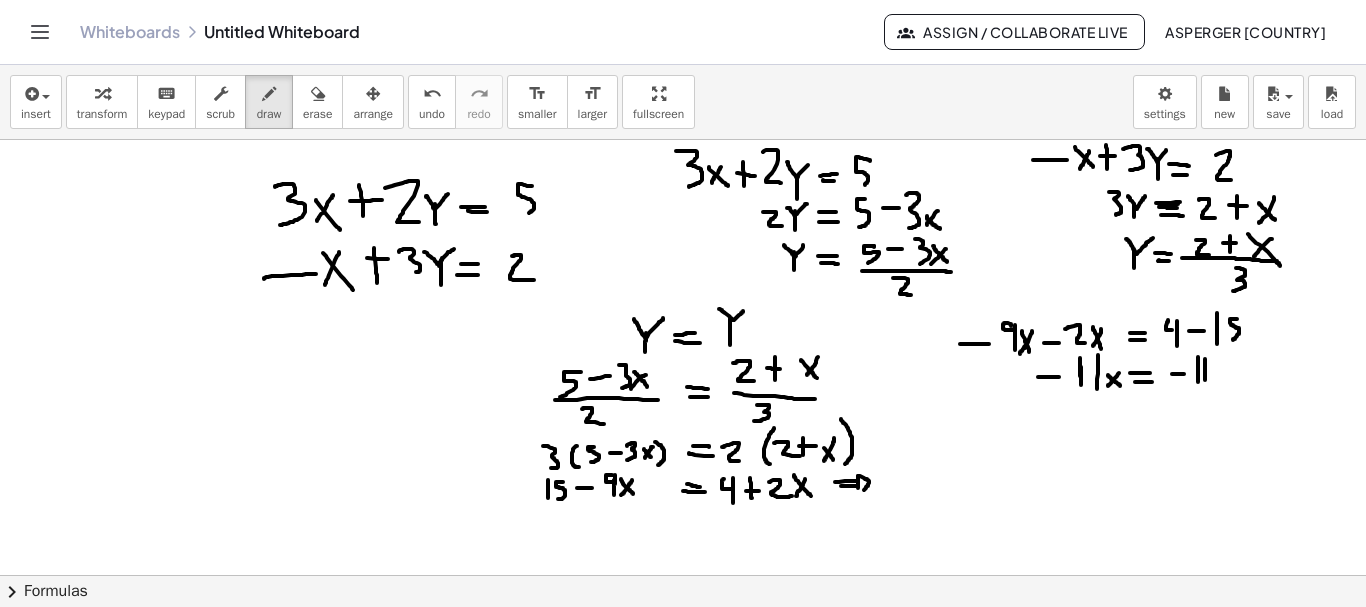 drag, startPoint x: 1205, startPoint y: 359, endPoint x: 1205, endPoint y: 388, distance: 29 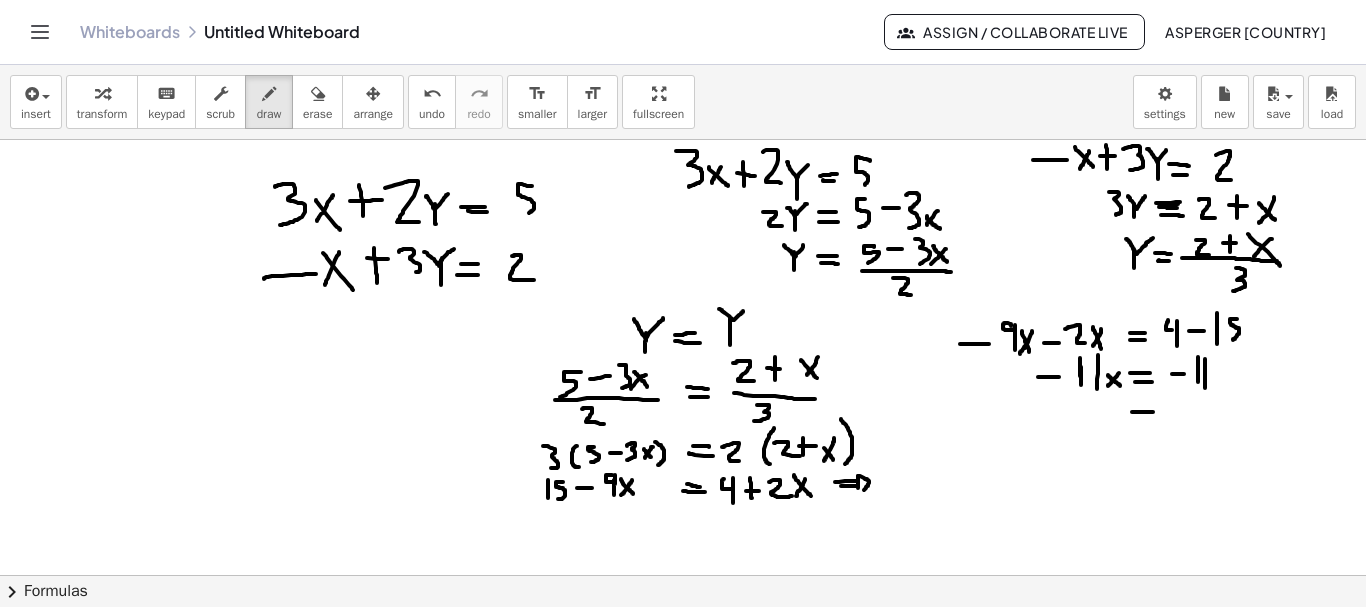 drag, startPoint x: 1132, startPoint y: 412, endPoint x: 1153, endPoint y: 412, distance: 21 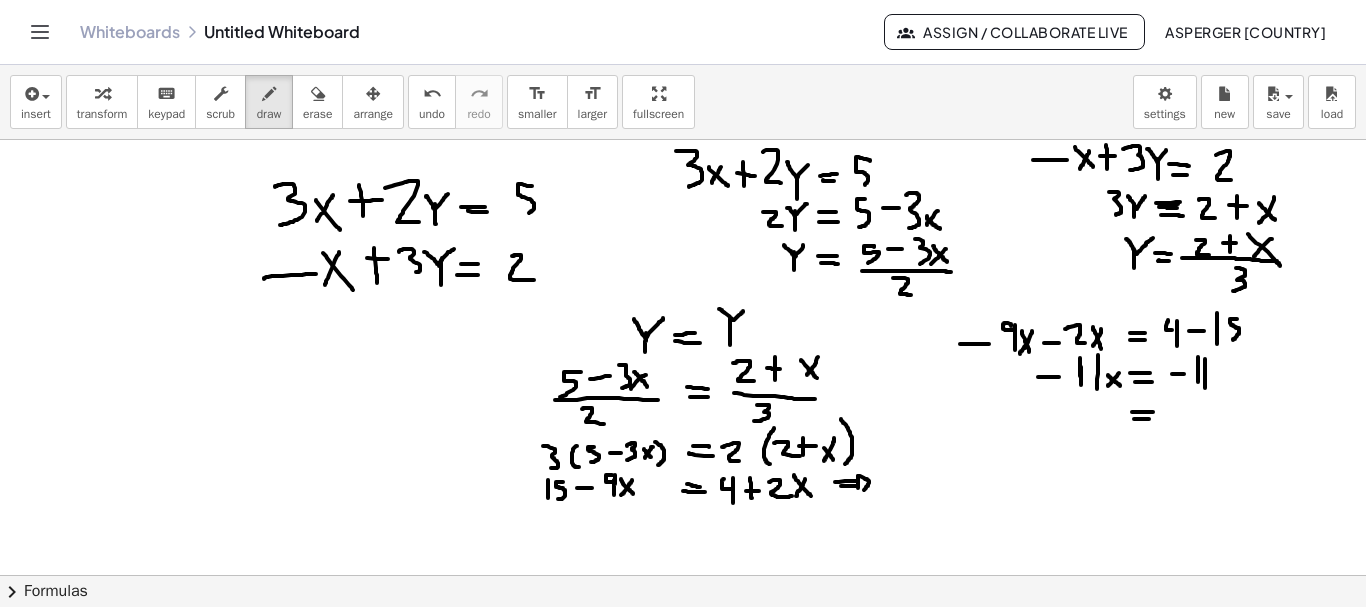 drag, startPoint x: 1134, startPoint y: 419, endPoint x: 1149, endPoint y: 419, distance: 15 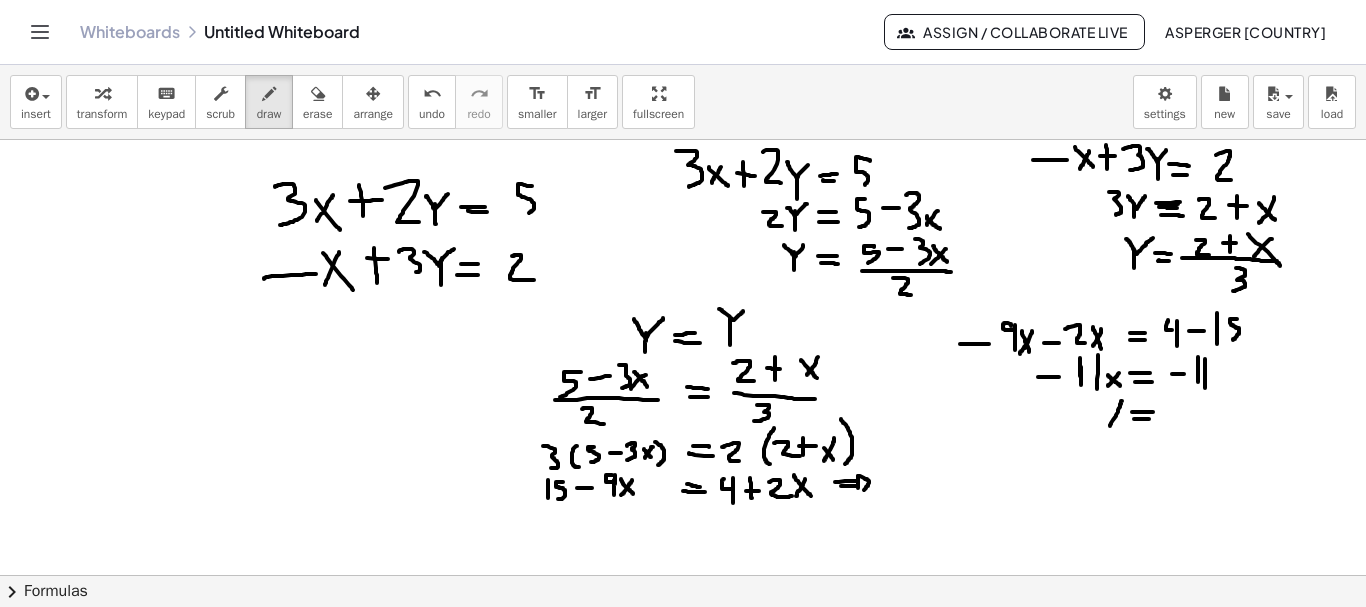drag, startPoint x: 1122, startPoint y: 401, endPoint x: 1110, endPoint y: 428, distance: 29.546574 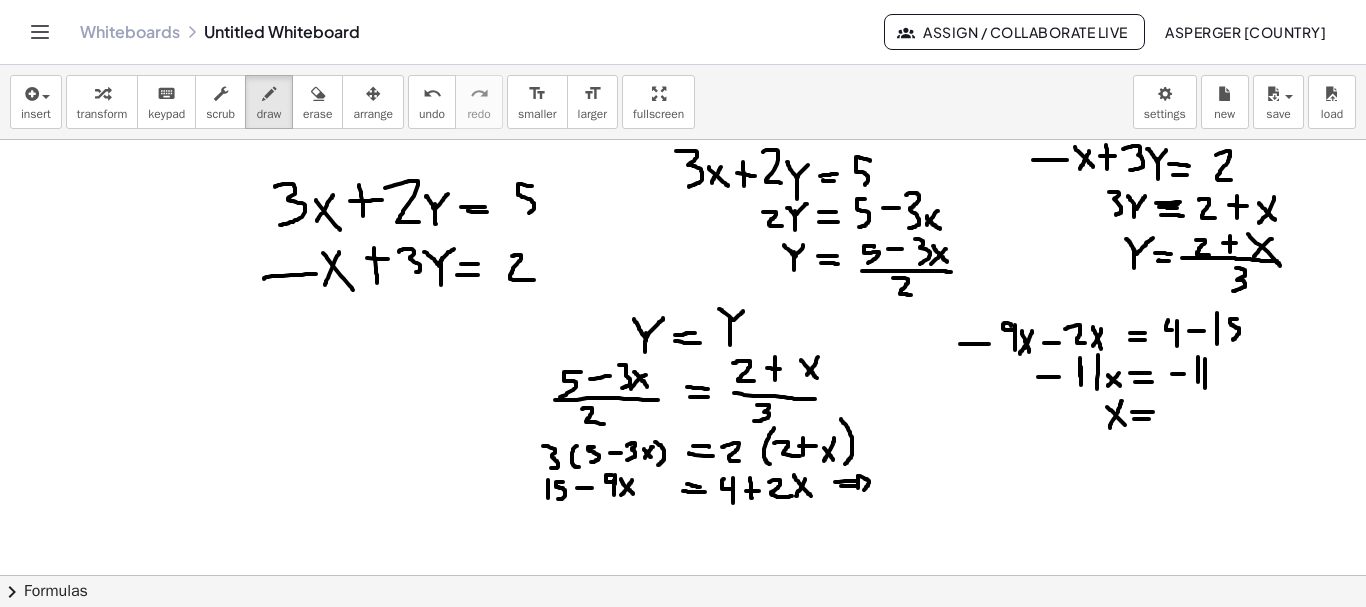 drag, startPoint x: 1107, startPoint y: 407, endPoint x: 1128, endPoint y: 427, distance: 29 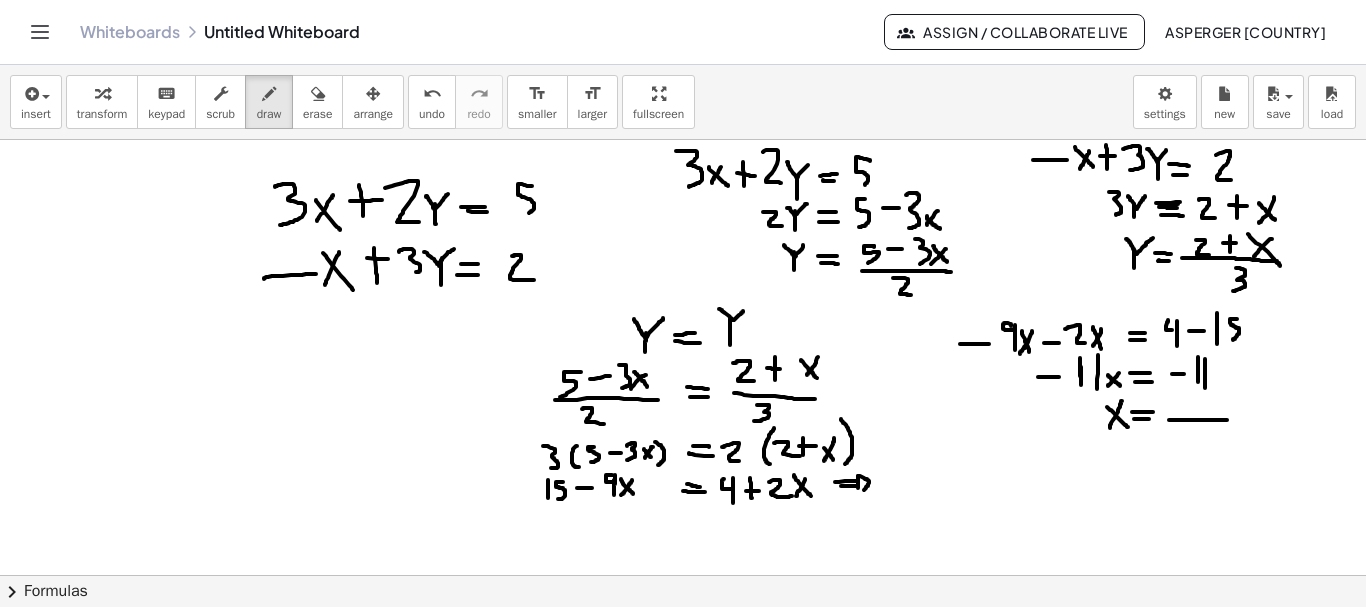 drag, startPoint x: 1169, startPoint y: 420, endPoint x: 1230, endPoint y: 420, distance: 61 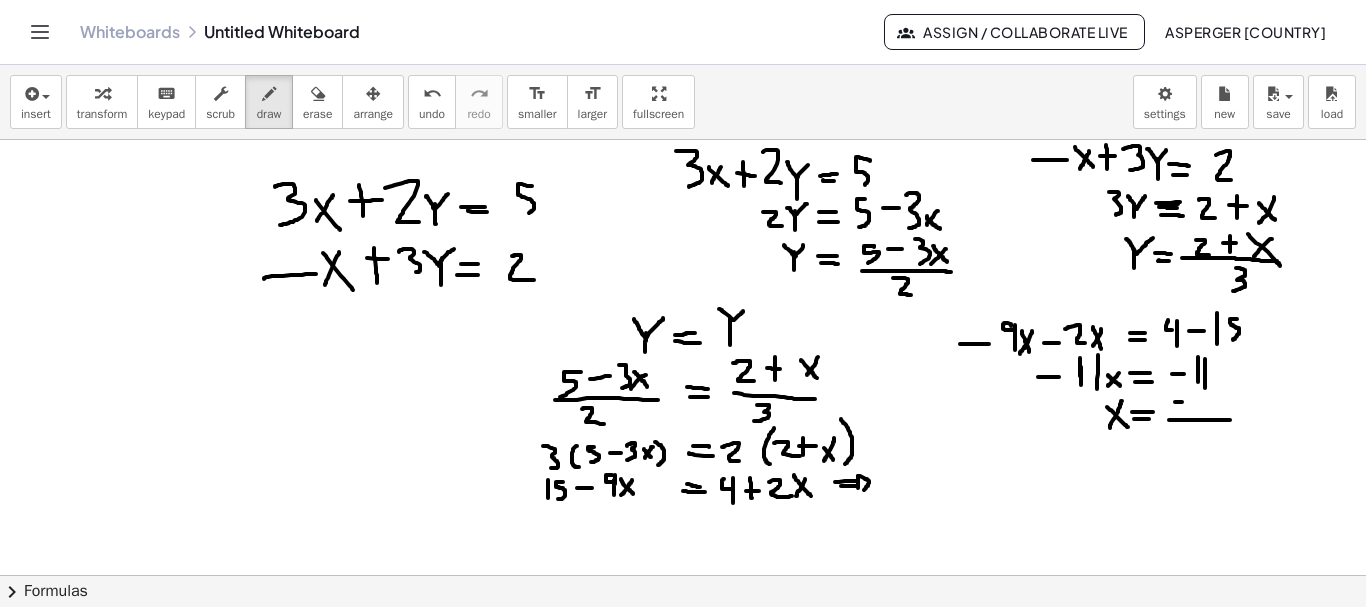 drag, startPoint x: 1175, startPoint y: 402, endPoint x: 1187, endPoint y: 402, distance: 12 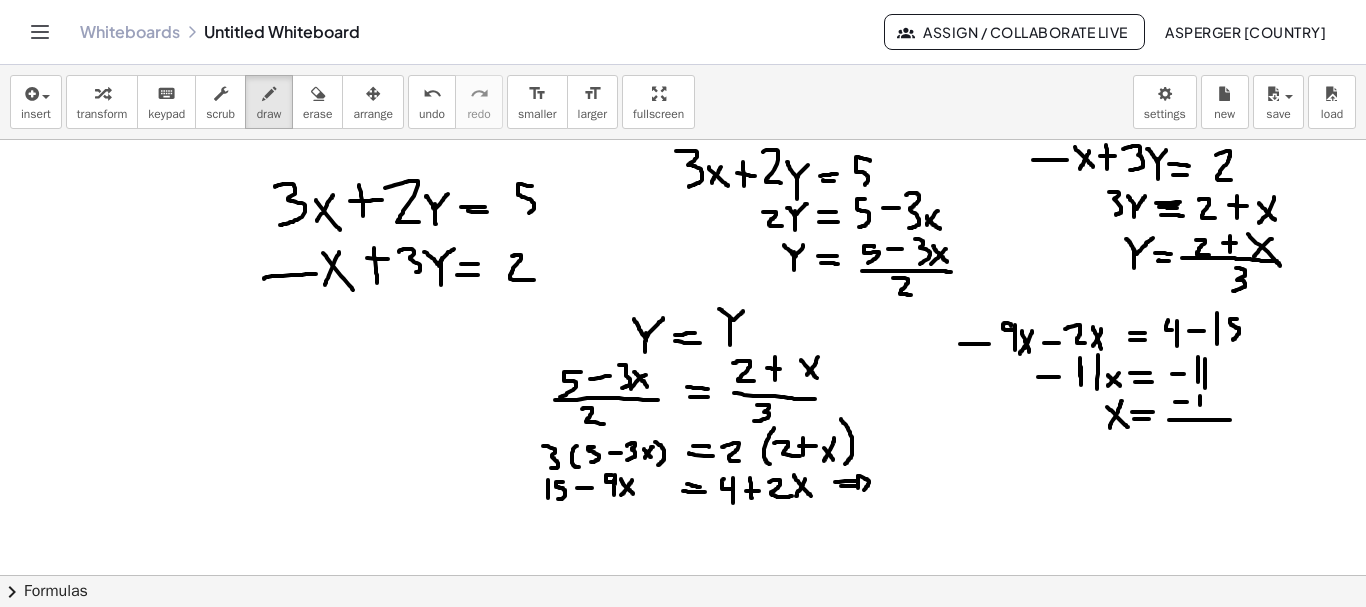 drag, startPoint x: 1200, startPoint y: 396, endPoint x: 1200, endPoint y: 409, distance: 13 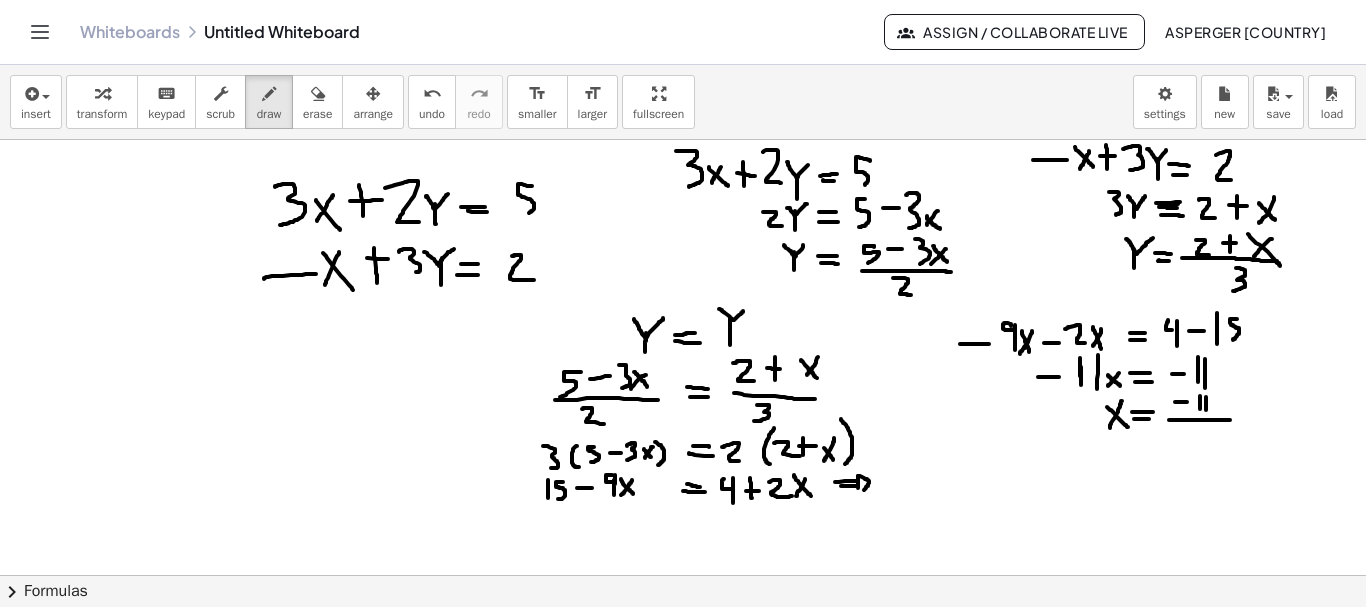 drag, startPoint x: 1206, startPoint y: 397, endPoint x: 1206, endPoint y: 411, distance: 14 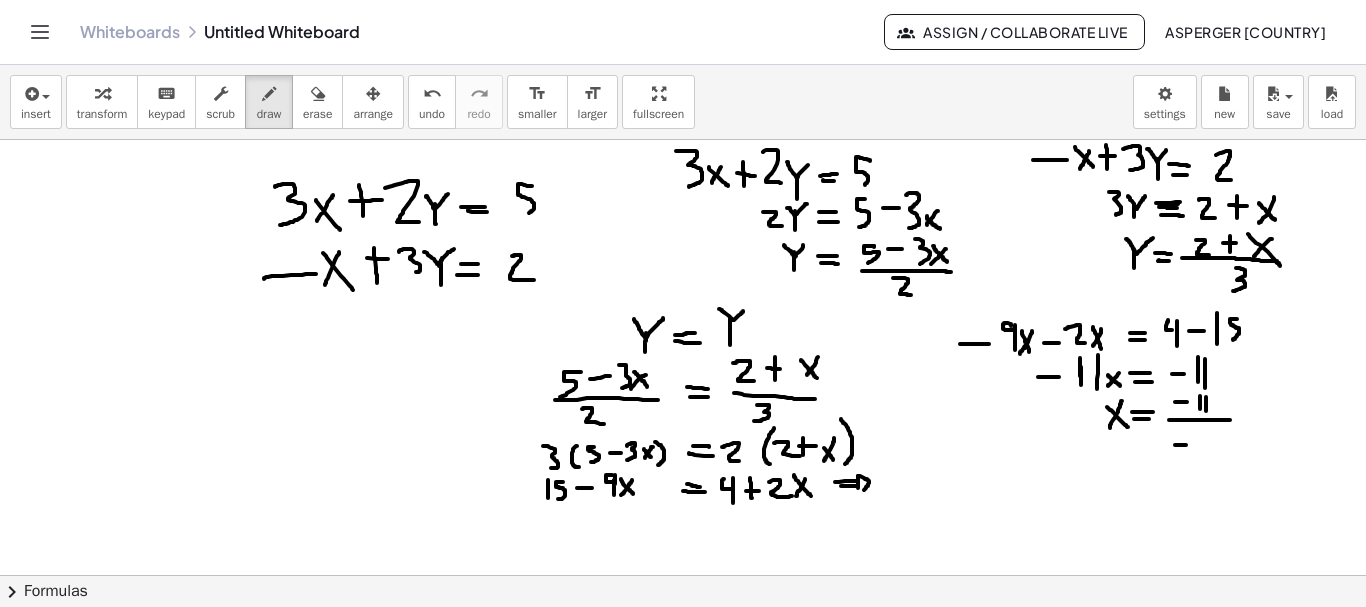drag, startPoint x: 1175, startPoint y: 445, endPoint x: 1186, endPoint y: 445, distance: 11 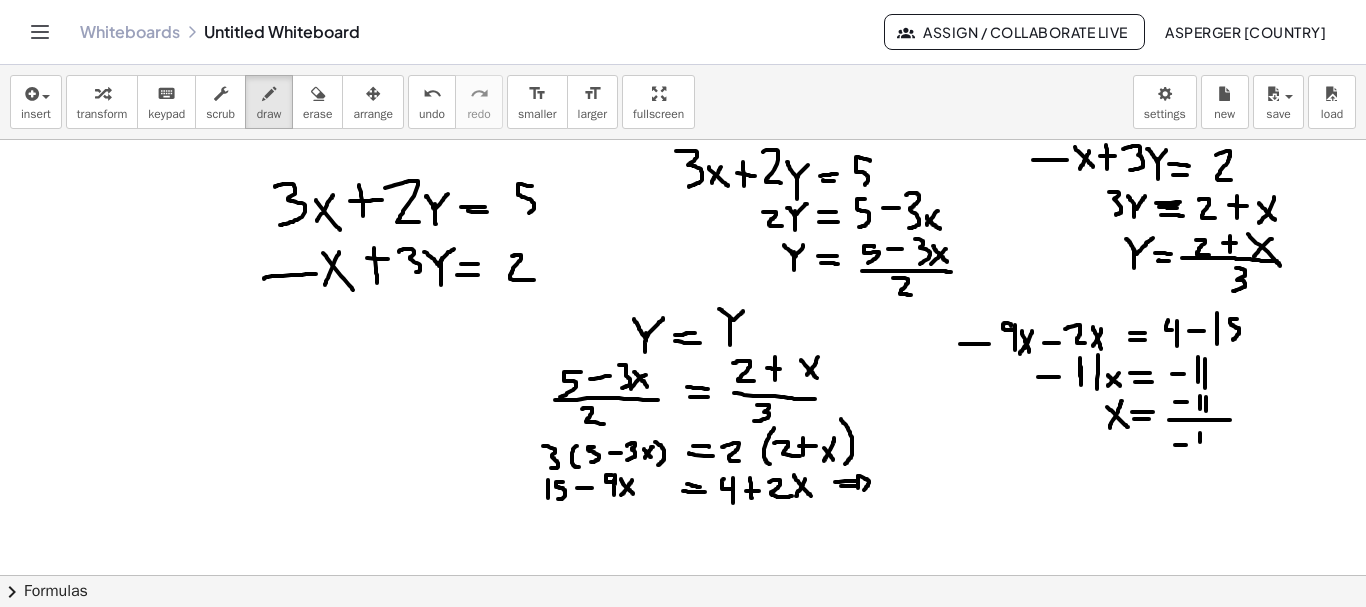 click at bounding box center [683, 640] 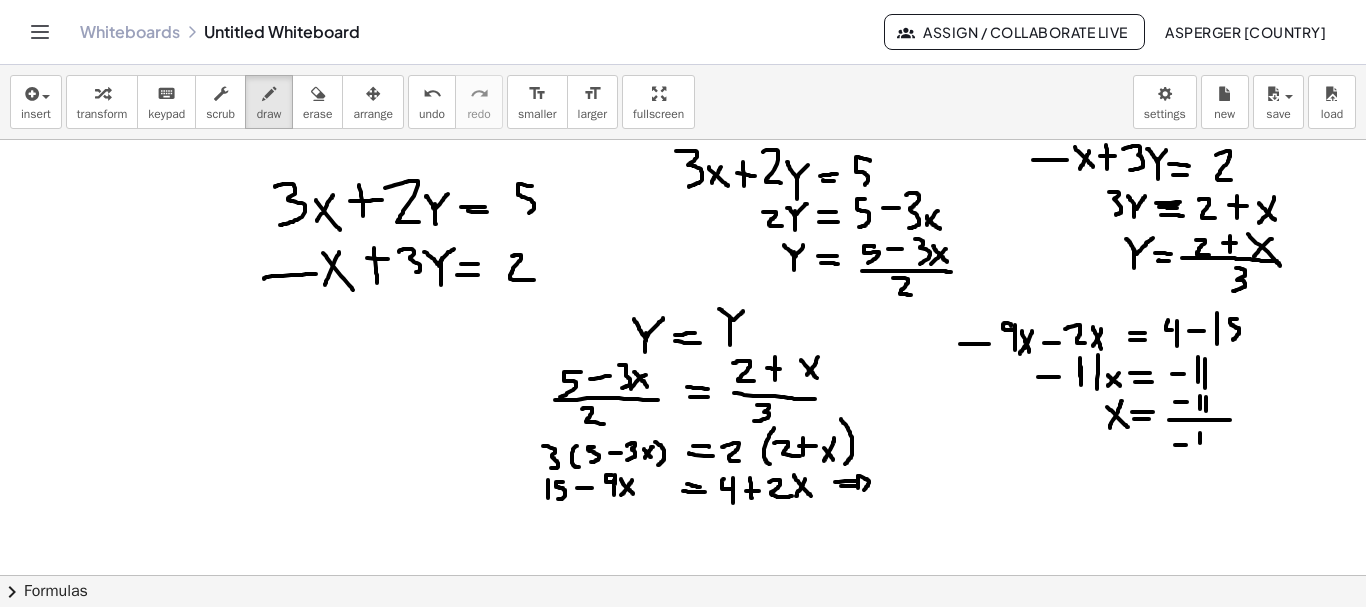 click at bounding box center [683, 640] 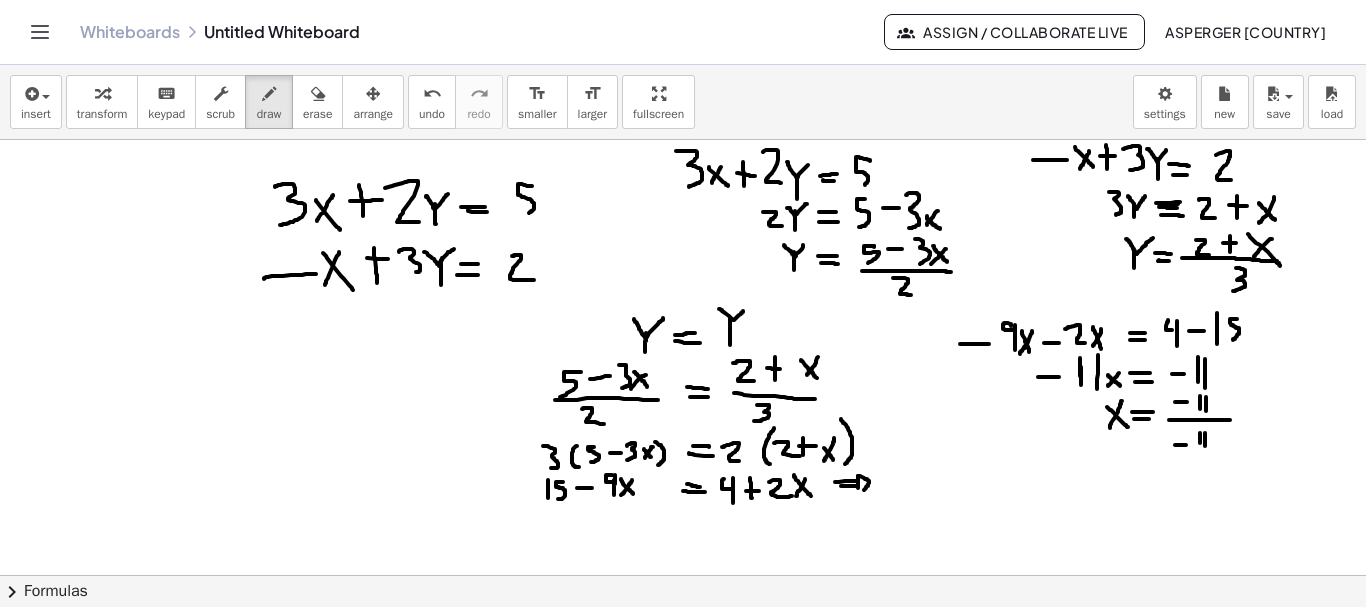 drag, startPoint x: 1205, startPoint y: 433, endPoint x: 1205, endPoint y: 446, distance: 13 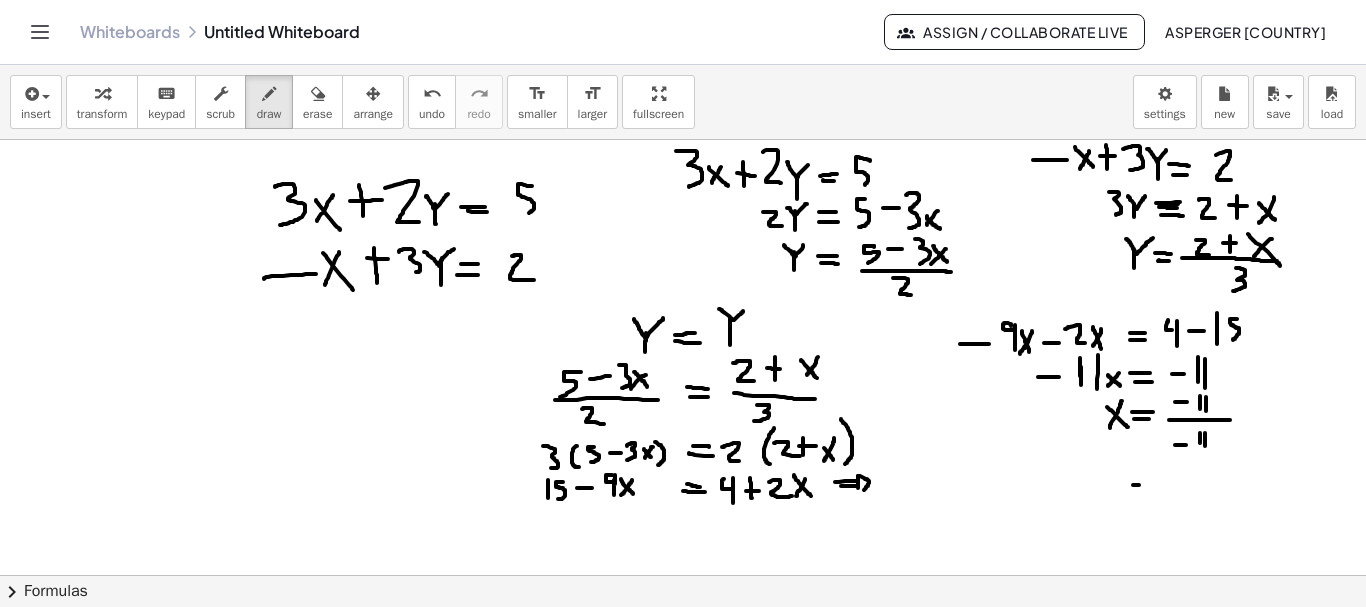 drag, startPoint x: 1133, startPoint y: 485, endPoint x: 1149, endPoint y: 485, distance: 16 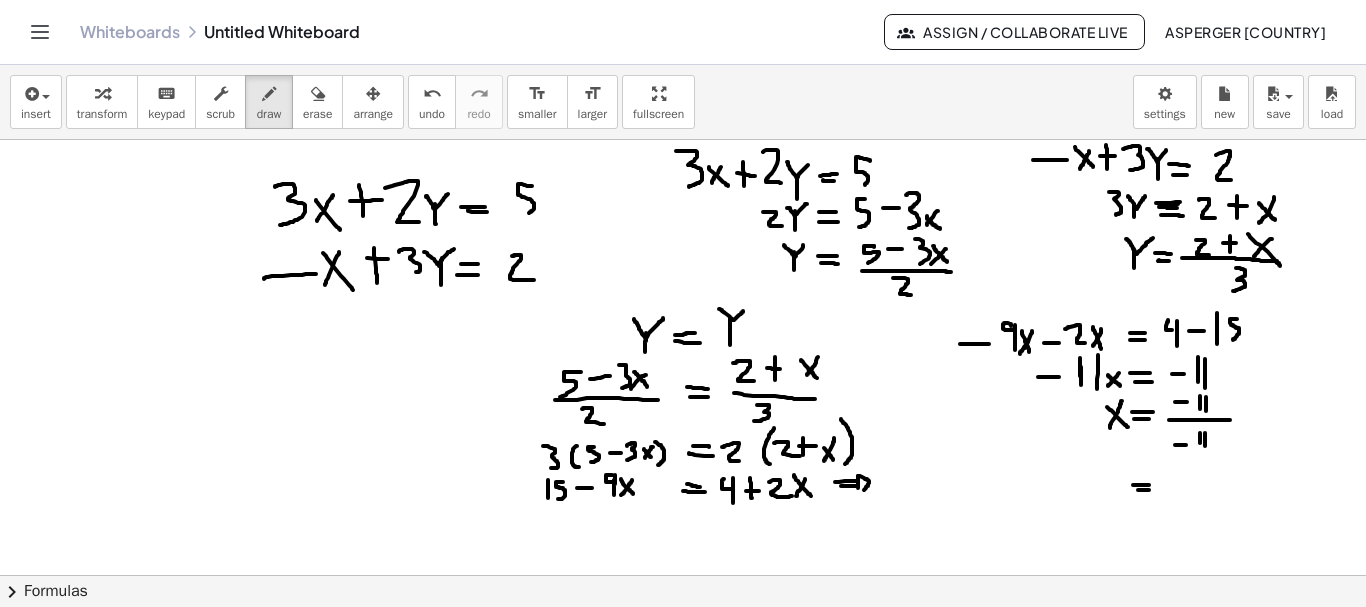 drag, startPoint x: 1138, startPoint y: 490, endPoint x: 1149, endPoint y: 490, distance: 11 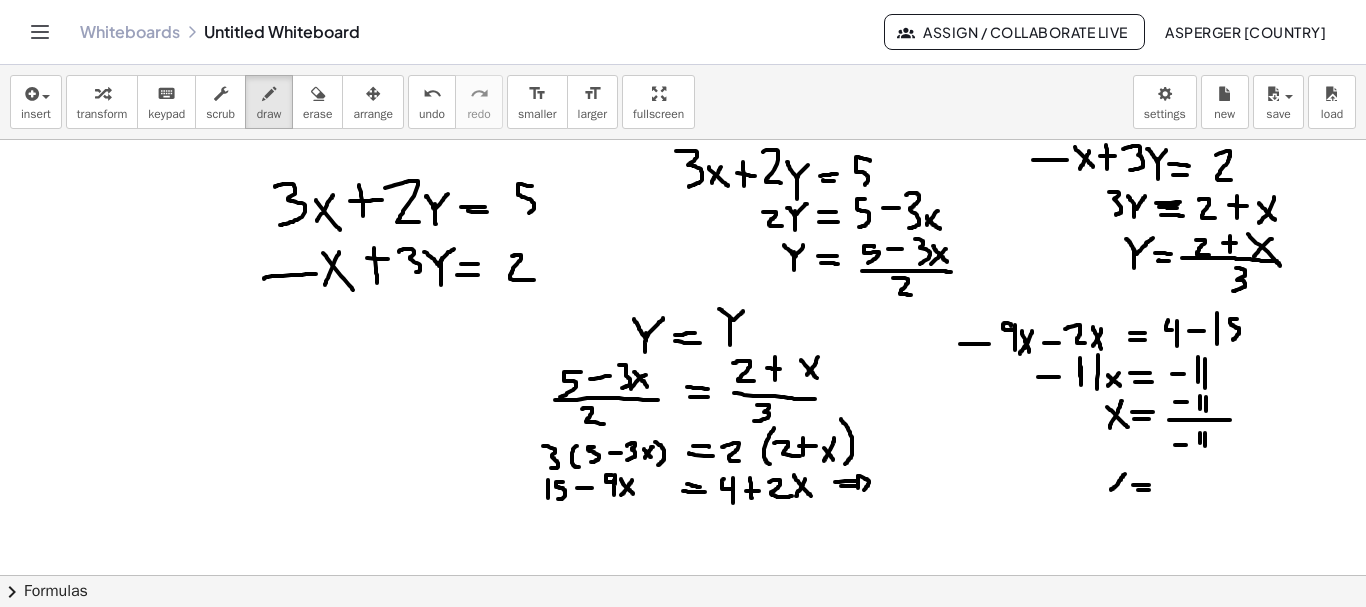 drag, startPoint x: 1125, startPoint y: 474, endPoint x: 1111, endPoint y: 490, distance: 21.260292 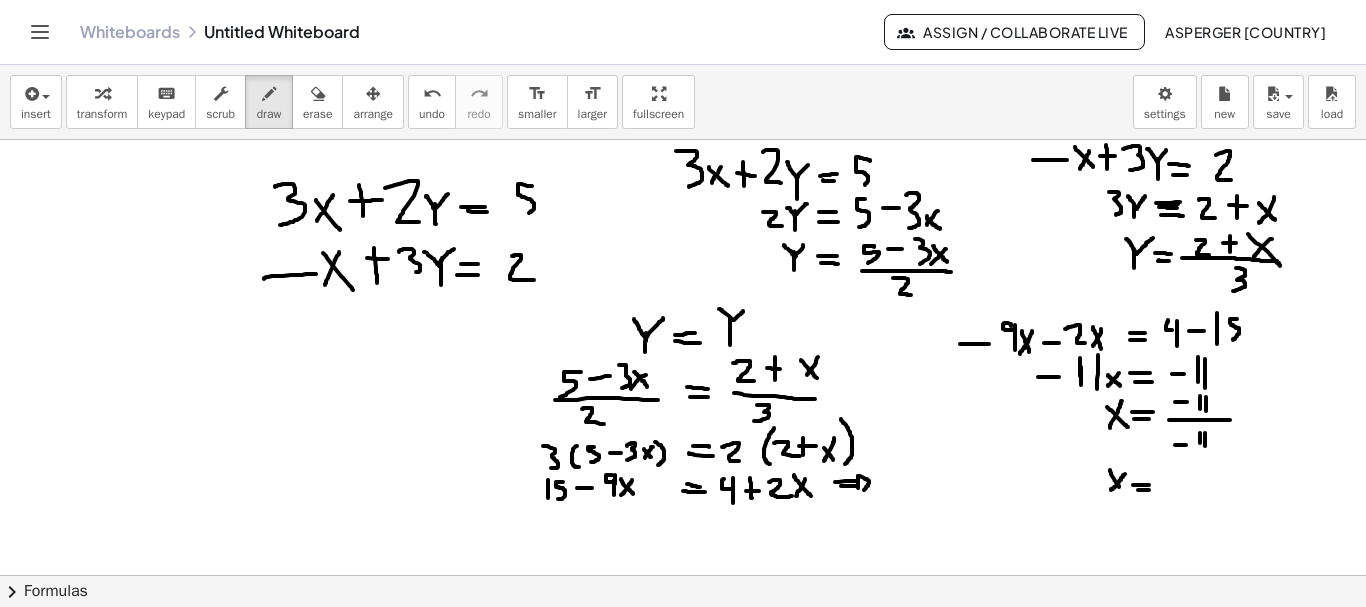 drag, startPoint x: 1110, startPoint y: 470, endPoint x: 1124, endPoint y: 496, distance: 29.529646 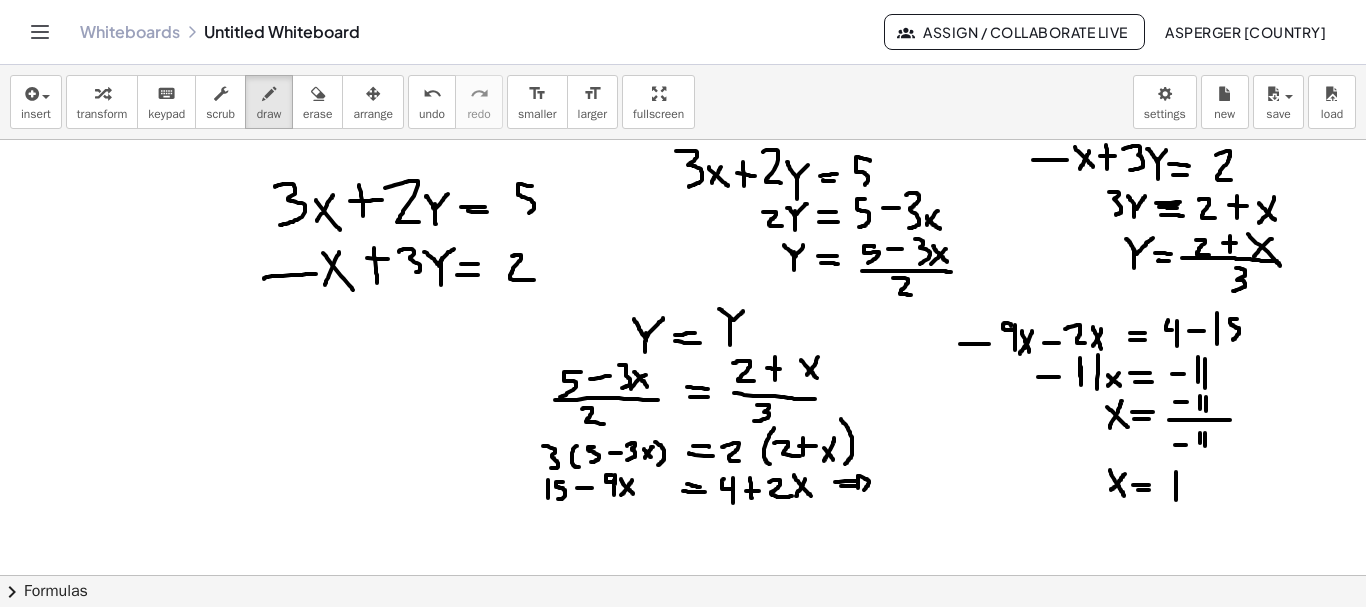 drag, startPoint x: 1176, startPoint y: 472, endPoint x: 1176, endPoint y: 500, distance: 28 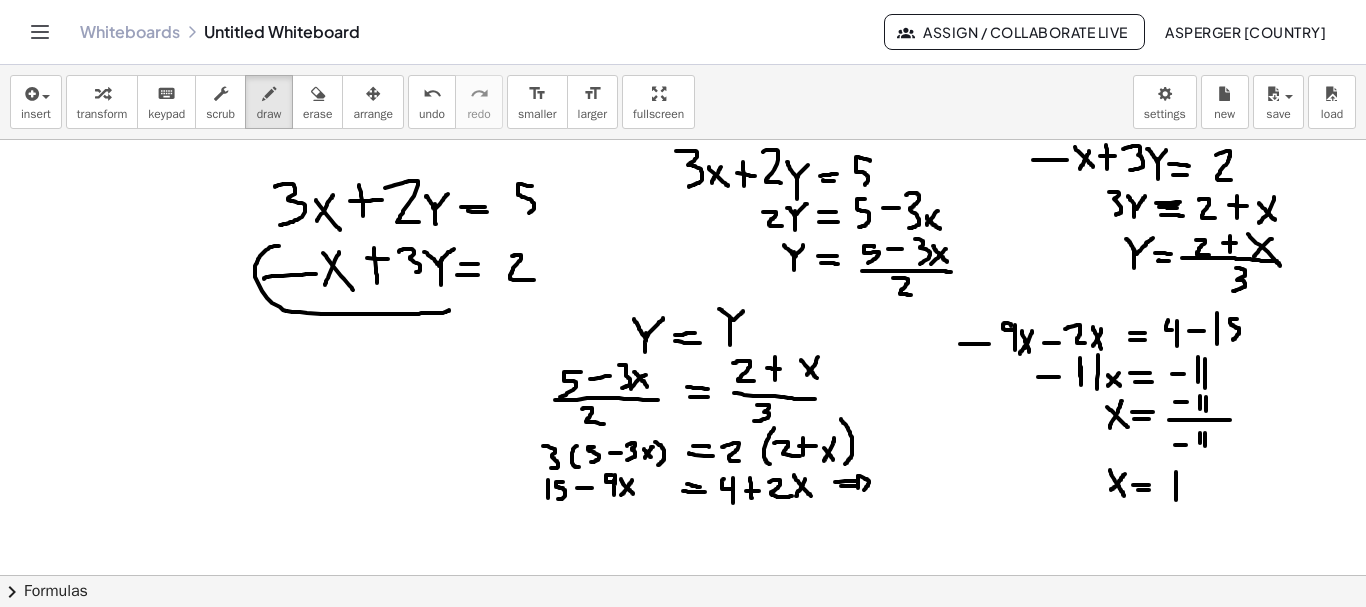 drag, startPoint x: 272, startPoint y: 247, endPoint x: 457, endPoint y: 308, distance: 194.79733 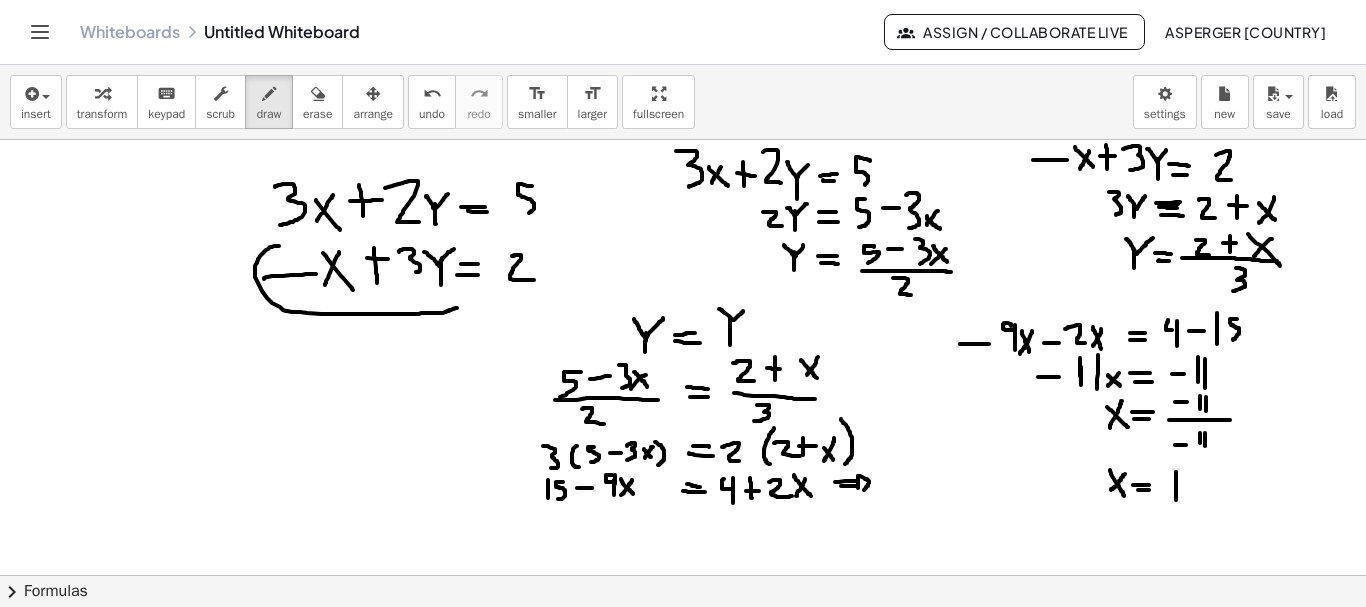 click at bounding box center [683, 640] 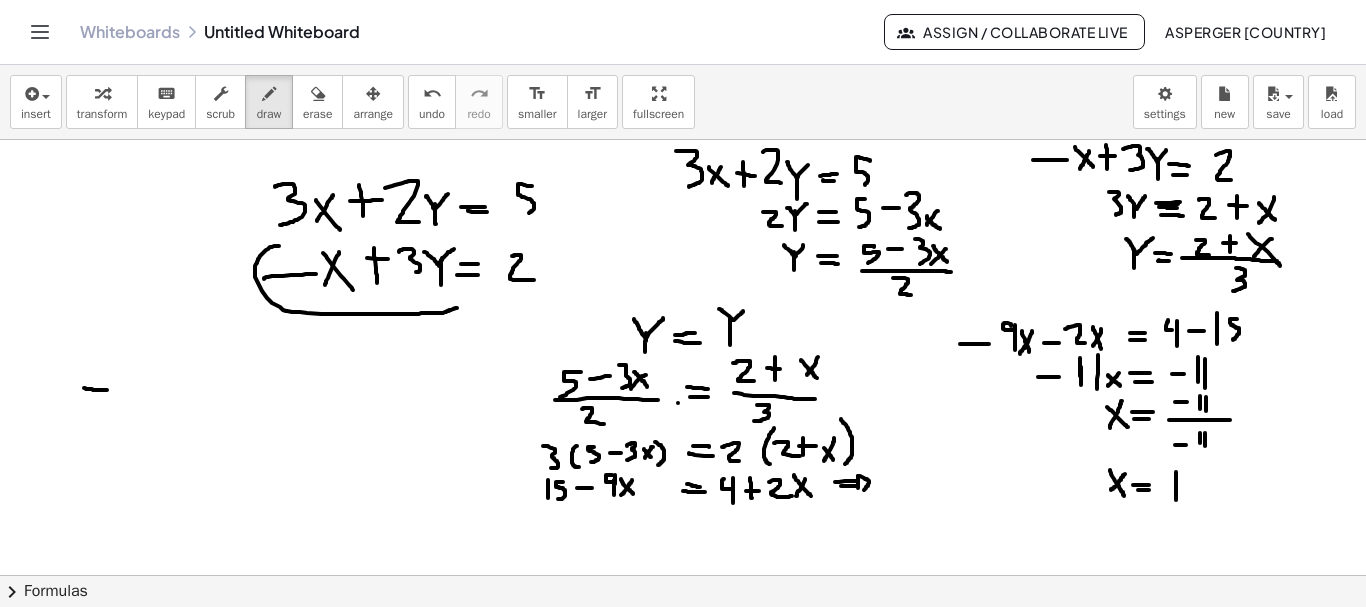 drag, startPoint x: 84, startPoint y: 388, endPoint x: 113, endPoint y: 390, distance: 29.068884 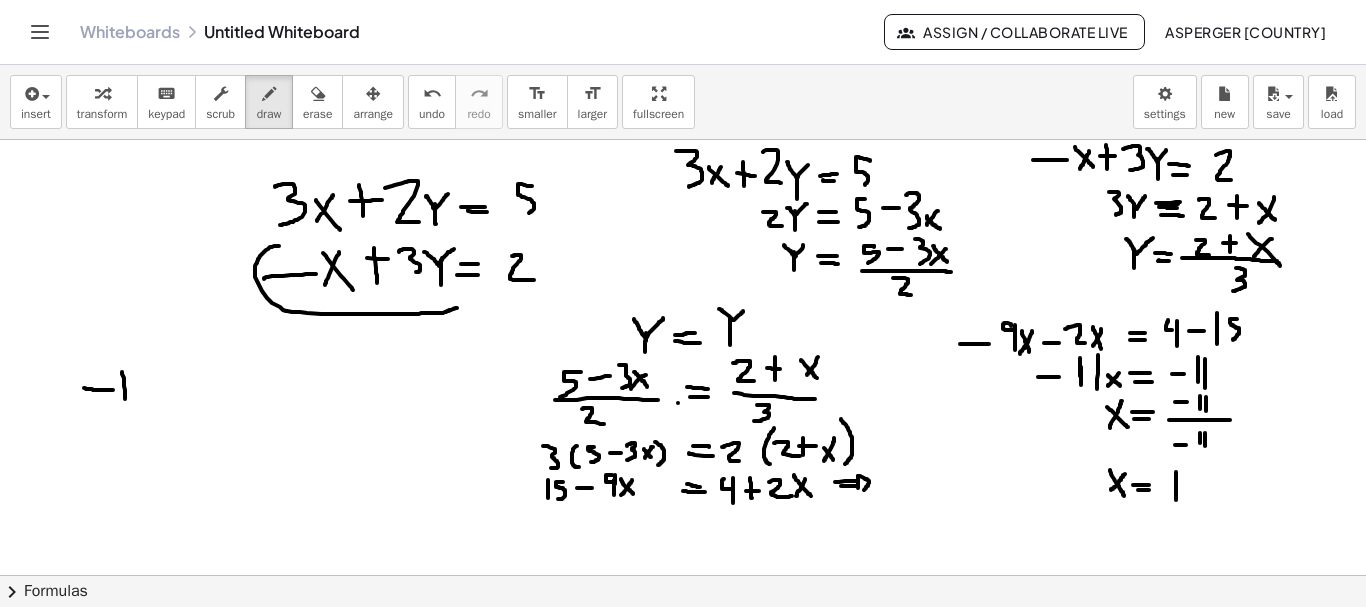 drag, startPoint x: 122, startPoint y: 372, endPoint x: 125, endPoint y: 400, distance: 28.160255 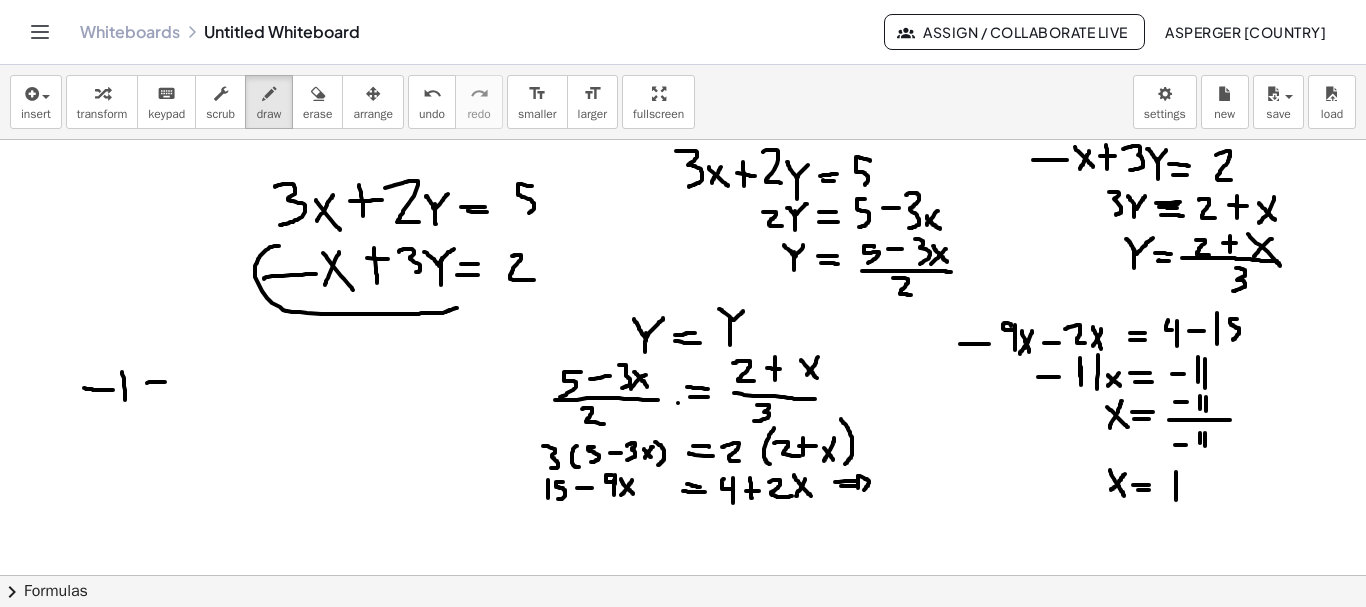 drag, startPoint x: 147, startPoint y: 383, endPoint x: 165, endPoint y: 382, distance: 18.027756 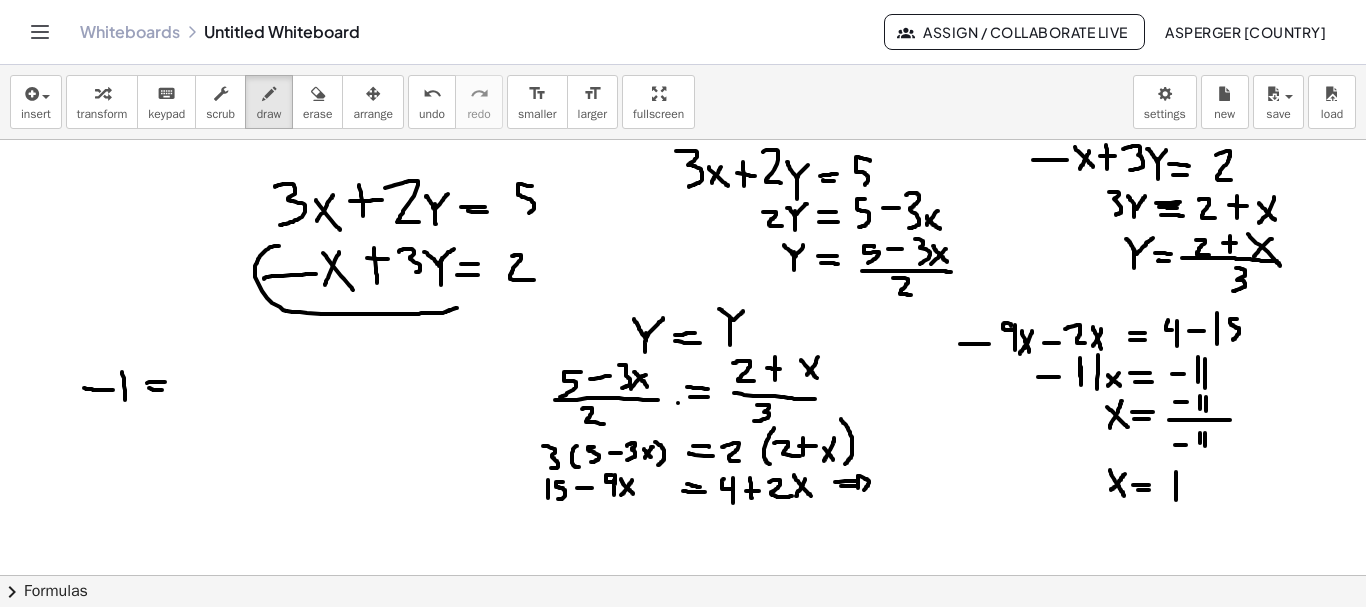 drag, startPoint x: 149, startPoint y: 388, endPoint x: 162, endPoint y: 390, distance: 13.152946 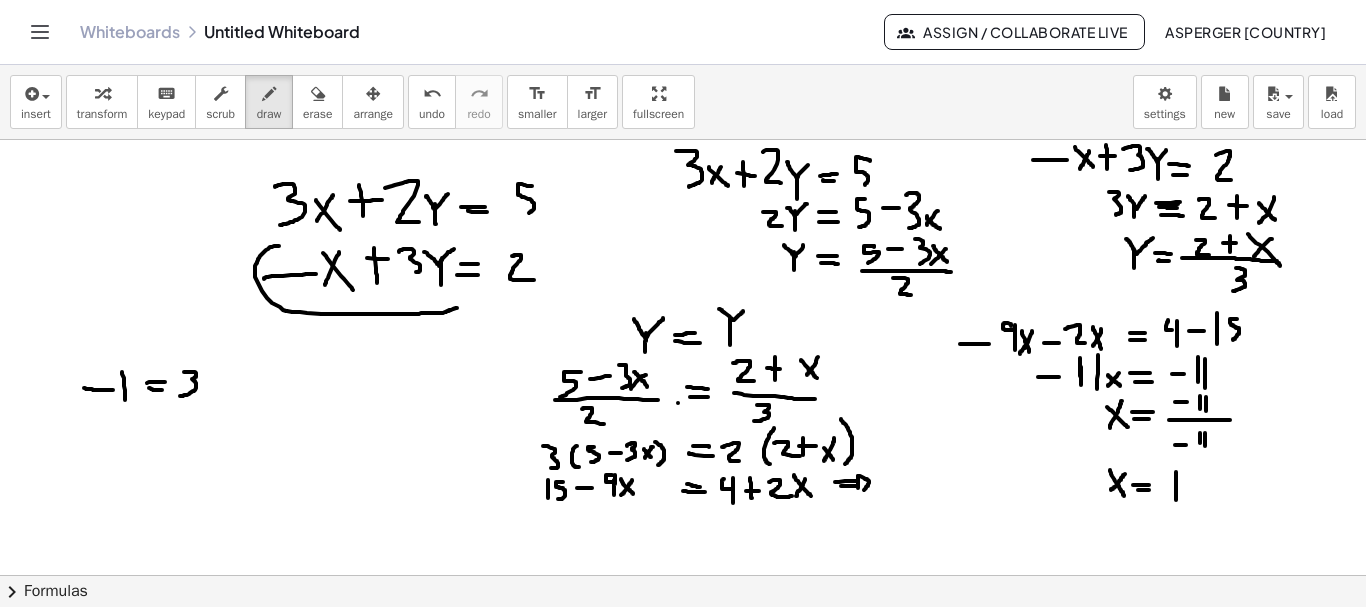 drag, startPoint x: 184, startPoint y: 372, endPoint x: 180, endPoint y: 396, distance: 24.33105 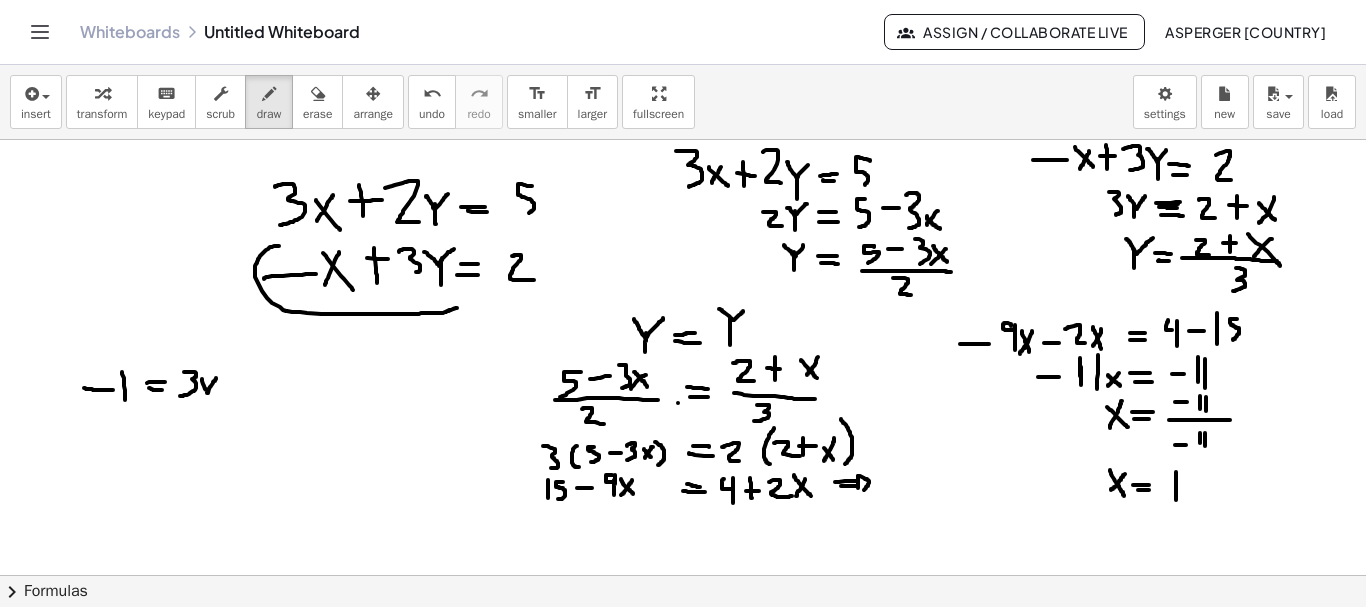 drag, startPoint x: 202, startPoint y: 379, endPoint x: 216, endPoint y: 378, distance: 14.035668 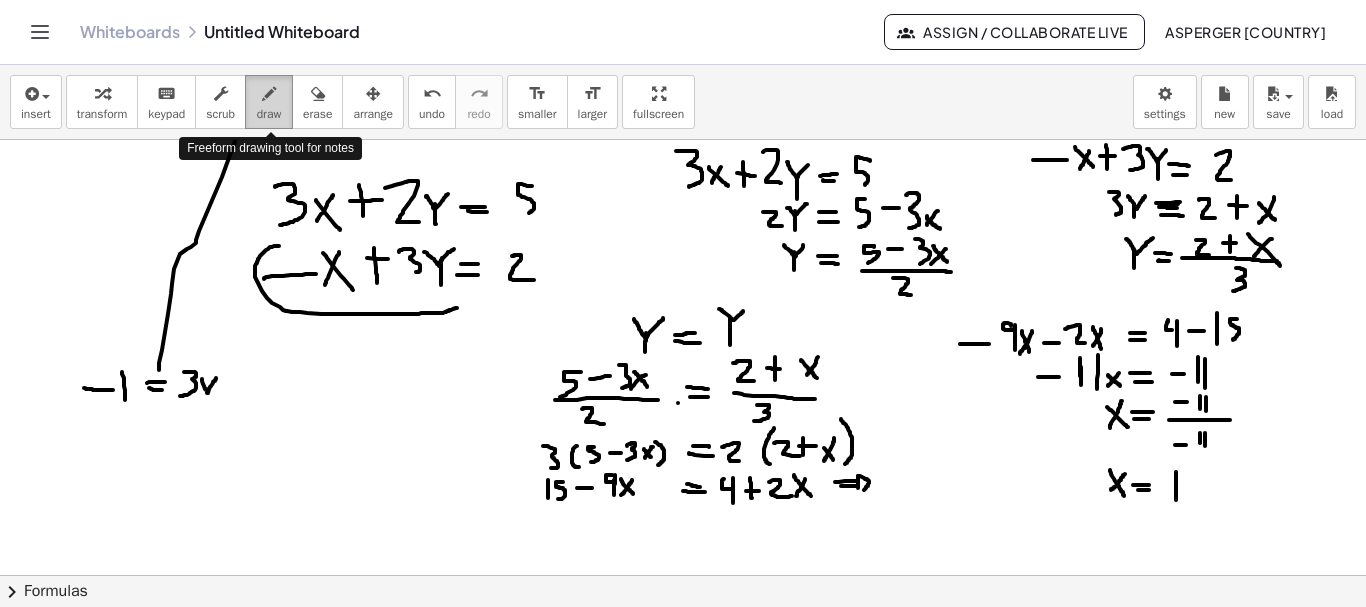 drag, startPoint x: 159, startPoint y: 370, endPoint x: 279, endPoint y: 92, distance: 302.79367 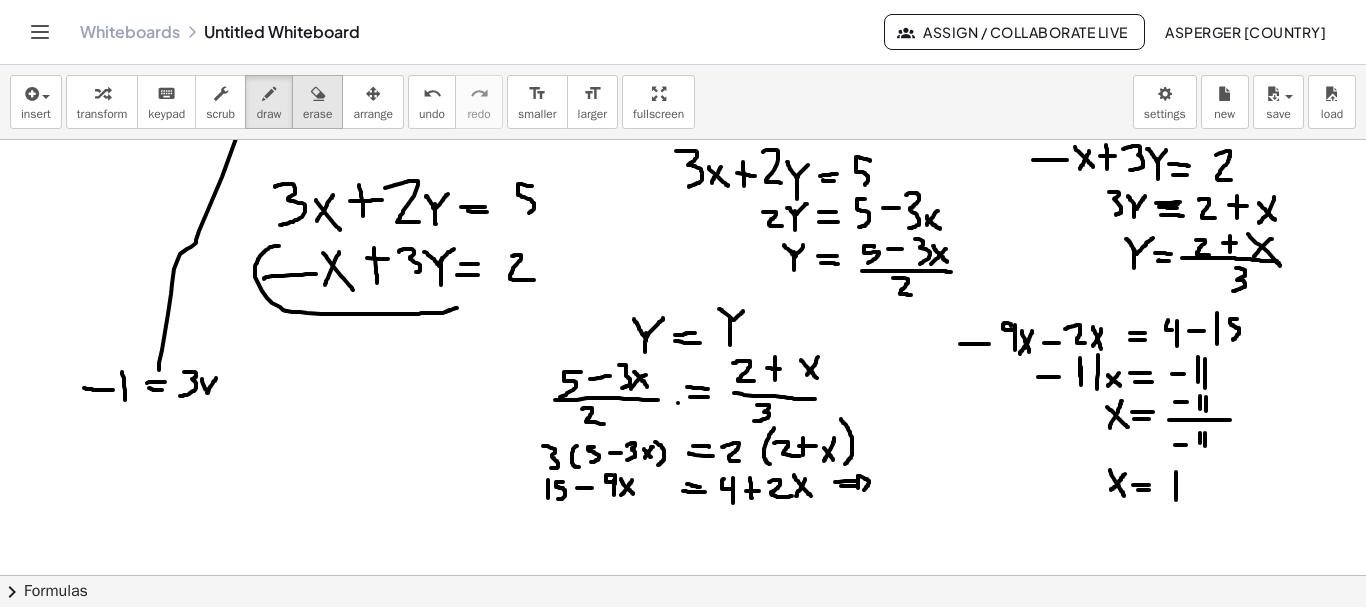 click at bounding box center [317, 93] 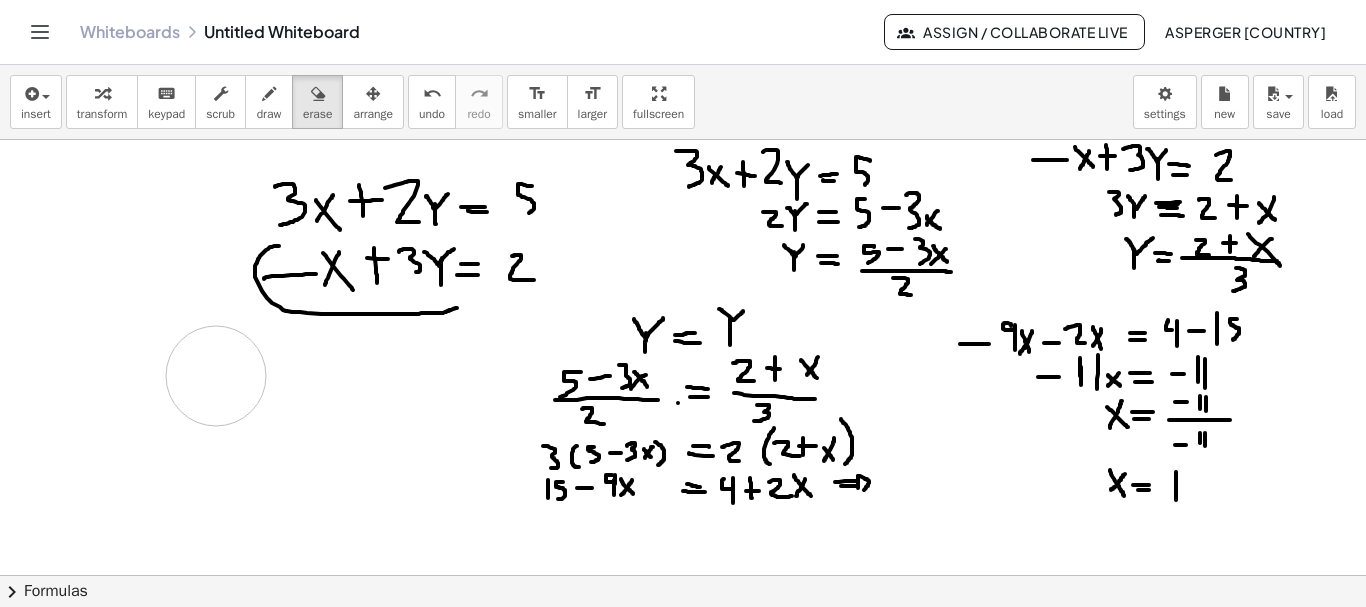 drag, startPoint x: 219, startPoint y: 169, endPoint x: 215, endPoint y: 376, distance: 207.03865 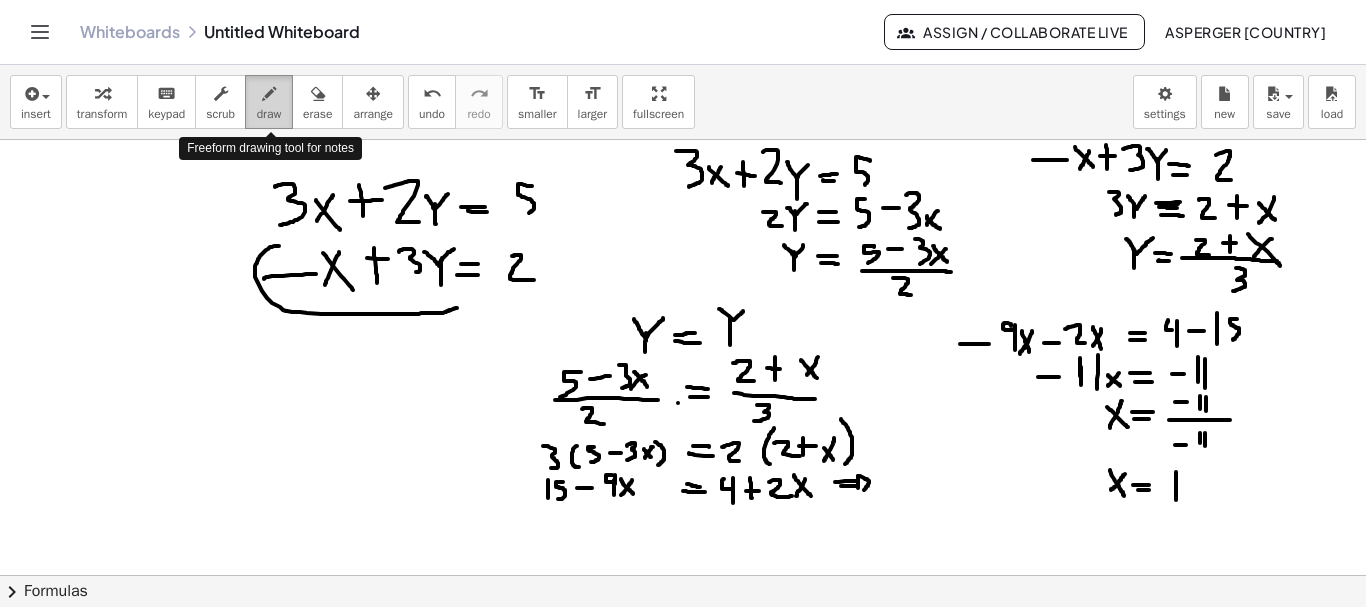click at bounding box center [269, 94] 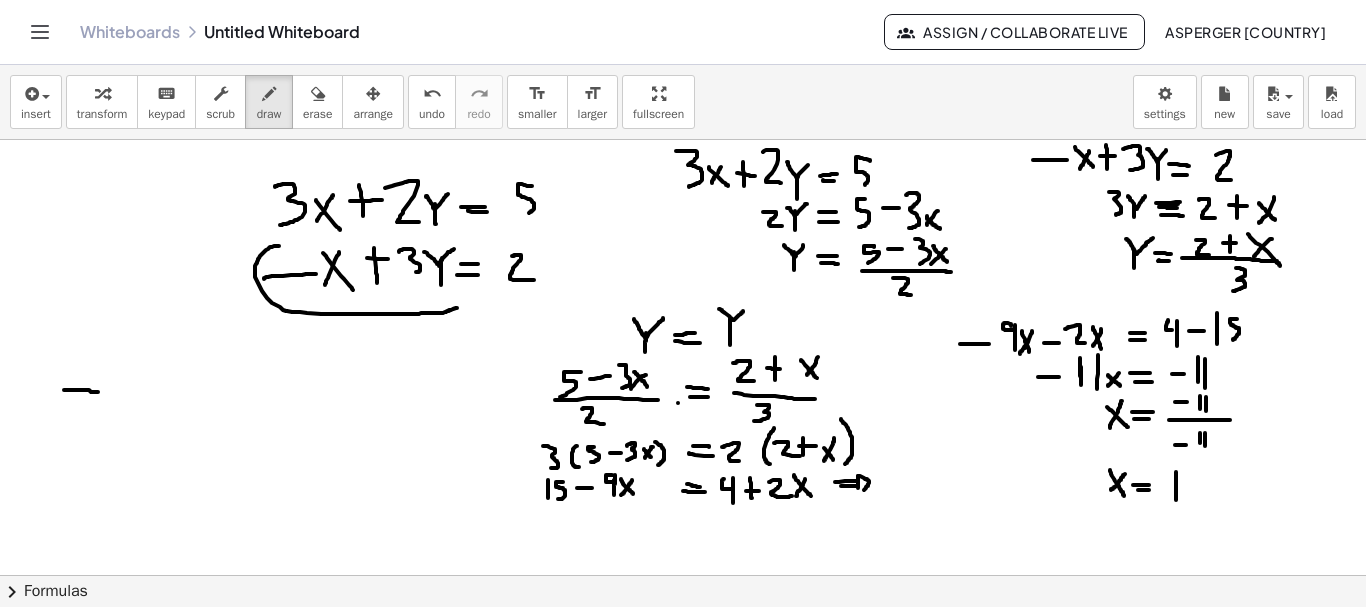 drag, startPoint x: 64, startPoint y: 390, endPoint x: 100, endPoint y: 392, distance: 36.05551 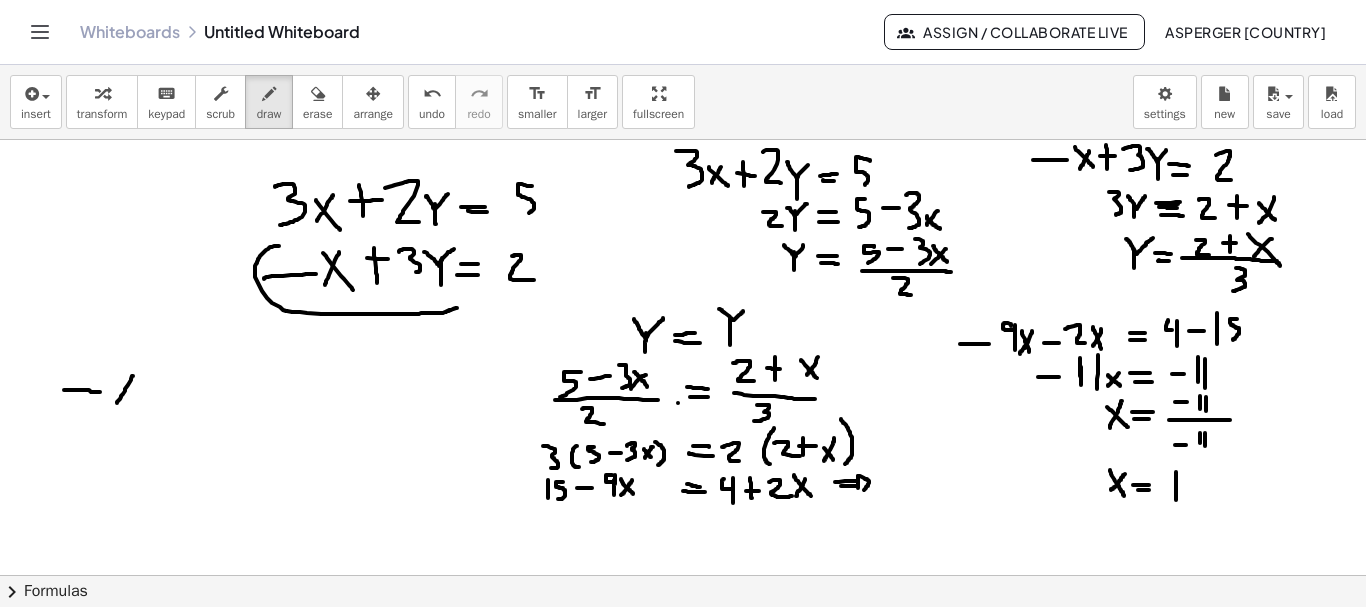 drag, startPoint x: 132, startPoint y: 376, endPoint x: 117, endPoint y: 403, distance: 30.88689 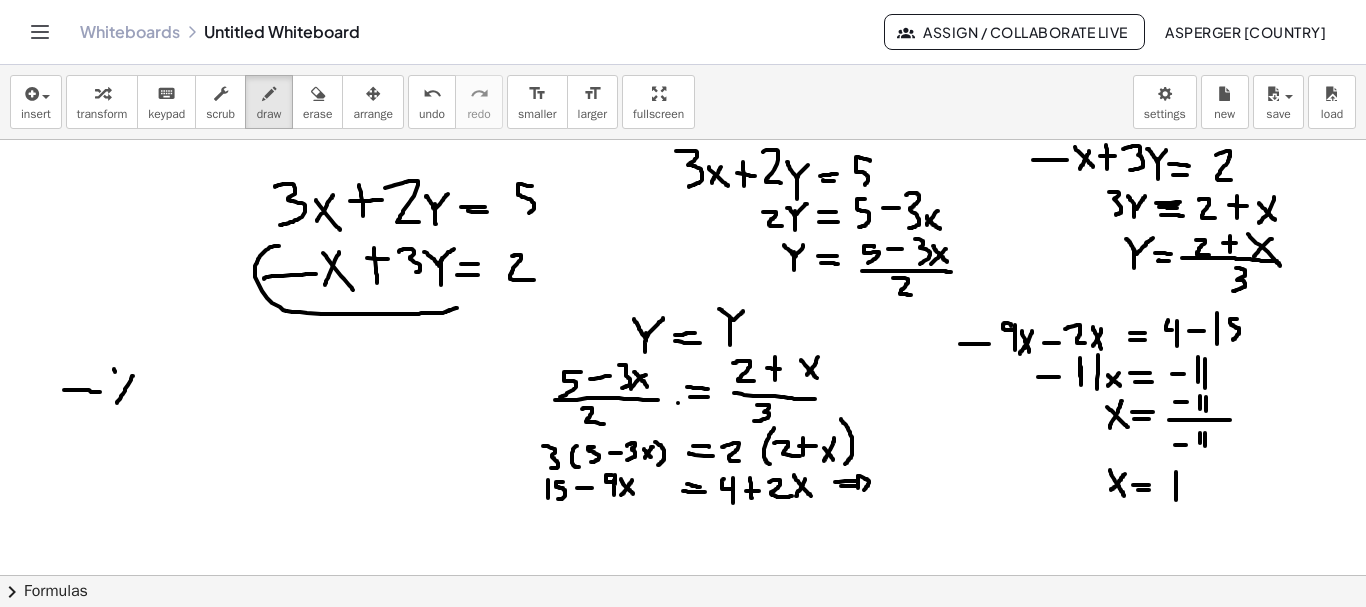 click at bounding box center (683, 640) 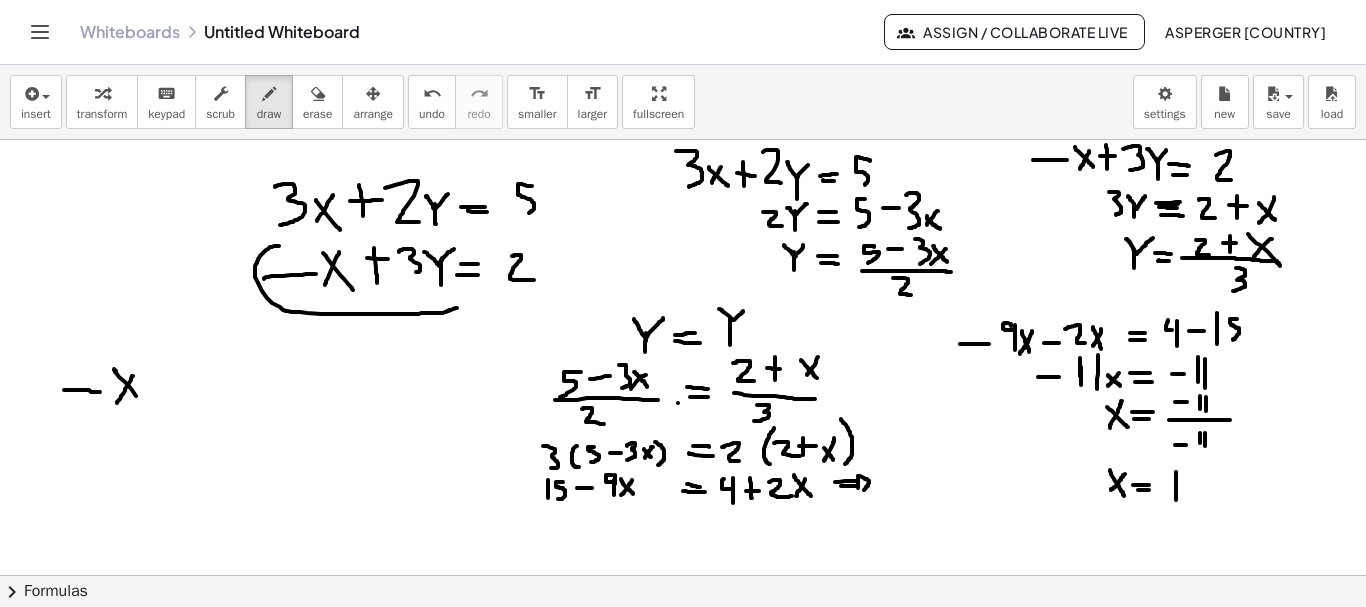 drag, startPoint x: 115, startPoint y: 370, endPoint x: 142, endPoint y: 403, distance: 42.638012 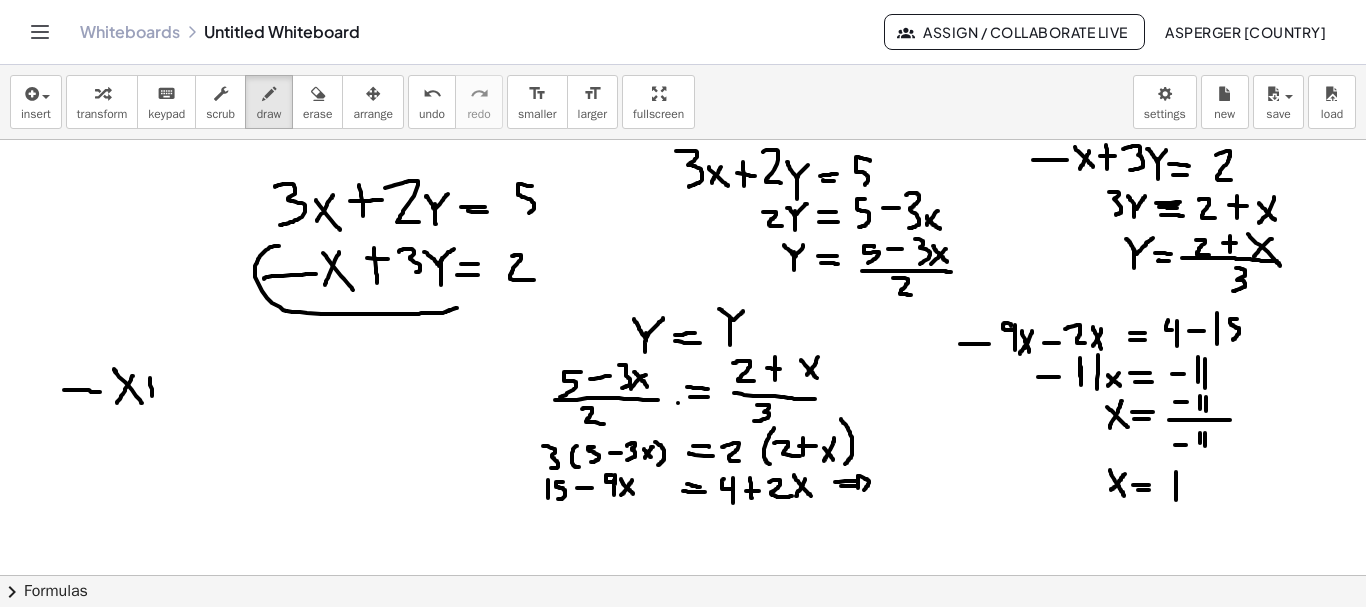 drag, startPoint x: 150, startPoint y: 378, endPoint x: 152, endPoint y: 396, distance: 18.110771 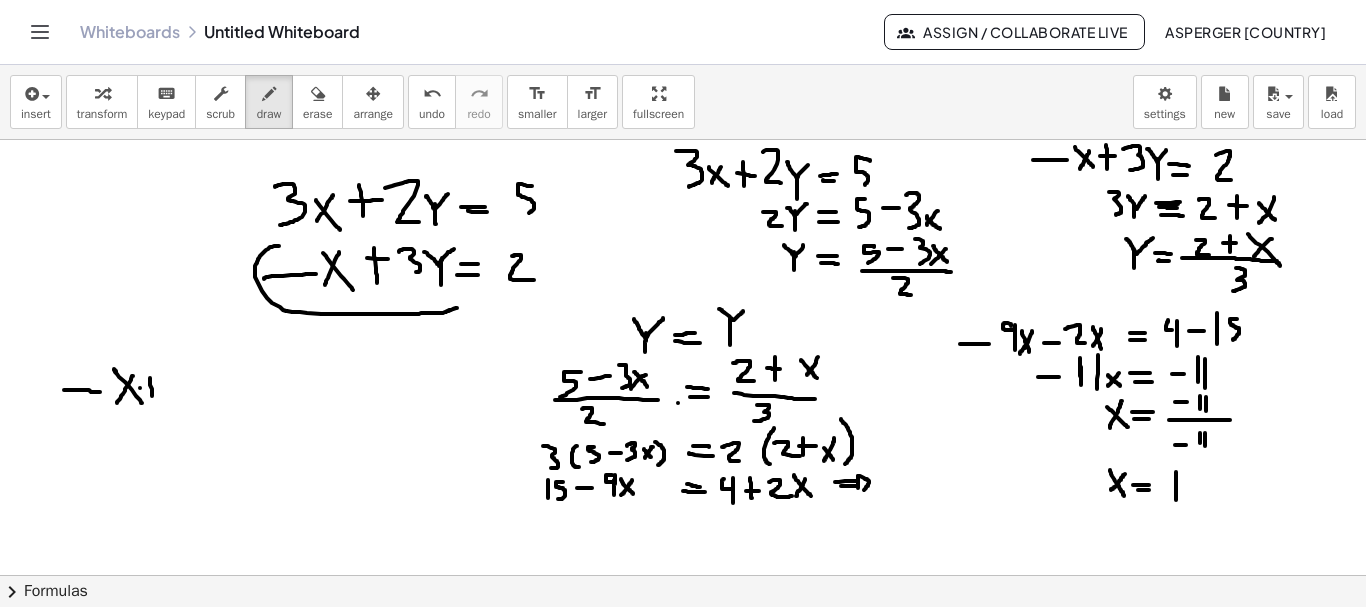 drag, startPoint x: 140, startPoint y: 388, endPoint x: 160, endPoint y: 388, distance: 20 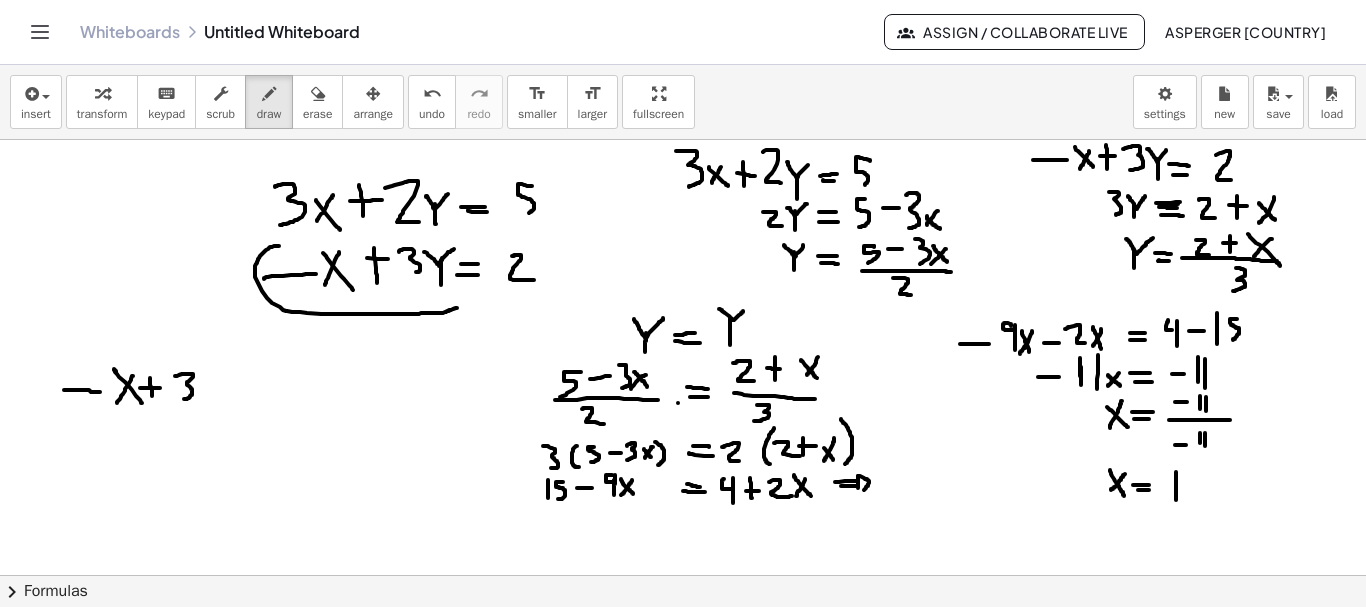 drag, startPoint x: 186, startPoint y: 374, endPoint x: 201, endPoint y: 392, distance: 23.43075 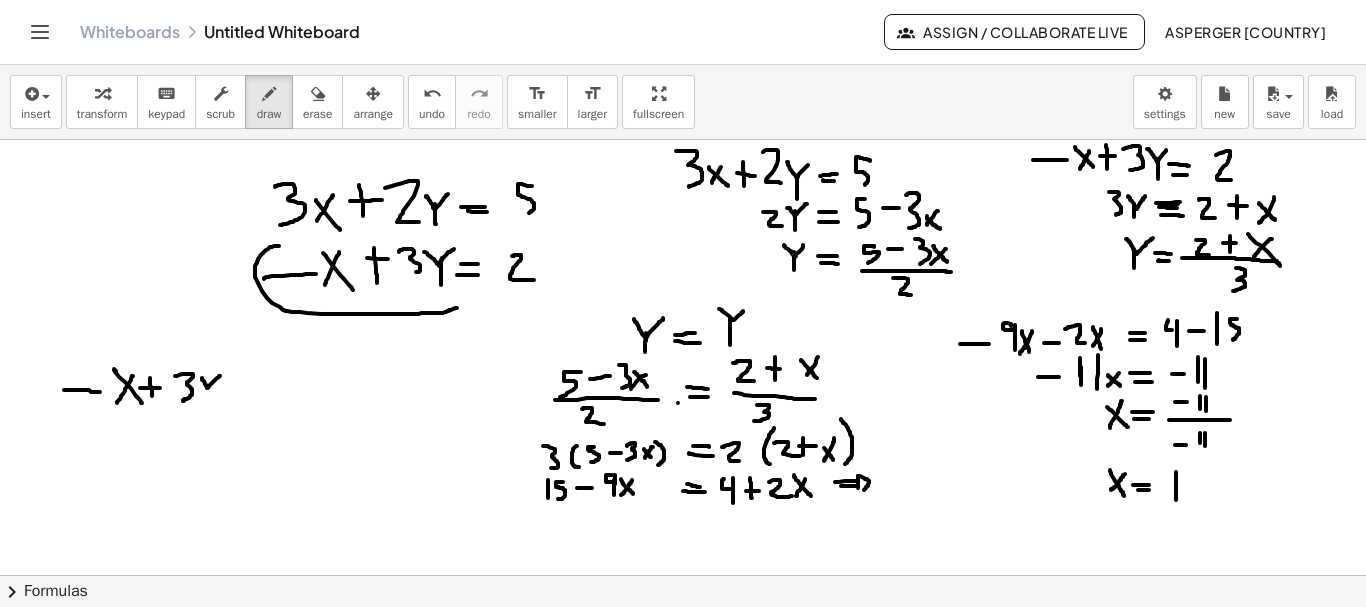 drag, startPoint x: 202, startPoint y: 378, endPoint x: 220, endPoint y: 376, distance: 18.110771 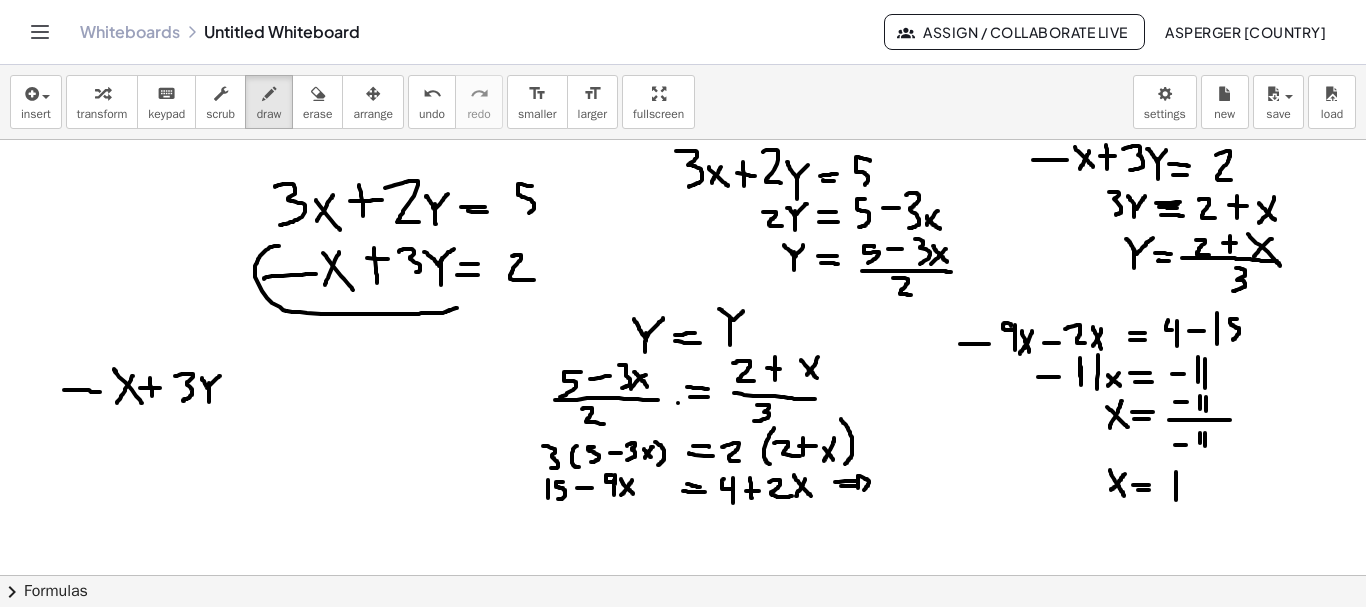 drag, startPoint x: 209, startPoint y: 383, endPoint x: 209, endPoint y: 404, distance: 21 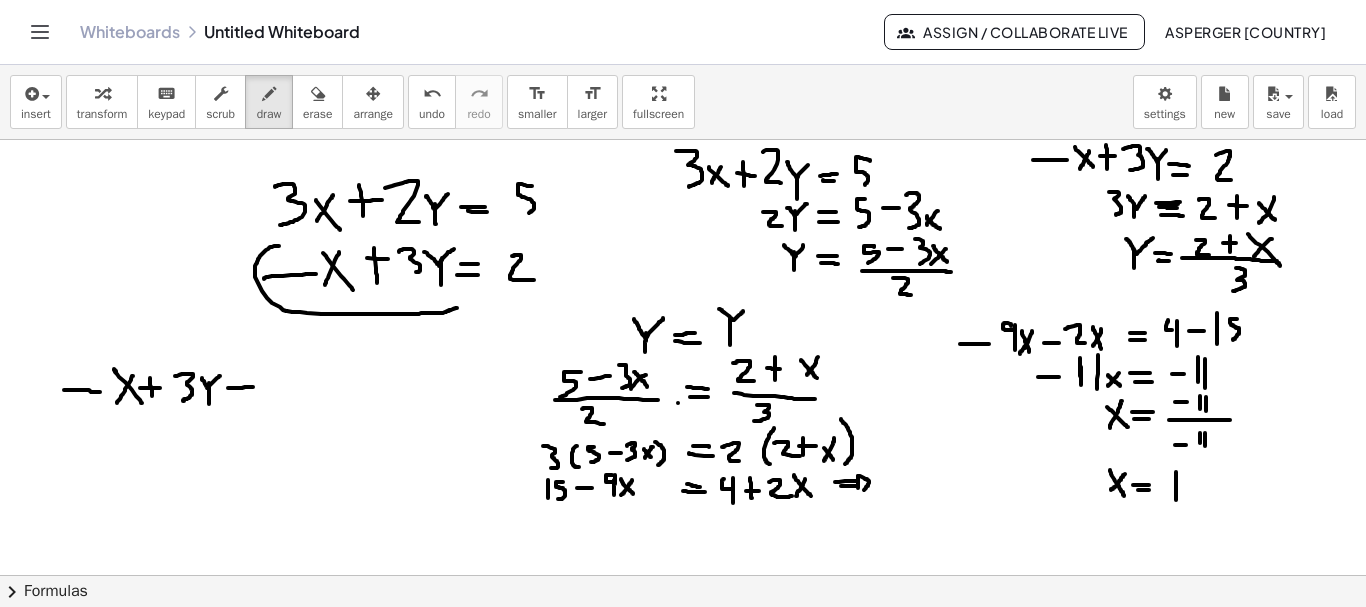 drag, startPoint x: 228, startPoint y: 388, endPoint x: 254, endPoint y: 387, distance: 26.019224 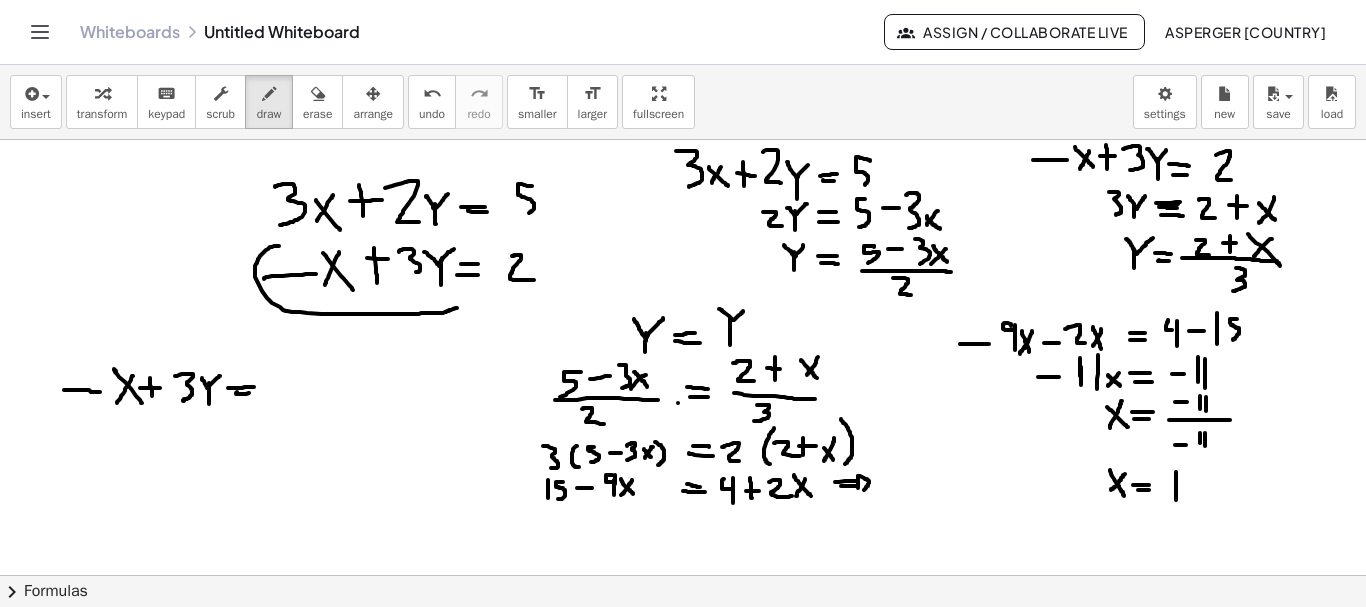 drag, startPoint x: 237, startPoint y: 392, endPoint x: 258, endPoint y: 393, distance: 21.023796 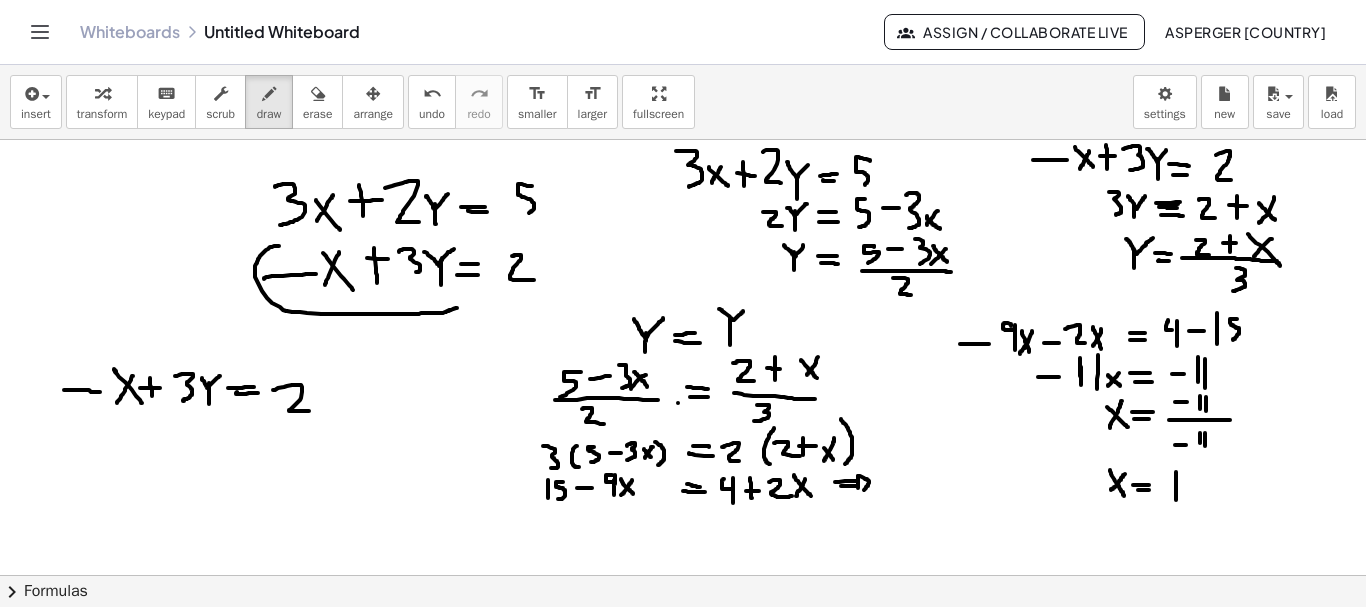 drag, startPoint x: 284, startPoint y: 387, endPoint x: 309, endPoint y: 410, distance: 33.970577 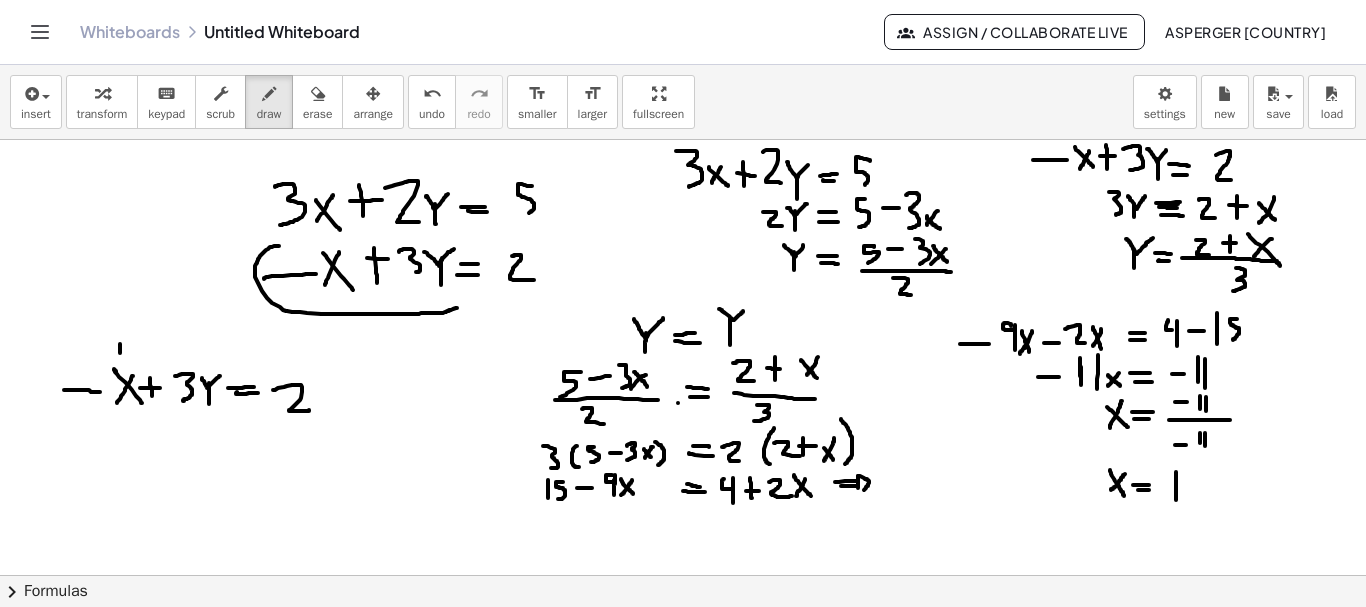 click at bounding box center (683, 640) 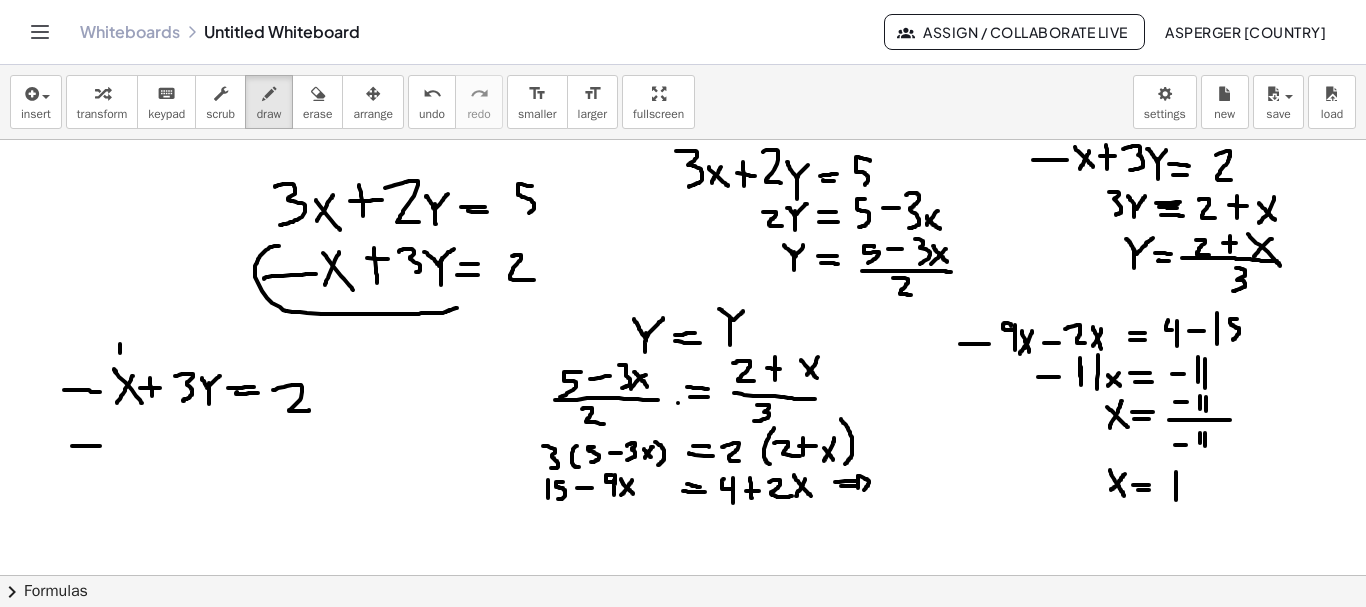 drag, startPoint x: 72, startPoint y: 446, endPoint x: 100, endPoint y: 446, distance: 28 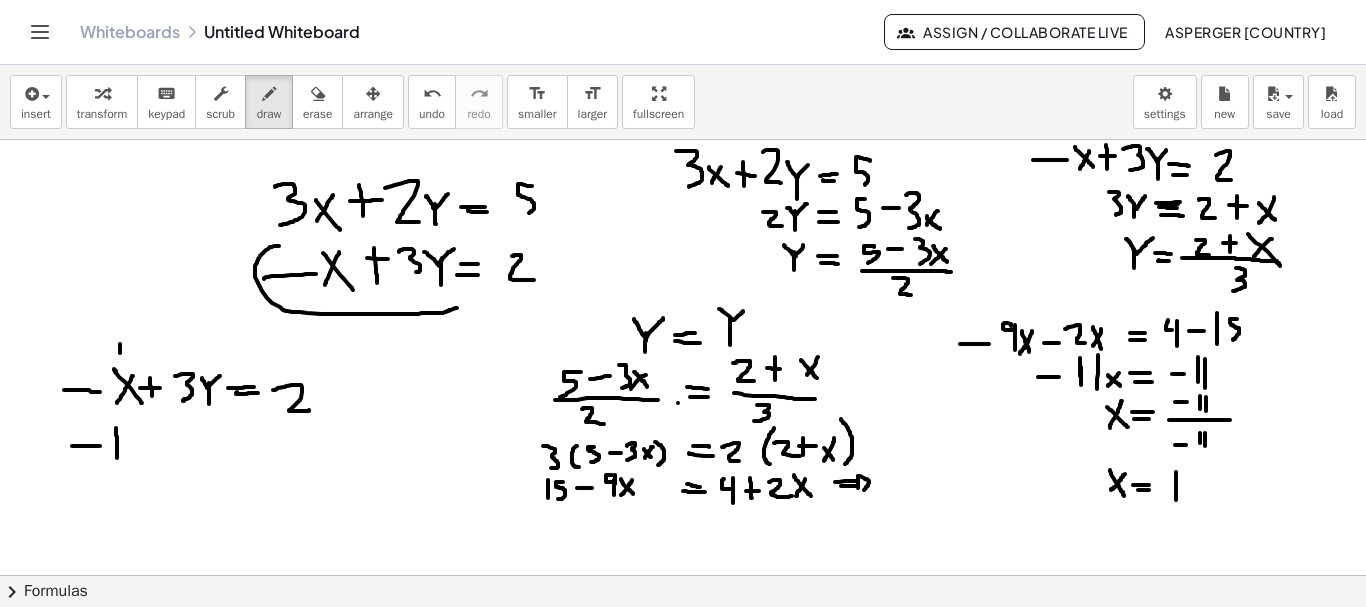 drag, startPoint x: 116, startPoint y: 428, endPoint x: 117, endPoint y: 459, distance: 31.016125 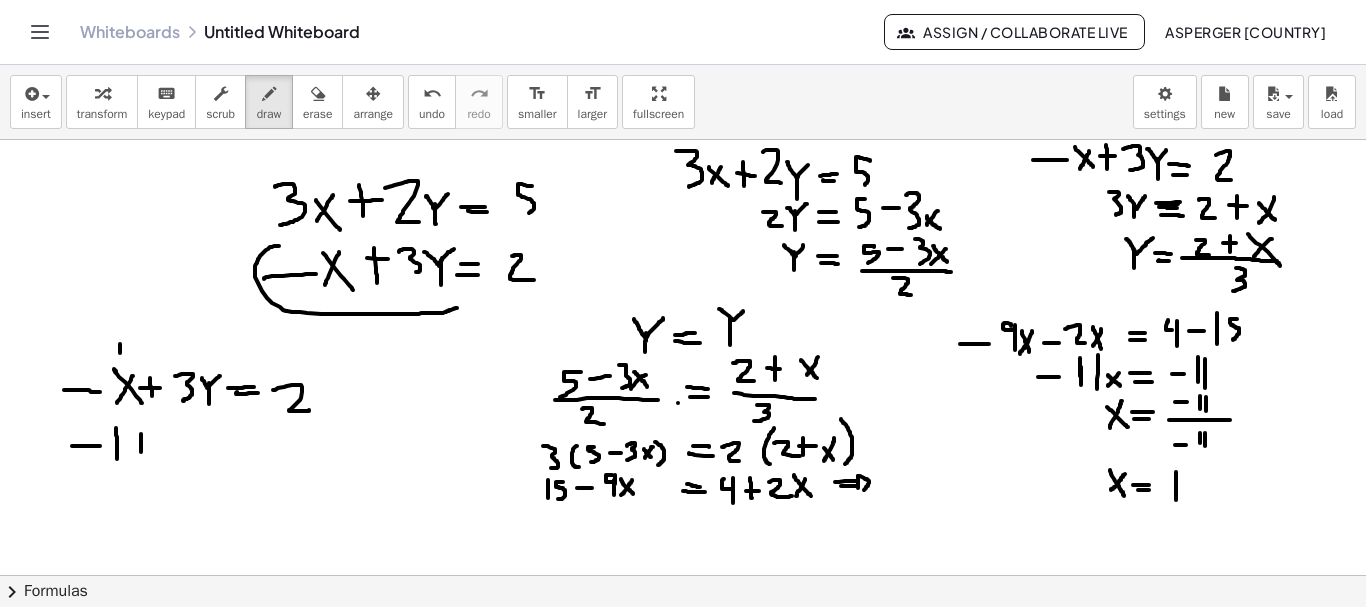 drag, startPoint x: 141, startPoint y: 434, endPoint x: 141, endPoint y: 454, distance: 20 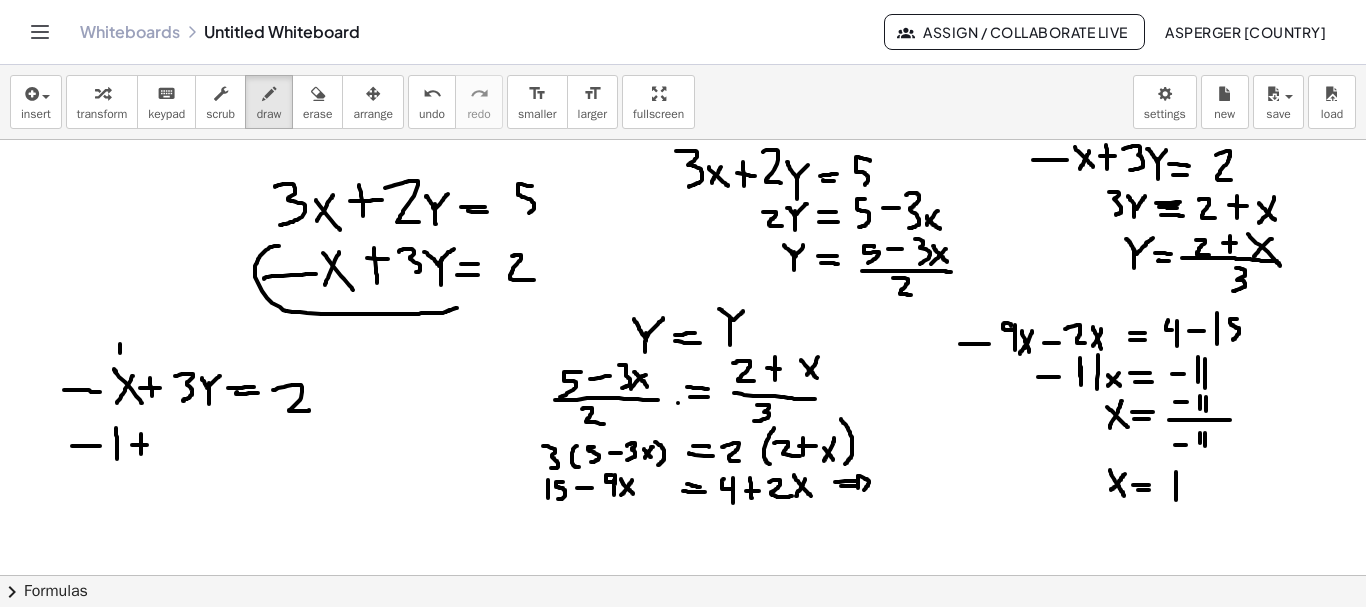 drag, startPoint x: 132, startPoint y: 445, endPoint x: 152, endPoint y: 443, distance: 20.09975 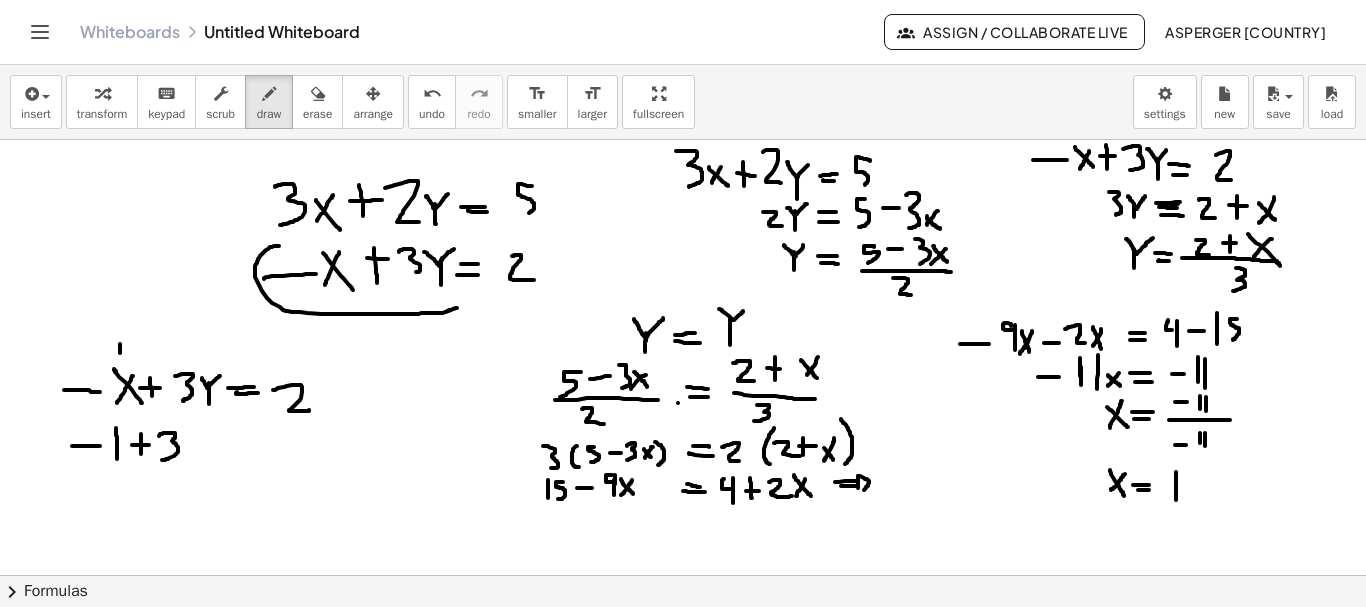 drag, startPoint x: 166, startPoint y: 433, endPoint x: 165, endPoint y: 460, distance: 27.018513 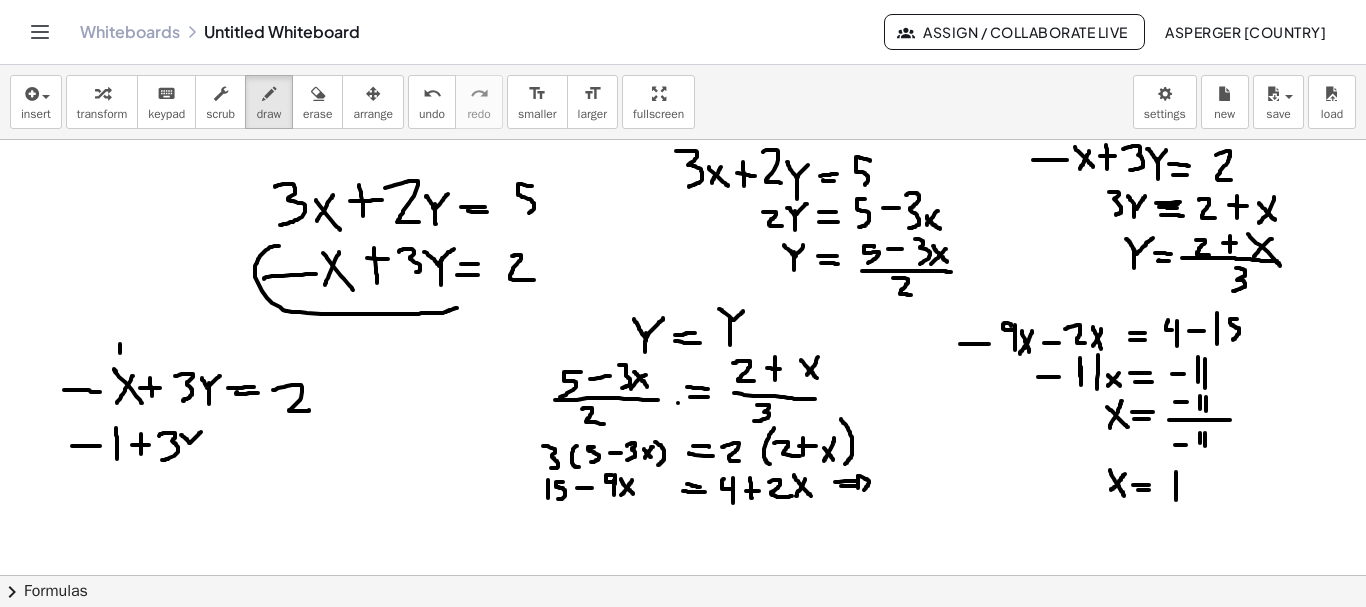 drag, startPoint x: 181, startPoint y: 435, endPoint x: 201, endPoint y: 432, distance: 20.22375 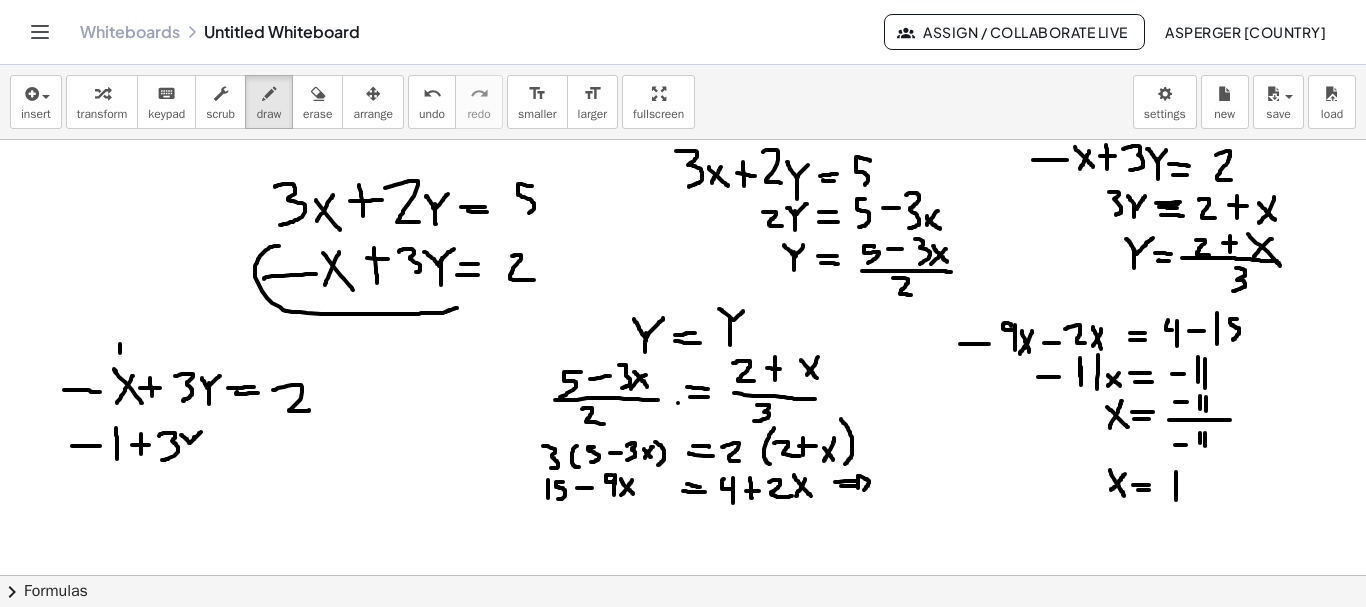 click at bounding box center [683, 640] 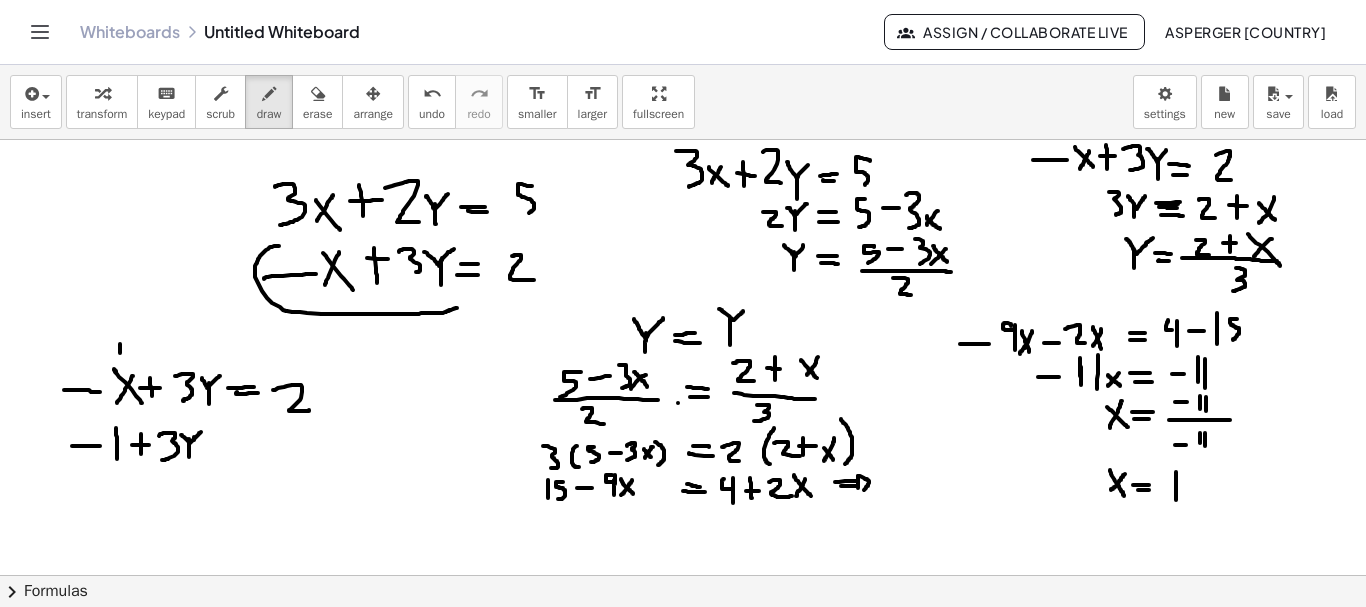 drag, startPoint x: 189, startPoint y: 439, endPoint x: 189, endPoint y: 459, distance: 20 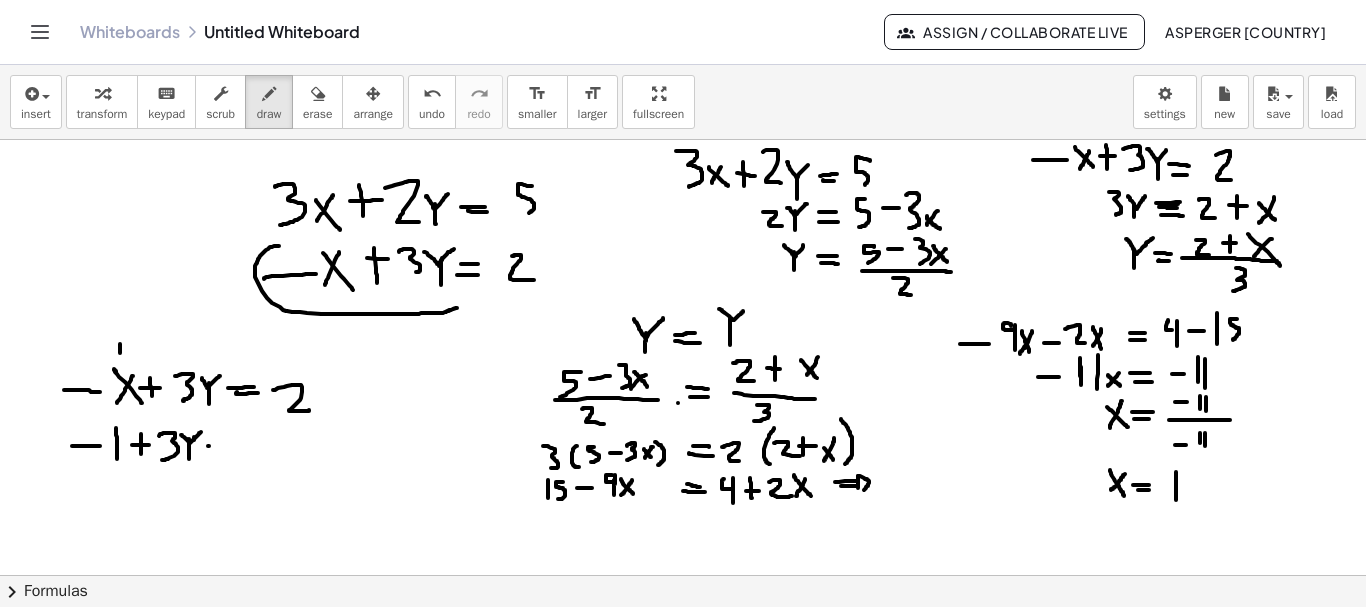 drag, startPoint x: 208, startPoint y: 446, endPoint x: 224, endPoint y: 446, distance: 16 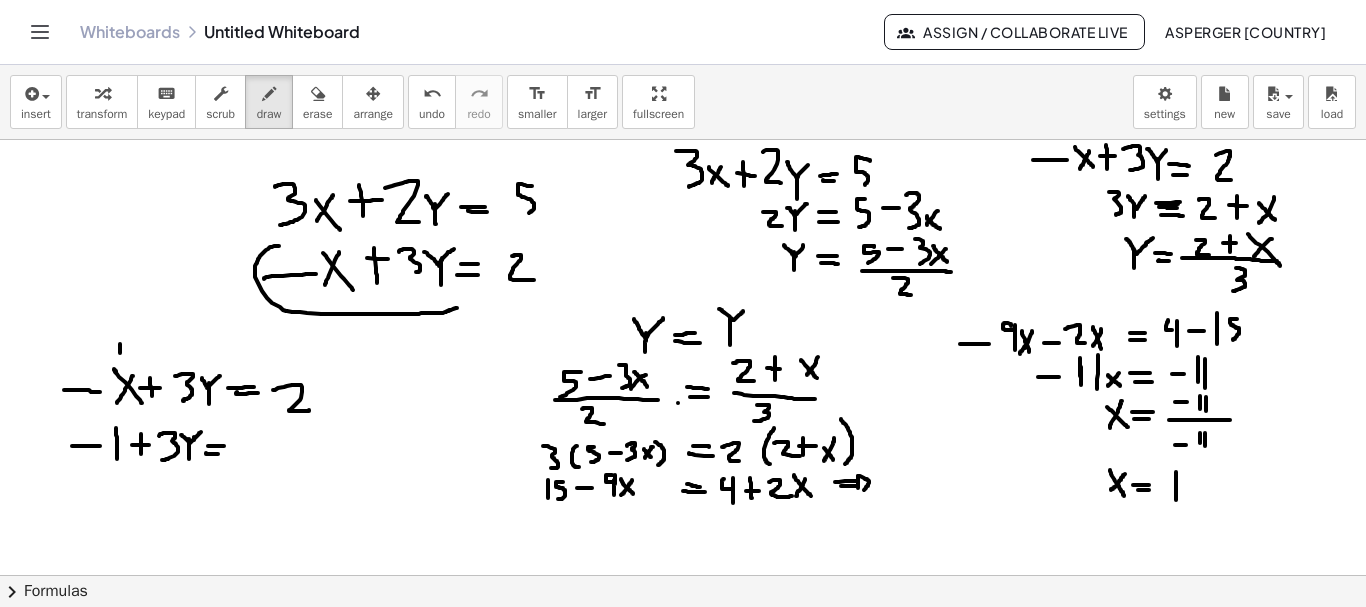 drag, startPoint x: 206, startPoint y: 453, endPoint x: 220, endPoint y: 454, distance: 14.035668 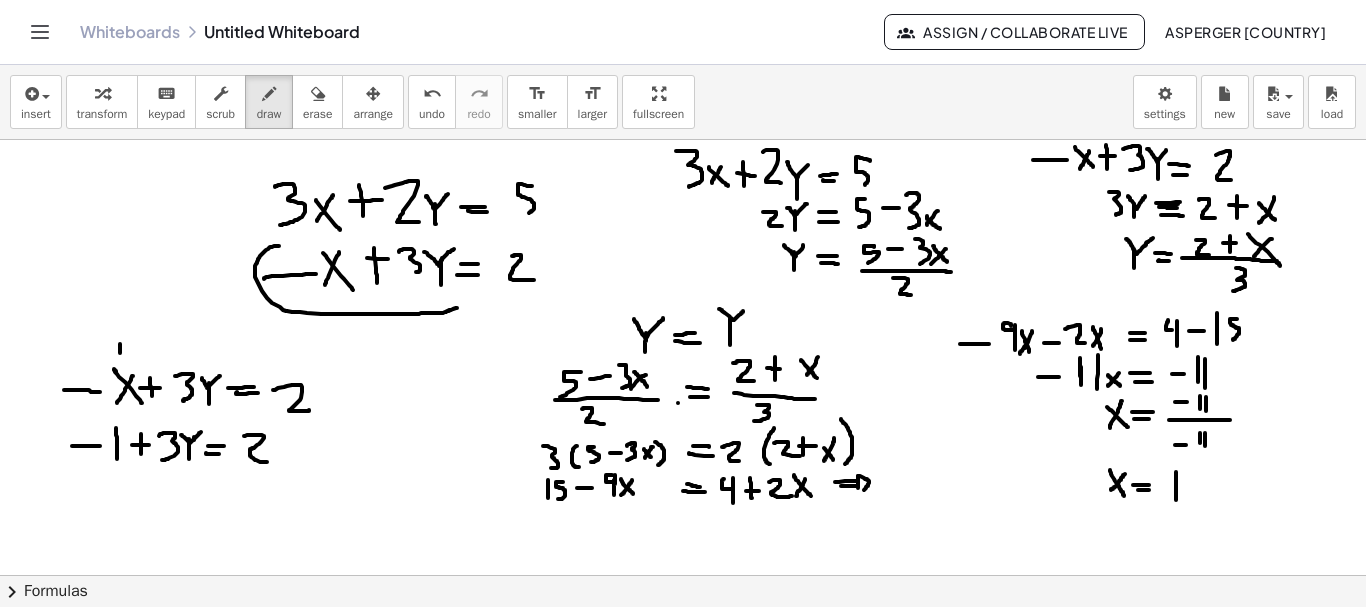 drag, startPoint x: 244, startPoint y: 436, endPoint x: 270, endPoint y: 462, distance: 36.769554 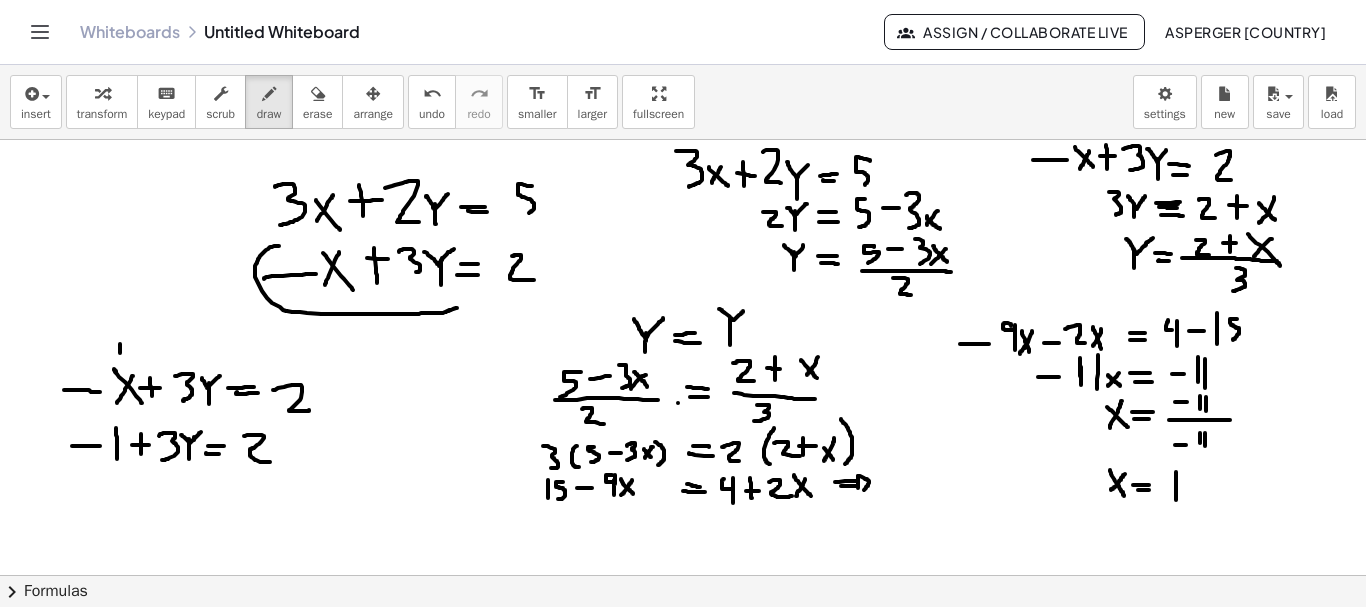 click at bounding box center (683, 640) 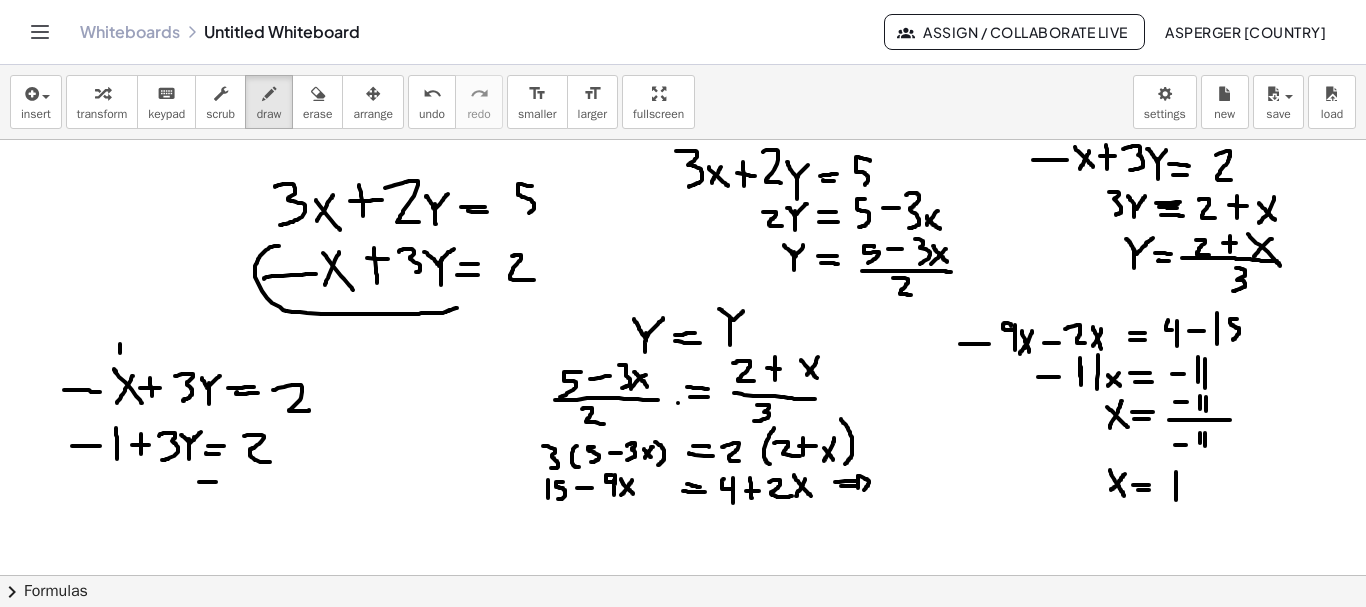 drag, startPoint x: 199, startPoint y: 482, endPoint x: 220, endPoint y: 482, distance: 21 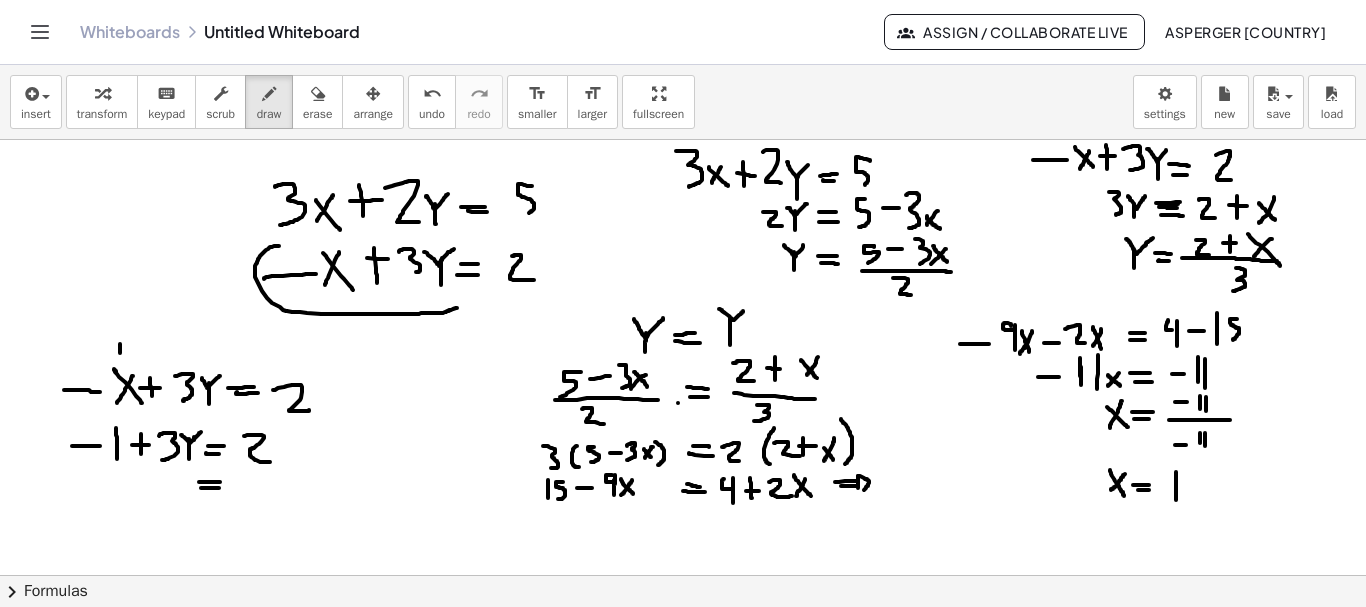 drag 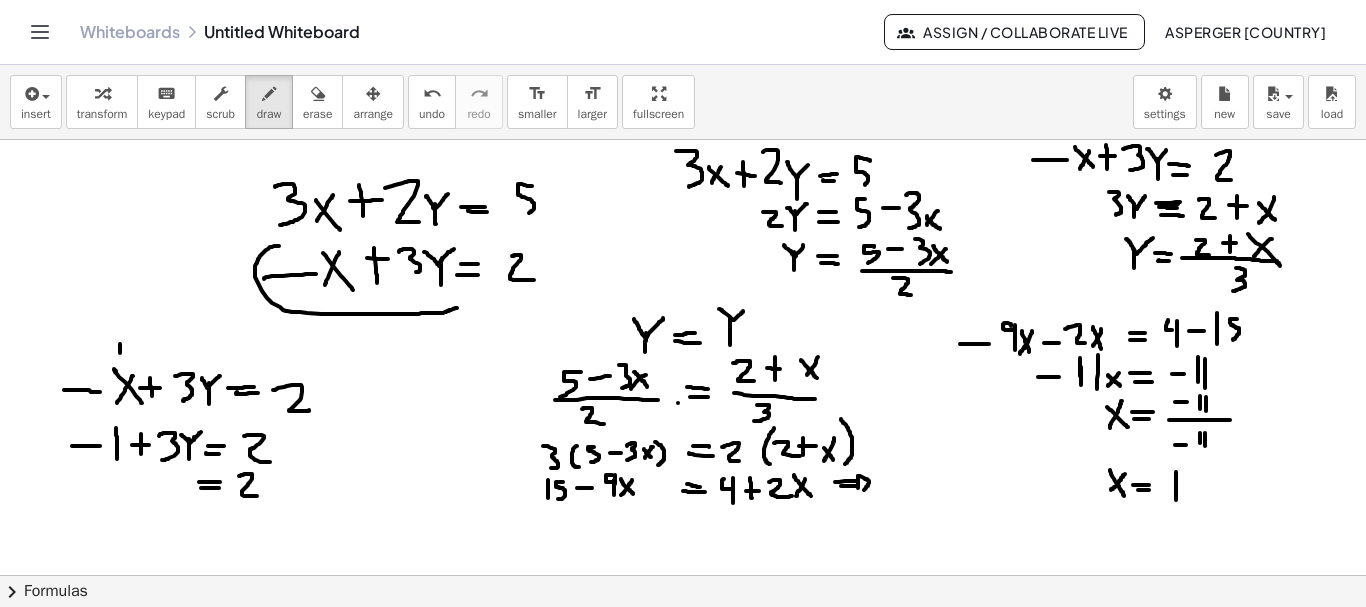 click at bounding box center (683, 640) 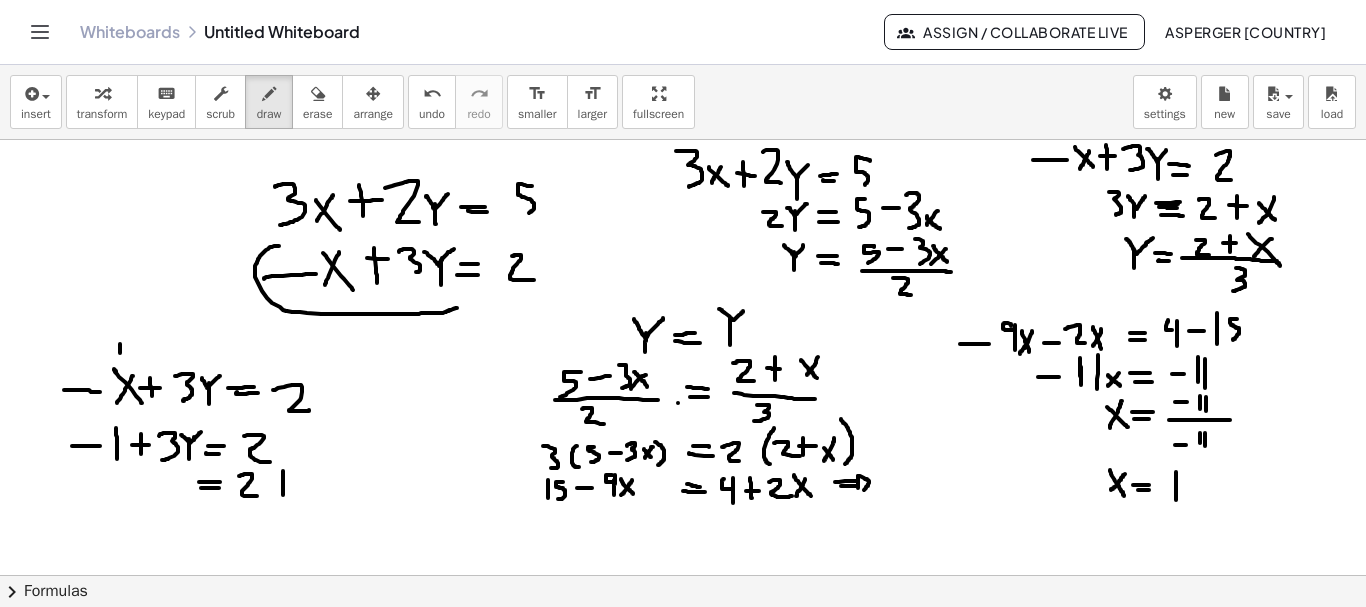 drag, startPoint x: 283, startPoint y: 471, endPoint x: 283, endPoint y: 498, distance: 27 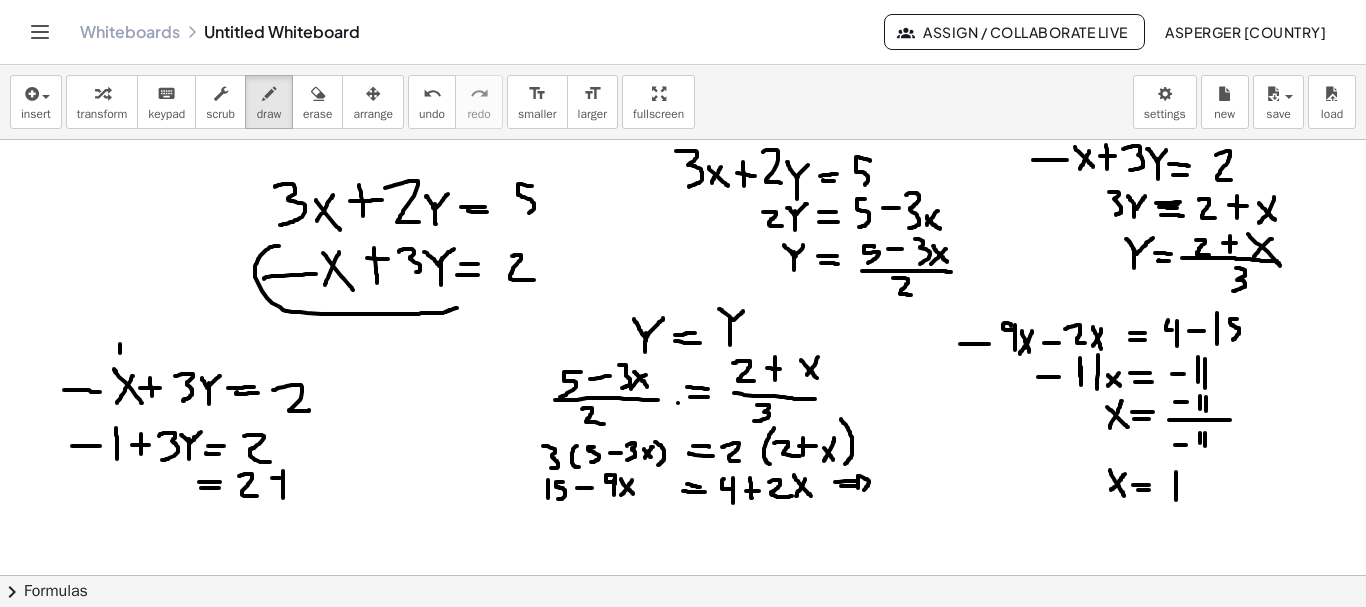 drag, startPoint x: 274, startPoint y: 478, endPoint x: 290, endPoint y: 478, distance: 16 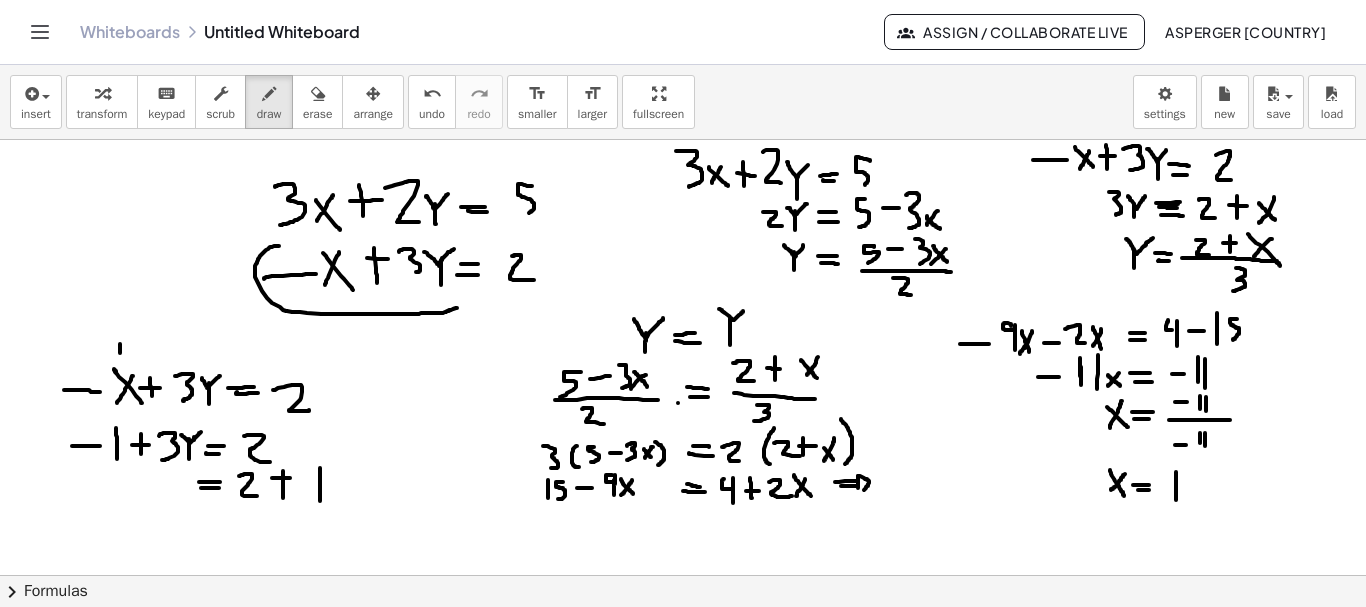 drag, startPoint x: 320, startPoint y: 468, endPoint x: 320, endPoint y: 504, distance: 36 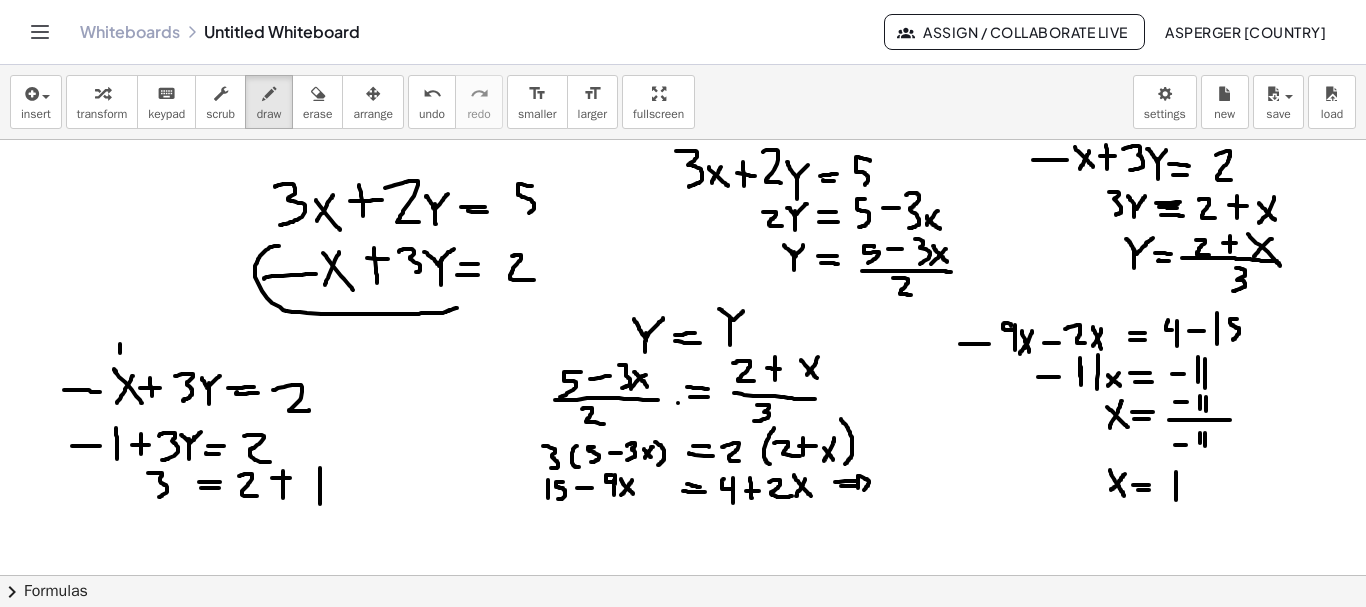 drag, startPoint x: 148, startPoint y: 473, endPoint x: 158, endPoint y: 497, distance: 26 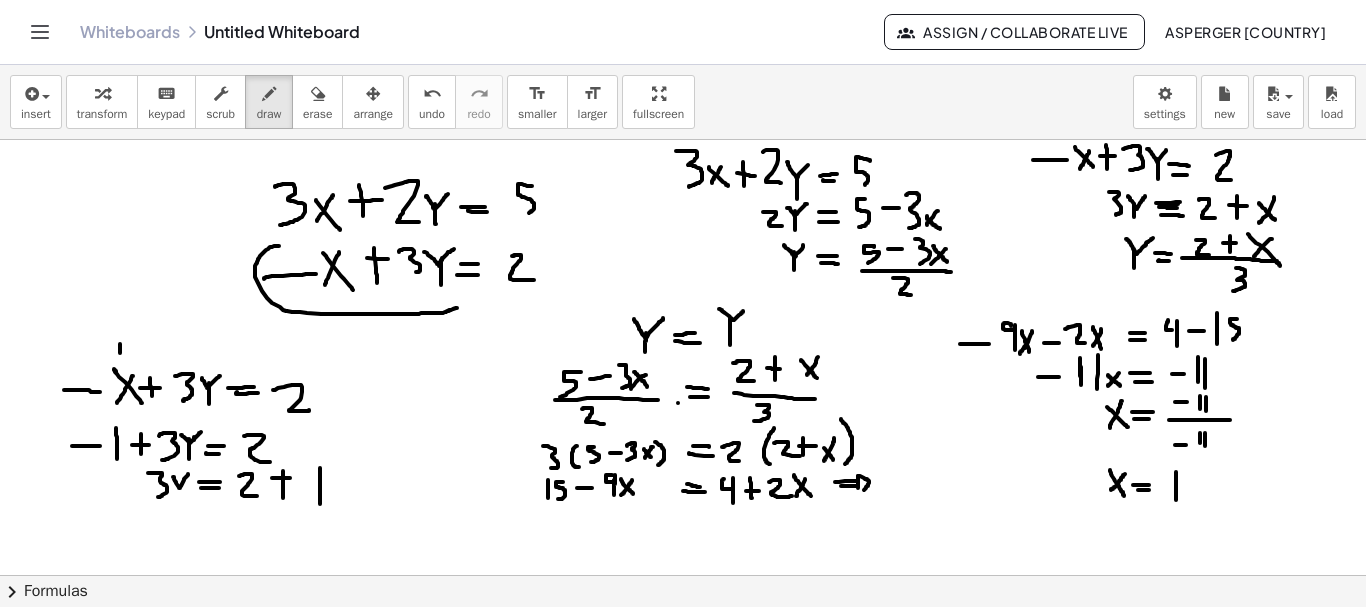 click at bounding box center (683, 640) 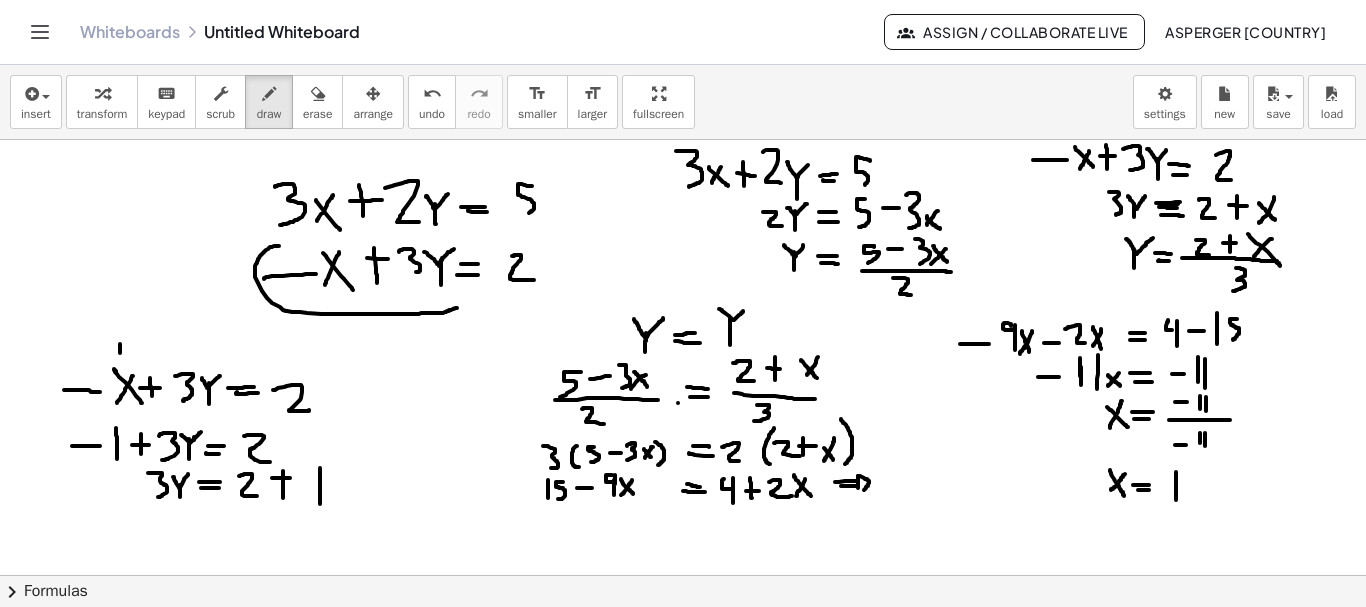 click at bounding box center (683, 640) 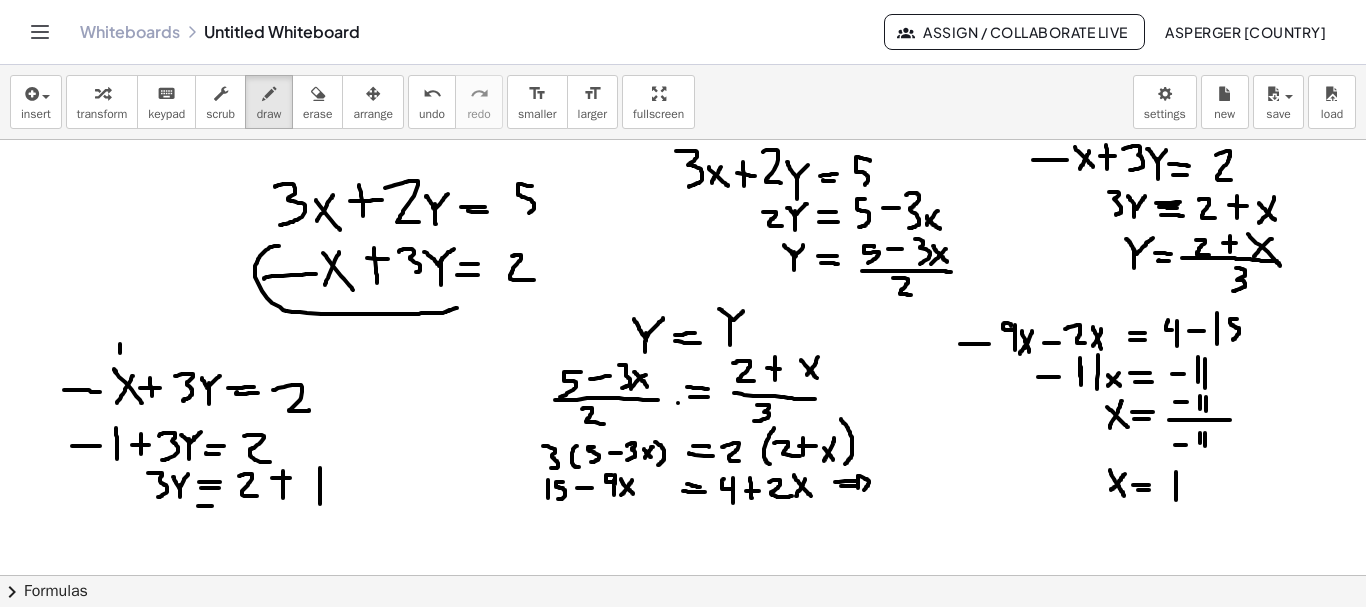 click at bounding box center [683, 640] 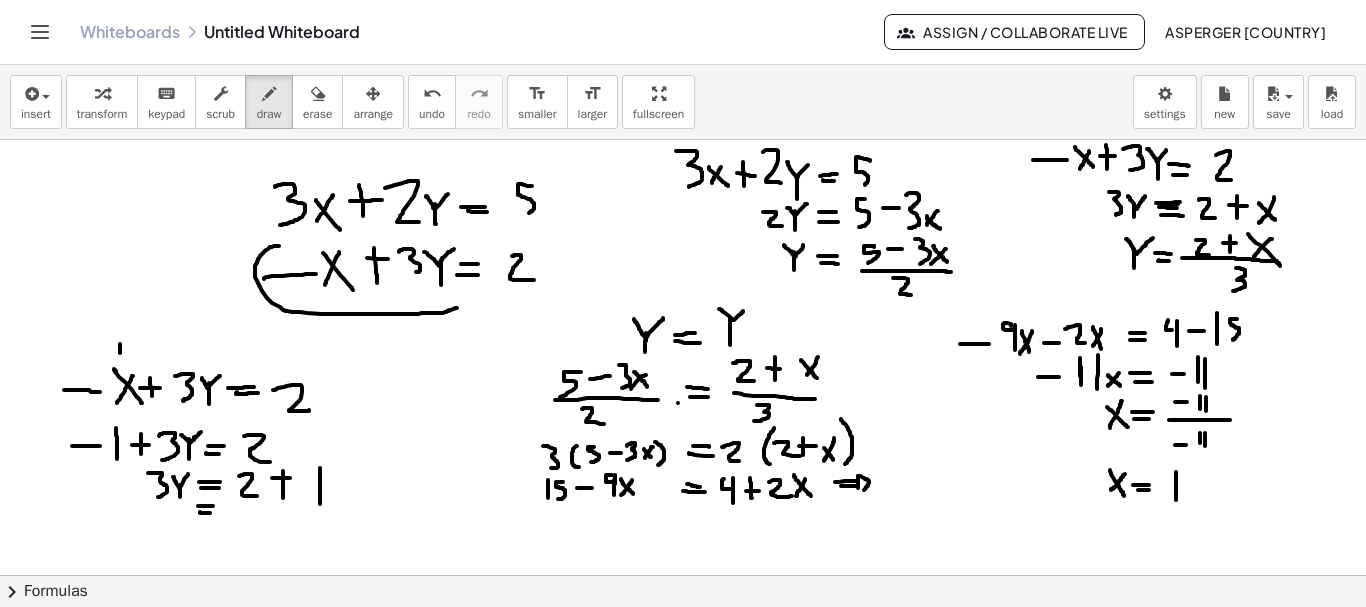 click at bounding box center (683, 640) 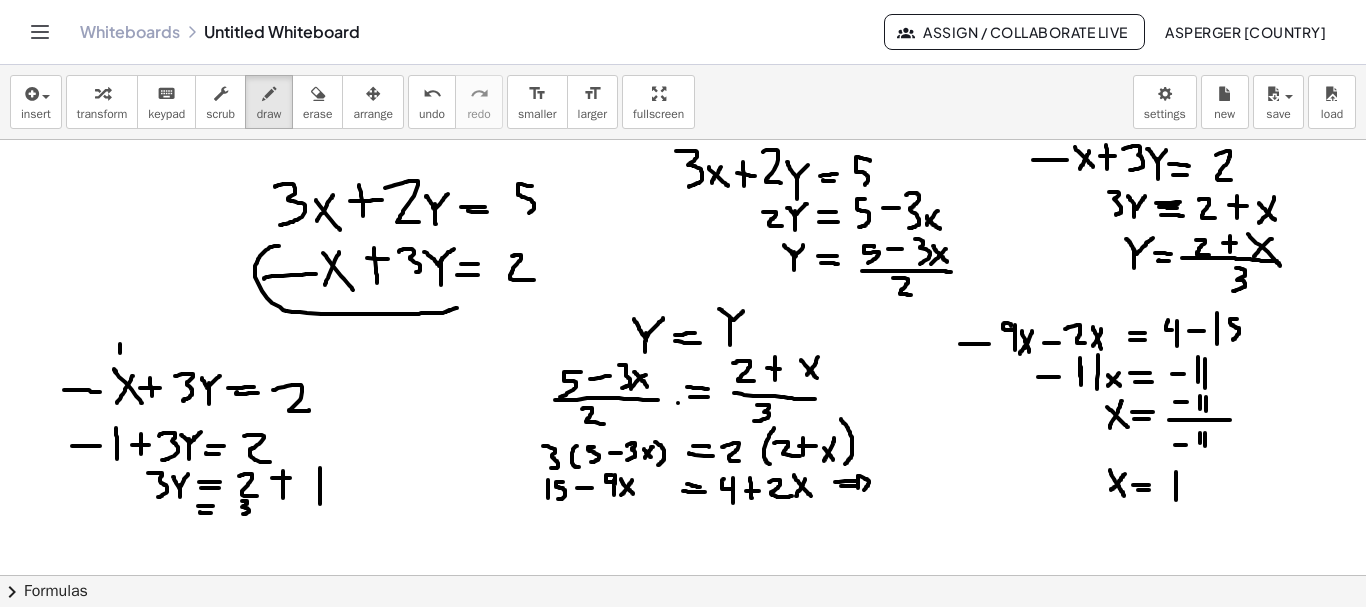 click at bounding box center (683, 640) 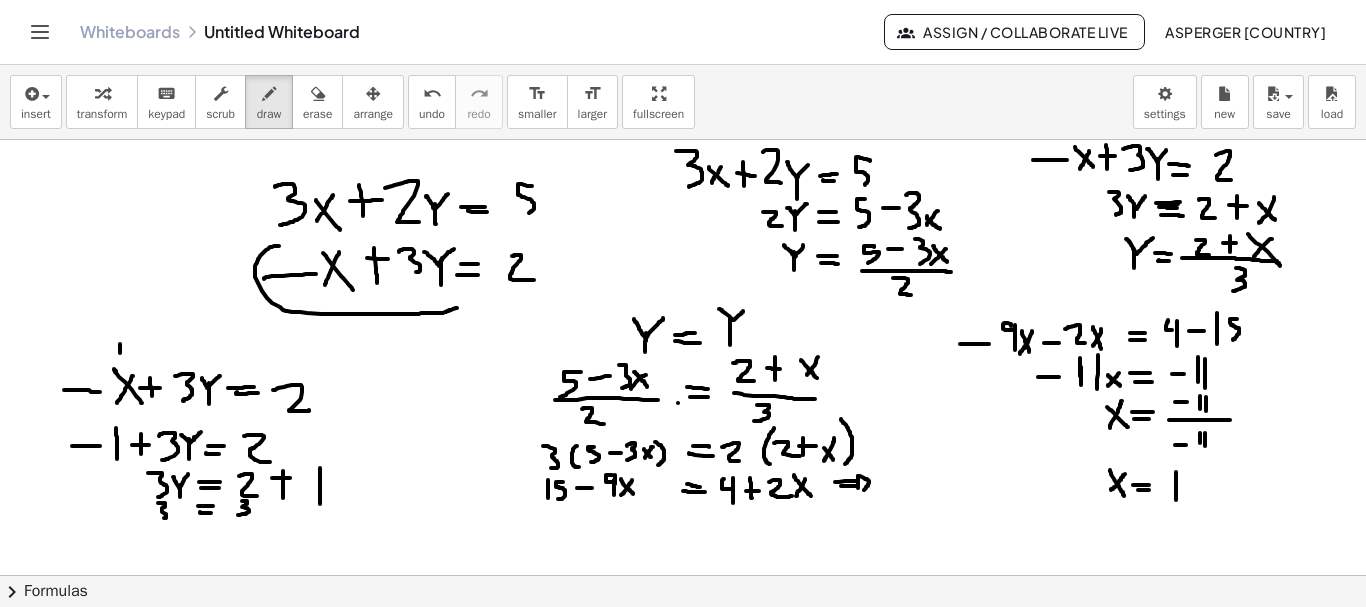 click at bounding box center (683, 640) 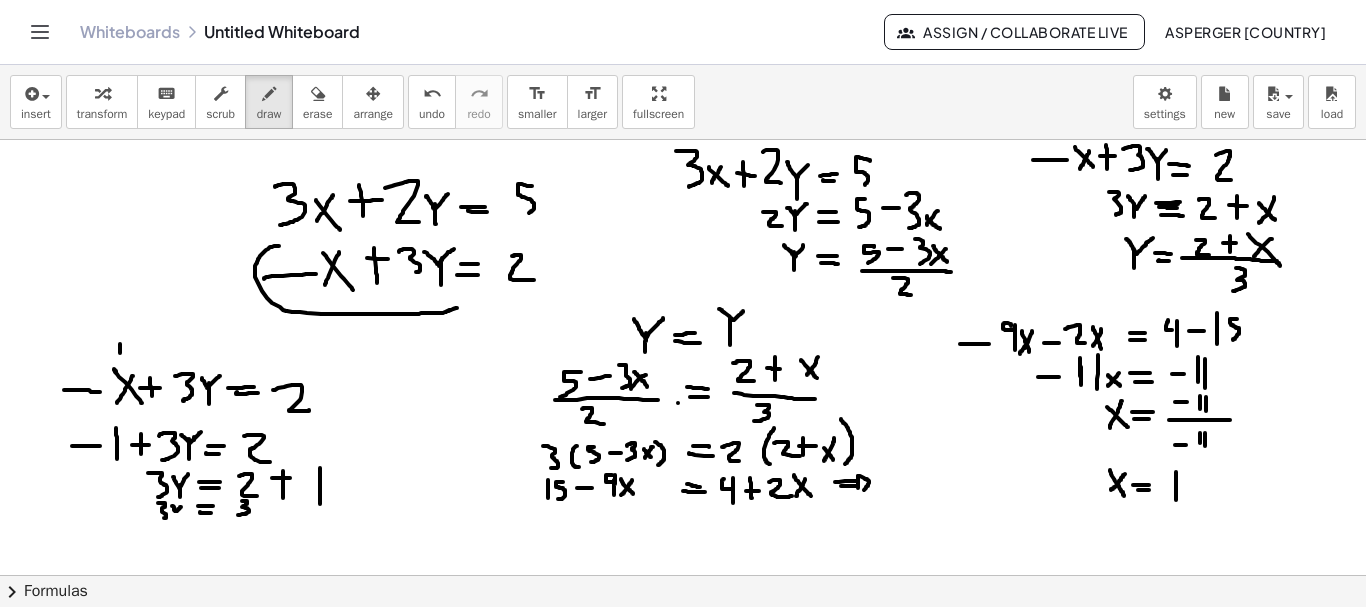 click at bounding box center [683, 640] 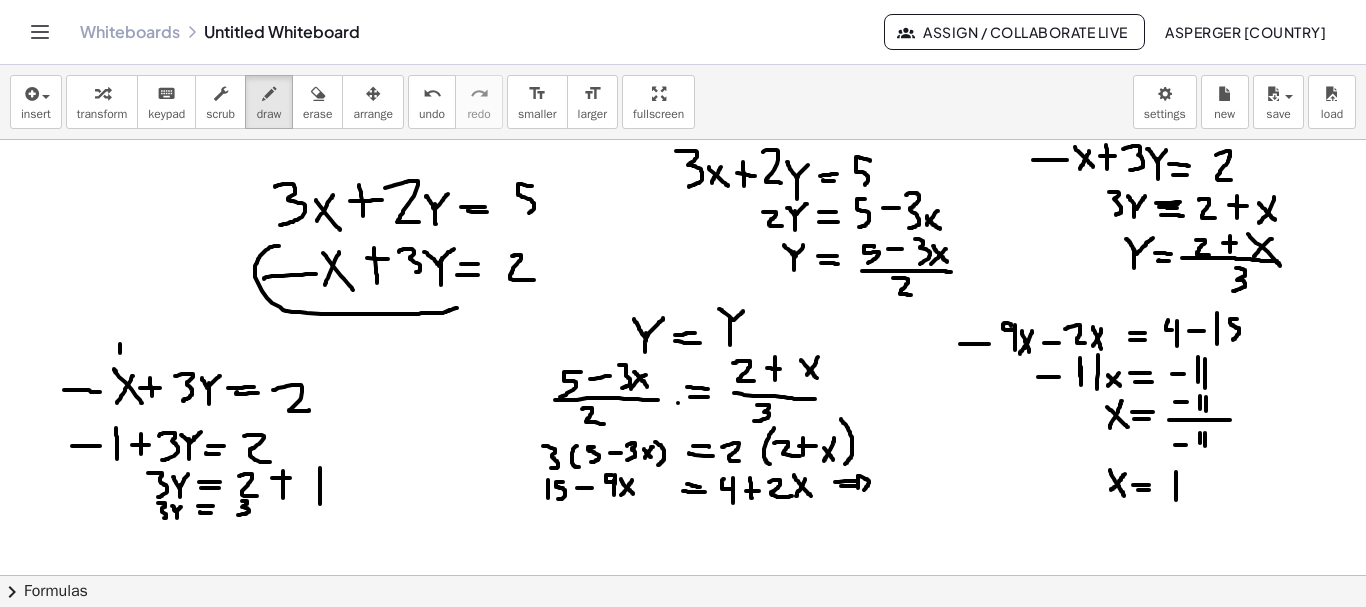click at bounding box center (683, 640) 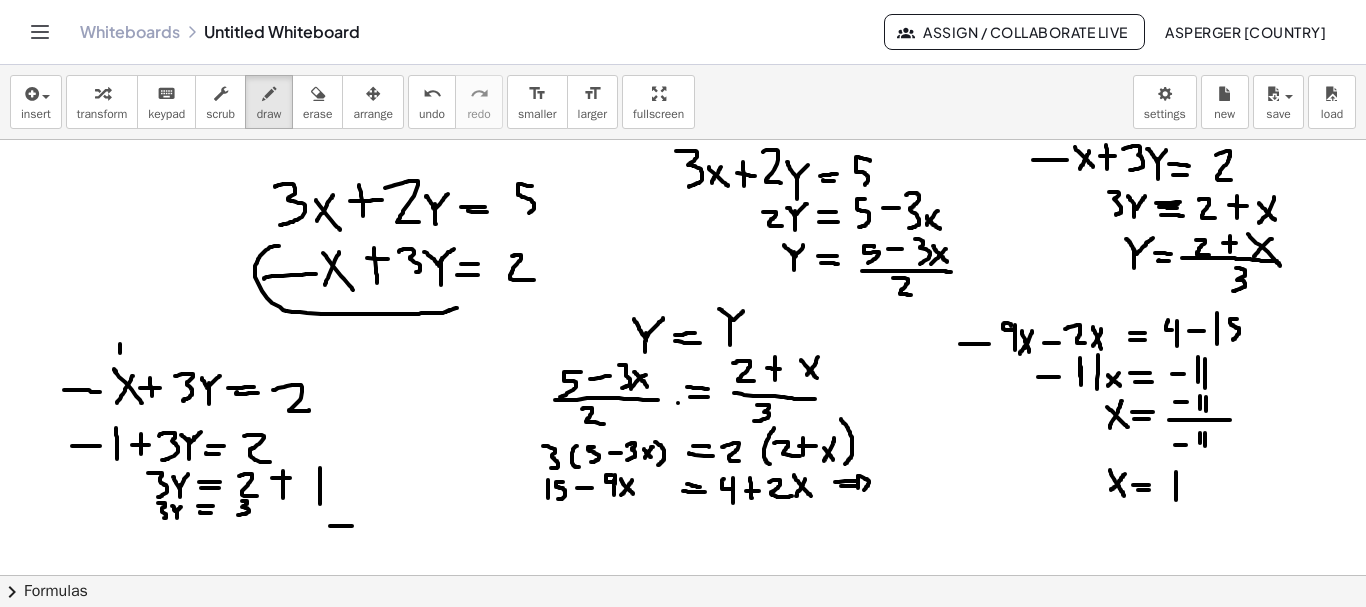 click at bounding box center (683, 640) 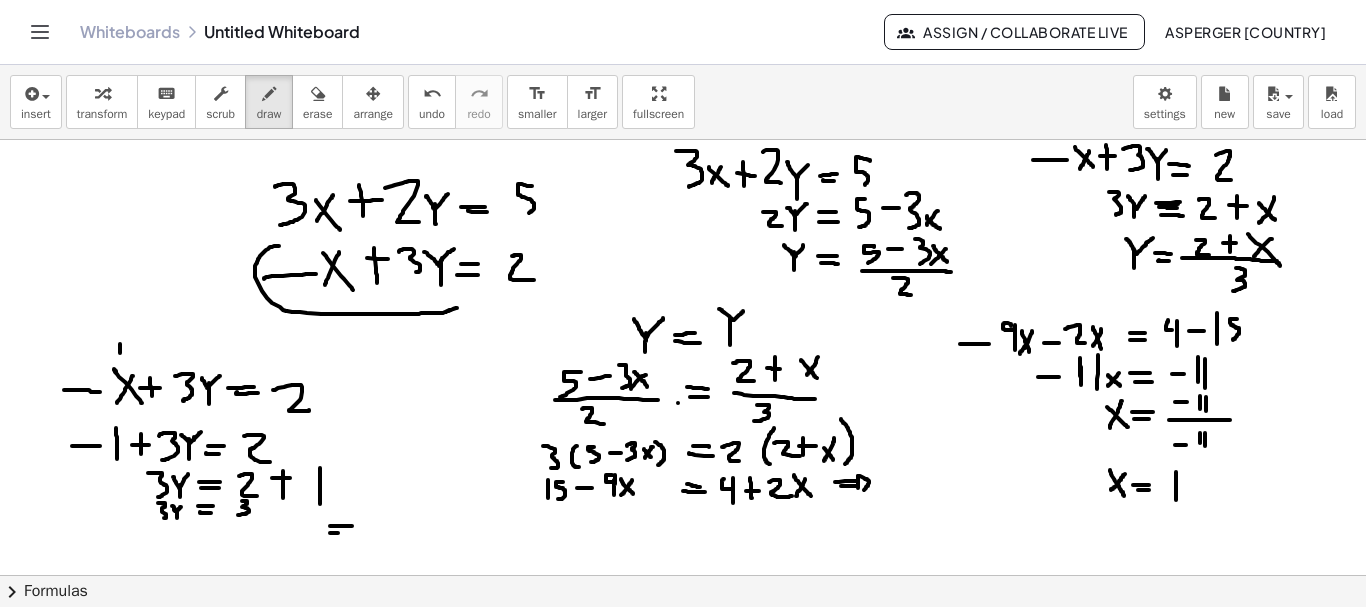 click at bounding box center [683, 640] 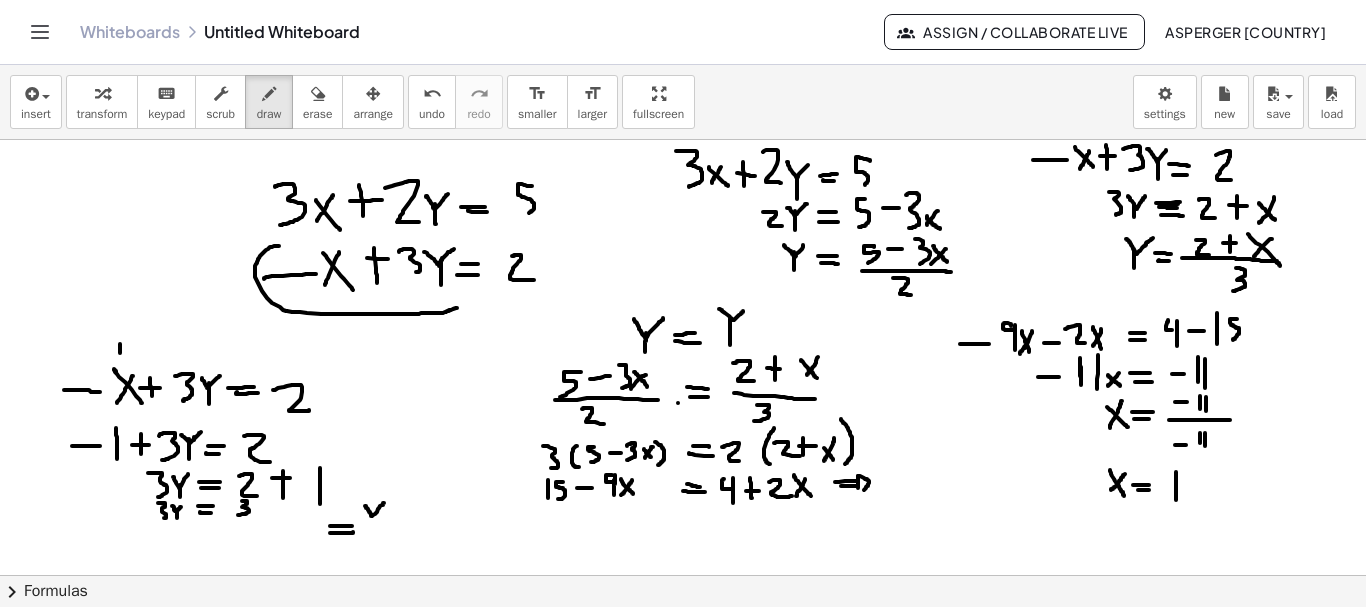 click at bounding box center (683, 640) 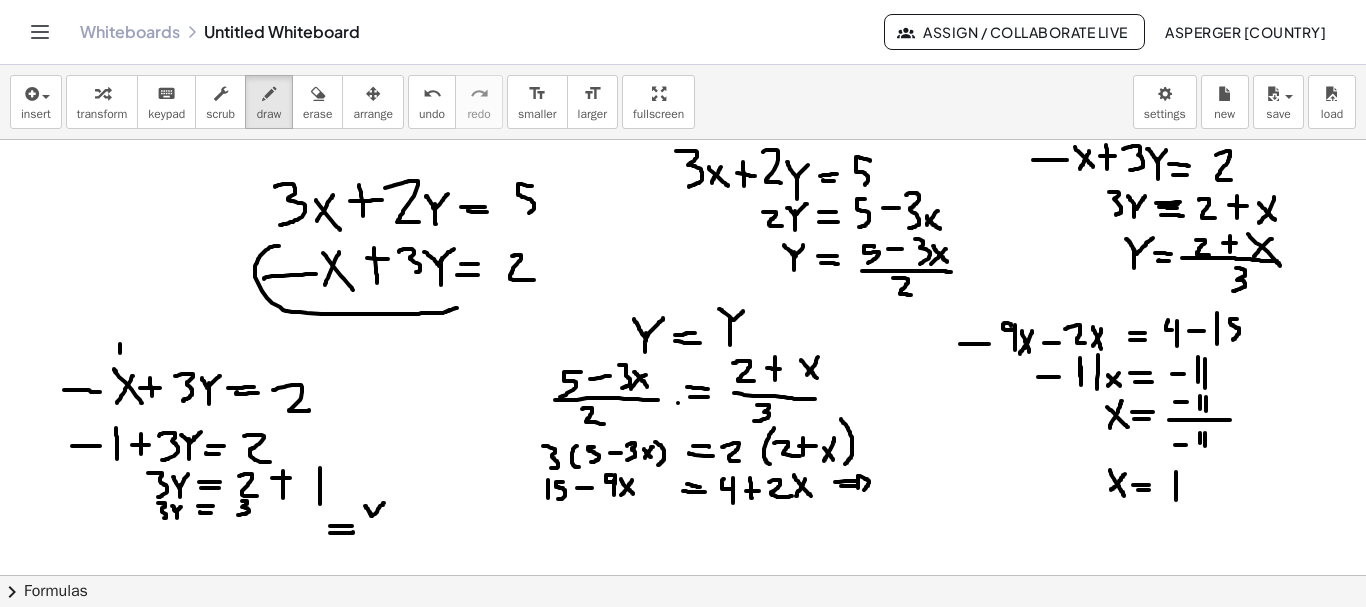 click at bounding box center (683, 640) 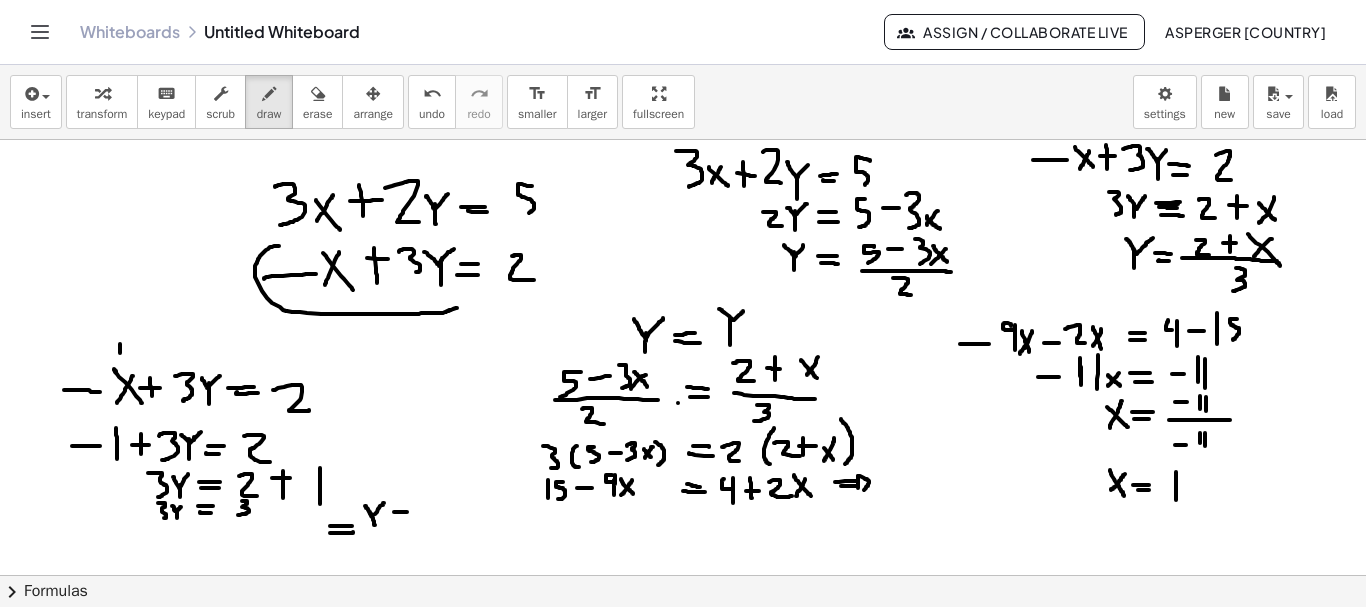 click at bounding box center (683, 640) 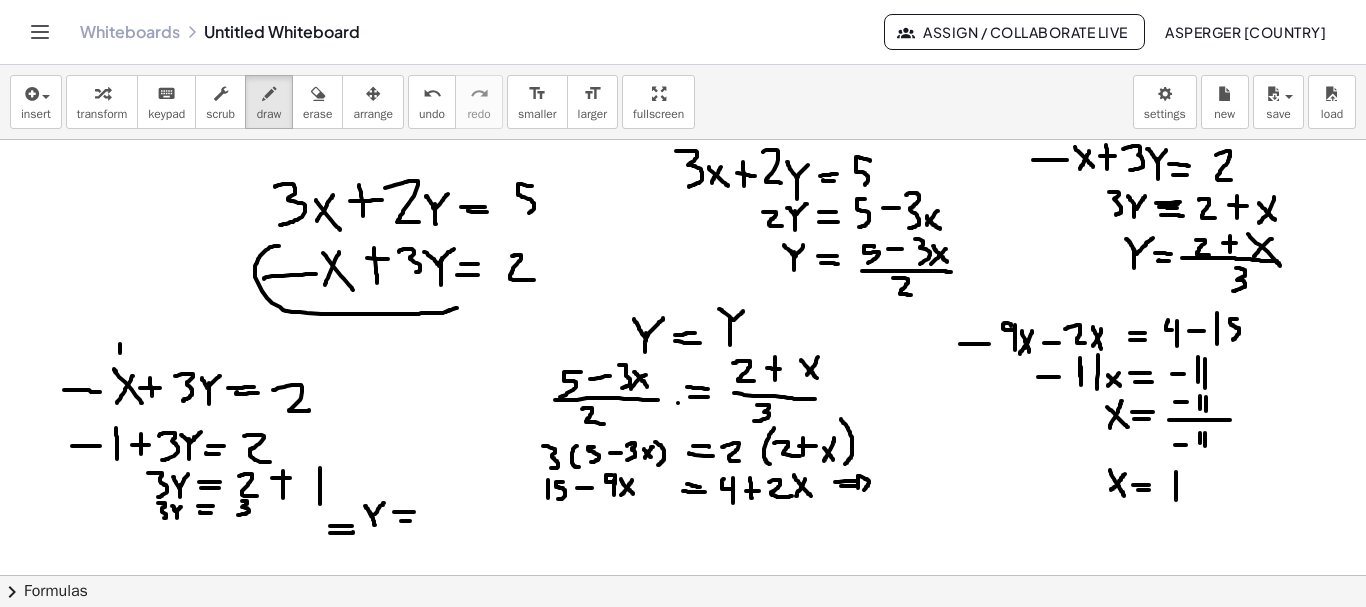 click at bounding box center [683, 640] 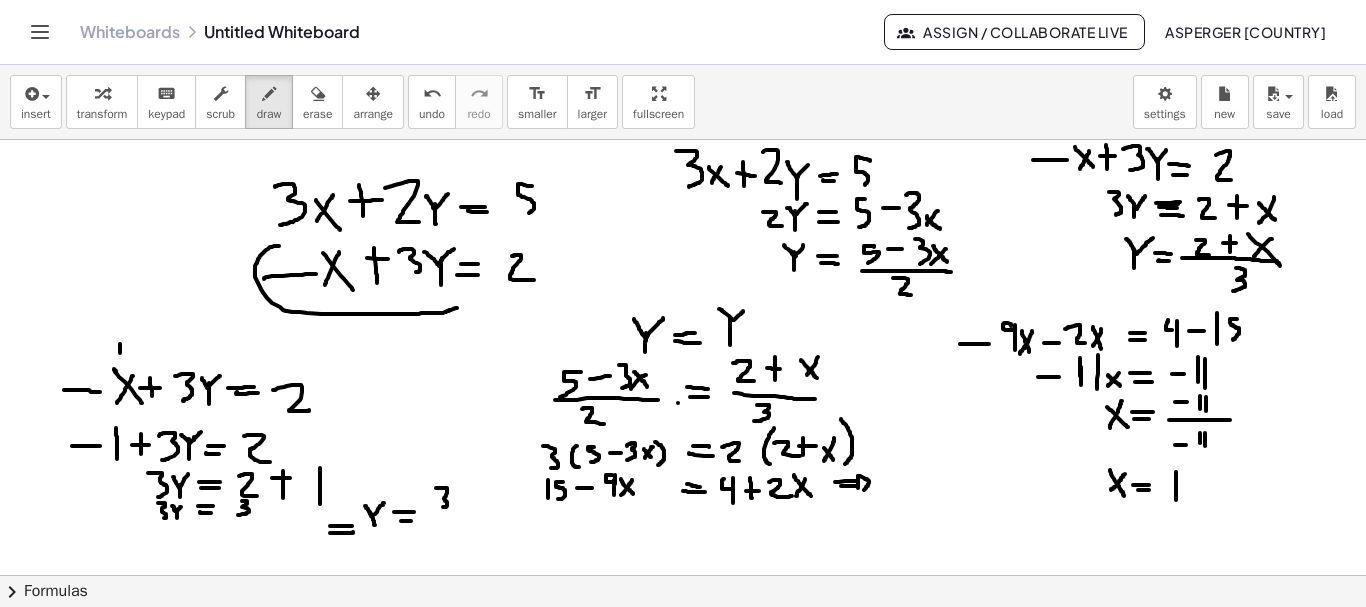 click at bounding box center [683, 640] 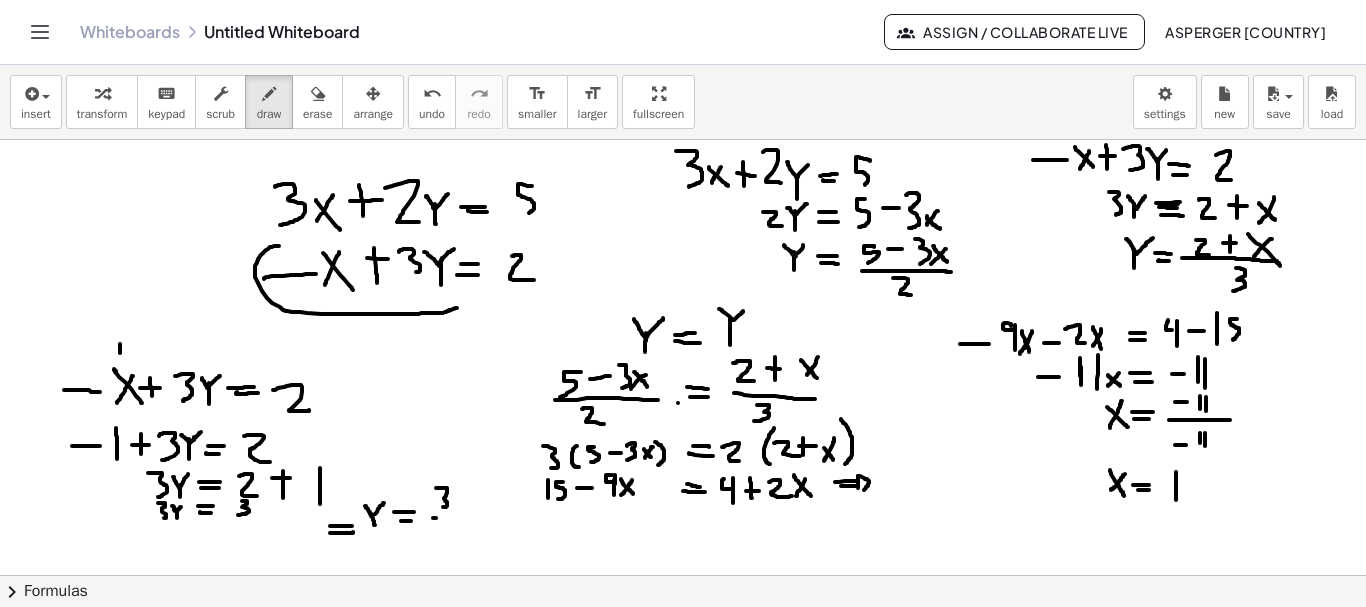 click at bounding box center [683, 640] 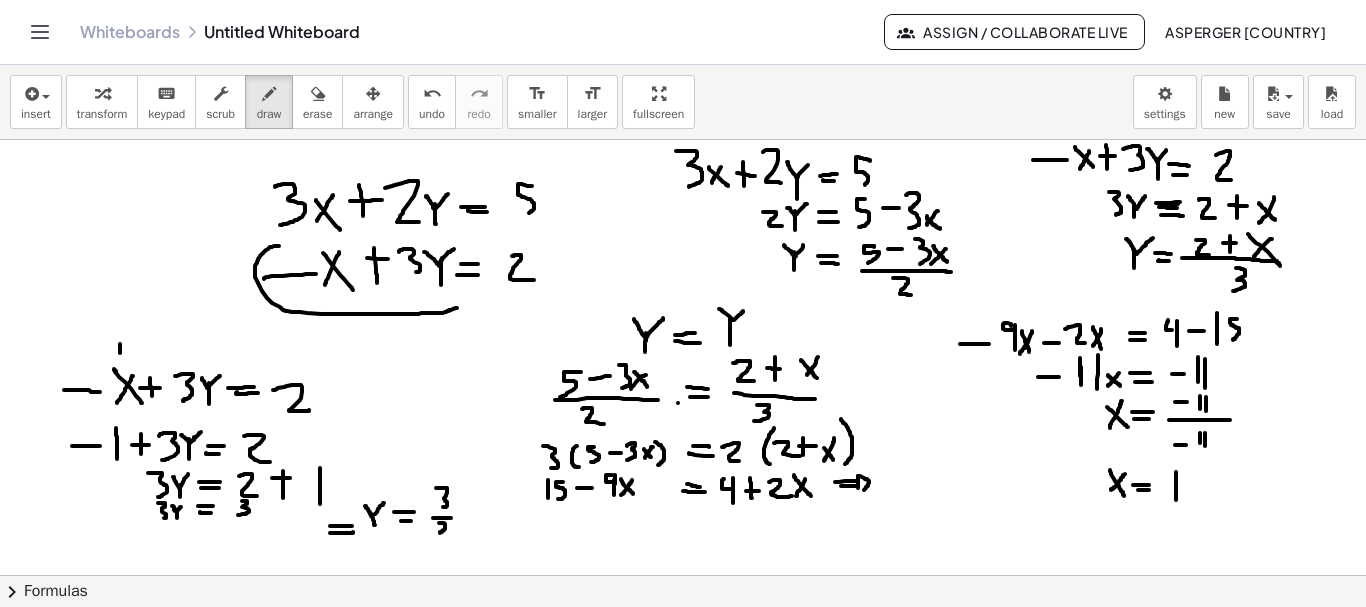 click at bounding box center (683, 640) 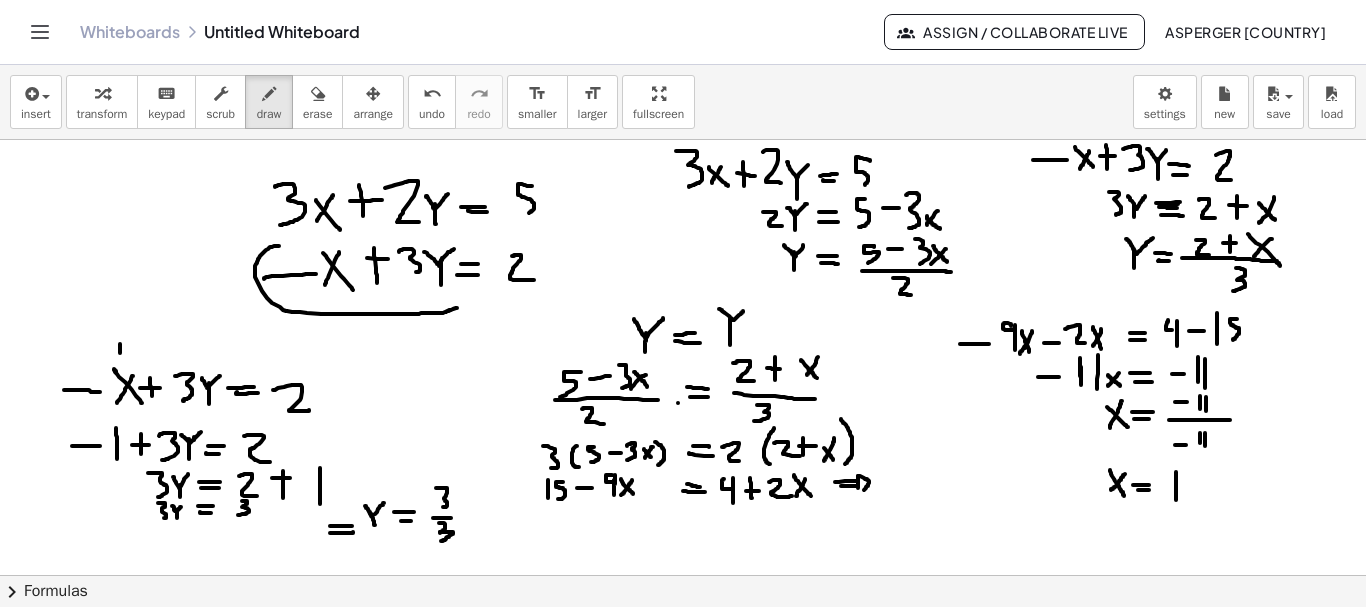 click at bounding box center (683, 640) 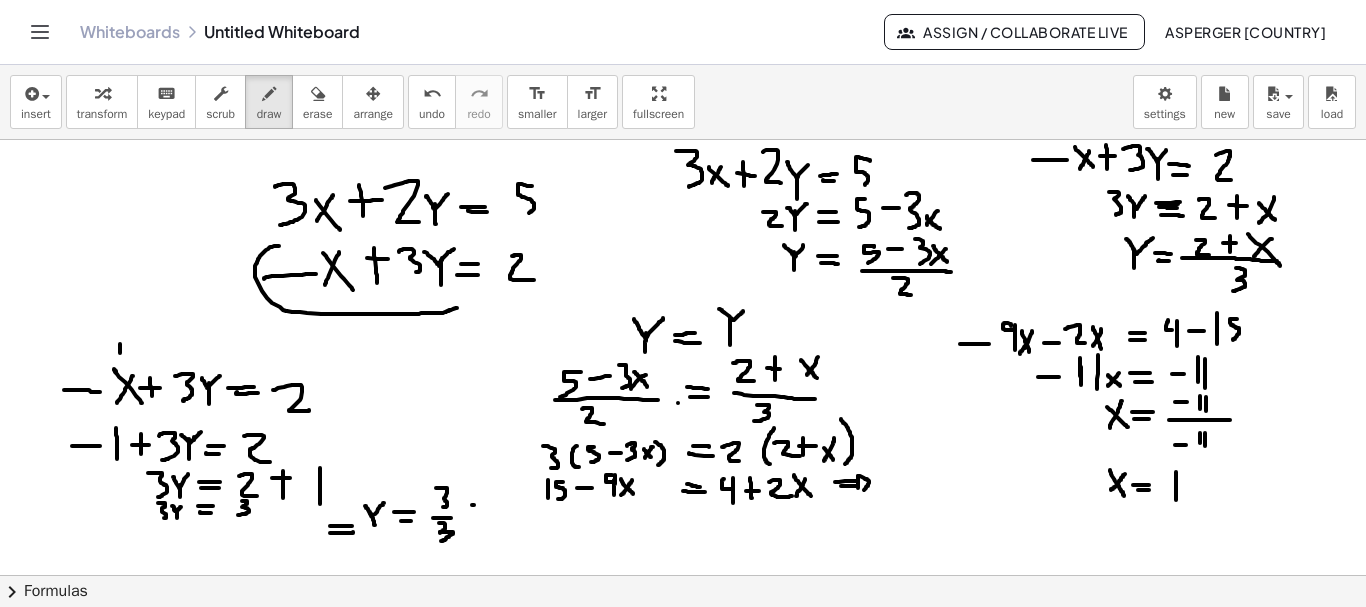 click at bounding box center [683, 640] 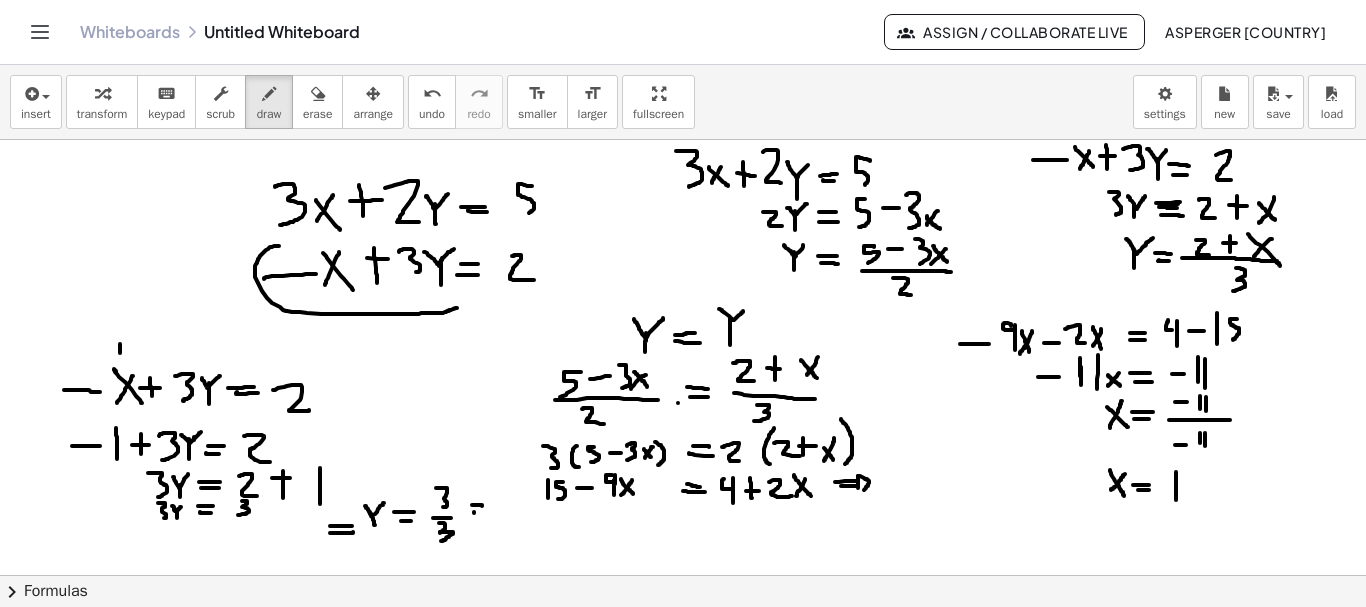 click at bounding box center [683, 640] 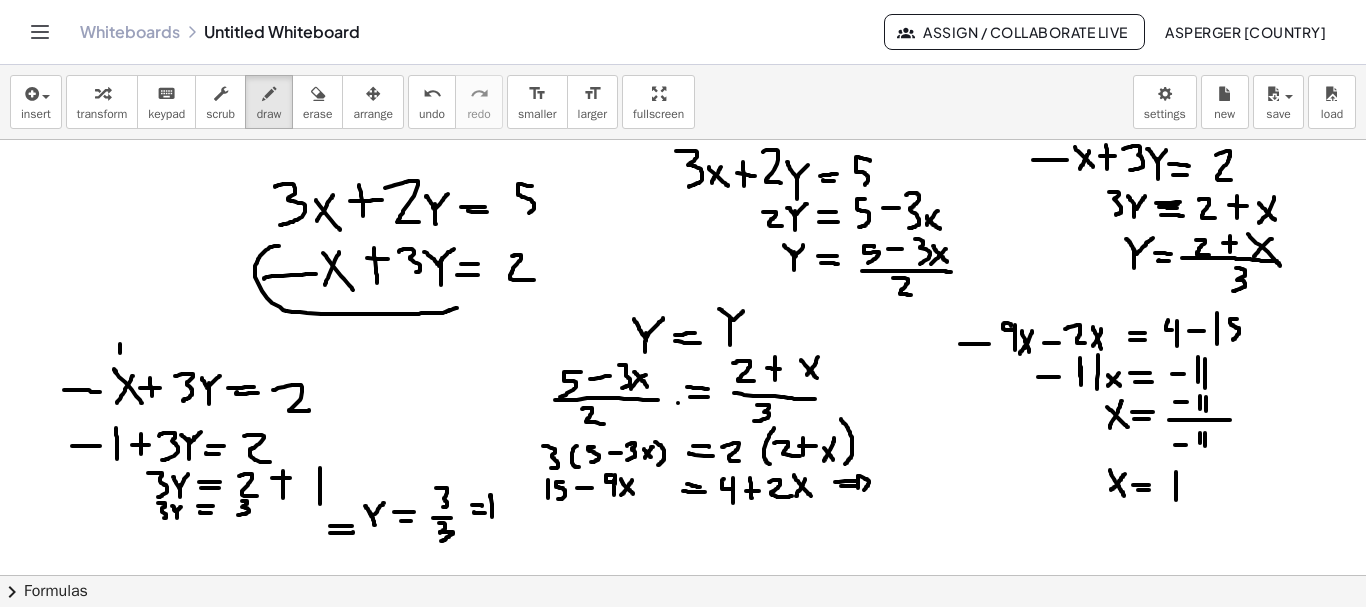 click at bounding box center (683, 640) 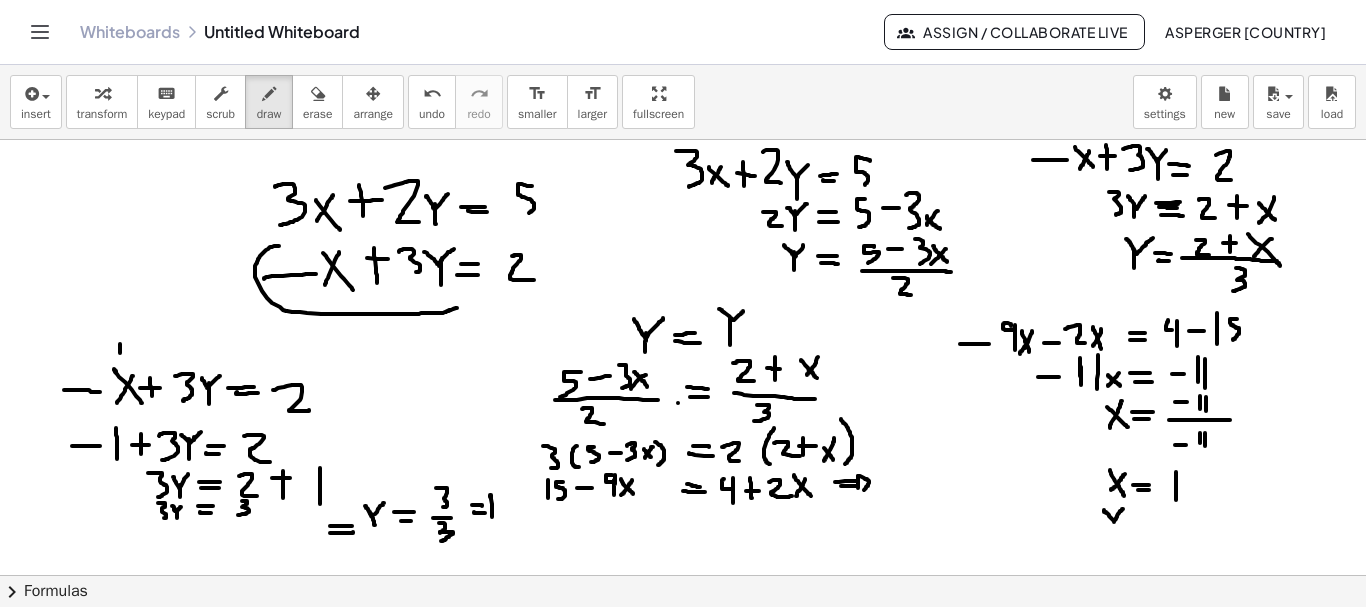 click at bounding box center [683, 640] 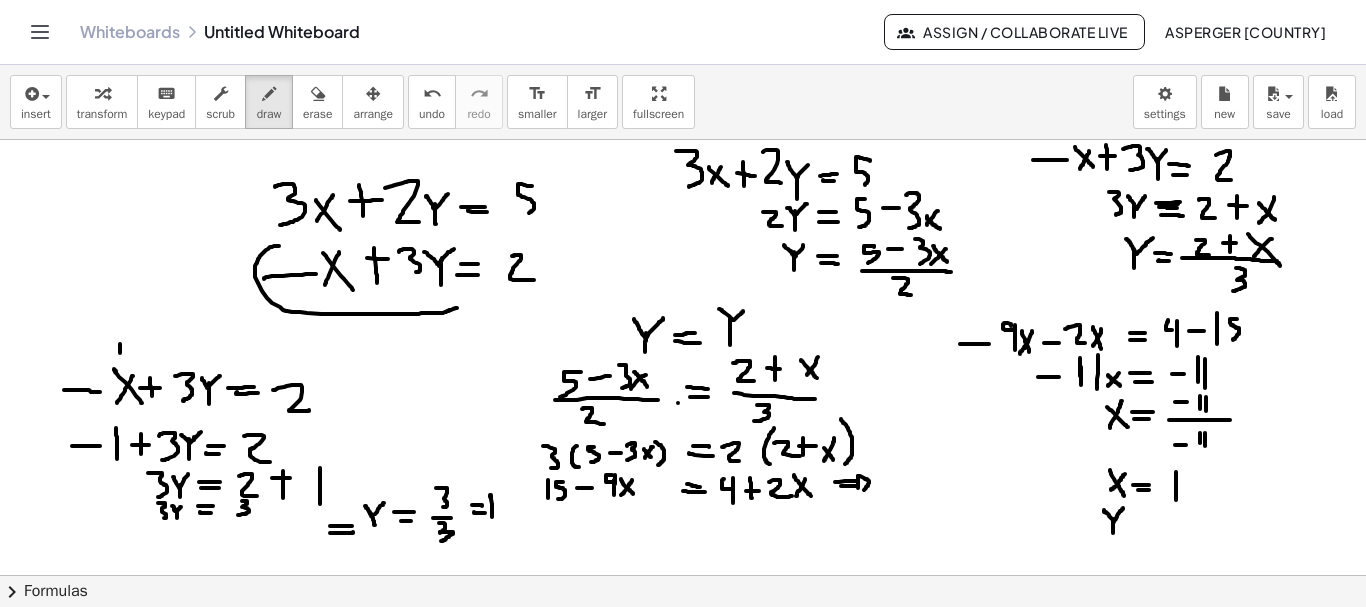 click at bounding box center (683, 640) 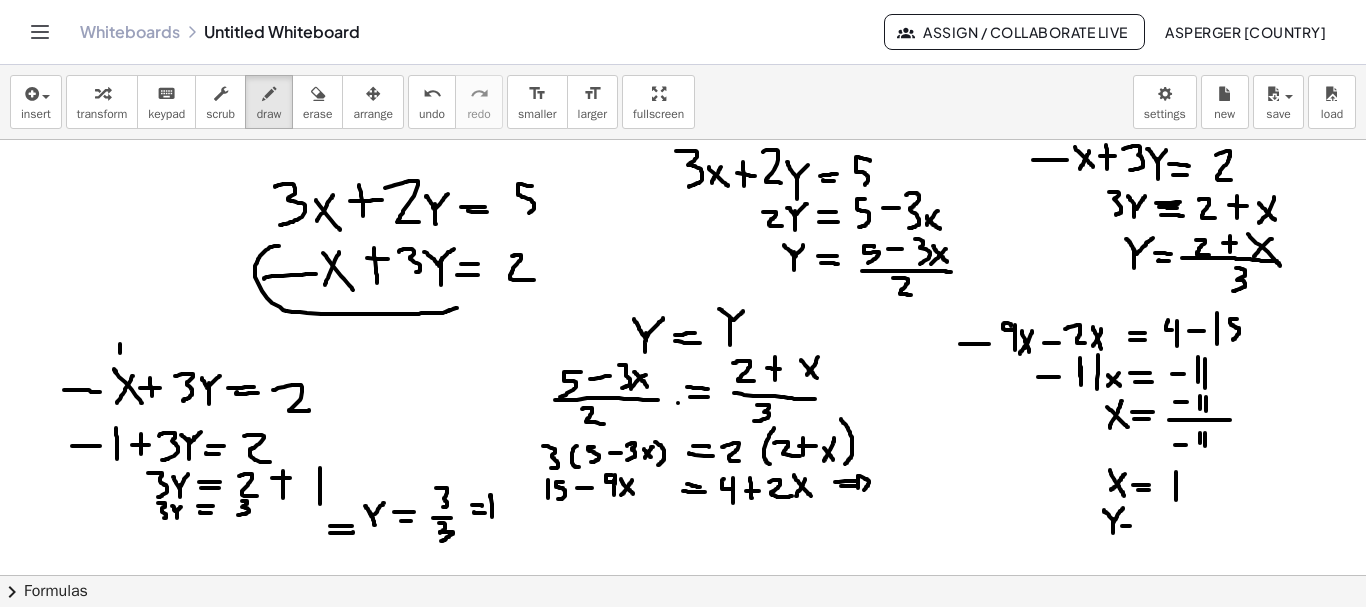 click at bounding box center (683, 640) 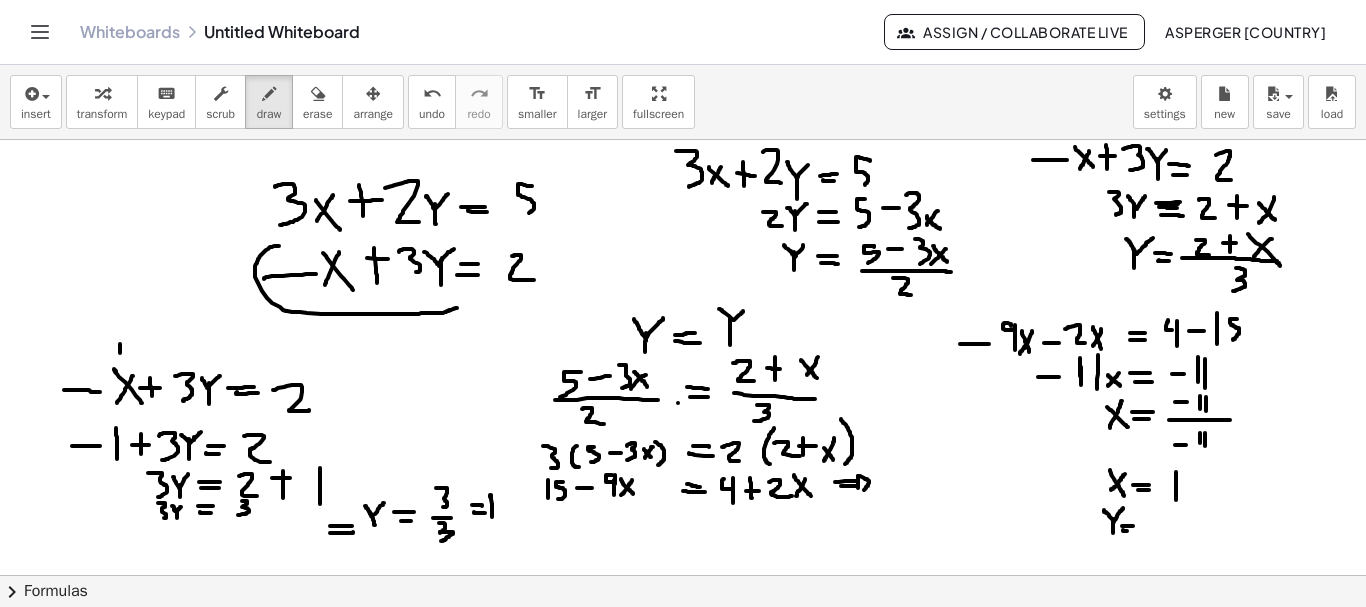 click at bounding box center (683, 640) 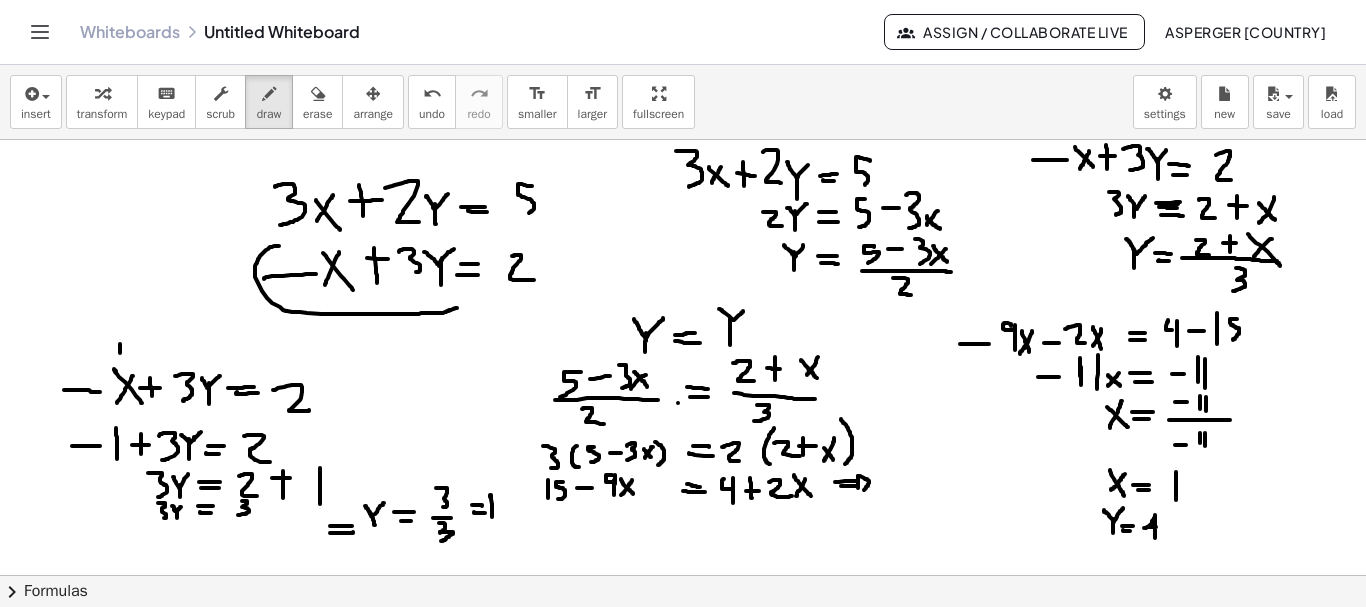 drag, startPoint x: 1144, startPoint y: 528, endPoint x: 1155, endPoint y: 538, distance: 14.866069 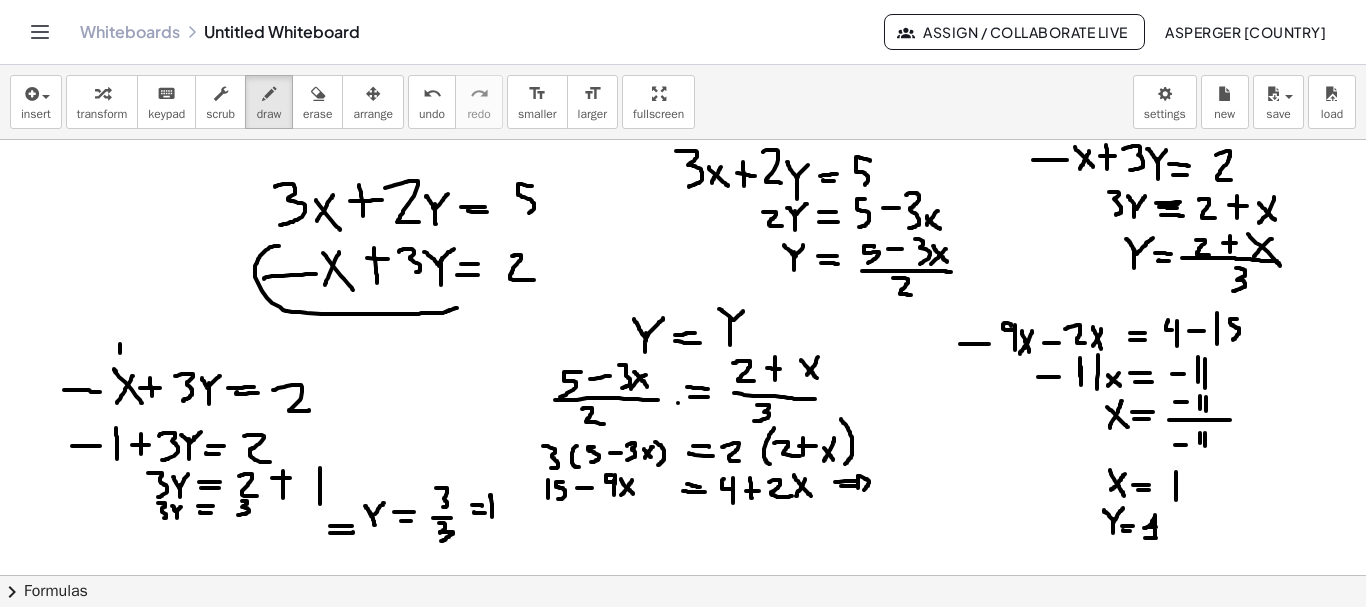 drag, startPoint x: 1145, startPoint y: 538, endPoint x: 1156, endPoint y: 538, distance: 11 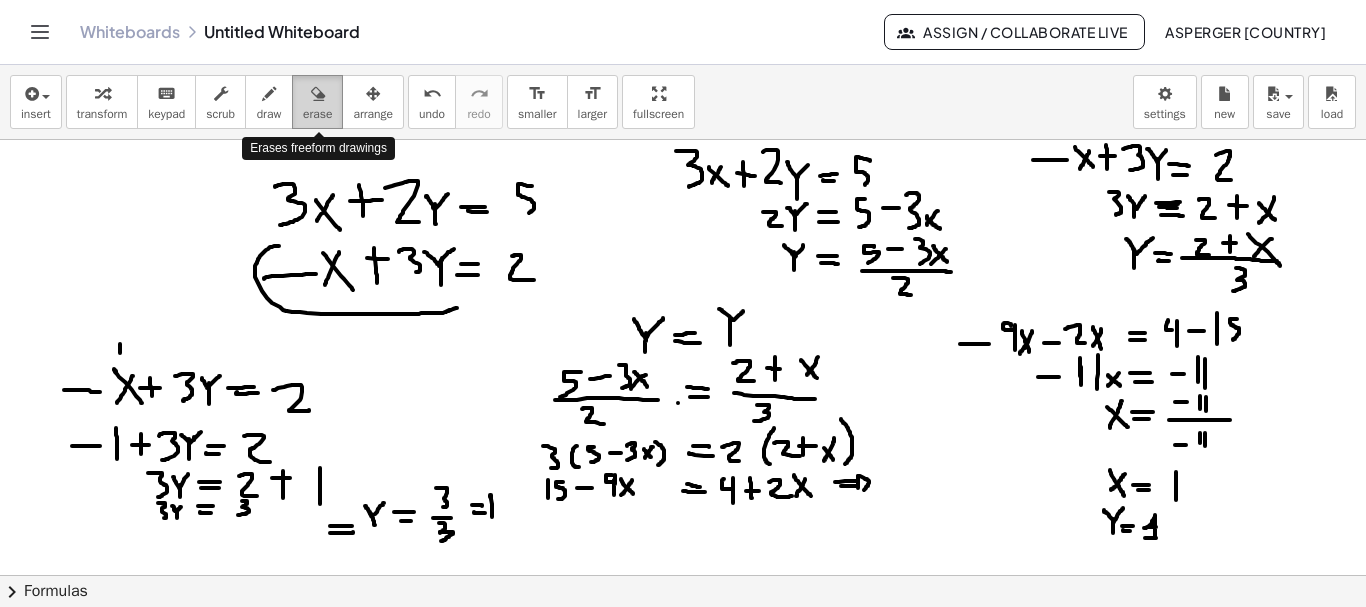 click on "erase" at bounding box center (317, 114) 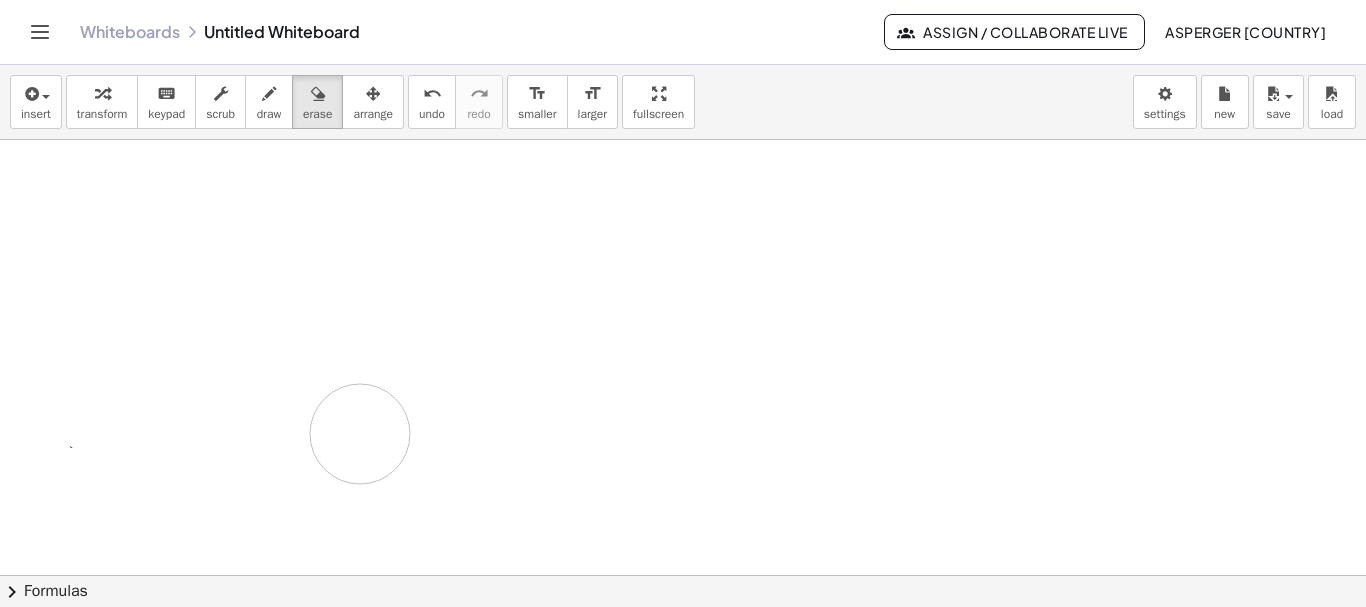 drag, startPoint x: 144, startPoint y: 343, endPoint x: 384, endPoint y: 415, distance: 250.56735 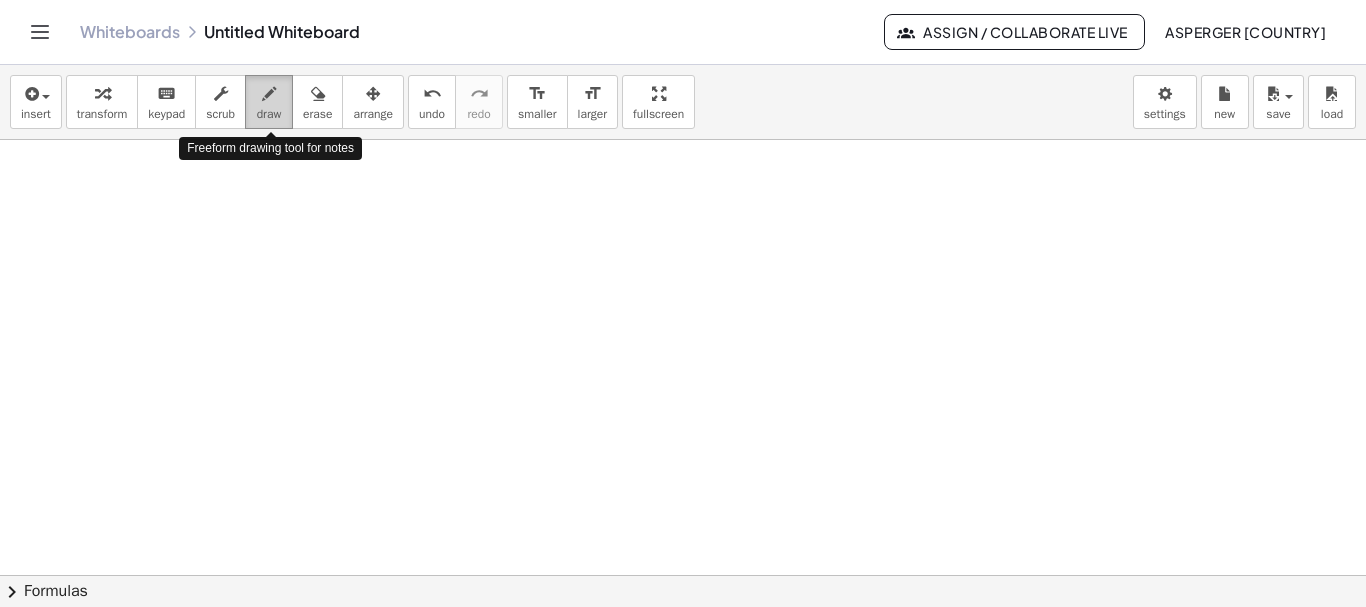 click at bounding box center (269, 94) 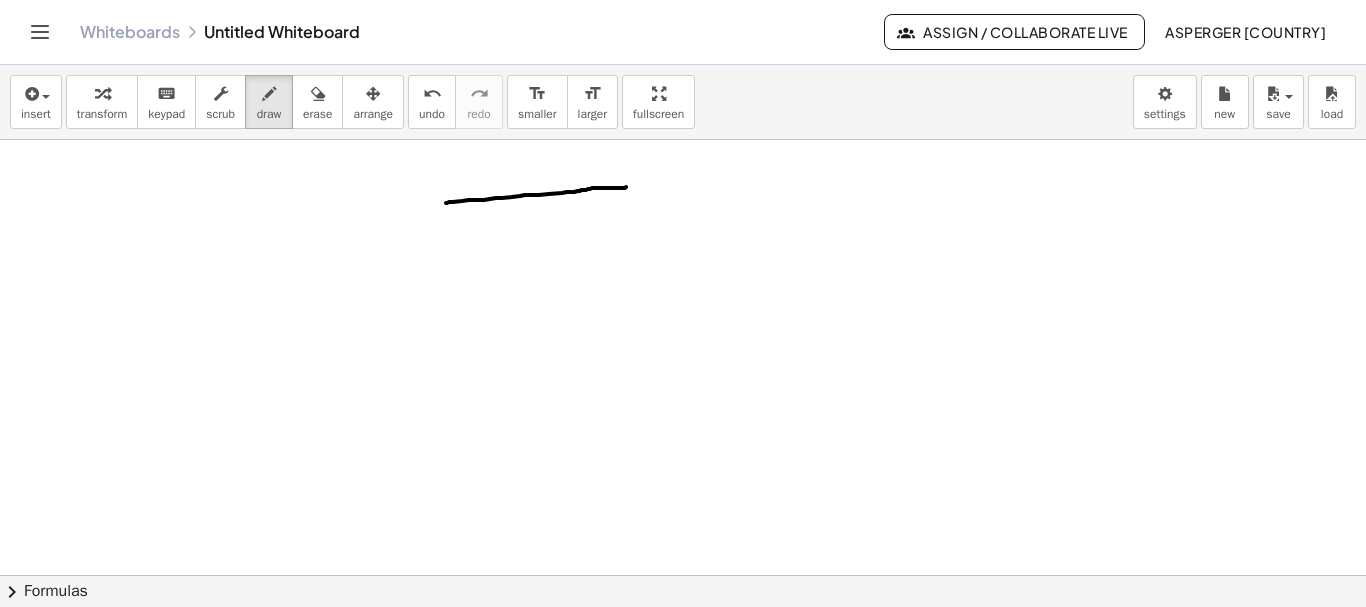 drag, startPoint x: 446, startPoint y: 203, endPoint x: 626, endPoint y: 187, distance: 180.70972 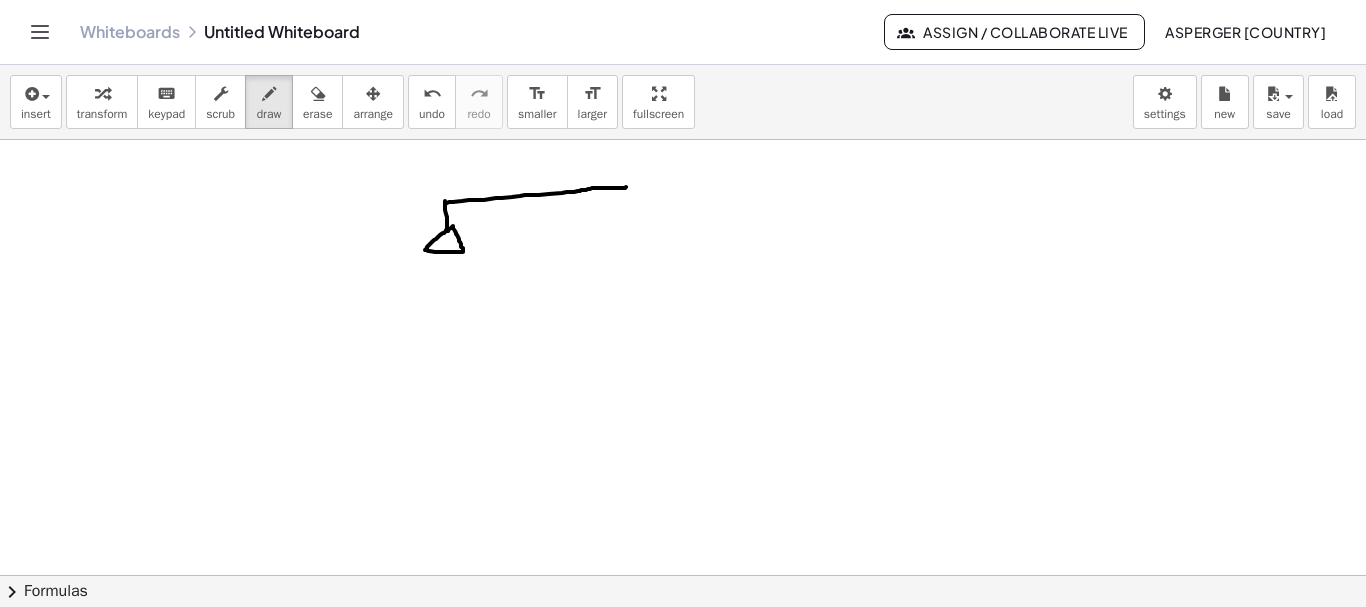 drag, startPoint x: 445, startPoint y: 201, endPoint x: 444, endPoint y: 234, distance: 33.01515 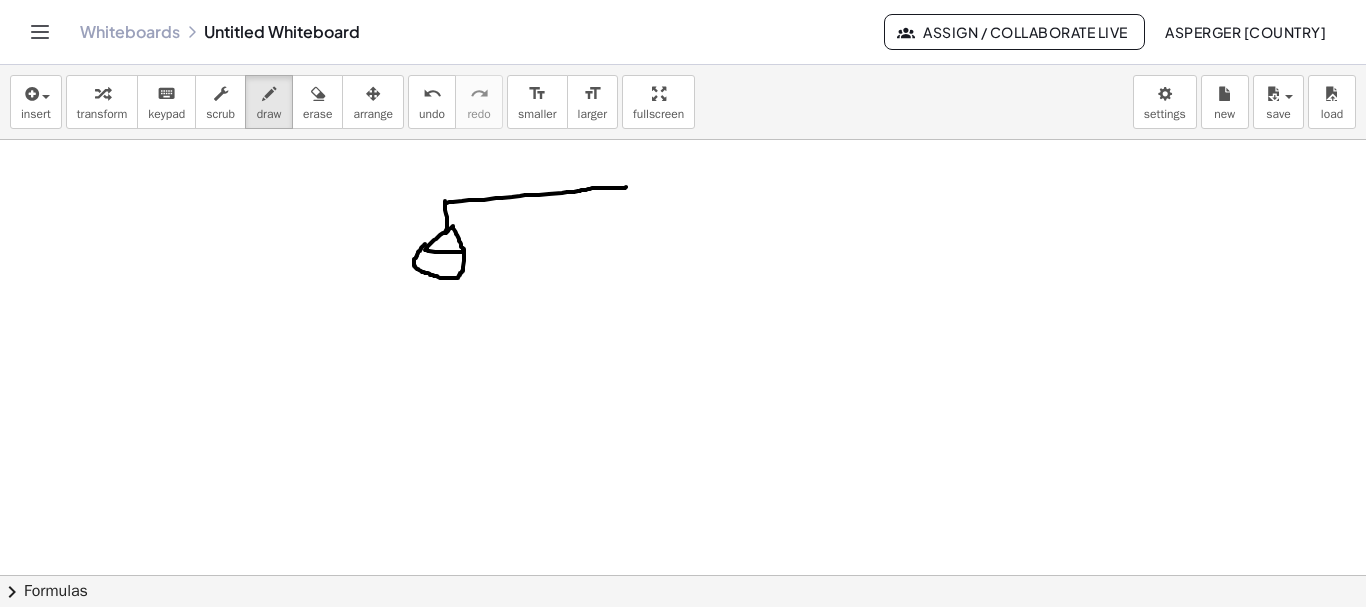 drag, startPoint x: 424, startPoint y: 245, endPoint x: 464, endPoint y: 249, distance: 40.1995 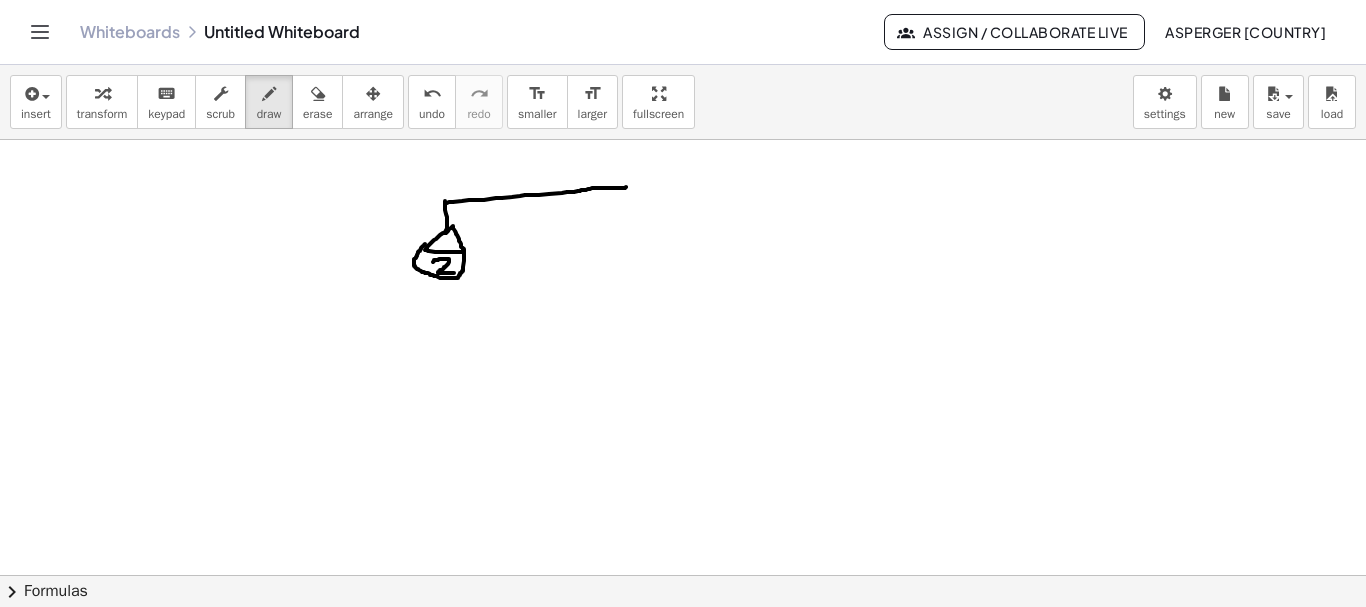 drag, startPoint x: 433, startPoint y: 262, endPoint x: 454, endPoint y: 273, distance: 23.70654 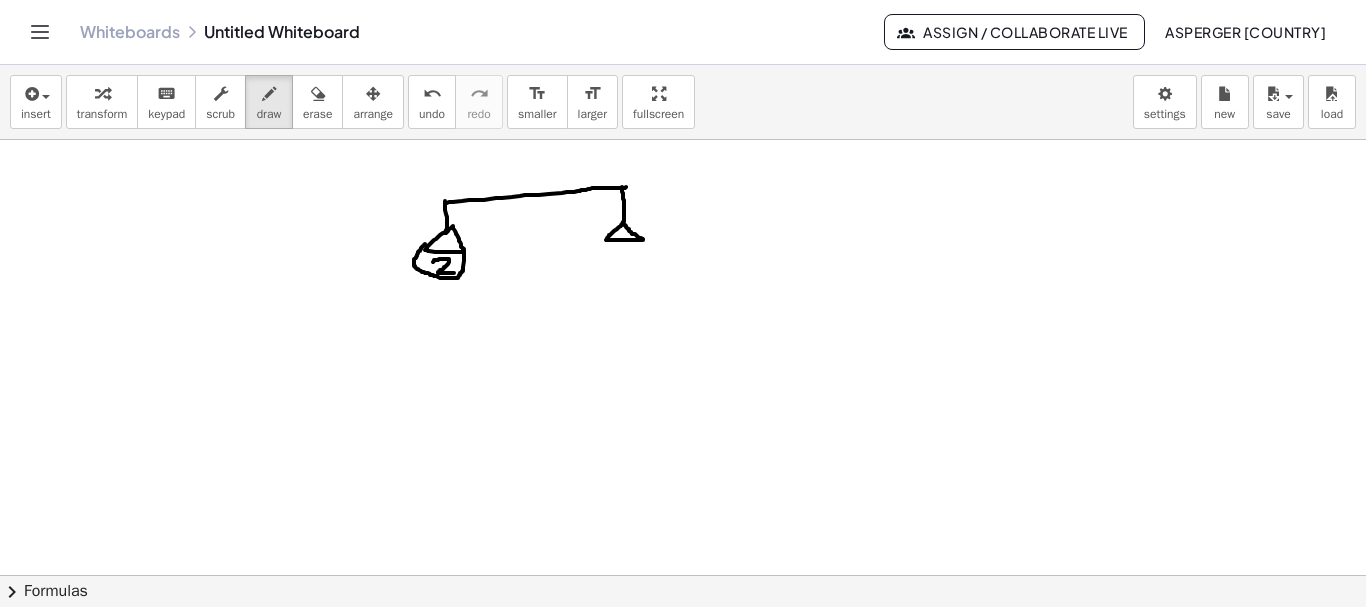 drag, startPoint x: 622, startPoint y: 187, endPoint x: 624, endPoint y: 223, distance: 36.05551 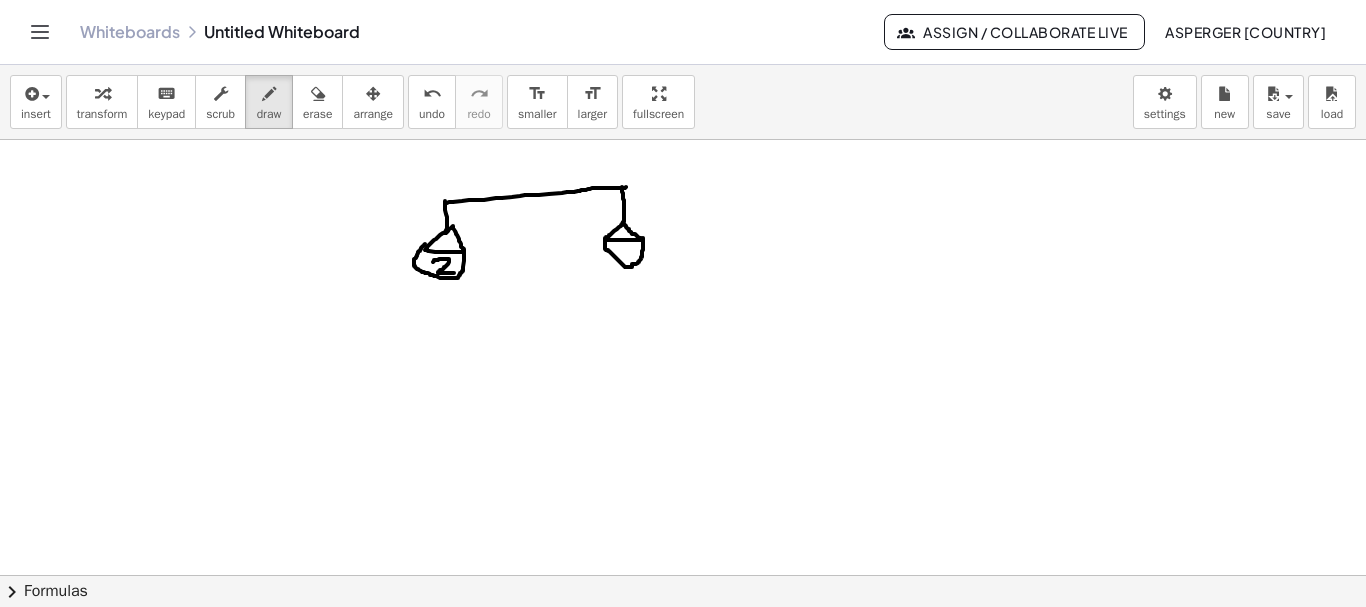 drag, startPoint x: 606, startPoint y: 237, endPoint x: 643, endPoint y: 238, distance: 37.01351 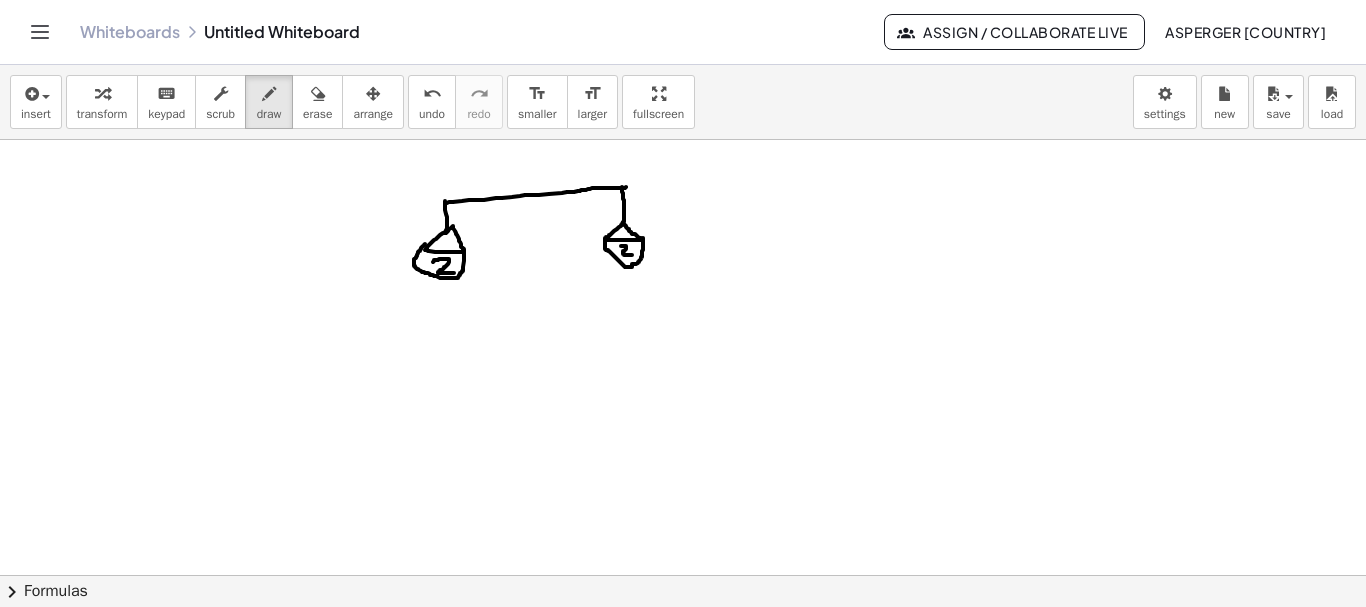 drag, startPoint x: 621, startPoint y: 246, endPoint x: 632, endPoint y: 255, distance: 14.21267 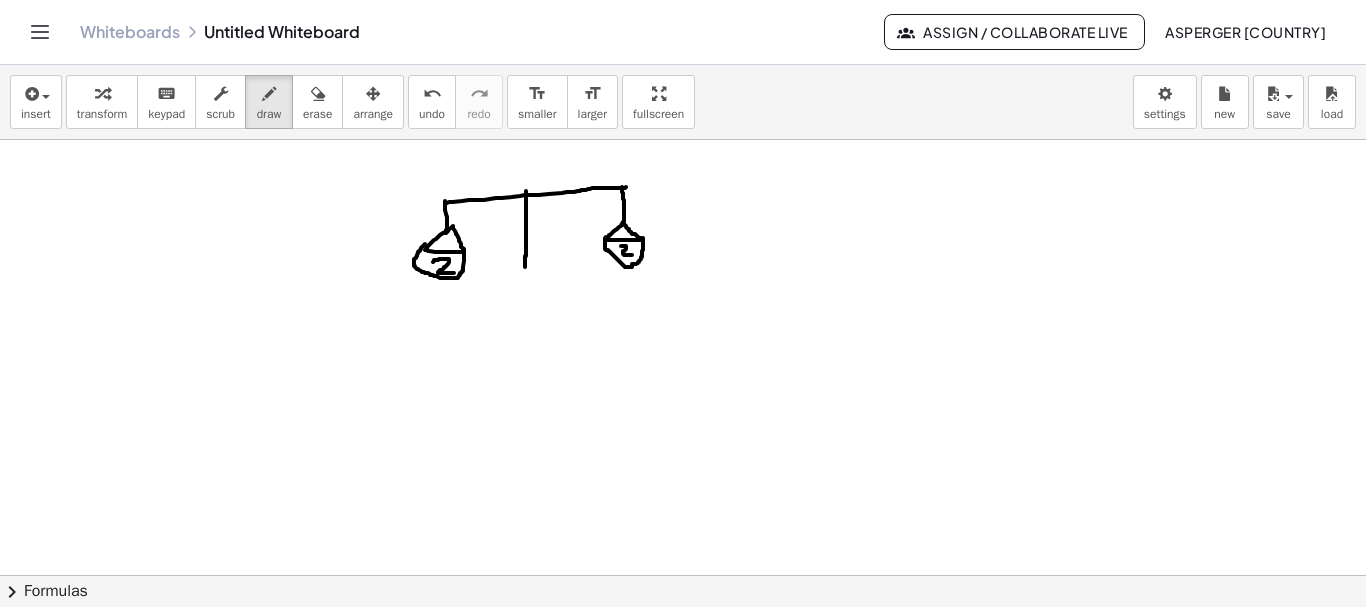 drag, startPoint x: 526, startPoint y: 191, endPoint x: 525, endPoint y: 267, distance: 76.00658 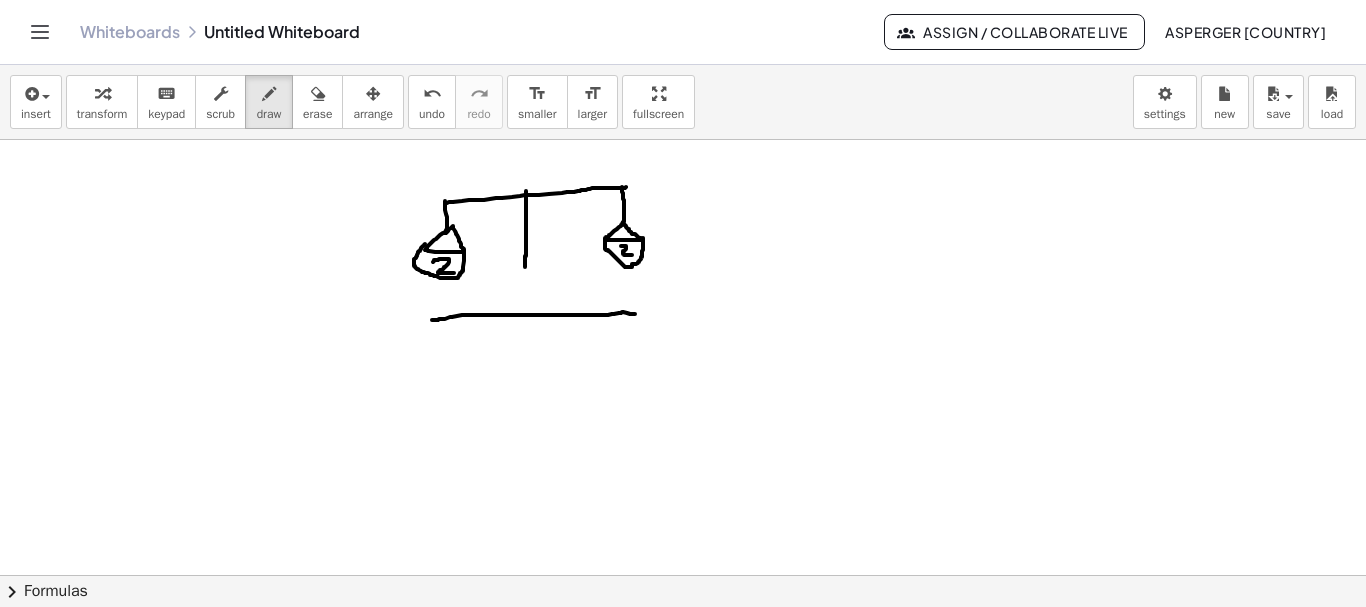 drag, startPoint x: 432, startPoint y: 320, endPoint x: 635, endPoint y: 314, distance: 203.08865 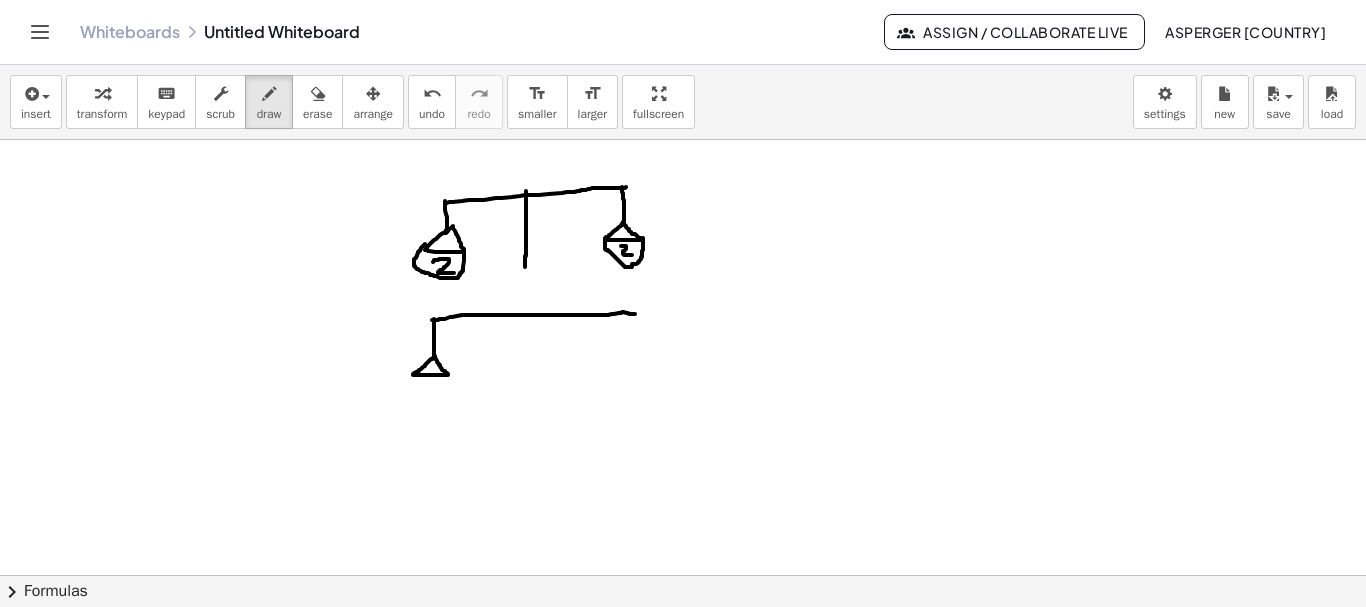 drag, startPoint x: 434, startPoint y: 319, endPoint x: 433, endPoint y: 357, distance: 38.013157 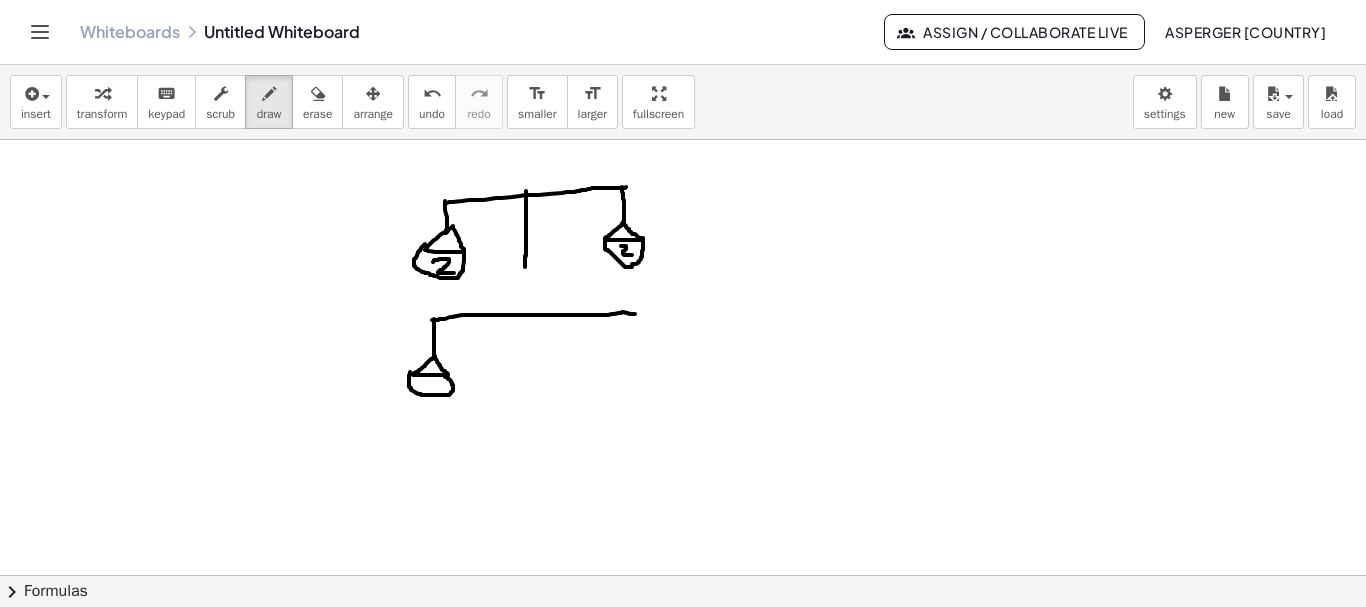 drag, startPoint x: 410, startPoint y: 374, endPoint x: 445, endPoint y: 376, distance: 35.057095 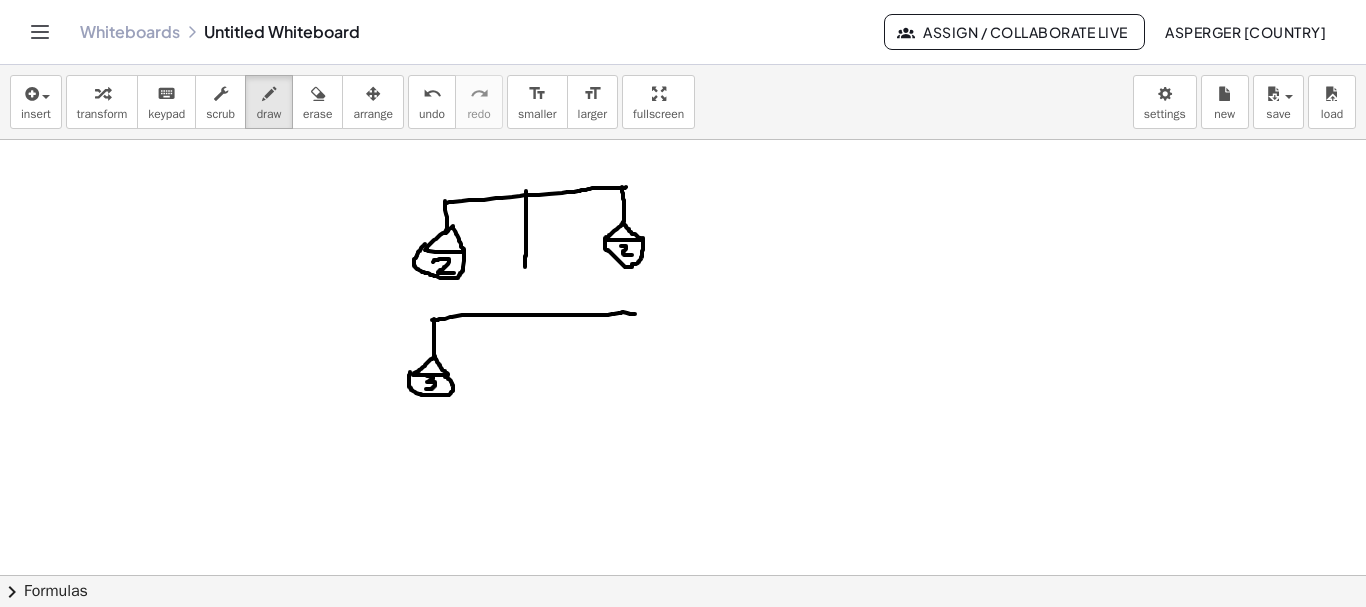 drag, startPoint x: 427, startPoint y: 376, endPoint x: 426, endPoint y: 389, distance: 13.038404 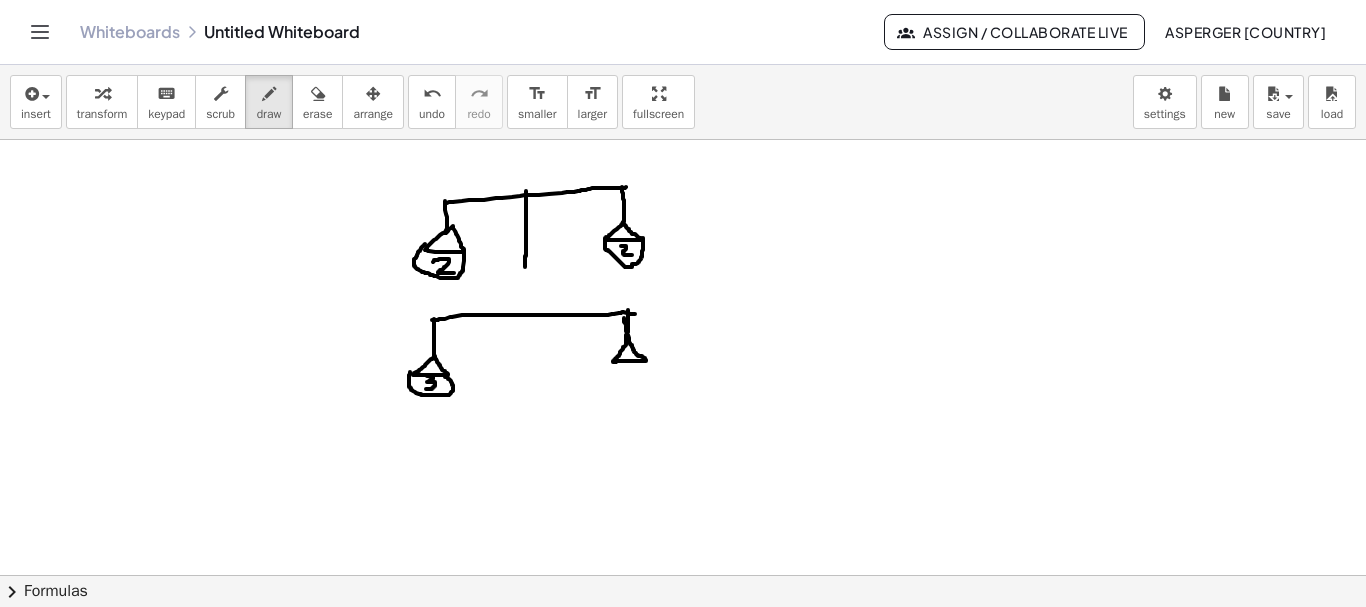 drag, startPoint x: 628, startPoint y: 310, endPoint x: 627, endPoint y: 374, distance: 64.00781 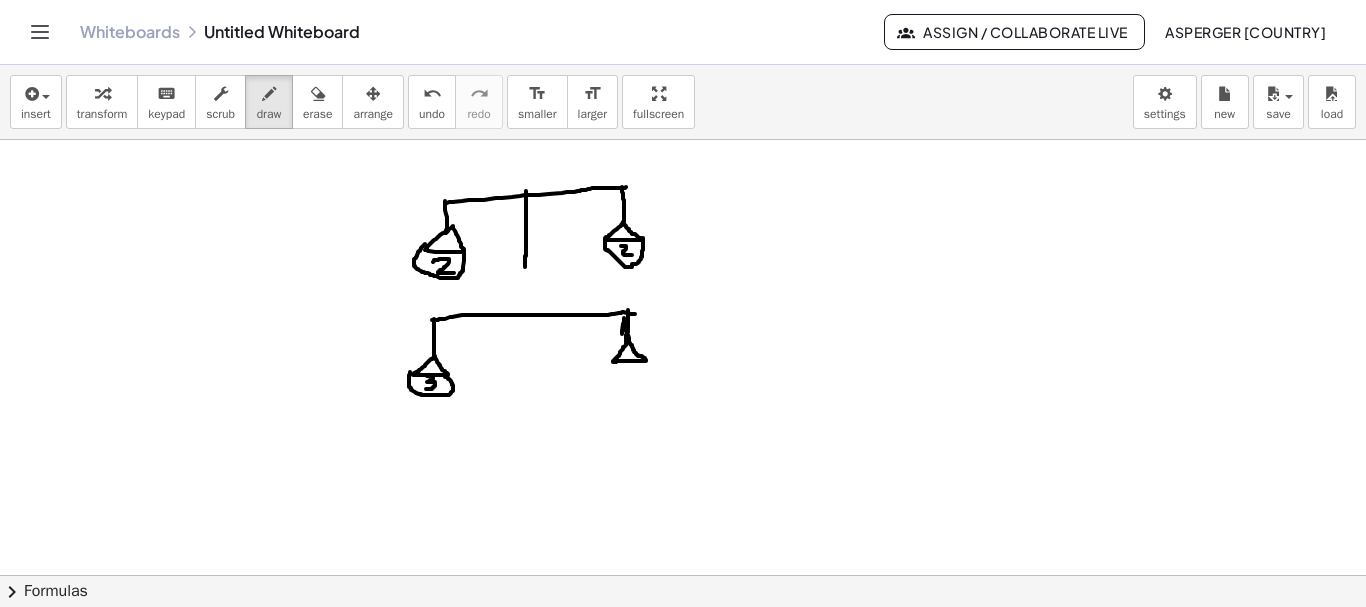 click at bounding box center (683, 640) 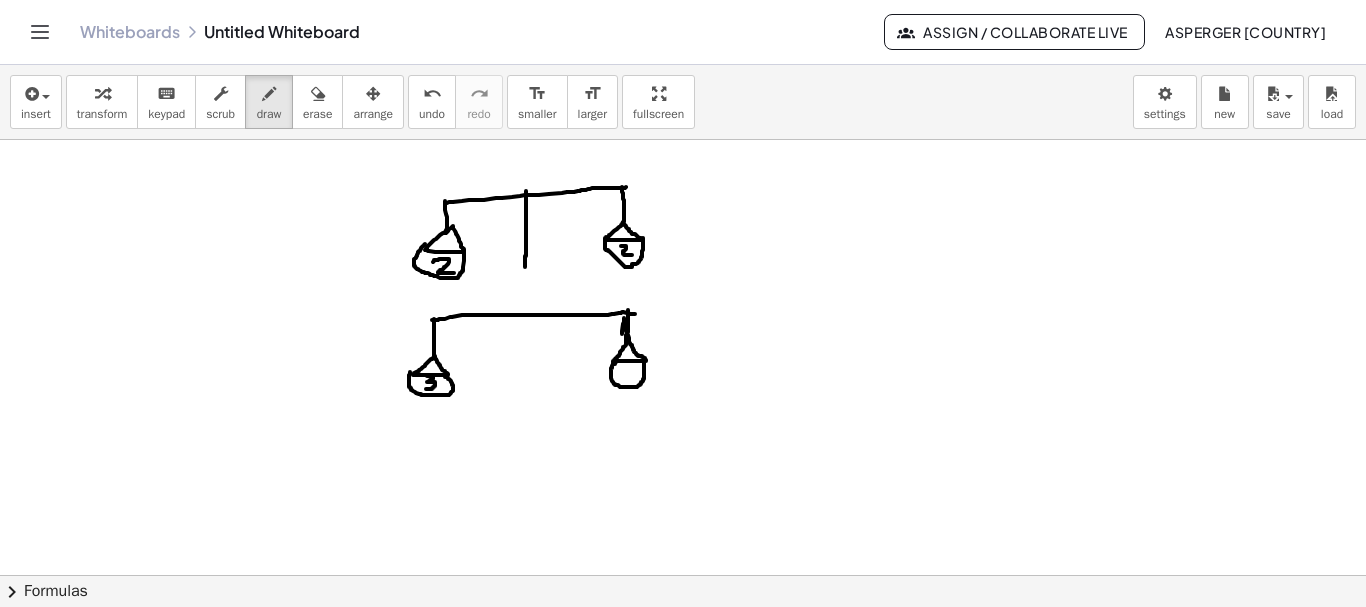 drag, startPoint x: 614, startPoint y: 363, endPoint x: 644, endPoint y: 359, distance: 30.265491 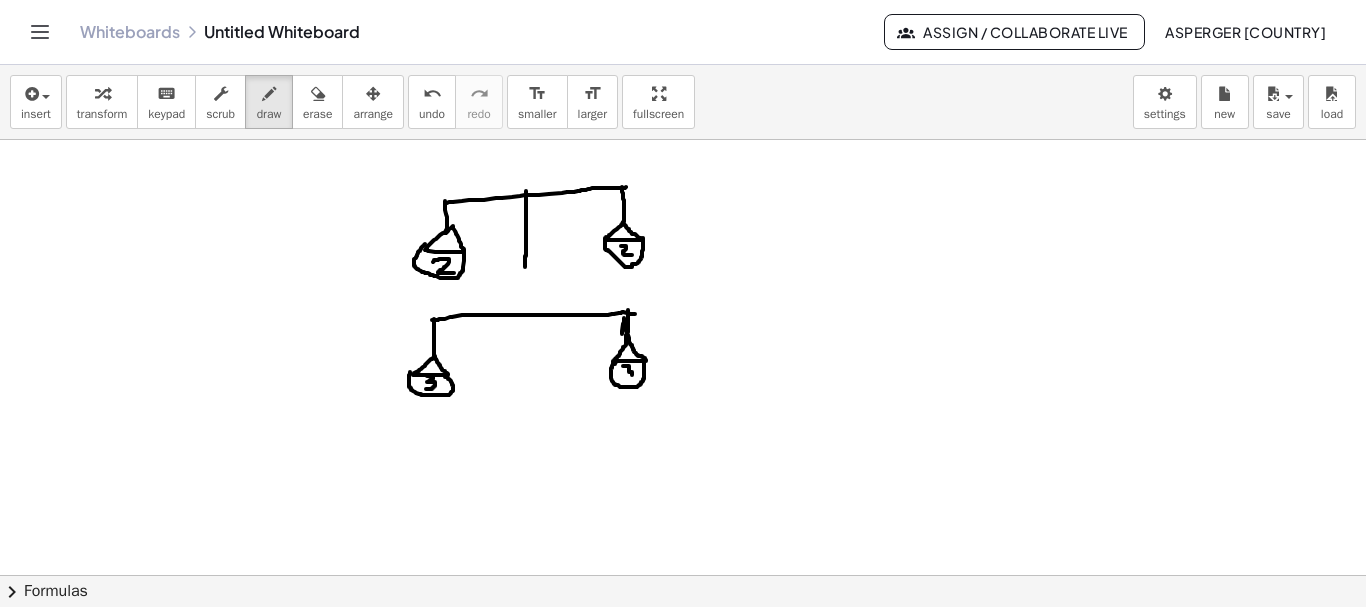 drag, startPoint x: 623, startPoint y: 366, endPoint x: 626, endPoint y: 378, distance: 12.369317 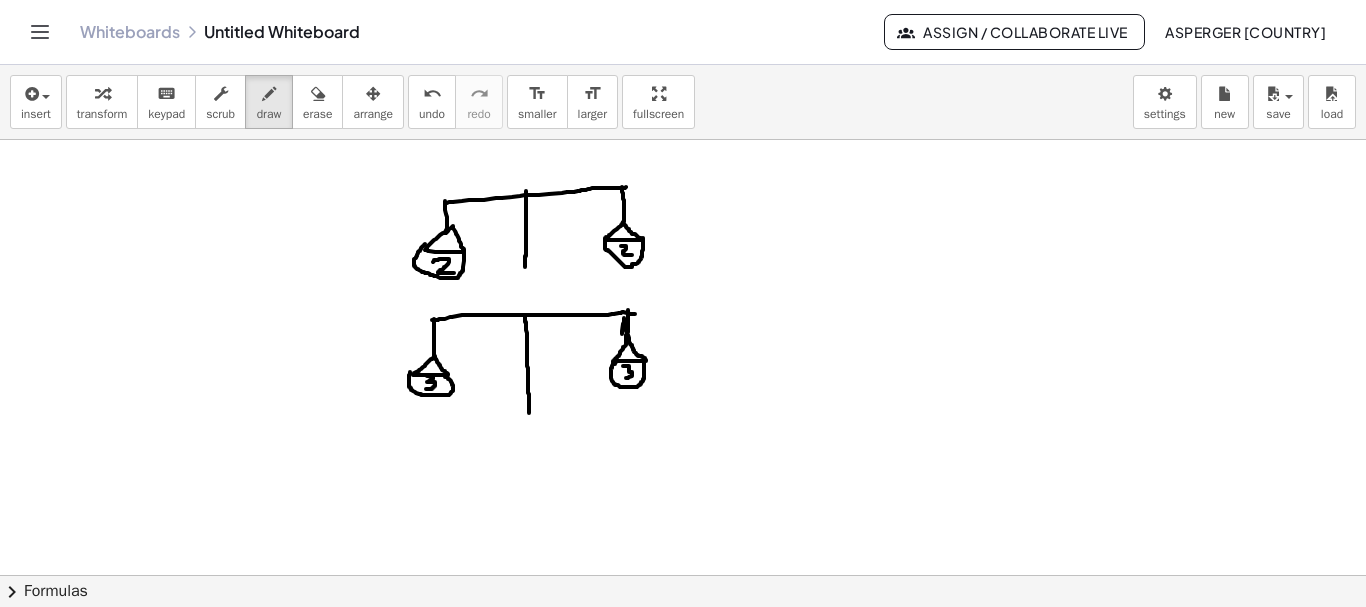 drag, startPoint x: 525, startPoint y: 315, endPoint x: 529, endPoint y: 419, distance: 104.0769 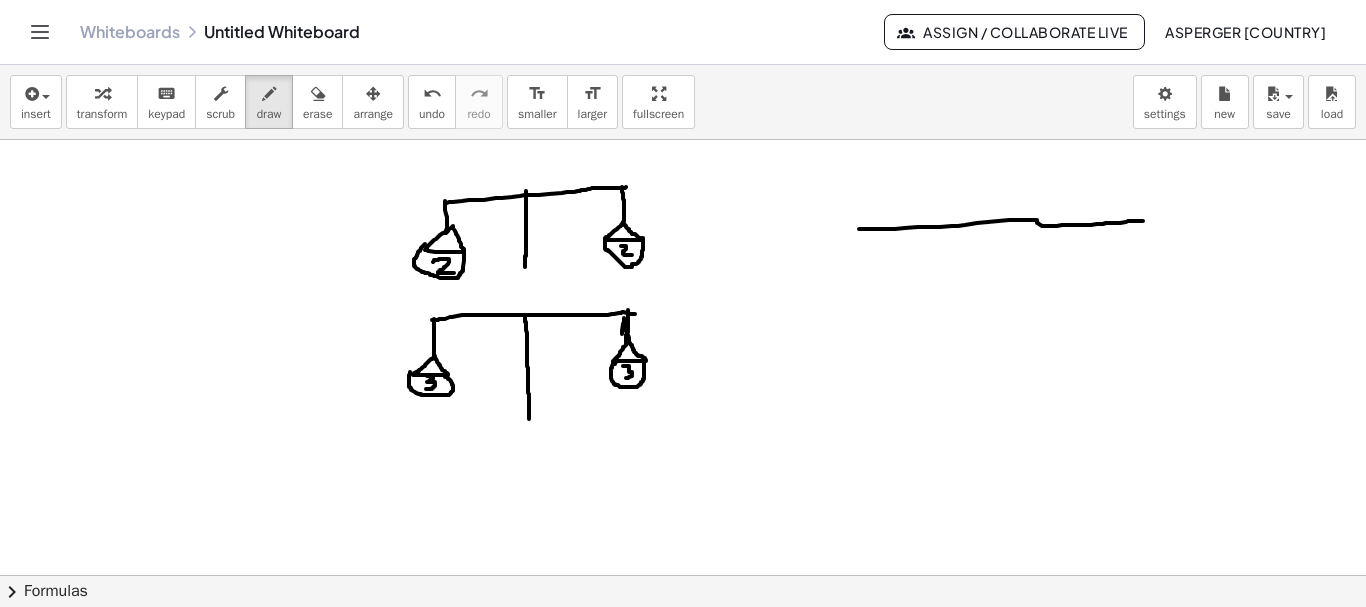drag, startPoint x: 859, startPoint y: 229, endPoint x: 1148, endPoint y: 221, distance: 289.11072 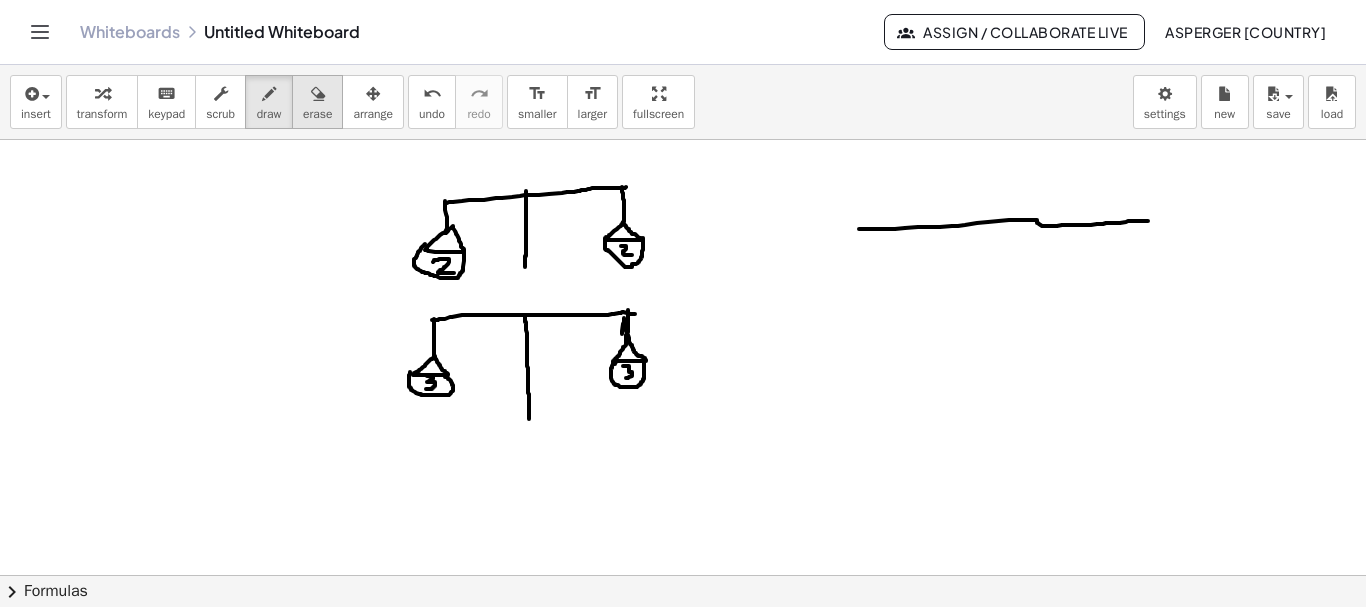 click at bounding box center (318, 94) 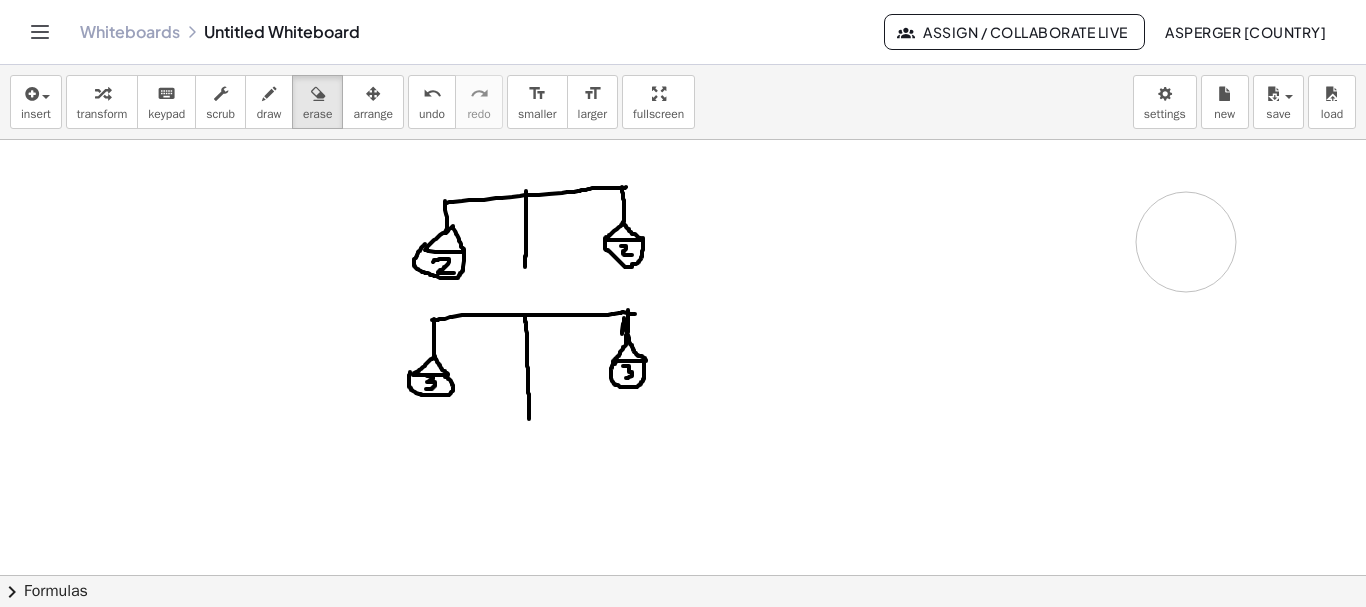 drag, startPoint x: 863, startPoint y: 225, endPoint x: 1186, endPoint y: 242, distance: 323.44705 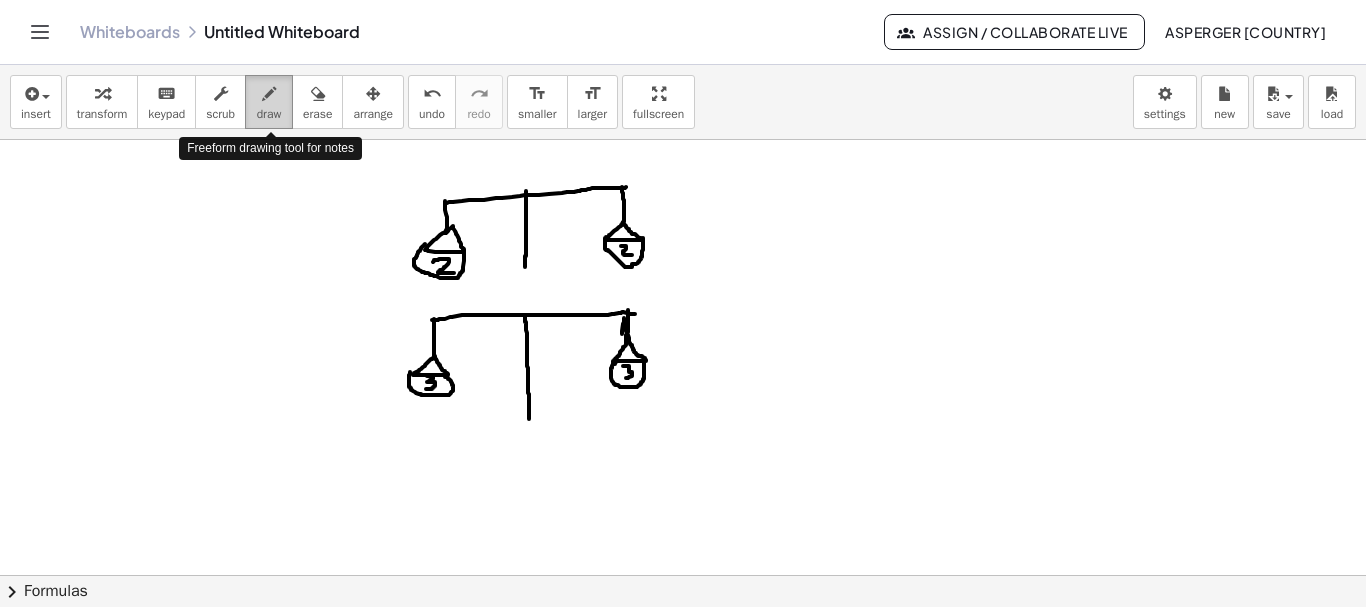 click at bounding box center [269, 93] 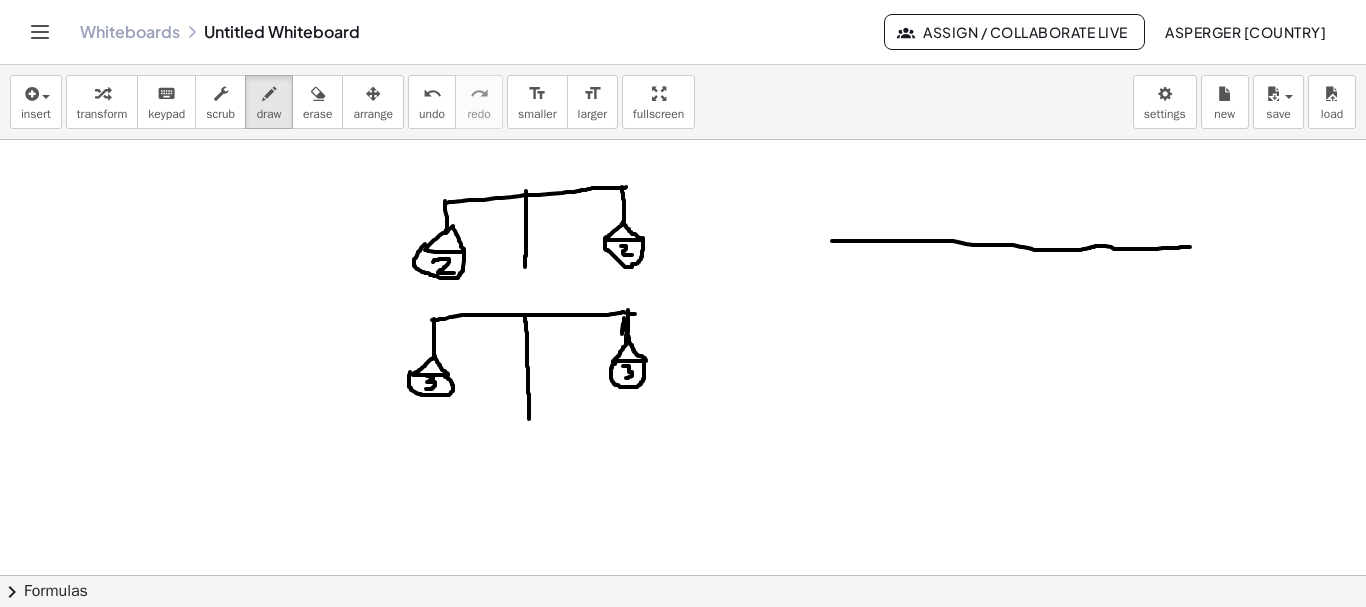 drag, startPoint x: 832, startPoint y: 241, endPoint x: 1191, endPoint y: 247, distance: 359.05014 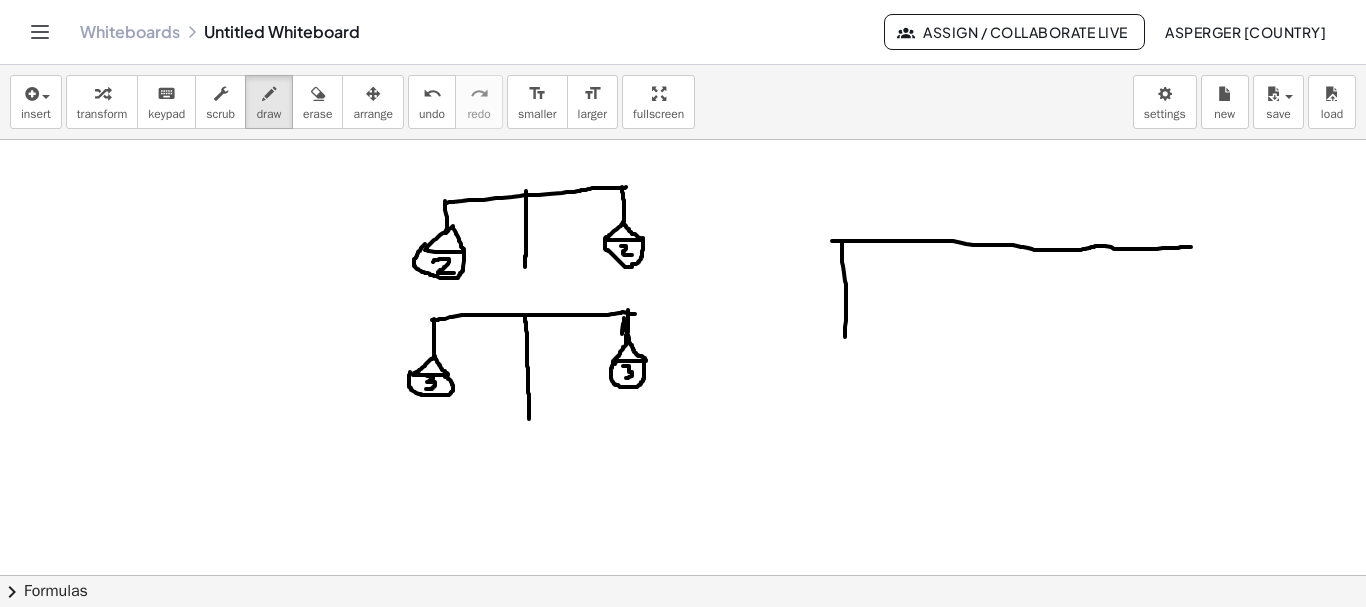 drag, startPoint x: 842, startPoint y: 242, endPoint x: 845, endPoint y: 337, distance: 95.047356 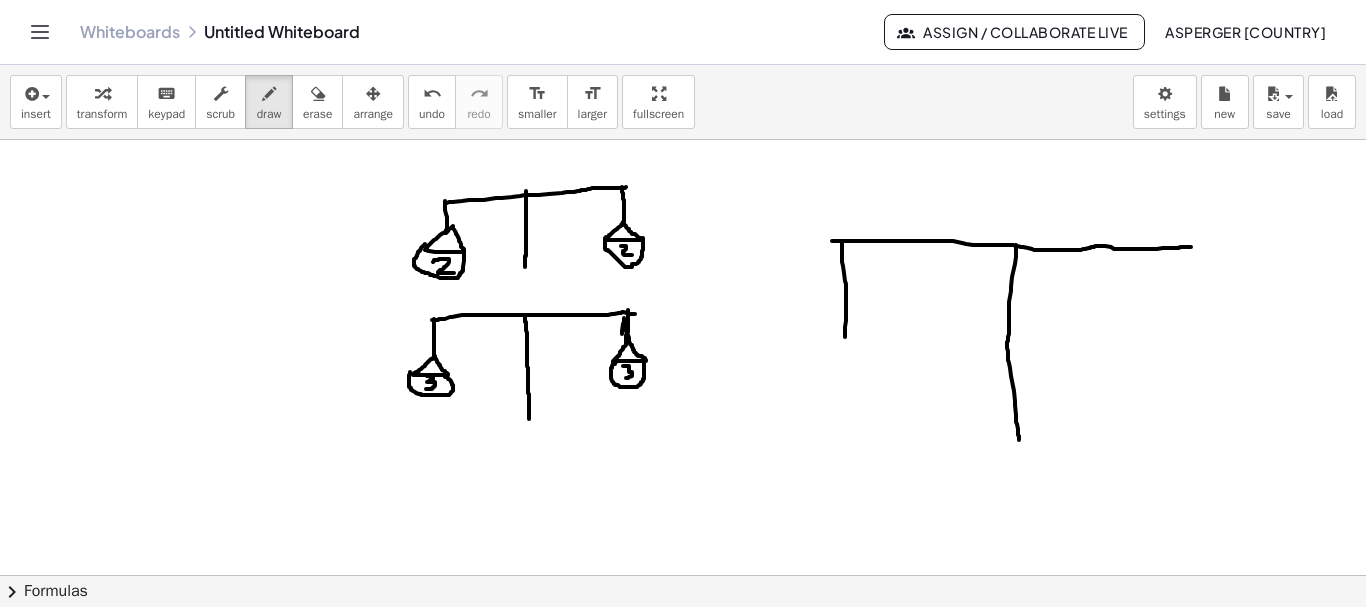 drag, startPoint x: 1016, startPoint y: 245, endPoint x: 1019, endPoint y: 440, distance: 195.02307 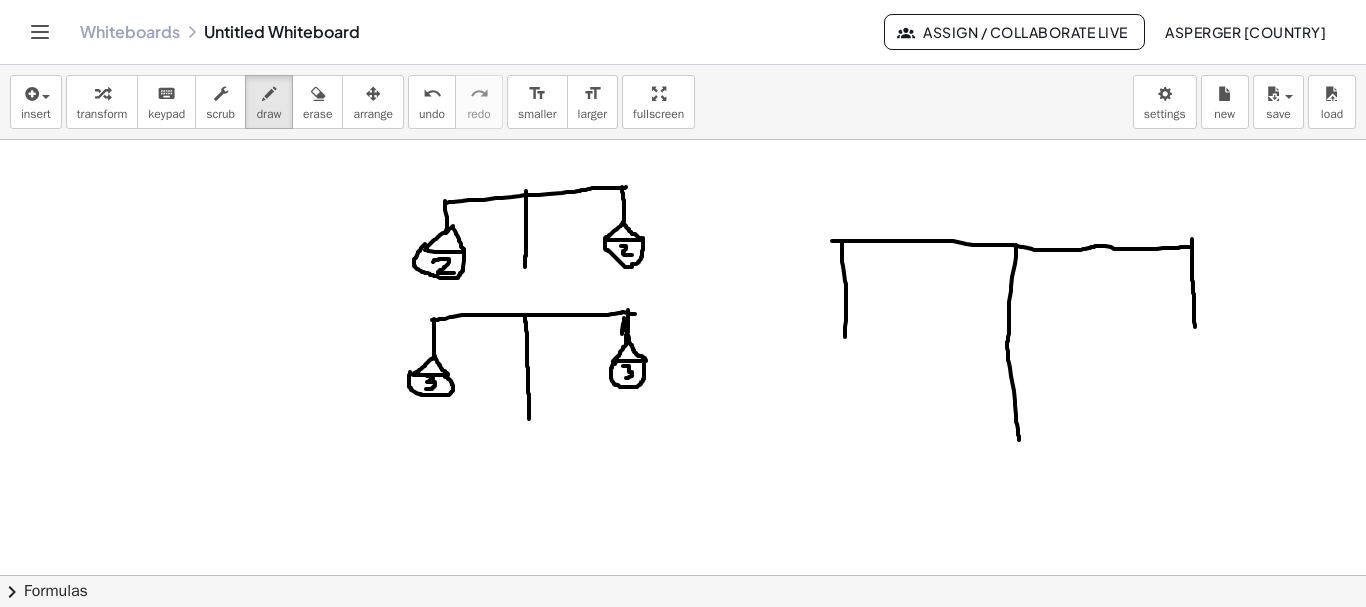drag, startPoint x: 1192, startPoint y: 239, endPoint x: 1195, endPoint y: 327, distance: 88.051125 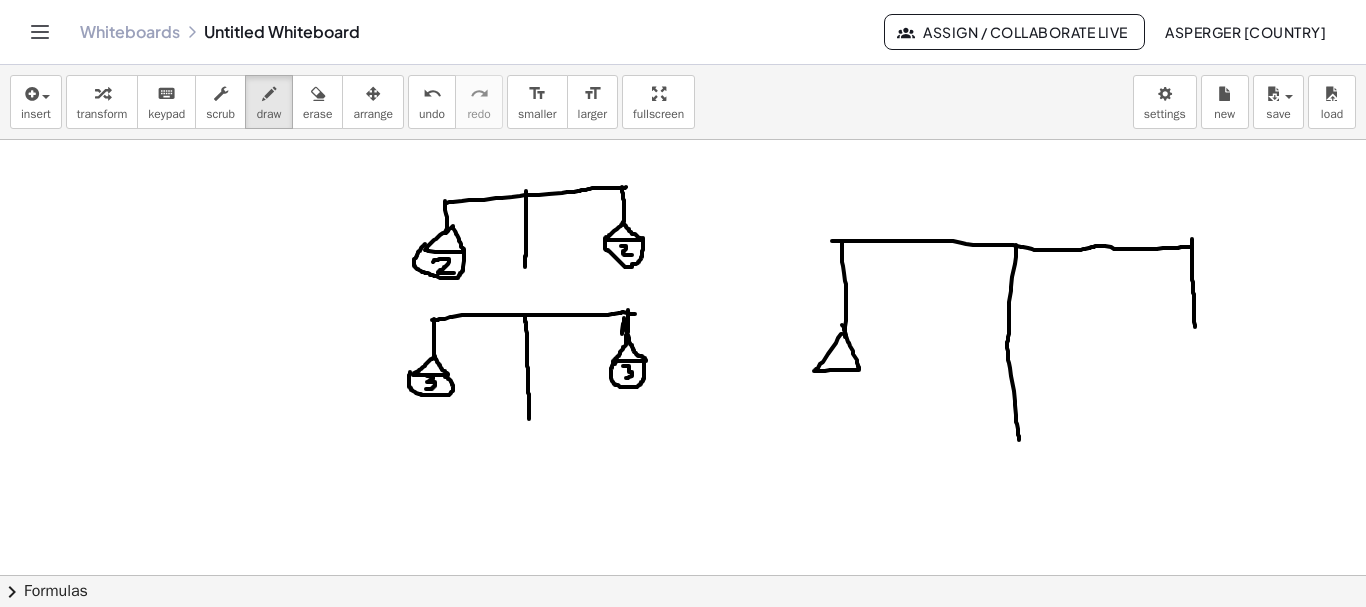 drag, startPoint x: 842, startPoint y: 334, endPoint x: 840, endPoint y: 318, distance: 16.124516 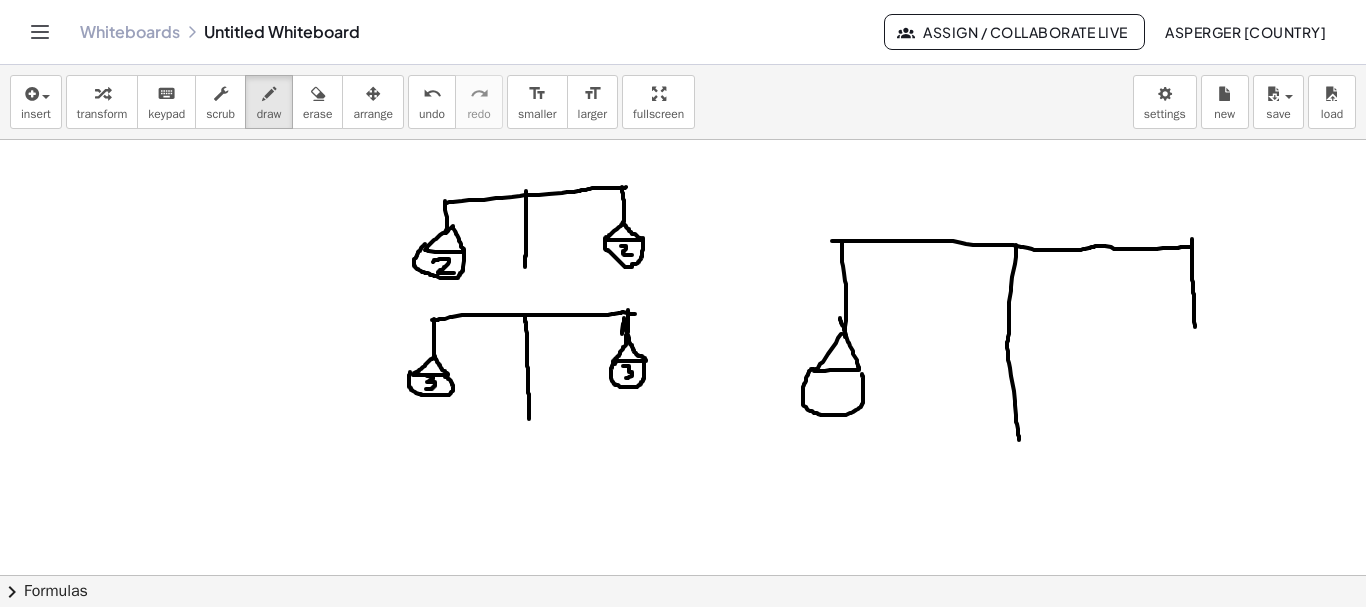 drag, startPoint x: 814, startPoint y: 369, endPoint x: 861, endPoint y: 371, distance: 47.042534 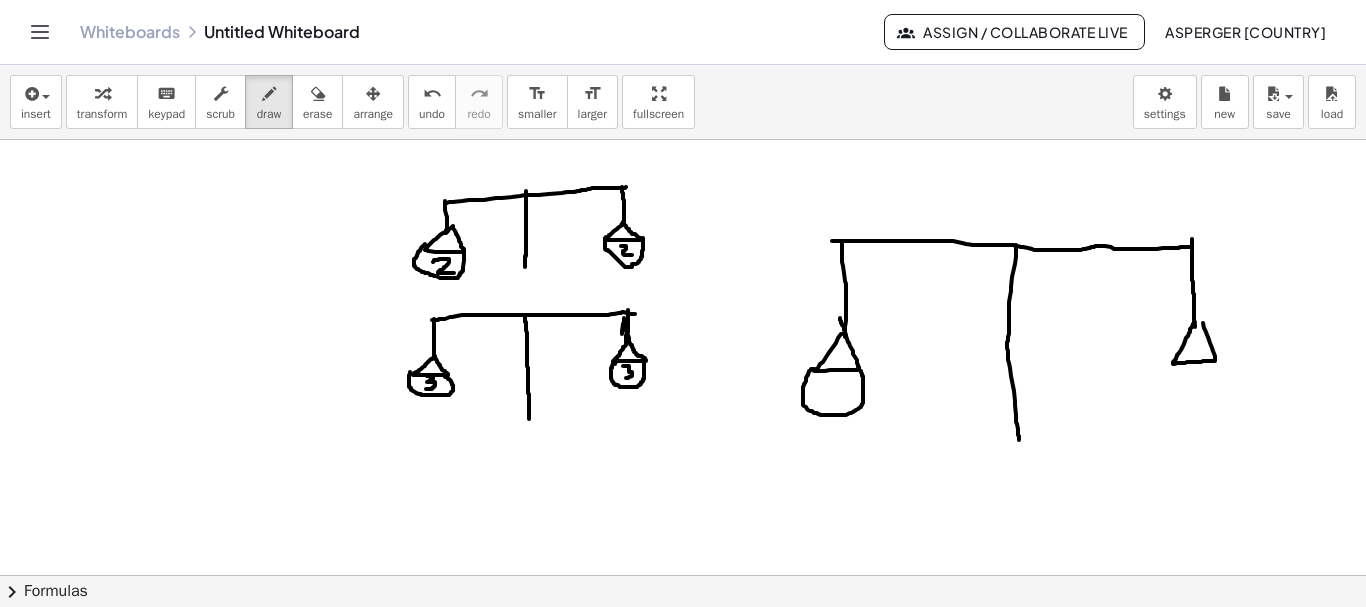 drag, startPoint x: 1195, startPoint y: 322, endPoint x: 1198, endPoint y: 311, distance: 11.401754 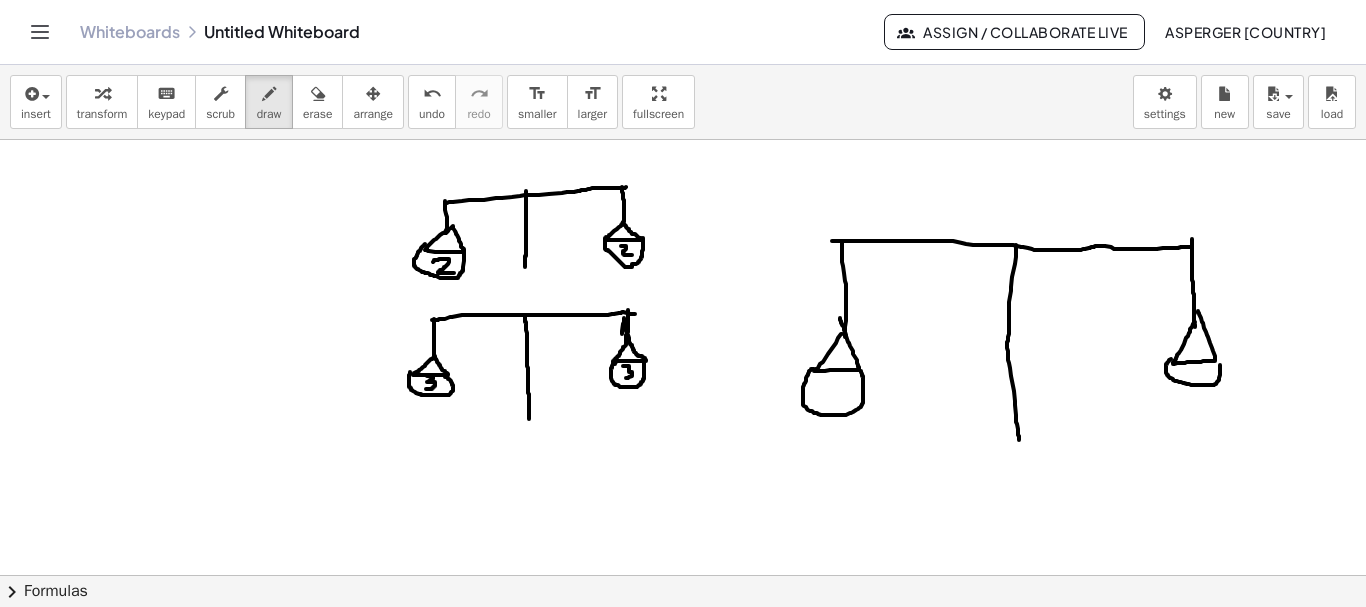drag, startPoint x: 1168, startPoint y: 362, endPoint x: 1220, endPoint y: 364, distance: 52.03845 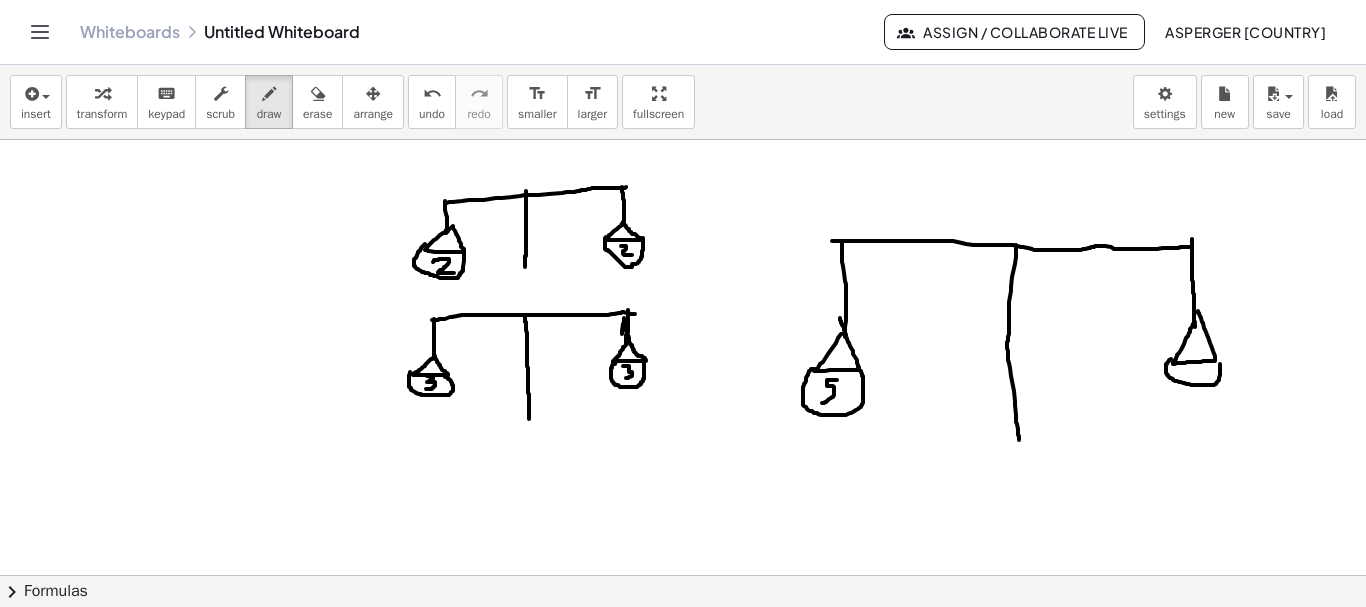 drag, startPoint x: 837, startPoint y: 380, endPoint x: 822, endPoint y: 403, distance: 27.45906 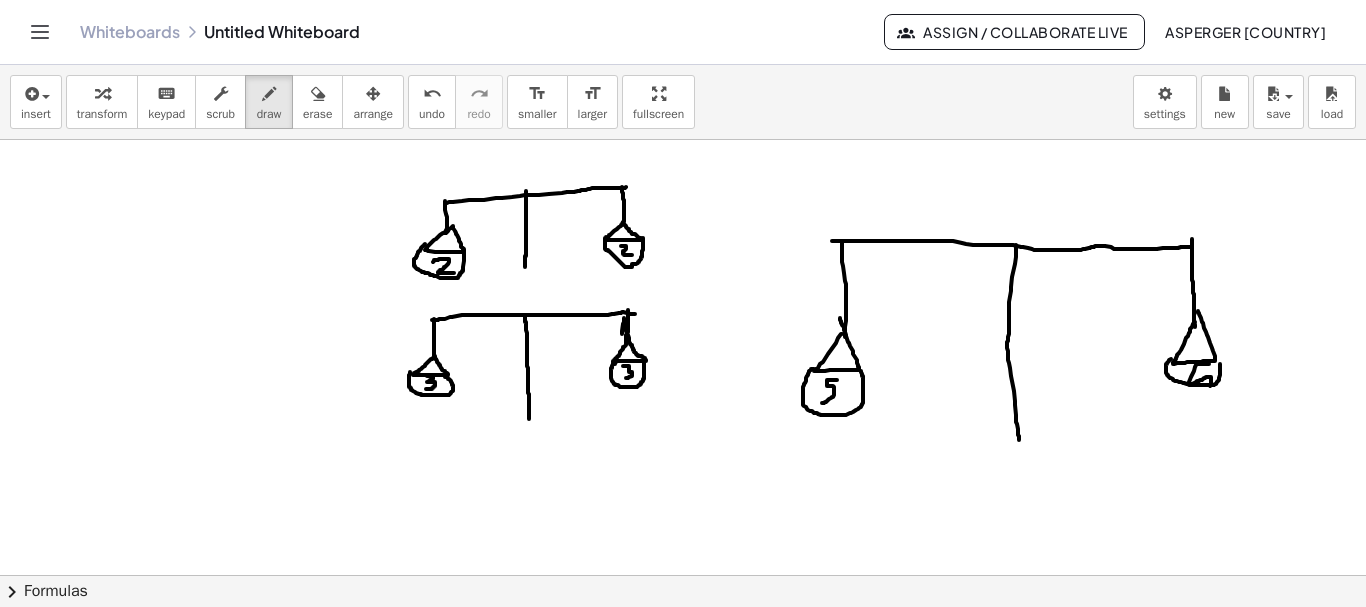 drag, startPoint x: 1209, startPoint y: 364, endPoint x: 1203, endPoint y: 392, distance: 28.635643 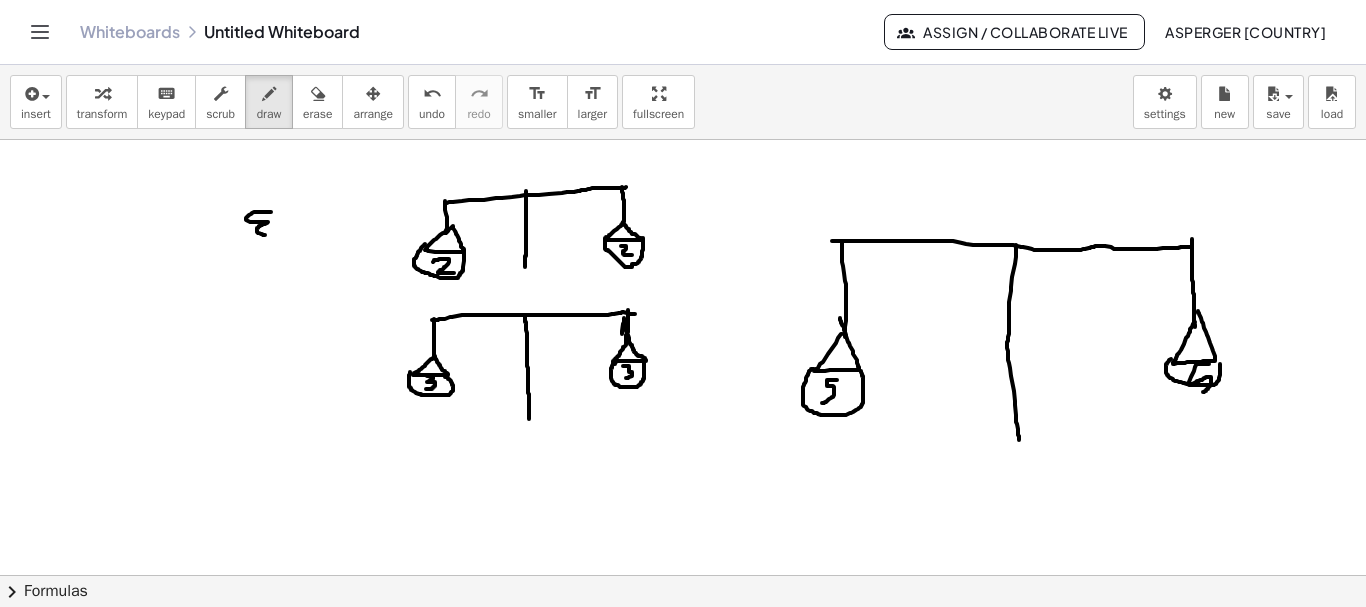 drag, startPoint x: 271, startPoint y: 212, endPoint x: 271, endPoint y: 235, distance: 23 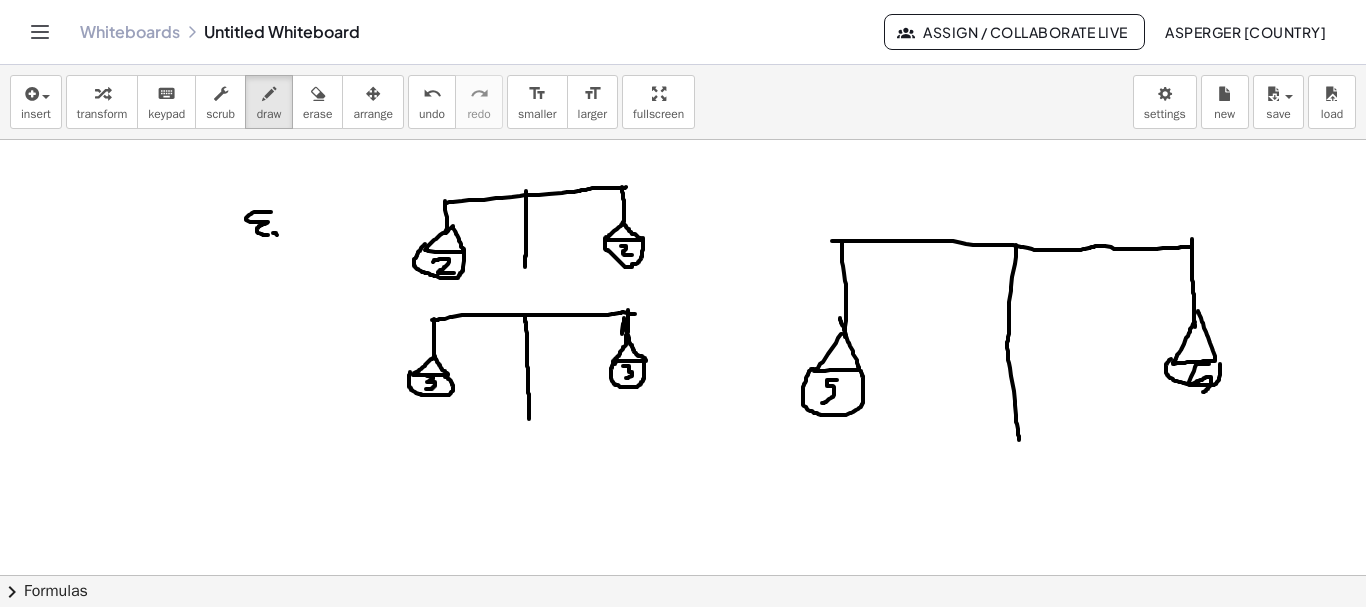 click at bounding box center (683, 640) 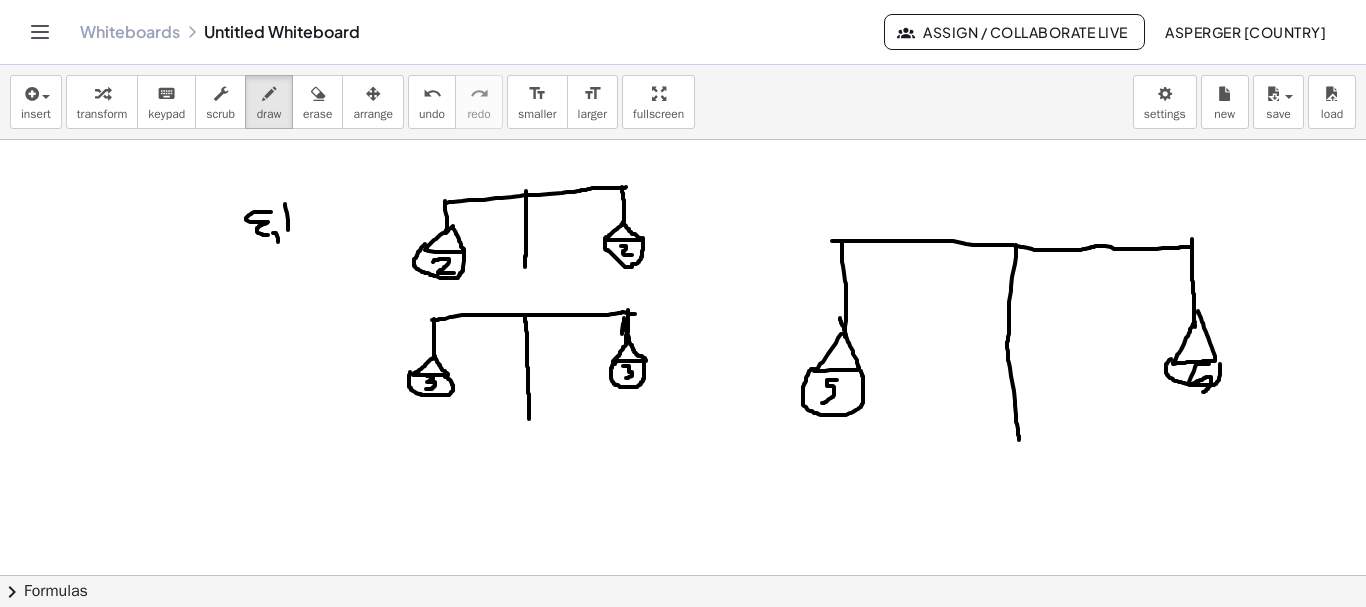 drag, startPoint x: 285, startPoint y: 206, endPoint x: 288, endPoint y: 237, distance: 31.144823 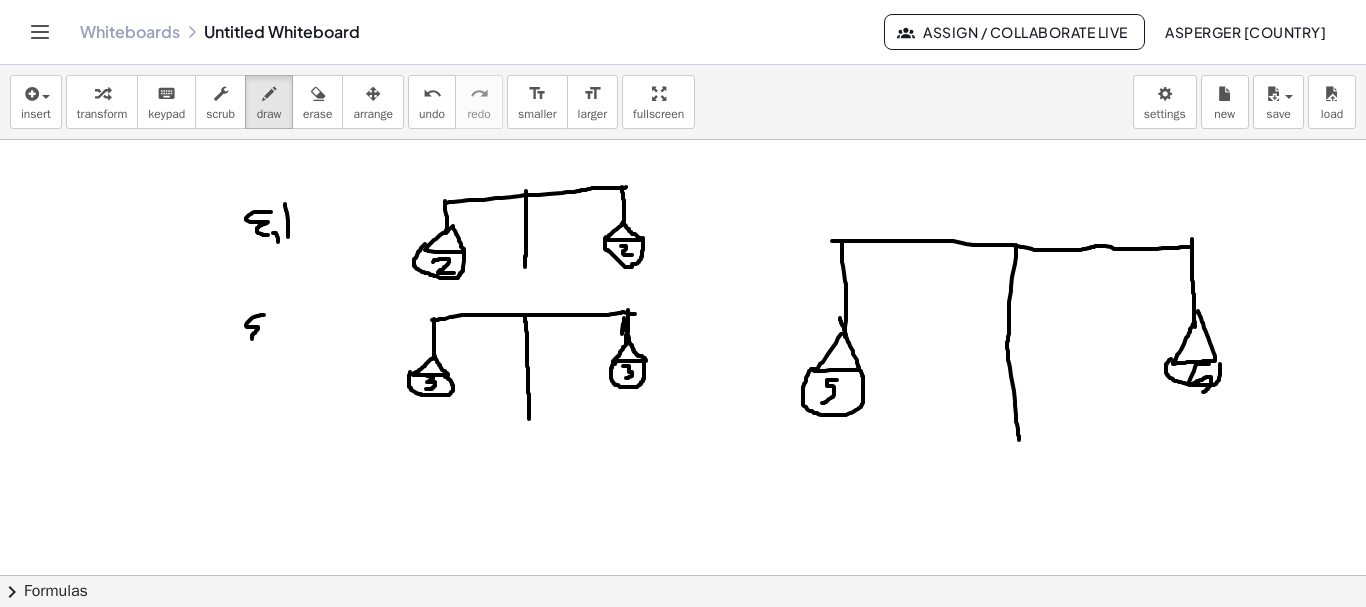 drag, startPoint x: 264, startPoint y: 315, endPoint x: 271, endPoint y: 339, distance: 25 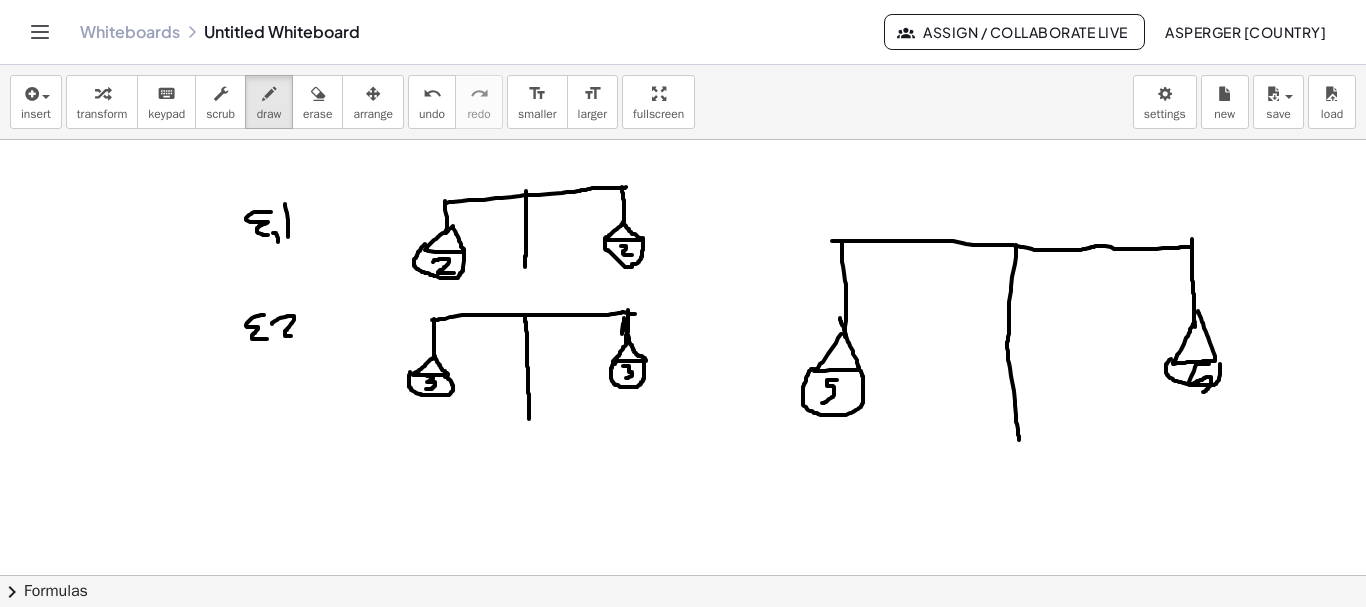 drag, startPoint x: 272, startPoint y: 323, endPoint x: 300, endPoint y: 336, distance: 30.870699 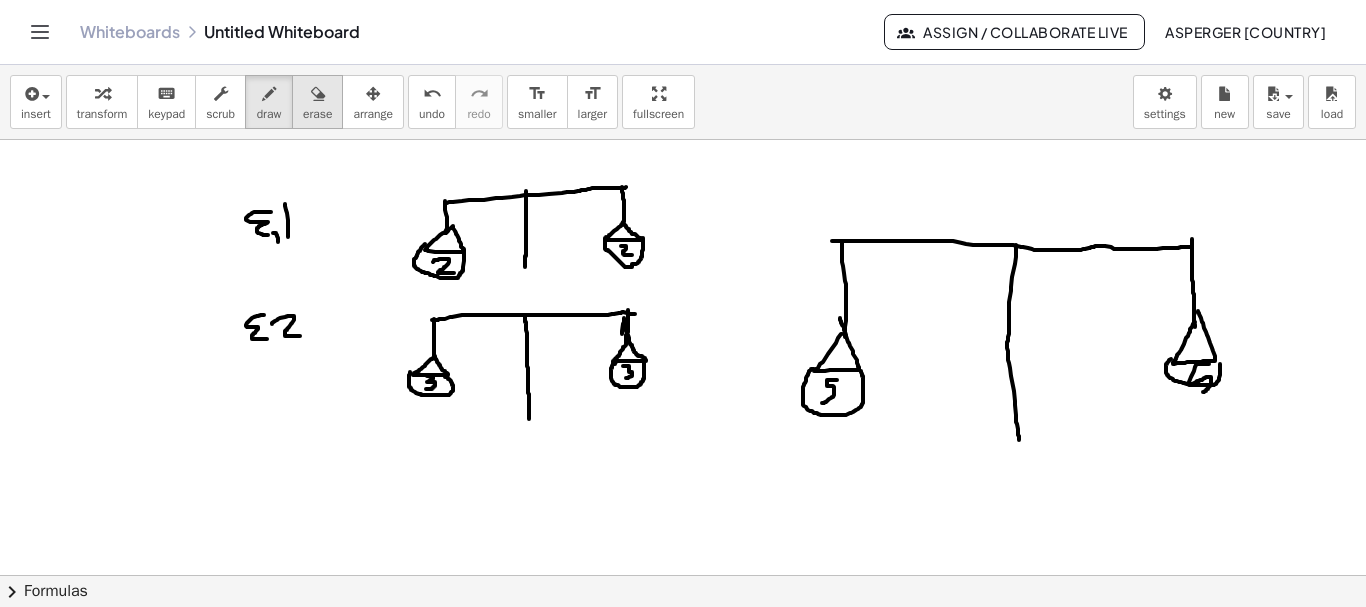 click at bounding box center (318, 94) 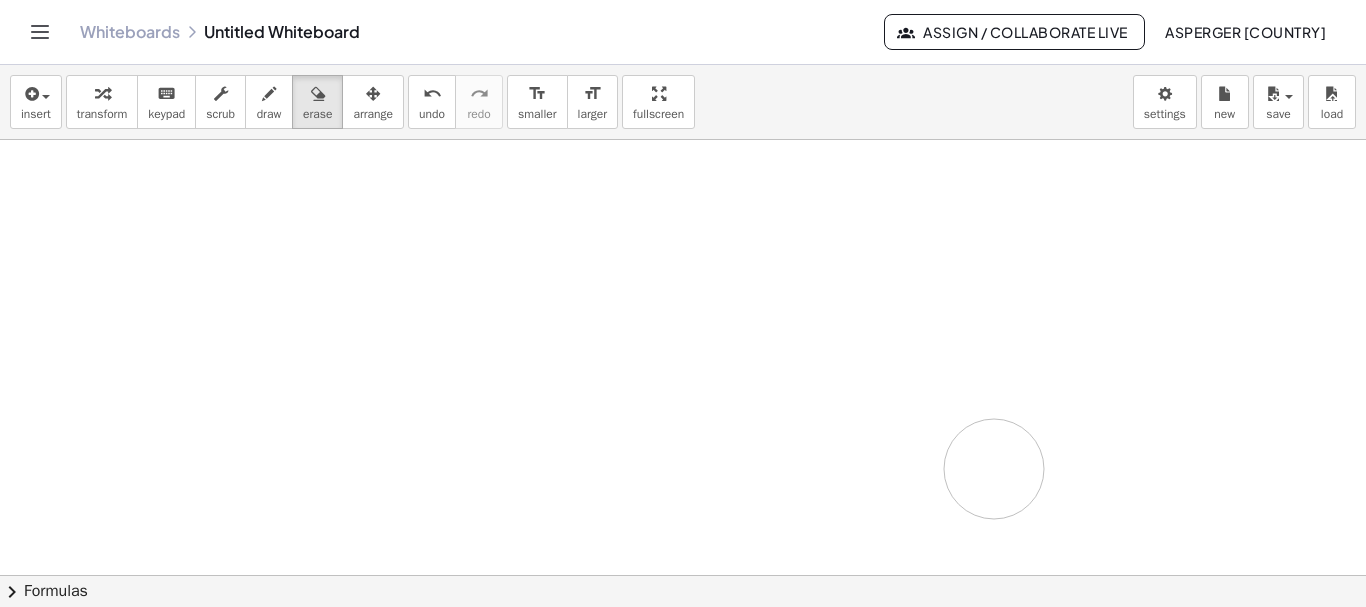 drag, startPoint x: 260, startPoint y: 239, endPoint x: 1029, endPoint y: 442, distance: 795.3427 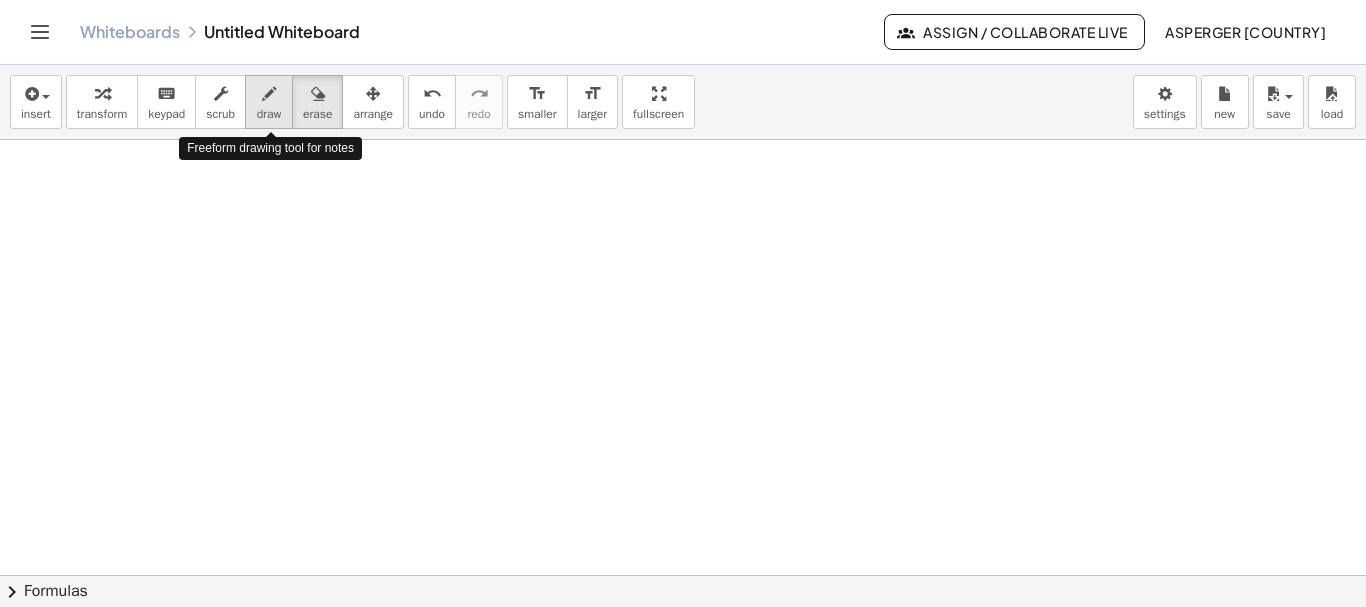 click at bounding box center [269, 94] 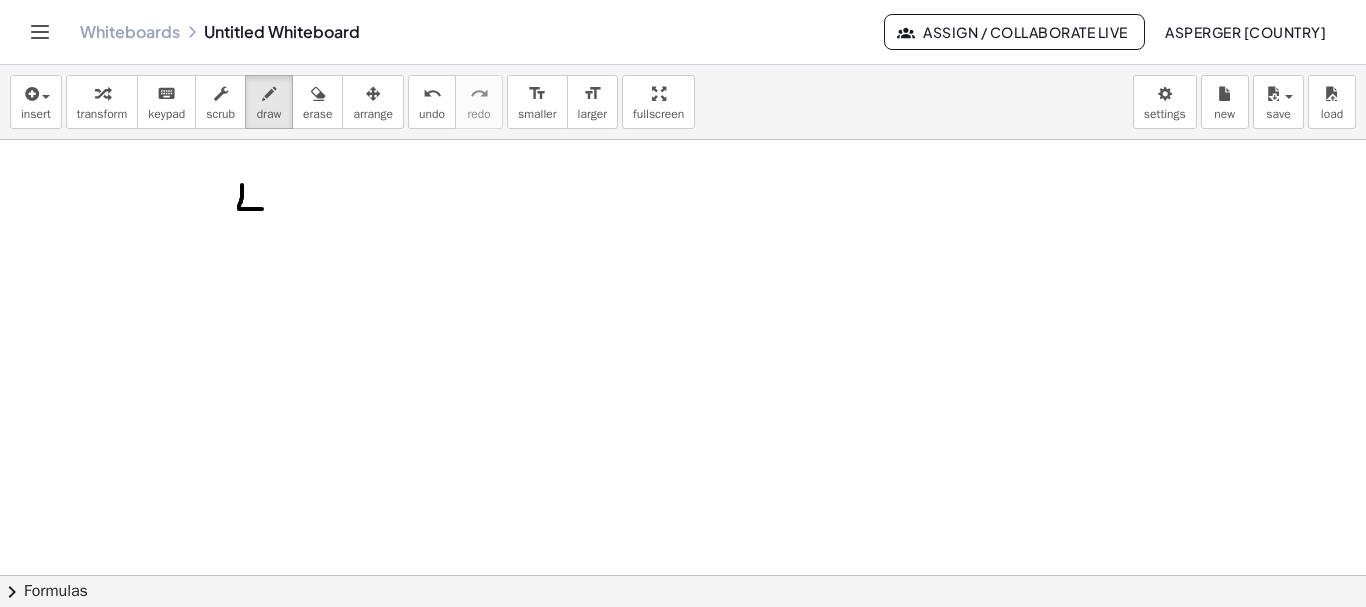 drag, startPoint x: 242, startPoint y: 189, endPoint x: 262, endPoint y: 209, distance: 28.284271 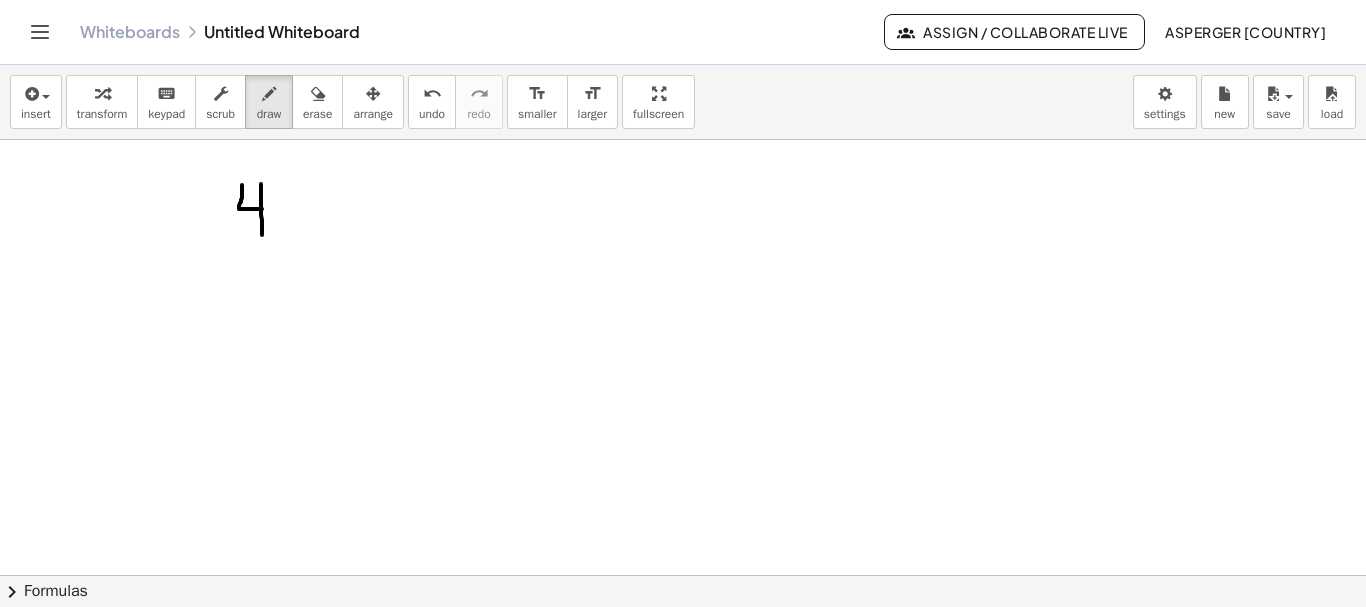 drag, startPoint x: 261, startPoint y: 184, endPoint x: 262, endPoint y: 235, distance: 51.009804 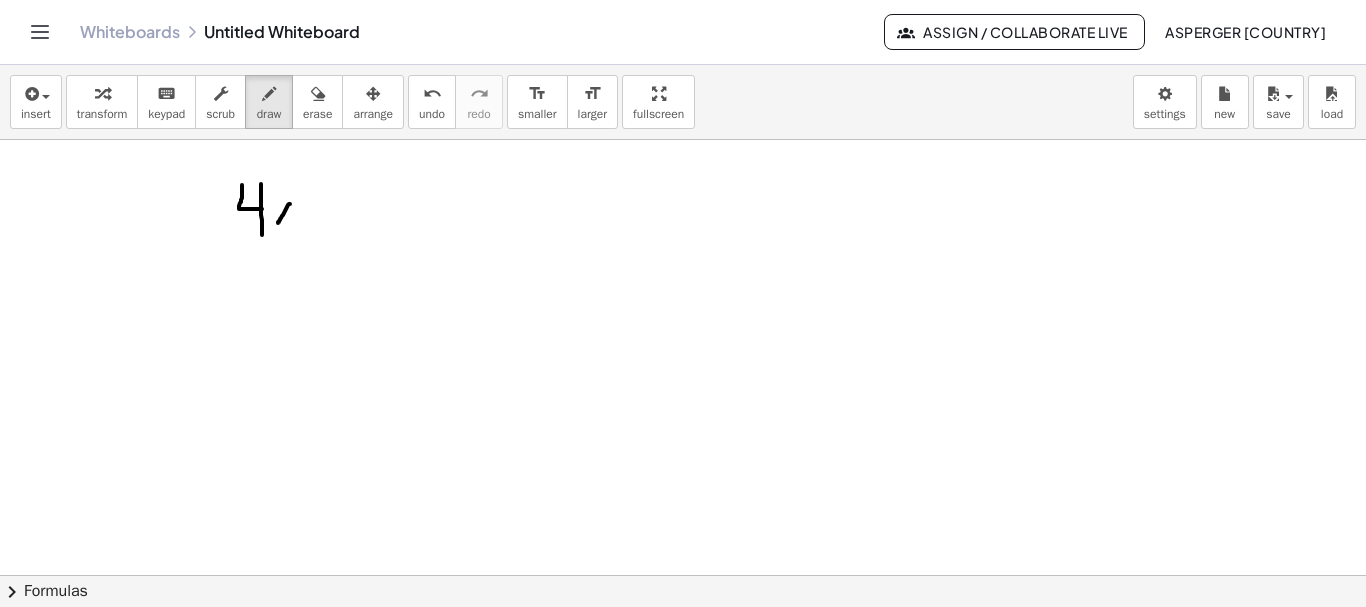 drag, startPoint x: 290, startPoint y: 204, endPoint x: 278, endPoint y: 223, distance: 22.472204 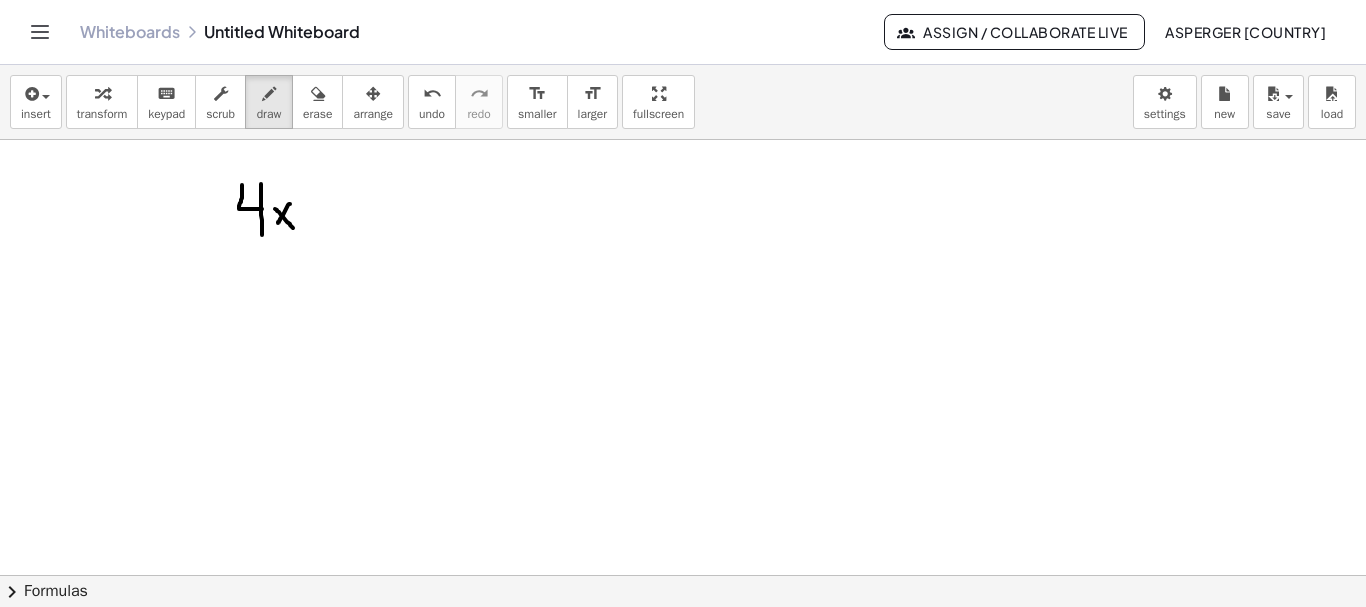 drag, startPoint x: 275, startPoint y: 209, endPoint x: 293, endPoint y: 228, distance: 26.172504 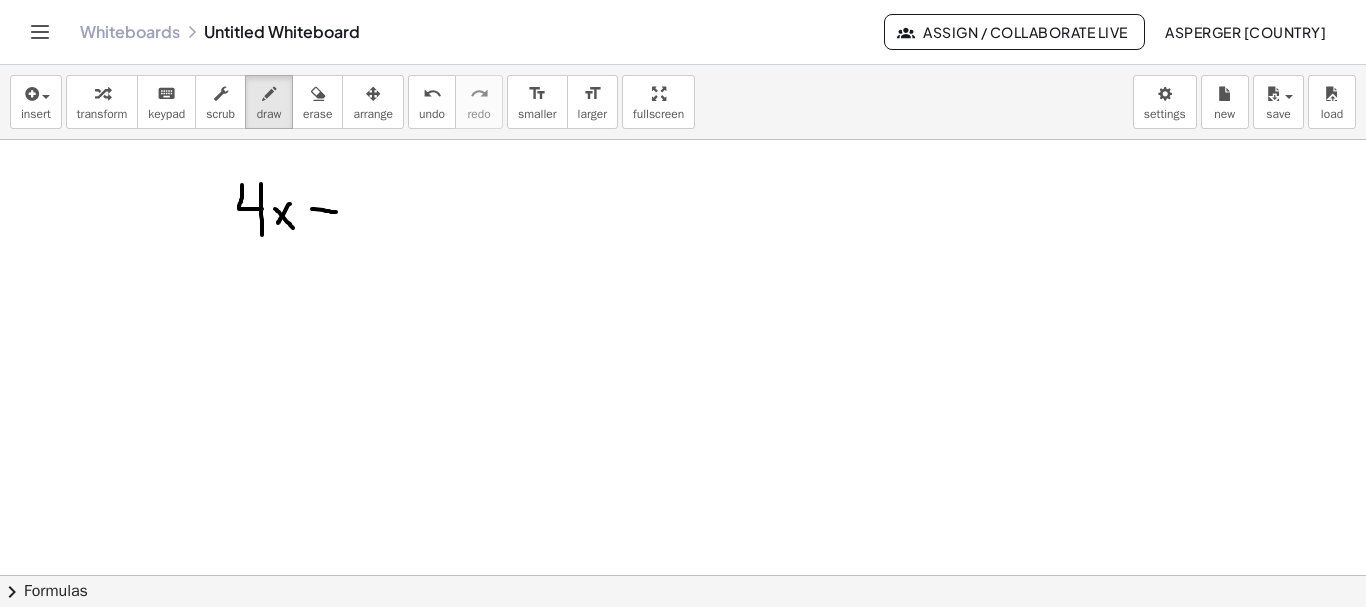 drag, startPoint x: 312, startPoint y: 209, endPoint x: 336, endPoint y: 212, distance: 24.186773 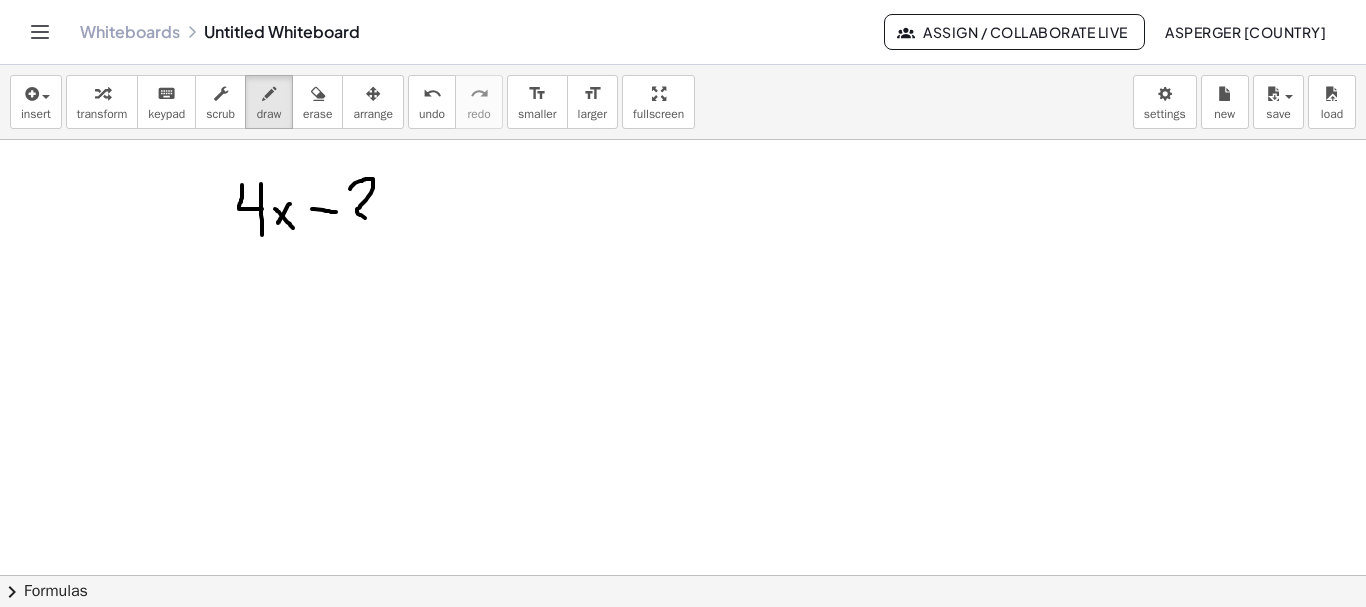 drag, startPoint x: 351, startPoint y: 187, endPoint x: 379, endPoint y: 222, distance: 44.82187 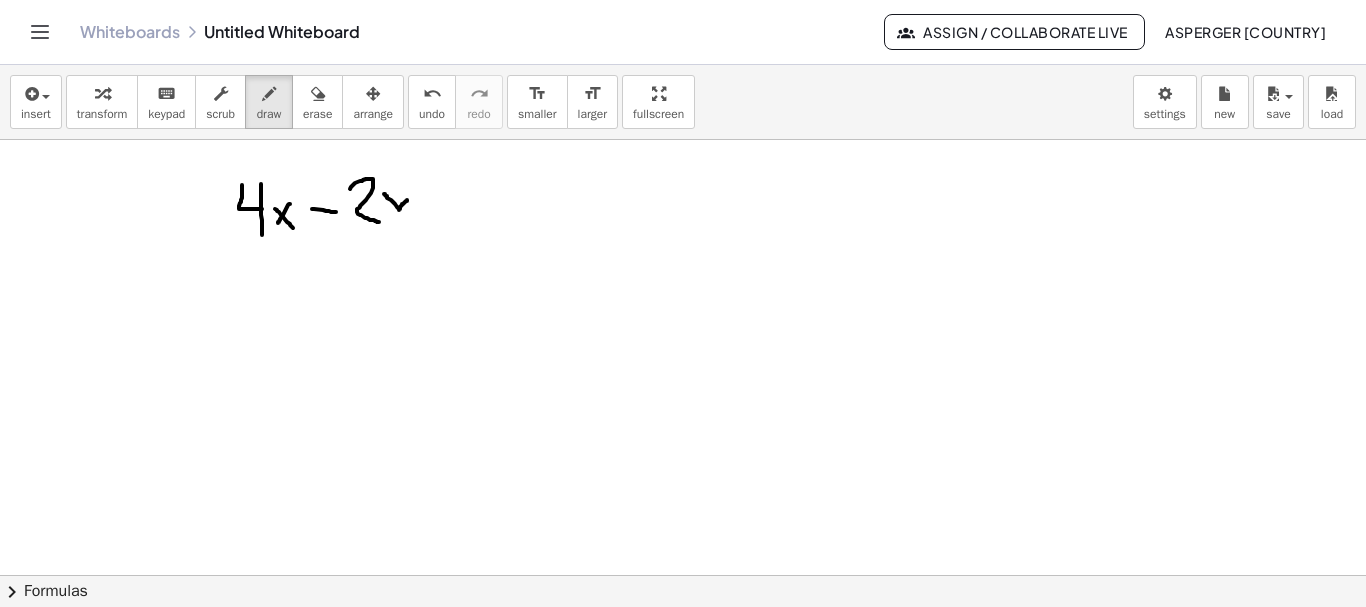 drag, startPoint x: 384, startPoint y: 194, endPoint x: 407, endPoint y: 200, distance: 23.769728 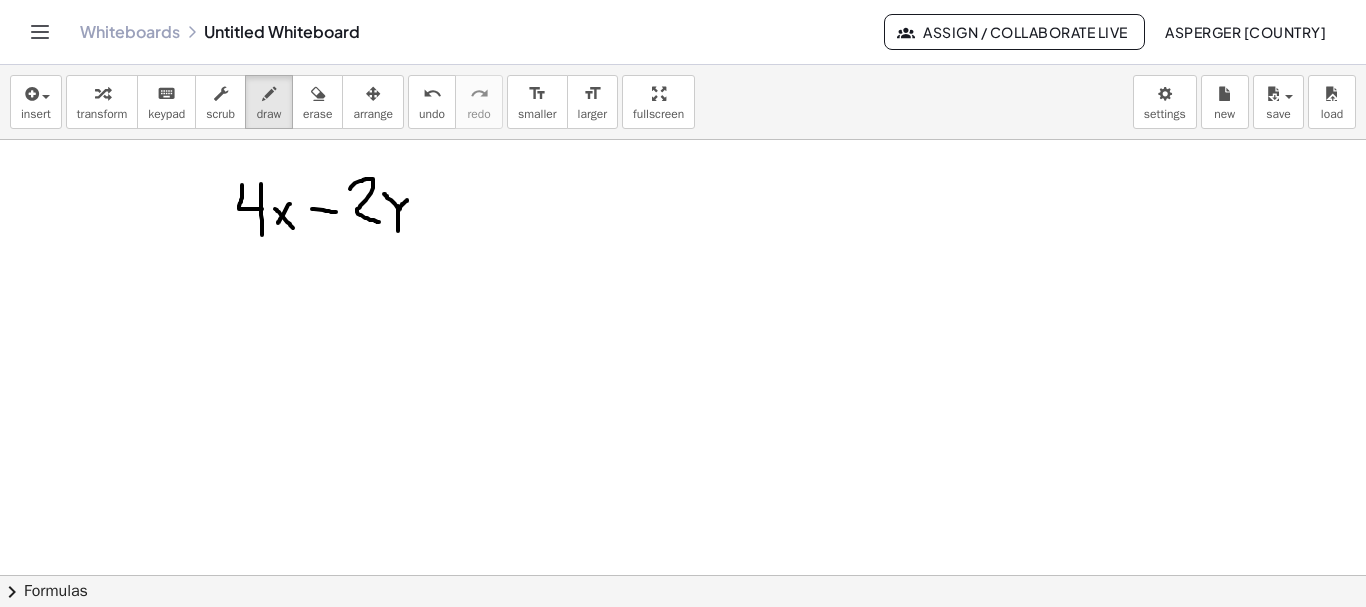 drag, startPoint x: 398, startPoint y: 206, endPoint x: 398, endPoint y: 231, distance: 25 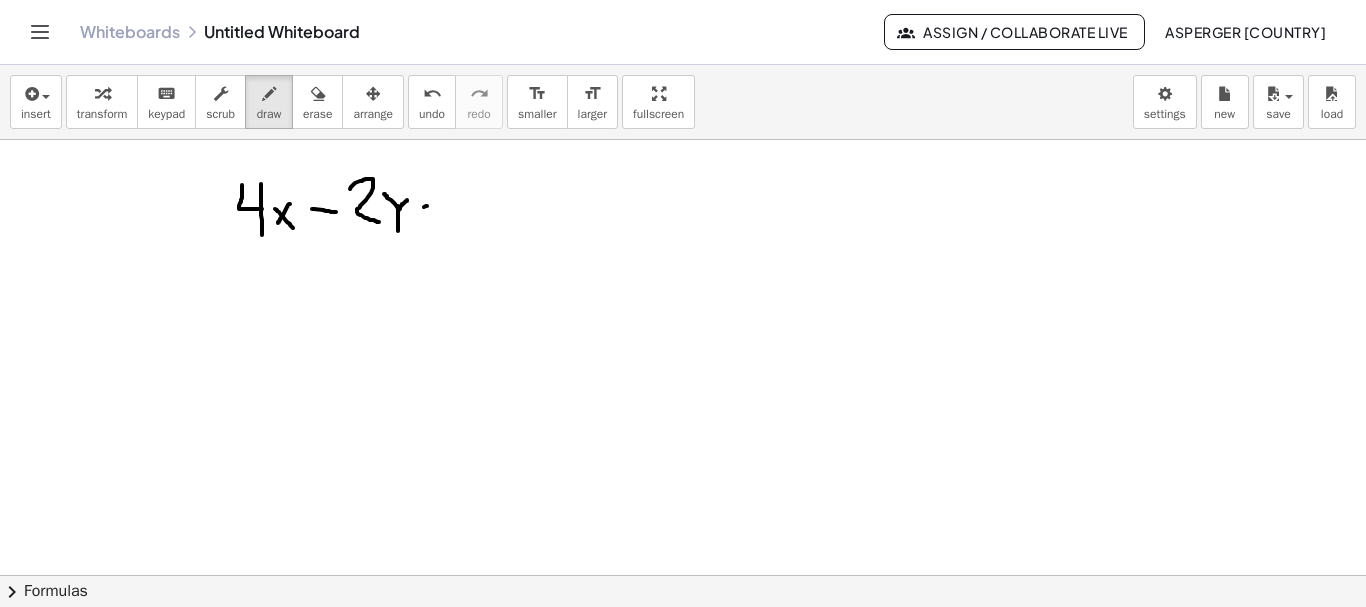 drag, startPoint x: 427, startPoint y: 206, endPoint x: 447, endPoint y: 204, distance: 20.09975 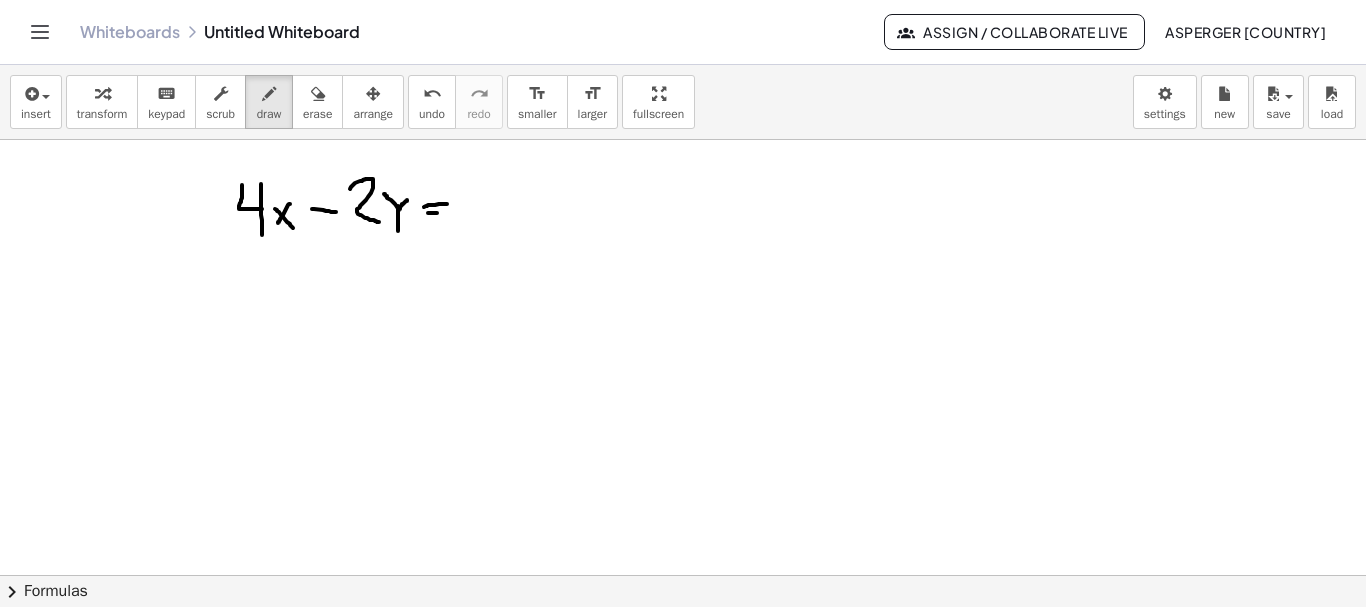 drag, startPoint x: 428, startPoint y: 213, endPoint x: 443, endPoint y: 213, distance: 15 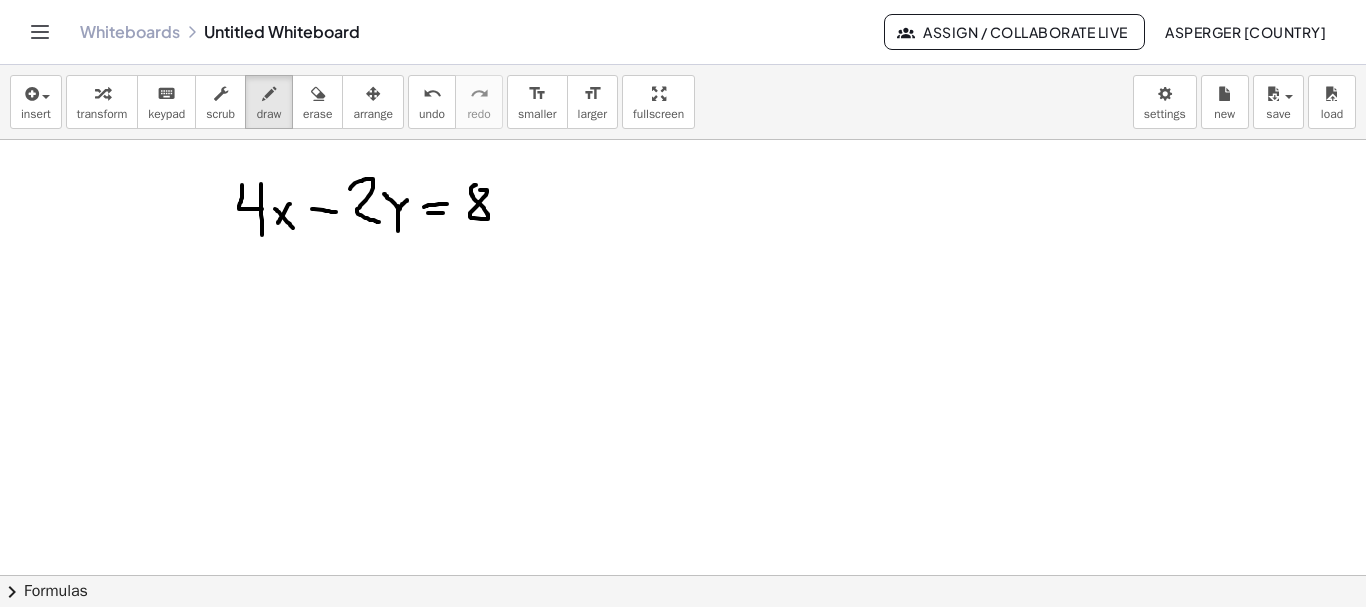 click at bounding box center (683, 640) 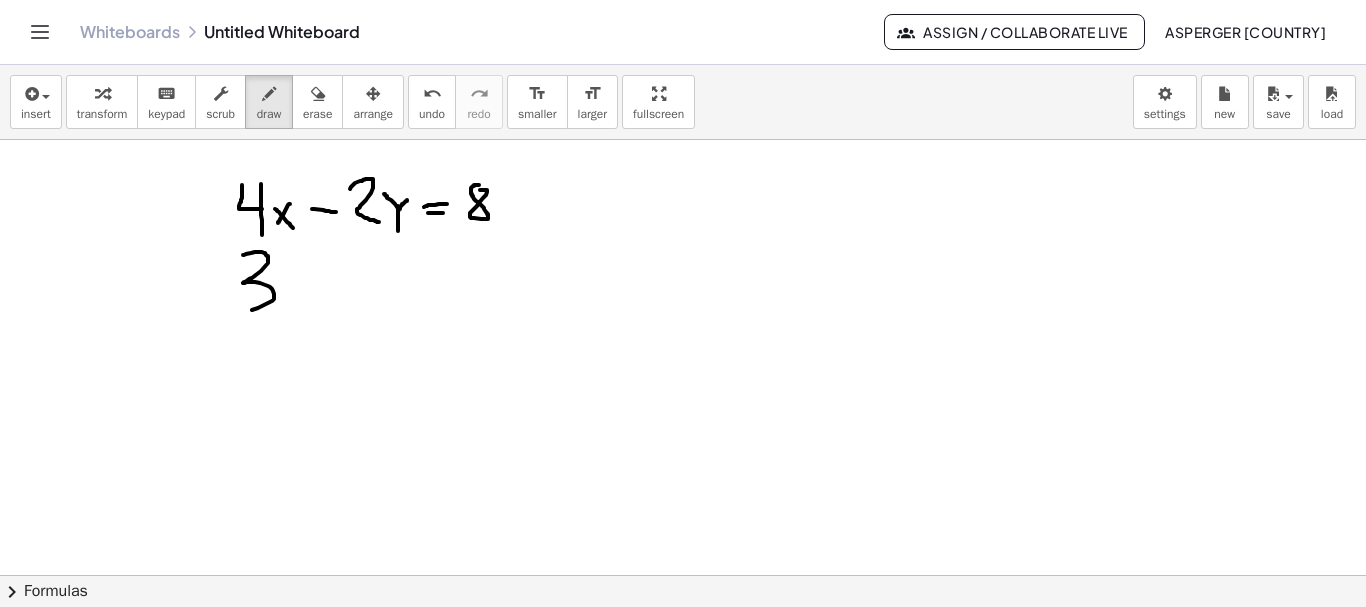 drag, startPoint x: 243, startPoint y: 255, endPoint x: 241, endPoint y: 314, distance: 59.03389 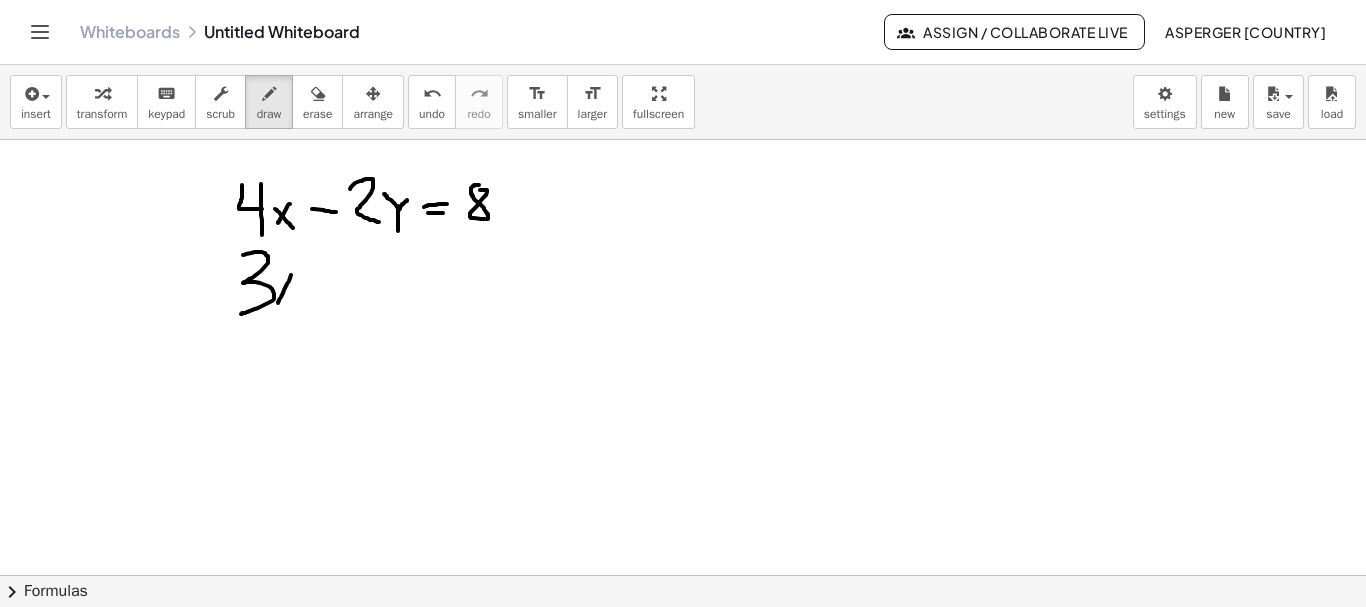 drag, startPoint x: 291, startPoint y: 275, endPoint x: 278, endPoint y: 303, distance: 30.870699 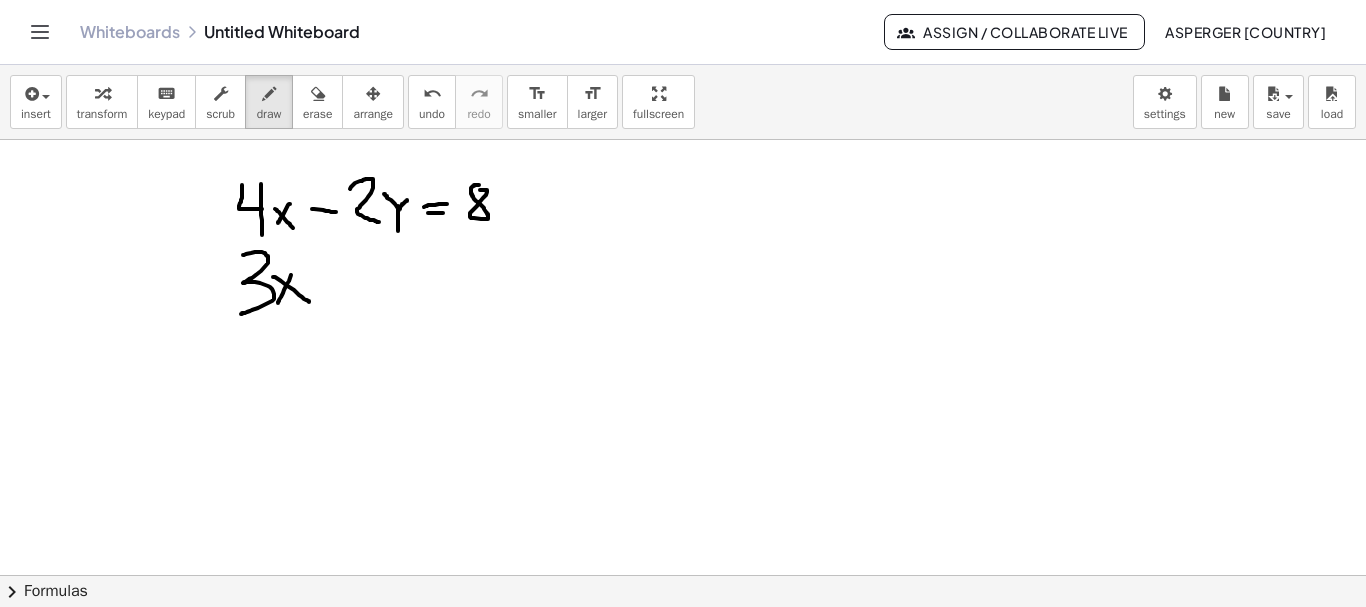 drag, startPoint x: 273, startPoint y: 277, endPoint x: 310, endPoint y: 302, distance: 44.65423 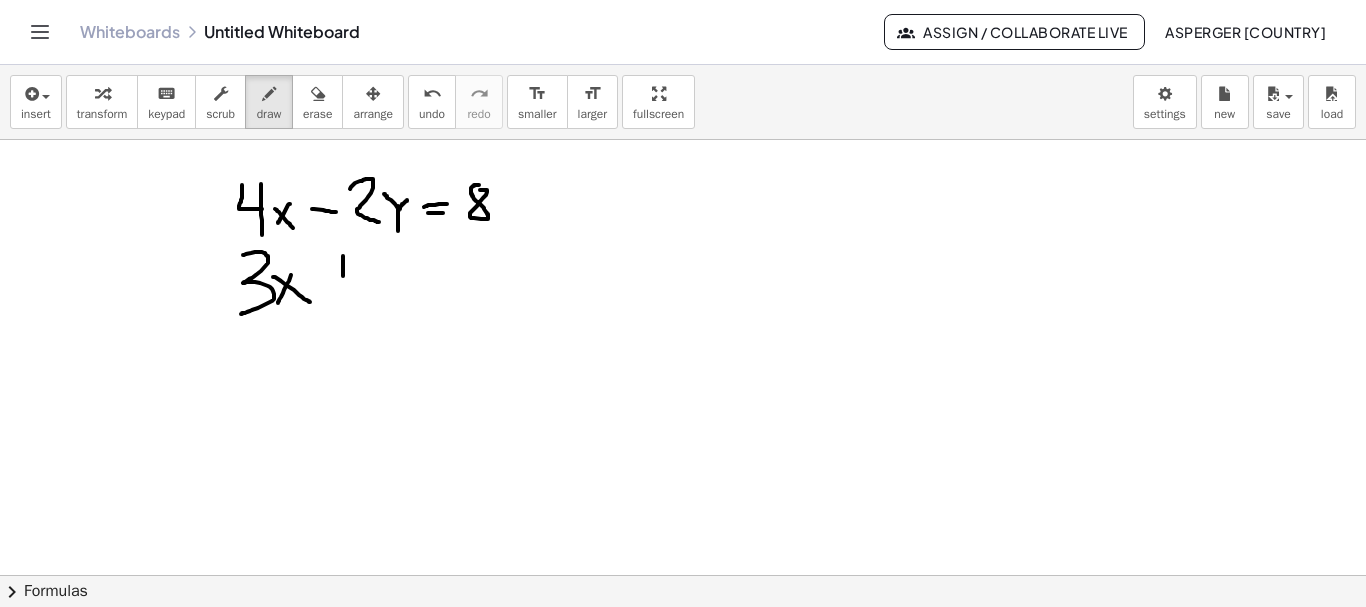 drag, startPoint x: 343, startPoint y: 256, endPoint x: 343, endPoint y: 292, distance: 36 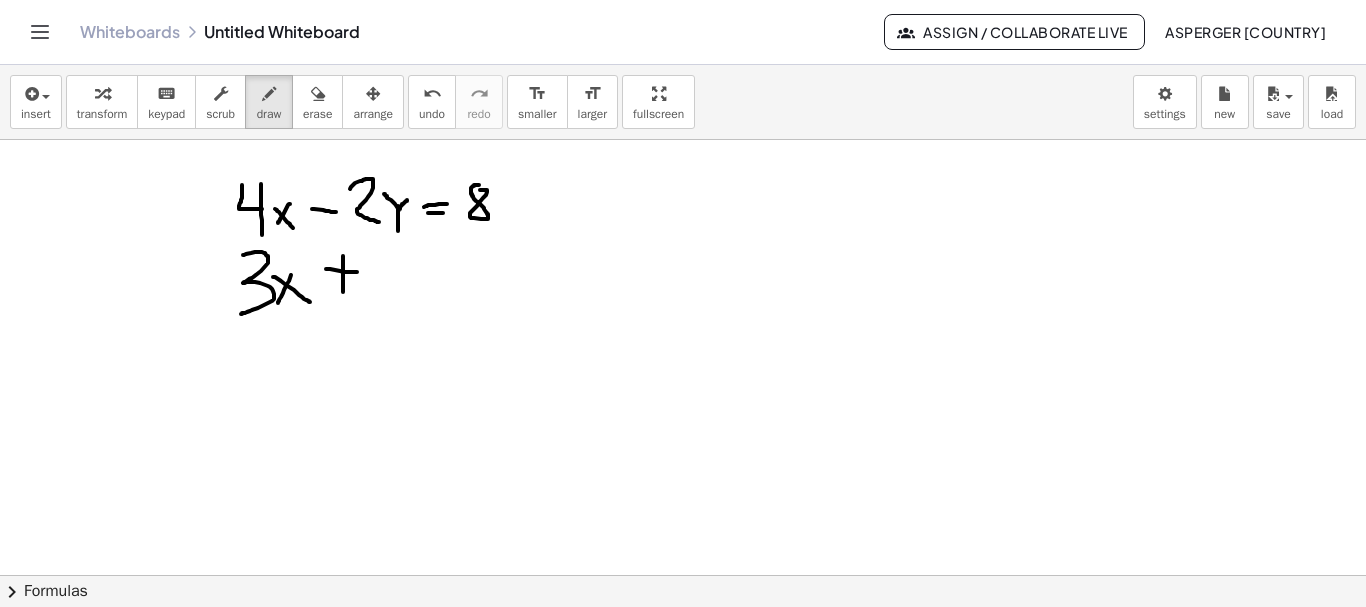 drag, startPoint x: 326, startPoint y: 269, endPoint x: 363, endPoint y: 272, distance: 37.12142 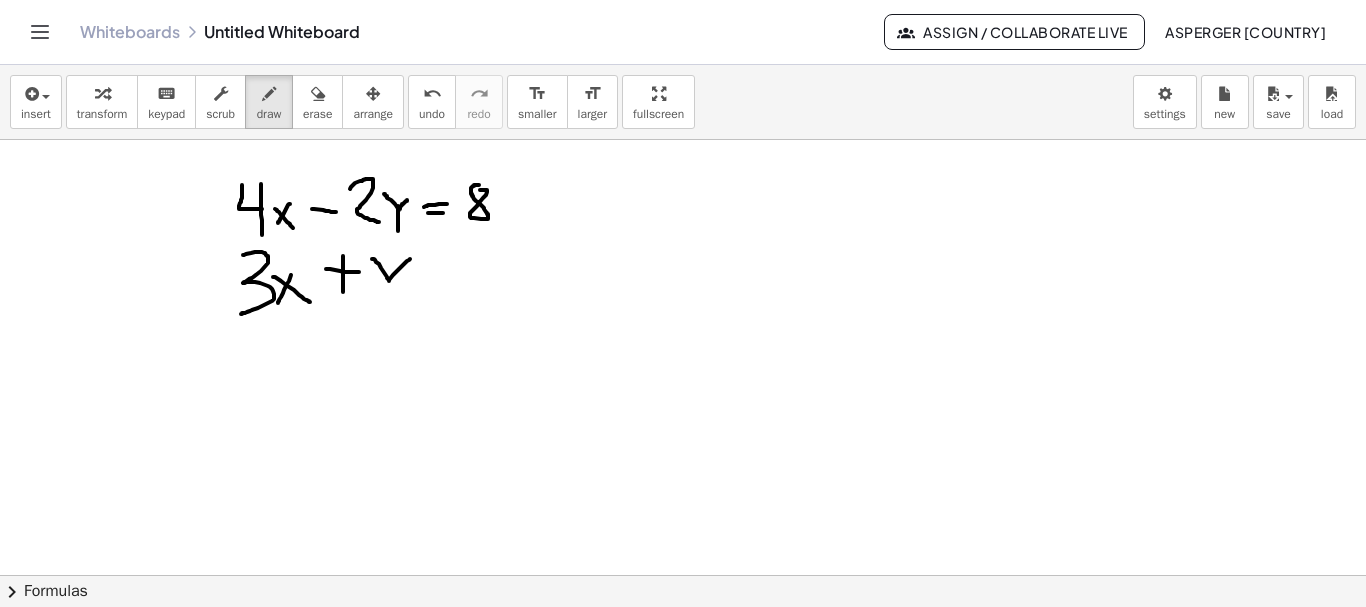 drag, startPoint x: 372, startPoint y: 259, endPoint x: 410, endPoint y: 258, distance: 38.013157 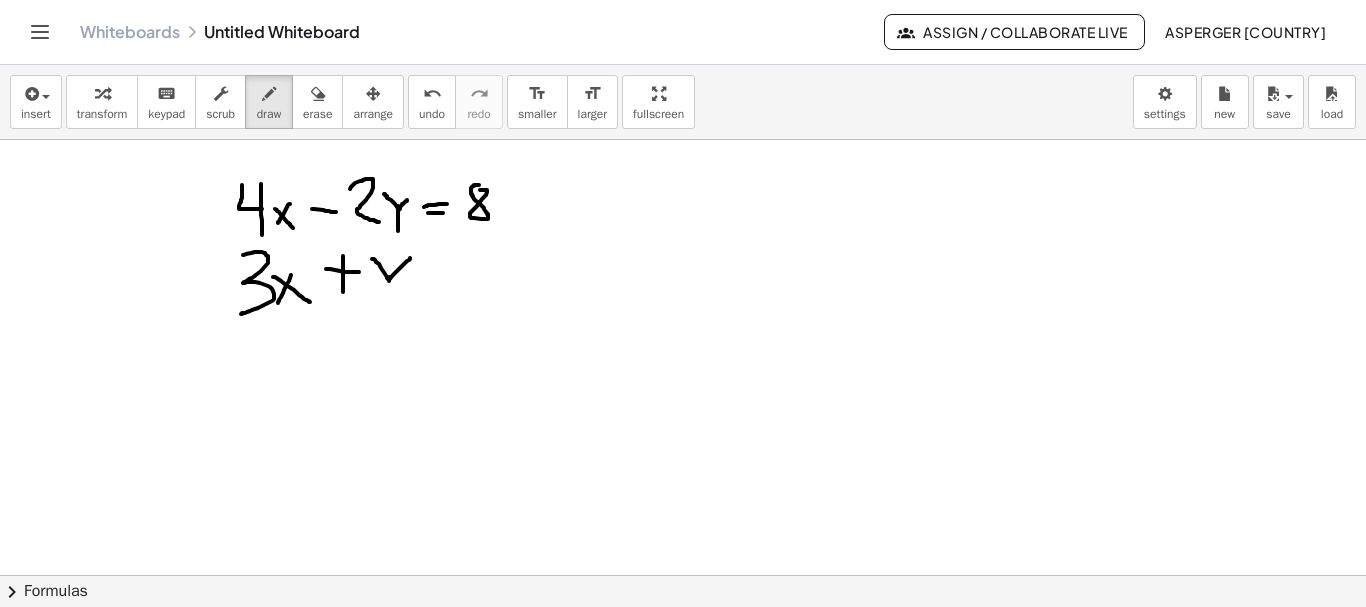 drag, startPoint x: 389, startPoint y: 277, endPoint x: 390, endPoint y: 304, distance: 27.018513 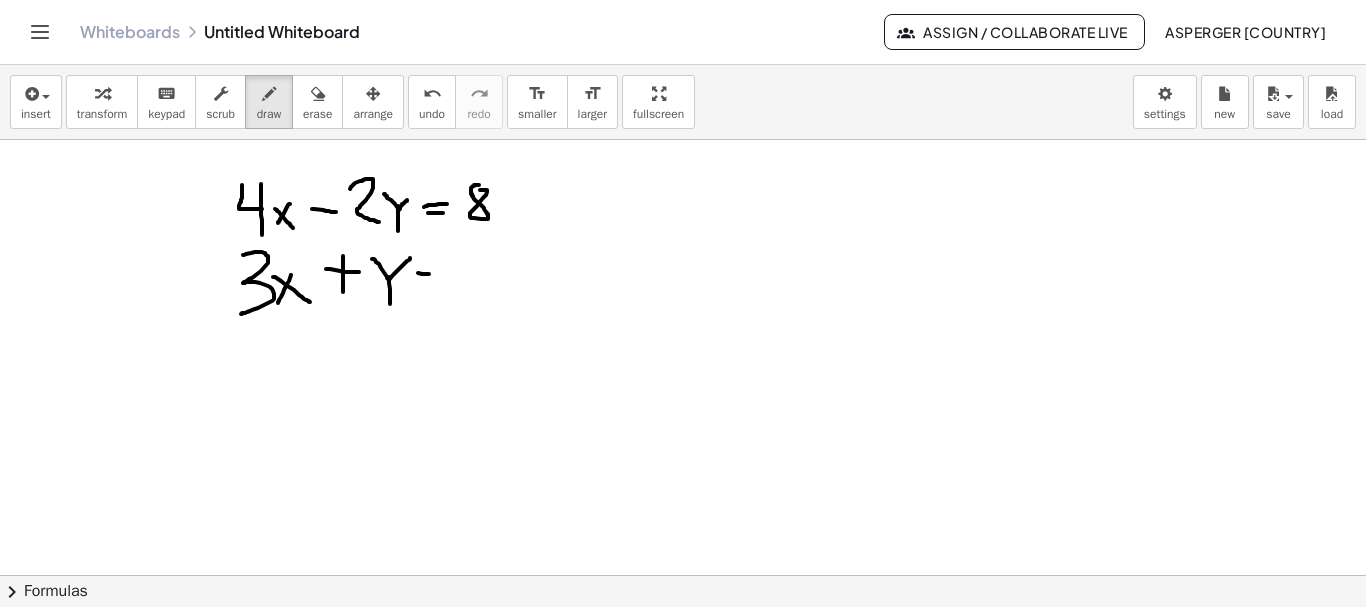 drag, startPoint x: 429, startPoint y: 274, endPoint x: 442, endPoint y: 276, distance: 13.152946 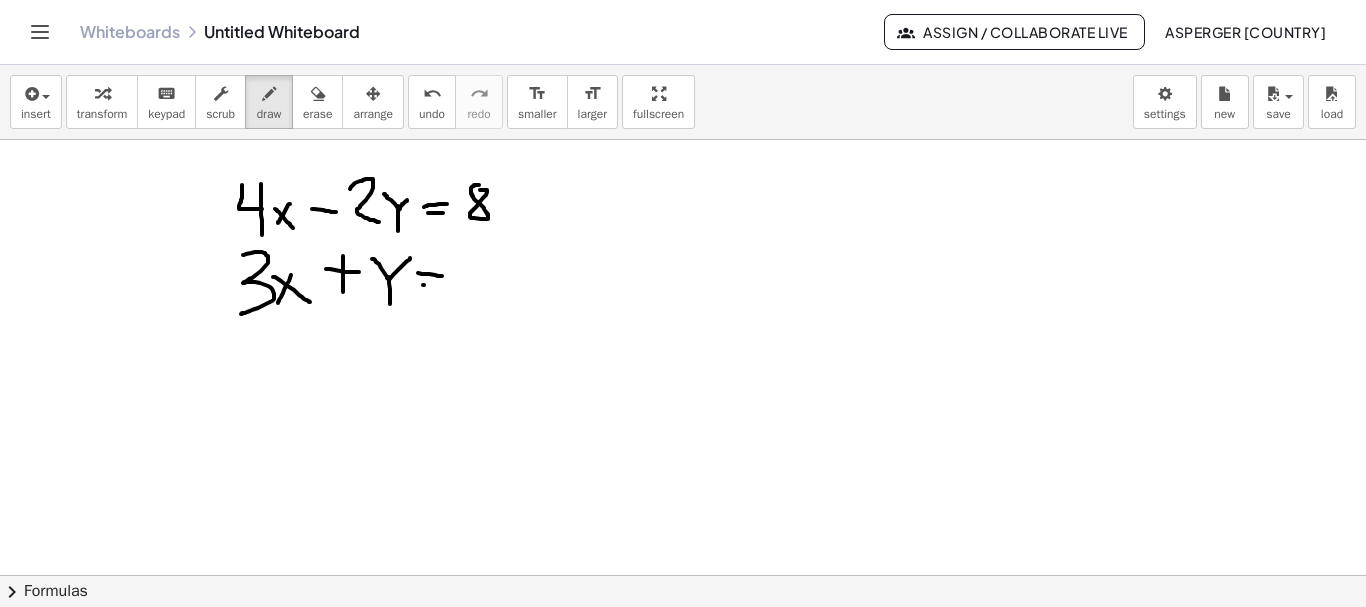 drag, startPoint x: 424, startPoint y: 285, endPoint x: 445, endPoint y: 285, distance: 21 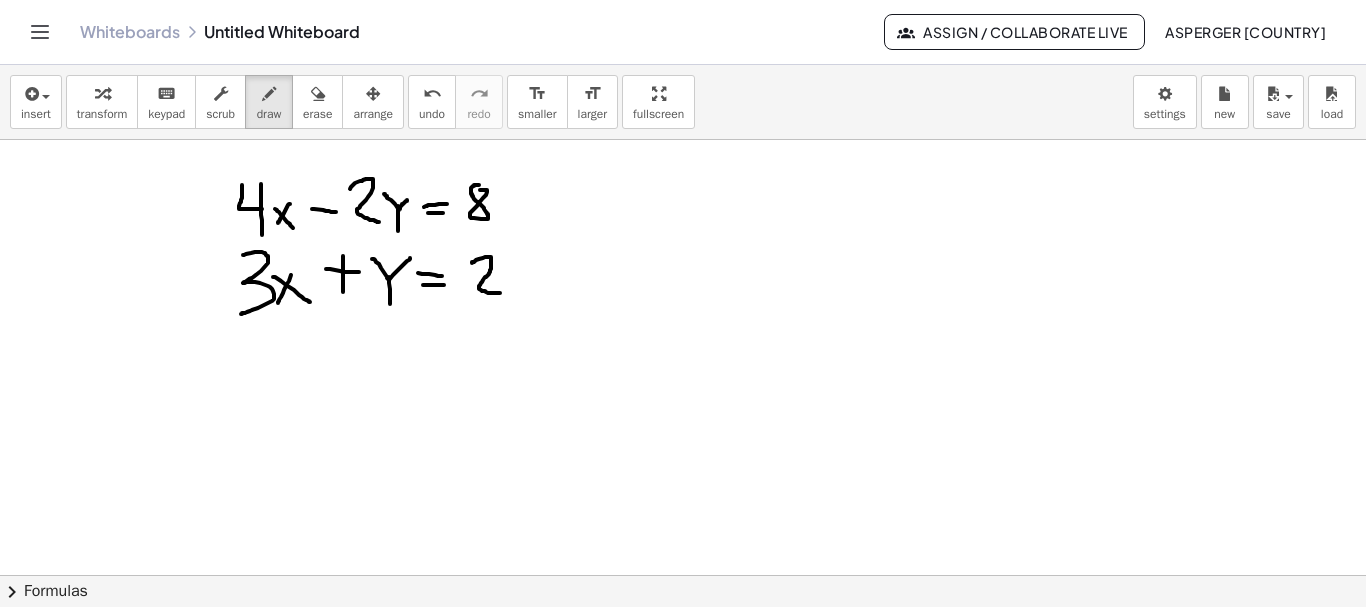 drag, startPoint x: 472, startPoint y: 263, endPoint x: 500, endPoint y: 292, distance: 40.311287 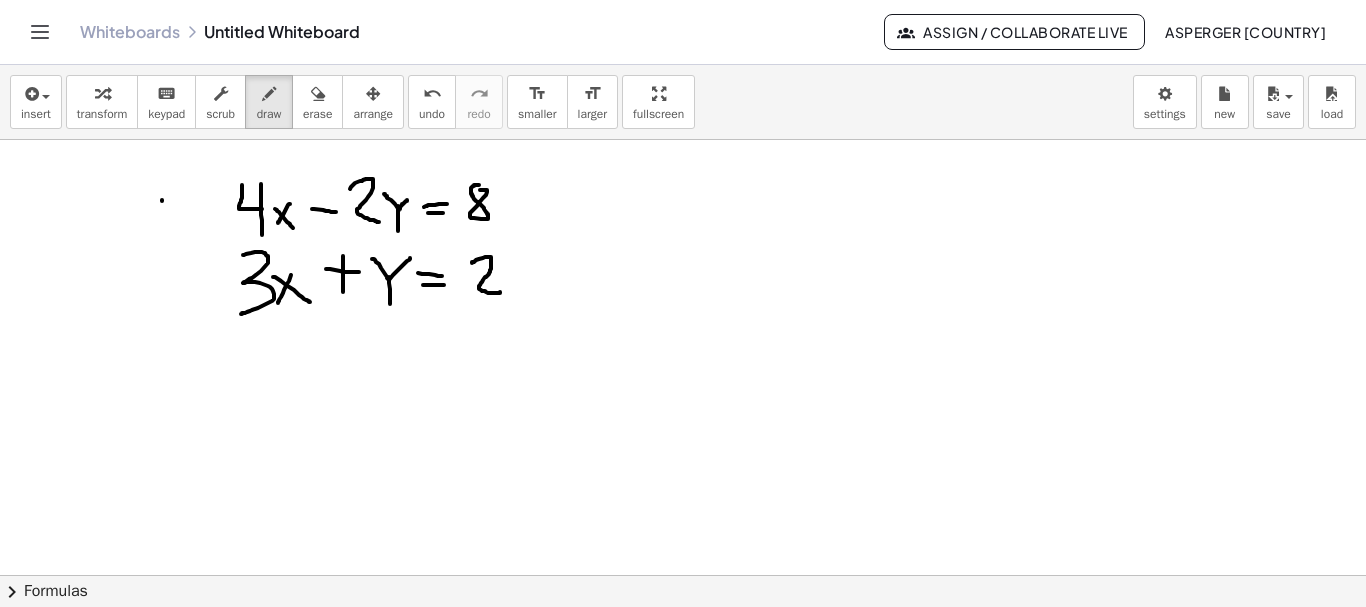 drag, startPoint x: 162, startPoint y: 200, endPoint x: 162, endPoint y: 223, distance: 23 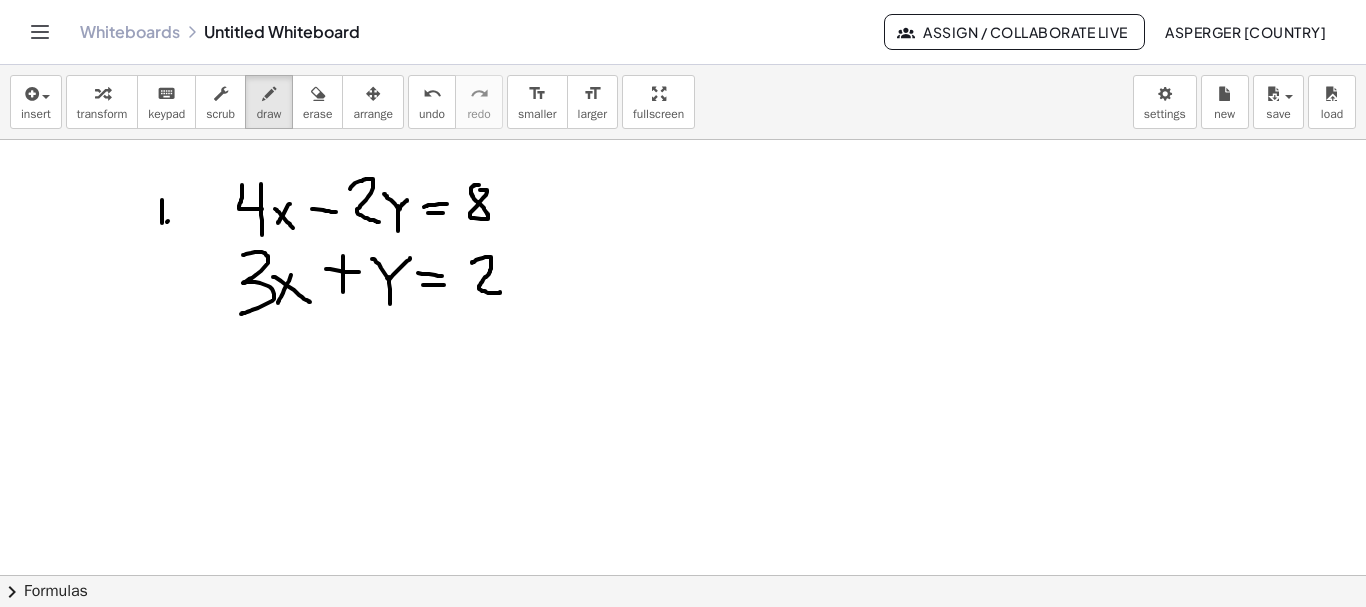 click at bounding box center [683, 640] 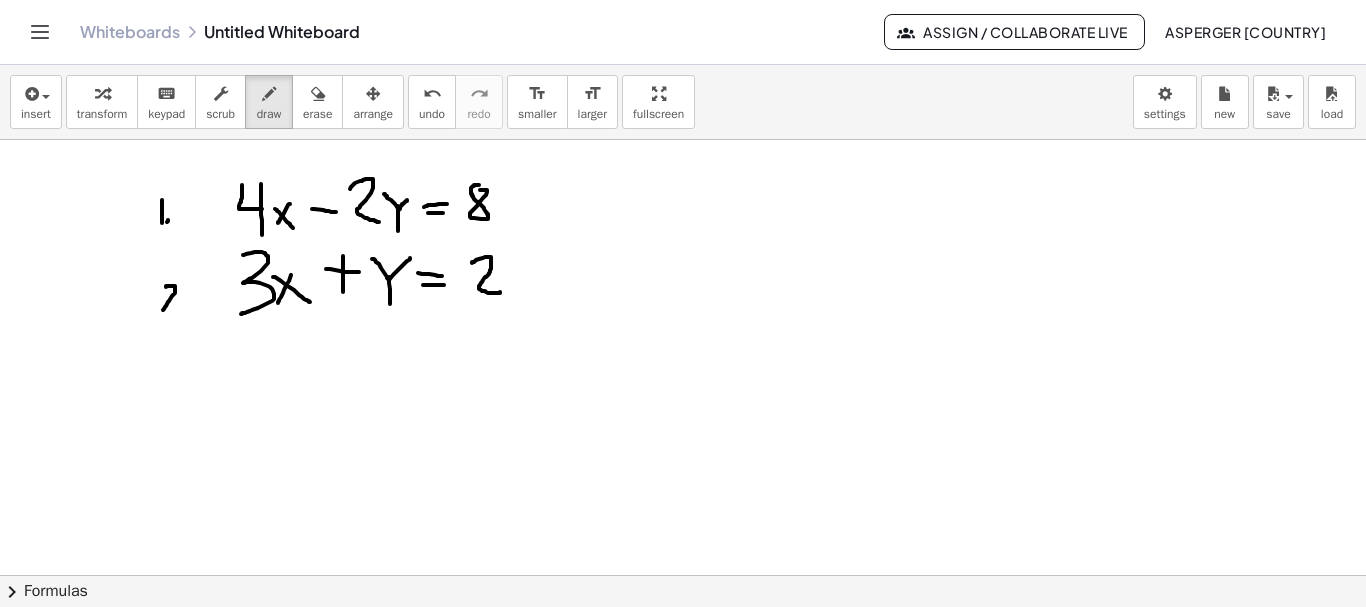 drag, startPoint x: 166, startPoint y: 287, endPoint x: 166, endPoint y: 315, distance: 28 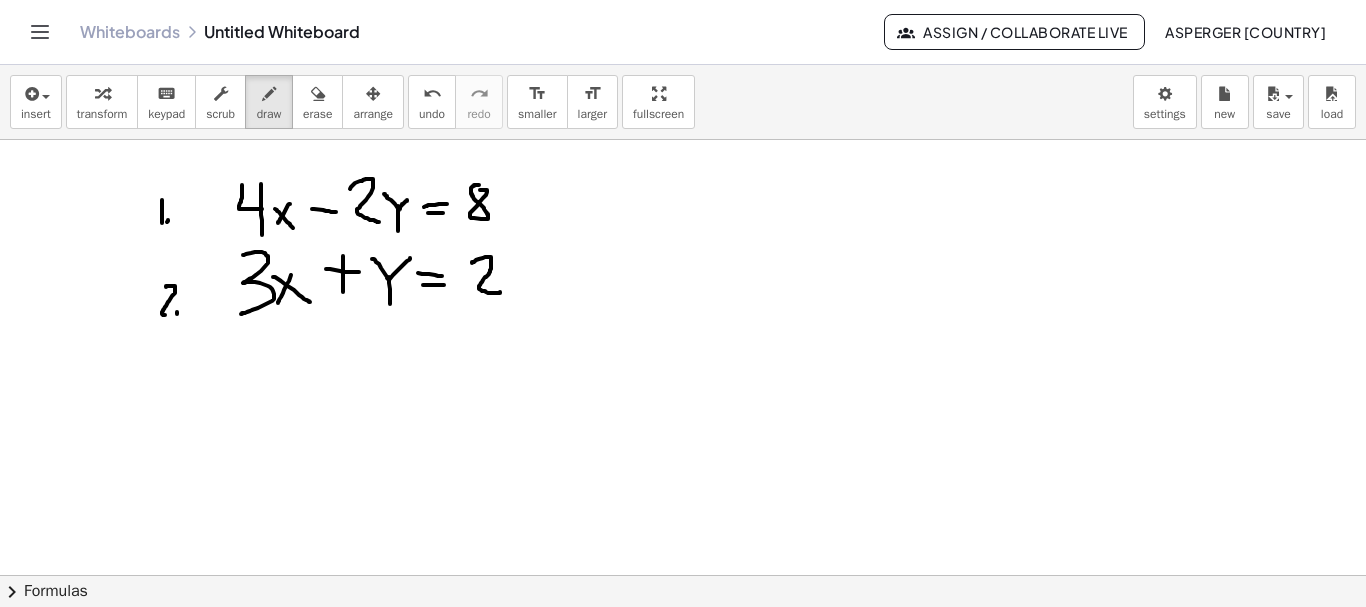 click at bounding box center [683, 640] 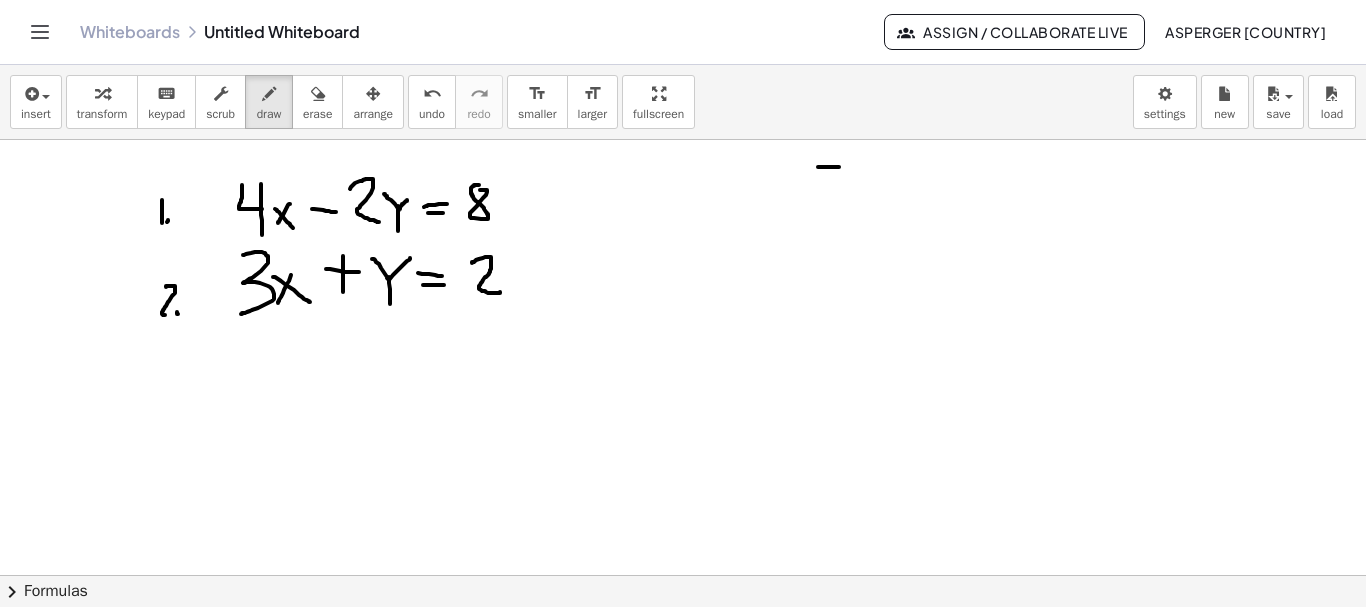 drag, startPoint x: 818, startPoint y: 167, endPoint x: 840, endPoint y: 167, distance: 22 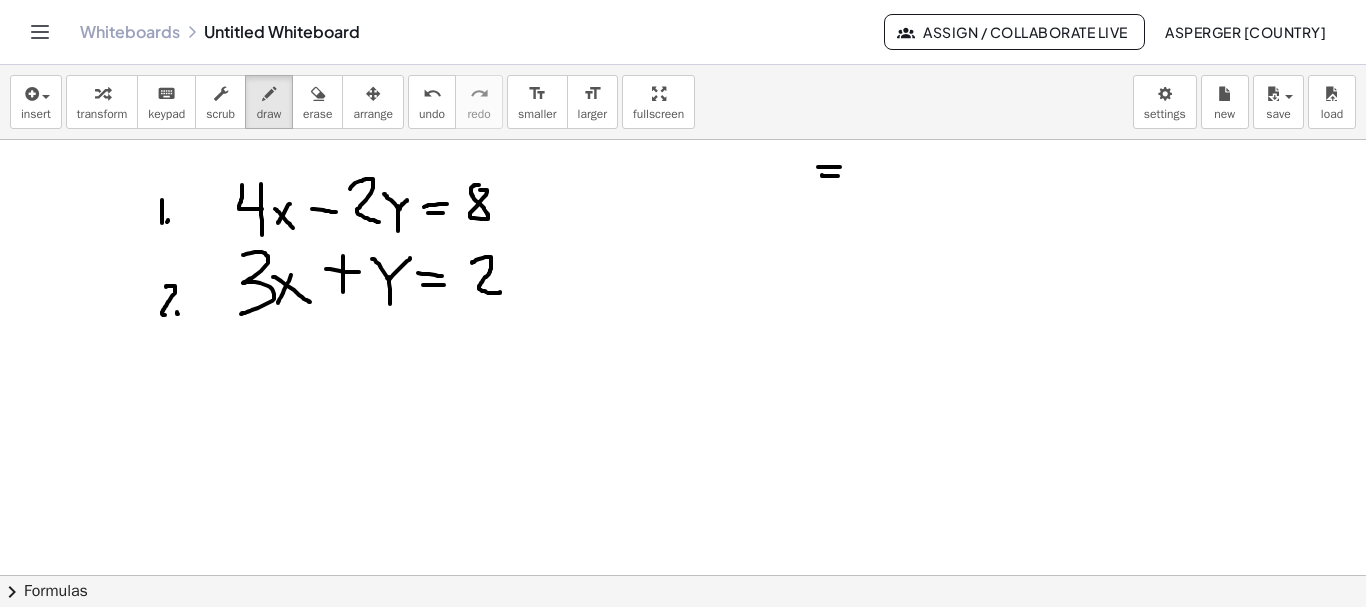 drag, startPoint x: 822, startPoint y: 175, endPoint x: 840, endPoint y: 176, distance: 18.027756 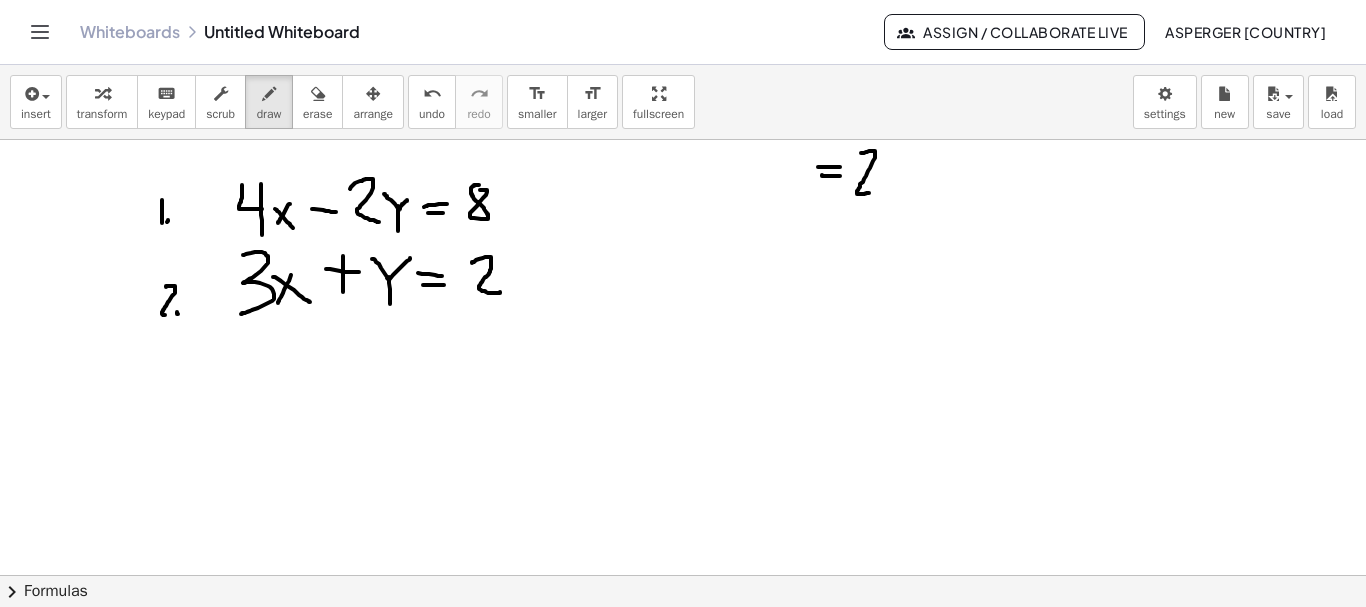 drag, startPoint x: 861, startPoint y: 153, endPoint x: 879, endPoint y: 192, distance: 42.953465 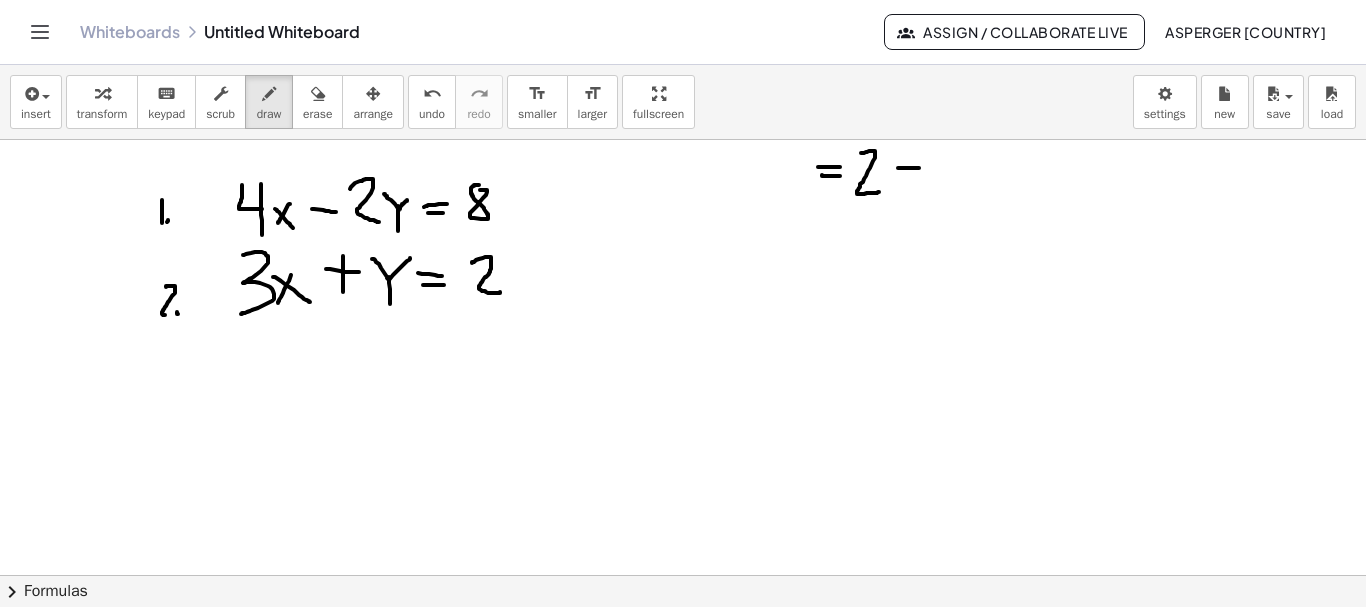 drag, startPoint x: 898, startPoint y: 168, endPoint x: 919, endPoint y: 168, distance: 21 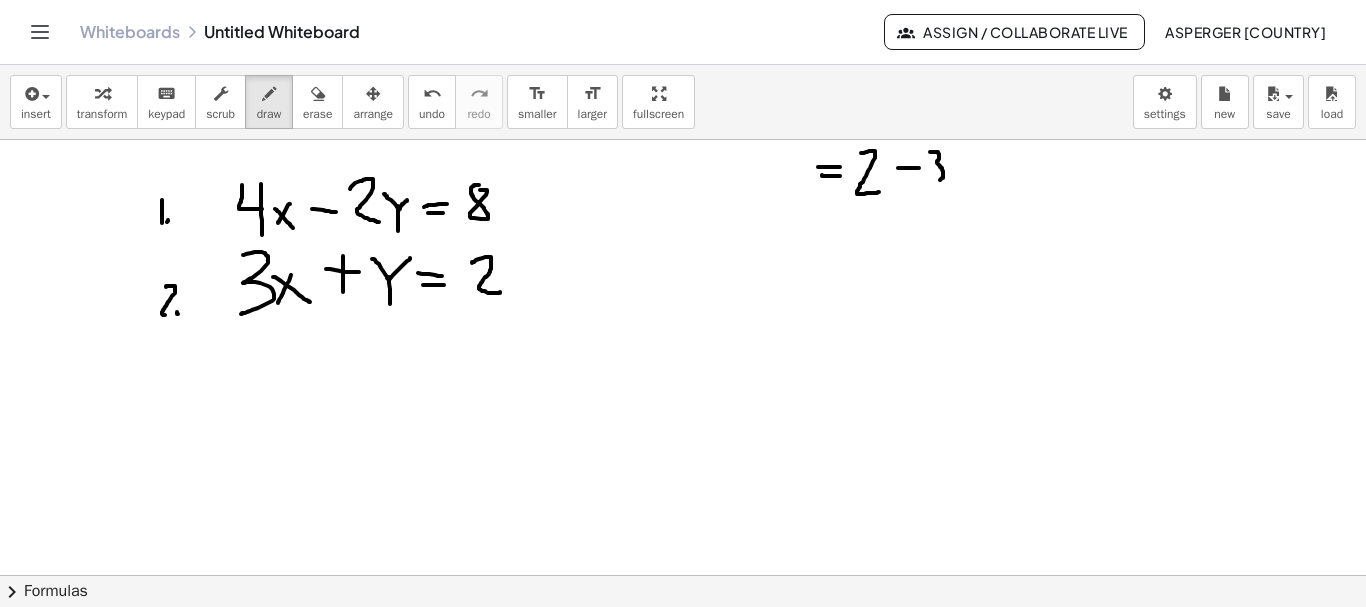 drag, startPoint x: 930, startPoint y: 152, endPoint x: 931, endPoint y: 187, distance: 35.014282 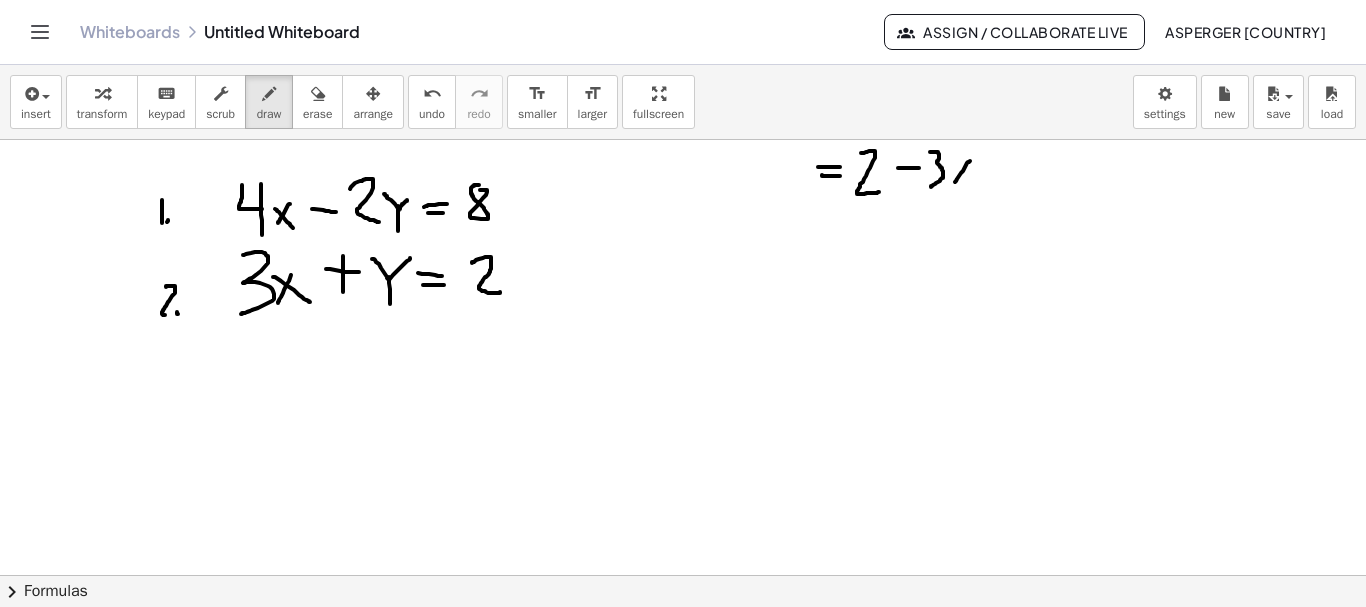 drag, startPoint x: 970, startPoint y: 161, endPoint x: 951, endPoint y: 188, distance: 33.01515 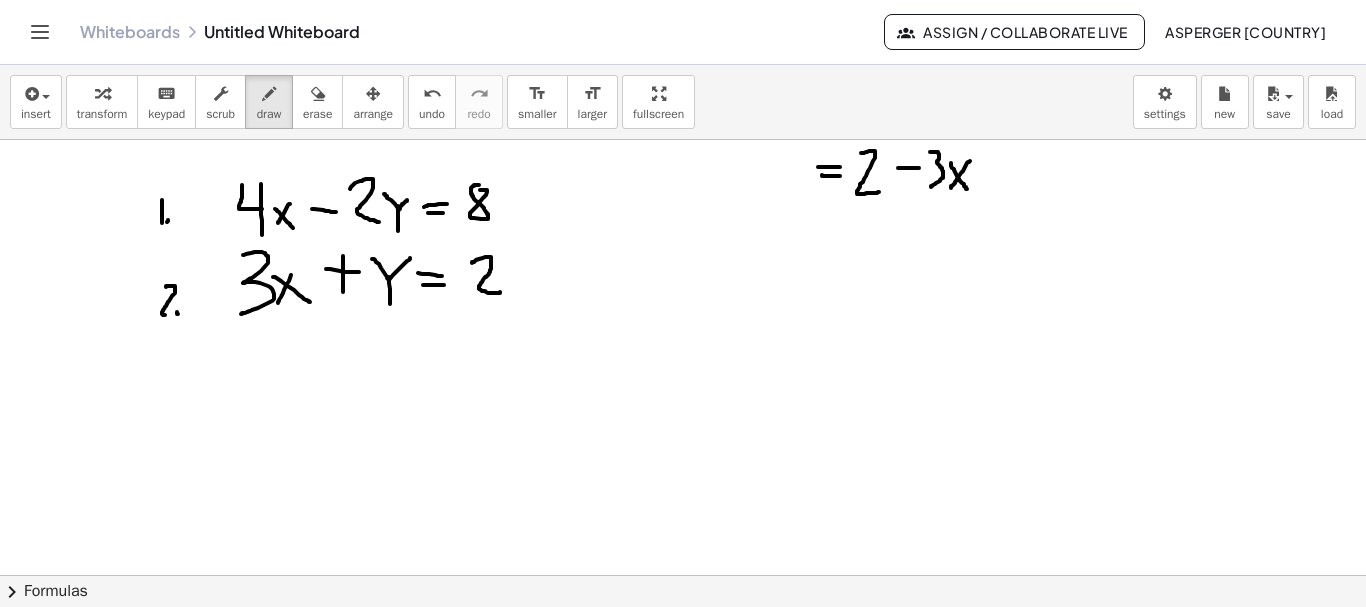 drag, startPoint x: 951, startPoint y: 163, endPoint x: 967, endPoint y: 190, distance: 31.38471 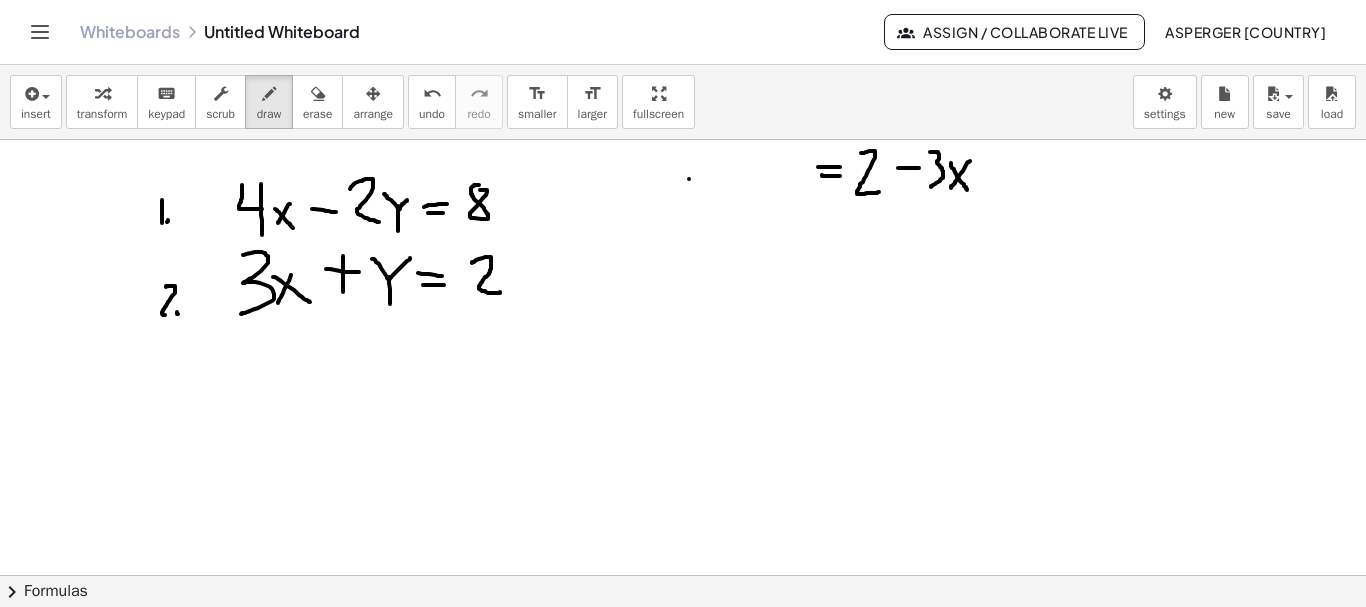 click at bounding box center (683, 640) 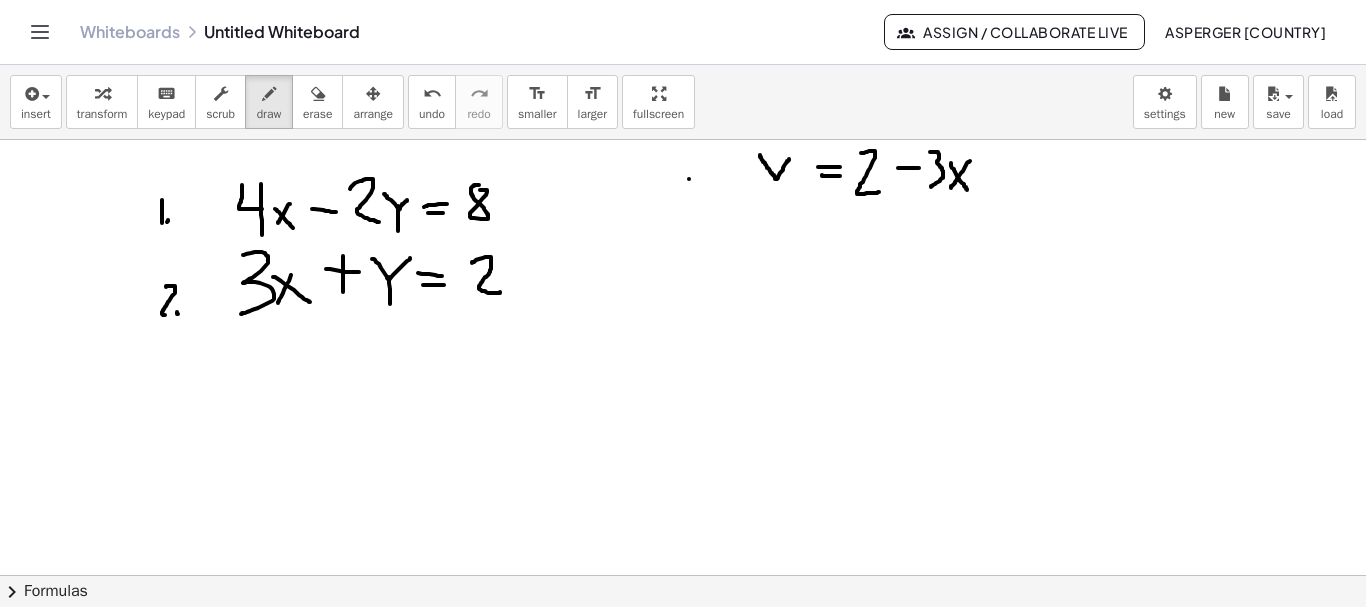 drag, startPoint x: 760, startPoint y: 155, endPoint x: 789, endPoint y: 159, distance: 29.274563 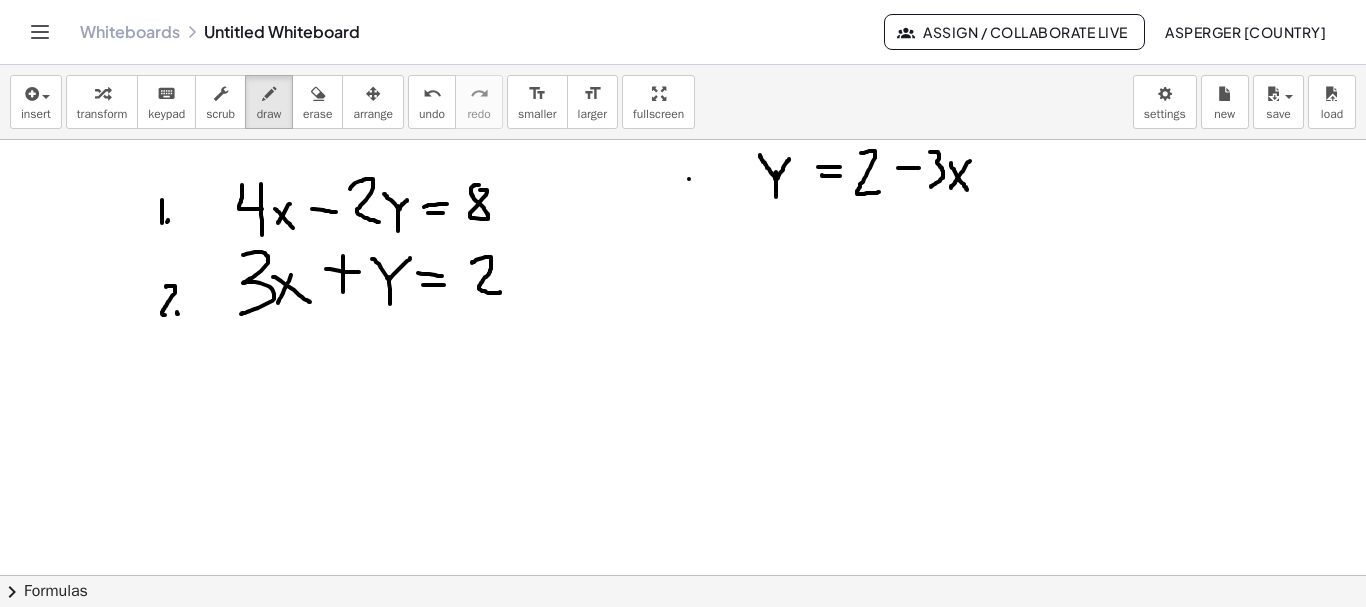 drag, startPoint x: 776, startPoint y: 173, endPoint x: 776, endPoint y: 201, distance: 28 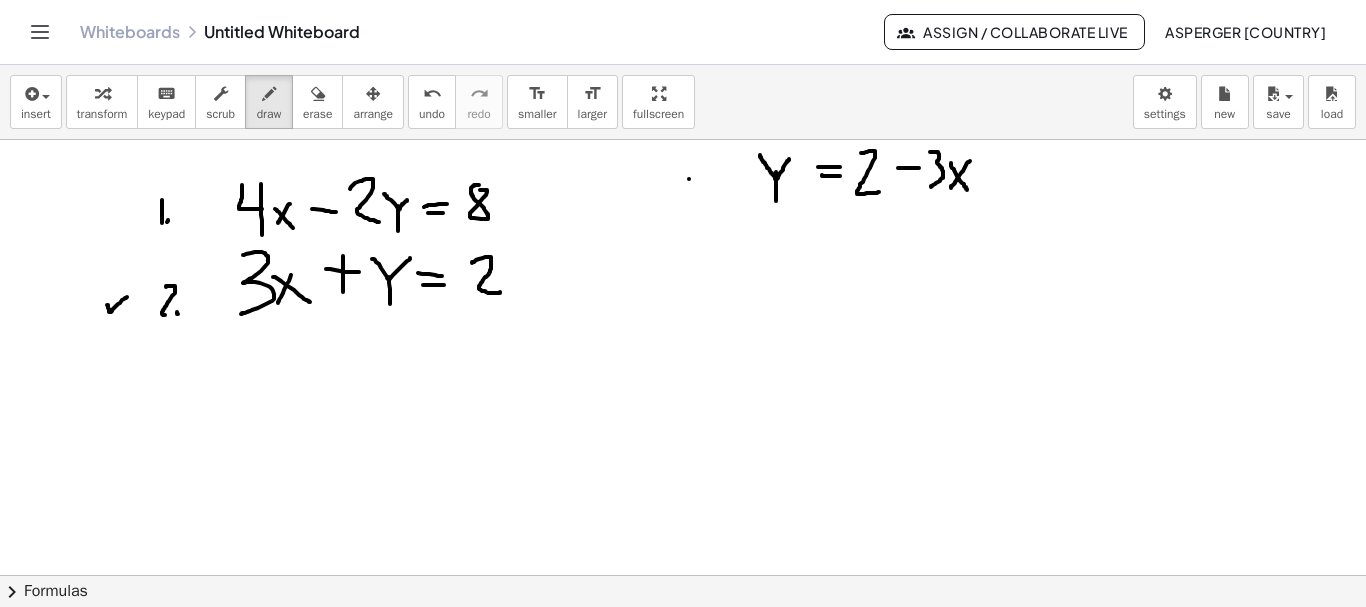 drag, startPoint x: 107, startPoint y: 305, endPoint x: 128, endPoint y: 296, distance: 22.847319 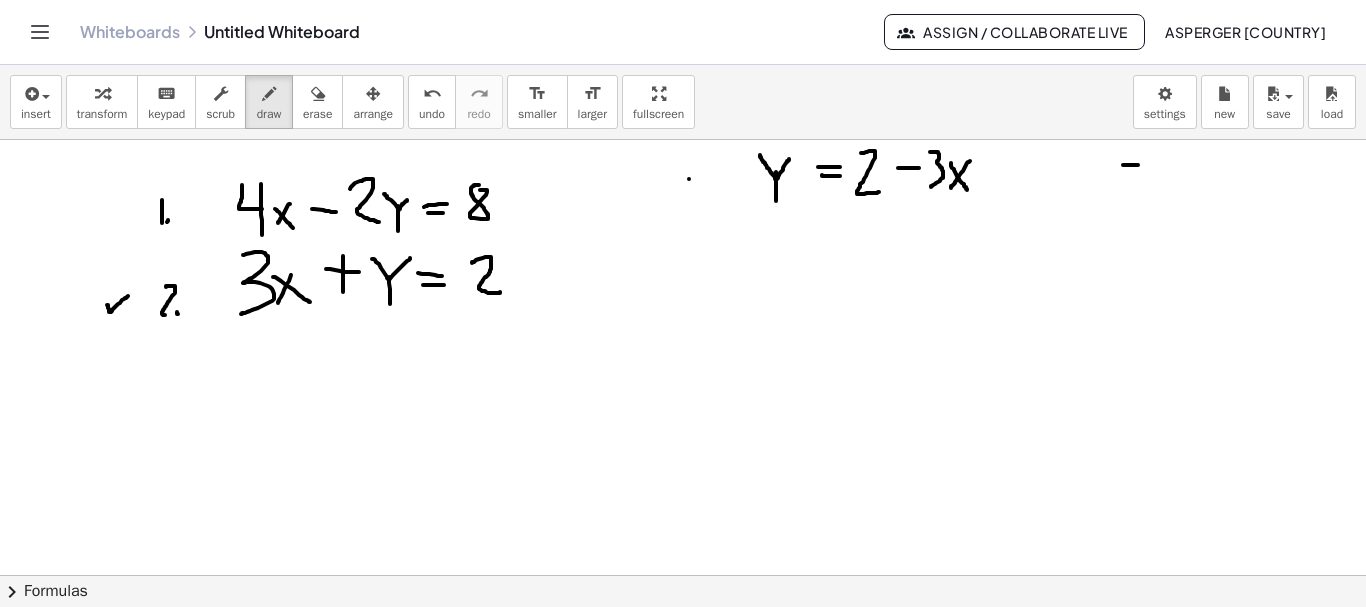 drag, startPoint x: 1123, startPoint y: 165, endPoint x: 1138, endPoint y: 165, distance: 15 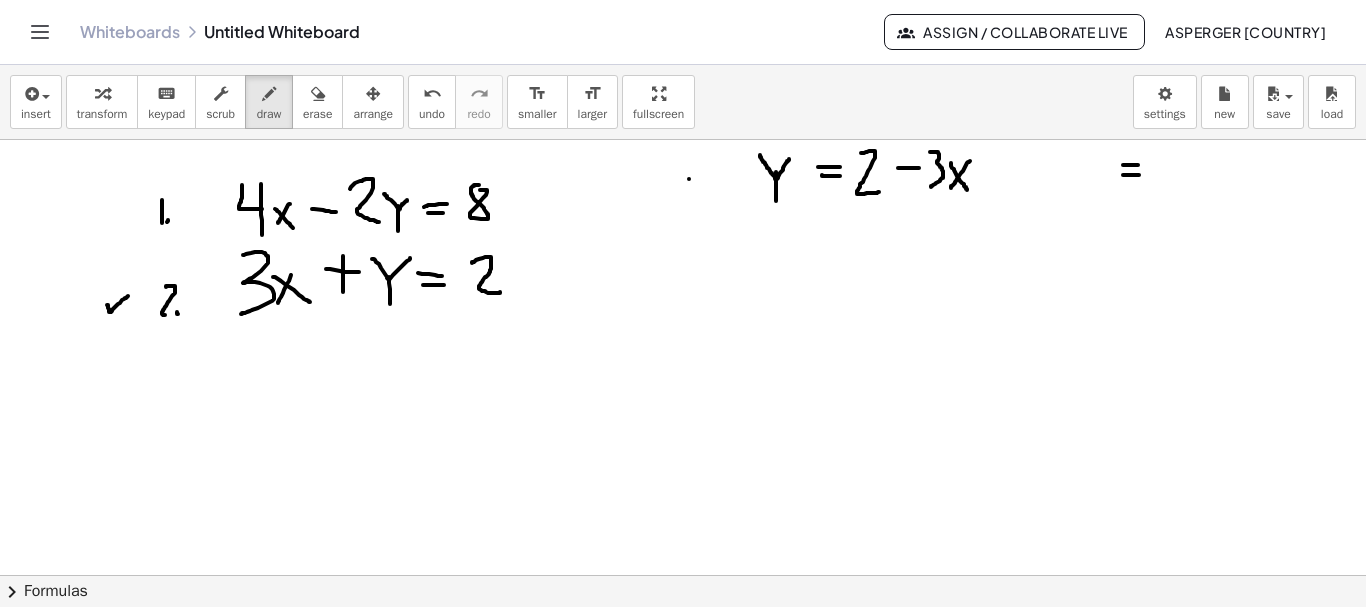 drag, startPoint x: 1123, startPoint y: 175, endPoint x: 1139, endPoint y: 174, distance: 16.03122 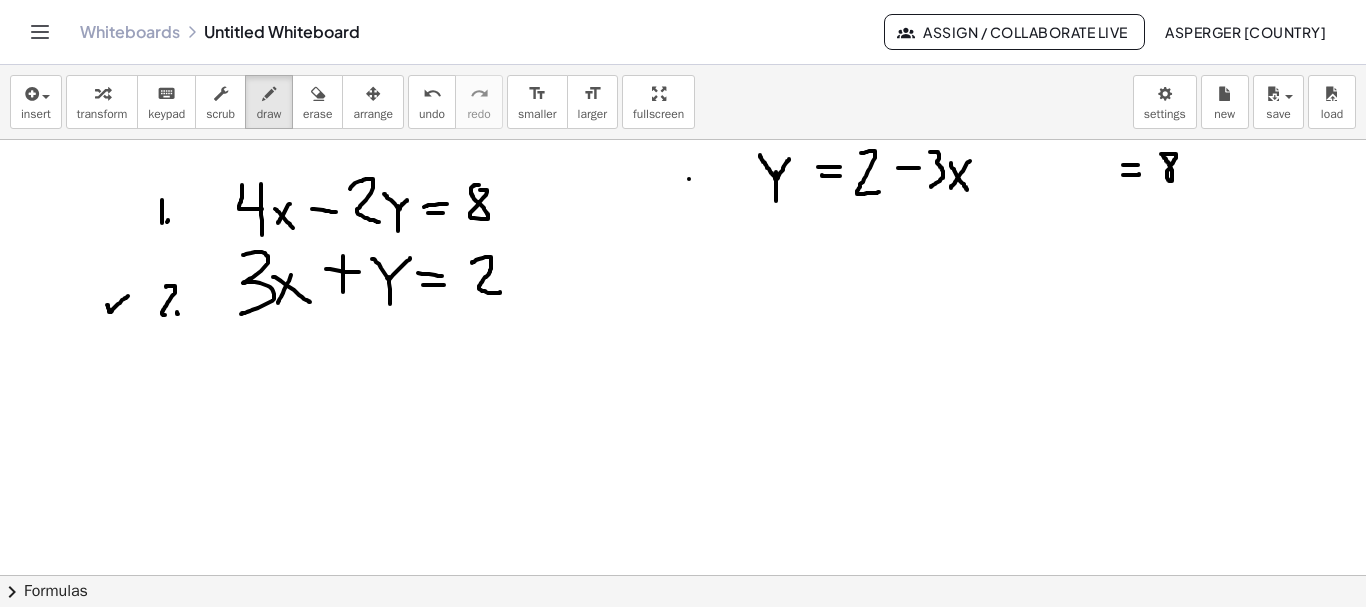 click at bounding box center (683, 640) 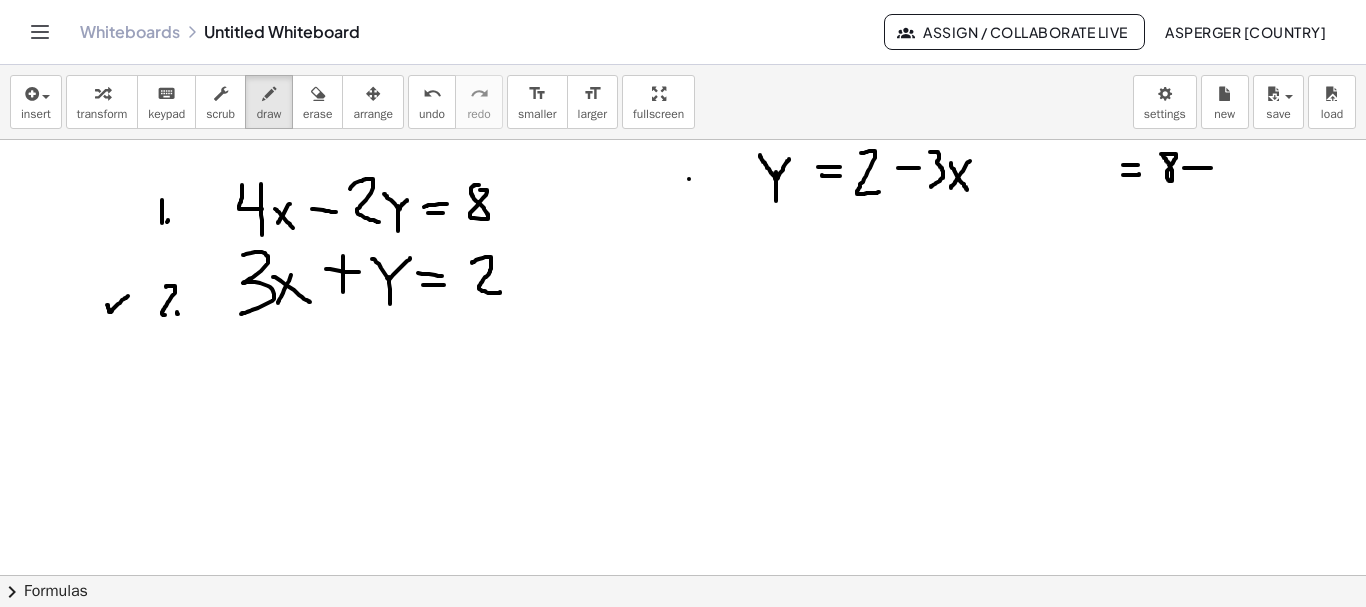 drag, startPoint x: 1184, startPoint y: 168, endPoint x: 1216, endPoint y: 168, distance: 32 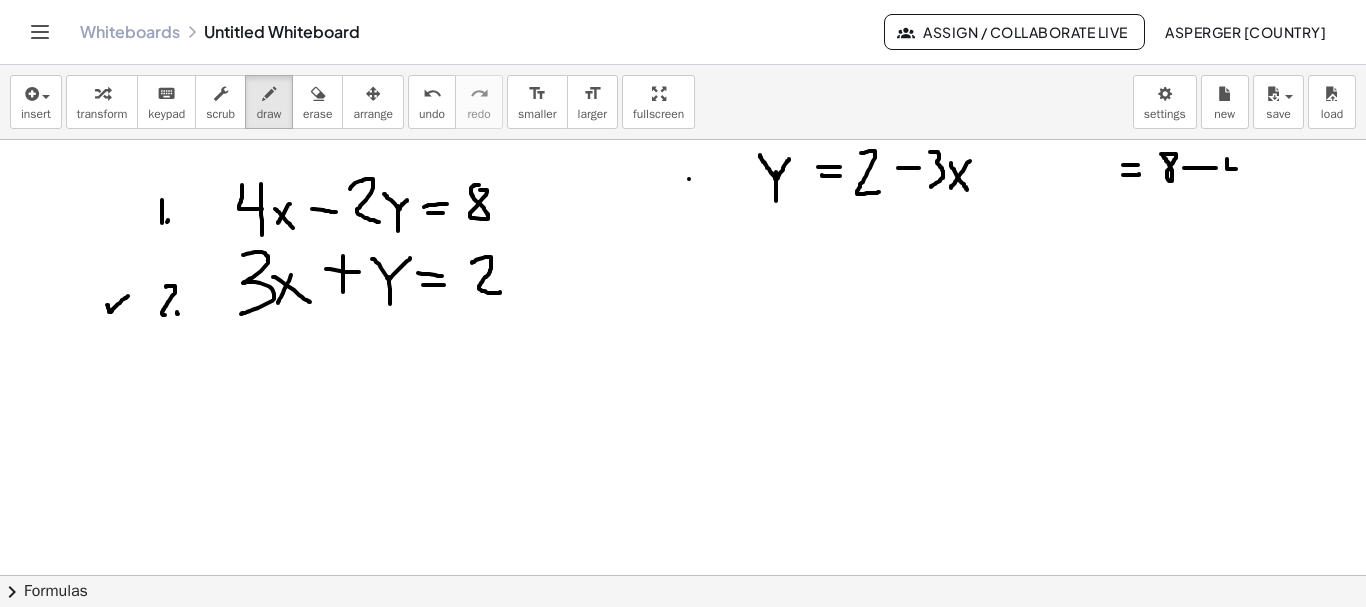 drag, startPoint x: 1227, startPoint y: 159, endPoint x: 1239, endPoint y: 169, distance: 15.6205 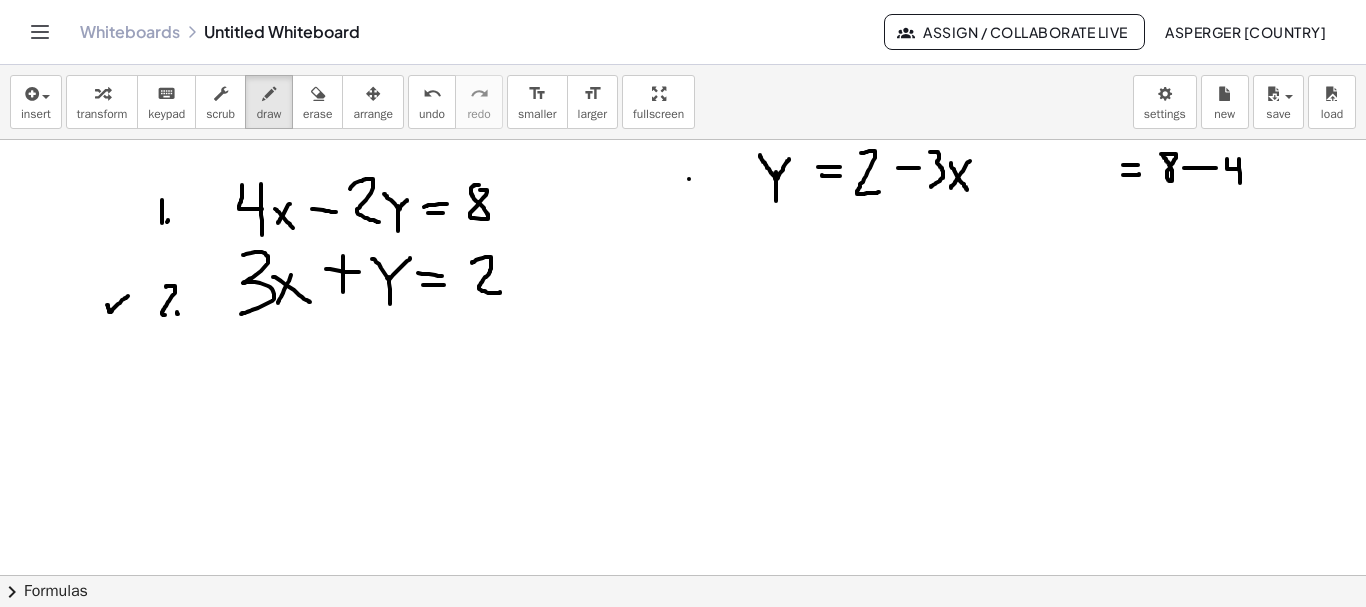 drag, startPoint x: 1239, startPoint y: 159, endPoint x: 1243, endPoint y: 182, distance: 23.345236 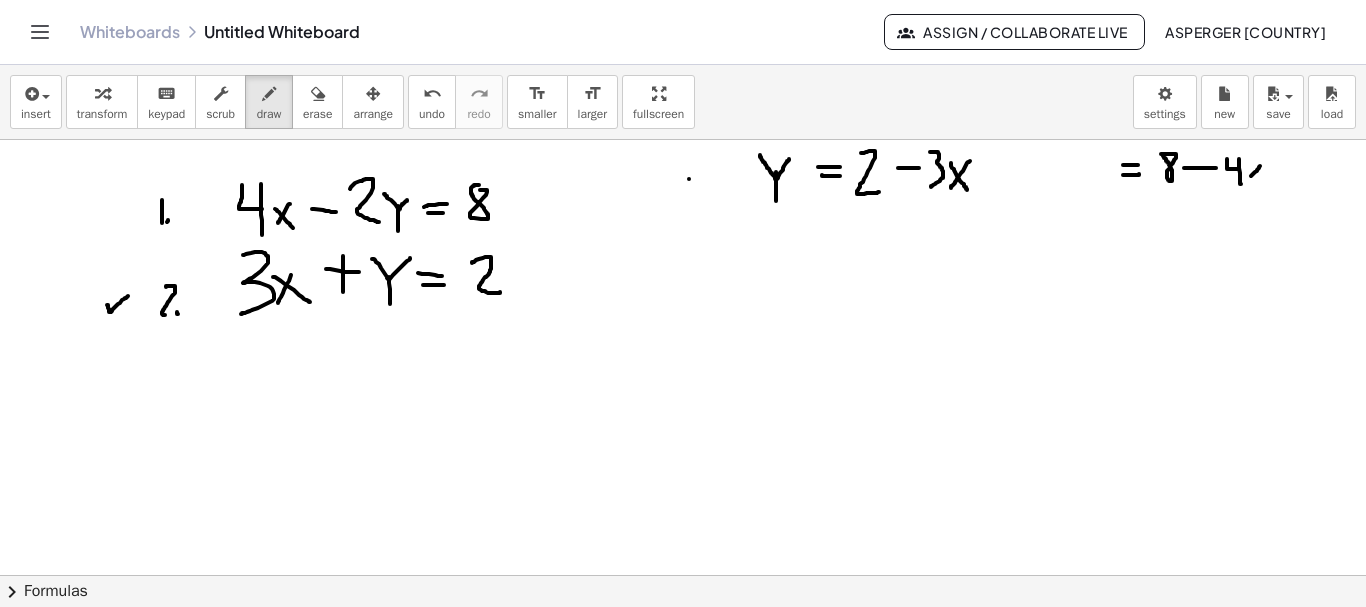 drag, startPoint x: 1260, startPoint y: 166, endPoint x: 1249, endPoint y: 181, distance: 18.601076 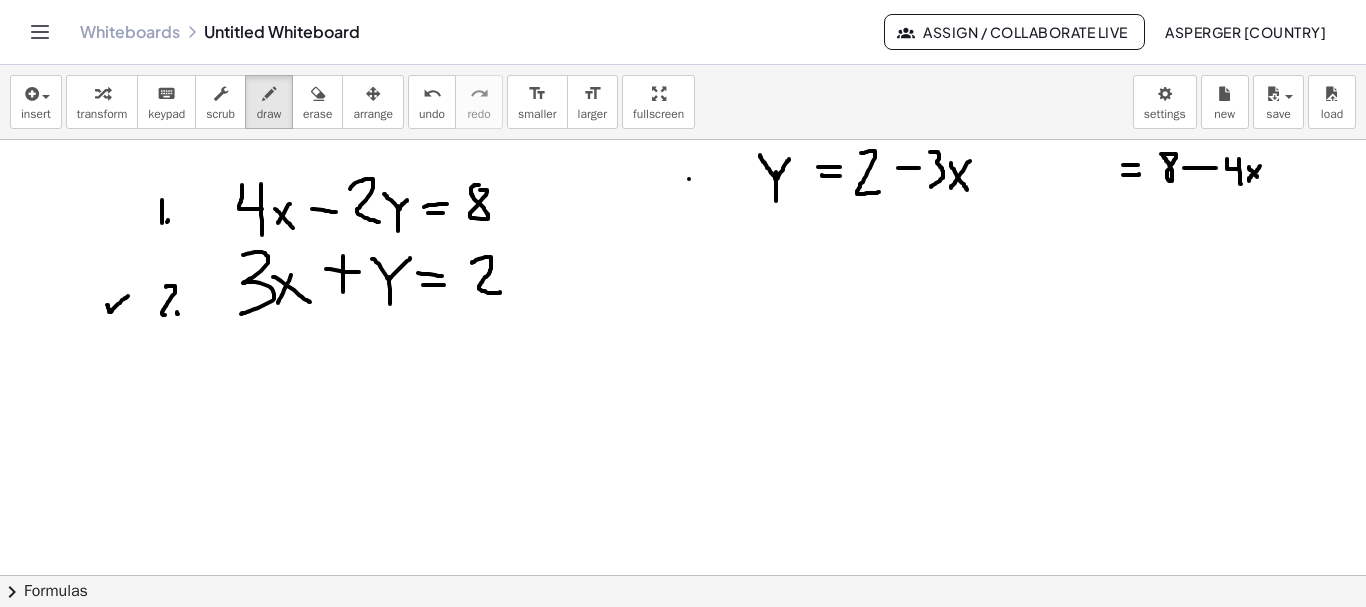 drag, startPoint x: 1249, startPoint y: 168, endPoint x: 1257, endPoint y: 178, distance: 12.806249 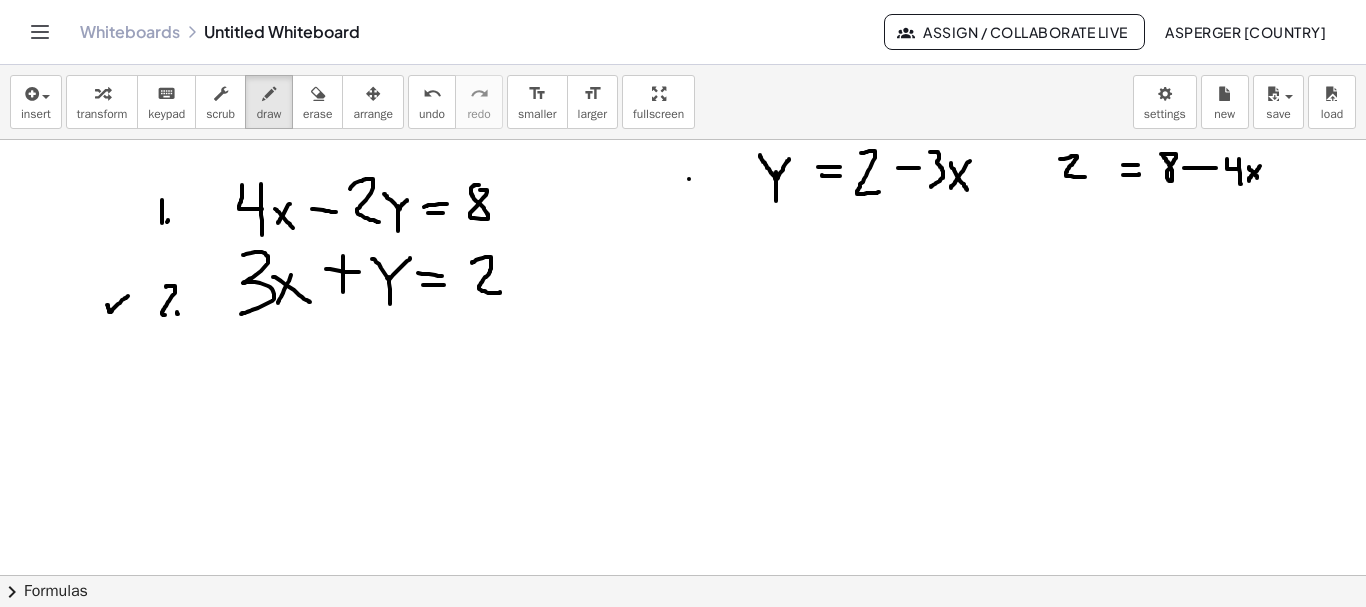 drag, startPoint x: 1060, startPoint y: 159, endPoint x: 1085, endPoint y: 177, distance: 30.805843 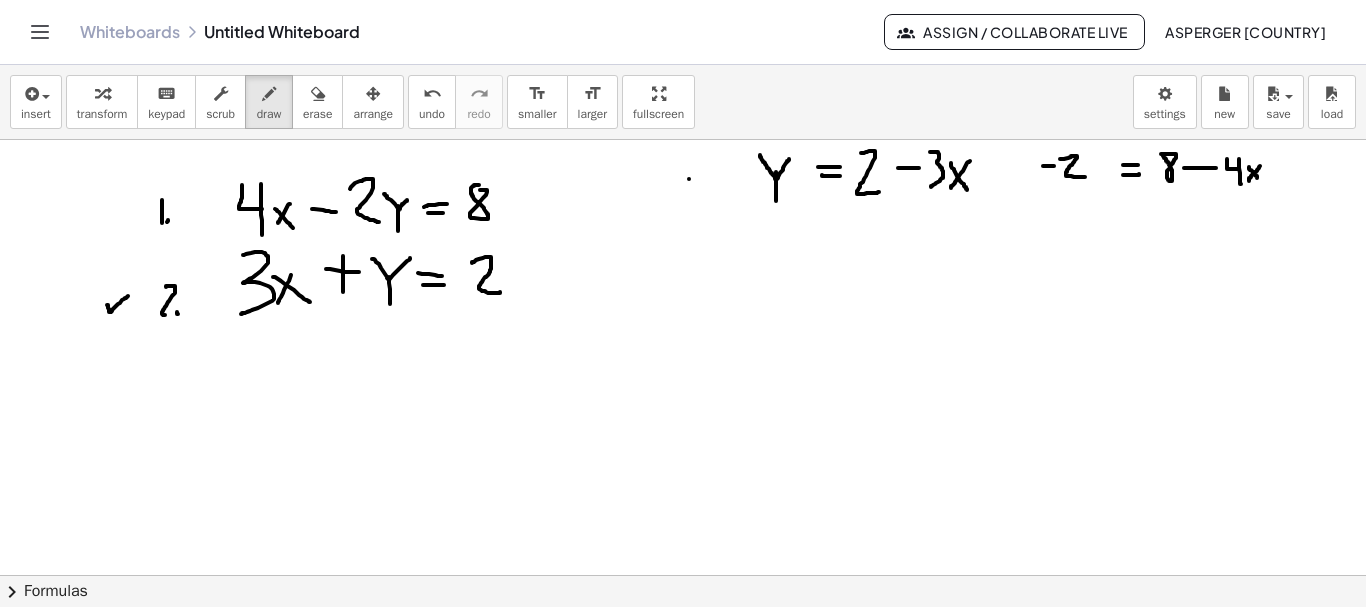 click at bounding box center [683, 640] 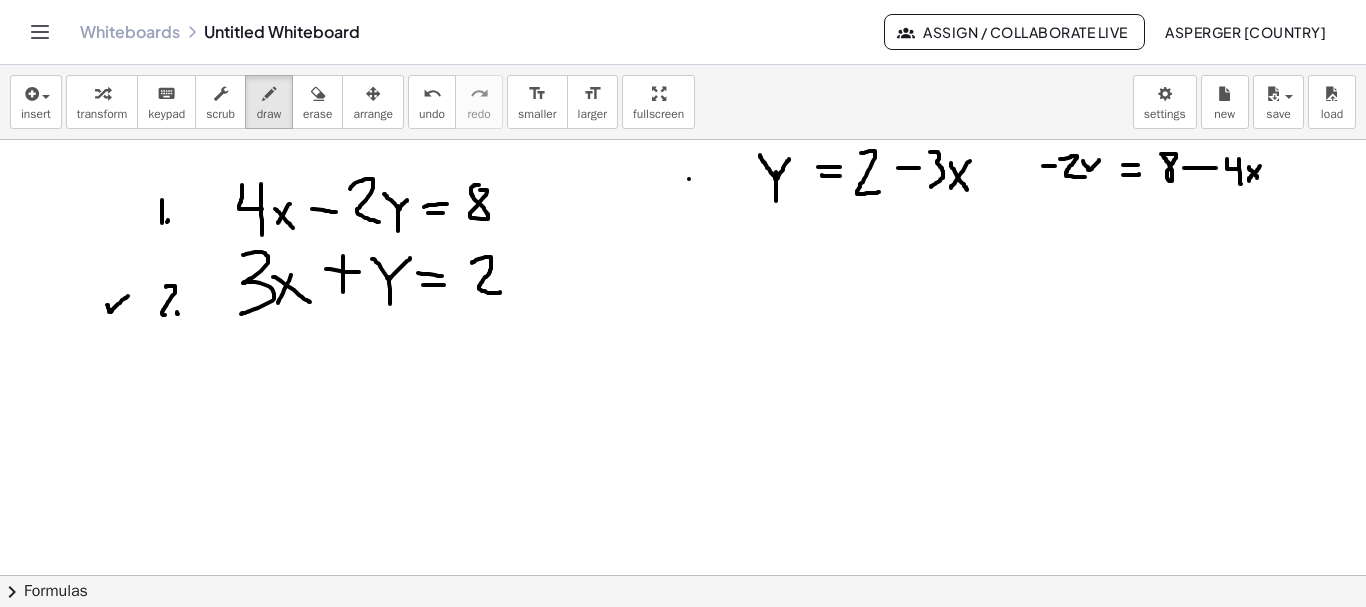 drag, startPoint x: 1084, startPoint y: 164, endPoint x: 1099, endPoint y: 160, distance: 15.524175 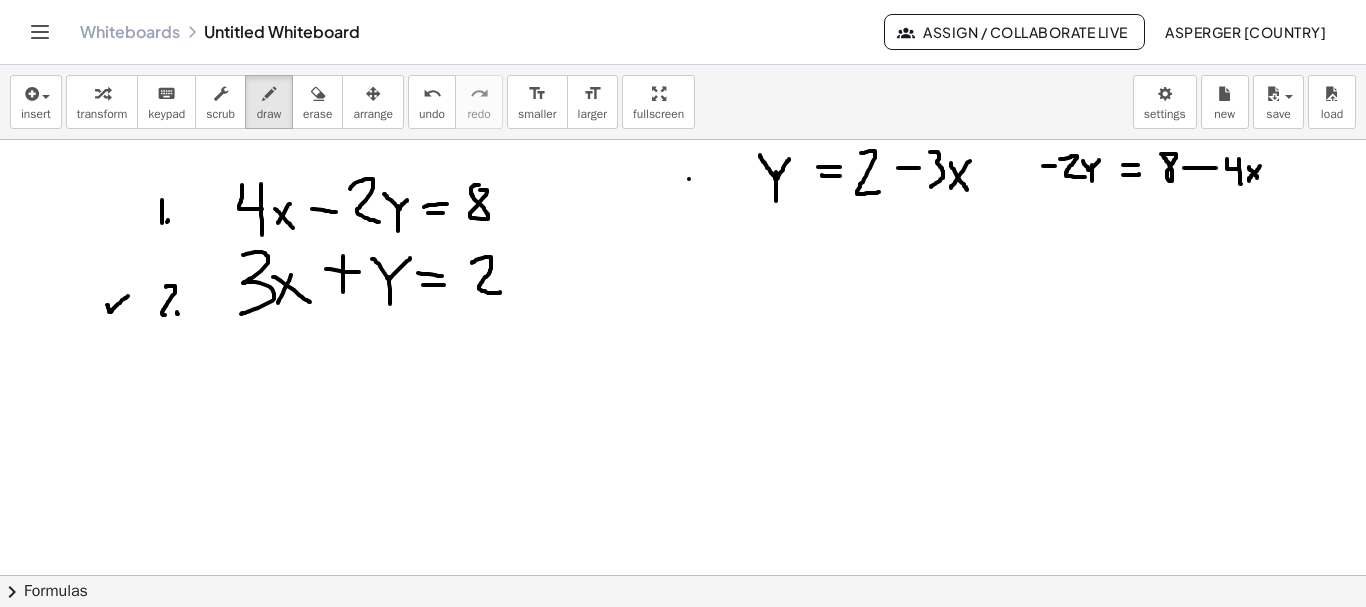 drag, startPoint x: 1092, startPoint y: 165, endPoint x: 1092, endPoint y: 181, distance: 16 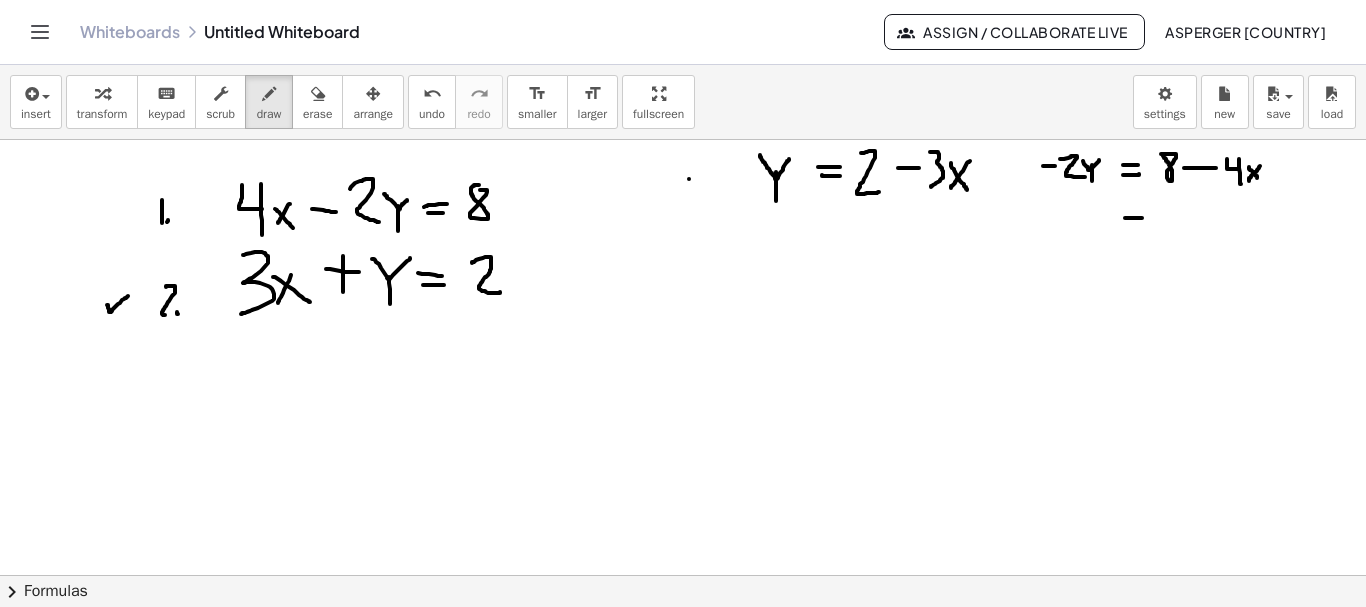 drag, startPoint x: 1125, startPoint y: 218, endPoint x: 1142, endPoint y: 218, distance: 17 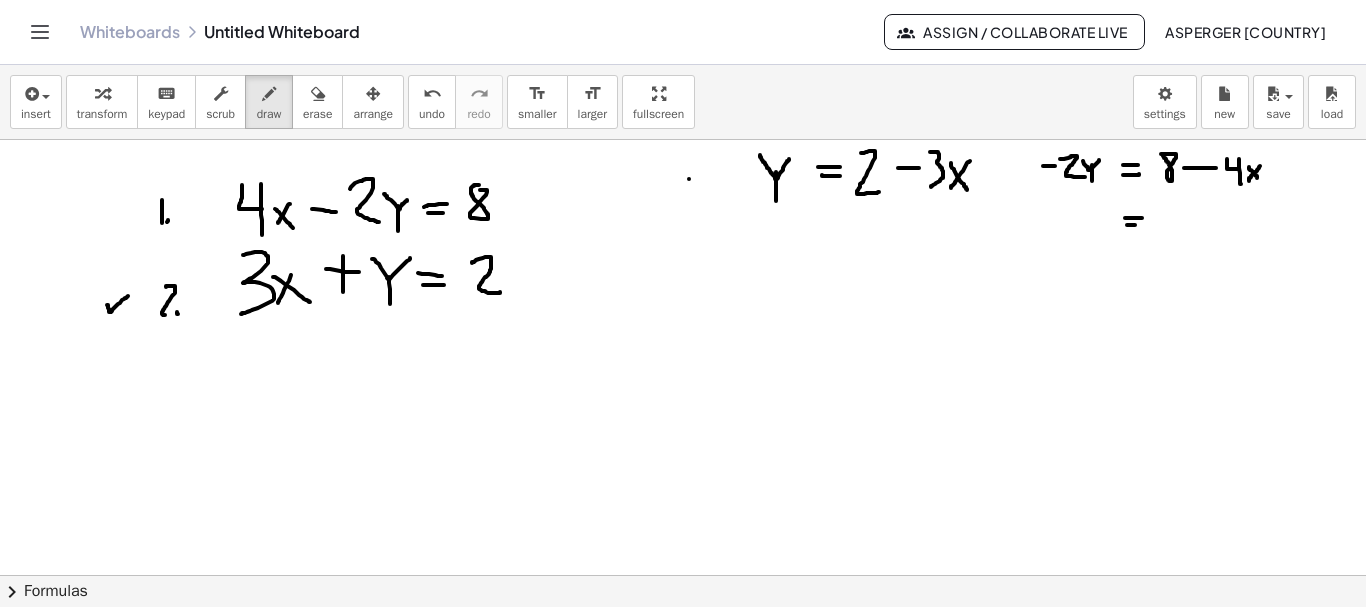 drag, startPoint x: 1127, startPoint y: 225, endPoint x: 1142, endPoint y: 225, distance: 15 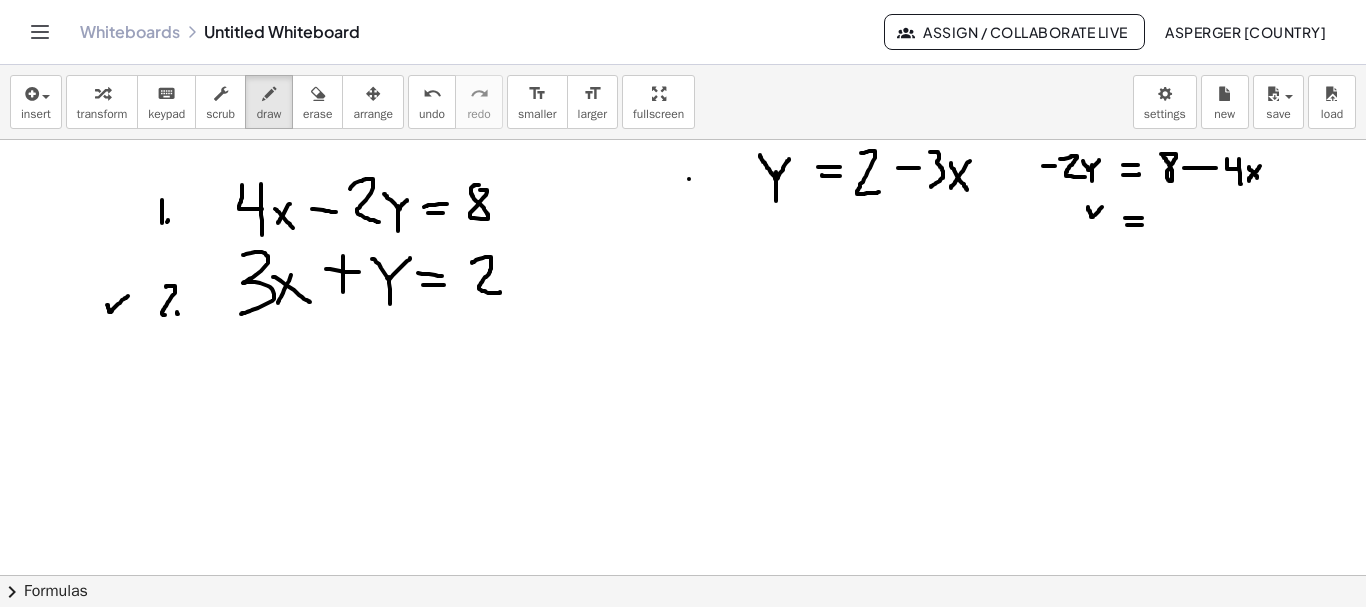 drag, startPoint x: 1088, startPoint y: 207, endPoint x: 1102, endPoint y: 207, distance: 14 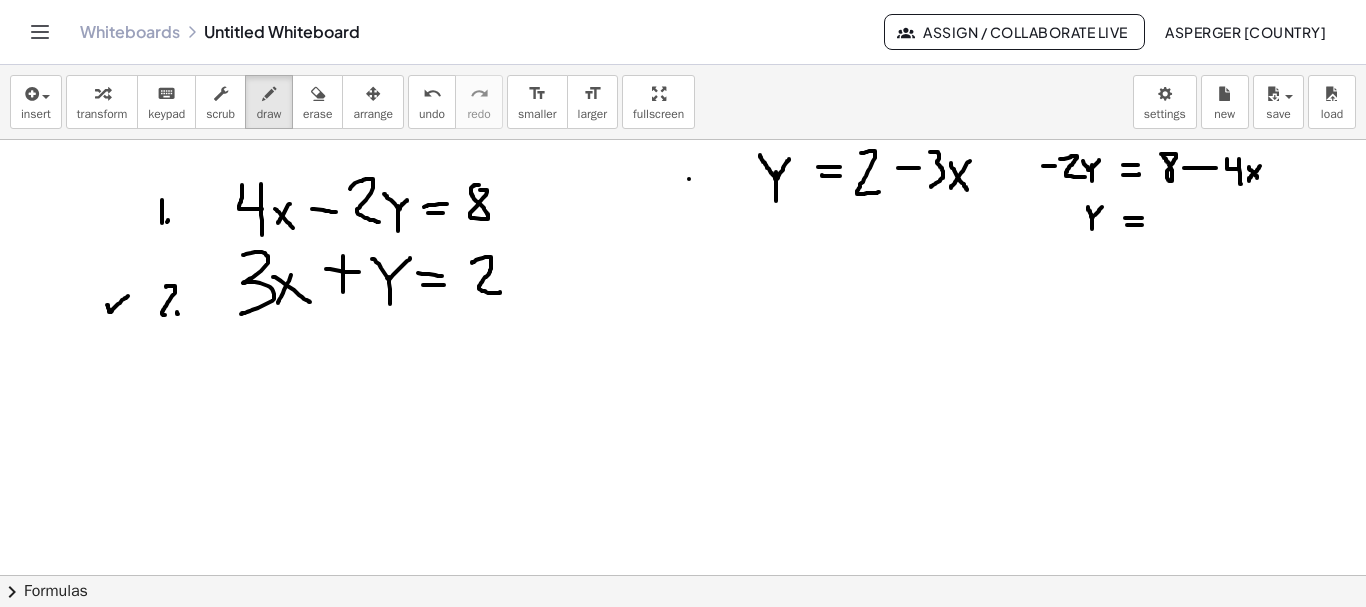drag, startPoint x: 1092, startPoint y: 217, endPoint x: 1092, endPoint y: 229, distance: 12 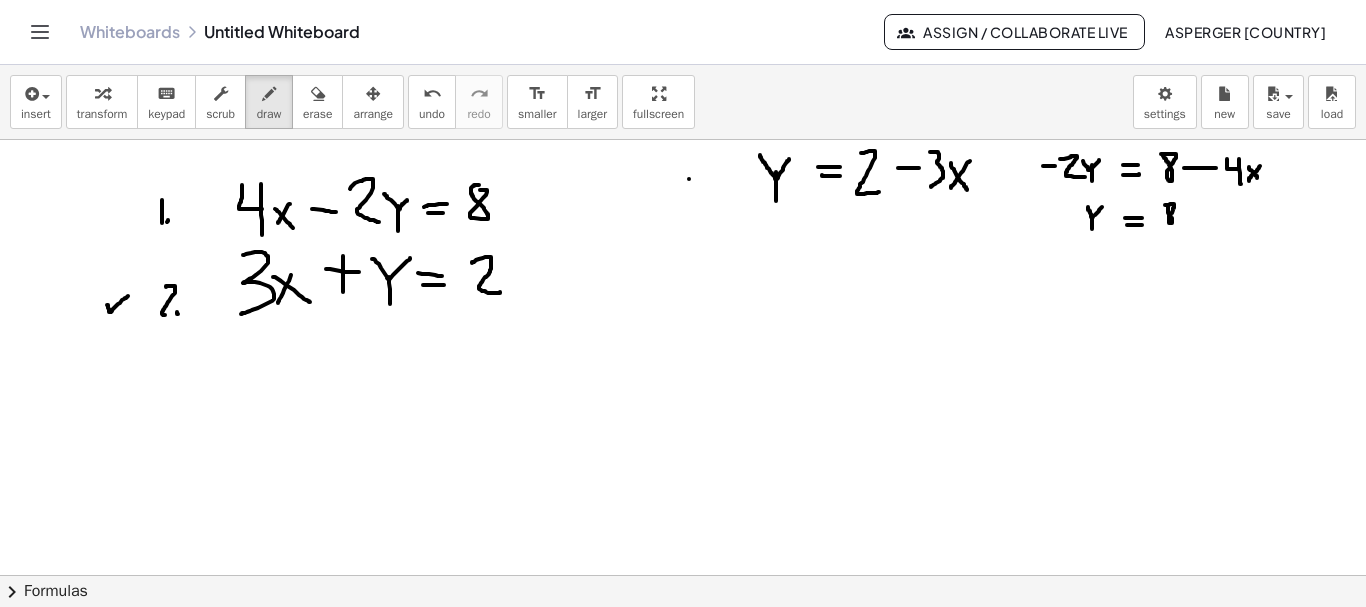 click at bounding box center (683, 640) 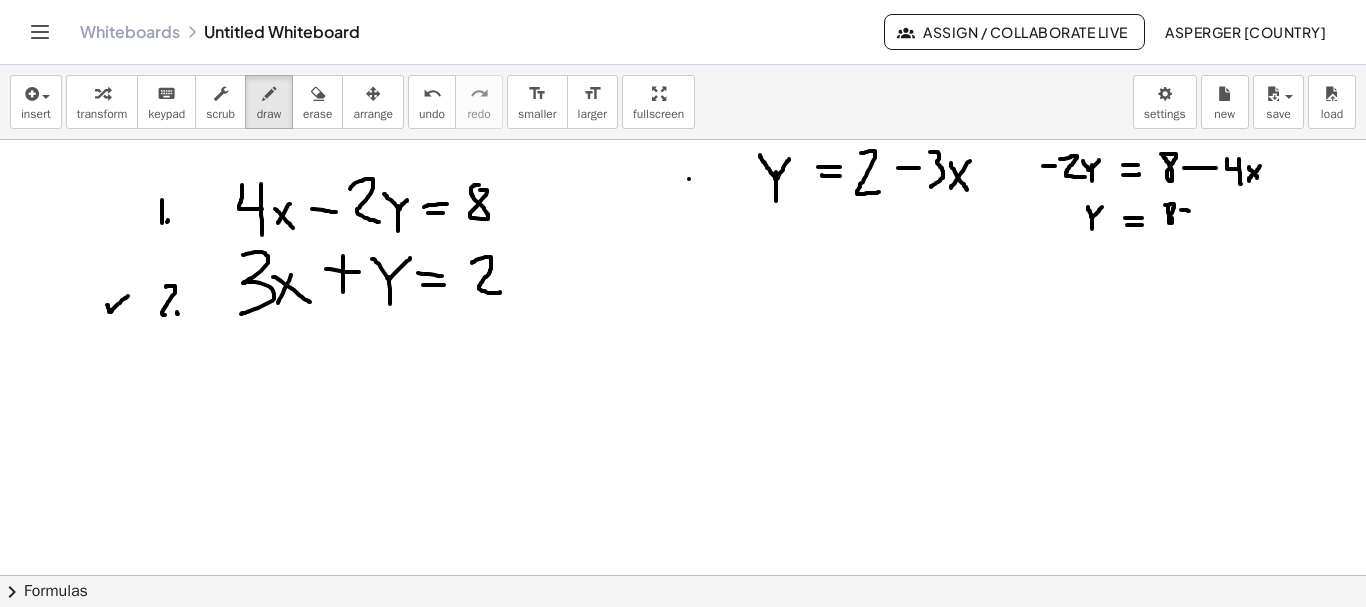 drag, startPoint x: 1181, startPoint y: 210, endPoint x: 1198, endPoint y: 211, distance: 17.029387 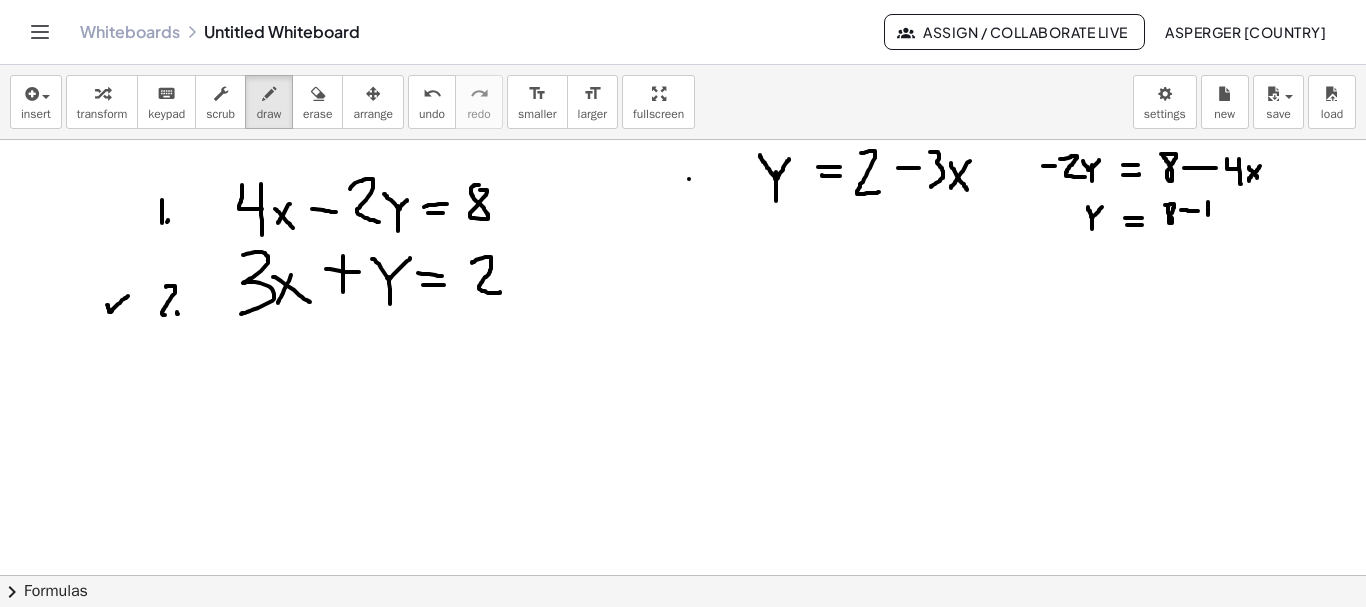 drag, startPoint x: 1208, startPoint y: 202, endPoint x: 1211, endPoint y: 215, distance: 13.341664 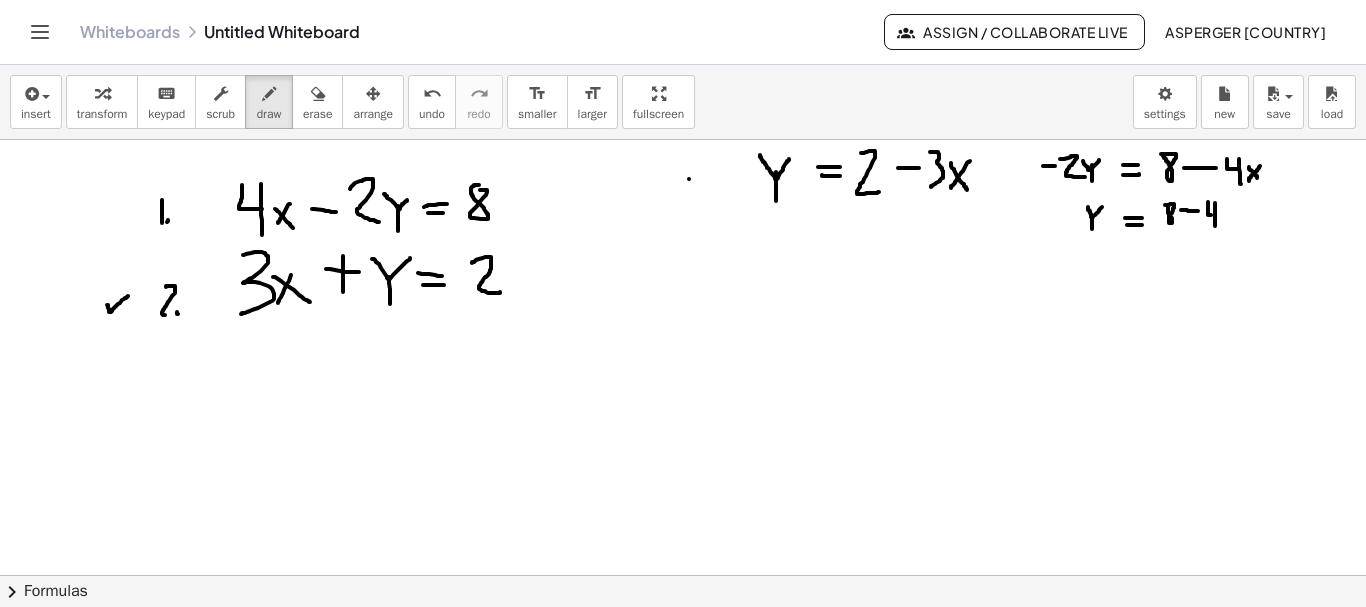 drag, startPoint x: 1215, startPoint y: 203, endPoint x: 1215, endPoint y: 226, distance: 23 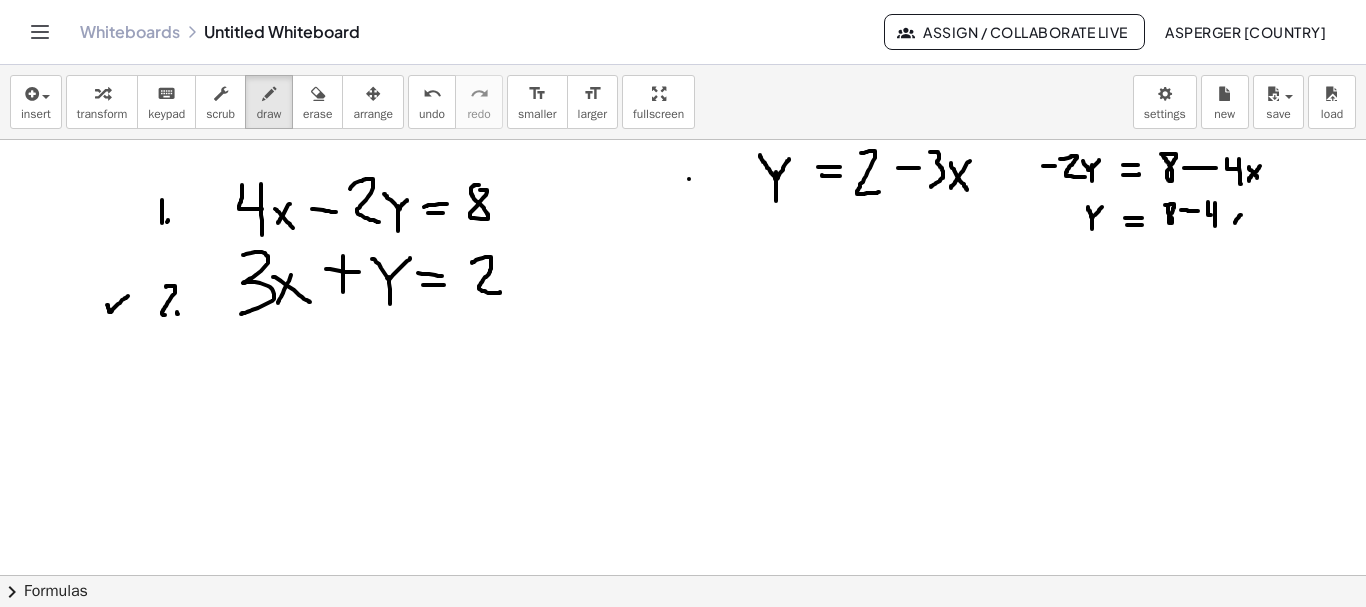 click at bounding box center (683, 640) 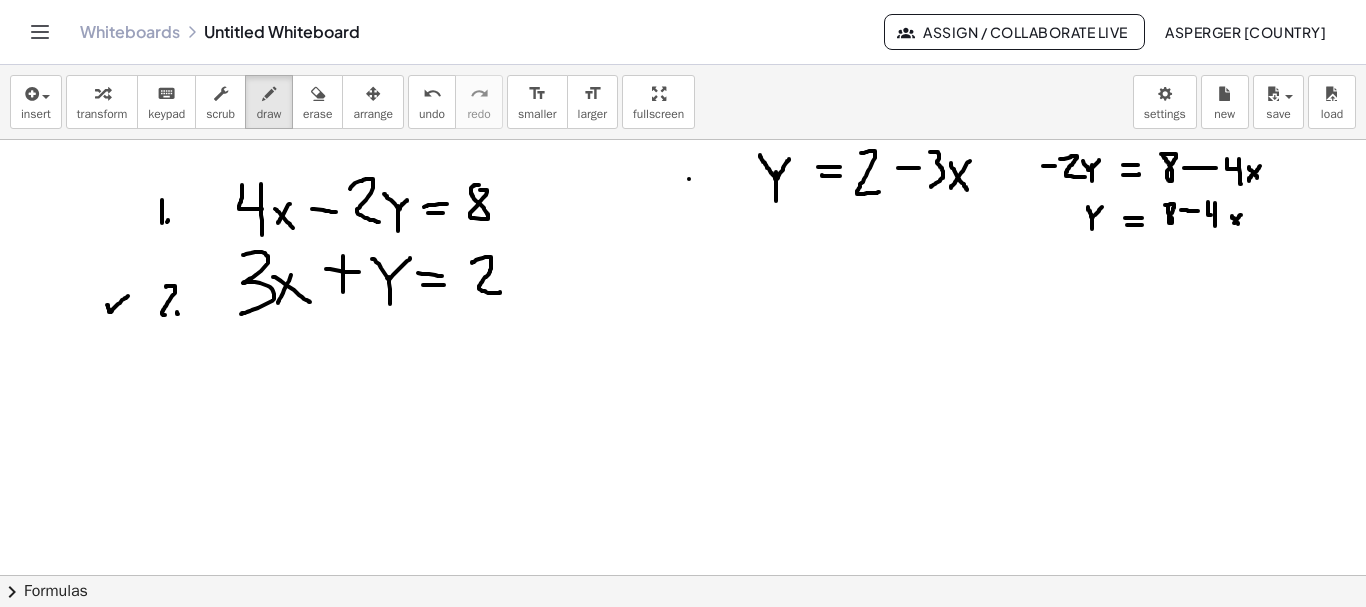 drag, startPoint x: 1232, startPoint y: 216, endPoint x: 1241, endPoint y: 227, distance: 14.21267 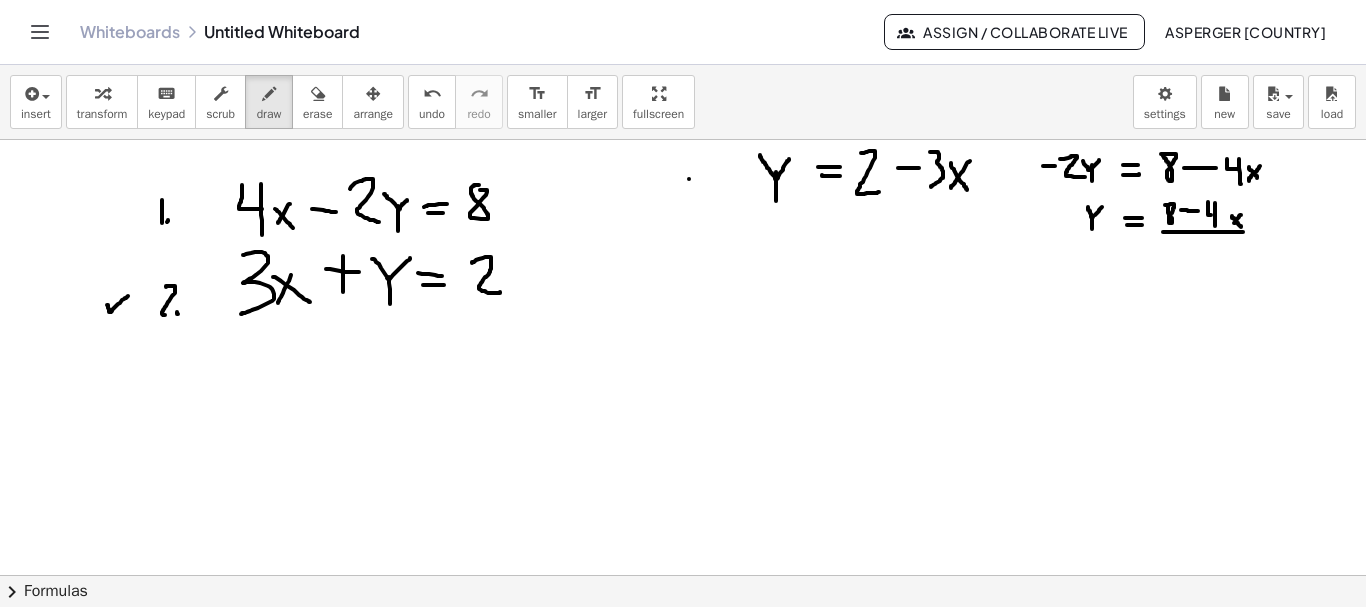 drag, startPoint x: 1163, startPoint y: 232, endPoint x: 1243, endPoint y: 232, distance: 80 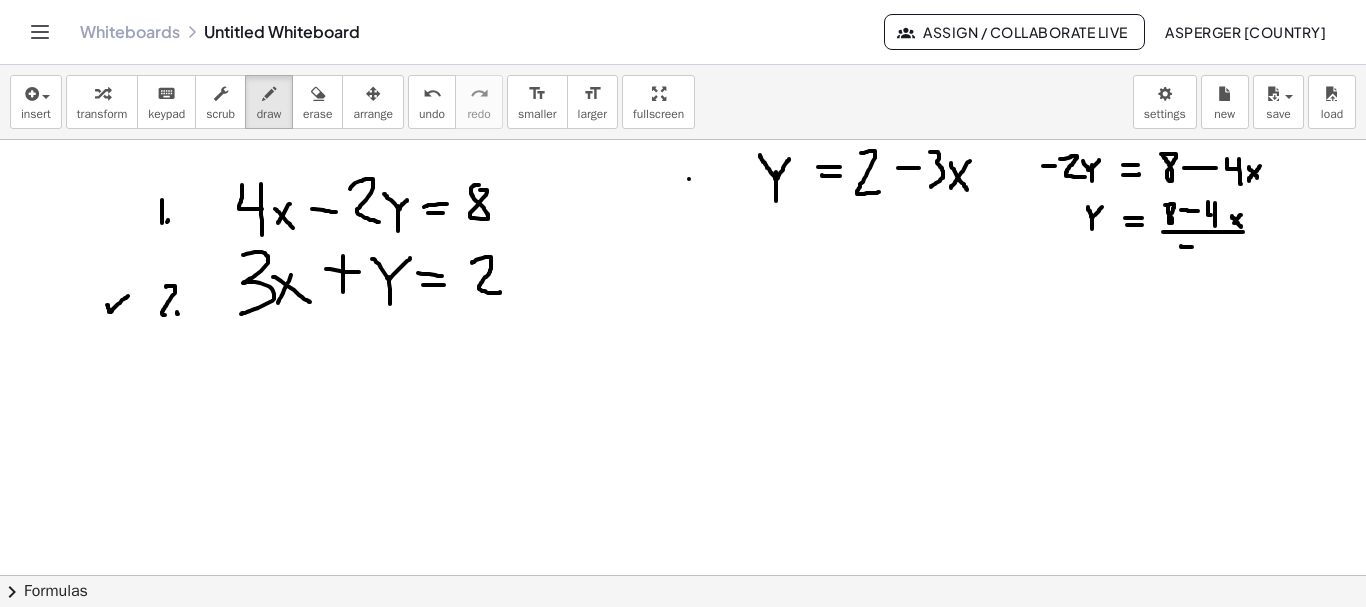 drag, startPoint x: 1181, startPoint y: 246, endPoint x: 1195, endPoint y: 247, distance: 14.035668 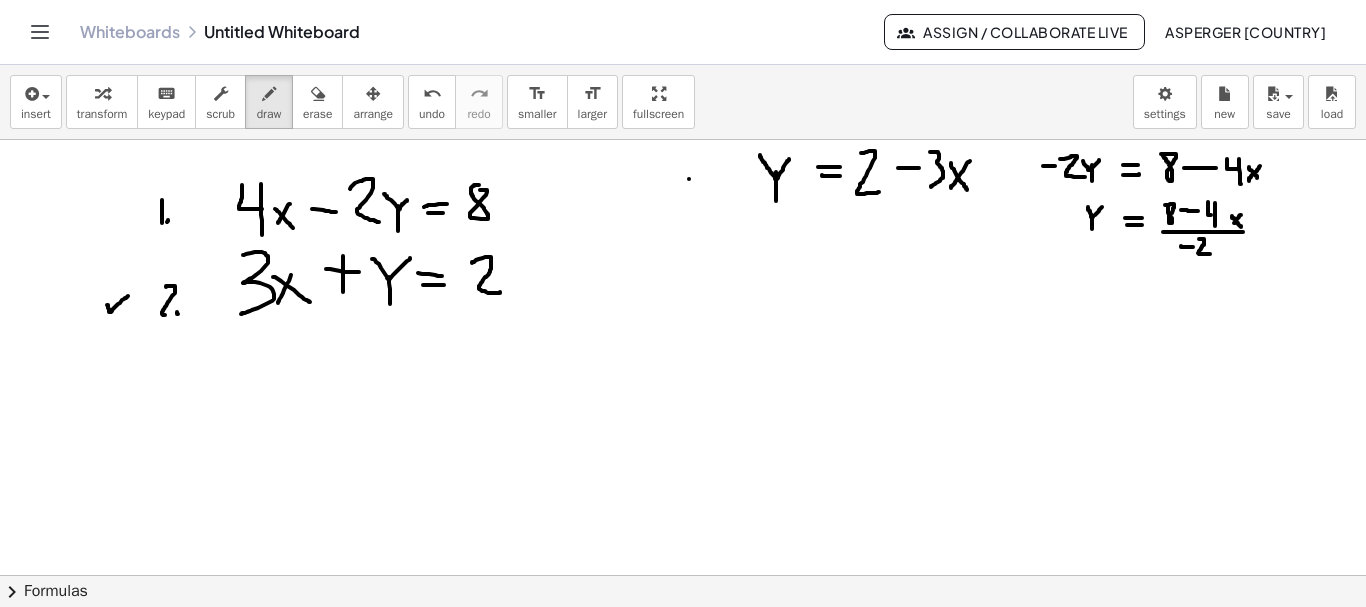 drag, startPoint x: 1200, startPoint y: 239, endPoint x: 1210, endPoint y: 254, distance: 18.027756 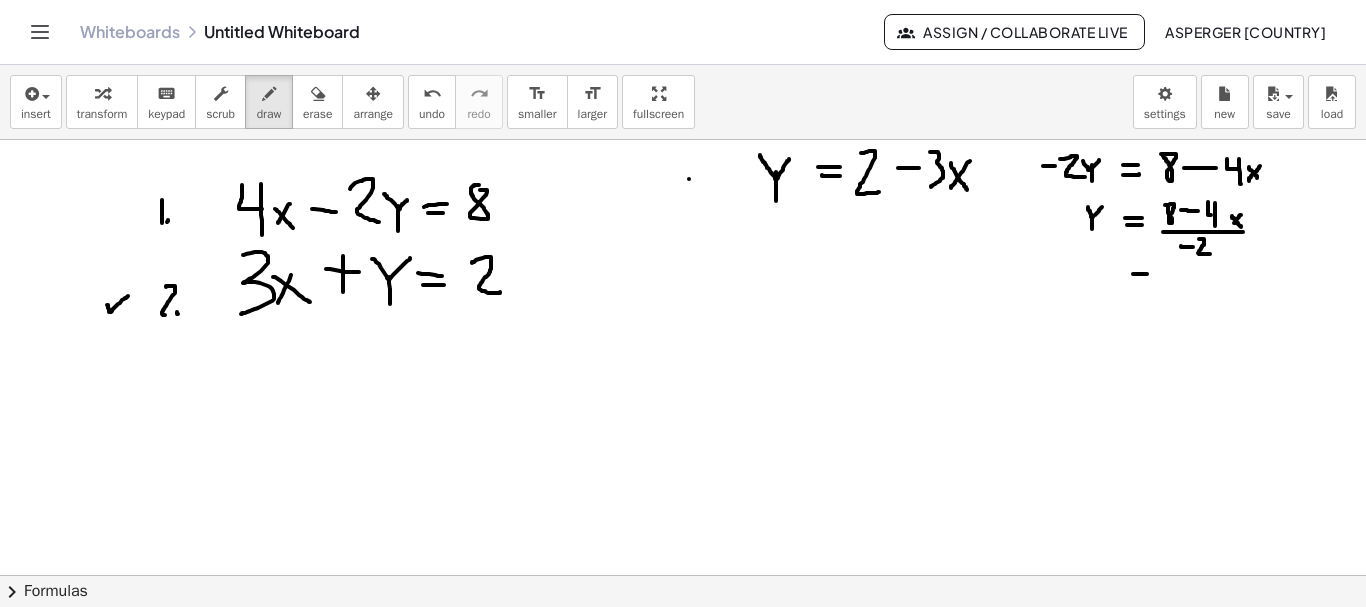 drag, startPoint x: 1133, startPoint y: 274, endPoint x: 1149, endPoint y: 274, distance: 16 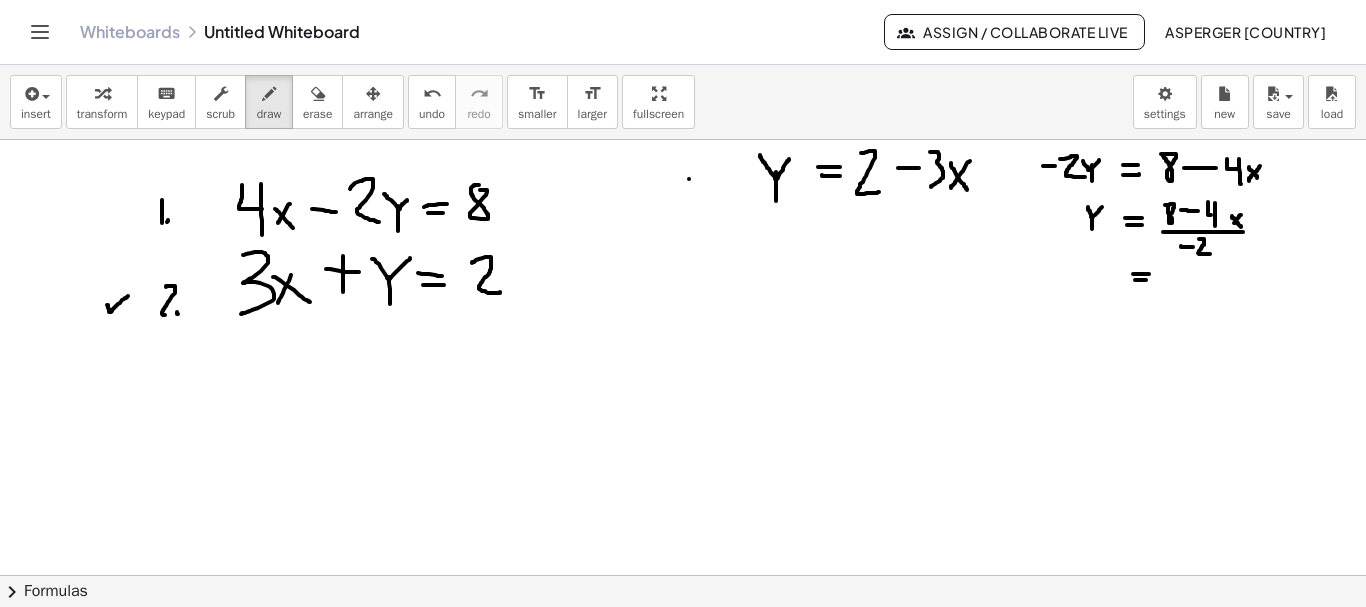 drag, startPoint x: 1135, startPoint y: 280, endPoint x: 1146, endPoint y: 280, distance: 11 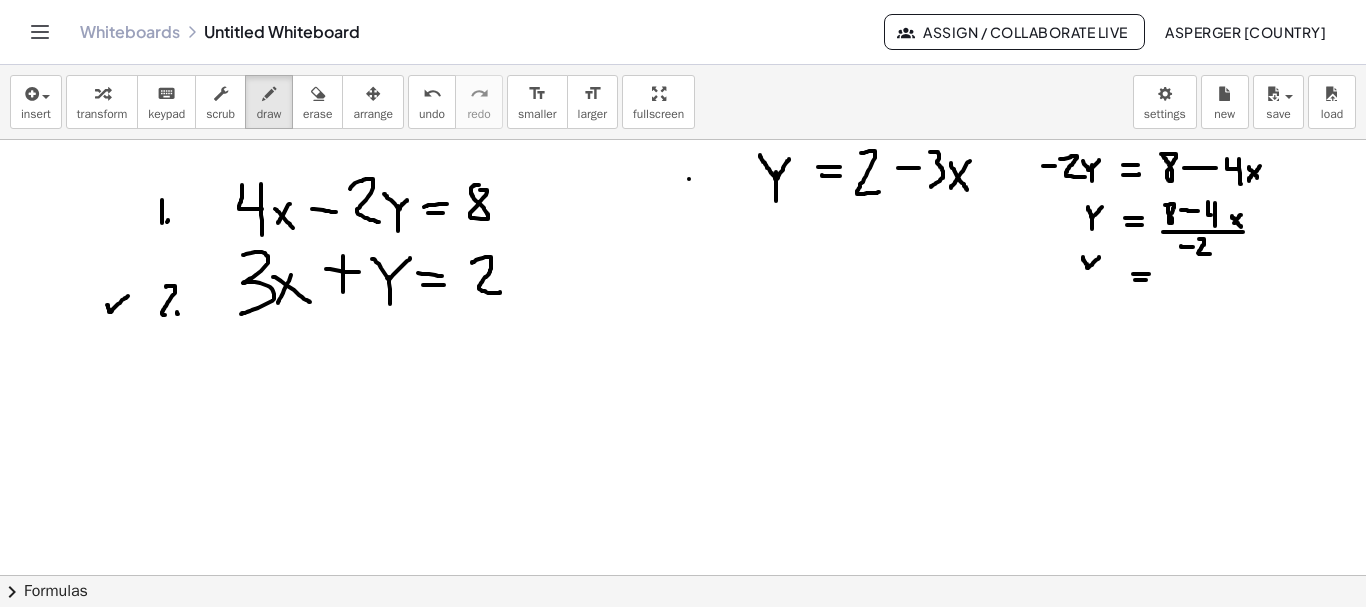 drag, startPoint x: 1083, startPoint y: 257, endPoint x: 1099, endPoint y: 256, distance: 16.03122 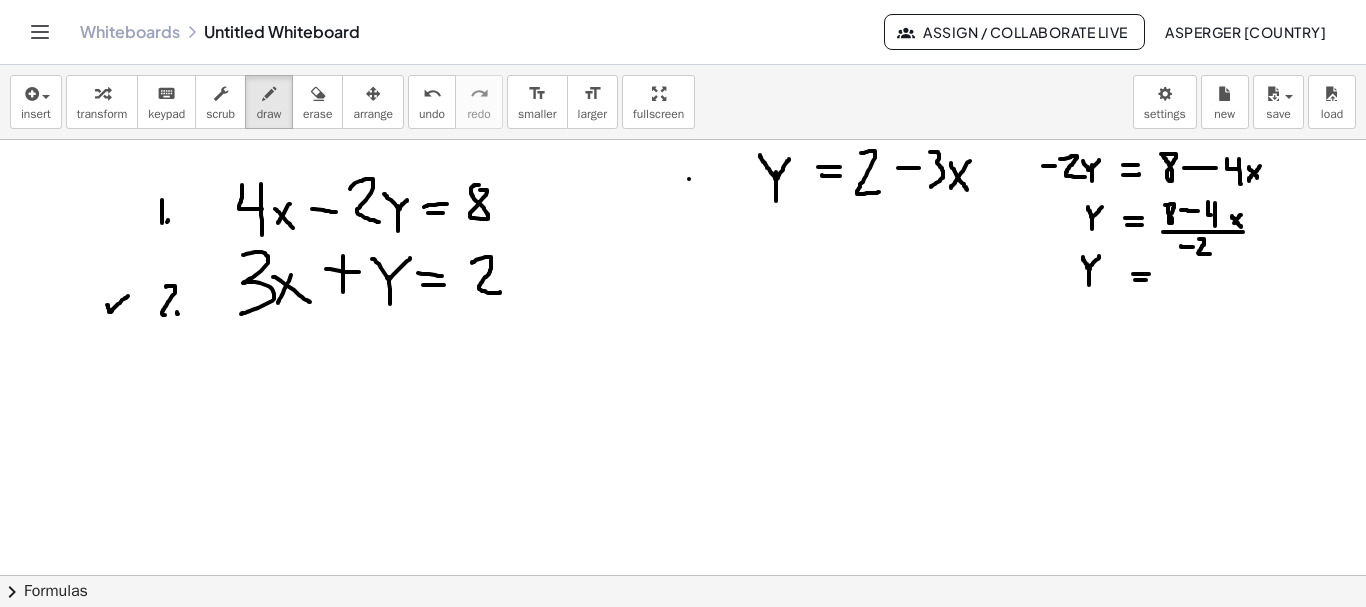 drag, startPoint x: 1090, startPoint y: 266, endPoint x: 1089, endPoint y: 285, distance: 19.026299 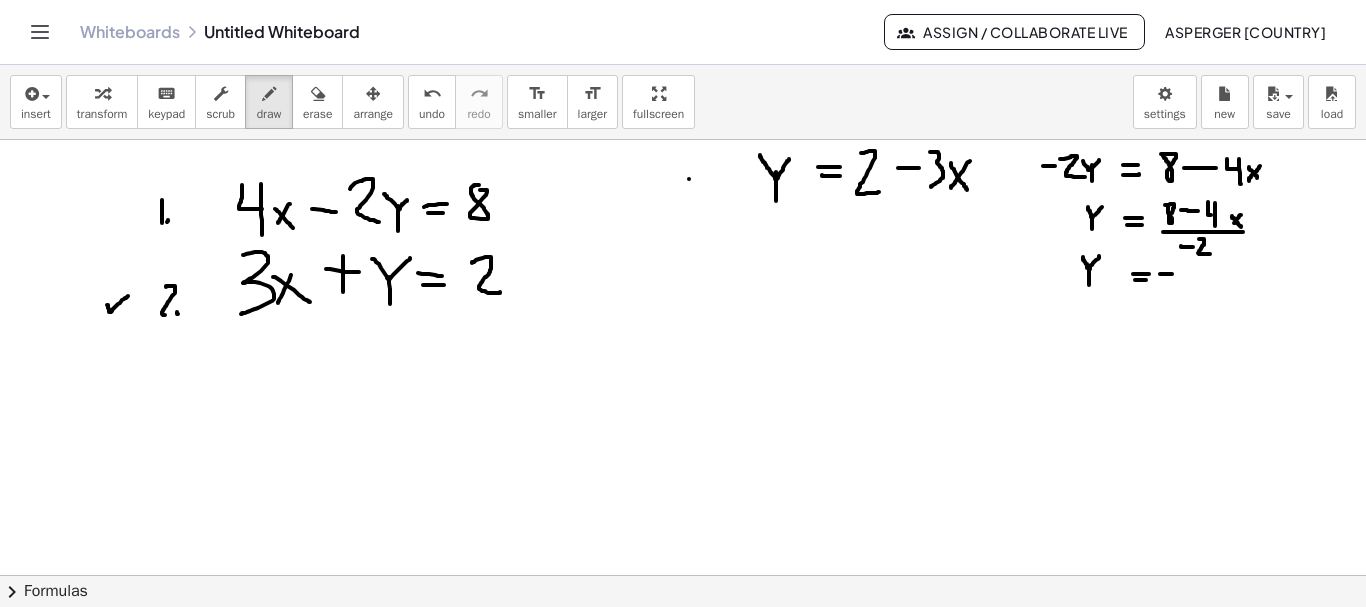 drag, startPoint x: 1160, startPoint y: 274, endPoint x: 1172, endPoint y: 274, distance: 12 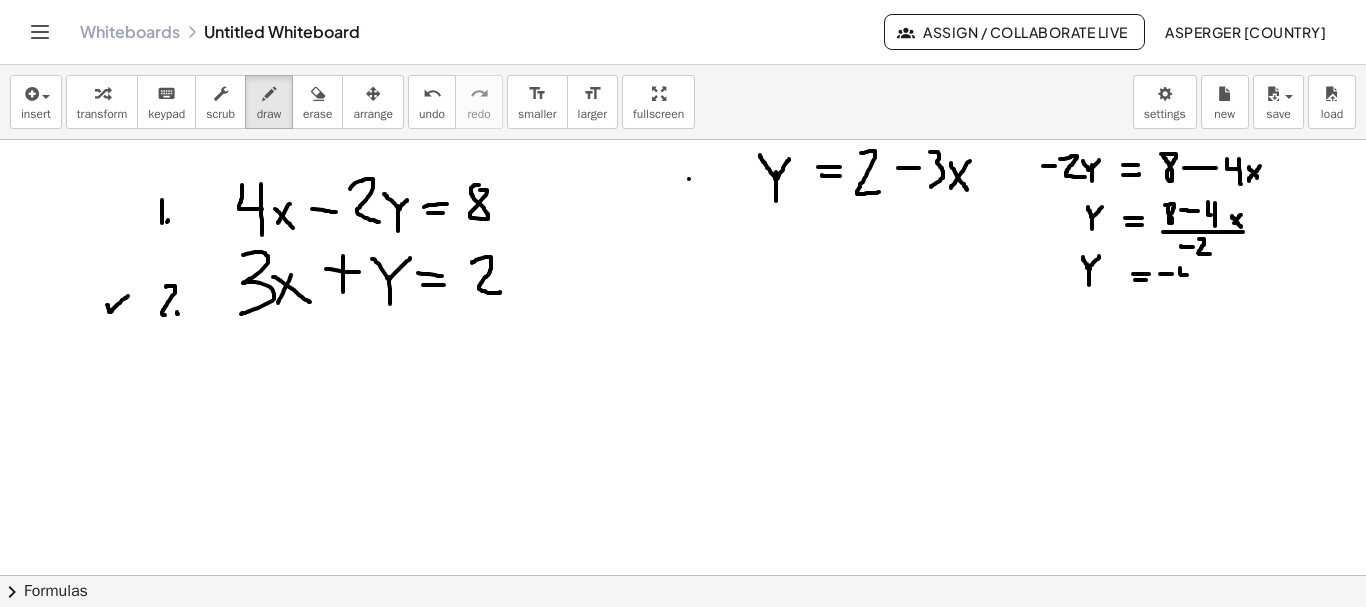 click at bounding box center [683, 640] 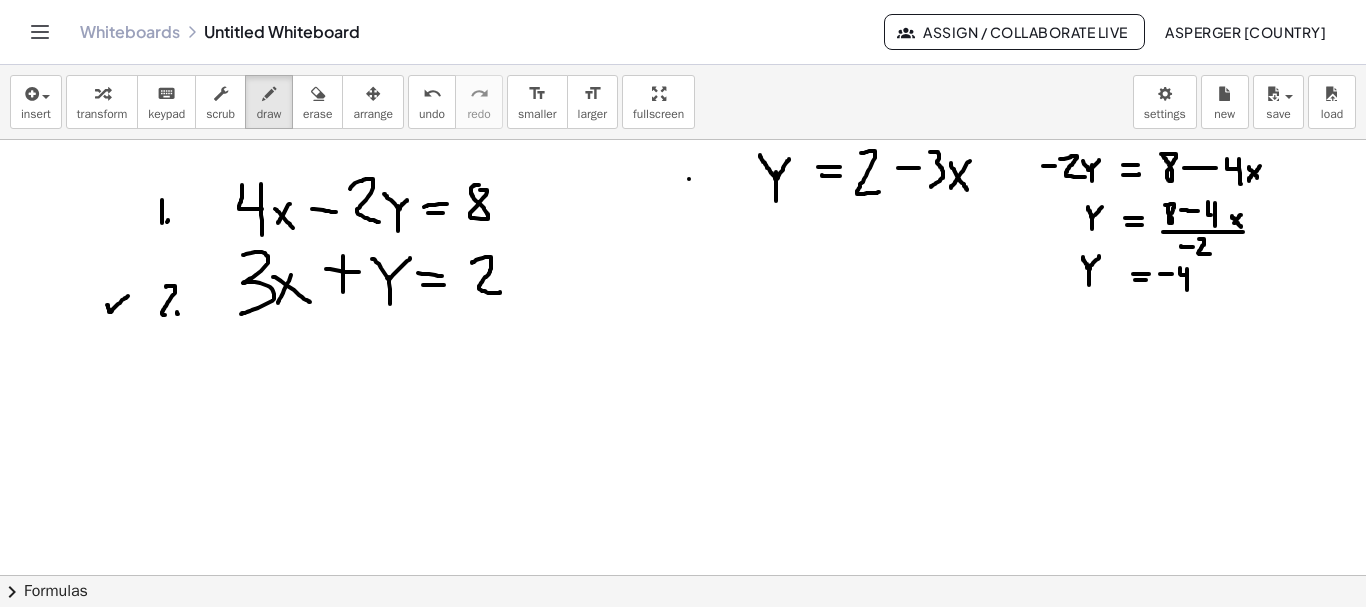 drag, startPoint x: 1187, startPoint y: 269, endPoint x: 1187, endPoint y: 293, distance: 24 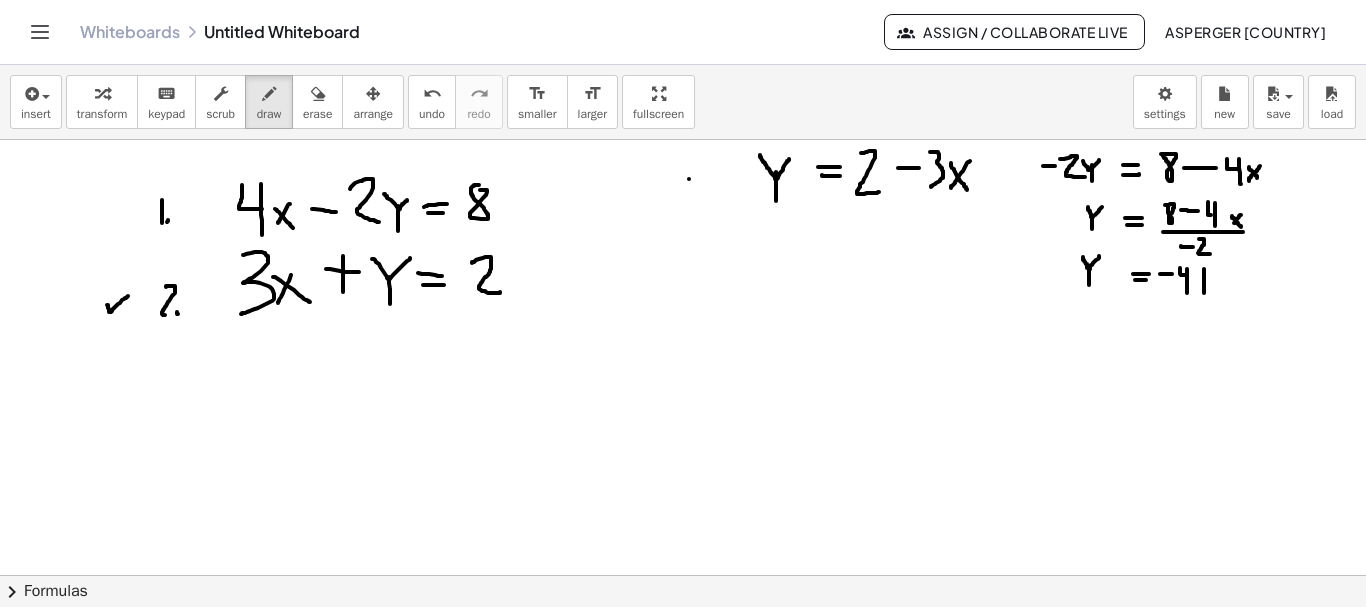 drag, startPoint x: 1204, startPoint y: 269, endPoint x: 1204, endPoint y: 293, distance: 24 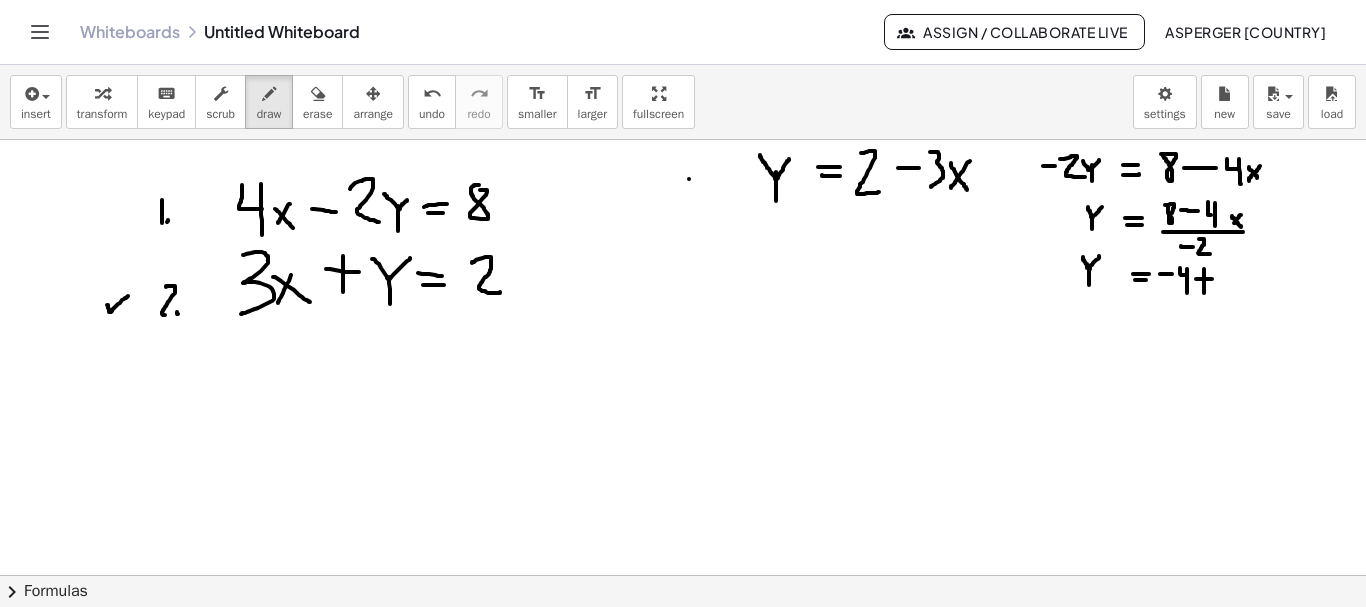 drag, startPoint x: 1196, startPoint y: 279, endPoint x: 1212, endPoint y: 279, distance: 16 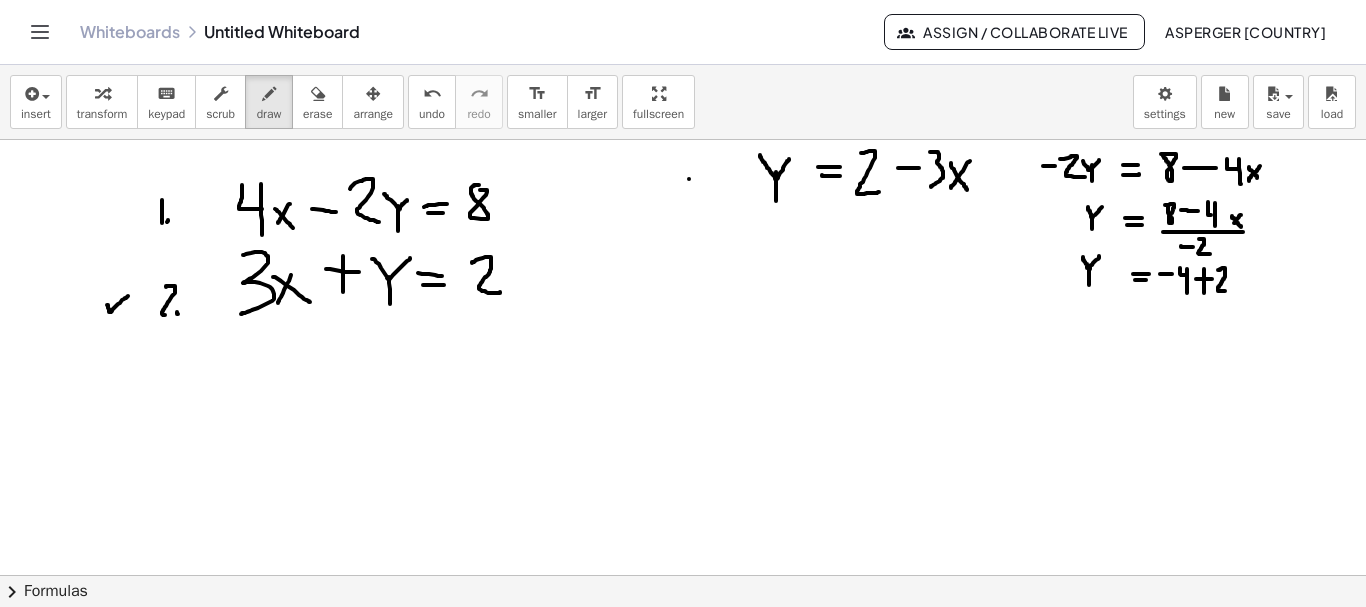 drag, startPoint x: 1218, startPoint y: 270, endPoint x: 1228, endPoint y: 291, distance: 23.259407 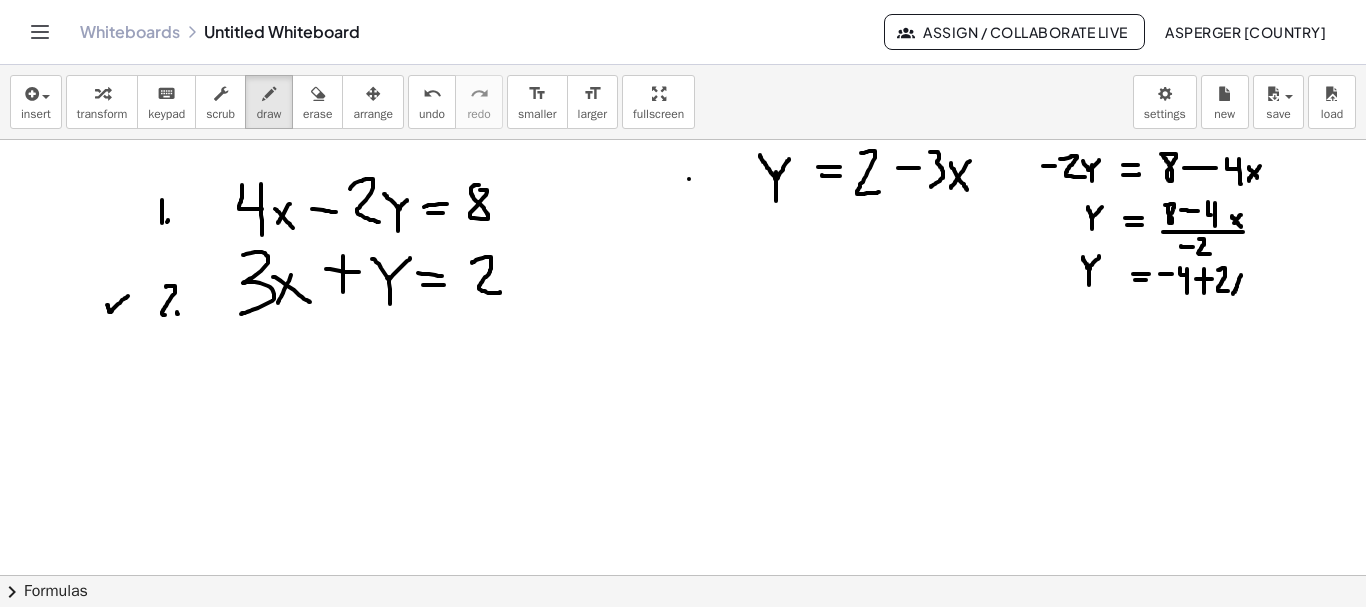 drag, startPoint x: 1241, startPoint y: 275, endPoint x: 1233, endPoint y: 294, distance: 20.615528 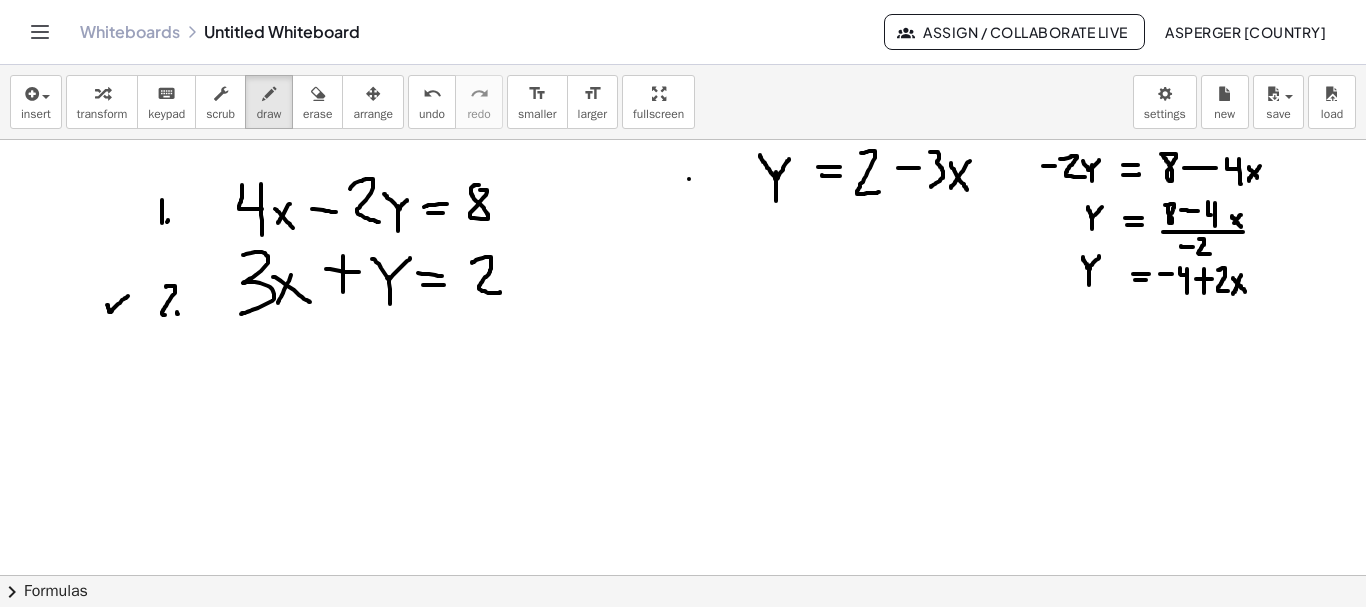 drag, startPoint x: 1233, startPoint y: 278, endPoint x: 1245, endPoint y: 293, distance: 19.209373 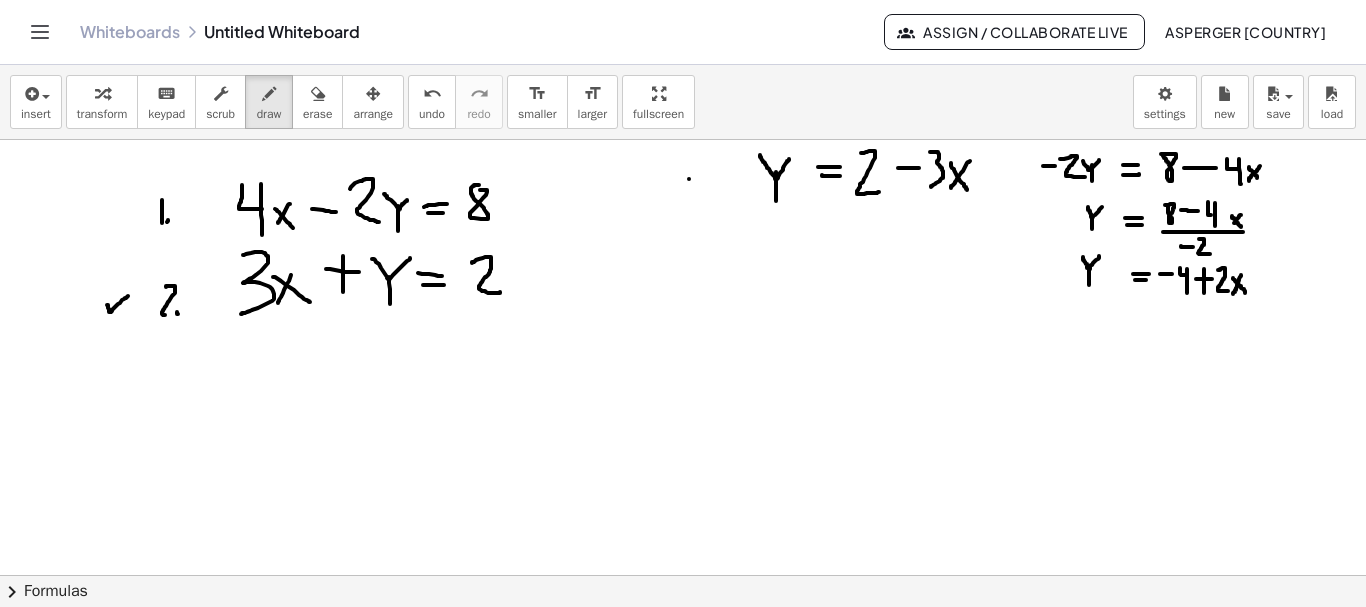 click at bounding box center [683, 640] 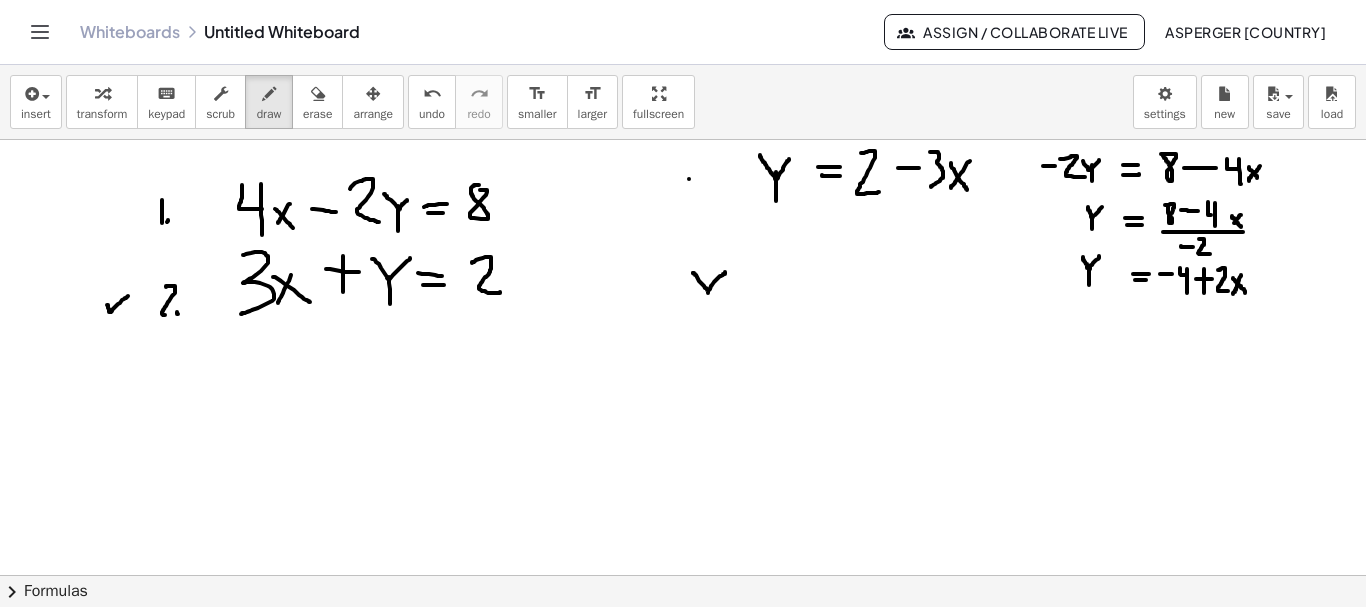 drag, startPoint x: 693, startPoint y: 273, endPoint x: 726, endPoint y: 272, distance: 33.01515 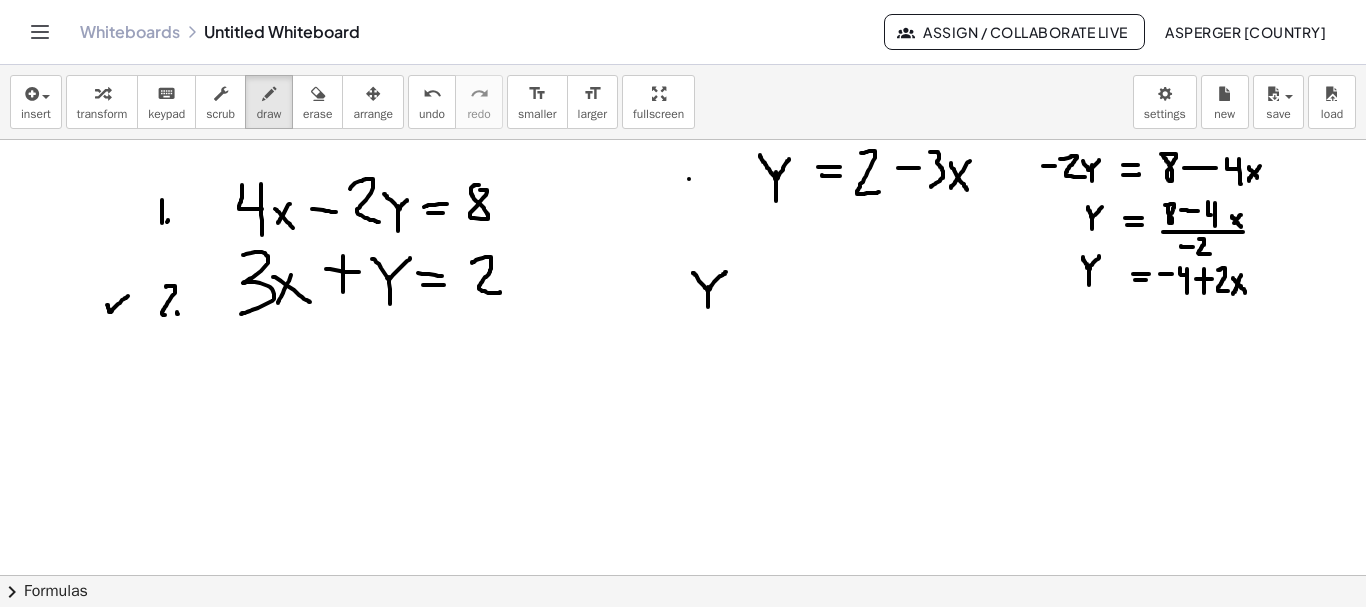drag, startPoint x: 708, startPoint y: 287, endPoint x: 708, endPoint y: 307, distance: 20 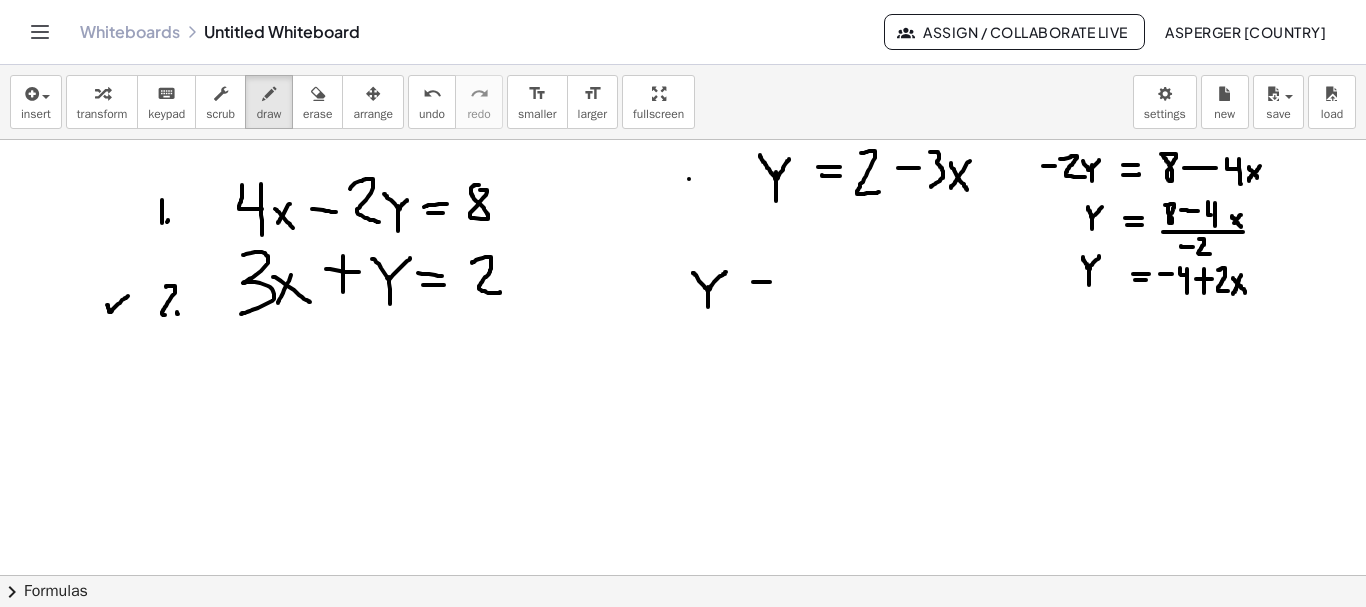 drag, startPoint x: 759, startPoint y: 282, endPoint x: 770, endPoint y: 282, distance: 11 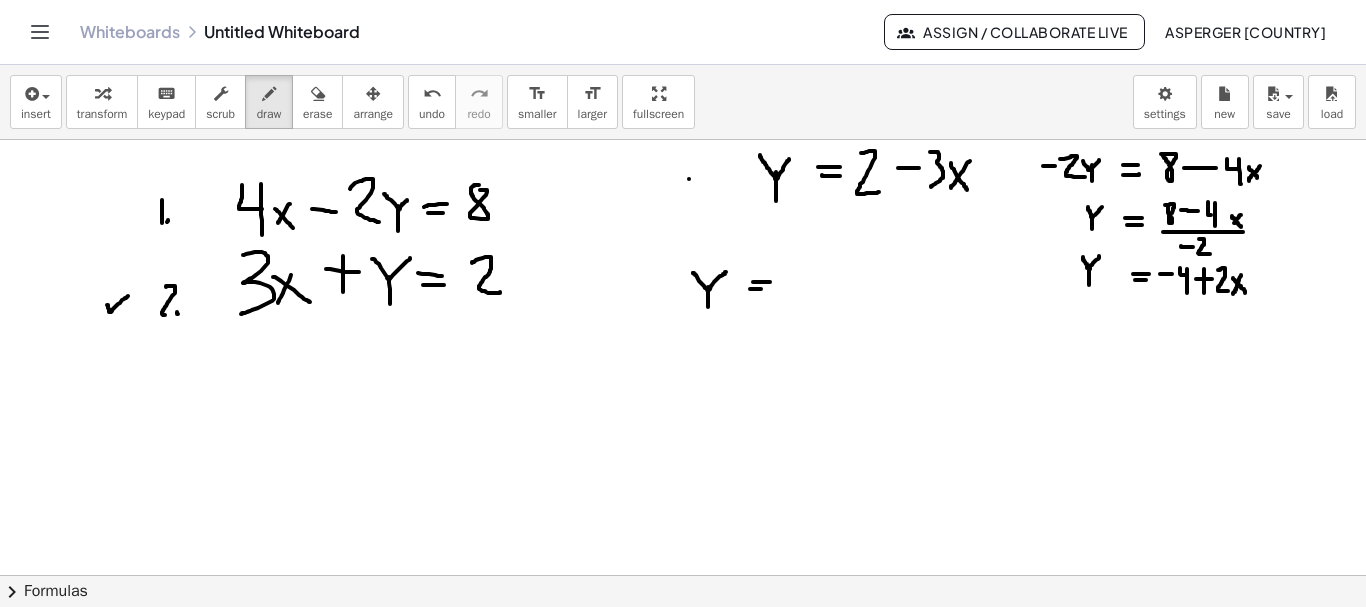 drag, startPoint x: 750, startPoint y: 289, endPoint x: 767, endPoint y: 289, distance: 17 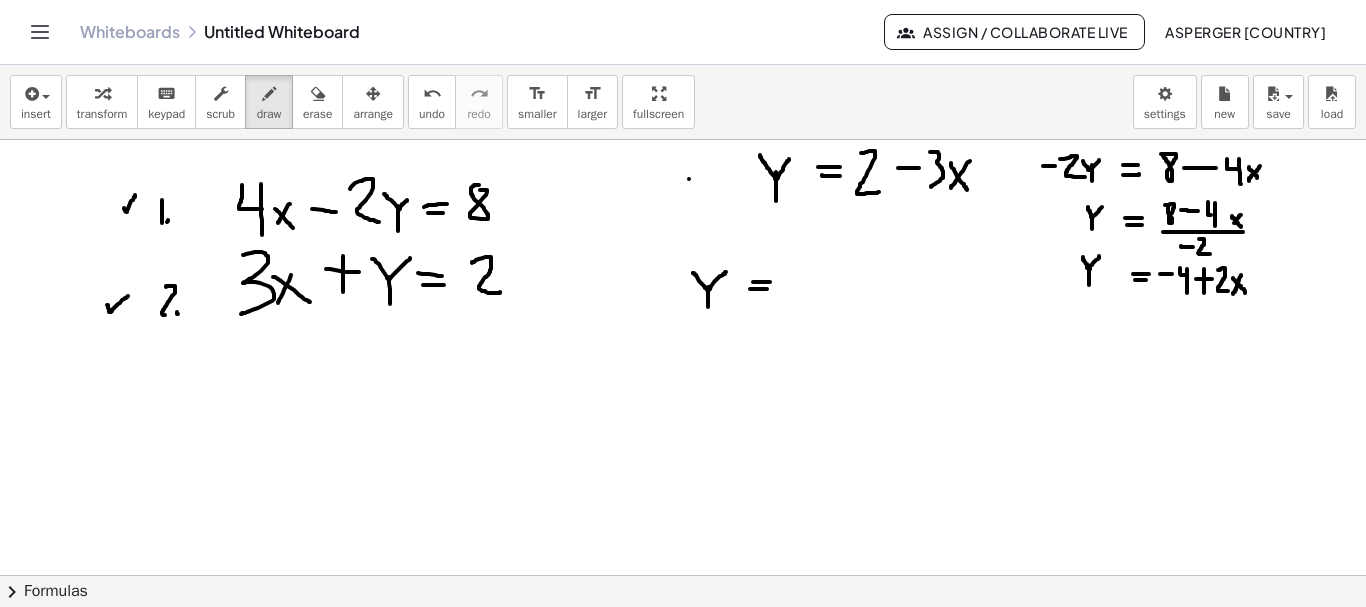 drag, startPoint x: 124, startPoint y: 208, endPoint x: 135, endPoint y: 194, distance: 17.804493 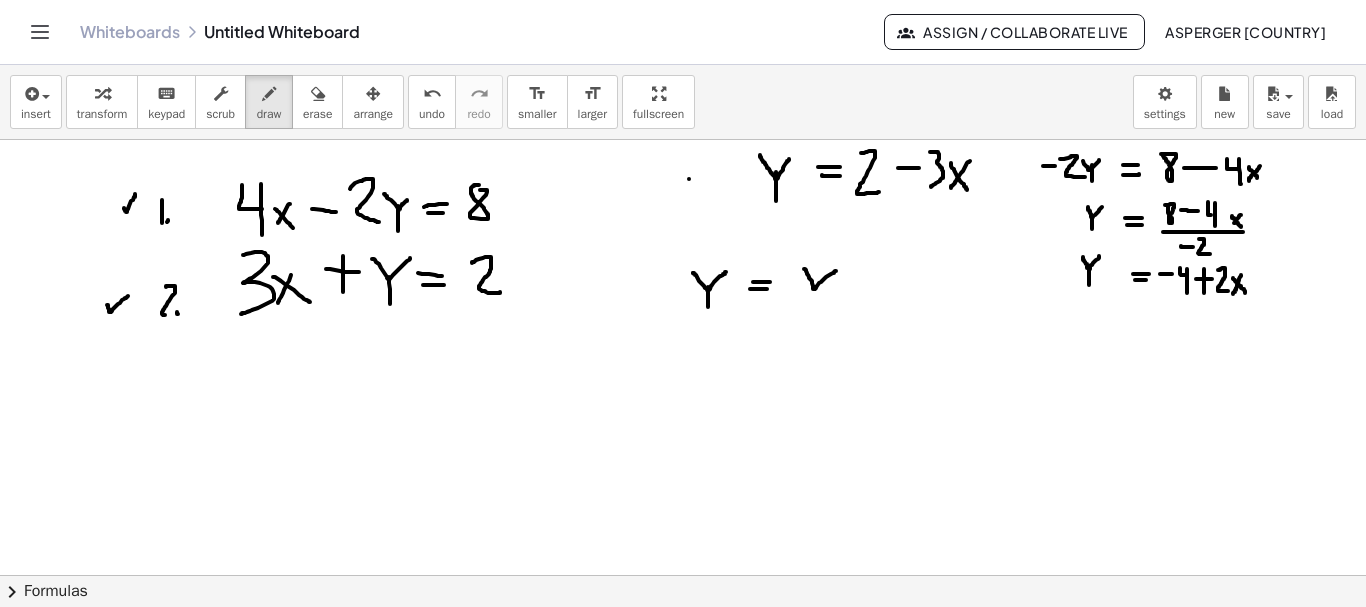 drag, startPoint x: 804, startPoint y: 269, endPoint x: 825, endPoint y: 278, distance: 22.847319 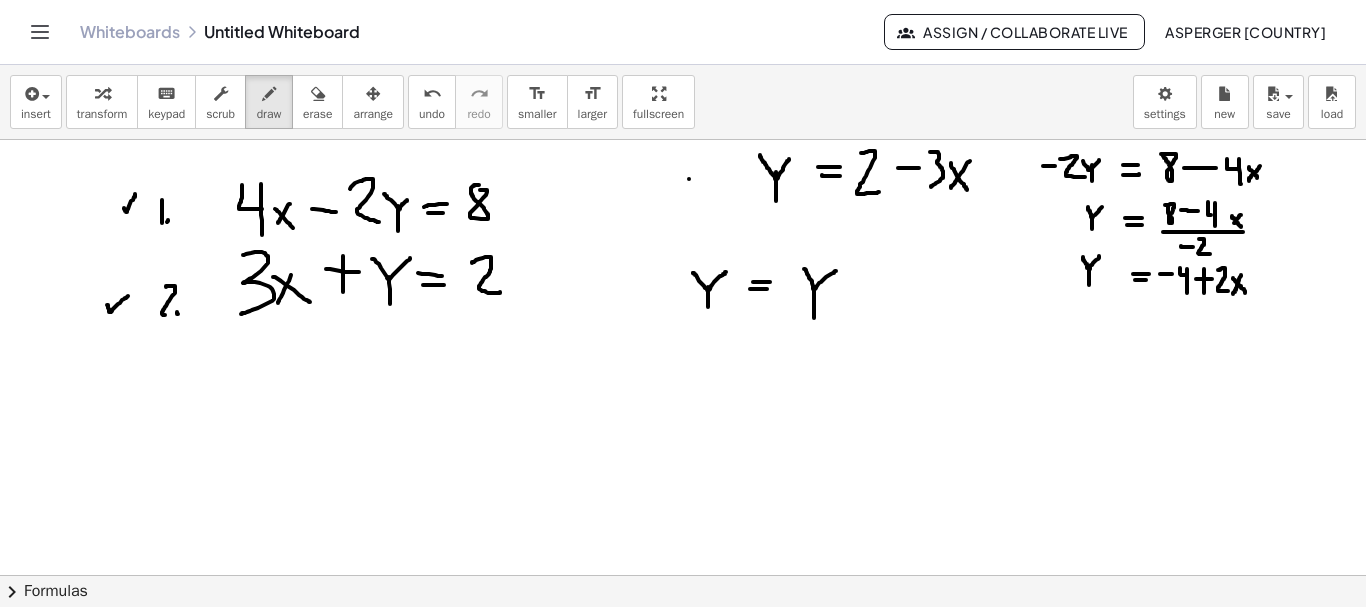 drag, startPoint x: 814, startPoint y: 288, endPoint x: 814, endPoint y: 318, distance: 30 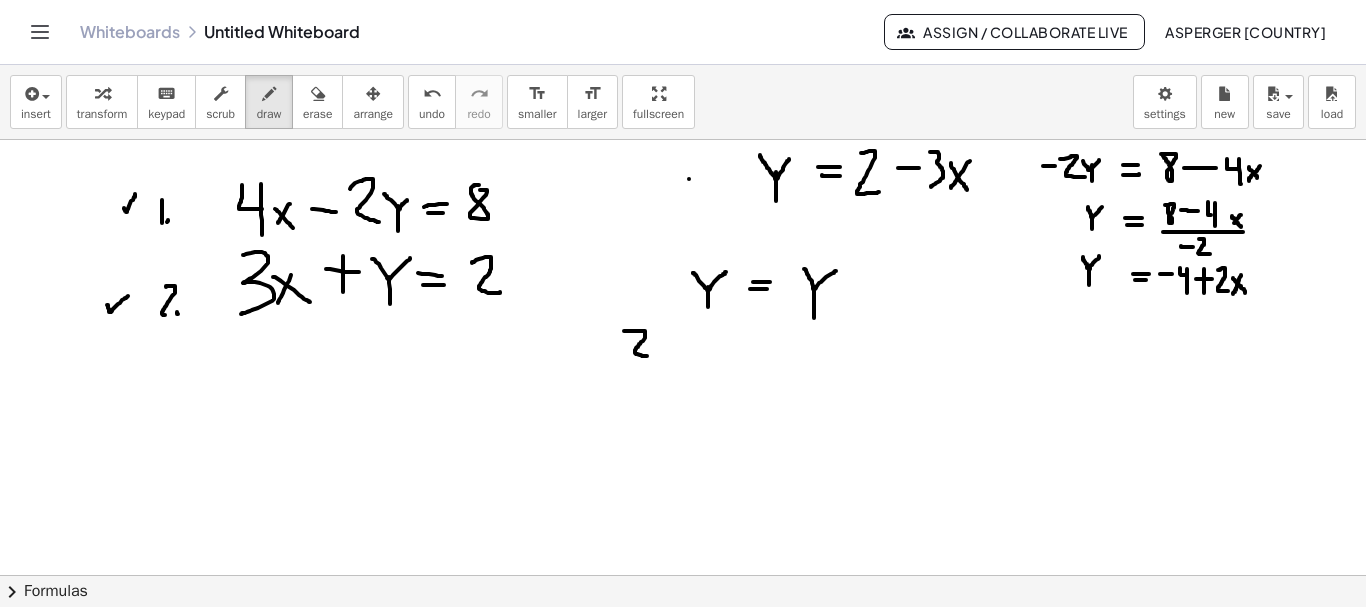 drag, startPoint x: 624, startPoint y: 331, endPoint x: 654, endPoint y: 352, distance: 36.619667 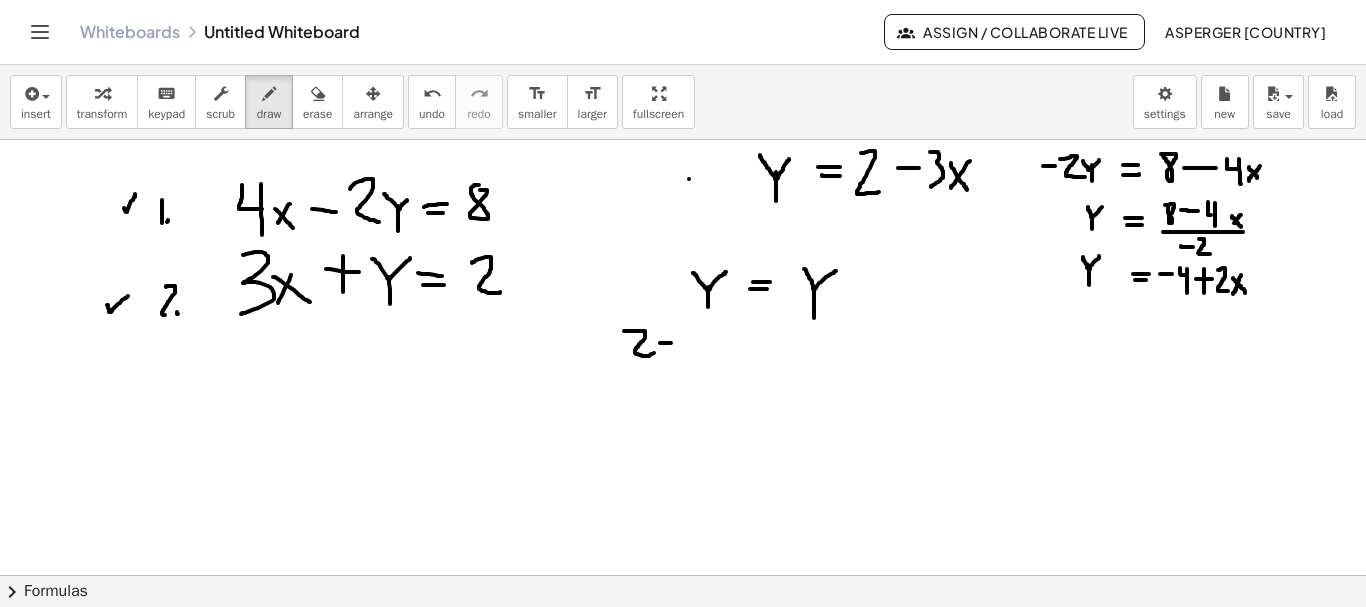 drag, startPoint x: 660, startPoint y: 343, endPoint x: 676, endPoint y: 343, distance: 16 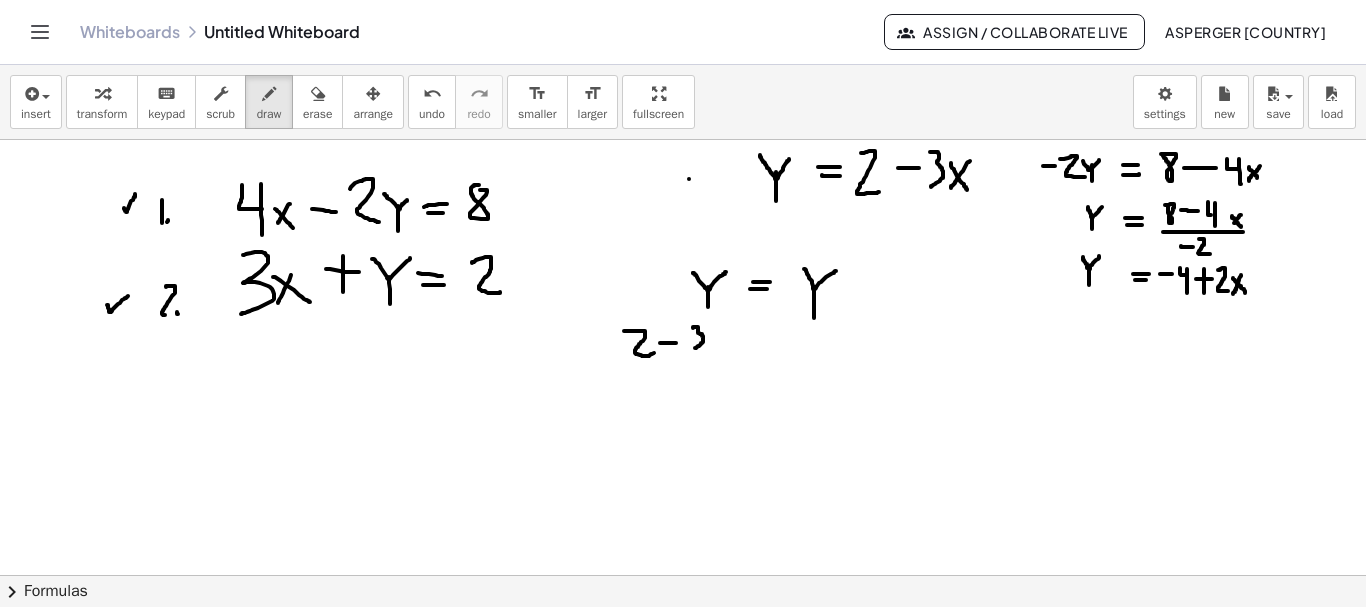 drag, startPoint x: 693, startPoint y: 328, endPoint x: 695, endPoint y: 348, distance: 20.09975 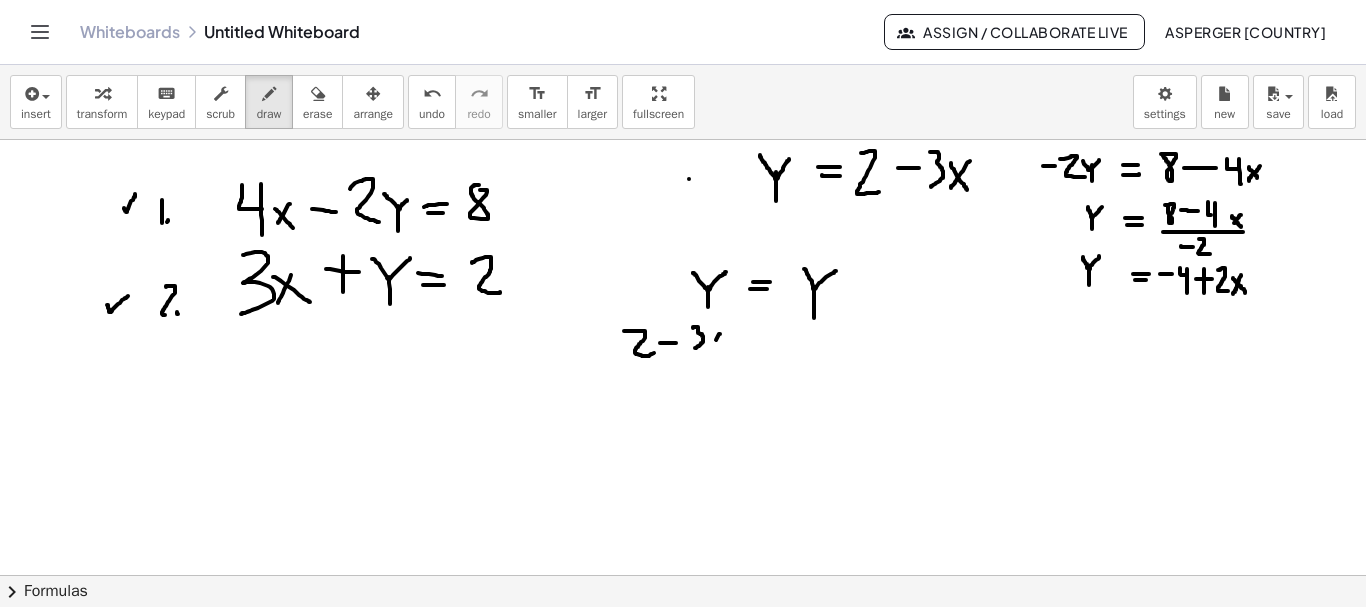 drag, startPoint x: 720, startPoint y: 334, endPoint x: 707, endPoint y: 352, distance: 22.203604 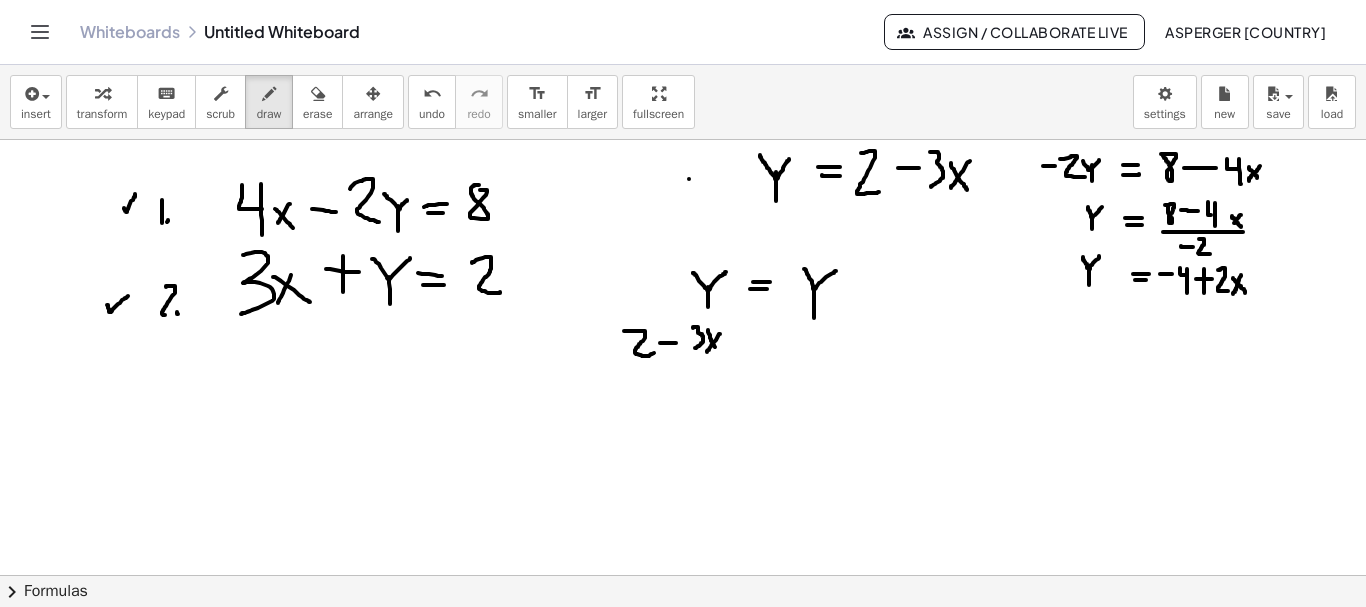 drag, startPoint x: 708, startPoint y: 330, endPoint x: 717, endPoint y: 351, distance: 22.847319 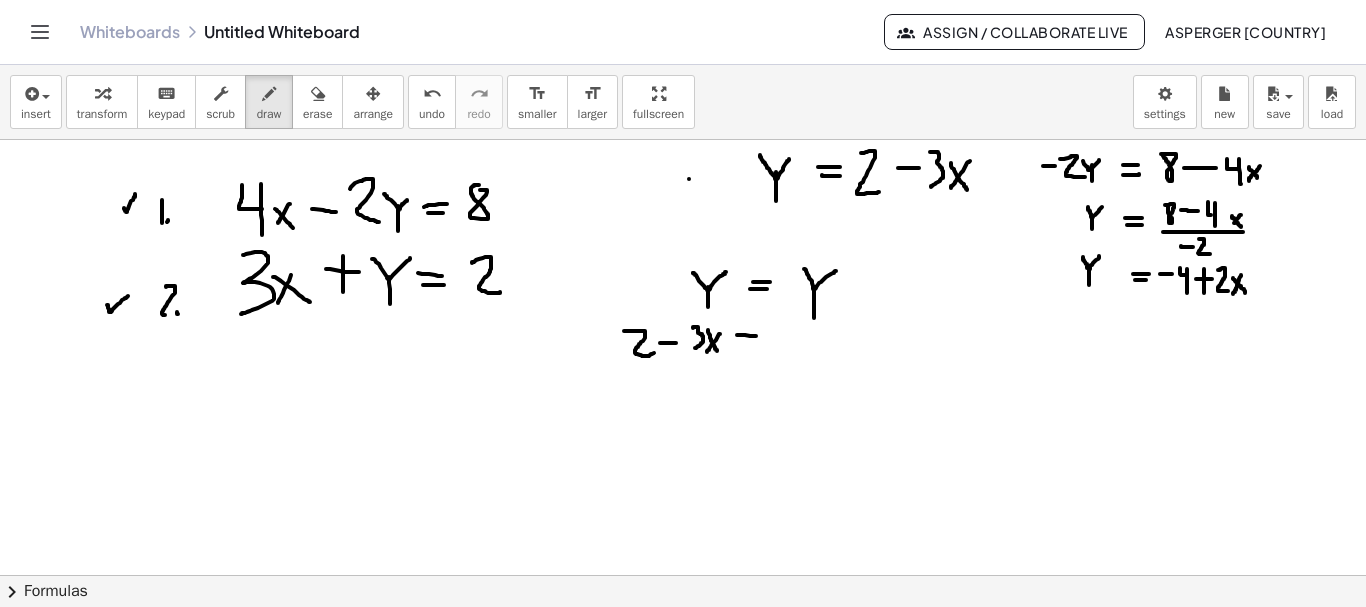 click at bounding box center (683, 640) 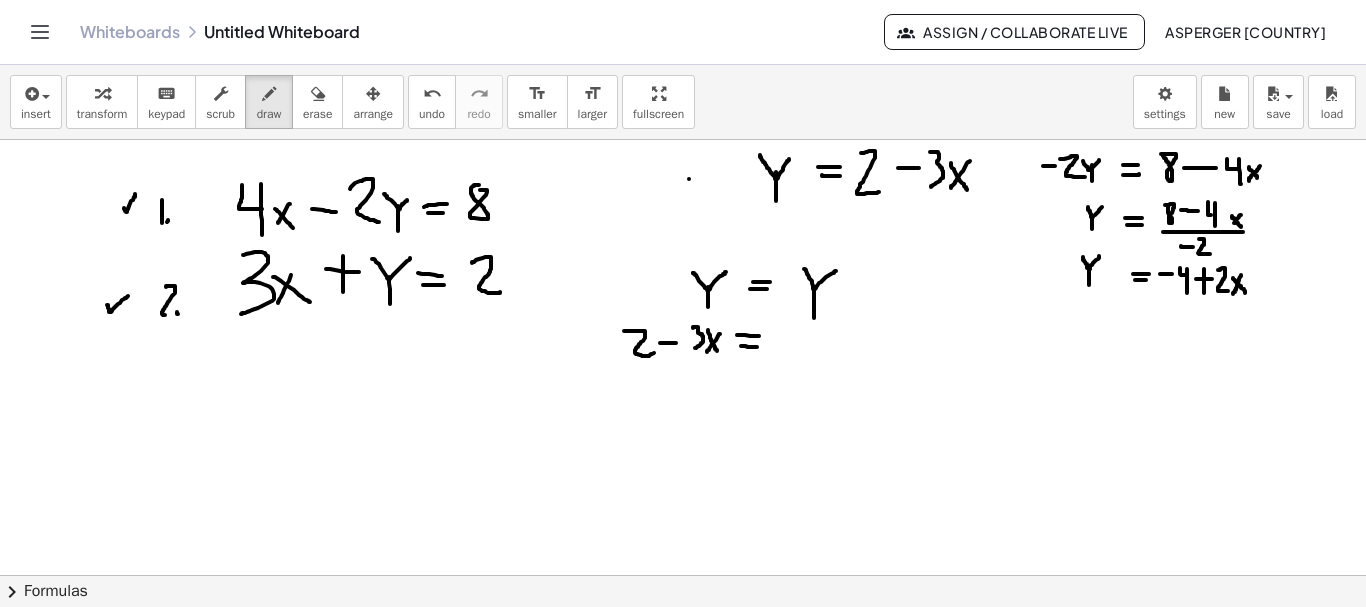 drag, startPoint x: 741, startPoint y: 346, endPoint x: 758, endPoint y: 347, distance: 17.029387 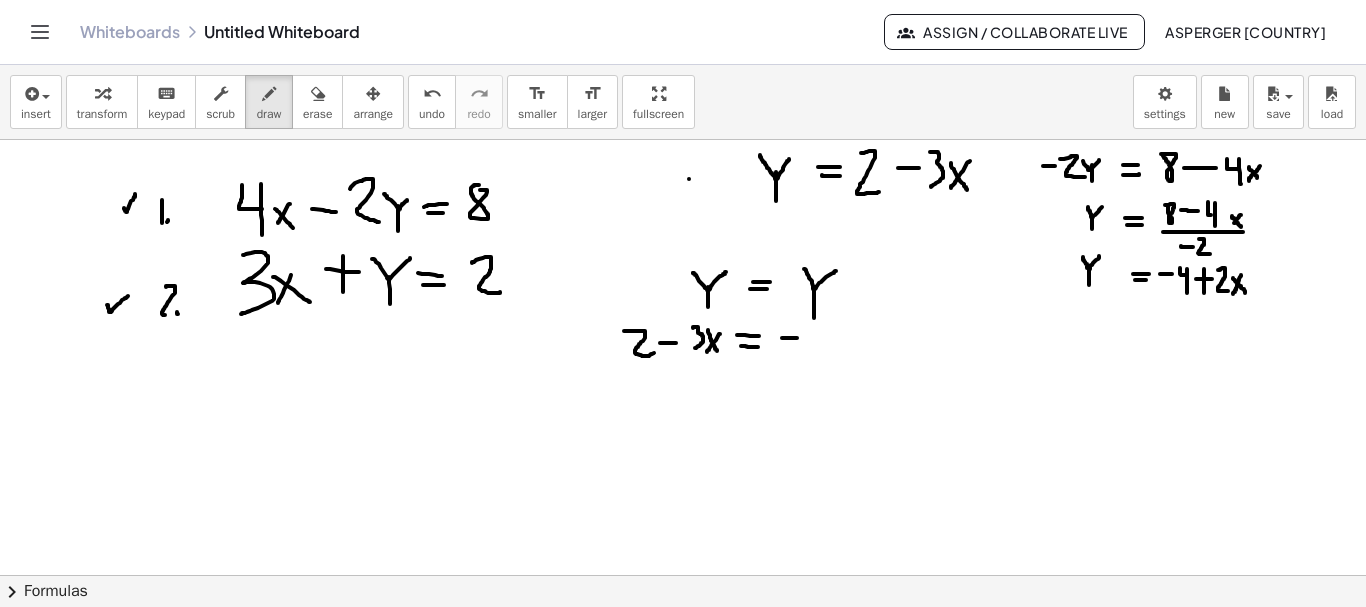 drag, startPoint x: 782, startPoint y: 338, endPoint x: 797, endPoint y: 338, distance: 15 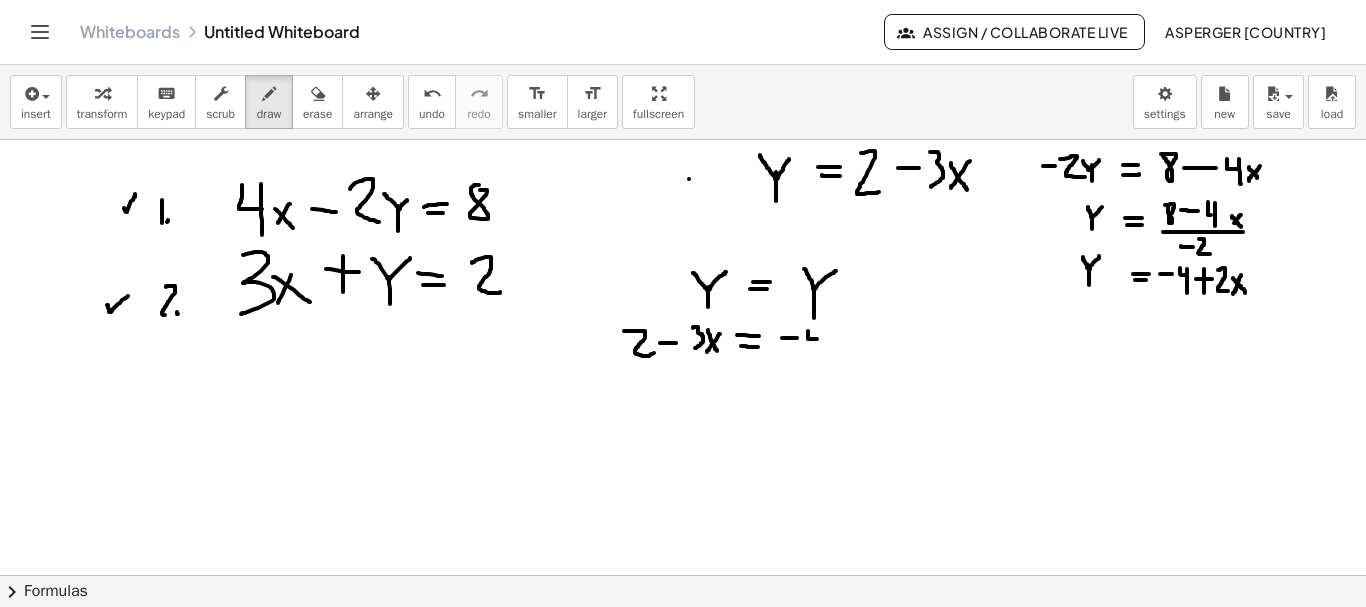 drag, startPoint x: 808, startPoint y: 331, endPoint x: 819, endPoint y: 338, distance: 13.038404 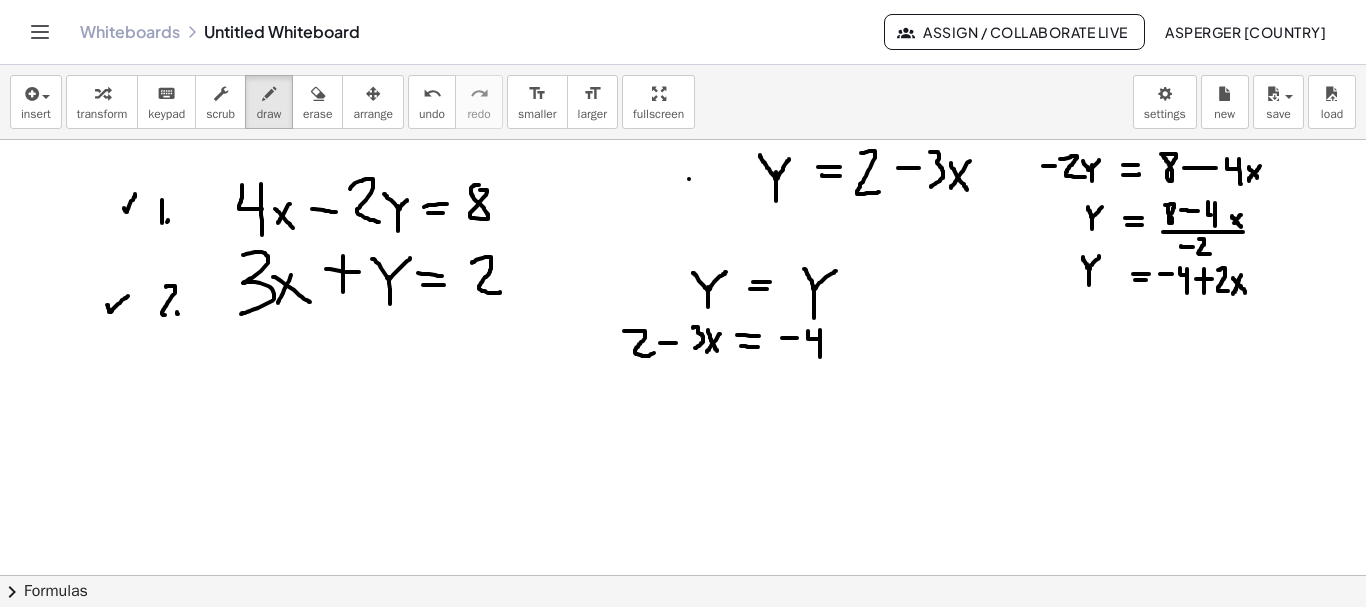 drag, startPoint x: 820, startPoint y: 330, endPoint x: 820, endPoint y: 361, distance: 31 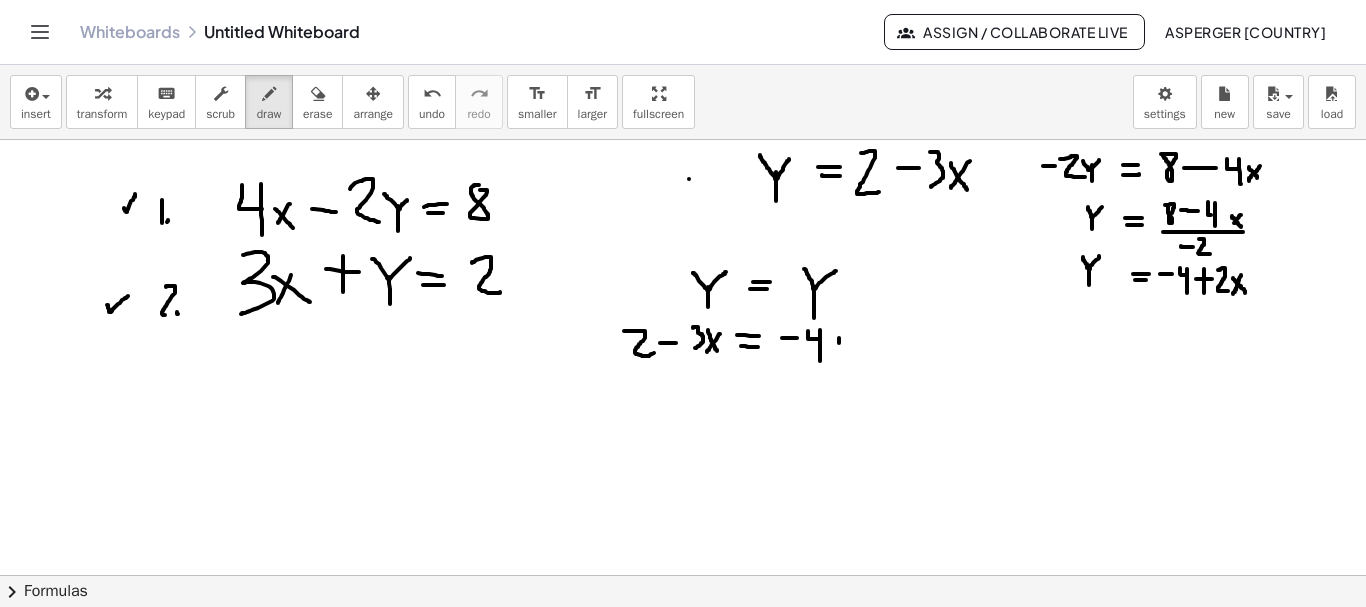 drag, startPoint x: 839, startPoint y: 338, endPoint x: 839, endPoint y: 354, distance: 16 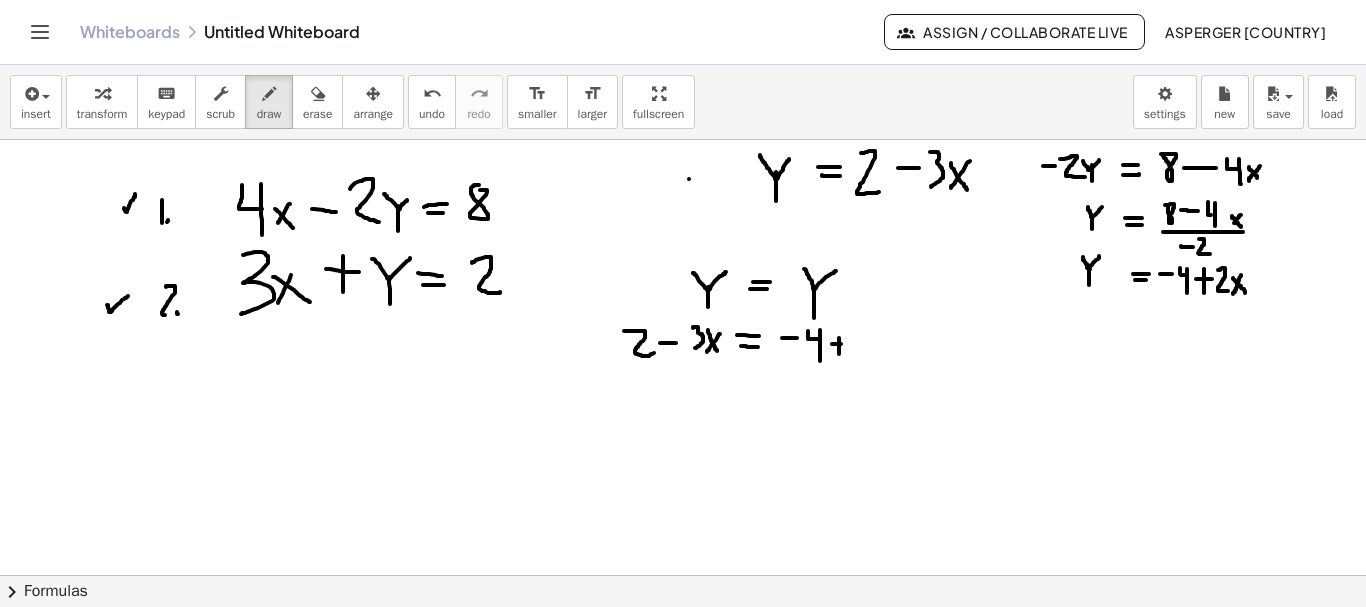 drag, startPoint x: 833, startPoint y: 344, endPoint x: 850, endPoint y: 344, distance: 17 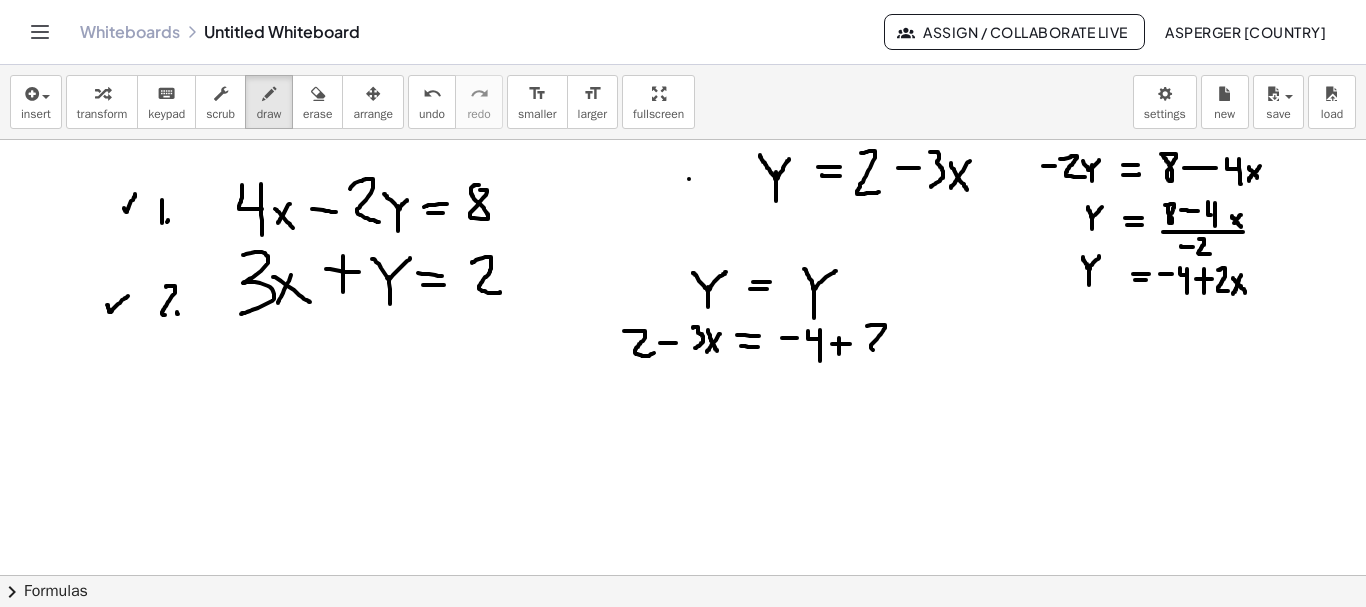 drag, startPoint x: 884, startPoint y: 325, endPoint x: 892, endPoint y: 345, distance: 21.540659 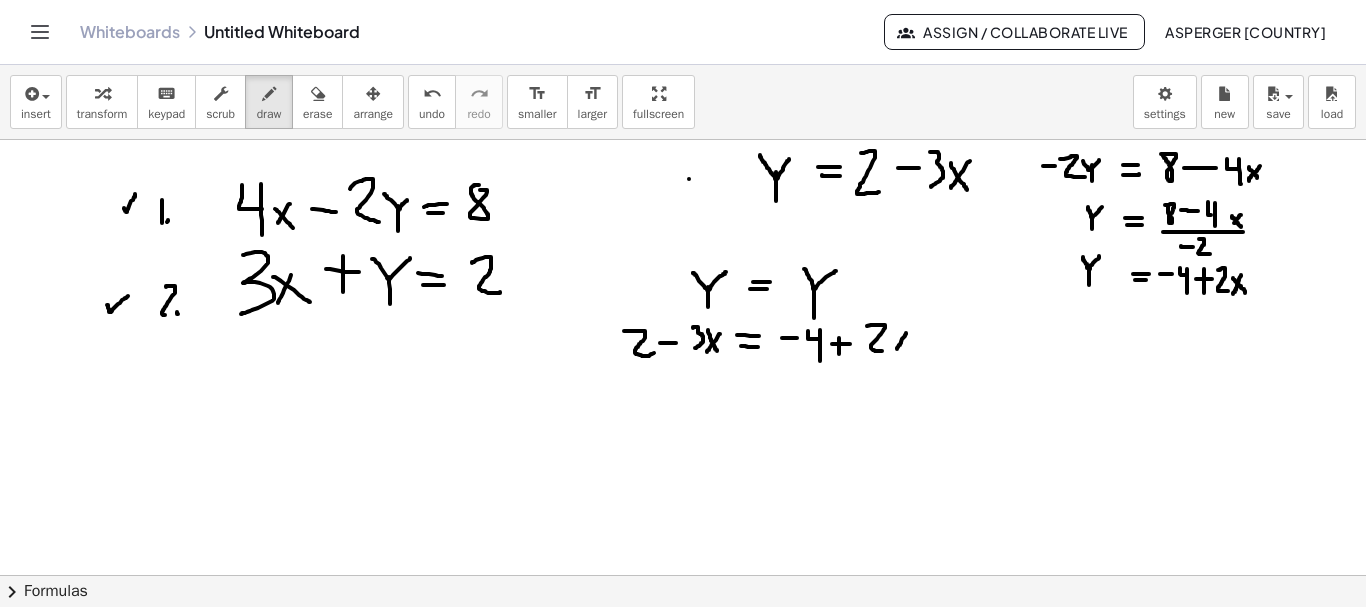 drag, startPoint x: 906, startPoint y: 333, endPoint x: 897, endPoint y: 349, distance: 18.35756 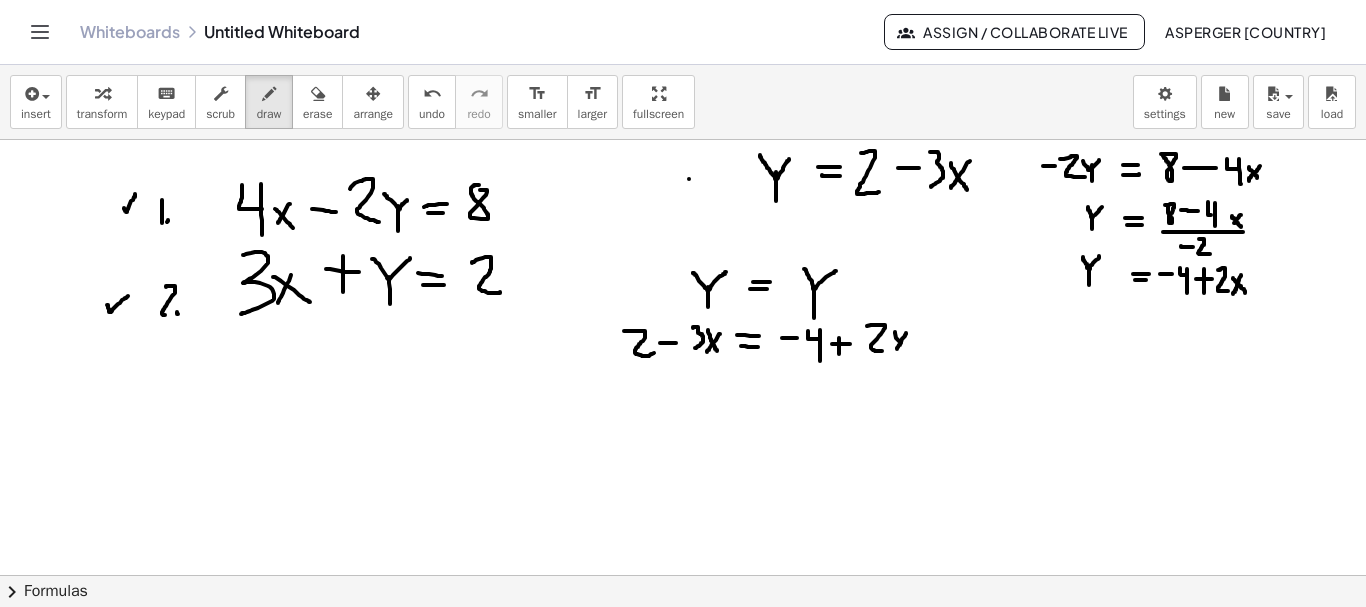 drag, startPoint x: 895, startPoint y: 332, endPoint x: 907, endPoint y: 351, distance: 22.472204 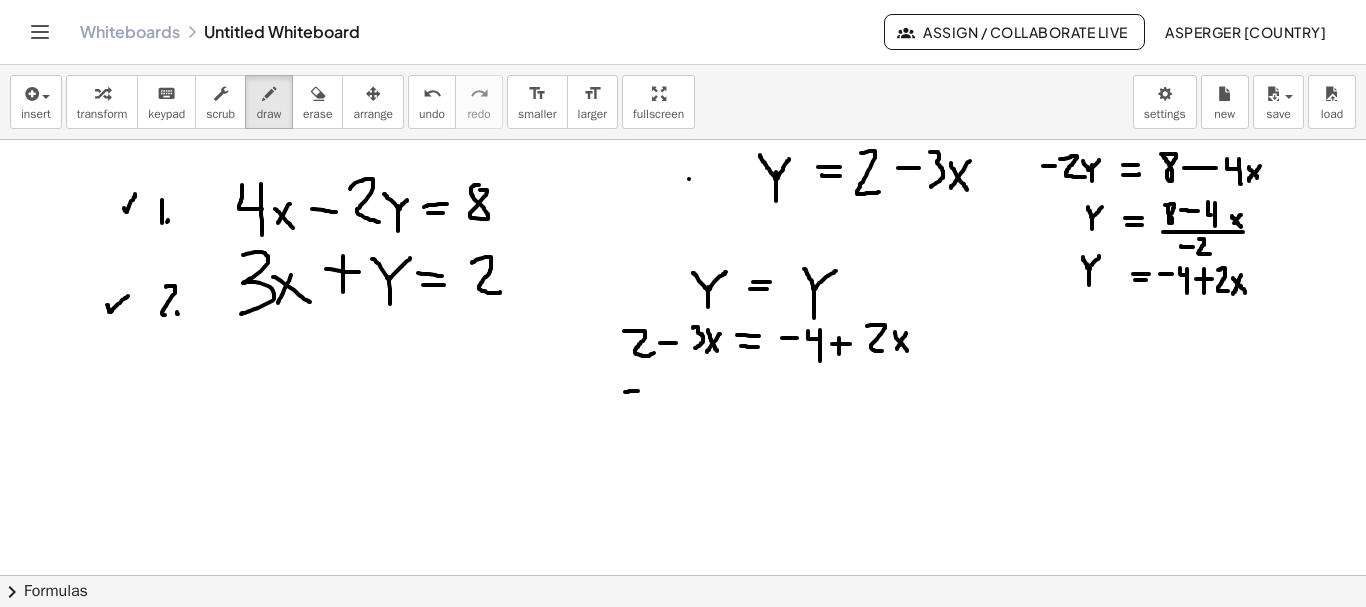 drag, startPoint x: 625, startPoint y: 392, endPoint x: 640, endPoint y: 391, distance: 15.033297 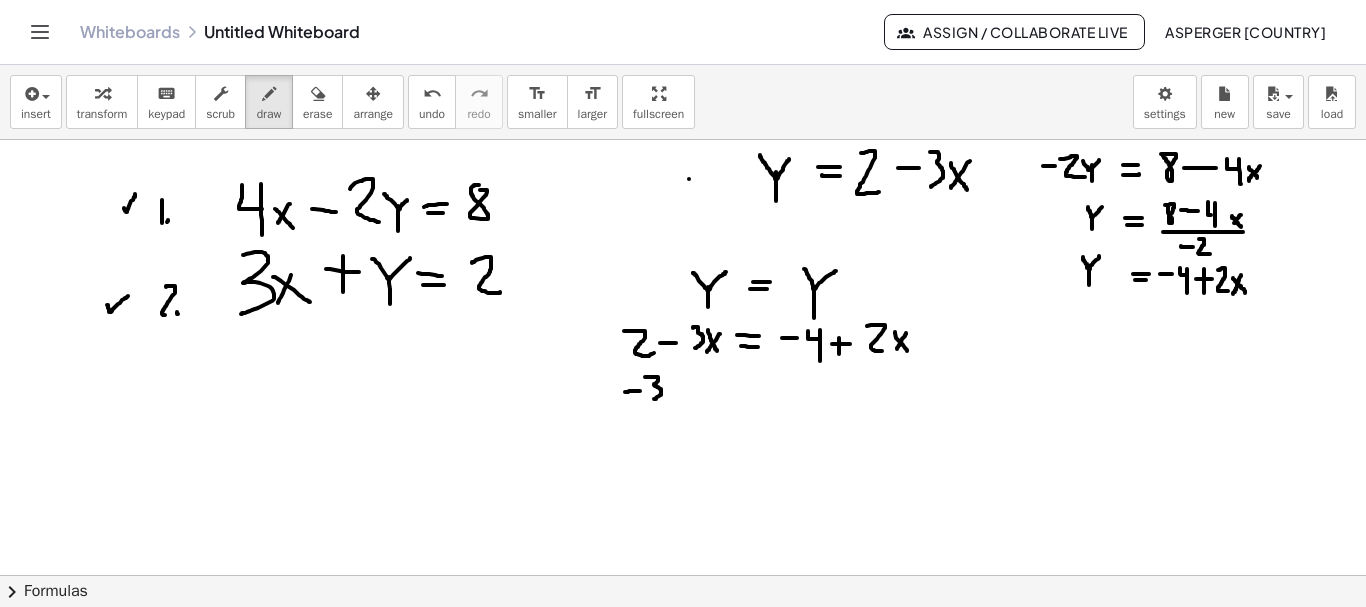 drag, startPoint x: 647, startPoint y: 377, endPoint x: 654, endPoint y: 399, distance: 23.086792 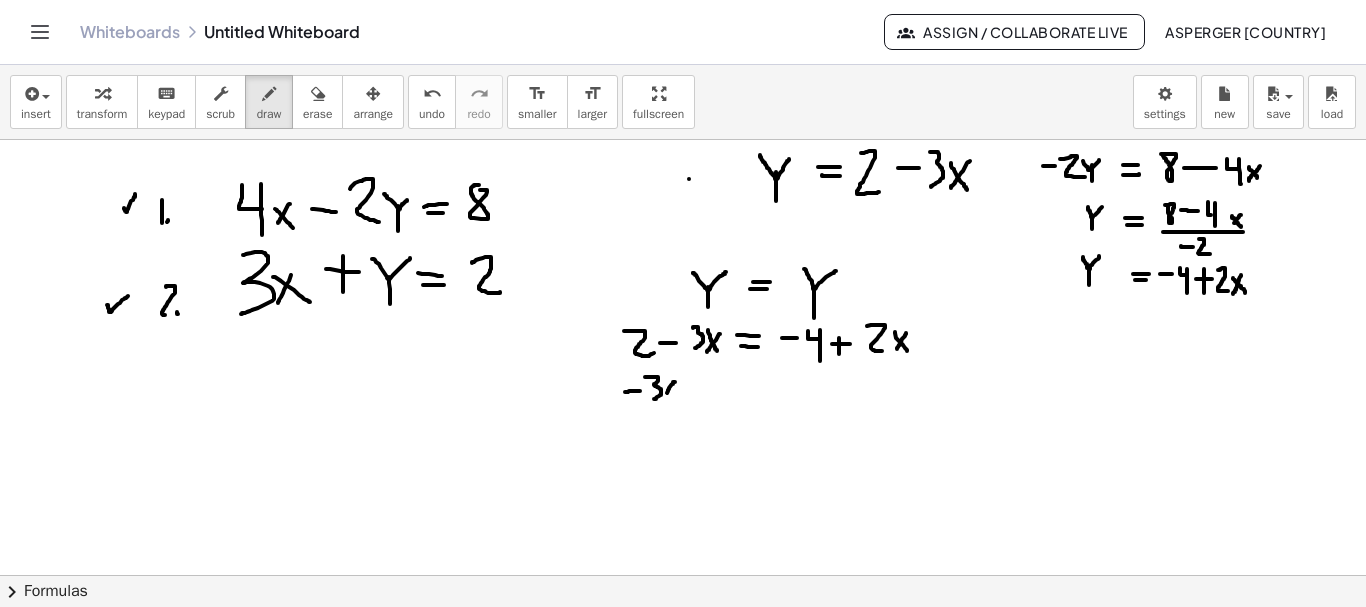 drag, startPoint x: 675, startPoint y: 382, endPoint x: 665, endPoint y: 397, distance: 18.027756 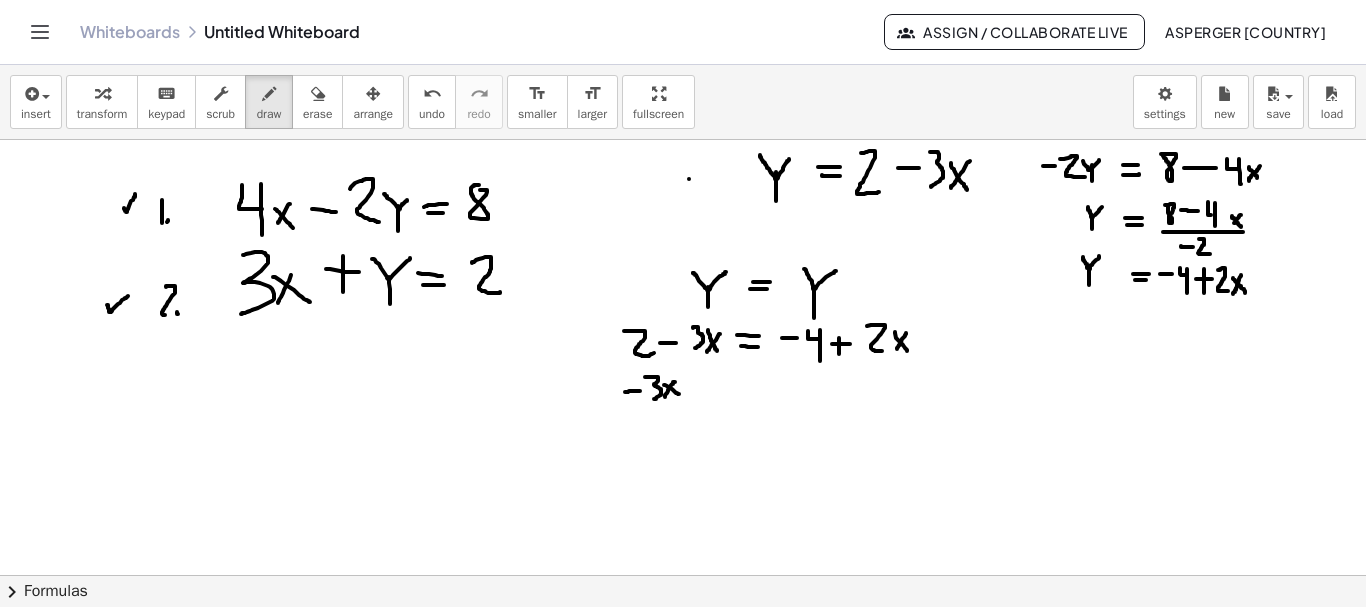 drag, startPoint x: 664, startPoint y: 385, endPoint x: 679, endPoint y: 394, distance: 17.492855 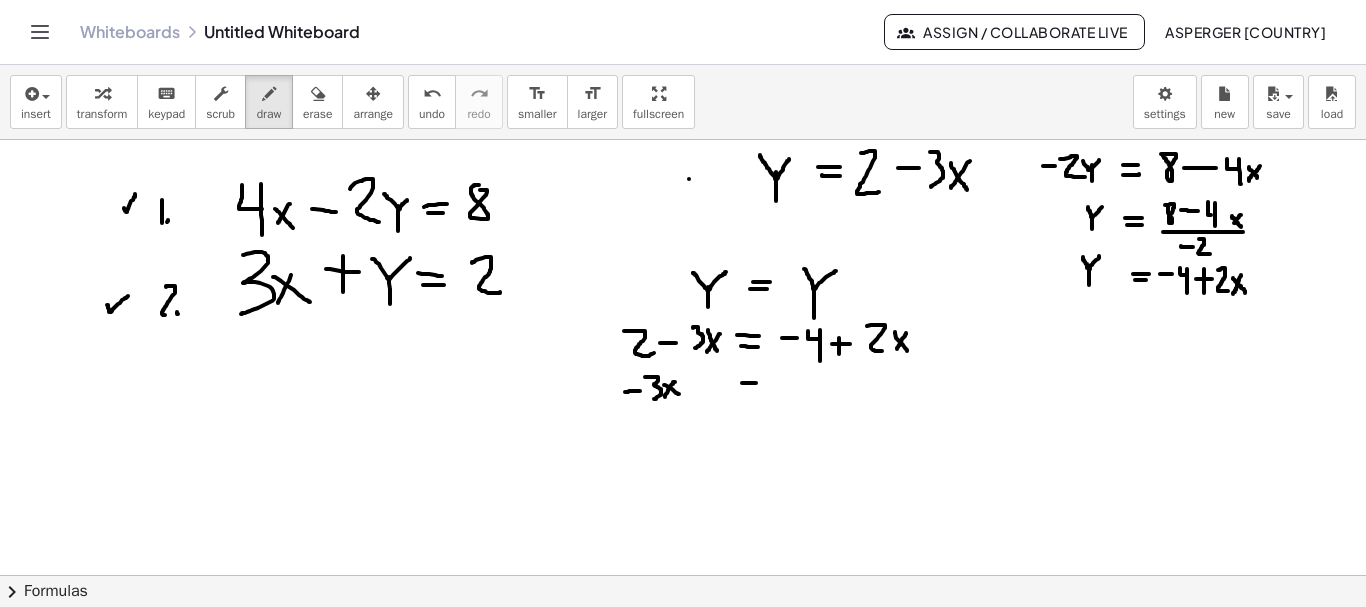 drag, startPoint x: 742, startPoint y: 383, endPoint x: 758, endPoint y: 383, distance: 16 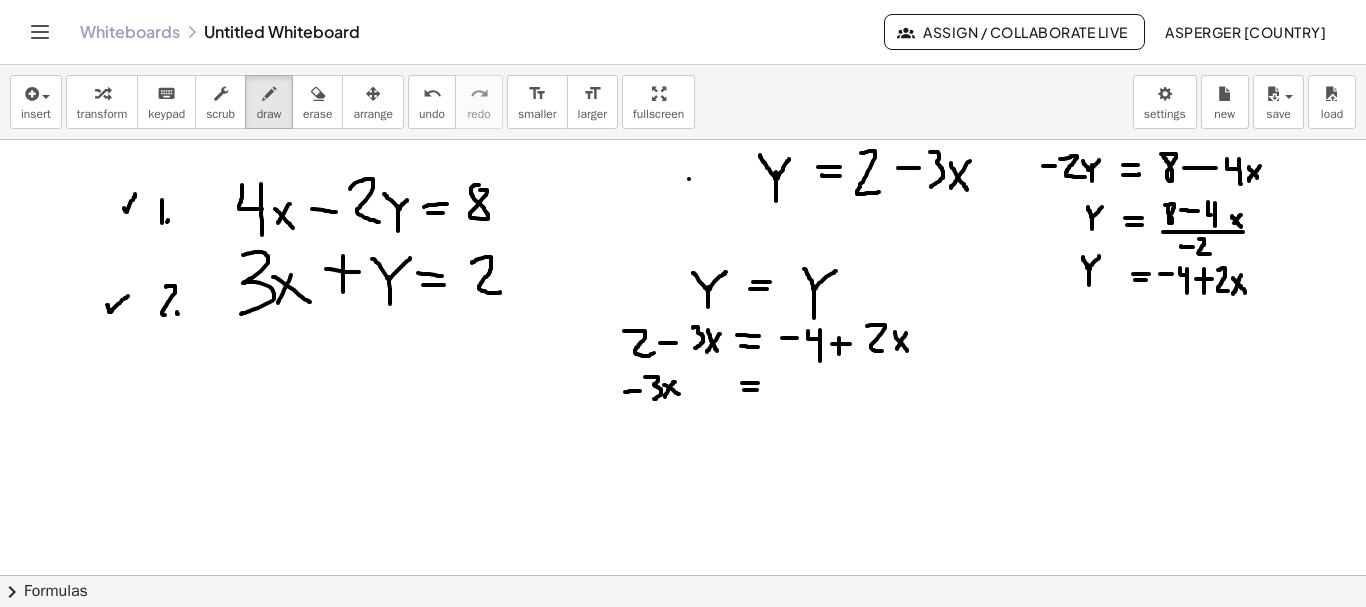 drag, startPoint x: 744, startPoint y: 390, endPoint x: 758, endPoint y: 390, distance: 14 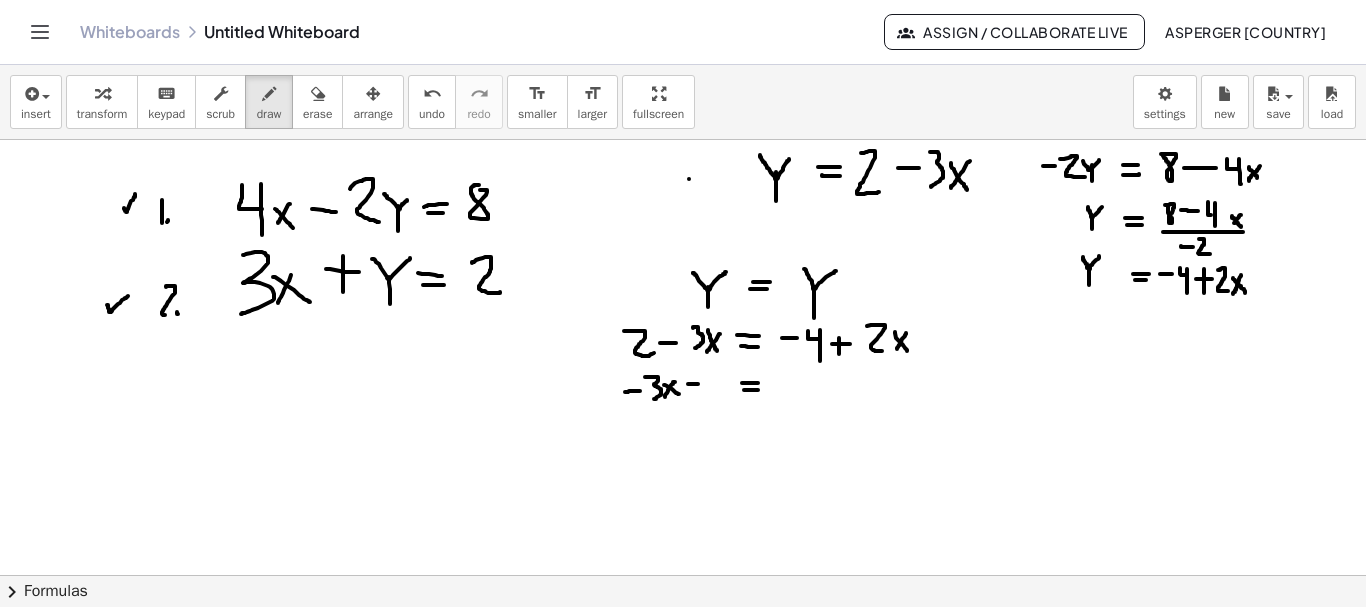 click at bounding box center (683, 640) 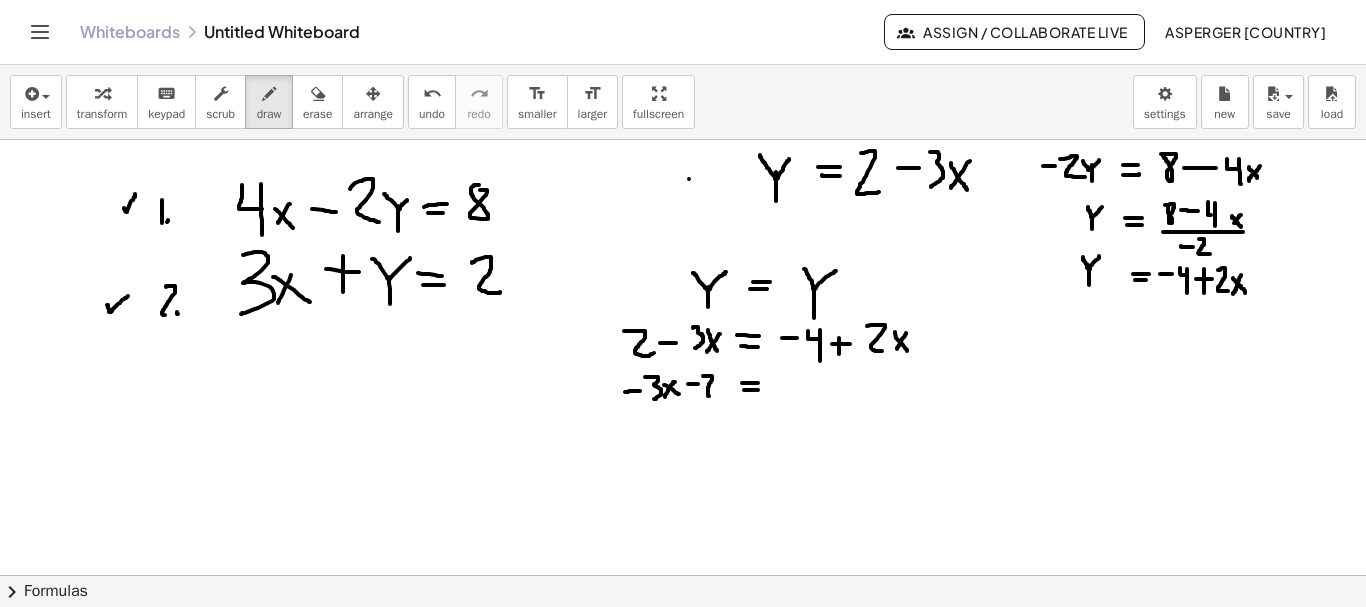 drag, startPoint x: 703, startPoint y: 376, endPoint x: 717, endPoint y: 396, distance: 24.41311 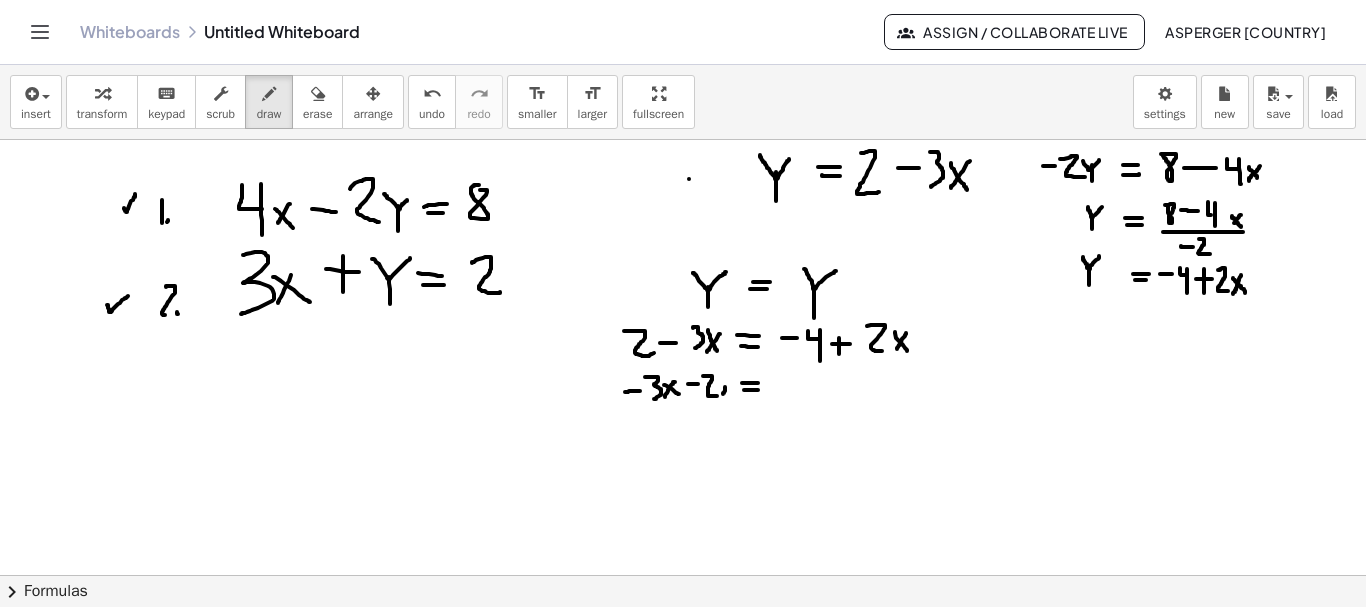click at bounding box center (683, 640) 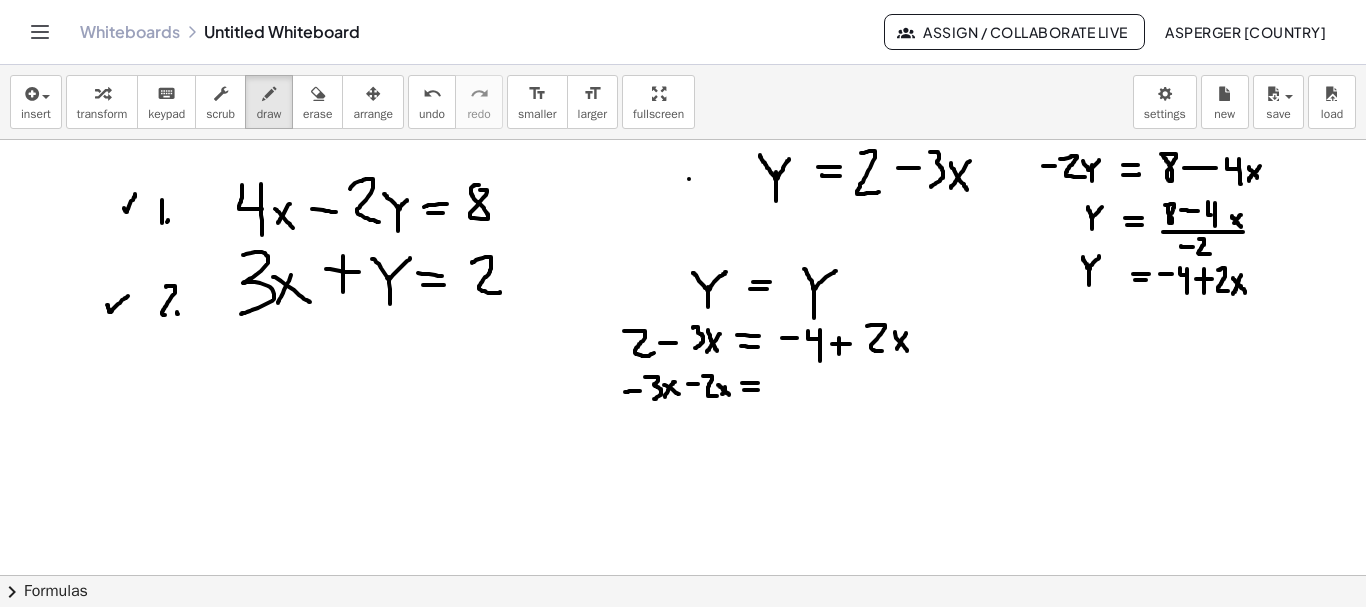 drag, startPoint x: 718, startPoint y: 385, endPoint x: 729, endPoint y: 395, distance: 14.866069 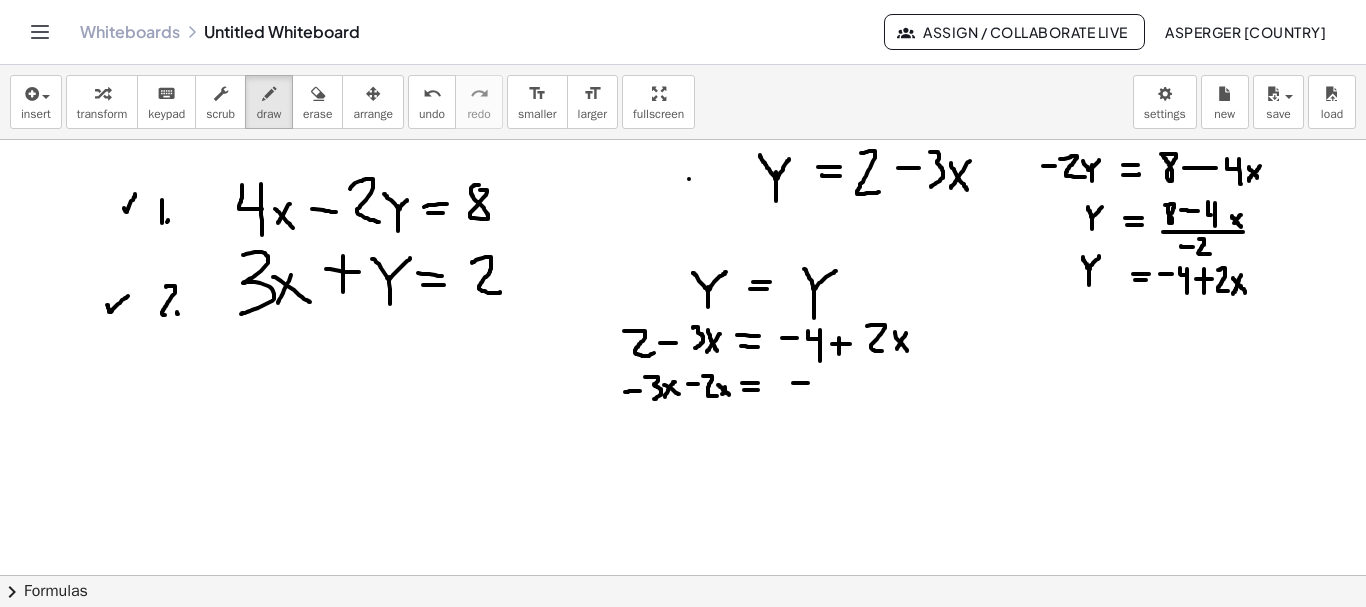 drag, startPoint x: 793, startPoint y: 383, endPoint x: 808, endPoint y: 383, distance: 15 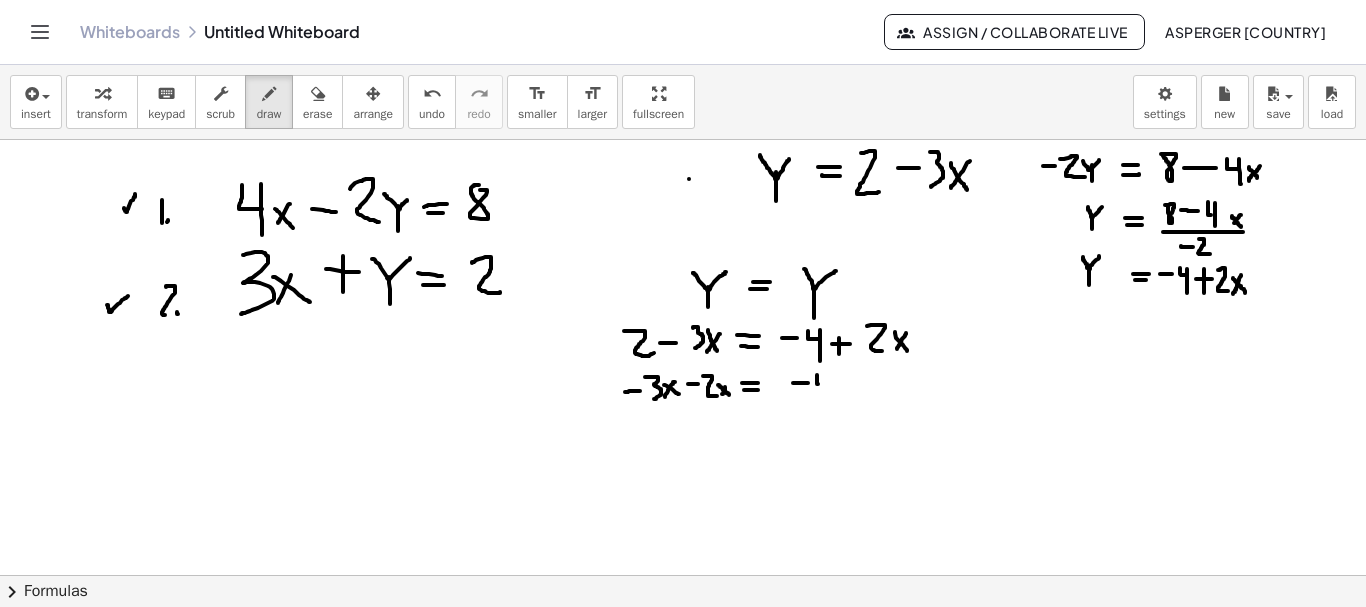 click at bounding box center (683, 640) 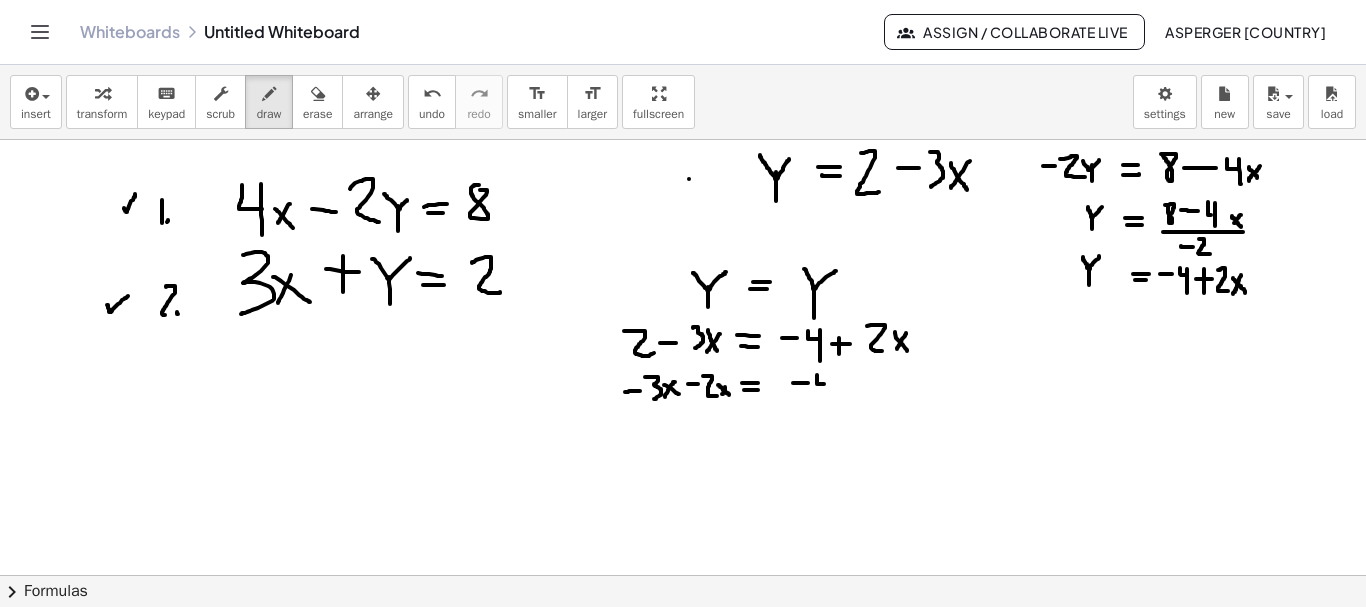 click at bounding box center (683, 640) 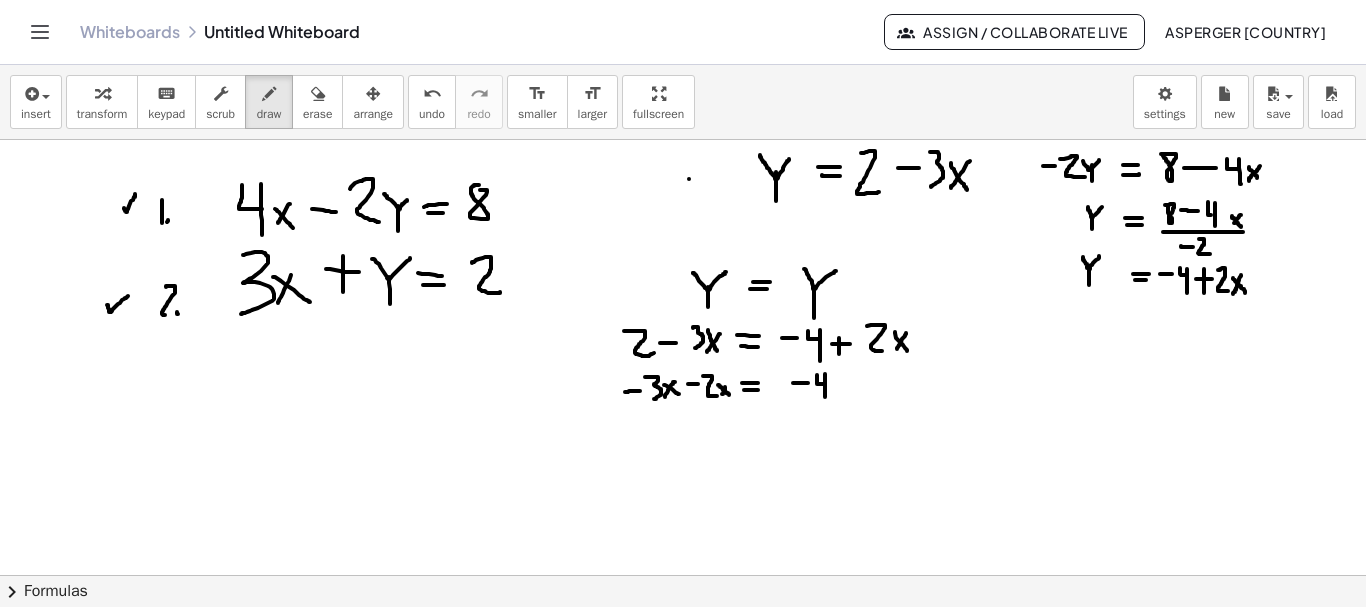 drag, startPoint x: 825, startPoint y: 374, endPoint x: 825, endPoint y: 397, distance: 23 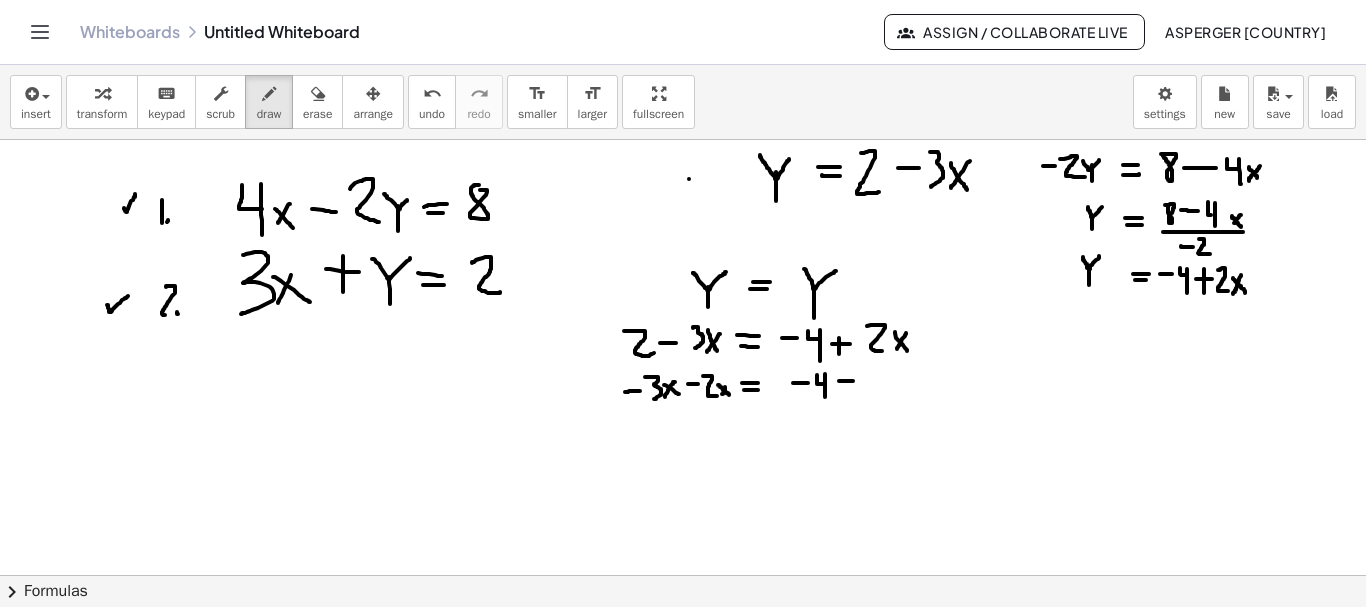 drag, startPoint x: 841, startPoint y: 381, endPoint x: 853, endPoint y: 381, distance: 12 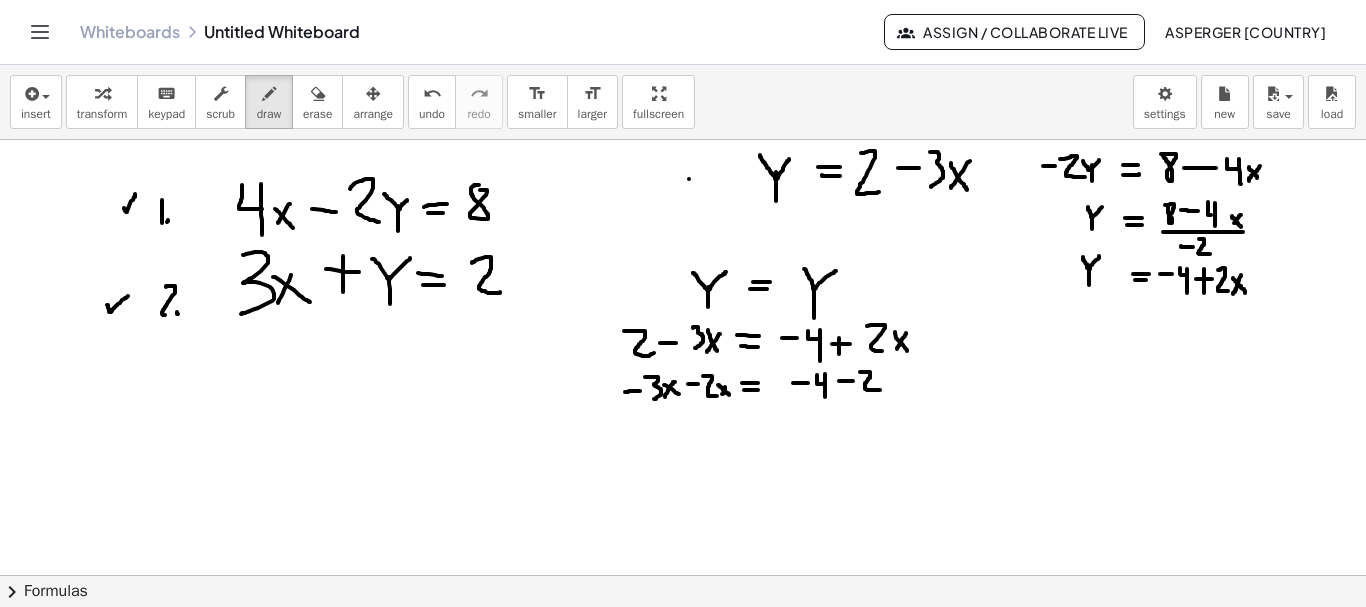 drag, startPoint x: 860, startPoint y: 372, endPoint x: 881, endPoint y: 390, distance: 27.658634 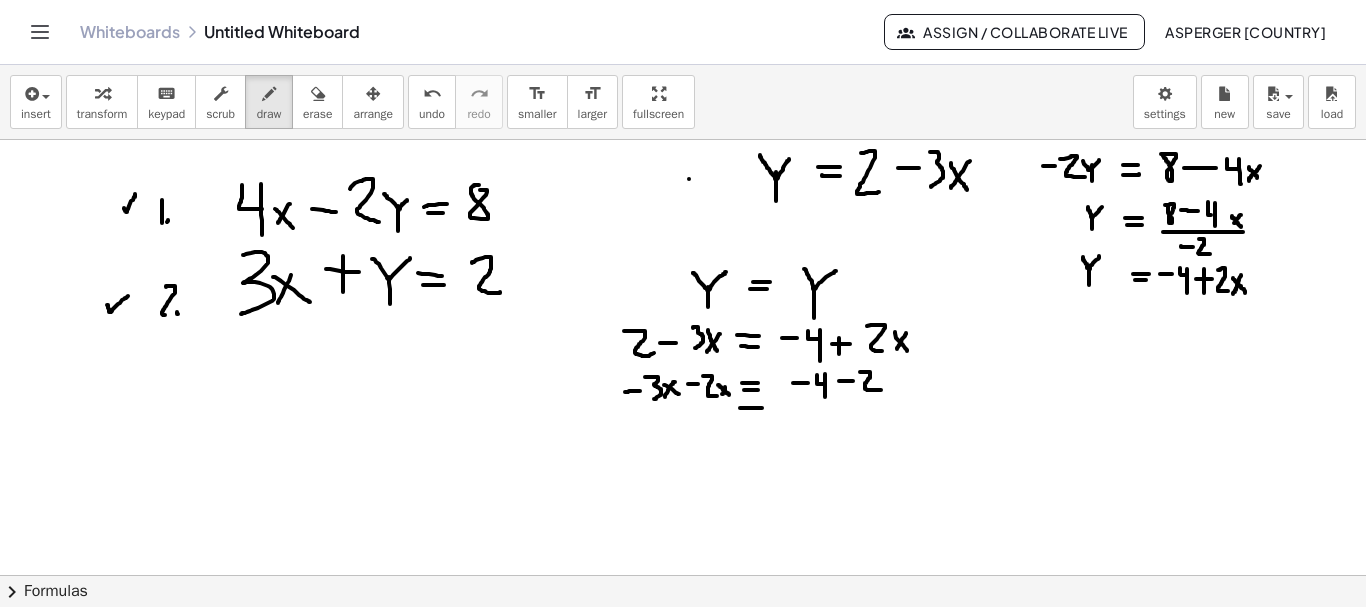 drag, startPoint x: 740, startPoint y: 408, endPoint x: 765, endPoint y: 409, distance: 25.019993 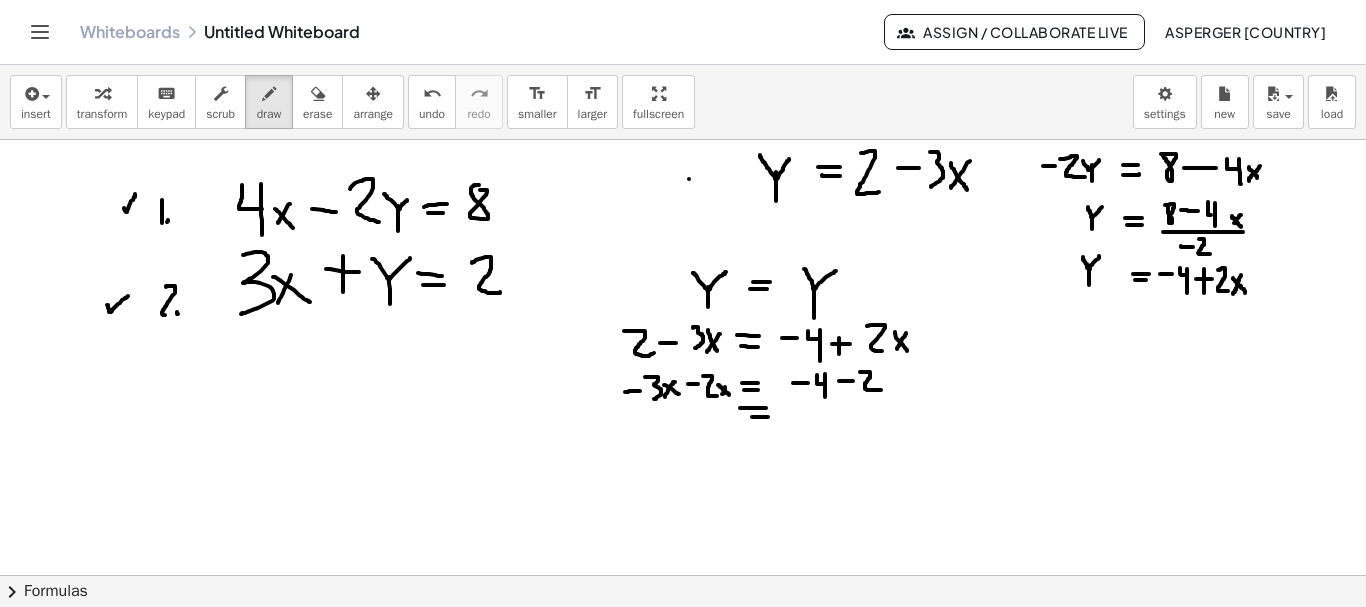 drag, startPoint x: 752, startPoint y: 417, endPoint x: 768, endPoint y: 417, distance: 16 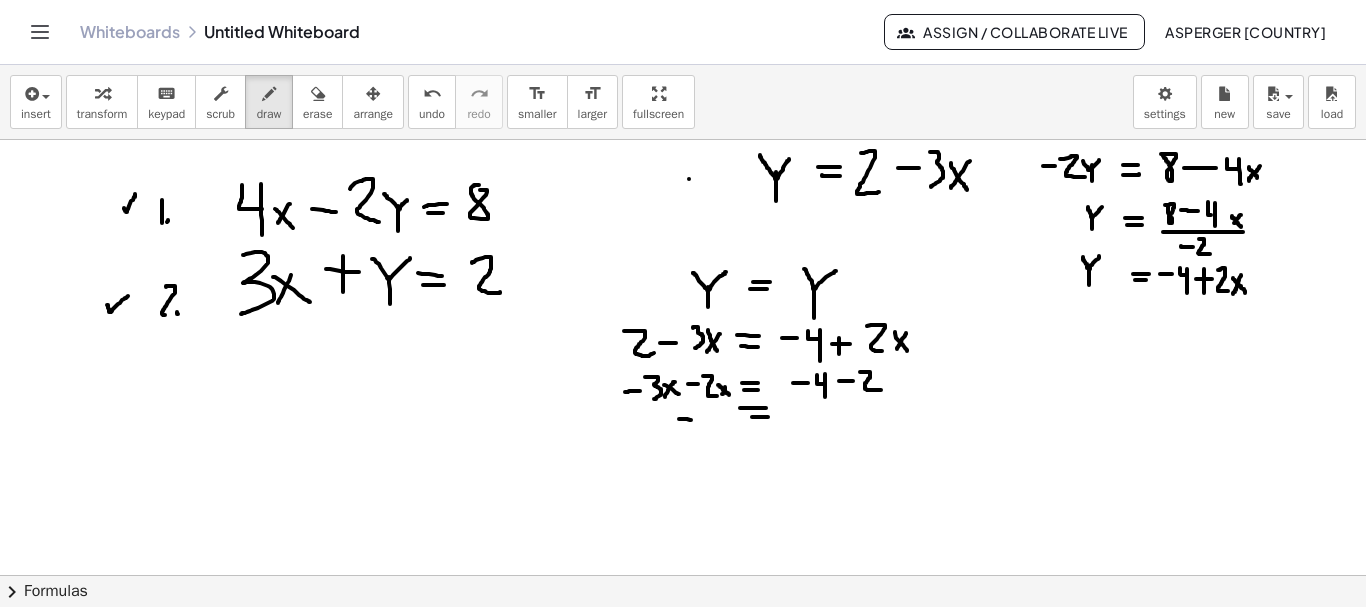 drag, startPoint x: 679, startPoint y: 419, endPoint x: 700, endPoint y: 420, distance: 21.023796 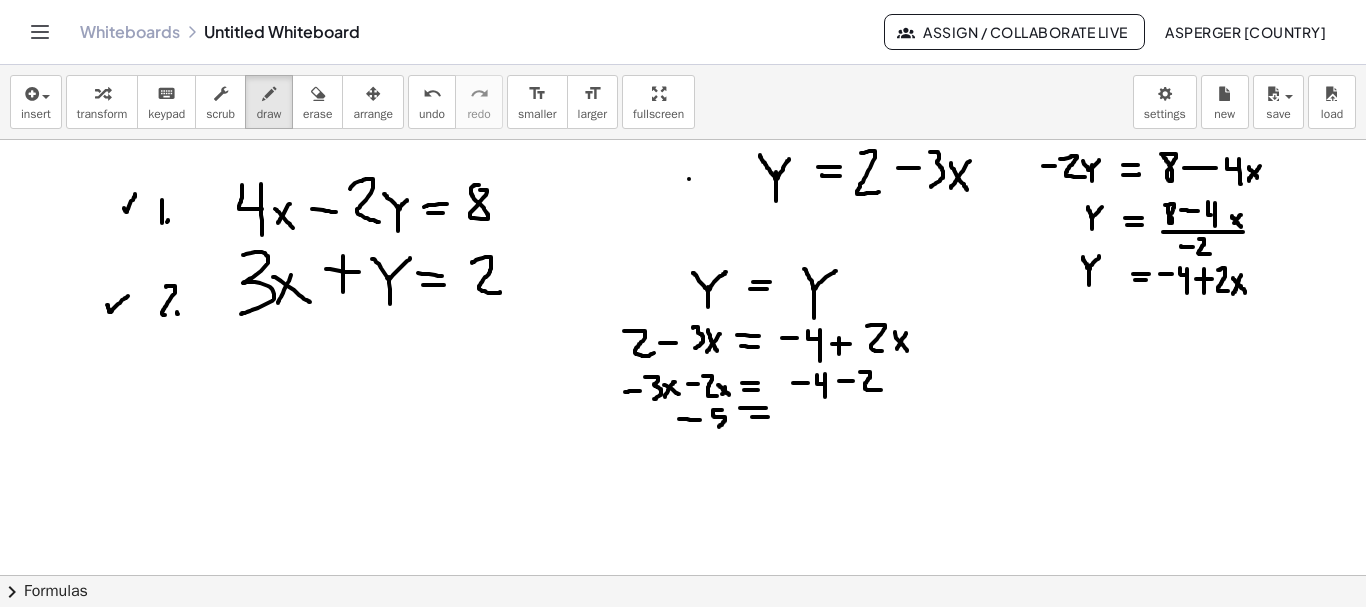 drag, startPoint x: 722, startPoint y: 410, endPoint x: 719, endPoint y: 427, distance: 17.262676 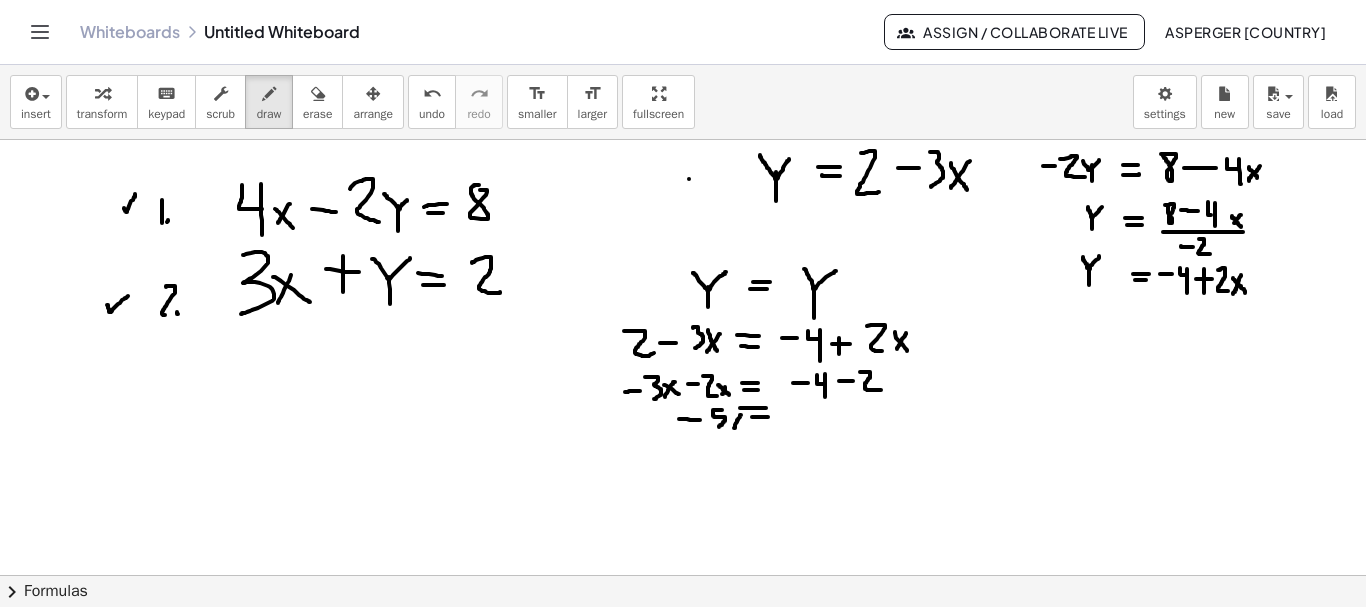 drag, startPoint x: 741, startPoint y: 415, endPoint x: 734, endPoint y: 428, distance: 14.764823 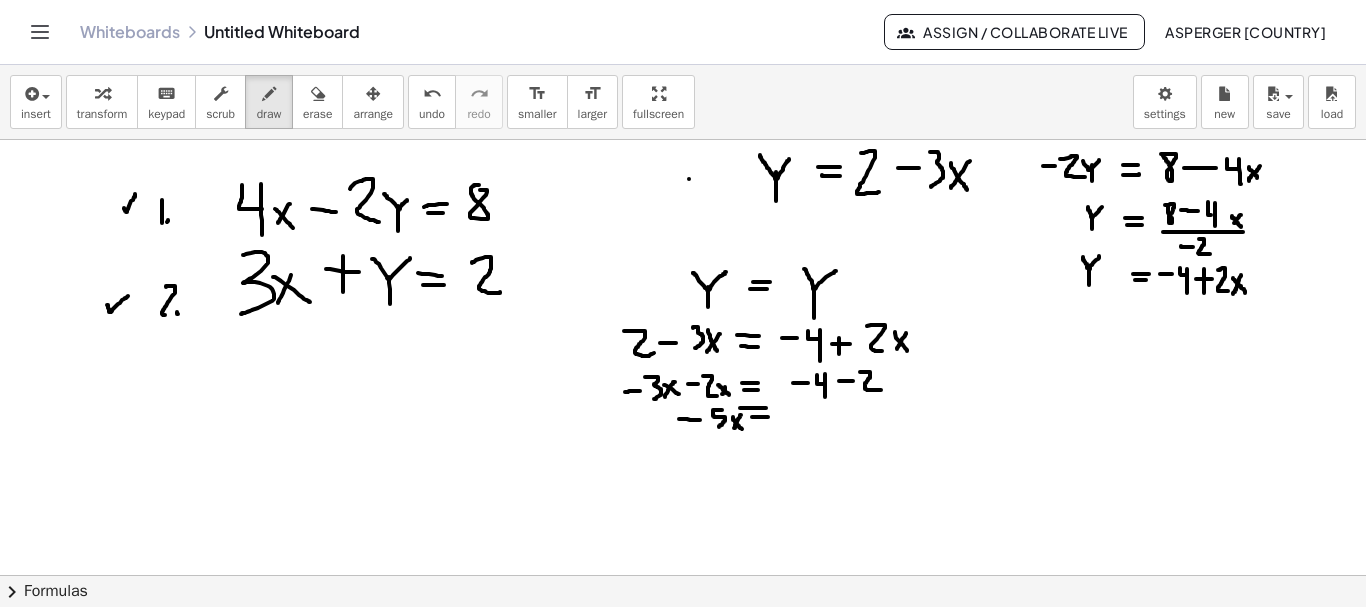 drag, startPoint x: 733, startPoint y: 417, endPoint x: 742, endPoint y: 430, distance: 15.811388 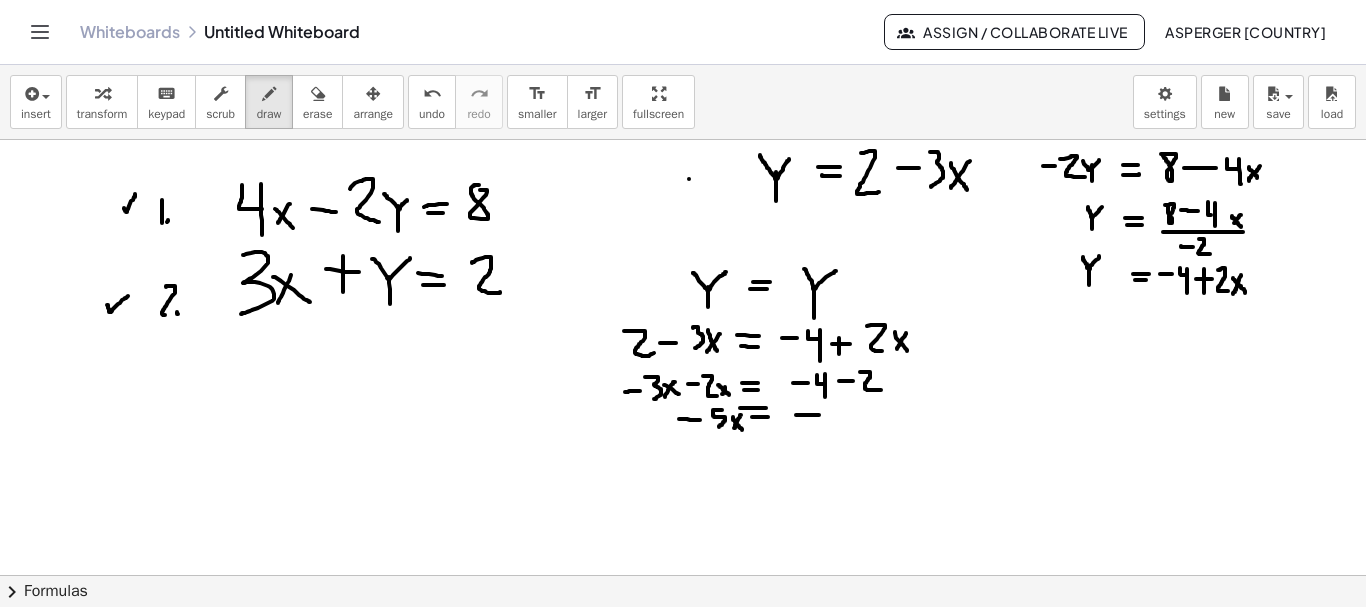 drag, startPoint x: 796, startPoint y: 415, endPoint x: 820, endPoint y: 415, distance: 24 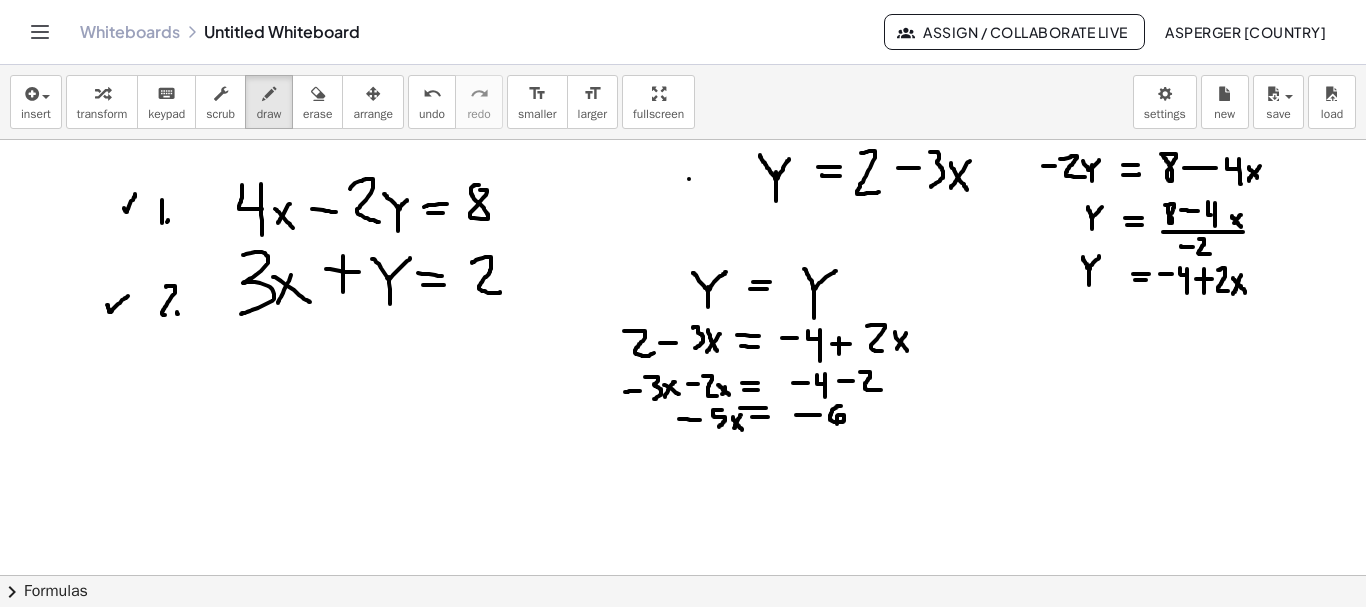 drag, startPoint x: 841, startPoint y: 406, endPoint x: 837, endPoint y: 424, distance: 18.439089 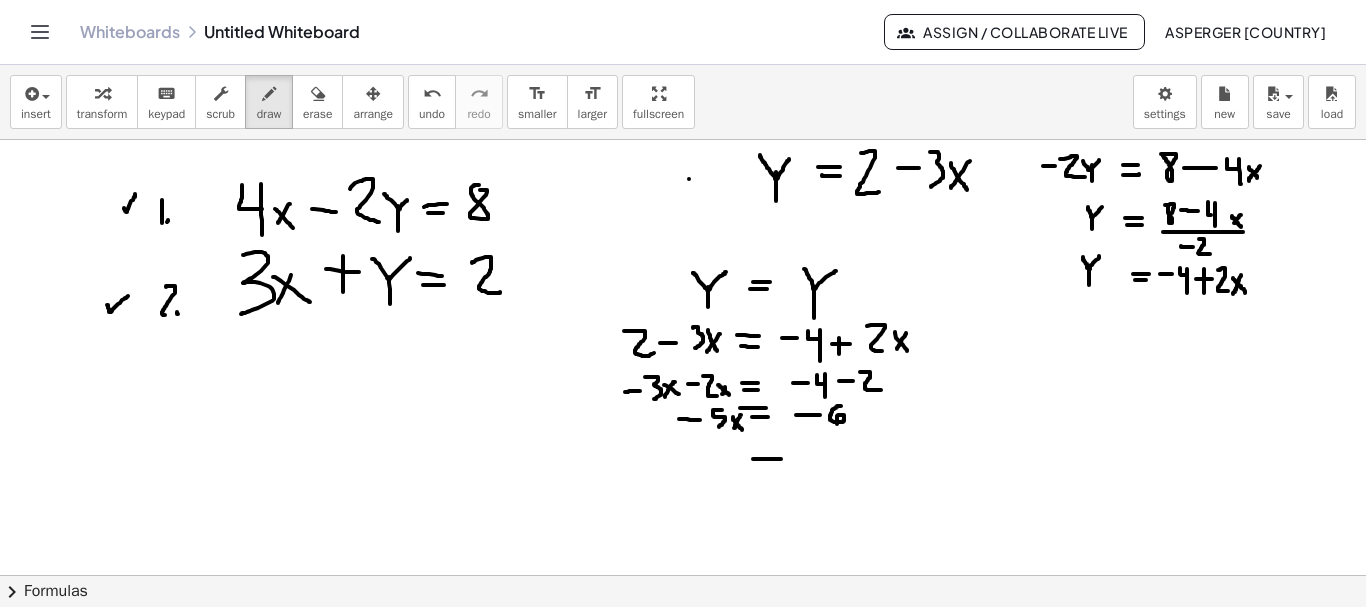 drag, startPoint x: 753, startPoint y: 459, endPoint x: 773, endPoint y: 463, distance: 20.396078 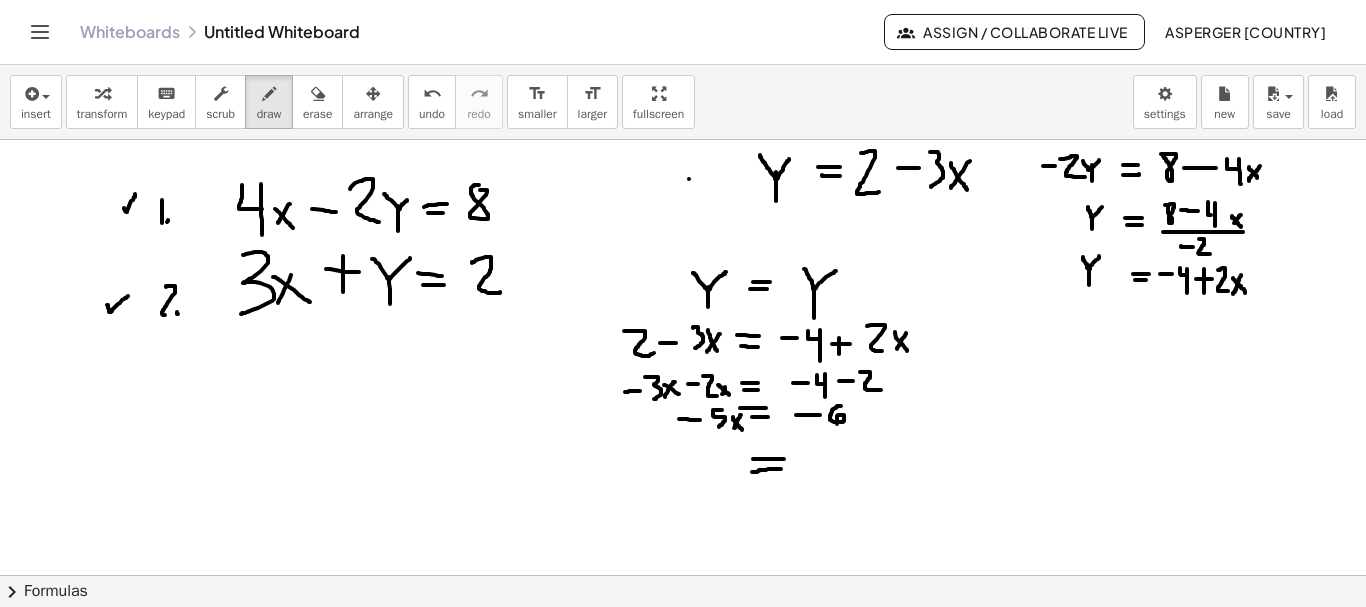 drag, startPoint x: 752, startPoint y: 472, endPoint x: 781, endPoint y: 469, distance: 29.15476 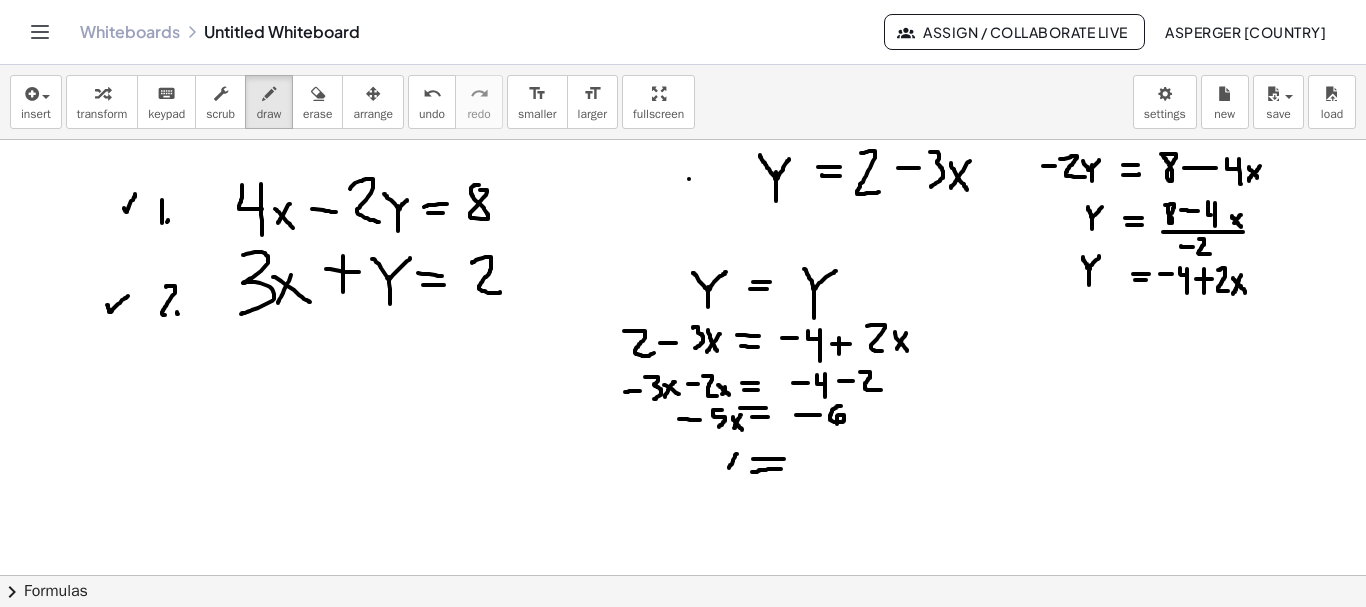 drag, startPoint x: 737, startPoint y: 454, endPoint x: 729, endPoint y: 468, distance: 16.124516 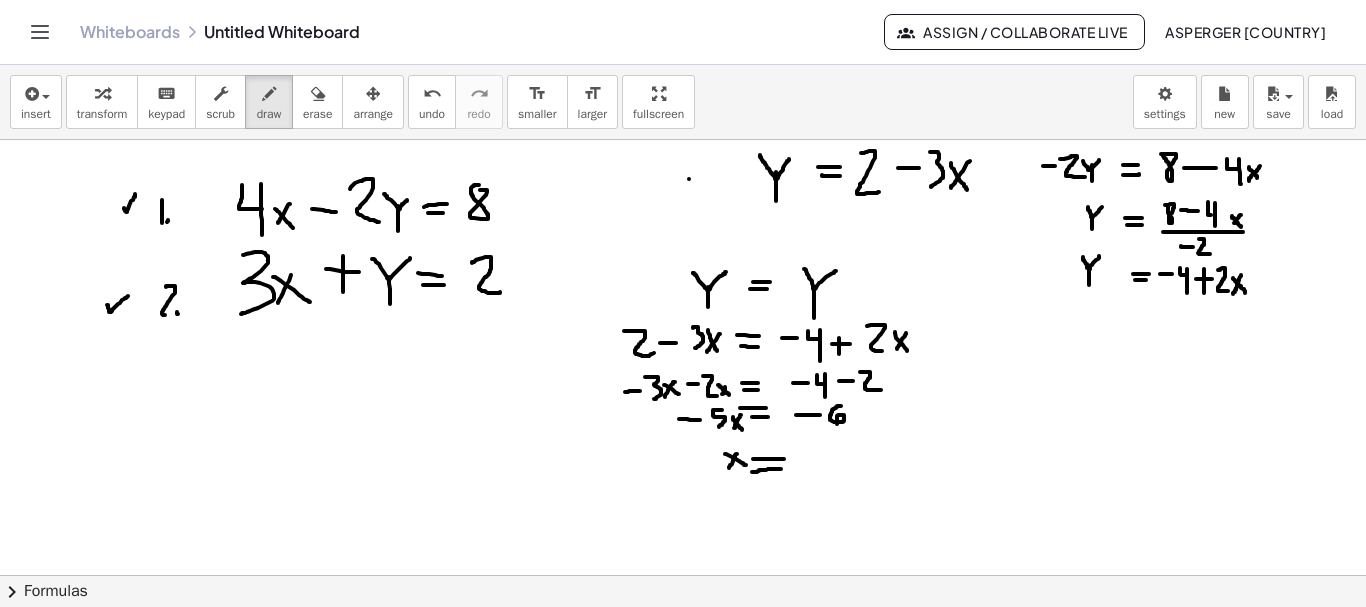 drag, startPoint x: 725, startPoint y: 454, endPoint x: 748, endPoint y: 466, distance: 25.942244 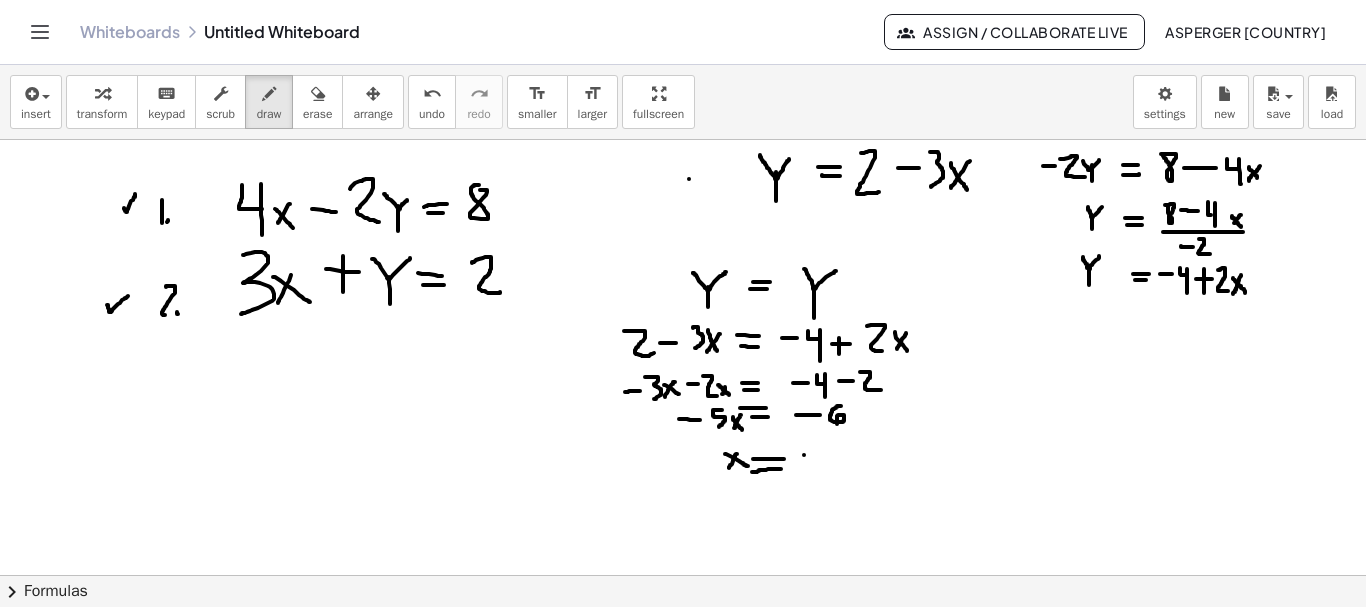drag, startPoint x: 804, startPoint y: 455, endPoint x: 822, endPoint y: 455, distance: 18 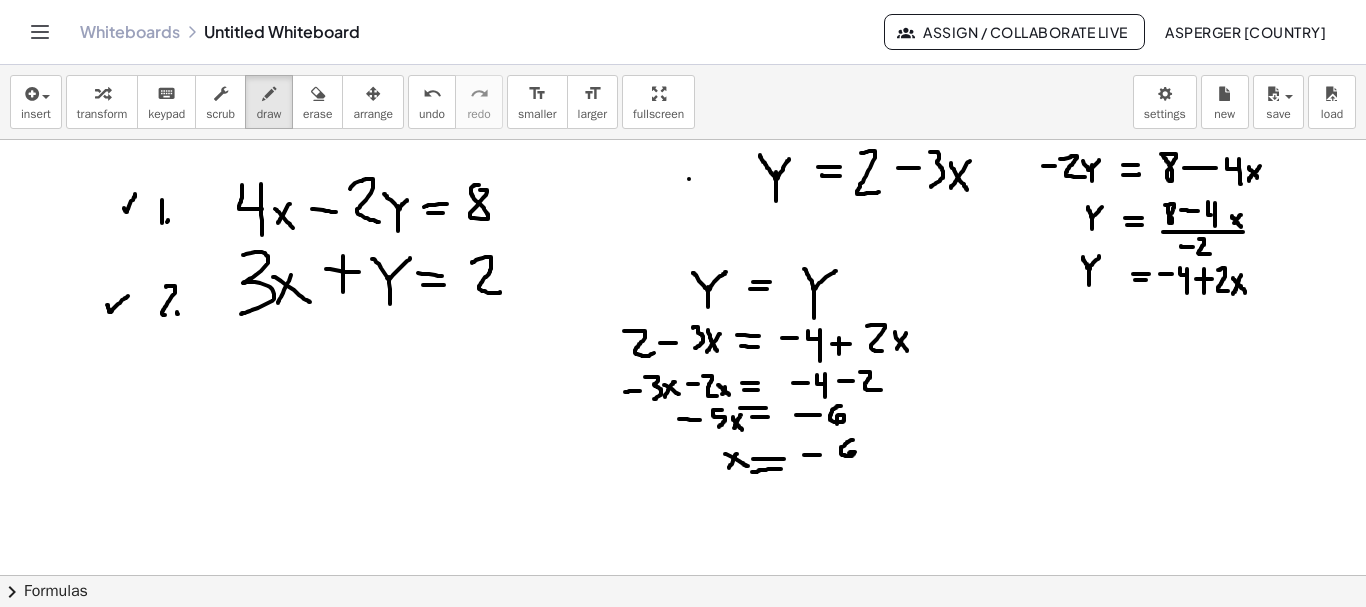 drag, startPoint x: 853, startPoint y: 440, endPoint x: 844, endPoint y: 458, distance: 20.12461 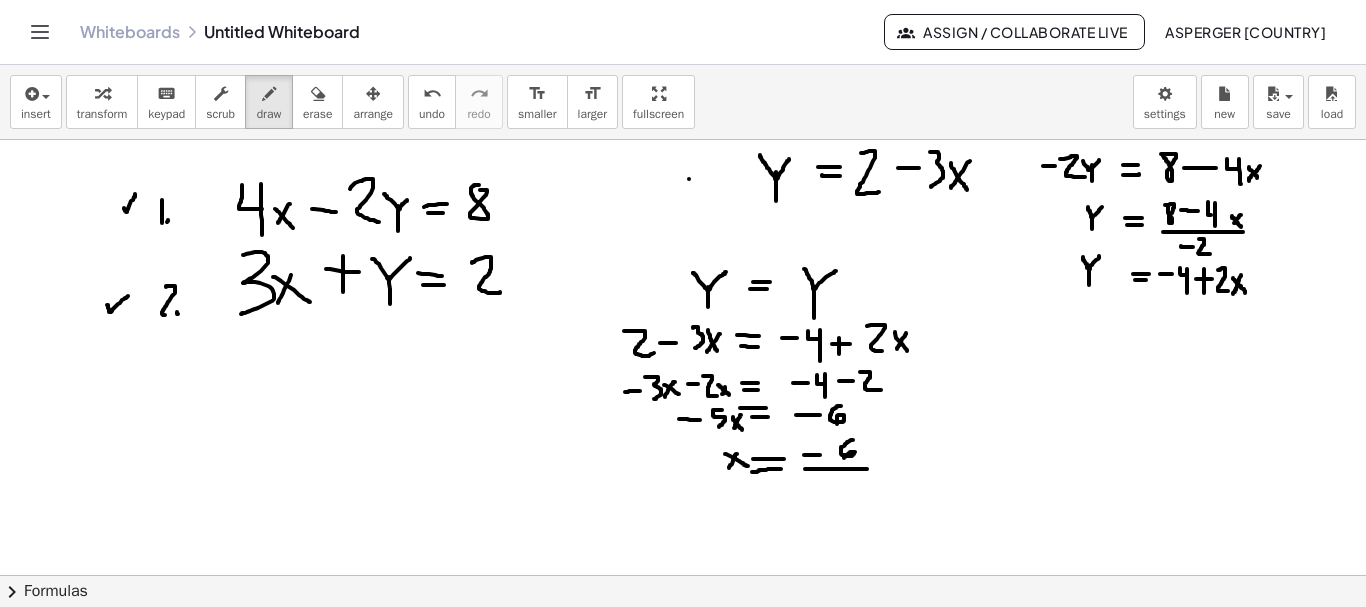 drag, startPoint x: 805, startPoint y: 469, endPoint x: 867, endPoint y: 469, distance: 62 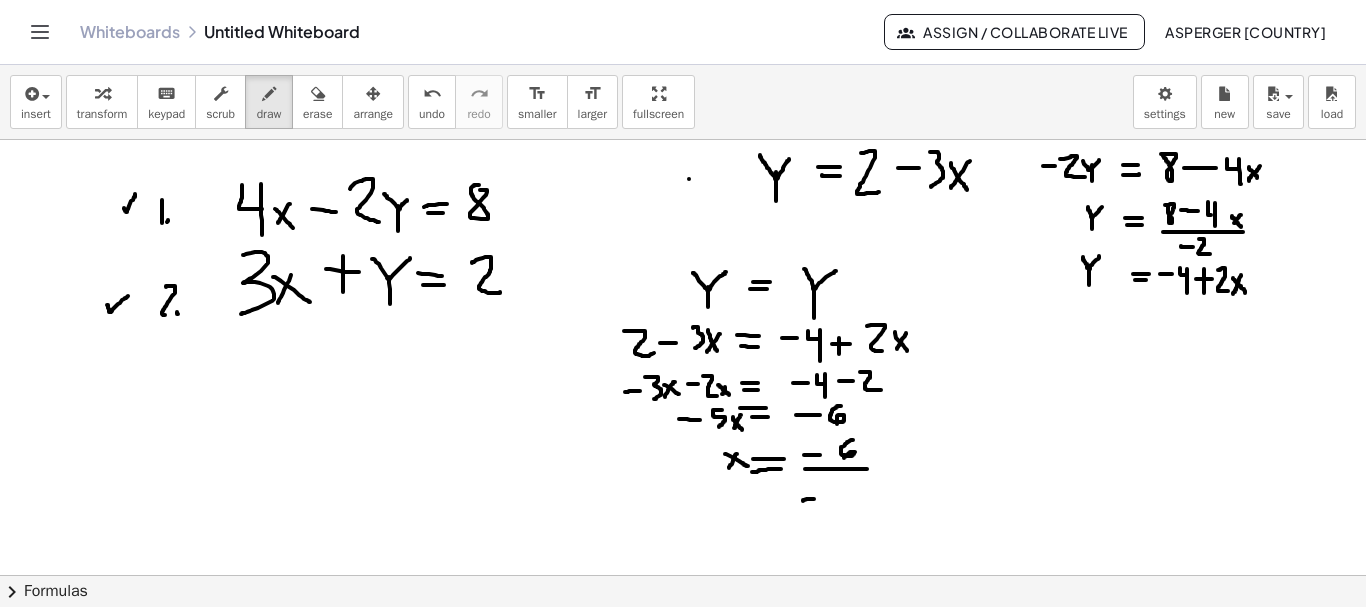 drag, startPoint x: 803, startPoint y: 501, endPoint x: 823, endPoint y: 497, distance: 20.396078 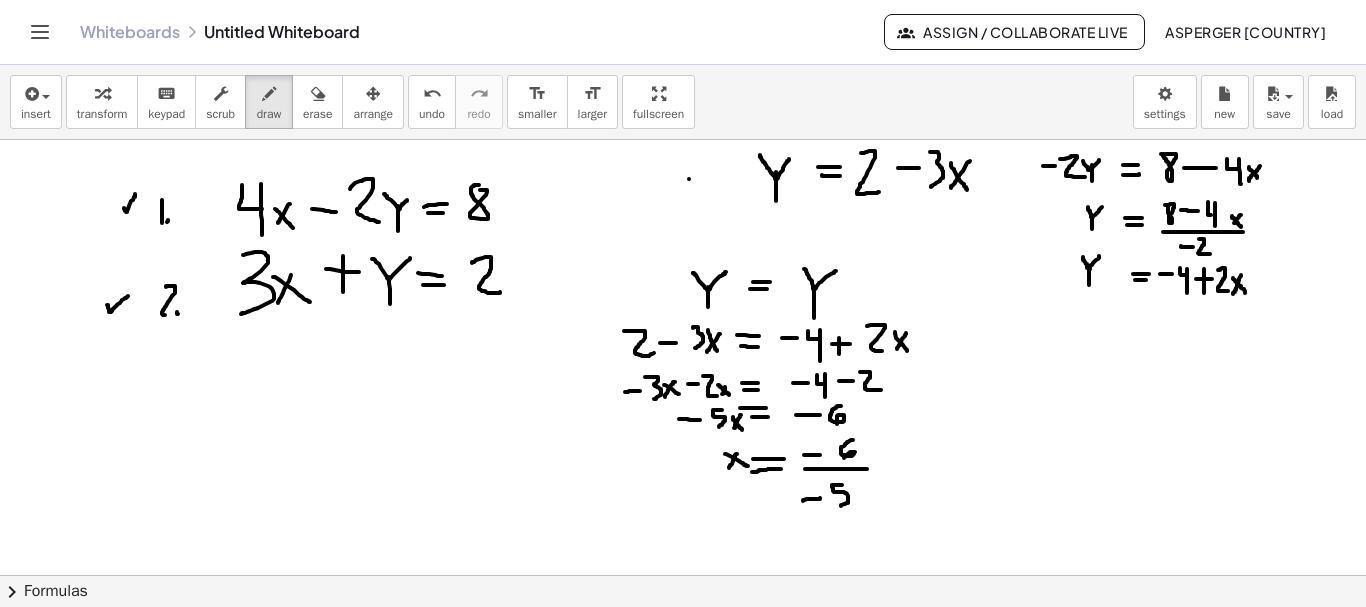 drag, startPoint x: 842, startPoint y: 485, endPoint x: 841, endPoint y: 506, distance: 21.023796 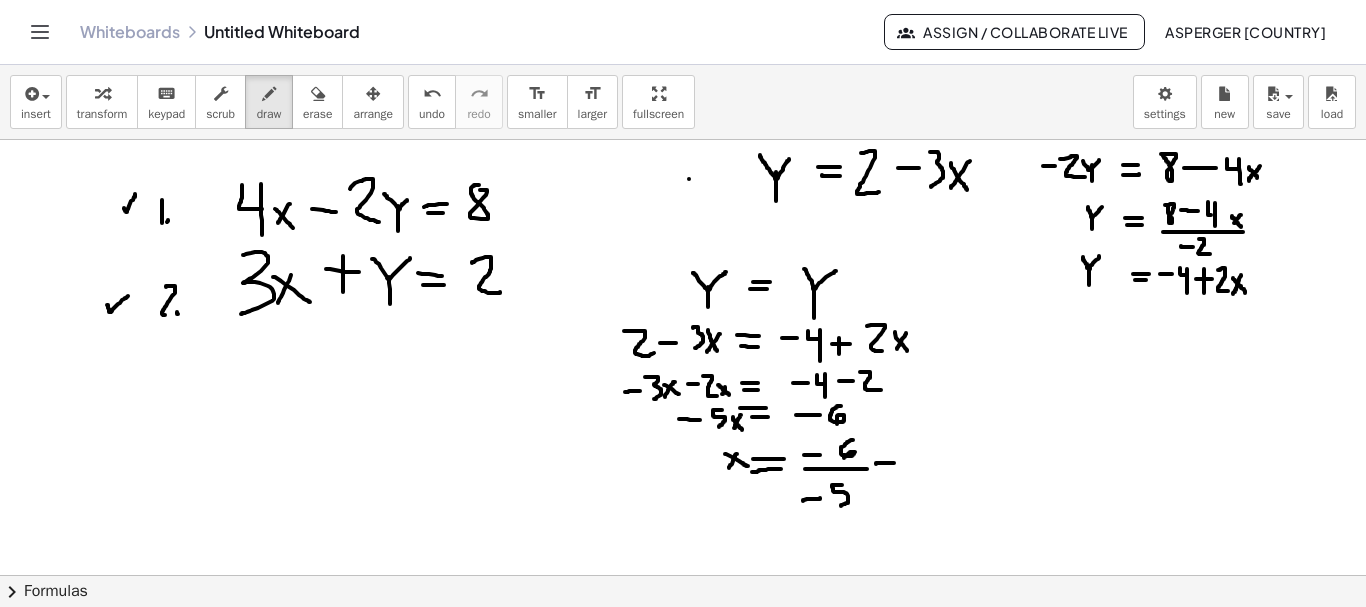 drag, startPoint x: 876, startPoint y: 464, endPoint x: 894, endPoint y: 463, distance: 18.027756 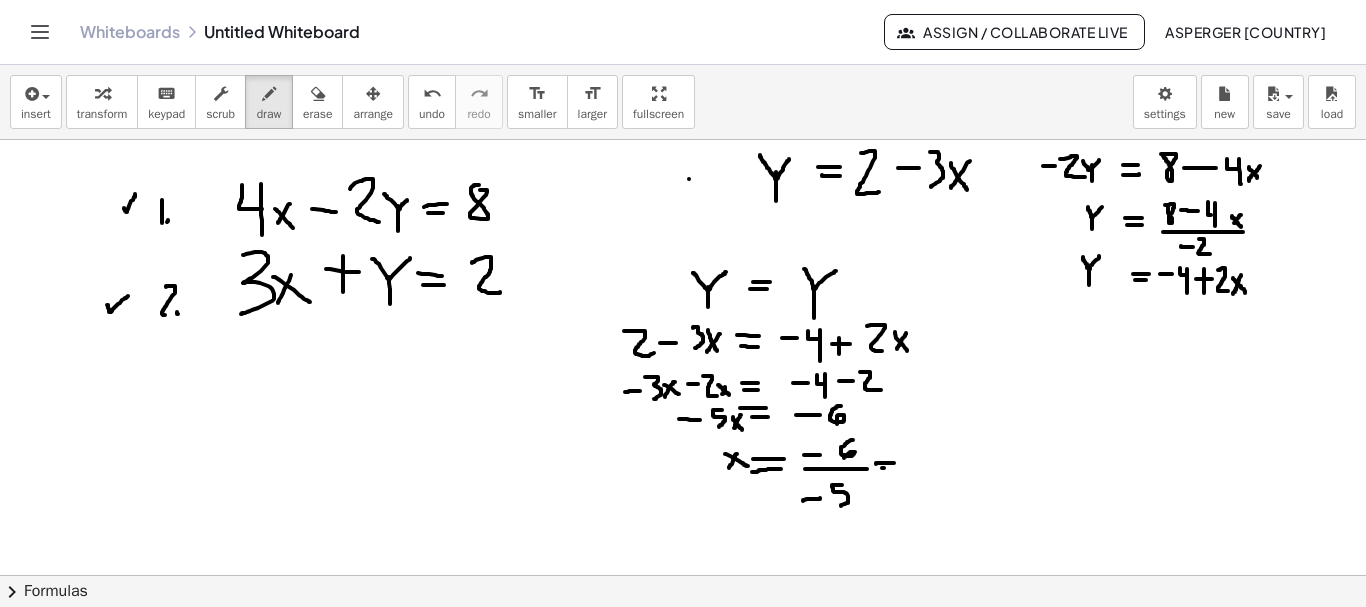 drag, startPoint x: 882, startPoint y: 468, endPoint x: 906, endPoint y: 467, distance: 24.020824 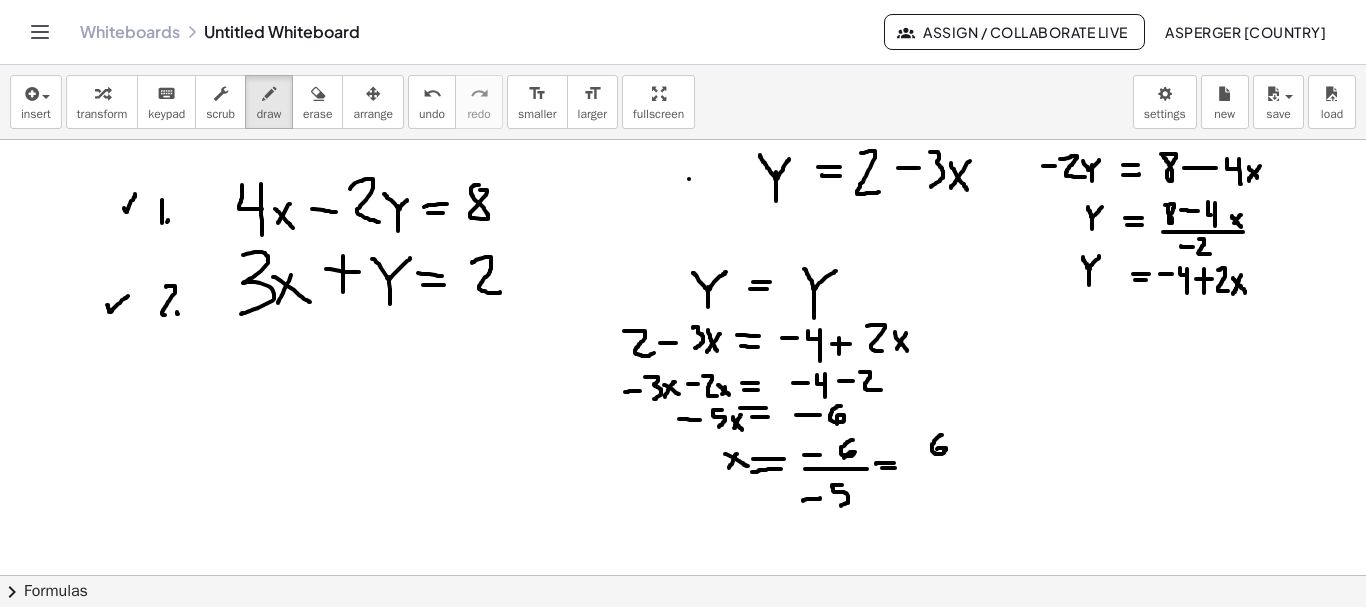 drag, startPoint x: 942, startPoint y: 435, endPoint x: 937, endPoint y: 450, distance: 15.811388 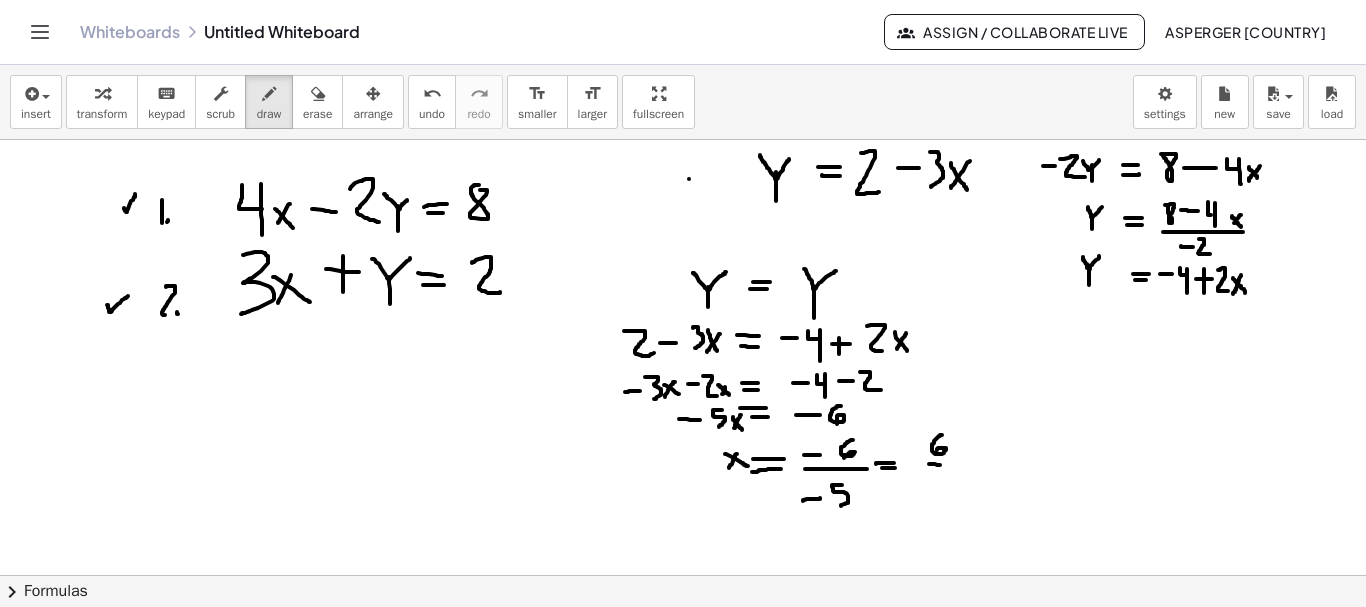 drag, startPoint x: 929, startPoint y: 464, endPoint x: 944, endPoint y: 465, distance: 15.033297 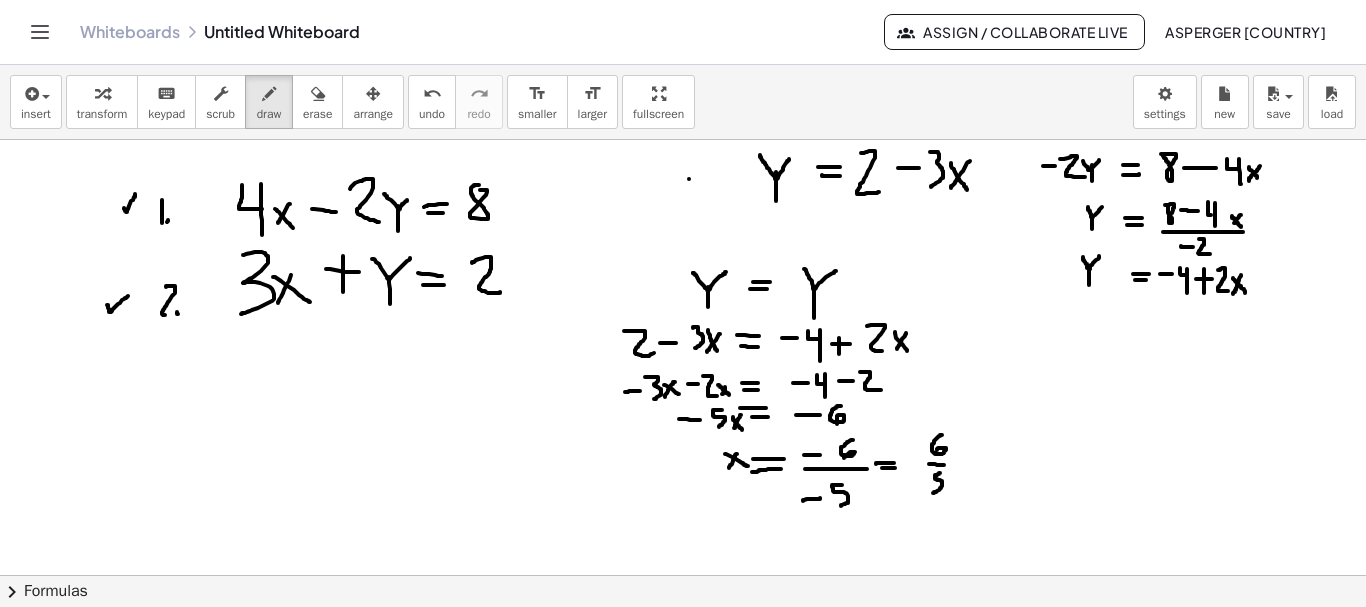 drag, startPoint x: 940, startPoint y: 473, endPoint x: 930, endPoint y: 494, distance: 23.259407 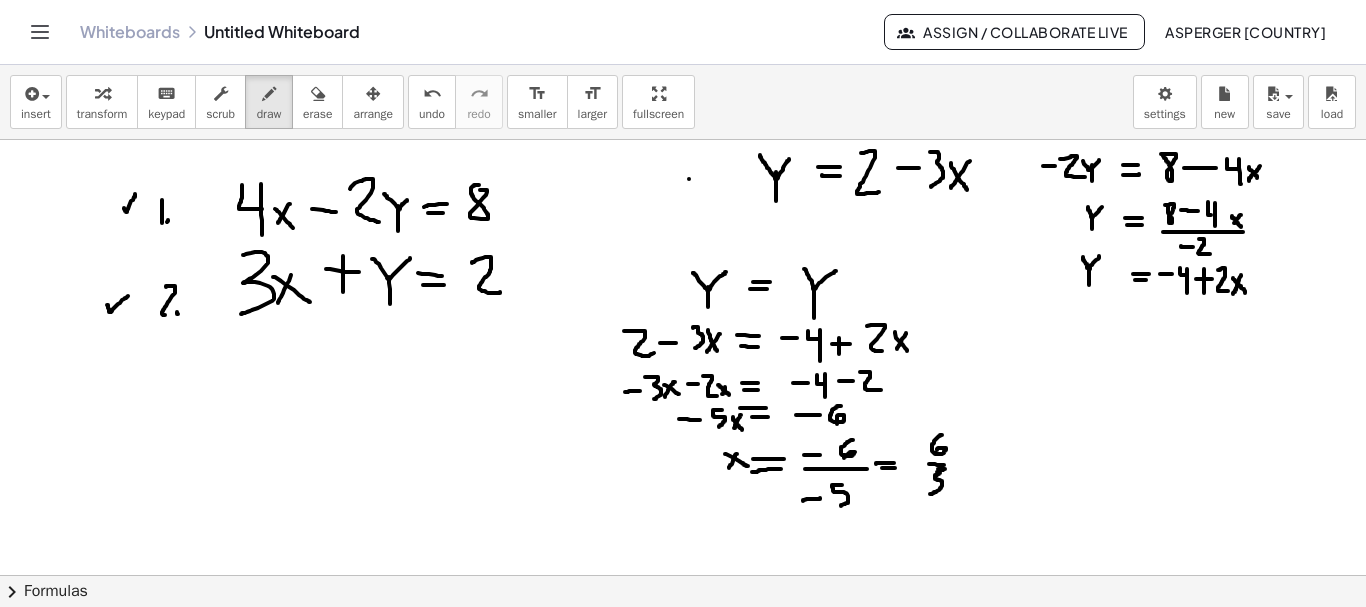 click at bounding box center [683, 640] 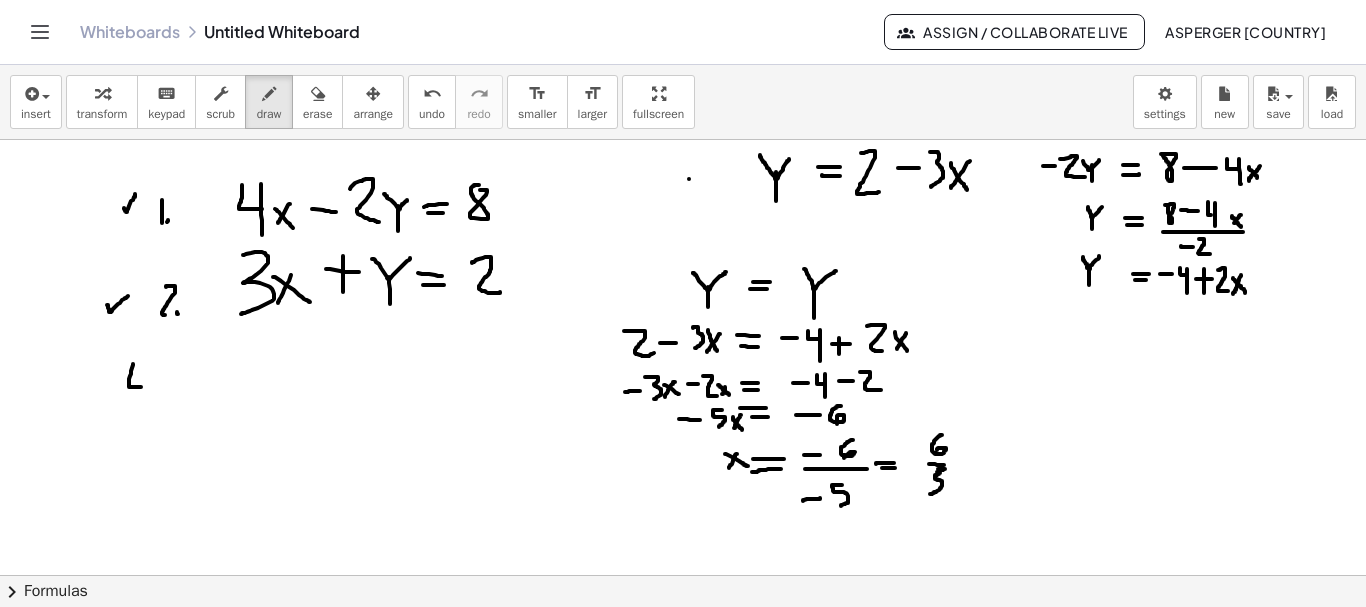 drag, startPoint x: 133, startPoint y: 364, endPoint x: 141, endPoint y: 387, distance: 24.351591 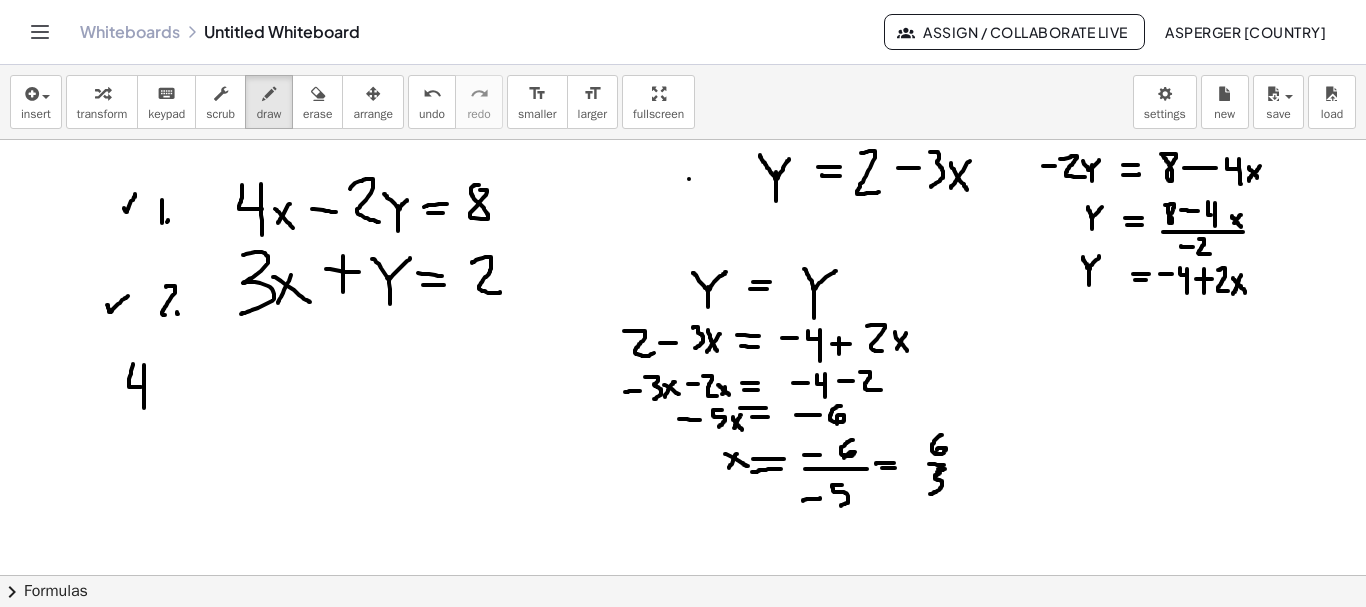 drag, startPoint x: 144, startPoint y: 365, endPoint x: 144, endPoint y: 408, distance: 43 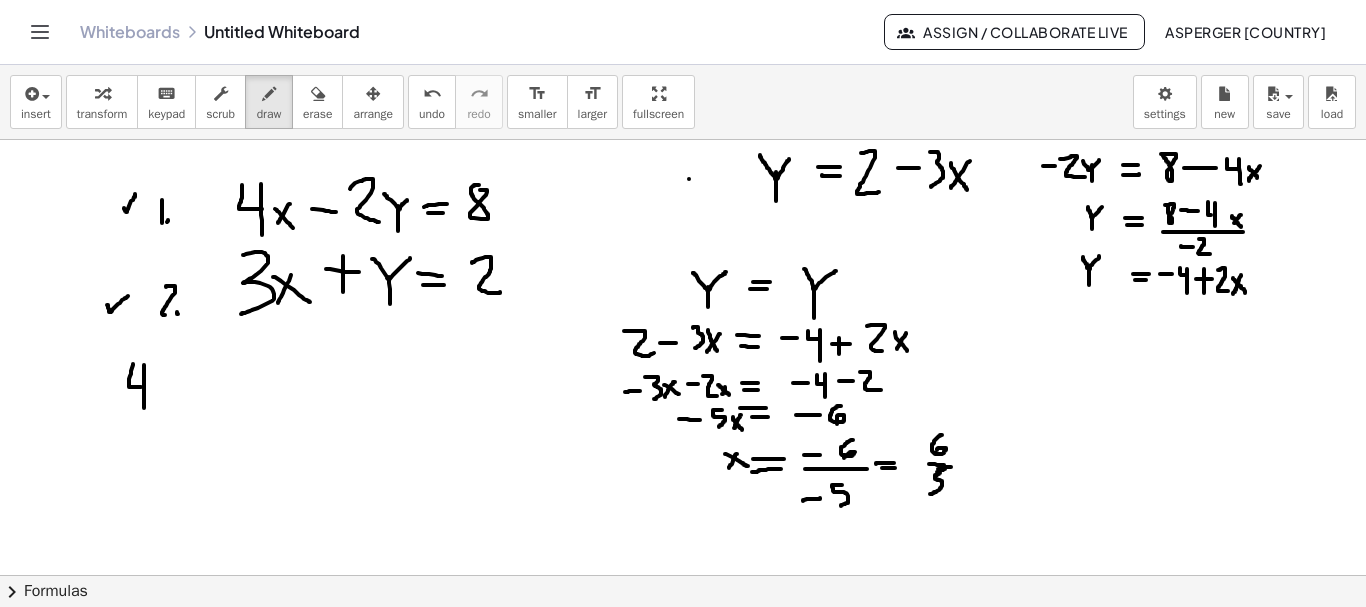 drag, startPoint x: 940, startPoint y: 467, endPoint x: 951, endPoint y: 467, distance: 11 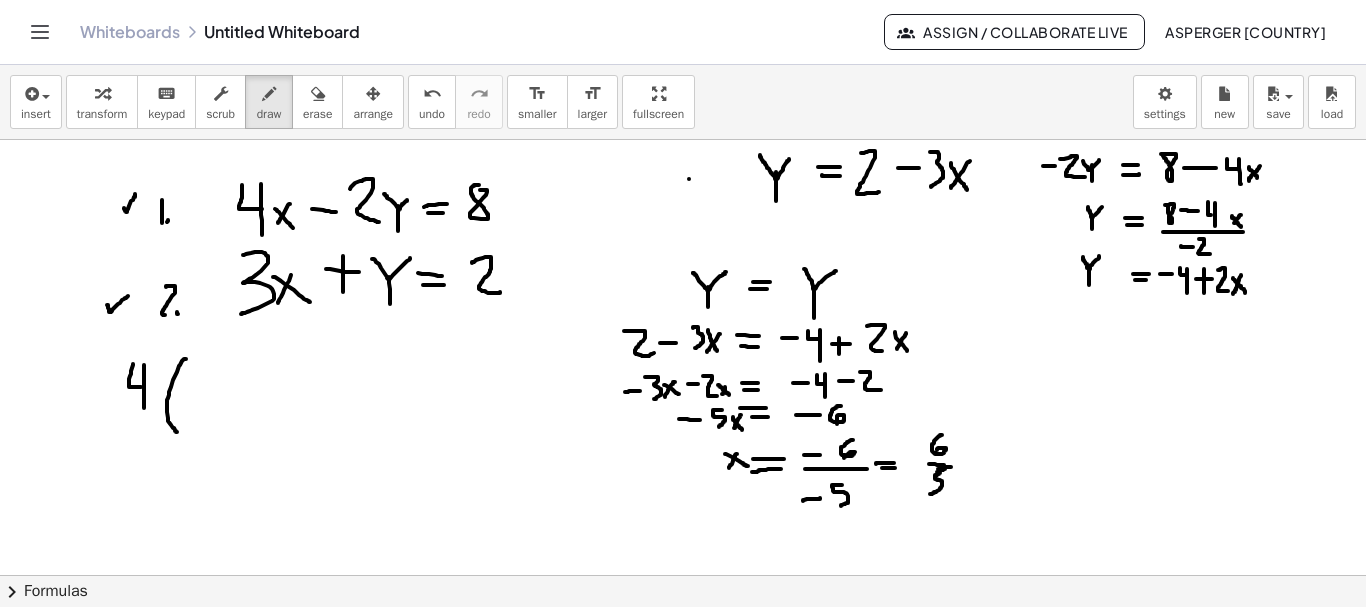 drag, startPoint x: 186, startPoint y: 359, endPoint x: 179, endPoint y: 434, distance: 75.32596 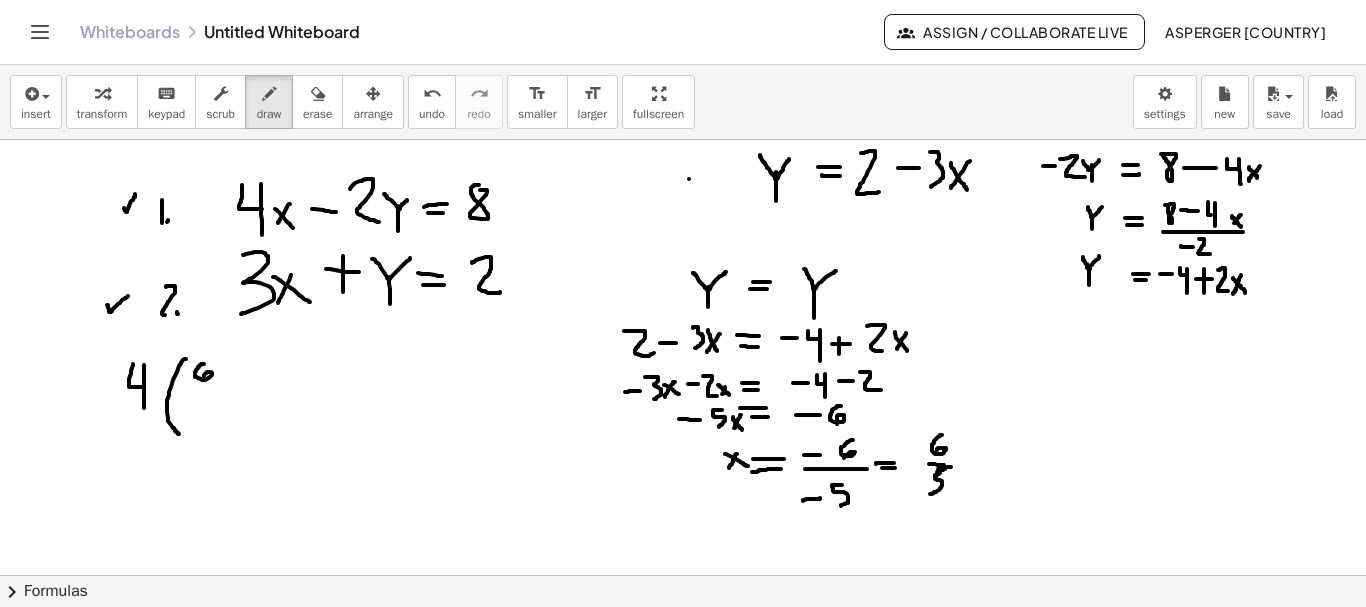 drag, startPoint x: 204, startPoint y: 364, endPoint x: 204, endPoint y: 376, distance: 12 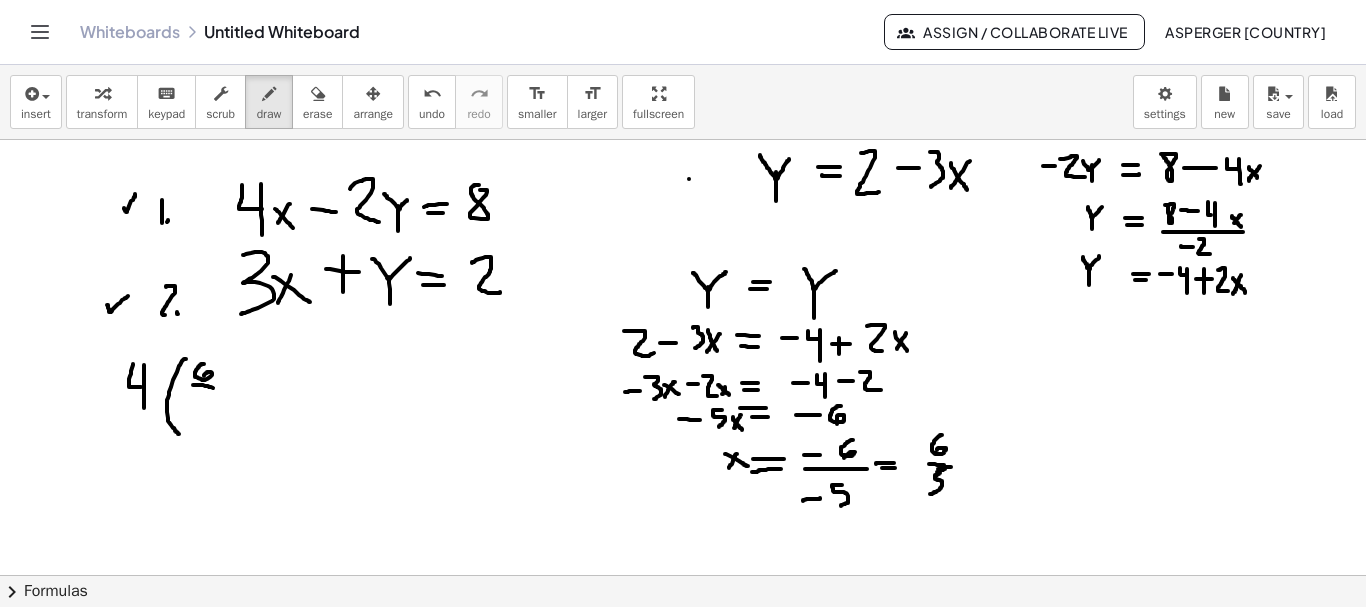drag, startPoint x: 193, startPoint y: 385, endPoint x: 216, endPoint y: 388, distance: 23.194826 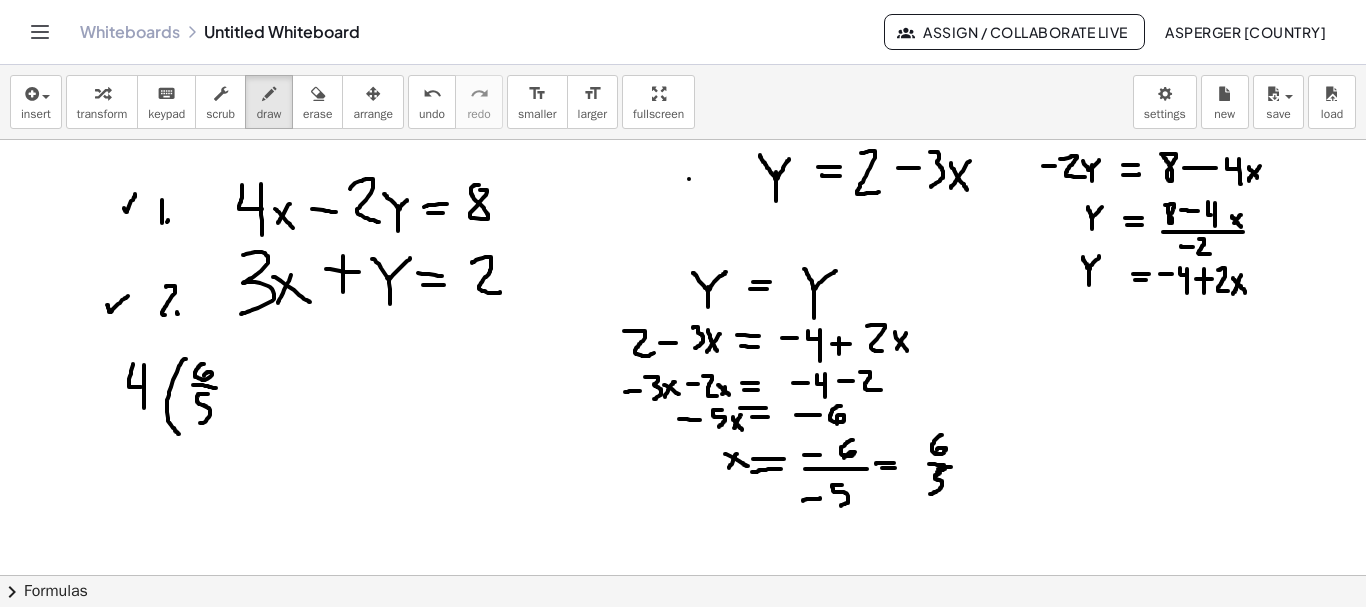 drag, startPoint x: 208, startPoint y: 394, endPoint x: 223, endPoint y: 372, distance: 26.627054 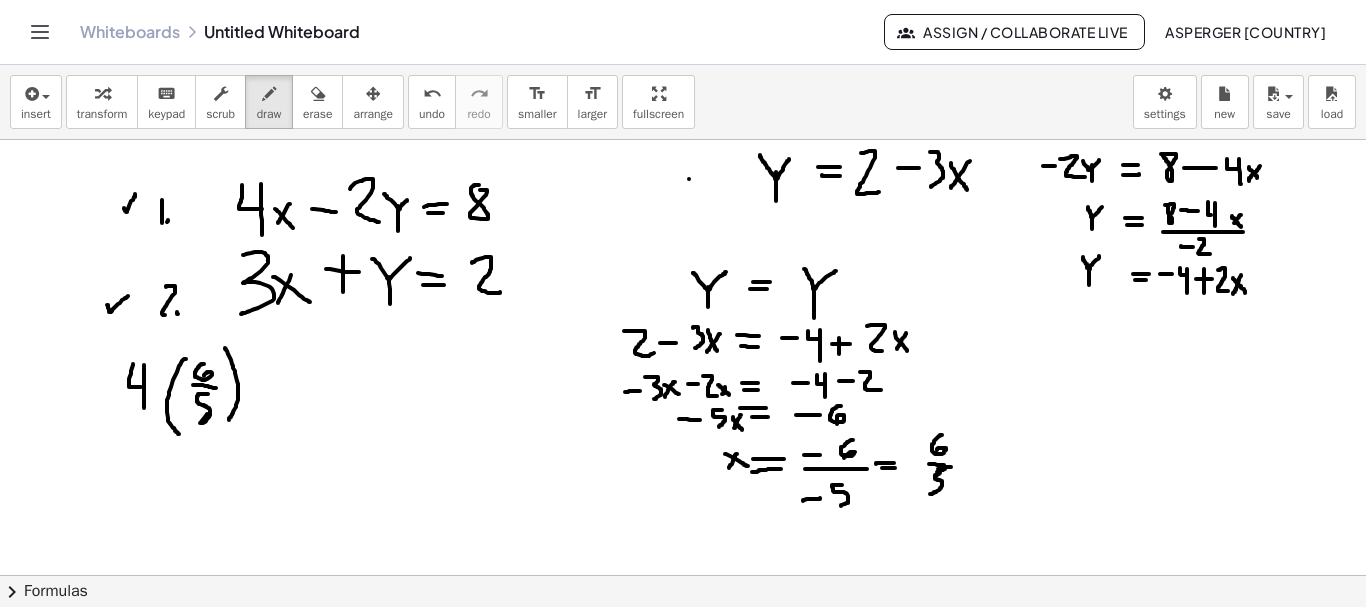 drag, startPoint x: 225, startPoint y: 348, endPoint x: 245, endPoint y: 392, distance: 48.332184 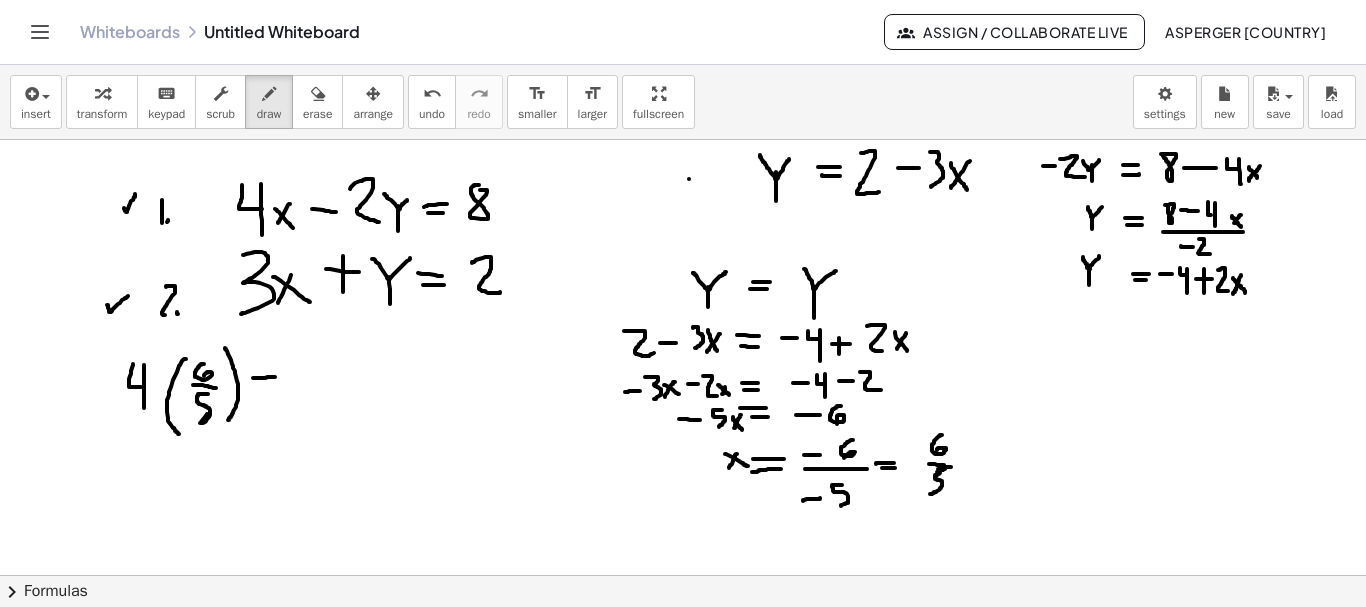 drag, startPoint x: 253, startPoint y: 378, endPoint x: 280, endPoint y: 377, distance: 27.018513 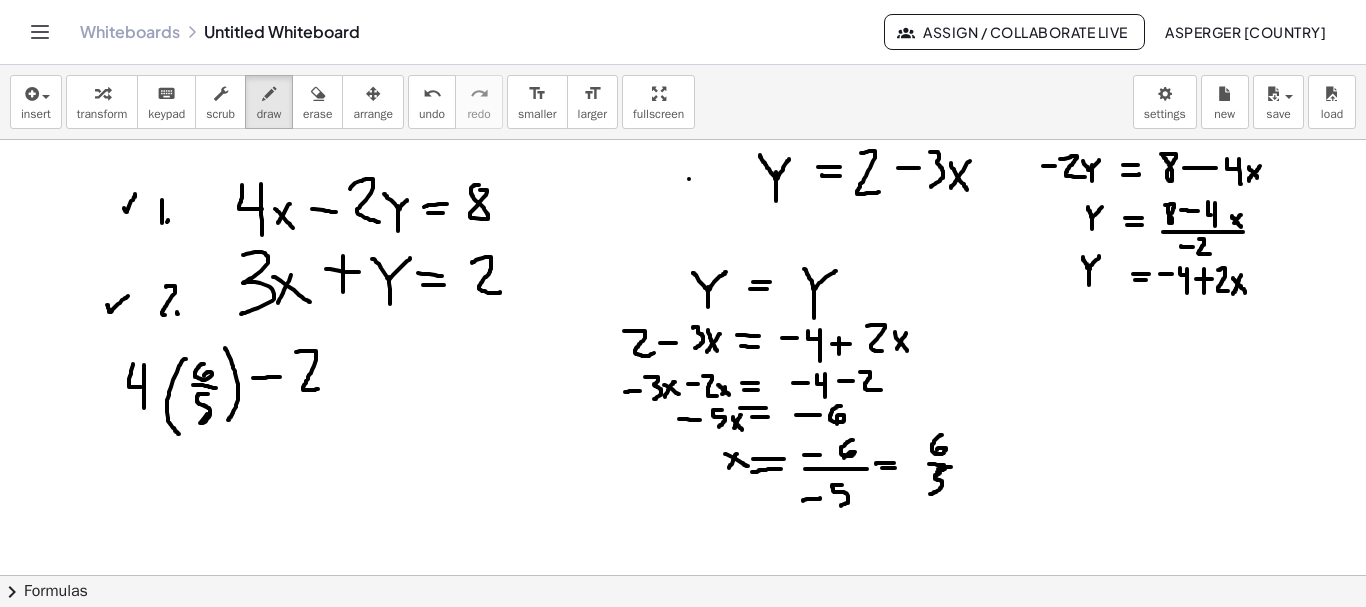 drag, startPoint x: 300, startPoint y: 351, endPoint x: 322, endPoint y: 388, distance: 43.046486 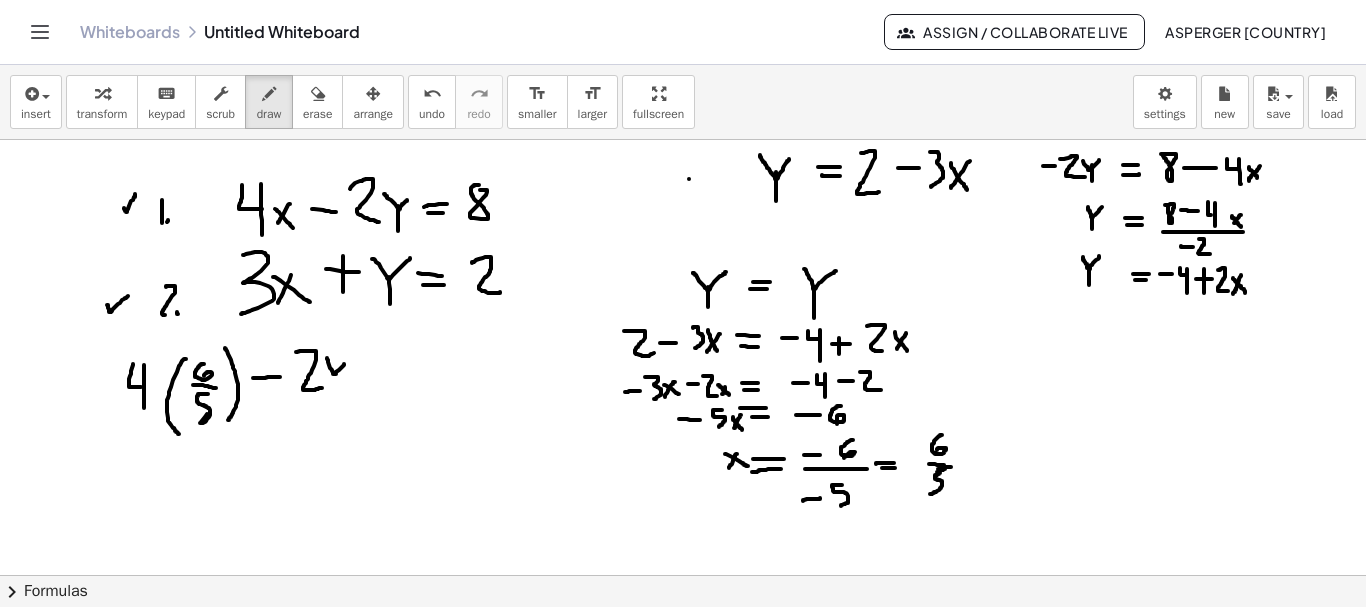 drag, startPoint x: 327, startPoint y: 358, endPoint x: 347, endPoint y: 361, distance: 20.22375 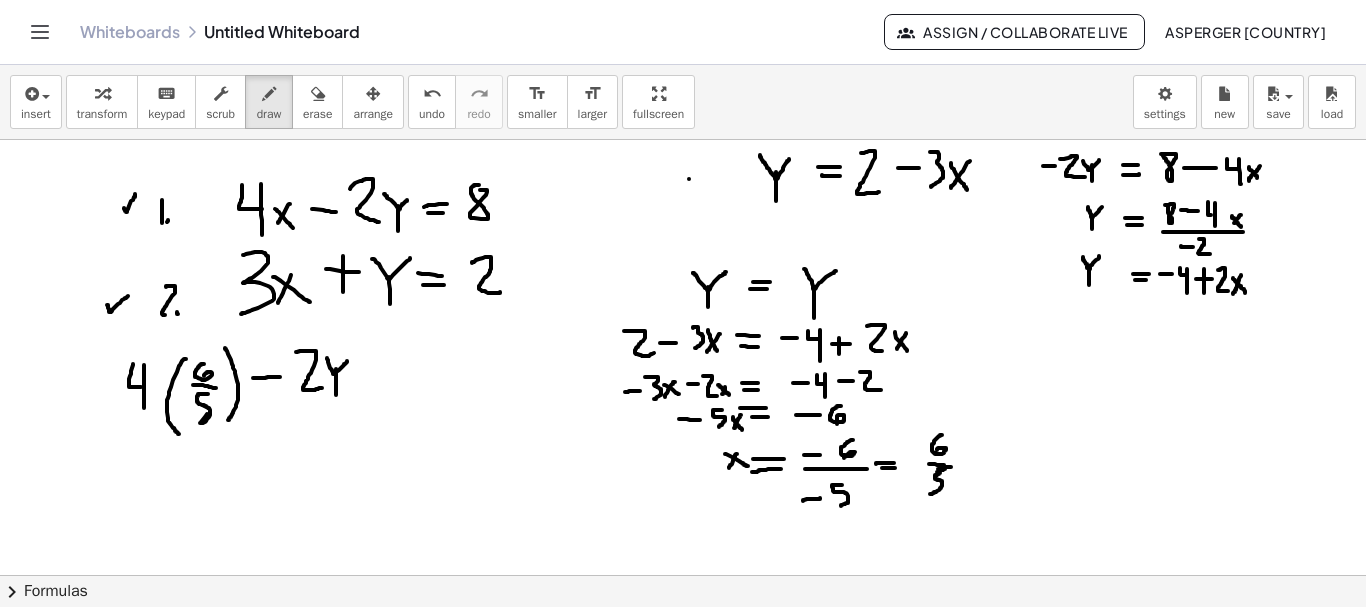 drag, startPoint x: 336, startPoint y: 369, endPoint x: 336, endPoint y: 395, distance: 26 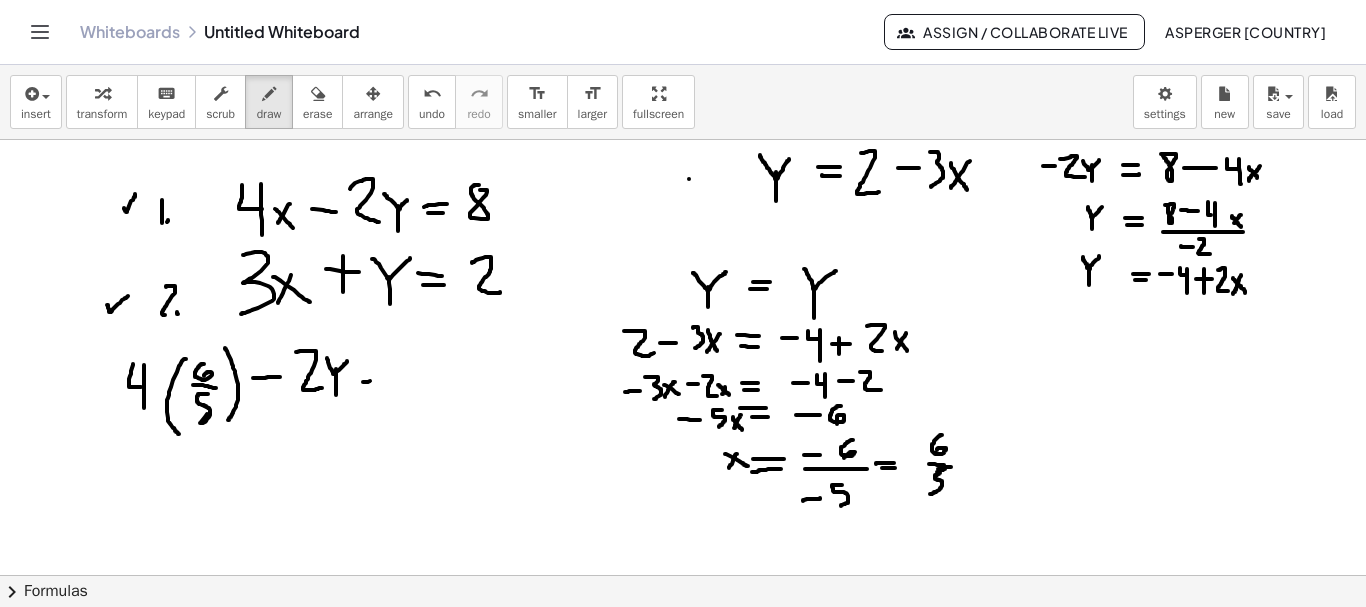 drag, startPoint x: 363, startPoint y: 382, endPoint x: 378, endPoint y: 380, distance: 15.132746 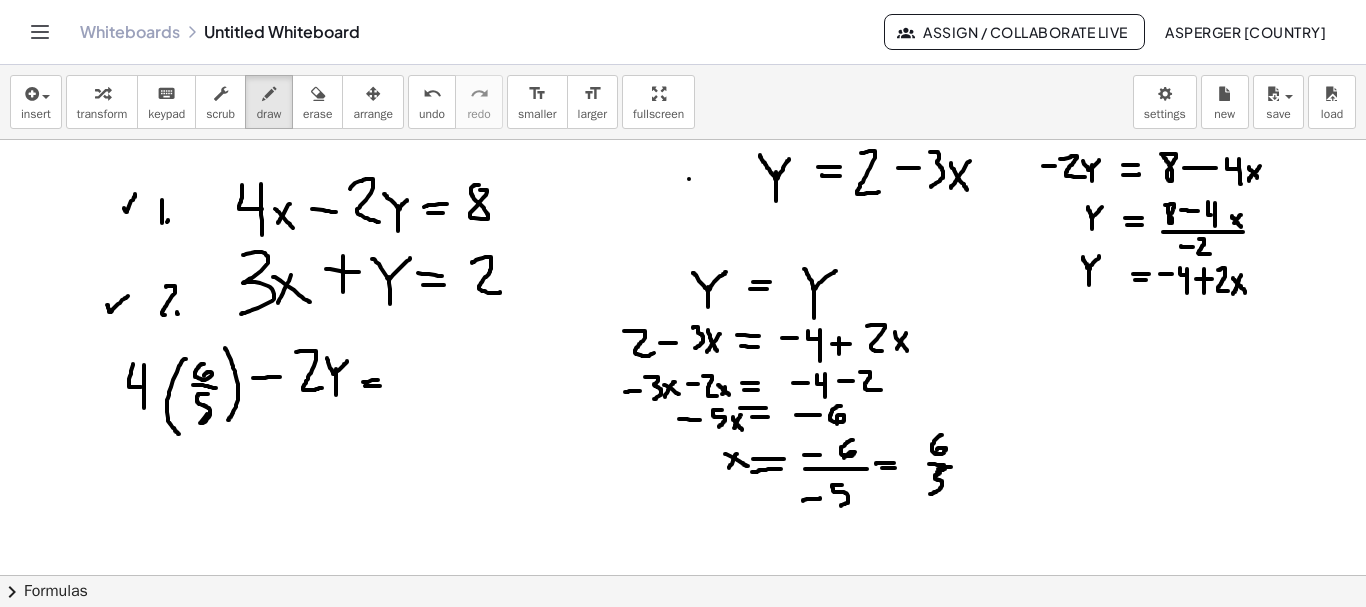 drag, startPoint x: 365, startPoint y: 386, endPoint x: 380, endPoint y: 386, distance: 15 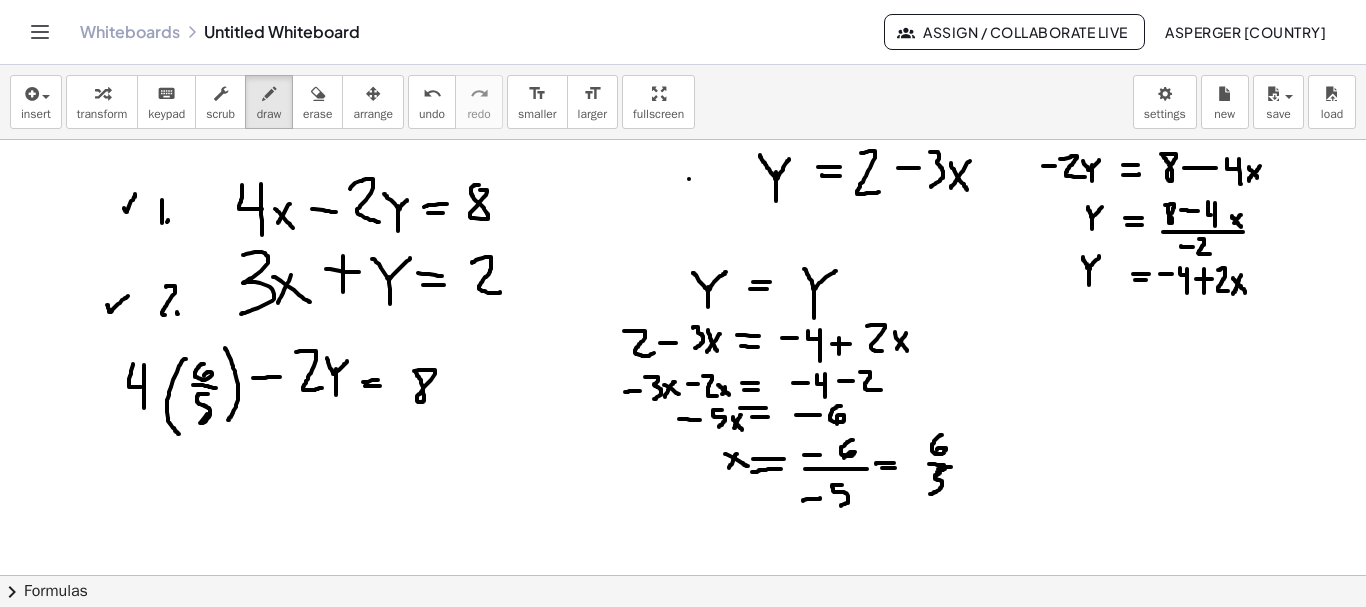 drag, startPoint x: 427, startPoint y: 370, endPoint x: 416, endPoint y: 369, distance: 11.045361 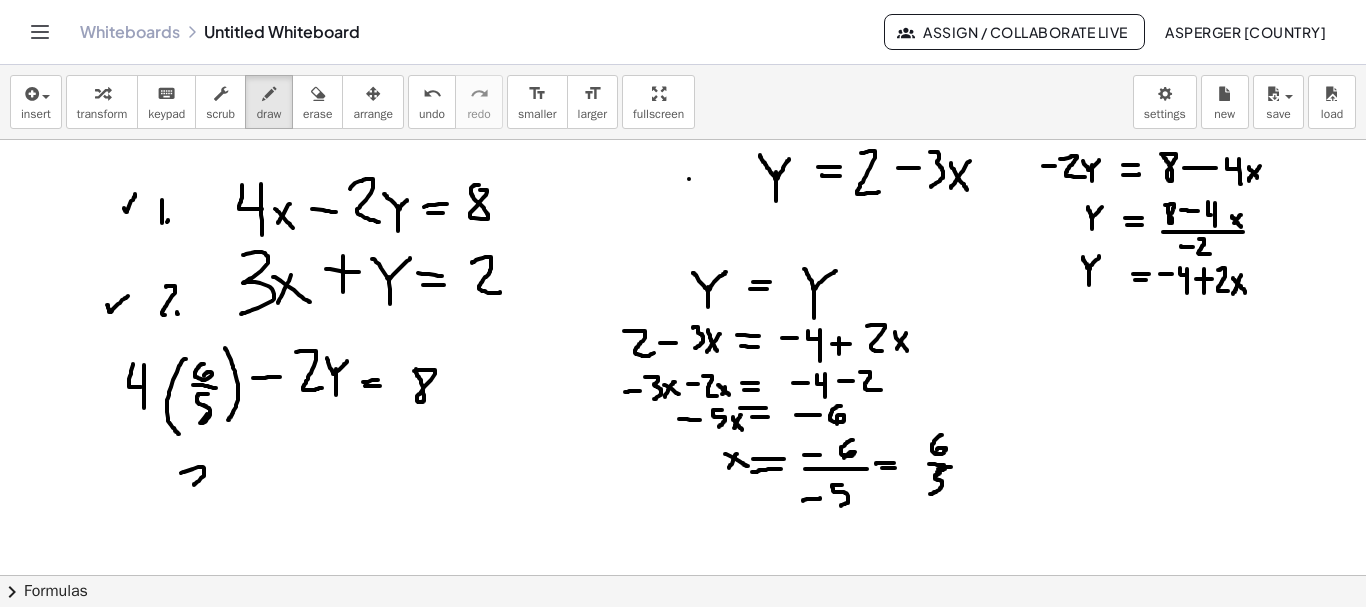 drag, startPoint x: 184, startPoint y: 472, endPoint x: 210, endPoint y: 484, distance: 28.635643 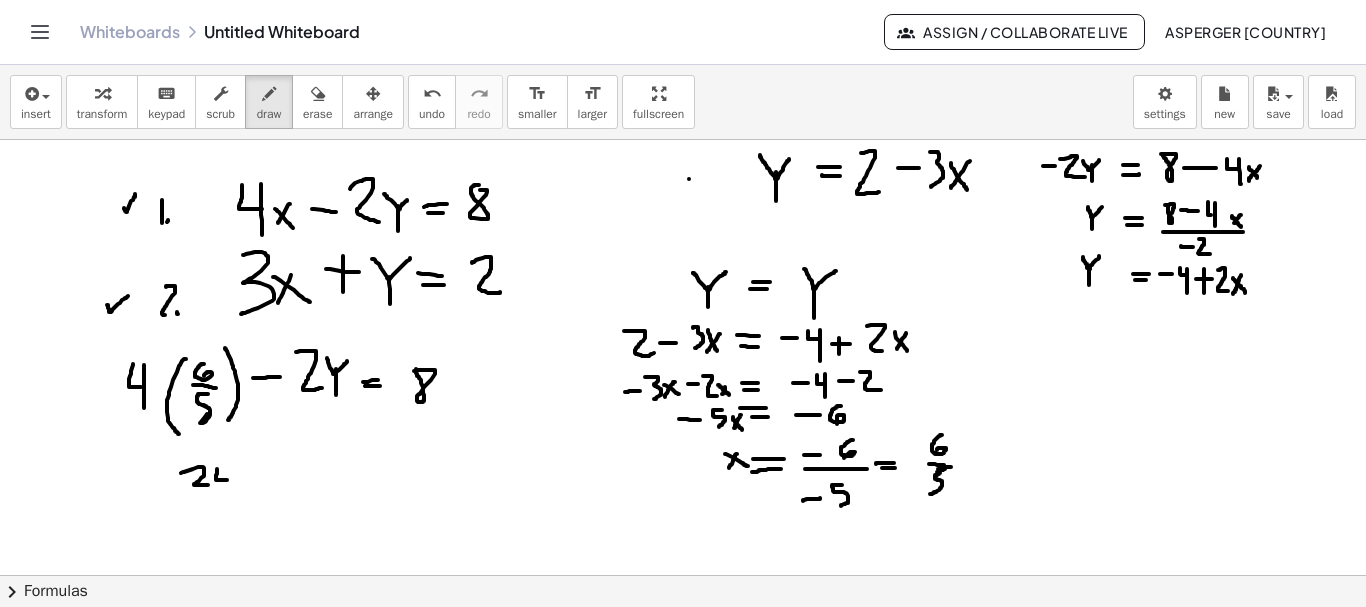 drag, startPoint x: 217, startPoint y: 469, endPoint x: 227, endPoint y: 473, distance: 10.770329 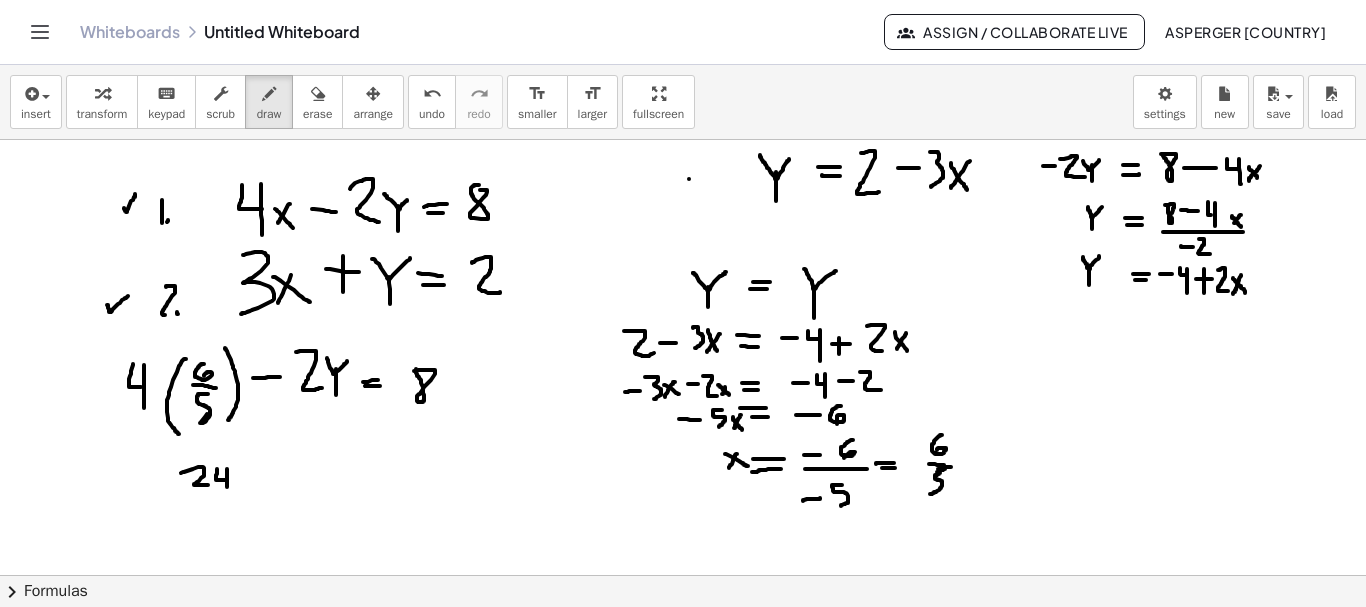 drag, startPoint x: 227, startPoint y: 469, endPoint x: 227, endPoint y: 487, distance: 18 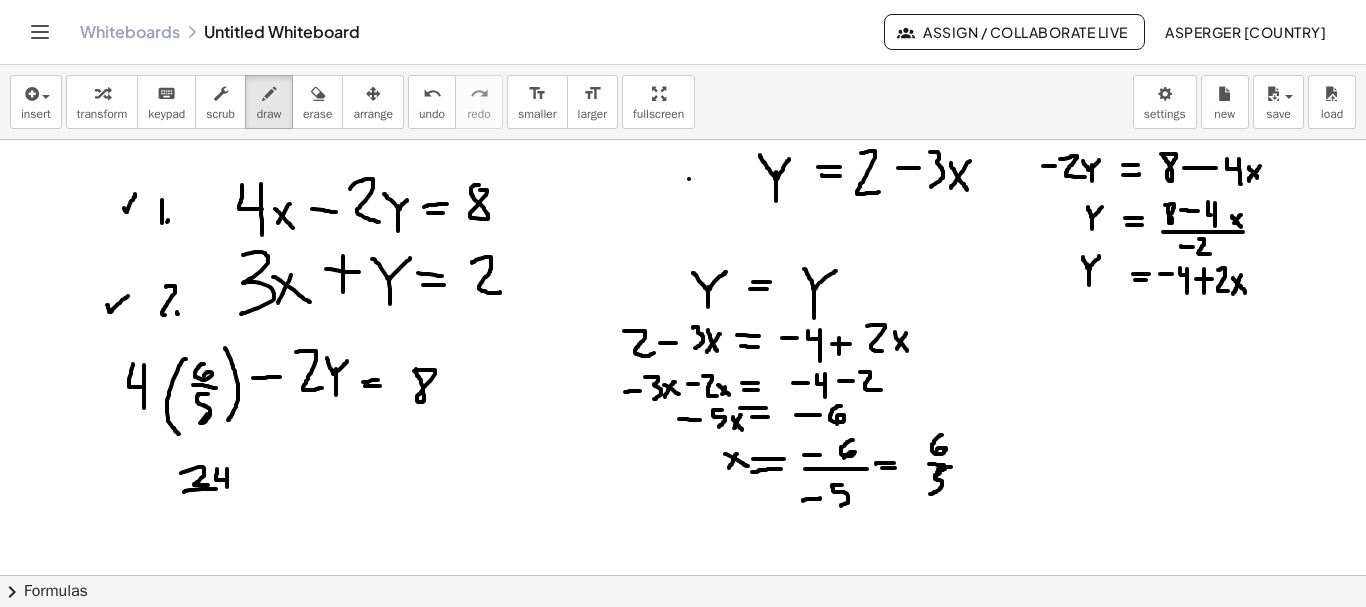 drag, startPoint x: 184, startPoint y: 492, endPoint x: 235, endPoint y: 489, distance: 51.088158 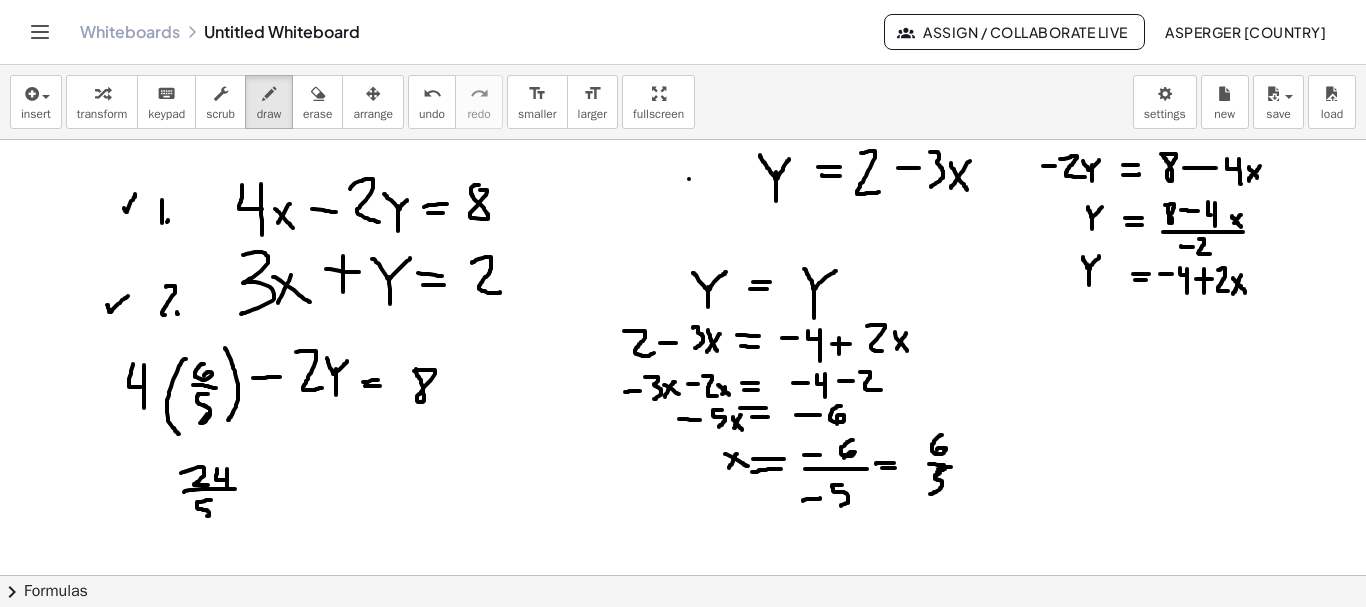 drag, startPoint x: 211, startPoint y: 500, endPoint x: 205, endPoint y: 517, distance: 18.027756 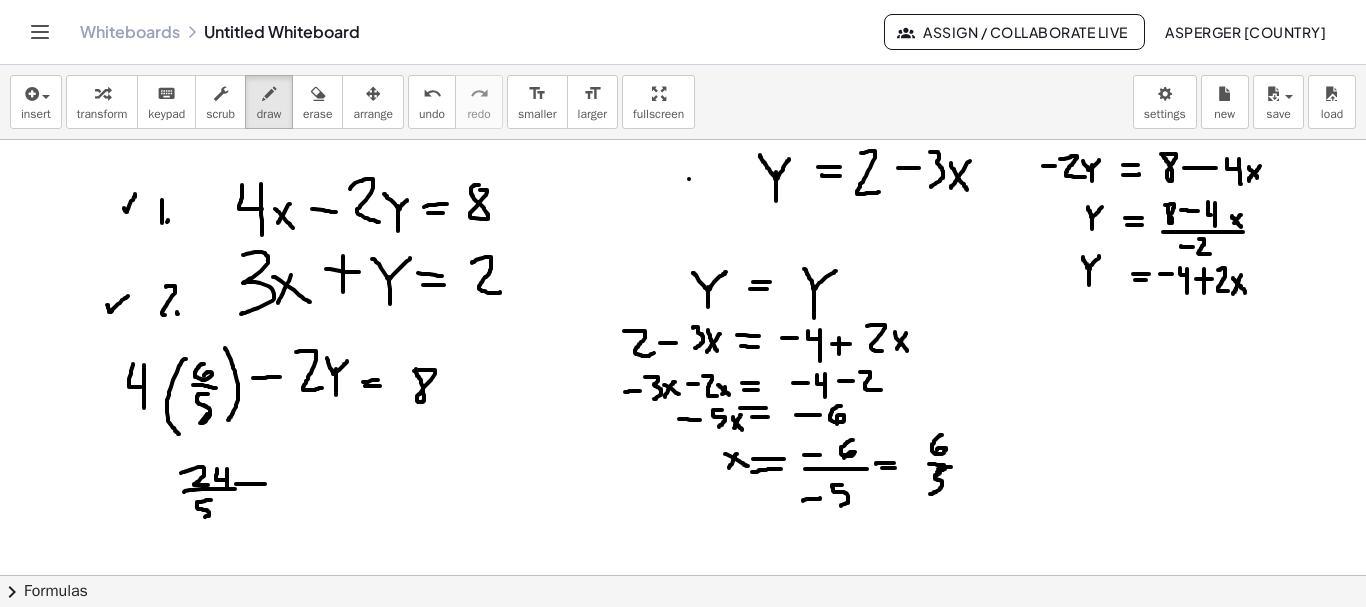 drag, startPoint x: 236, startPoint y: 484, endPoint x: 268, endPoint y: 483, distance: 32.01562 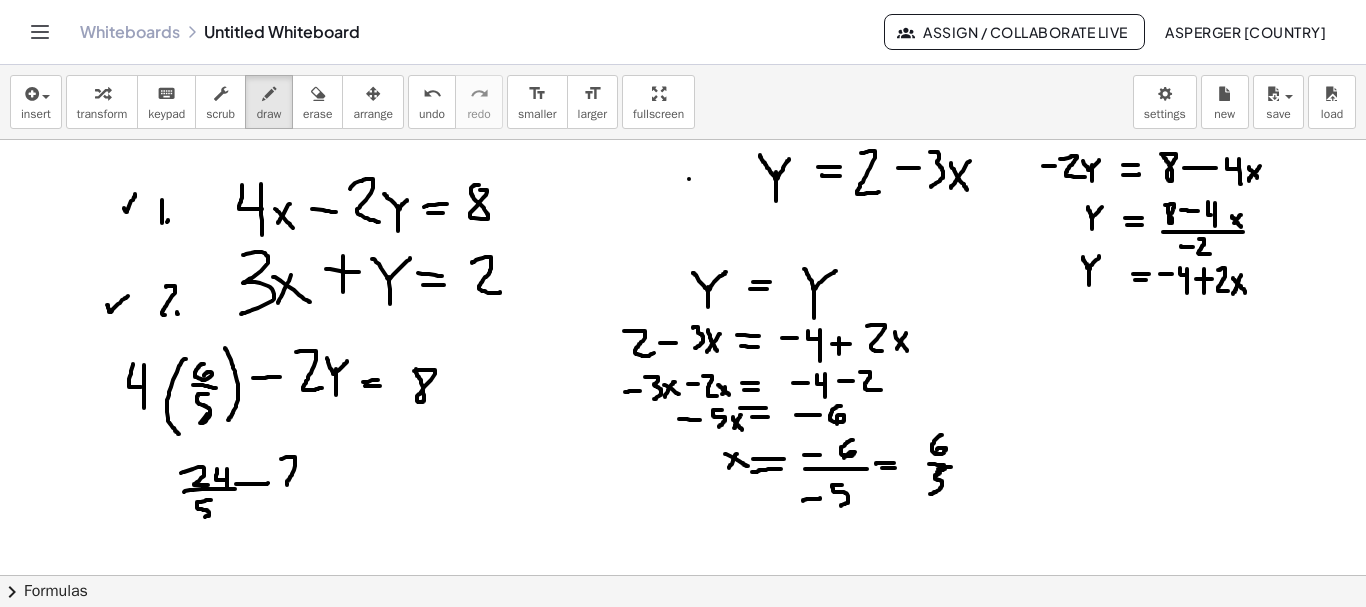 drag, startPoint x: 288, startPoint y: 457, endPoint x: 300, endPoint y: 486, distance: 31.38471 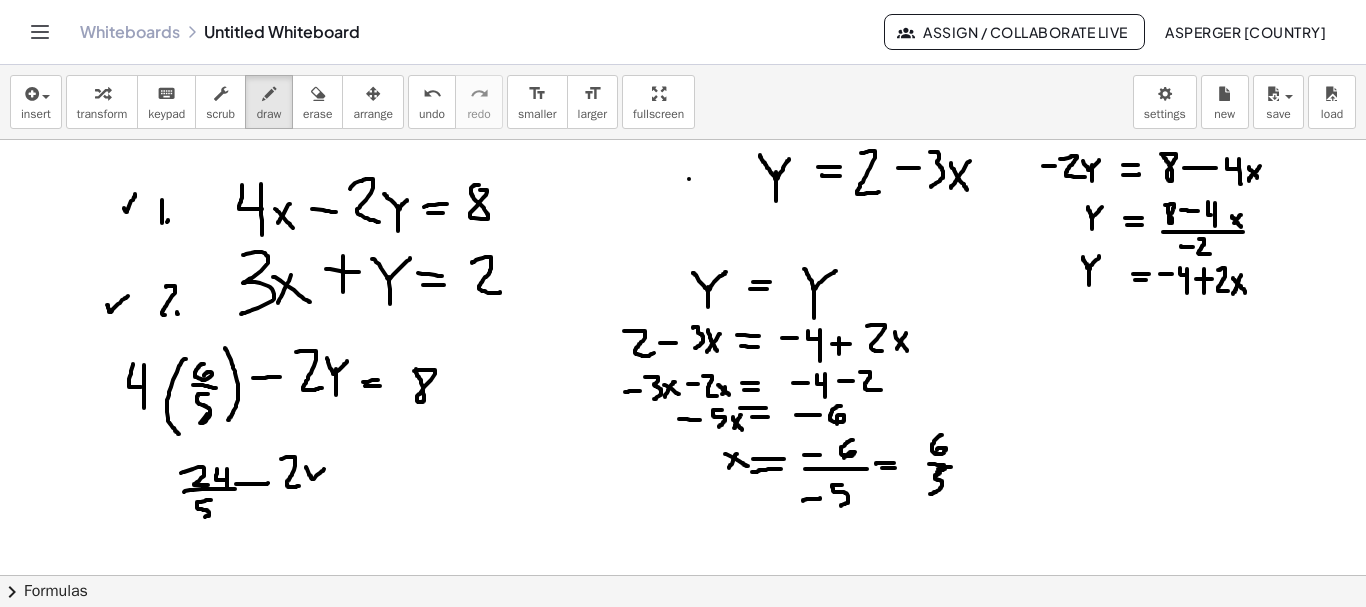 drag, startPoint x: 306, startPoint y: 468, endPoint x: 326, endPoint y: 467, distance: 20.024984 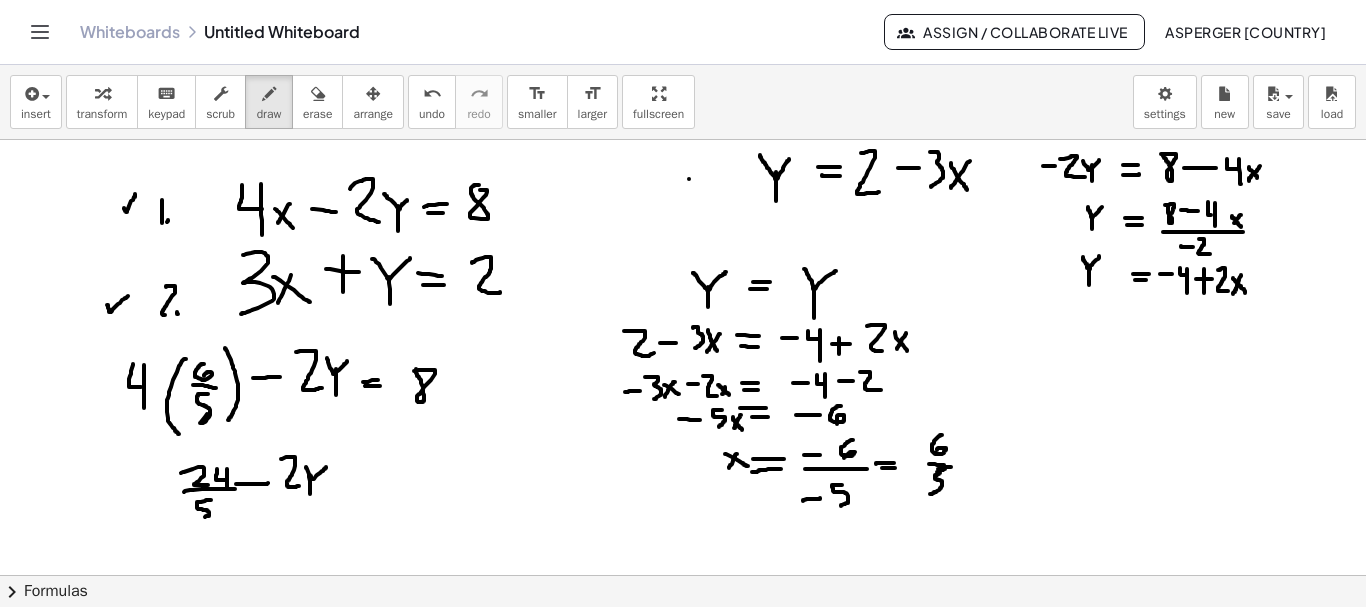 drag, startPoint x: 309, startPoint y: 475, endPoint x: 310, endPoint y: 494, distance: 19.026299 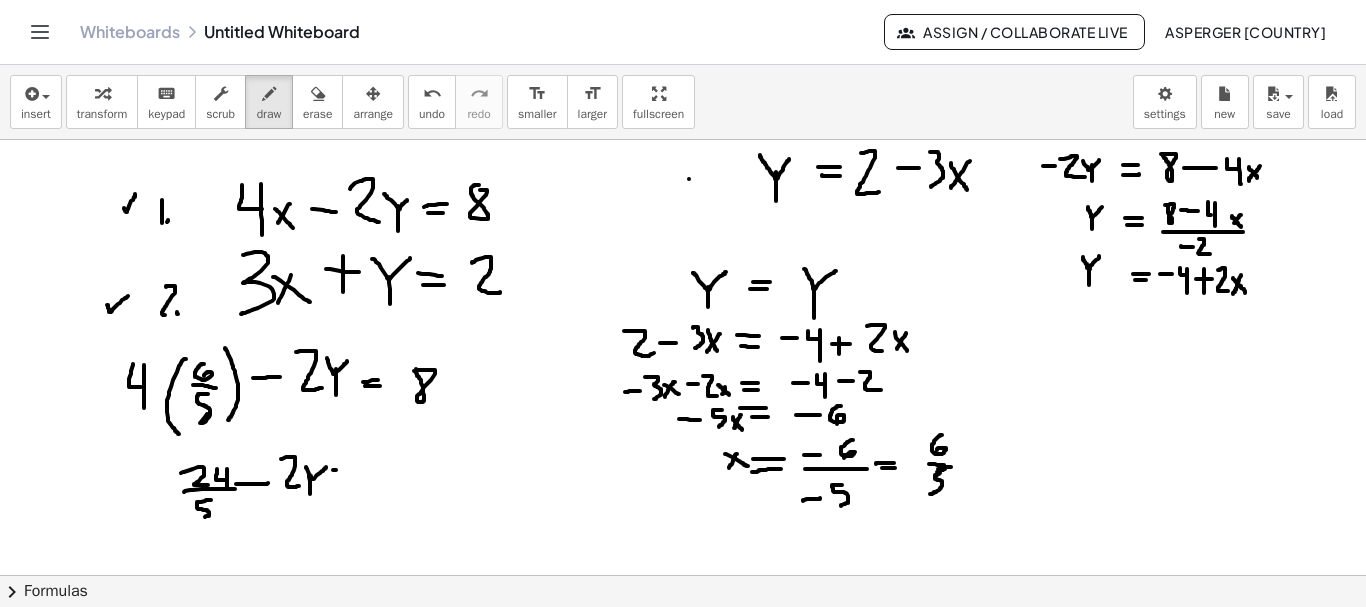 drag, startPoint x: 336, startPoint y: 470, endPoint x: 358, endPoint y: 470, distance: 22 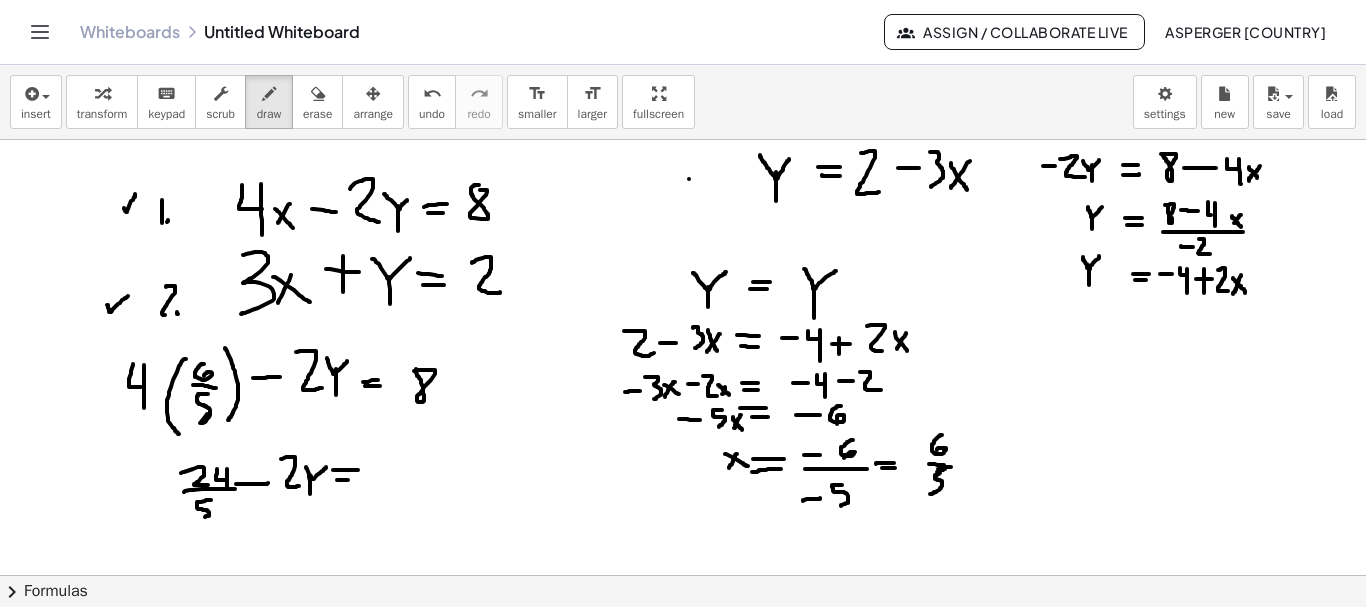 drag, startPoint x: 337, startPoint y: 480, endPoint x: 359, endPoint y: 479, distance: 22.022715 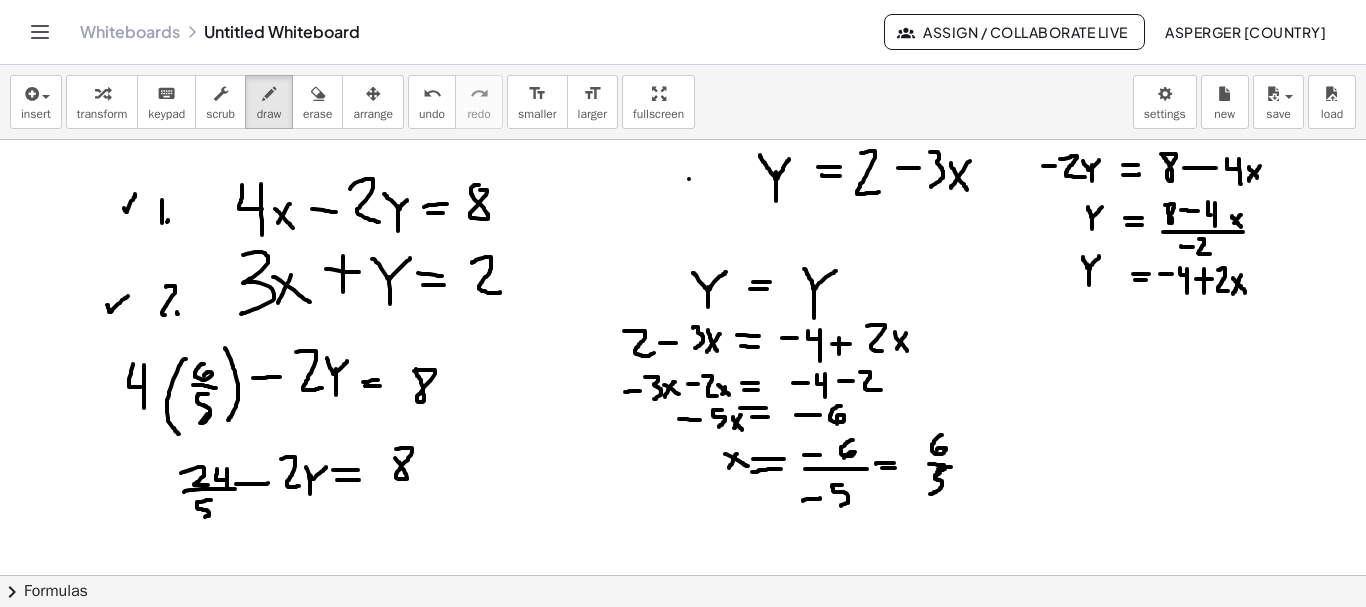 click at bounding box center [683, 640] 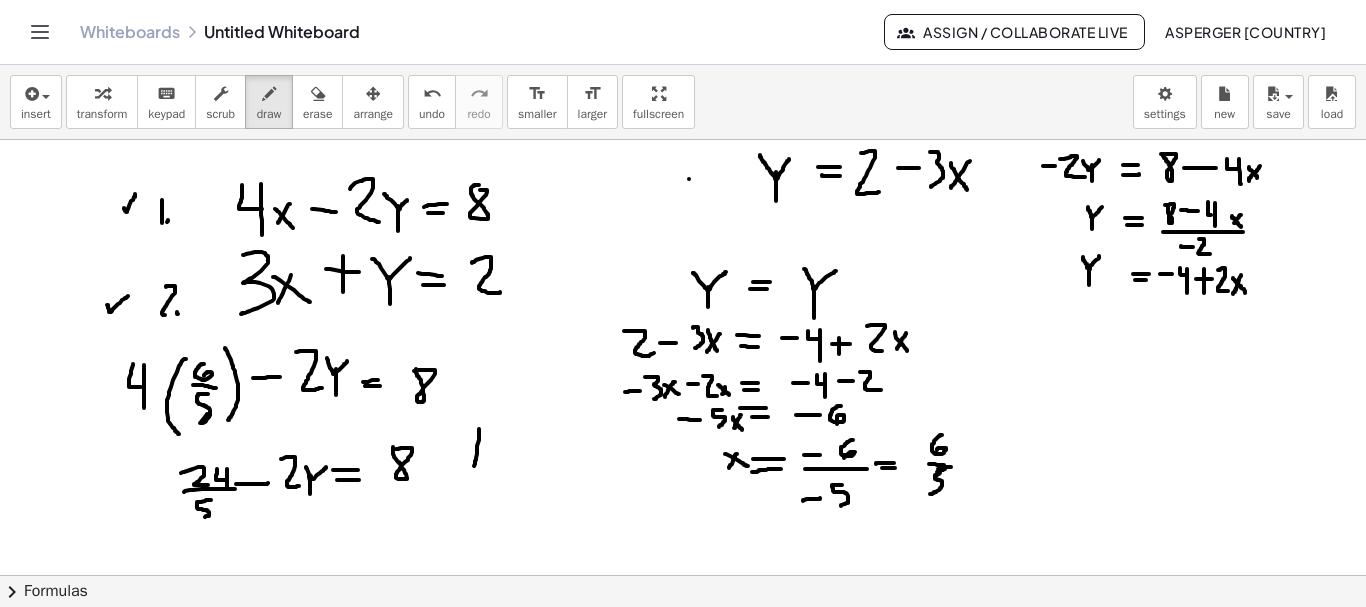 drag, startPoint x: 479, startPoint y: 429, endPoint x: 474, endPoint y: 469, distance: 40.311287 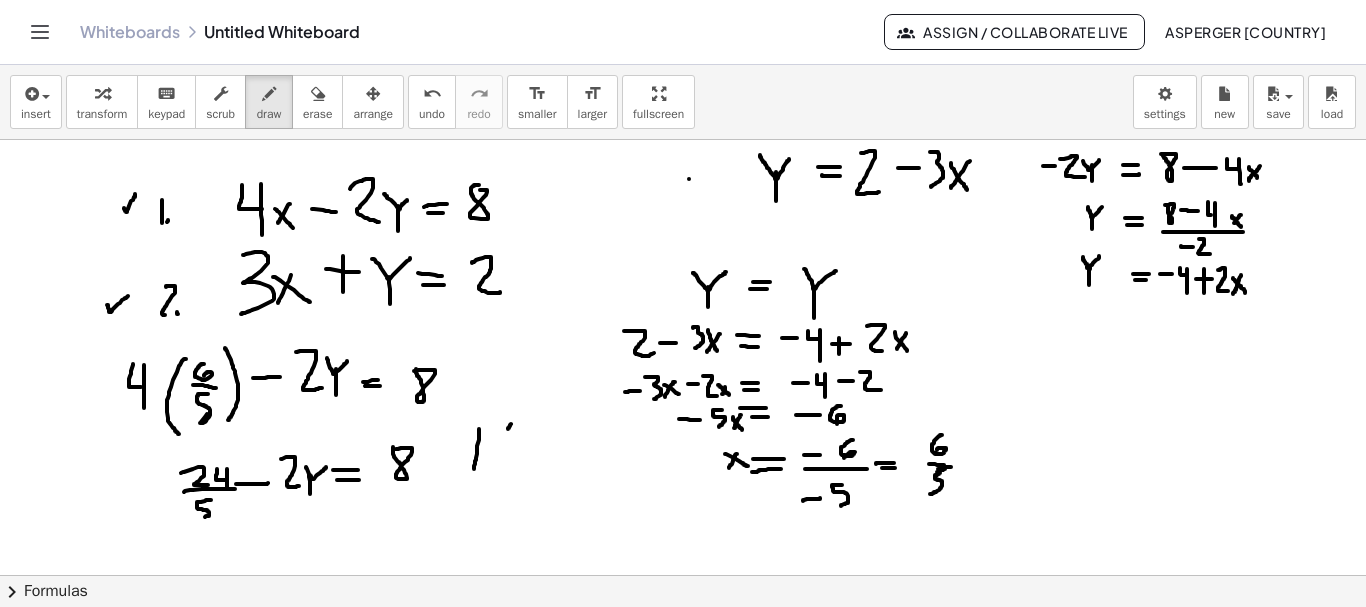 drag, startPoint x: 511, startPoint y: 424, endPoint x: 503, endPoint y: 441, distance: 18.788294 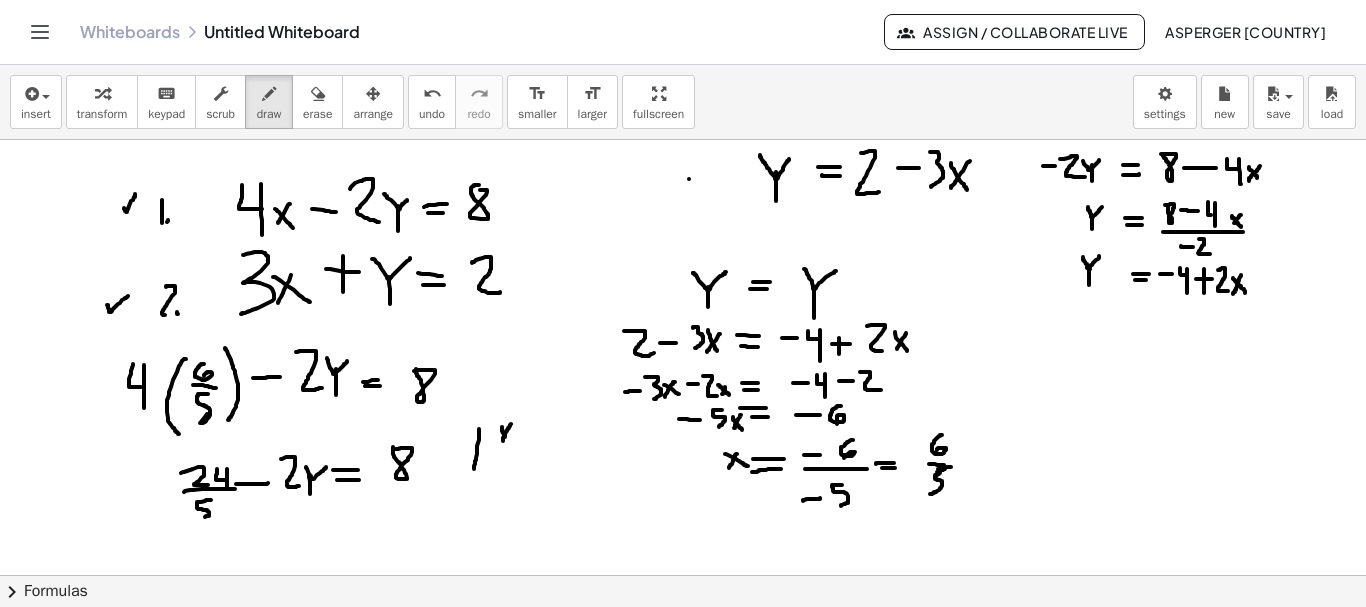 drag, startPoint x: 502, startPoint y: 427, endPoint x: 506, endPoint y: 438, distance: 11.7046995 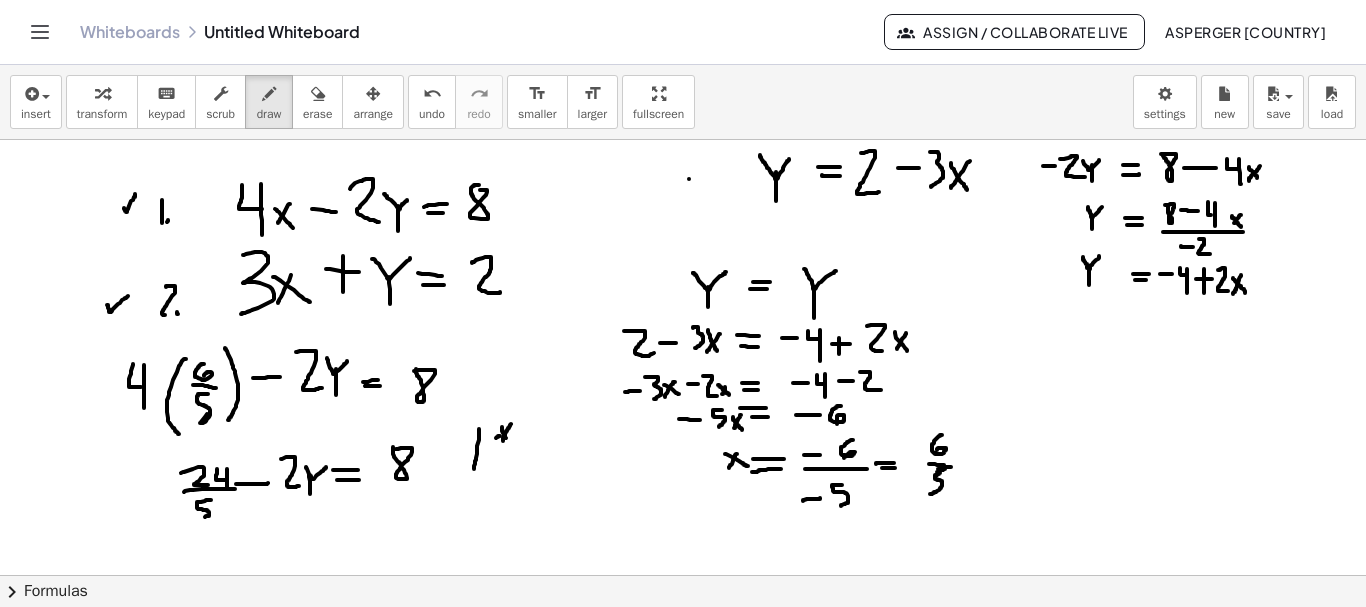 drag, startPoint x: 496, startPoint y: 438, endPoint x: 510, endPoint y: 433, distance: 14.866069 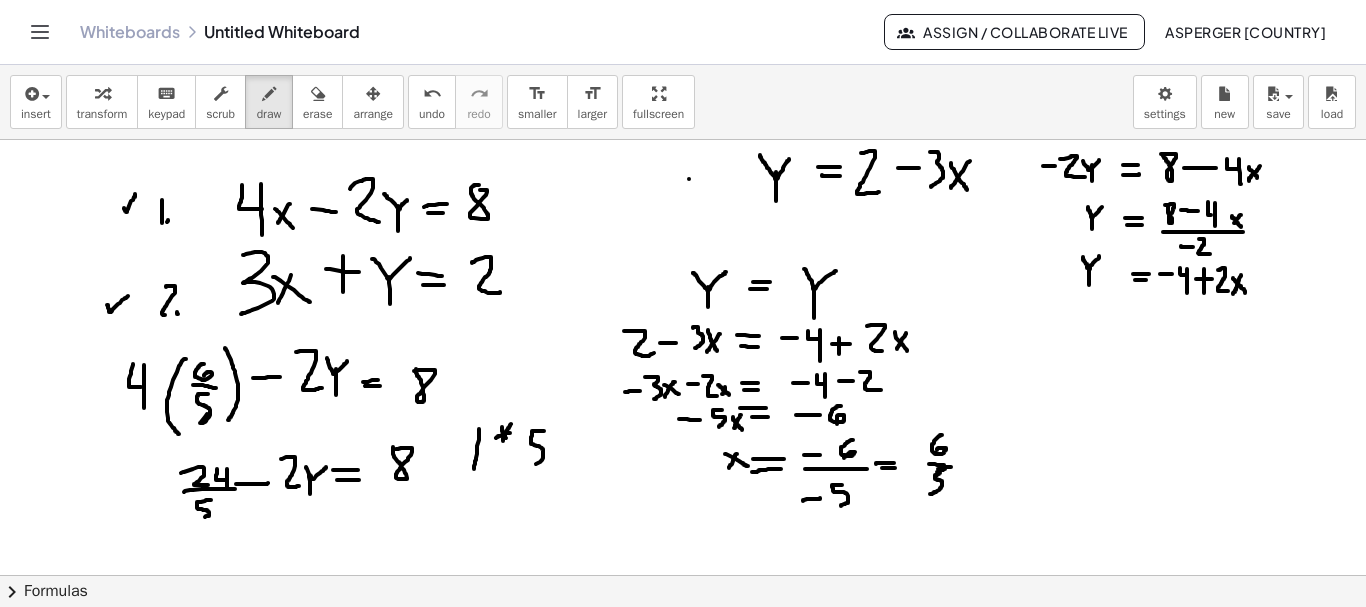 drag, startPoint x: 544, startPoint y: 431, endPoint x: 528, endPoint y: 467, distance: 39.39543 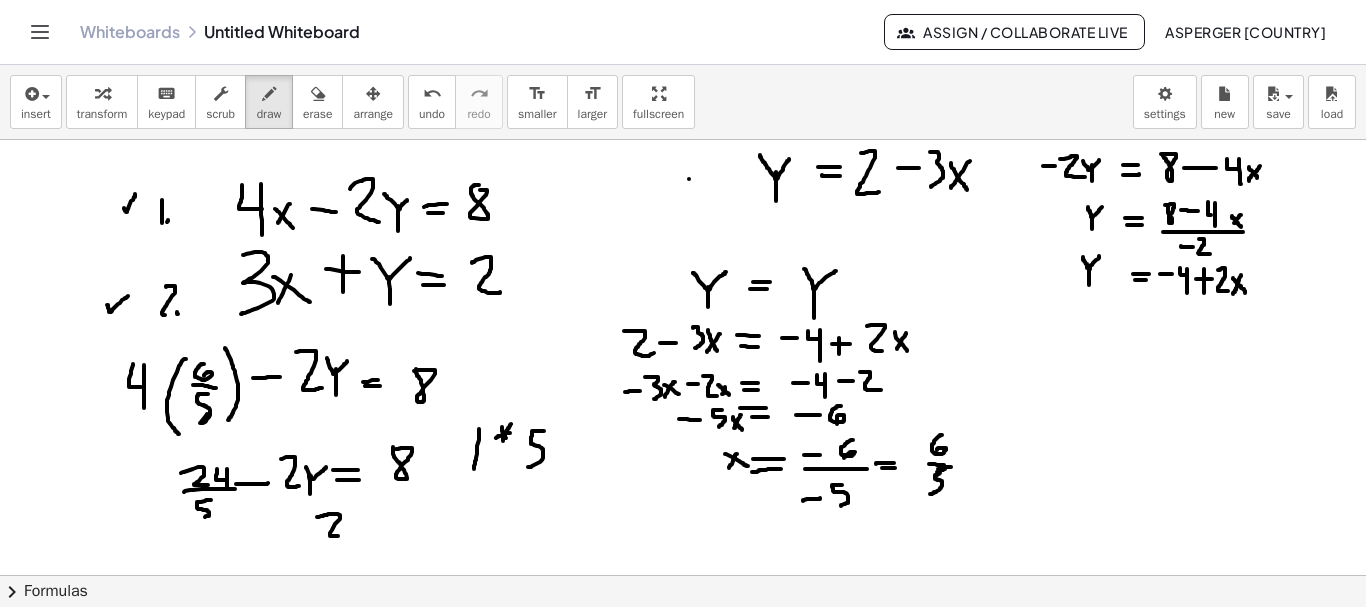 drag, startPoint x: 317, startPoint y: 517, endPoint x: 353, endPoint y: 529, distance: 37.94733 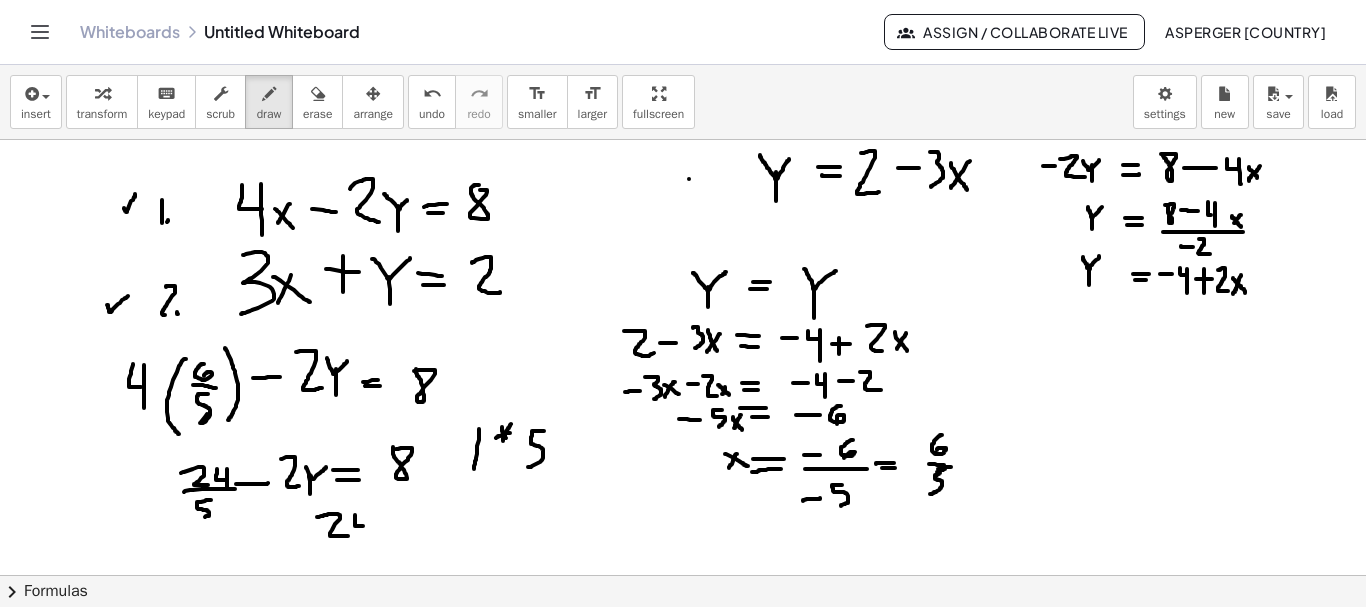 drag, startPoint x: 355, startPoint y: 515, endPoint x: 367, endPoint y: 521, distance: 13.416408 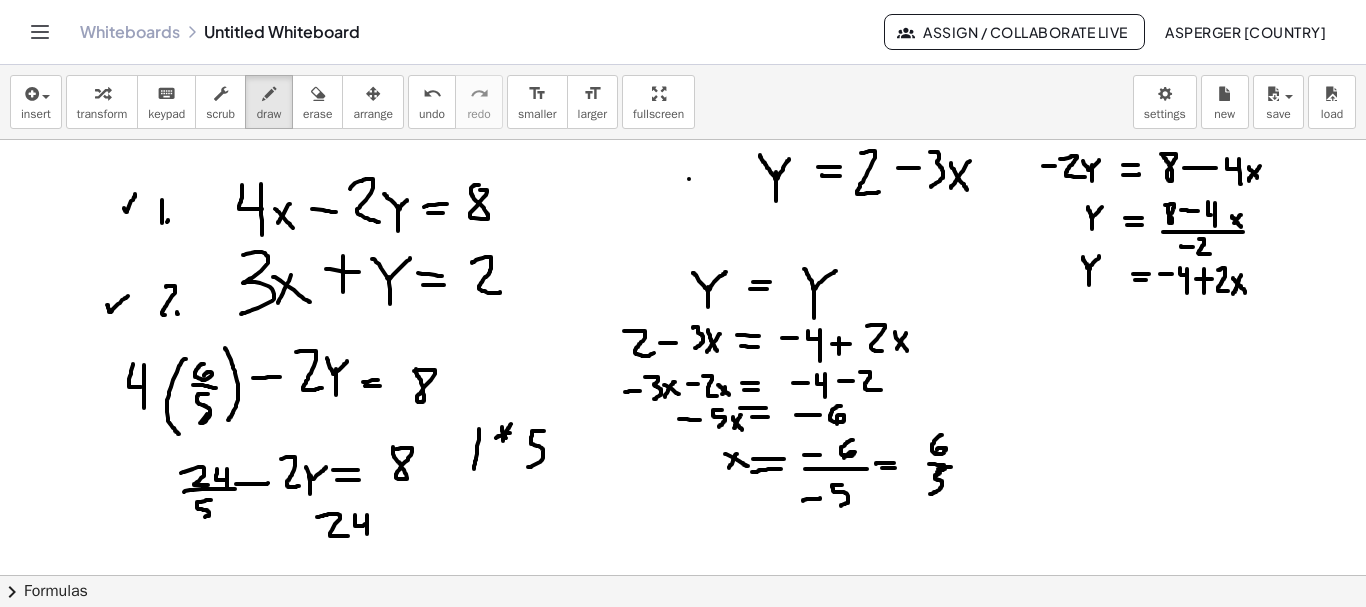 drag, startPoint x: 367, startPoint y: 515, endPoint x: 367, endPoint y: 534, distance: 19 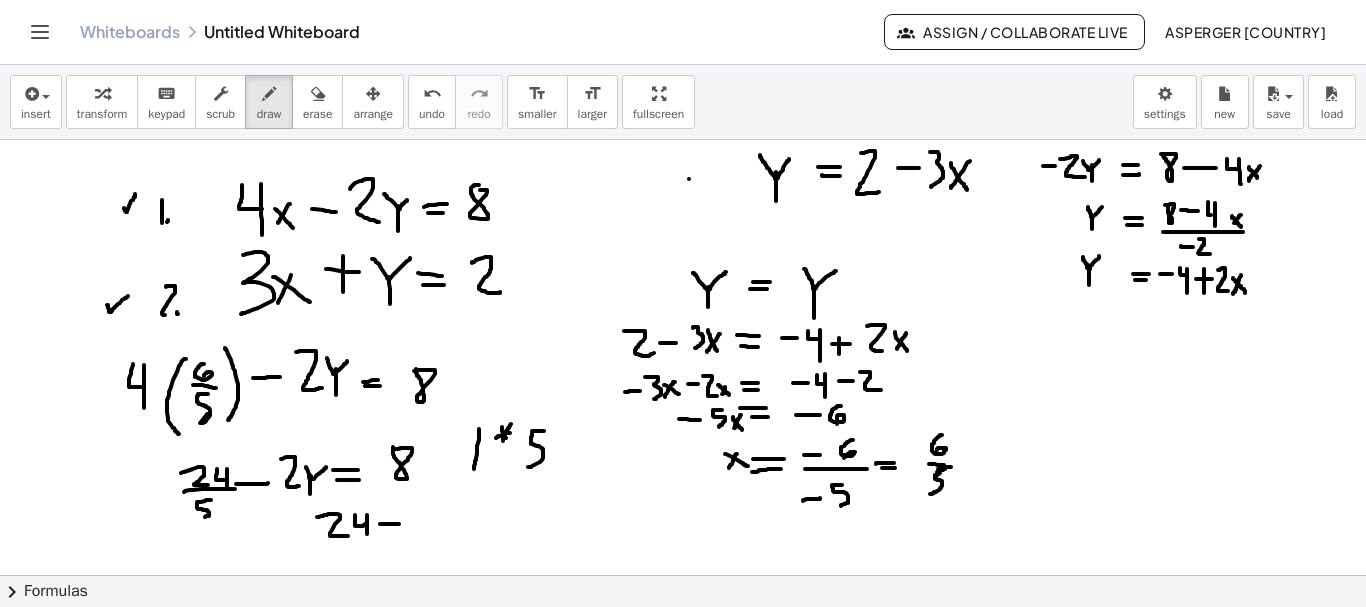 drag, startPoint x: 380, startPoint y: 524, endPoint x: 399, endPoint y: 524, distance: 19 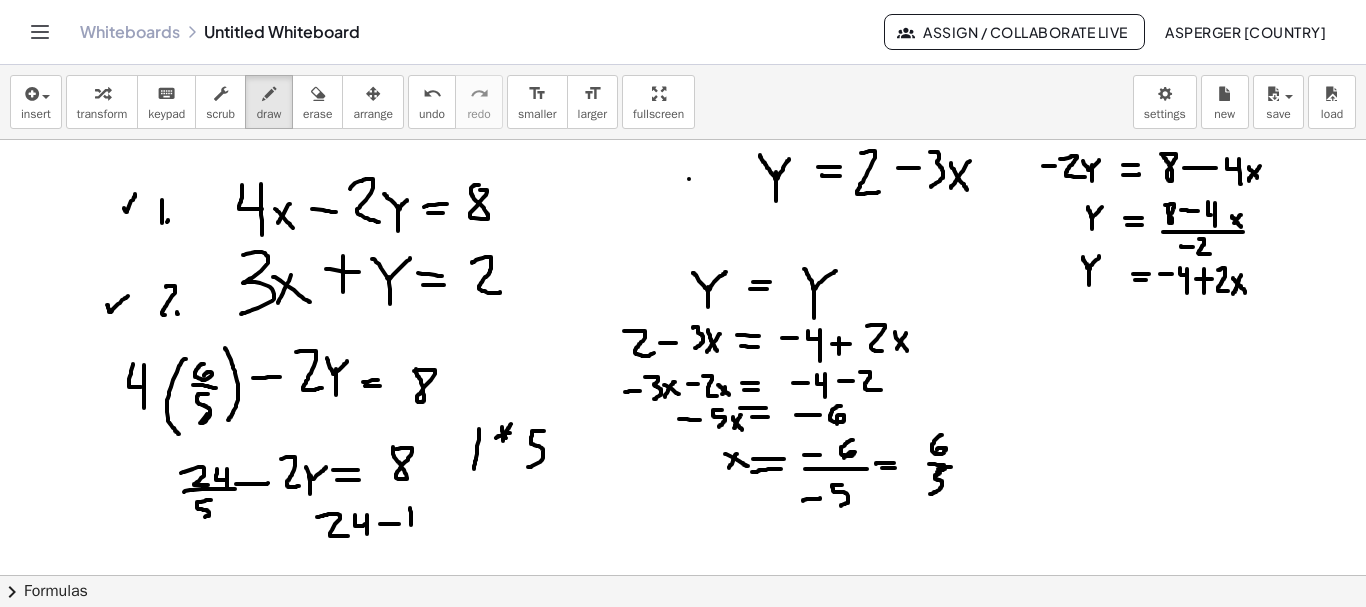 drag, startPoint x: 410, startPoint y: 508, endPoint x: 411, endPoint y: 530, distance: 22.022715 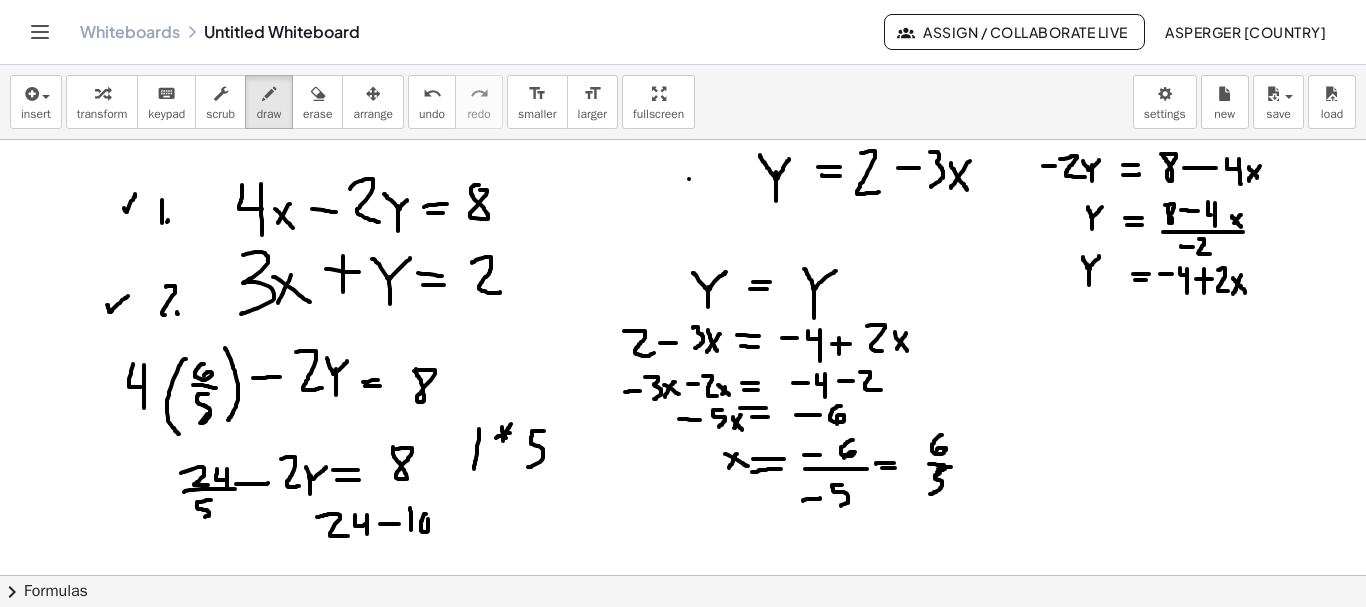 click at bounding box center (683, 640) 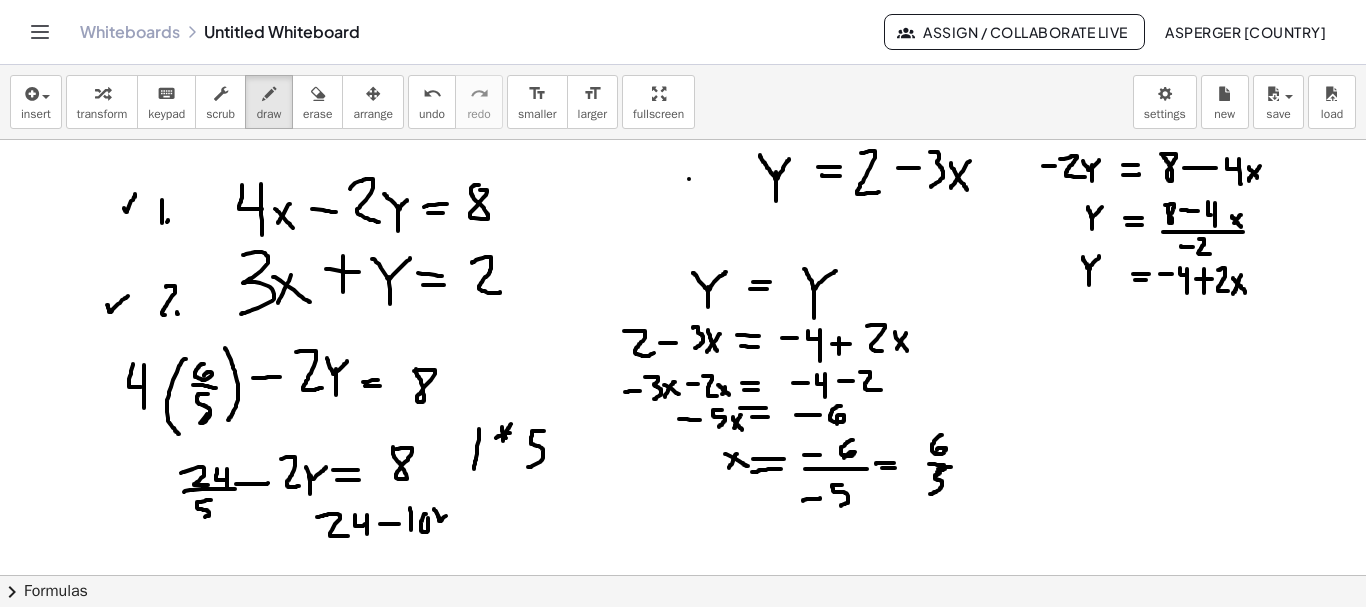 drag, startPoint x: 434, startPoint y: 509, endPoint x: 450, endPoint y: 513, distance: 16.492422 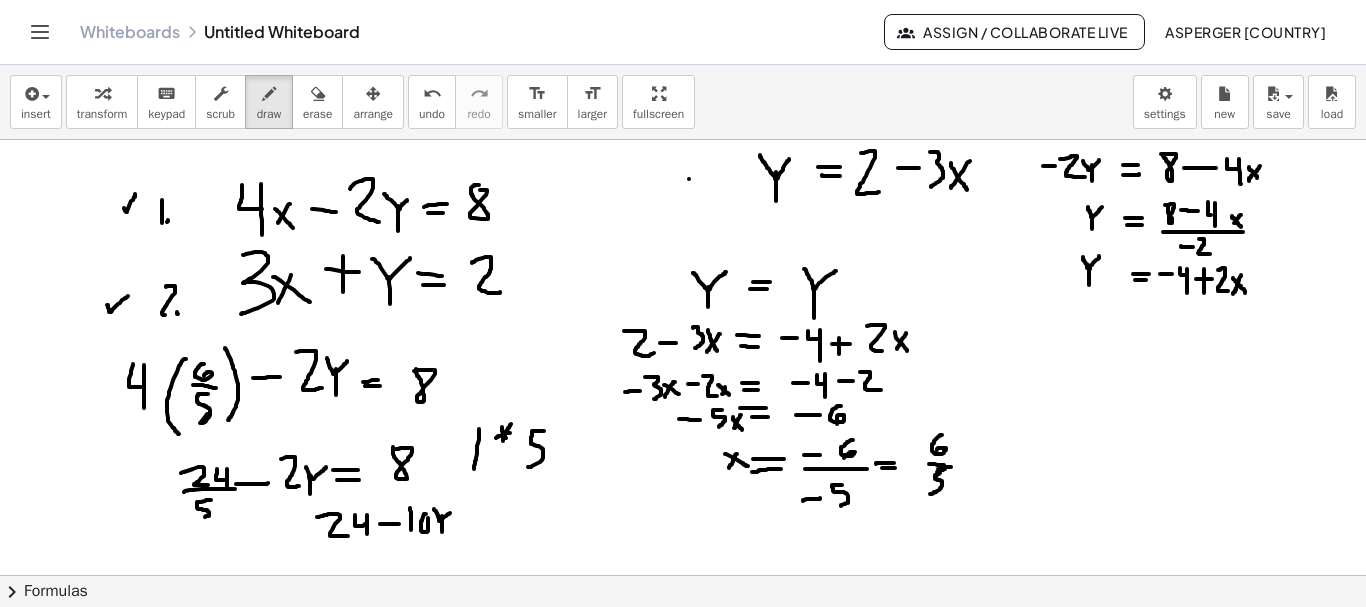 drag, startPoint x: 442, startPoint y: 516, endPoint x: 442, endPoint y: 532, distance: 16 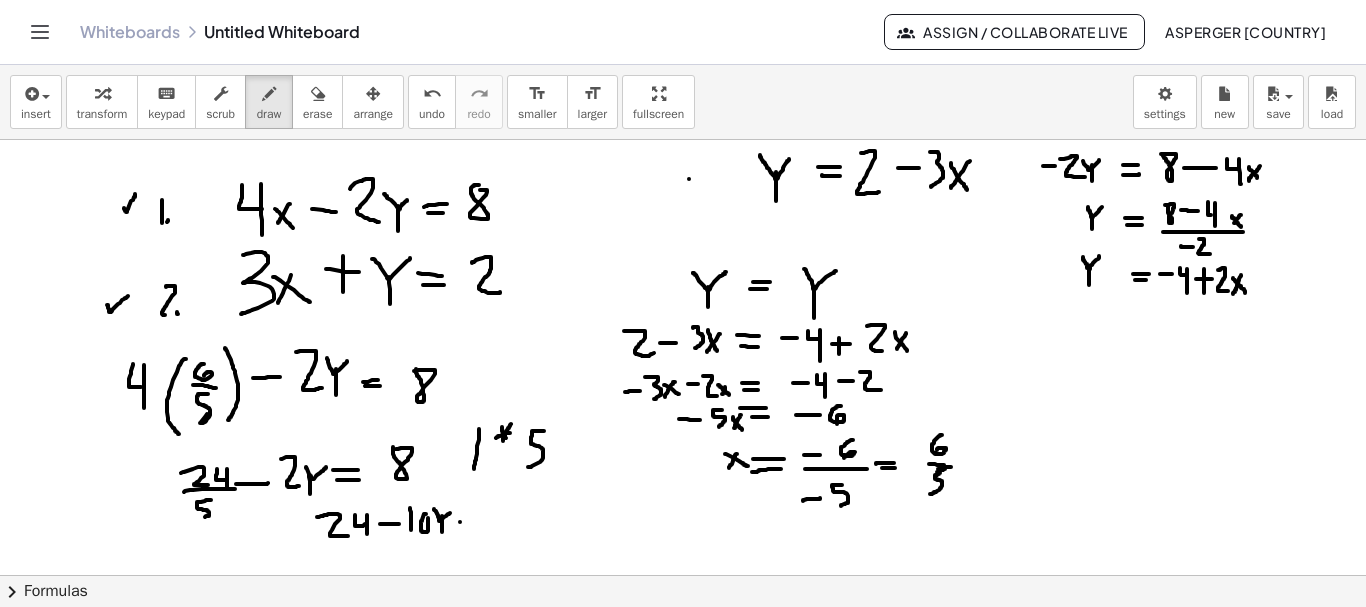 drag, startPoint x: 460, startPoint y: 522, endPoint x: 476, endPoint y: 522, distance: 16 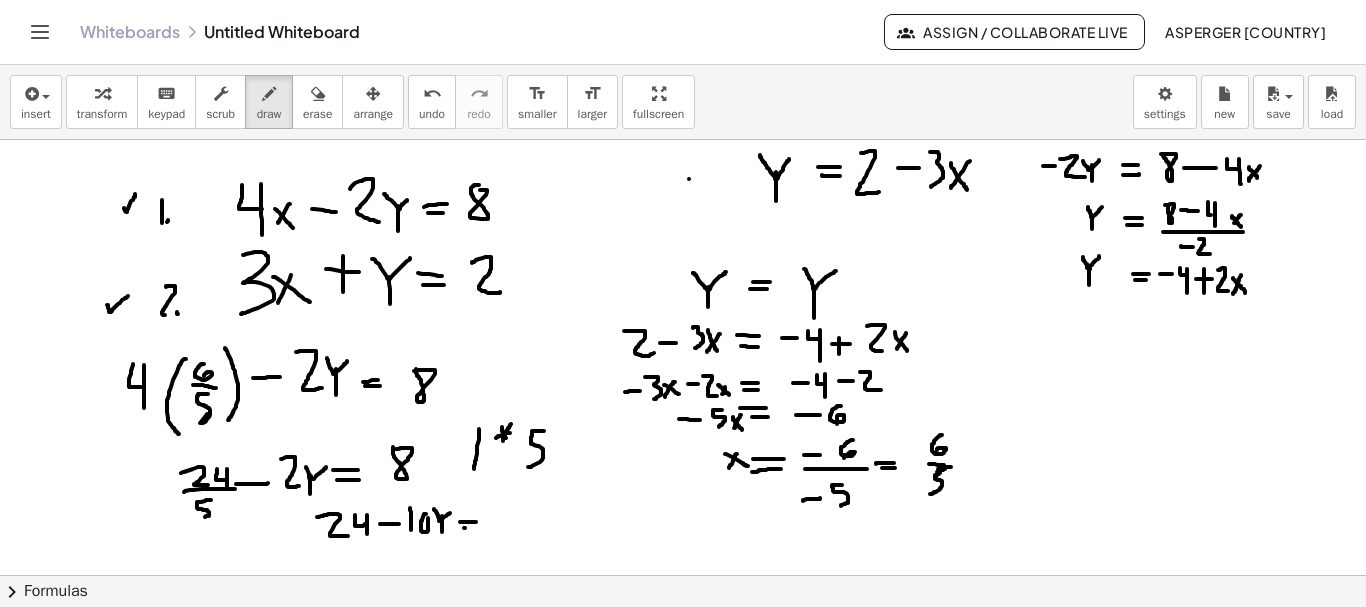 drag, startPoint x: 464, startPoint y: 528, endPoint x: 480, endPoint y: 528, distance: 16 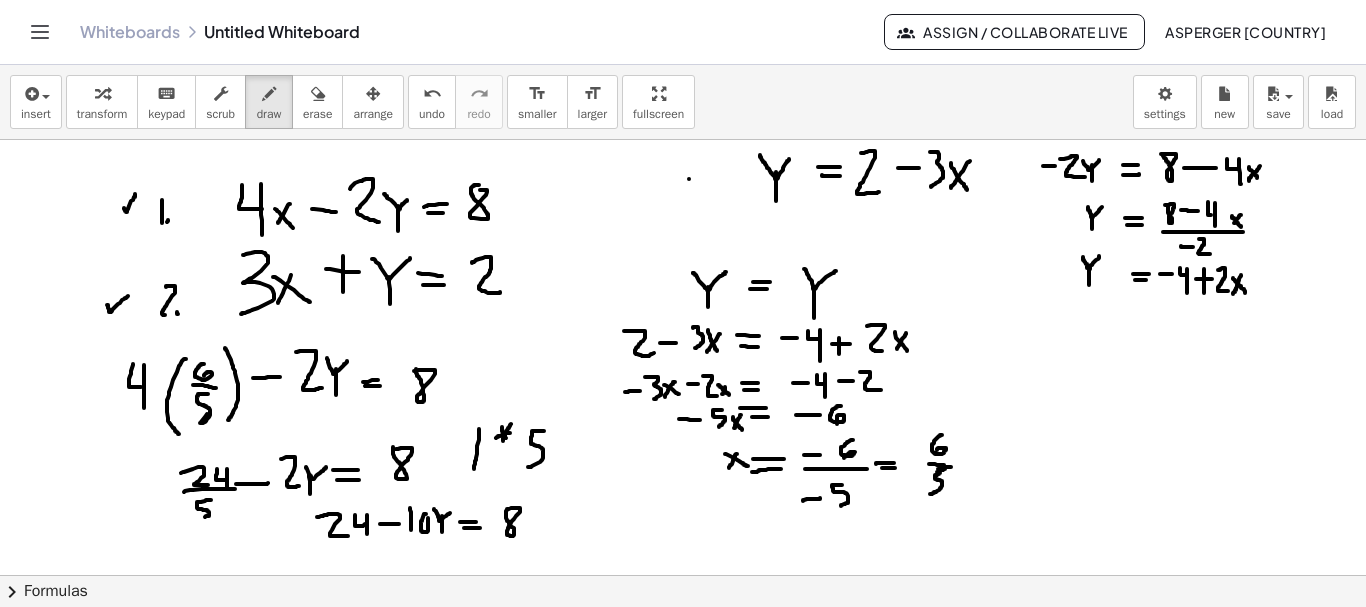 click at bounding box center [683, 640] 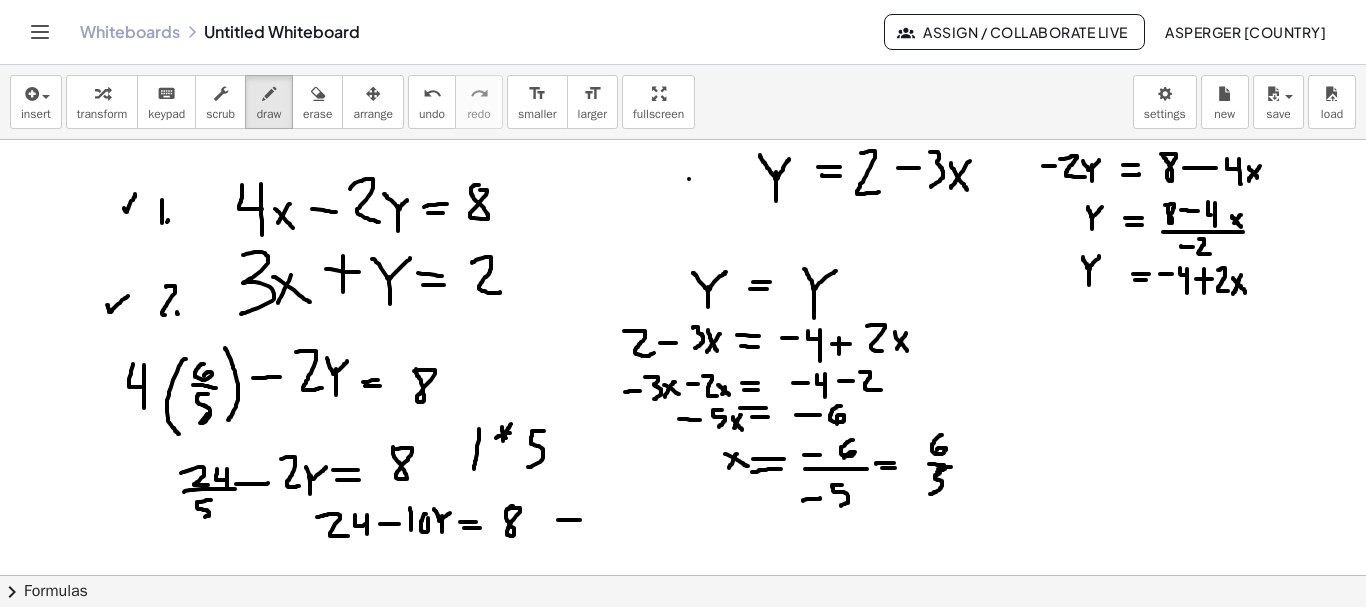 drag, startPoint x: 558, startPoint y: 520, endPoint x: 580, endPoint y: 520, distance: 22 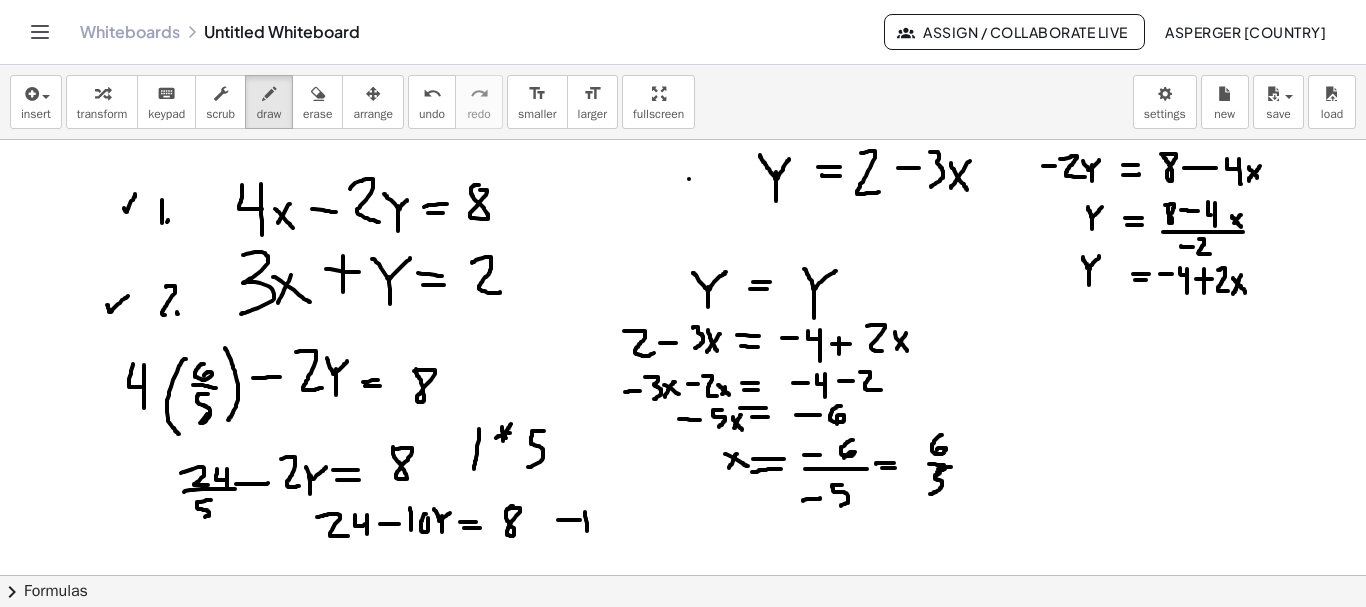drag, startPoint x: 585, startPoint y: 512, endPoint x: 588, endPoint y: 532, distance: 20.22375 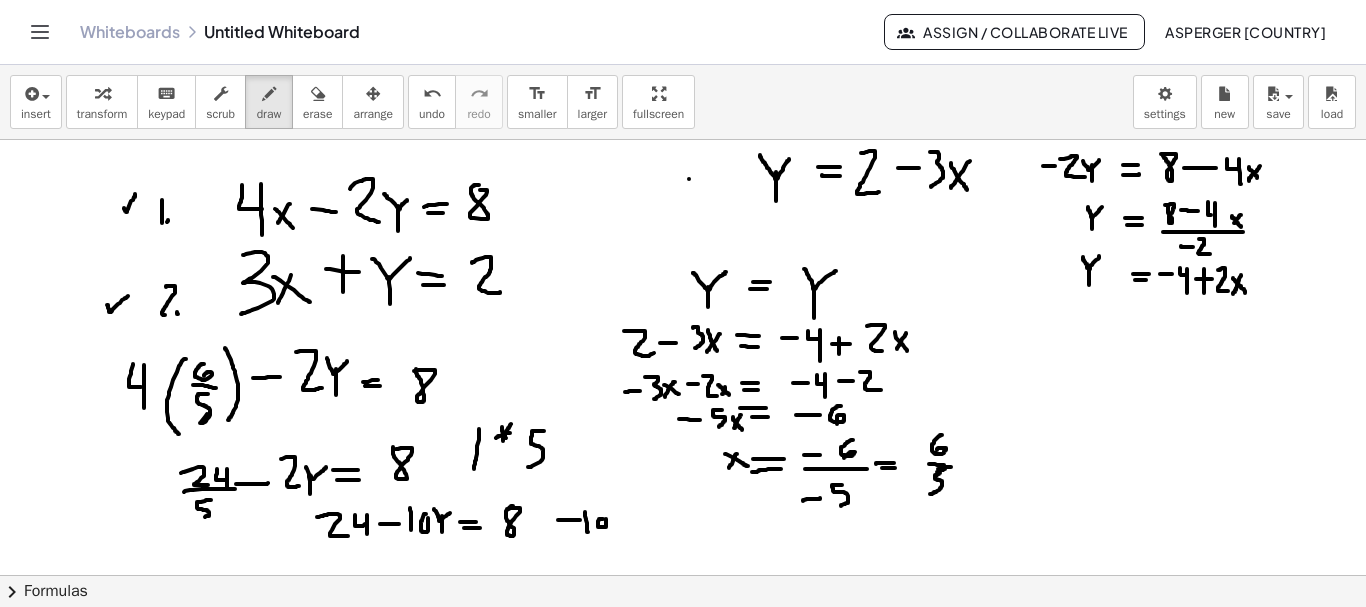 click at bounding box center (683, 640) 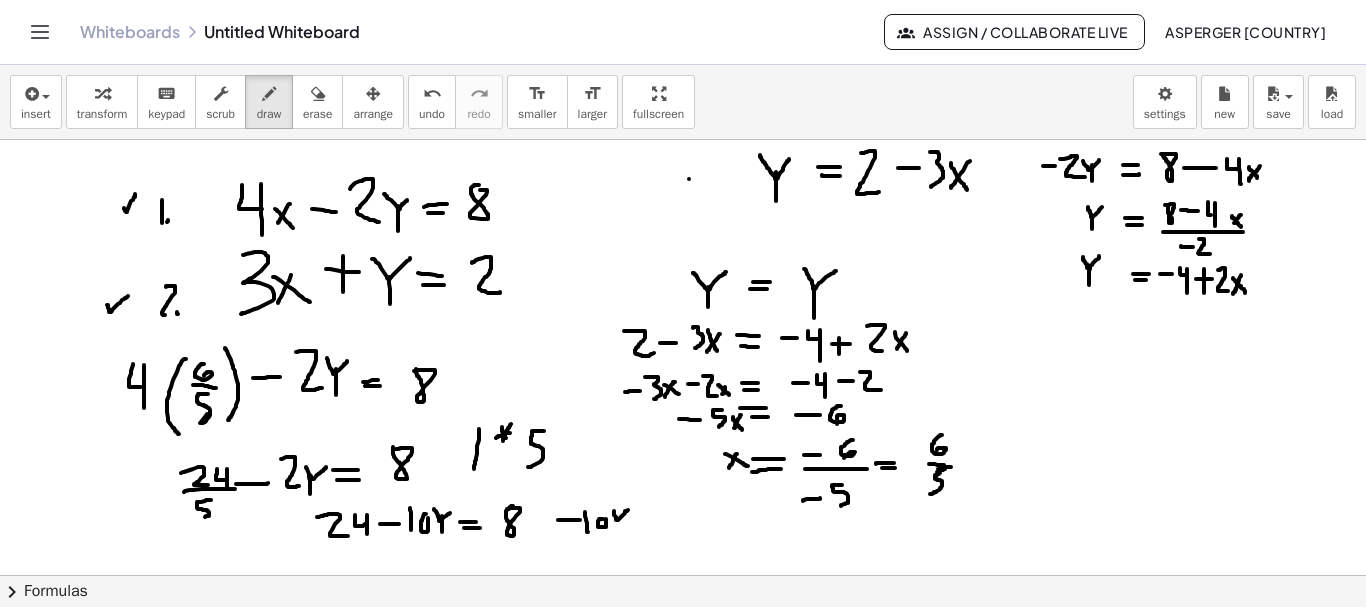 drag, startPoint x: 614, startPoint y: 511, endPoint x: 629, endPoint y: 509, distance: 15.132746 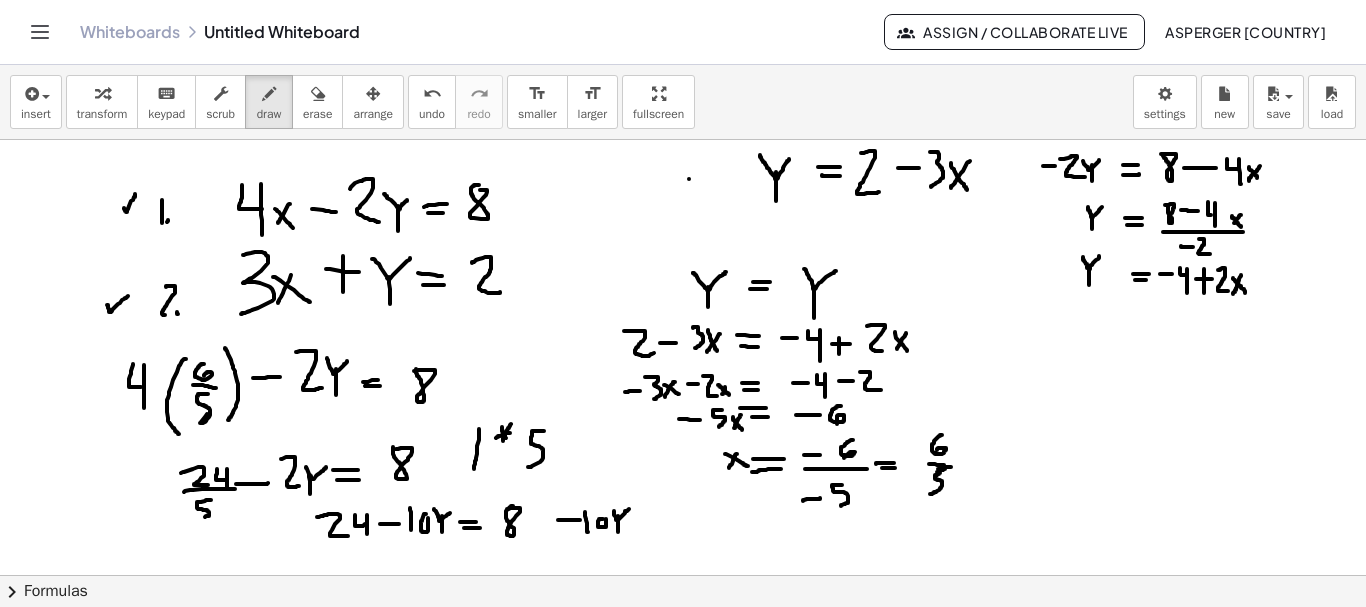 drag, startPoint x: 618, startPoint y: 516, endPoint x: 618, endPoint y: 532, distance: 16 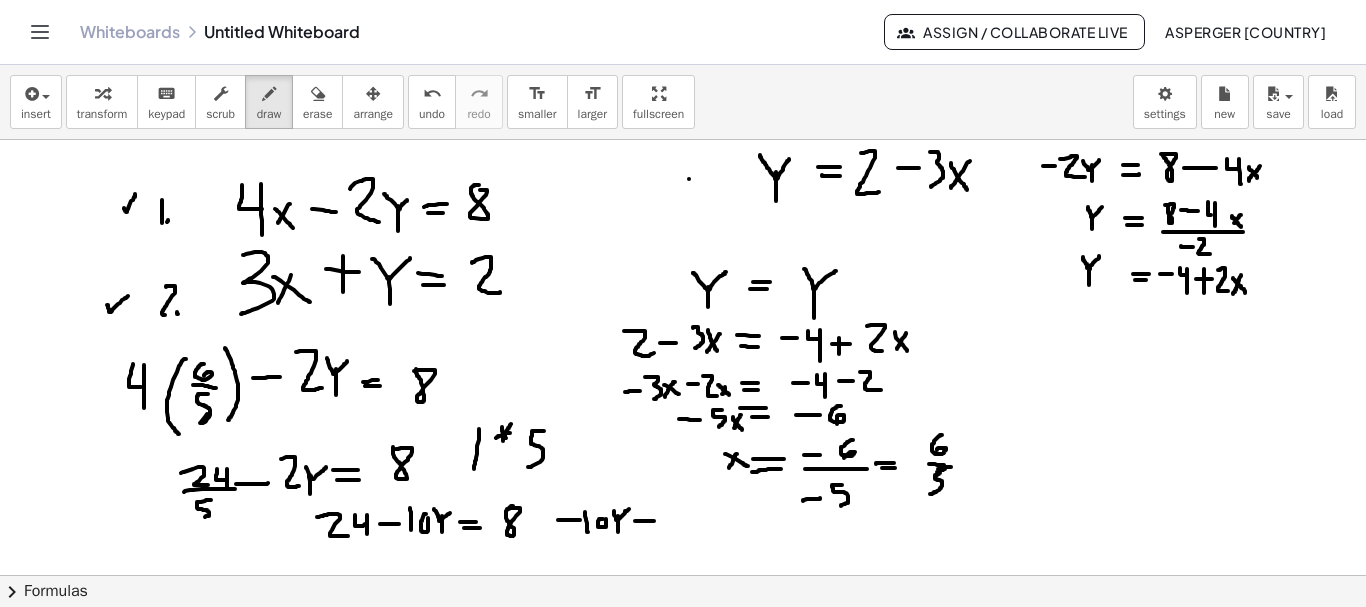 drag, startPoint x: 635, startPoint y: 521, endPoint x: 654, endPoint y: 521, distance: 19 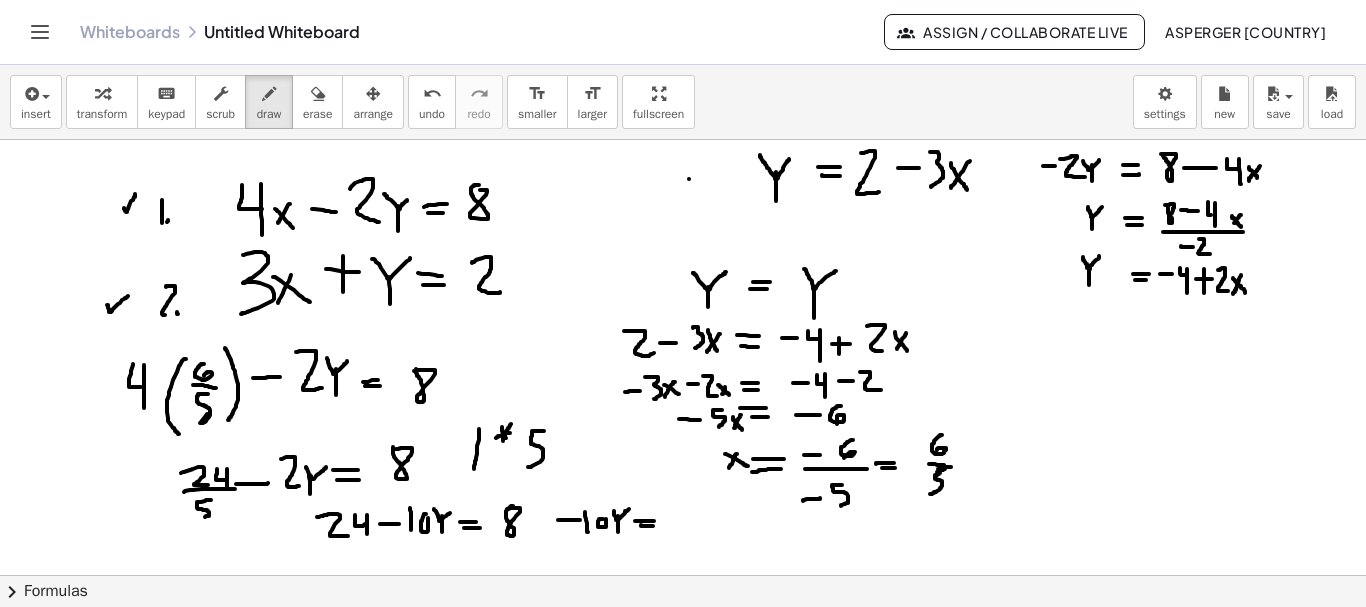 drag, startPoint x: 641, startPoint y: 525, endPoint x: 653, endPoint y: 526, distance: 12.0415945 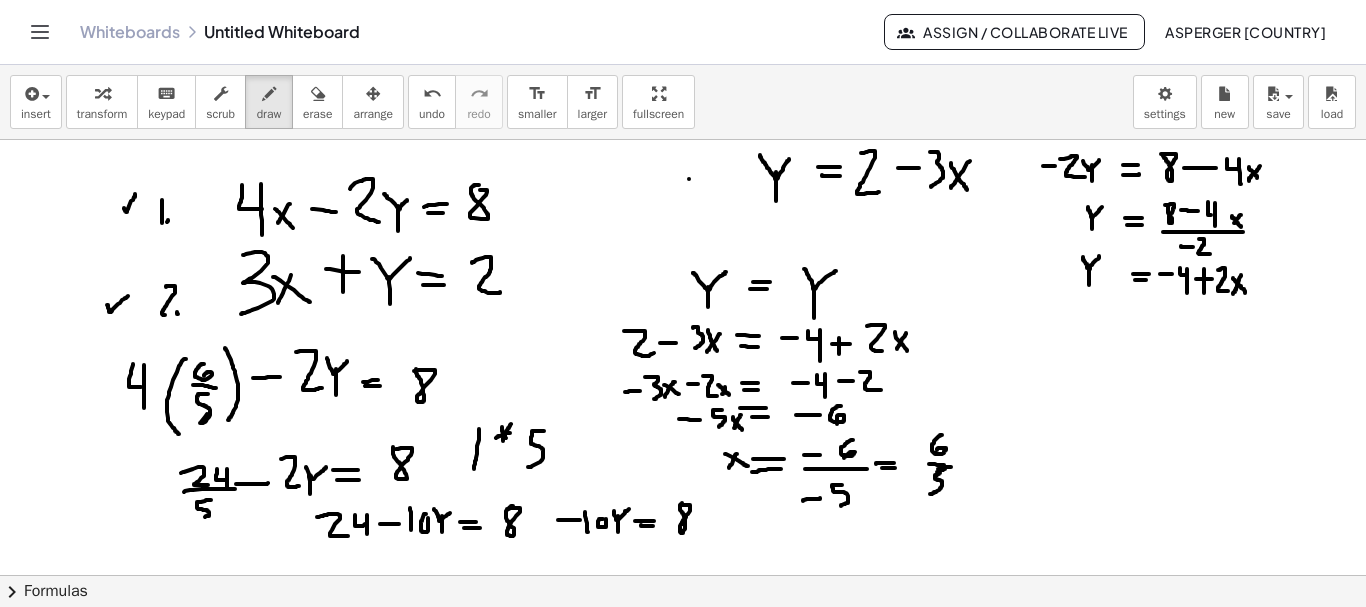 click at bounding box center [683, 640] 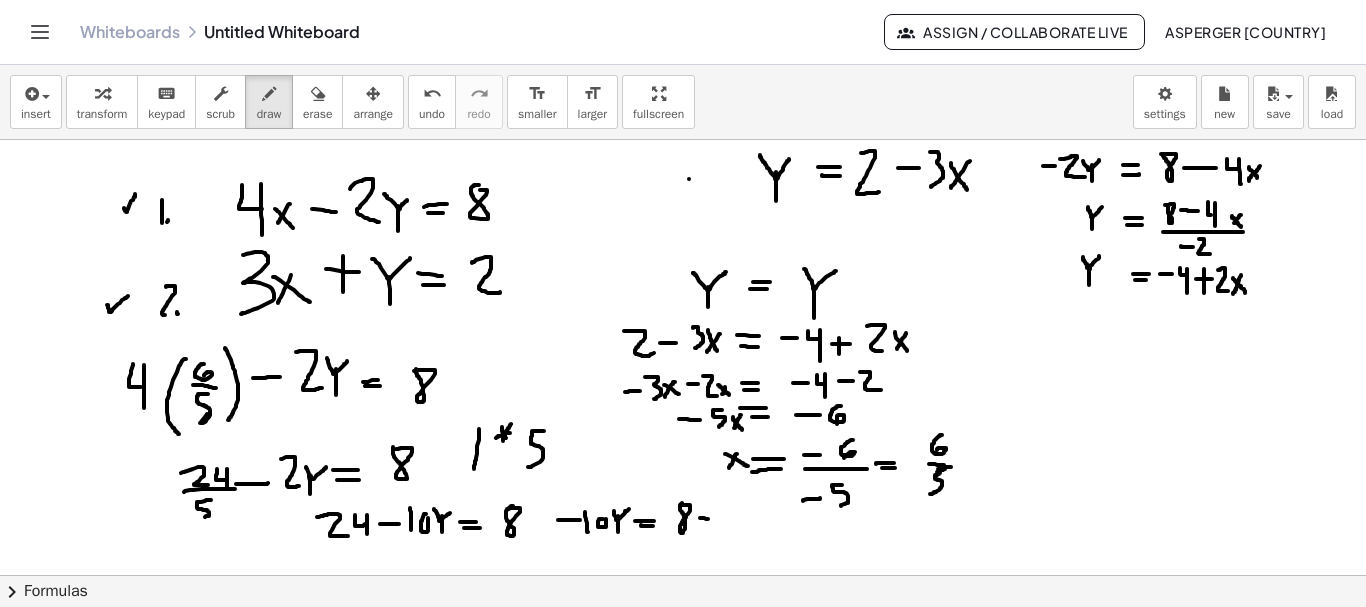 click at bounding box center (683, 640) 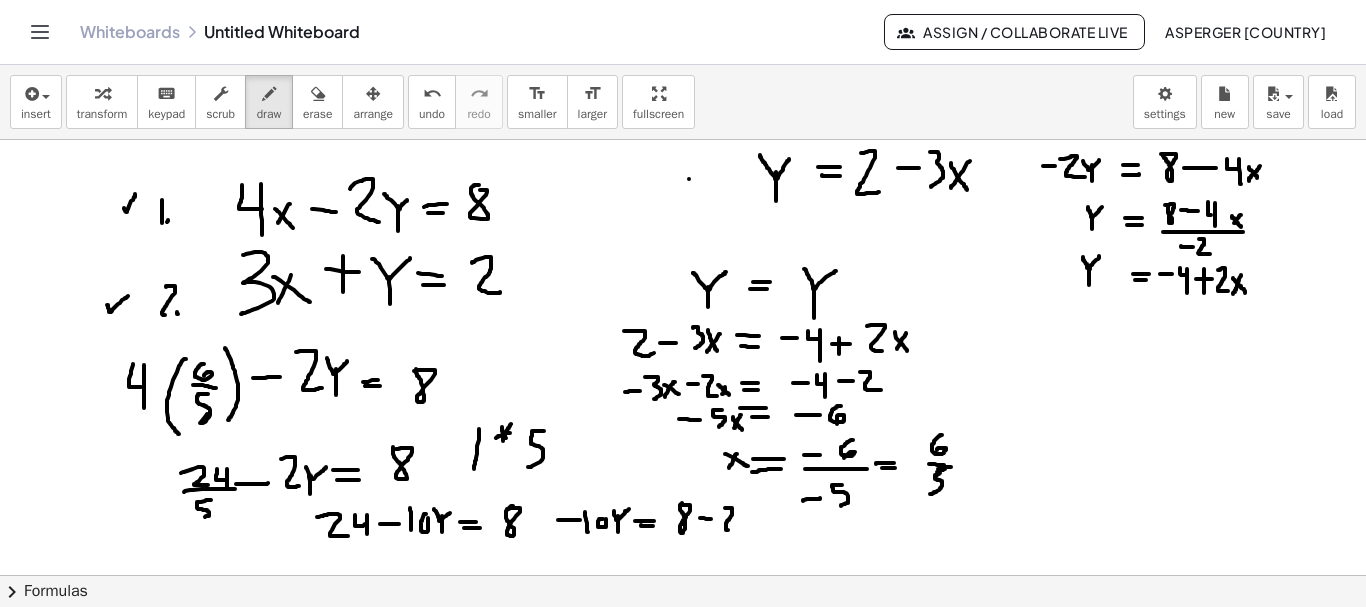 drag, startPoint x: 725, startPoint y: 508, endPoint x: 738, endPoint y: 529, distance: 24.698177 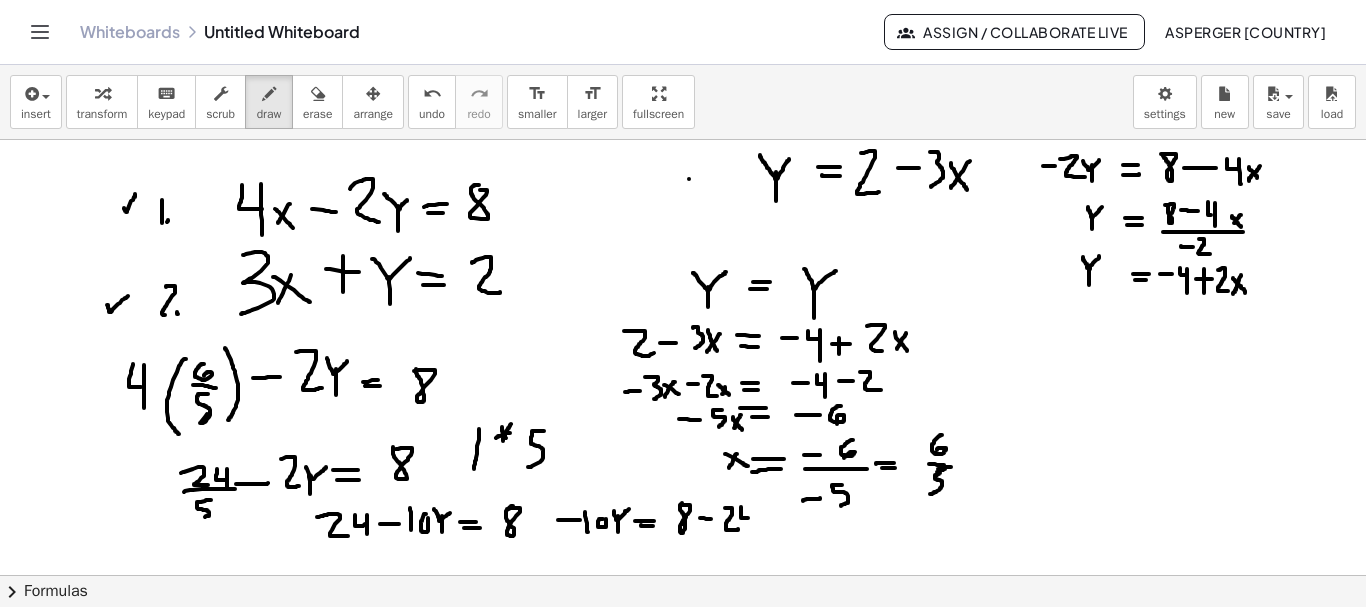 drag, startPoint x: 741, startPoint y: 507, endPoint x: 752, endPoint y: 517, distance: 14.866069 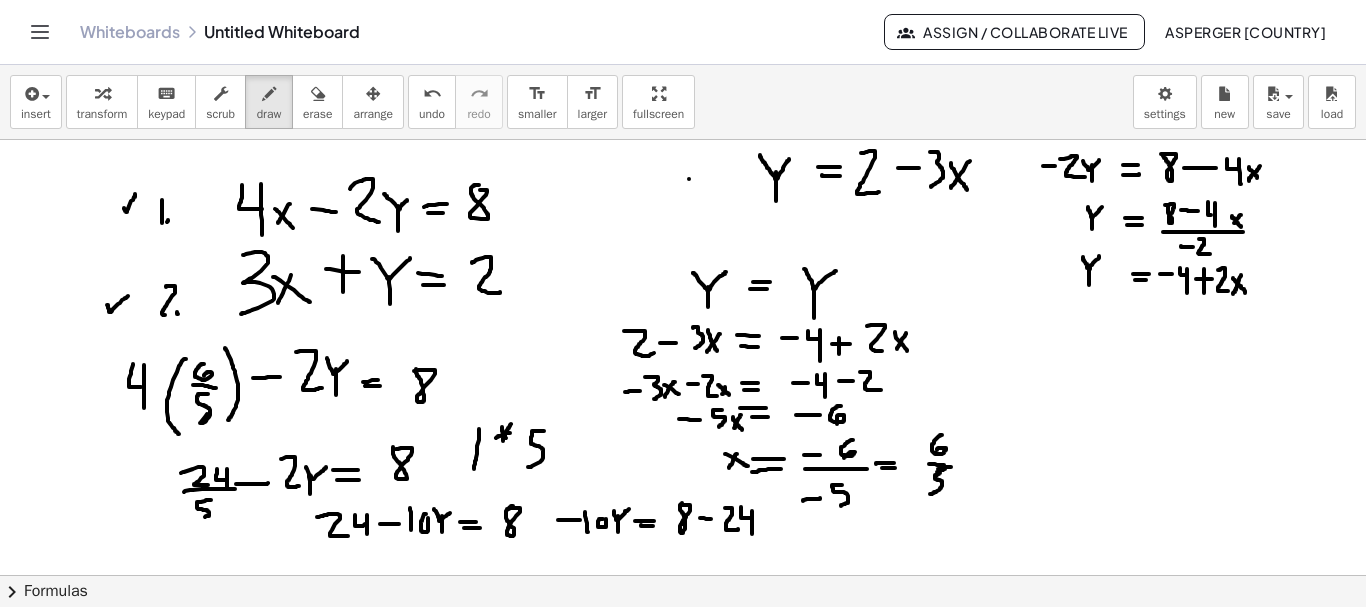 drag, startPoint x: 752, startPoint y: 511, endPoint x: 752, endPoint y: 534, distance: 23 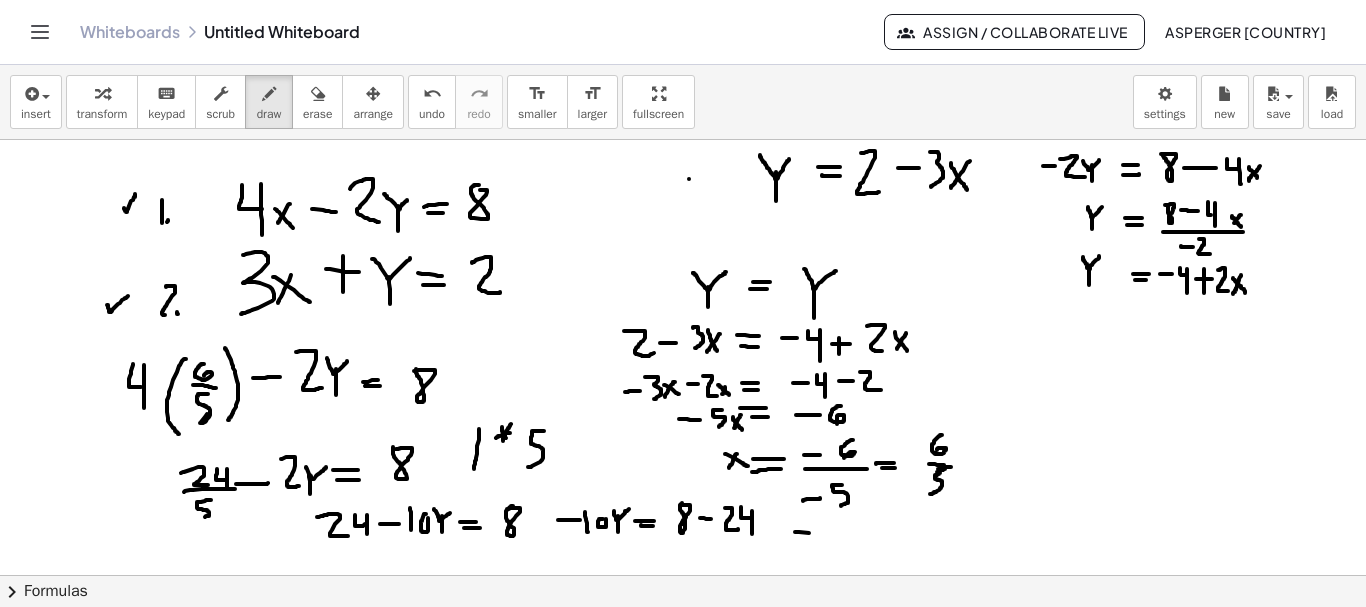 drag, startPoint x: 795, startPoint y: 532, endPoint x: 848, endPoint y: 534, distance: 53.037724 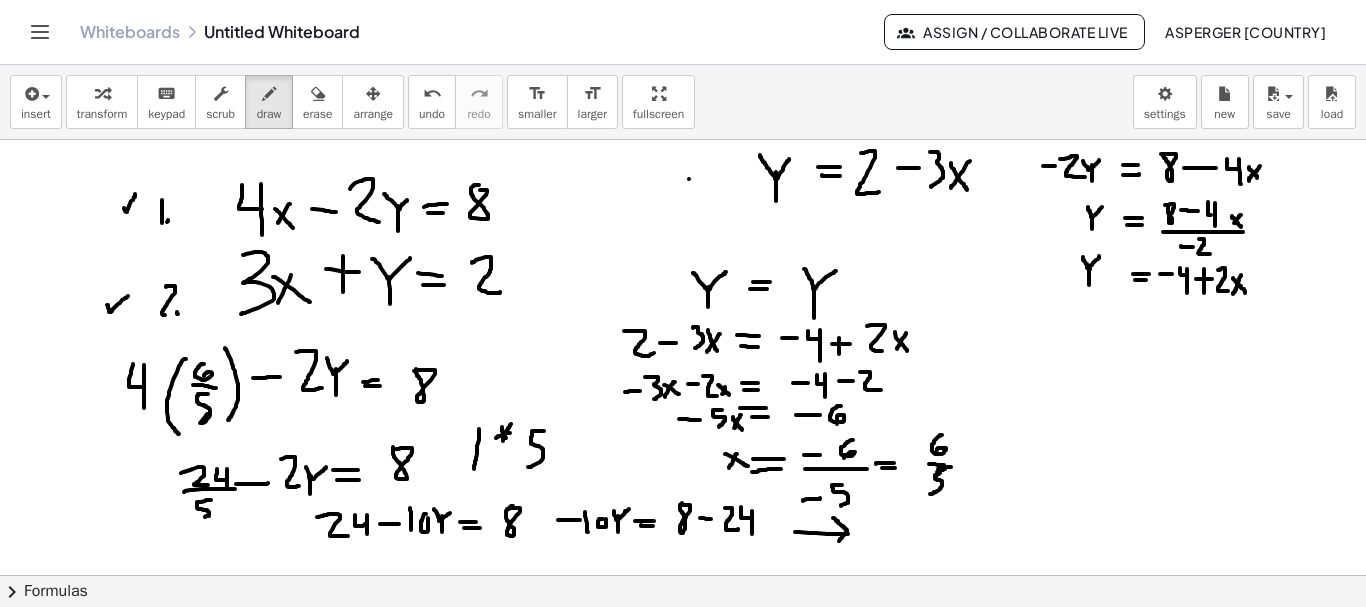 drag, startPoint x: 833, startPoint y: 518, endPoint x: 839, endPoint y: 542, distance: 24.738634 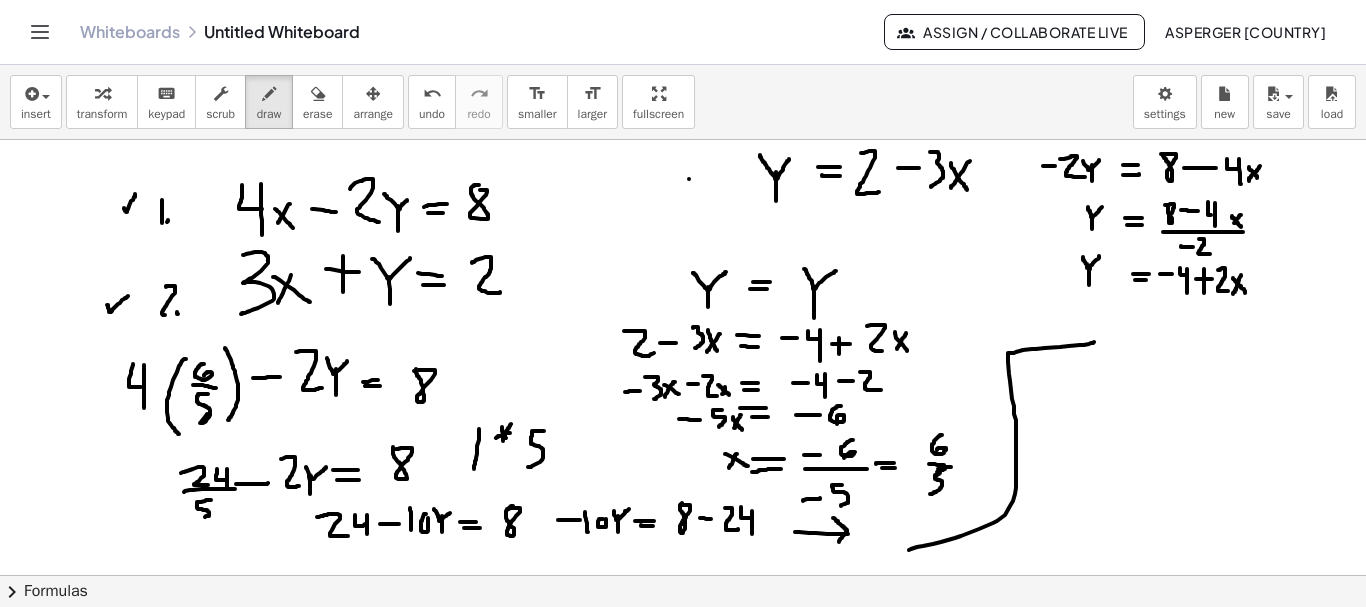 drag, startPoint x: 909, startPoint y: 550, endPoint x: 1094, endPoint y: 342, distance: 278.36847 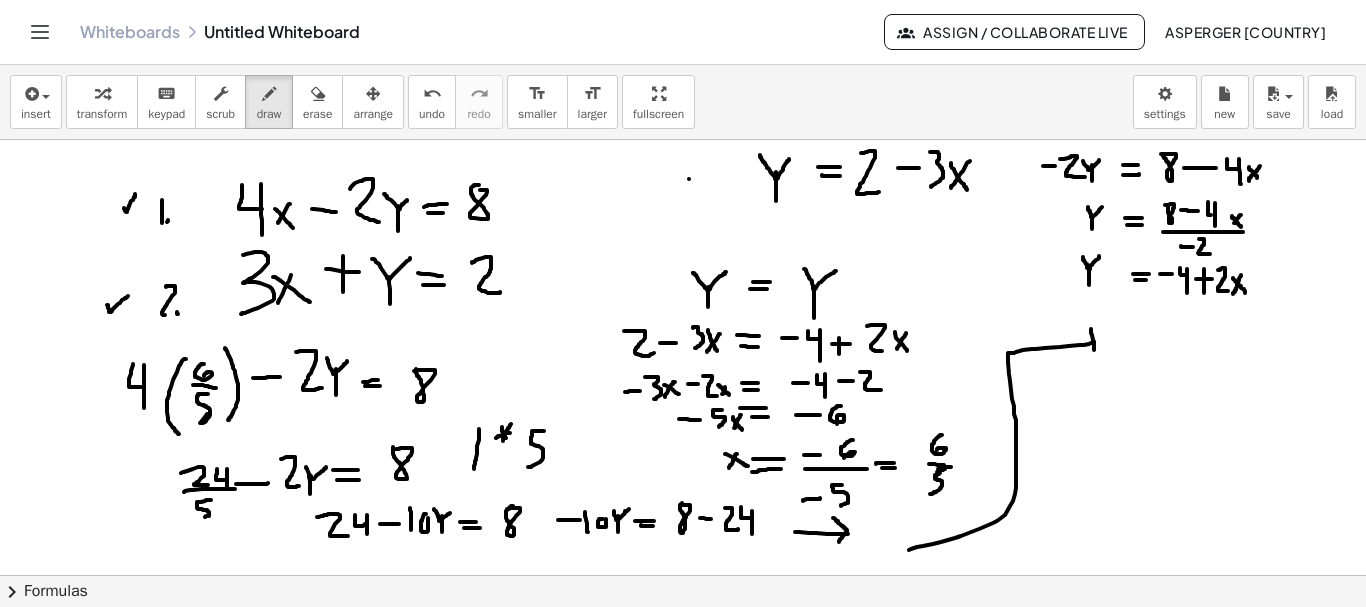 drag, startPoint x: 1091, startPoint y: 329, endPoint x: 1094, endPoint y: 350, distance: 21.213203 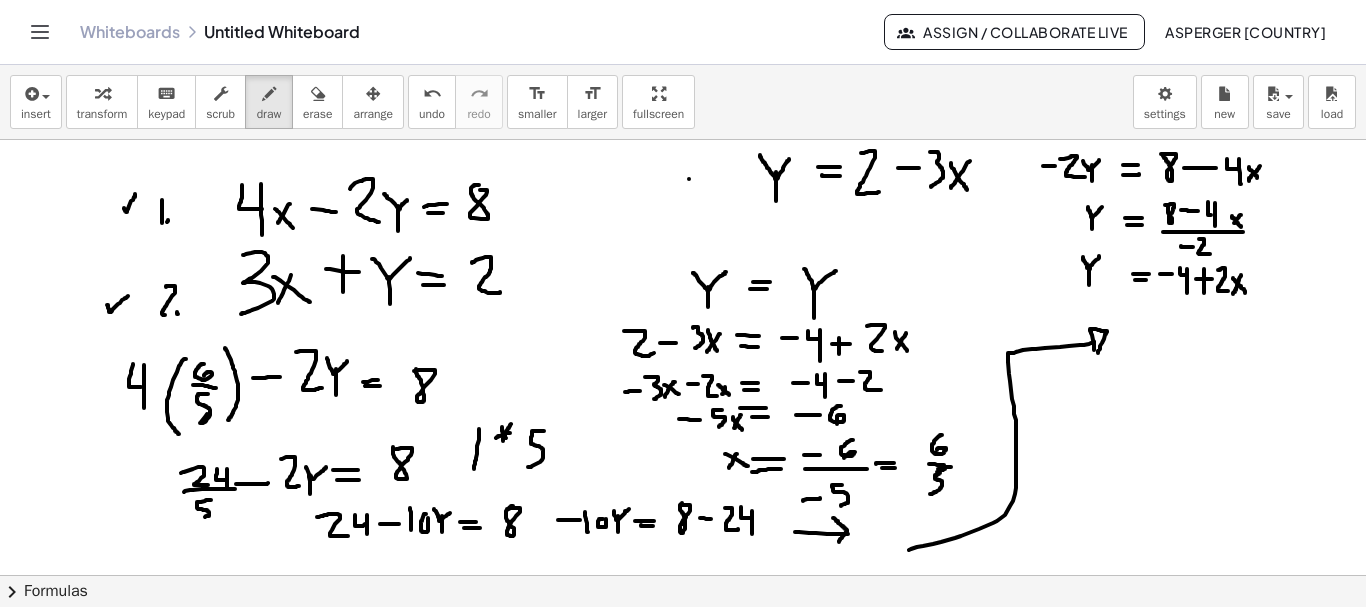 drag, startPoint x: 1091, startPoint y: 332, endPoint x: 1098, endPoint y: 353, distance: 22.135944 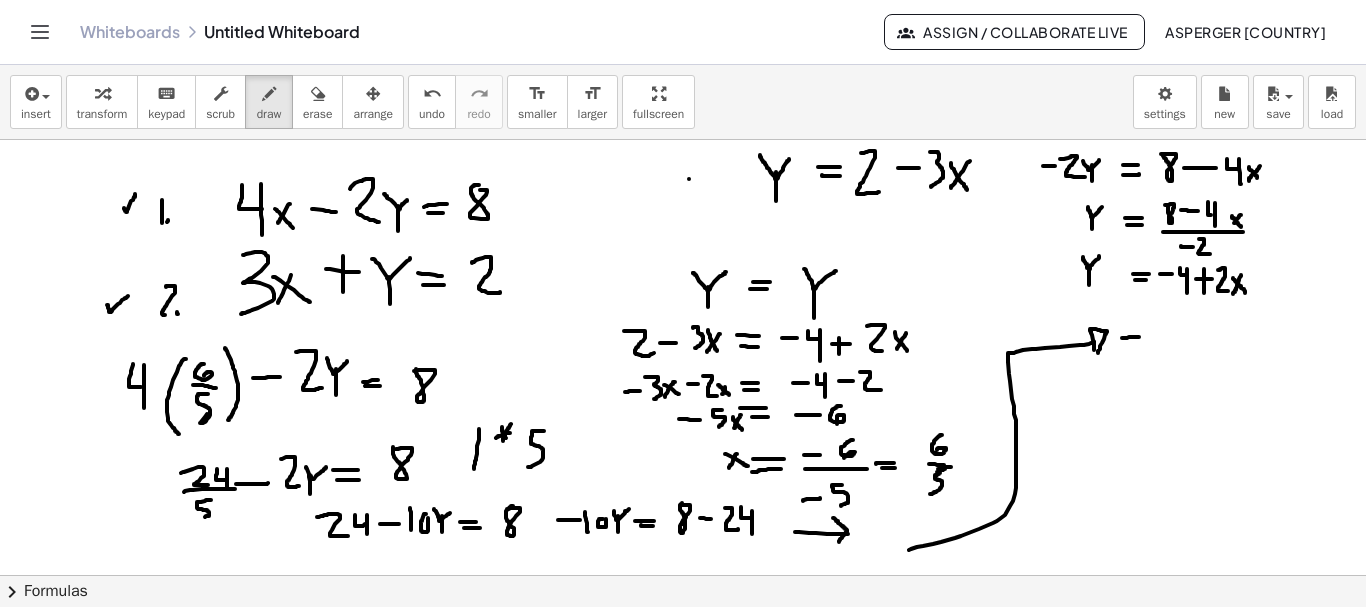 drag, startPoint x: 1122, startPoint y: 338, endPoint x: 1140, endPoint y: 336, distance: 18.110771 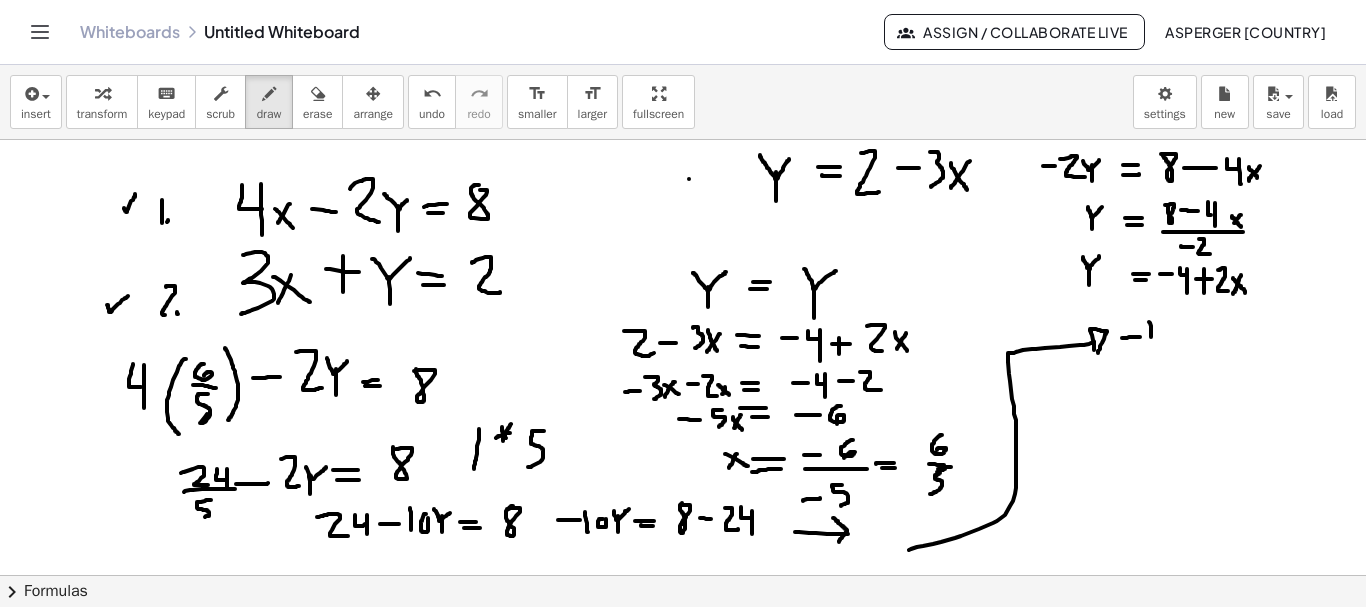 drag, startPoint x: 1149, startPoint y: 322, endPoint x: 1152, endPoint y: 338, distance: 16.27882 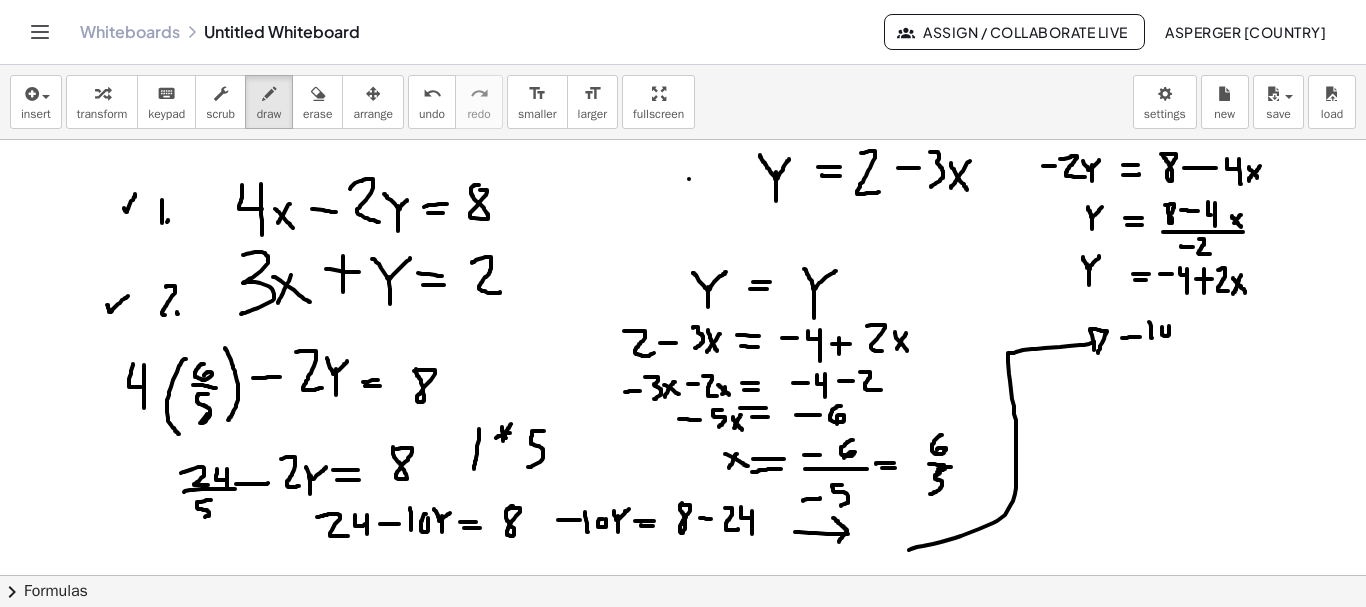 click at bounding box center [683, 640] 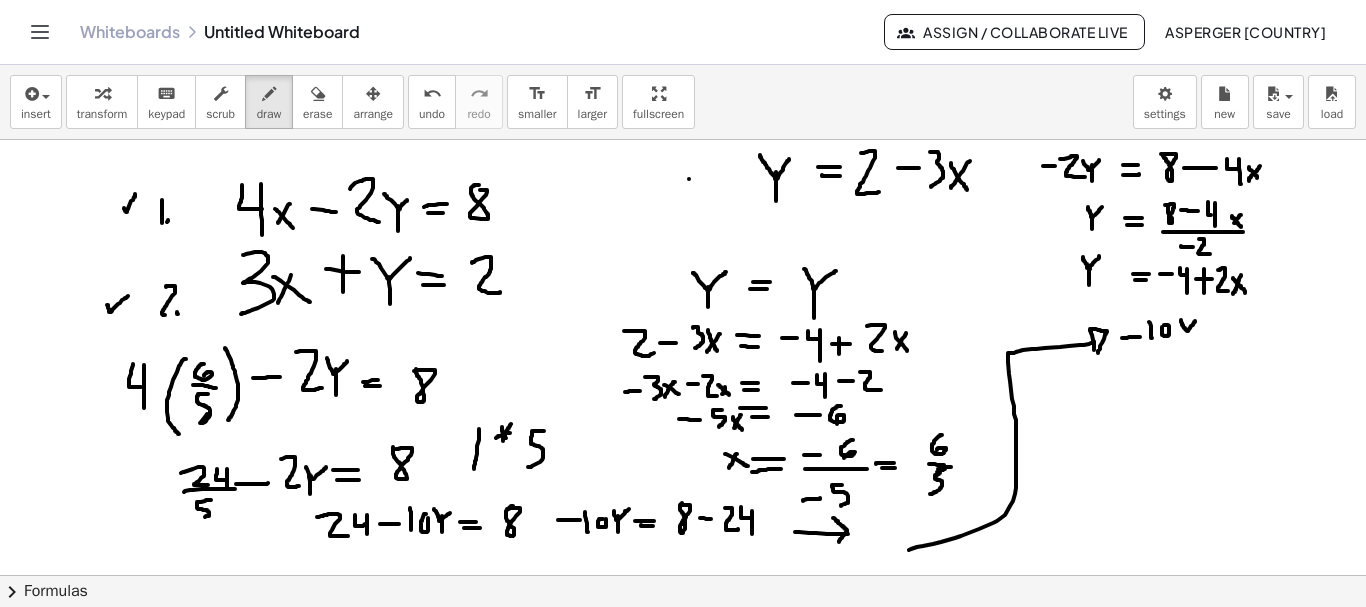 drag, startPoint x: 1181, startPoint y: 320, endPoint x: 1195, endPoint y: 321, distance: 14.035668 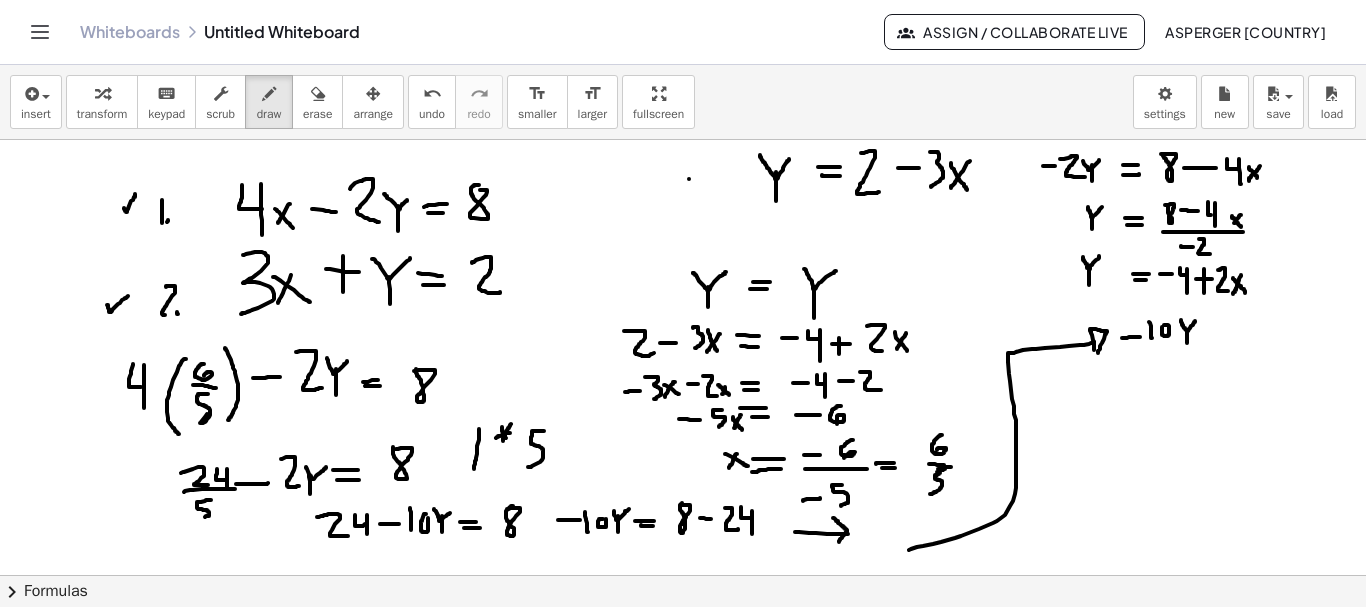 drag, startPoint x: 1187, startPoint y: 330, endPoint x: 1187, endPoint y: 343, distance: 13 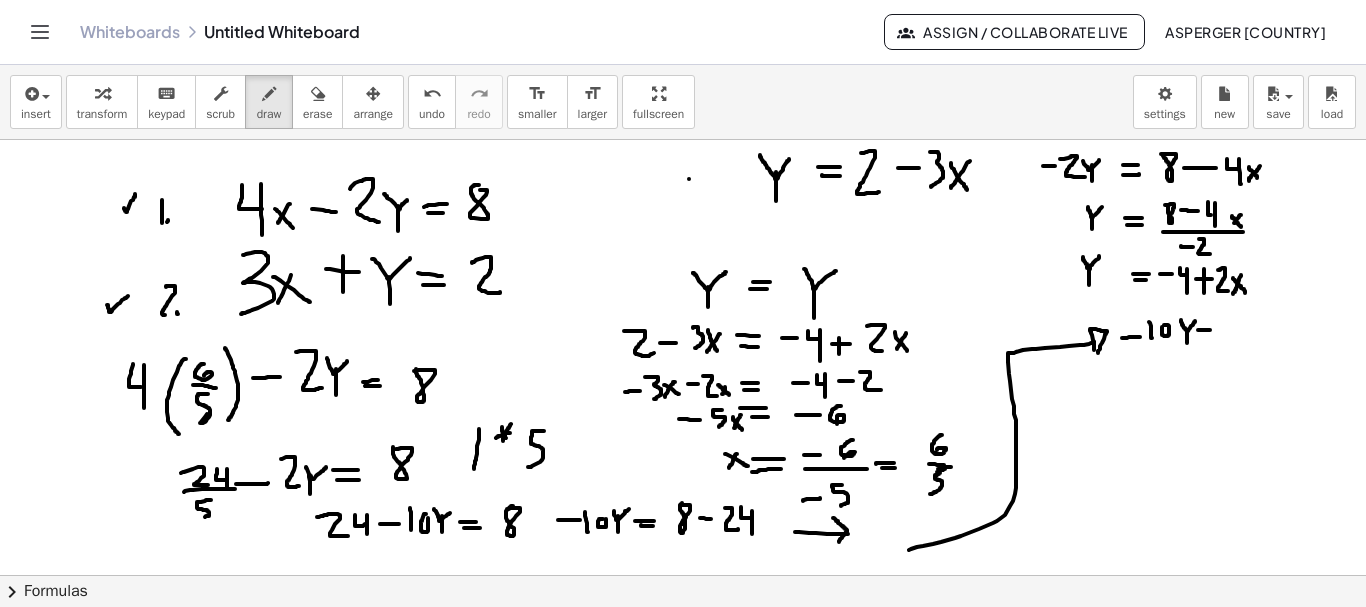 click at bounding box center (683, 640) 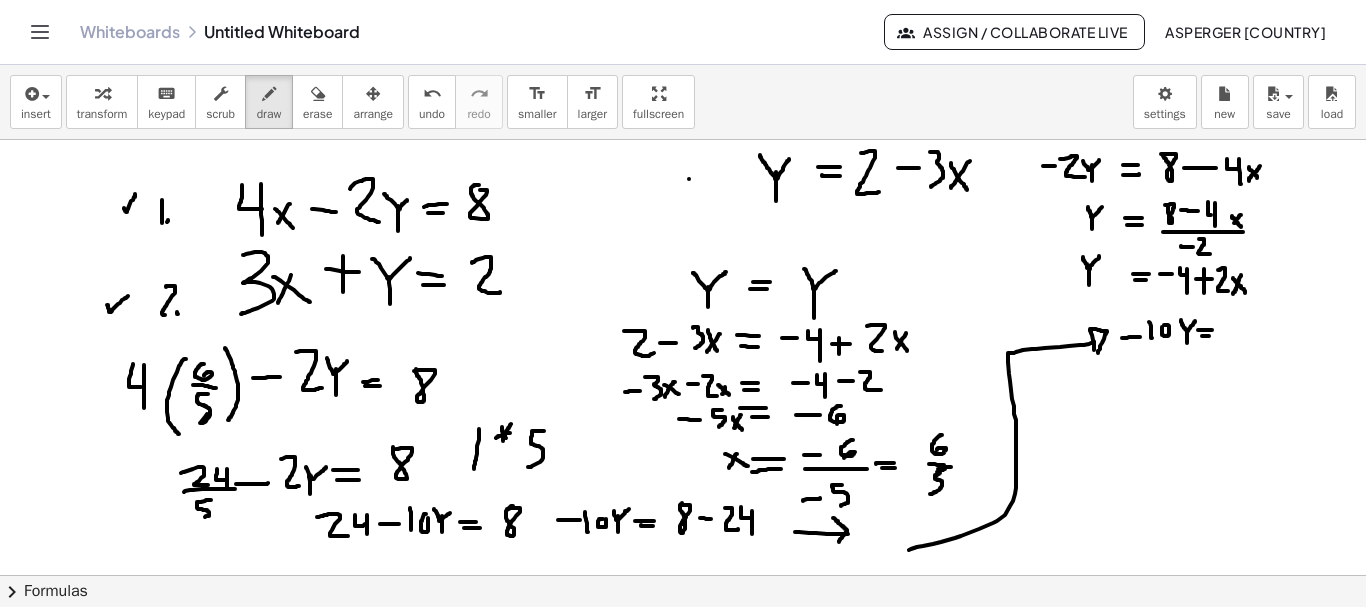 click at bounding box center [683, 640] 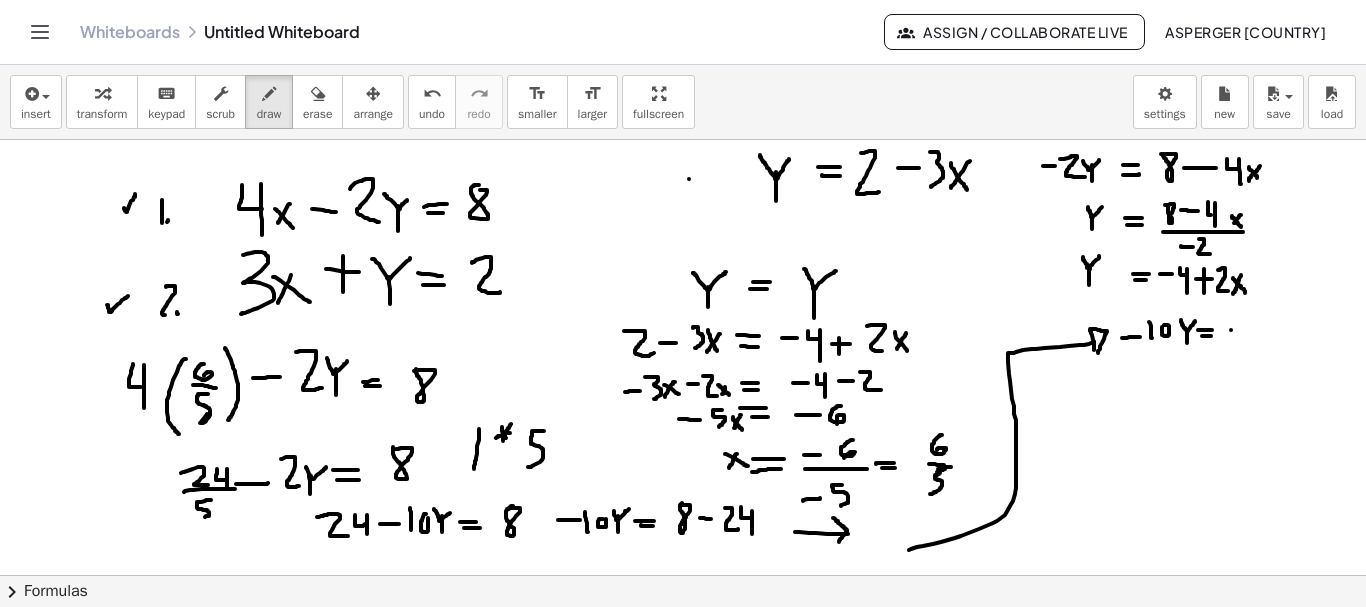 drag, startPoint x: 1231, startPoint y: 330, endPoint x: 1244, endPoint y: 330, distance: 13 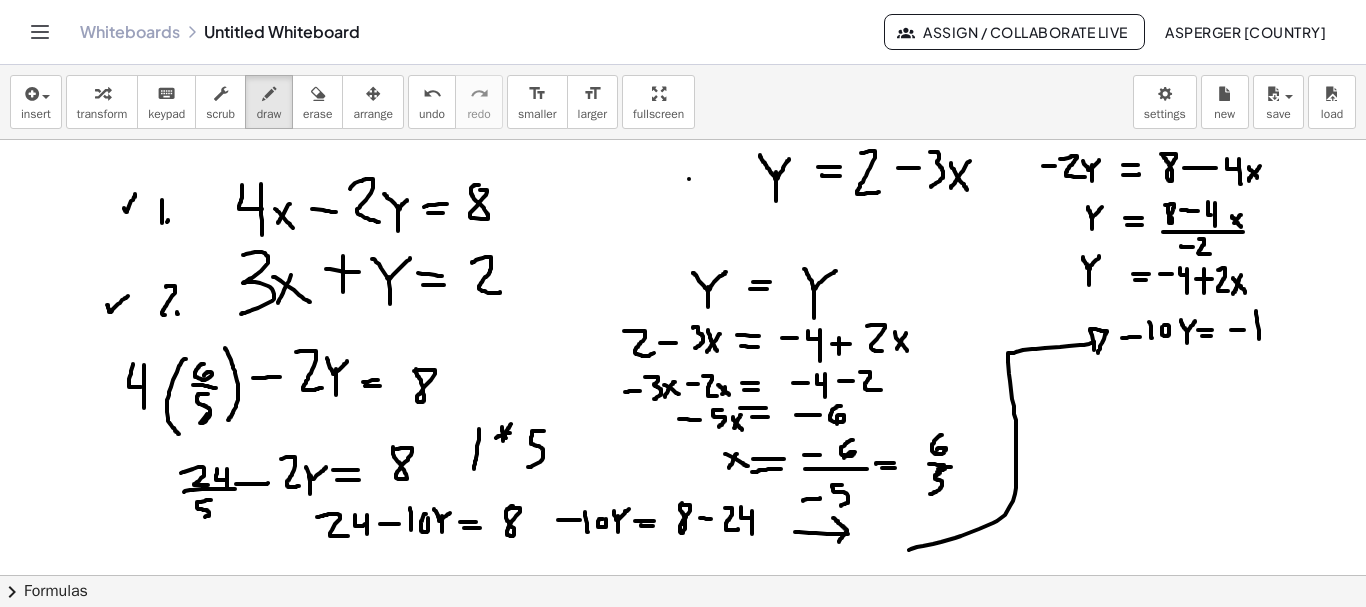 drag, startPoint x: 1257, startPoint y: 322, endPoint x: 1259, endPoint y: 341, distance: 19.104973 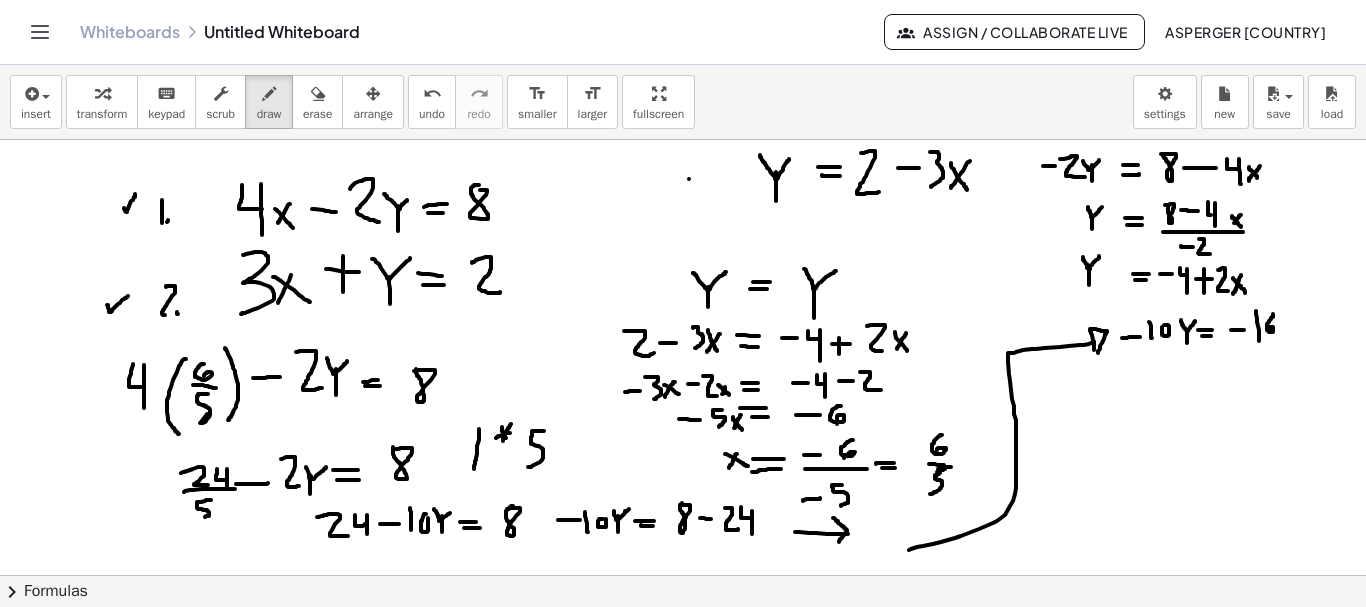 drag, startPoint x: 1273, startPoint y: 314, endPoint x: 1269, endPoint y: 330, distance: 16.492422 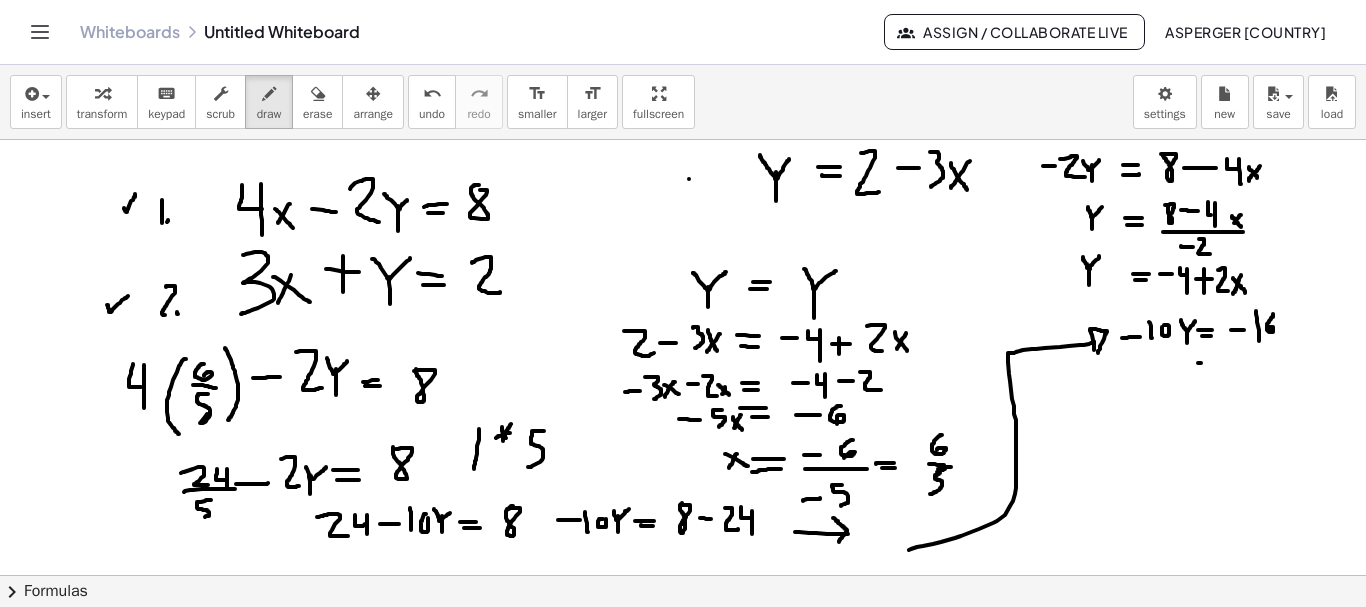 drag, startPoint x: 1199, startPoint y: 363, endPoint x: 1215, endPoint y: 364, distance: 16.03122 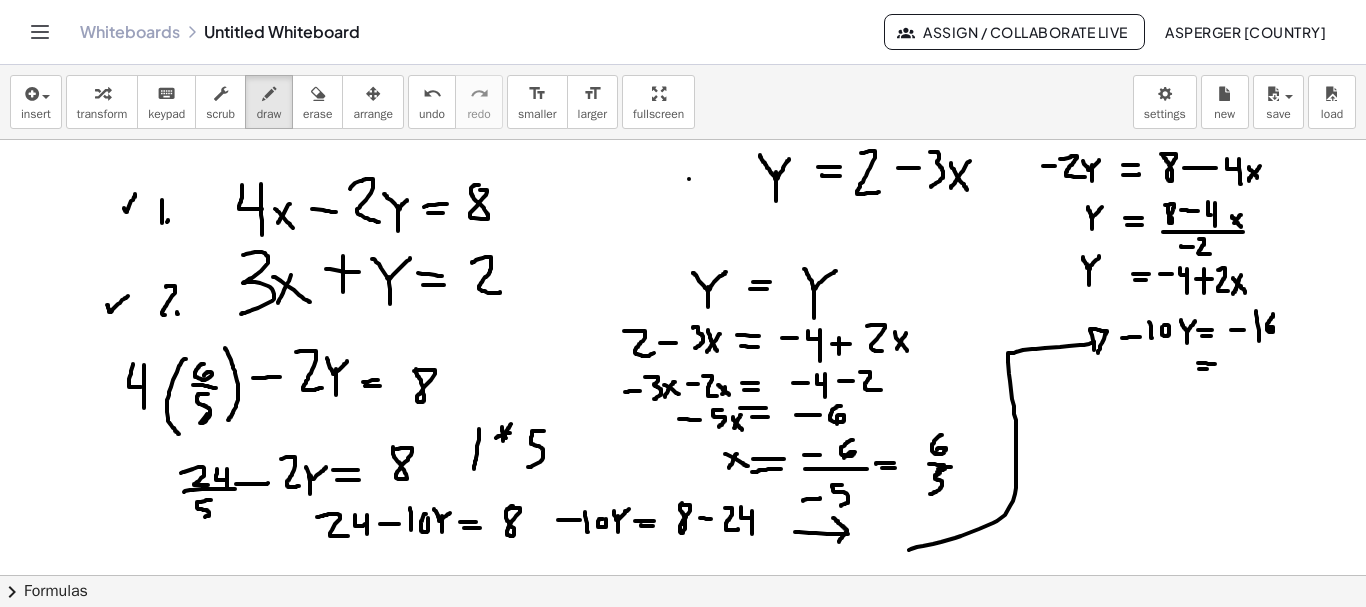 drag, startPoint x: 1199, startPoint y: 369, endPoint x: 1211, endPoint y: 369, distance: 12 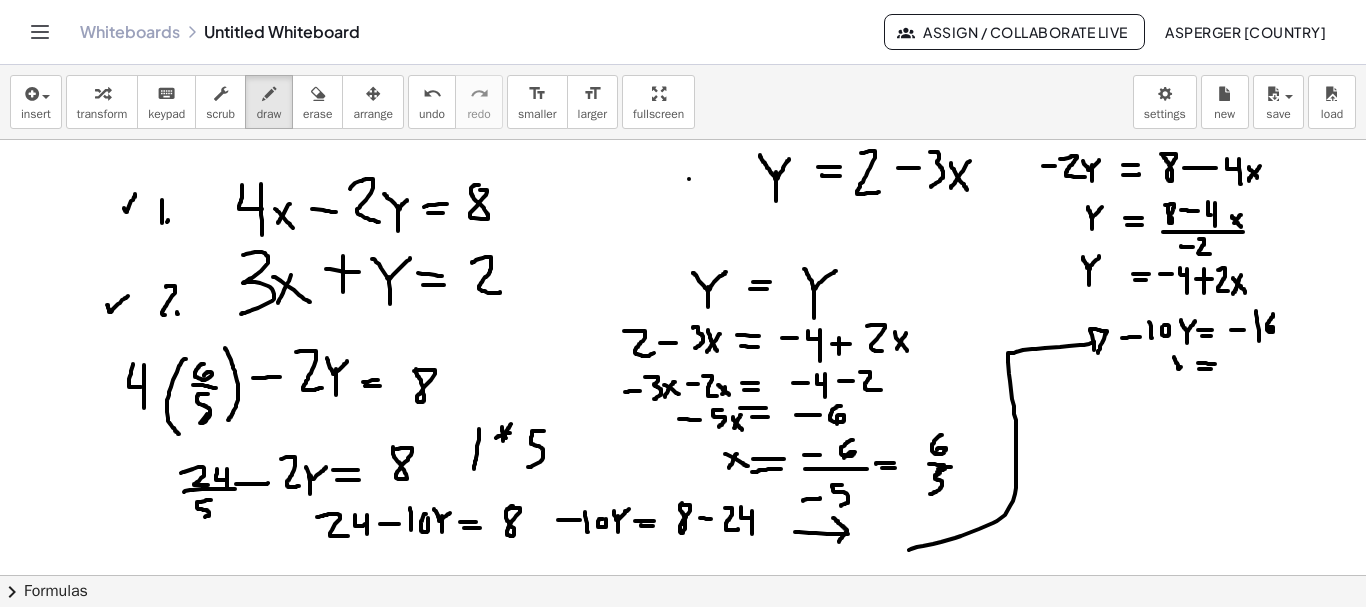 drag, startPoint x: 1174, startPoint y: 357, endPoint x: 1183, endPoint y: 363, distance: 10.816654 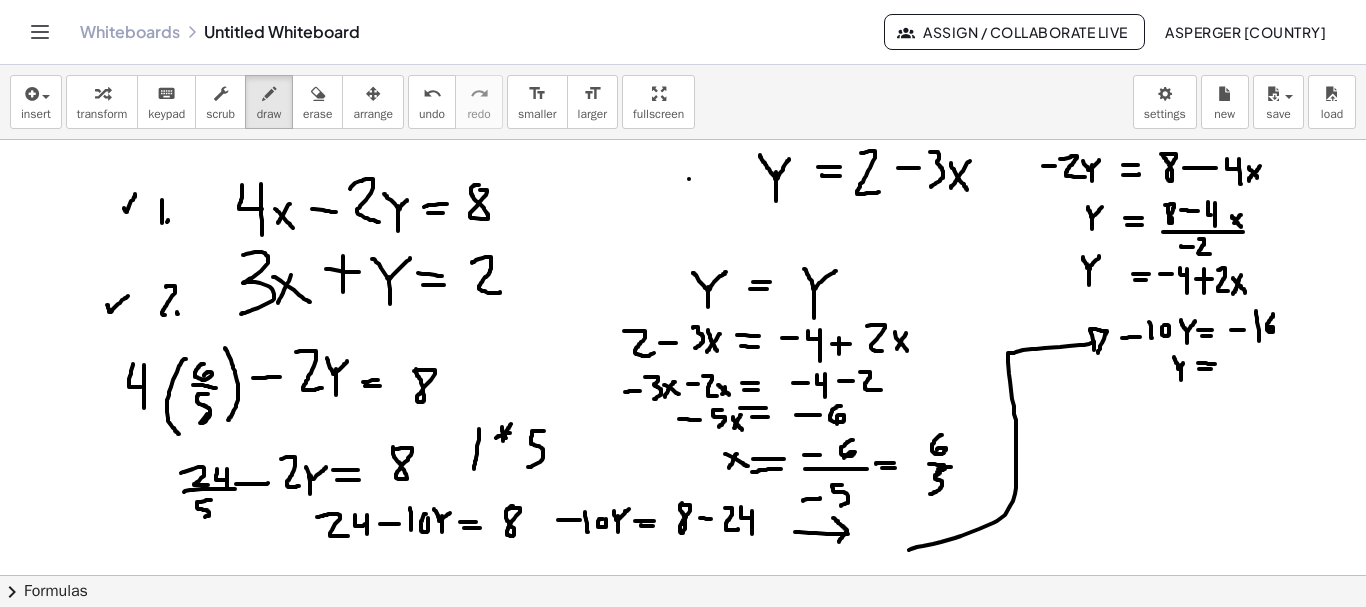 drag, startPoint x: 1181, startPoint y: 365, endPoint x: 1181, endPoint y: 380, distance: 15 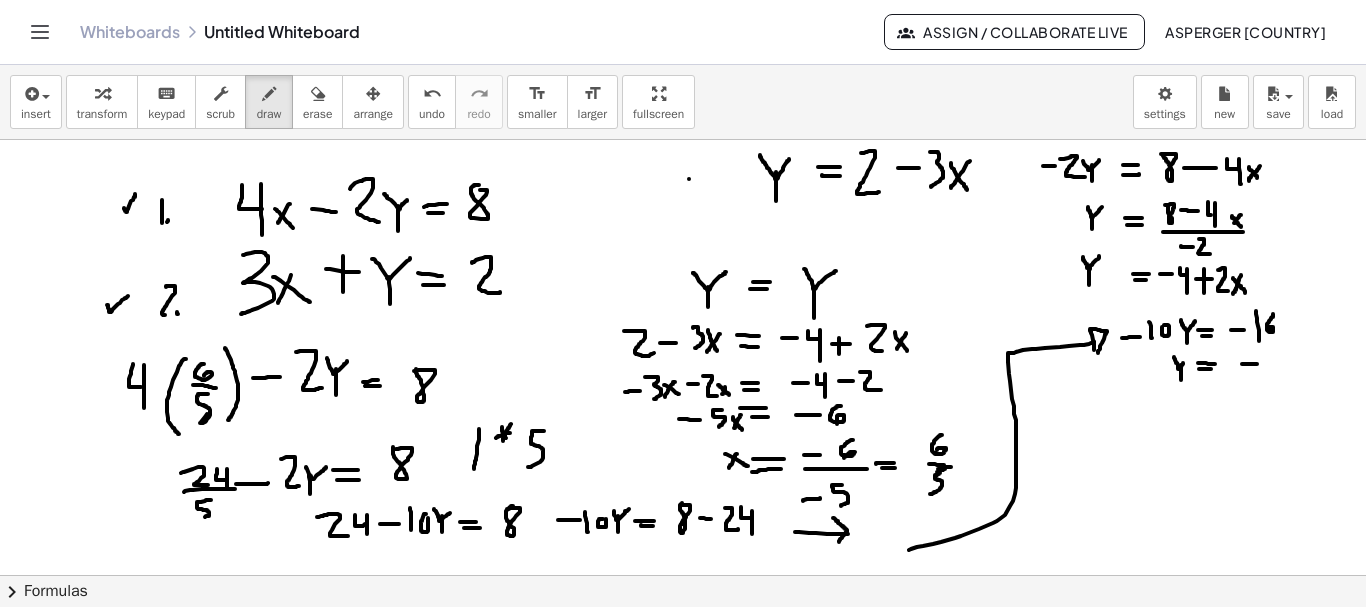 drag, startPoint x: 1242, startPoint y: 364, endPoint x: 1257, endPoint y: 364, distance: 15 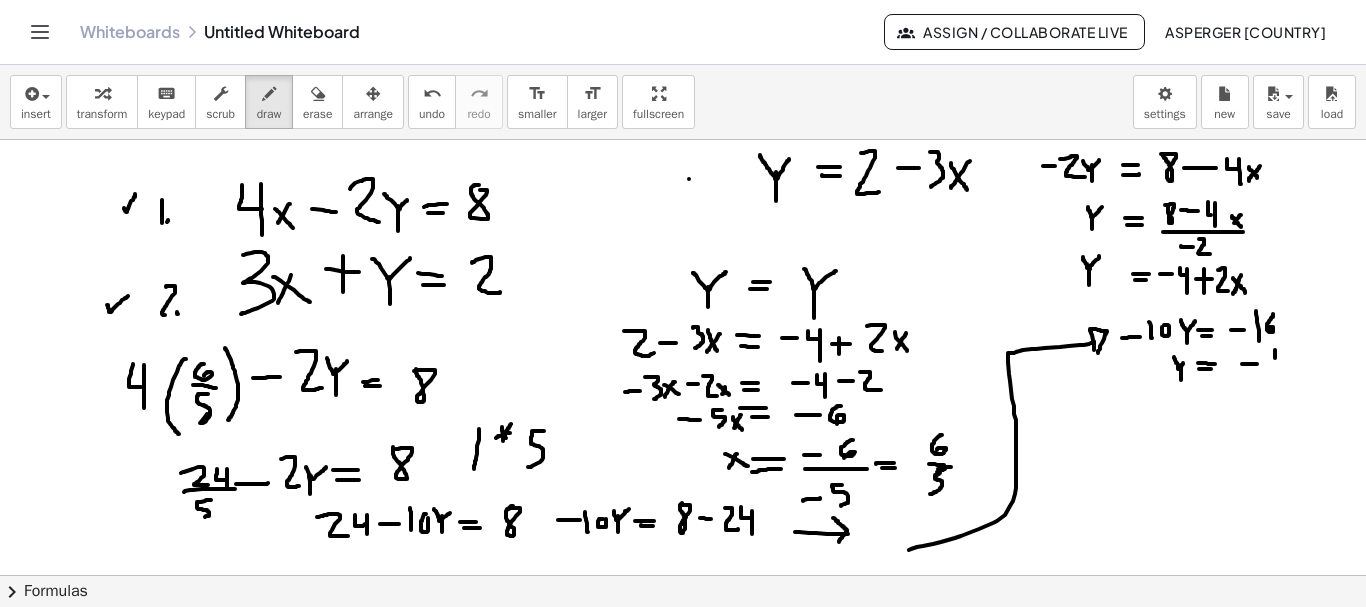 click at bounding box center [683, 640] 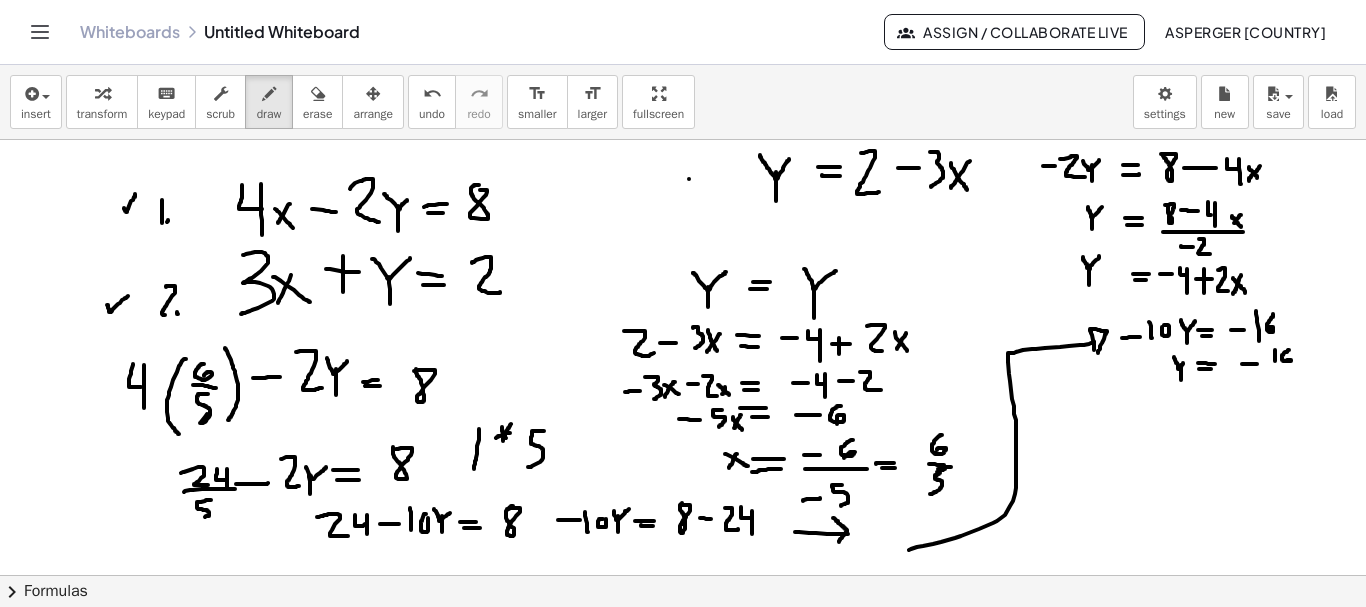 drag, startPoint x: 1289, startPoint y: 350, endPoint x: 1287, endPoint y: 362, distance: 12.165525 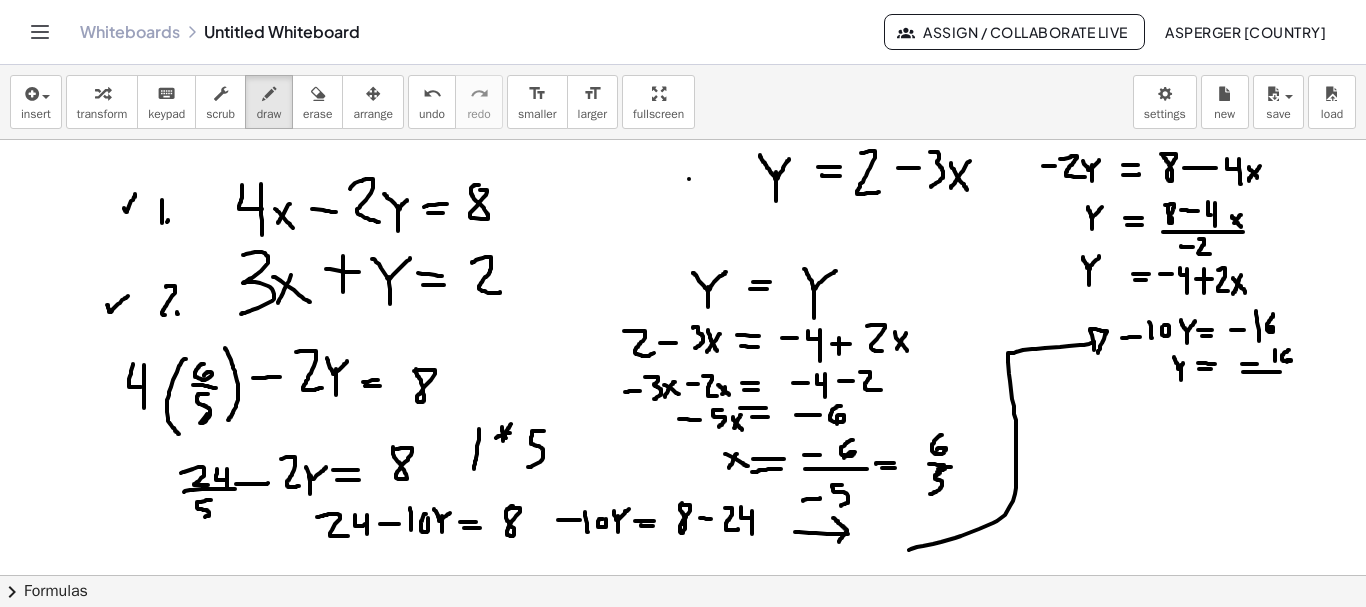drag, startPoint x: 1243, startPoint y: 372, endPoint x: 1297, endPoint y: 372, distance: 54 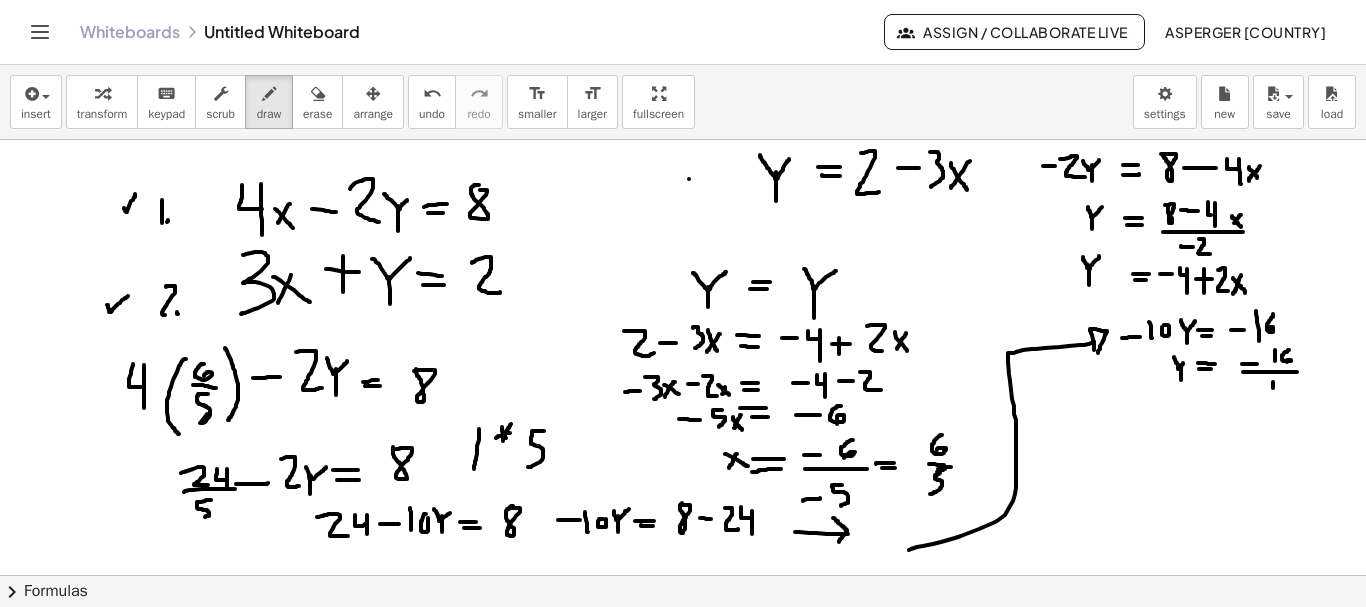 drag, startPoint x: 1273, startPoint y: 382, endPoint x: 1273, endPoint y: 398, distance: 16 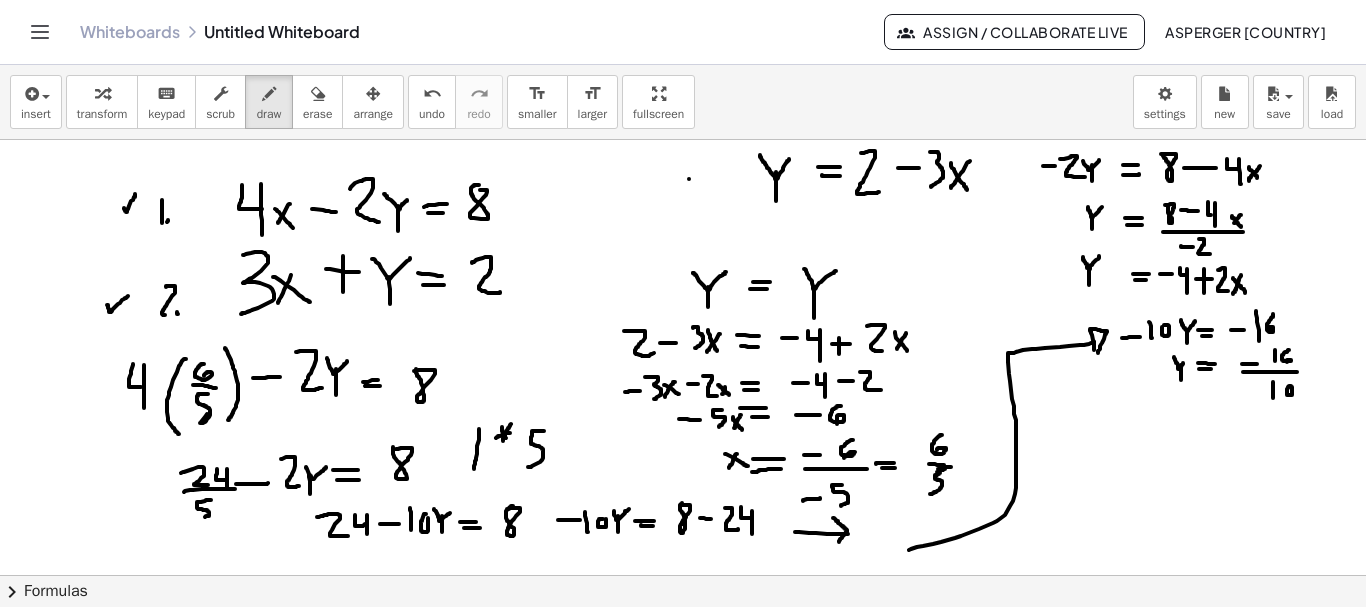 click at bounding box center (683, 640) 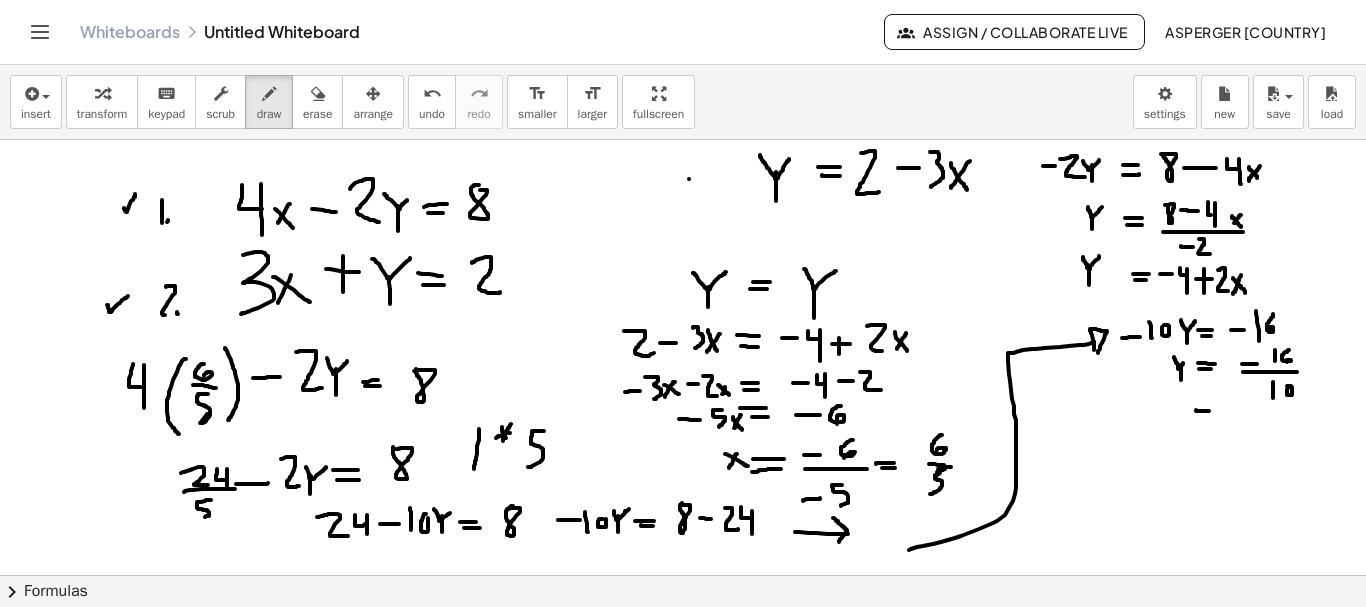 drag, startPoint x: 1196, startPoint y: 411, endPoint x: 1211, endPoint y: 411, distance: 15 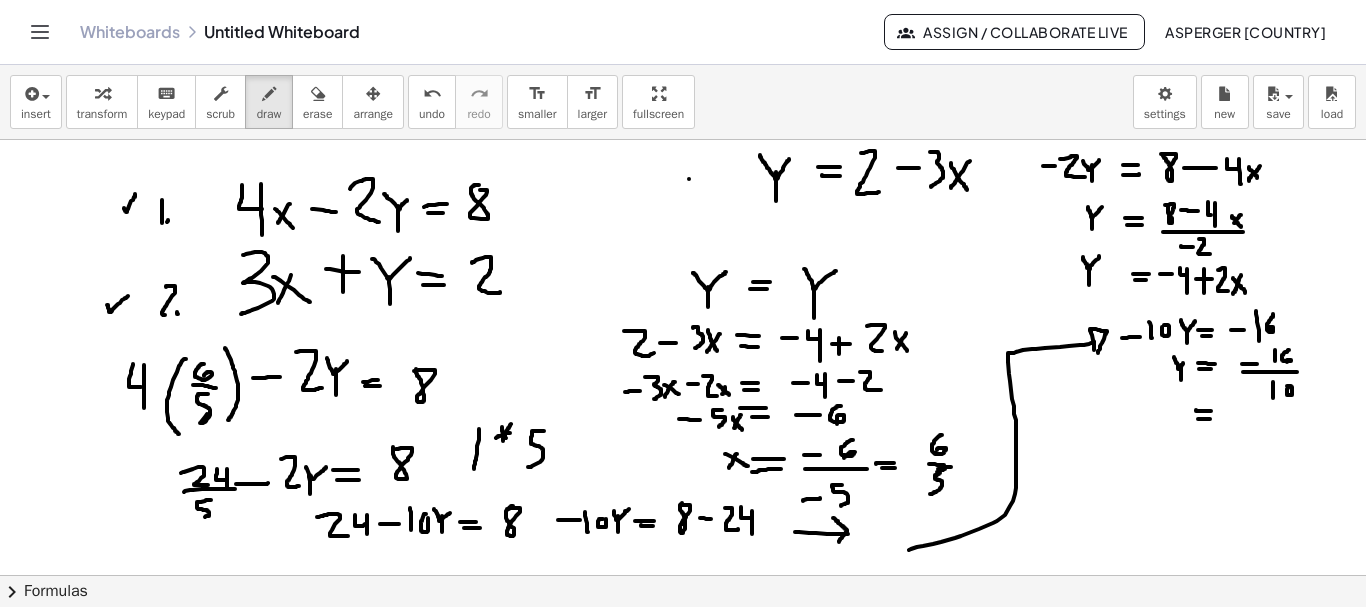 drag, startPoint x: 1198, startPoint y: 419, endPoint x: 1211, endPoint y: 419, distance: 13 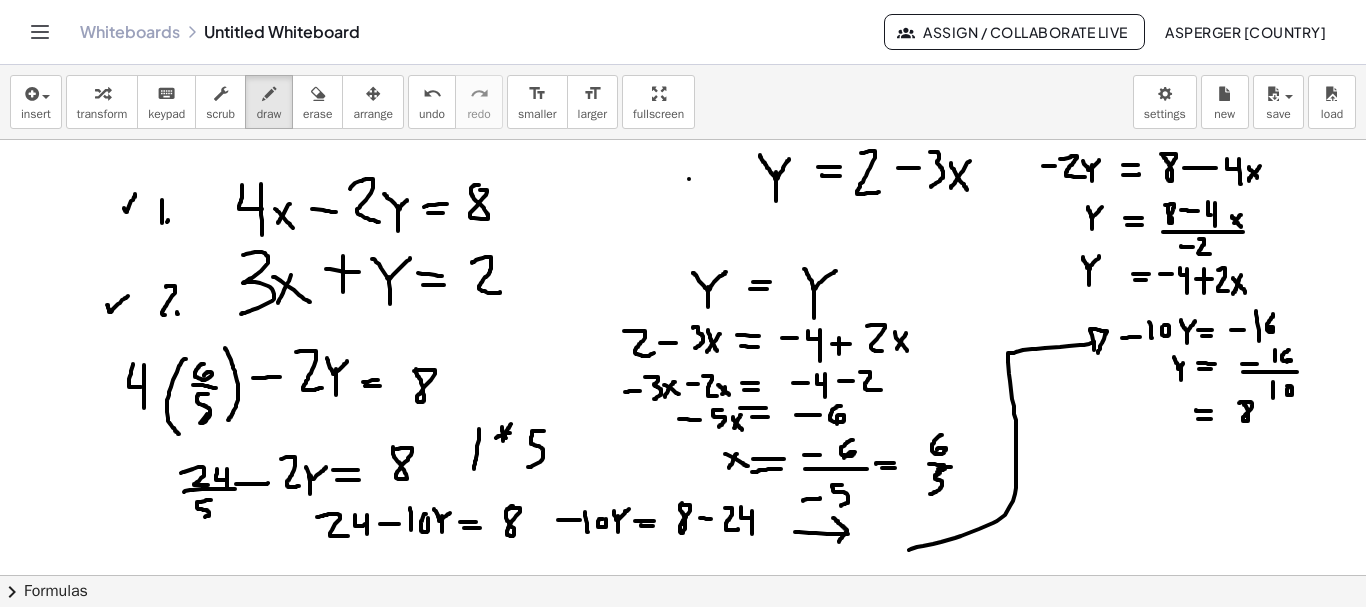 drag, startPoint x: 1239, startPoint y: 403, endPoint x: 1244, endPoint y: 418, distance: 15.811388 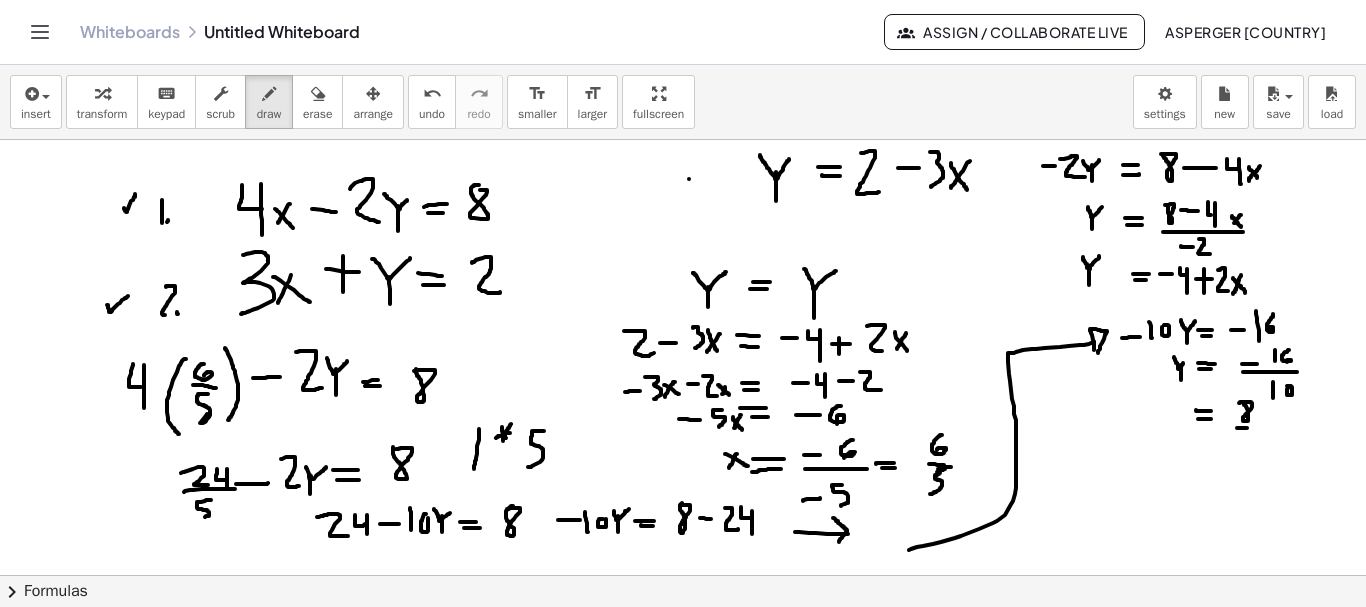 drag, startPoint x: 1237, startPoint y: 428, endPoint x: 1252, endPoint y: 428, distance: 15 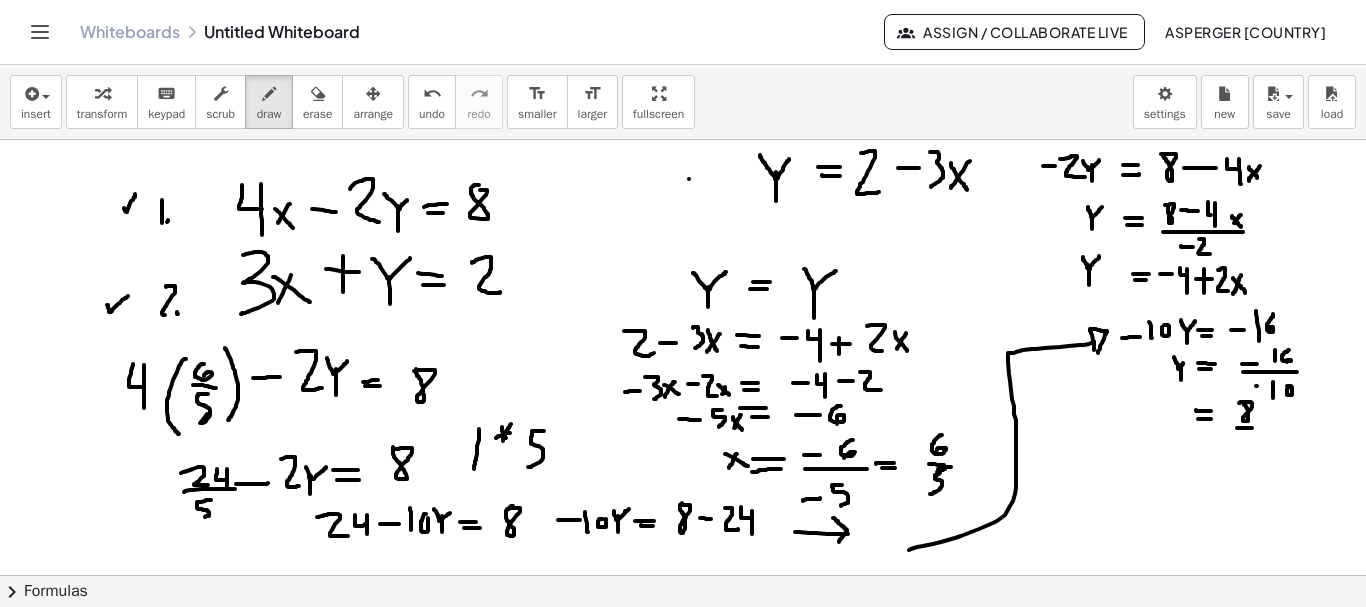 click at bounding box center [683, 640] 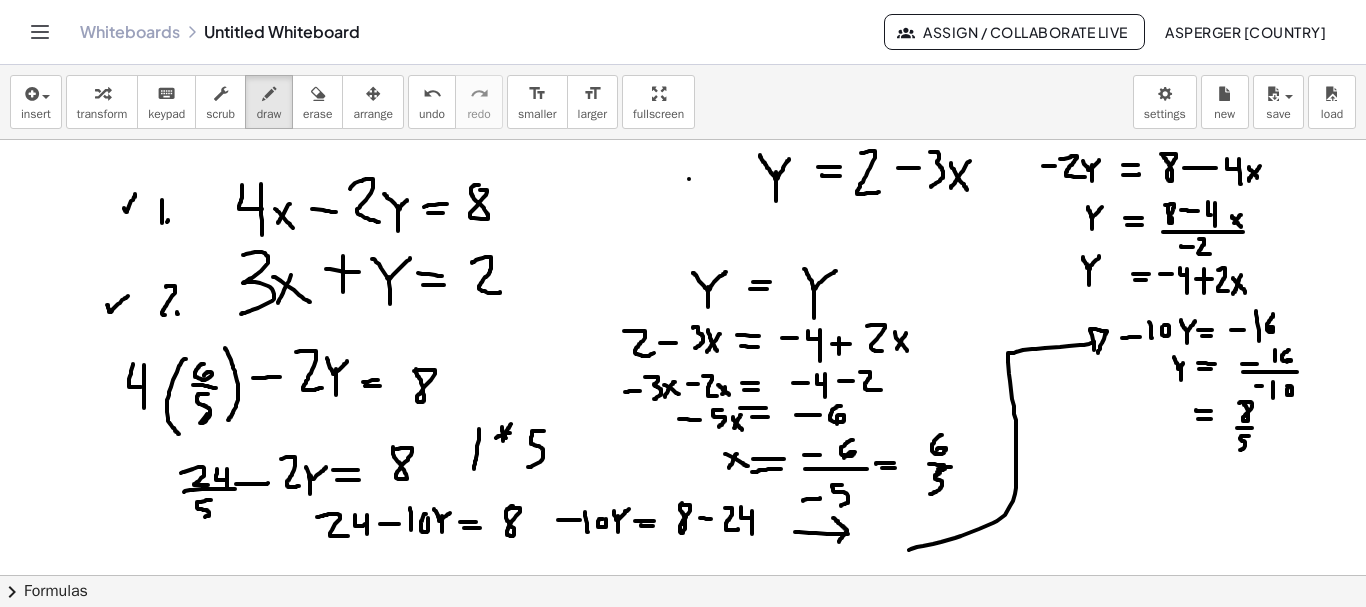 drag, startPoint x: 1249, startPoint y: 436, endPoint x: 1239, endPoint y: 450, distance: 17.20465 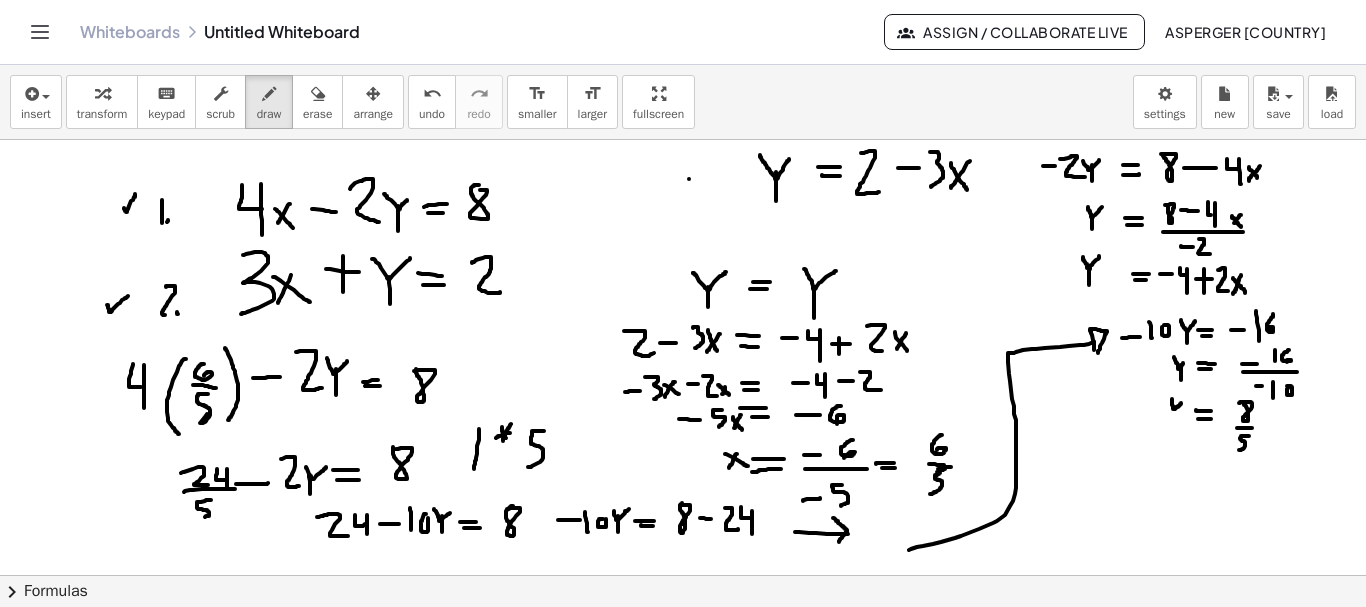 click at bounding box center (683, 640) 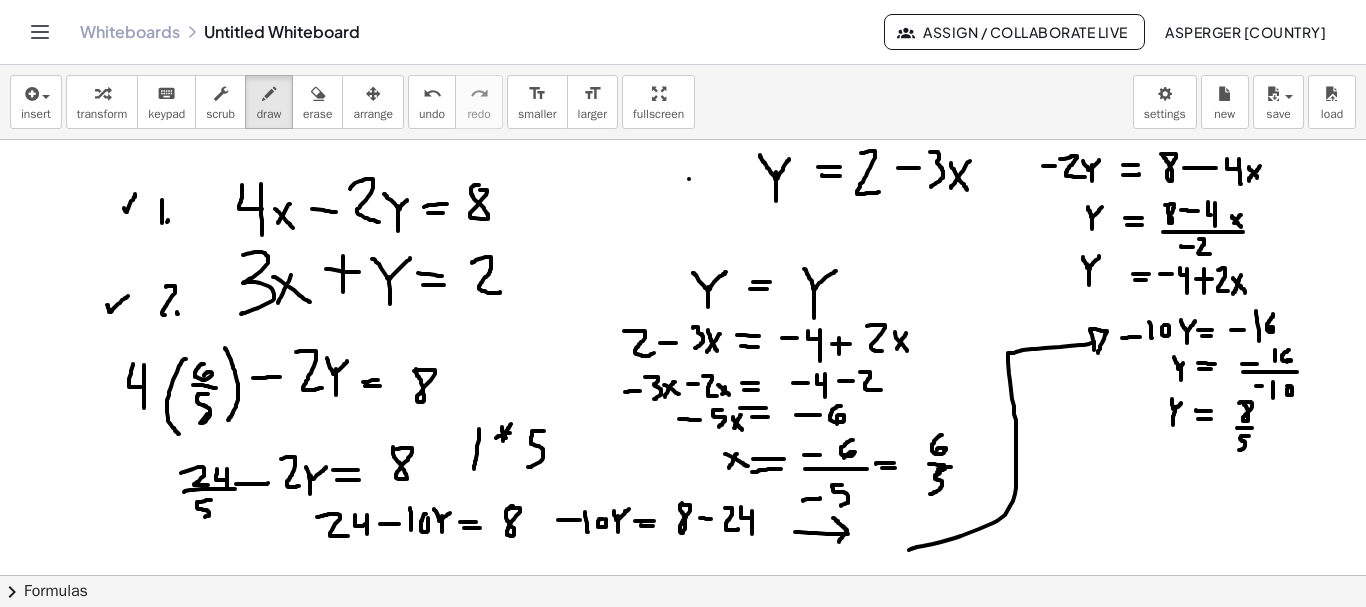 drag, startPoint x: 1175, startPoint y: 407, endPoint x: 1173, endPoint y: 426, distance: 19.104973 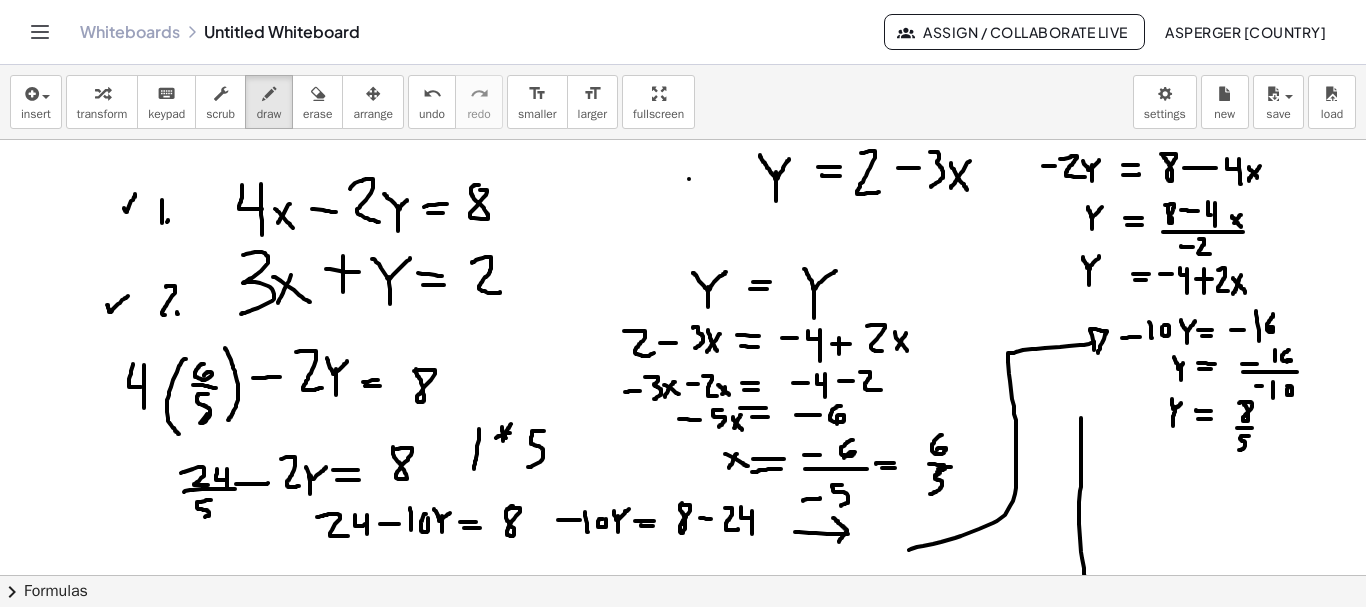 drag, startPoint x: 1081, startPoint y: 419, endPoint x: 1085, endPoint y: 571, distance: 152.05263 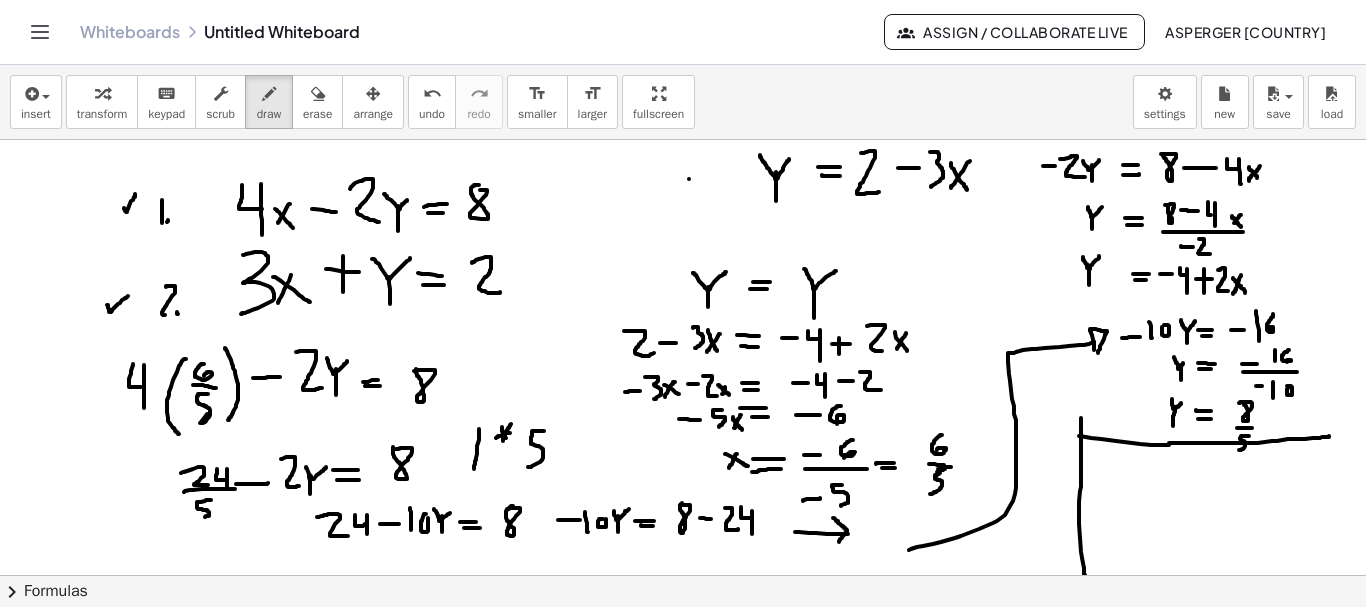 drag, startPoint x: 1080, startPoint y: 436, endPoint x: 1329, endPoint y: 436, distance: 249 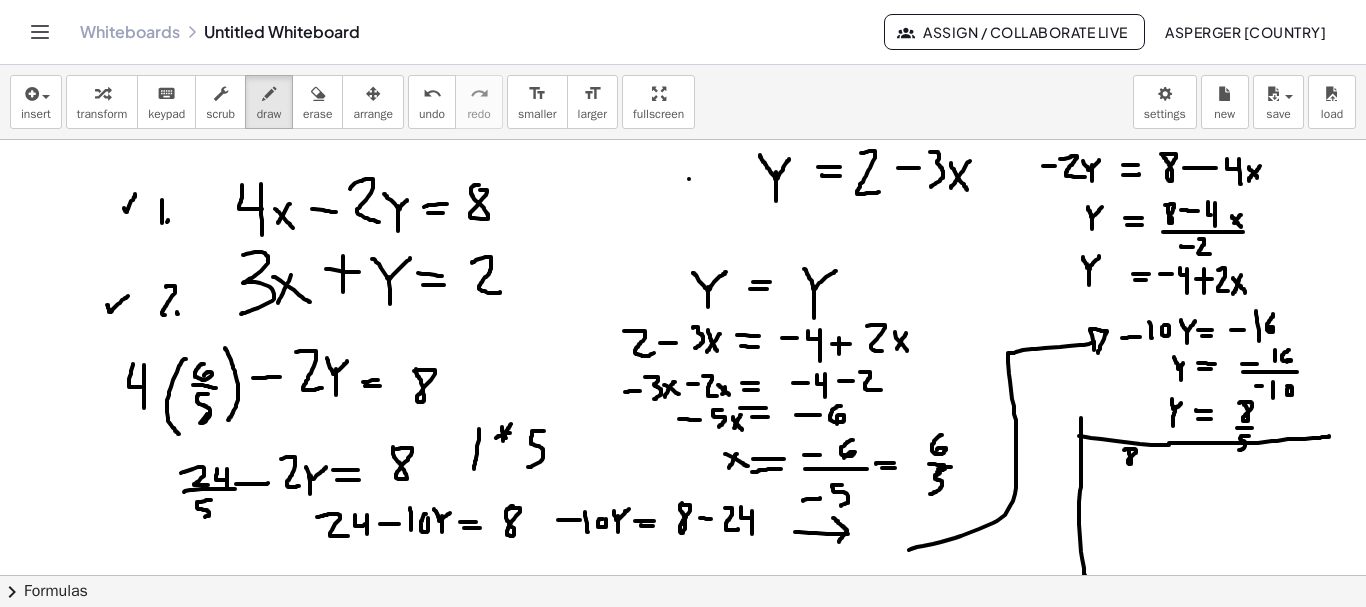 click at bounding box center (683, 640) 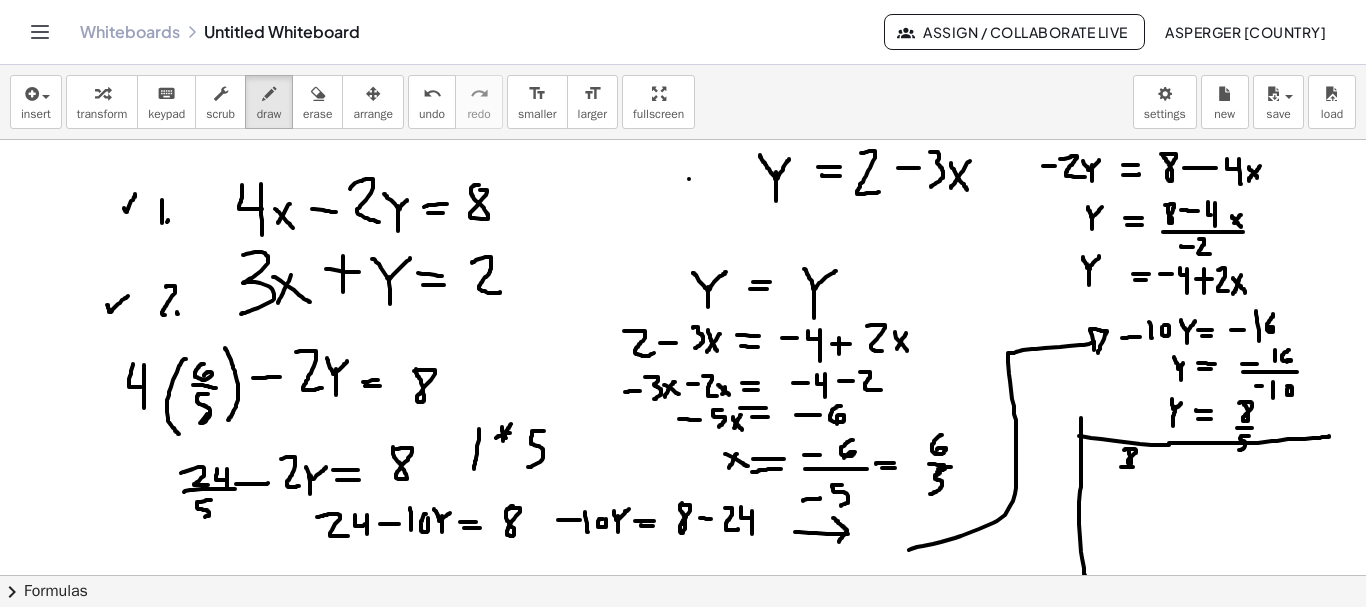 drag, startPoint x: 1121, startPoint y: 467, endPoint x: 1141, endPoint y: 467, distance: 20 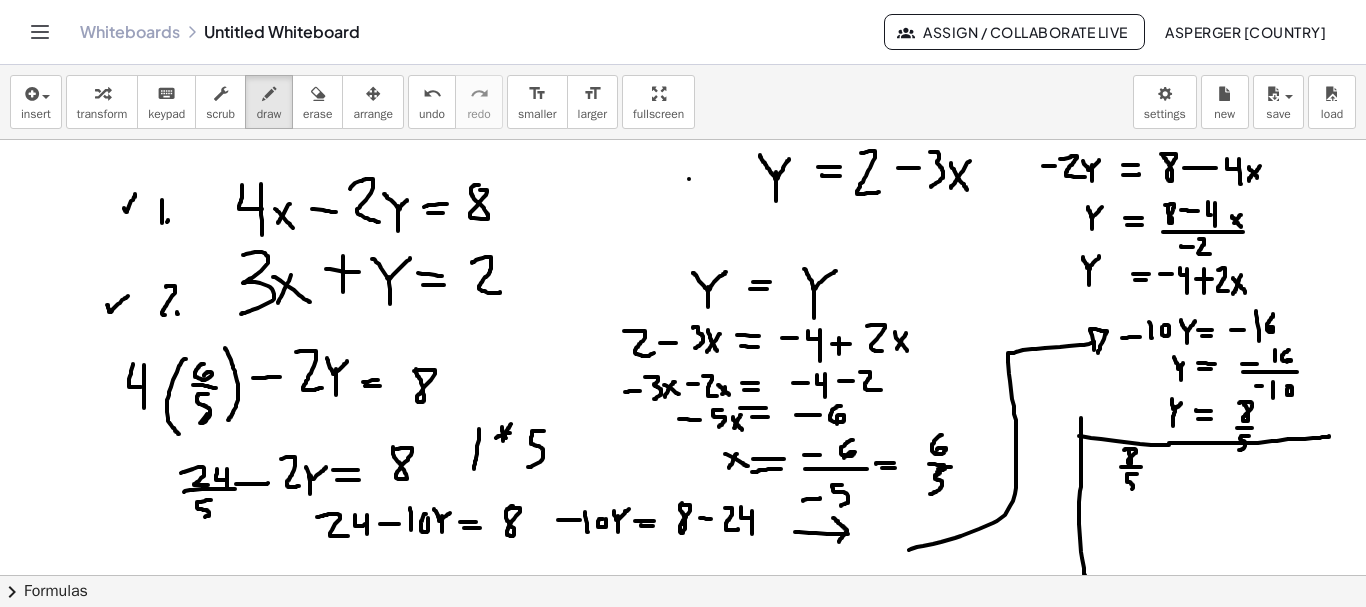 drag, startPoint x: 1137, startPoint y: 474, endPoint x: 1129, endPoint y: 489, distance: 17 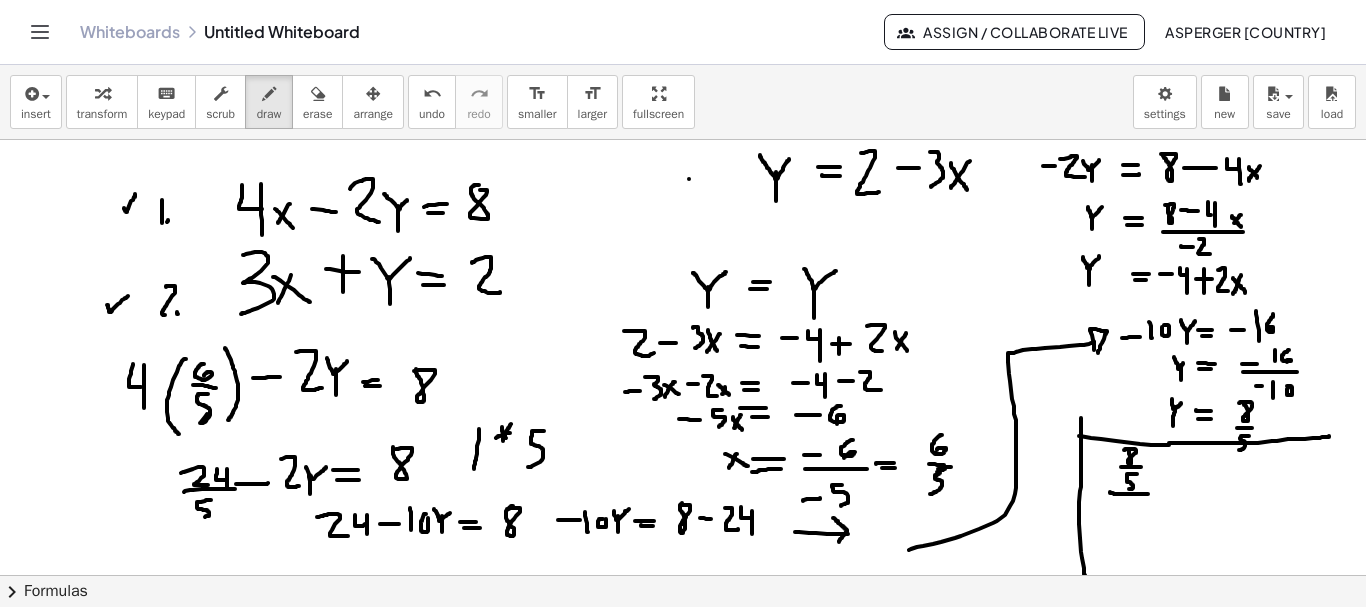 drag, startPoint x: 1110, startPoint y: 492, endPoint x: 1148, endPoint y: 494, distance: 38.052597 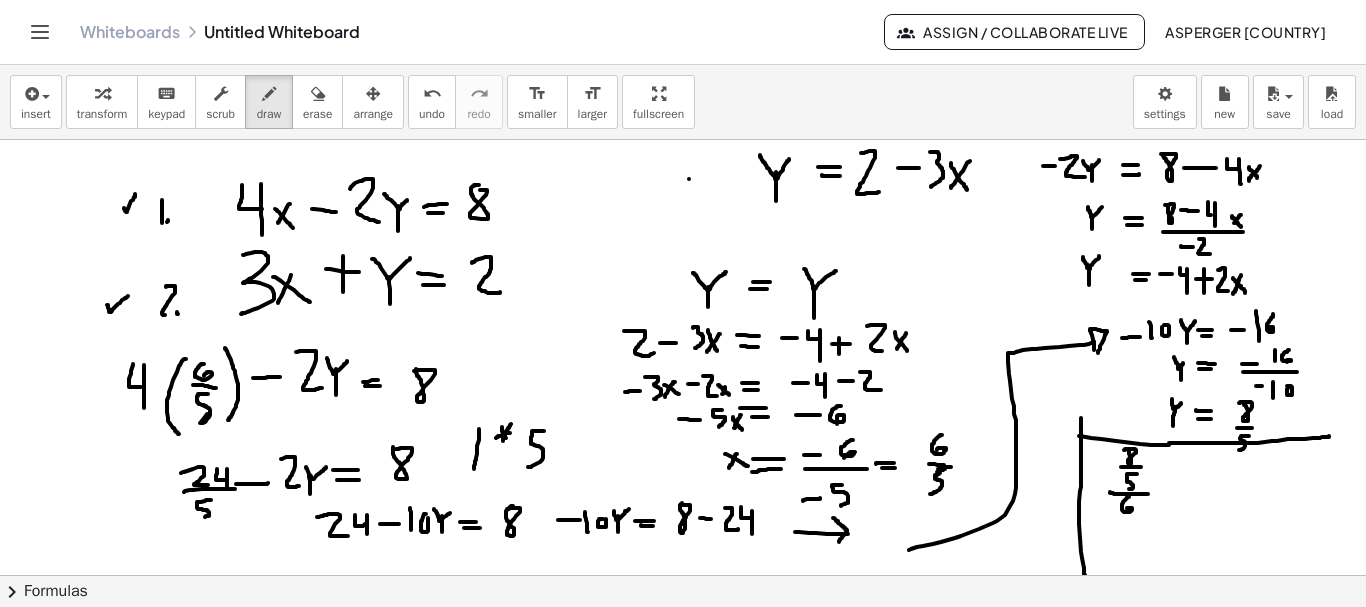 drag, startPoint x: 1129, startPoint y: 497, endPoint x: 1127, endPoint y: 511, distance: 14.142136 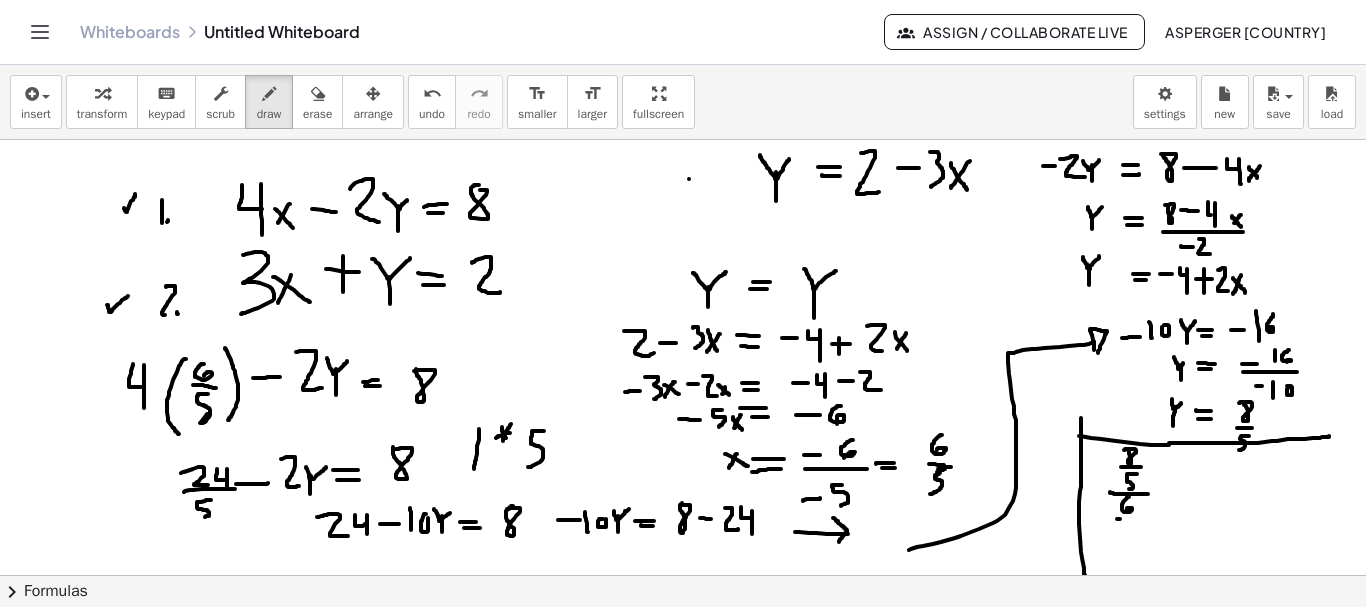 drag, startPoint x: 1117, startPoint y: 519, endPoint x: 1133, endPoint y: 519, distance: 16 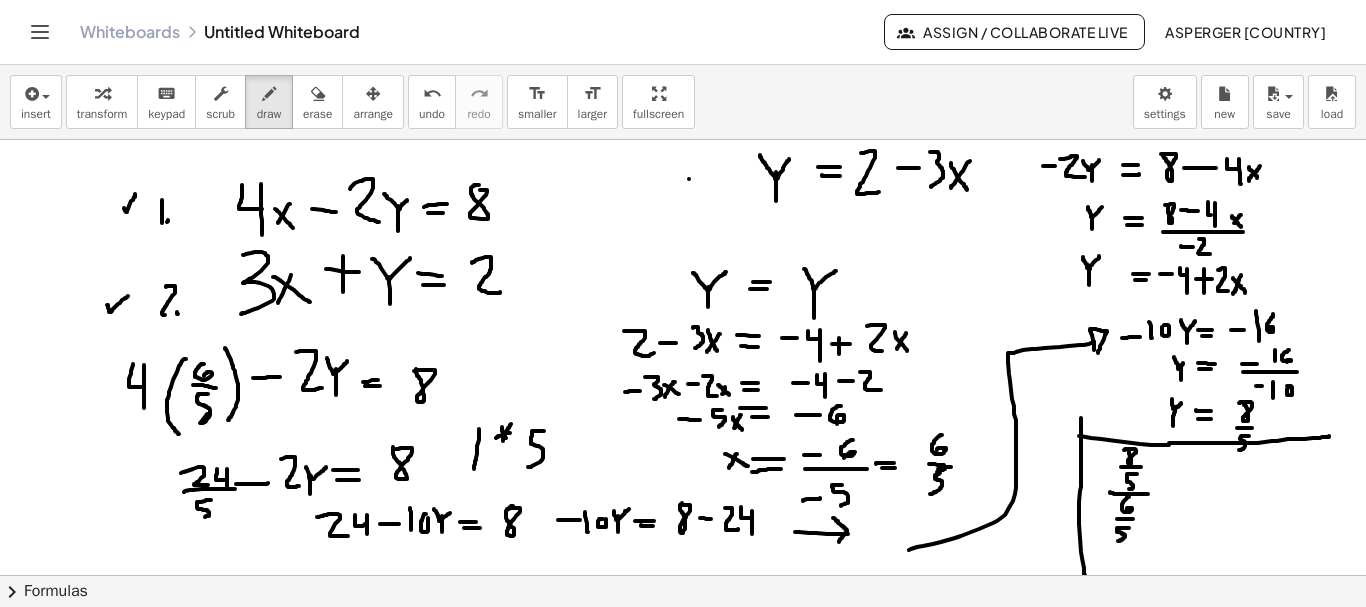 drag, startPoint x: 1129, startPoint y: 528, endPoint x: 1118, endPoint y: 541, distance: 17.029387 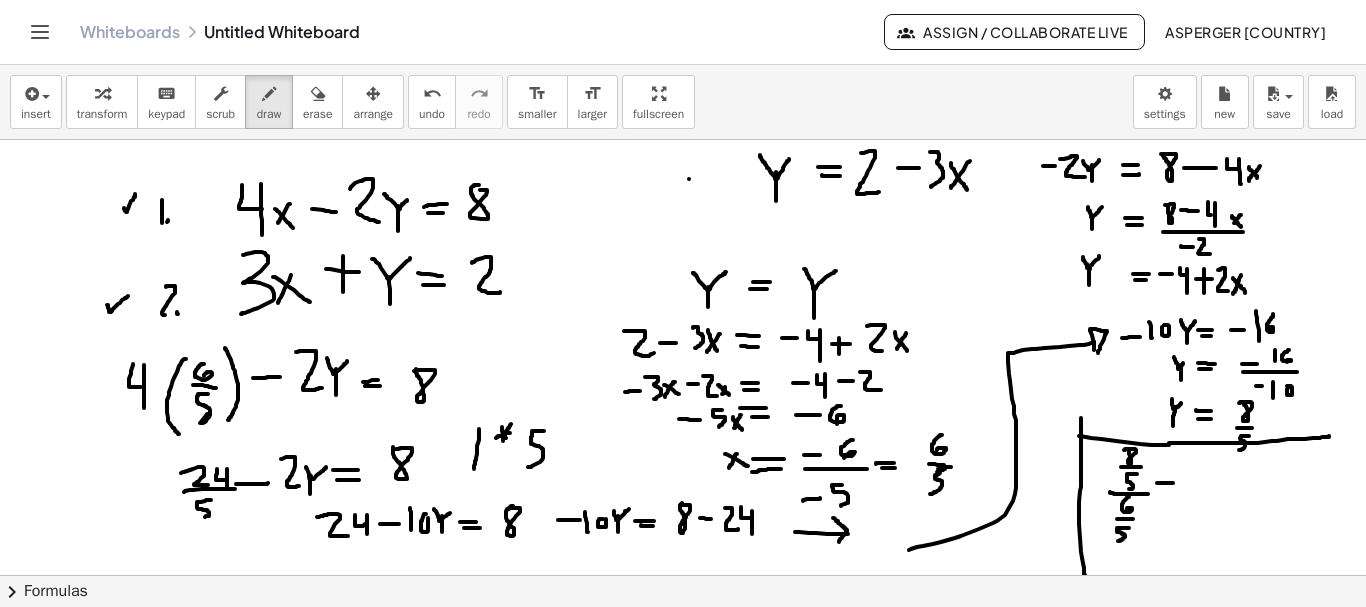 drag, startPoint x: 1157, startPoint y: 483, endPoint x: 1173, endPoint y: 483, distance: 16 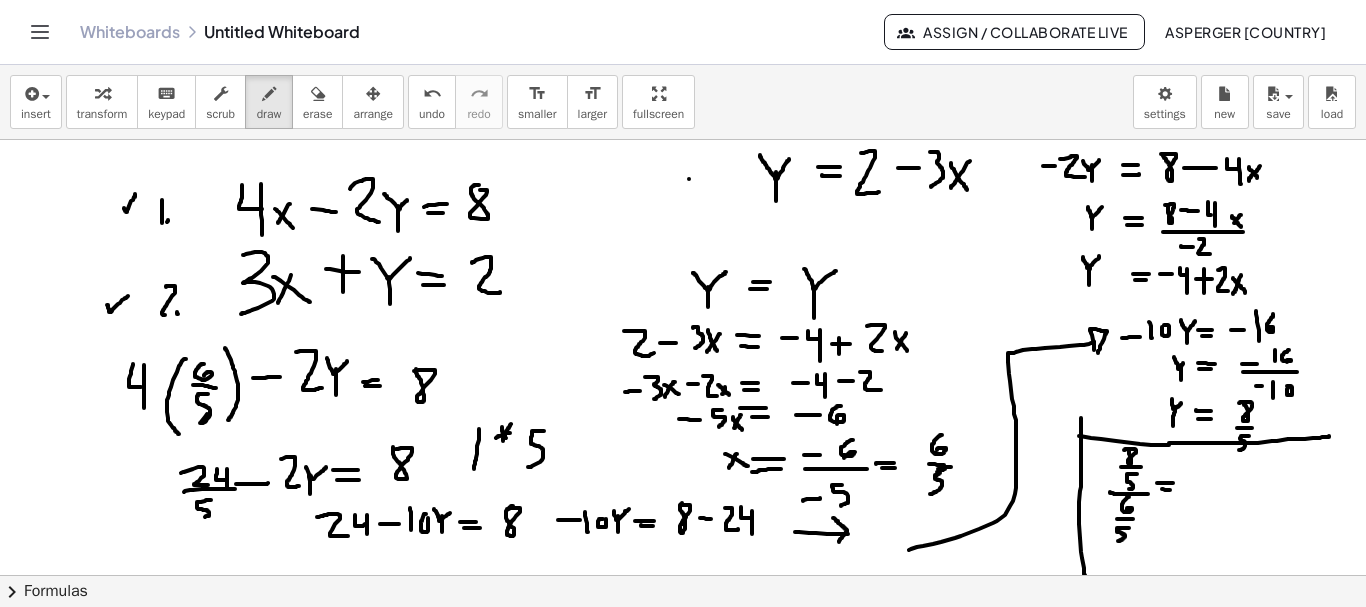 drag, startPoint x: 1162, startPoint y: 489, endPoint x: 1175, endPoint y: 490, distance: 13.038404 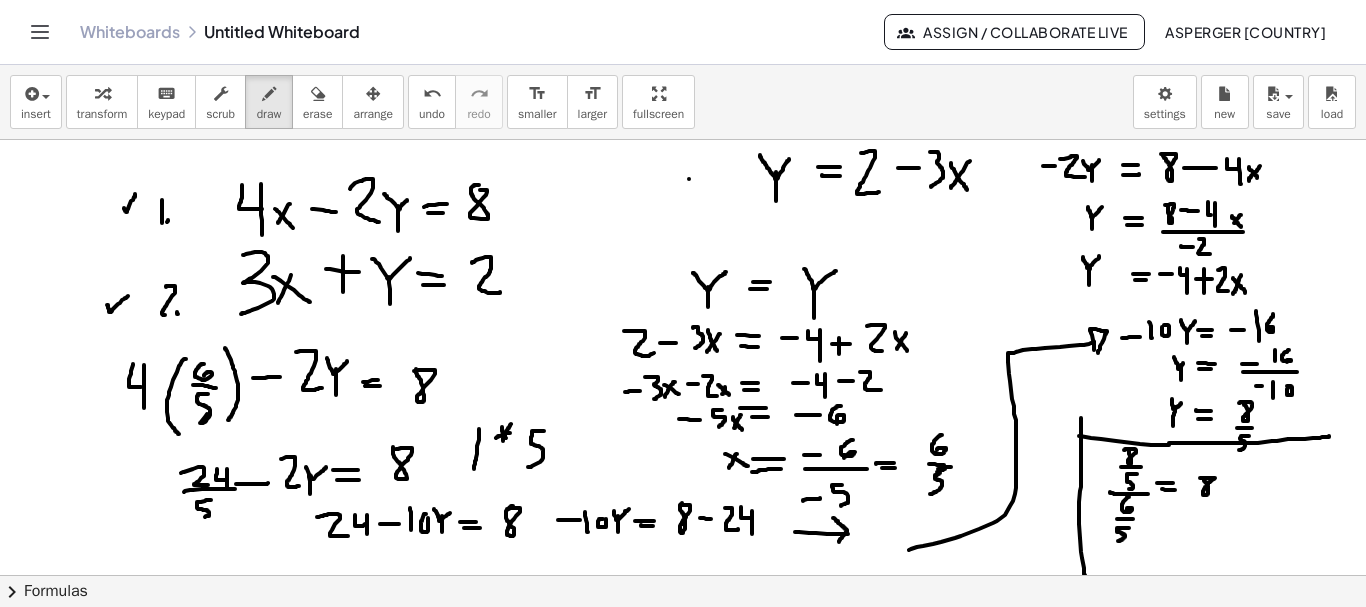 click at bounding box center [683, 640] 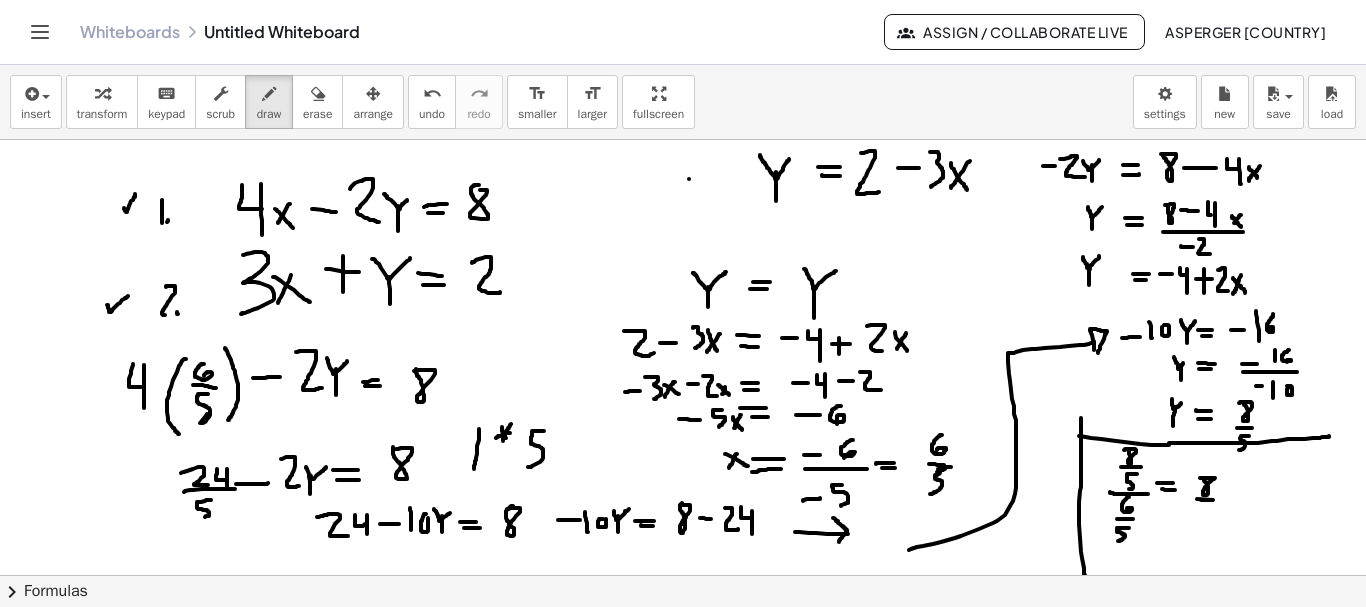 click at bounding box center [683, 640] 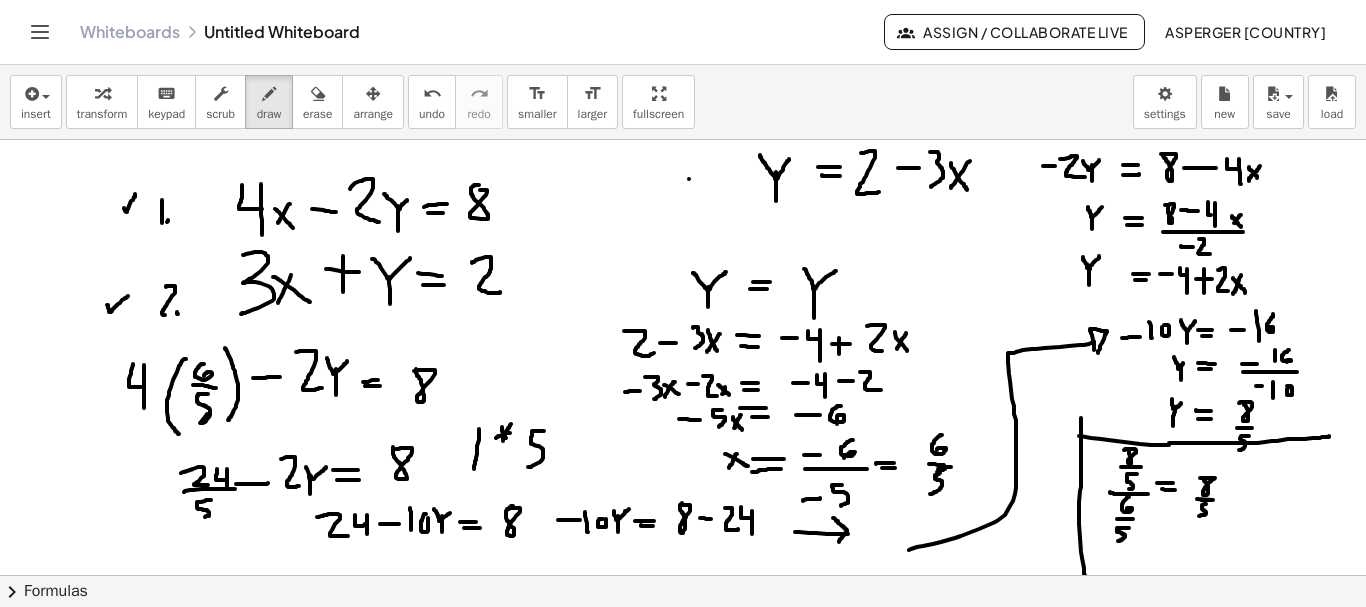 drag, startPoint x: 1206, startPoint y: 504, endPoint x: 1199, endPoint y: 516, distance: 13.892444 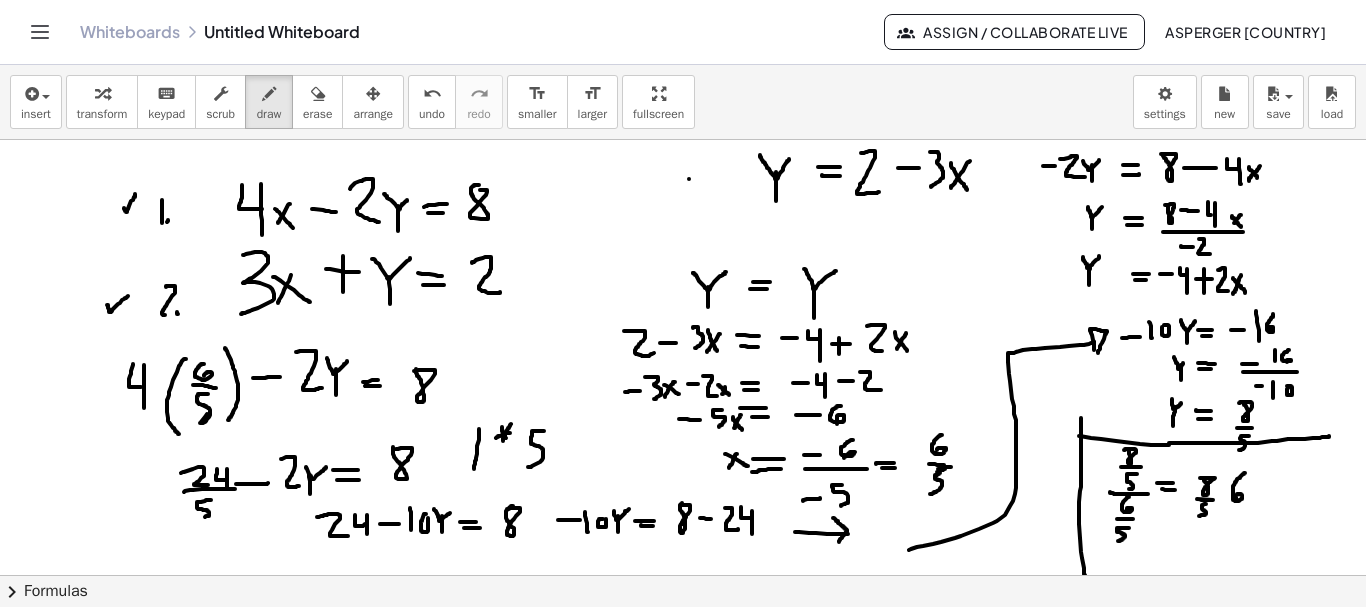 drag, startPoint x: 1245, startPoint y: 473, endPoint x: 1236, endPoint y: 498, distance: 26.57066 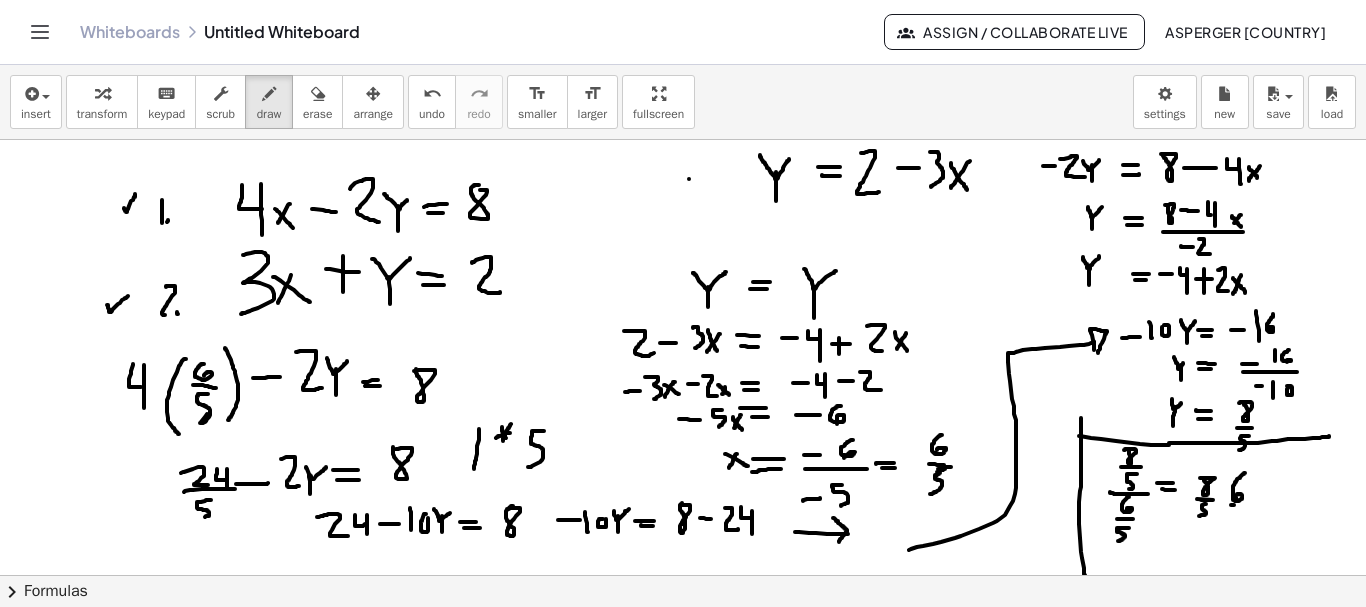 click at bounding box center (683, 640) 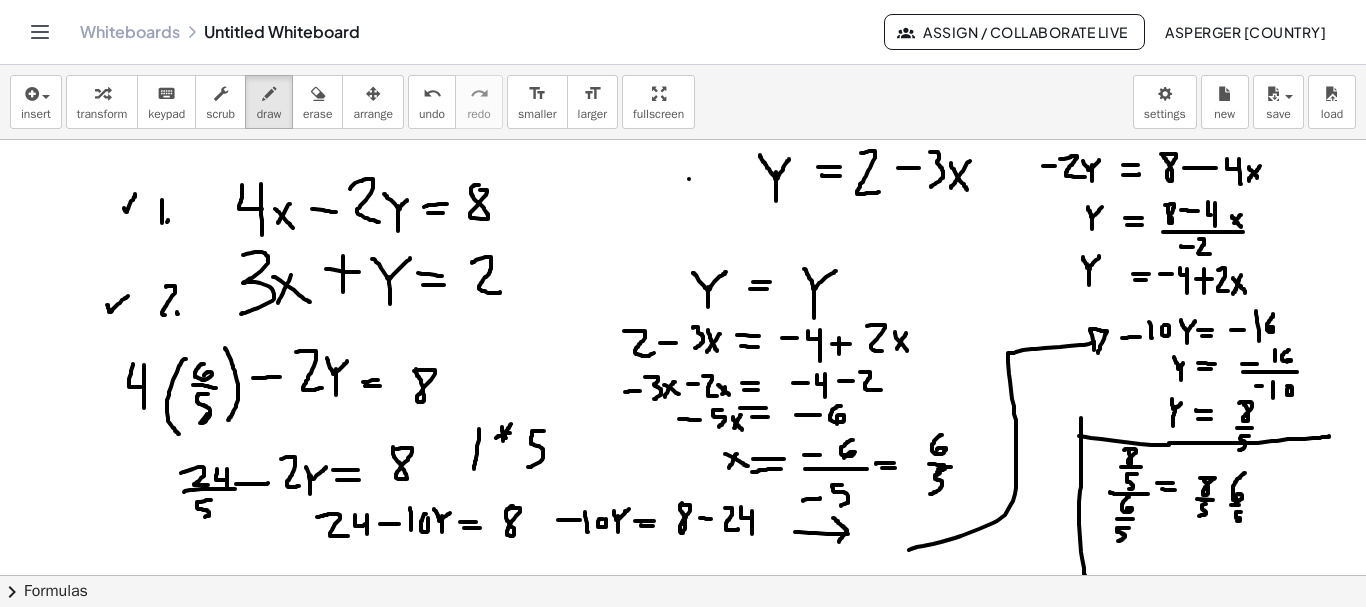 drag, startPoint x: 1241, startPoint y: 512, endPoint x: 1235, endPoint y: 521, distance: 10.816654 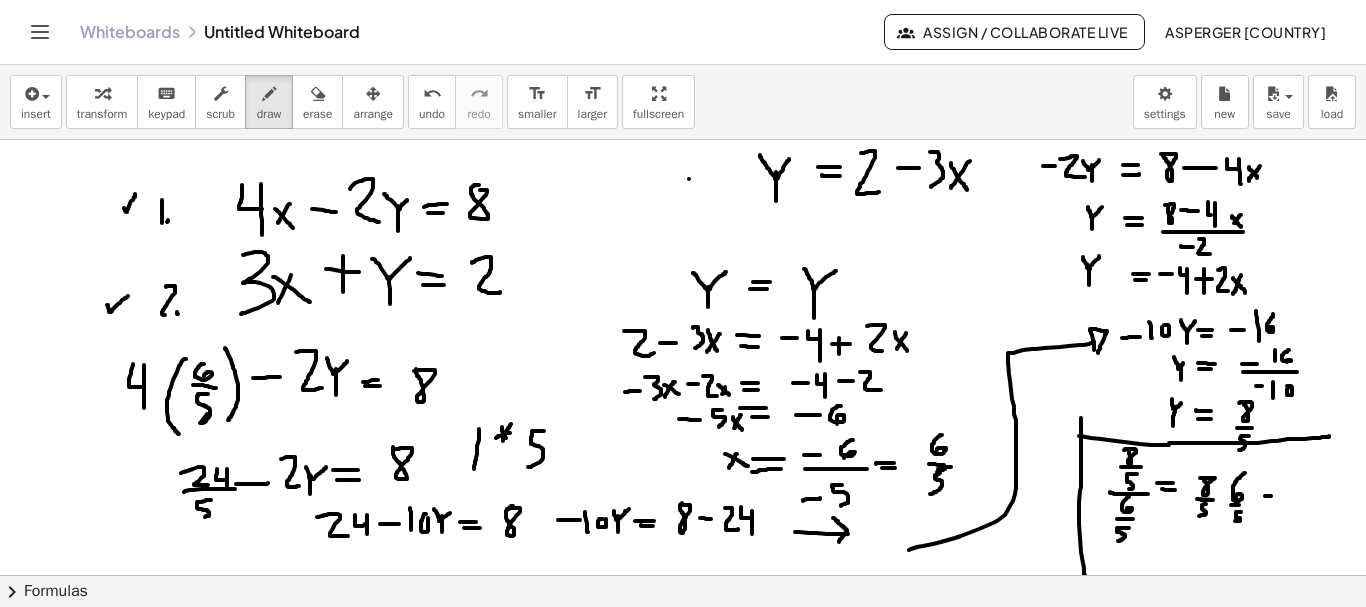 click at bounding box center [683, 640] 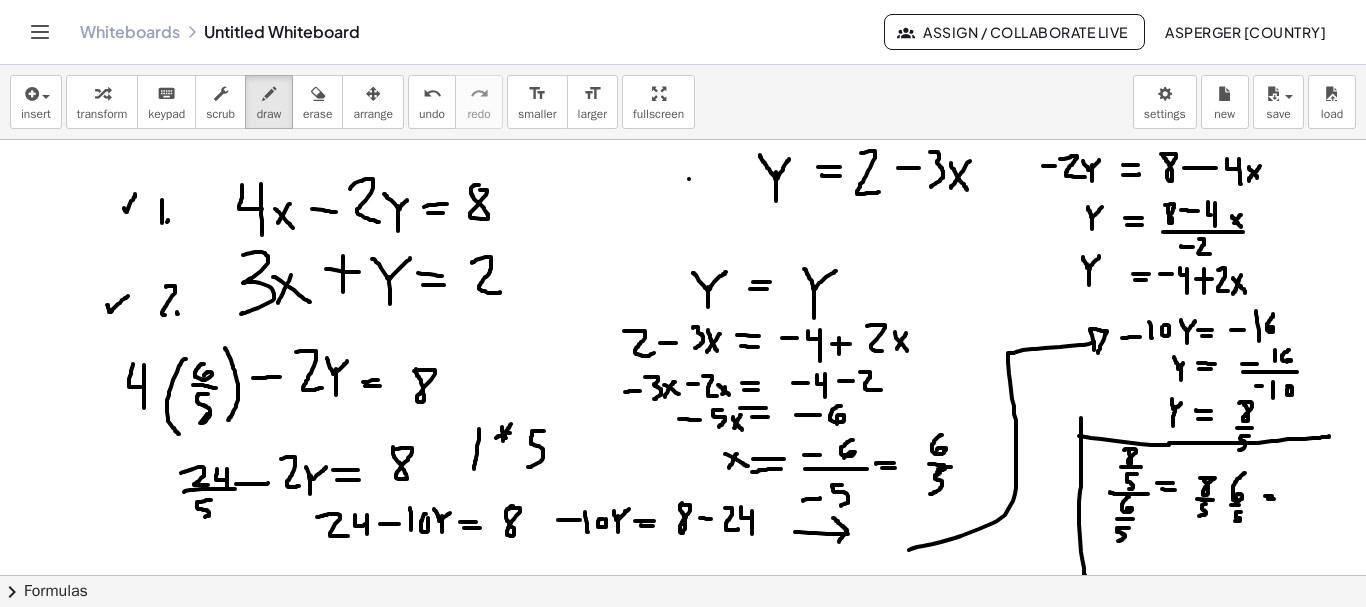 click at bounding box center [683, 640] 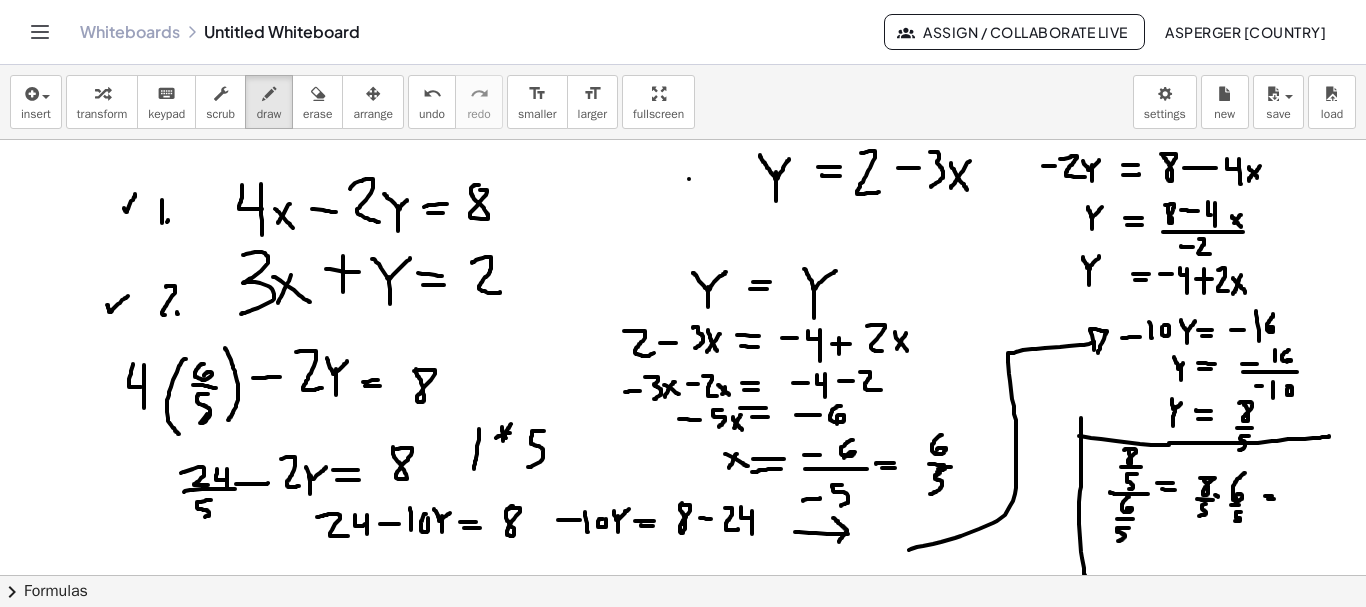 click at bounding box center (683, 640) 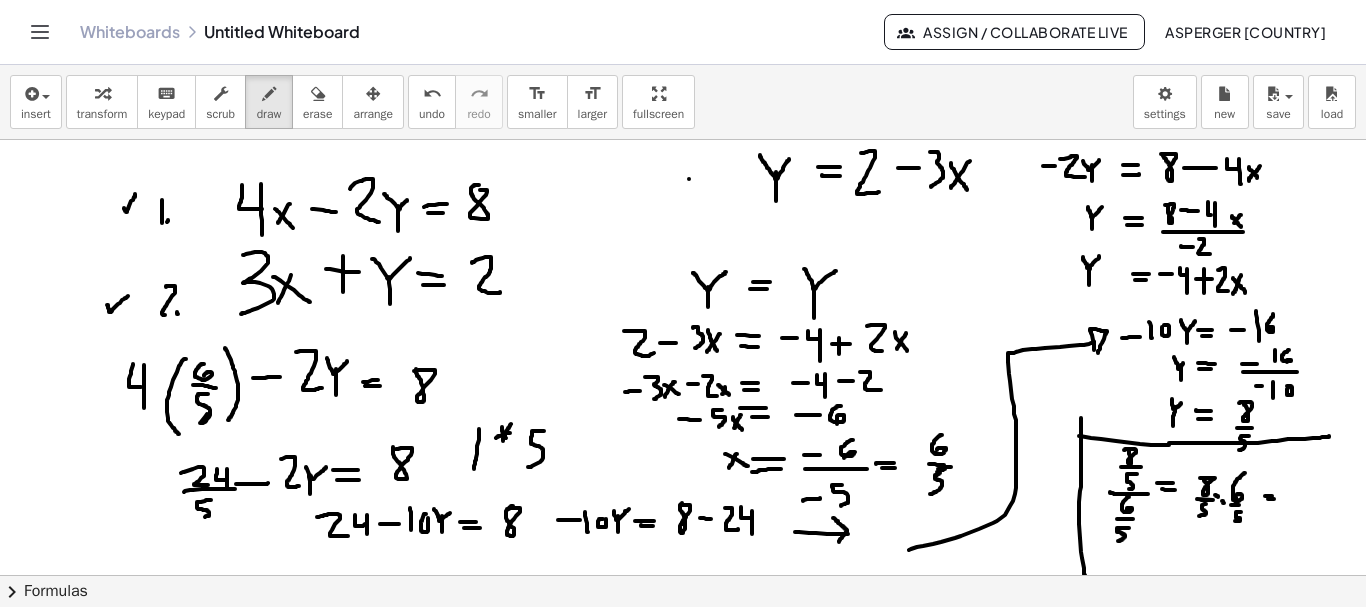 click at bounding box center (683, 640) 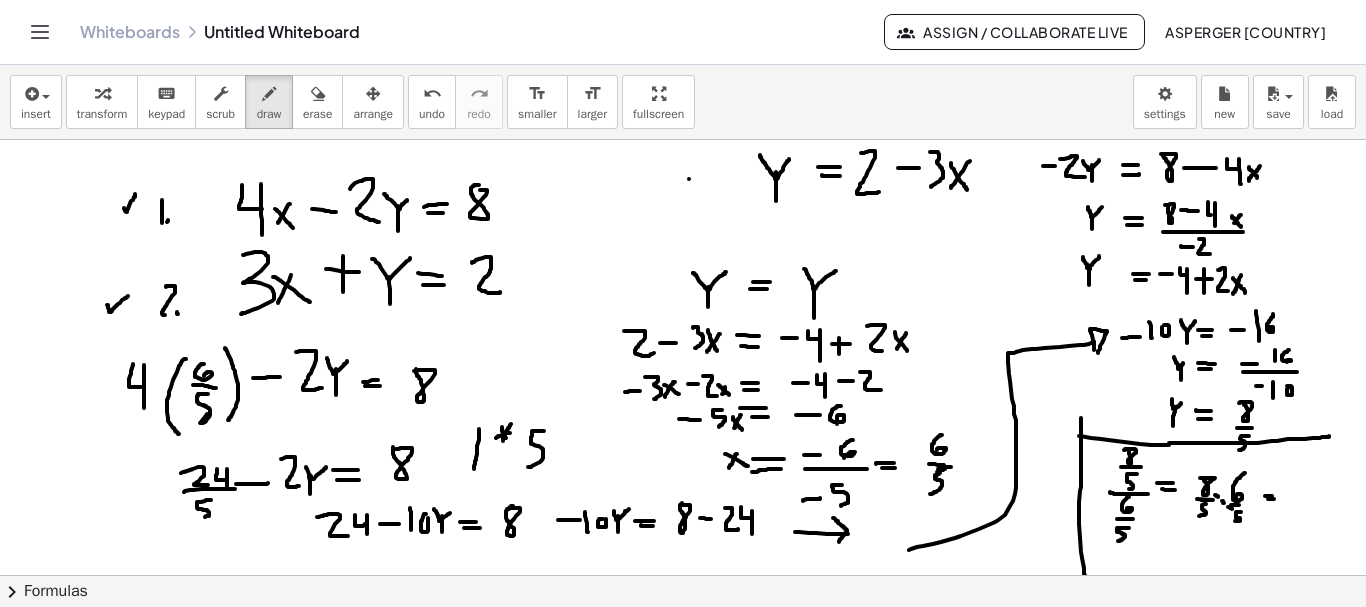 click at bounding box center (683, 640) 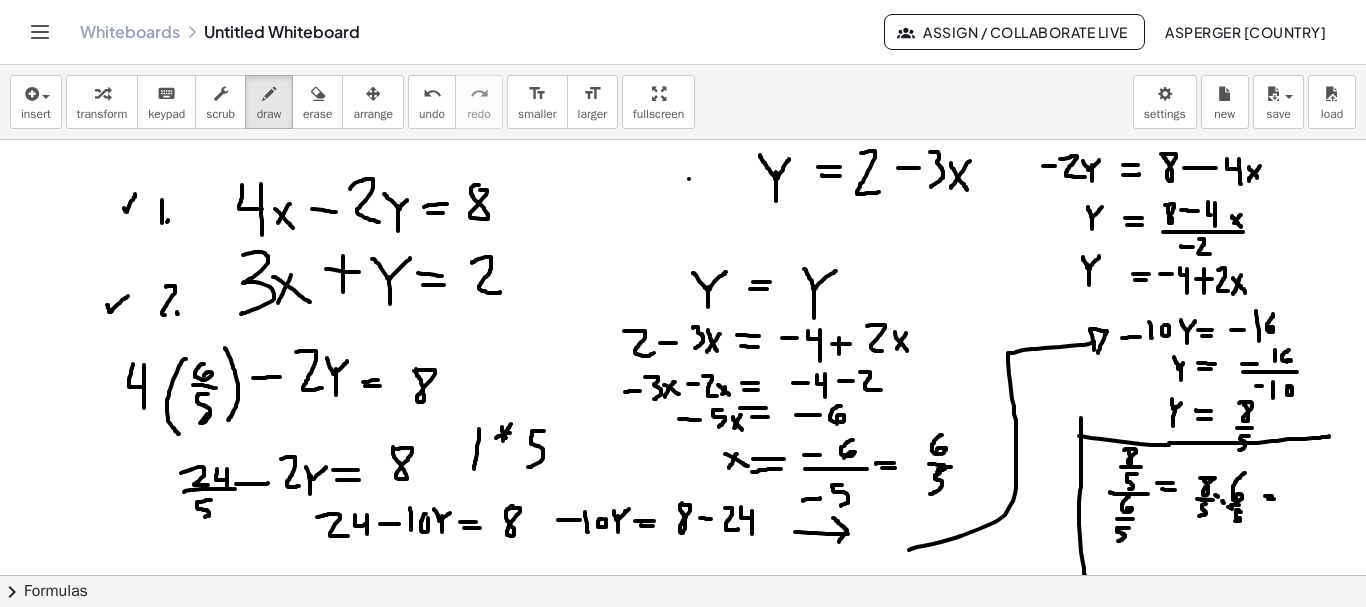 drag, startPoint x: 1245, startPoint y: 510, endPoint x: 1255, endPoint y: 506, distance: 10.770329 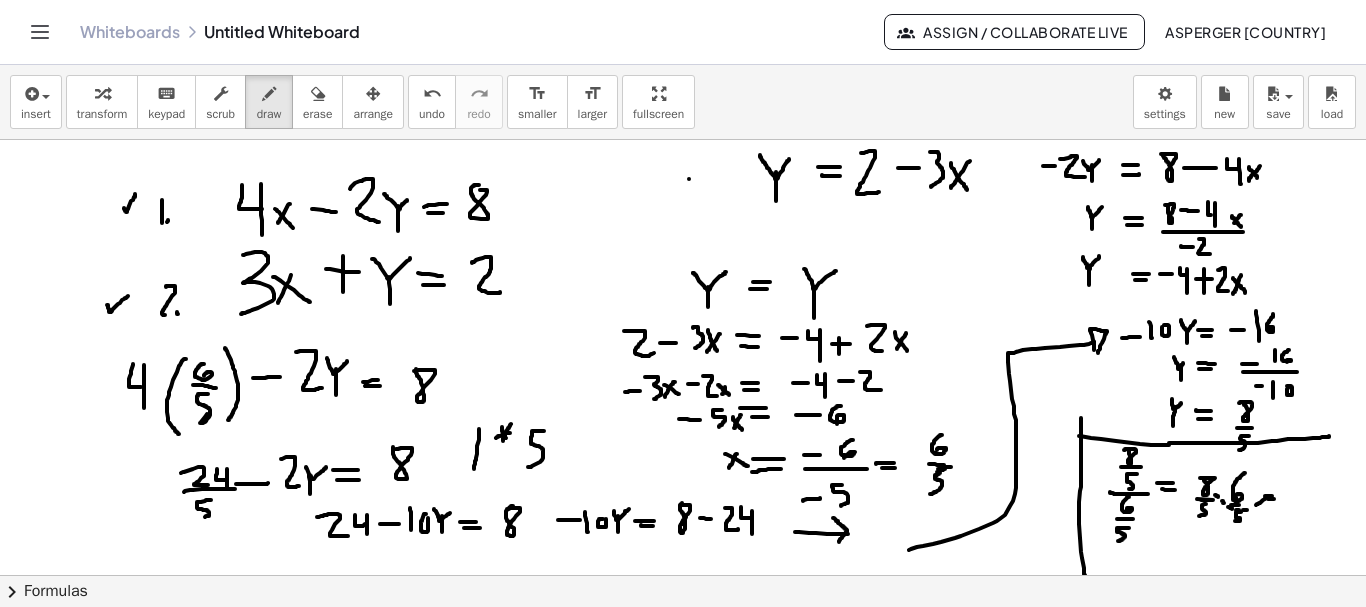 drag, startPoint x: 1256, startPoint y: 505, endPoint x: 1269, endPoint y: 496, distance: 15.811388 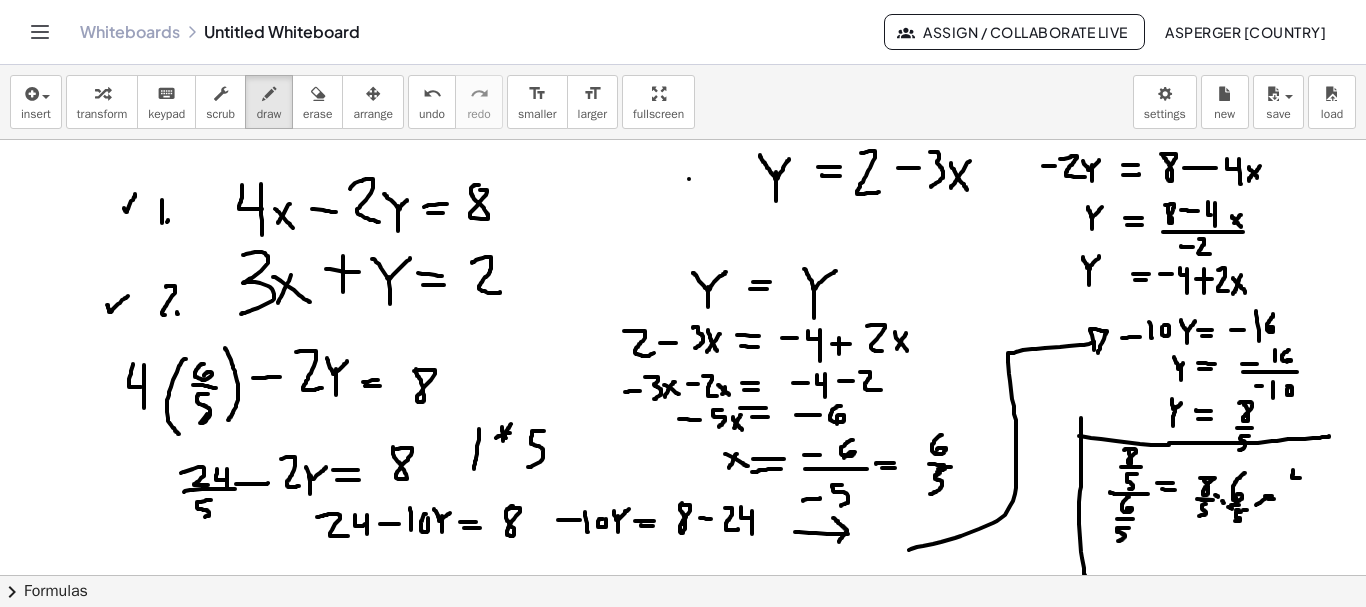 drag, startPoint x: 1293, startPoint y: 470, endPoint x: 1301, endPoint y: 478, distance: 11.313708 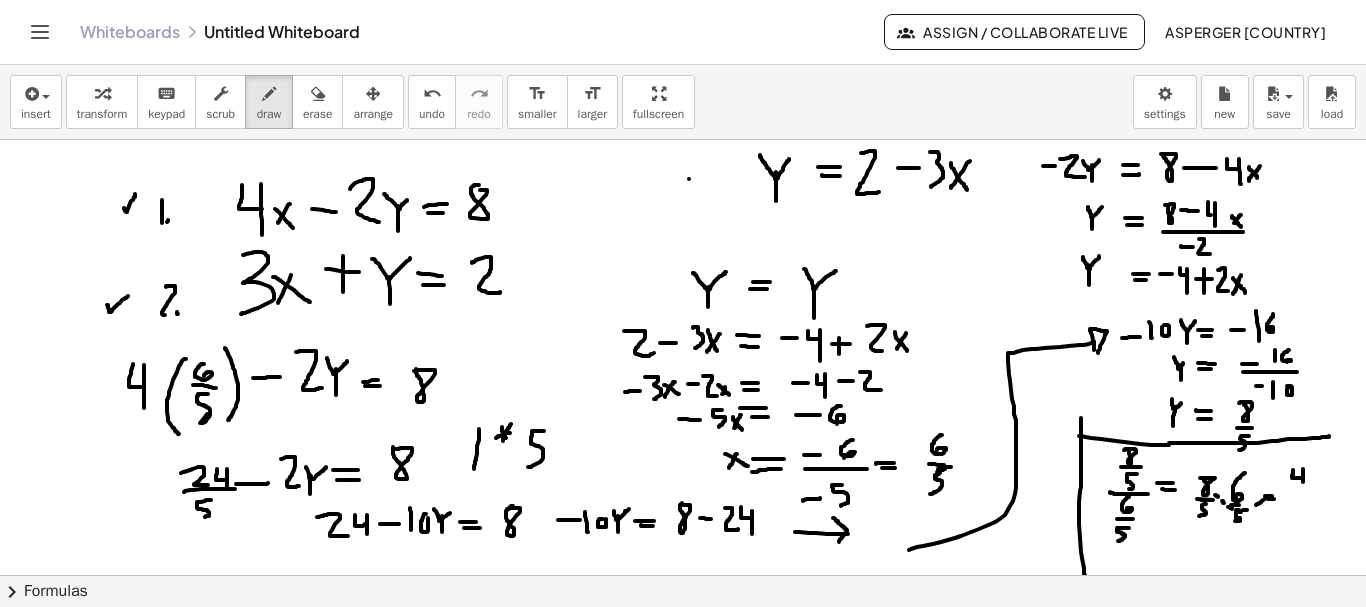 drag, startPoint x: 1303, startPoint y: 469, endPoint x: 1310, endPoint y: 479, distance: 12.206555 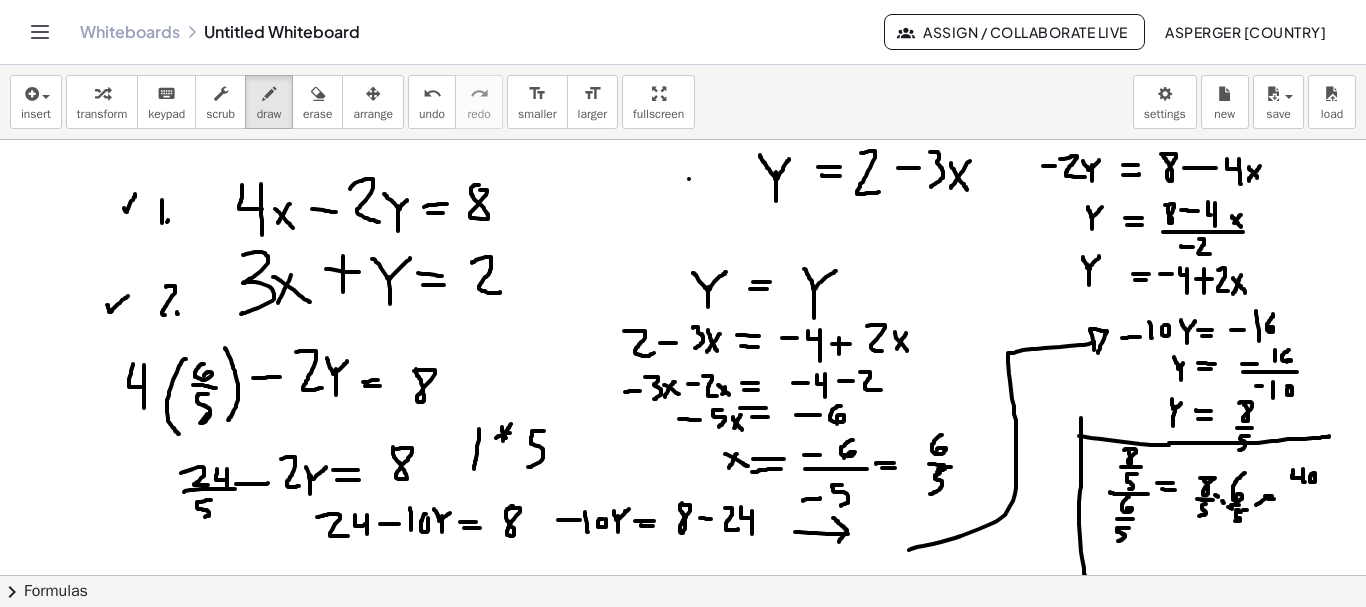 click at bounding box center [683, 640] 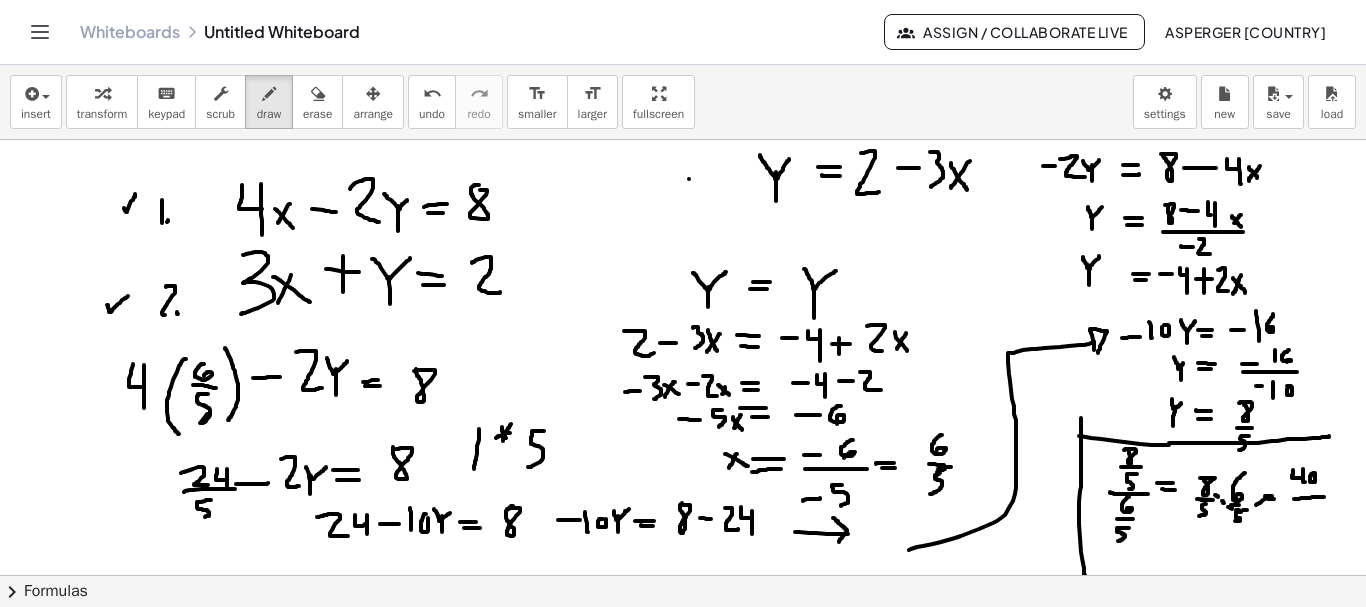 drag, startPoint x: 1294, startPoint y: 499, endPoint x: 1324, endPoint y: 497, distance: 30.066593 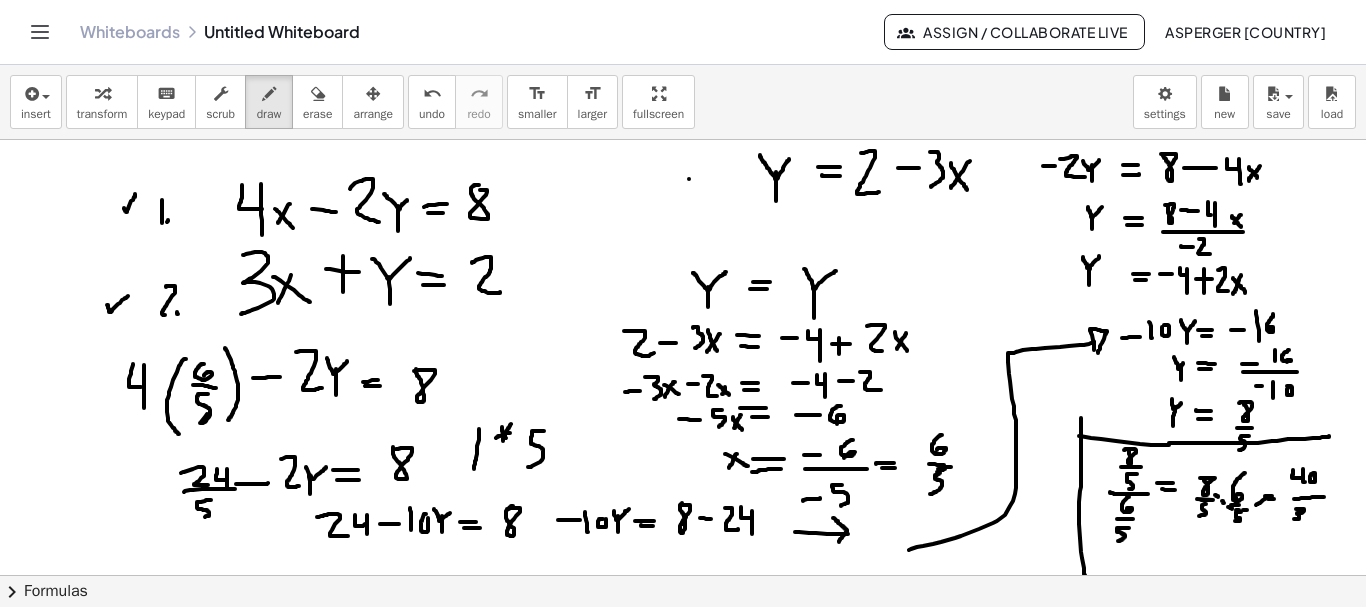 drag, startPoint x: 1296, startPoint y: 509, endPoint x: 1294, endPoint y: 519, distance: 10.198039 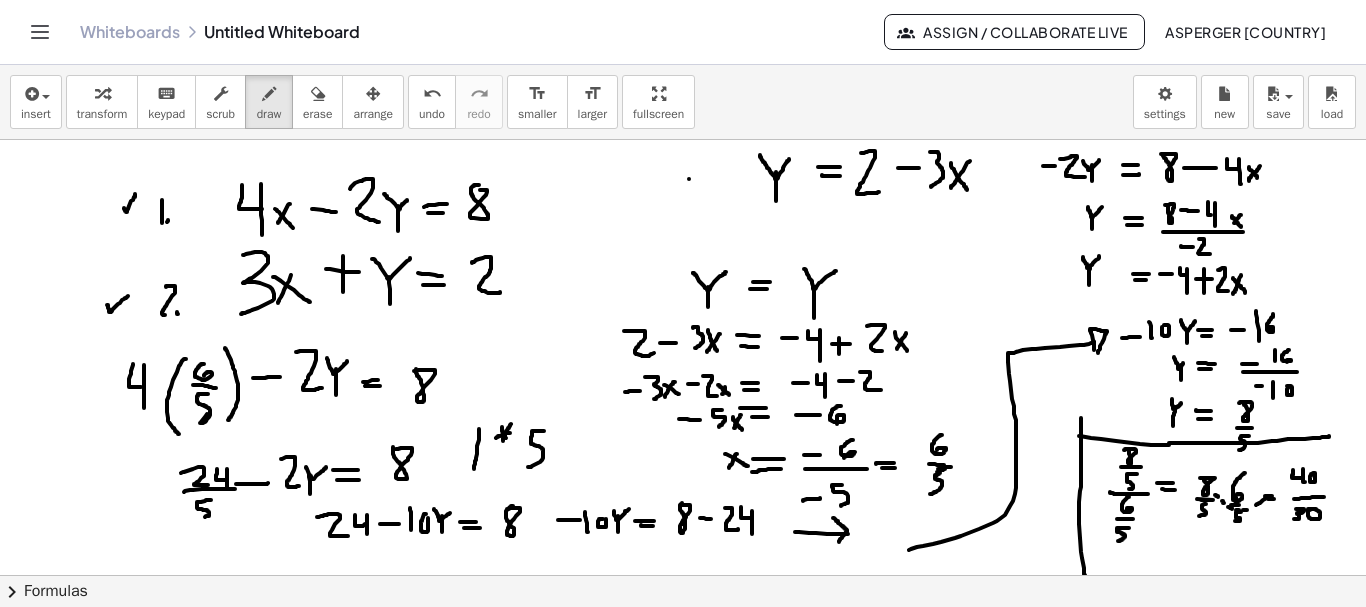 click at bounding box center [683, 640] 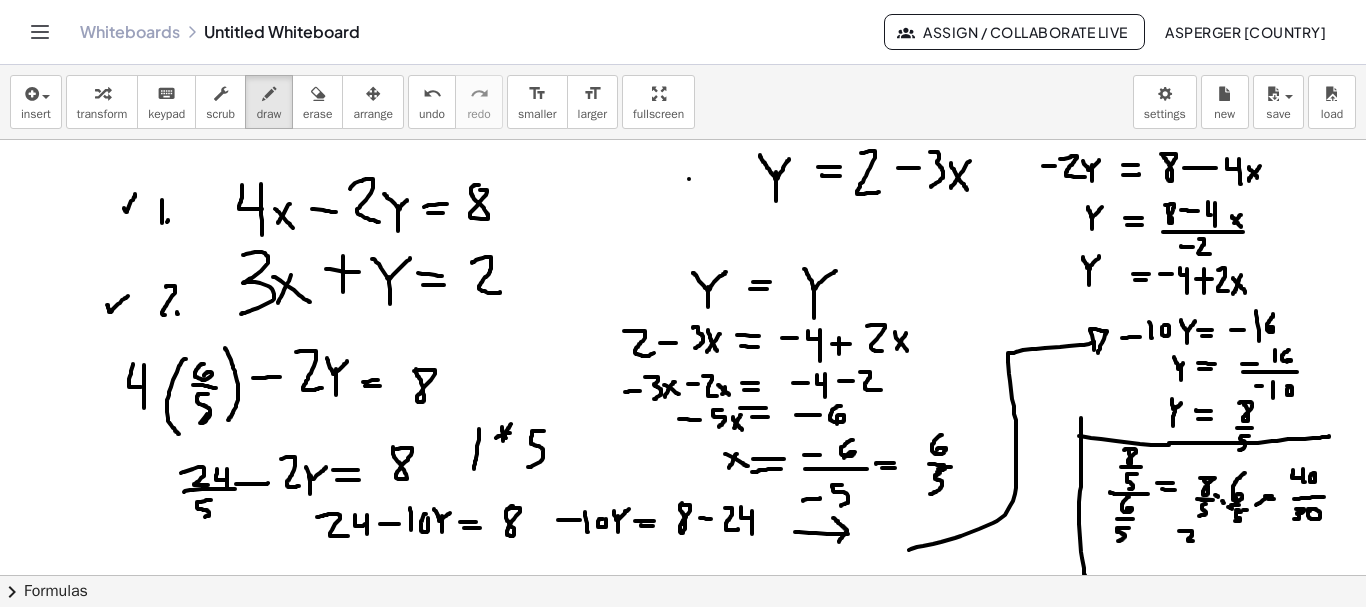 drag, startPoint x: 1179, startPoint y: 531, endPoint x: 1193, endPoint y: 541, distance: 17.20465 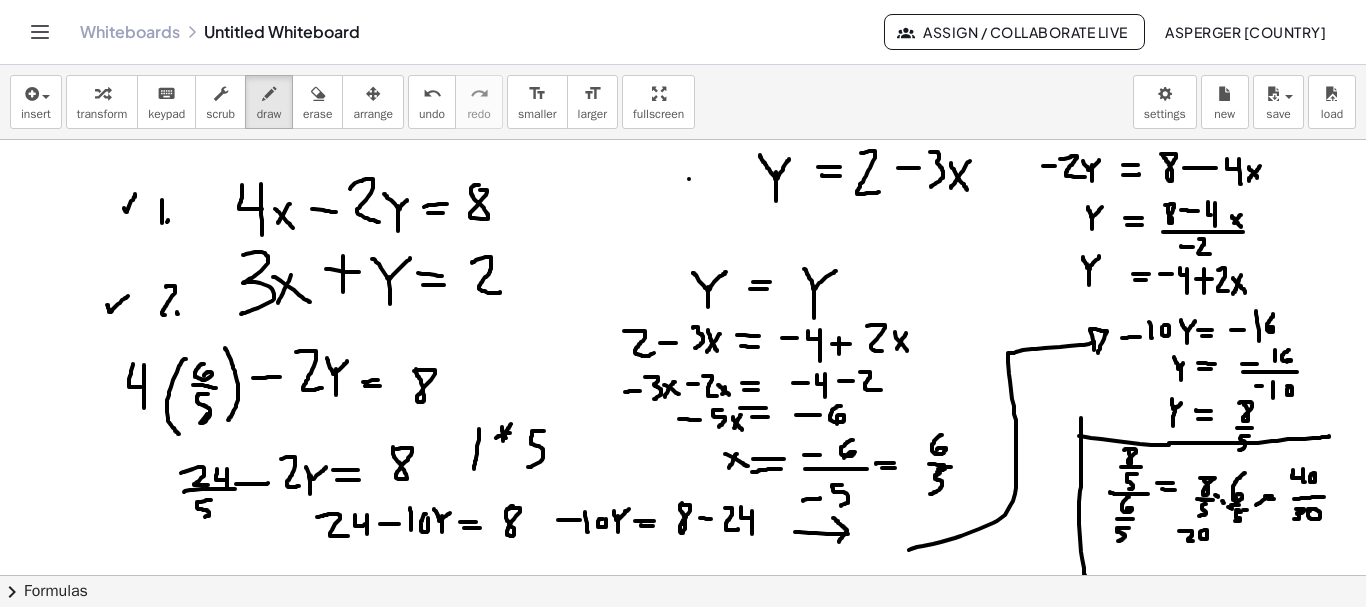 click at bounding box center (683, 640) 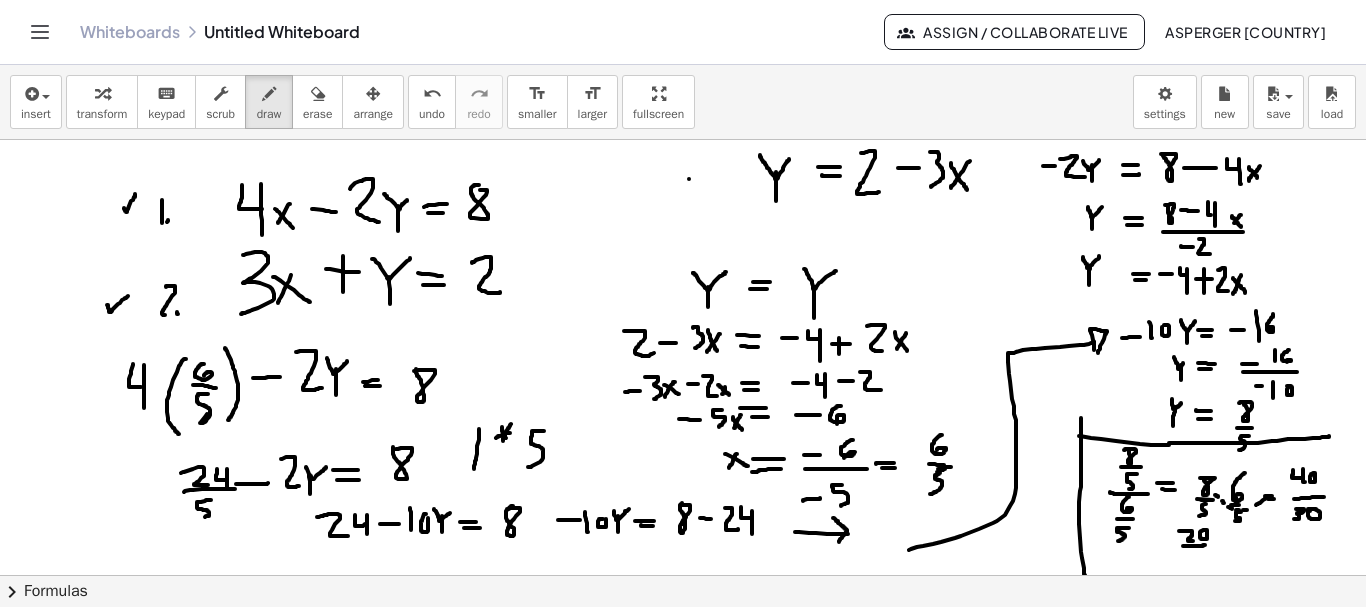 drag, startPoint x: 1183, startPoint y: 546, endPoint x: 1205, endPoint y: 545, distance: 22.022715 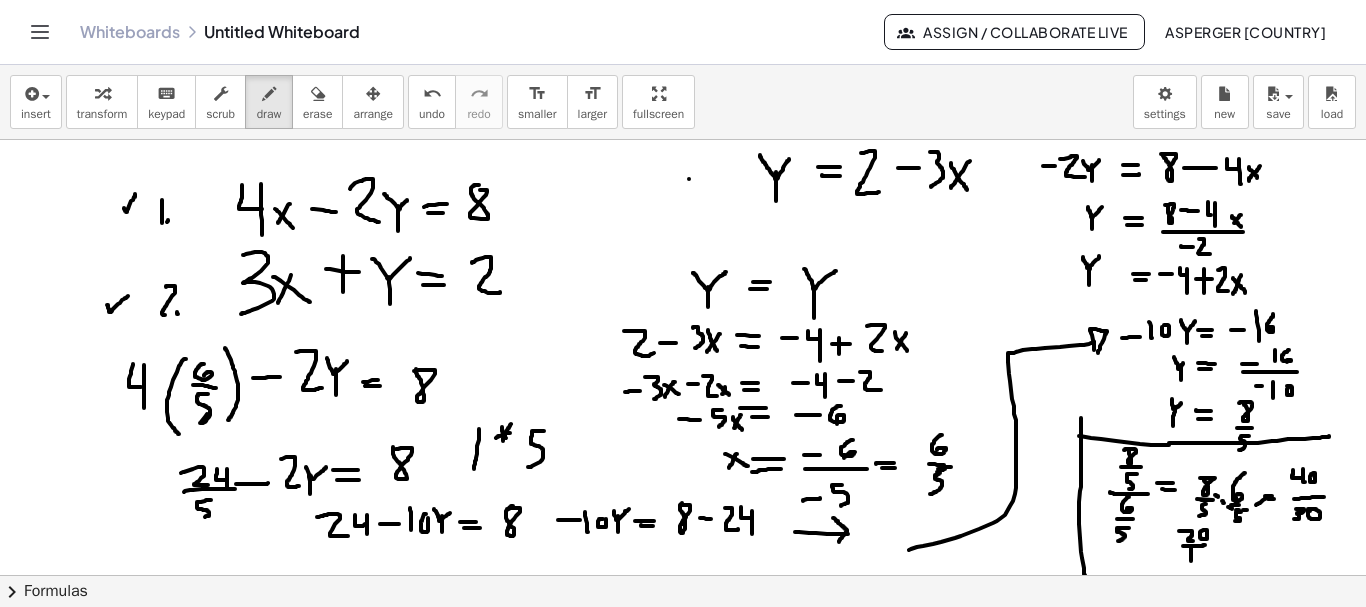 drag, startPoint x: 1191, startPoint y: 547, endPoint x: 1191, endPoint y: 561, distance: 14 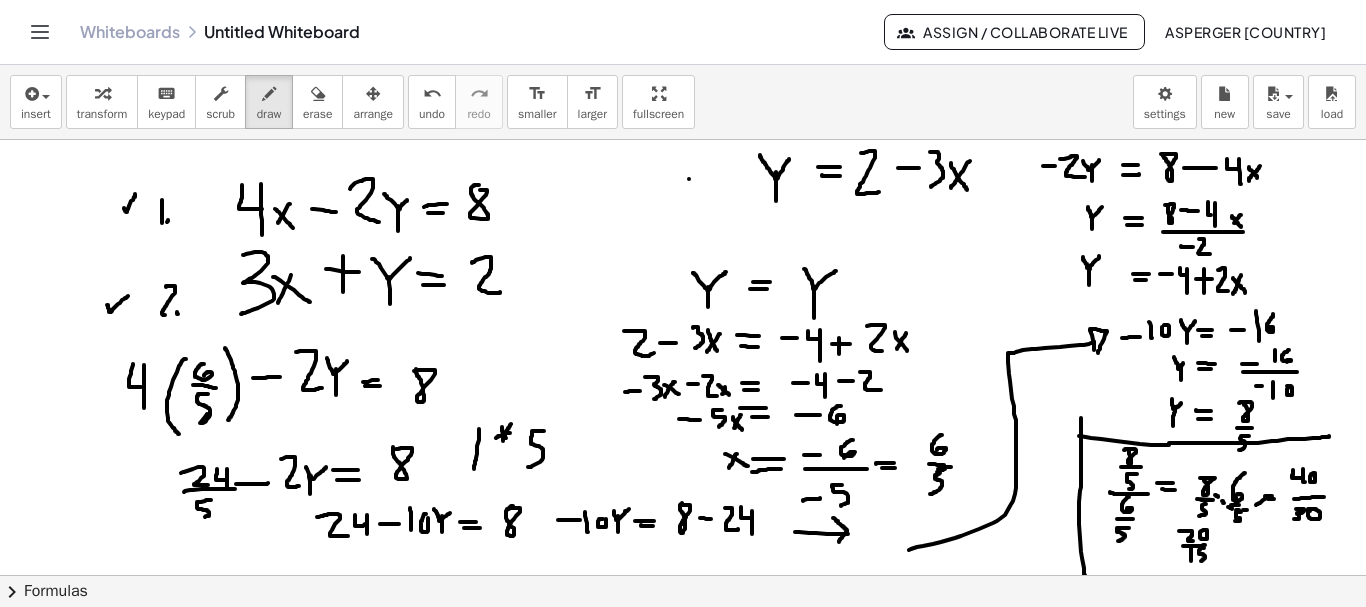 drag, startPoint x: 1204, startPoint y: 548, endPoint x: 1201, endPoint y: 561, distance: 13.341664 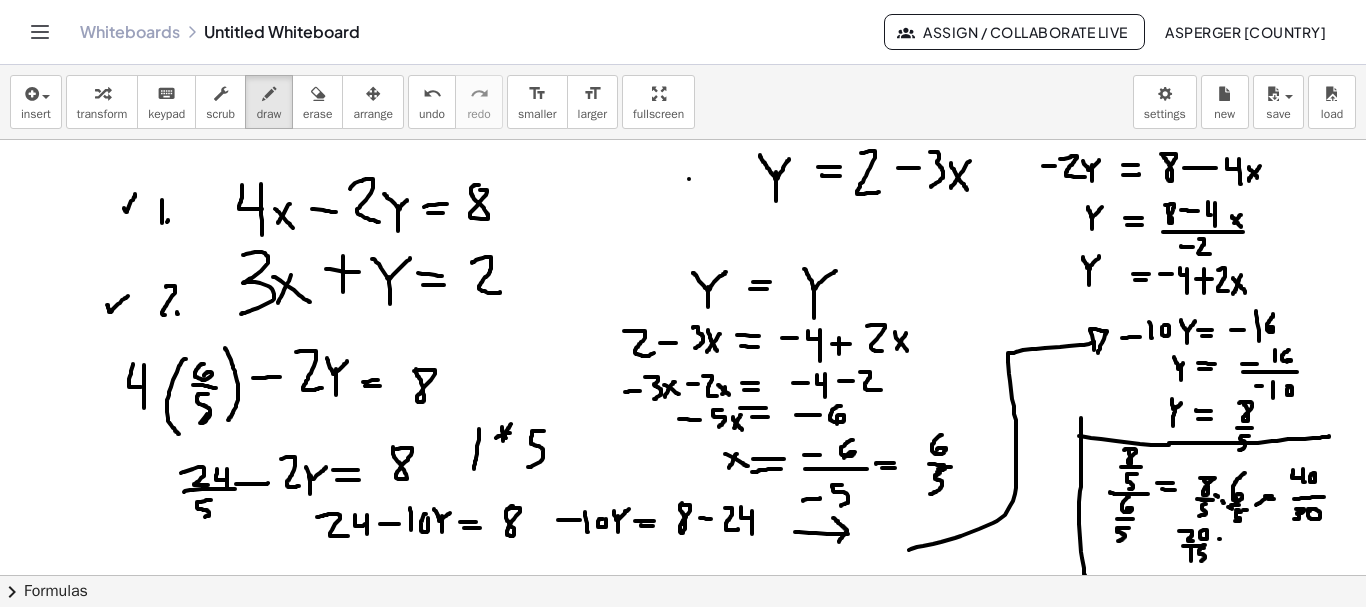 drag, startPoint x: 1219, startPoint y: 539, endPoint x: 1230, endPoint y: 538, distance: 11.045361 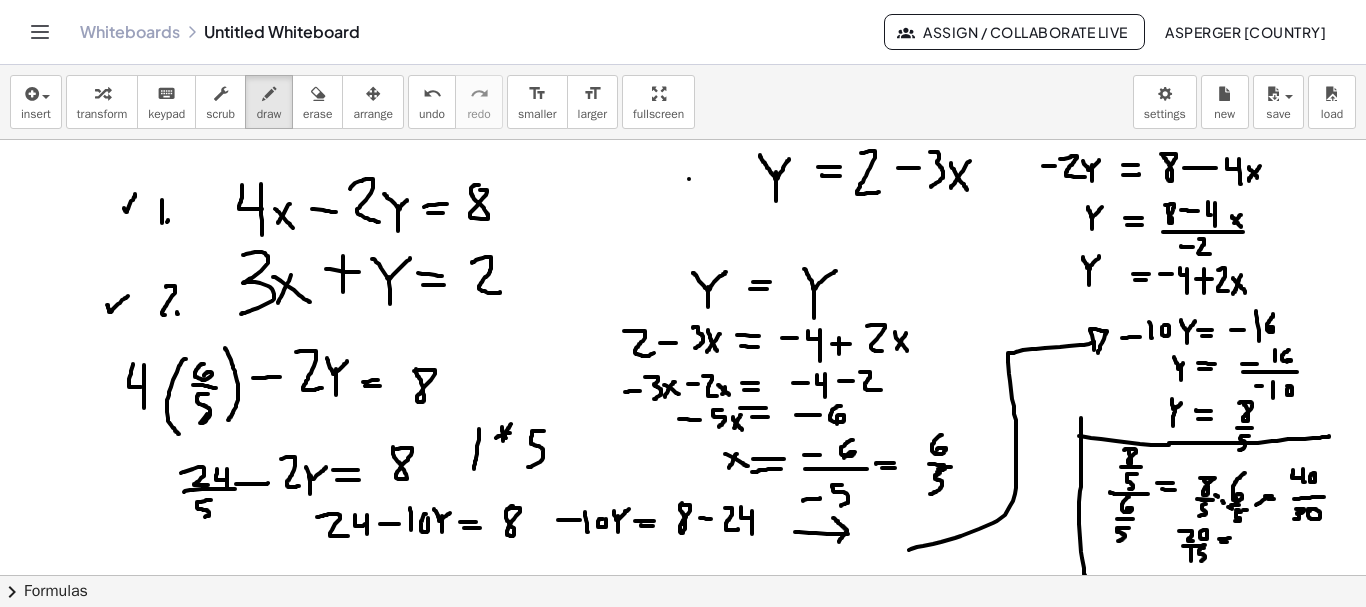 click at bounding box center [683, 640] 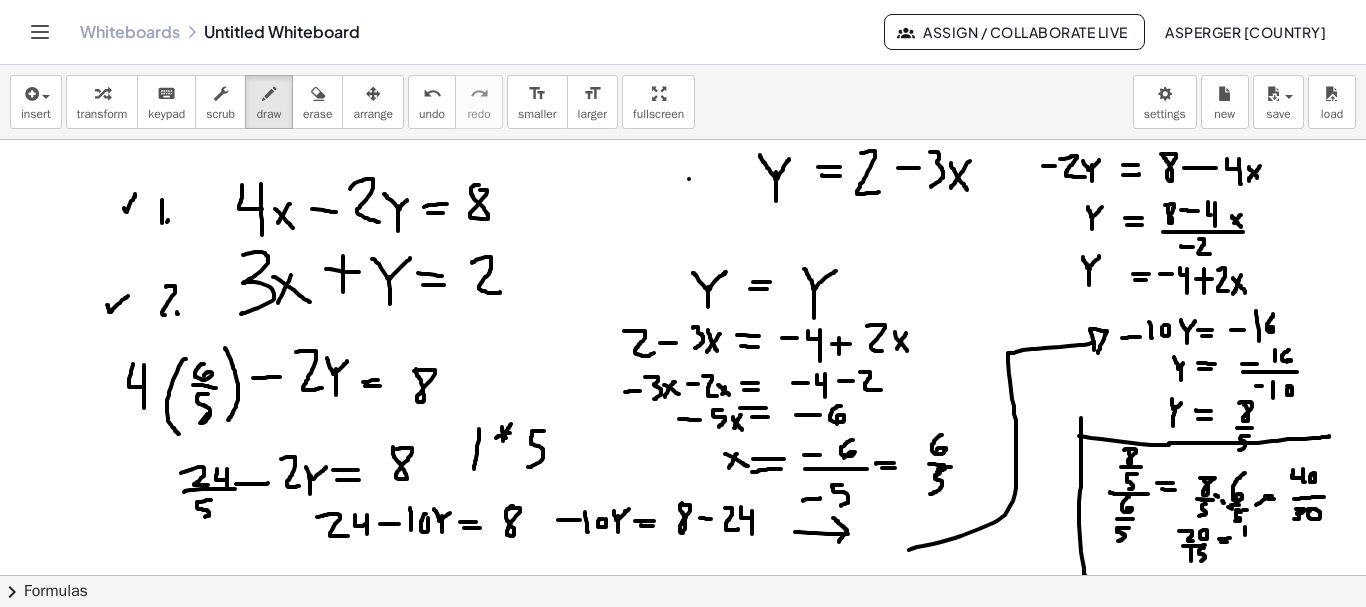 click at bounding box center [683, 640] 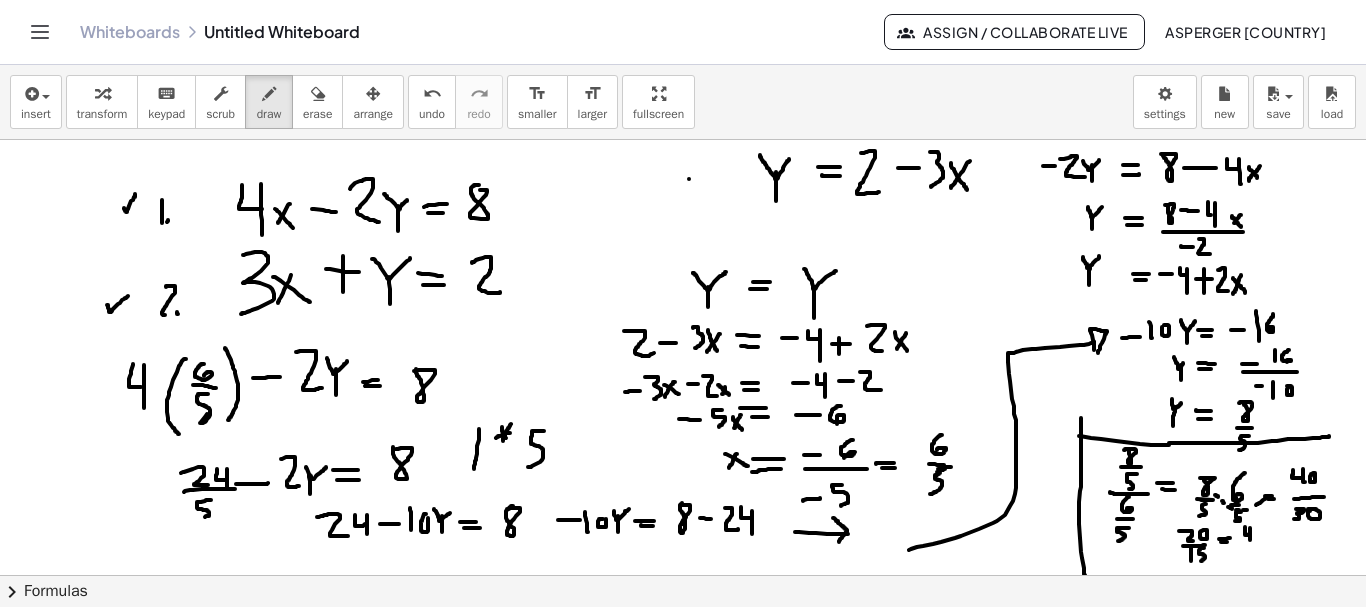 drag, startPoint x: 1250, startPoint y: 528, endPoint x: 1250, endPoint y: 540, distance: 12 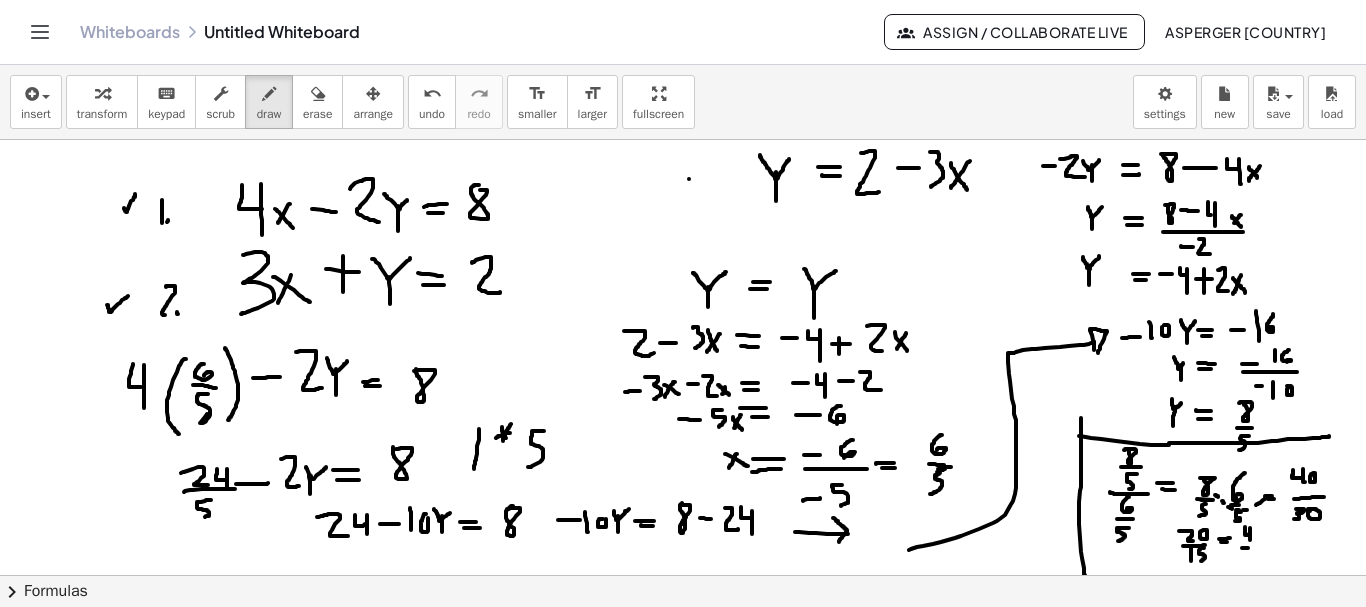 click at bounding box center [683, 640] 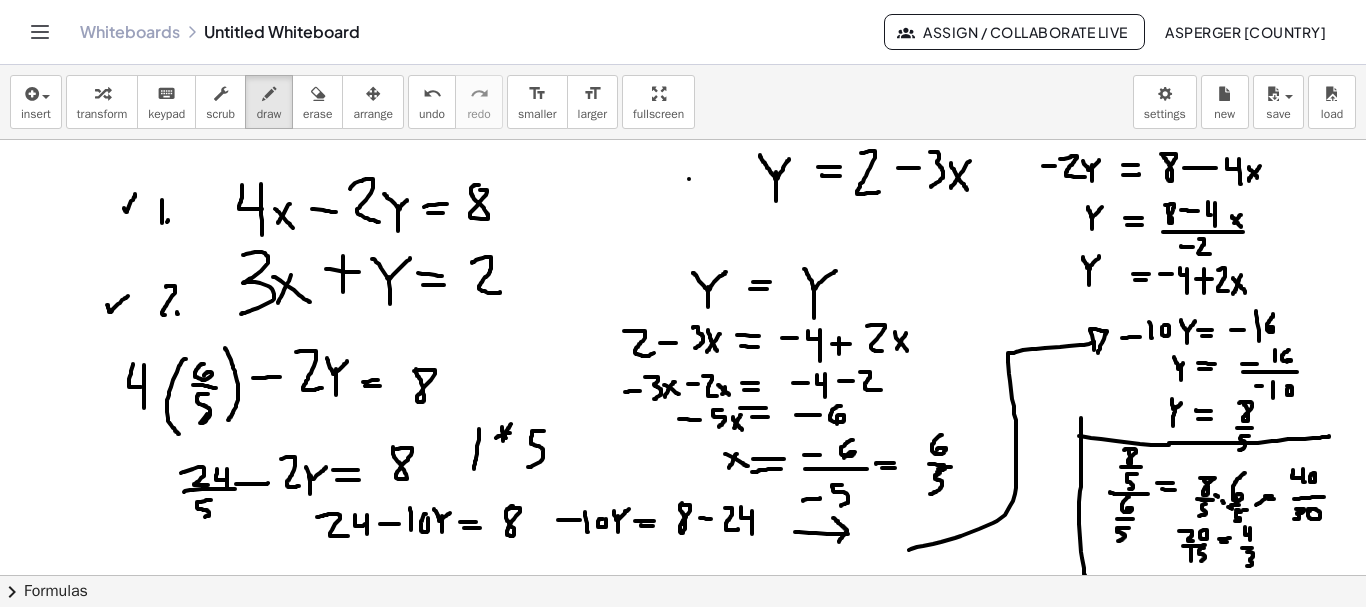 drag, startPoint x: 1247, startPoint y: 552, endPoint x: 1247, endPoint y: 566, distance: 14 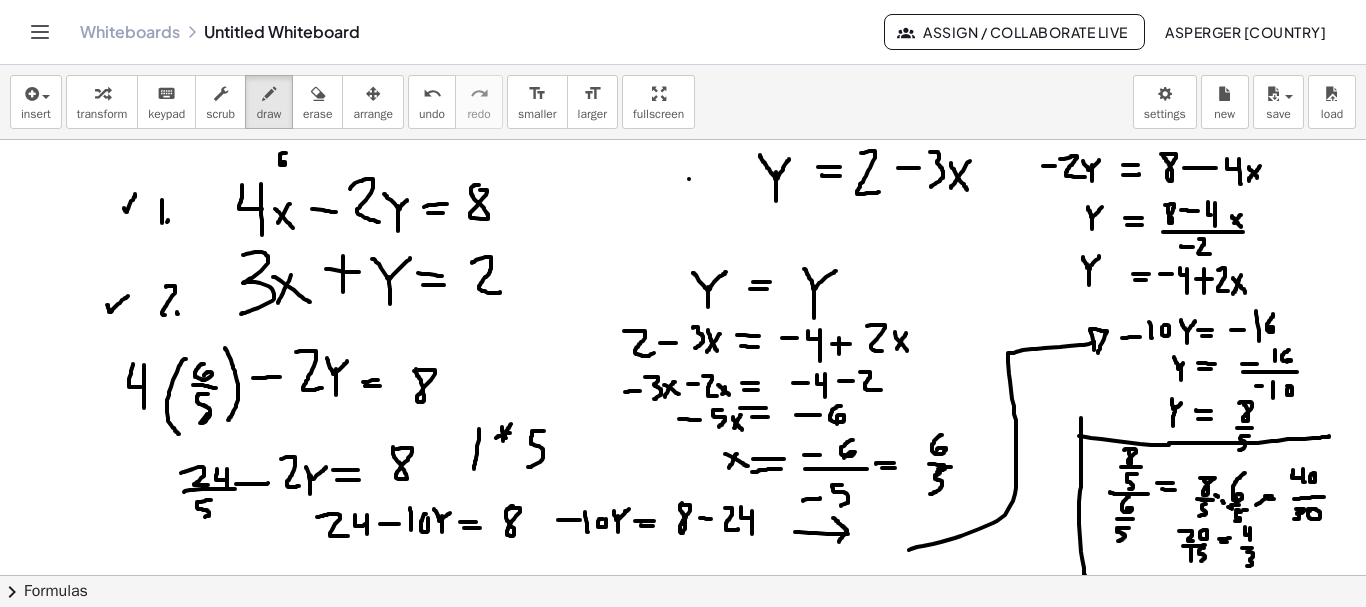 drag, startPoint x: 286, startPoint y: 153, endPoint x: 281, endPoint y: 162, distance: 10.29563 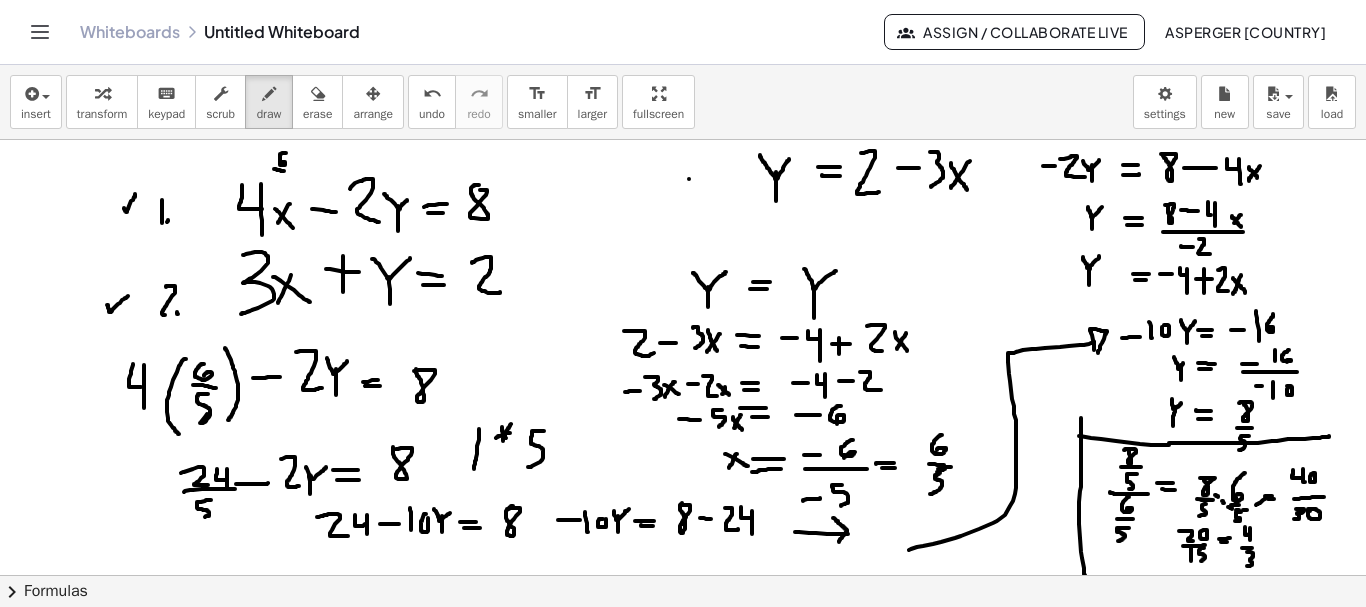 drag, startPoint x: 274, startPoint y: 169, endPoint x: 290, endPoint y: 171, distance: 16.124516 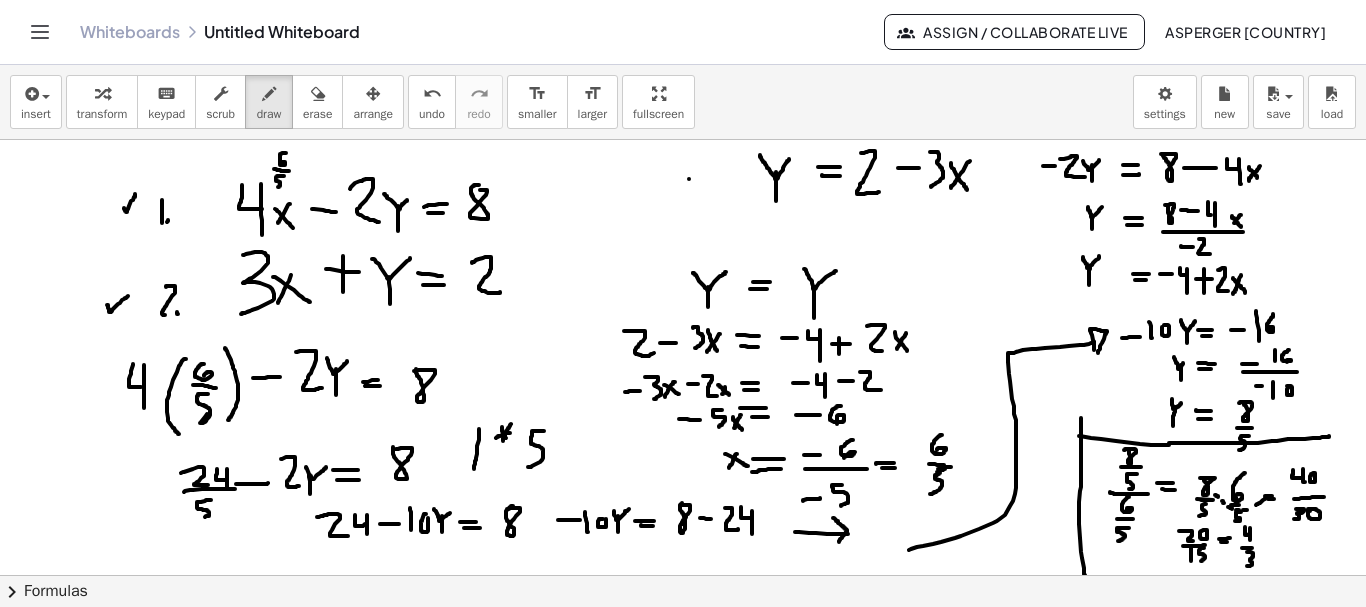 drag, startPoint x: 284, startPoint y: 176, endPoint x: 278, endPoint y: 187, distance: 12.529964 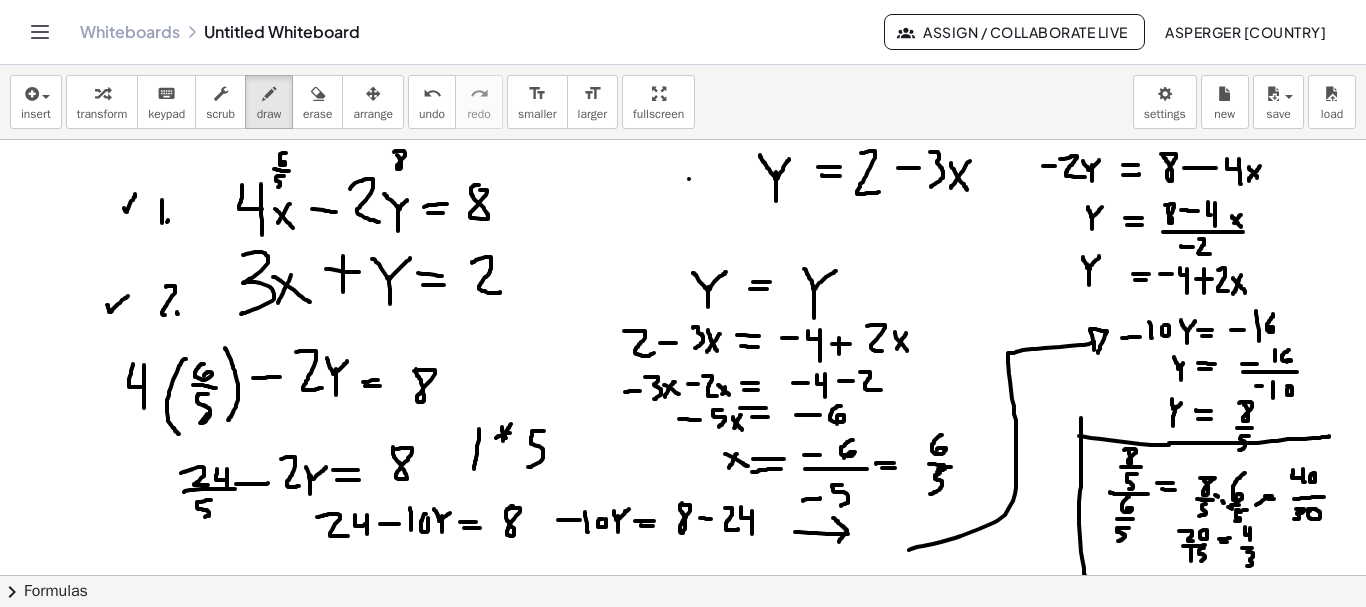 click at bounding box center (683, 640) 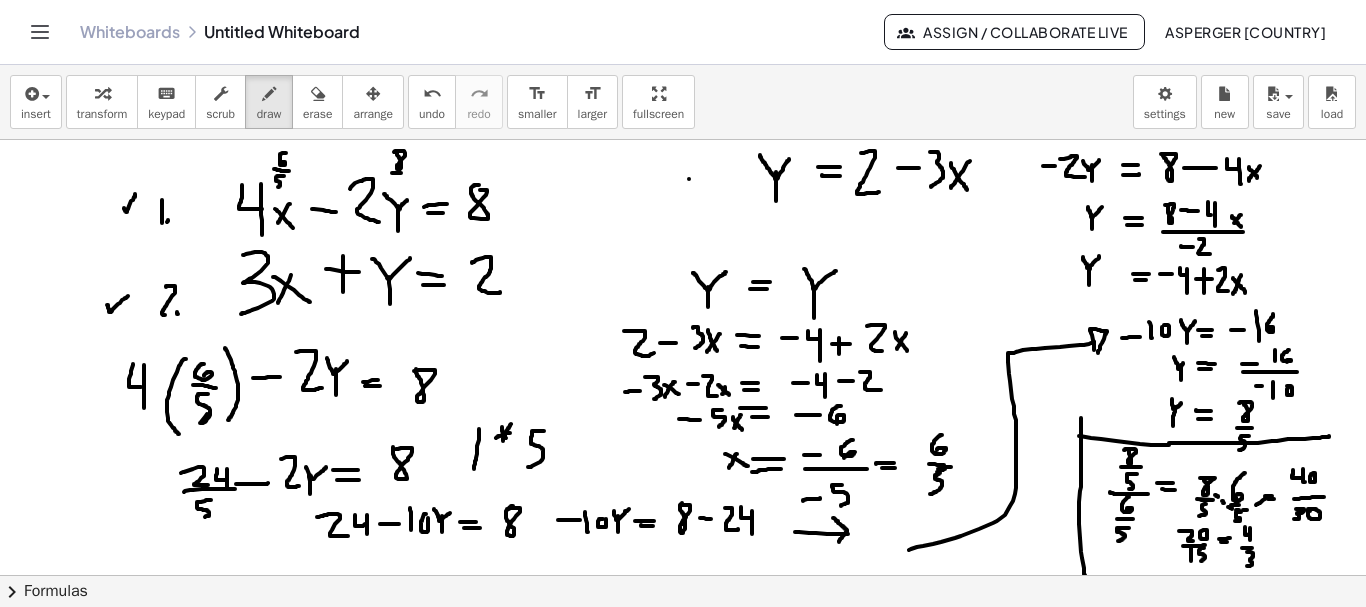 drag, startPoint x: 392, startPoint y: 173, endPoint x: 403, endPoint y: 173, distance: 11 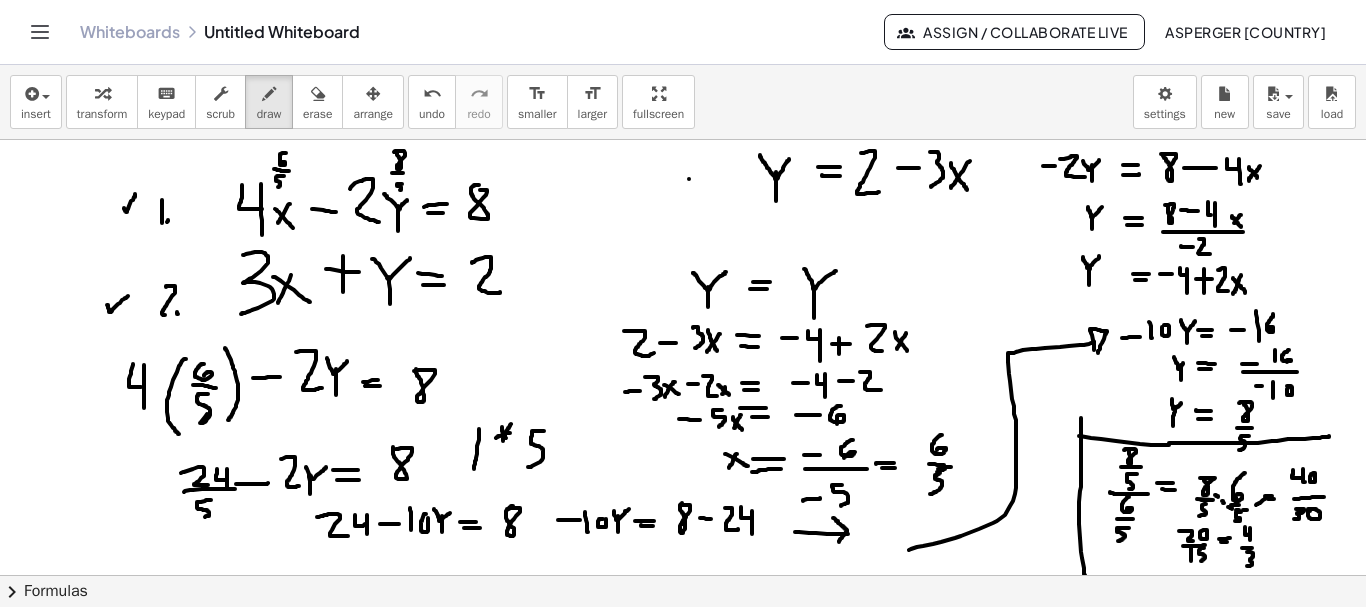 click at bounding box center (683, 640) 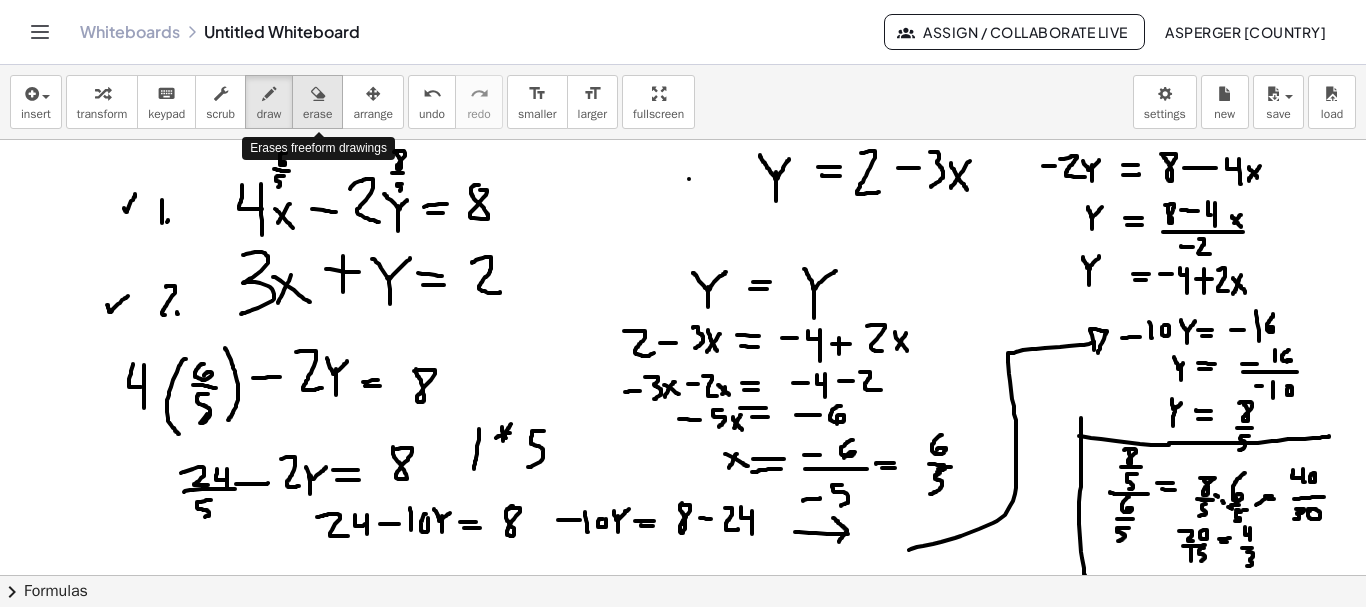 click at bounding box center (318, 94) 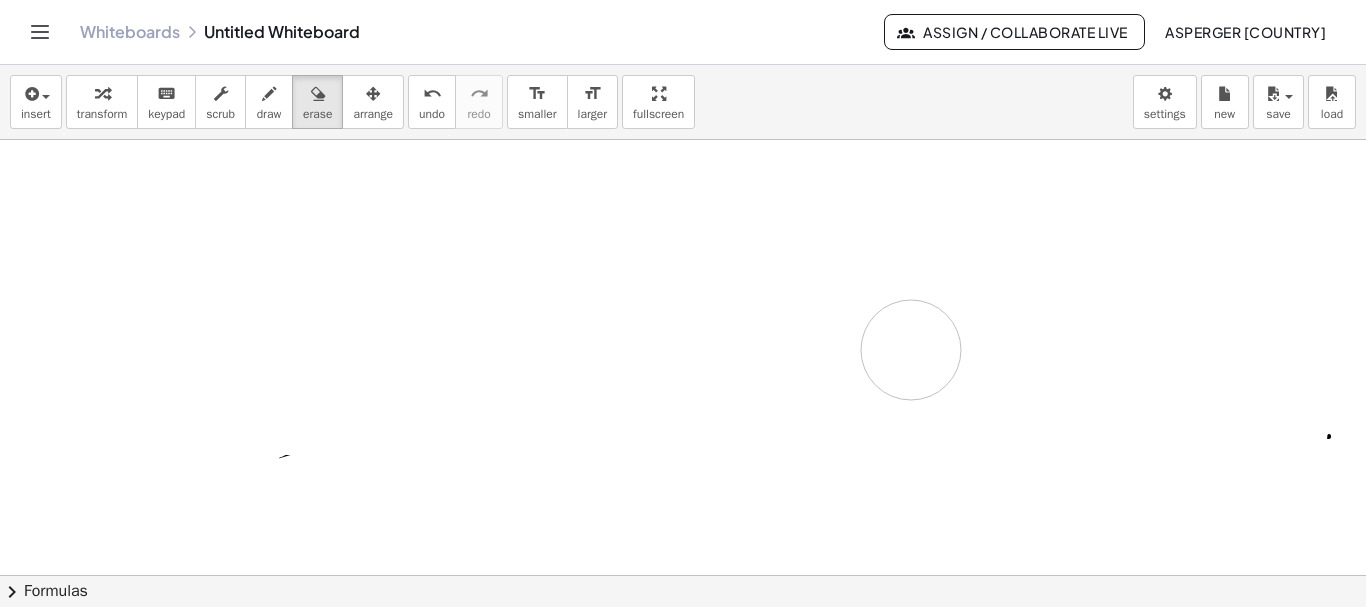 drag, startPoint x: 143, startPoint y: 201, endPoint x: 992, endPoint y: 357, distance: 863.2132 